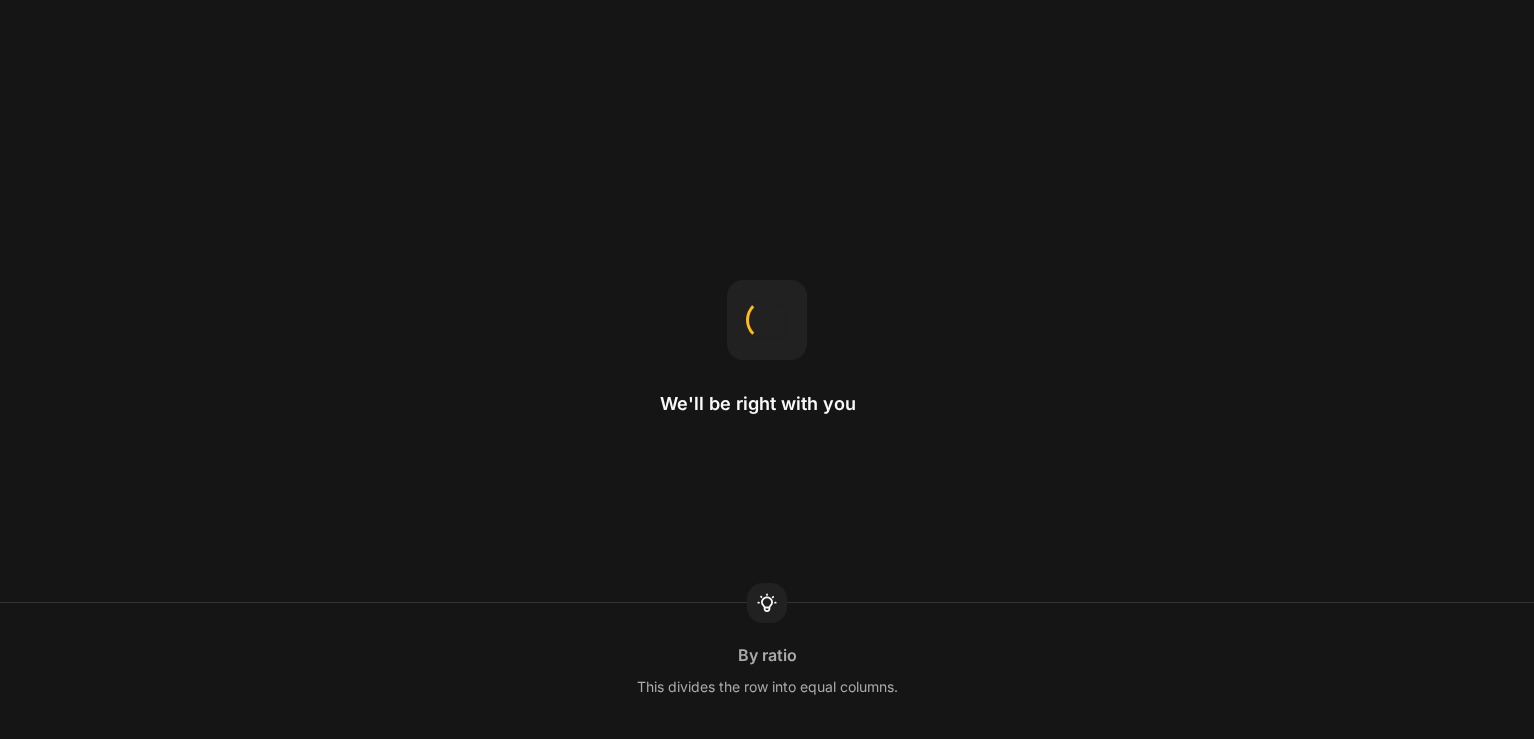 scroll, scrollTop: 0, scrollLeft: 0, axis: both 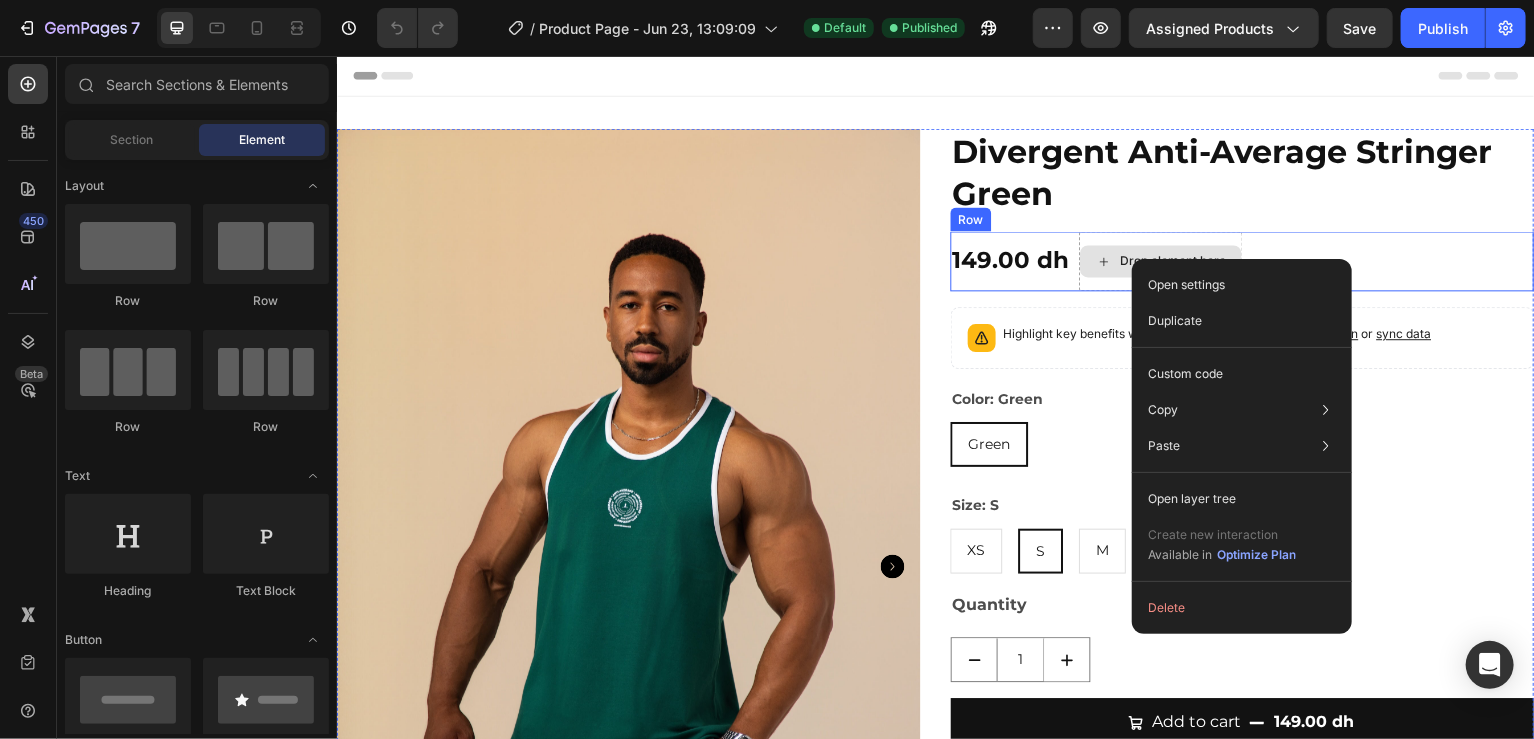 select on "L" 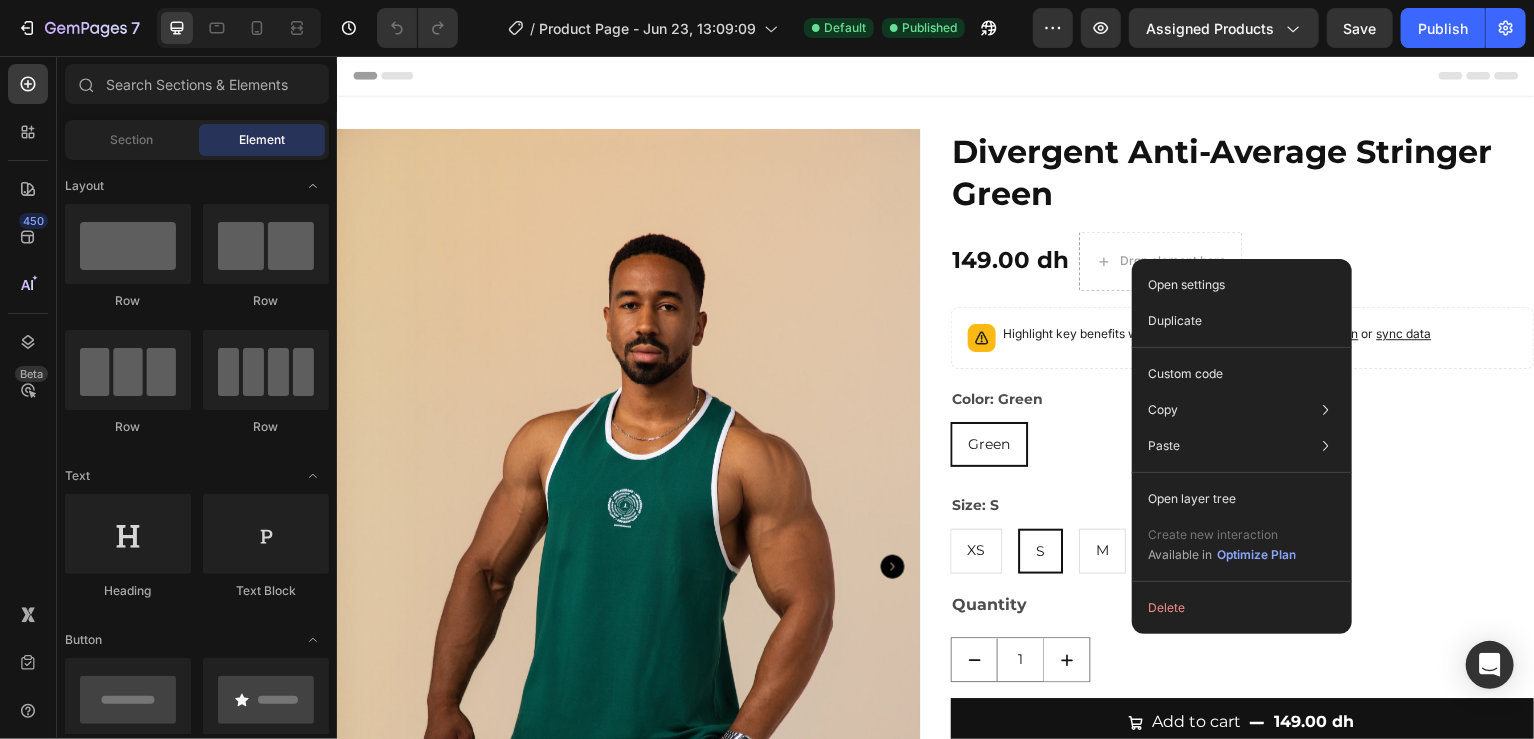click on "Open settings Duplicate Custom code Copy Copy element  Ctrl + C Copy style  Copy class  .gJ_6rUbCIv Paste Paste element  Ctrl + V Paste style  Ctrl + Shift + V Open layer tree Create new interaction Available in  Optimize Plan   Delete" 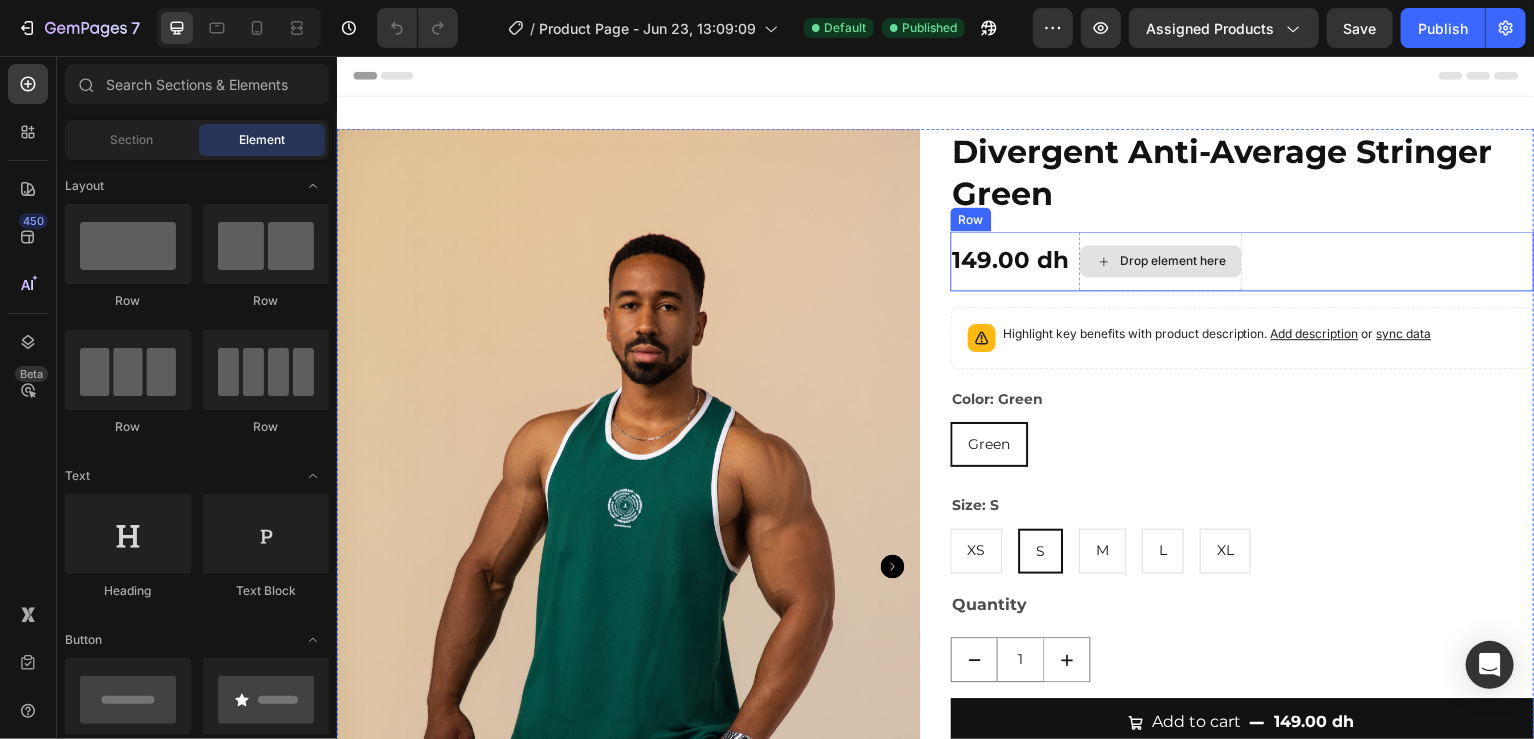 click 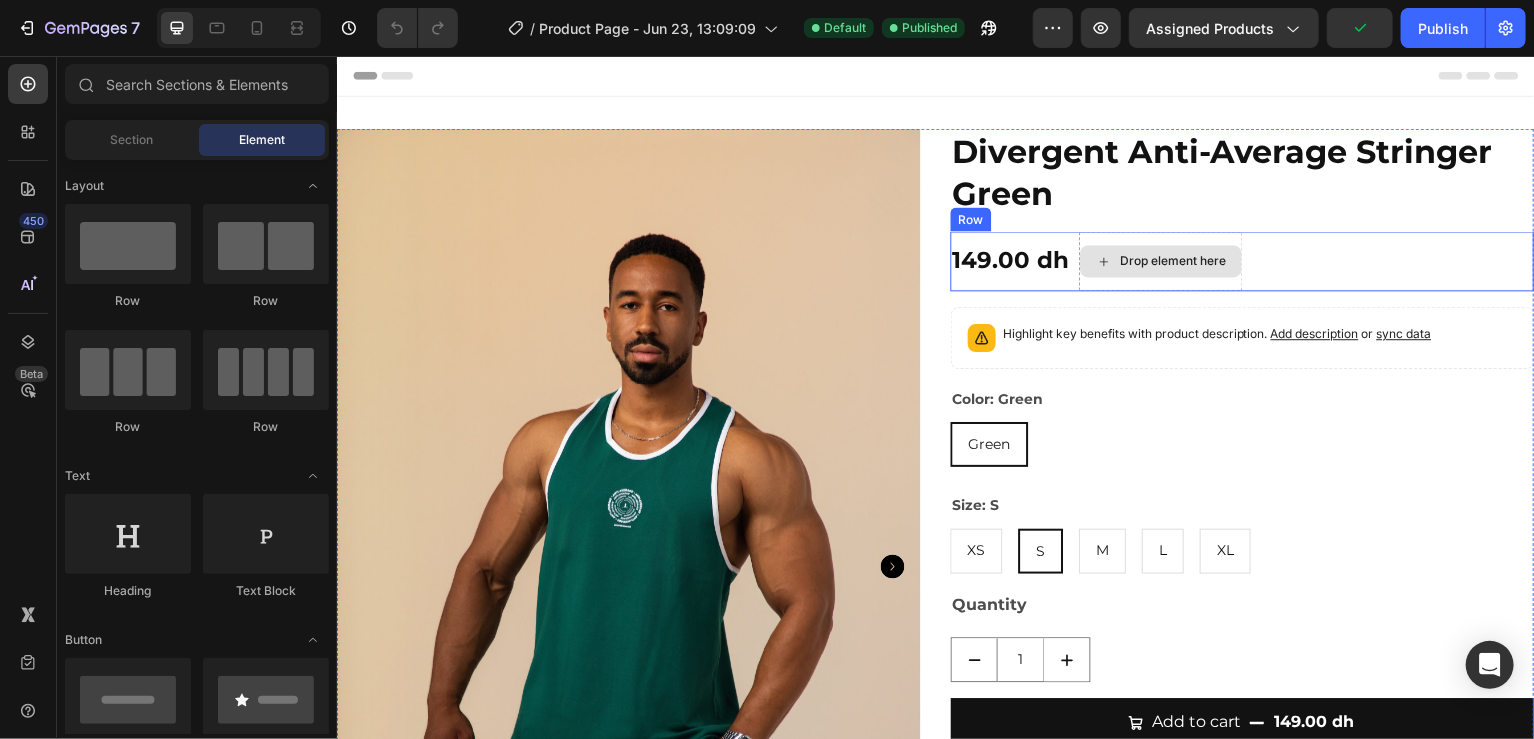 click 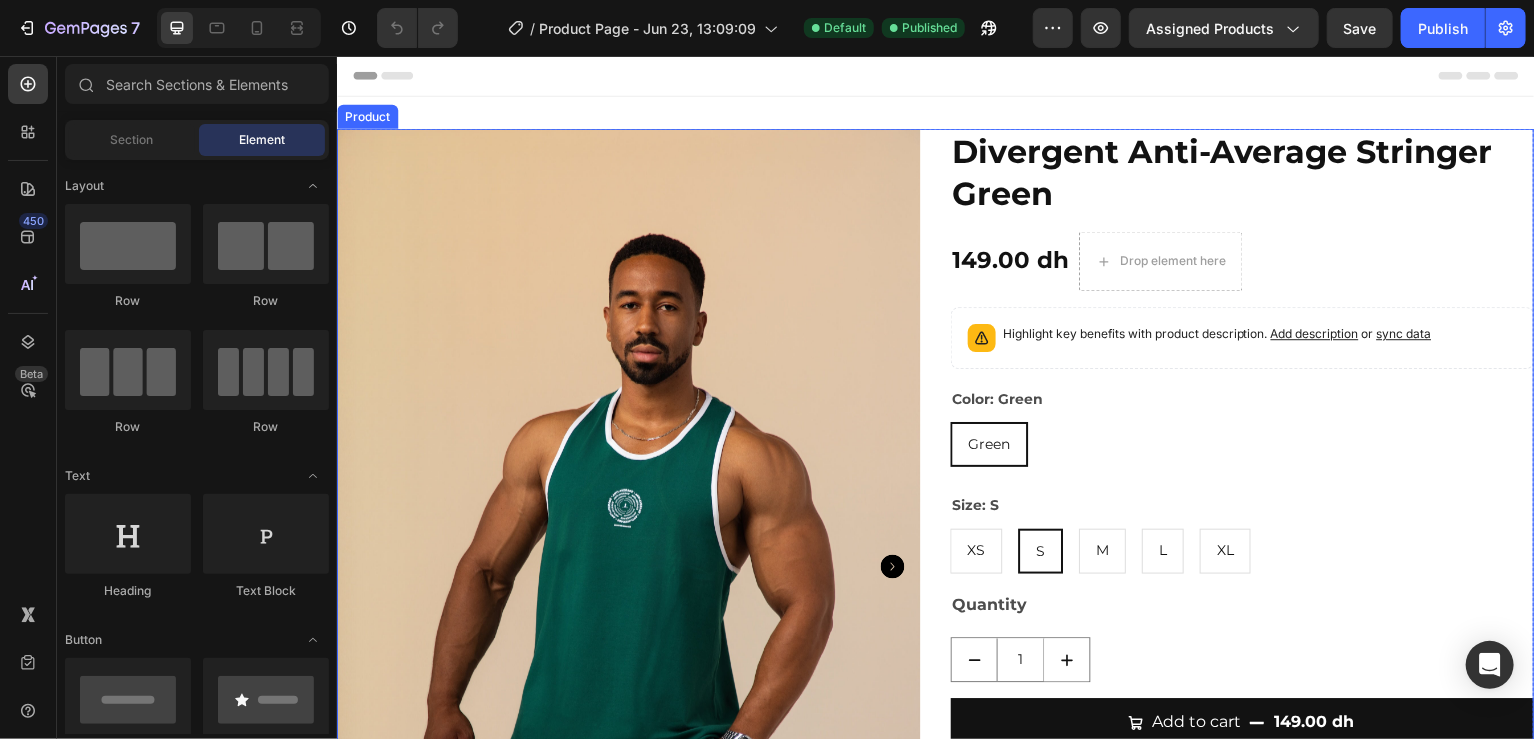 select on "L" 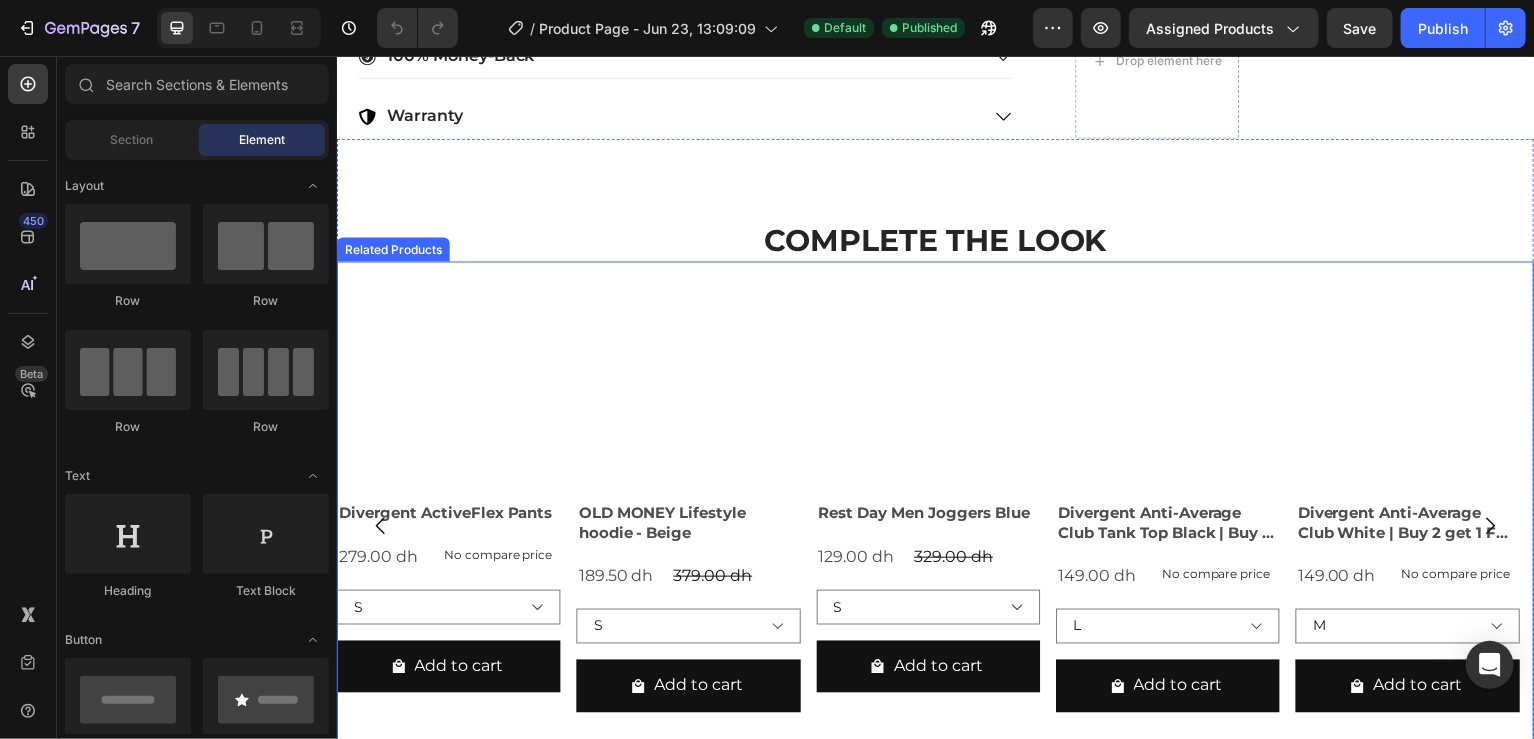 scroll, scrollTop: 1064, scrollLeft: 0, axis: vertical 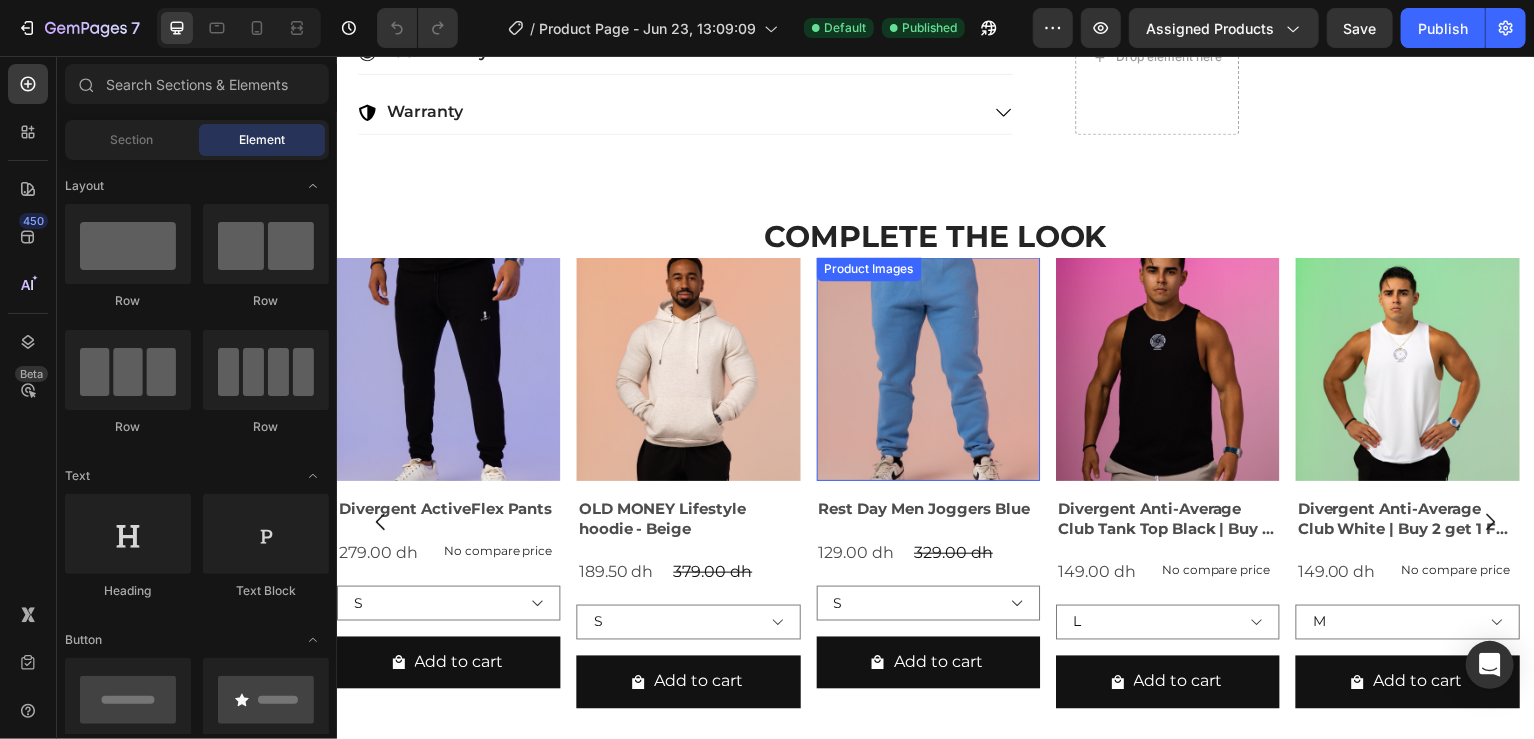 click at bounding box center (929, 370) 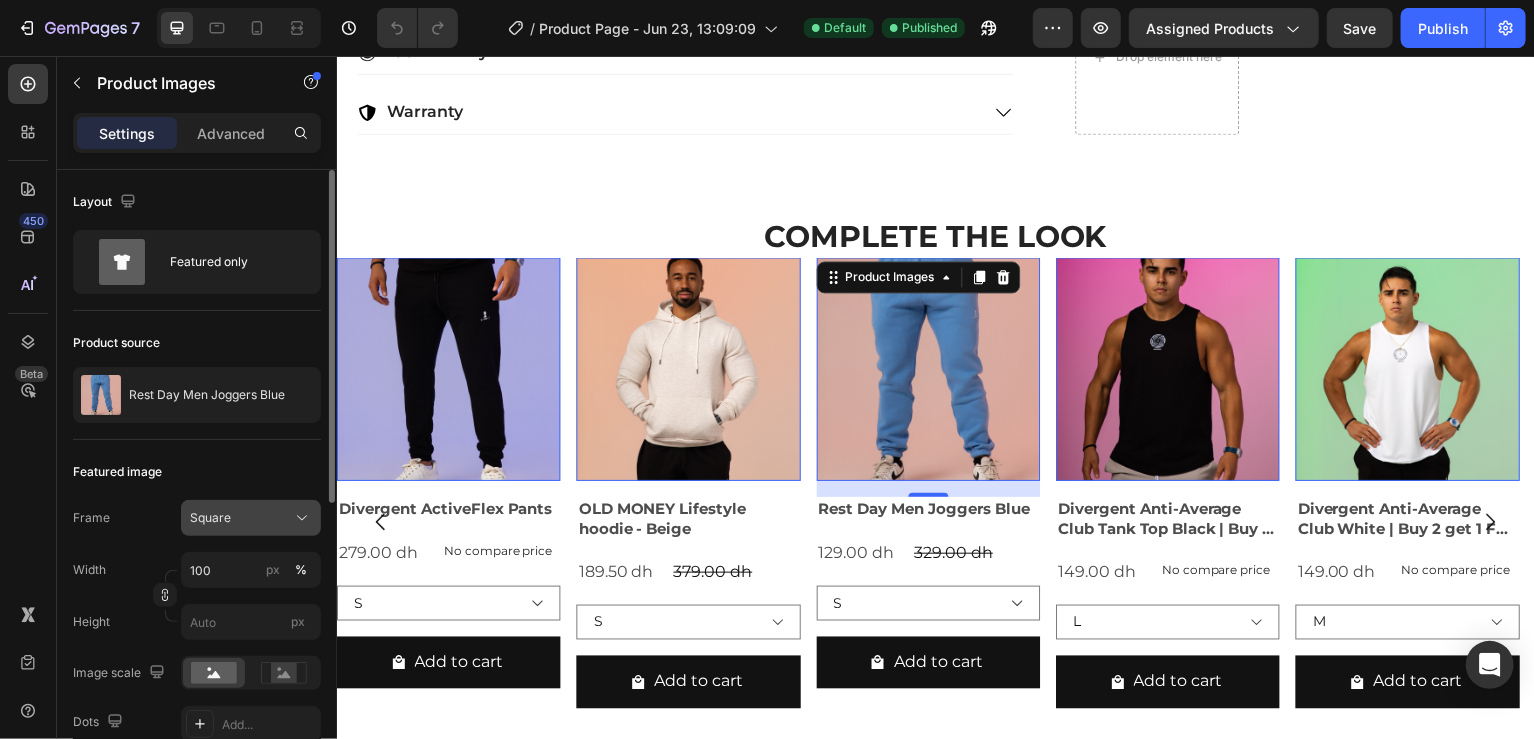 click on "Square" 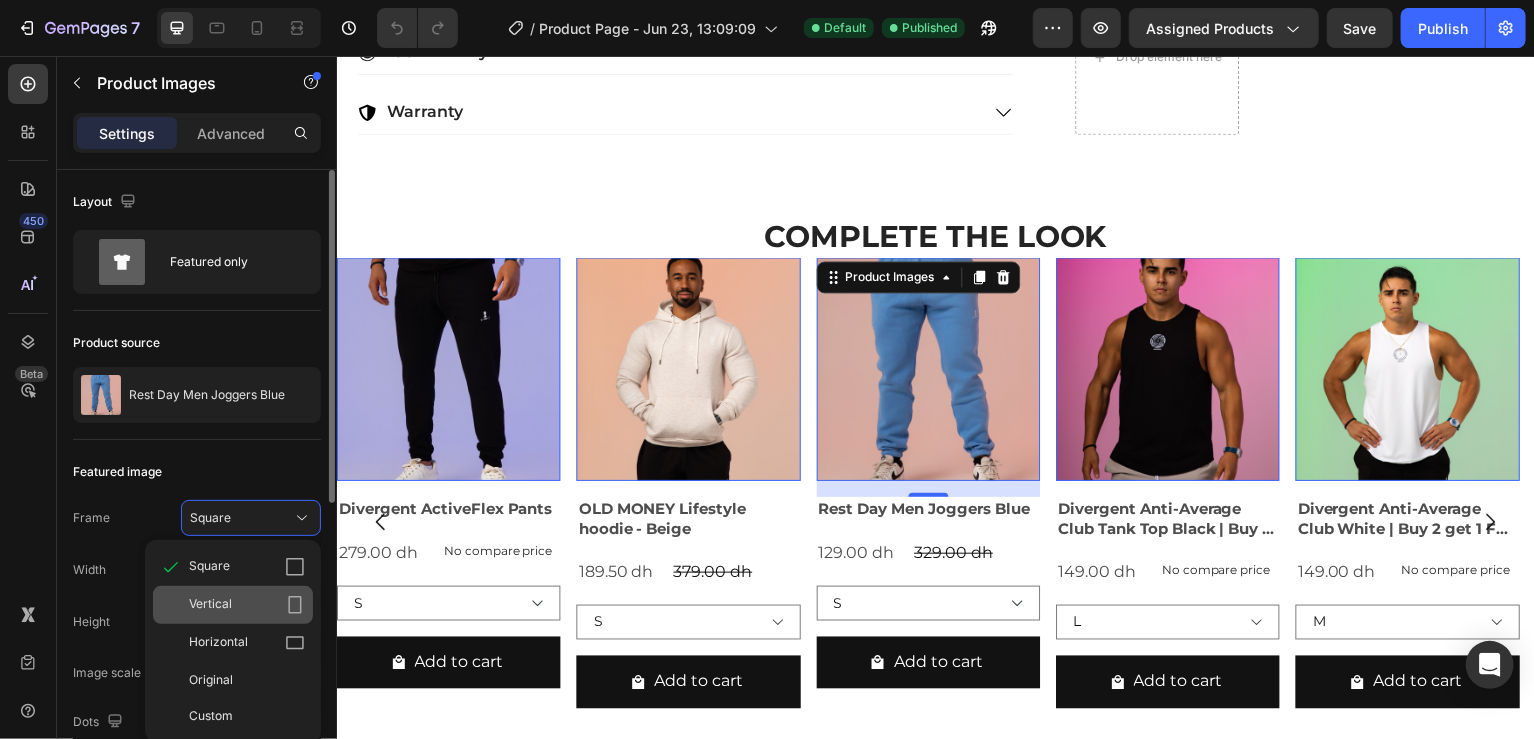 click on "Vertical" at bounding box center (247, 605) 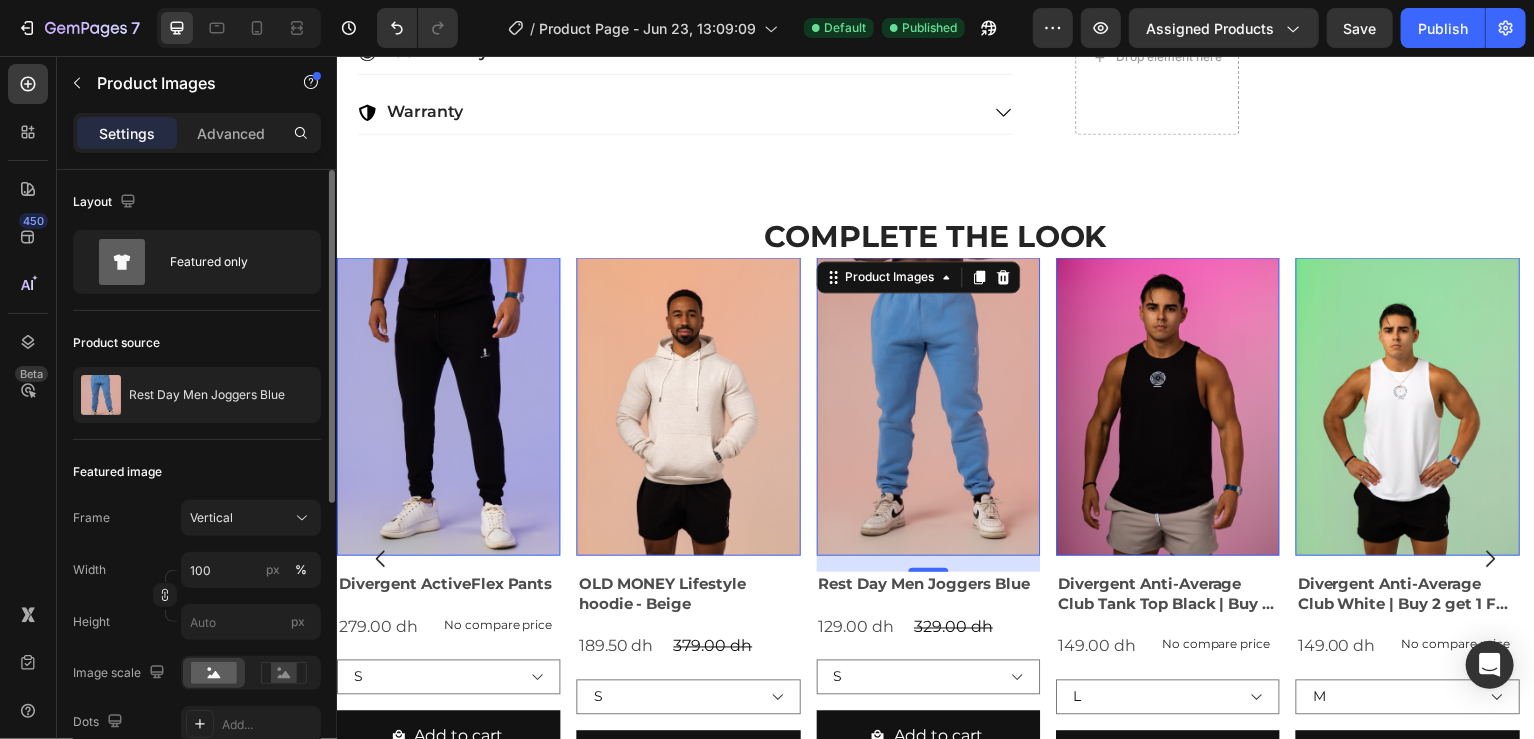 click on "Width 100 px % Height px" at bounding box center [197, 596] 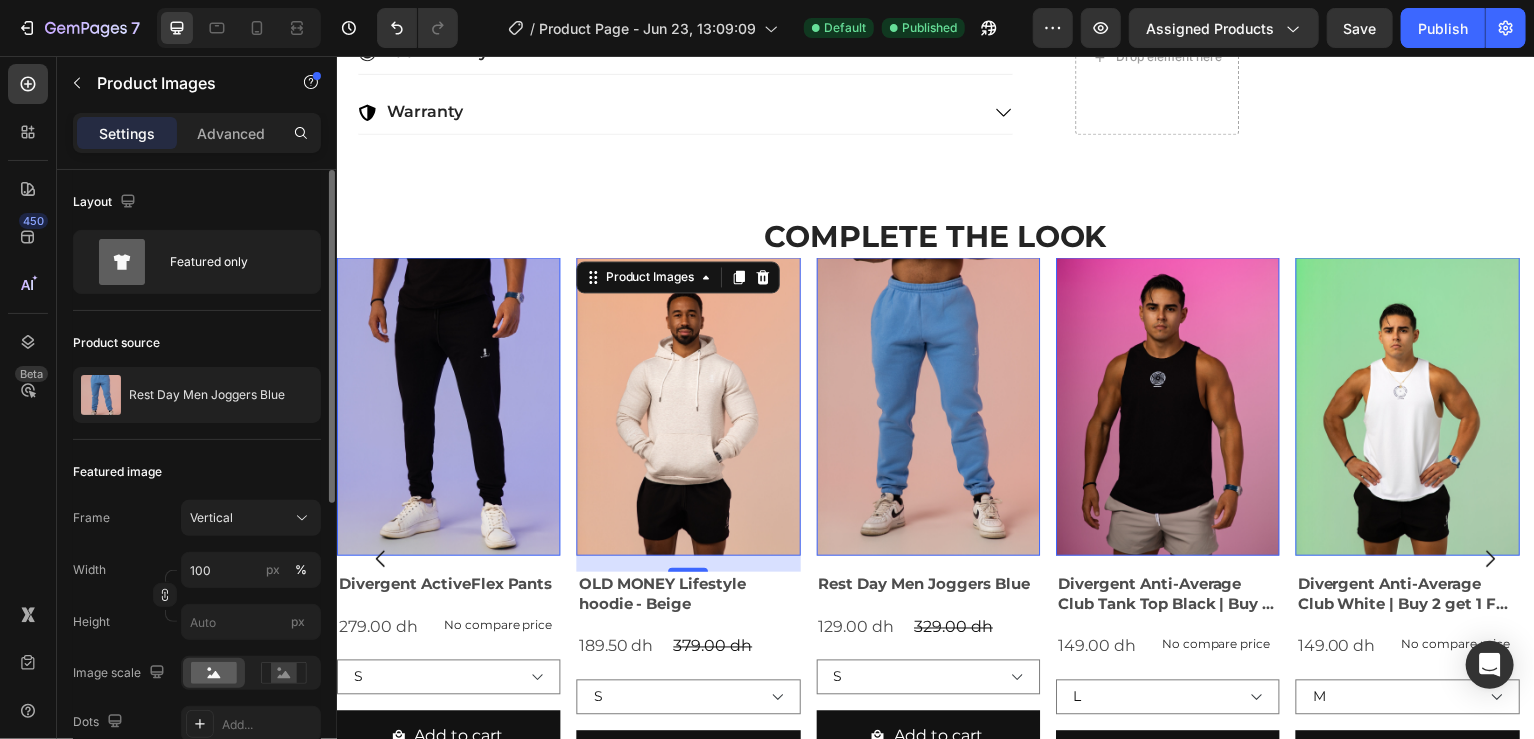 click at bounding box center (688, 407) 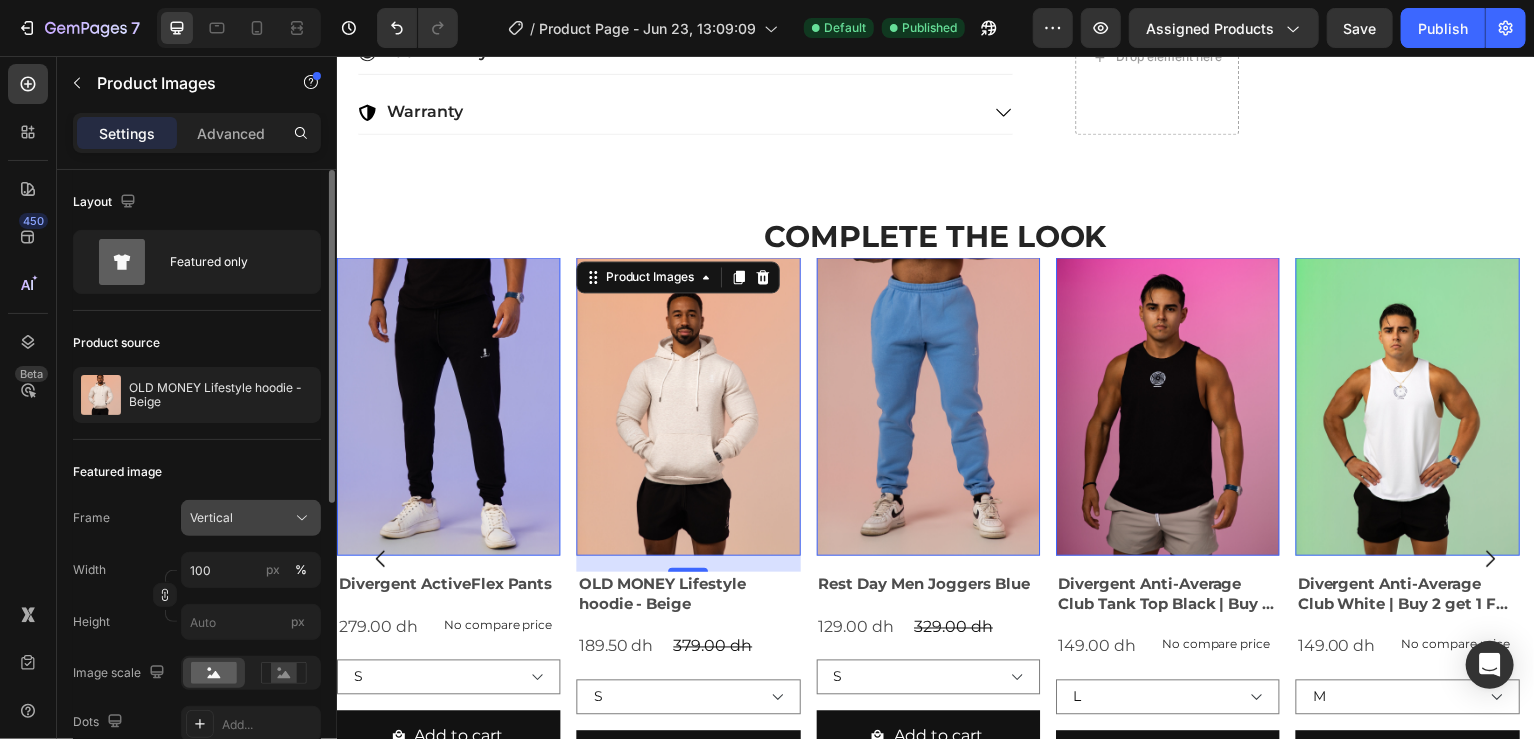 click on "Vertical" 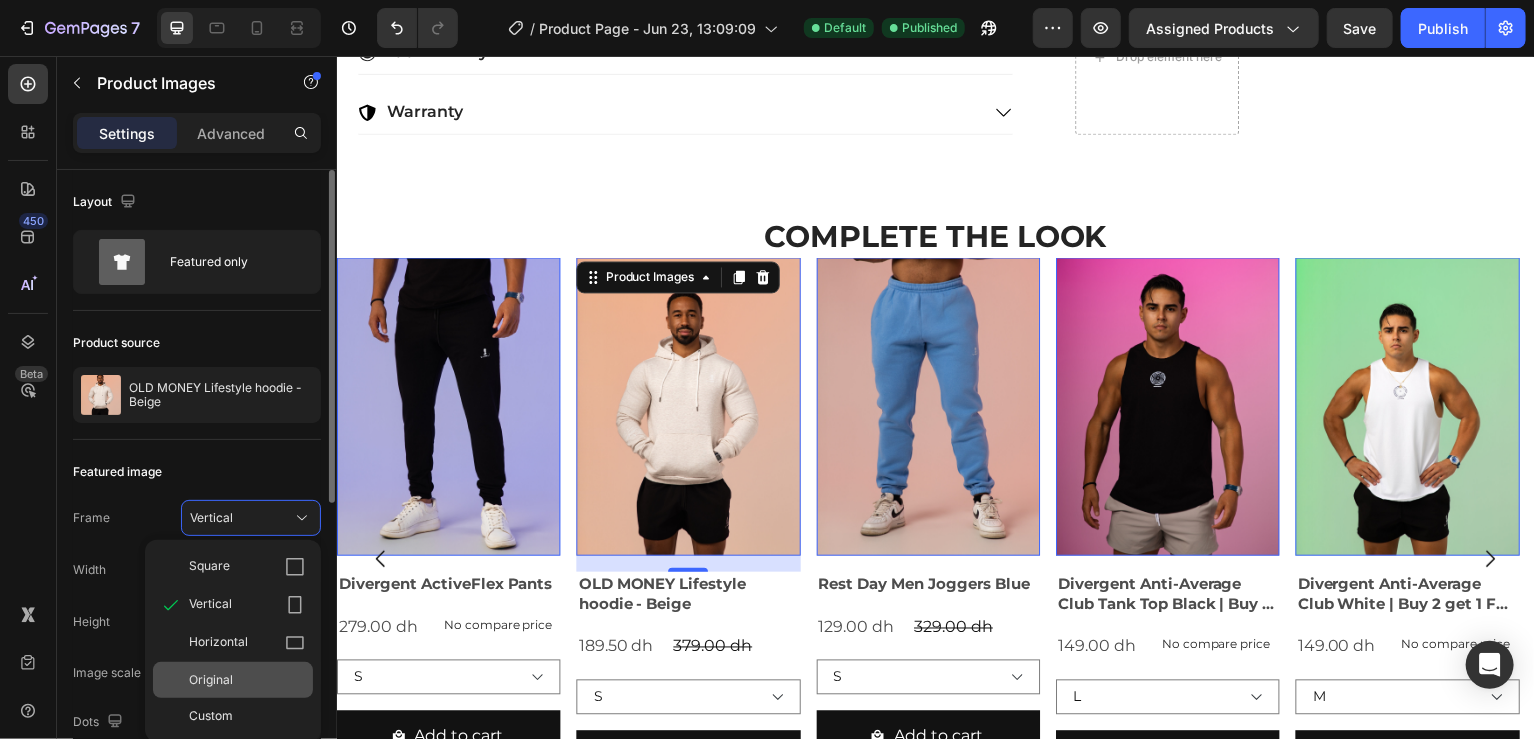 click on "Original" at bounding box center (211, 680) 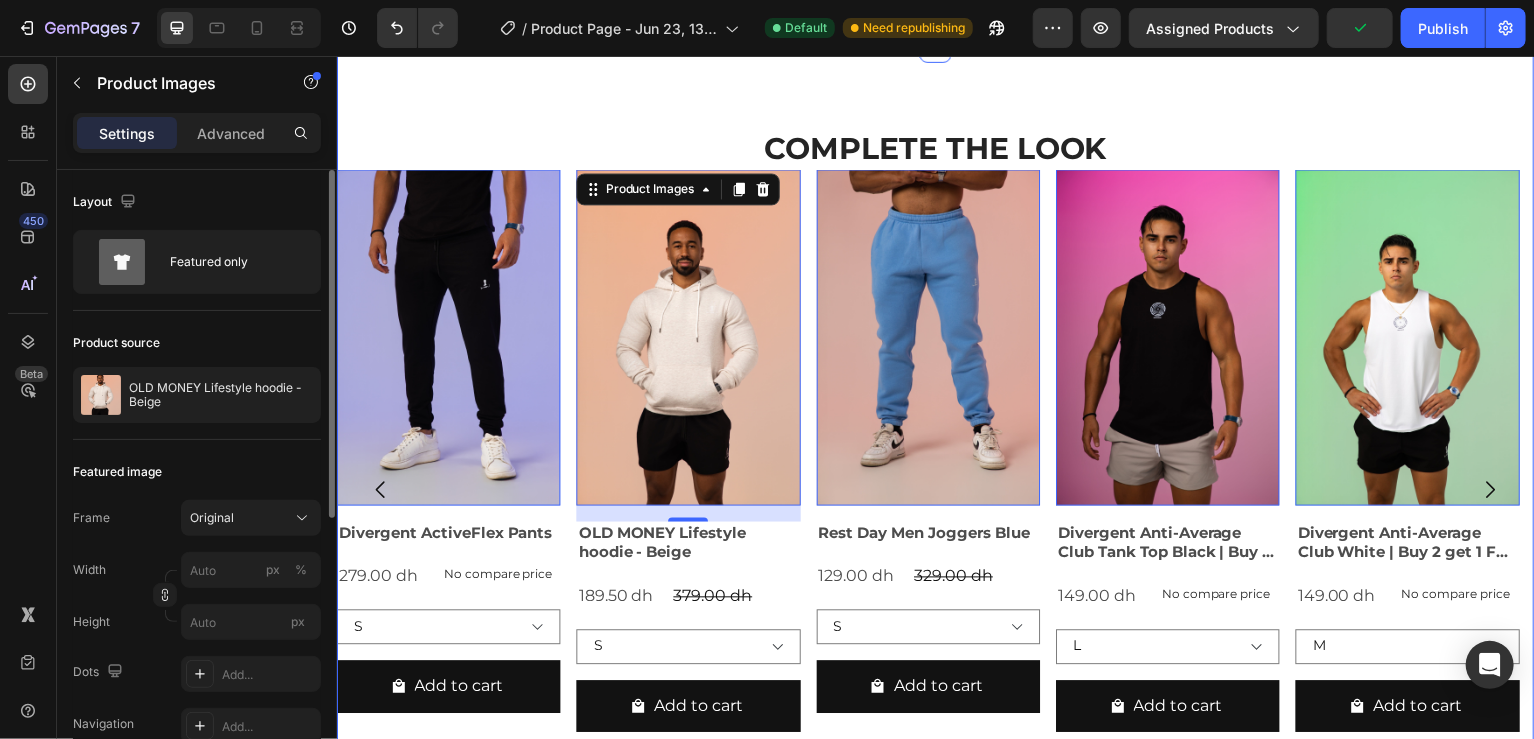 scroll, scrollTop: 1148, scrollLeft: 0, axis: vertical 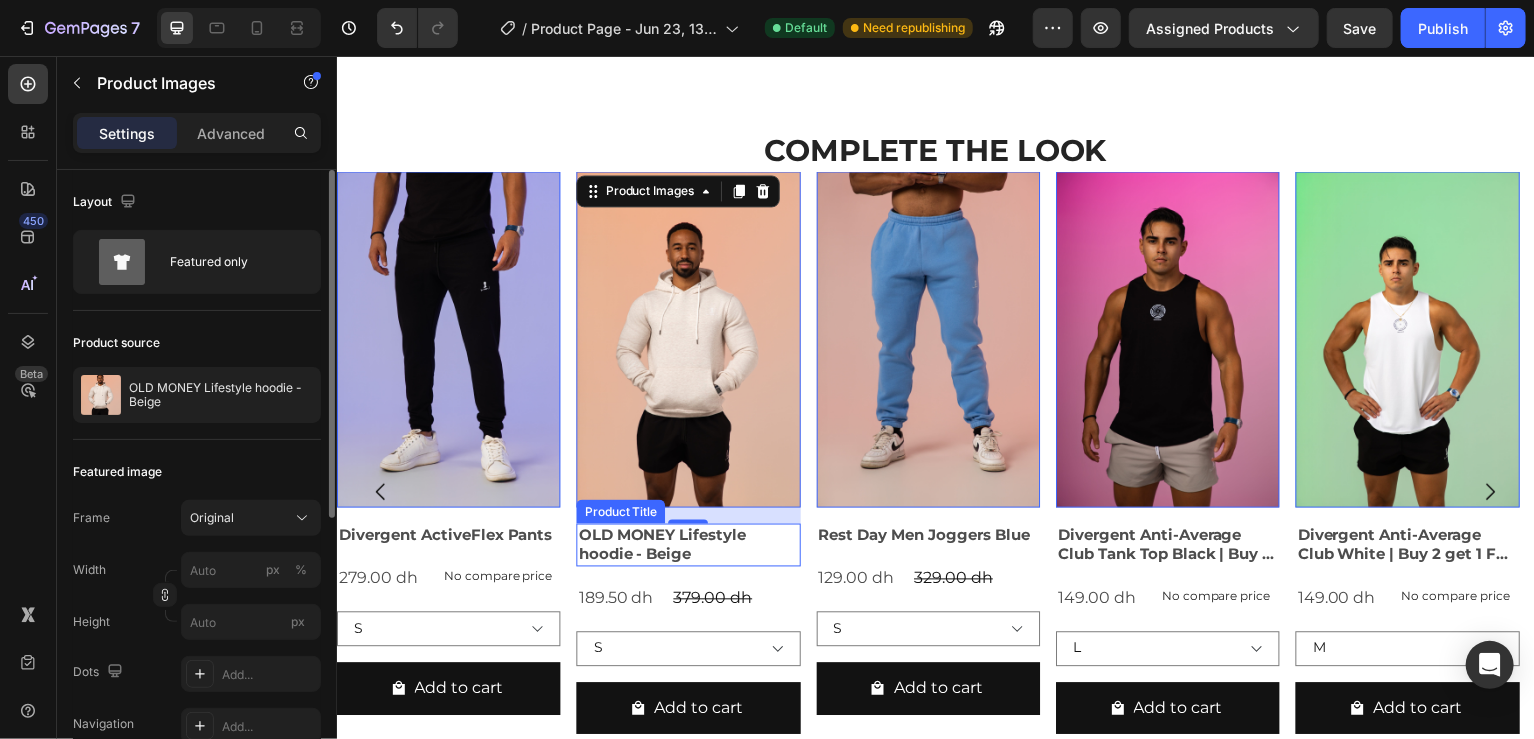 click on "OLD MONEY Lifestyle hoodie - Beige" at bounding box center (448, 537) 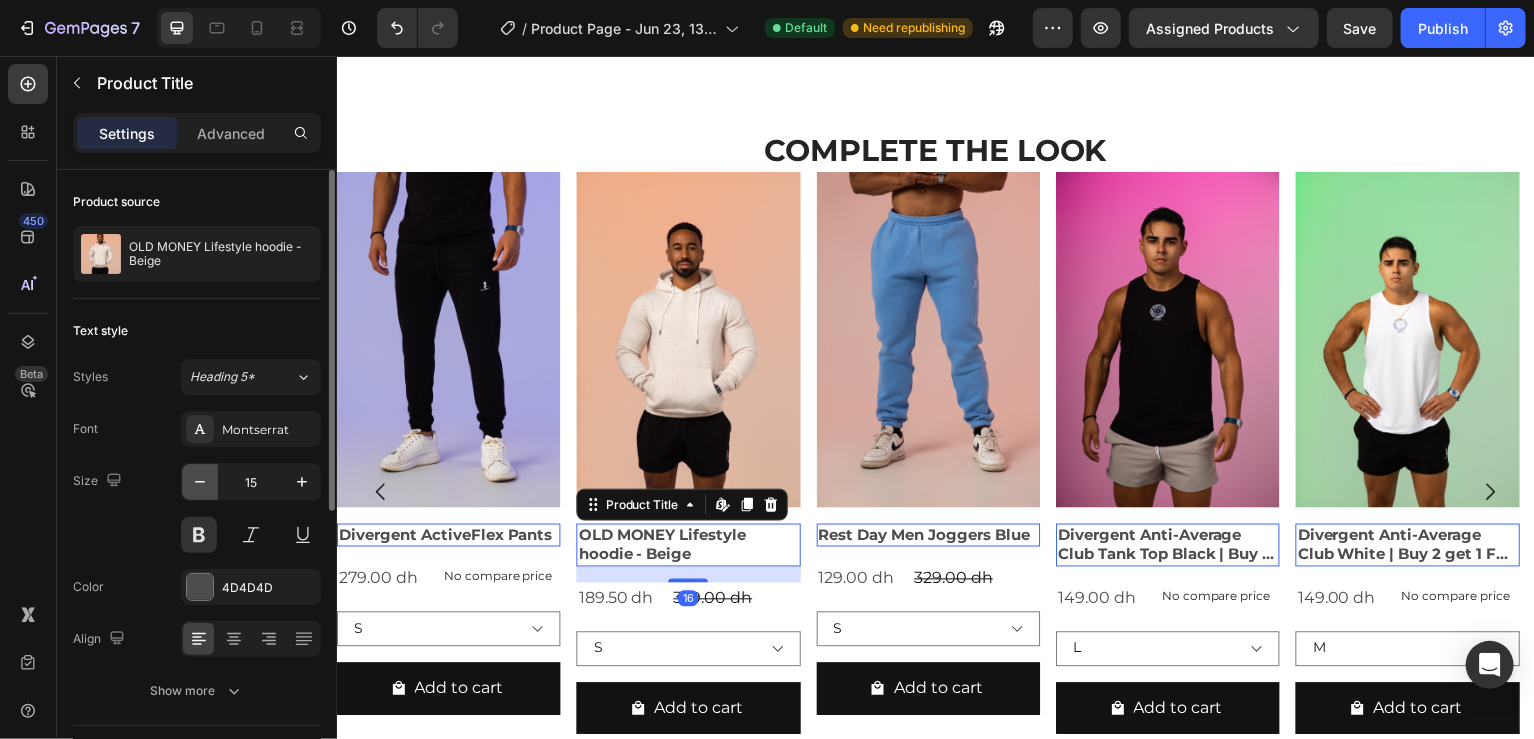 click 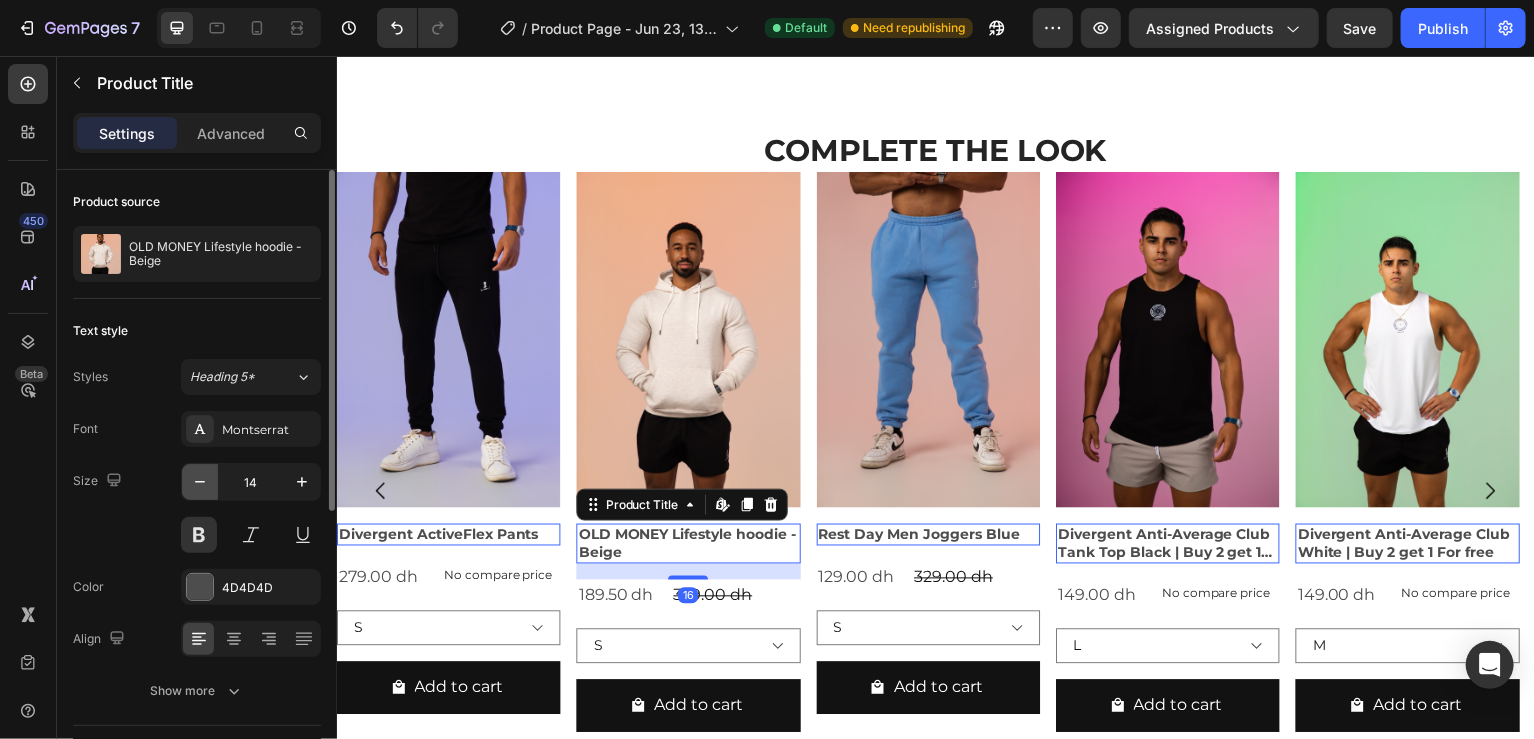 click 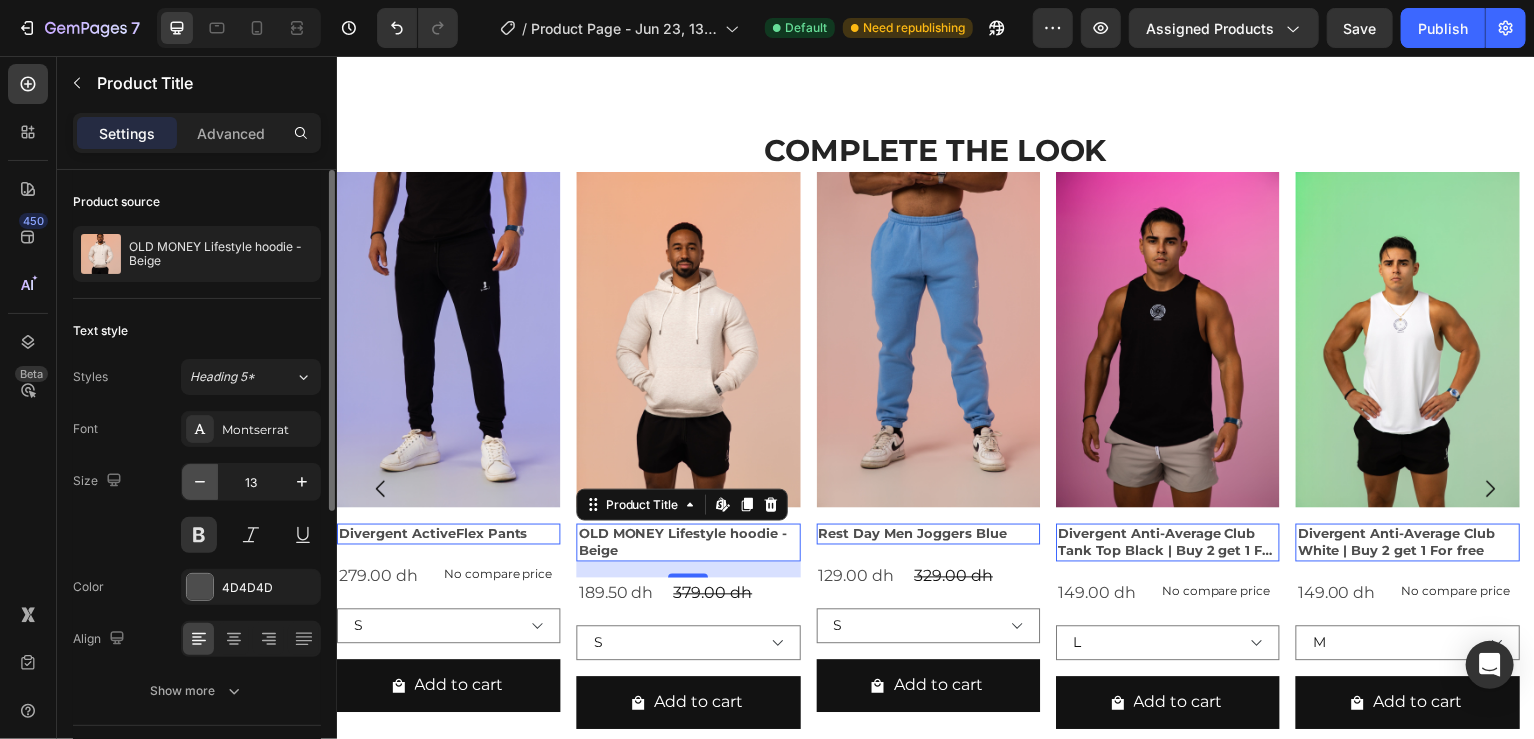 click 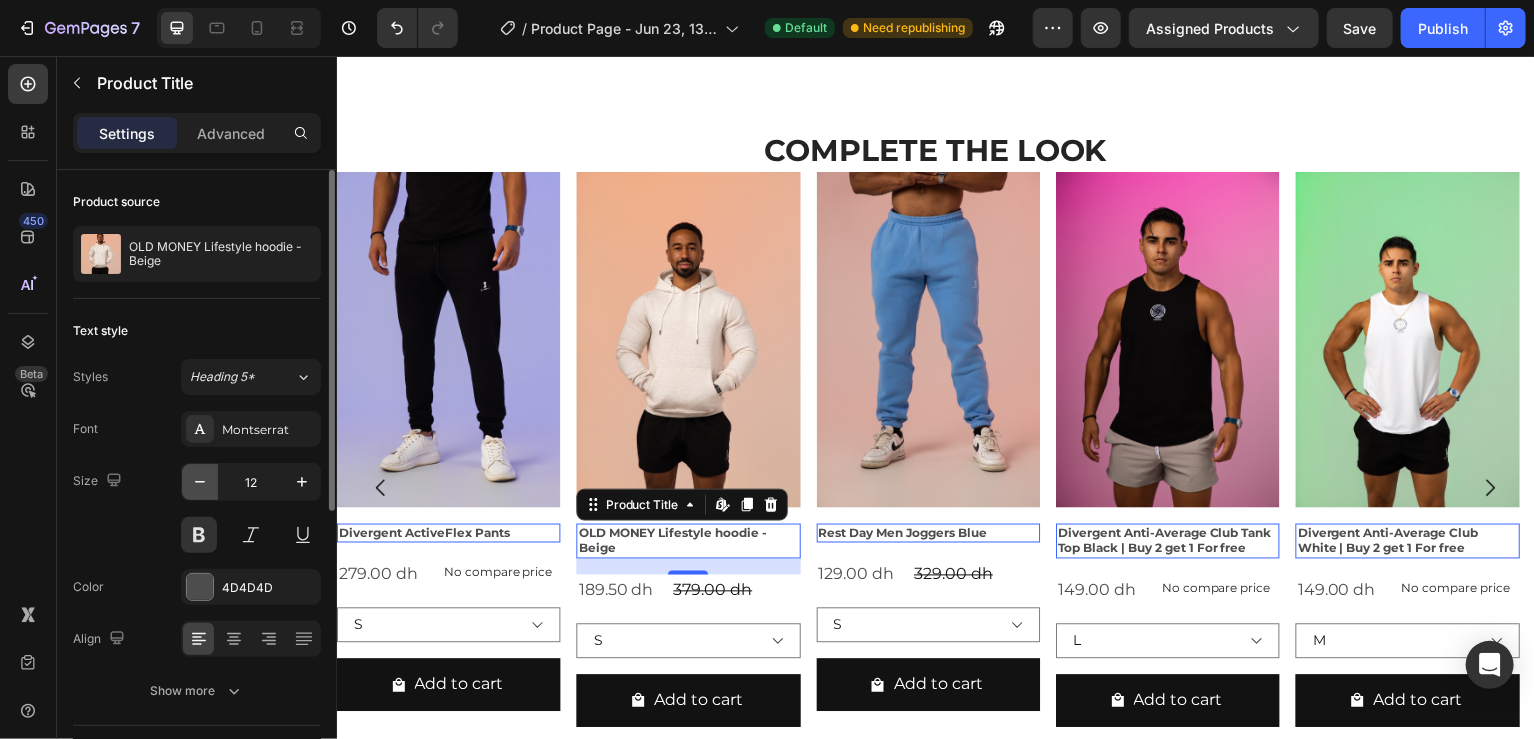 click 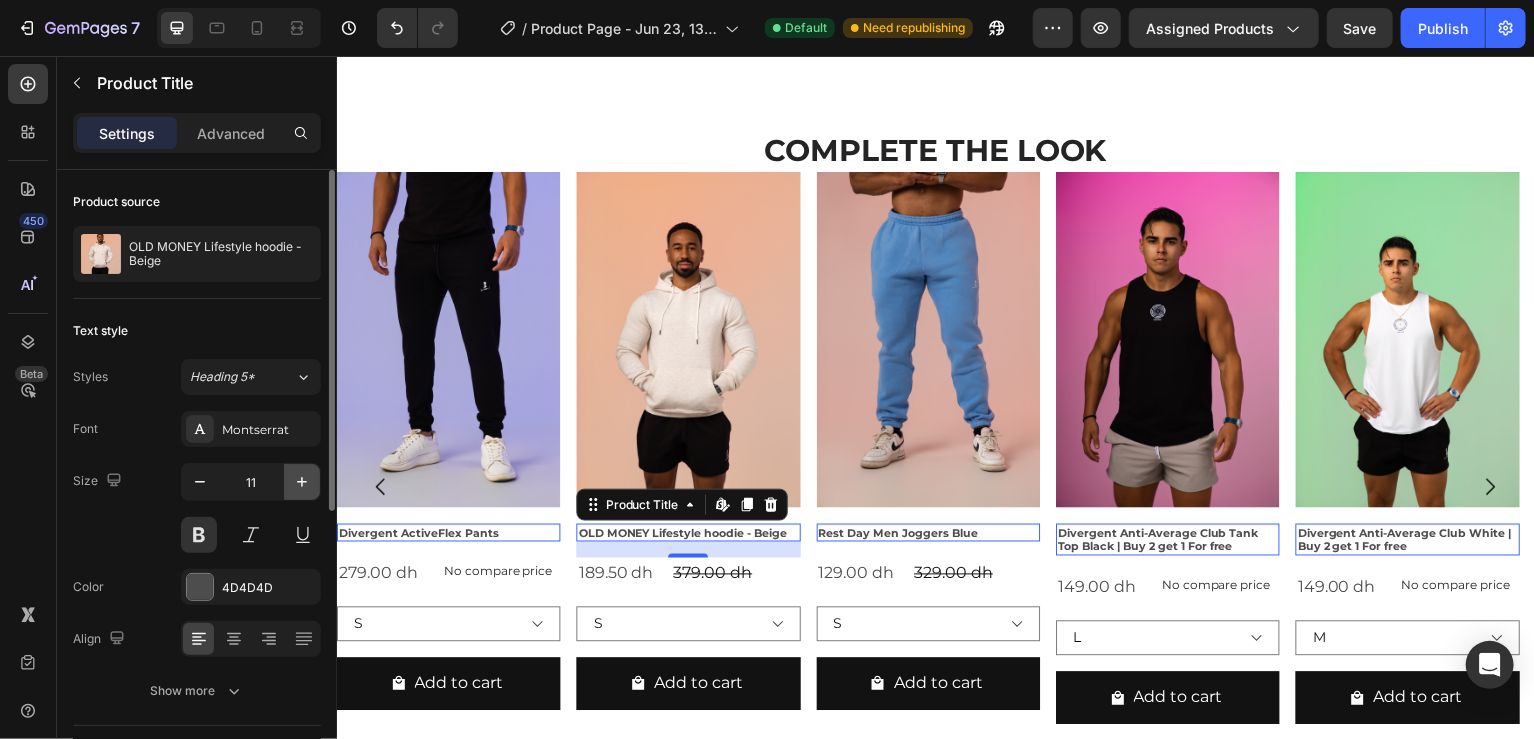 click at bounding box center (302, 482) 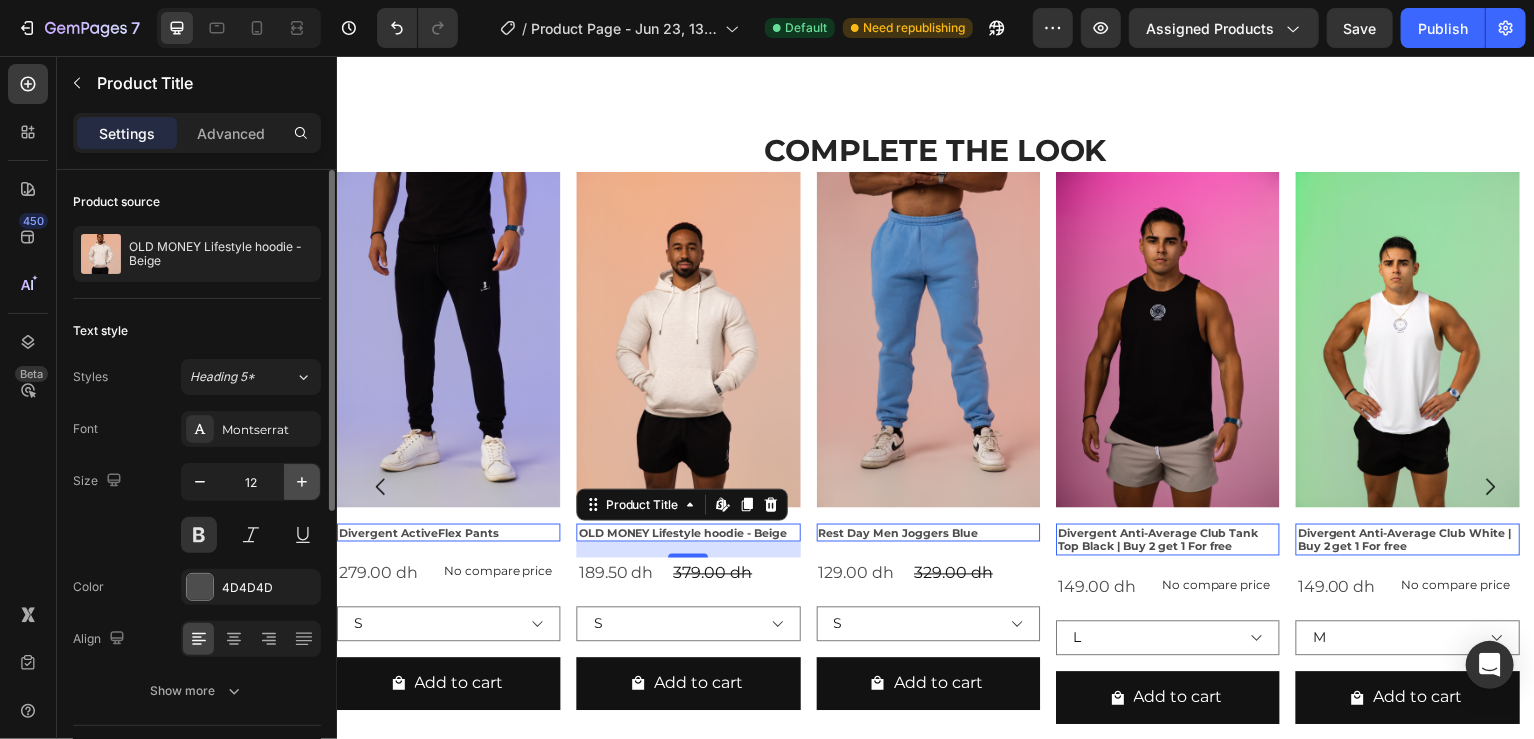 click at bounding box center (302, 482) 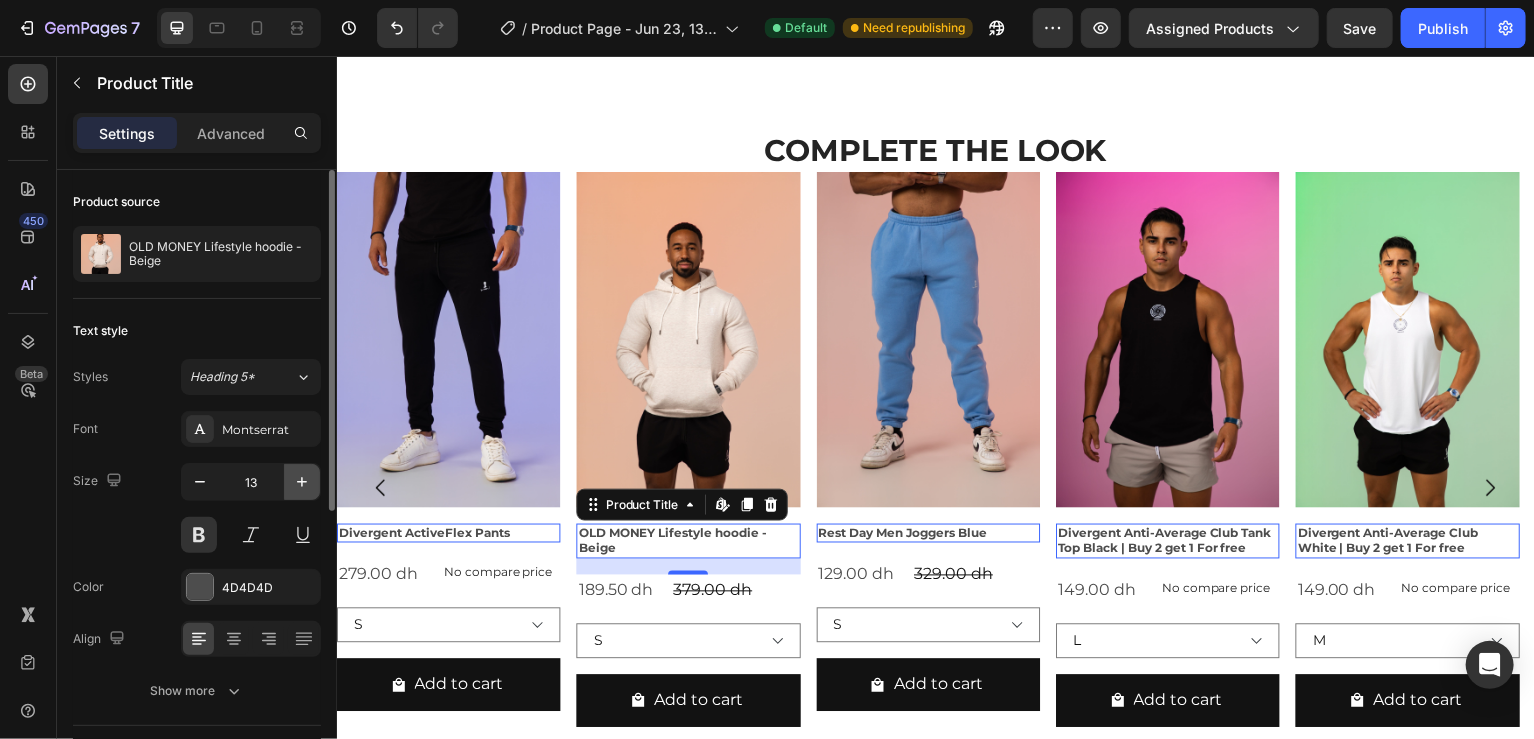 click at bounding box center [302, 482] 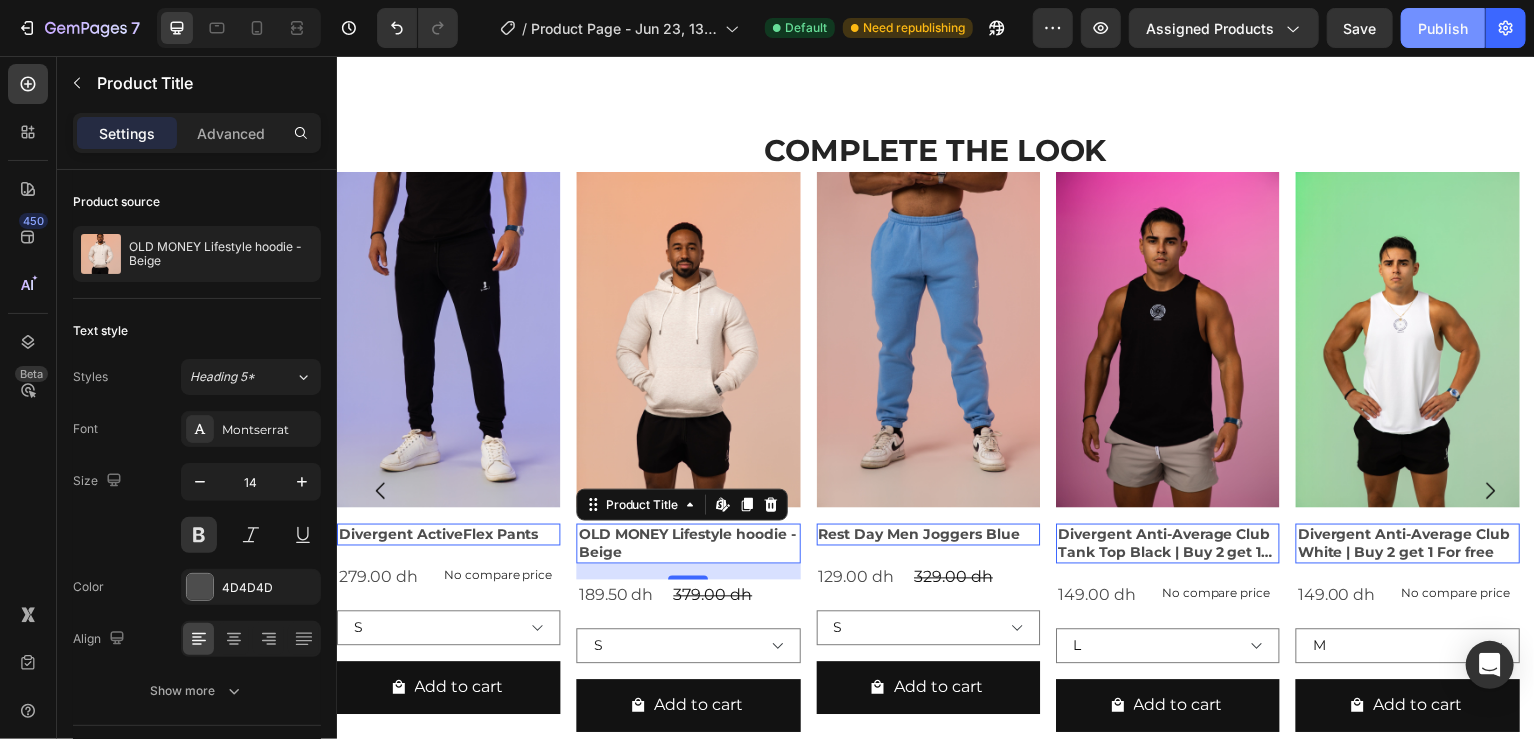 click on "Publish" at bounding box center [1443, 28] 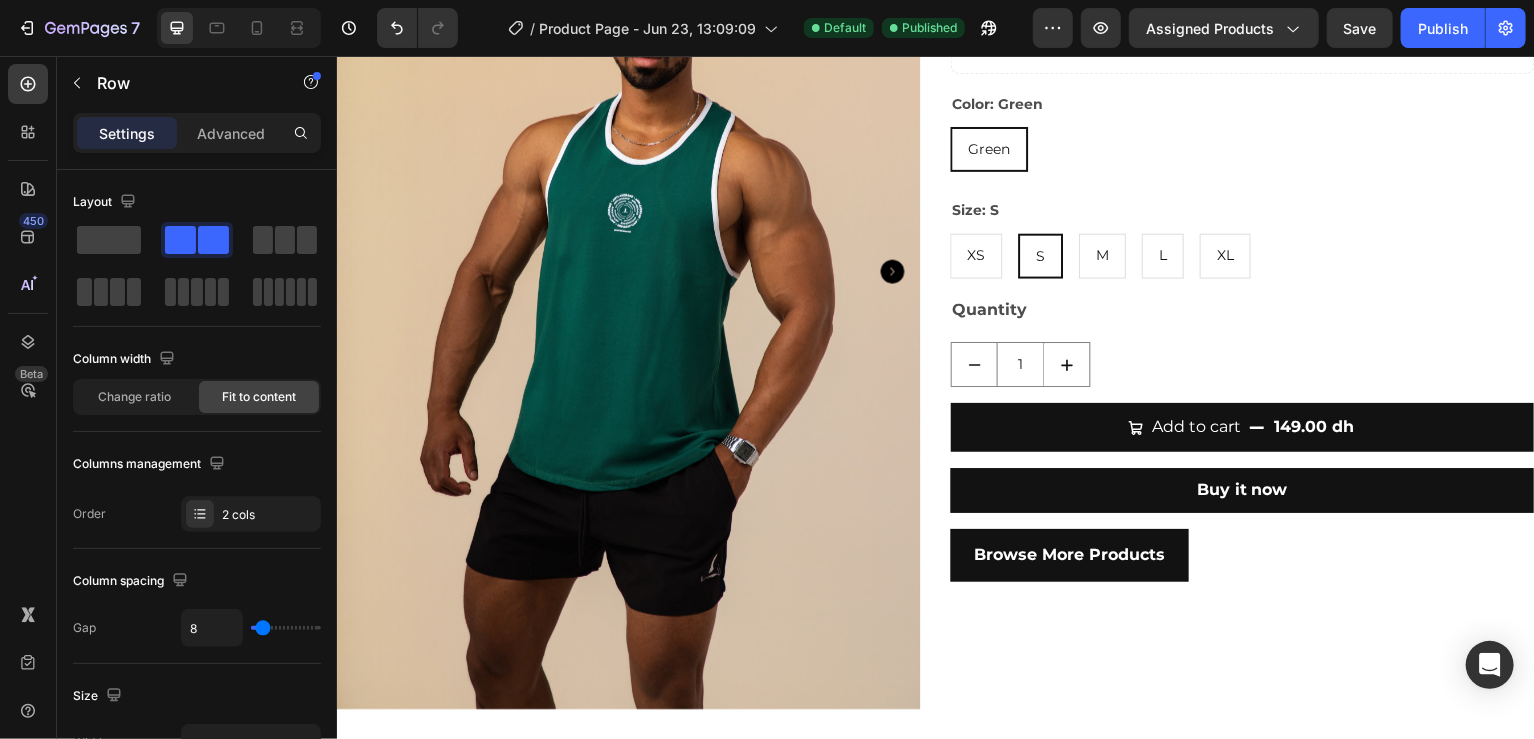 scroll, scrollTop: 315, scrollLeft: 0, axis: vertical 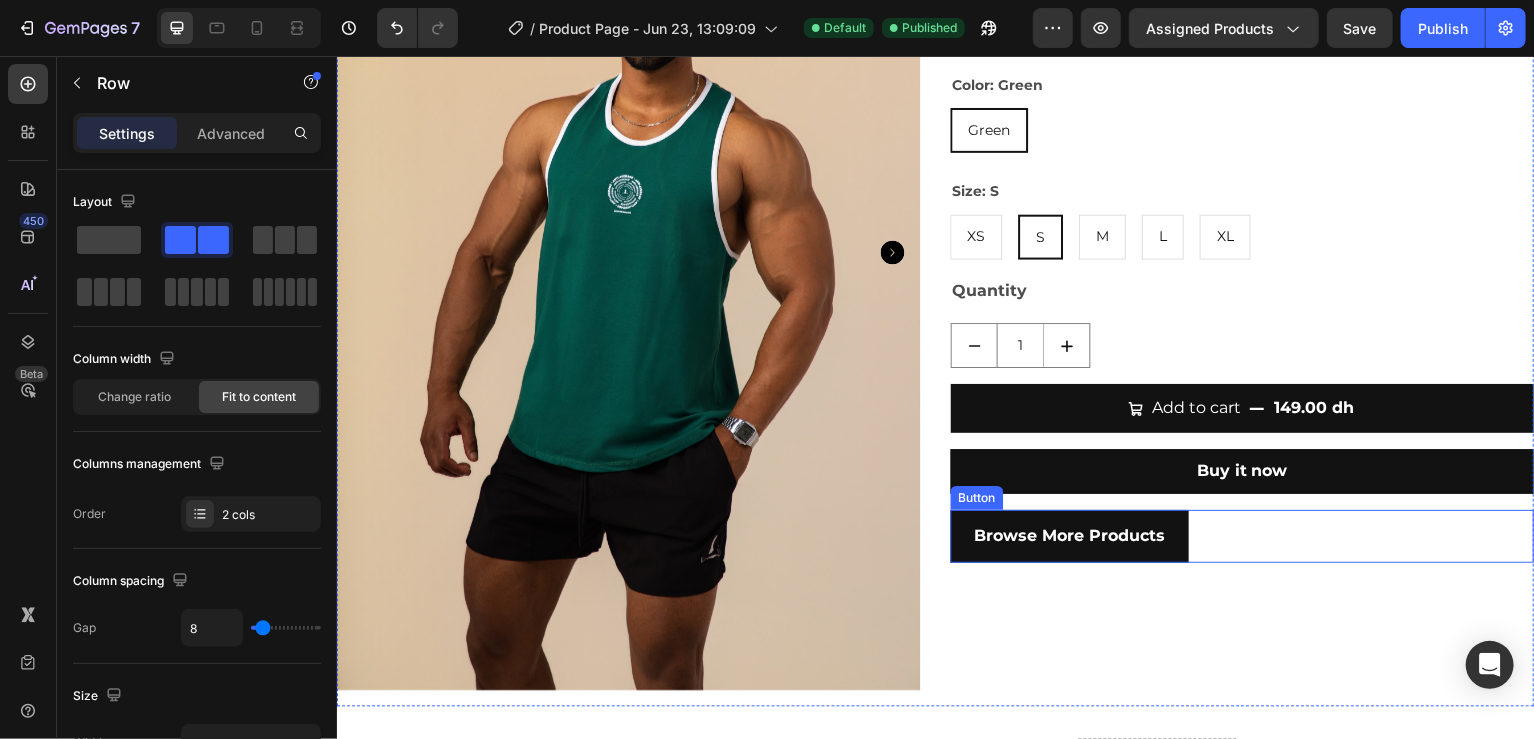click on "Browse More Products Button" at bounding box center [1243, 537] 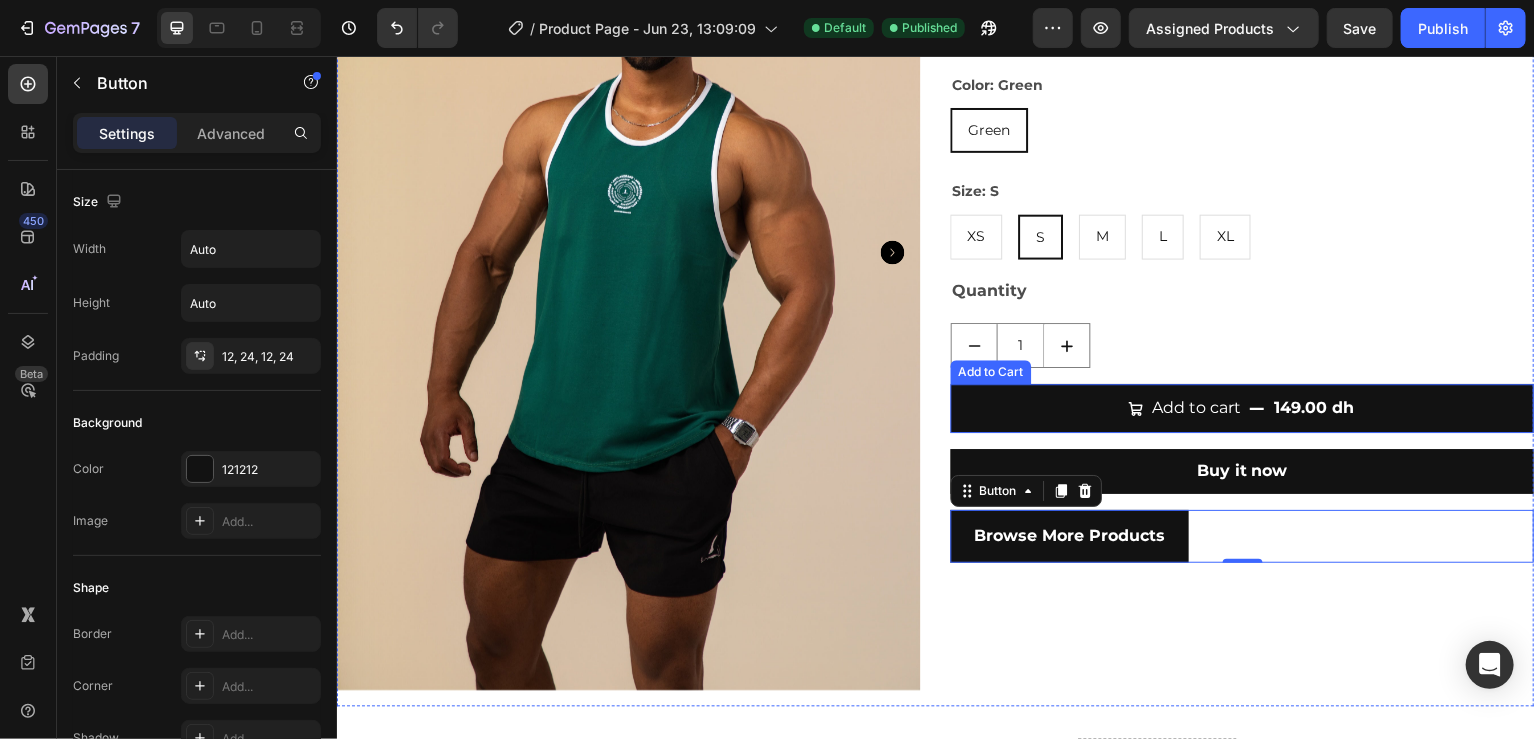scroll, scrollTop: 0, scrollLeft: 0, axis: both 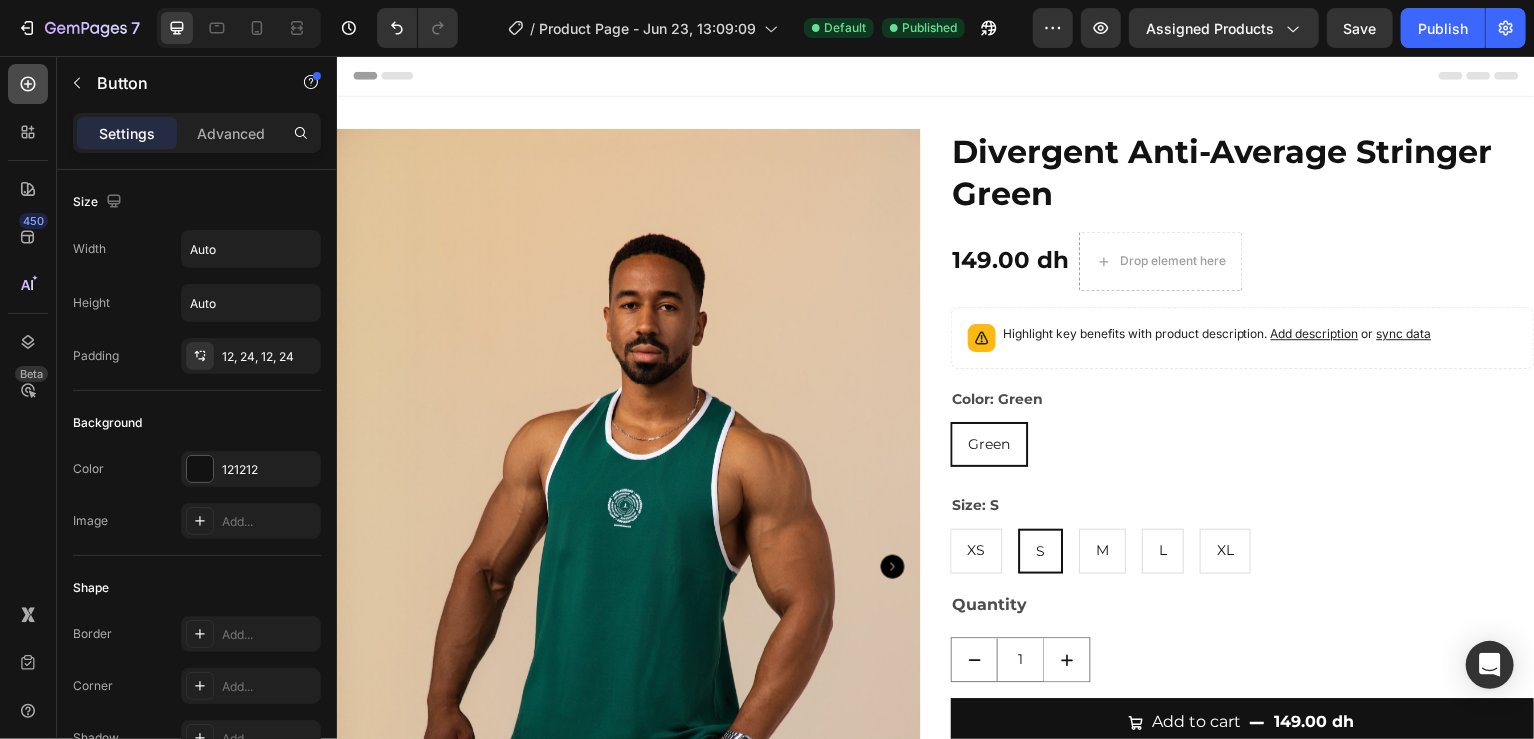 click 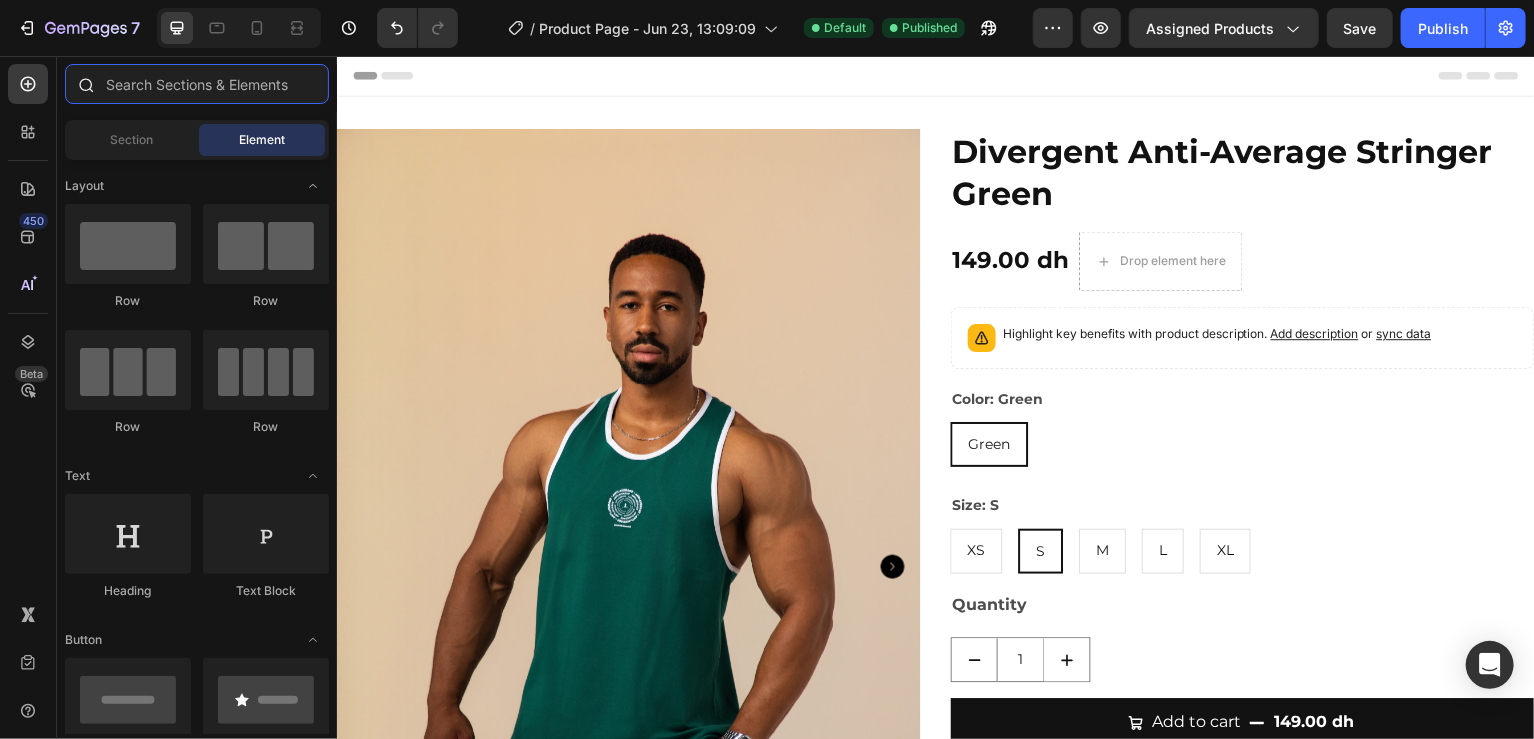 click at bounding box center (197, 84) 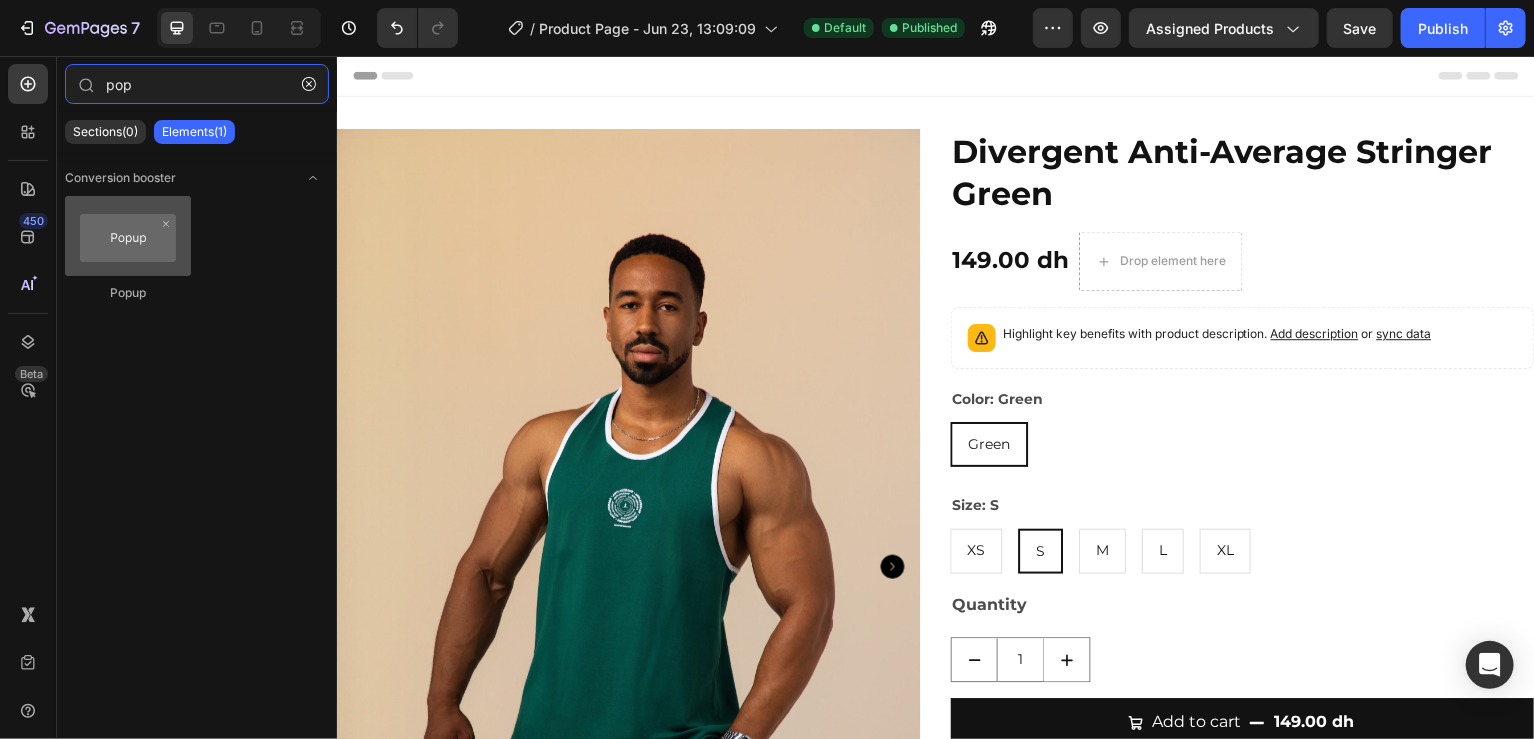type on "pop" 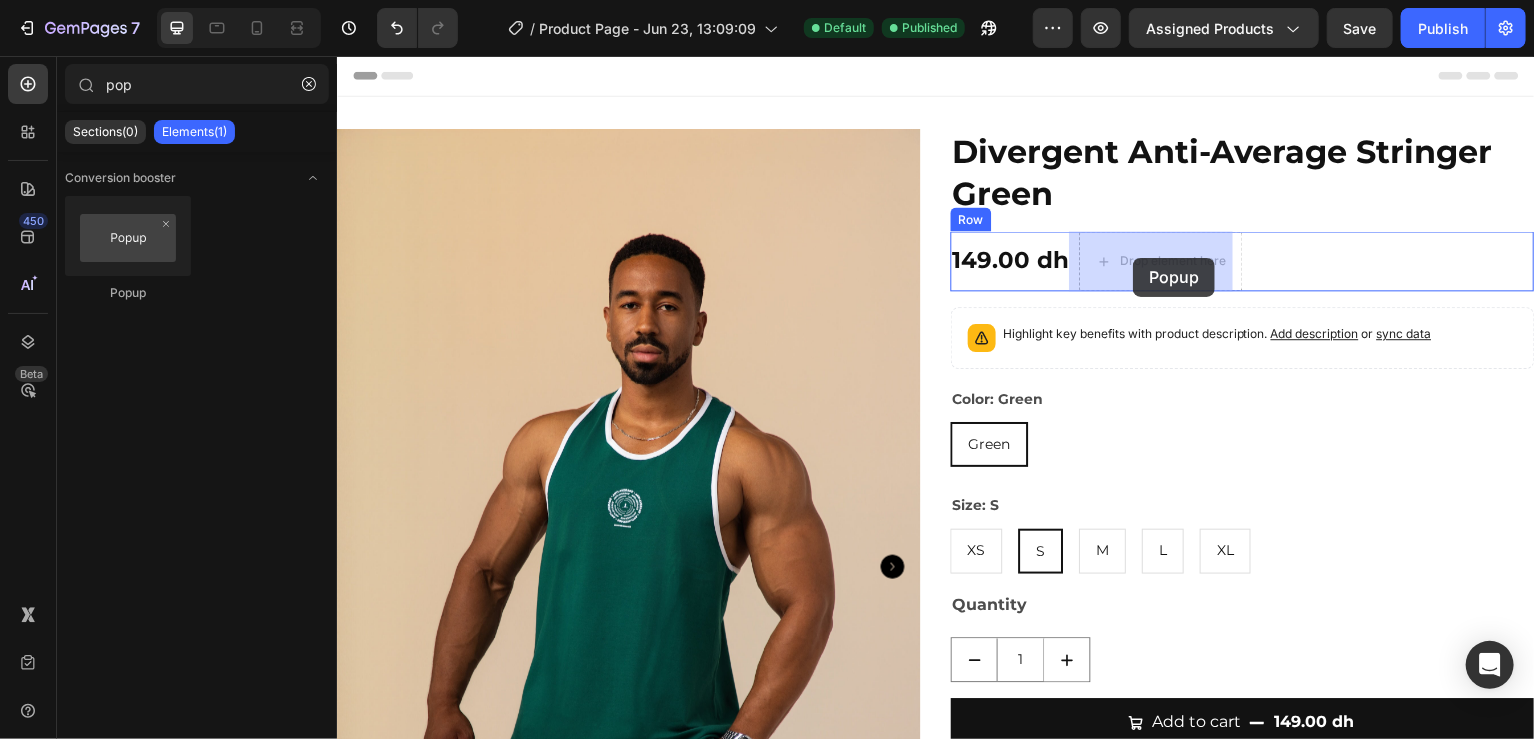 drag, startPoint x: 456, startPoint y: 277, endPoint x: 1135, endPoint y: 258, distance: 679.2658 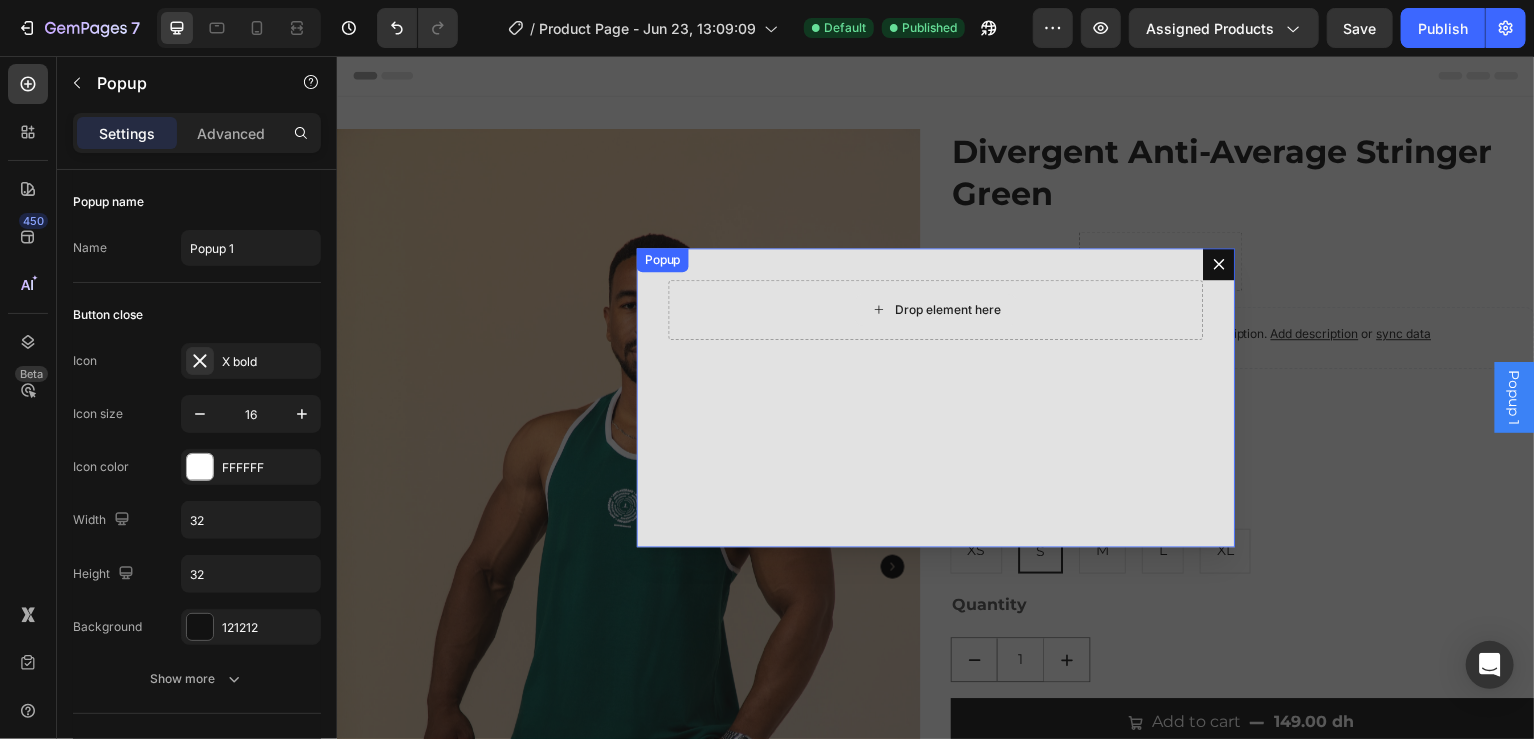 click on "Drop element here" at bounding box center [936, 311] 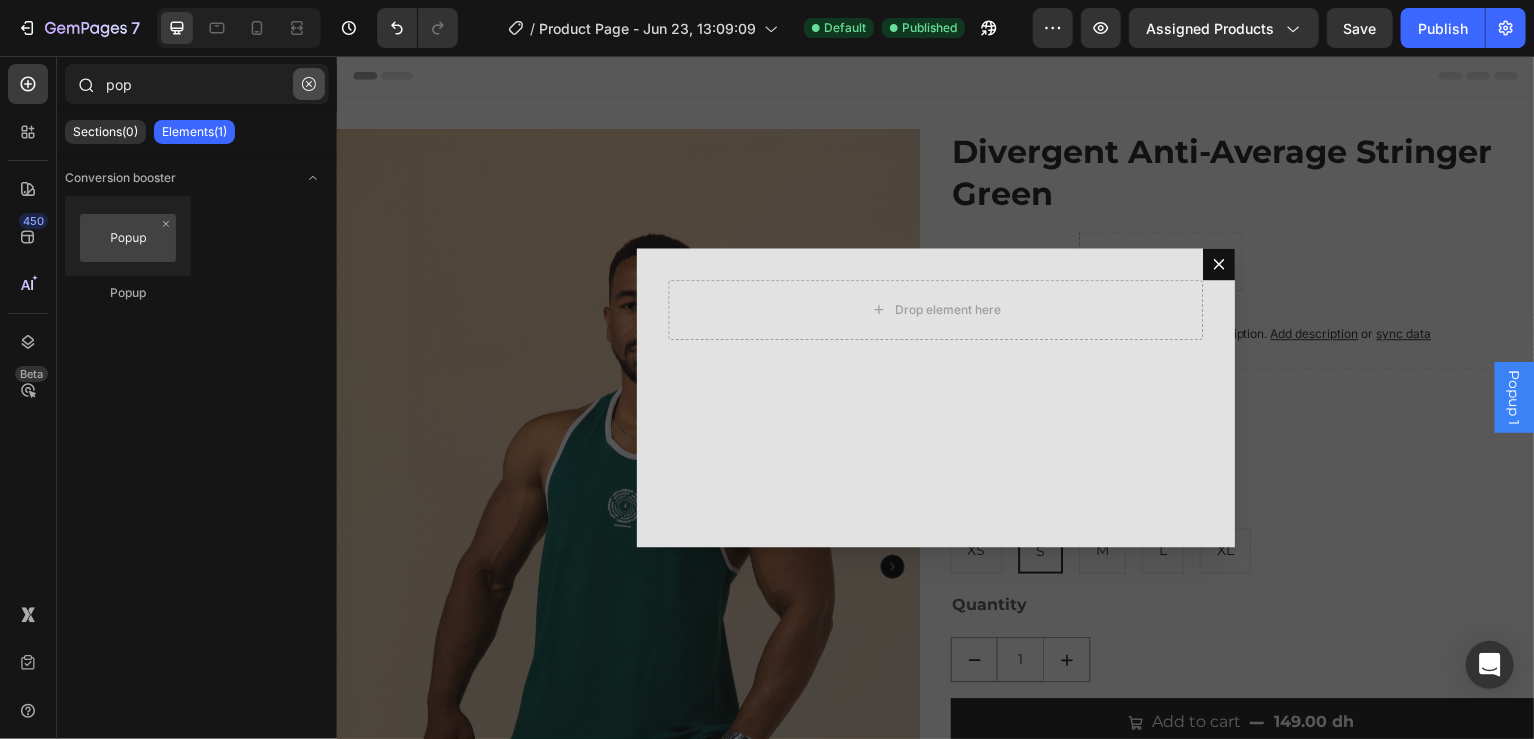 click at bounding box center [309, 84] 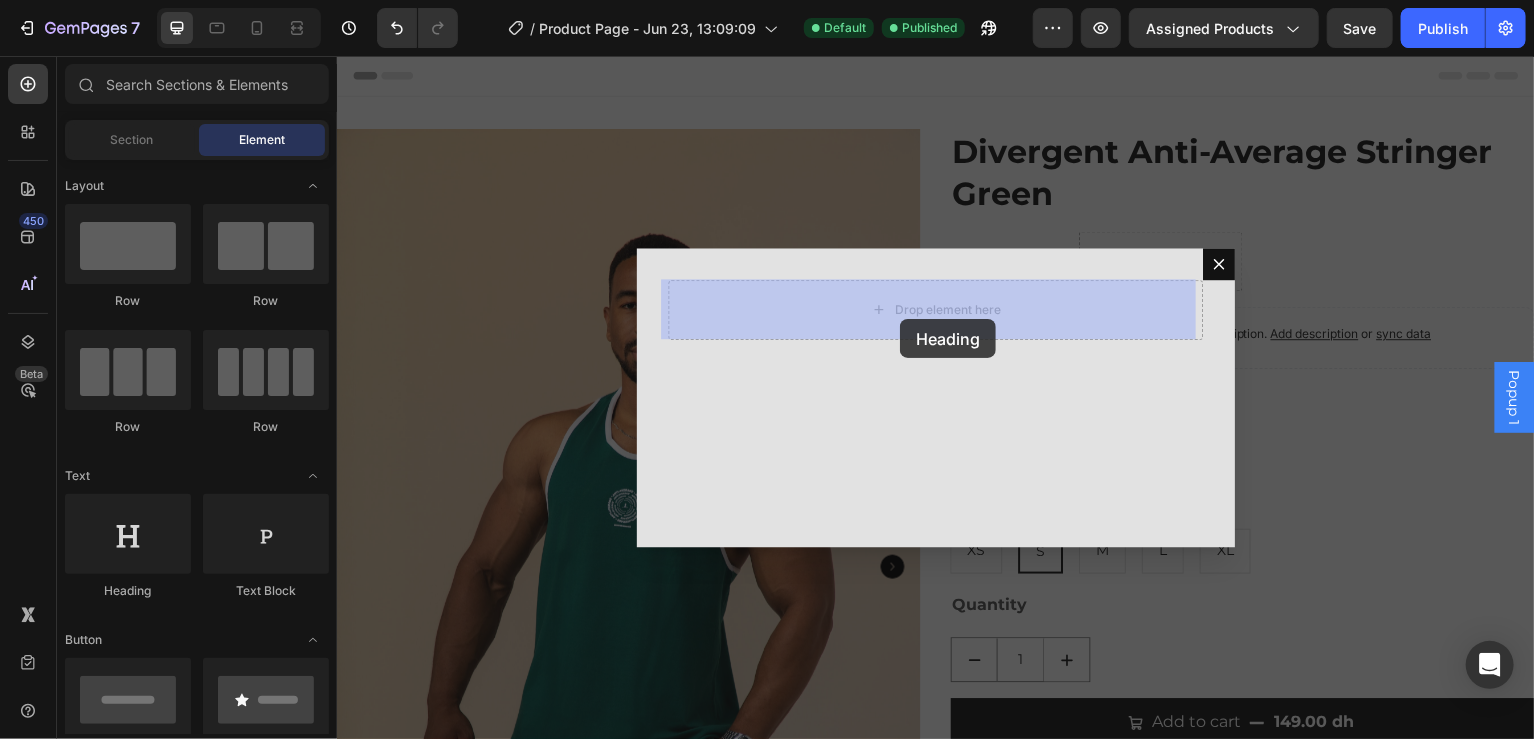 drag, startPoint x: 487, startPoint y: 596, endPoint x: 900, endPoint y: 320, distance: 496.73434 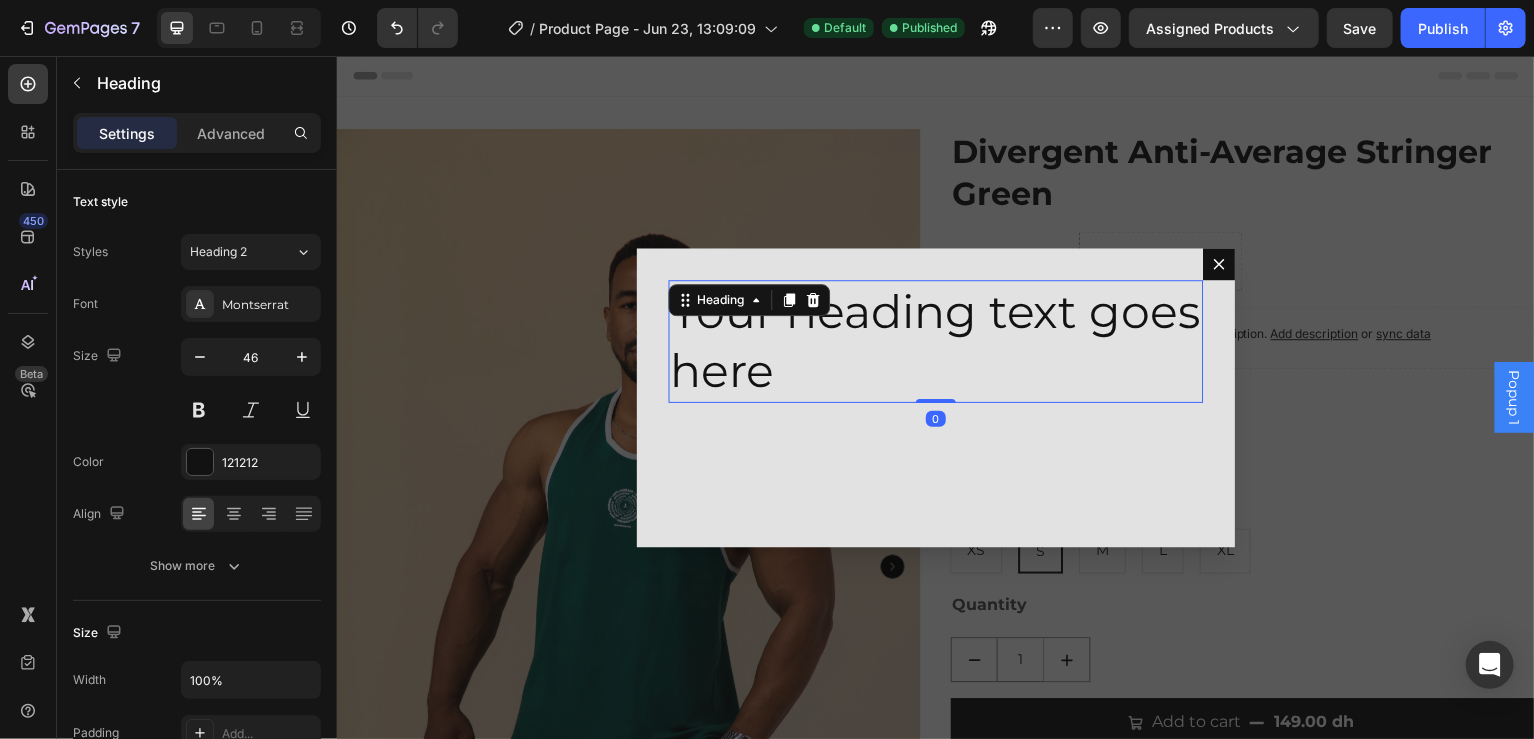 click on "Your heading text goes here" at bounding box center (936, 343) 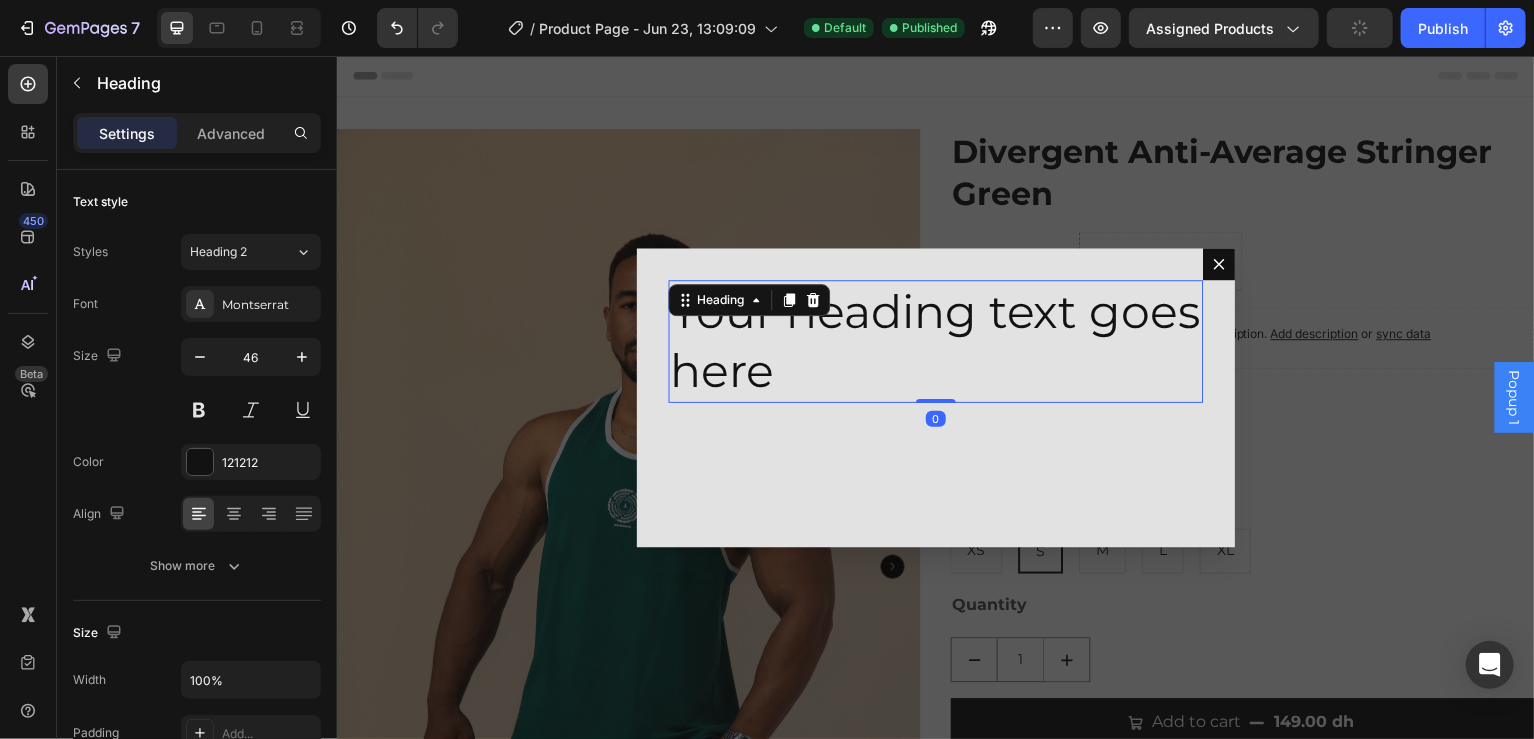 click on "Your heading text goes here" at bounding box center [936, 343] 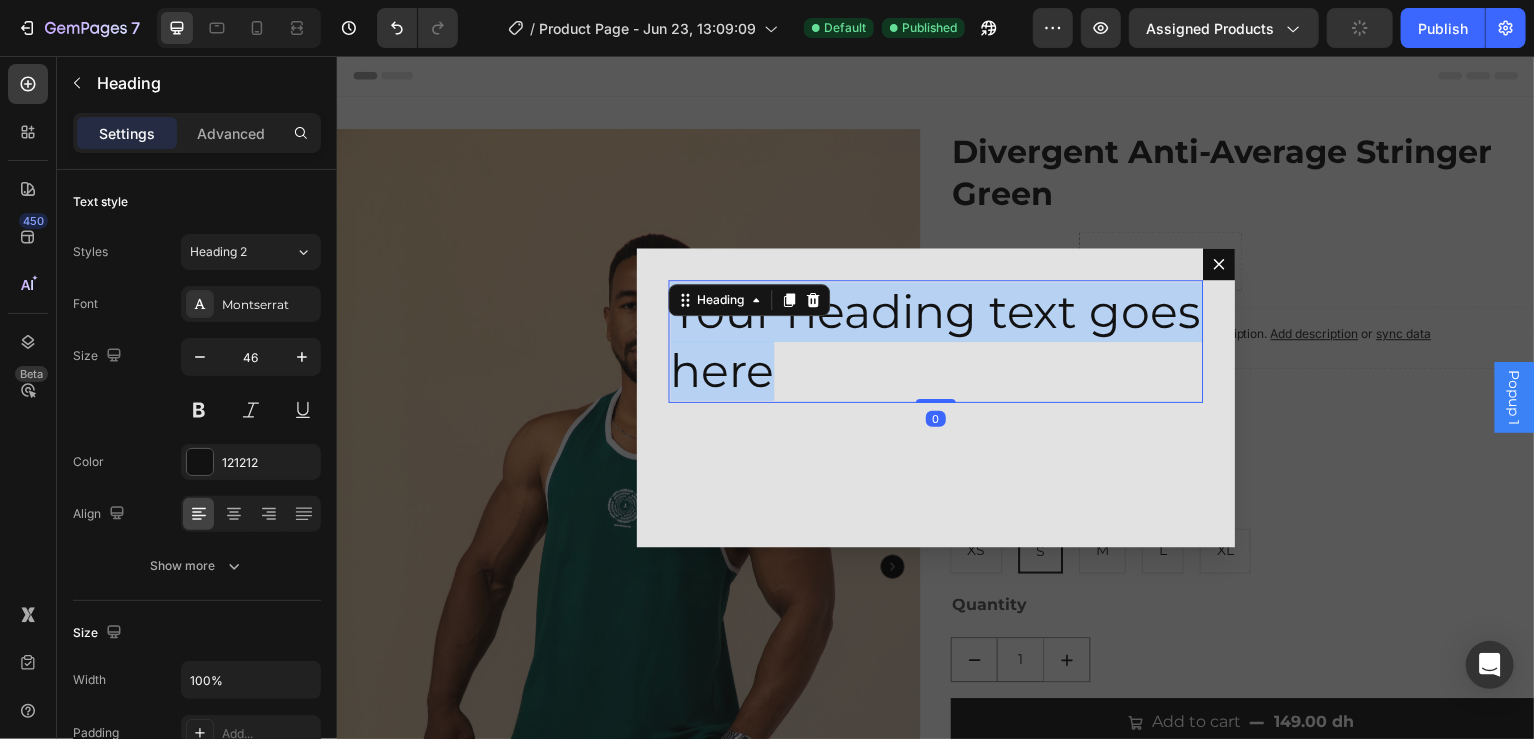 click on "Your heading text goes here" at bounding box center (936, 343) 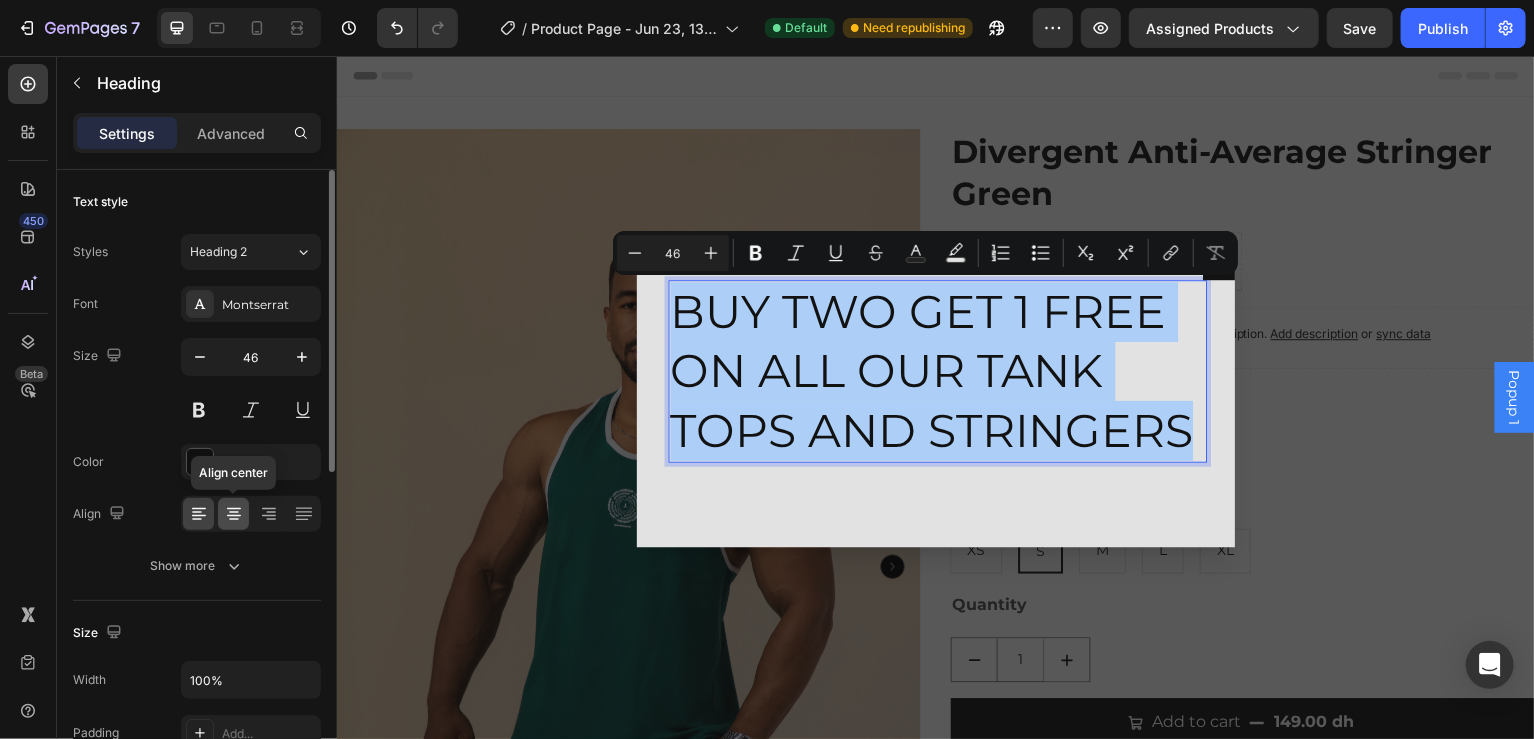 click 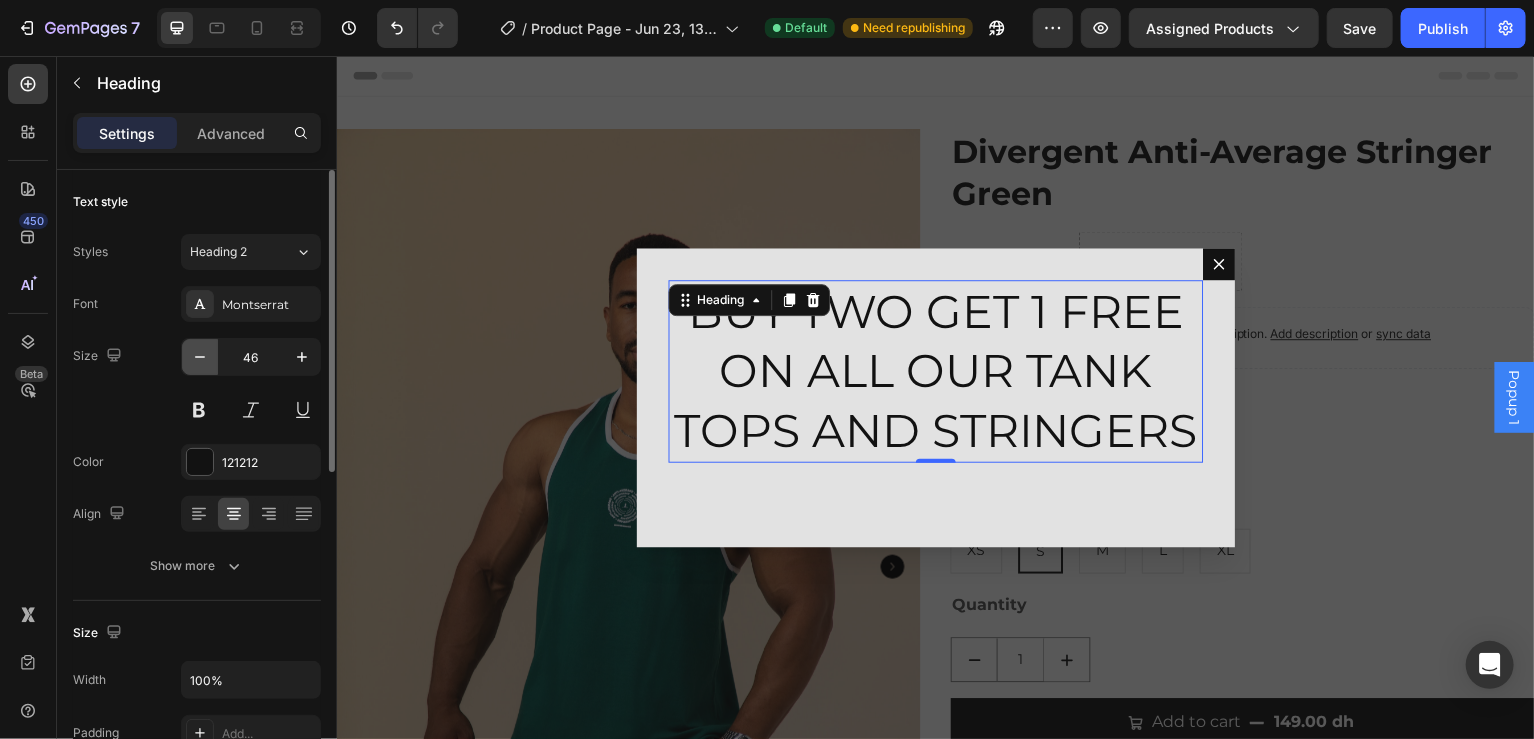 click 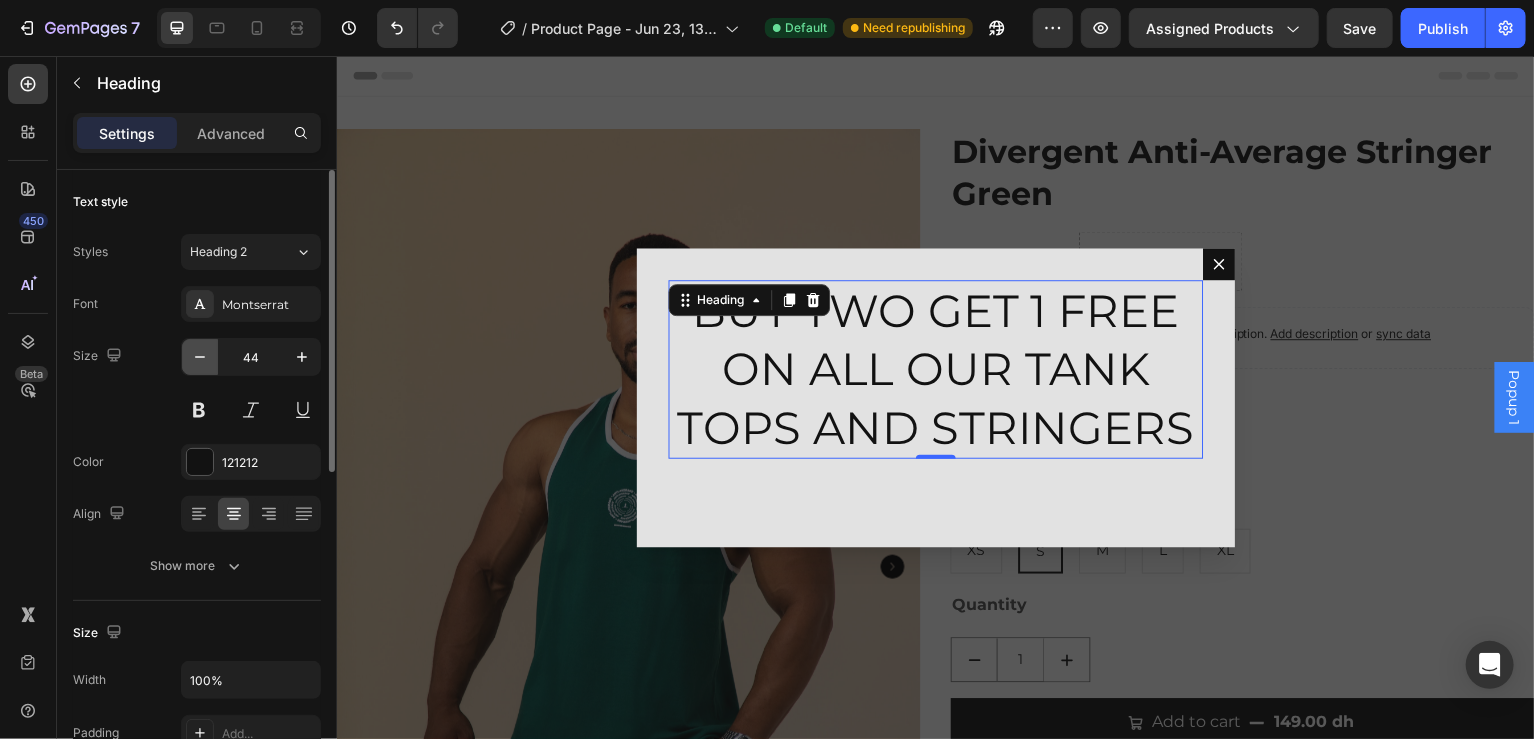 click 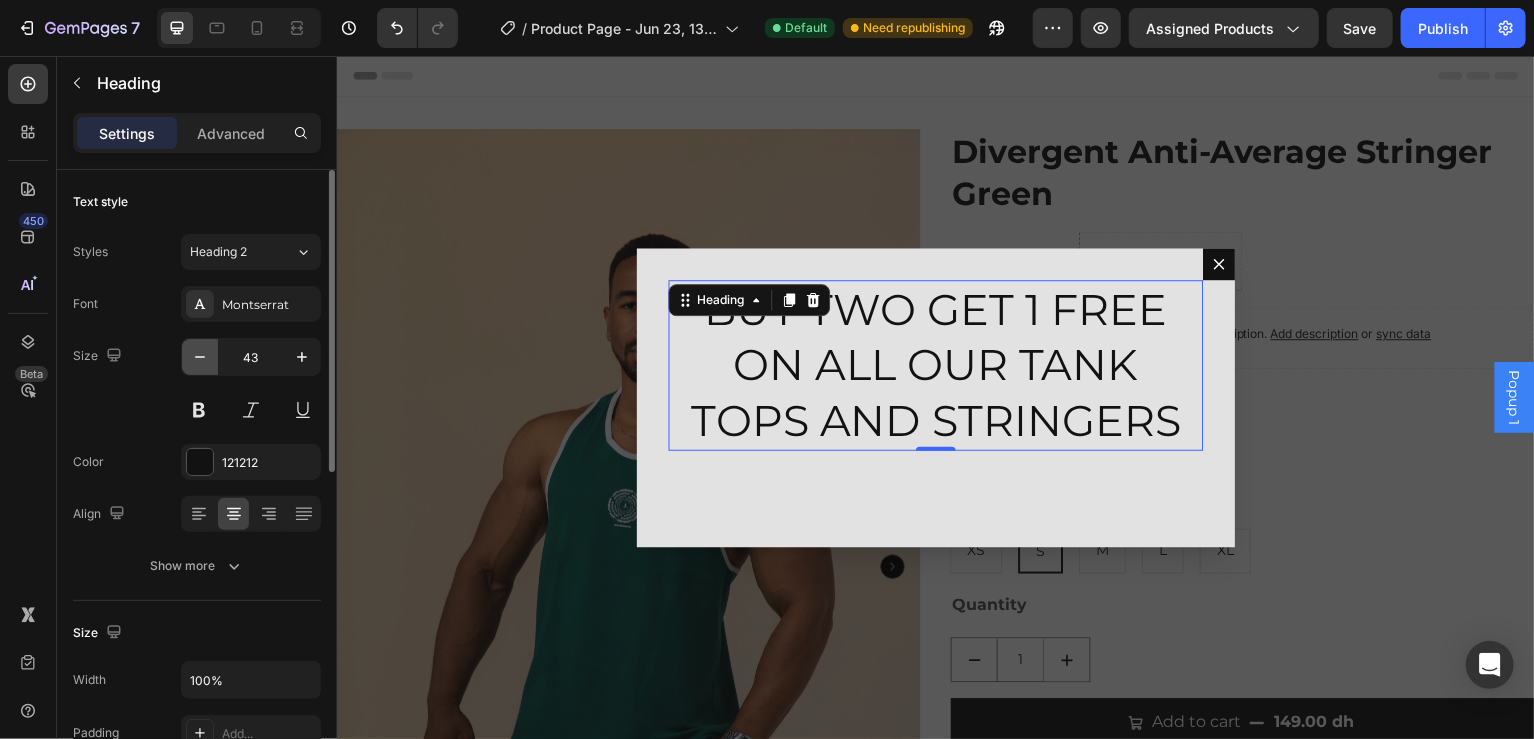 click 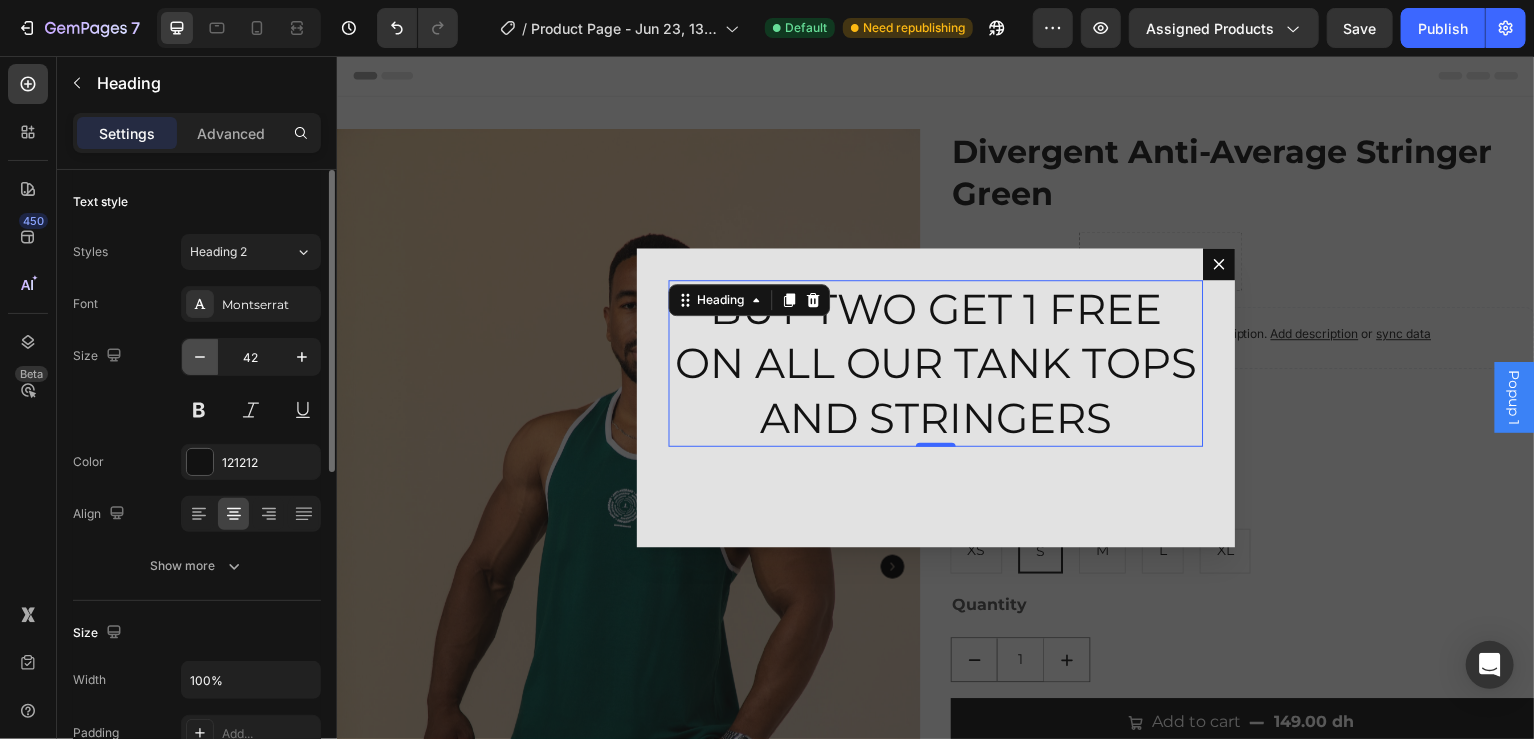 click 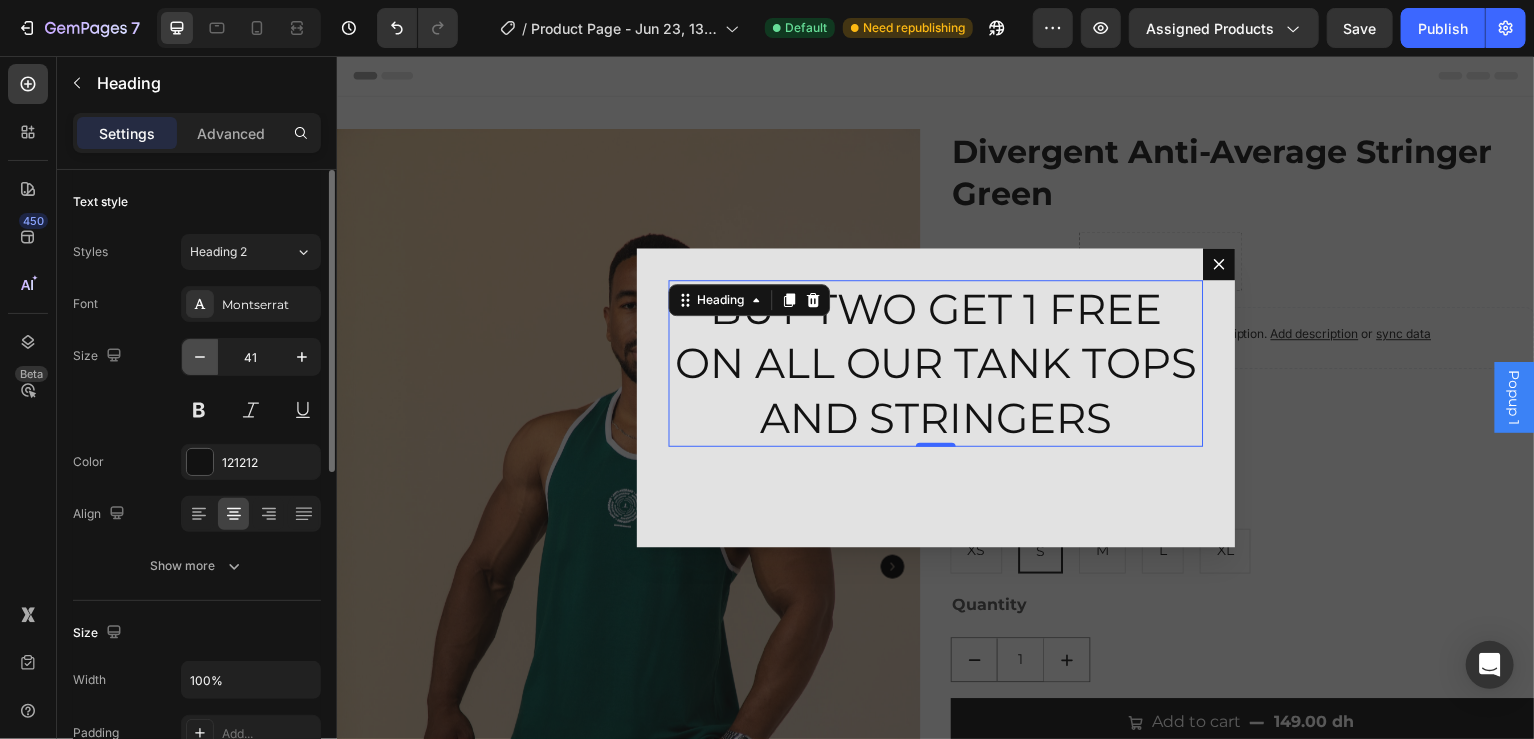 click 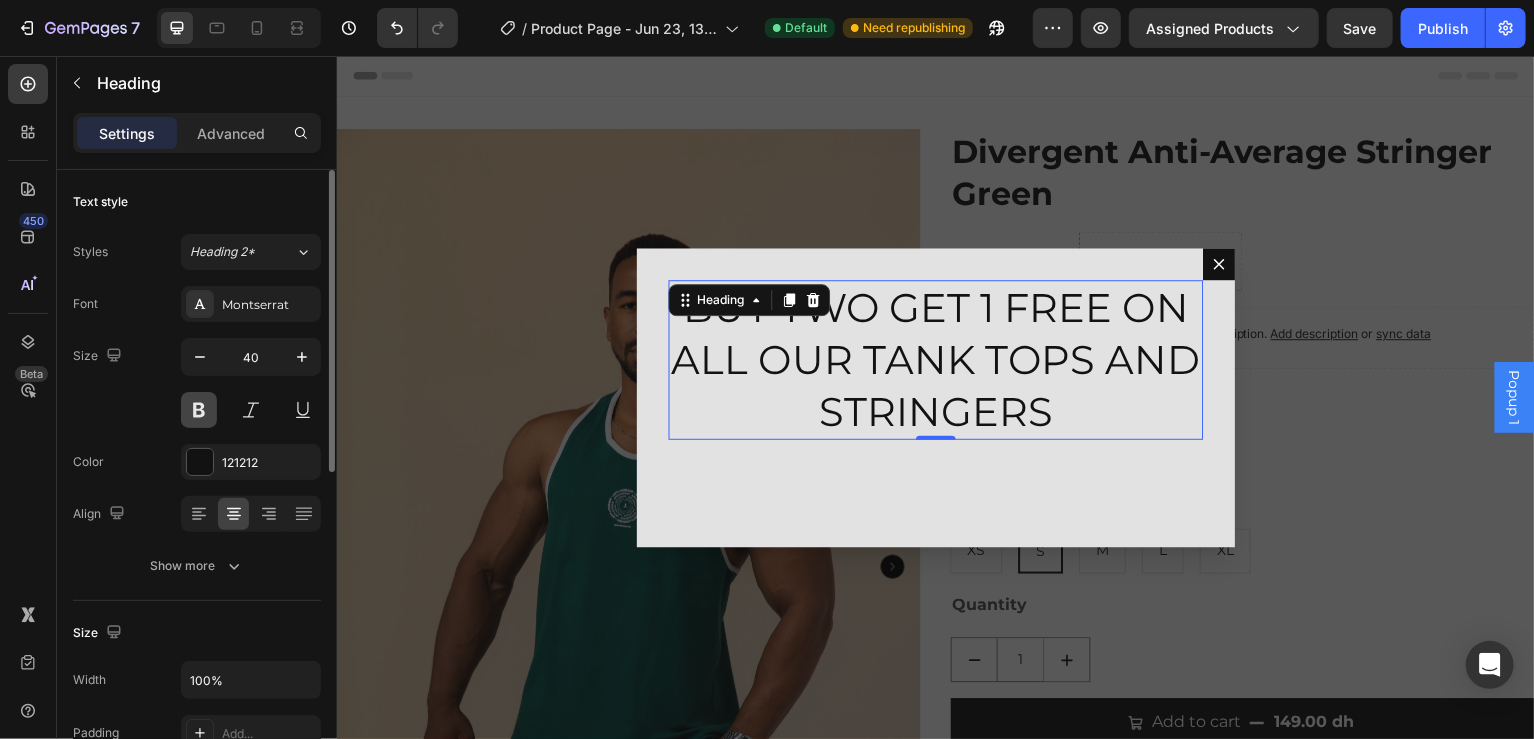 click at bounding box center (199, 410) 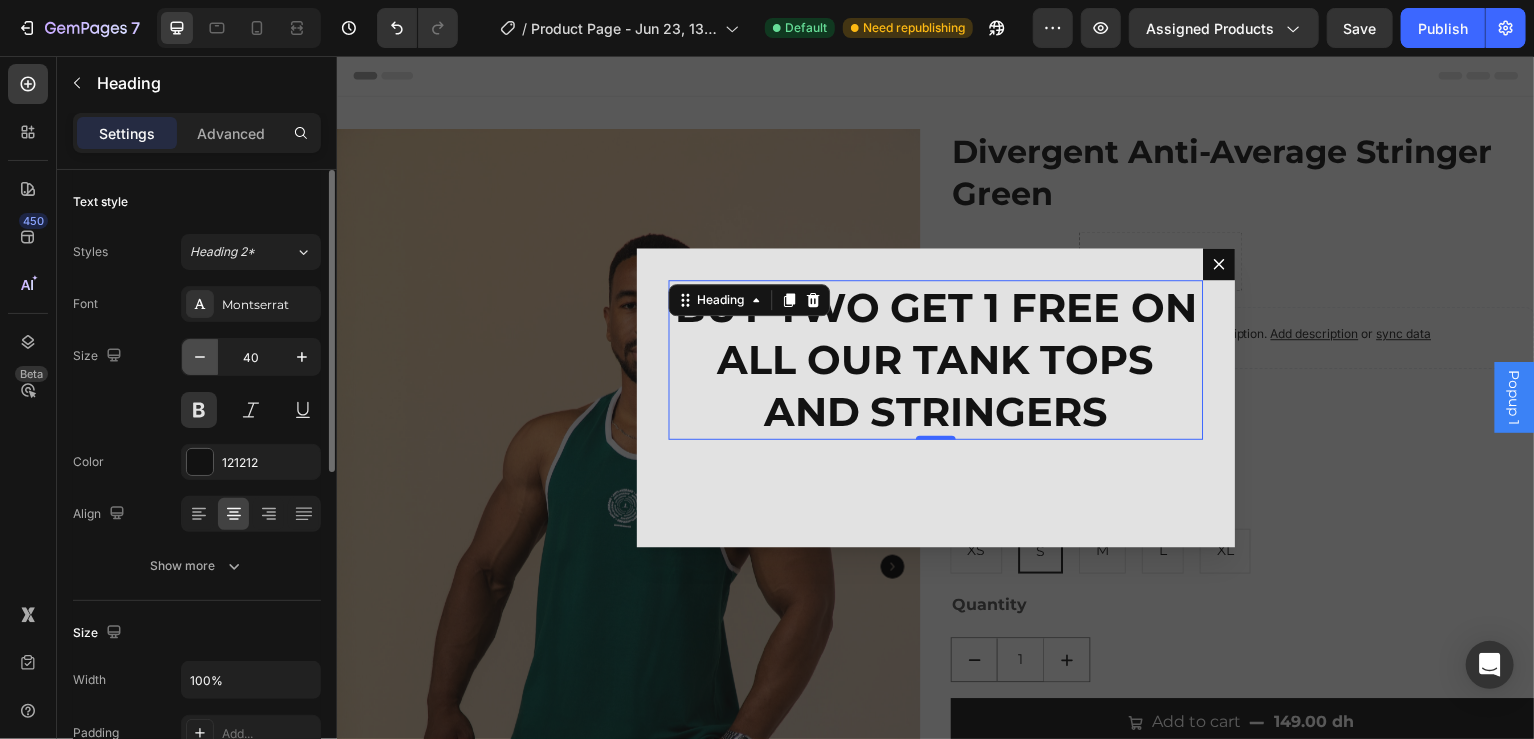 click at bounding box center [200, 357] 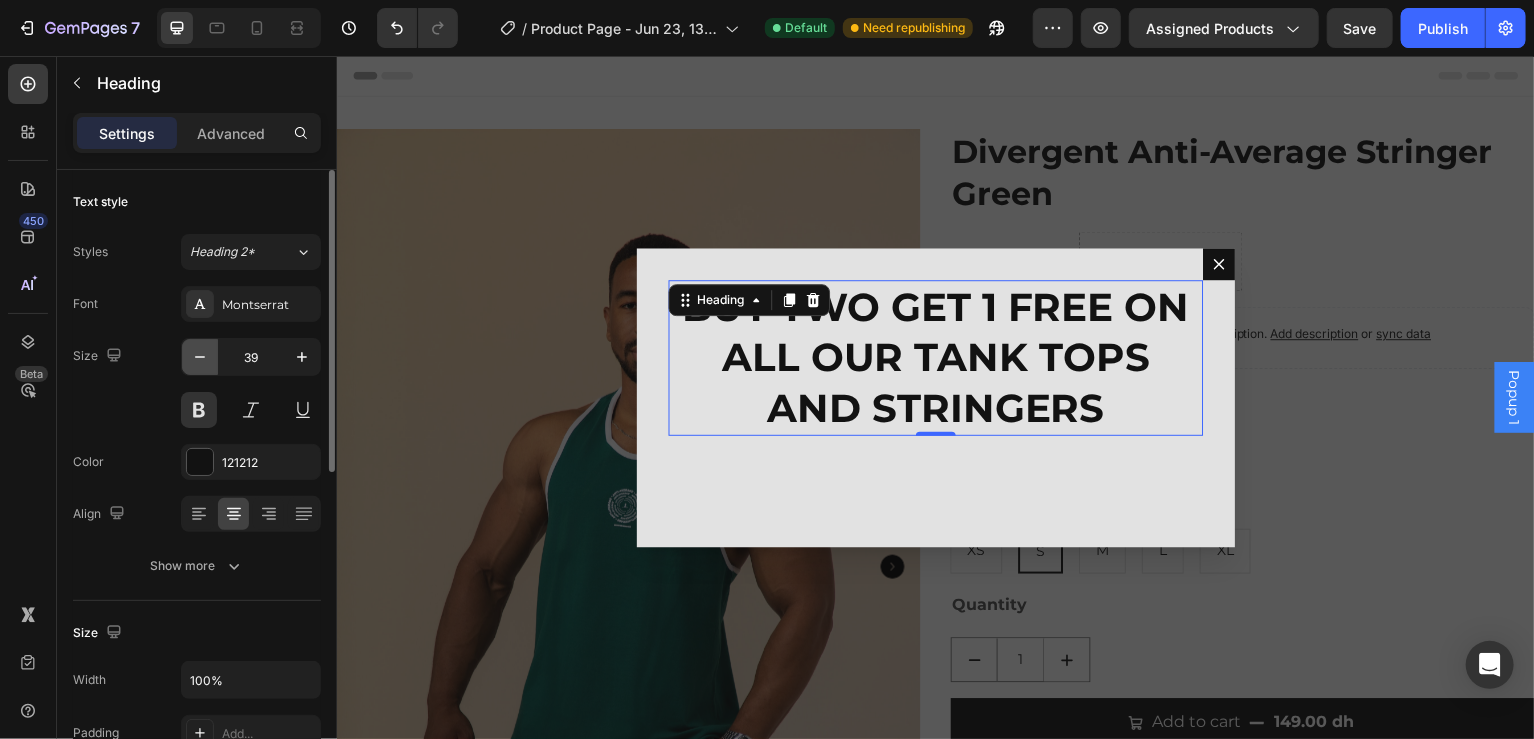 click at bounding box center [200, 357] 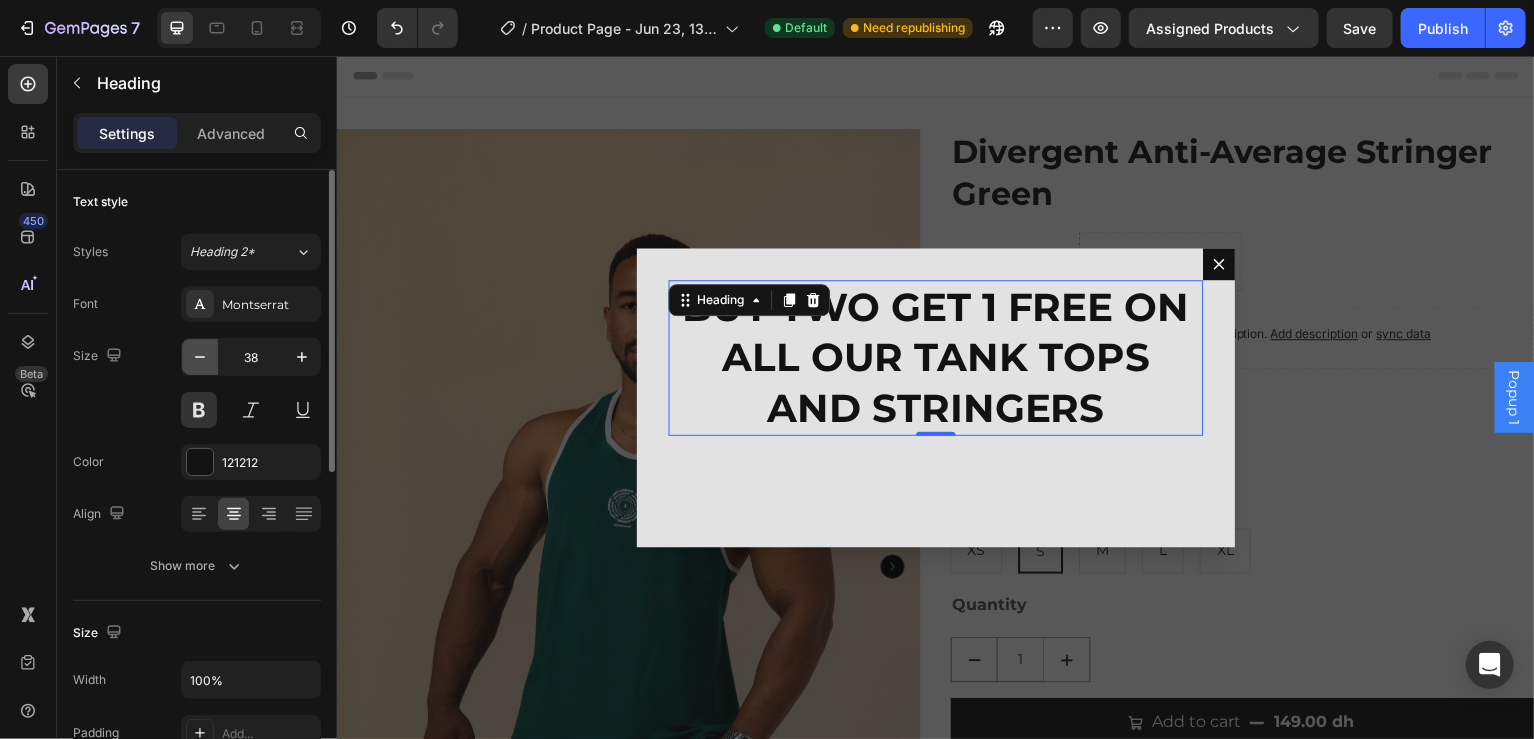 click at bounding box center [200, 357] 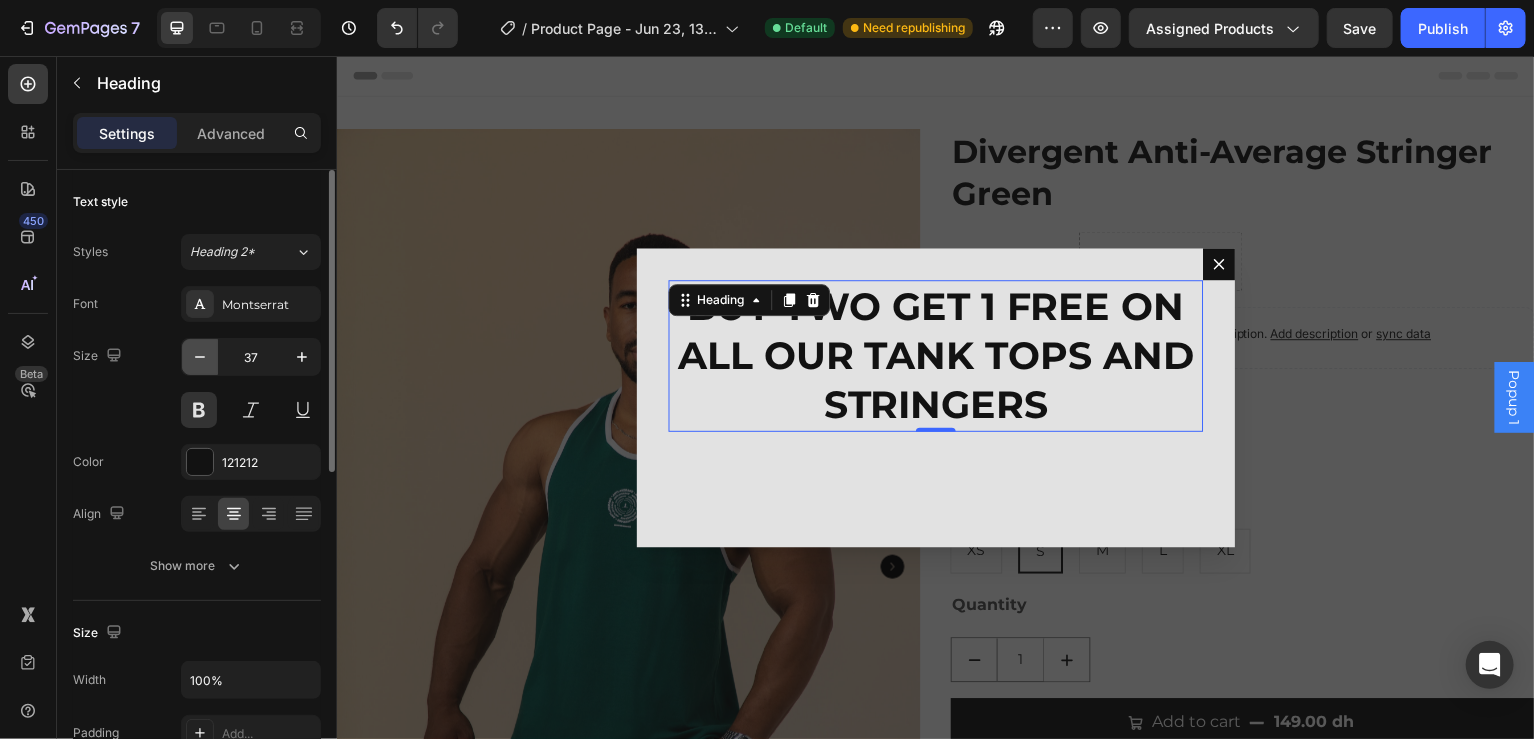click at bounding box center [200, 357] 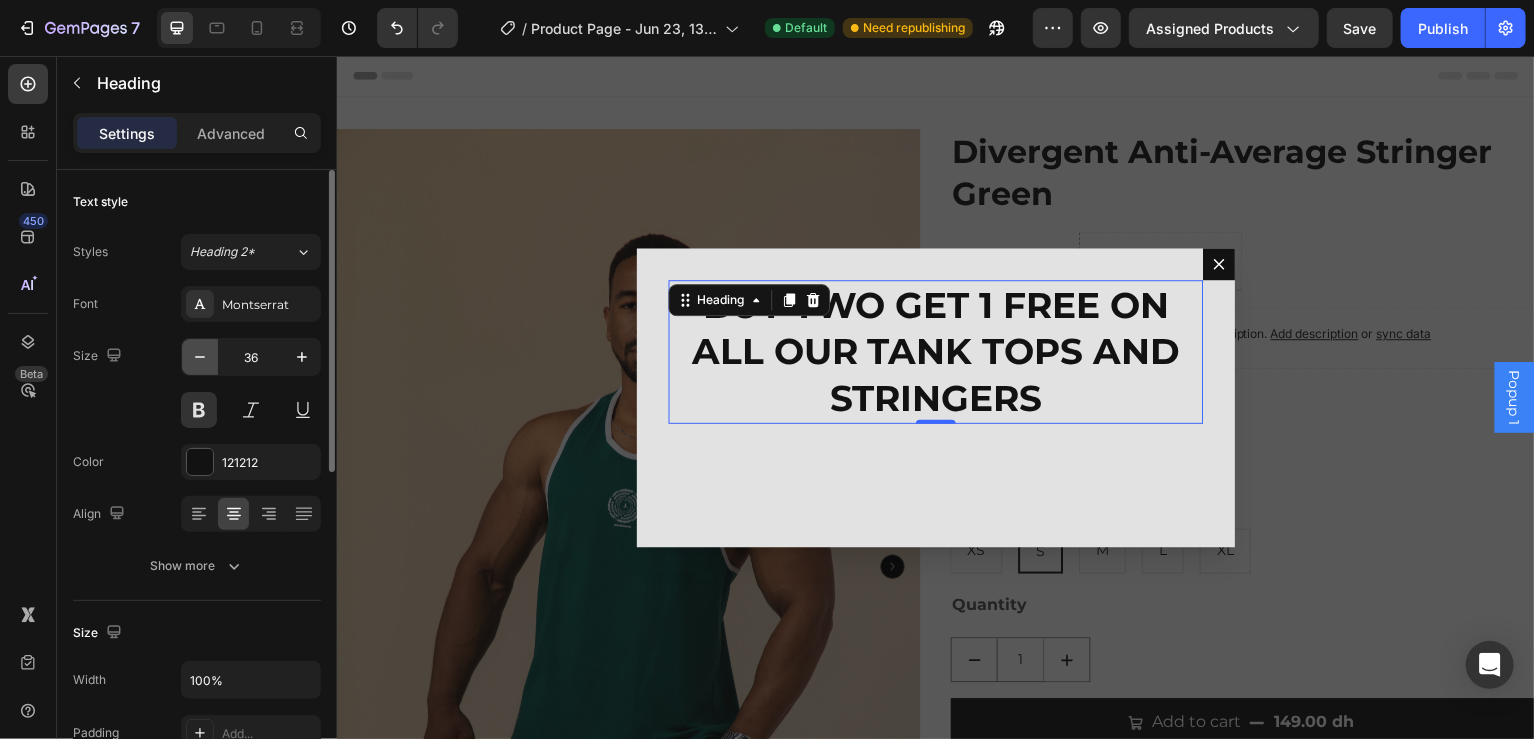 click at bounding box center (200, 357) 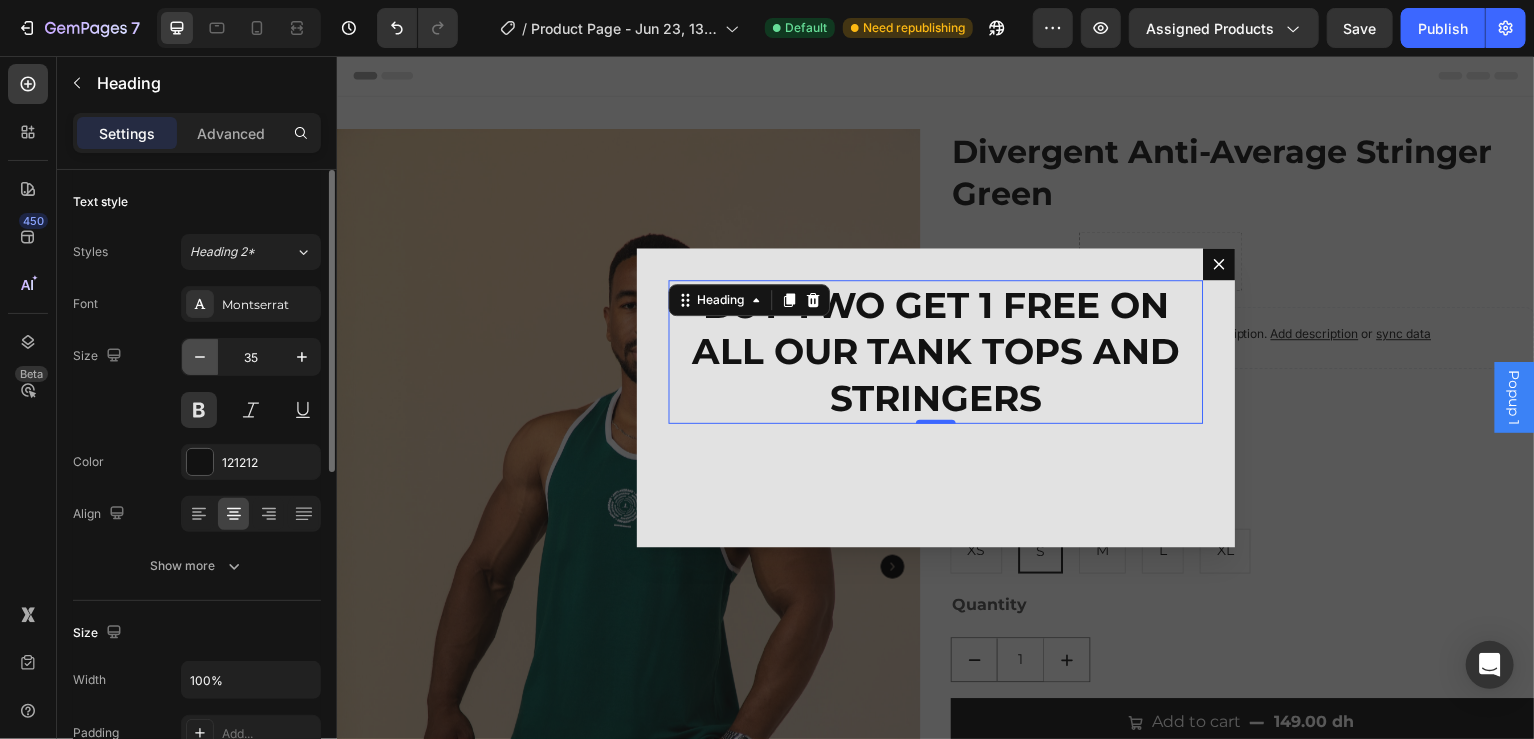 click at bounding box center (200, 357) 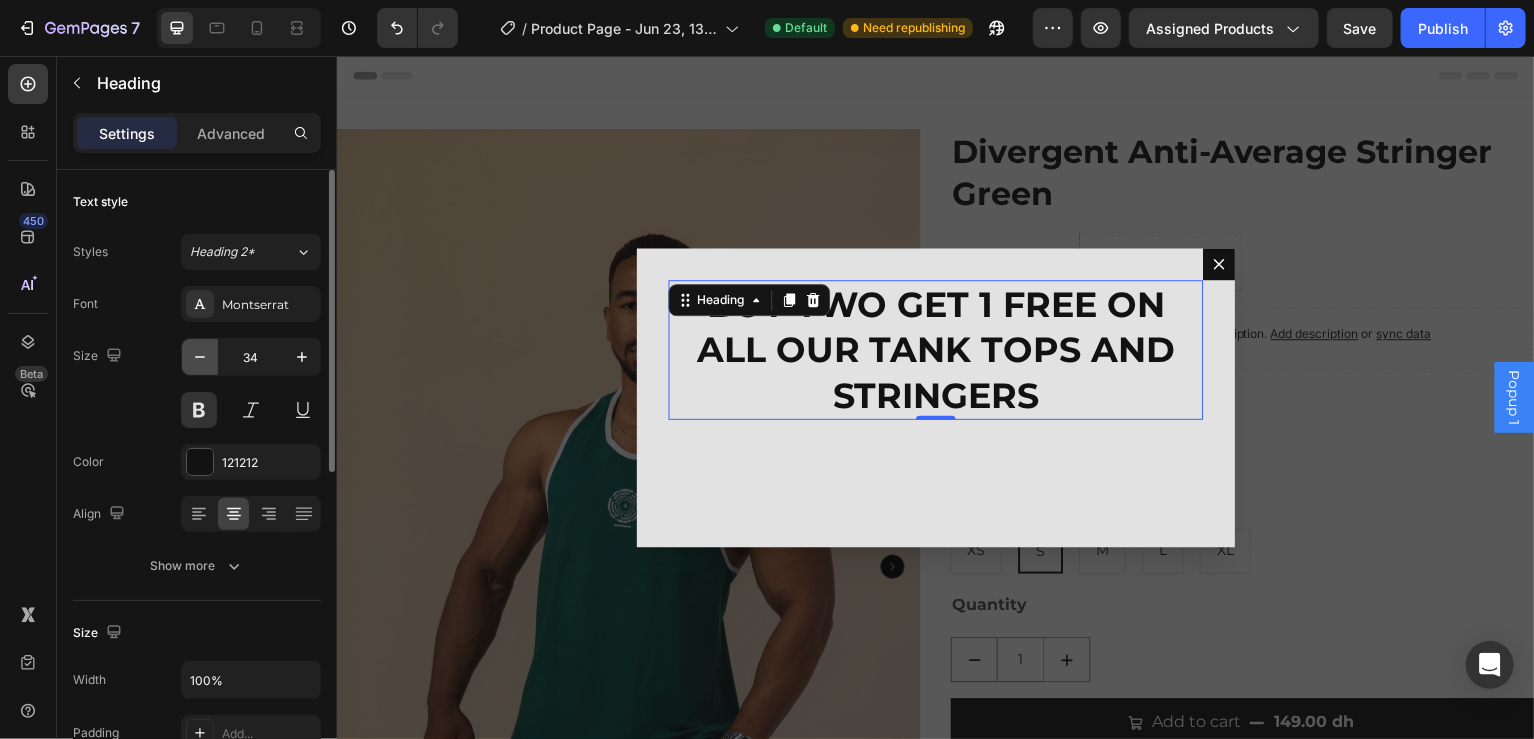 click at bounding box center [200, 357] 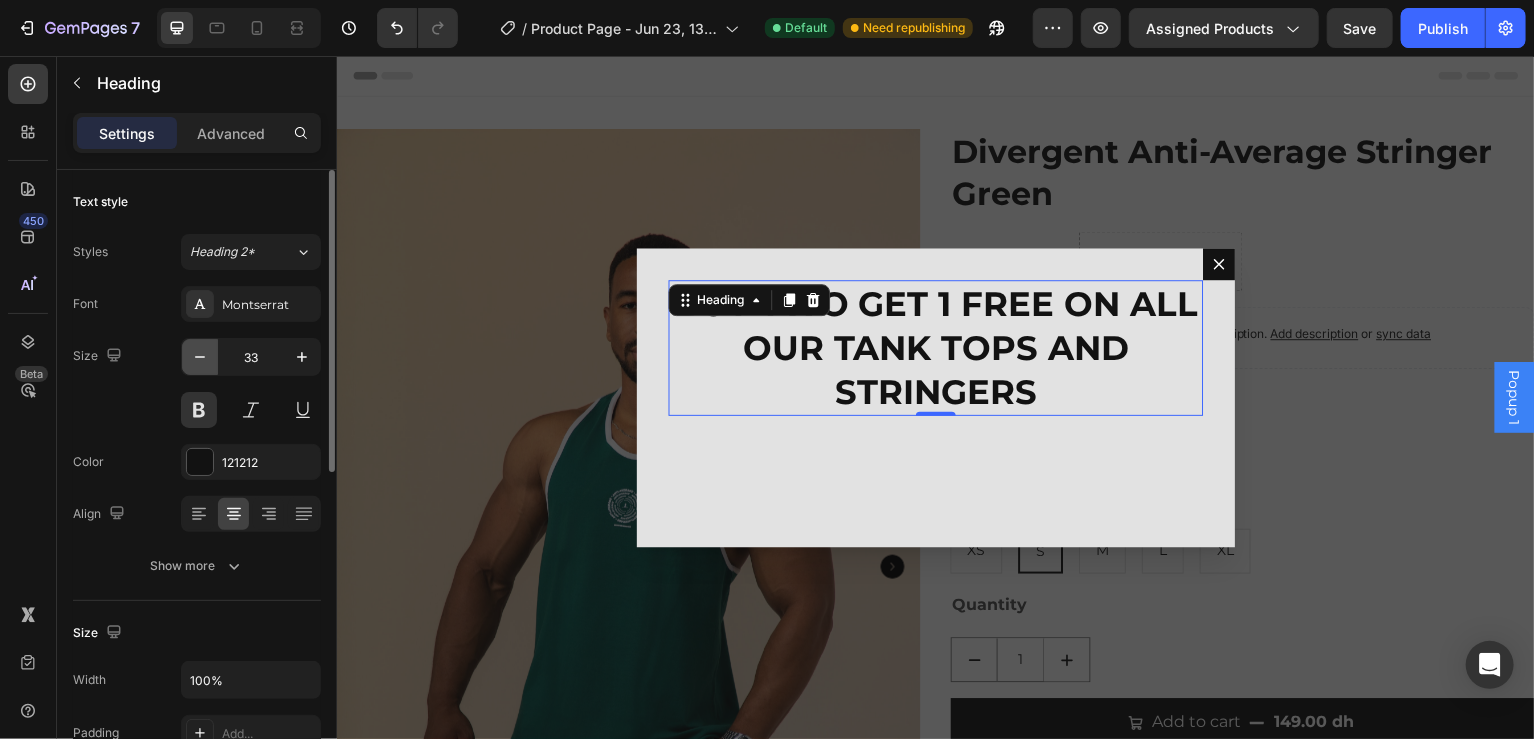 click at bounding box center (200, 357) 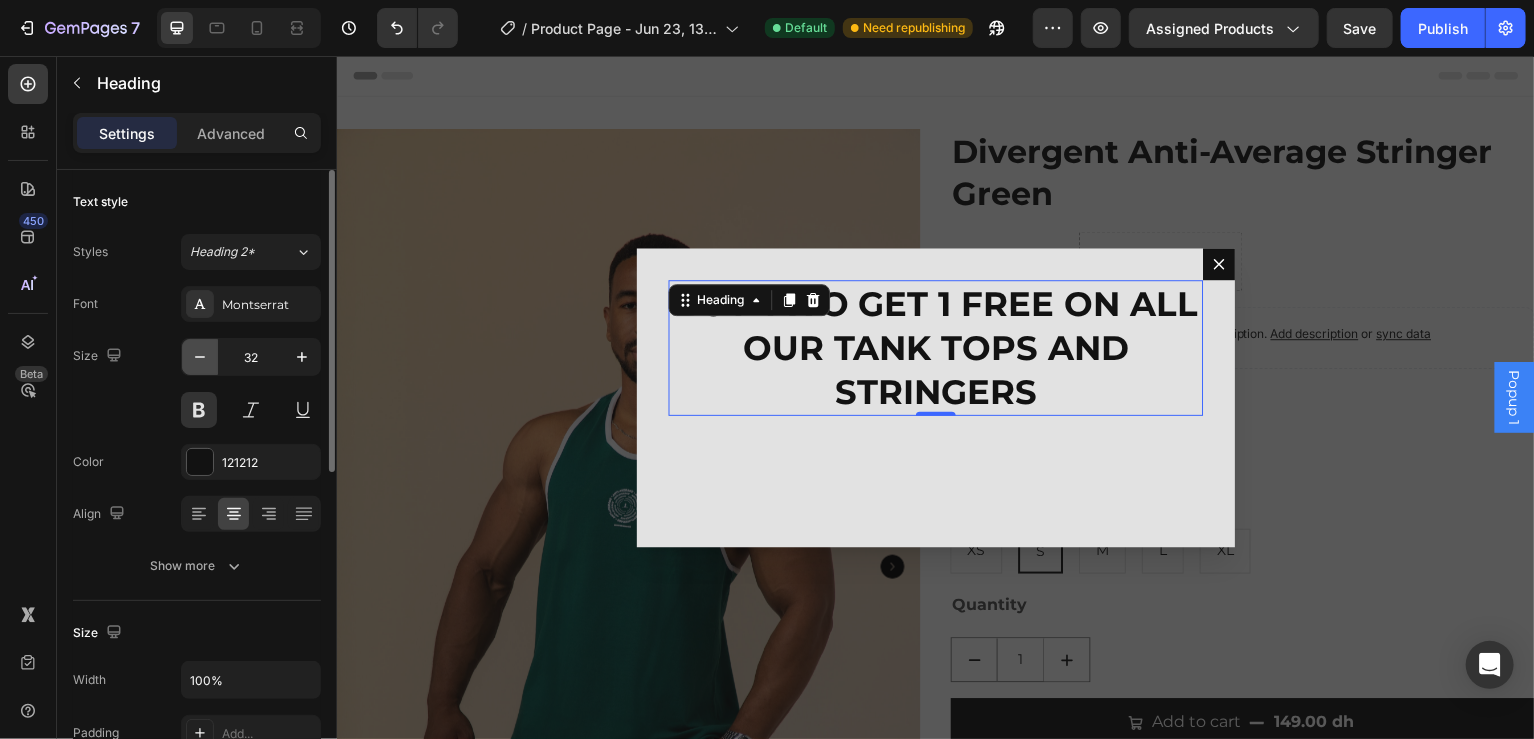 click at bounding box center [200, 357] 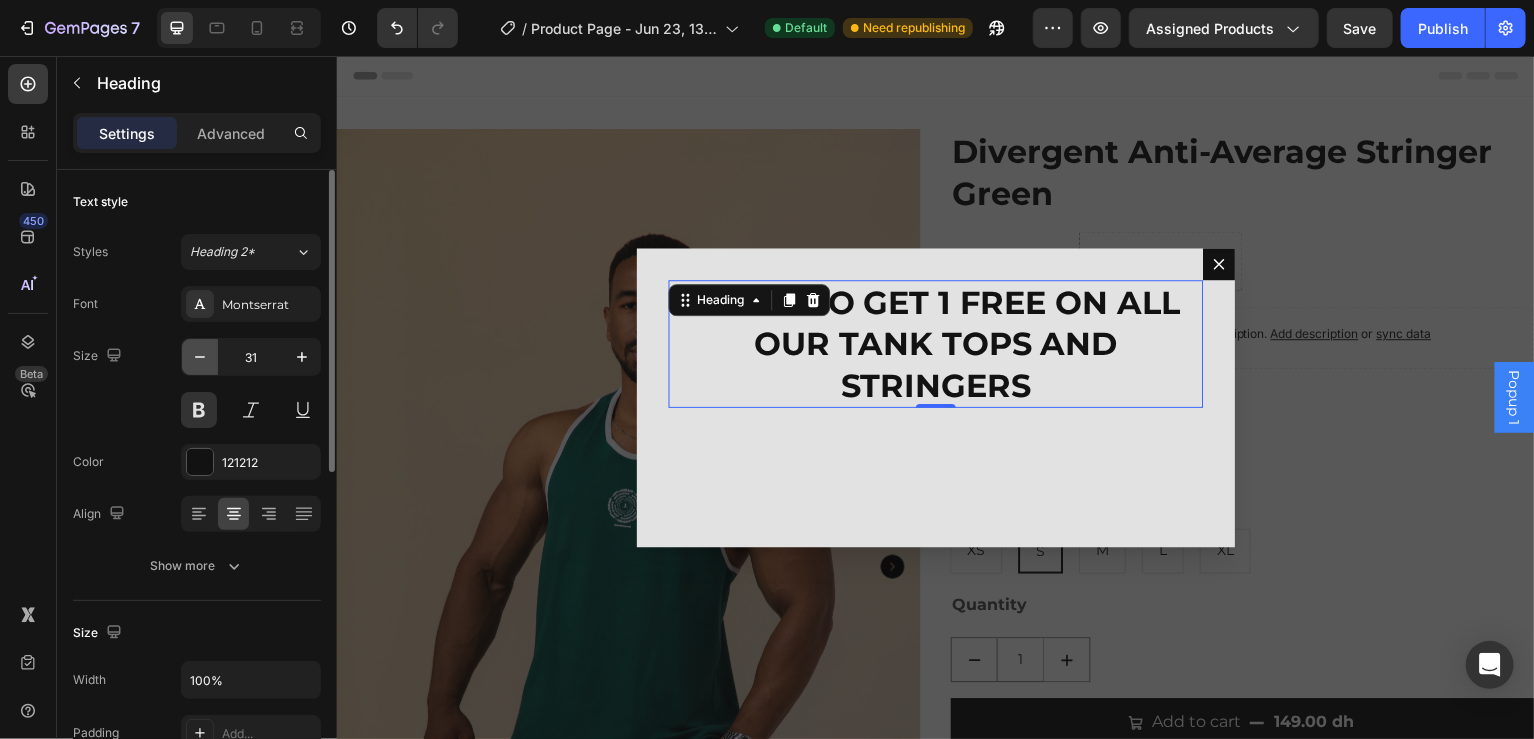 click at bounding box center [200, 357] 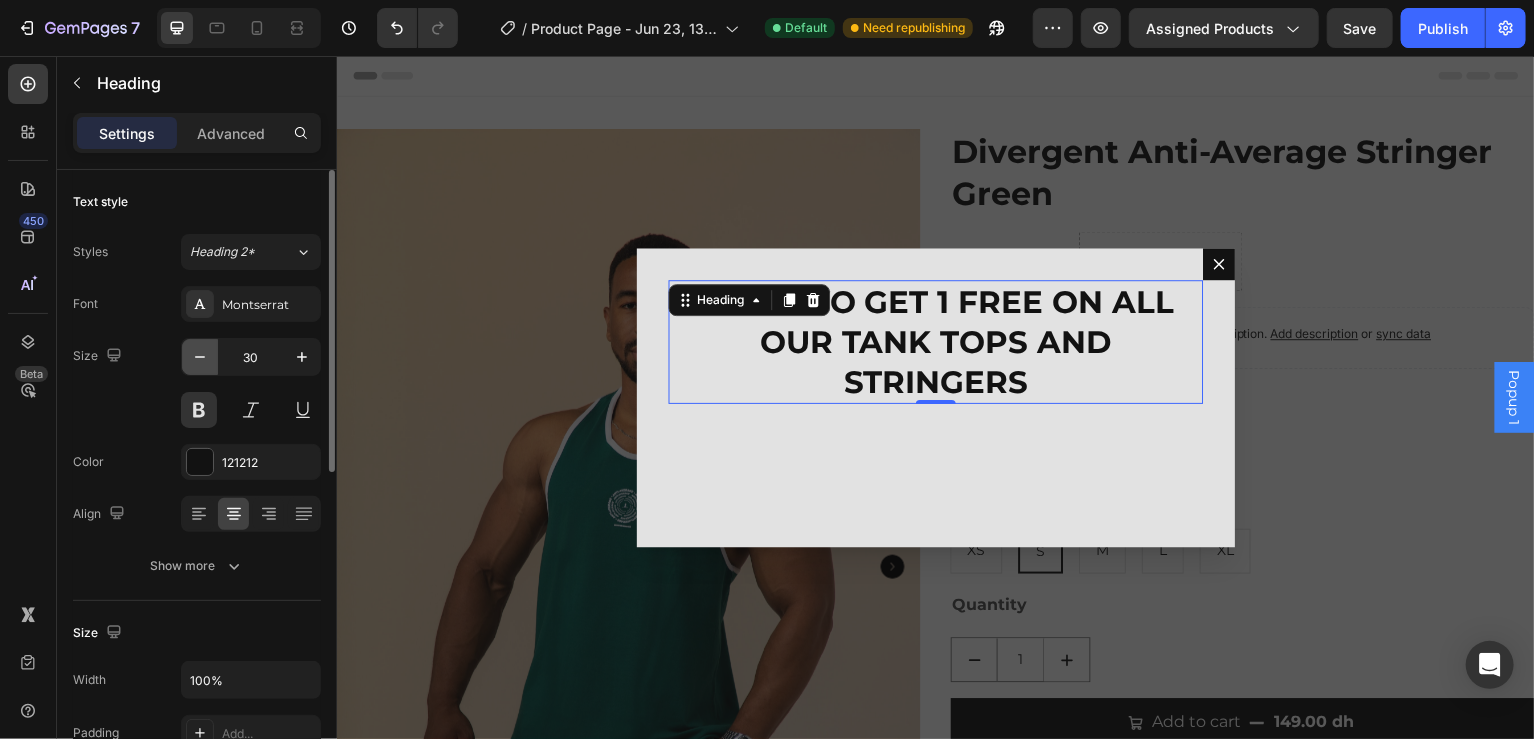 click at bounding box center [200, 357] 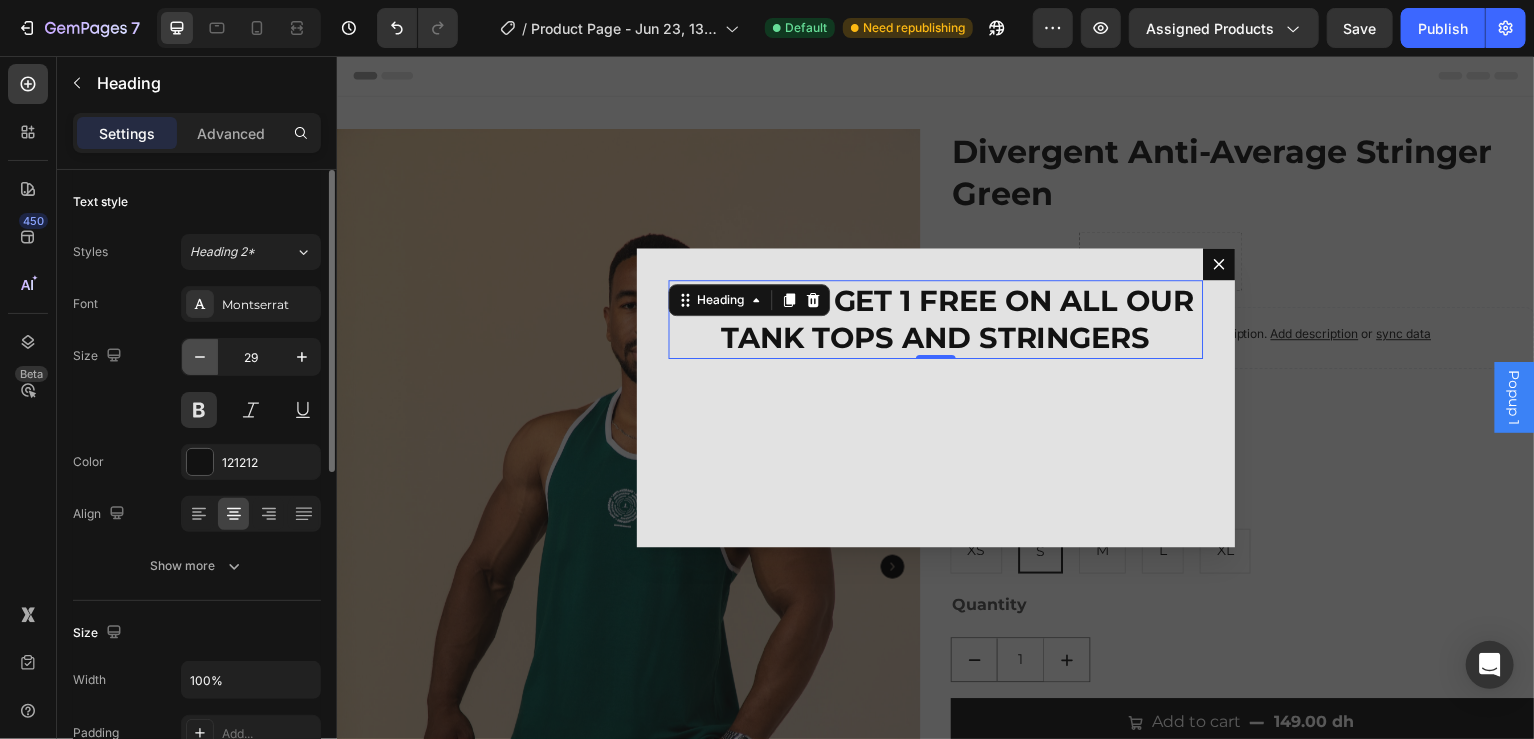click at bounding box center [200, 357] 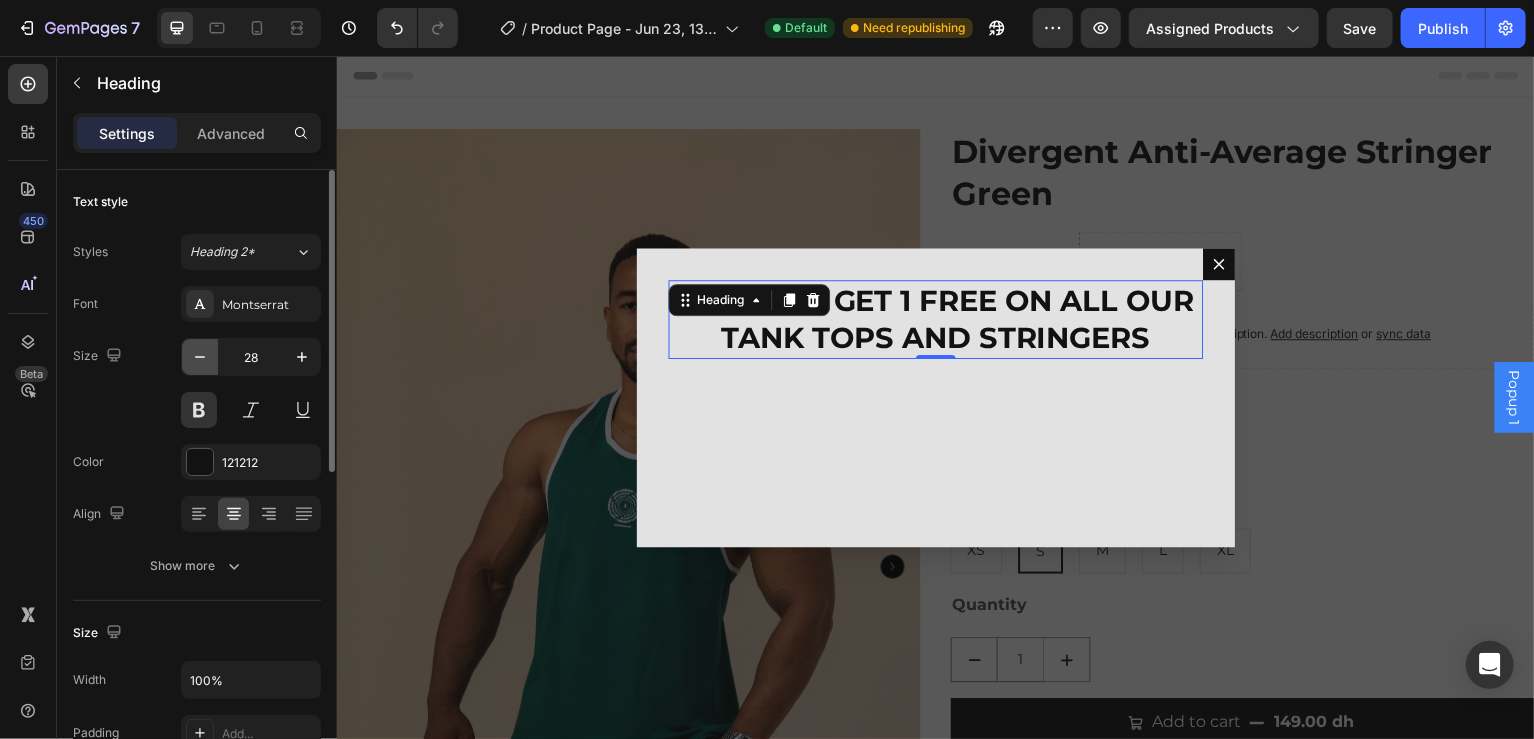 click at bounding box center [200, 357] 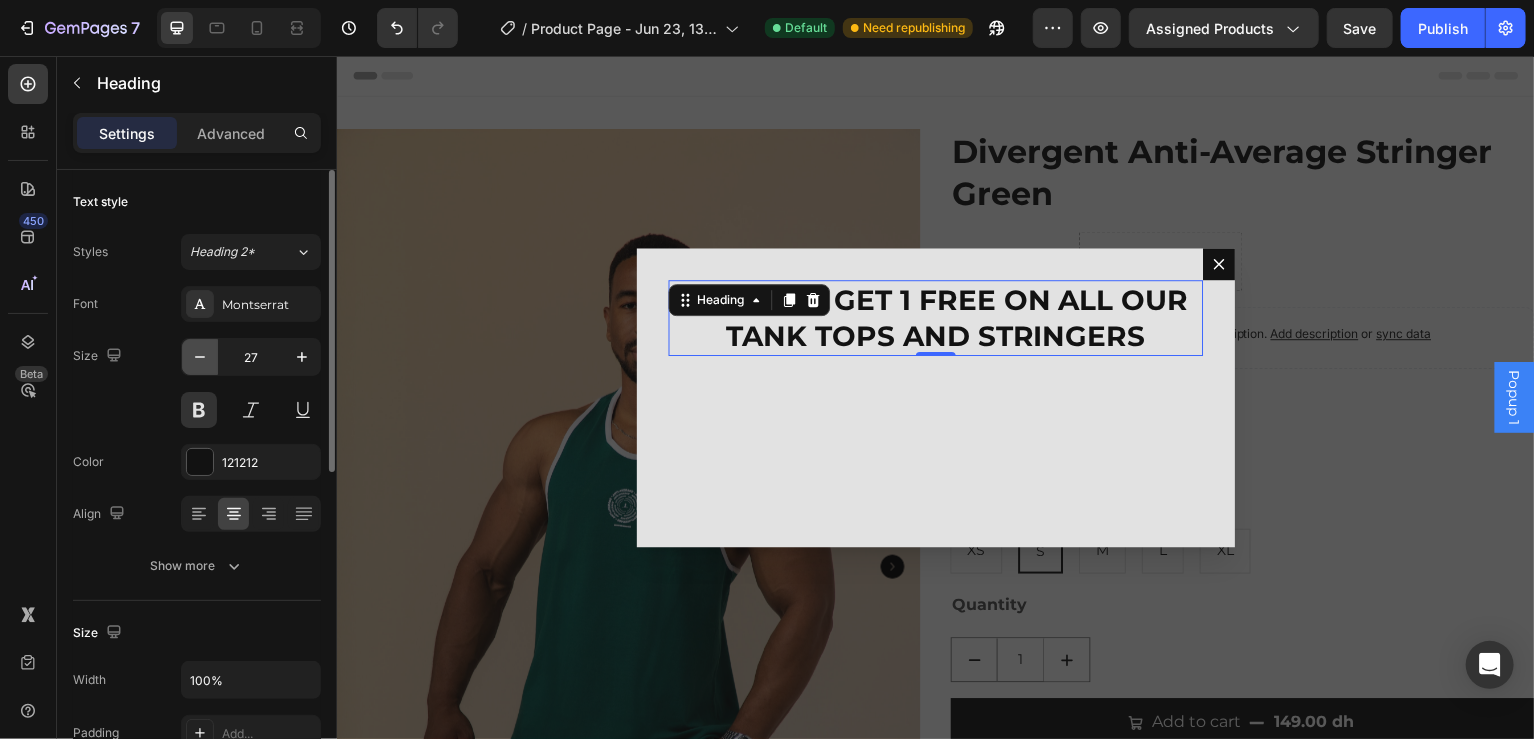 click at bounding box center (200, 357) 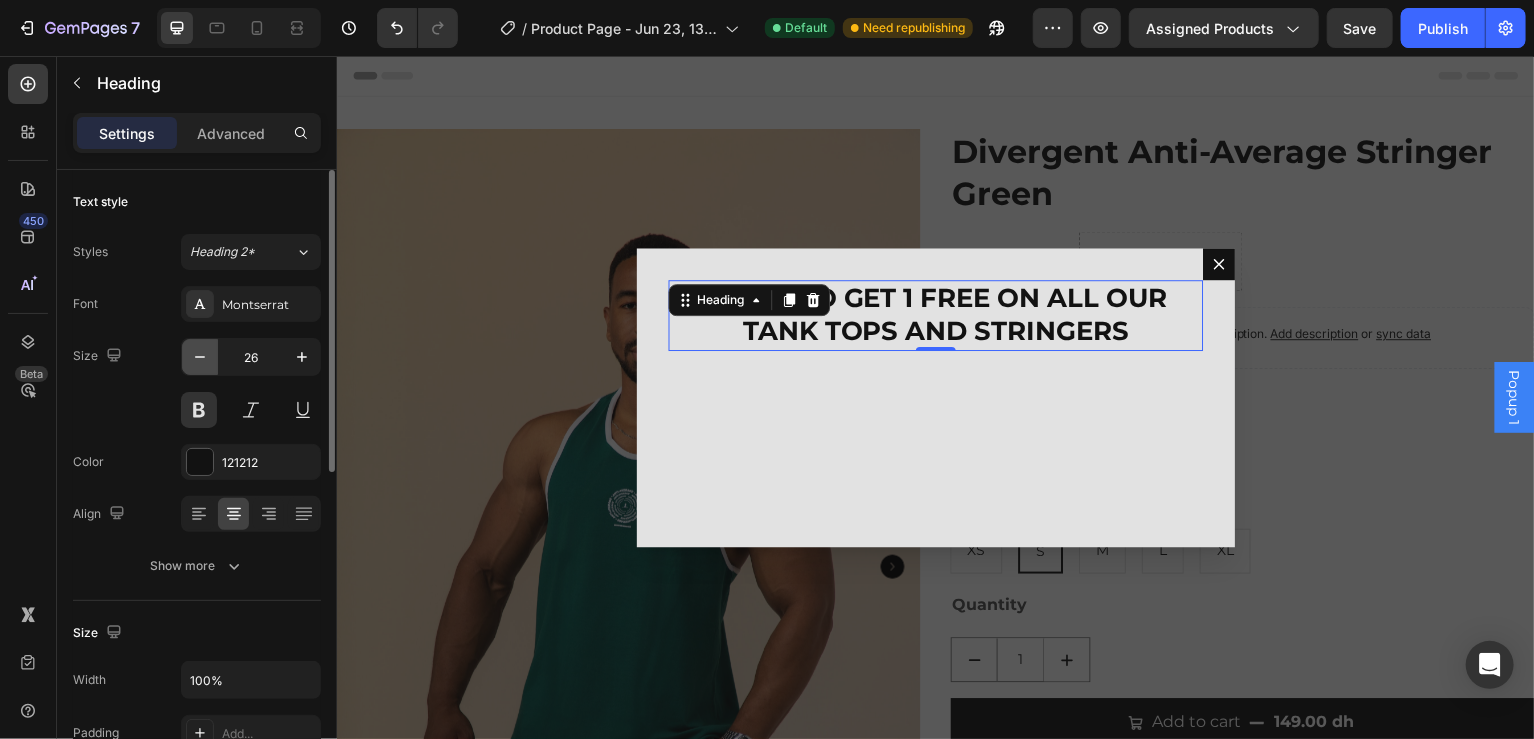 click at bounding box center [200, 357] 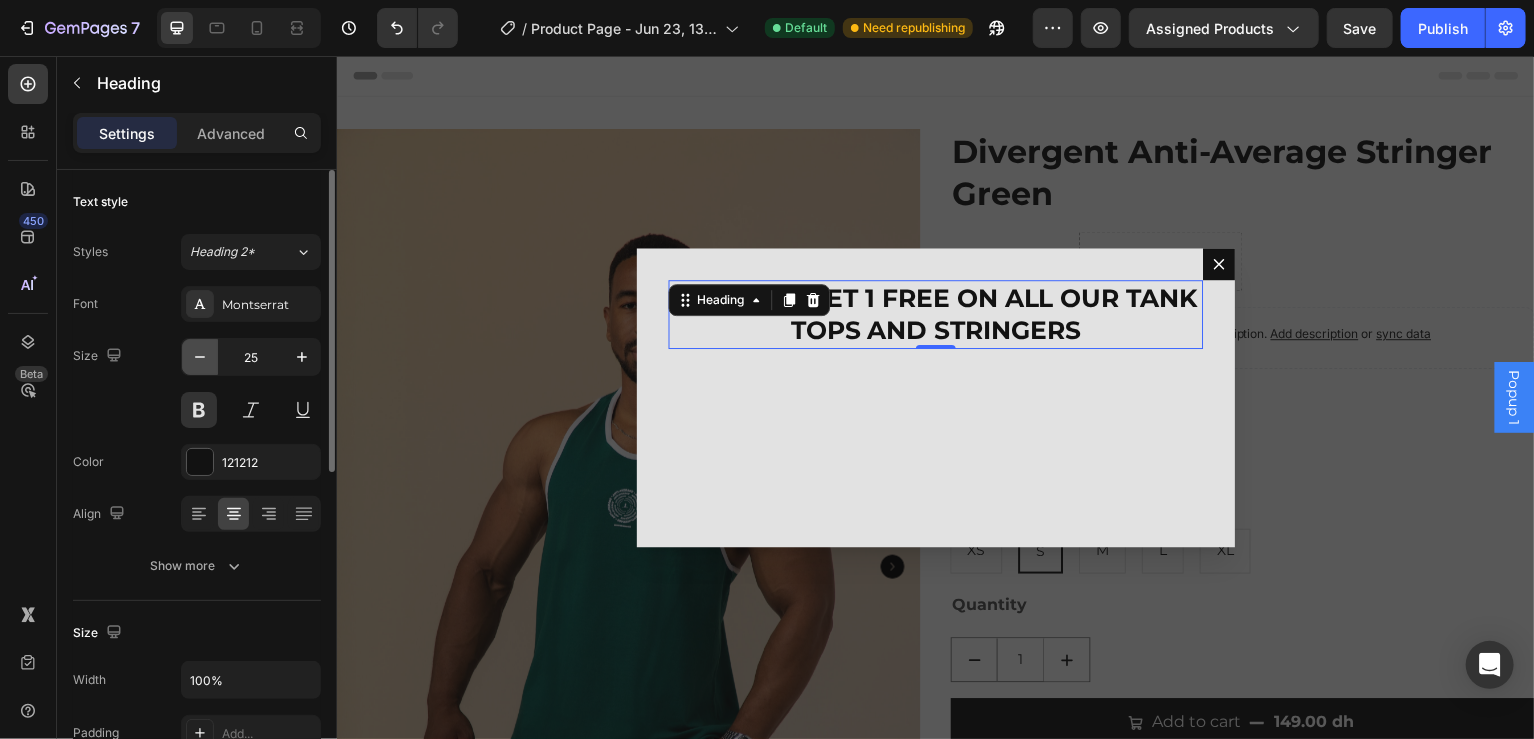 click at bounding box center [200, 357] 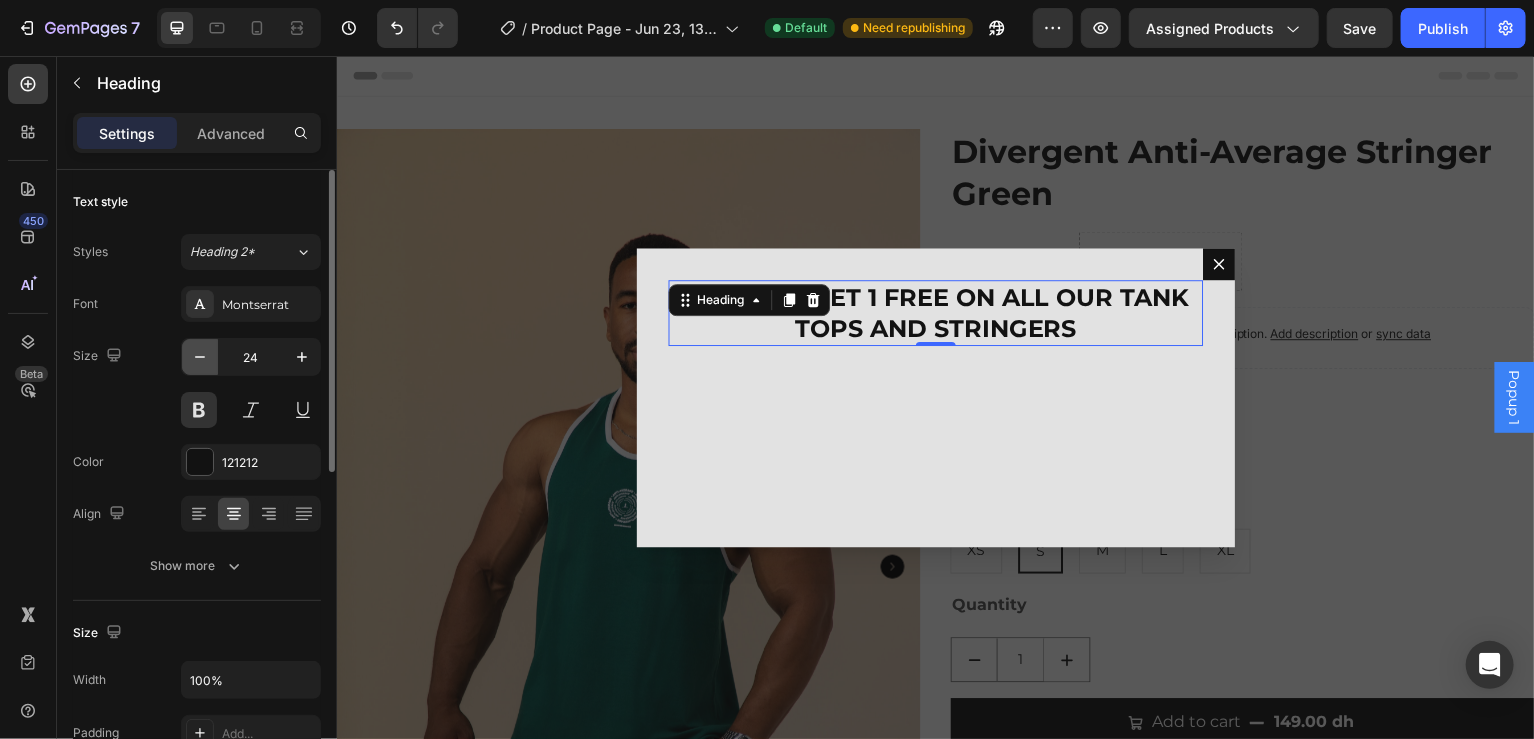 click at bounding box center [200, 357] 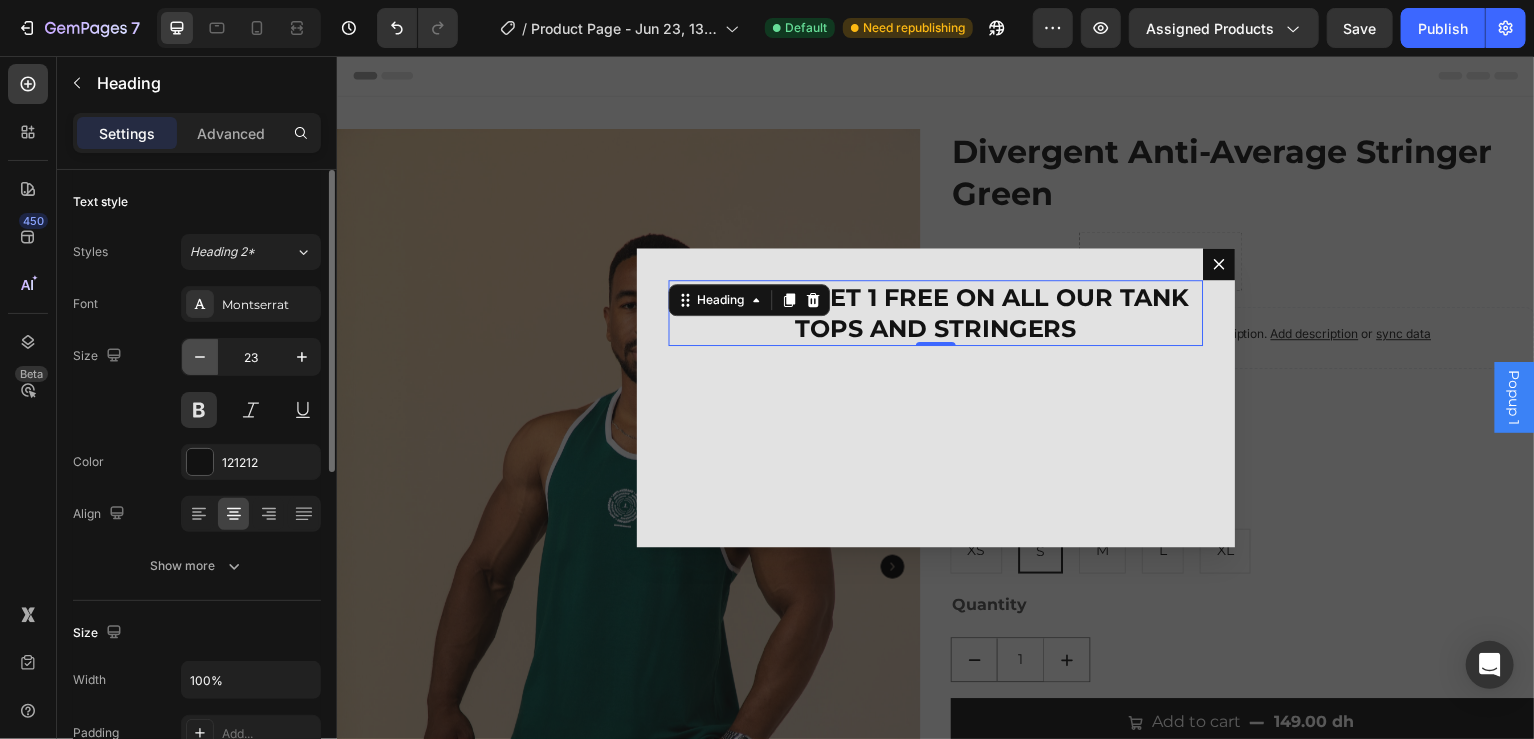 click at bounding box center (200, 357) 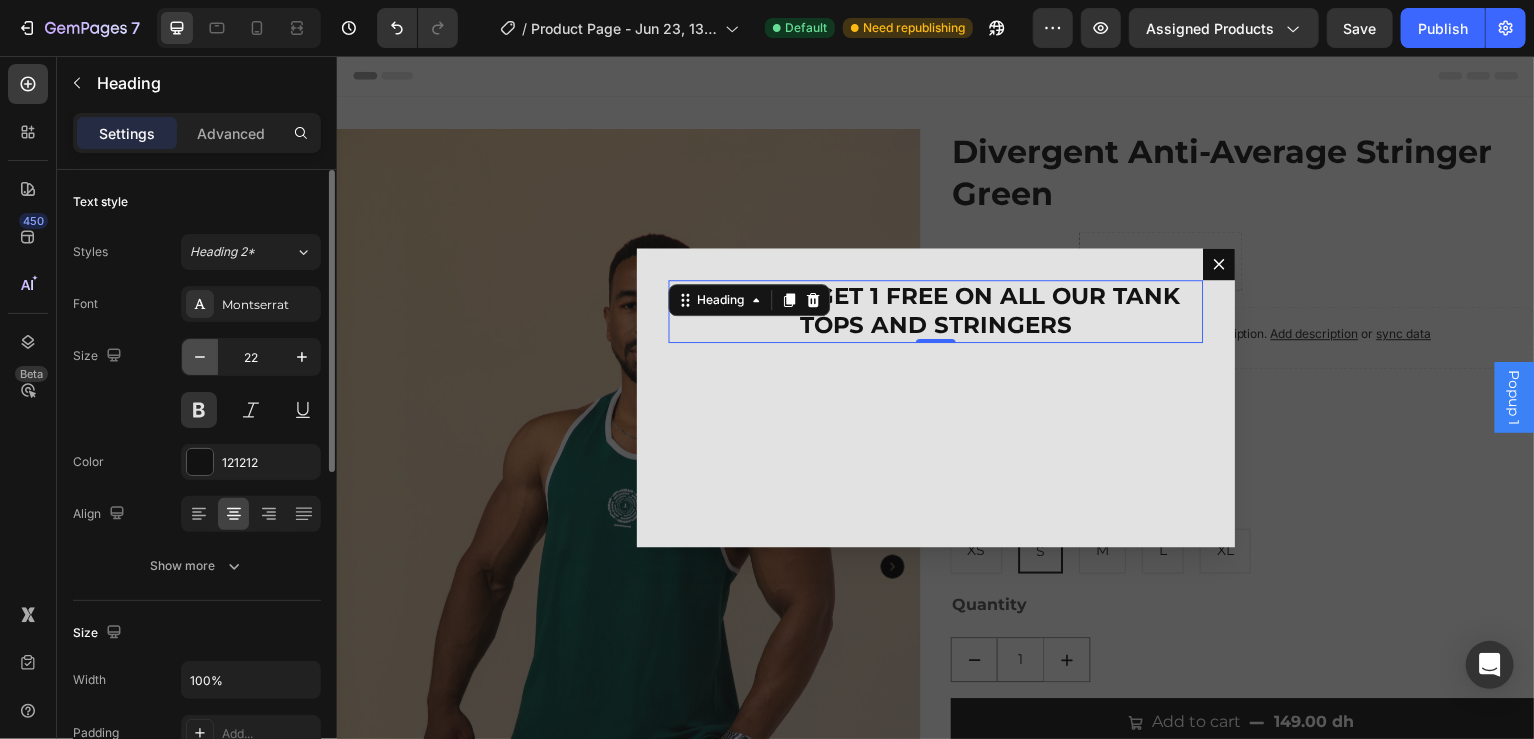 click at bounding box center [200, 357] 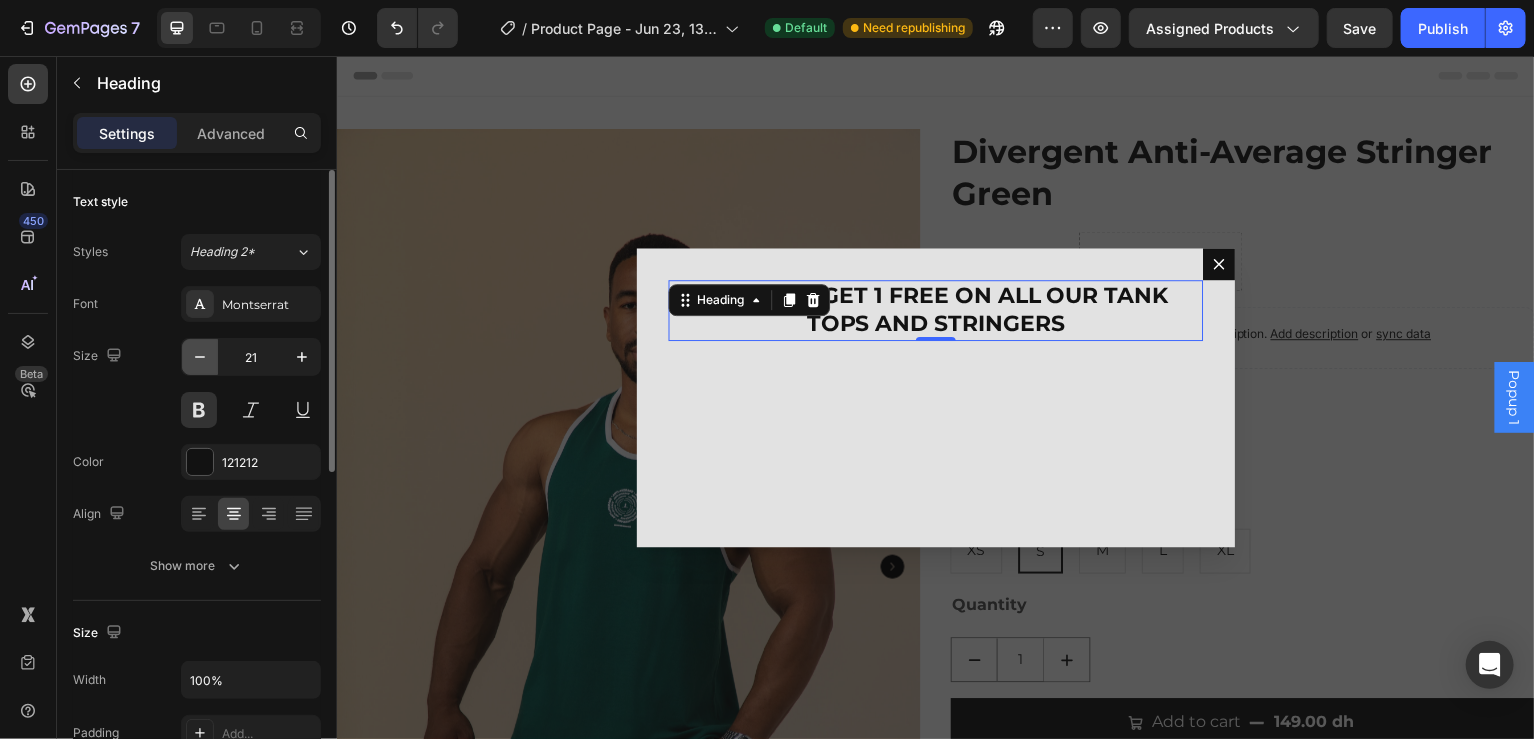 click at bounding box center [200, 357] 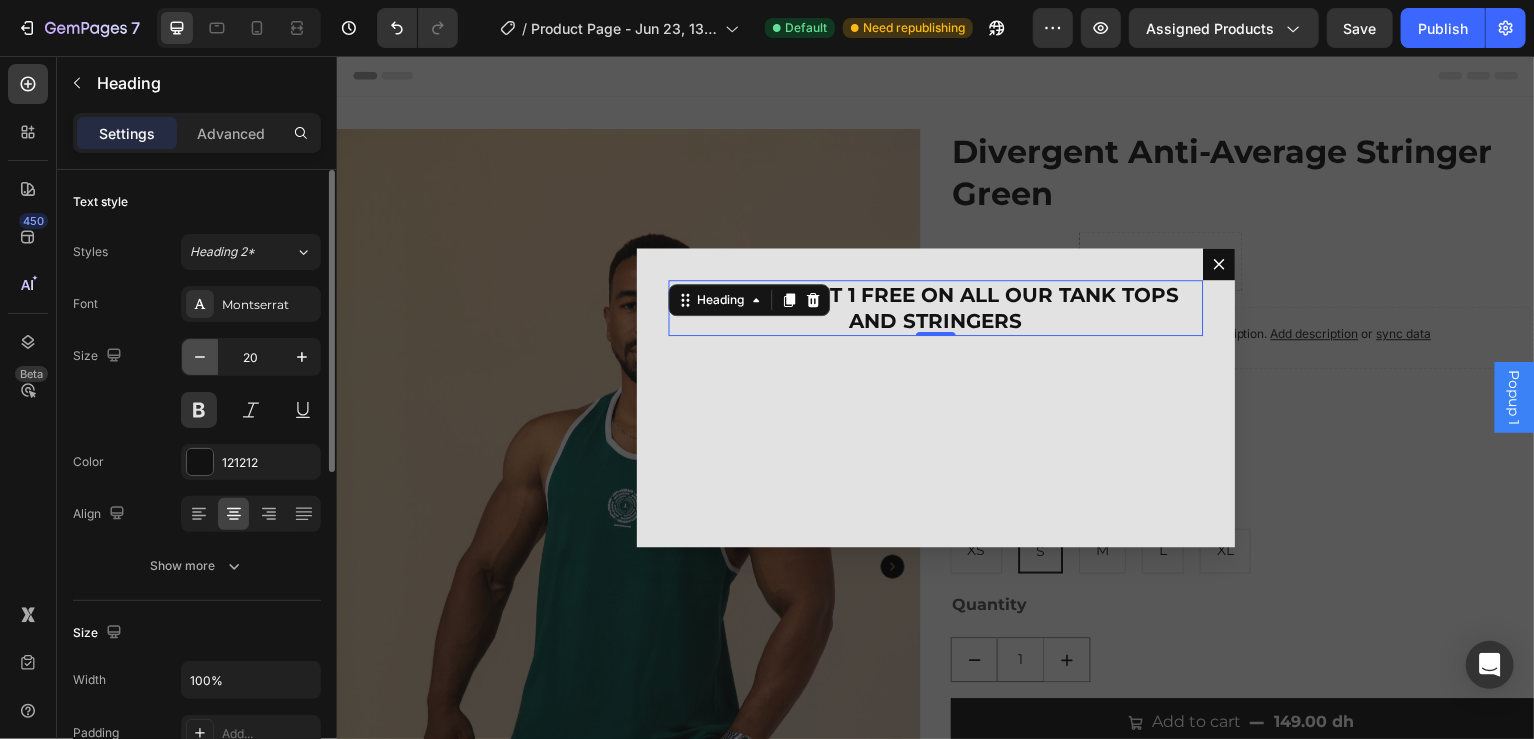click at bounding box center [200, 357] 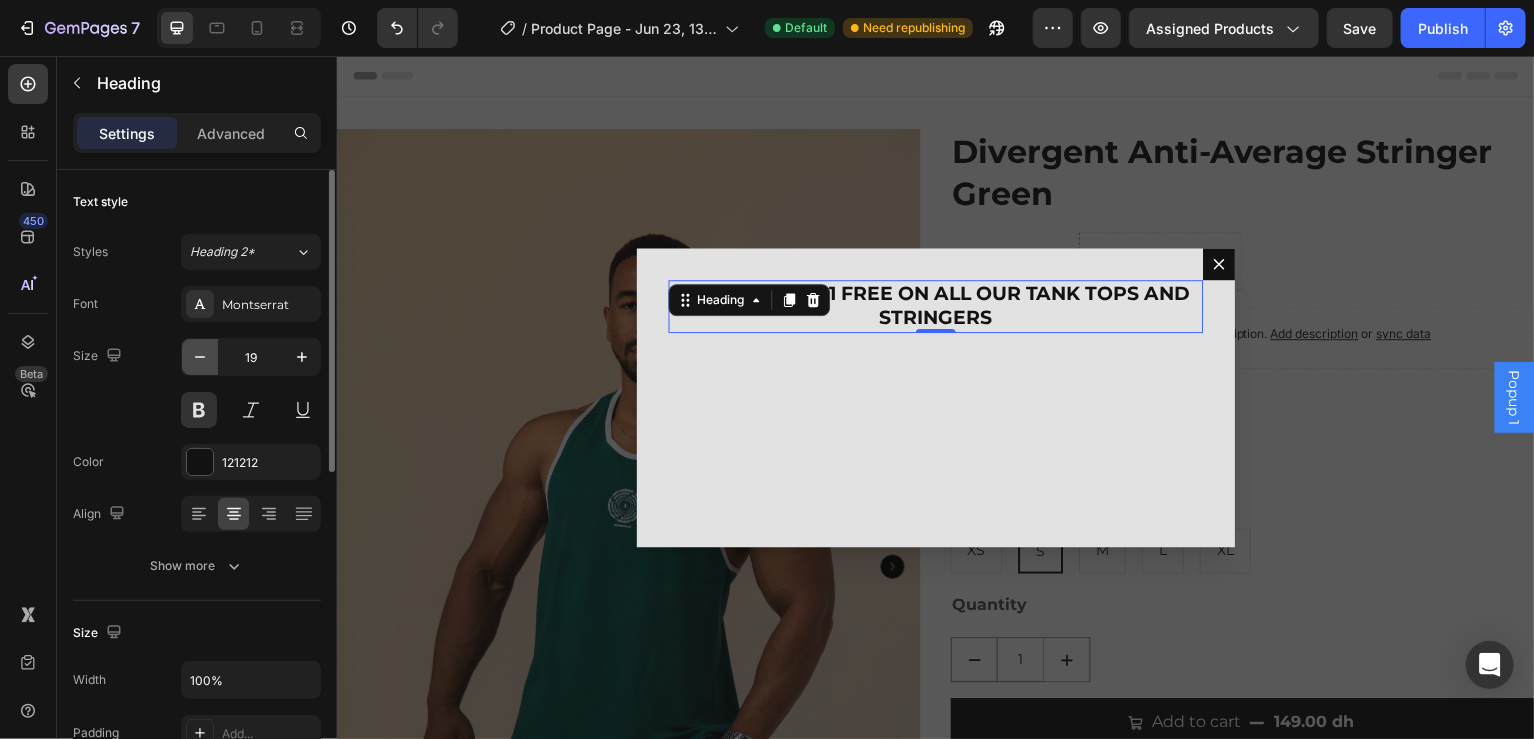 click at bounding box center [200, 357] 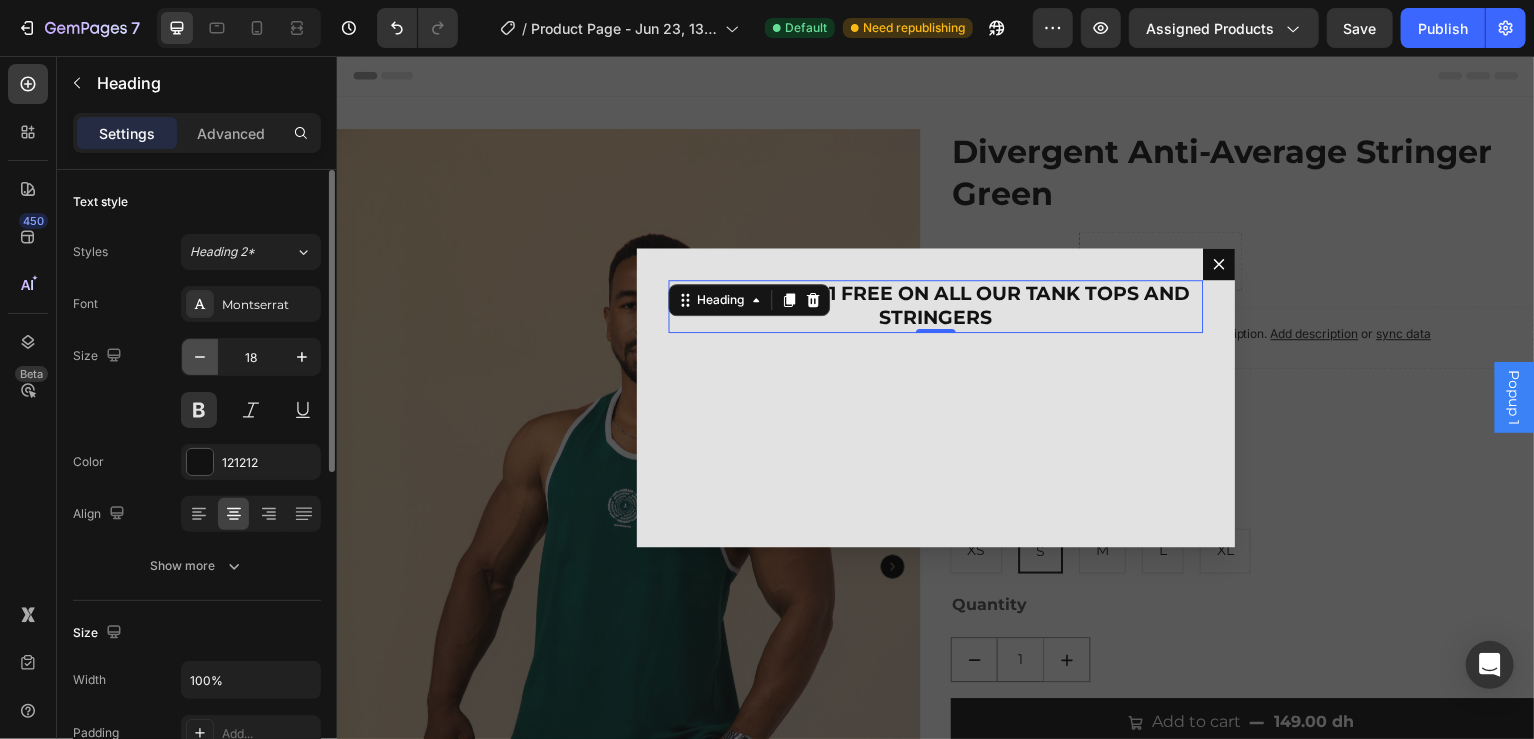 click at bounding box center [200, 357] 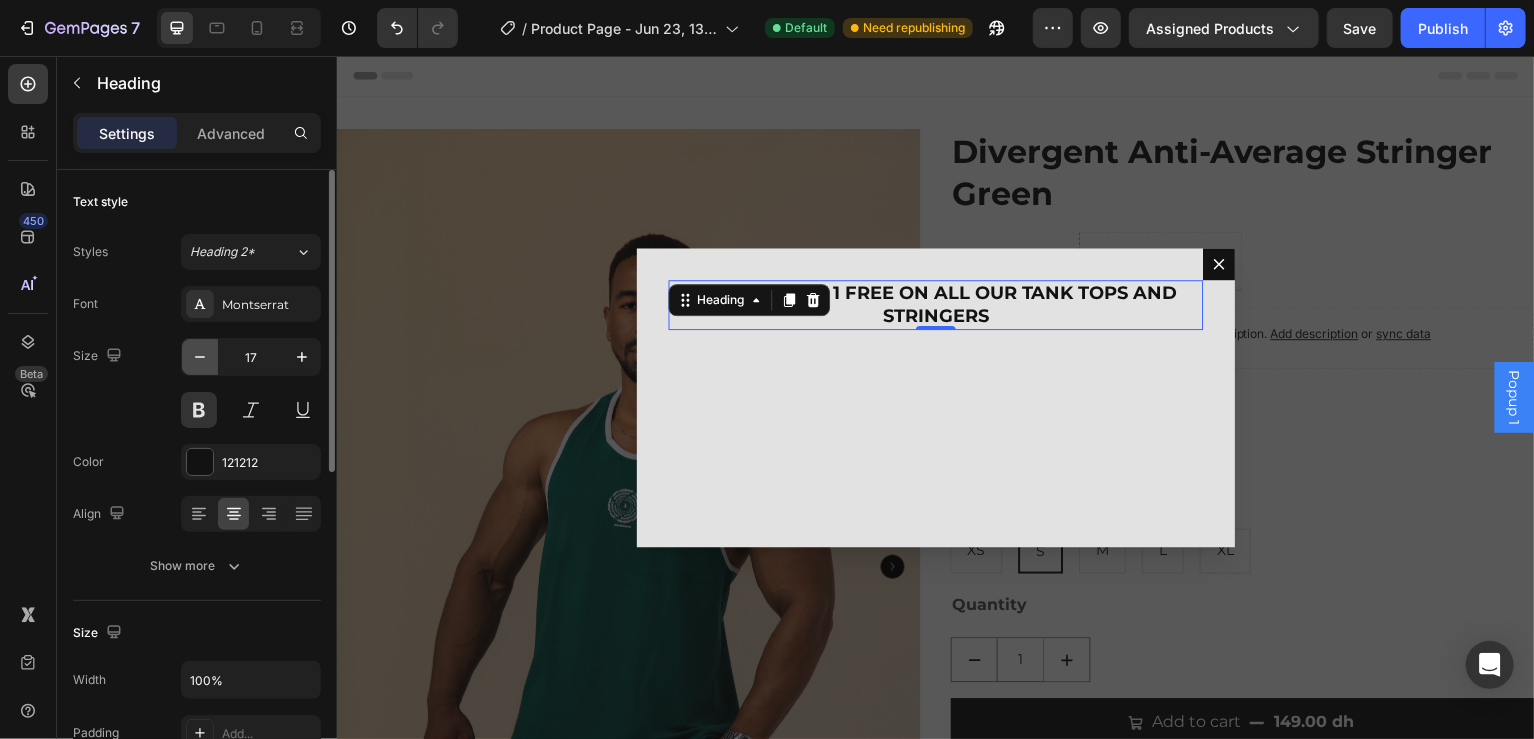 click at bounding box center [200, 357] 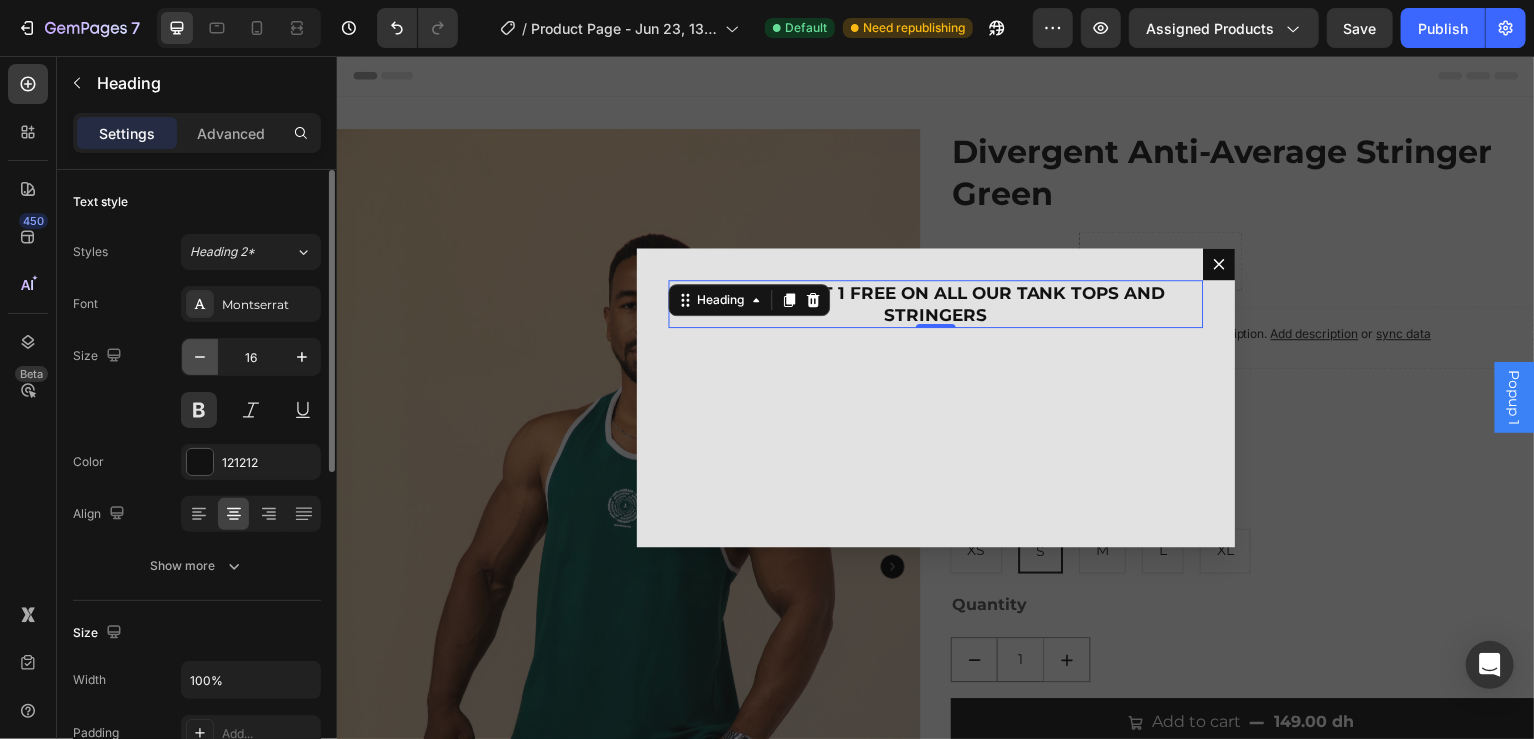 click at bounding box center (200, 357) 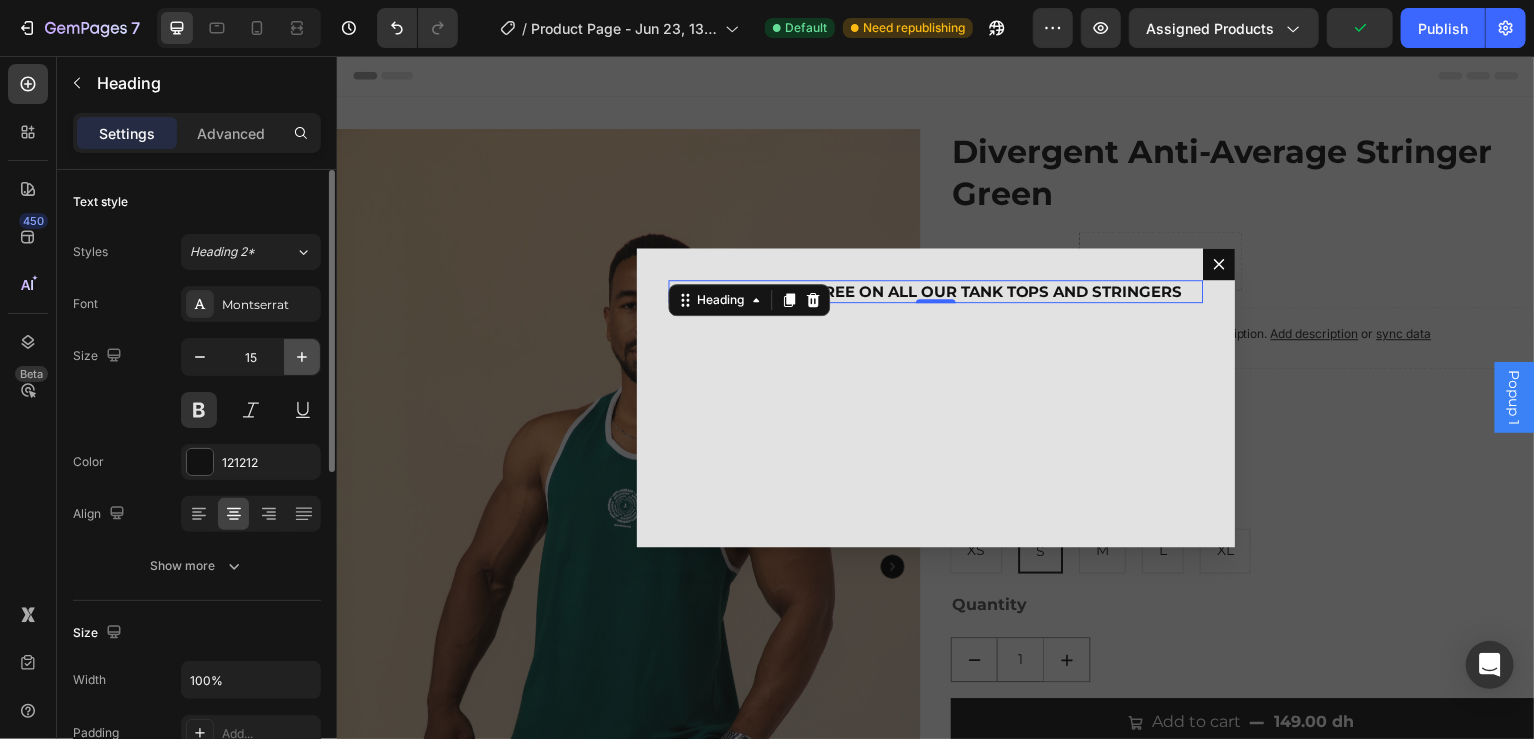 click 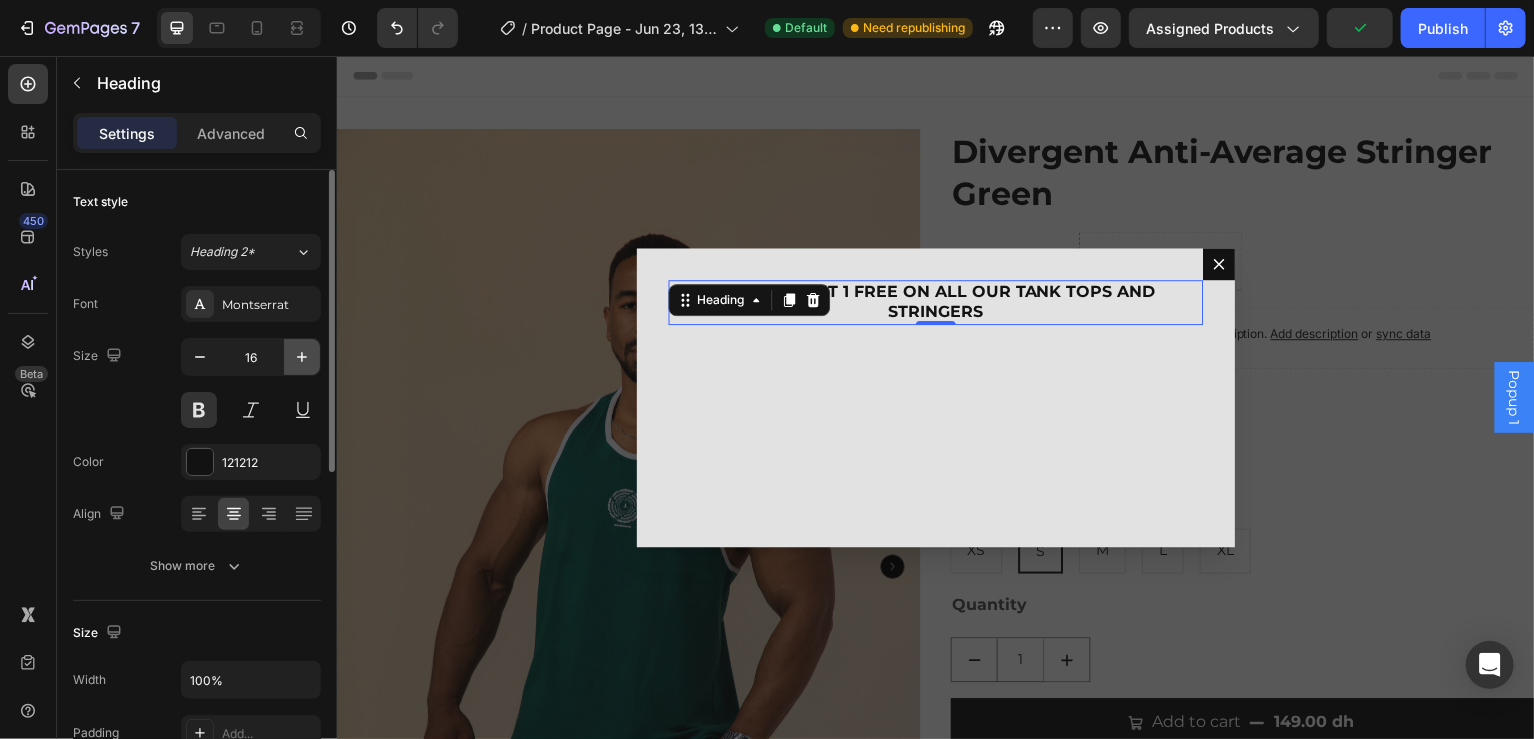 click 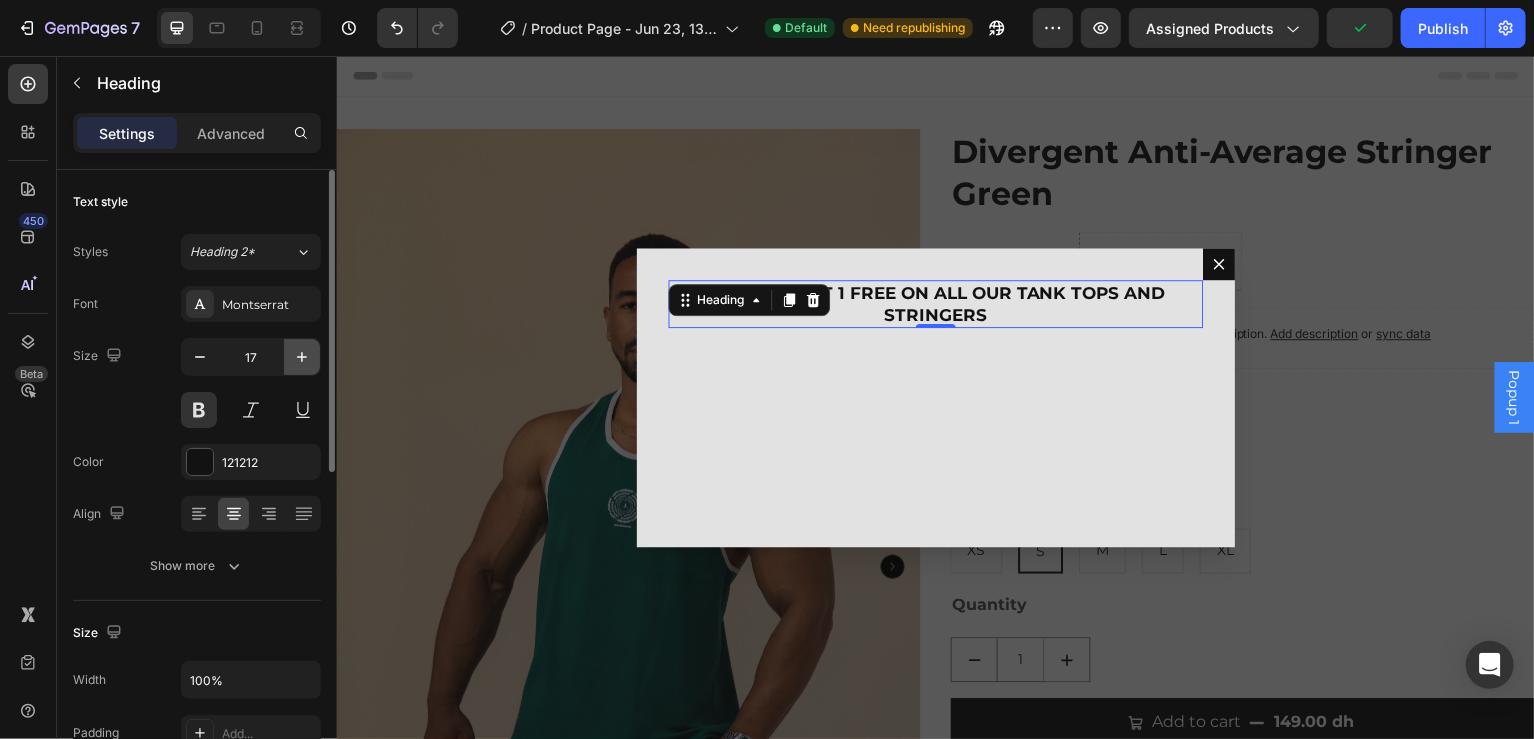 click 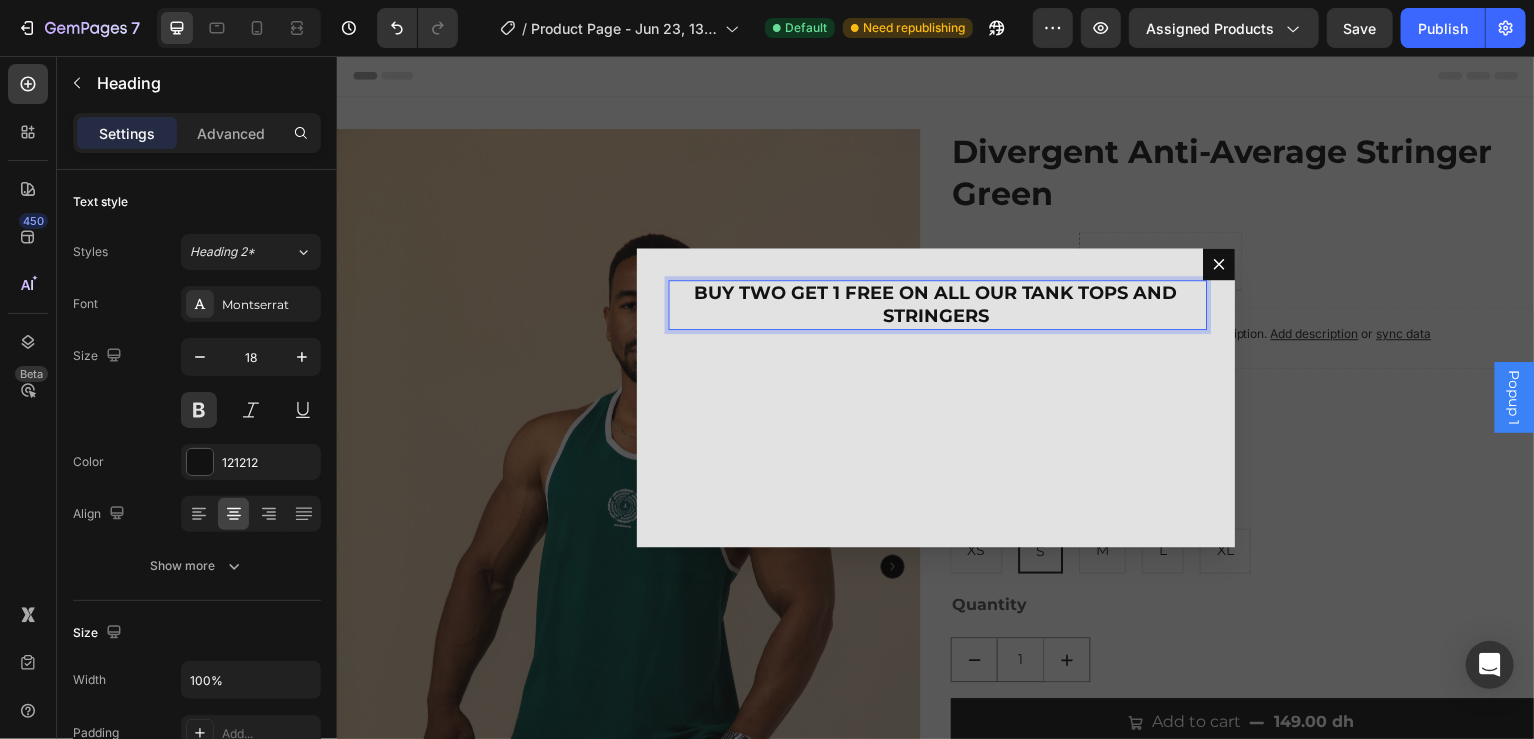 click on "BUY TWO GET 1 FREE ON ALL OUR TANK TOPS AND STRINGERS" at bounding box center (936, 306) 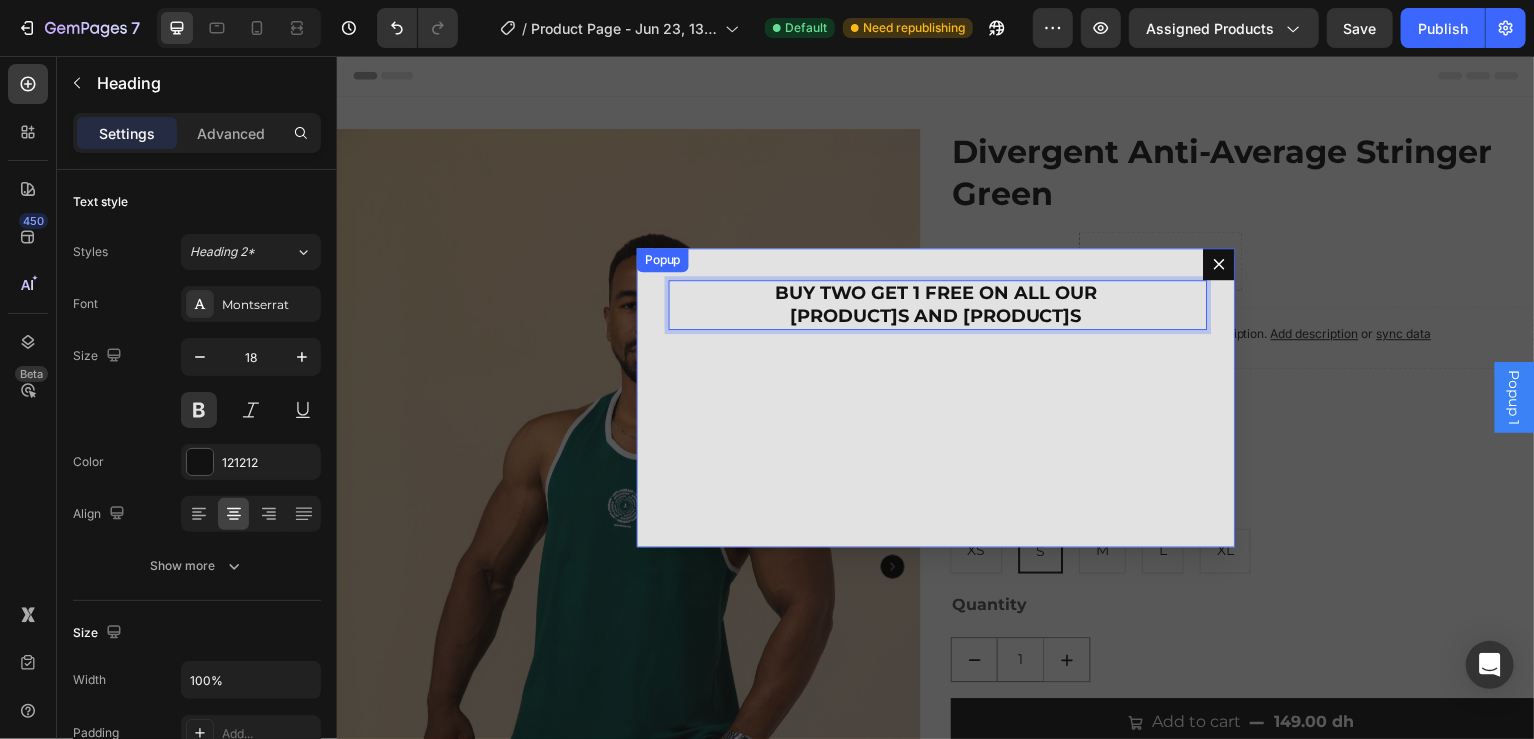 click on "BUY TWO GET 1 FREE ON ALL OUR TANK TOPS AND STRINGERS Heading   0" at bounding box center [936, 399] 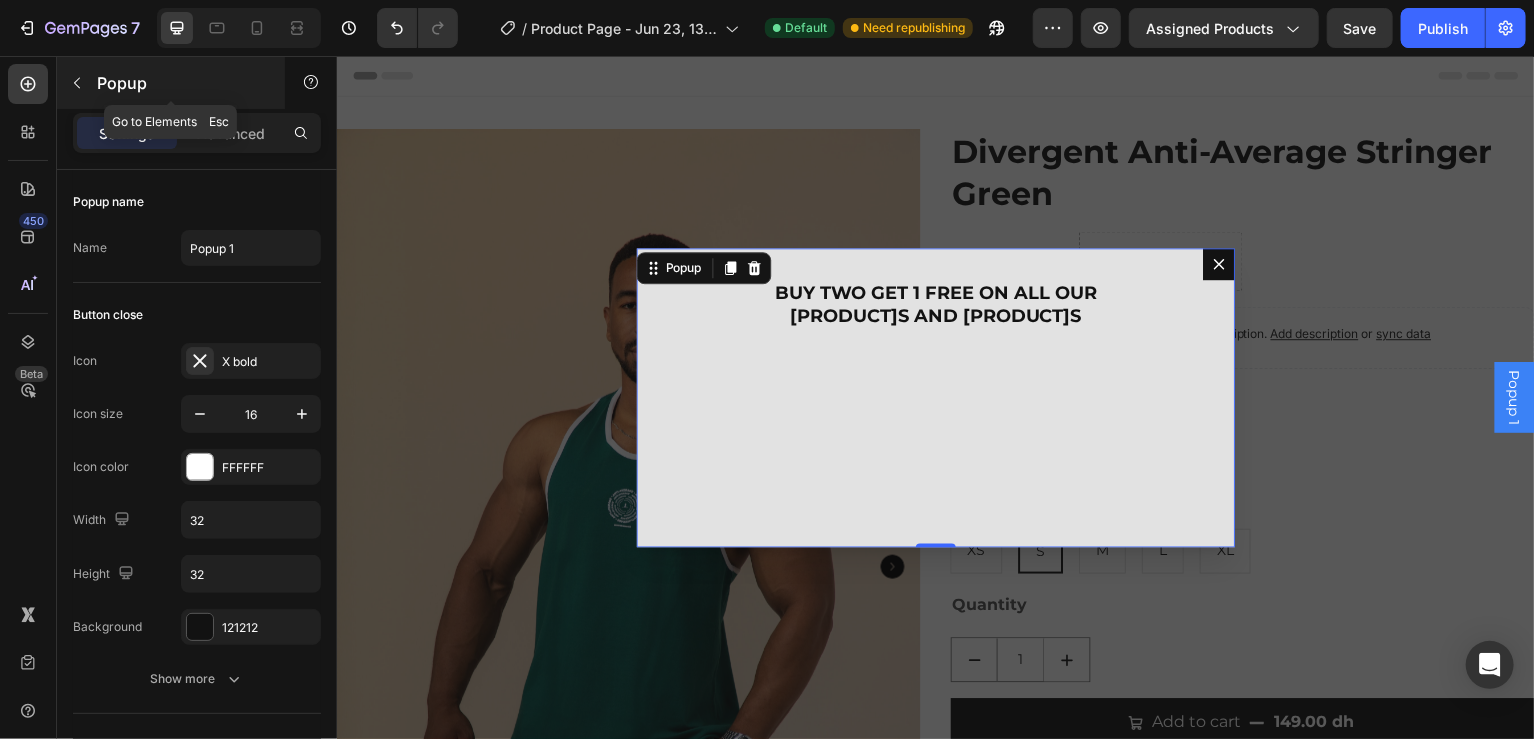 click 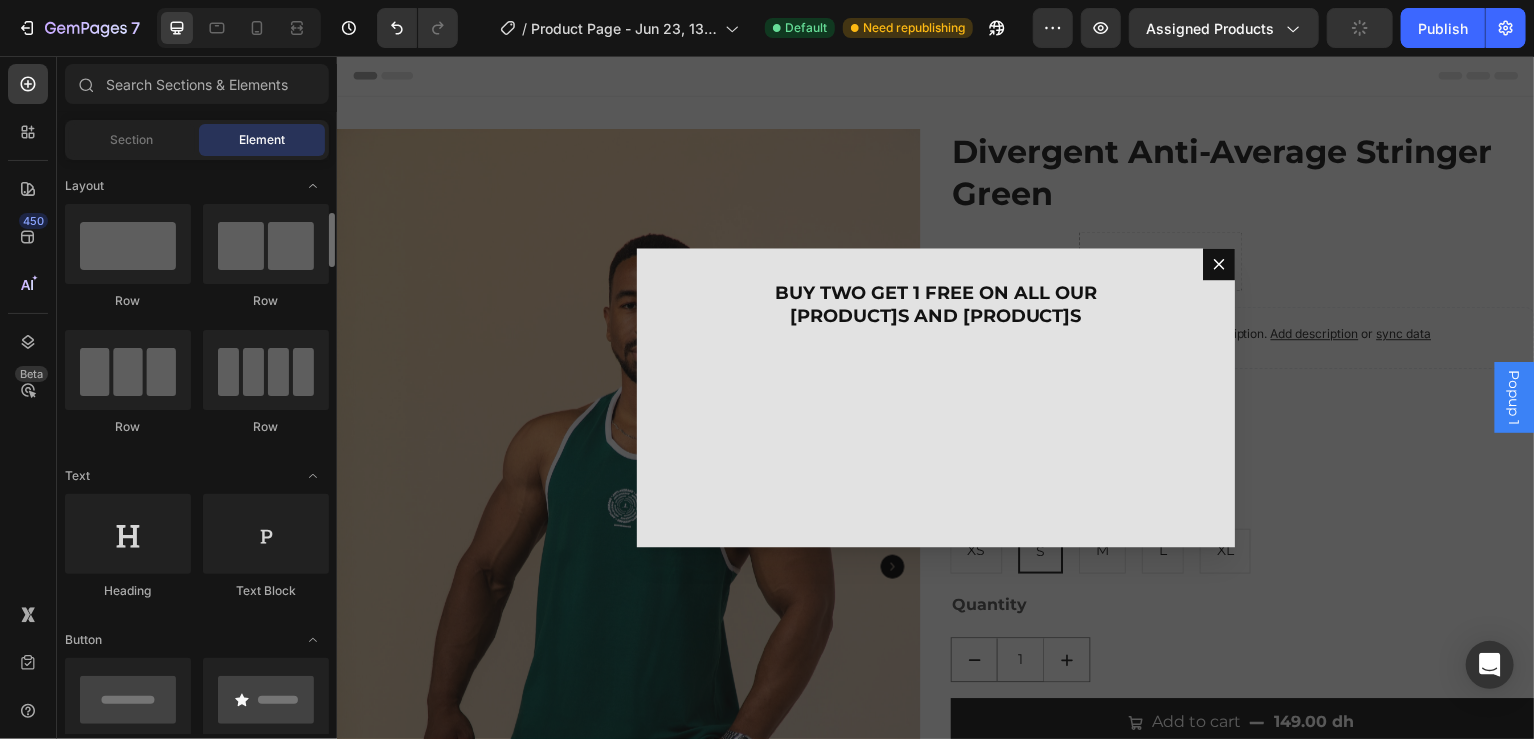 scroll, scrollTop: 0, scrollLeft: 0, axis: both 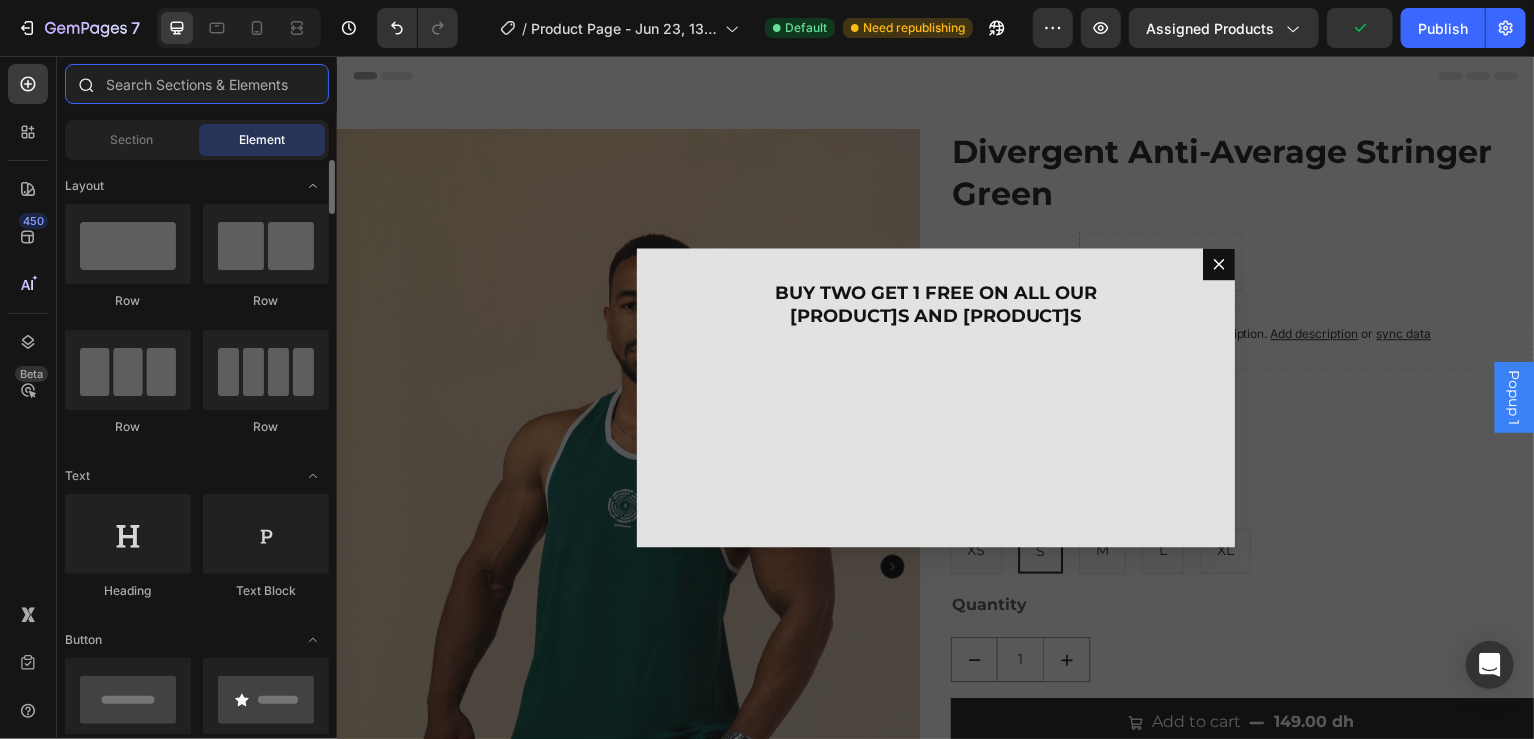 click at bounding box center (197, 84) 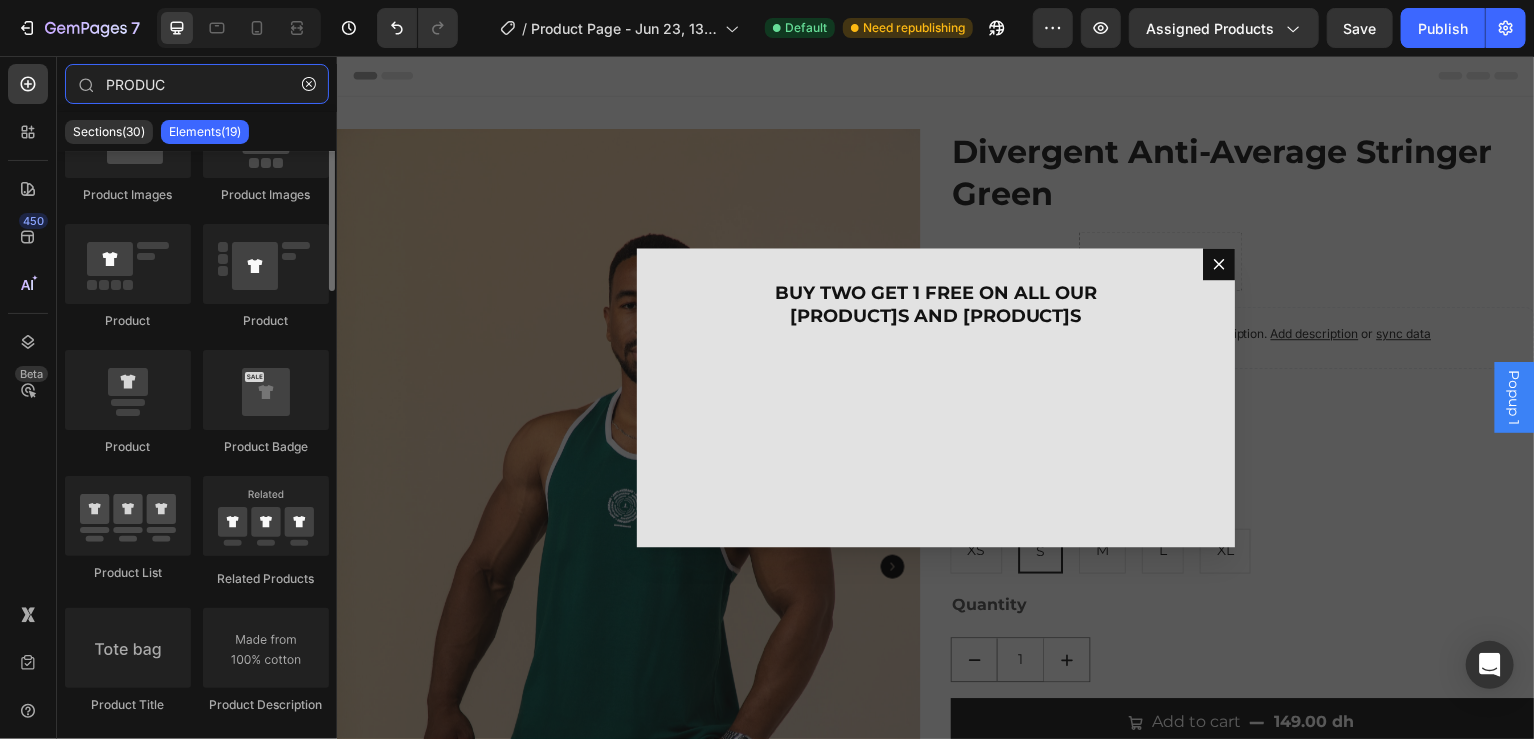 scroll, scrollTop: 104, scrollLeft: 0, axis: vertical 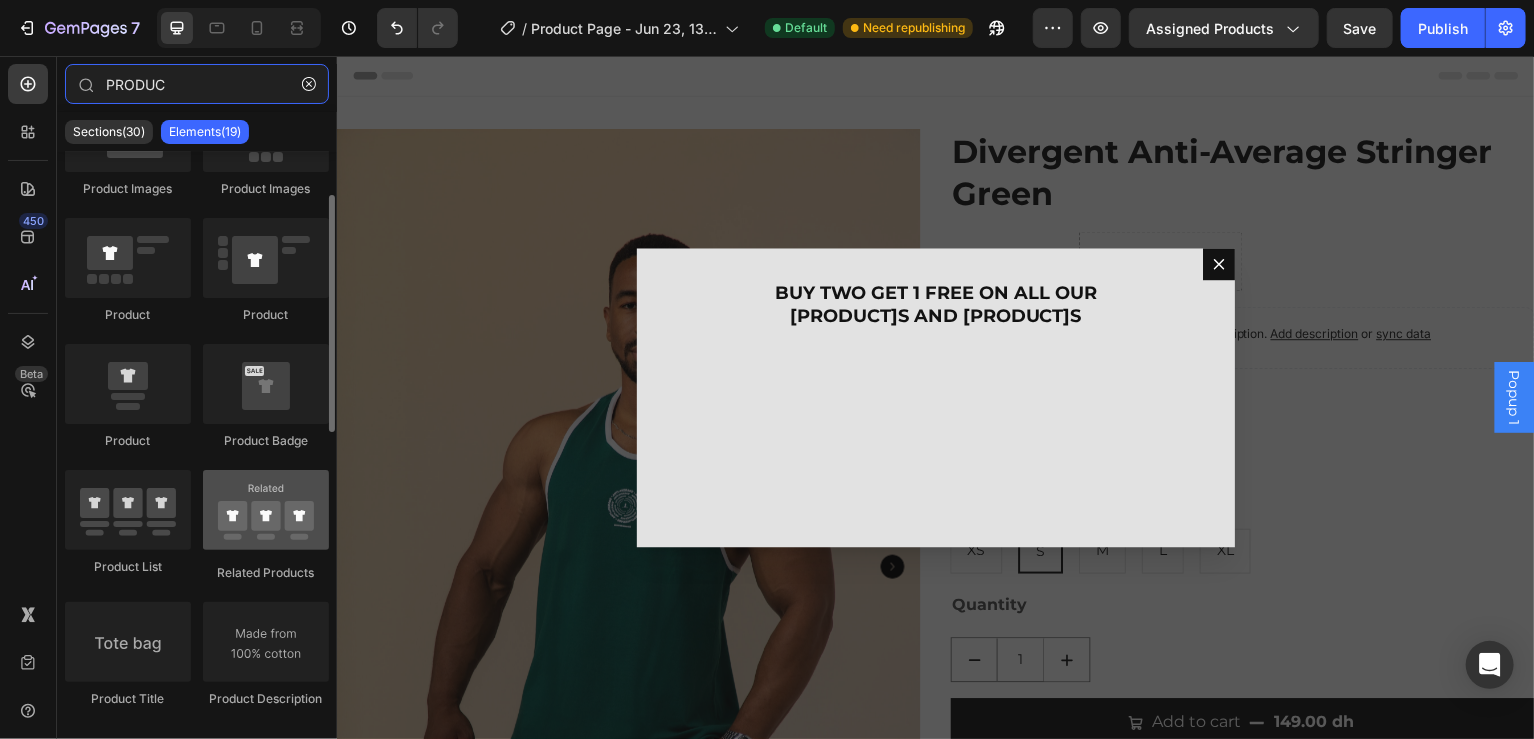 type on "PRODUC" 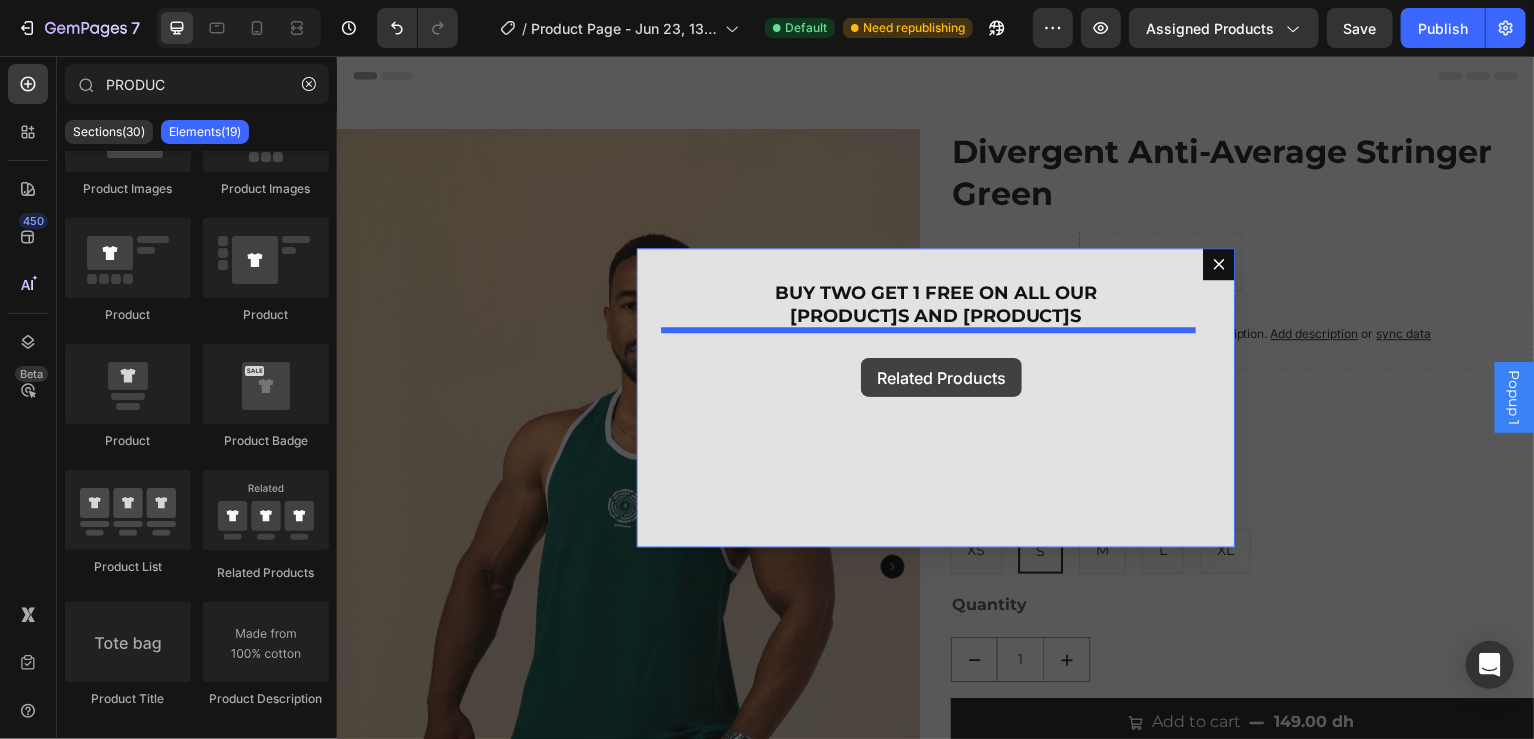 drag, startPoint x: 603, startPoint y: 567, endPoint x: 862, endPoint y: 358, distance: 332.80927 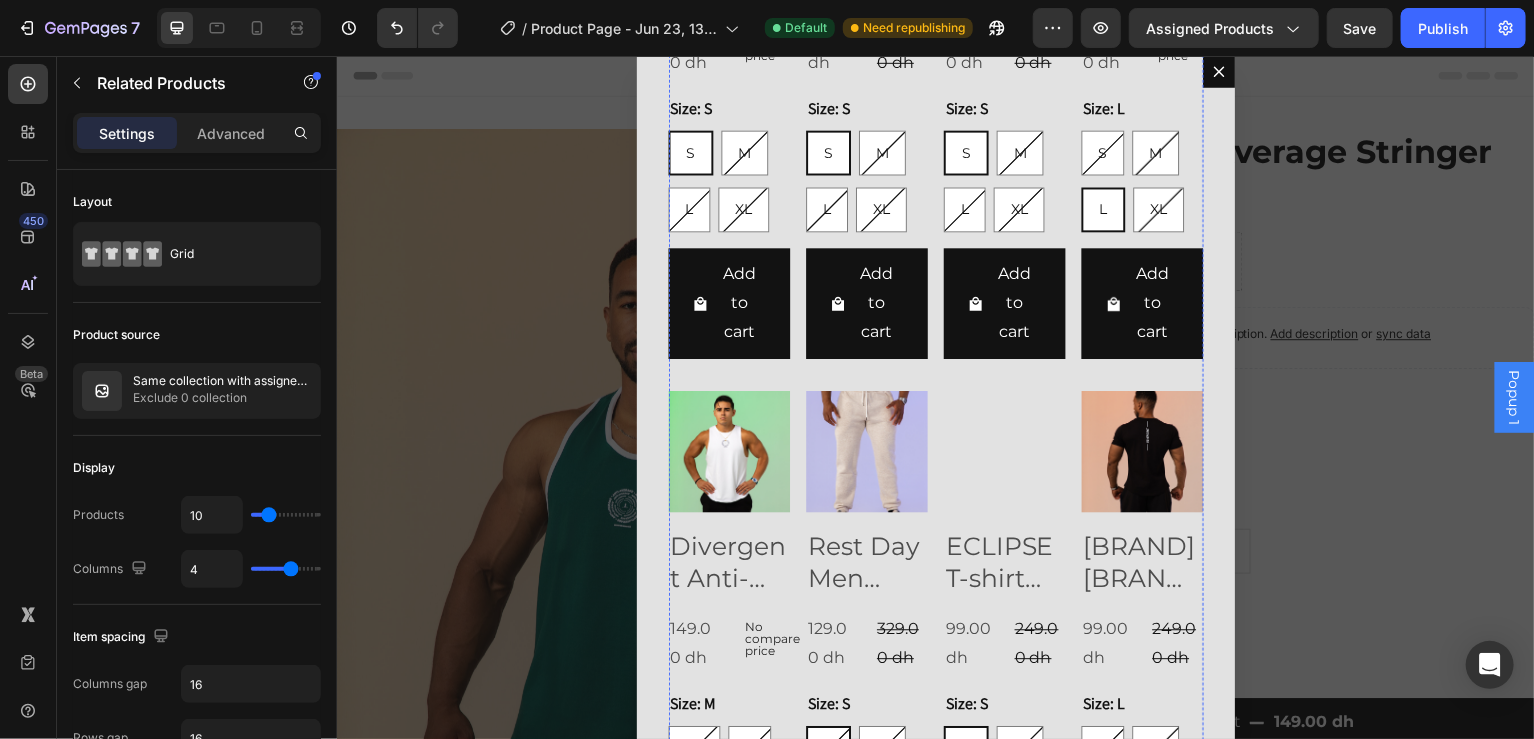 scroll, scrollTop: 0, scrollLeft: 0, axis: both 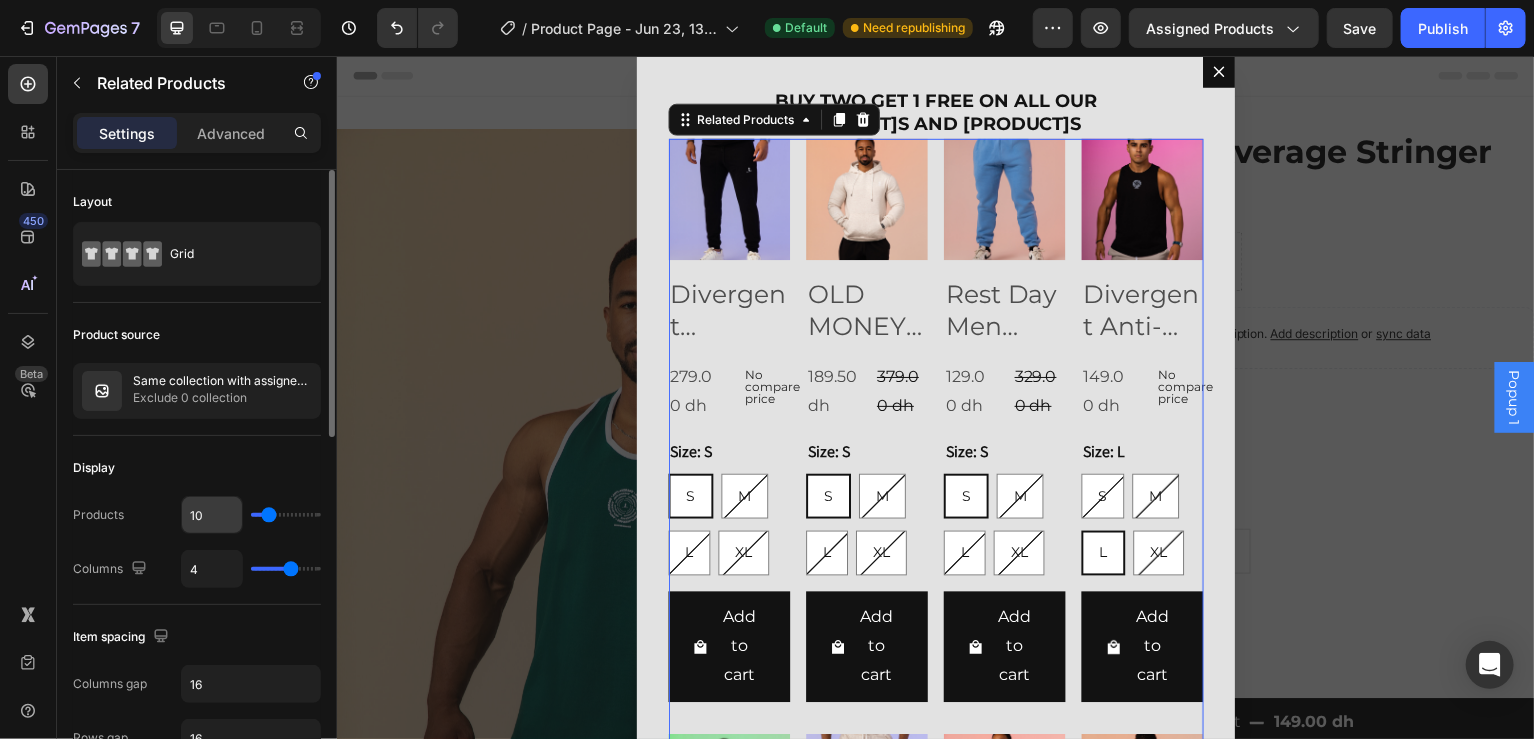 click on "10" at bounding box center (212, 515) 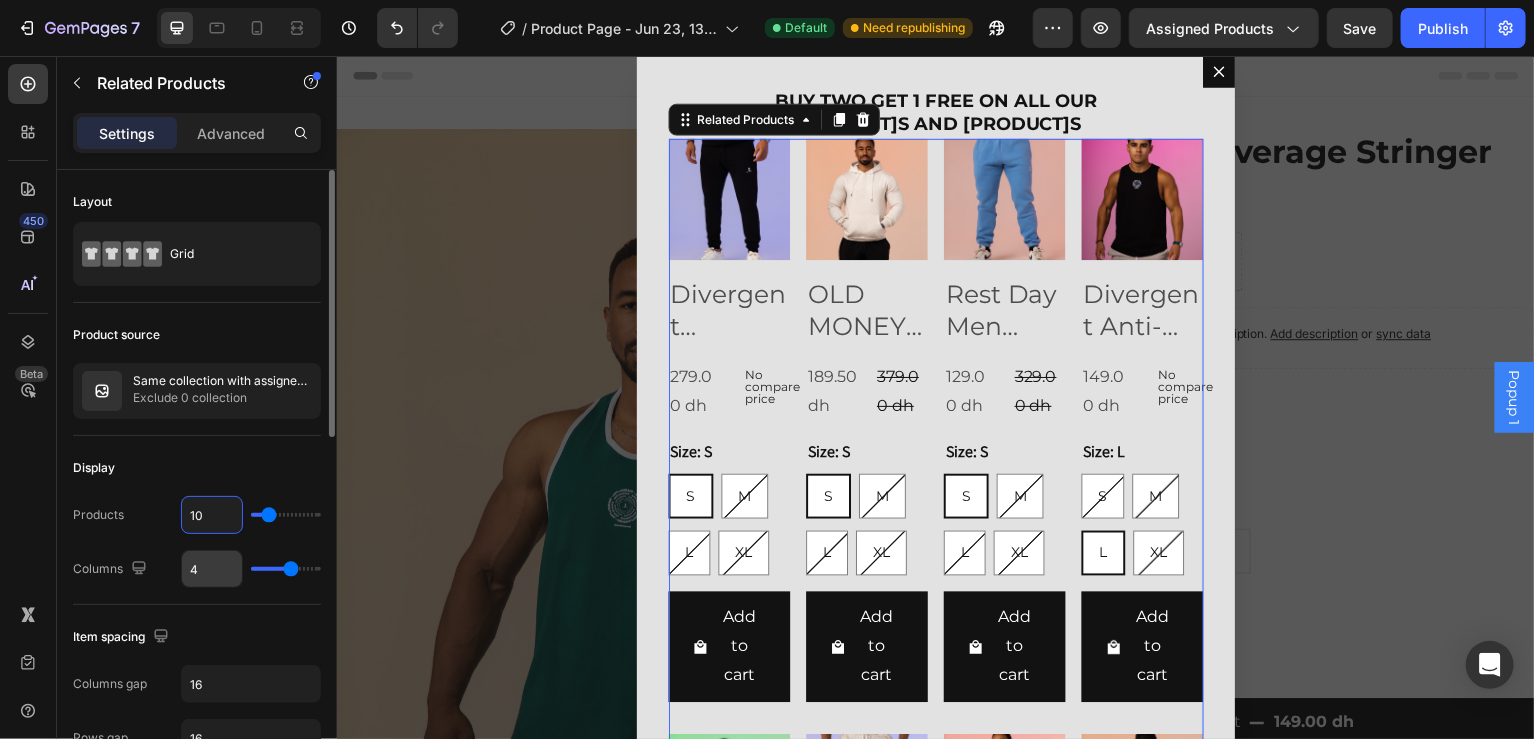 click on "4" at bounding box center [212, 569] 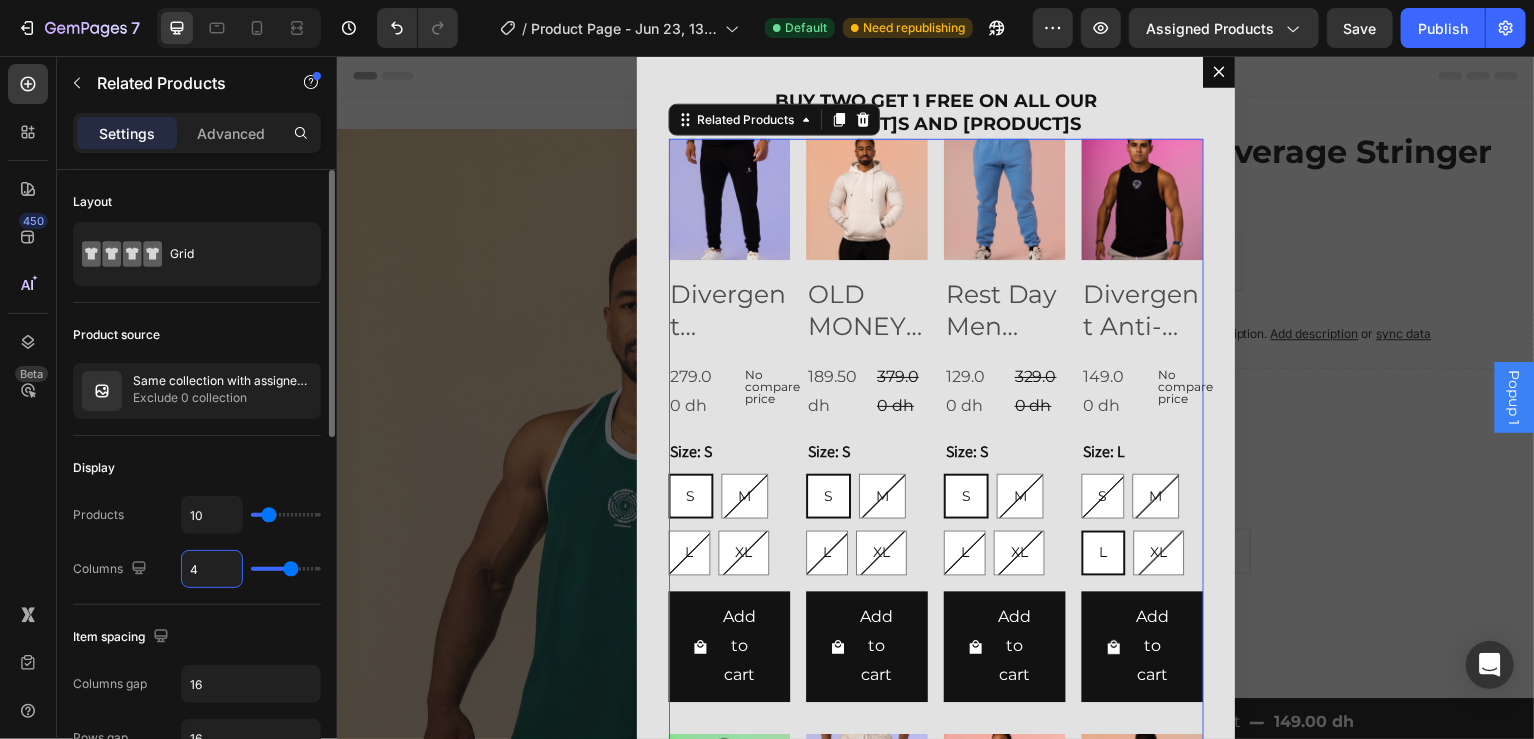 type on "3" 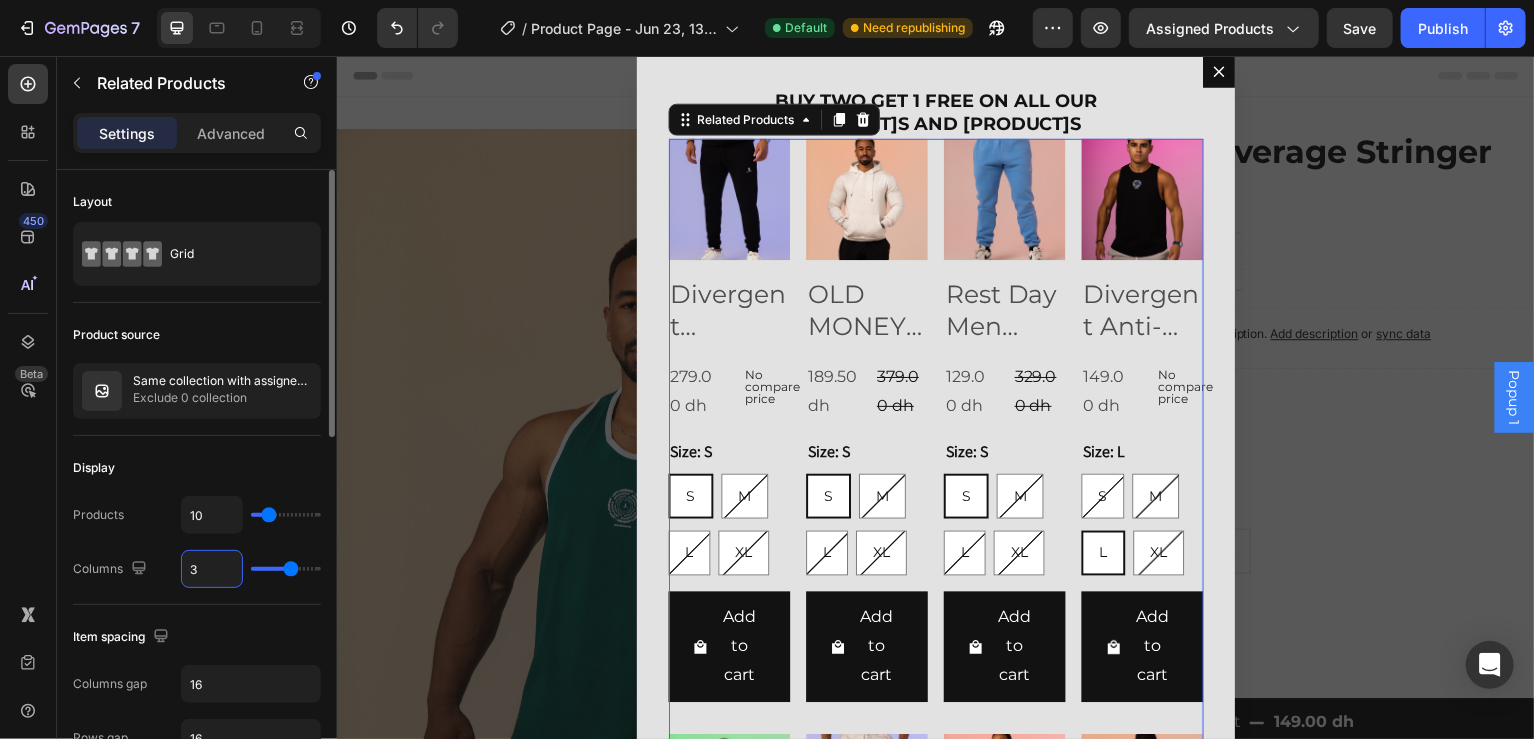 type on "3" 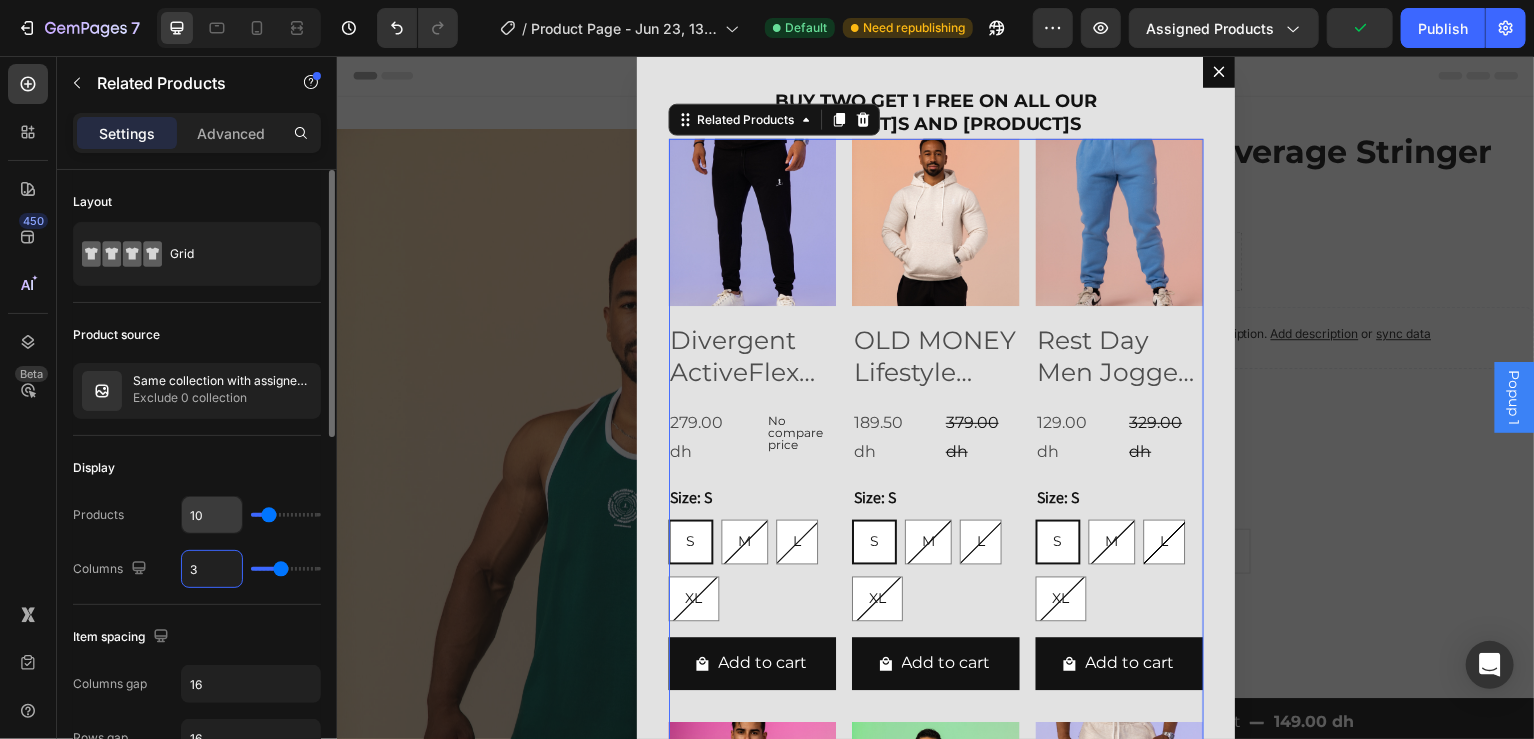 click on "10" at bounding box center [212, 515] 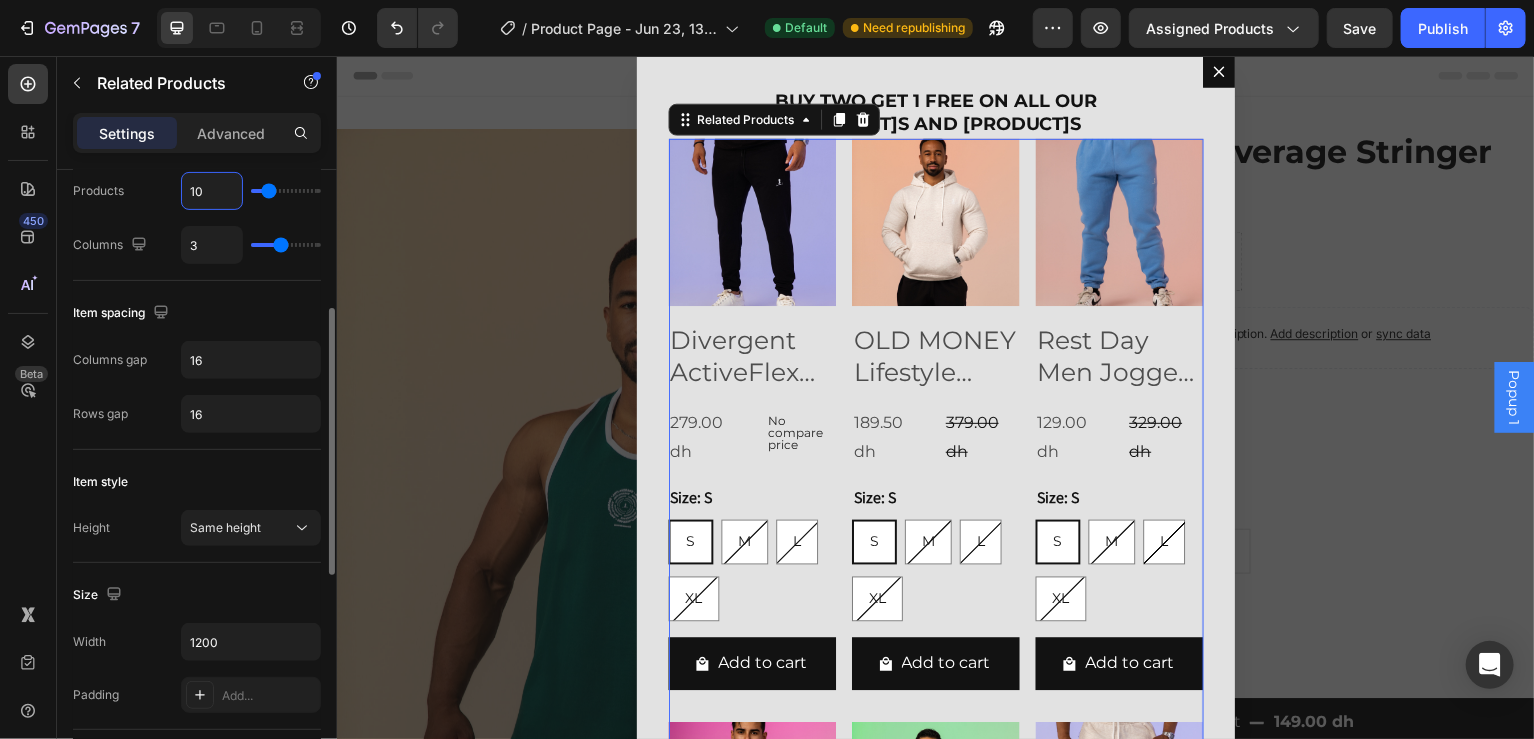 scroll, scrollTop: 0, scrollLeft: 0, axis: both 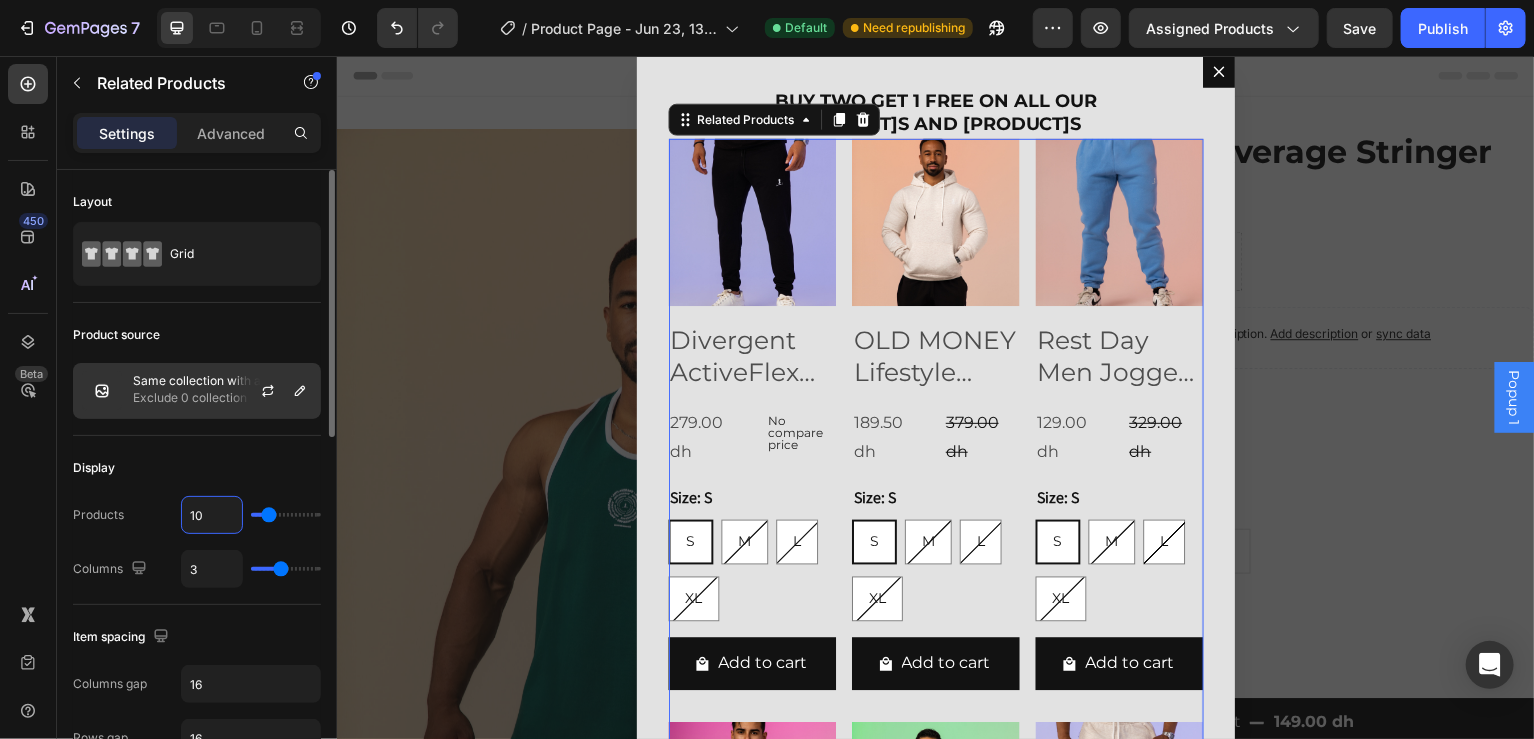 click on "Same collection with assigned product" at bounding box center [222, 381] 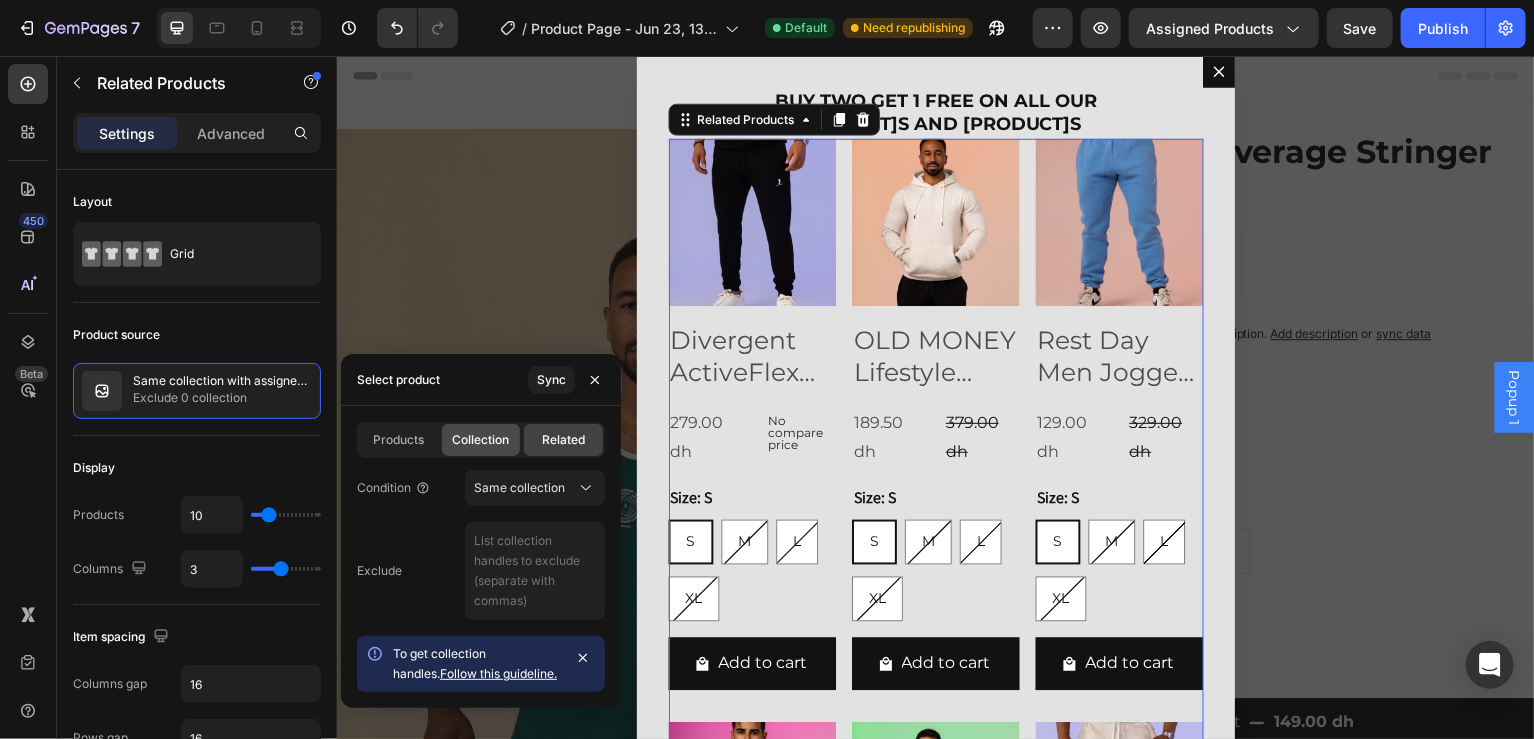 click on "Collection" 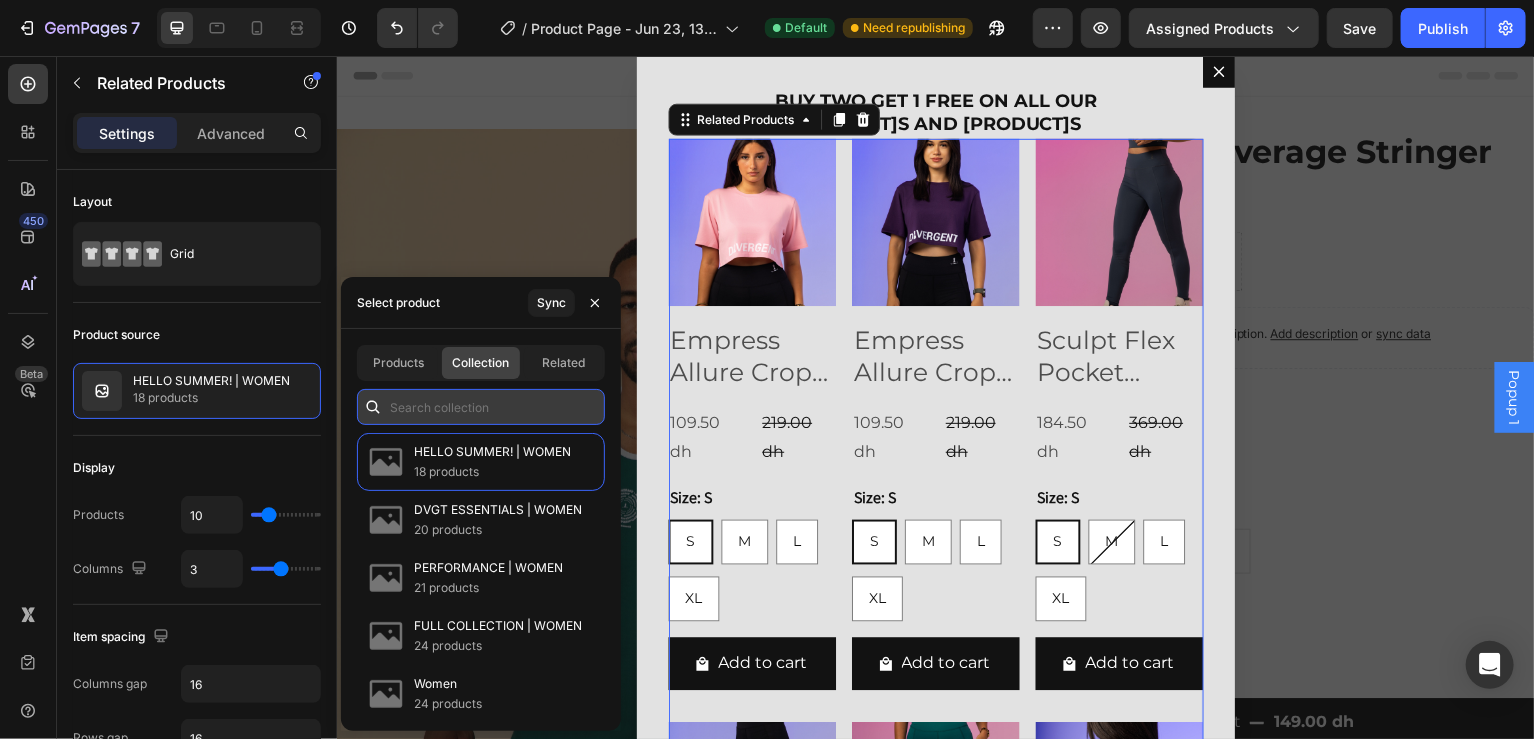 click at bounding box center [481, 407] 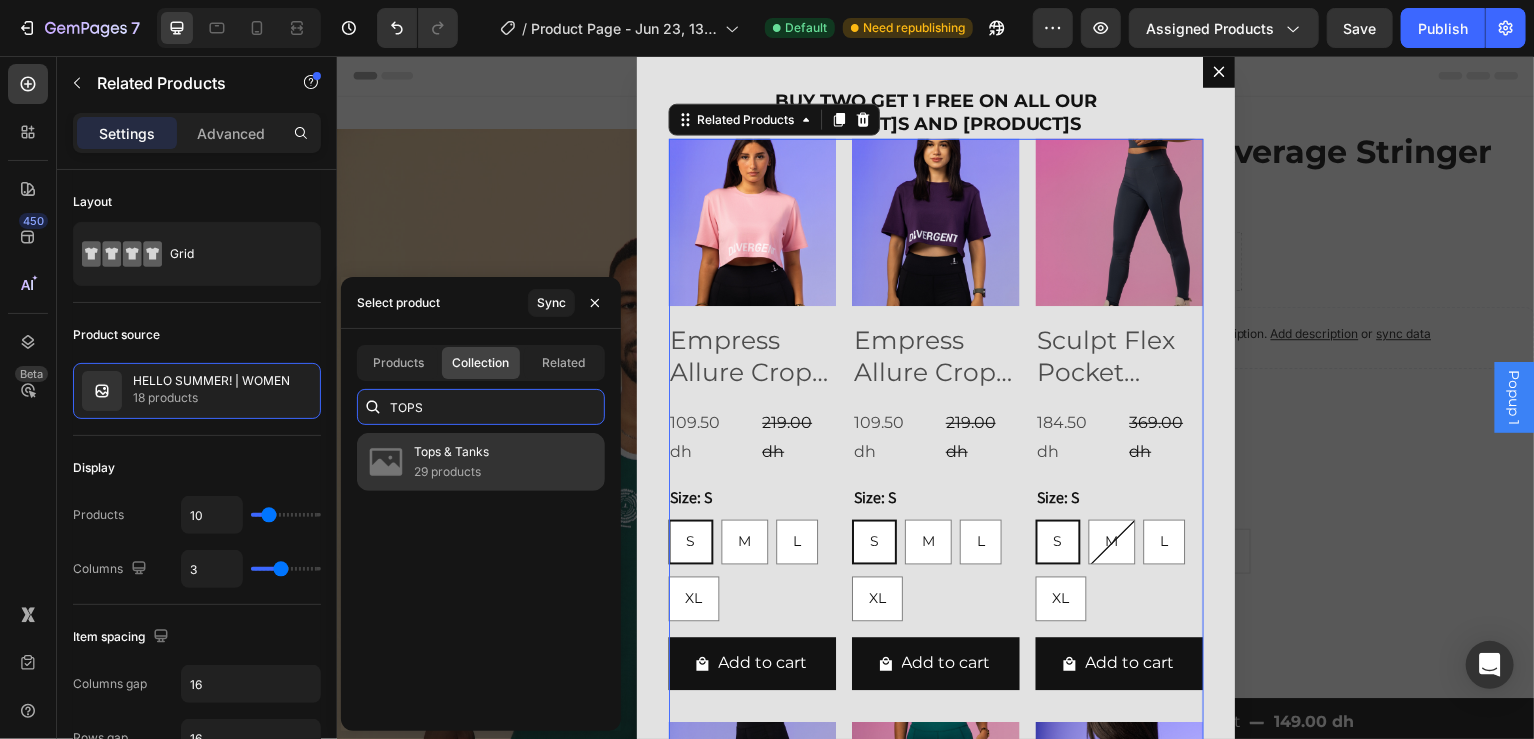 type on "TOPS" 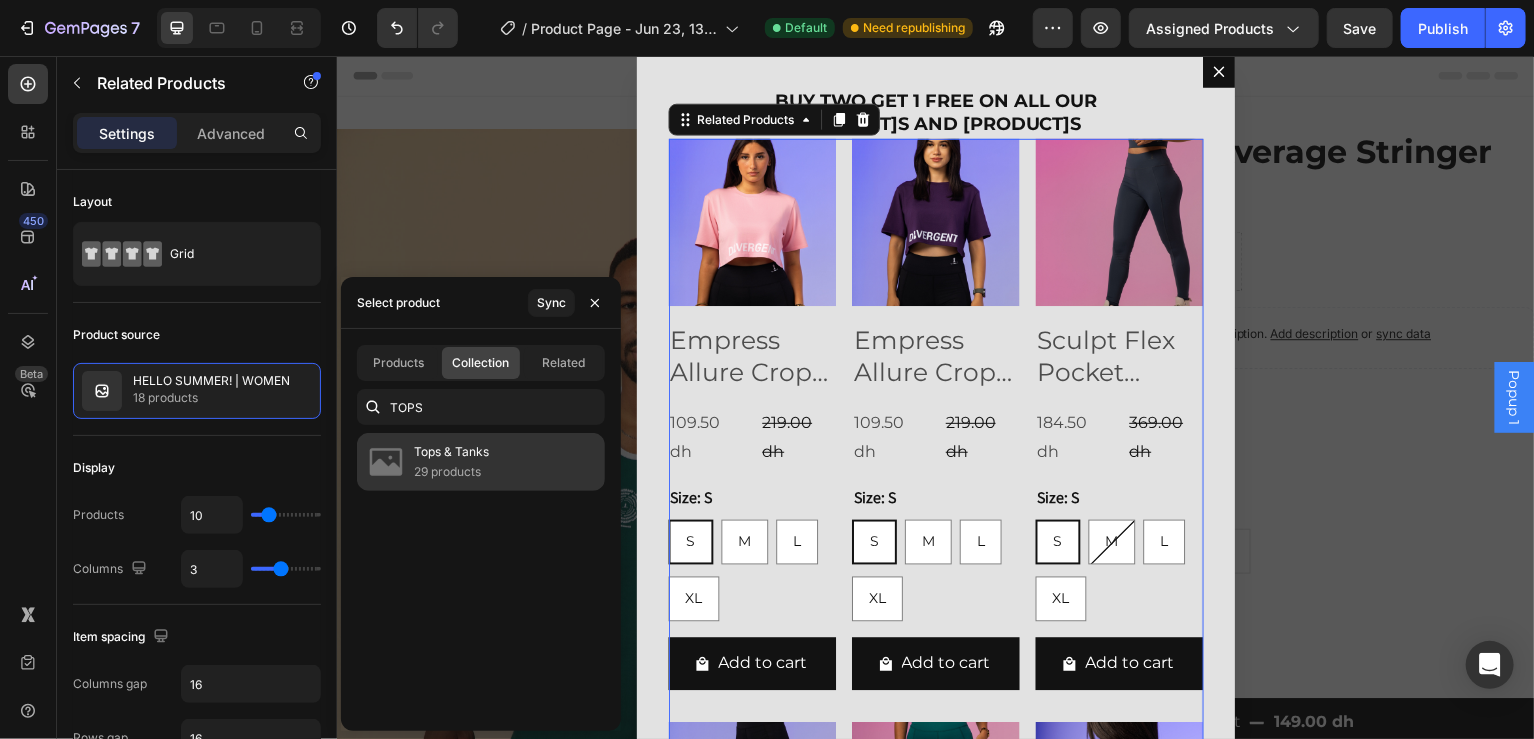 click on "Tops & Tanks" at bounding box center [451, 452] 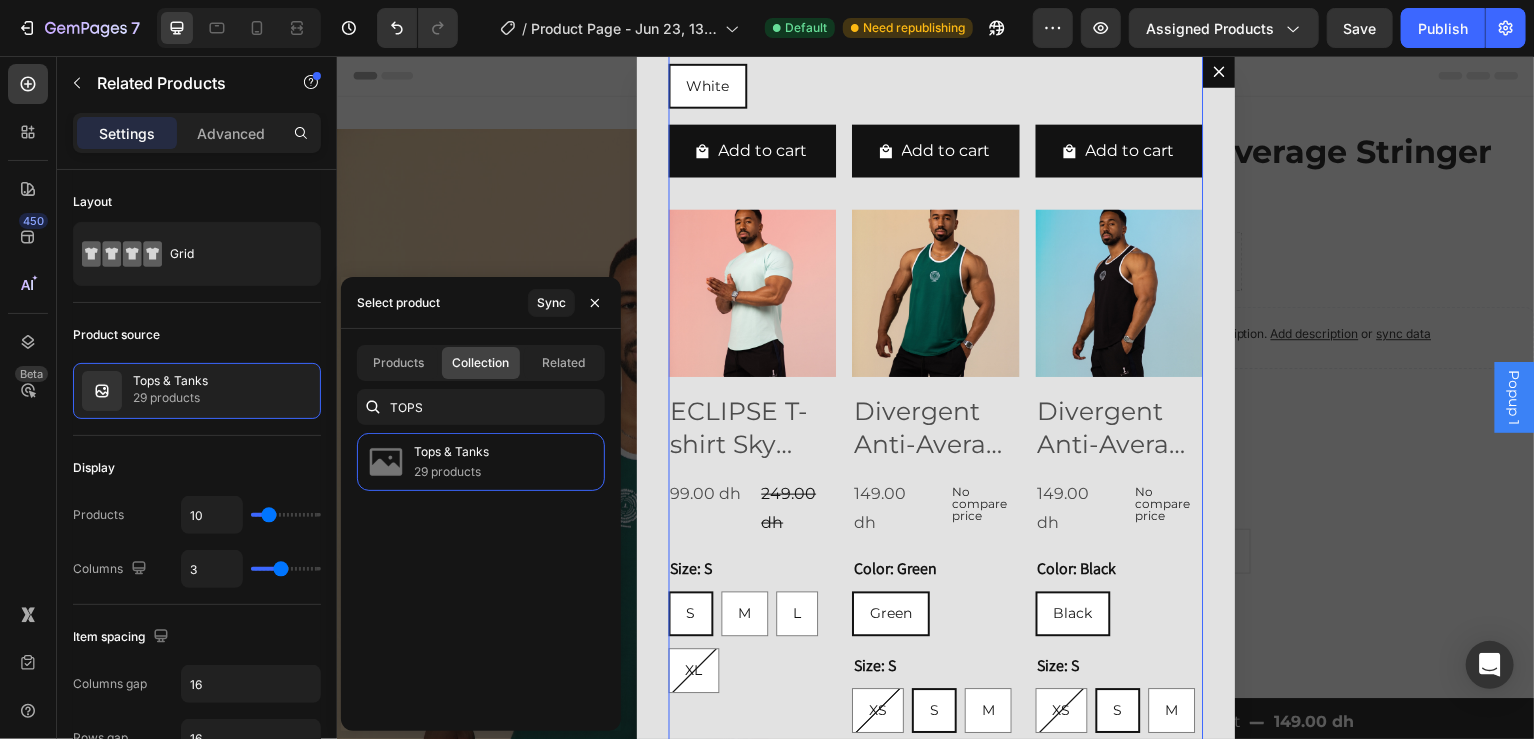 scroll, scrollTop: 0, scrollLeft: 0, axis: both 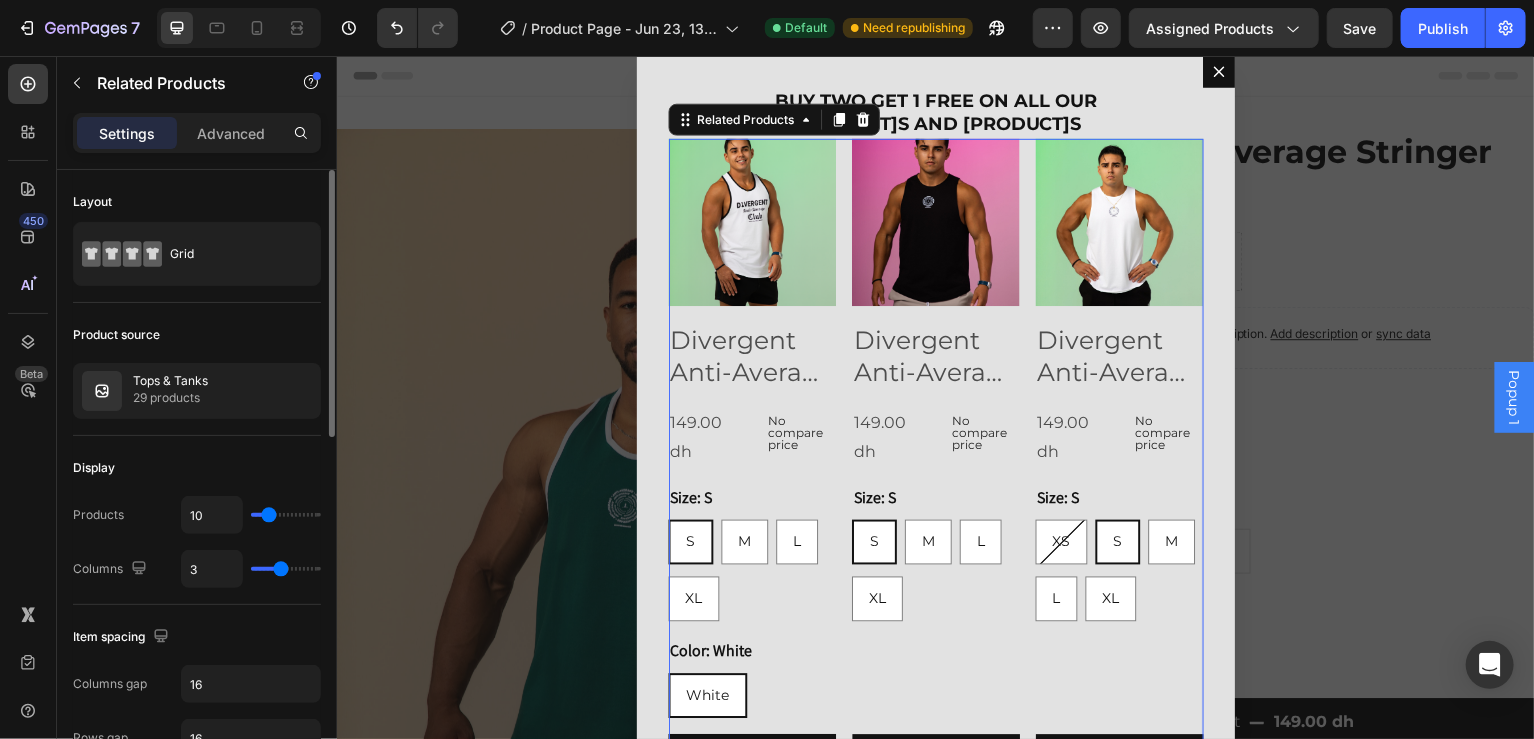 type on "8" 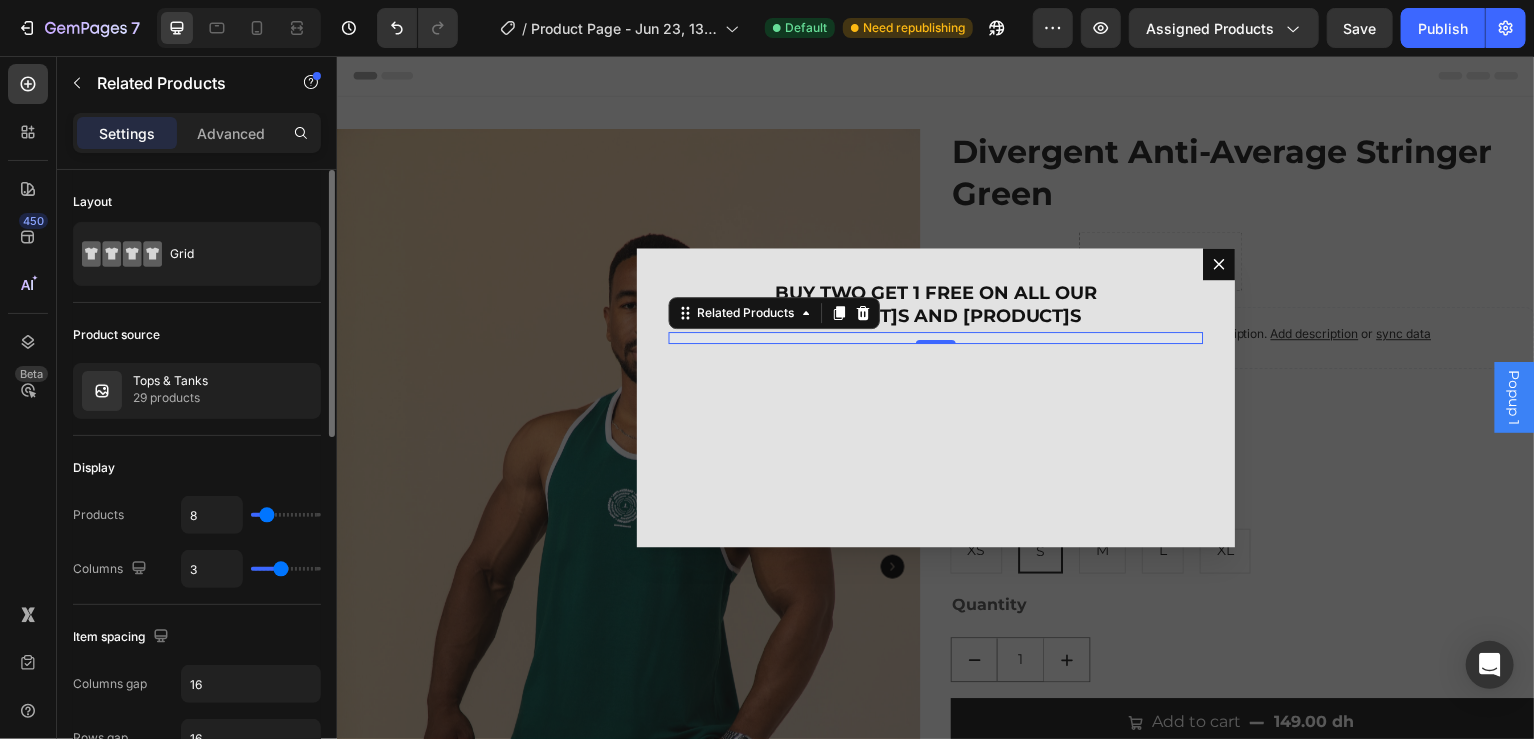 type on "7" 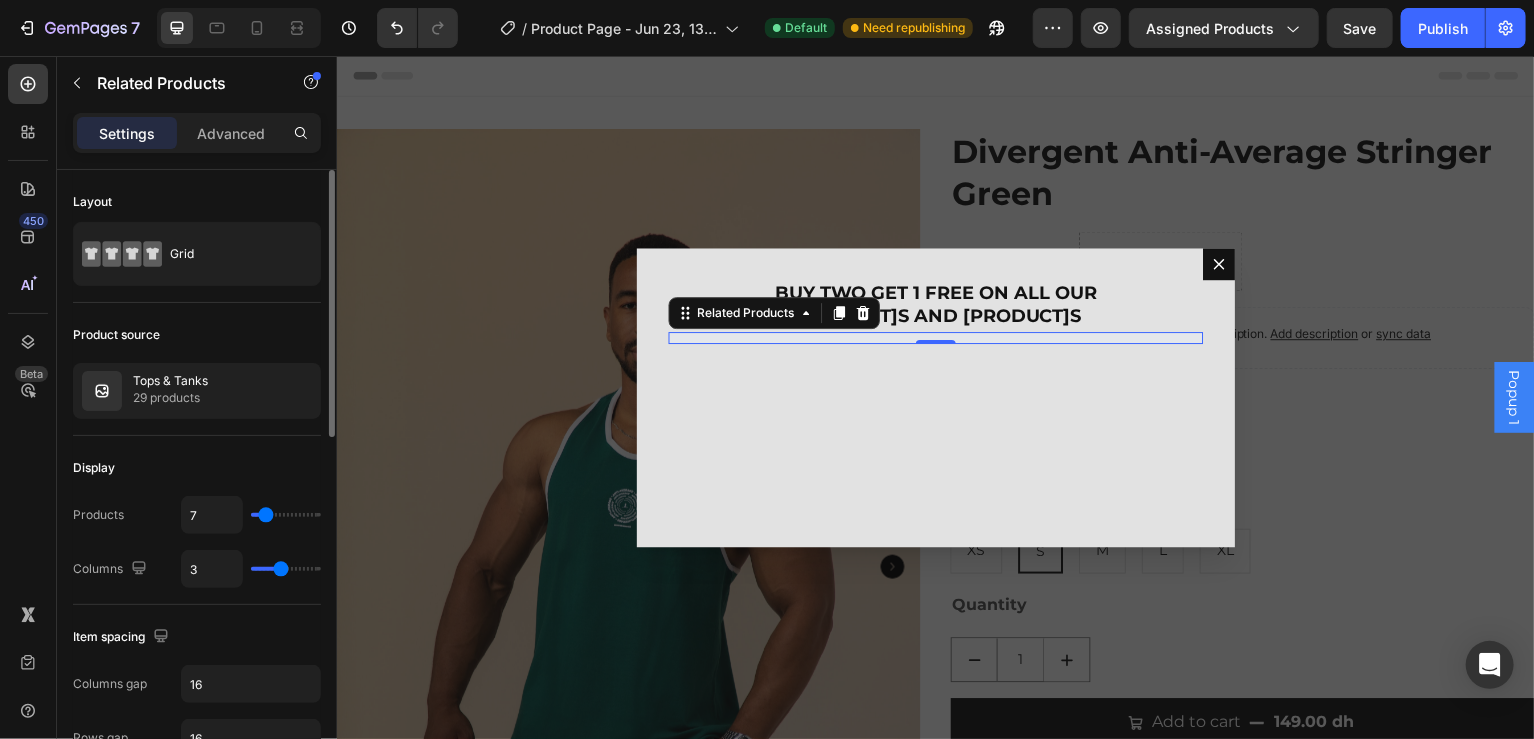 type on "6" 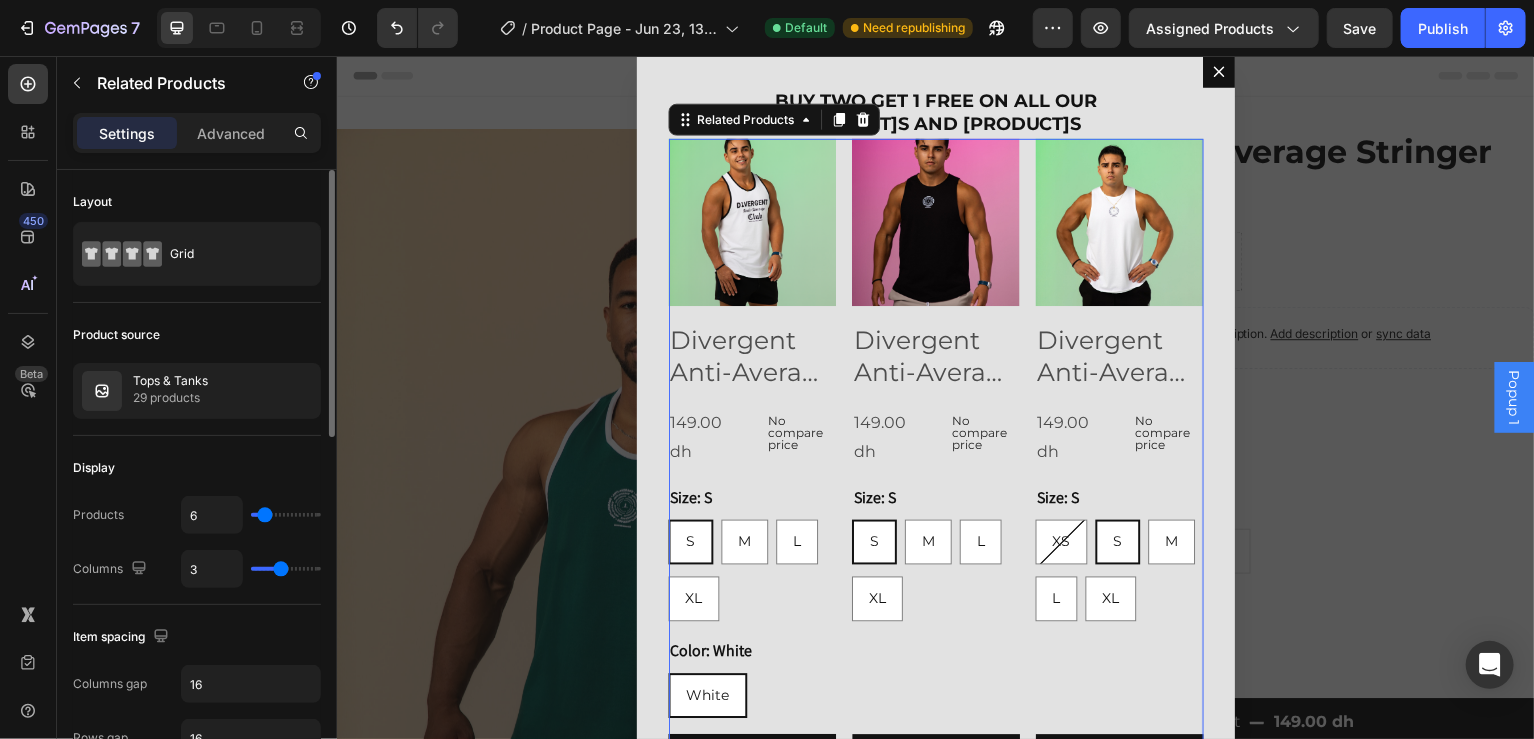 type on "10" 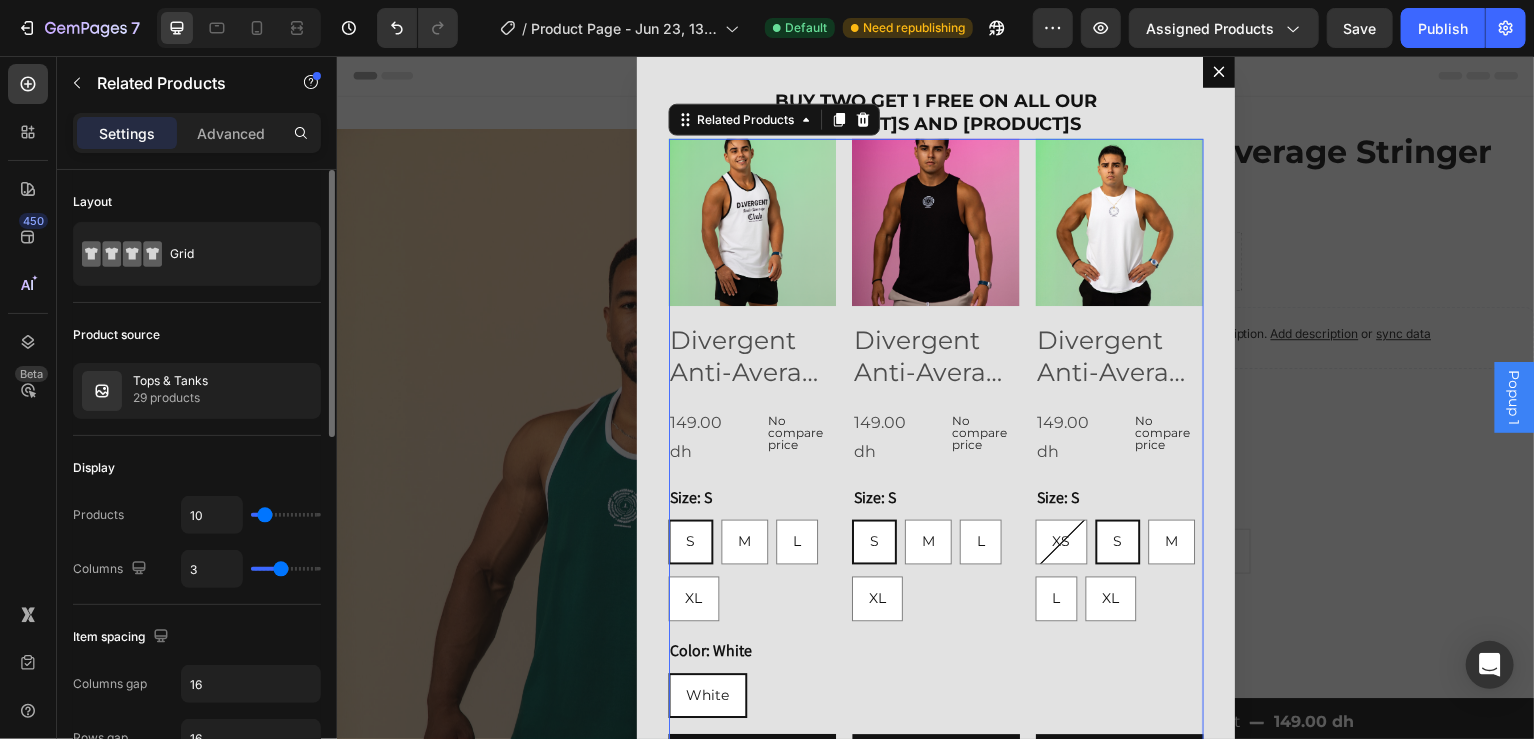 type on "10" 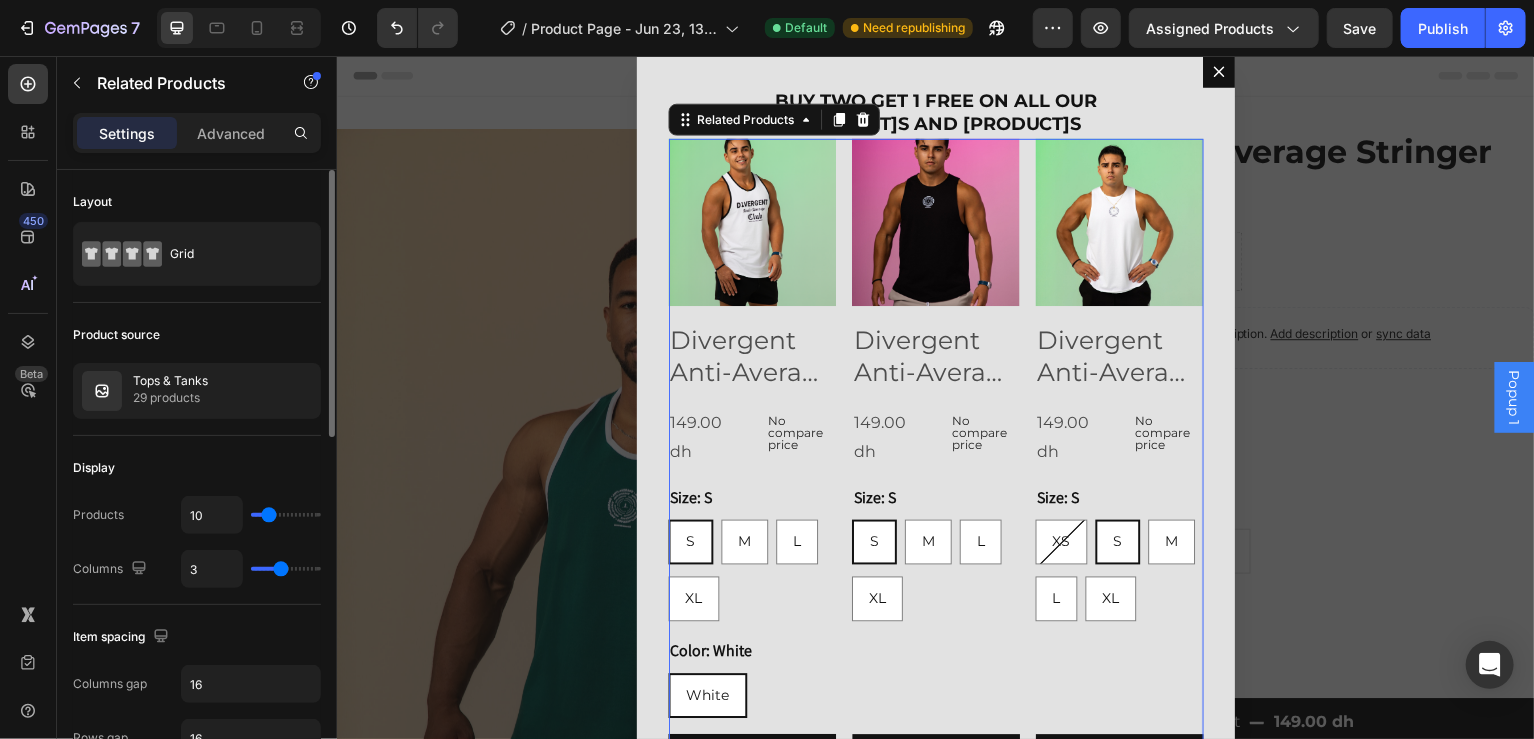 click at bounding box center (286, 515) 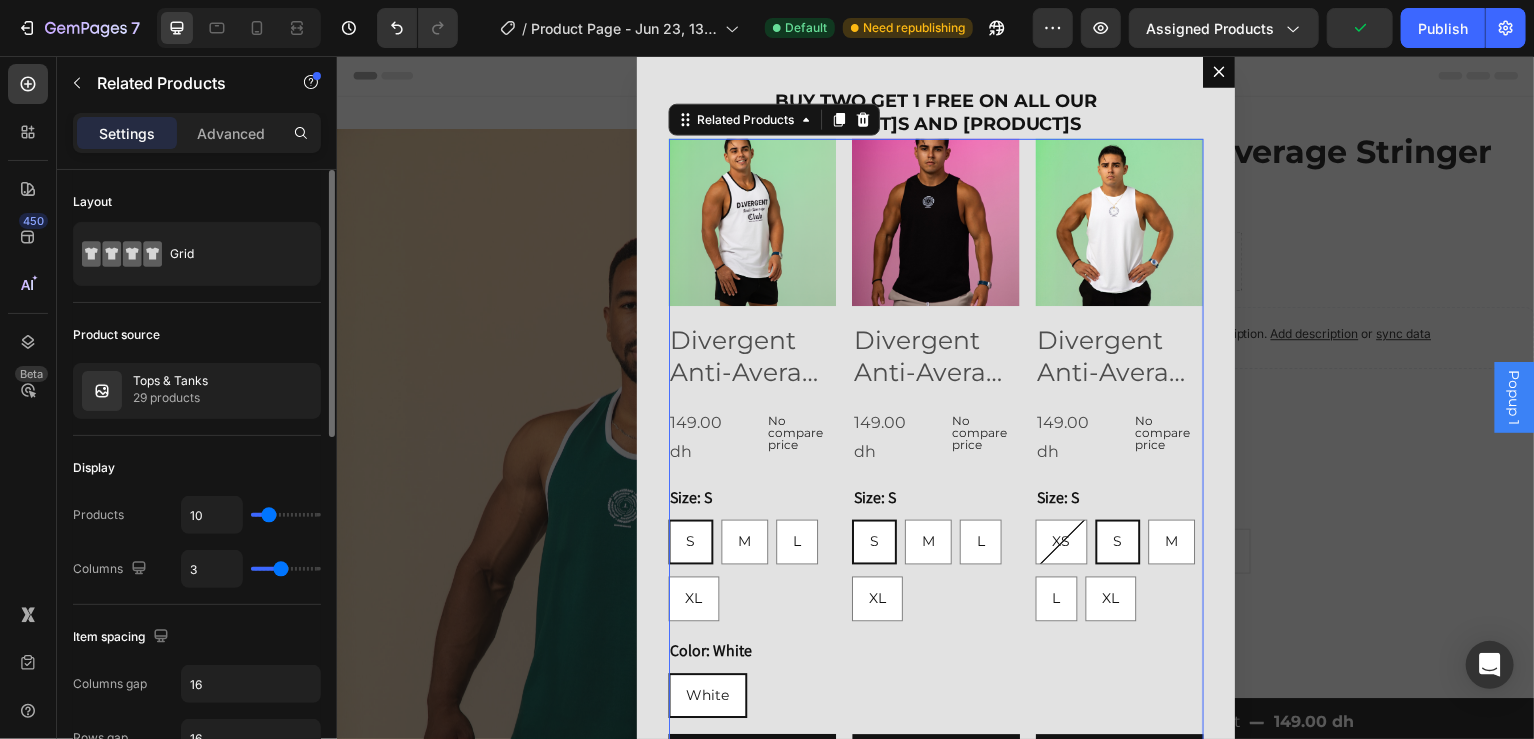 type on "1" 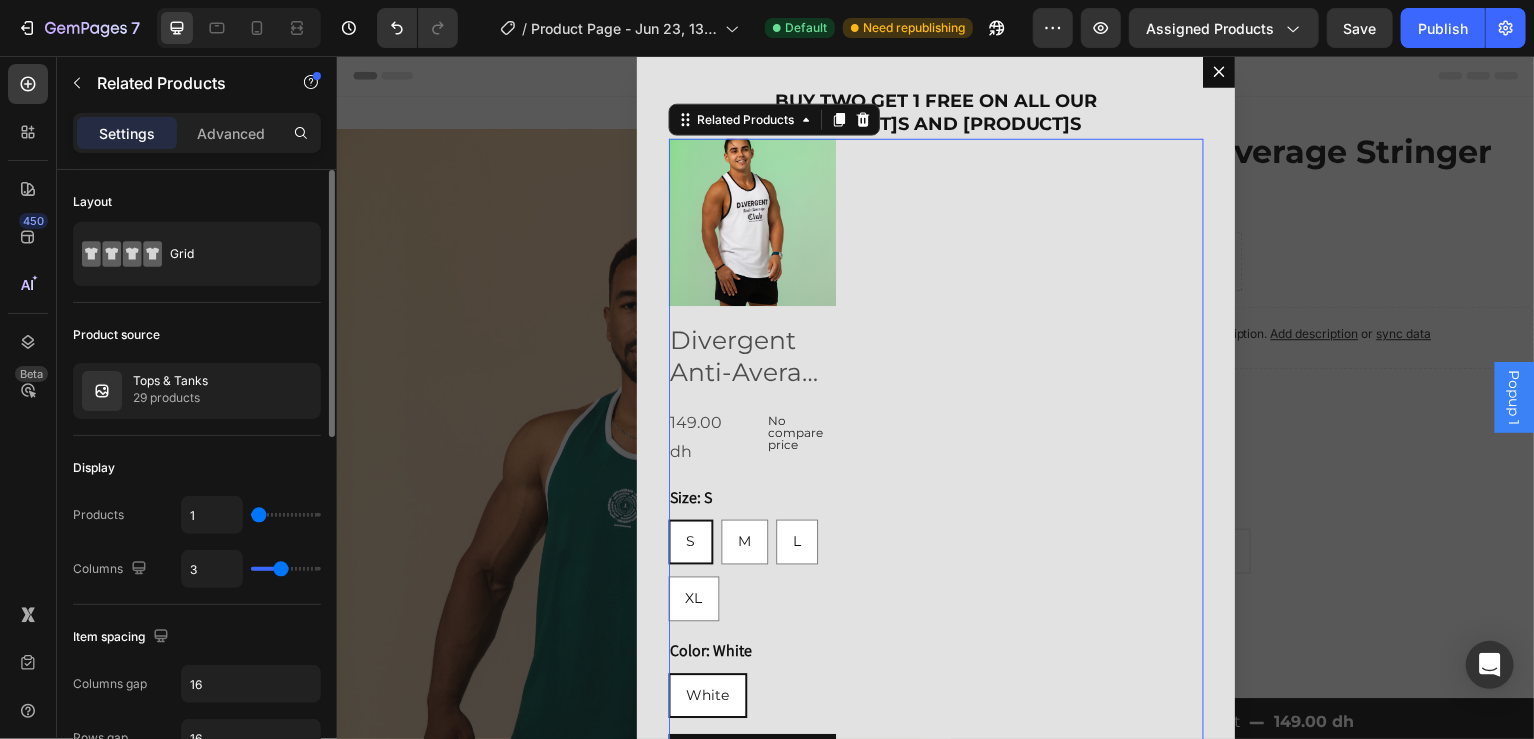 type on "2" 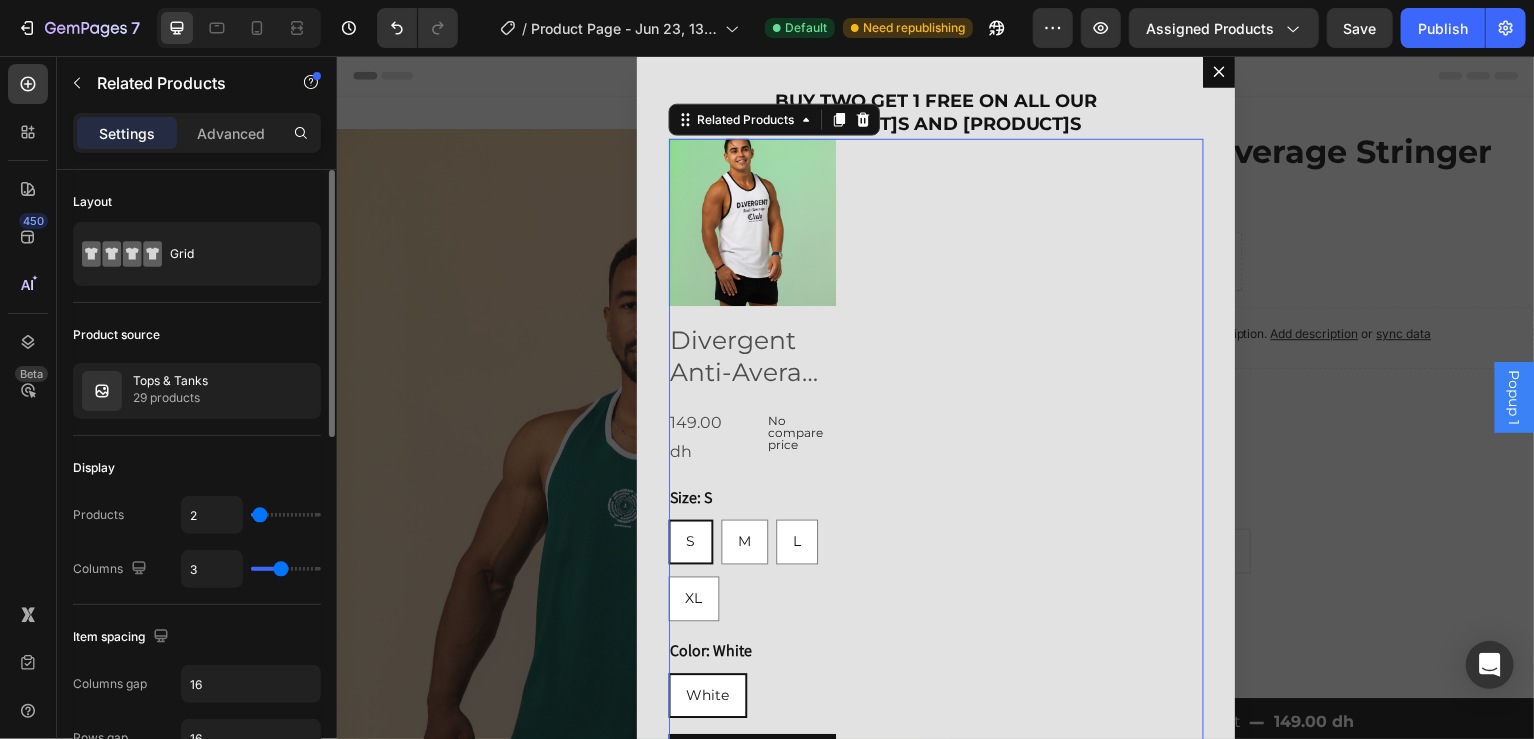 type on "4" 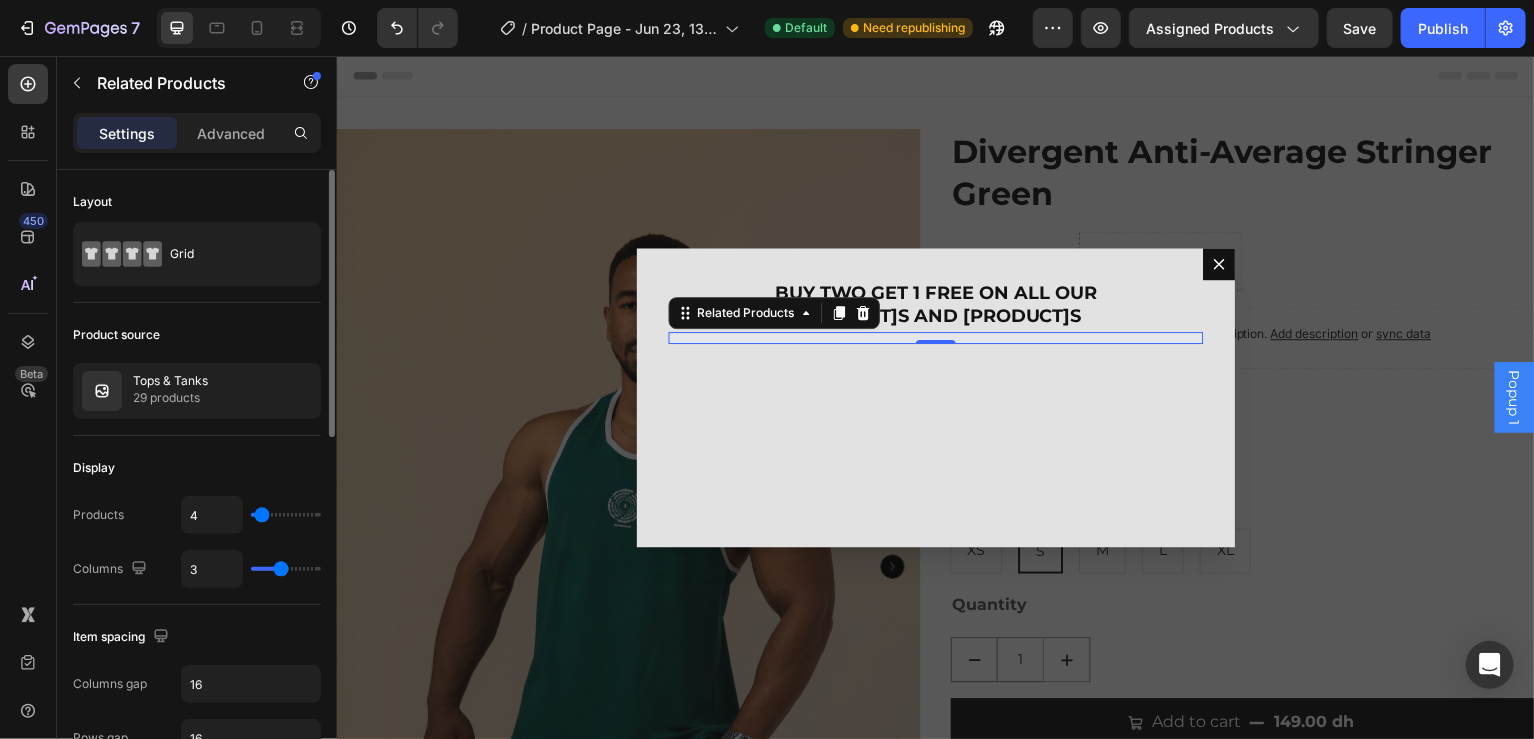 type on "6" 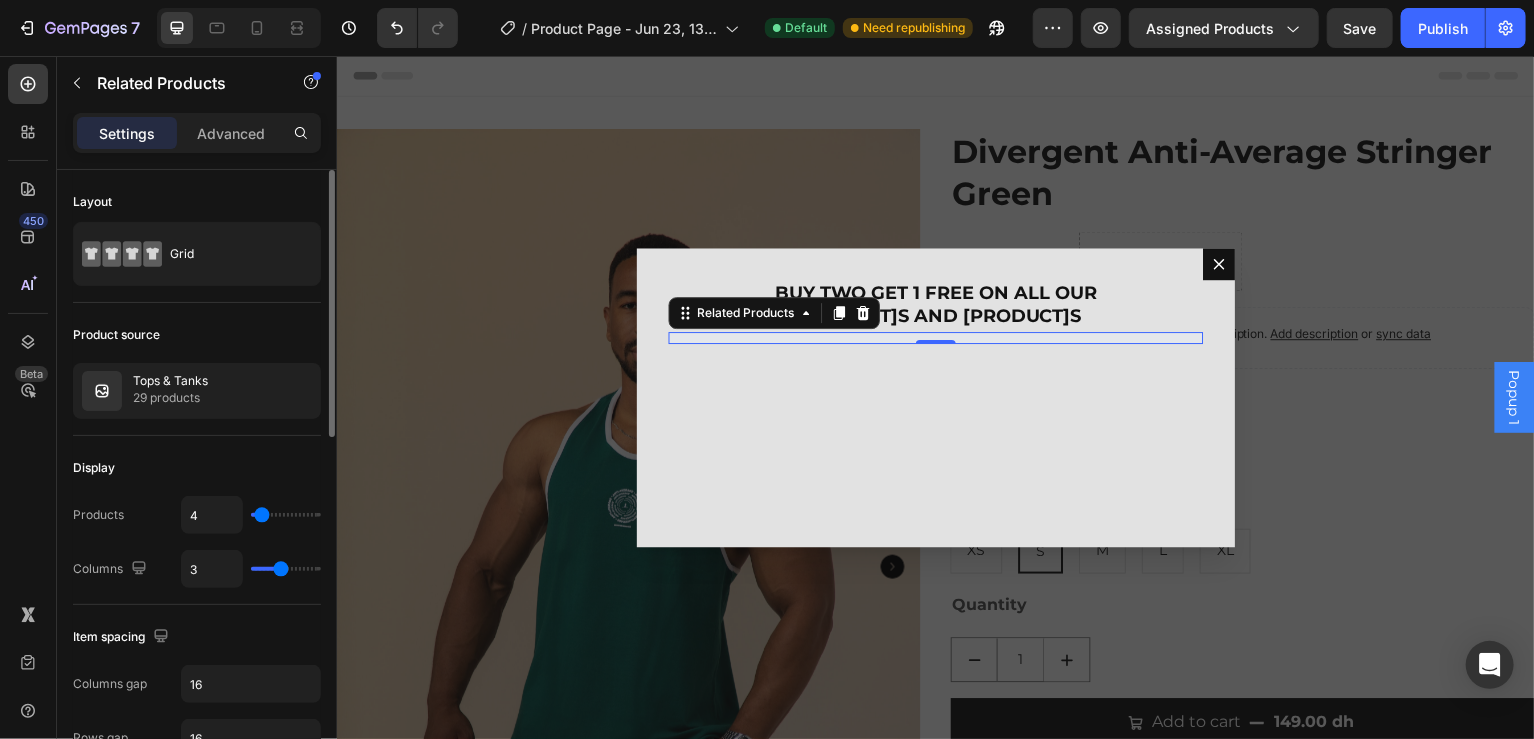 type on "6" 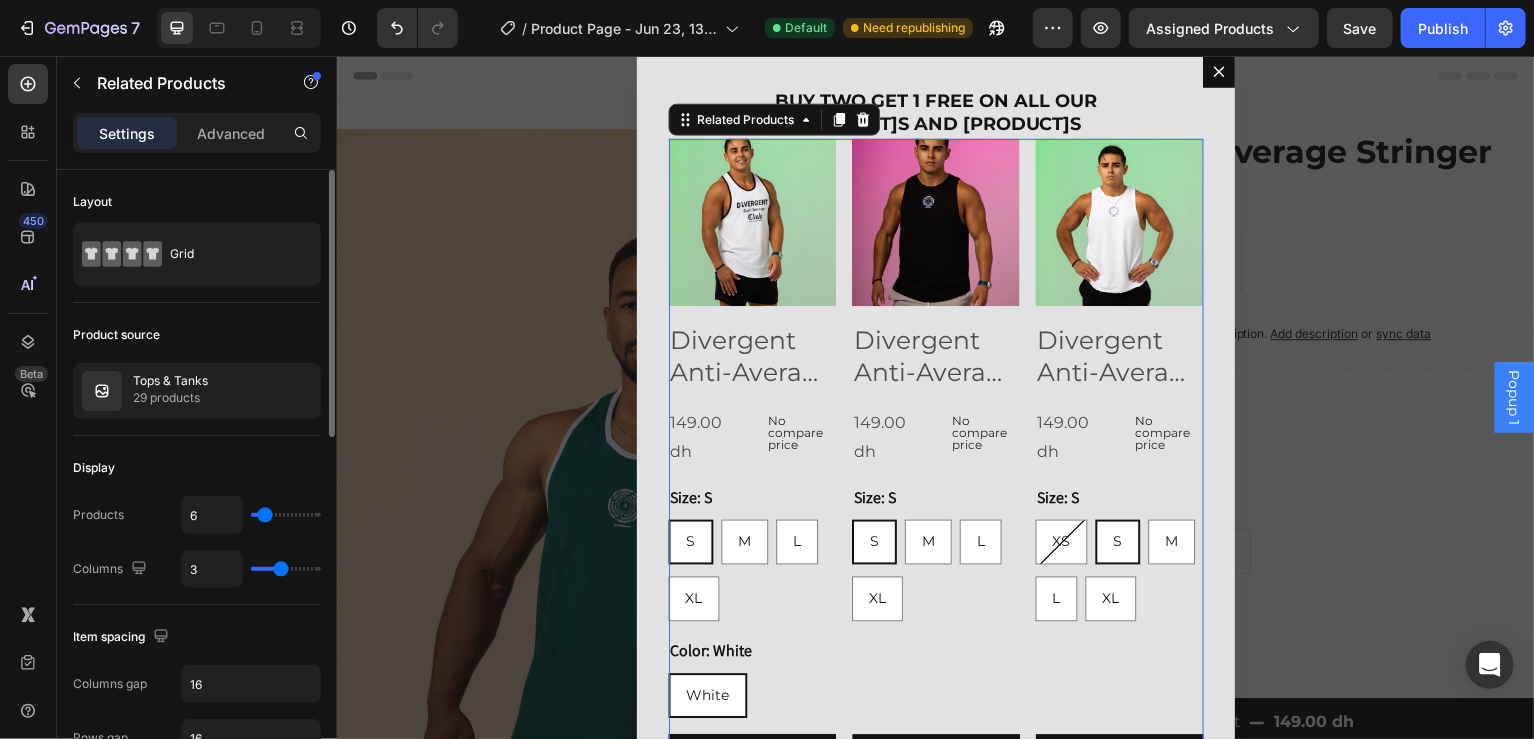 type on "2" 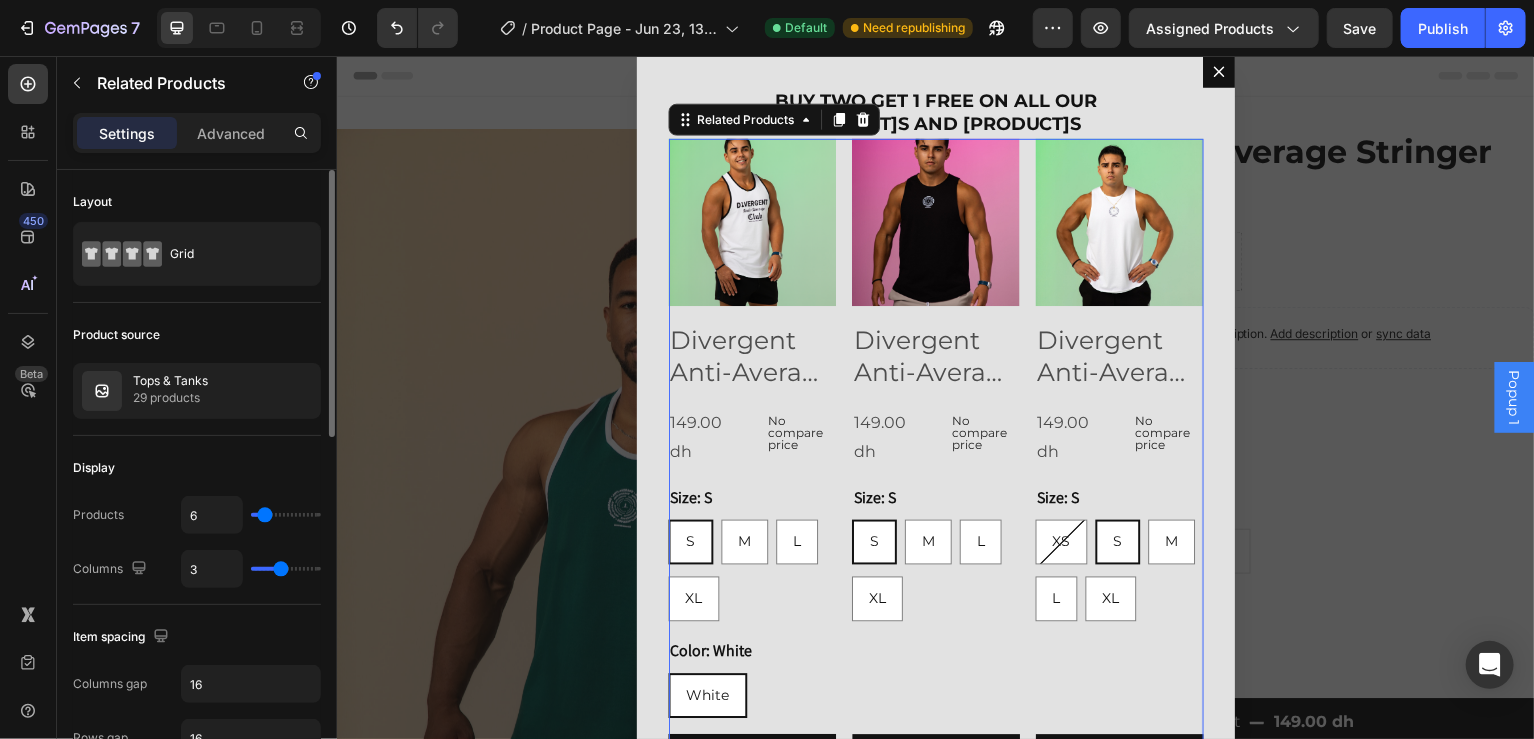 type on "2" 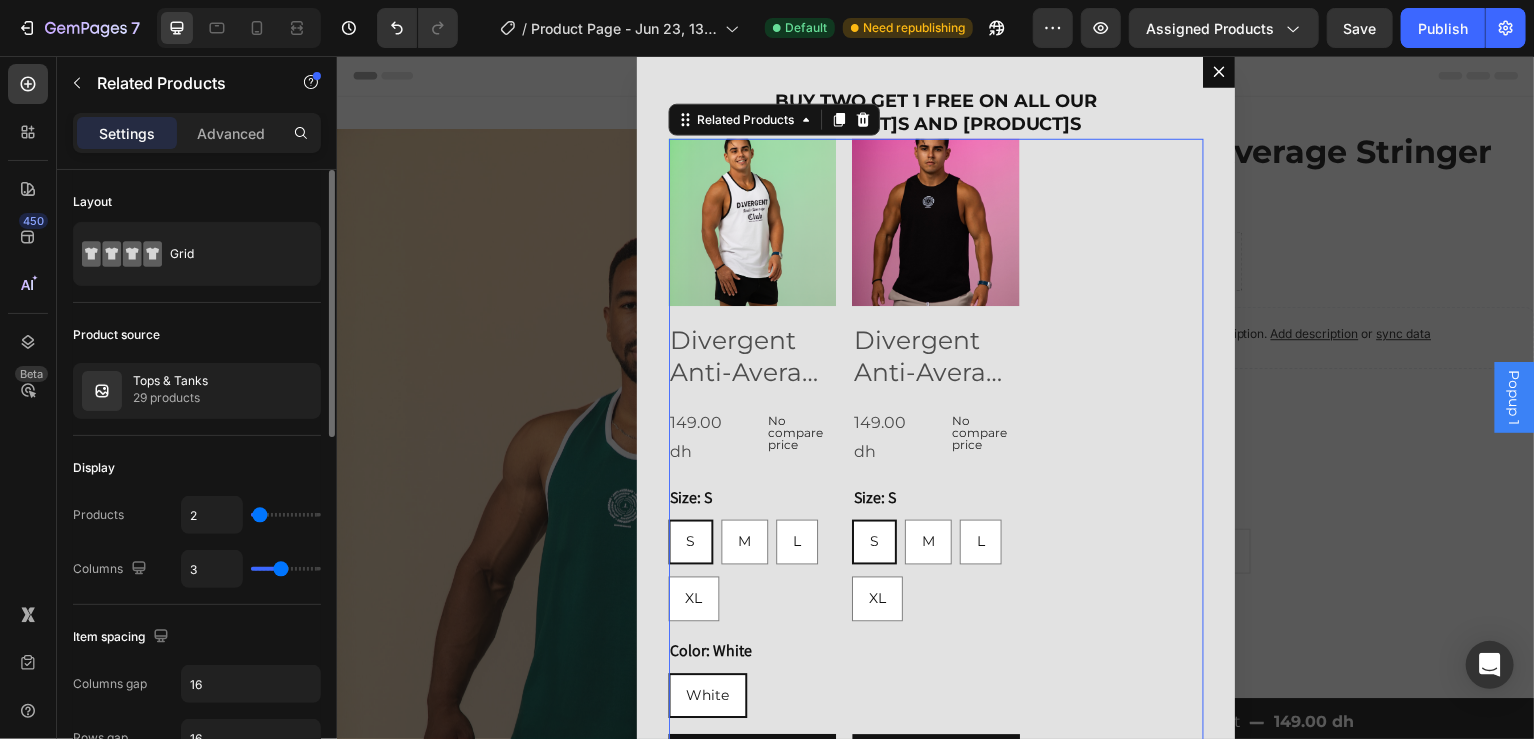 type on "4" 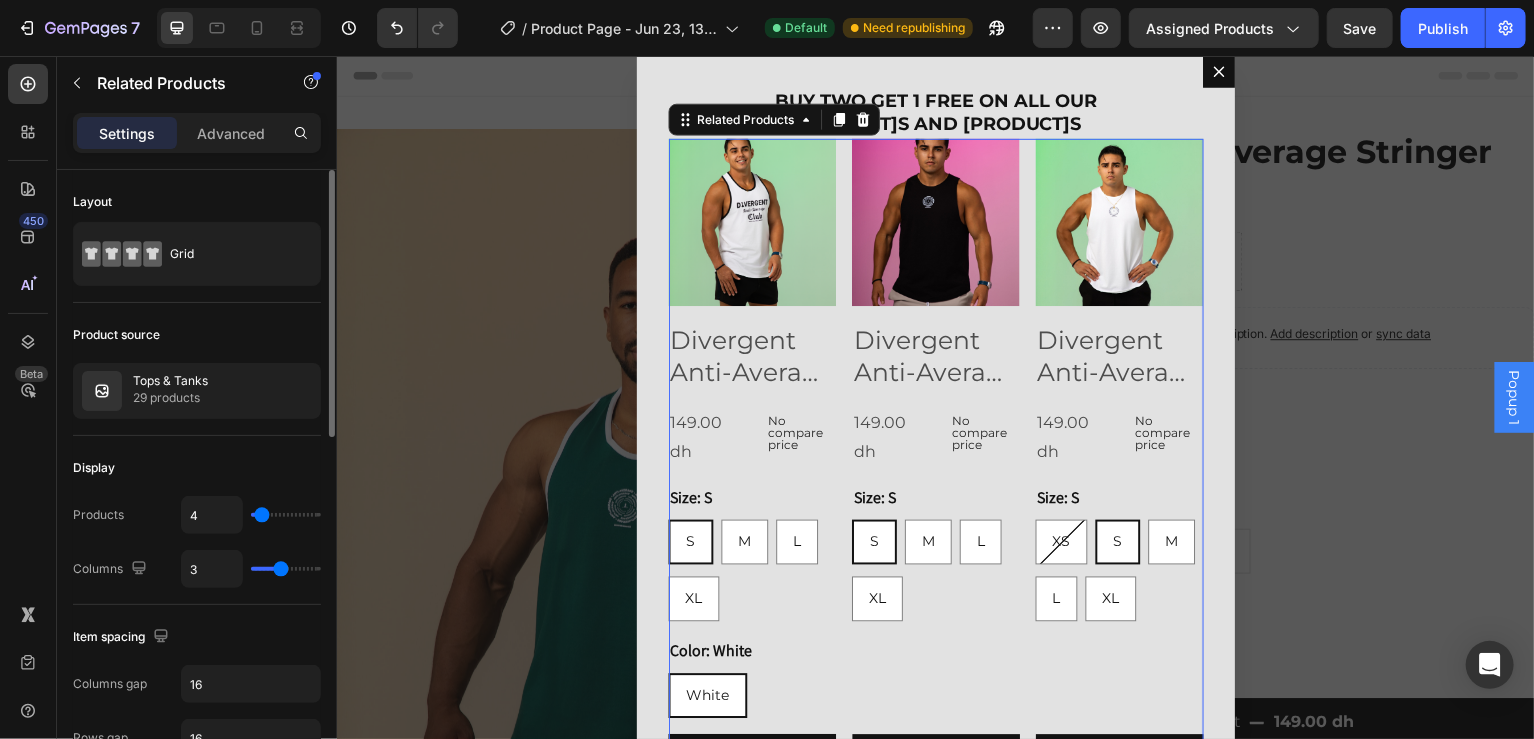 type on "4" 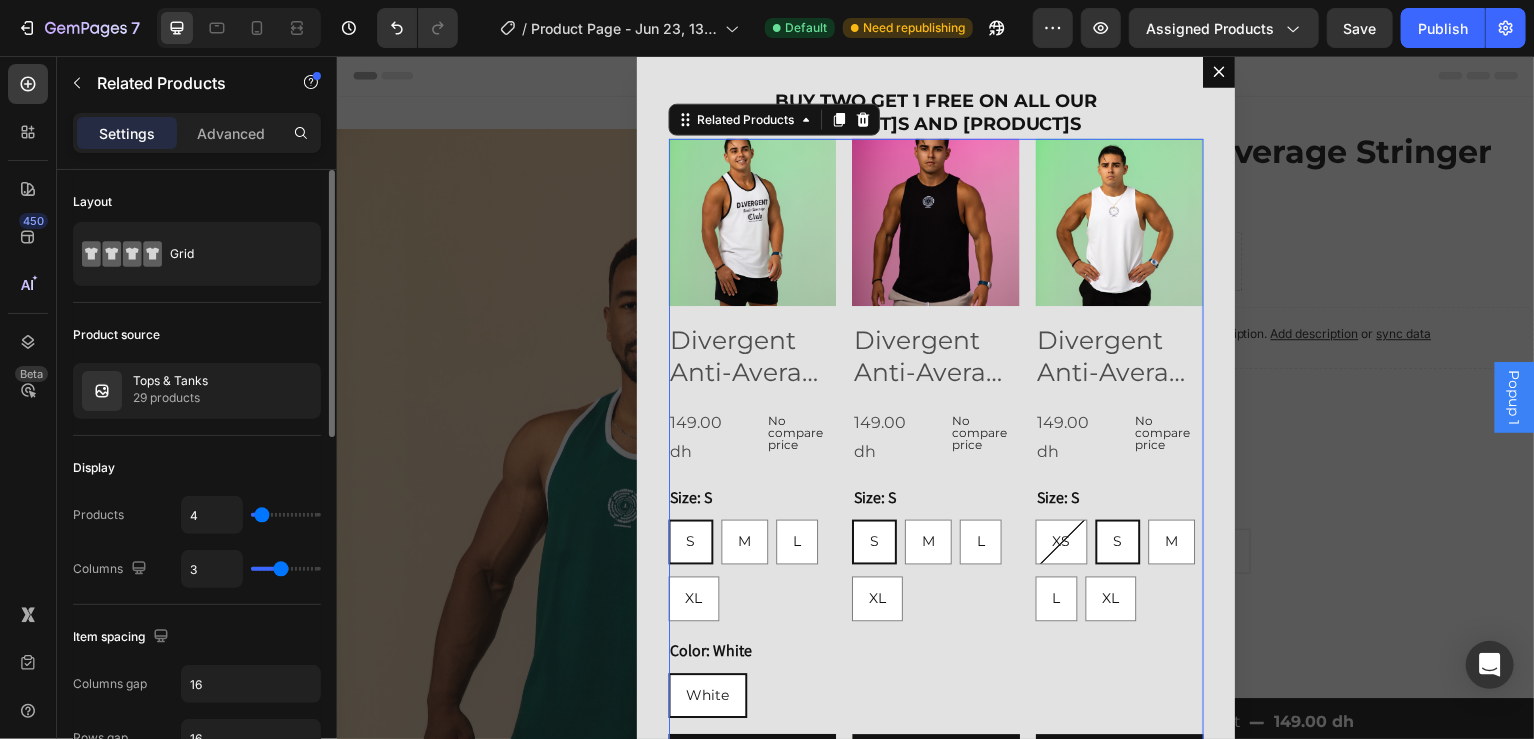 click at bounding box center [286, 515] 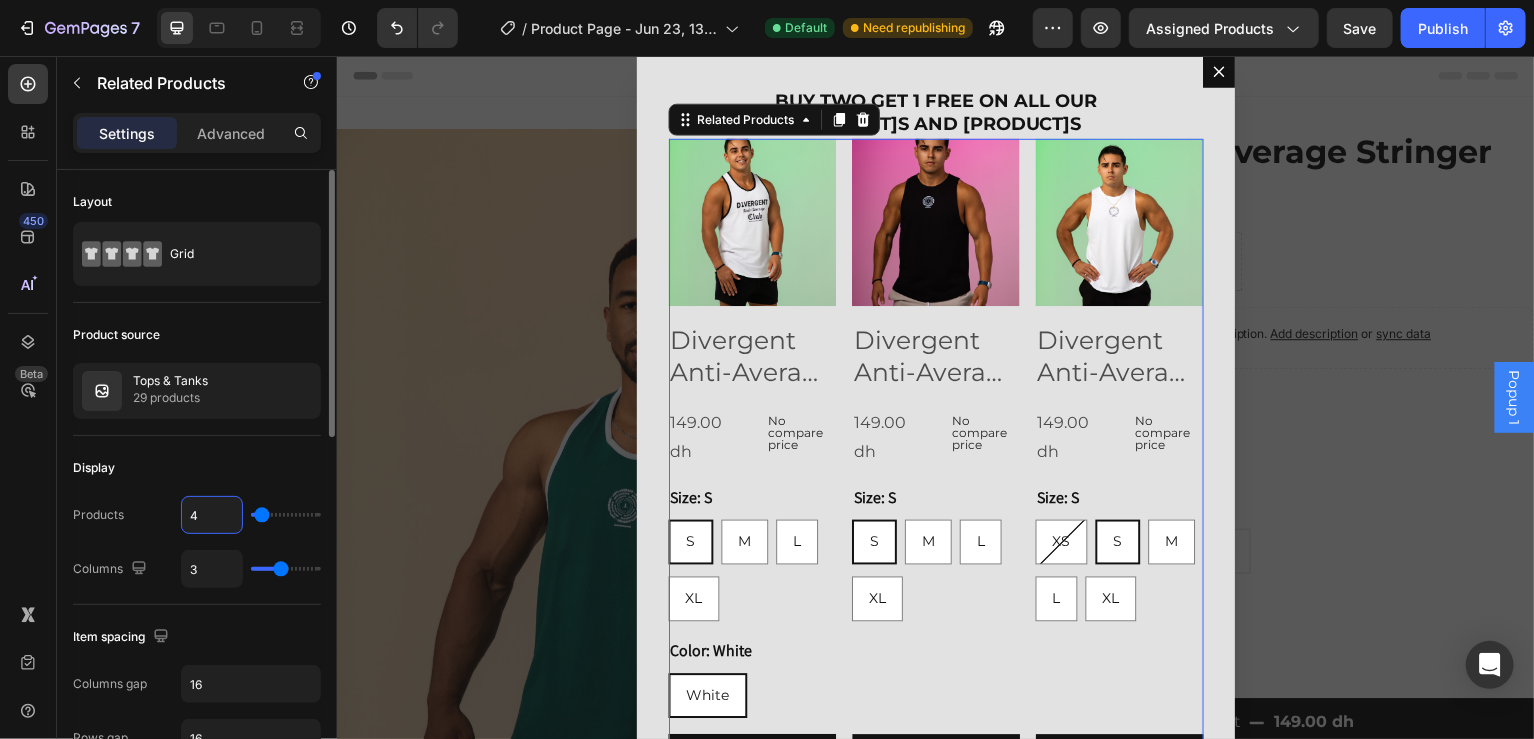 click on "4" at bounding box center [212, 515] 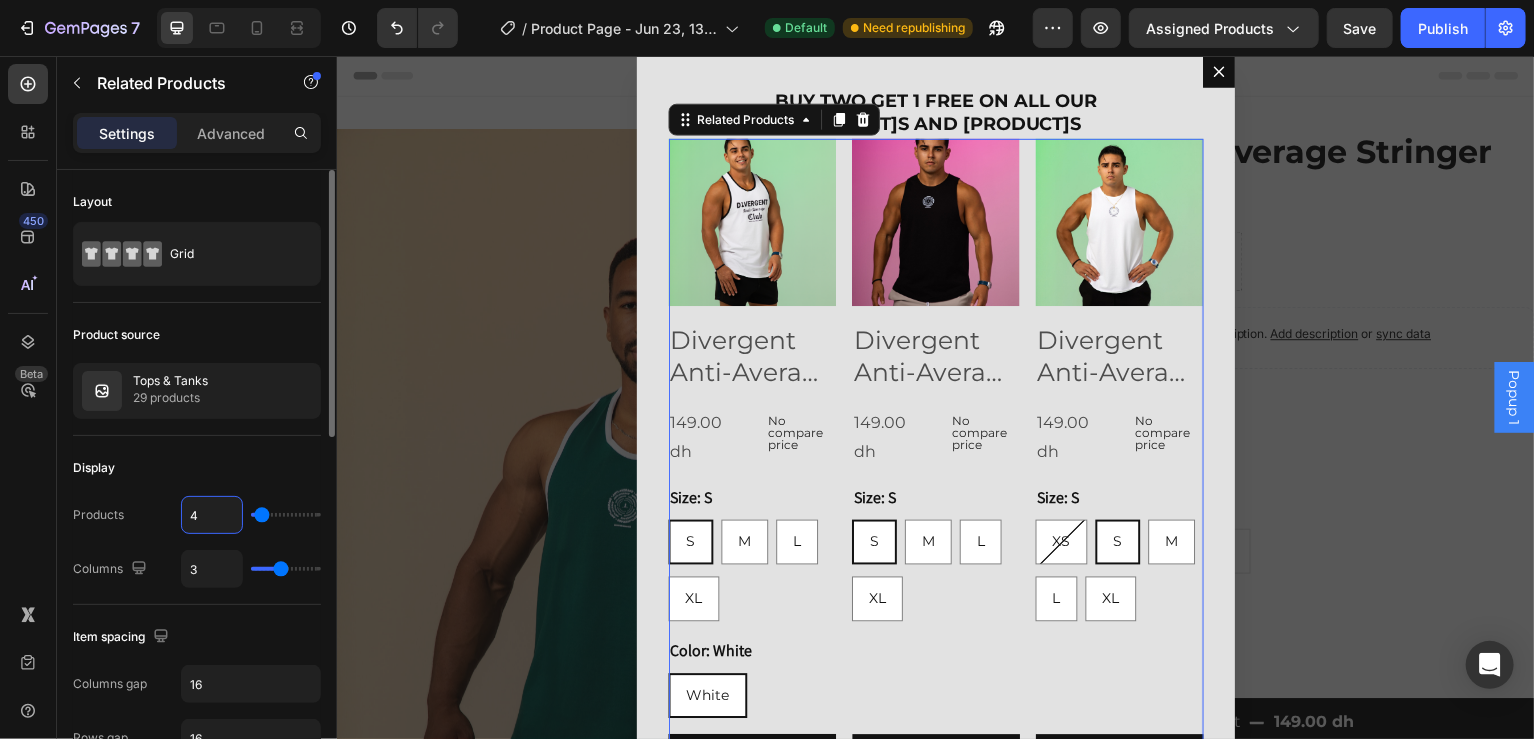 type on "3" 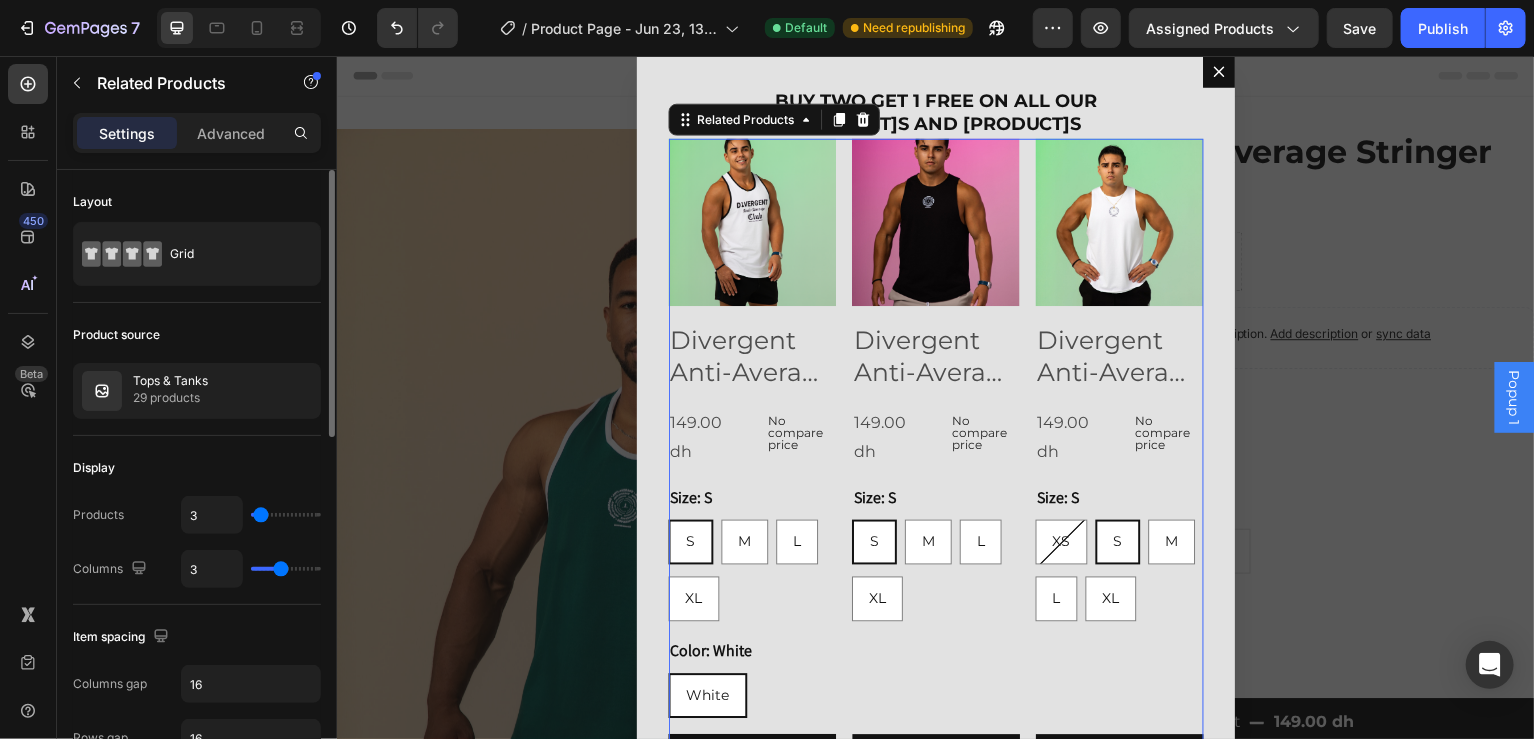 type on "1" 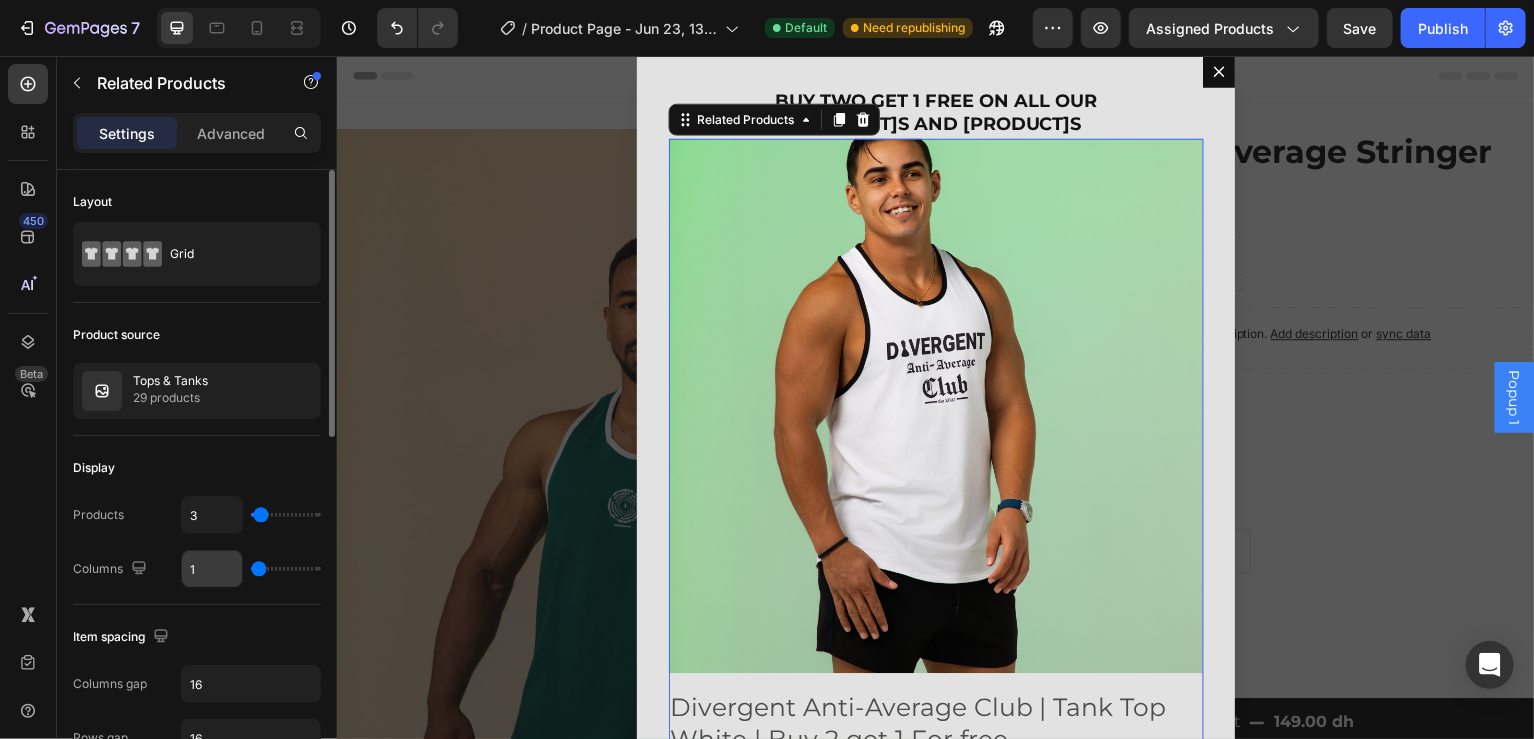 drag, startPoint x: 278, startPoint y: 568, endPoint x: 180, endPoint y: 572, distance: 98.0816 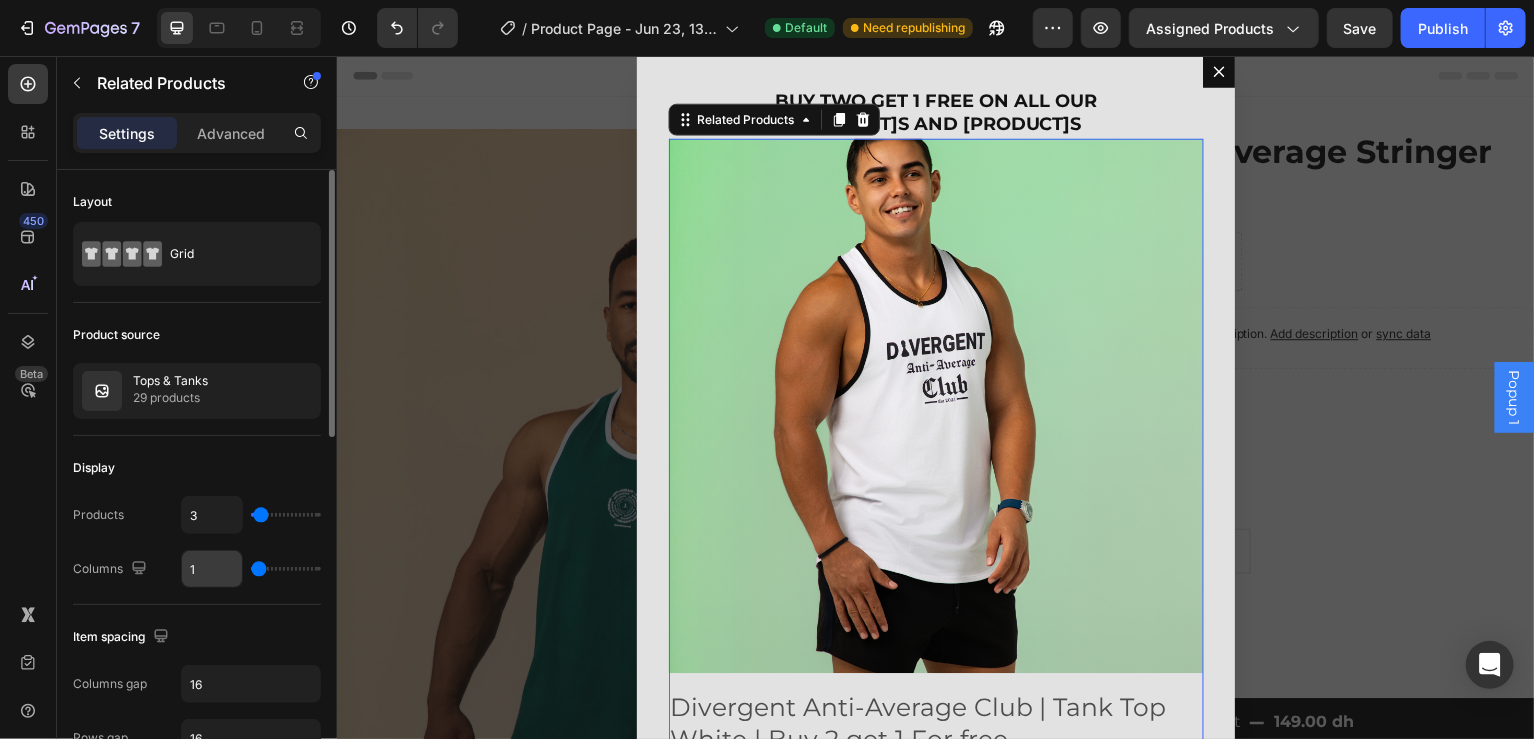 type on "1" 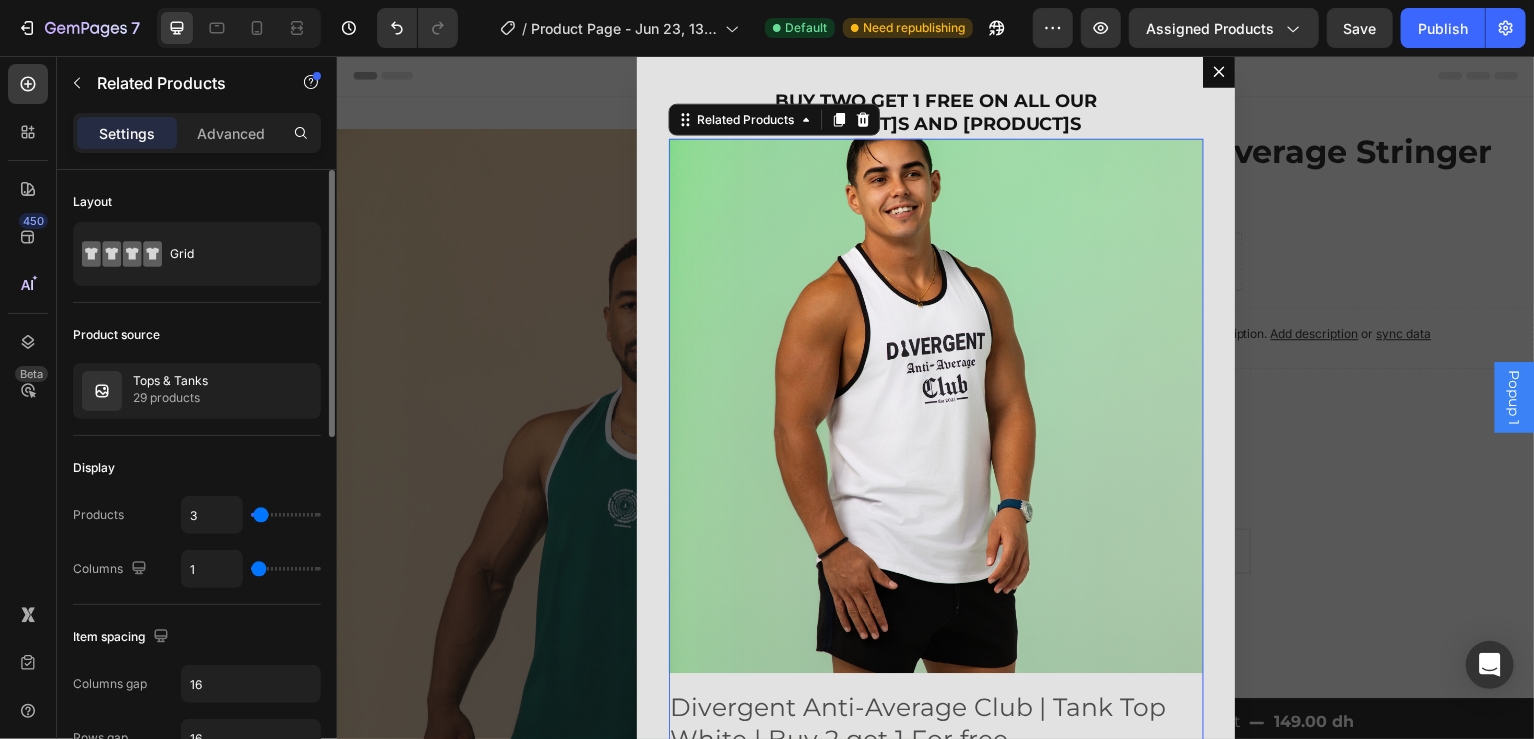 type on "2" 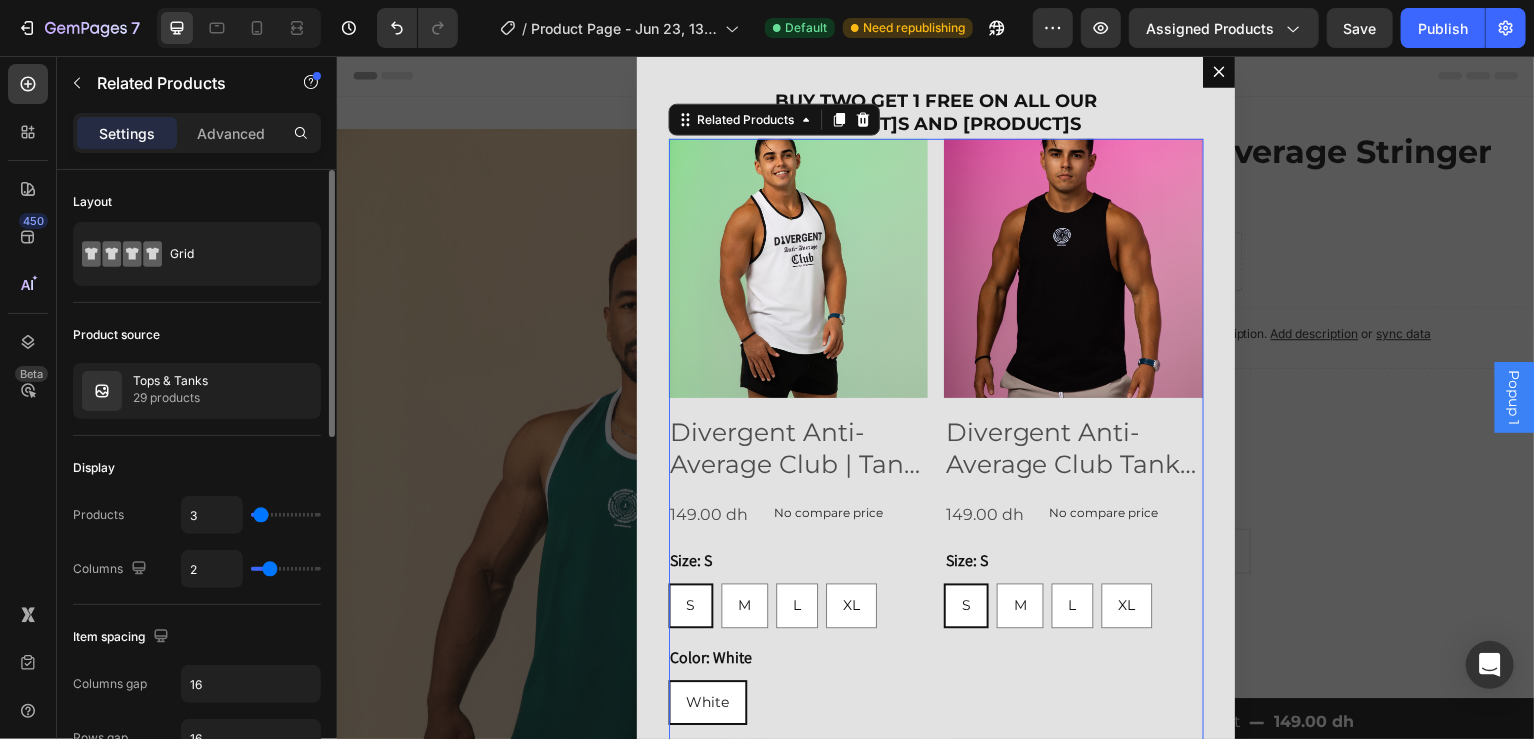 type on "3" 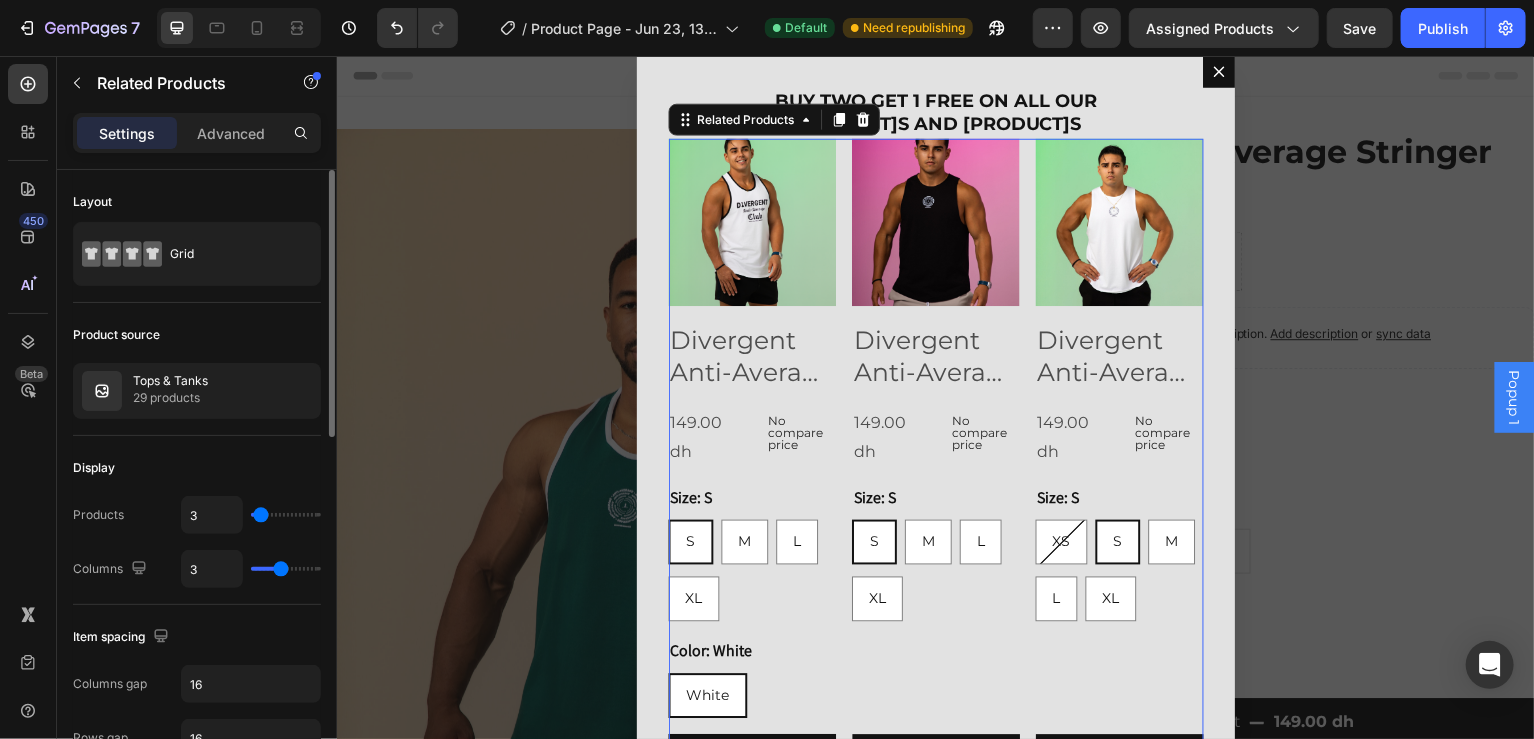 drag, startPoint x: 259, startPoint y: 567, endPoint x: 275, endPoint y: 566, distance: 16.03122 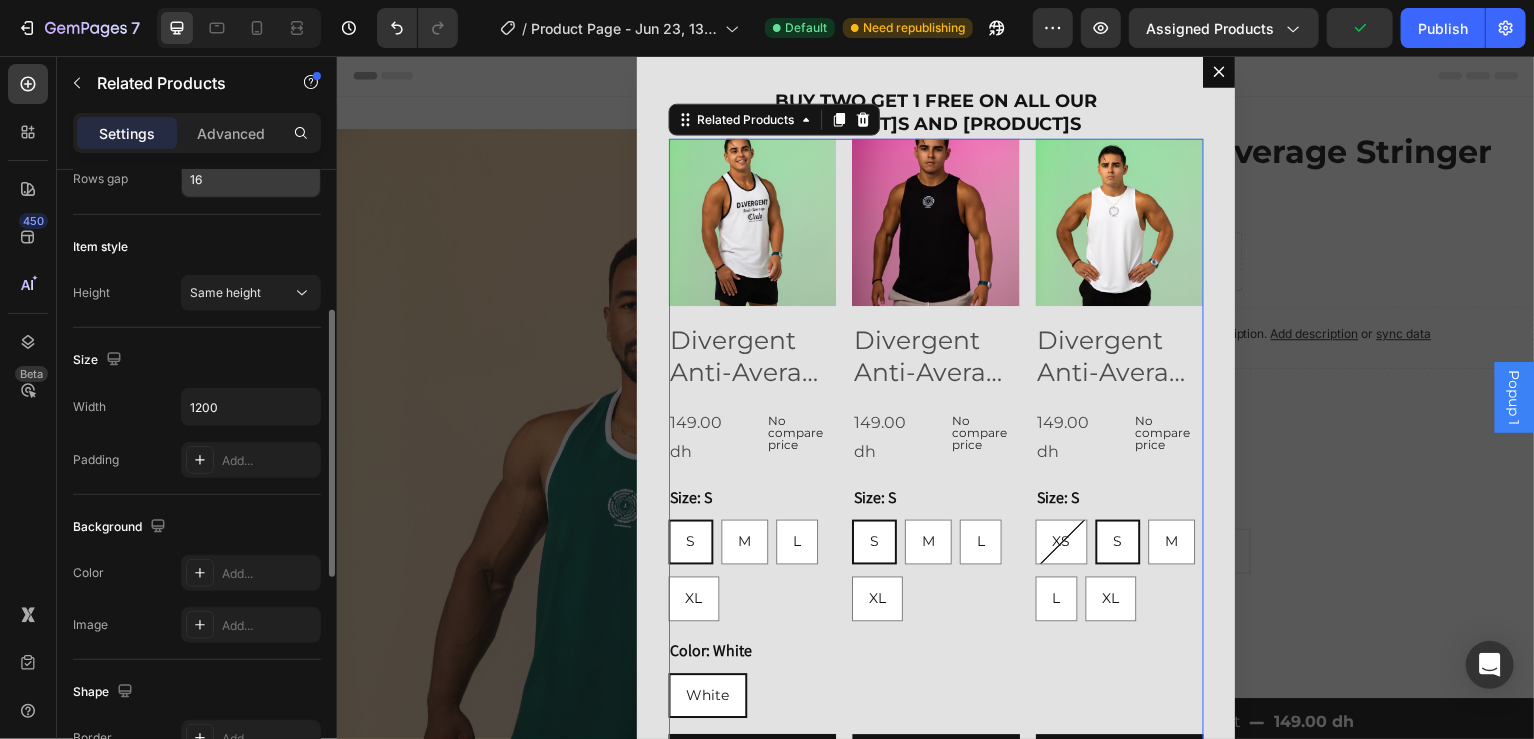 scroll, scrollTop: 567, scrollLeft: 0, axis: vertical 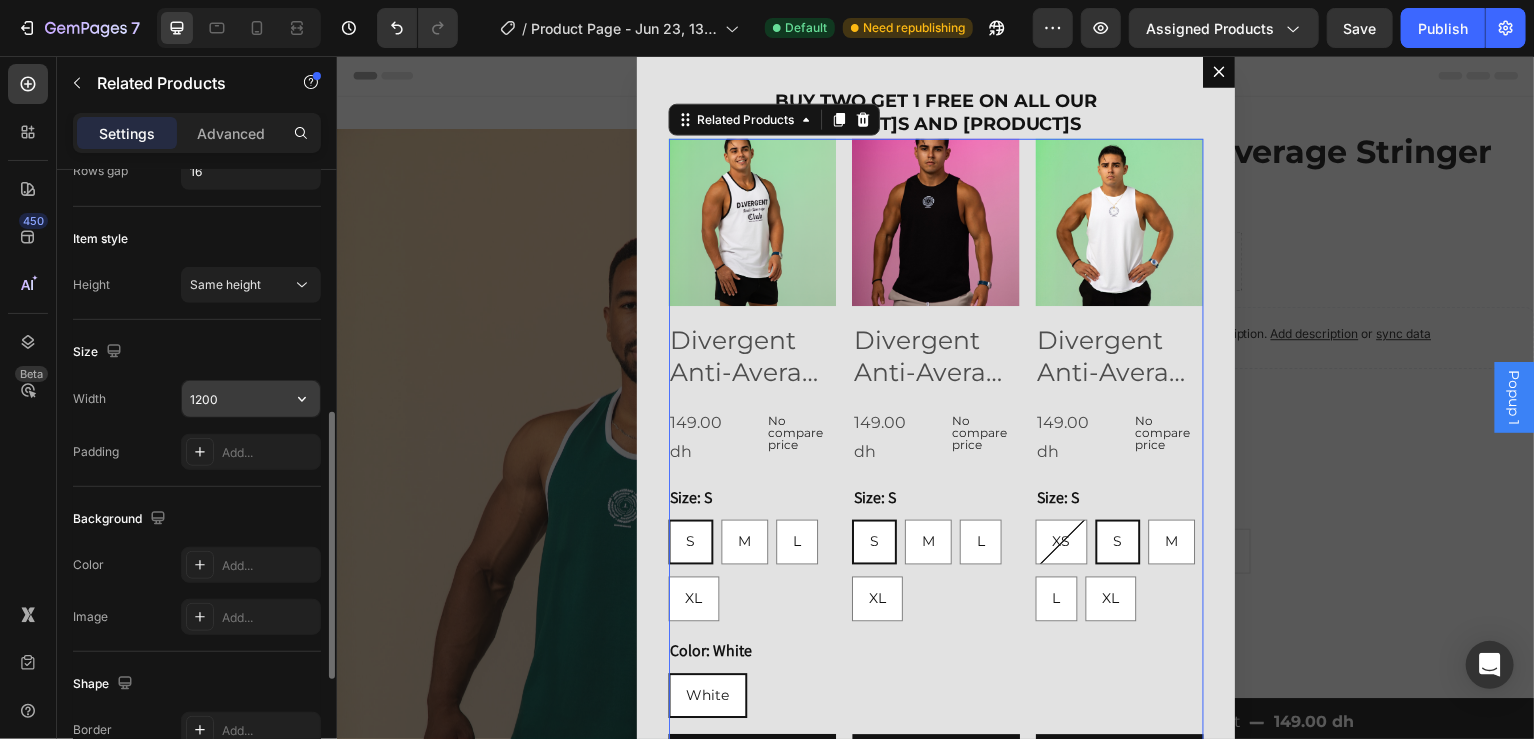 click on "1200" at bounding box center (251, 399) 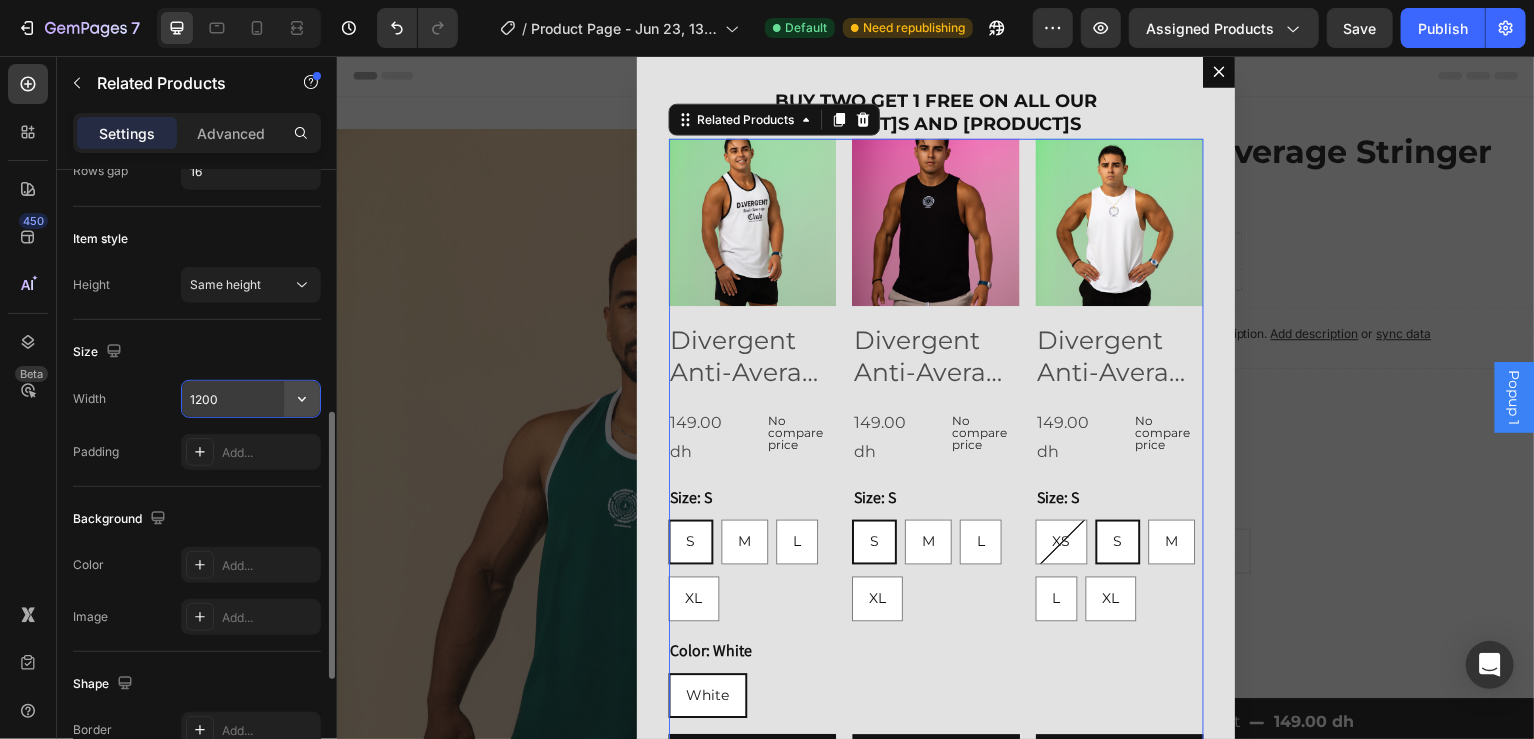 click 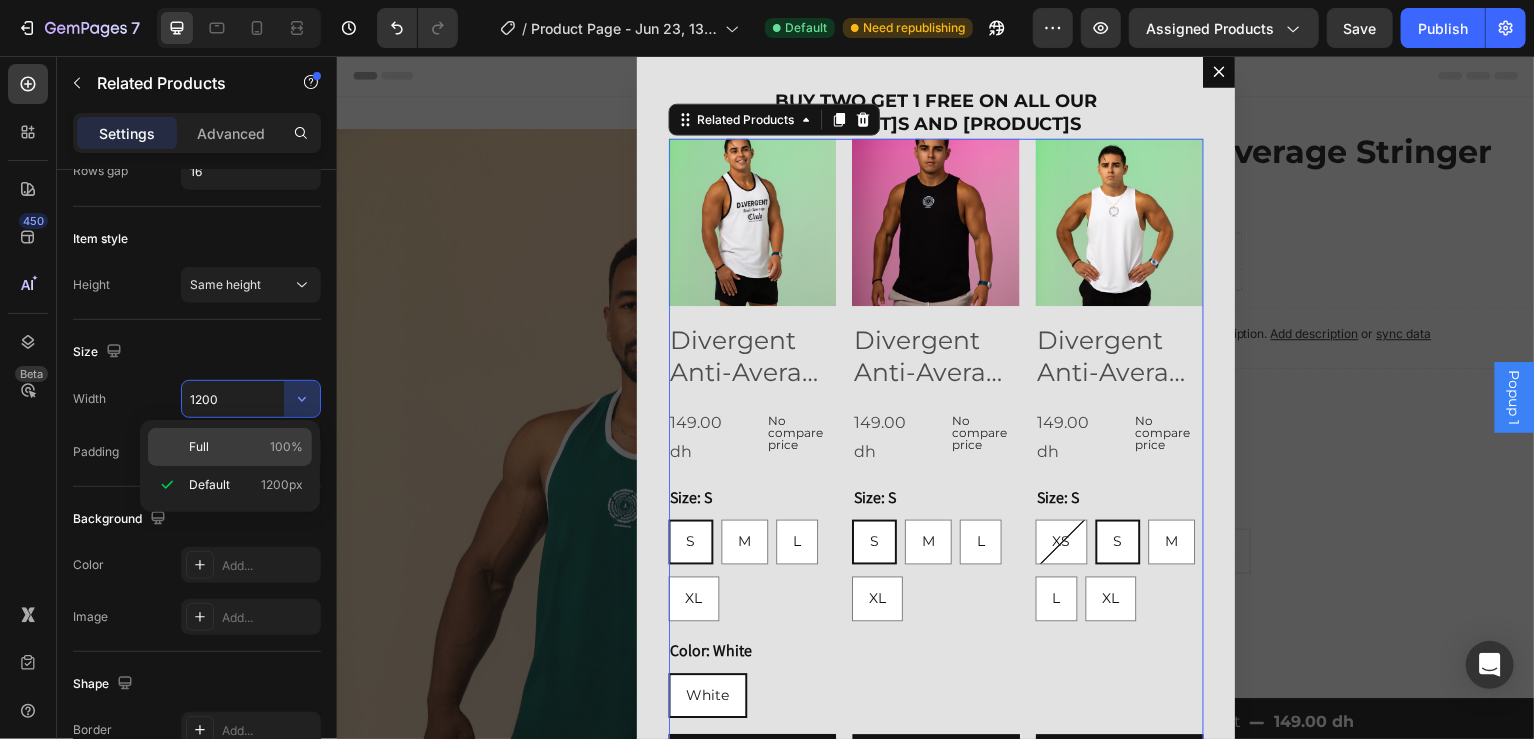 click on "Full 100%" at bounding box center [246, 447] 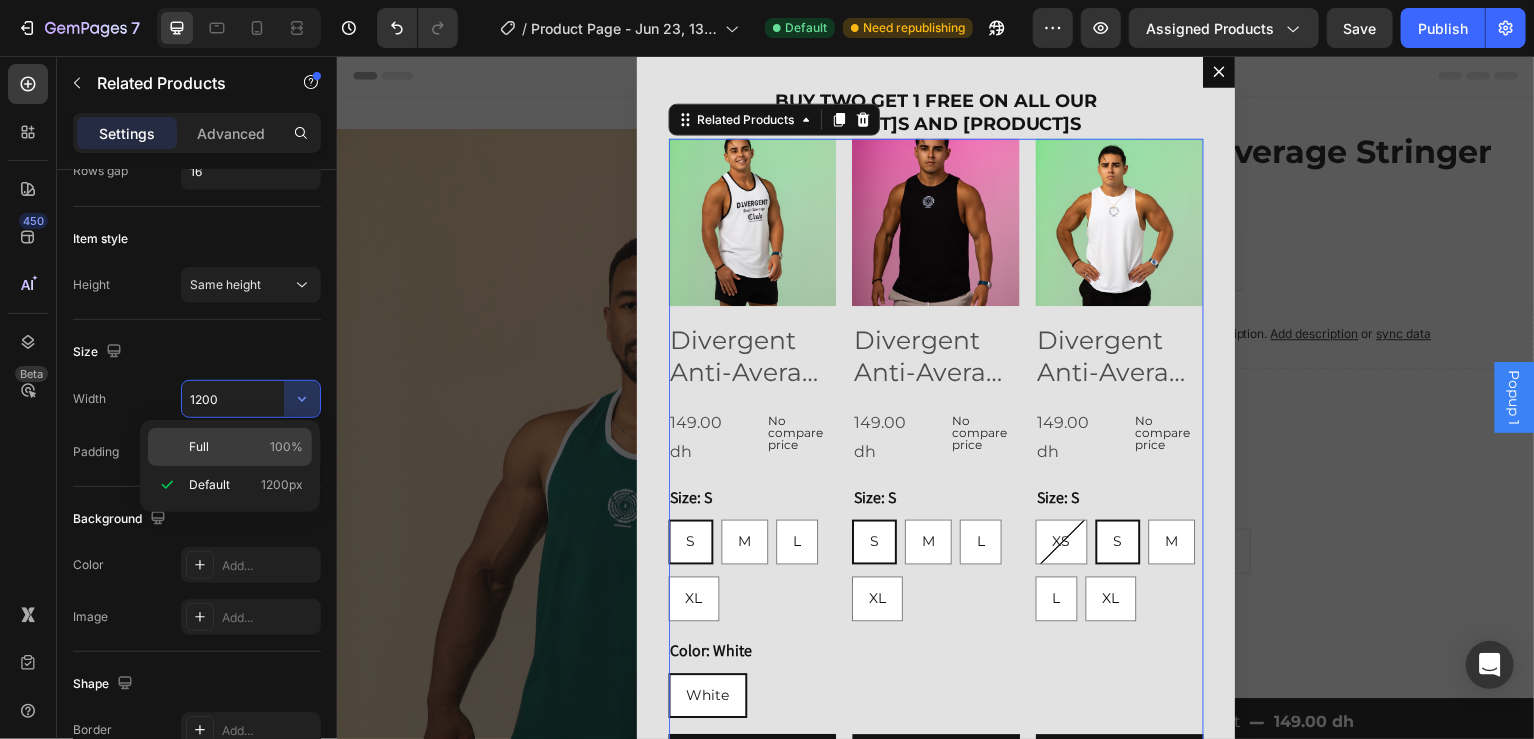 type on "100%" 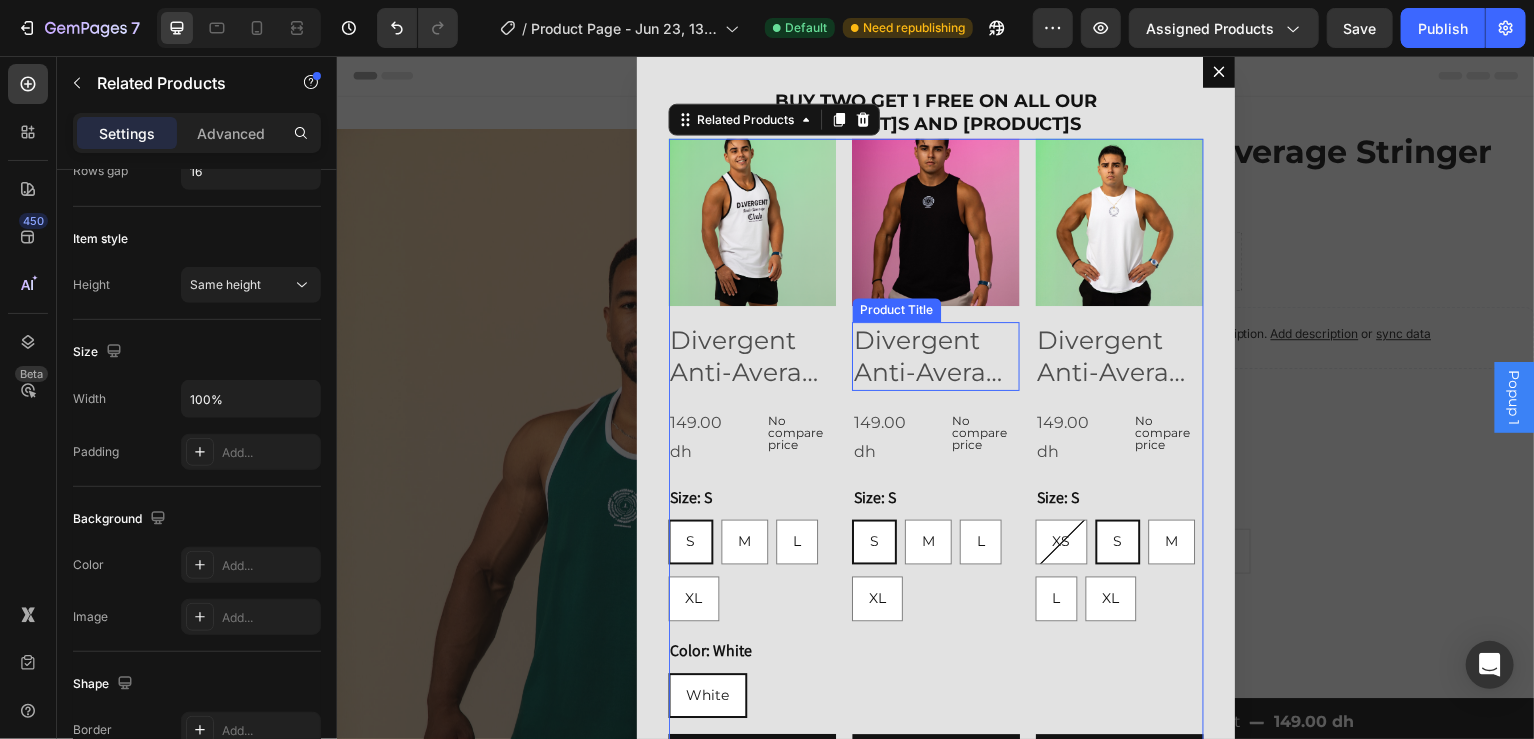 scroll, scrollTop: 120, scrollLeft: 0, axis: vertical 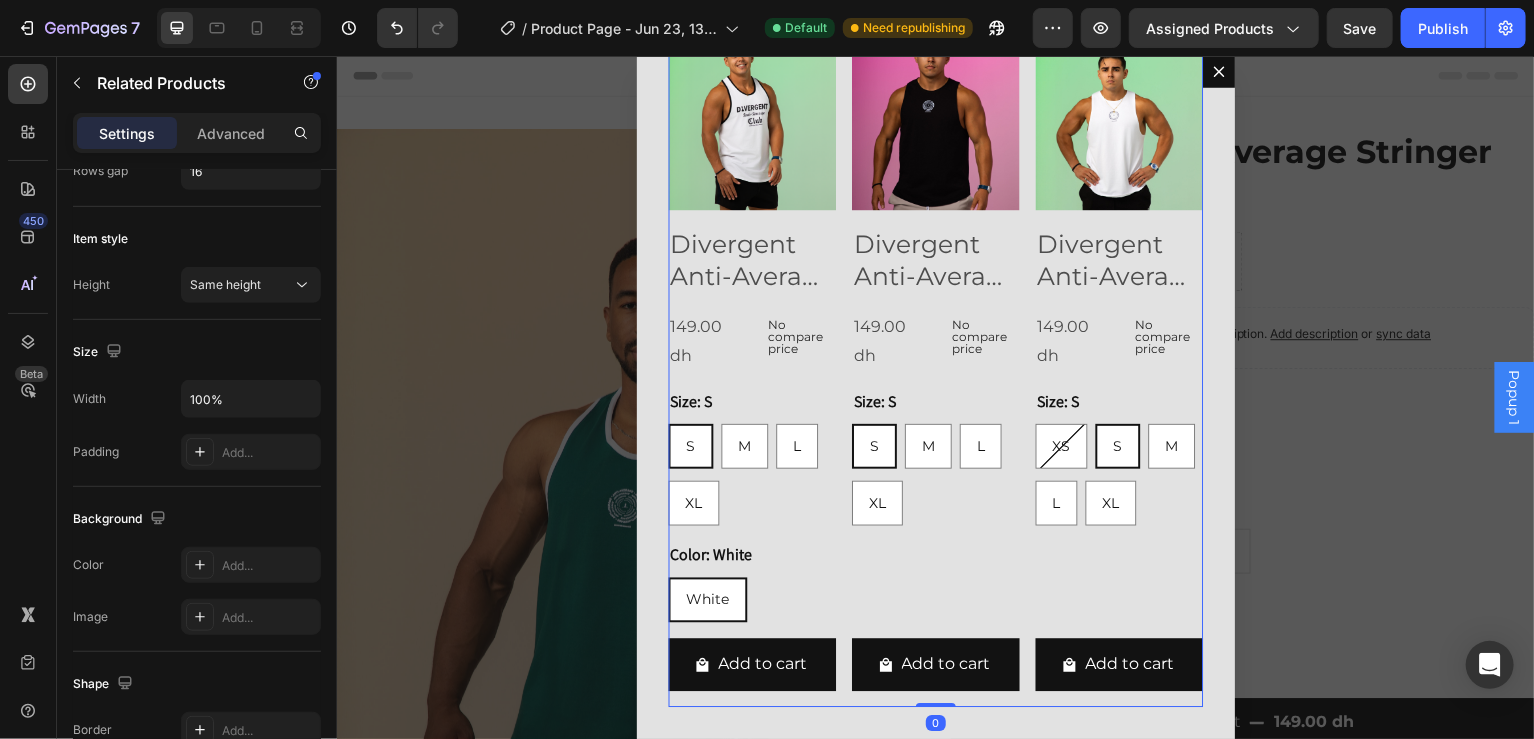 drag, startPoint x: 924, startPoint y: 708, endPoint x: 949, endPoint y: 591, distance: 119.64113 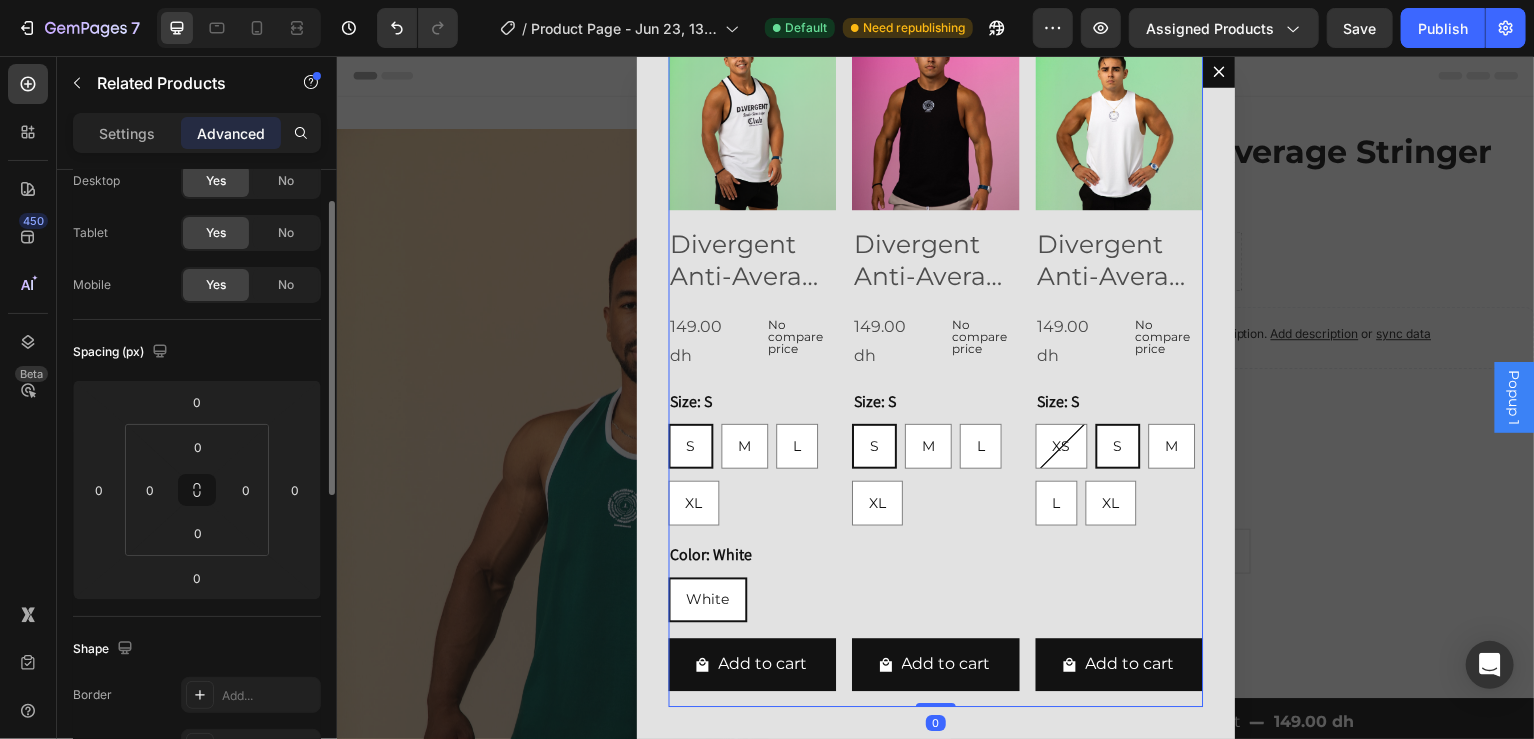 scroll, scrollTop: 0, scrollLeft: 0, axis: both 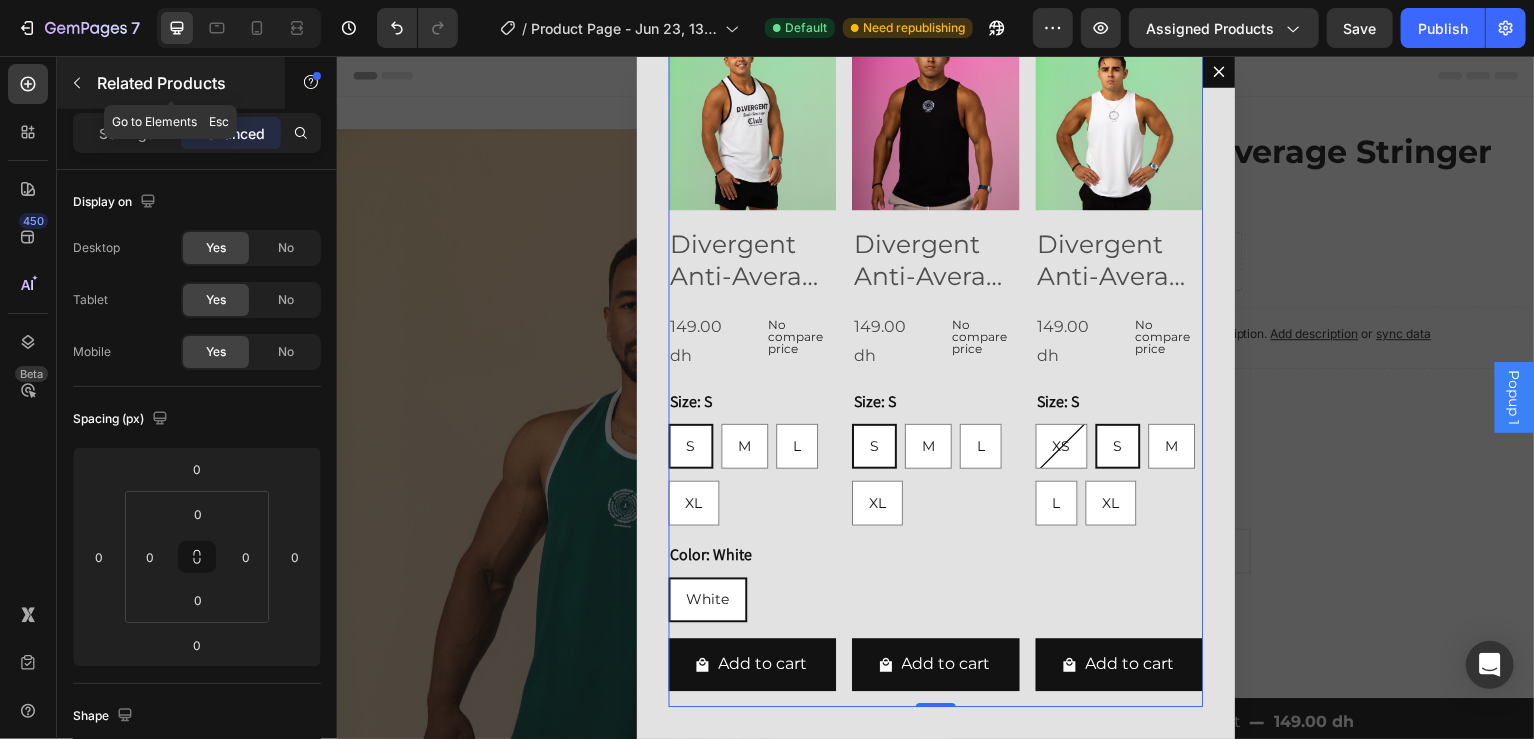 click at bounding box center [77, 83] 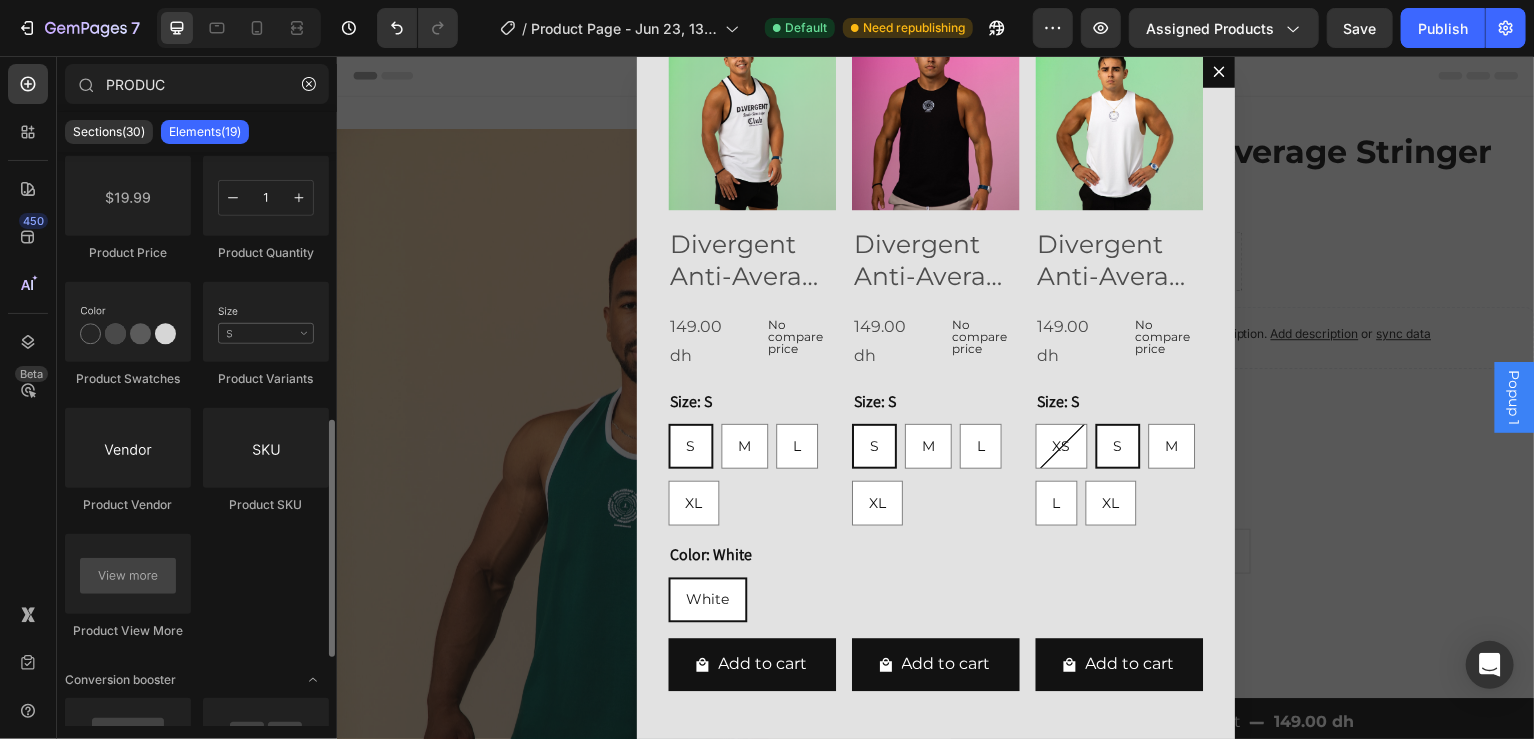 scroll, scrollTop: 660, scrollLeft: 0, axis: vertical 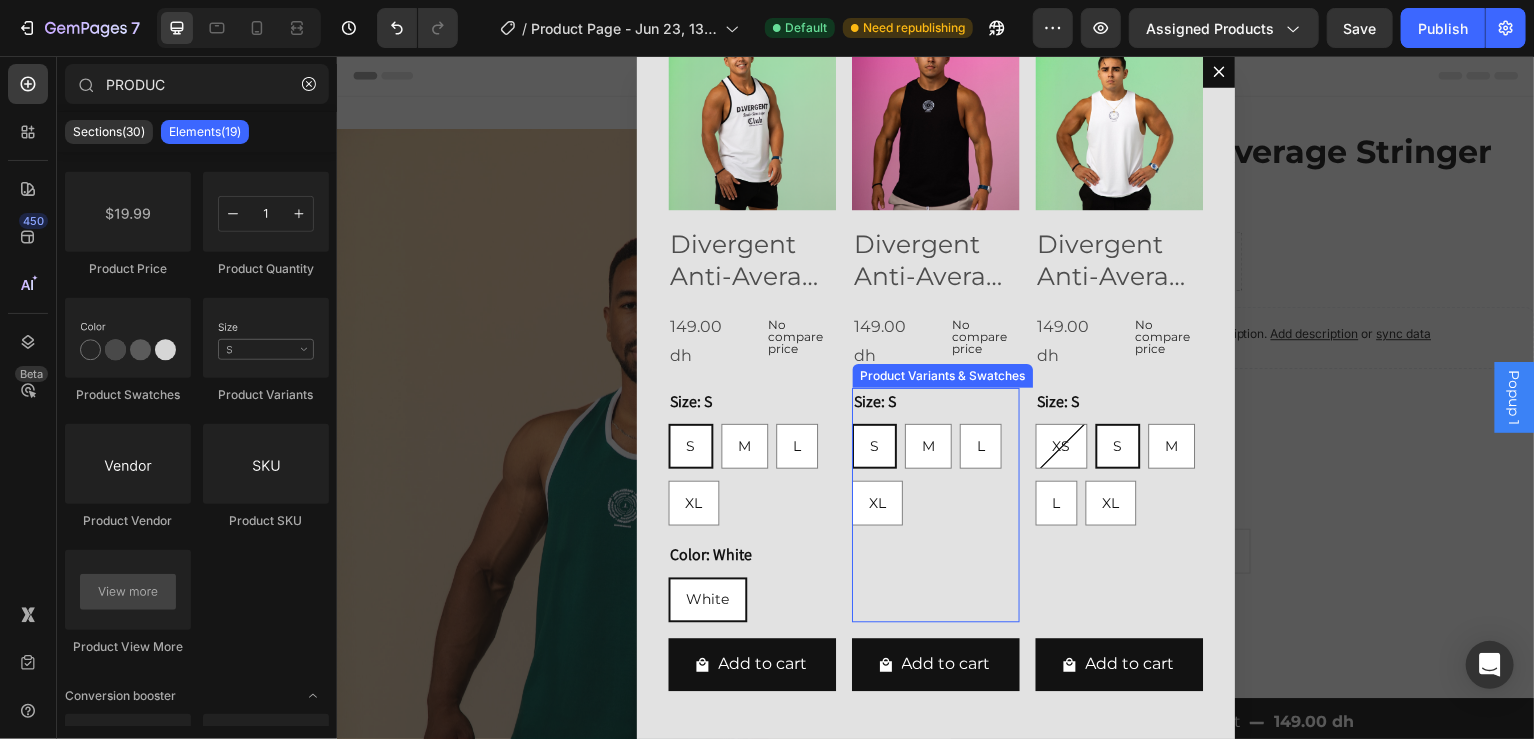 click on "S S S M M M L L L XL XL XL" at bounding box center [752, 476] 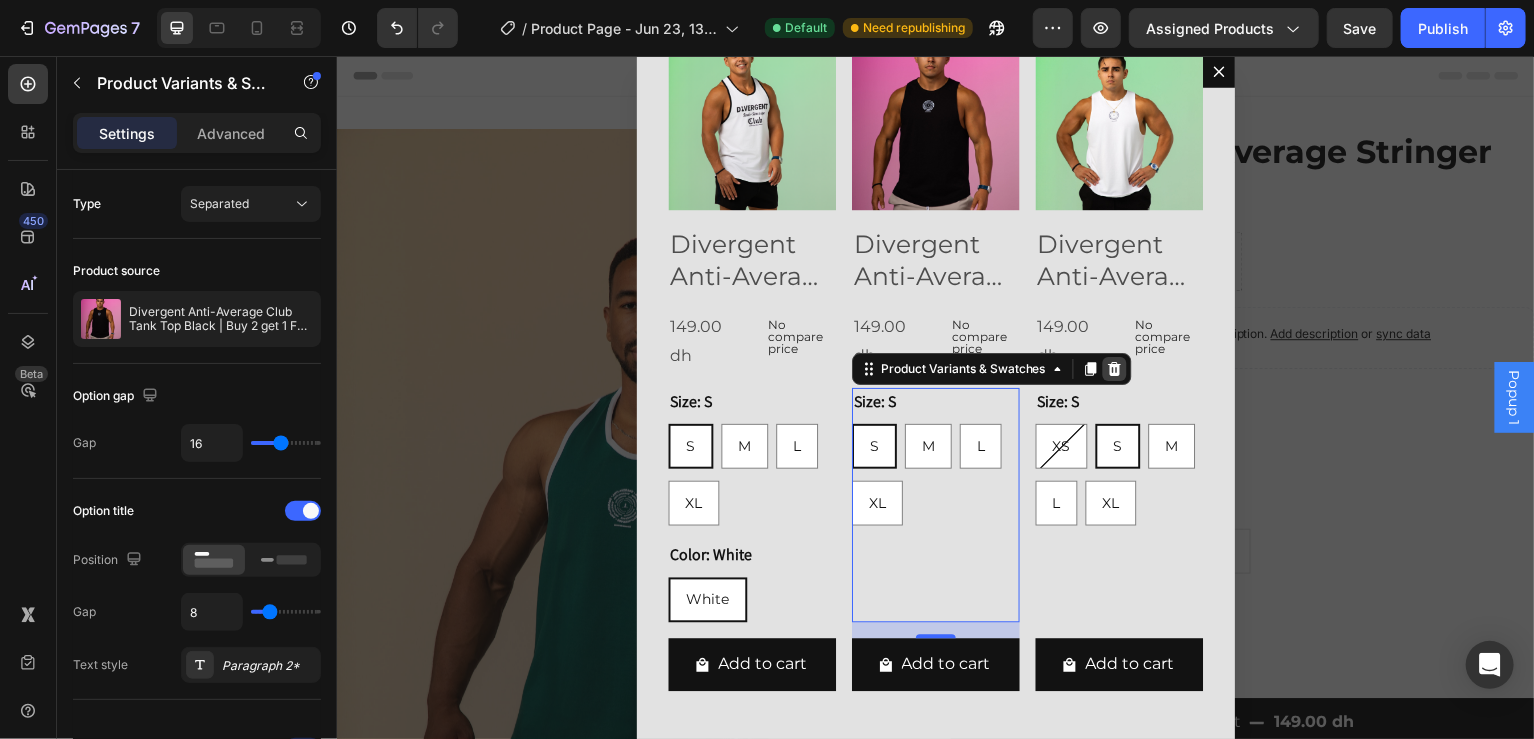 click 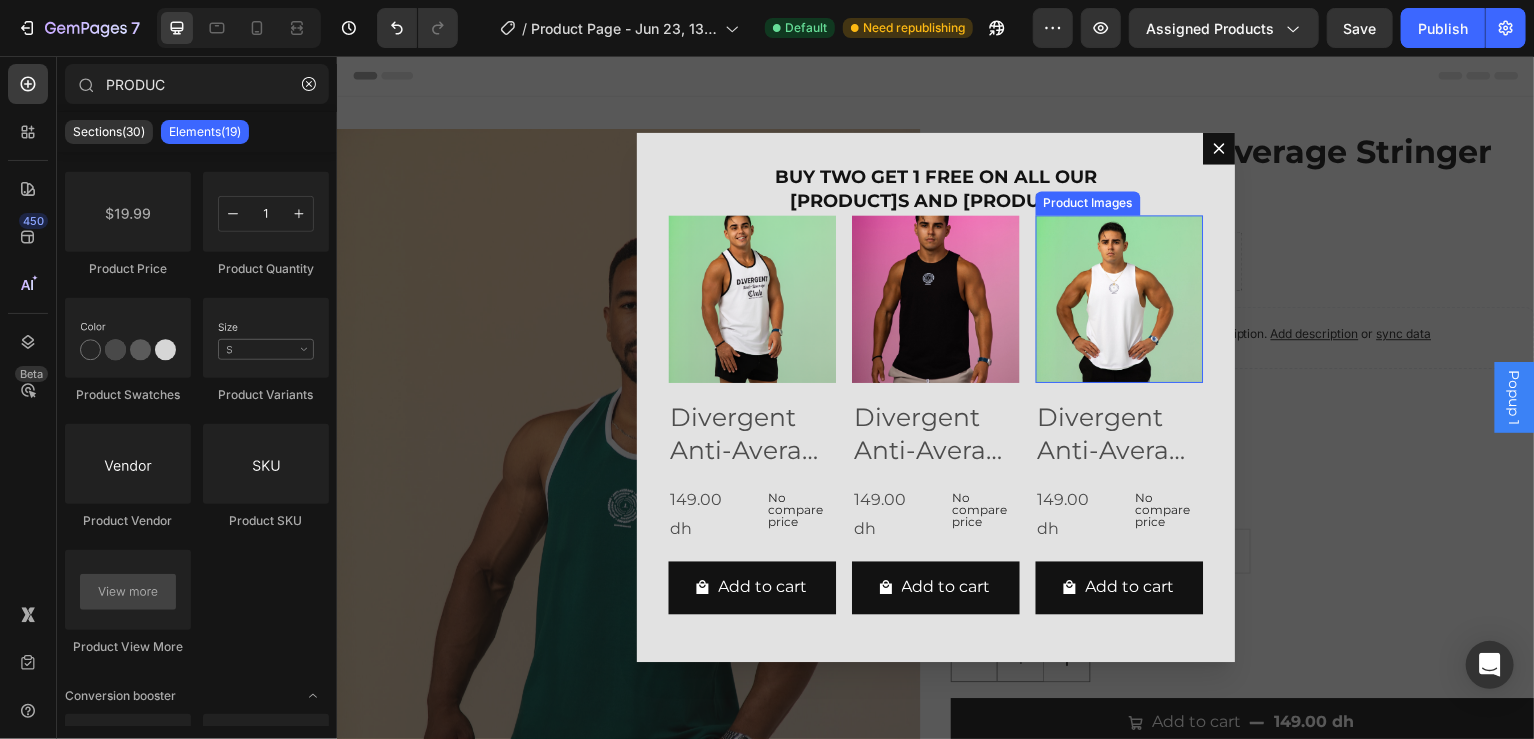 scroll, scrollTop: 0, scrollLeft: 0, axis: both 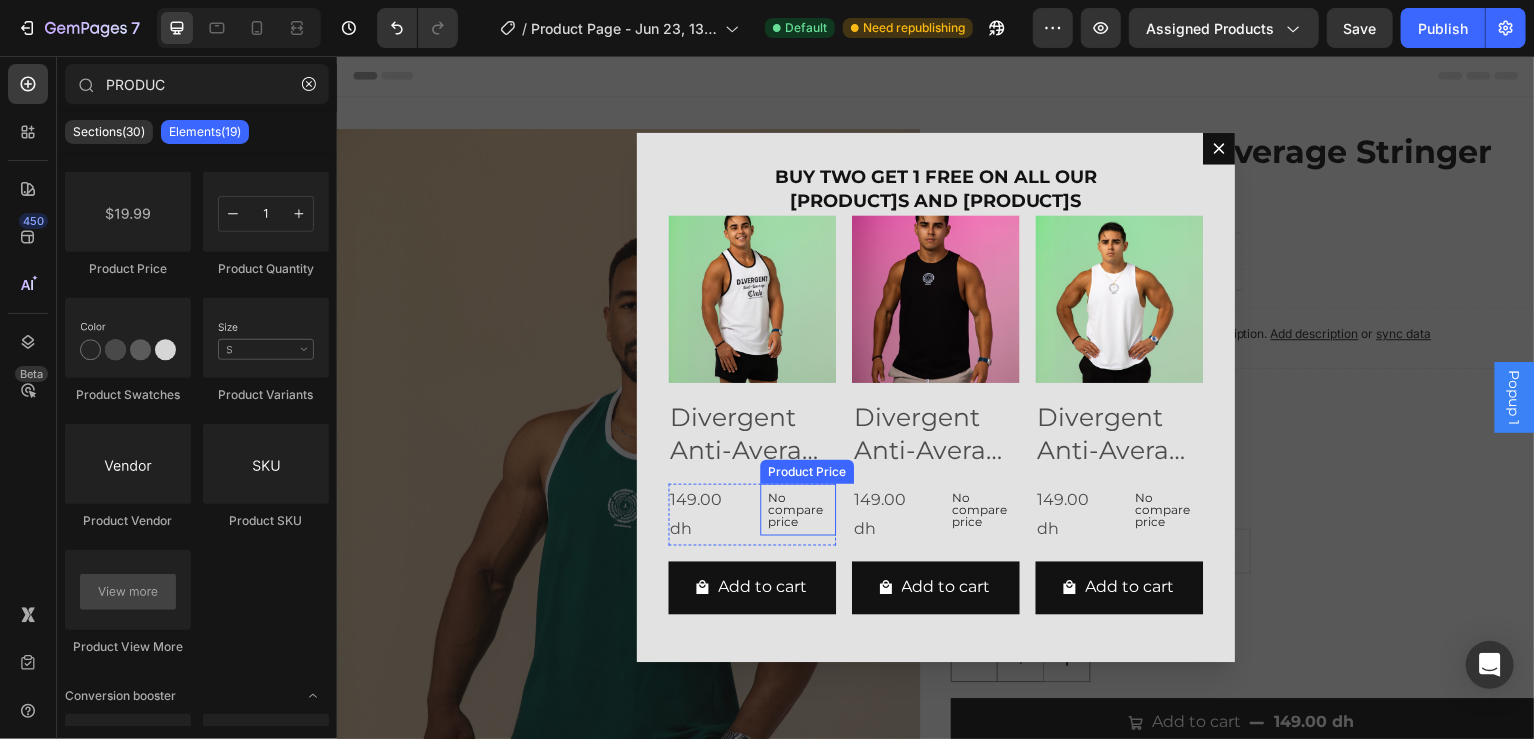 click on "No compare price" at bounding box center (798, 511) 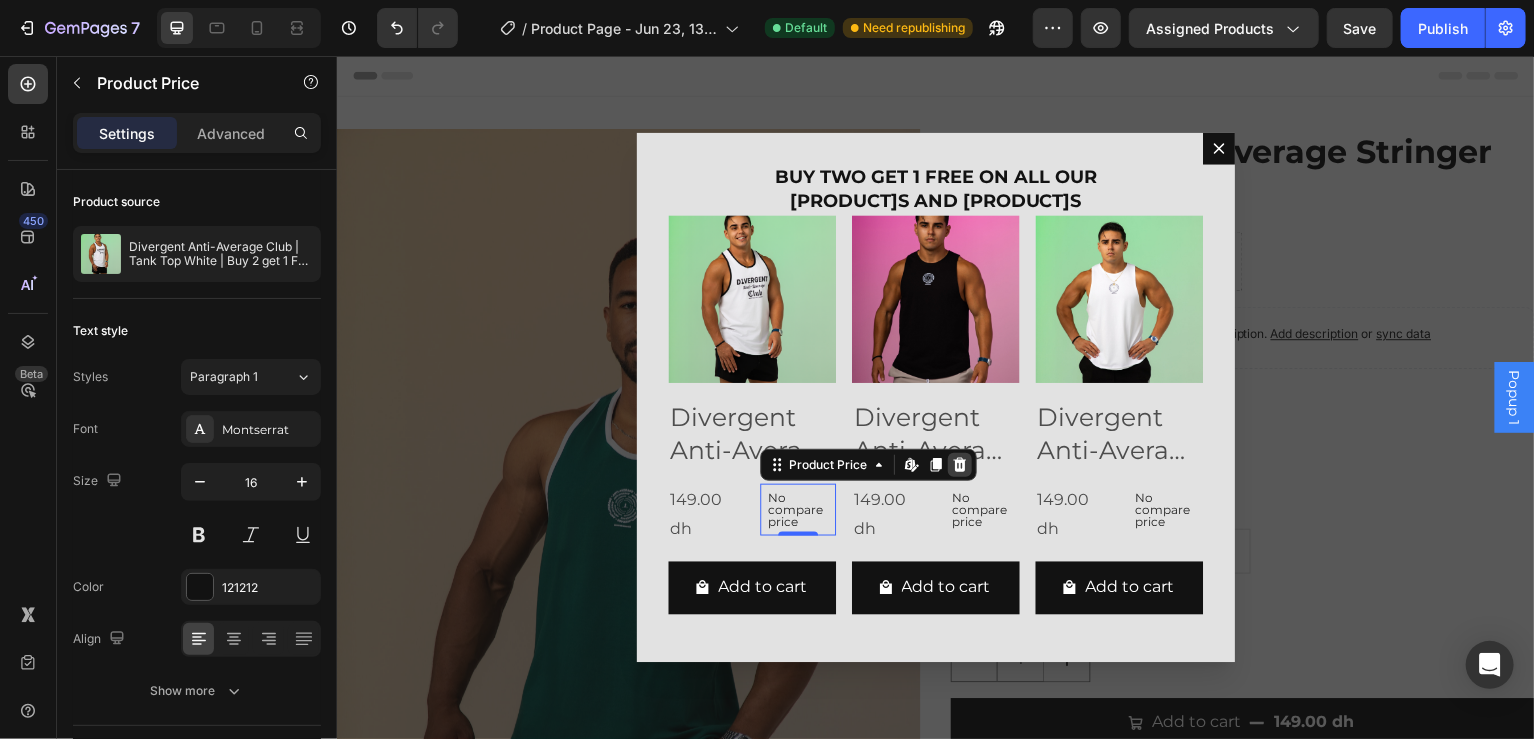 click at bounding box center (960, 466) 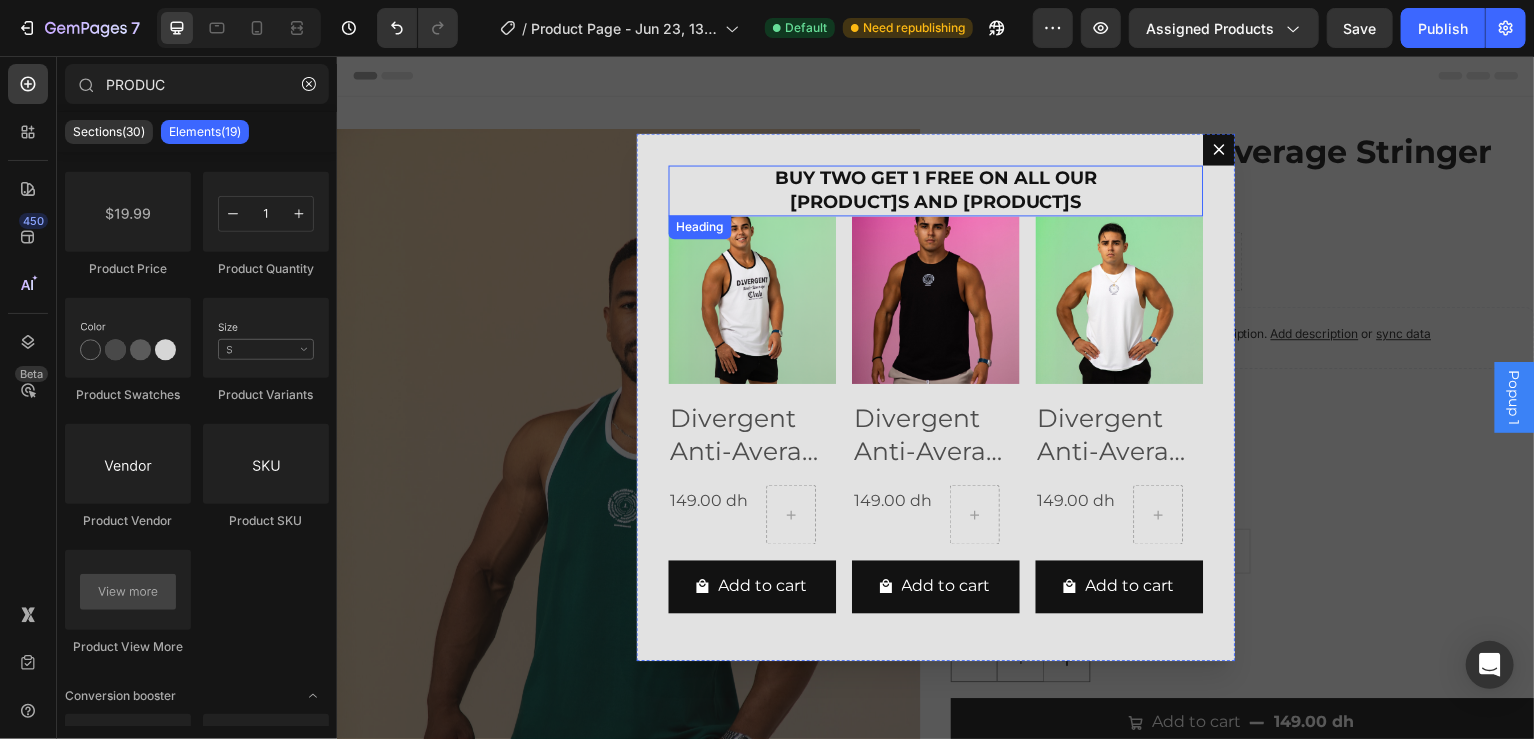 click on "BUY TWO GET 1 FREE ON ALL OUR TANK TOPS AND STRINGERS" at bounding box center [936, 191] 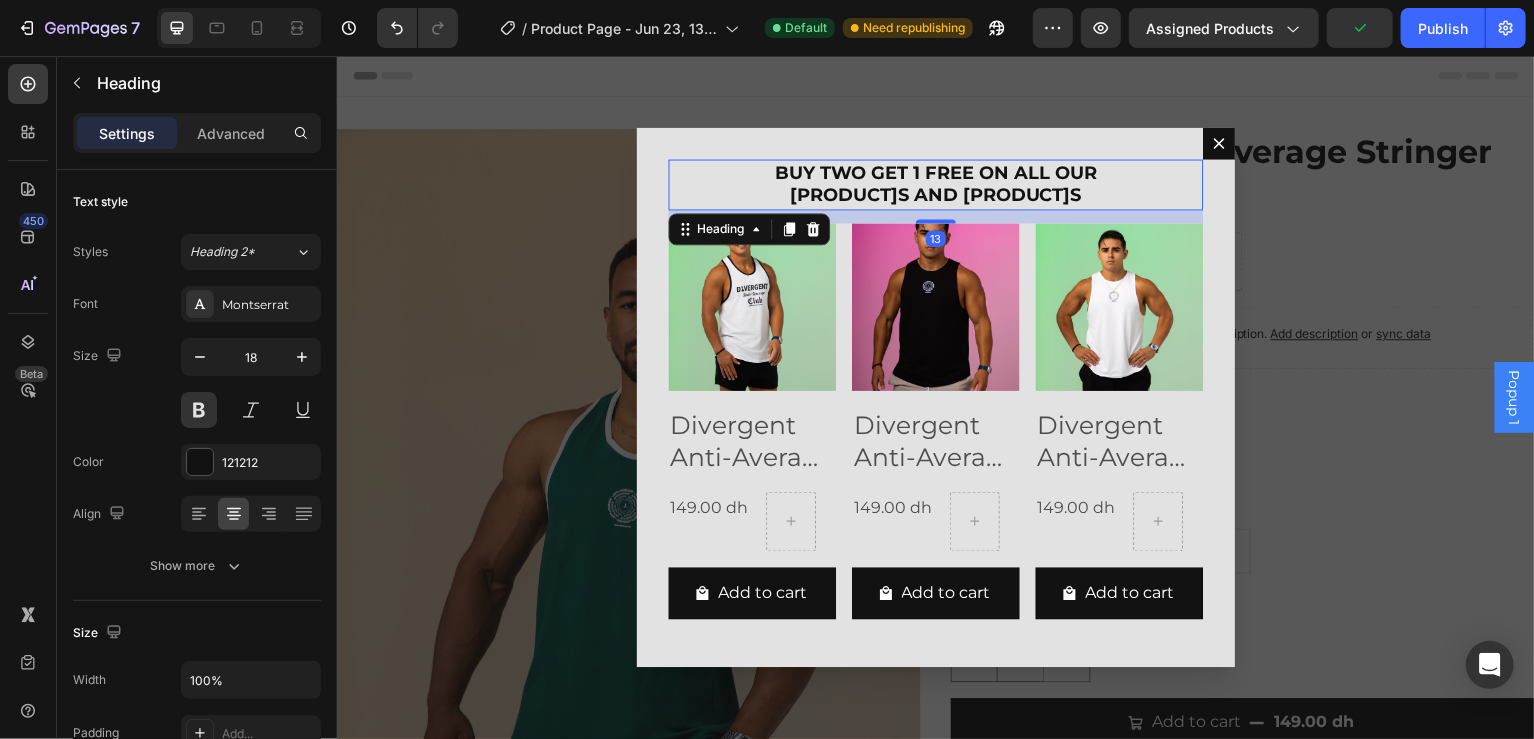 drag, startPoint x: 931, startPoint y: 214, endPoint x: 931, endPoint y: 227, distance: 13 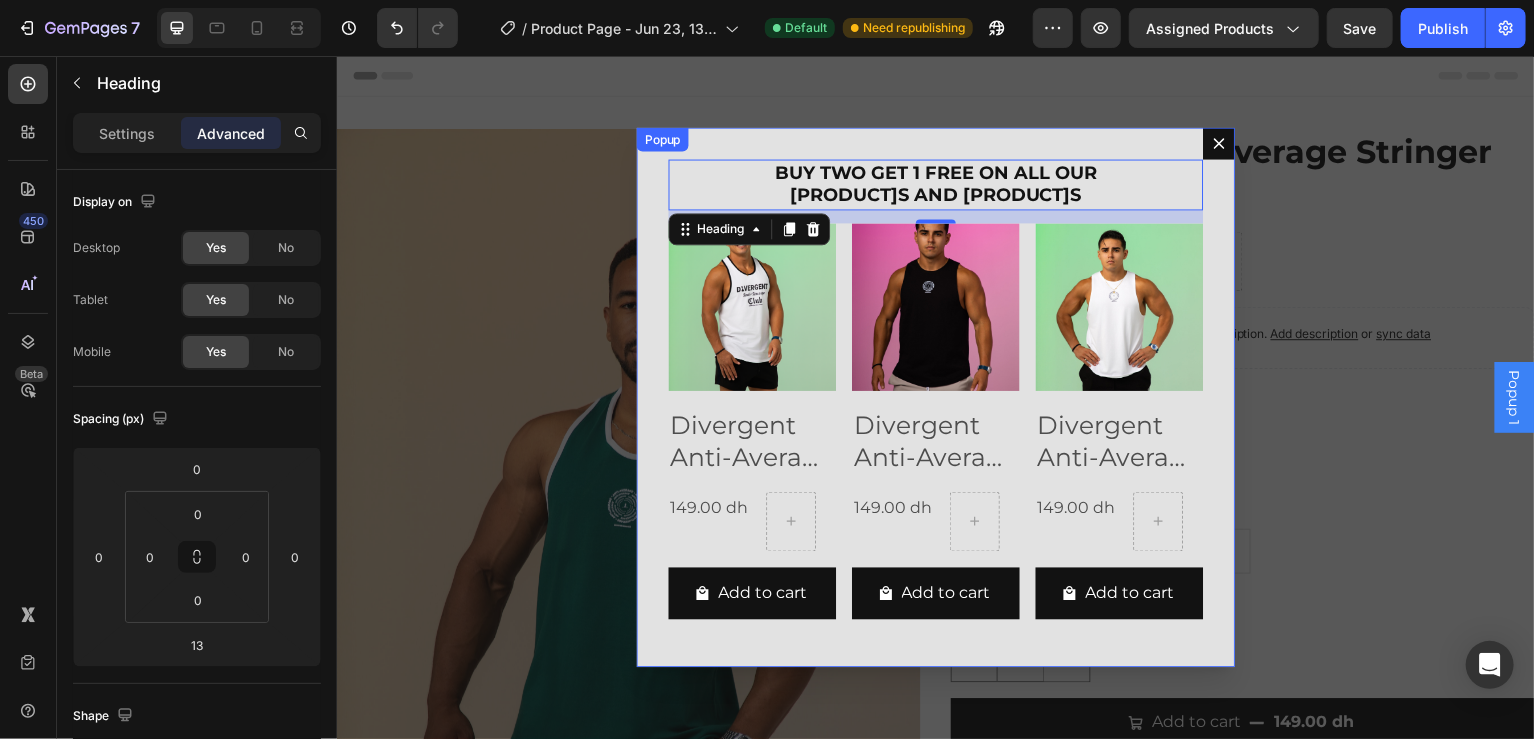 click on "BUY TWO GET 1 FREE ON ALL OUR TANK TOPS AND STRINGERS Heading   13 Product Images Divergent Anti-Average Club | Tank Top White | Buy 2 get 1 For free Product Title 149.00 dh Product Price Product Price
Row Add to cart Add to Cart Row Related Products Product Images Divergent Anti-Average Club Tank Top Black | Buy 2 get 1 For free Product Title 149.00 dh Product Price Product Price
Row Add to cart Add to Cart Row Related Products Product Images Divergent Anti-Average Club White  | Buy 2 get 1 For free Product Title 149.00 dh Product Price Product Price
Row Add to cart Add to Cart Row Related Products Related Products" at bounding box center [936, 399] 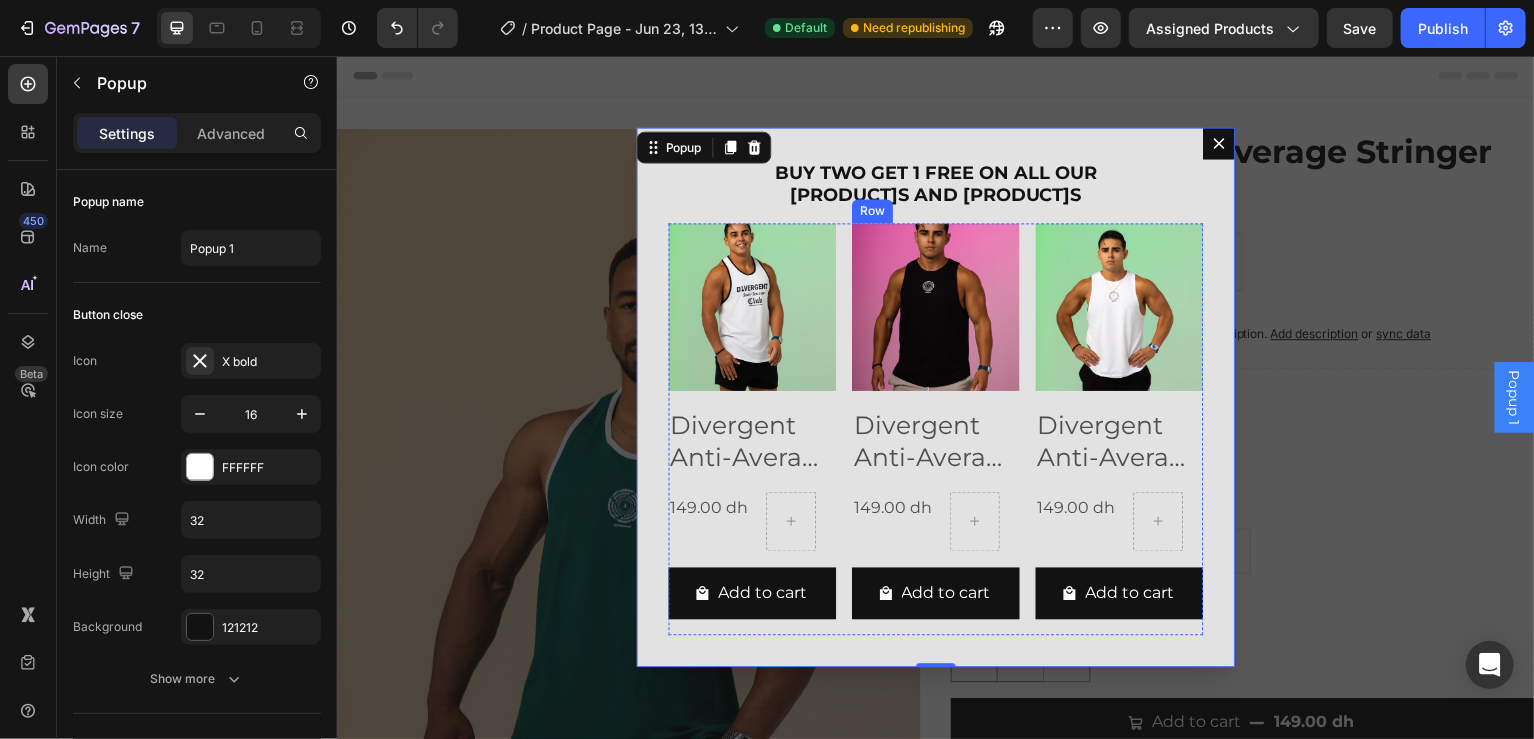 click on "Add to cart Add to Cart" at bounding box center (752, 603) 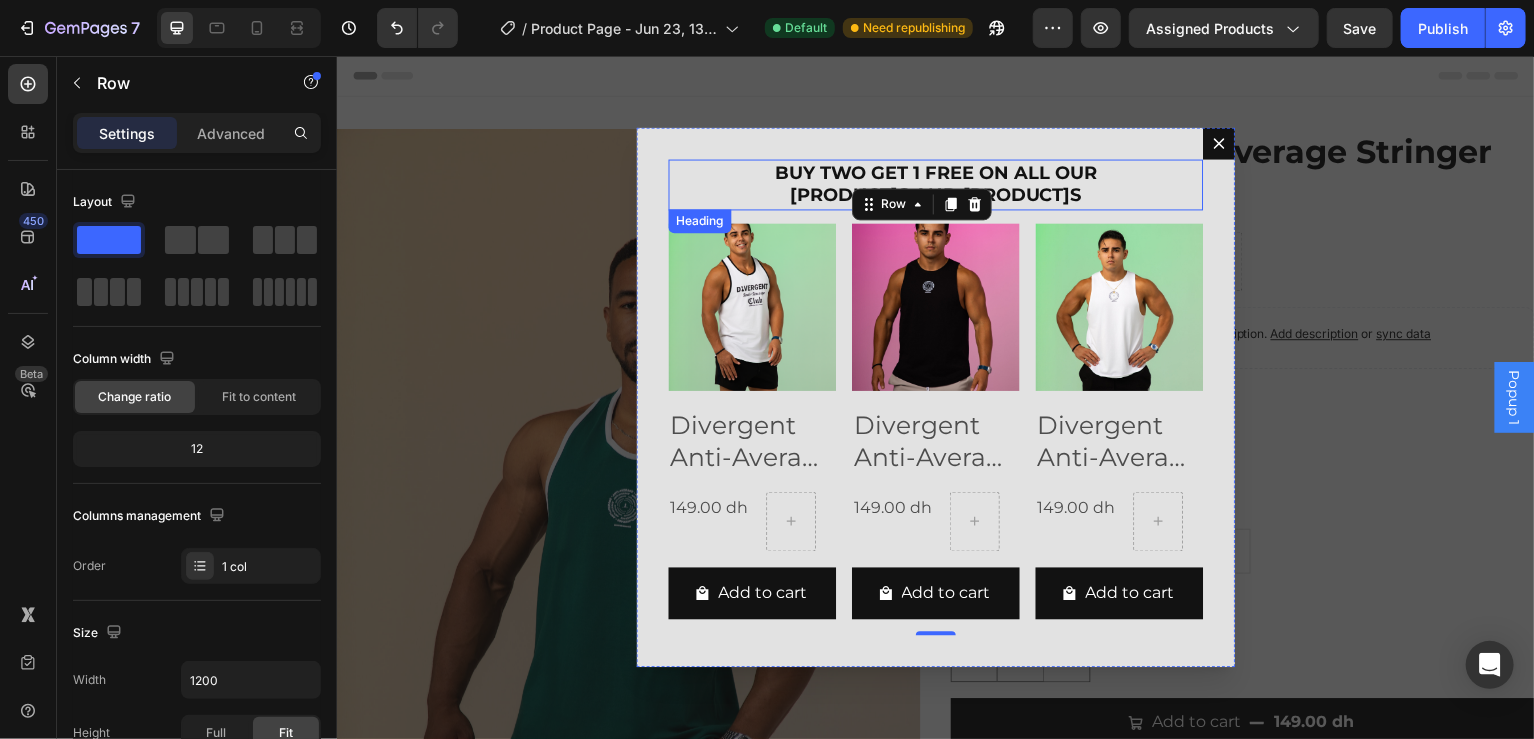 click on "BUY TWO GET 1 FREE ON ALL OUR TANK TOPS AND STRINGERS" at bounding box center (936, 185) 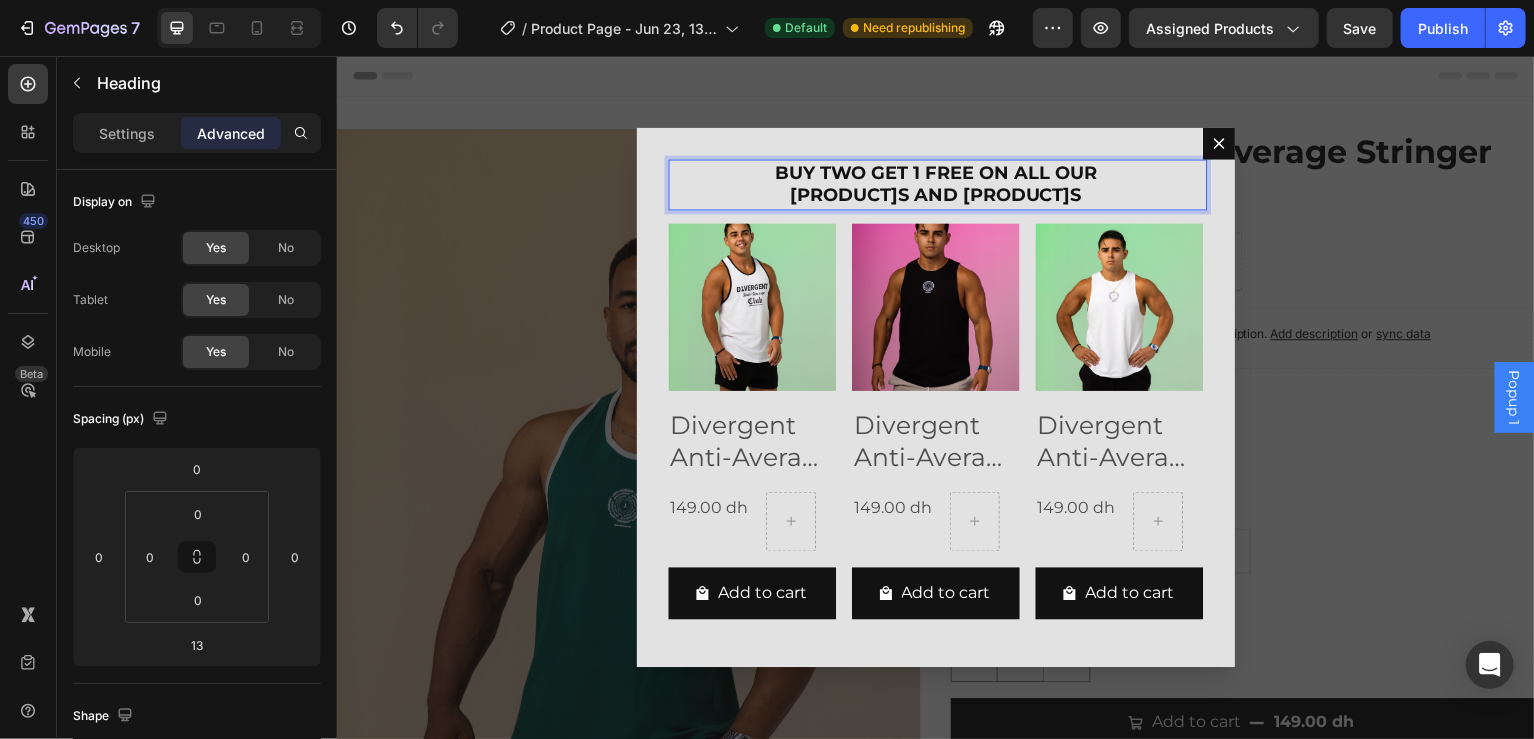 click on "BUY TWO GET 1 FREE ON ALL OUR TANK TOPS AND STRINGERS" at bounding box center [936, 185] 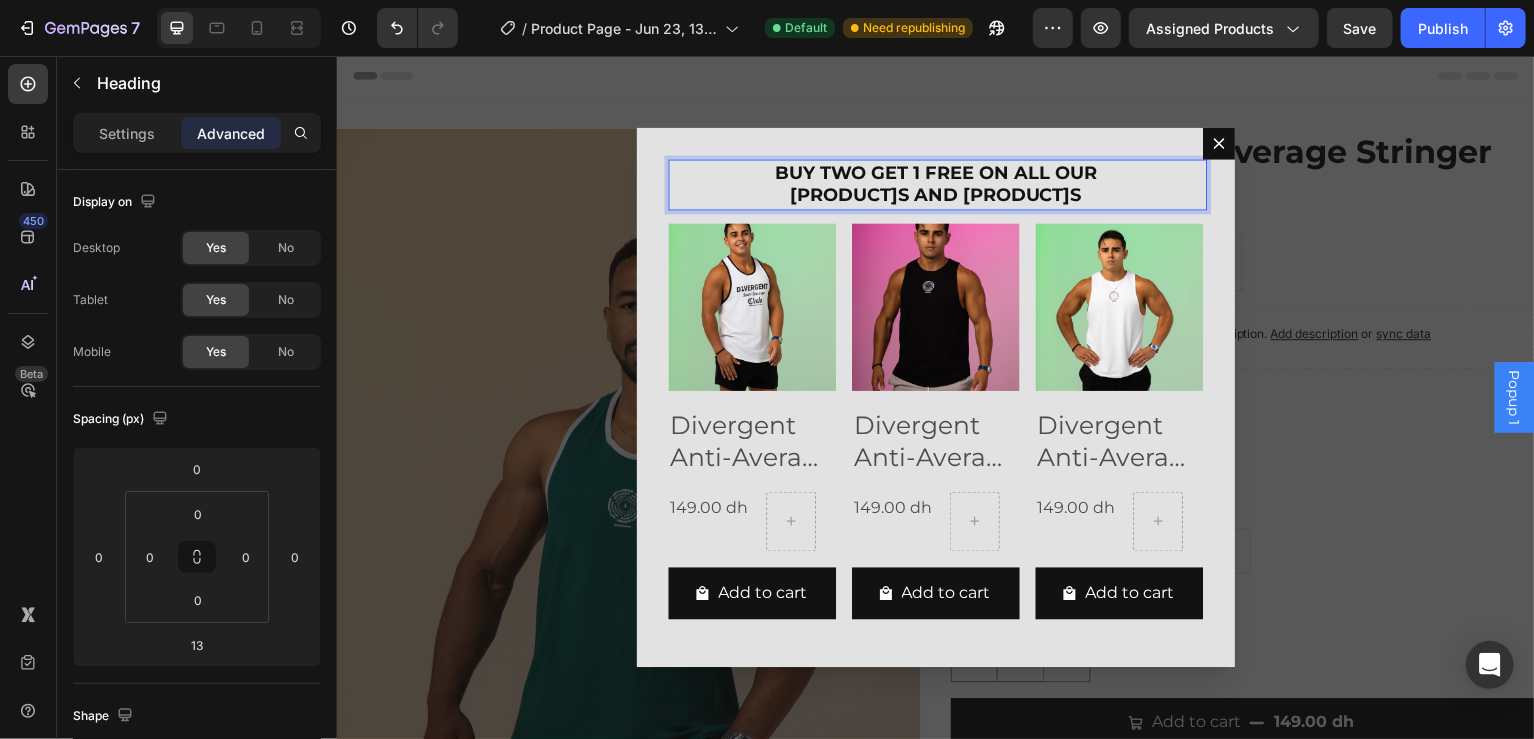 click on "BUY TWO GET 1 FREE ON ALL OUR TANK TOPS AND STRINGERS" at bounding box center (936, 185) 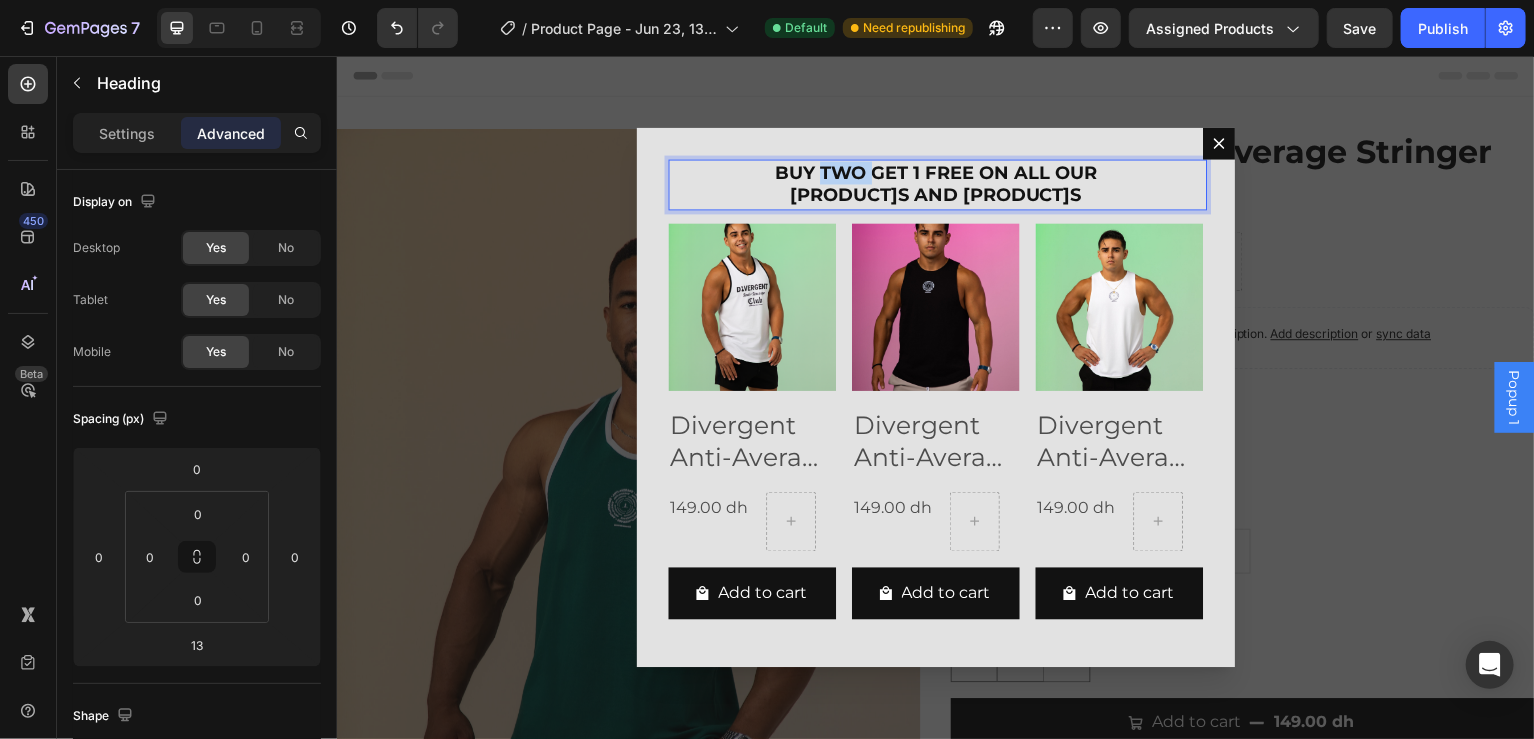 click on "BUY TWO GET 1 FREE ON ALL OUR TANK TOPS AND STRINGERS" at bounding box center [936, 185] 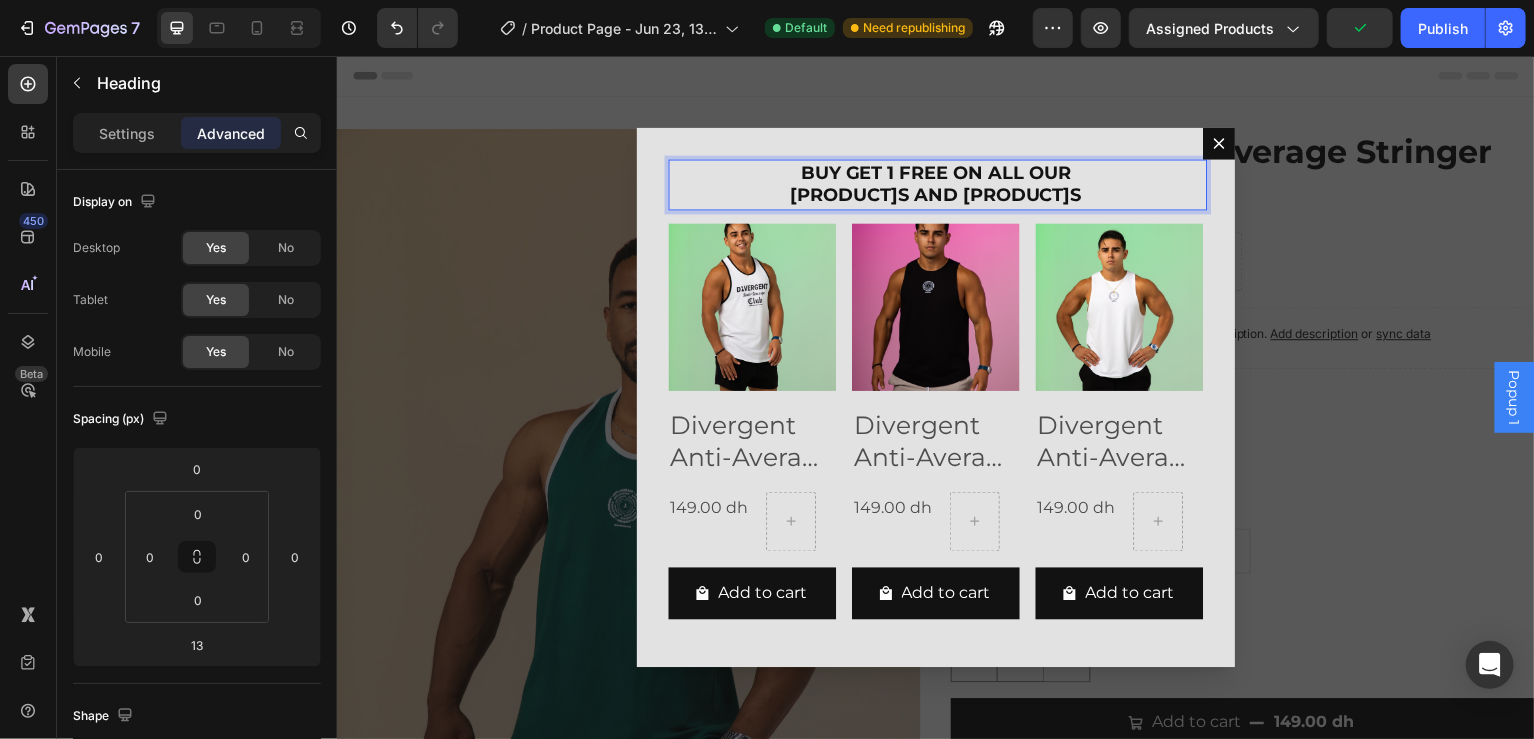 click on "BUY GET 1 FREE ON ALL OUR TANK TOPS AND STRINGERS" at bounding box center [936, 185] 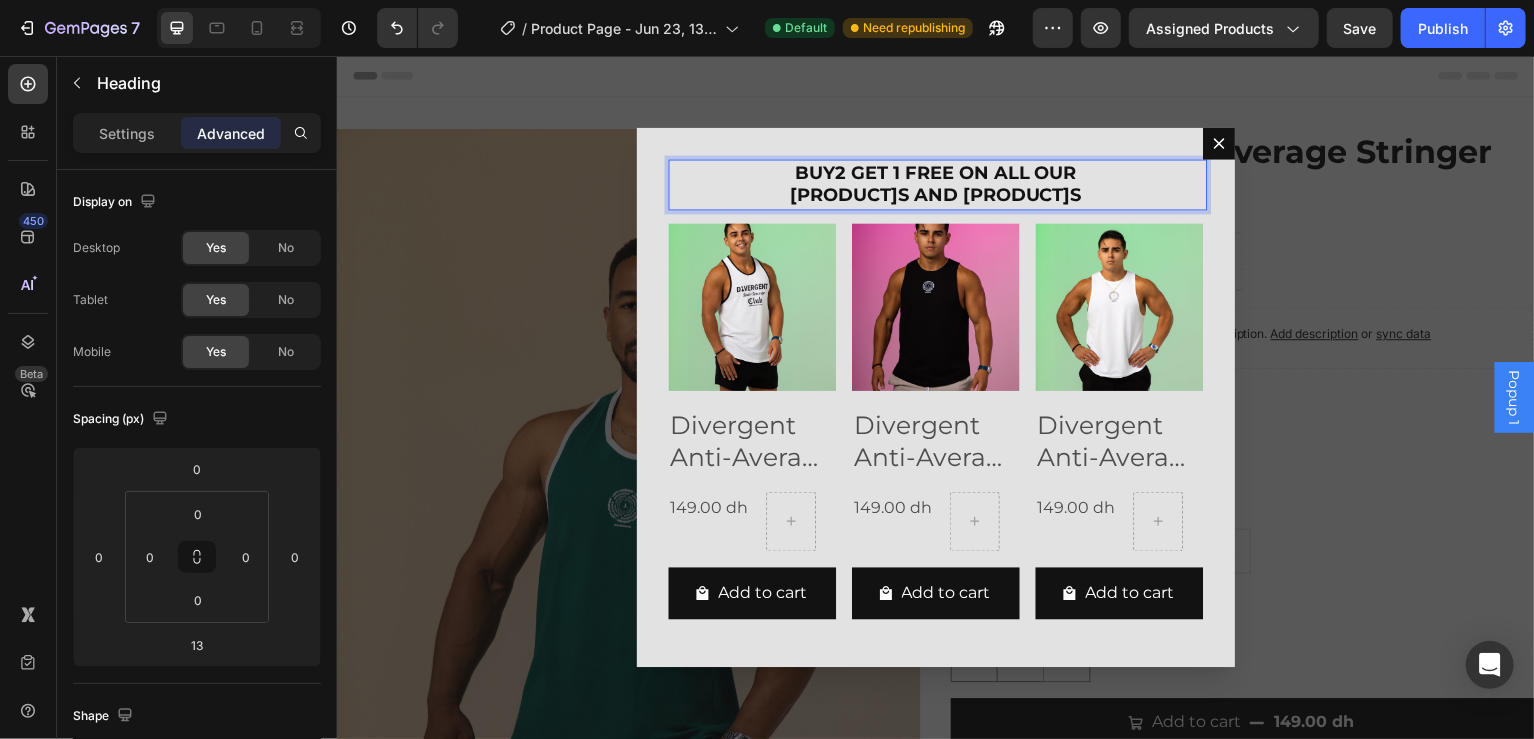 click on "BUY2 GET 1 FREE ON ALL OUR TANK TOPS AND STRINGERS" at bounding box center [936, 185] 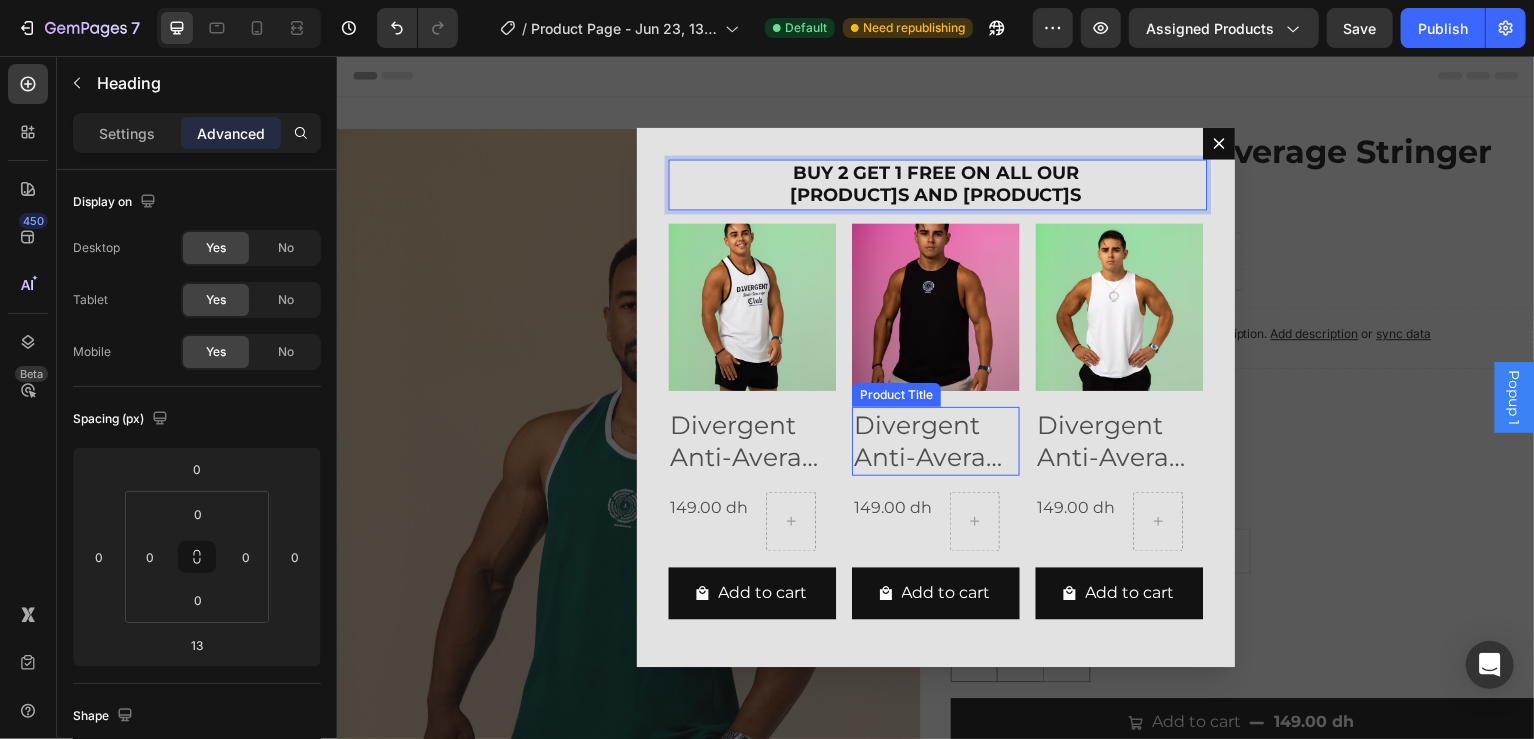 click on "Divergent Anti-Average Club Tank Top Black | Buy 2 get 1 For free" at bounding box center (752, 442) 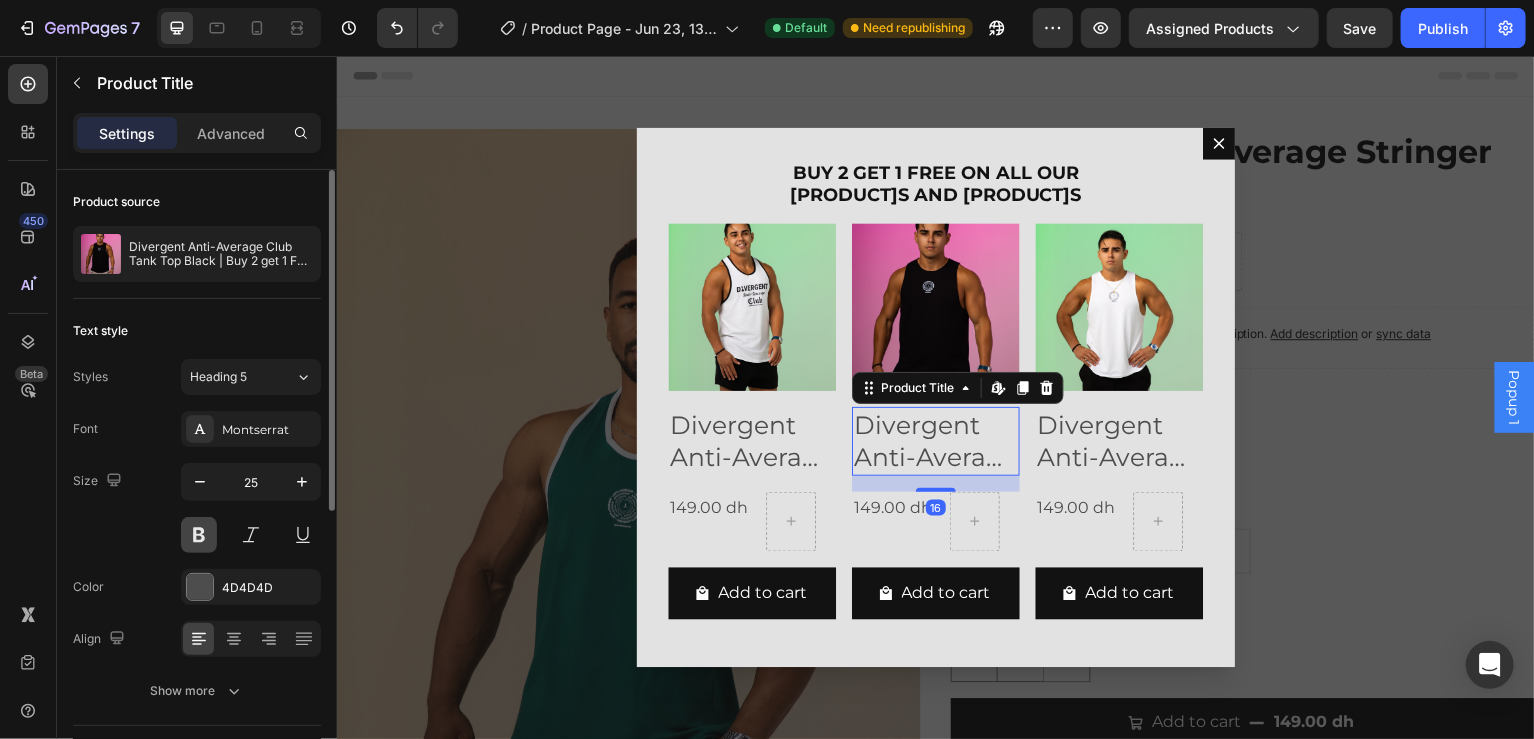 click at bounding box center (199, 535) 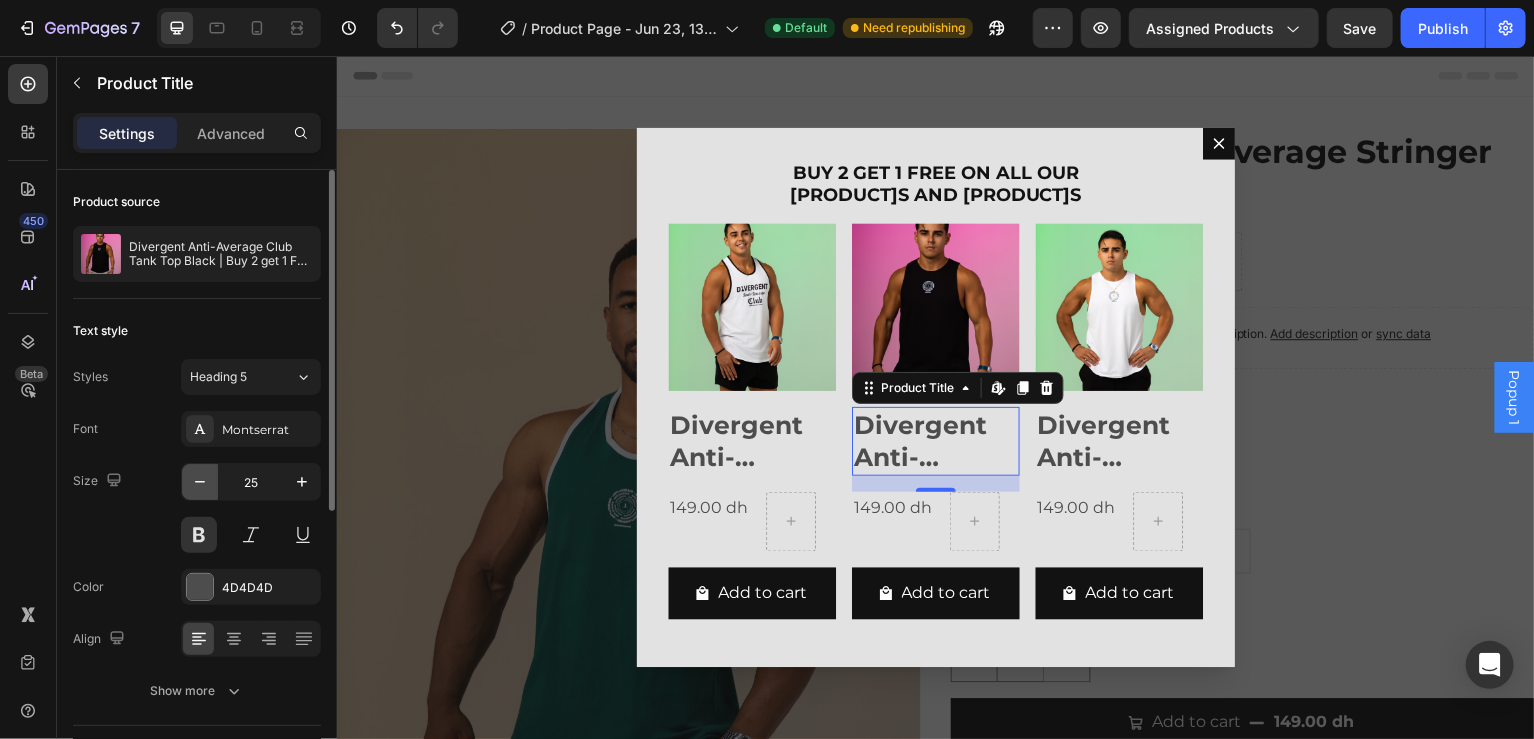 click at bounding box center [200, 482] 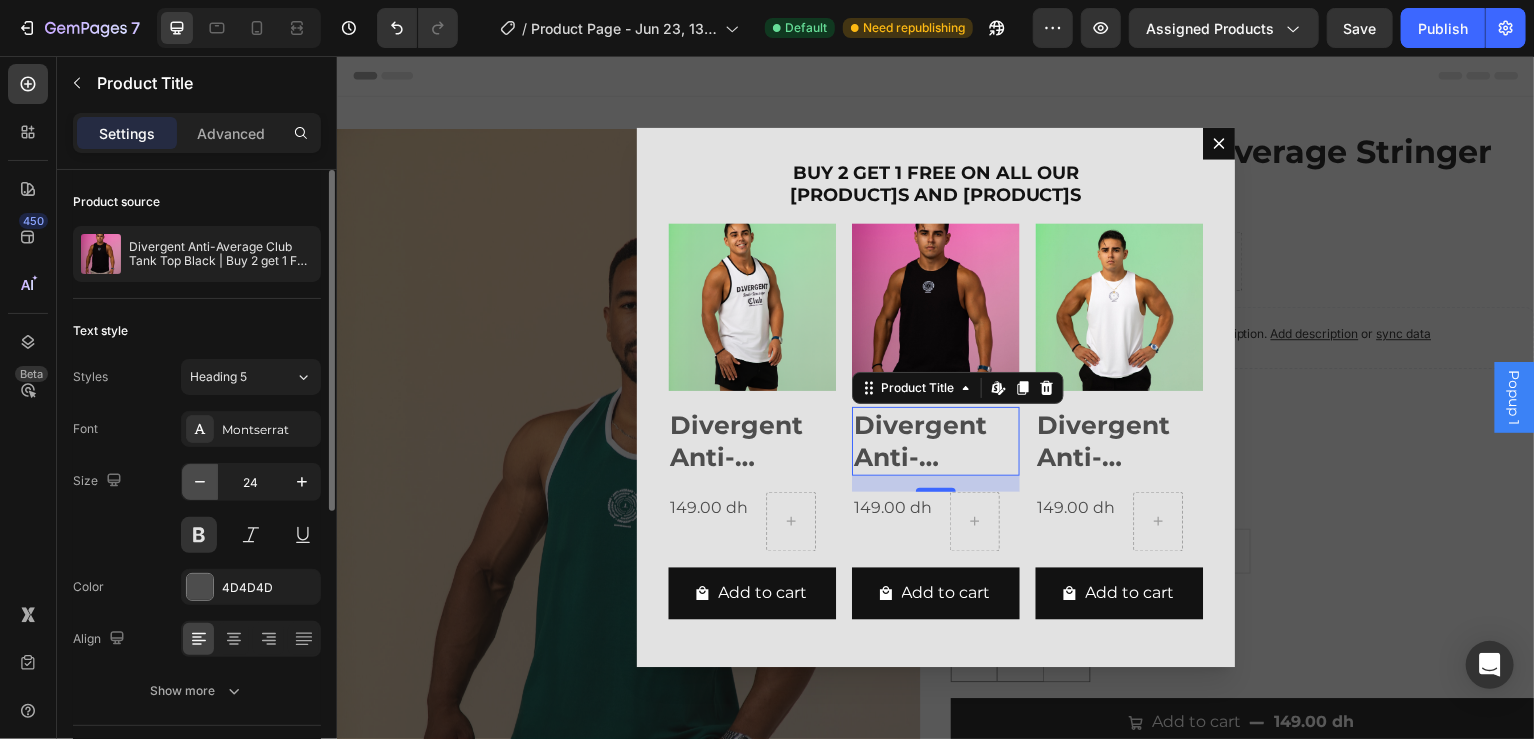 click at bounding box center [200, 482] 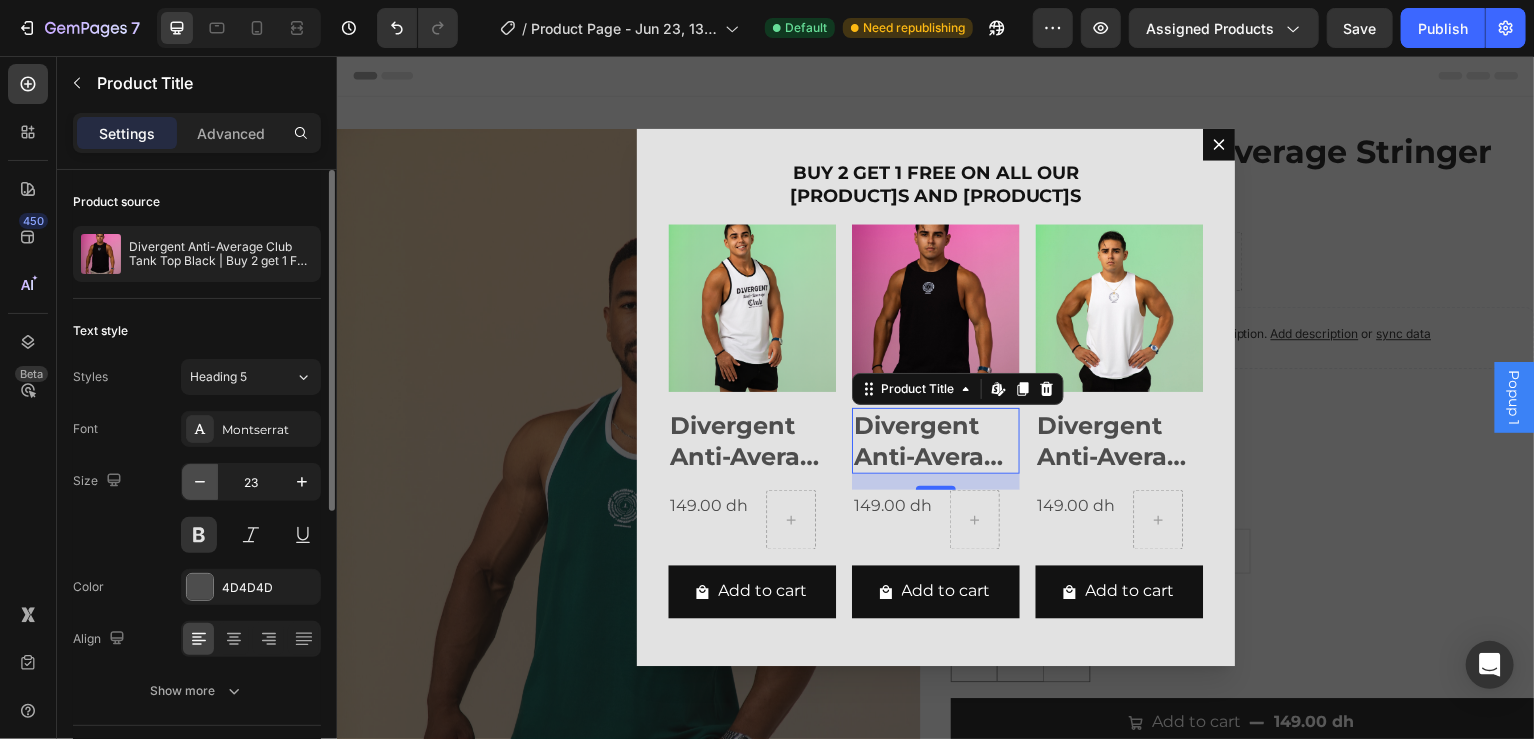 click at bounding box center [200, 482] 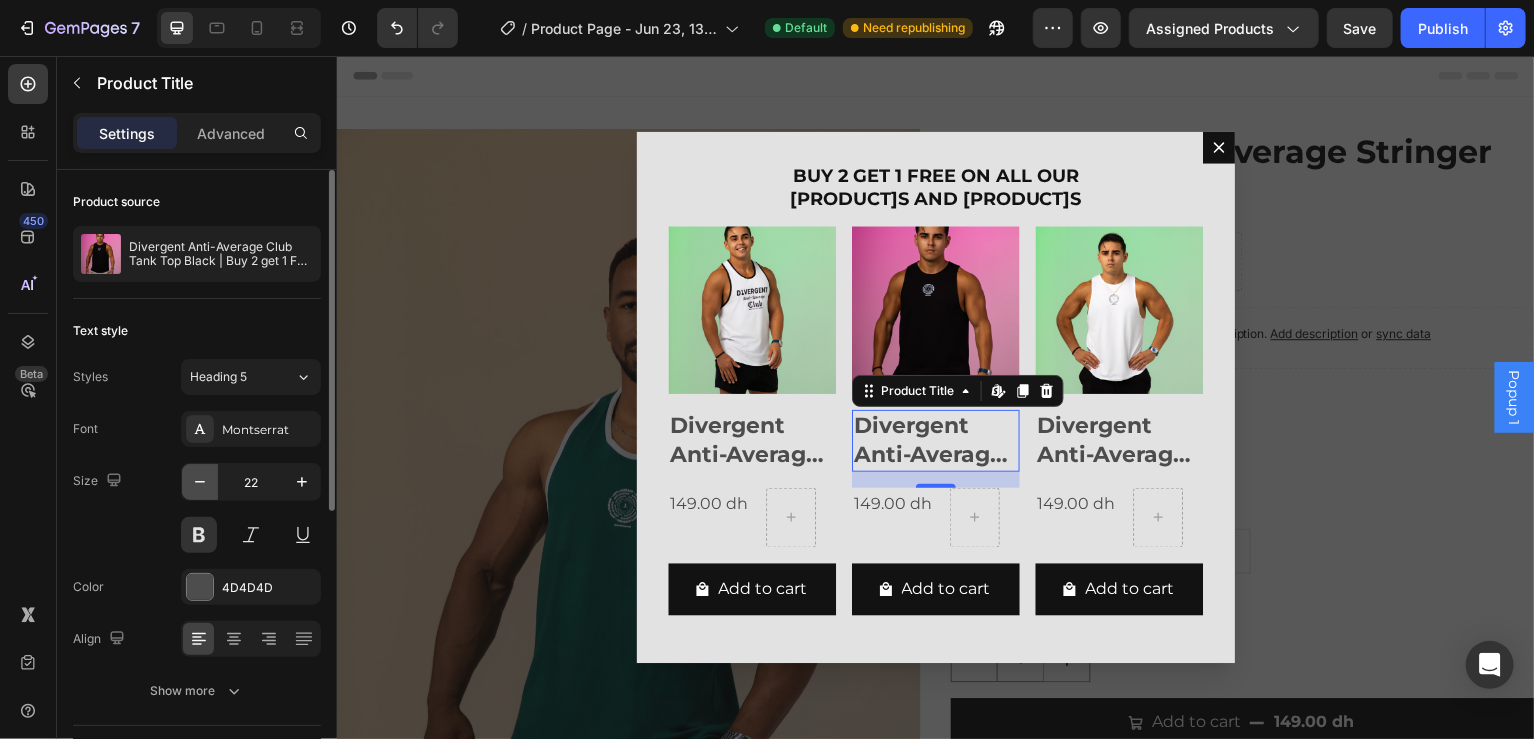 click at bounding box center [200, 482] 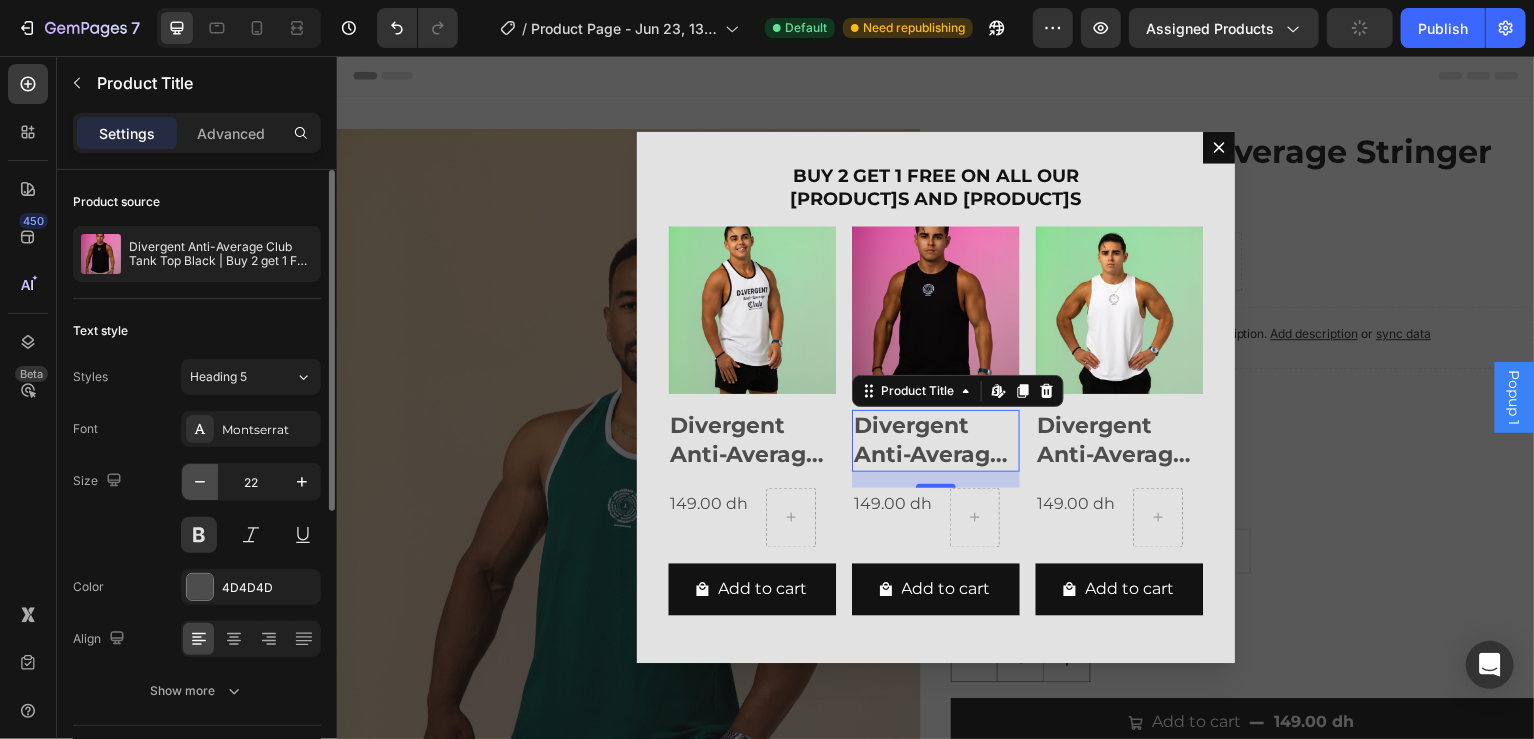 click at bounding box center (200, 482) 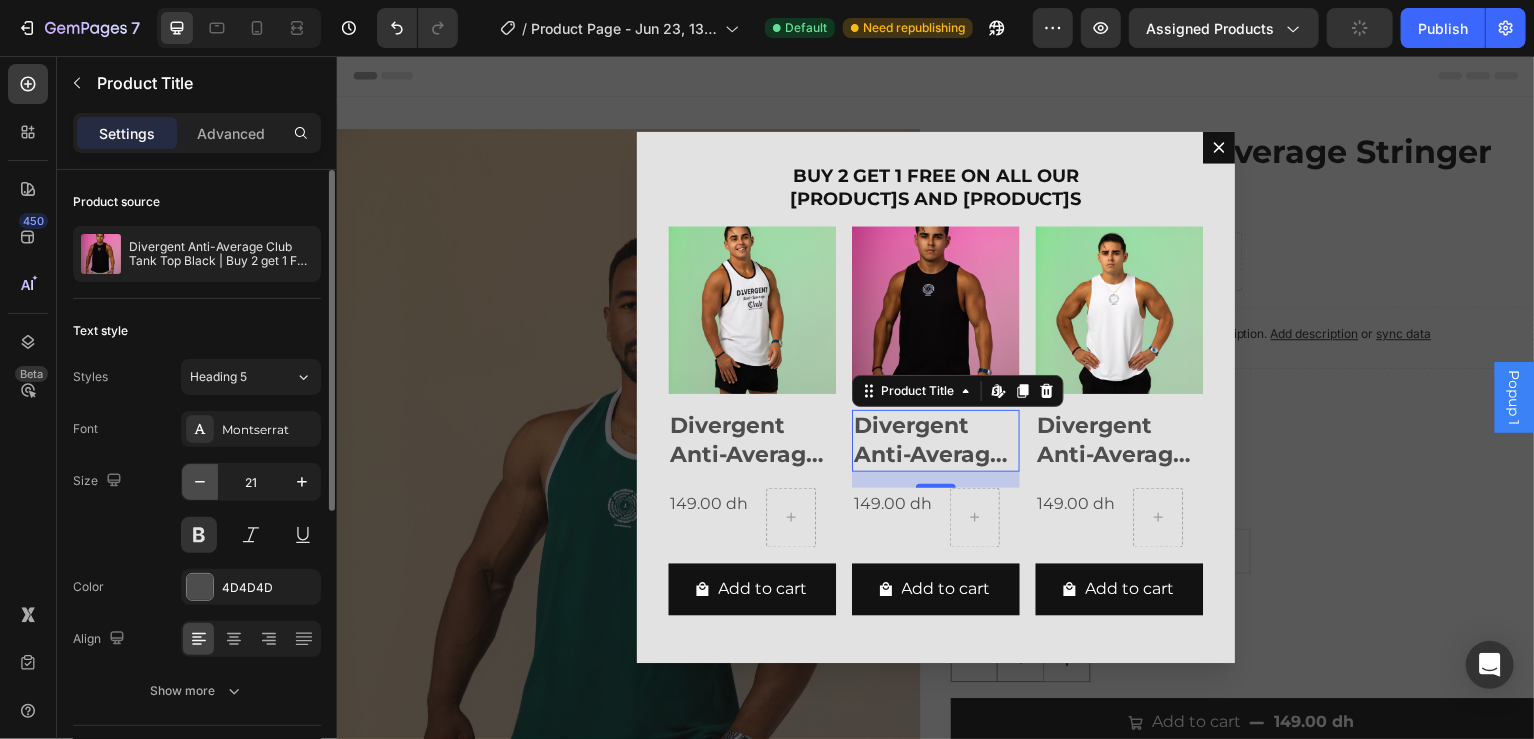 click at bounding box center [200, 482] 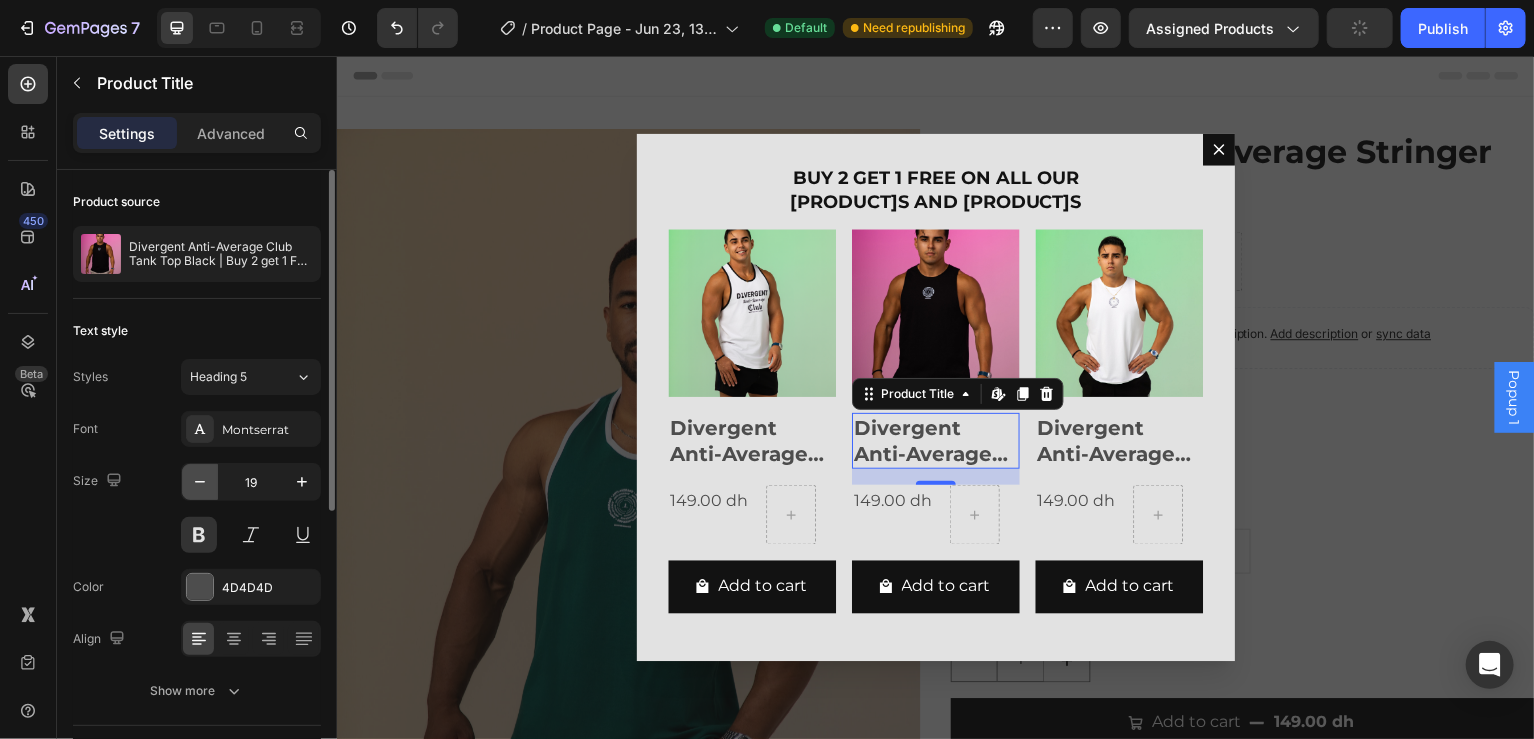 click at bounding box center (200, 482) 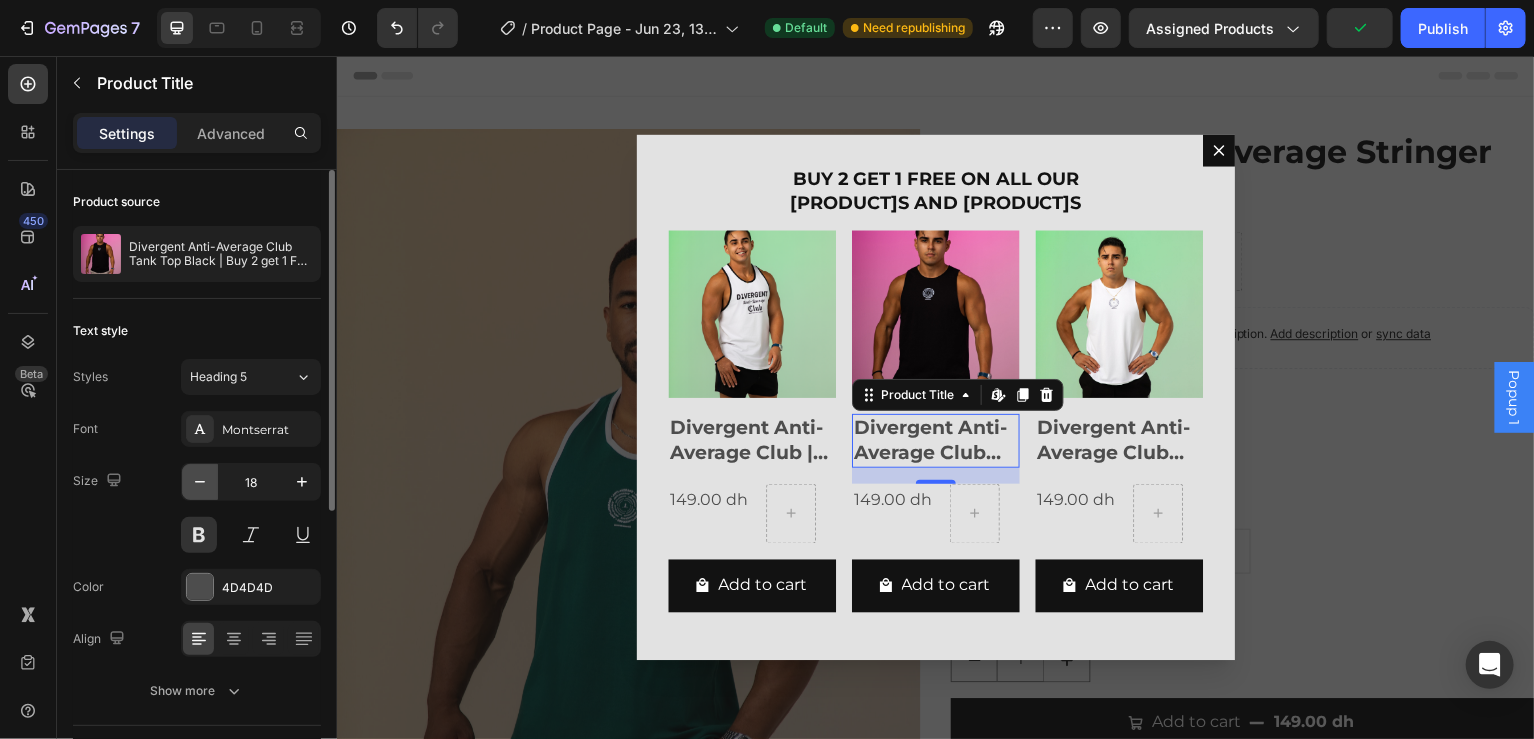 click at bounding box center [200, 482] 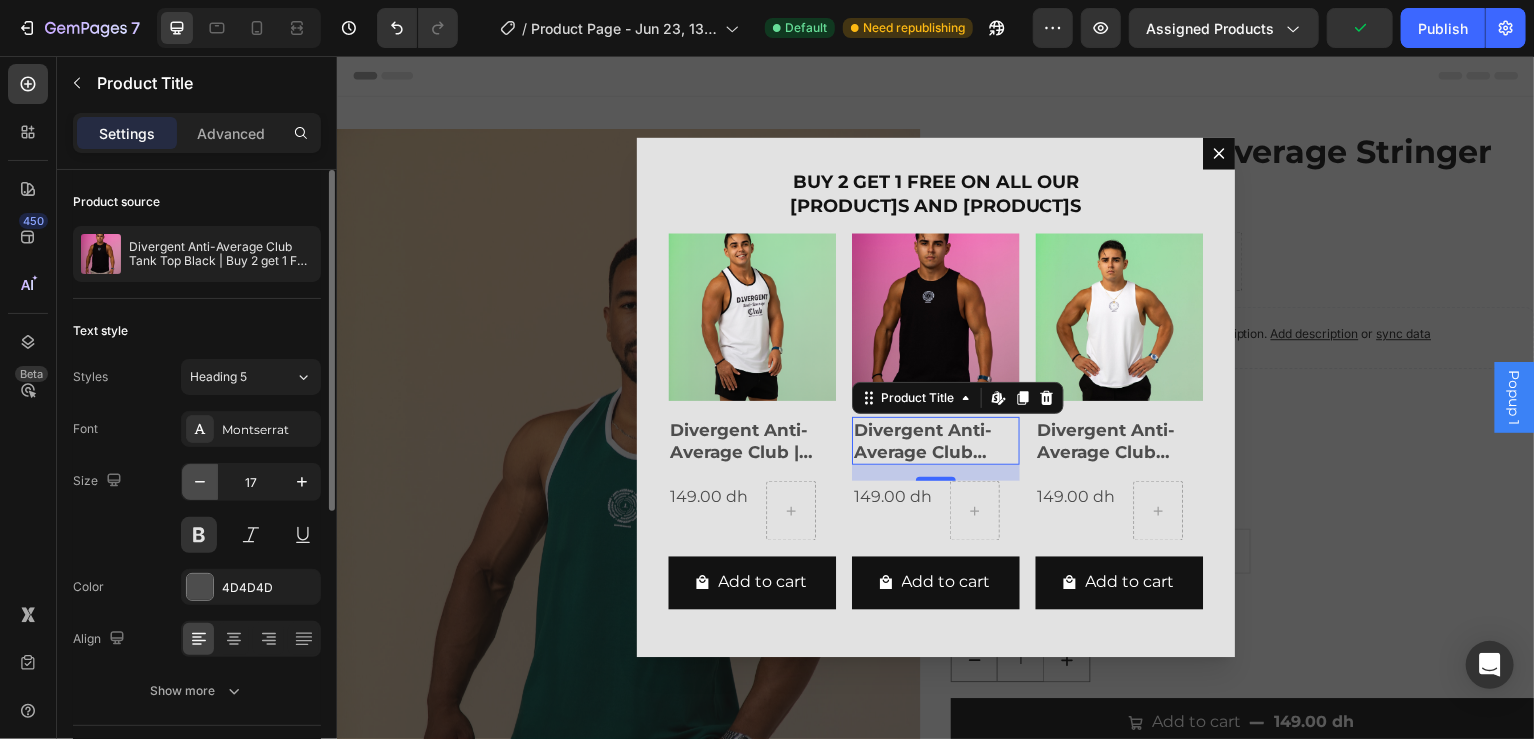 click at bounding box center (200, 482) 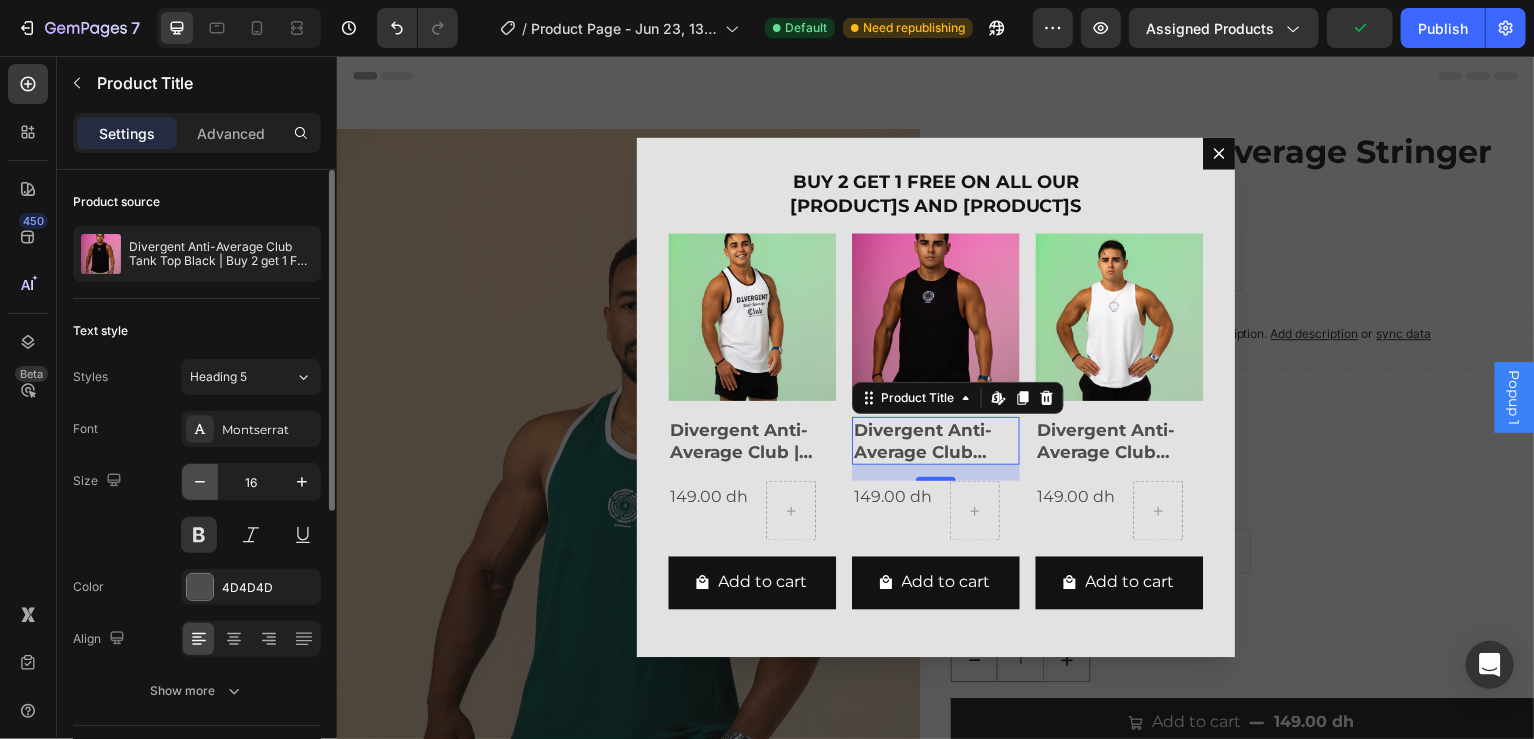 click at bounding box center (200, 482) 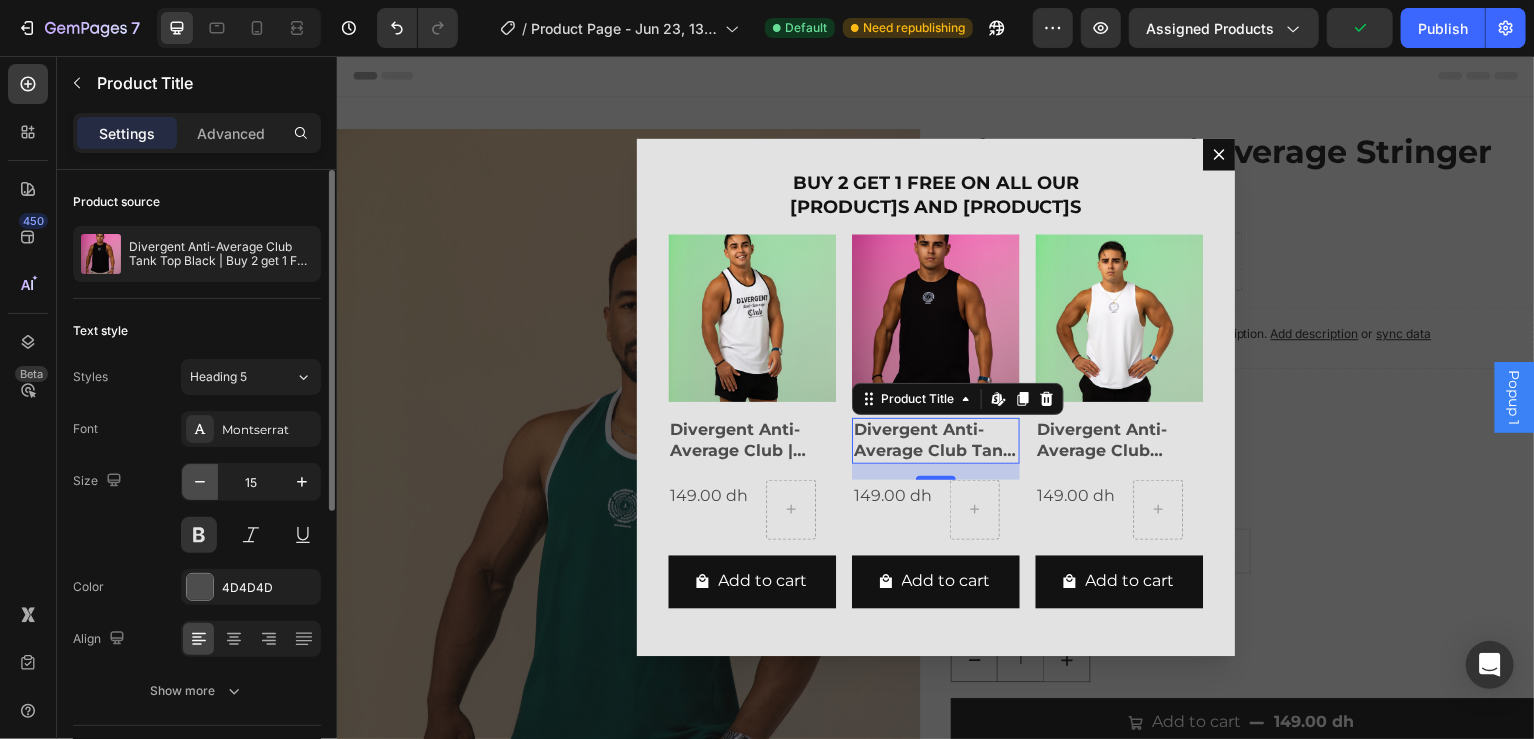 click at bounding box center [200, 482] 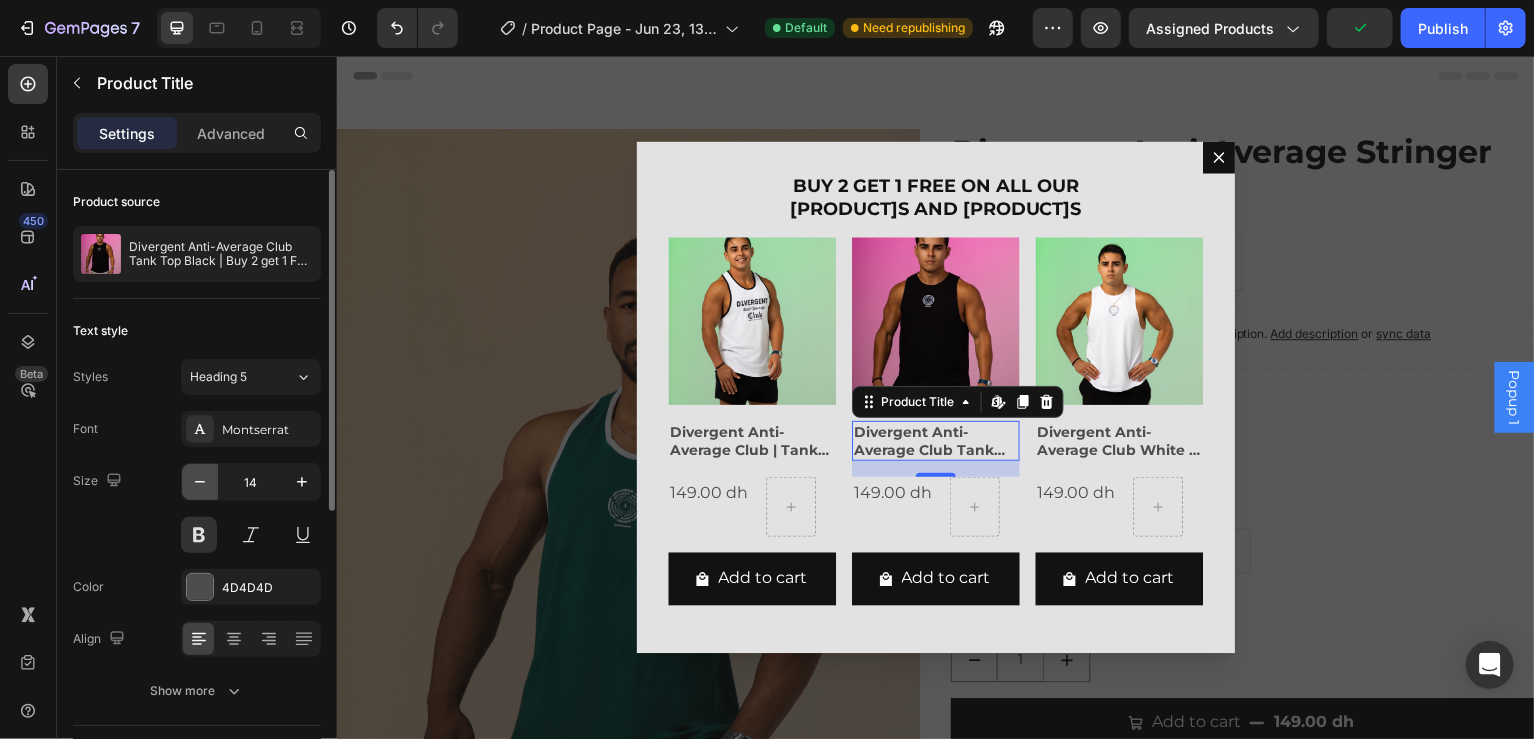 click at bounding box center (200, 482) 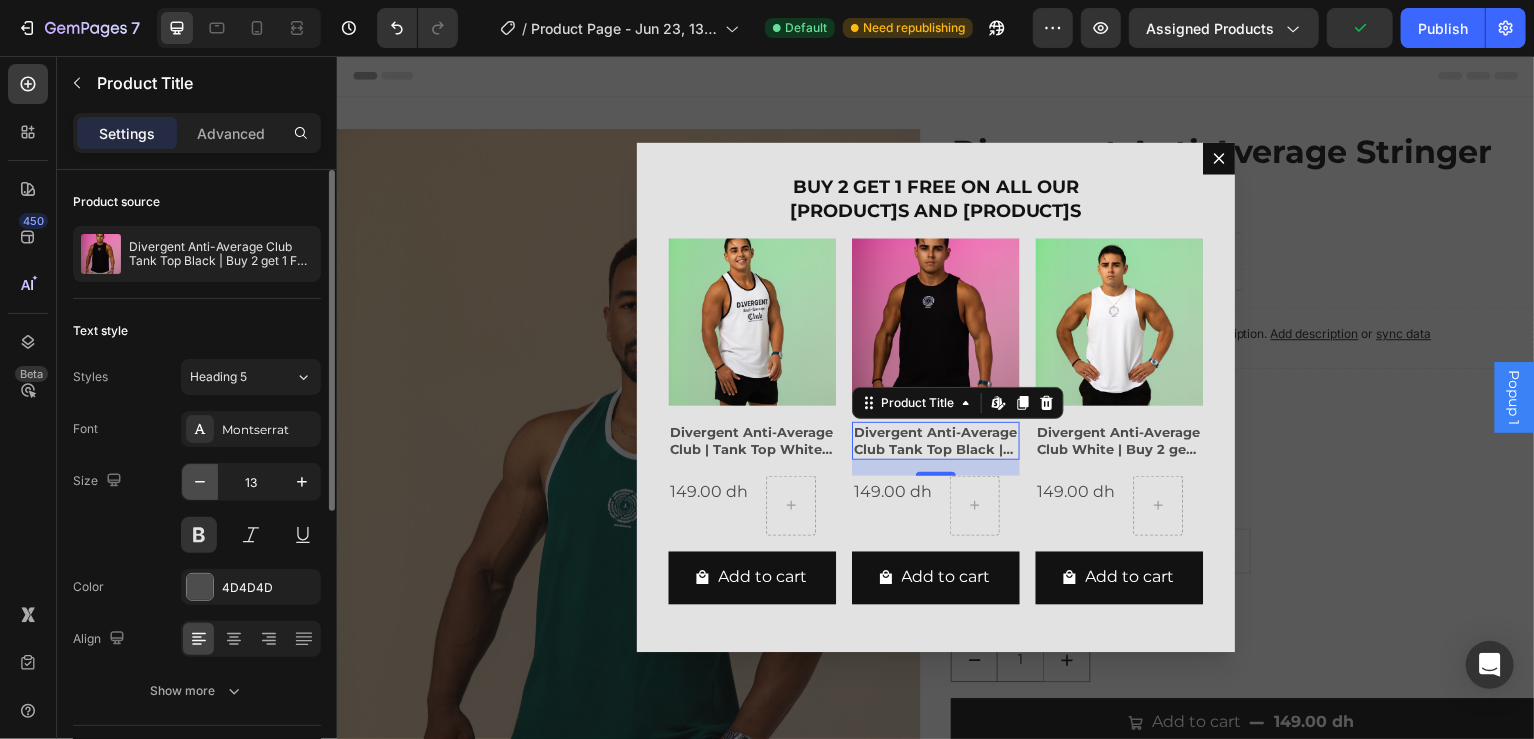 click at bounding box center (200, 482) 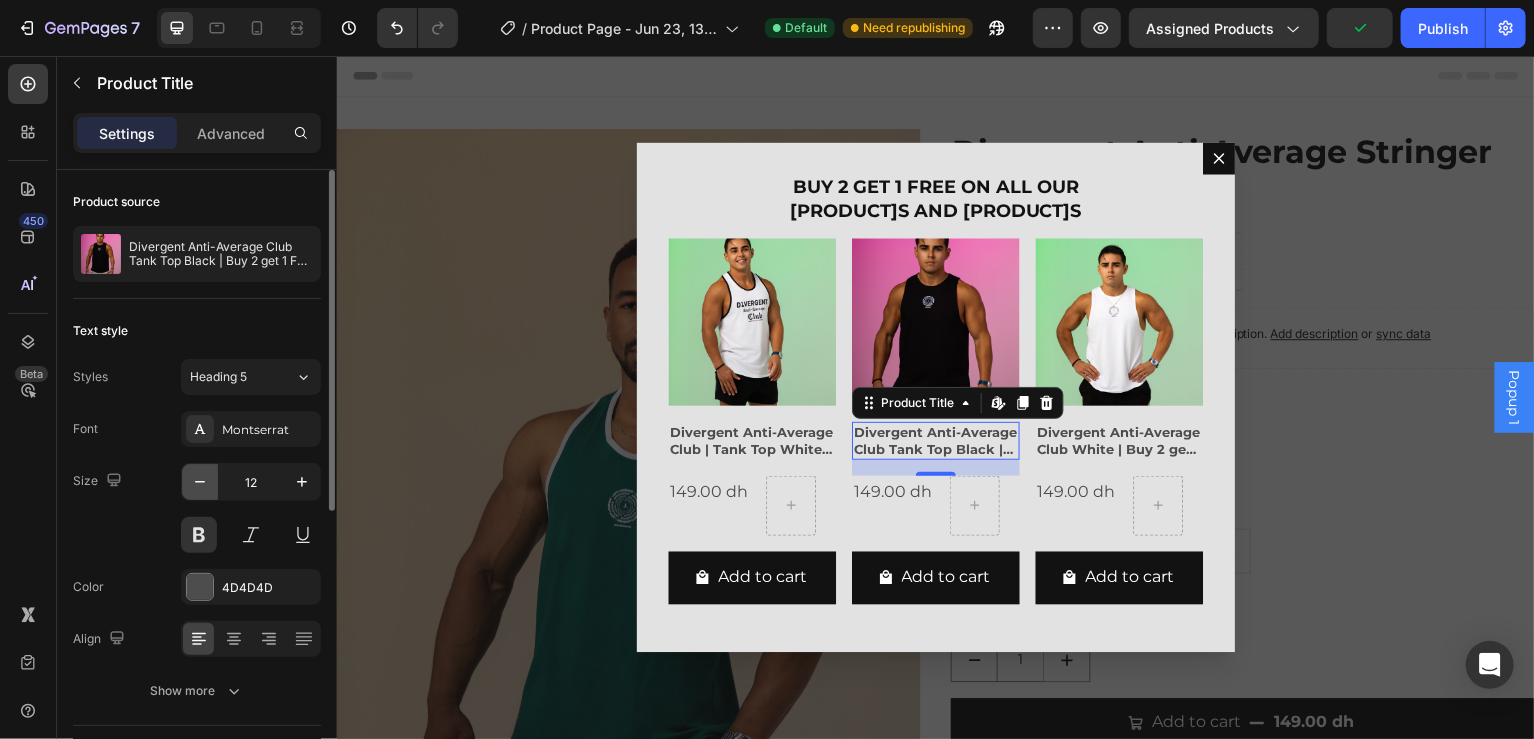 click at bounding box center [200, 482] 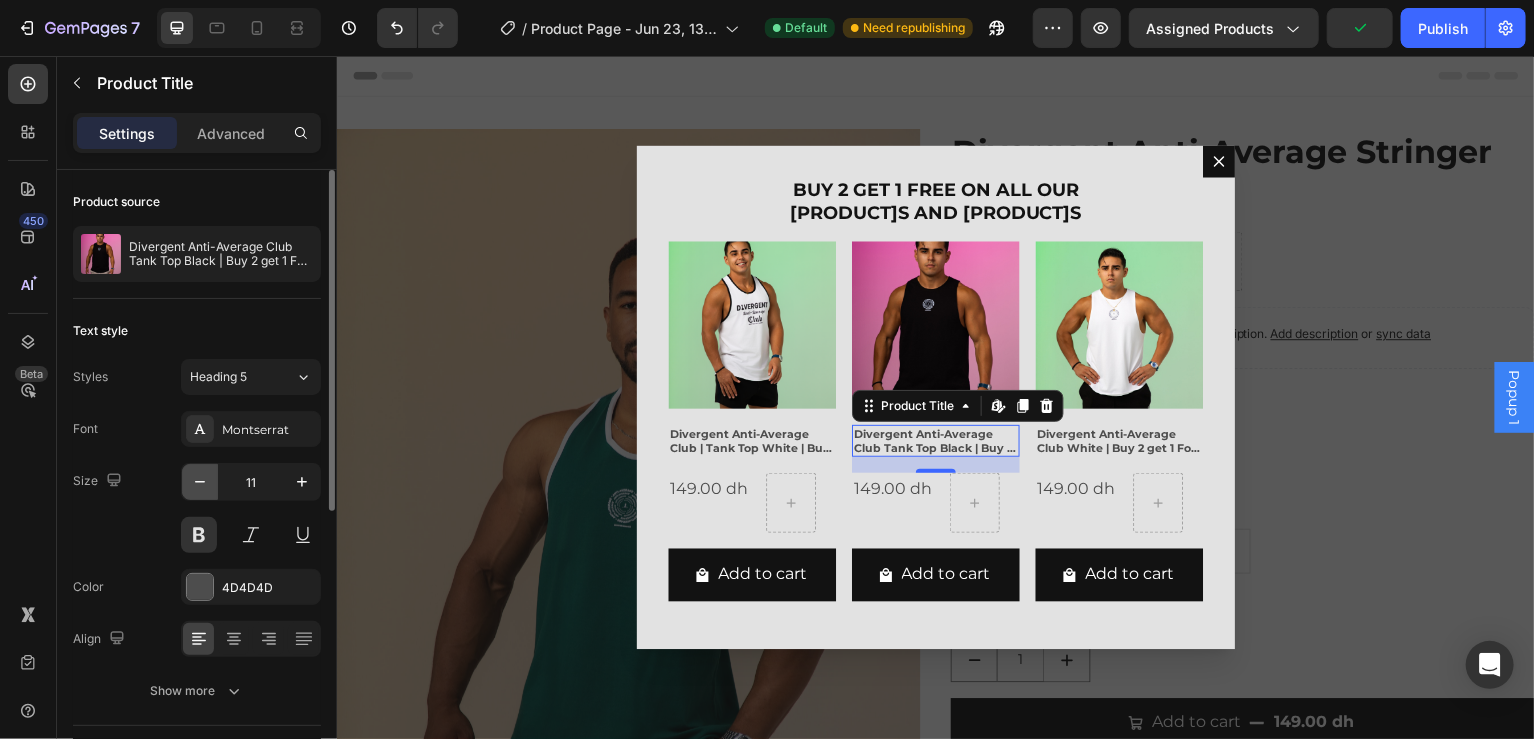 click at bounding box center (200, 482) 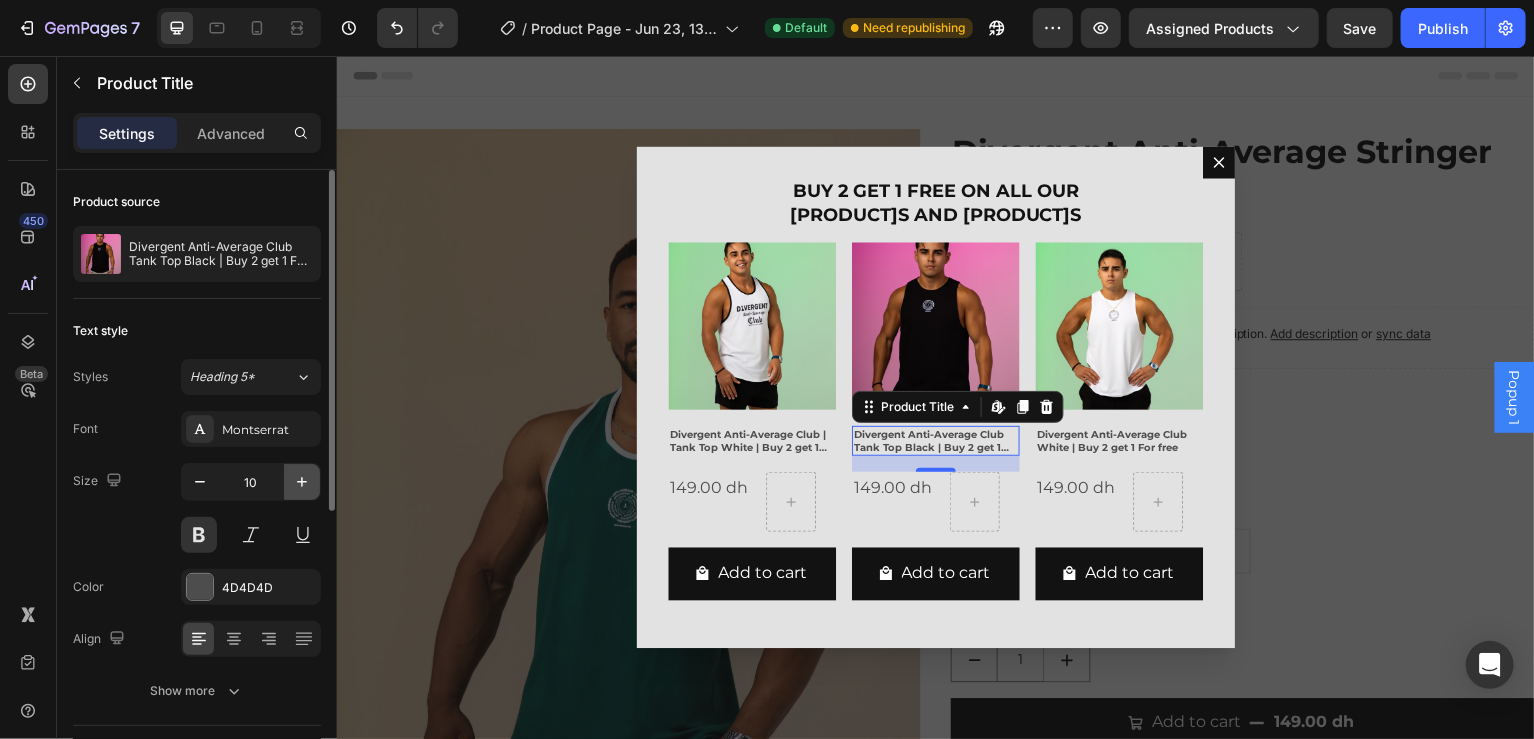 click 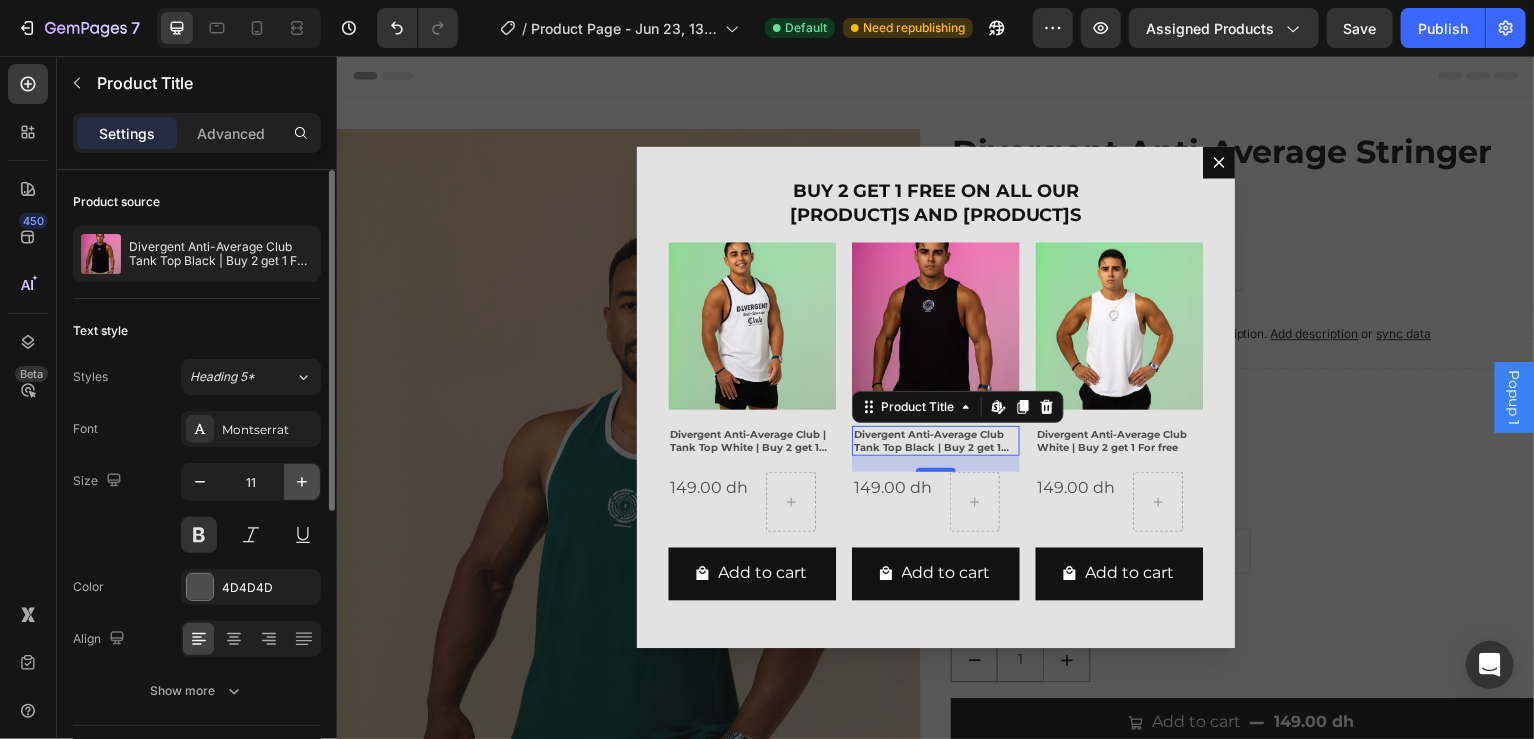 click 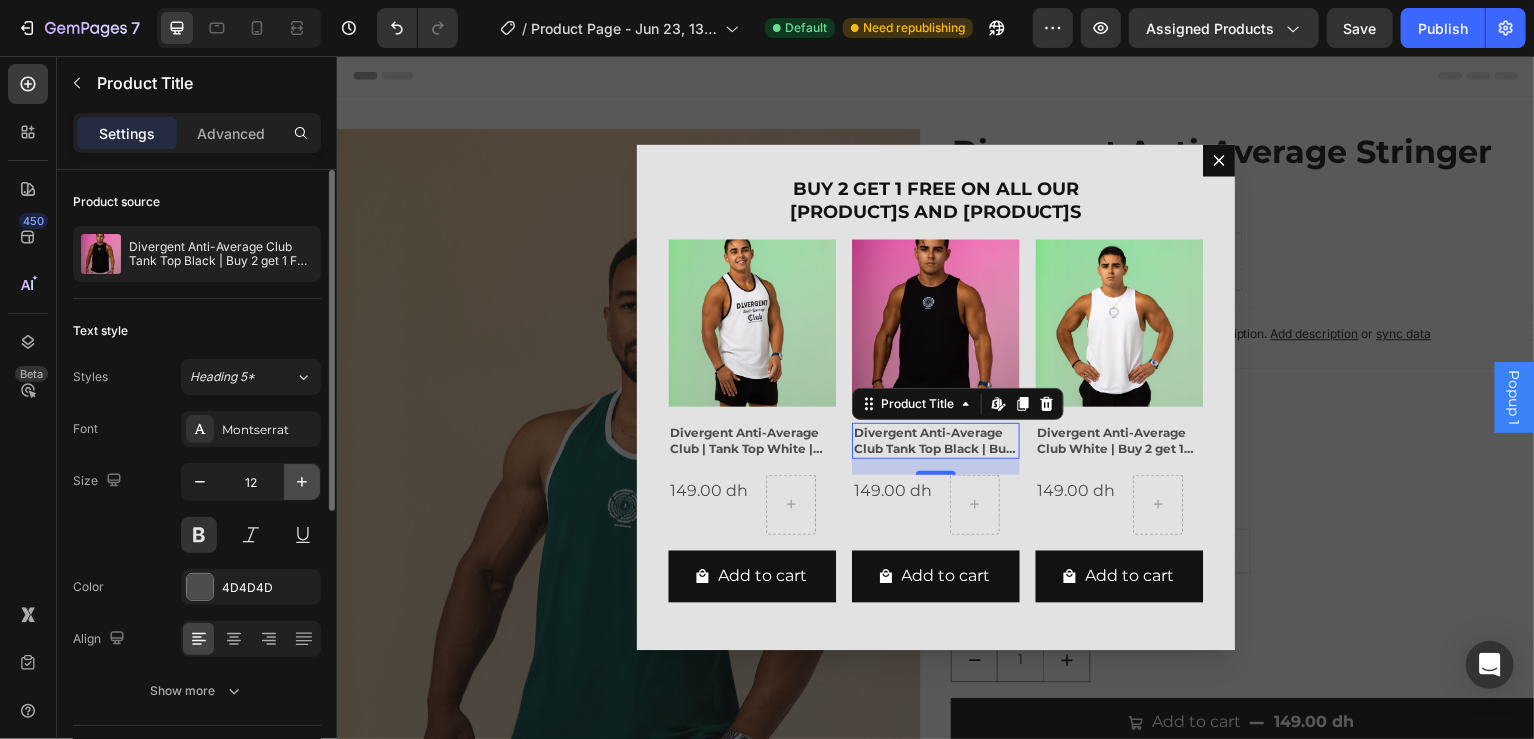 click 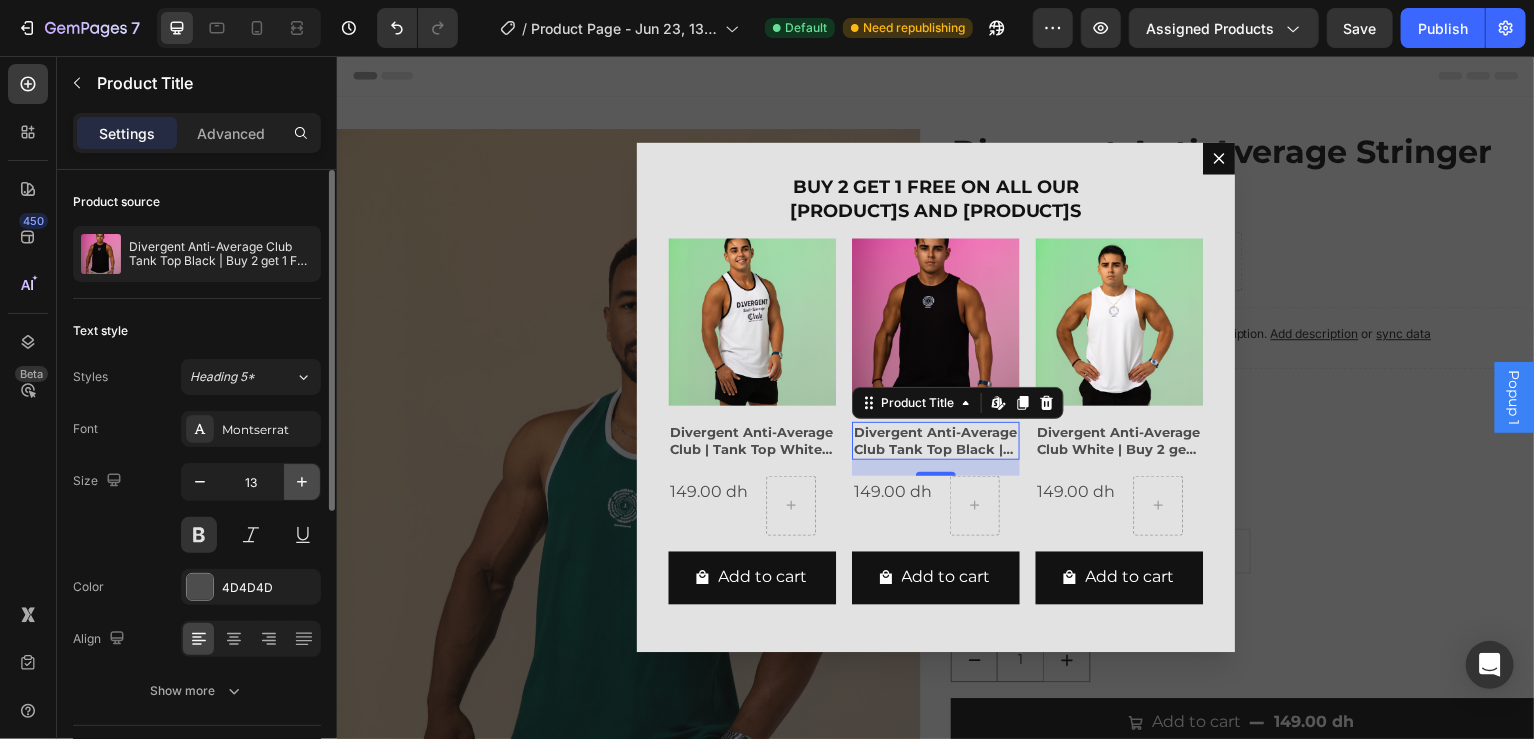 click 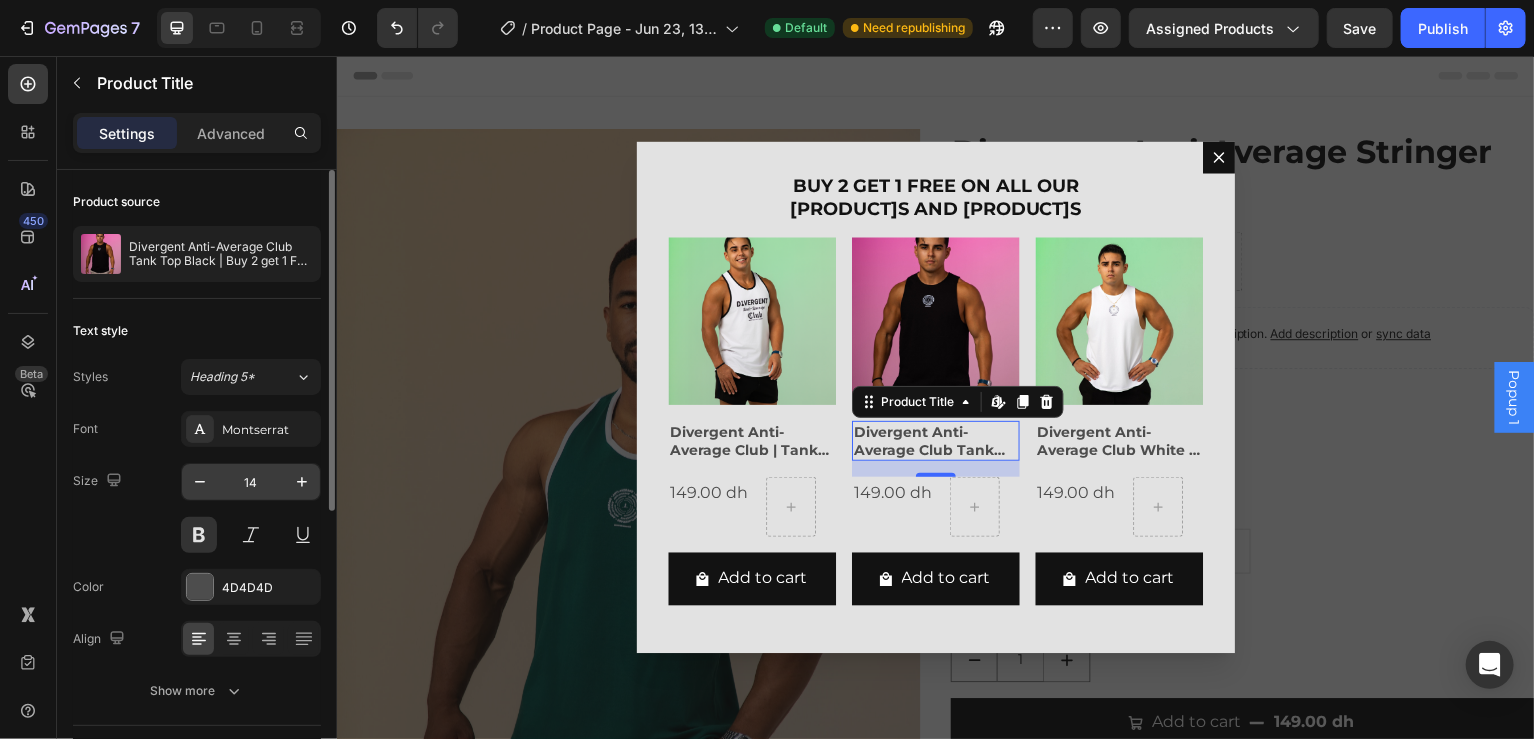 click on "14" at bounding box center [251, 482] 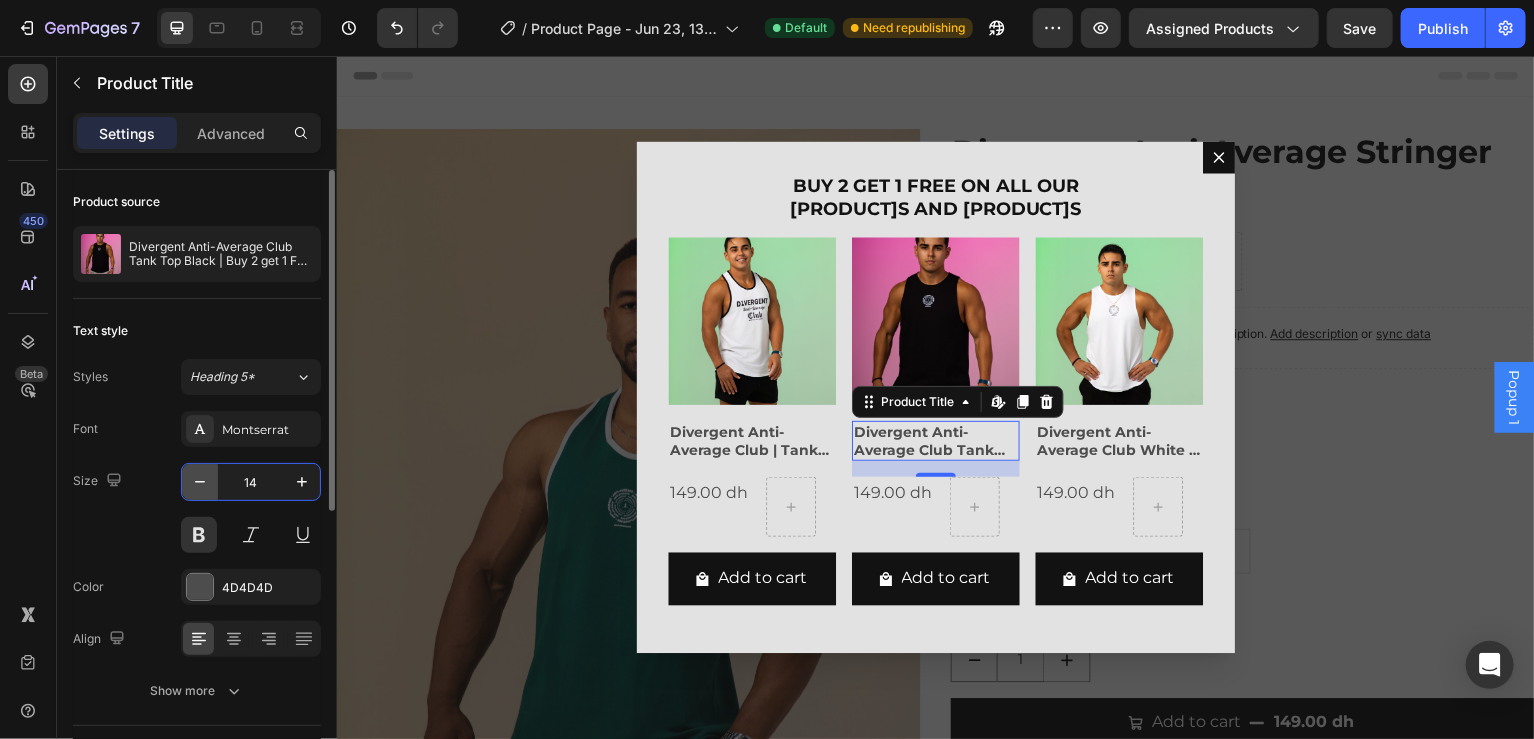 click 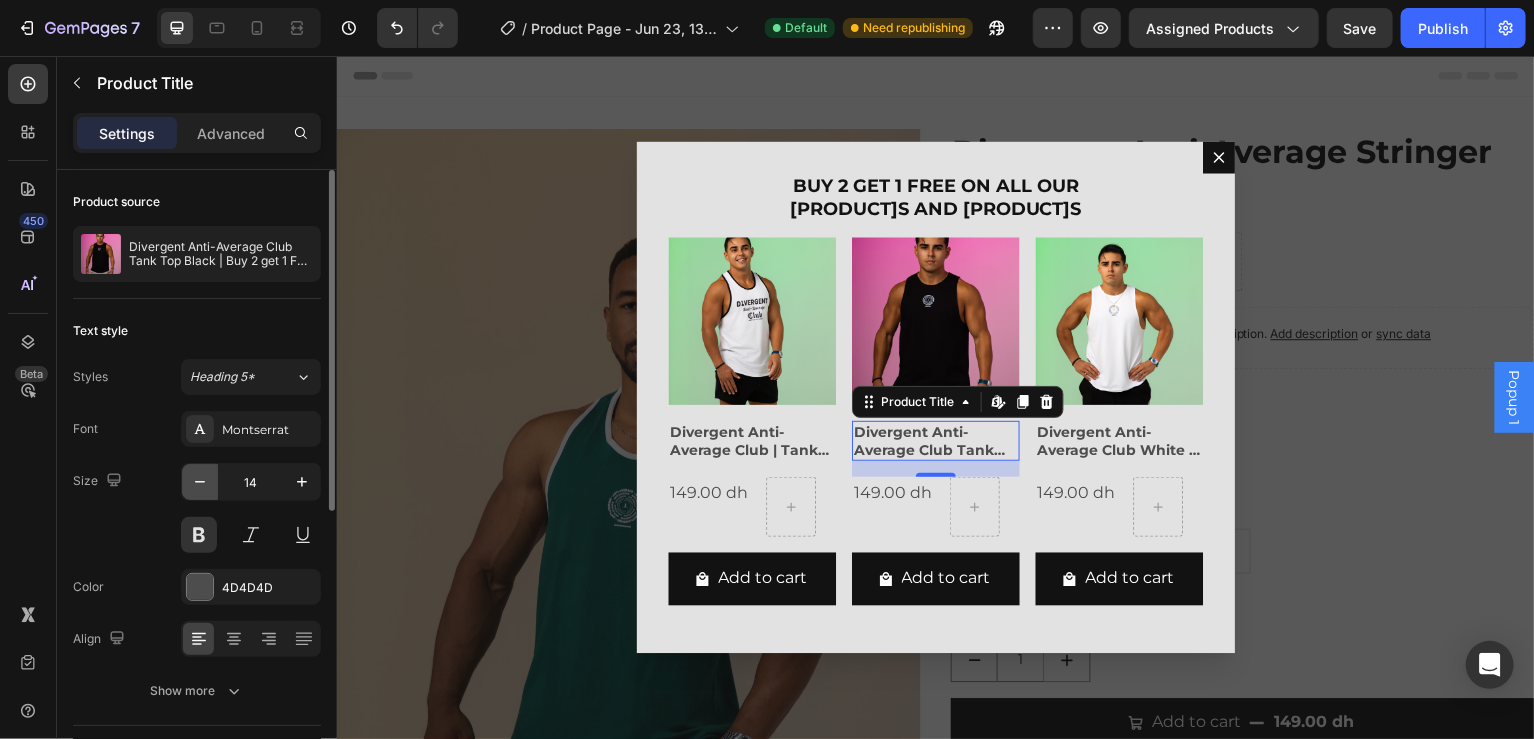 type on "13" 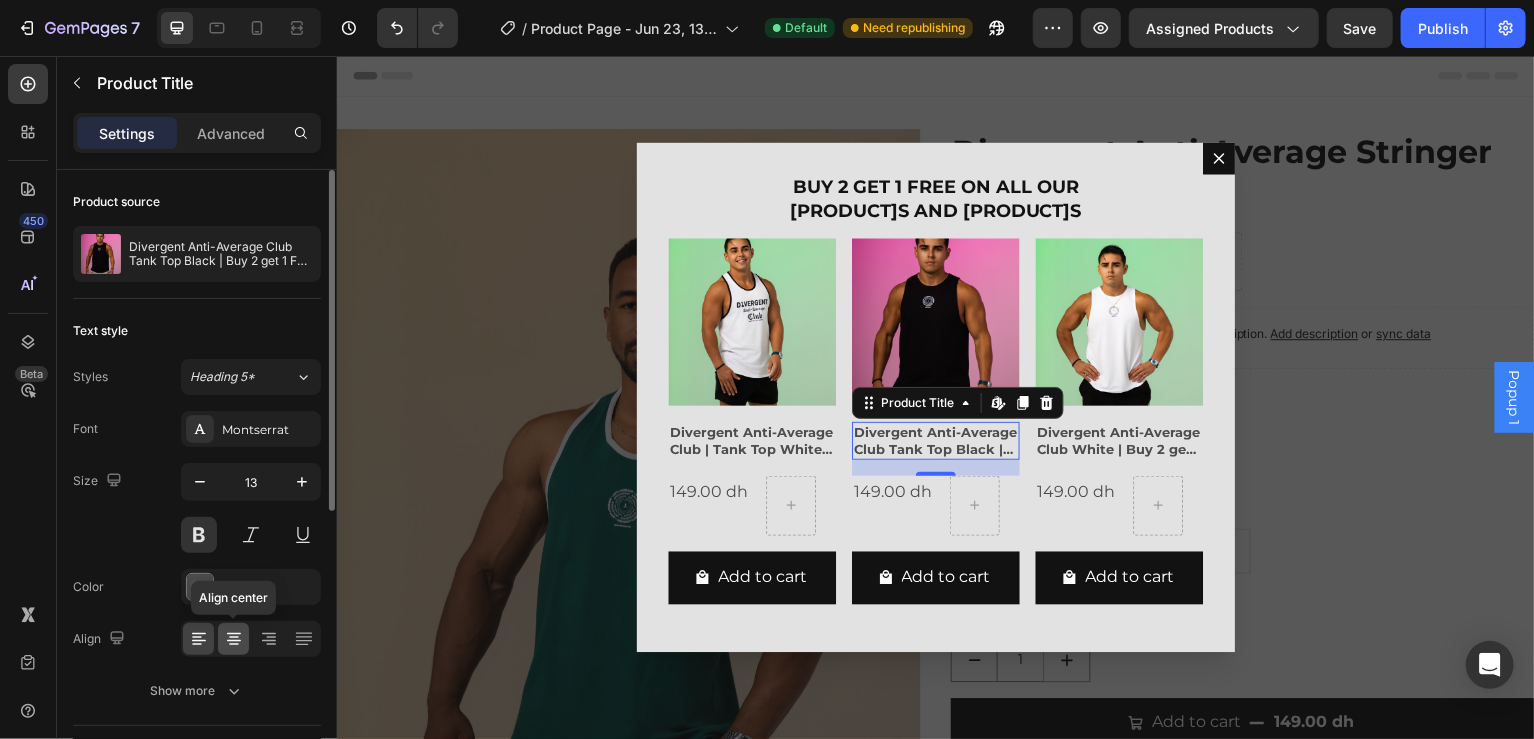 click 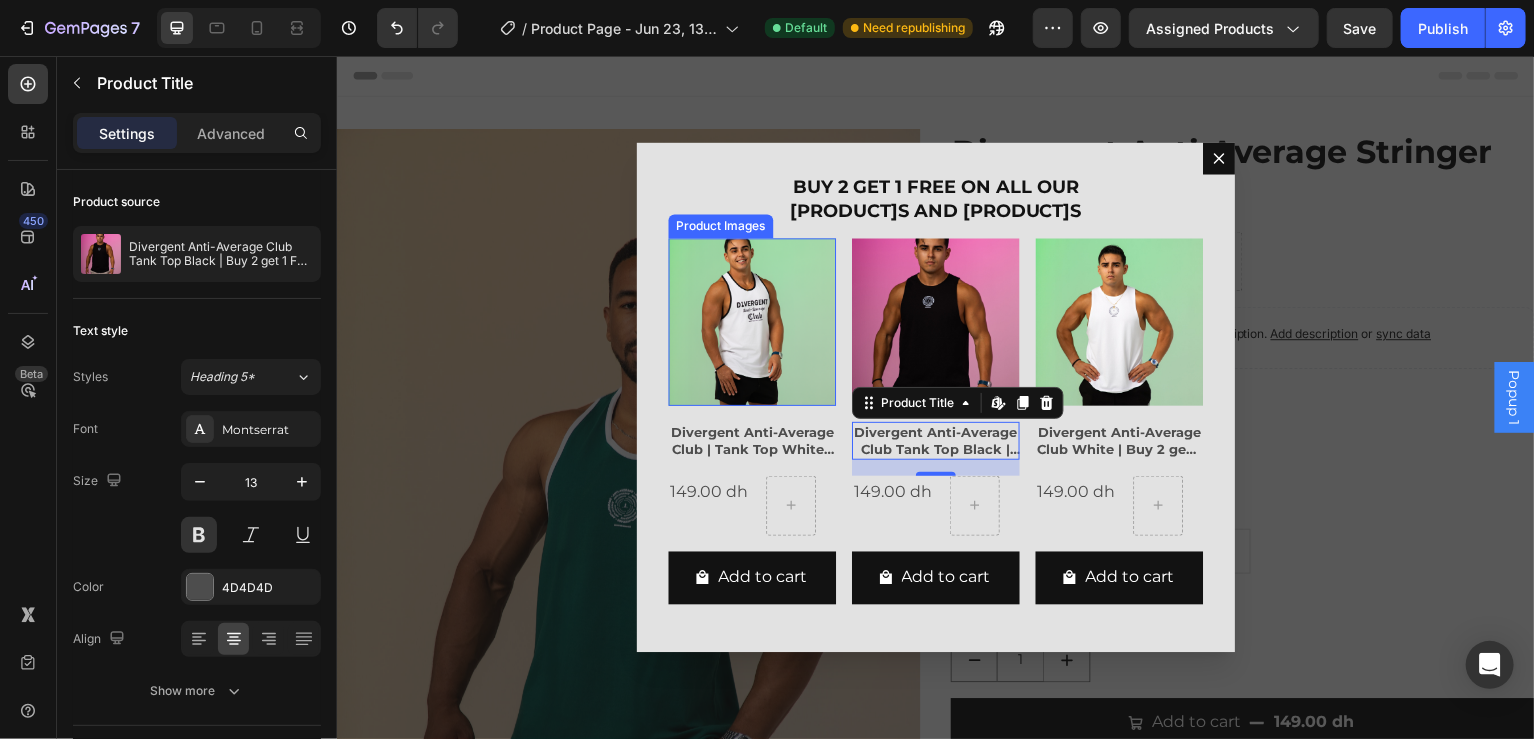 click at bounding box center [752, 323] 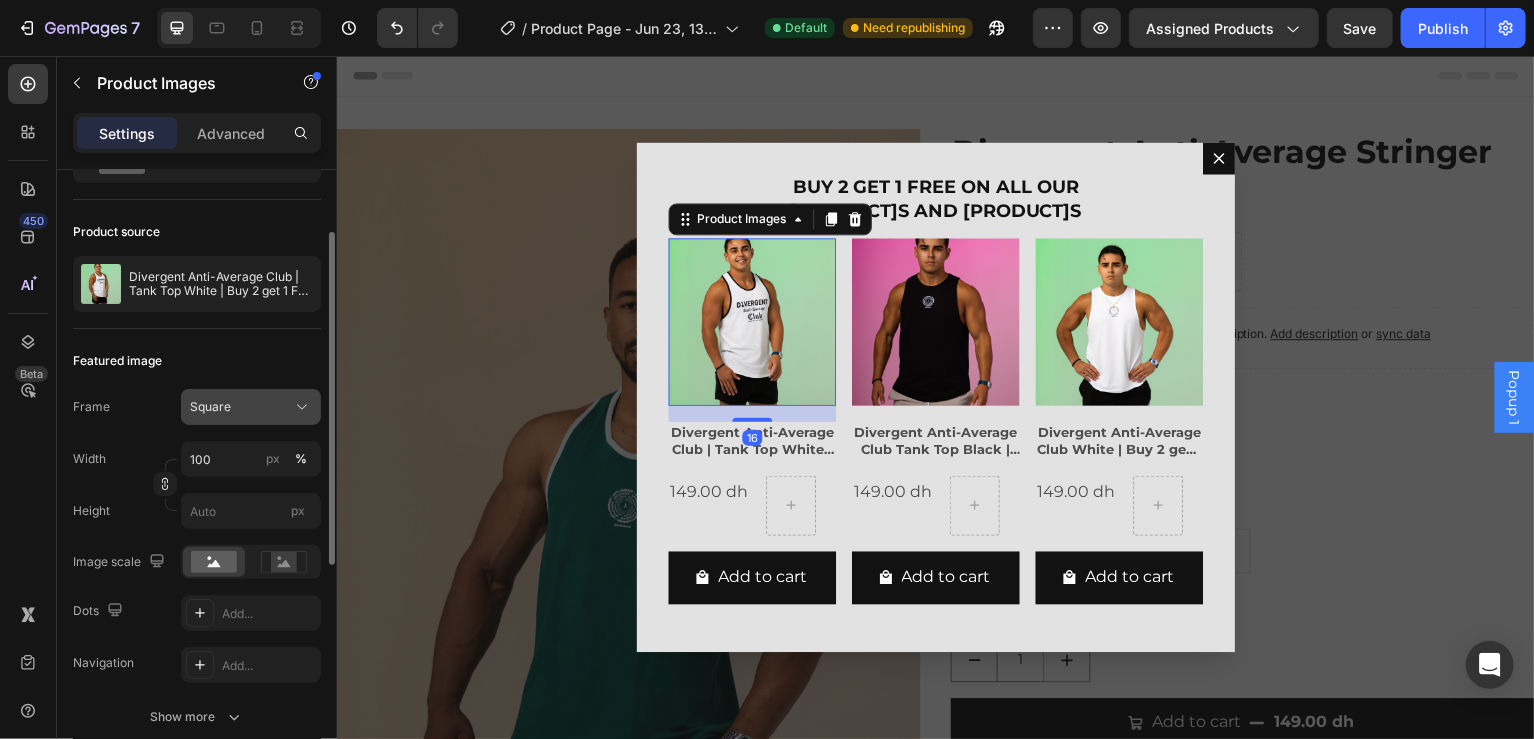 scroll, scrollTop: 128, scrollLeft: 0, axis: vertical 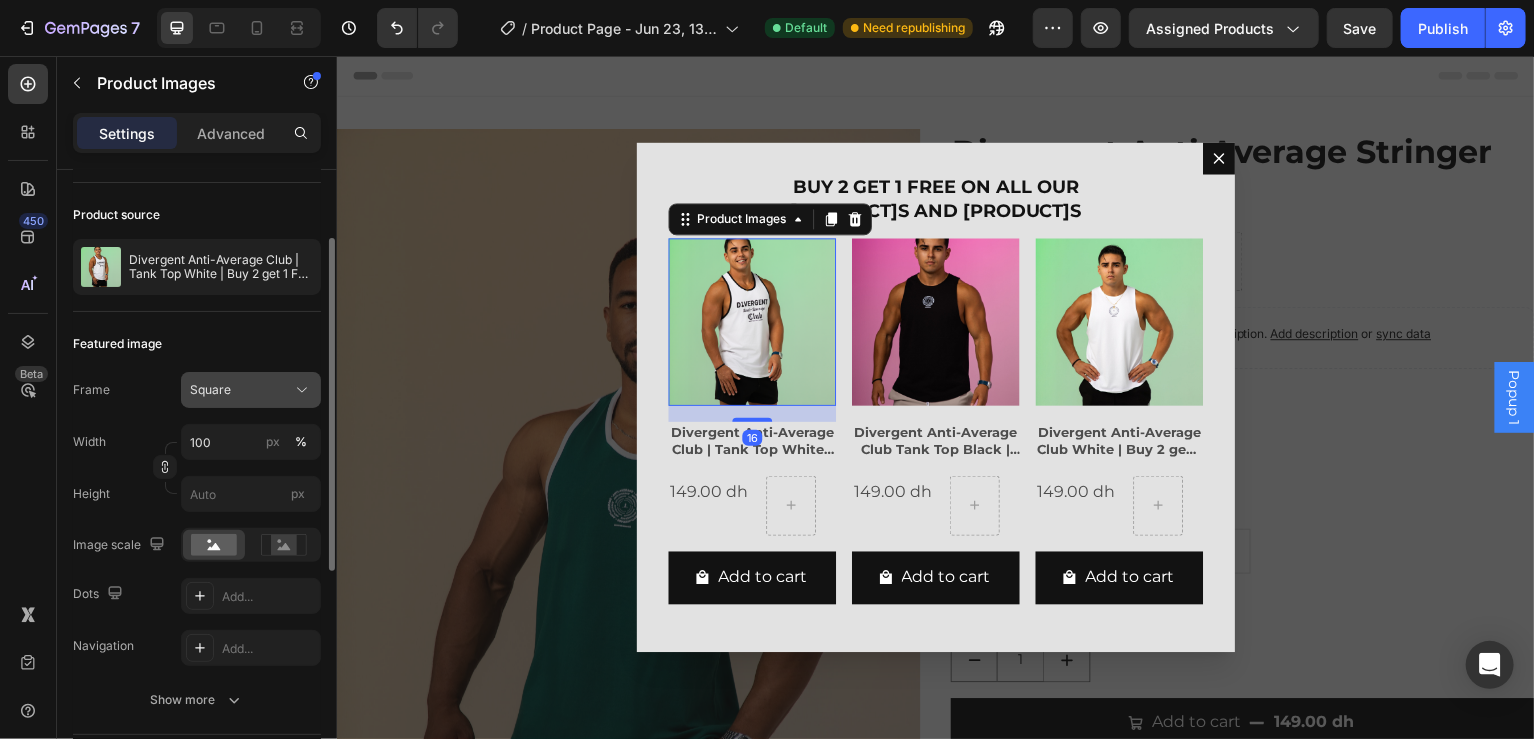 click on "Square" 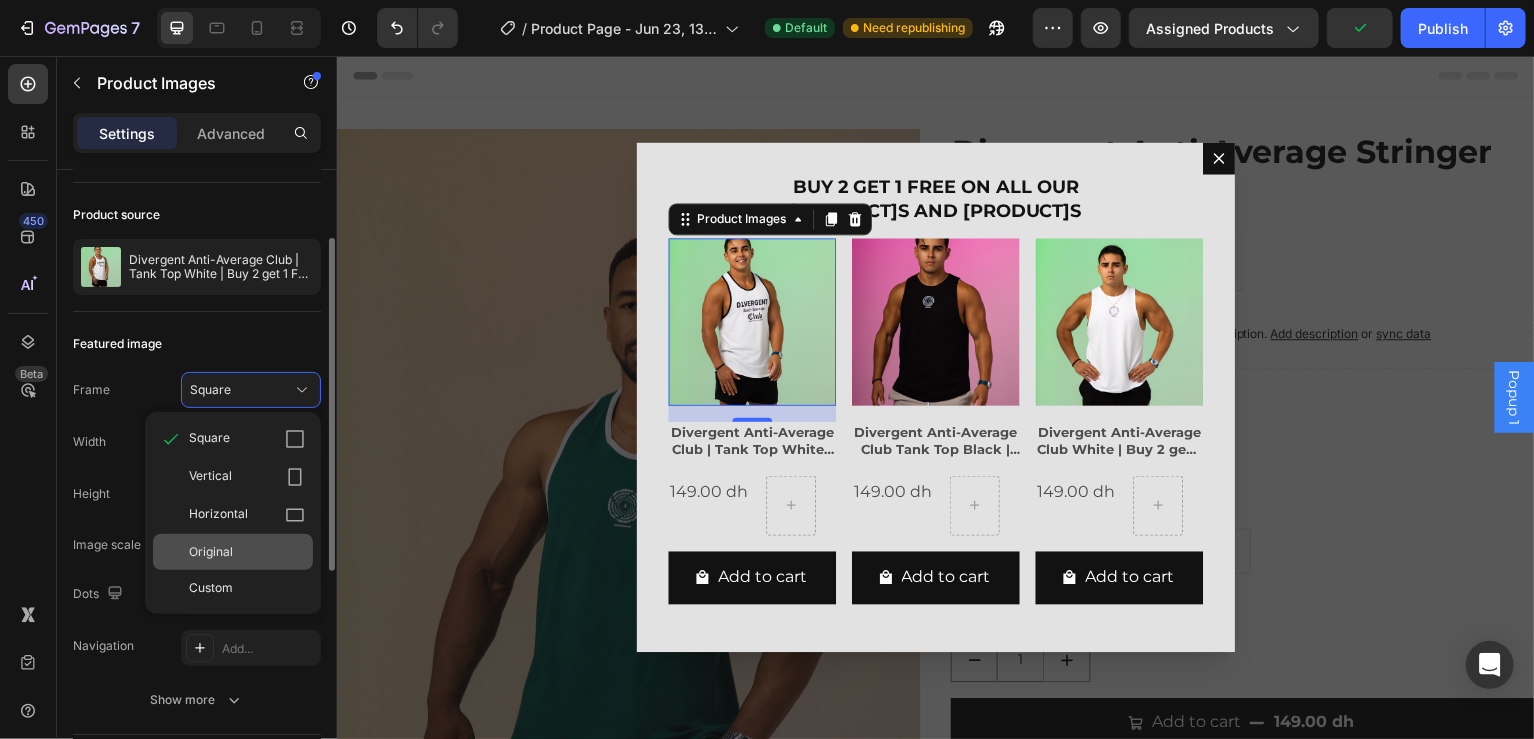 click on "Original" at bounding box center (247, 552) 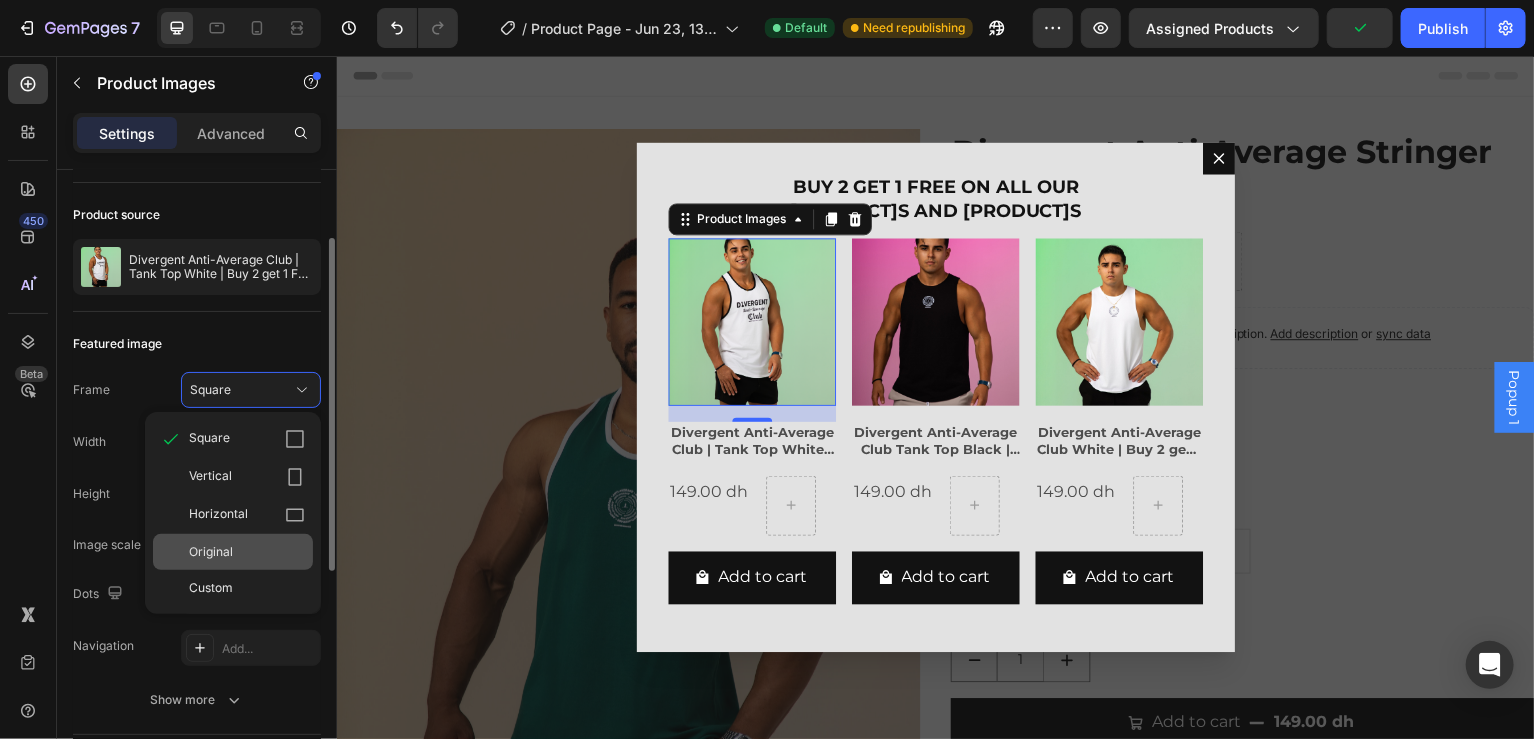 type 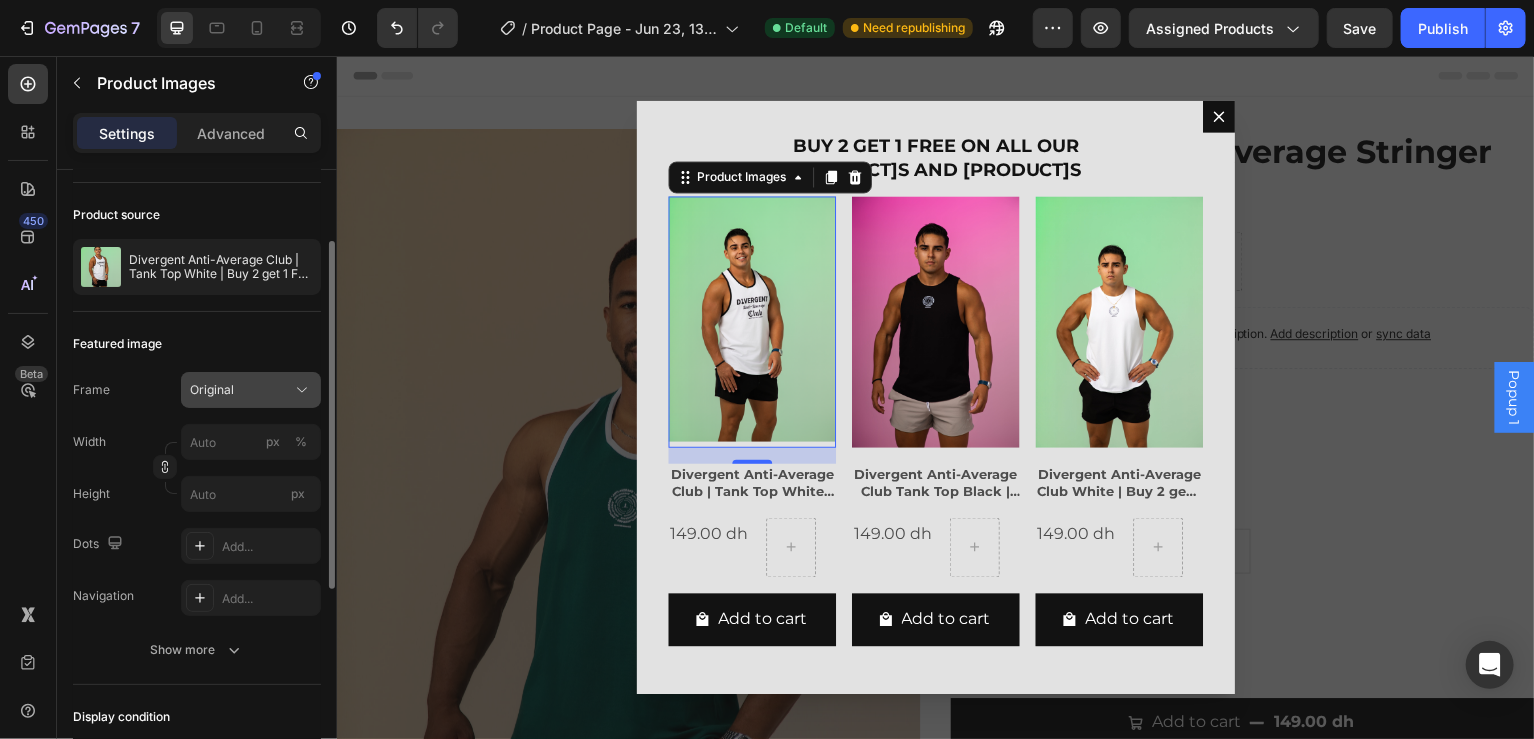 click on "Original" 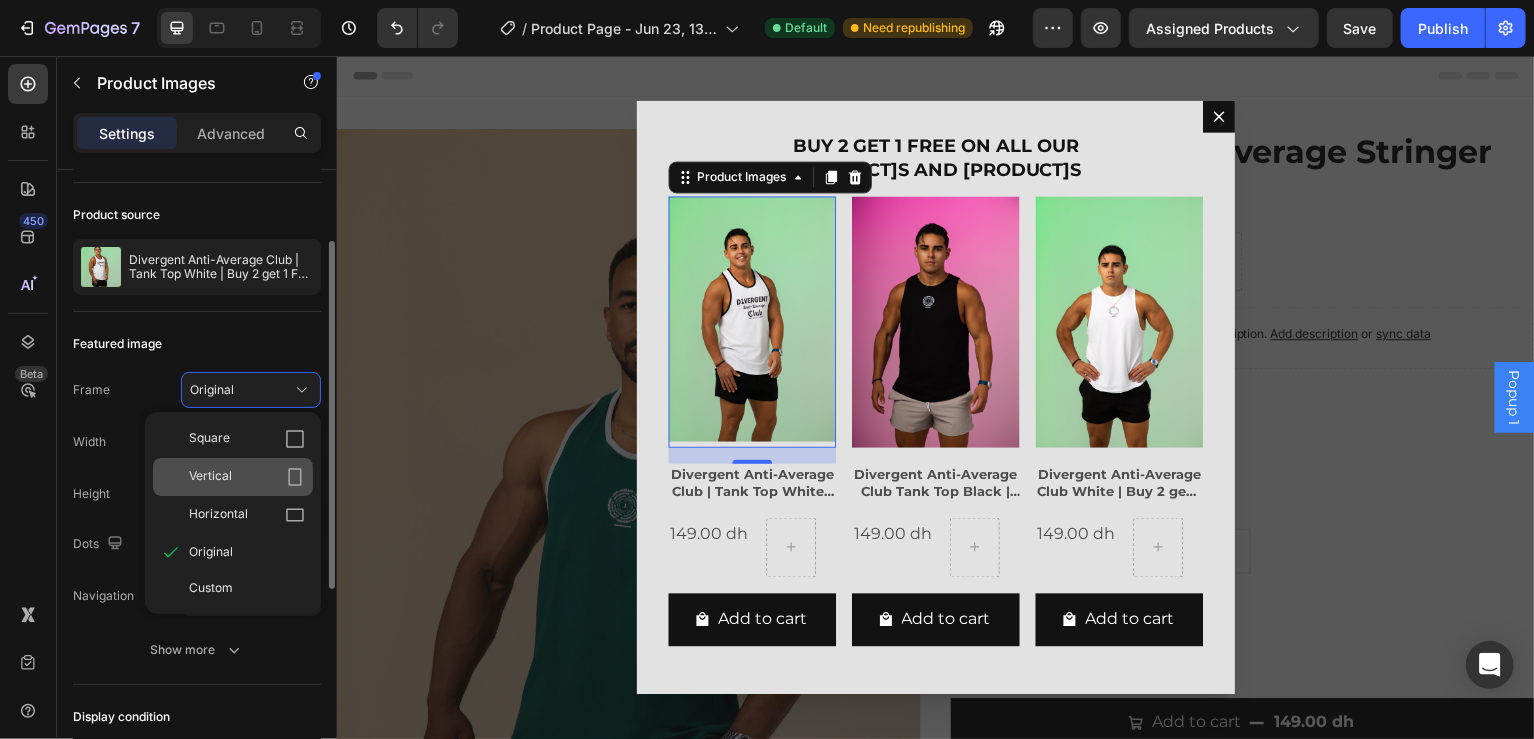 click on "Vertical" at bounding box center (247, 477) 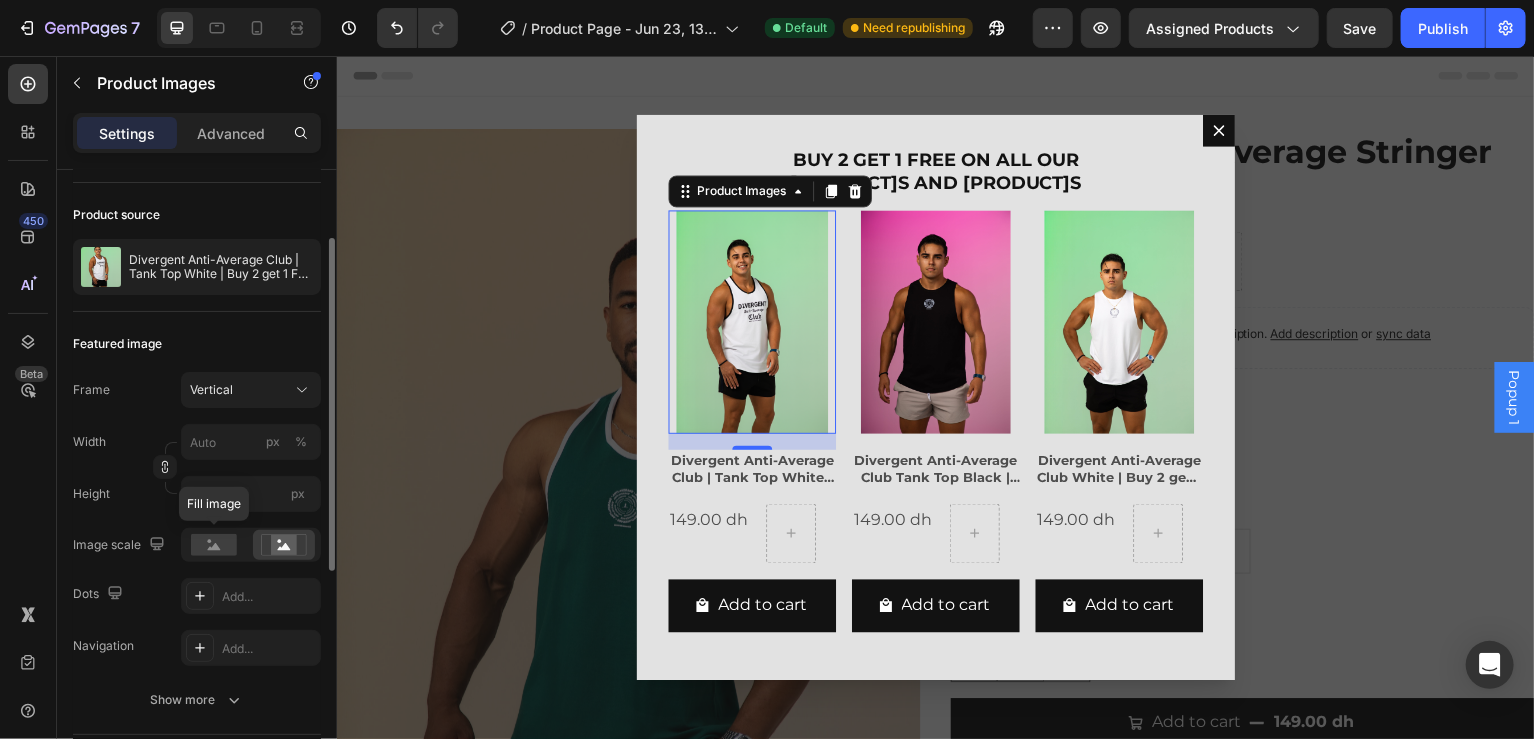 click on "Fill image" at bounding box center (251, 545) 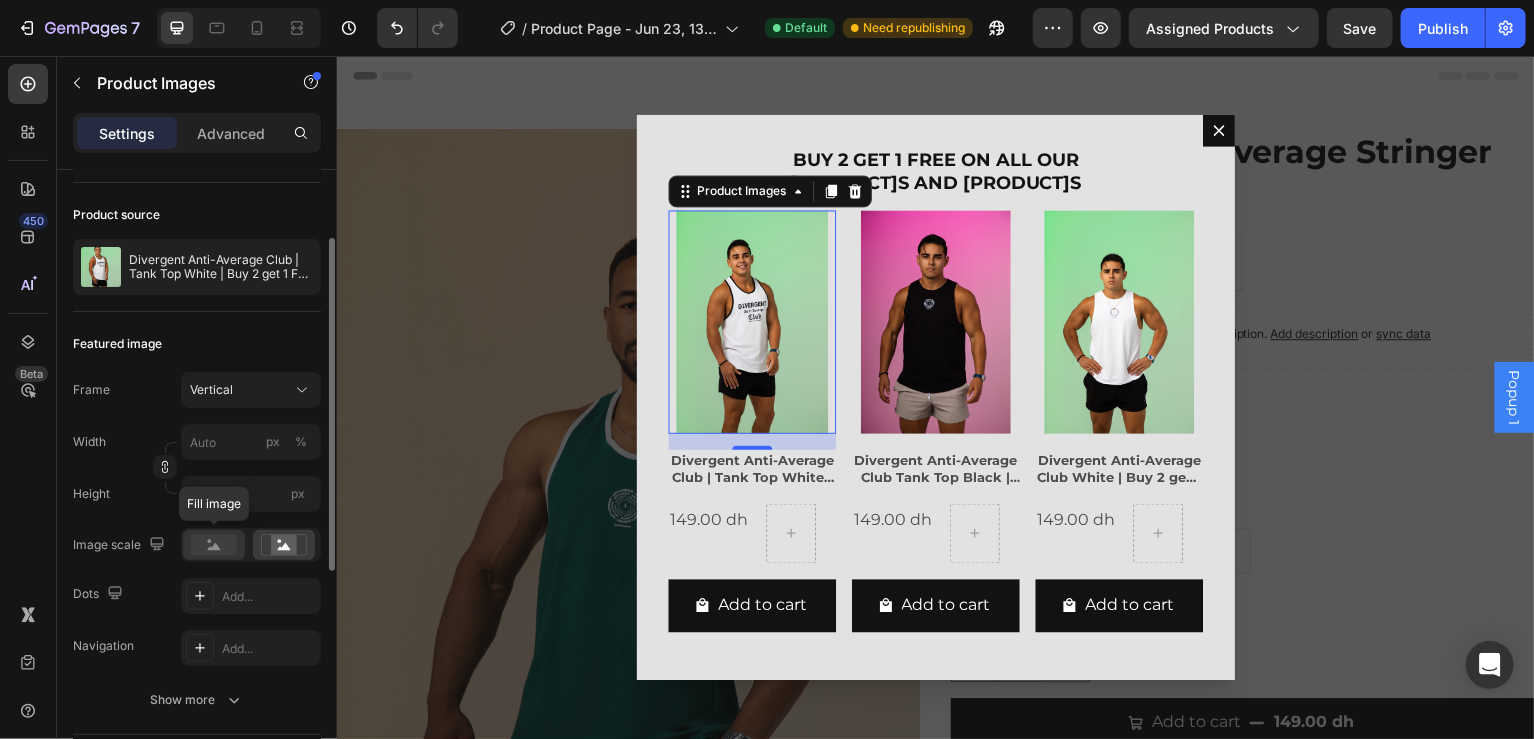 click 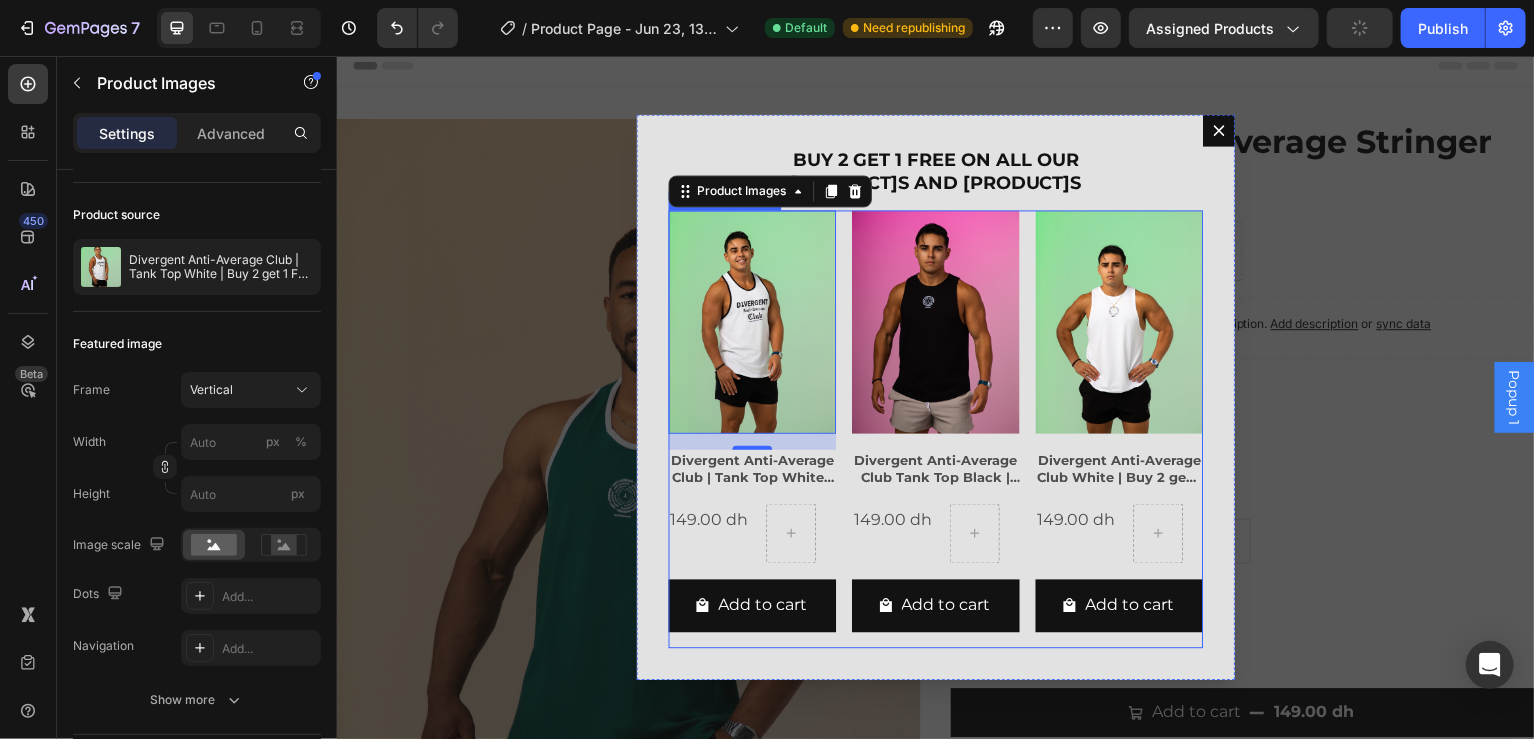 scroll, scrollTop: 7, scrollLeft: 0, axis: vertical 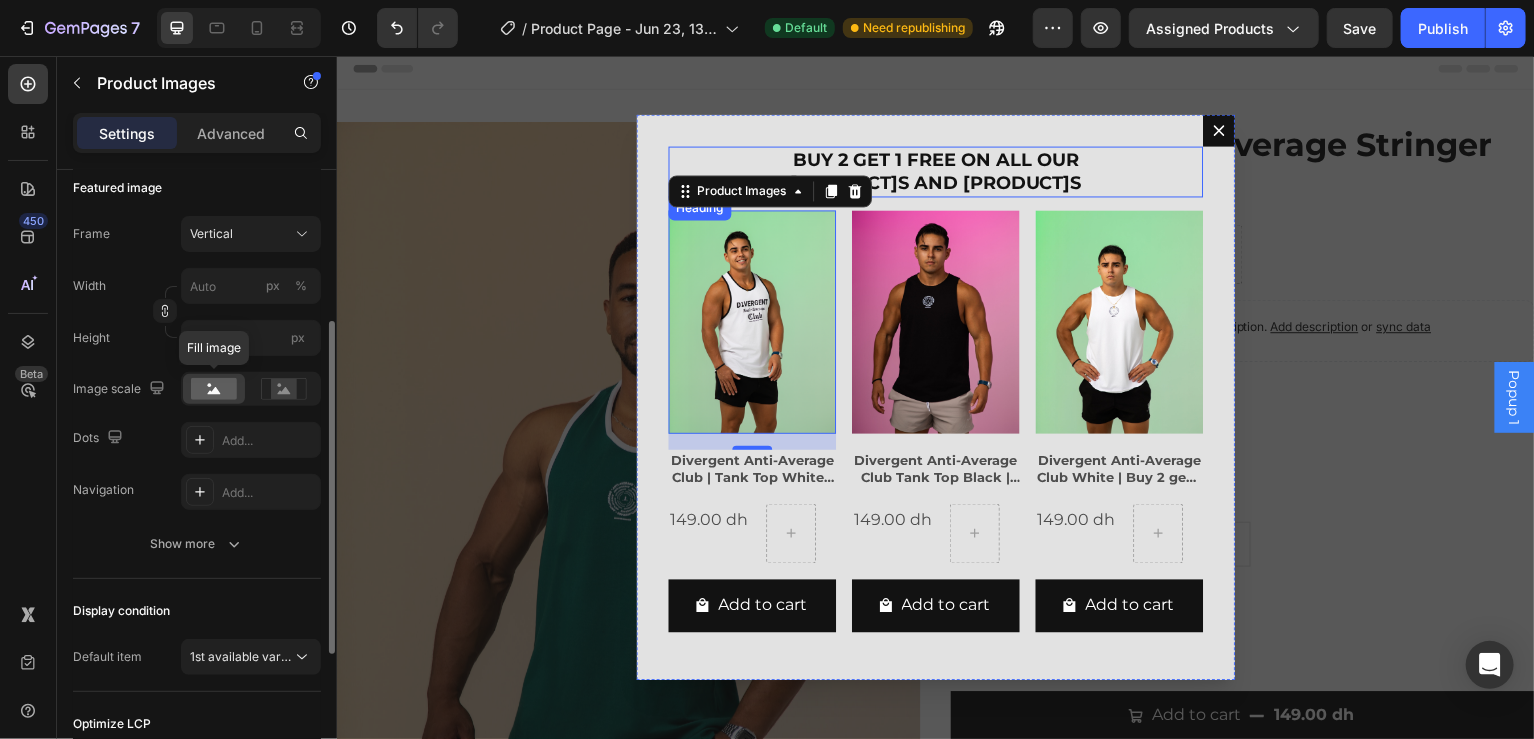 click on "BUY 2 GET 1 FREE ON ALL OUR TANK TOPS AND STRINGERS" at bounding box center (936, 172) 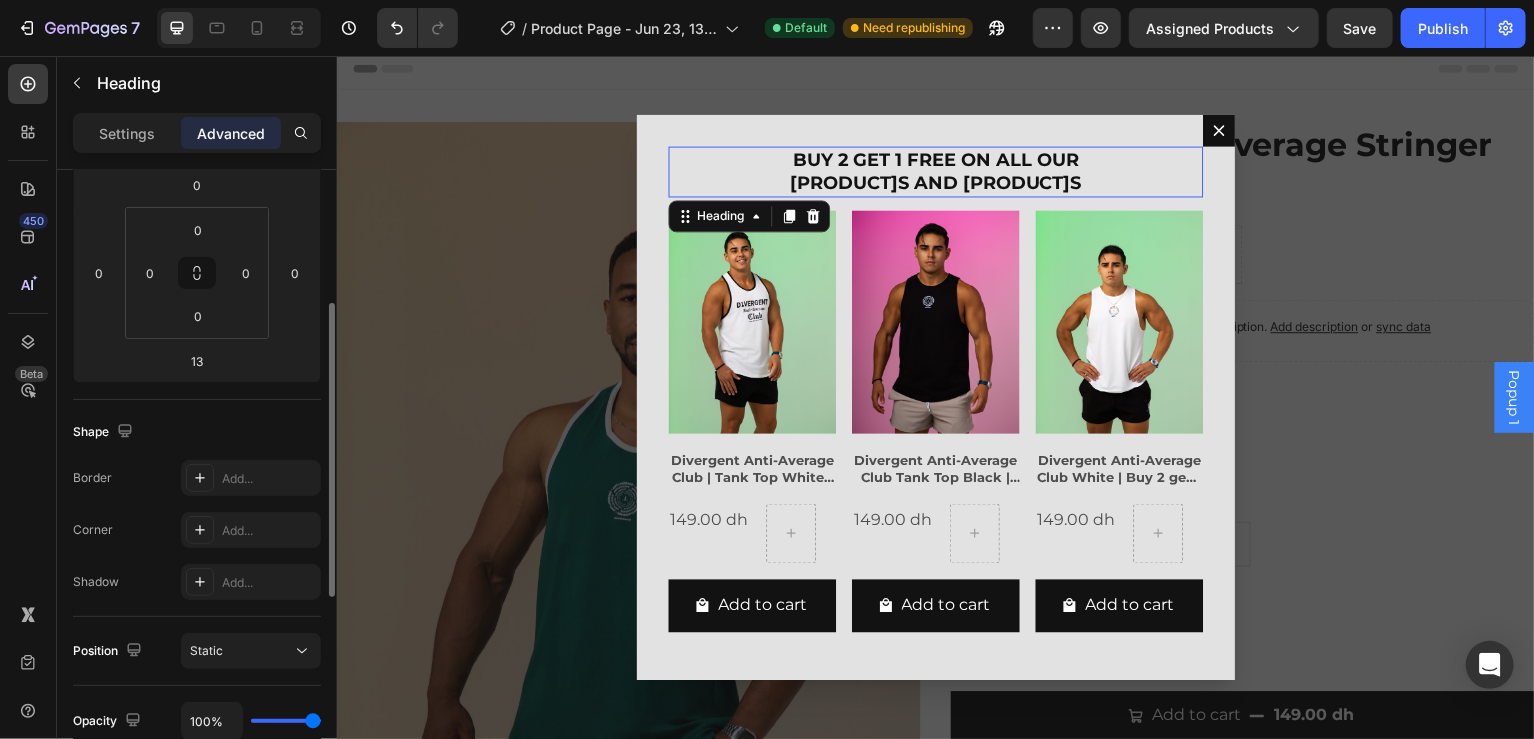 scroll, scrollTop: 0, scrollLeft: 0, axis: both 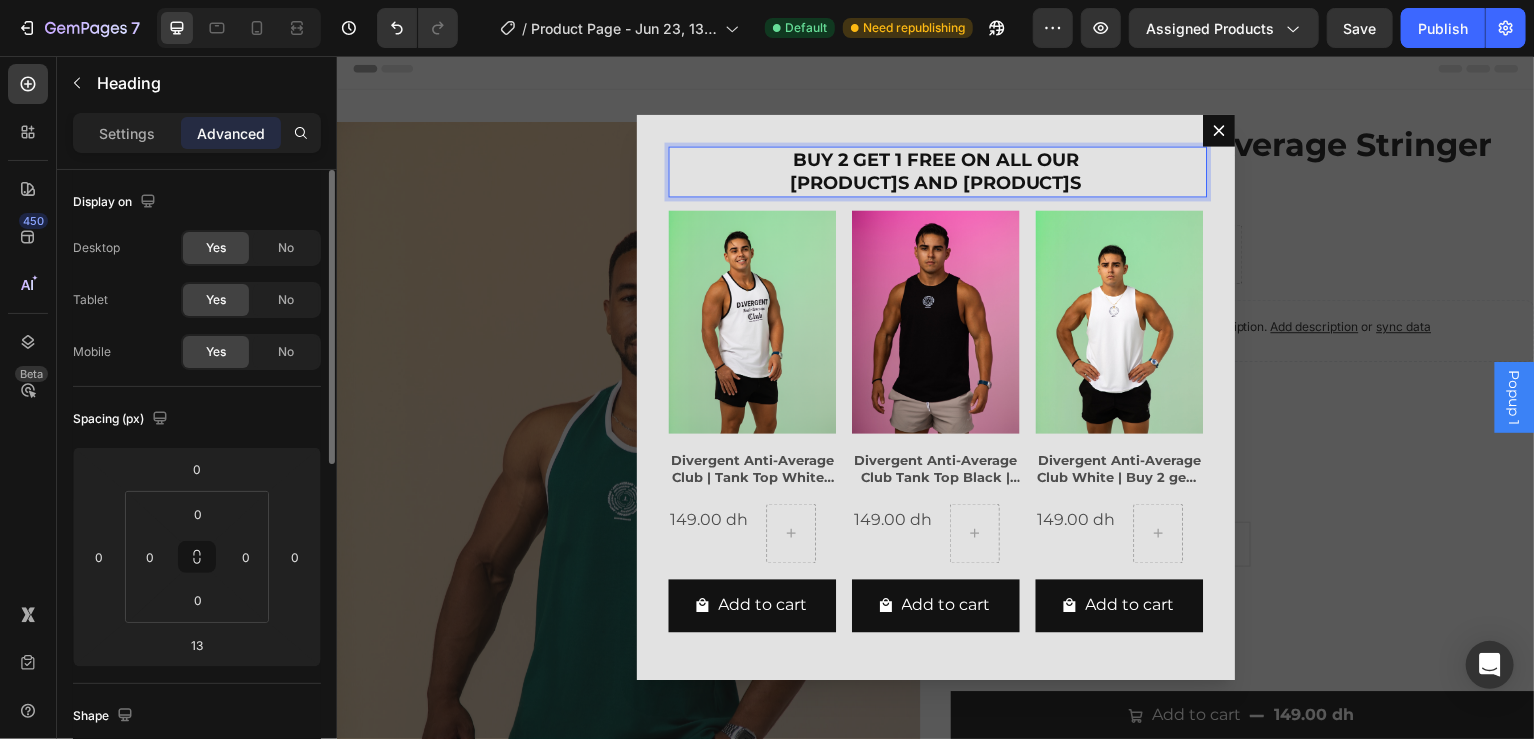 click on "BUY 2 GET 1 FREE ON ALL OUR TANK TOPS AND STRINGERS" at bounding box center [936, 172] 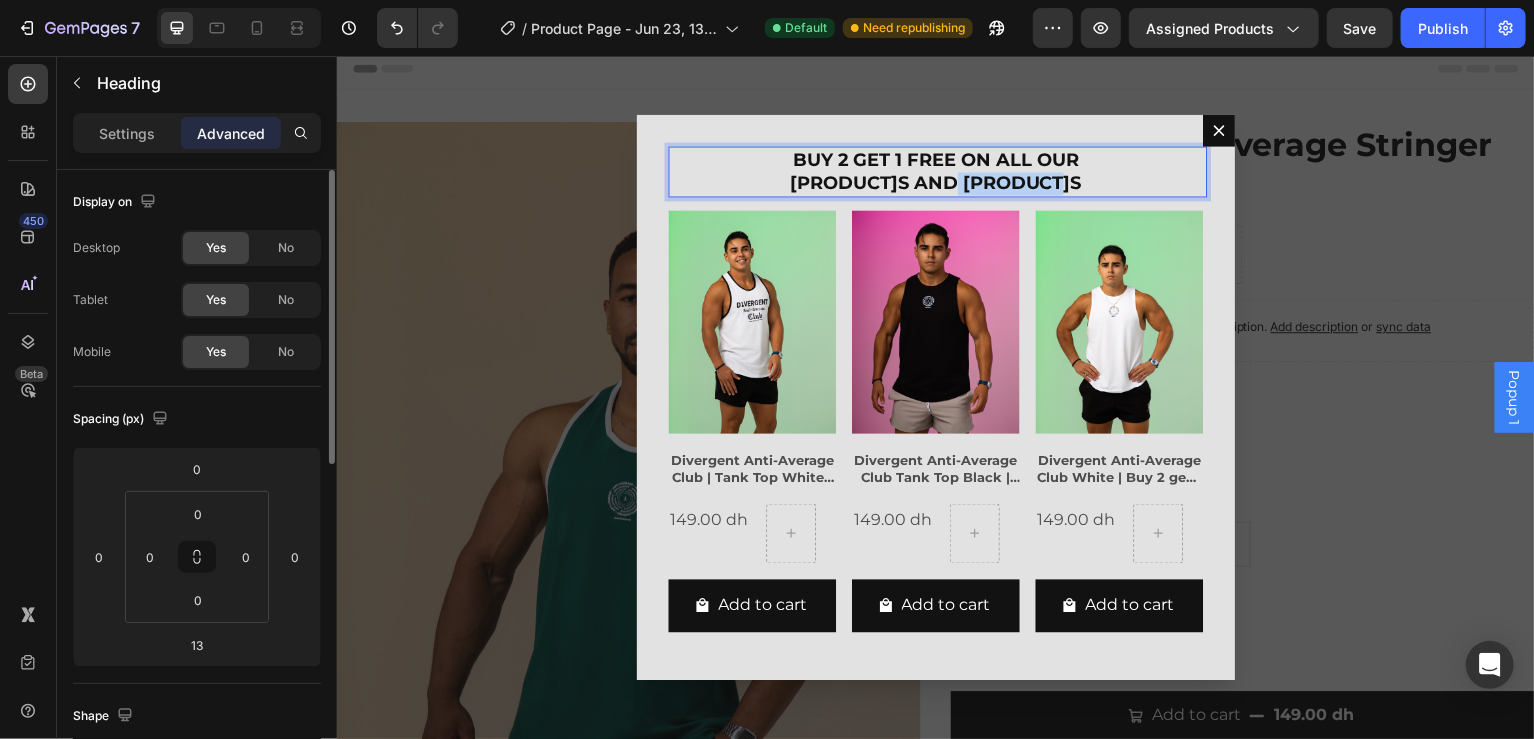 click on "BUY 2 GET 1 FREE ON ALL OUR TANK TOPS AND STRINGERS" at bounding box center [936, 172] 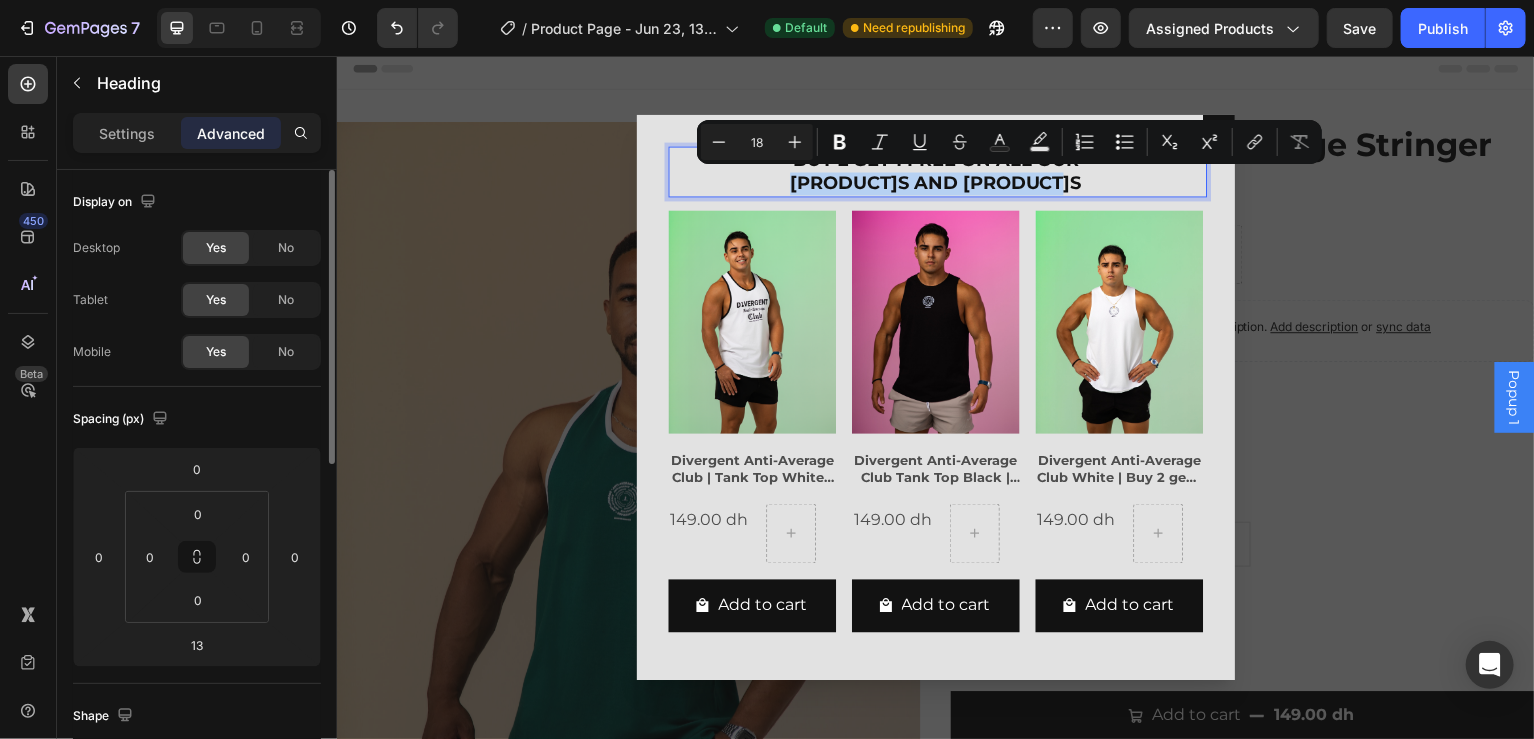 click on "BUY 2 GET 1 FREE ON ALL OUR TANK TOPS AND STRINGERS" at bounding box center [936, 172] 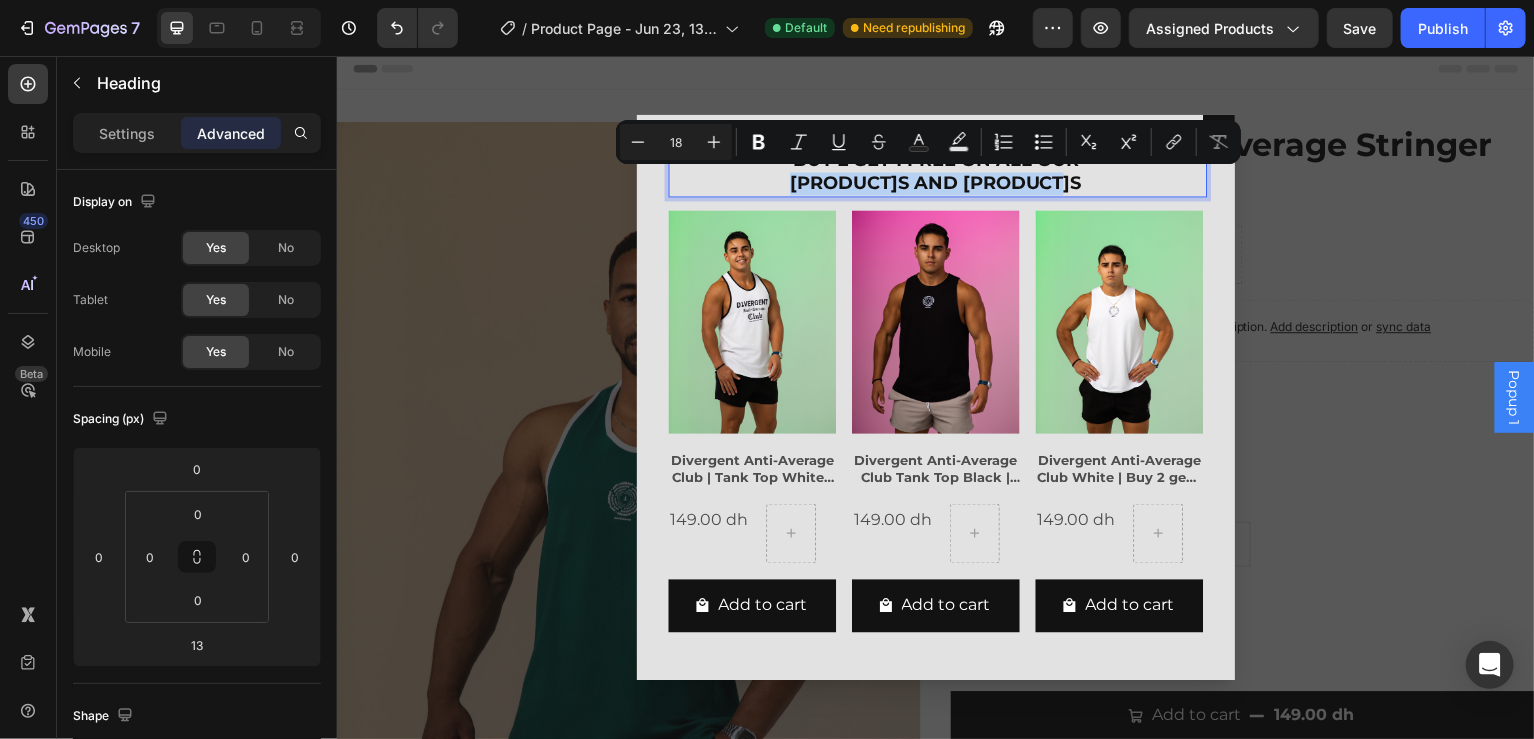 click on "Minus 18 Plus Bold Italic Underline       Strikethrough
Text Color
Text Background Color Numbered List Bulleted List Subscript Superscript       link Remove Format" at bounding box center [928, 142] 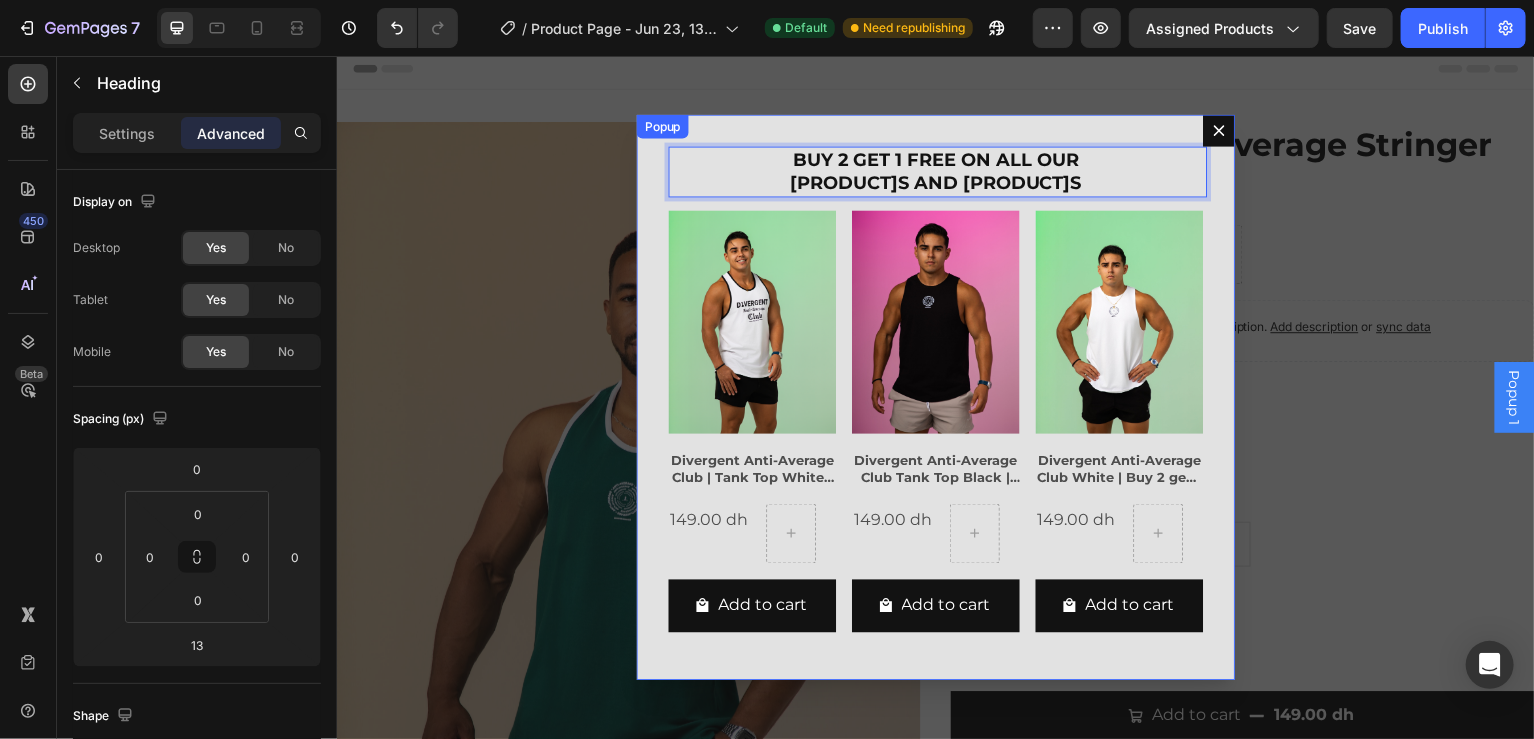 click on "BUY 2 GET 1 FREE ON ALL OUR TANK TOPS AND STRINGERS Heading   13 Product Images Divergent Anti-Average Club | Tank Top White | Buy 2 get 1 For free Product Title 149.00 dh Product Price Product Price
Row Add to cart Add to Cart Row Related Products Product Images Divergent Anti-Average Club Tank Top Black | Buy 2 get 1 For free Product Title 149.00 dh Product Price Product Price
Row Add to cart Add to Cart Row Related Products Product Images Divergent Anti-Average Club White  | Buy 2 get 1 For free Product Title 149.00 dh Product Price Product Price
Row Add to cart Add to Cart Row Related Products Related Products" at bounding box center (936, 398) 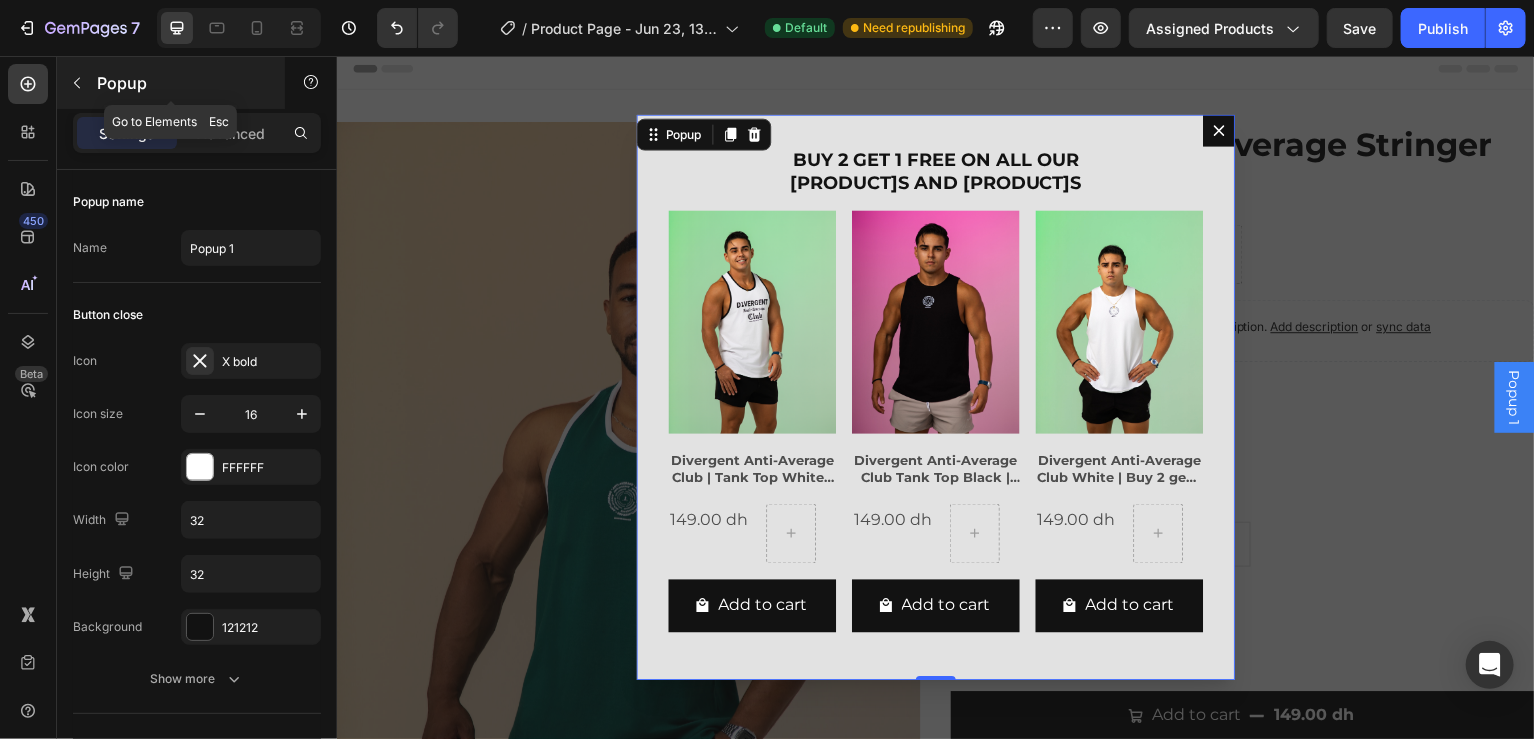 click 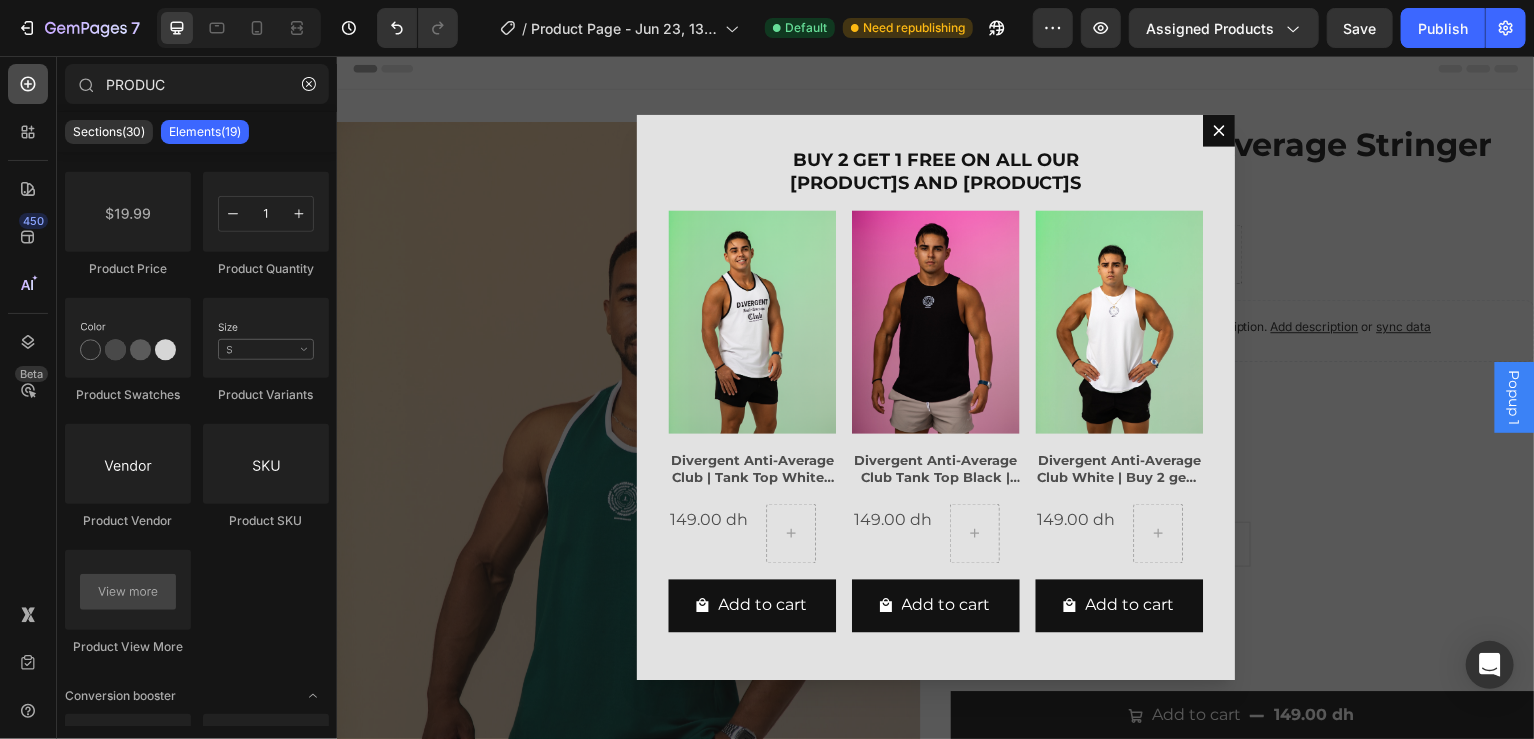 click 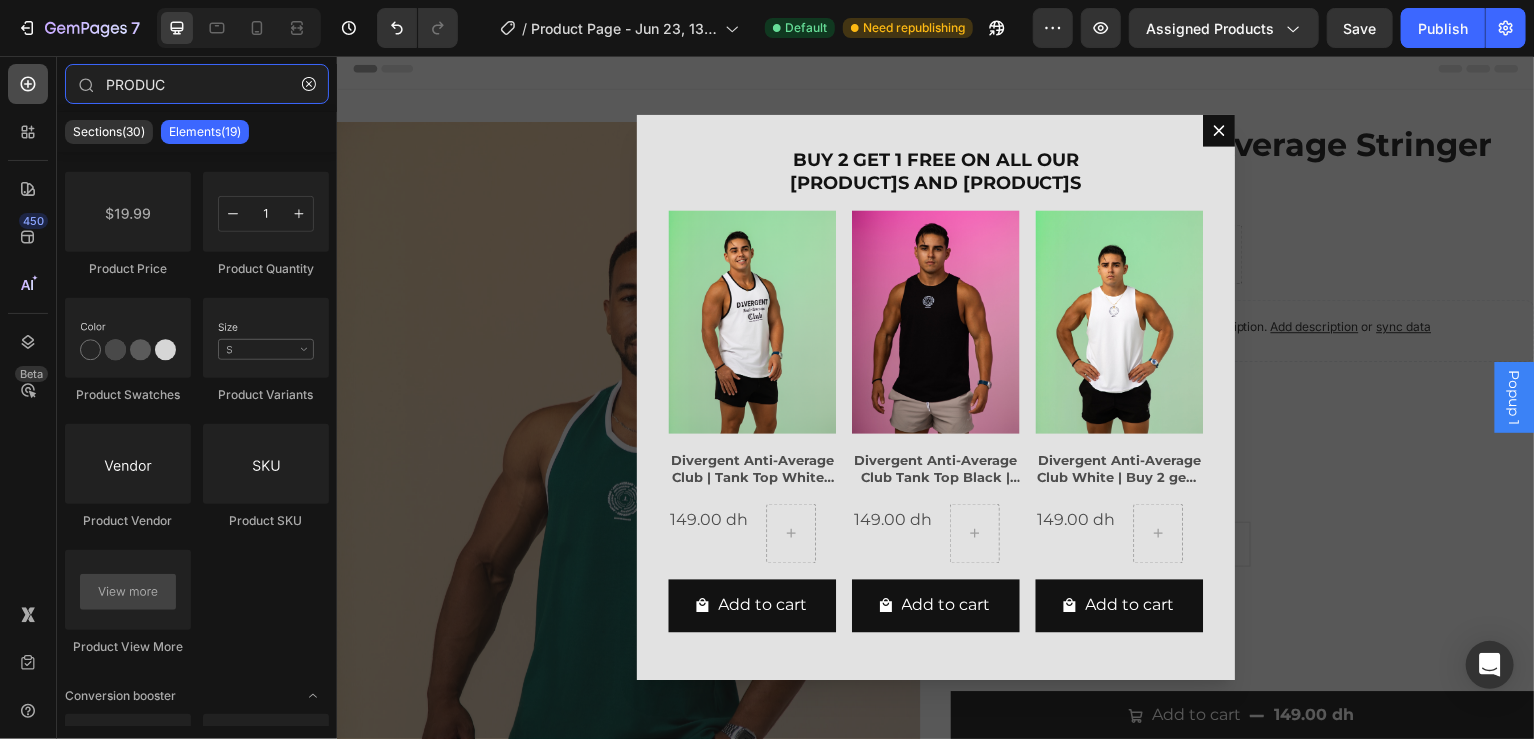 type 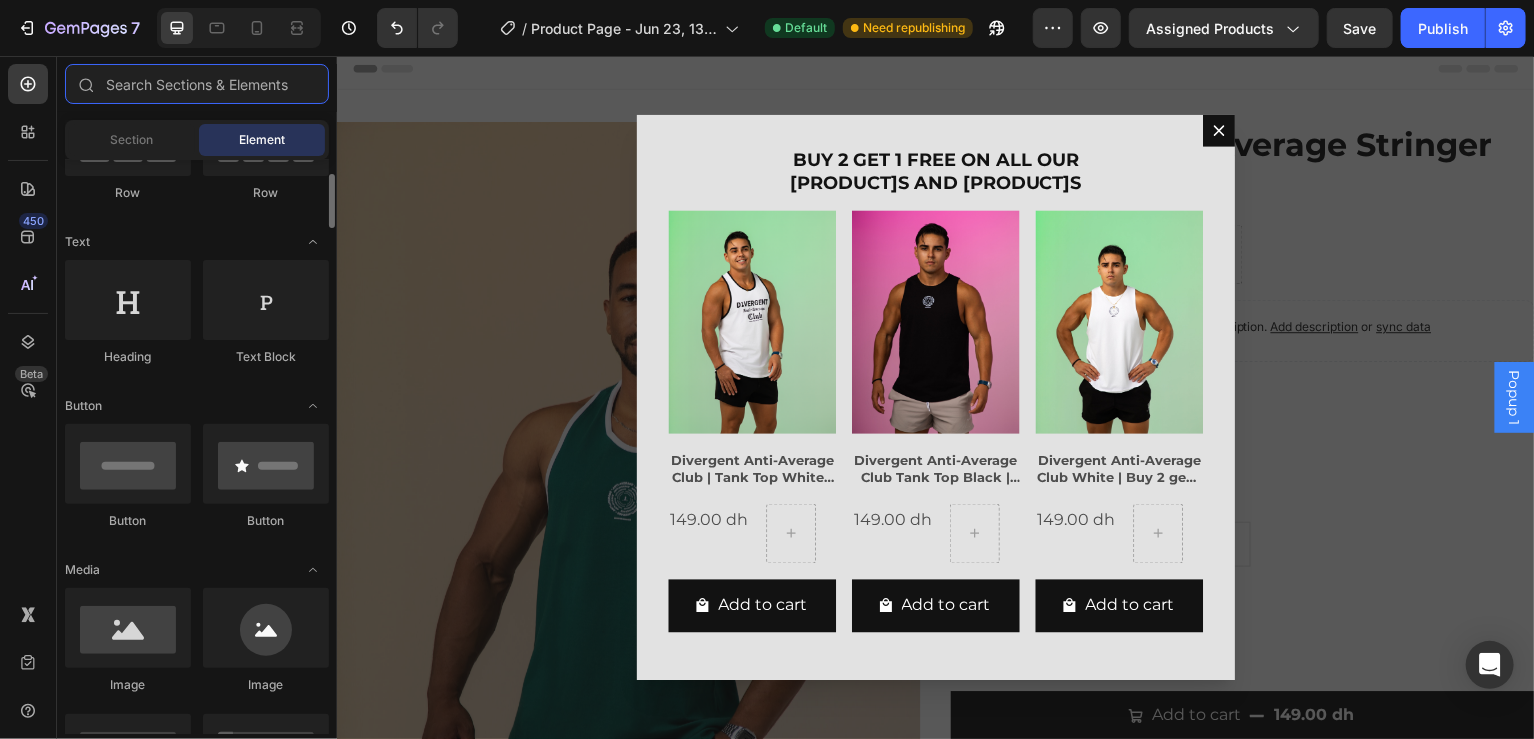 scroll, scrollTop: 248, scrollLeft: 0, axis: vertical 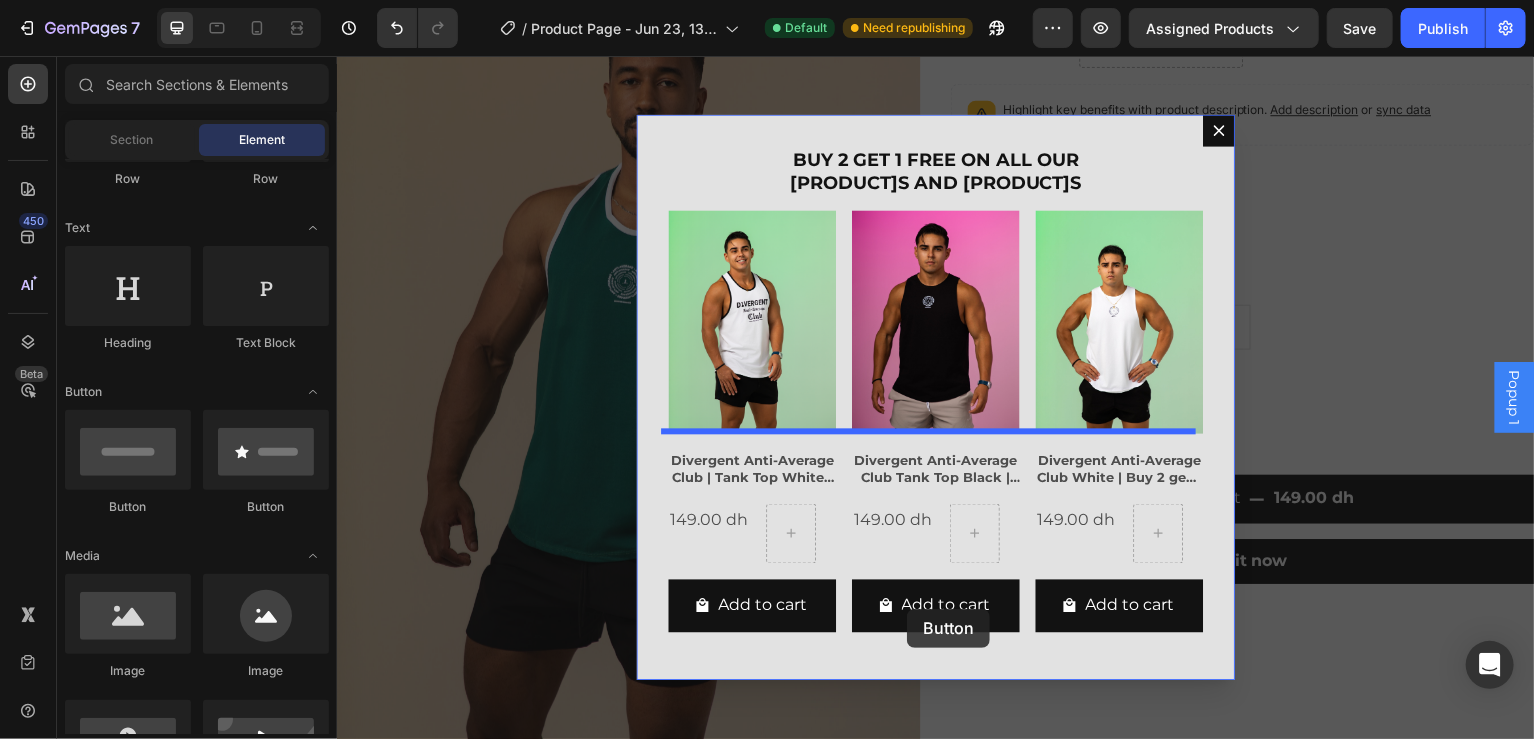 drag, startPoint x: 477, startPoint y: 520, endPoint x: 907, endPoint y: 620, distance: 441.4748 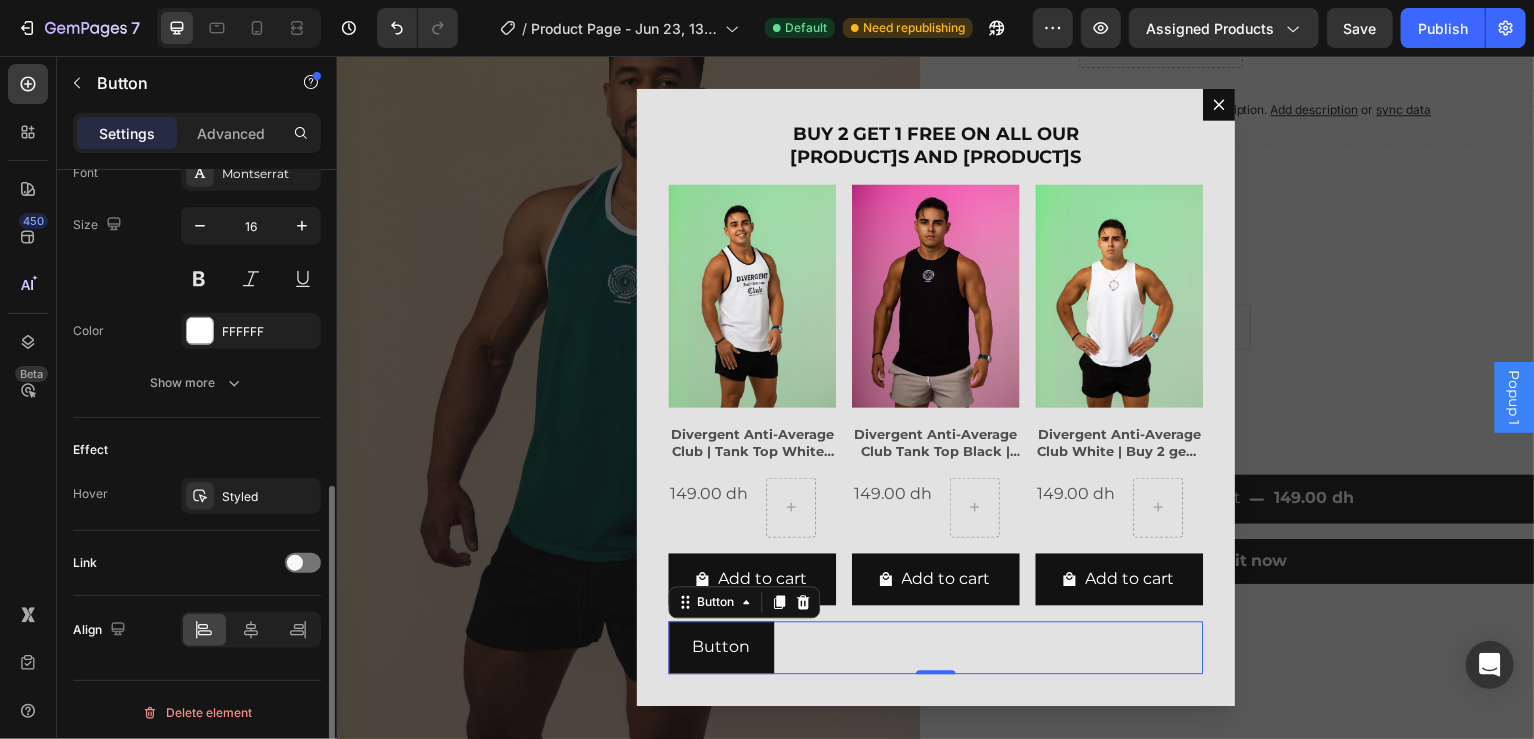 scroll, scrollTop: 804, scrollLeft: 0, axis: vertical 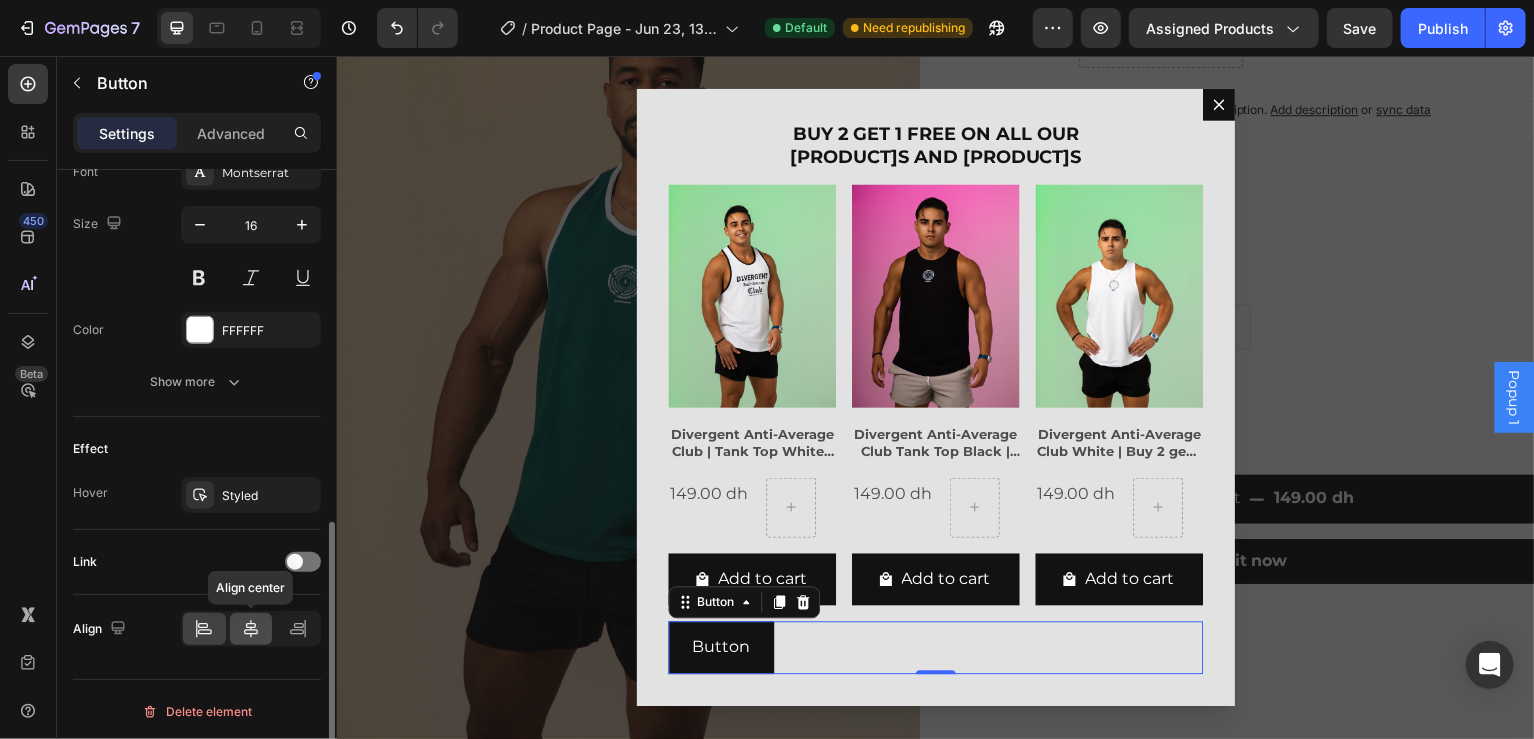 click 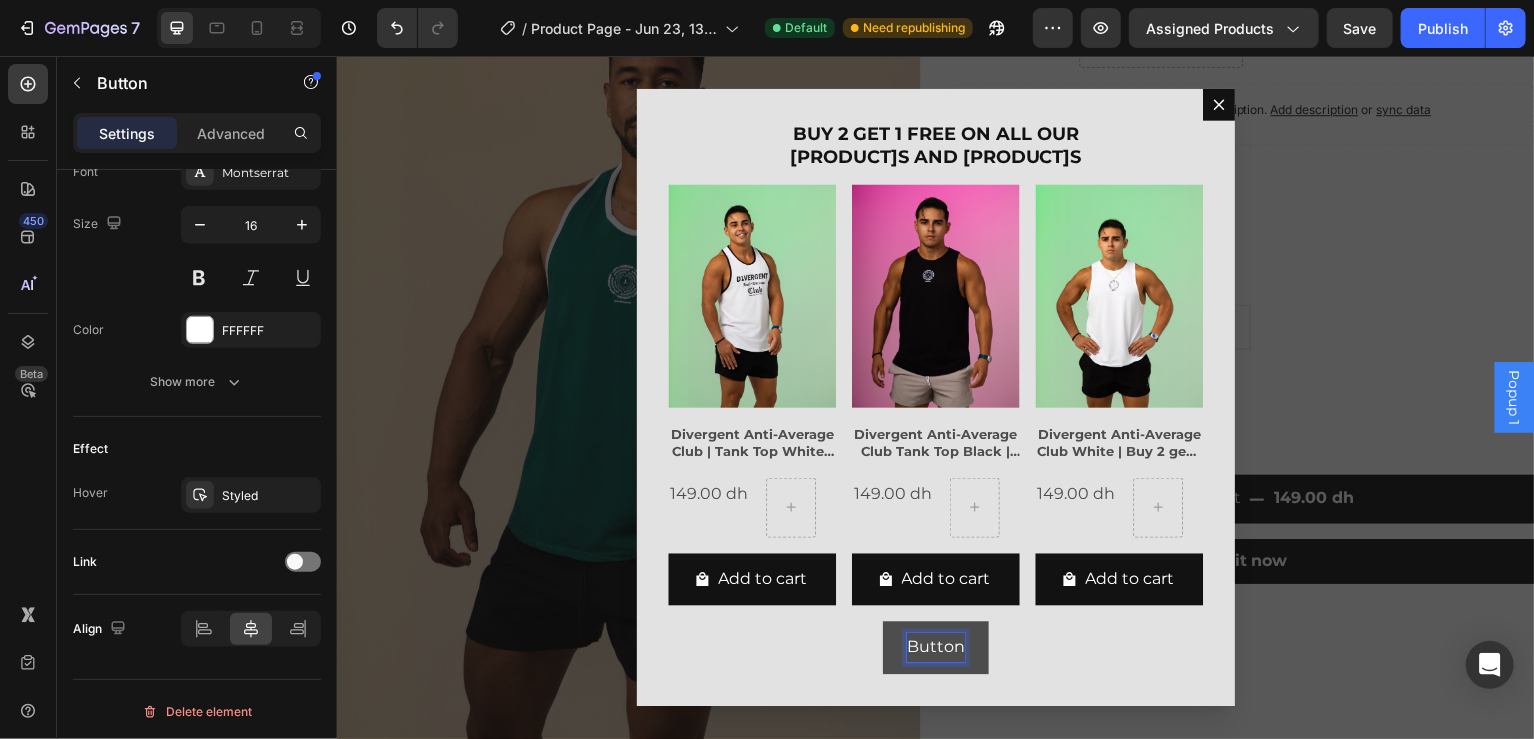 click on "Button" at bounding box center [936, 649] 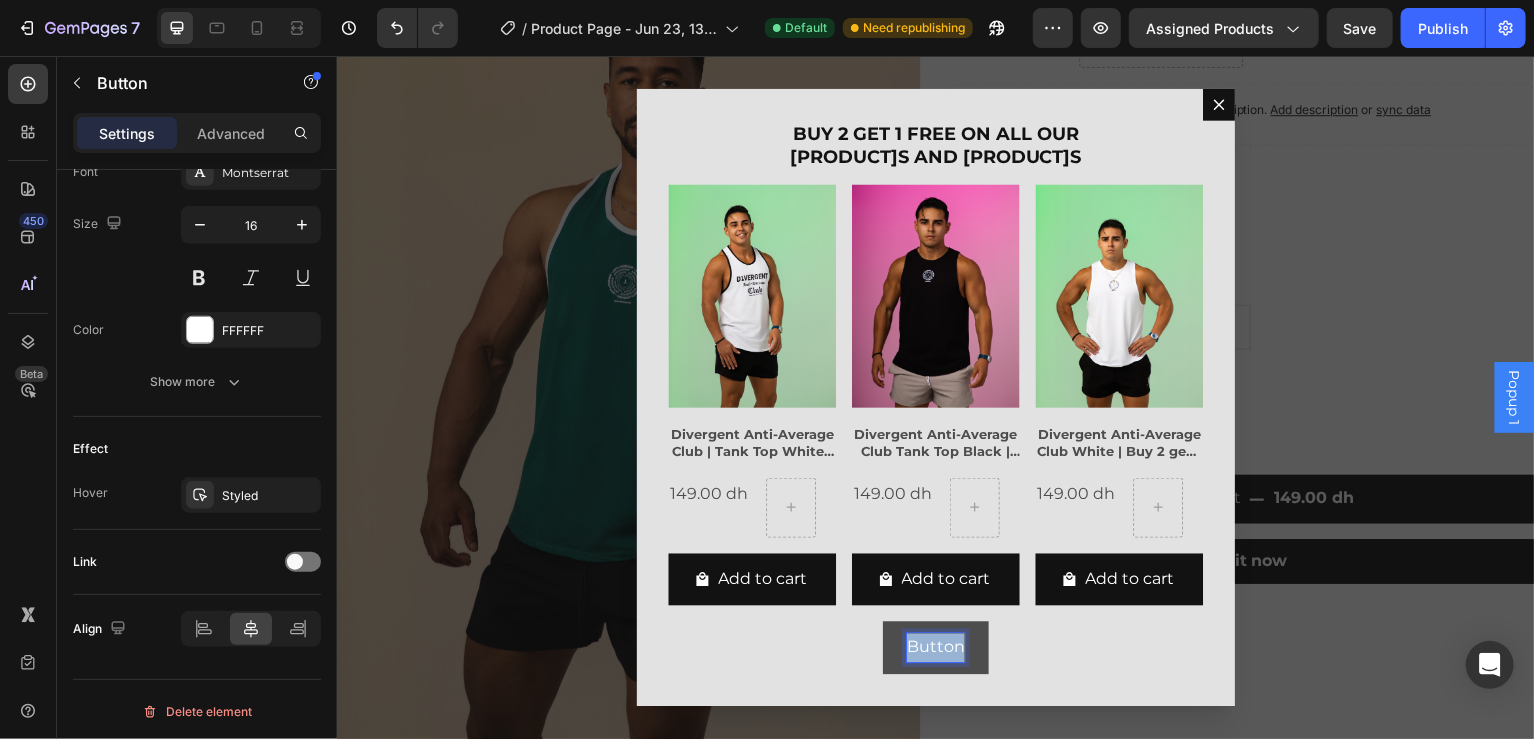 click on "Button" at bounding box center [936, 649] 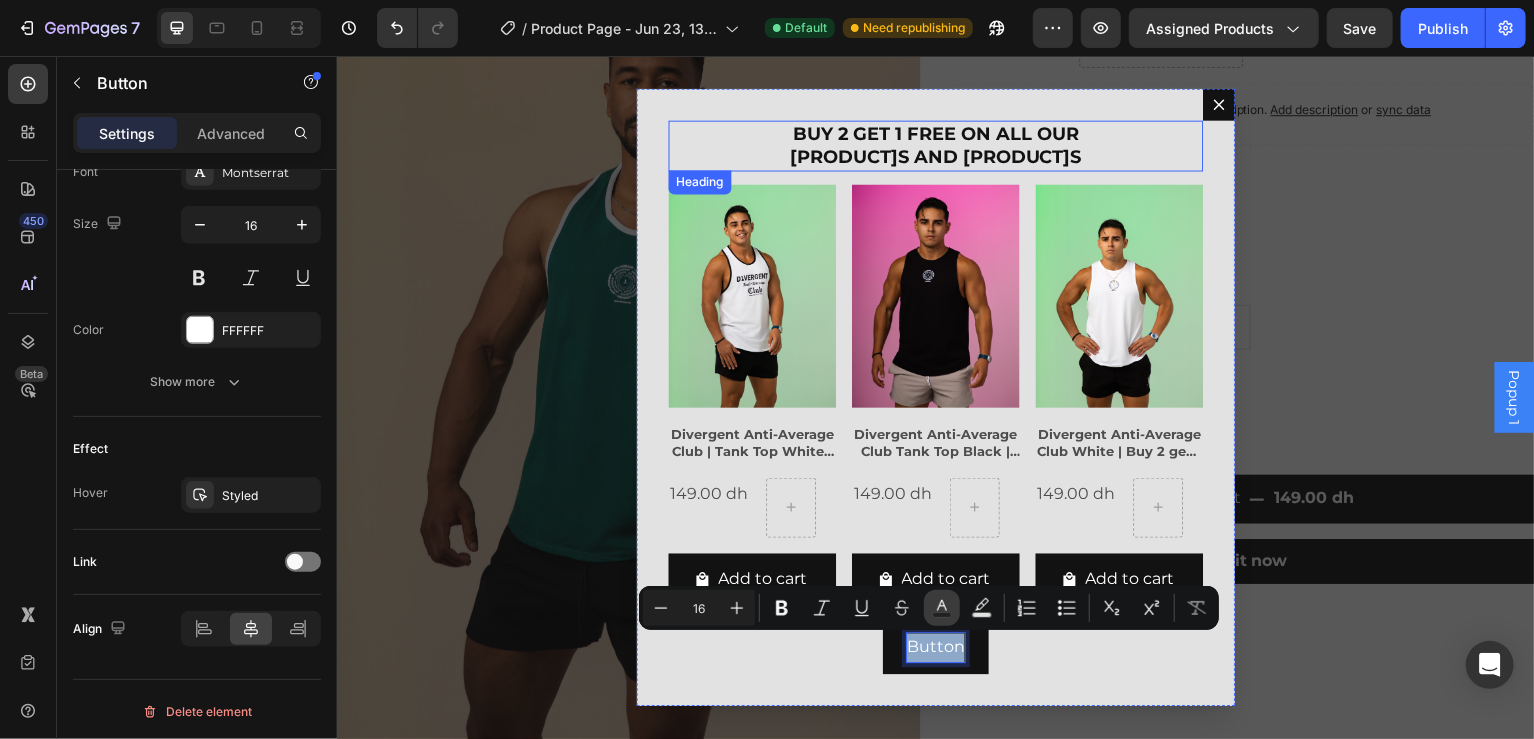 click on "BUY 2 GET 1 FREE ON ALL OUR TANK TOPS AND STRINGERS" at bounding box center [936, 146] 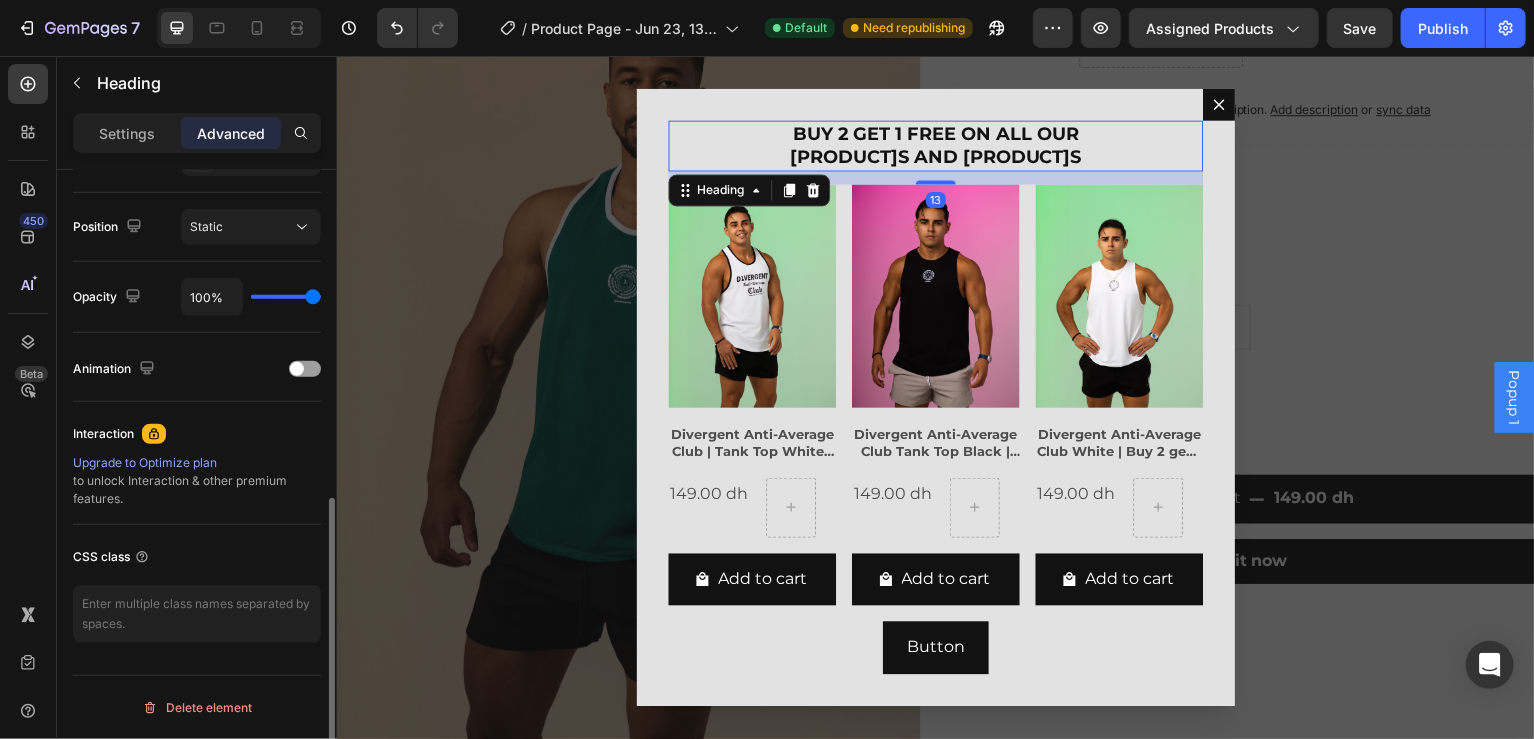 scroll, scrollTop: 0, scrollLeft: 0, axis: both 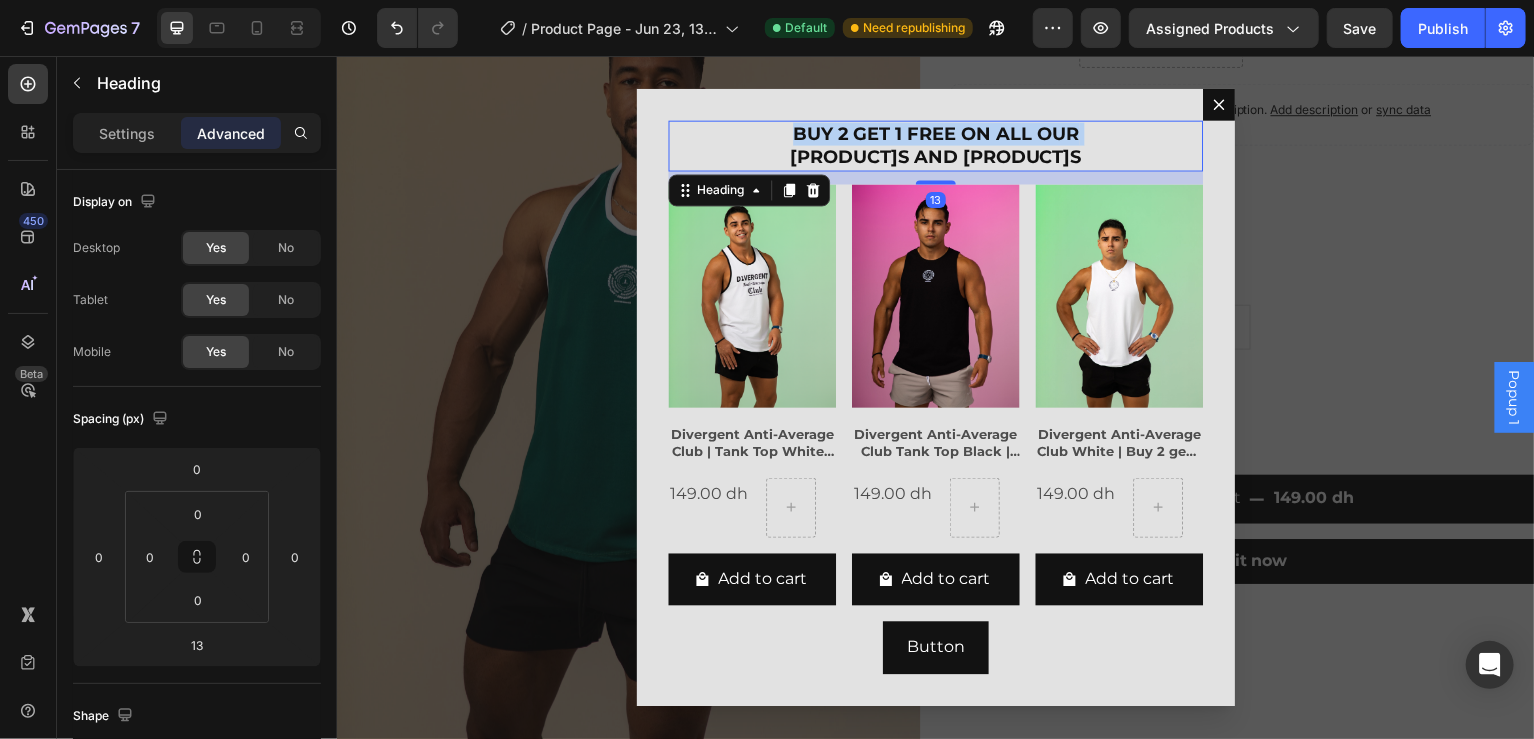 click on "BUY 2 GET 1 FREE ON ALL OUR TANK TOPS AND STRINGERS" at bounding box center [936, 146] 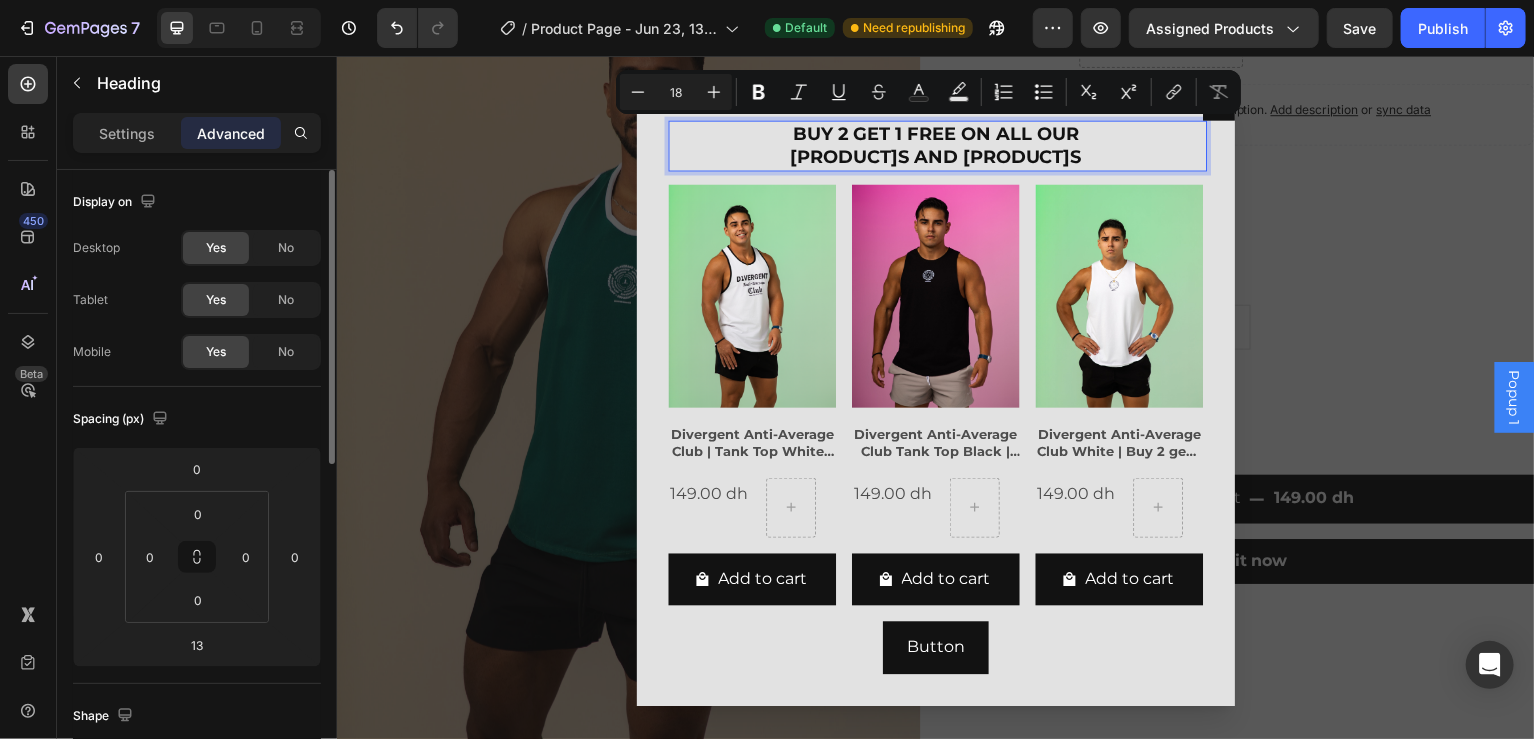 click on "BUY 2 GET 1 FREE ON ALL OUR TANK TOPS AND STRINGERS" at bounding box center [936, 146] 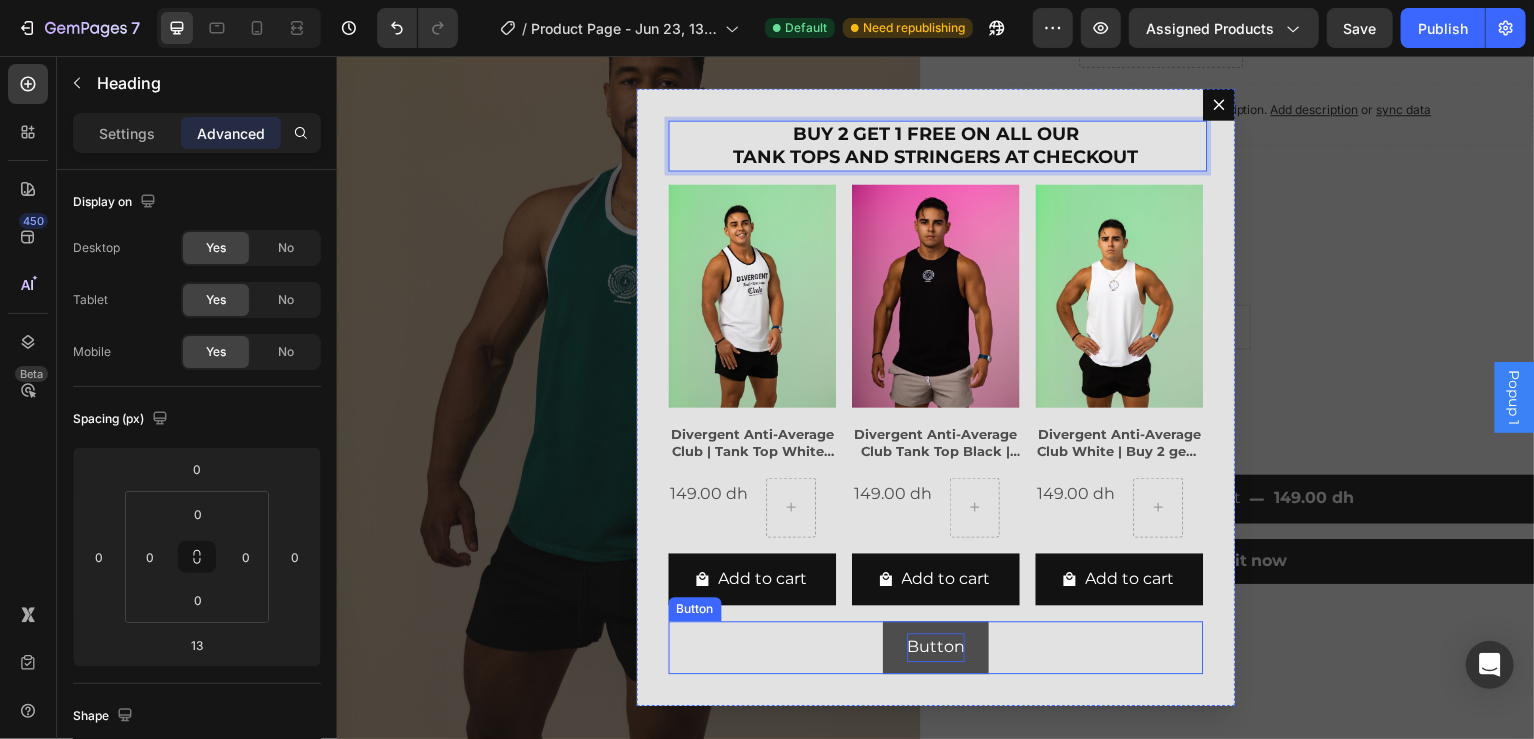click on "Button" at bounding box center [936, 649] 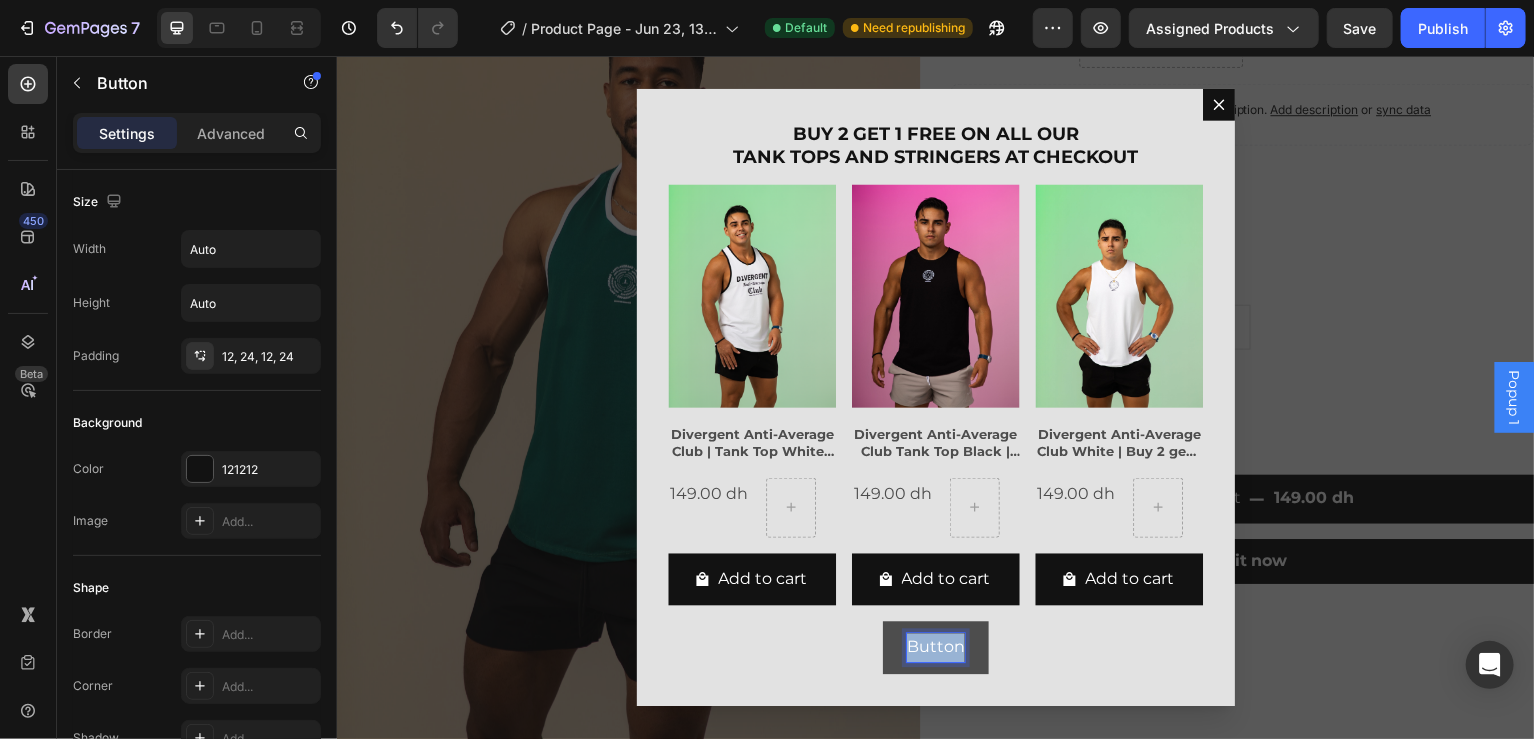 click on "Button" at bounding box center [936, 649] 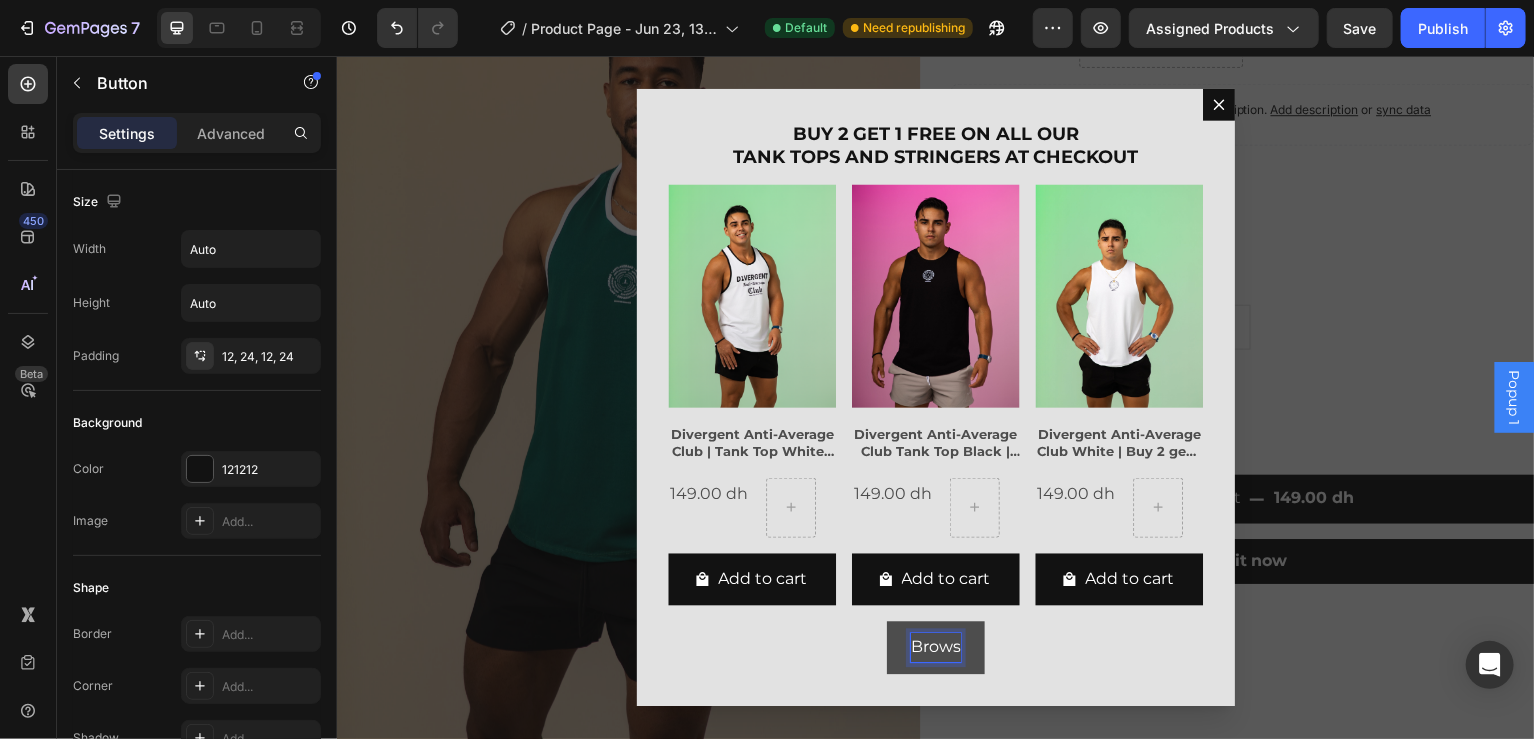 click on "Brows" at bounding box center (936, 649) 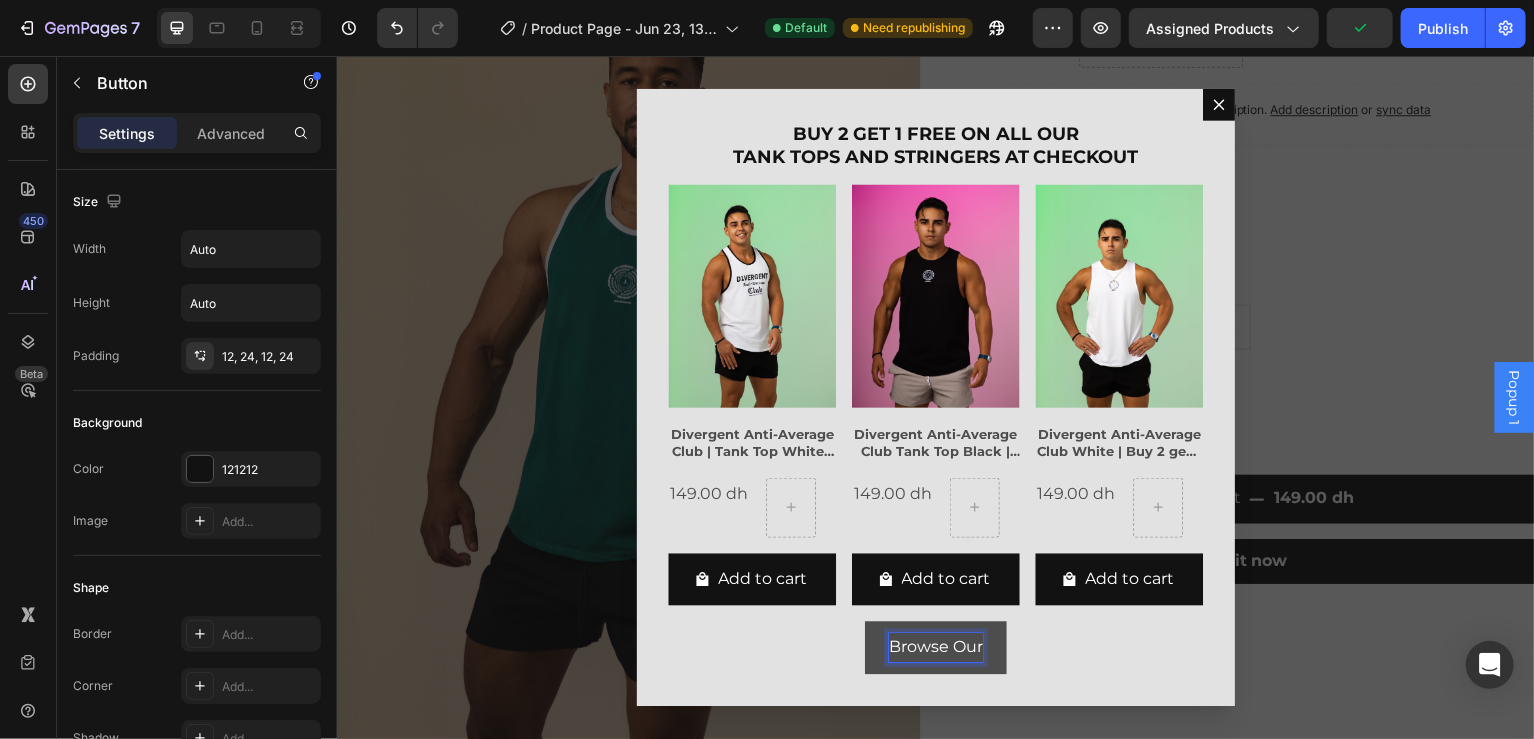 click on "Browse Our" at bounding box center (936, 649) 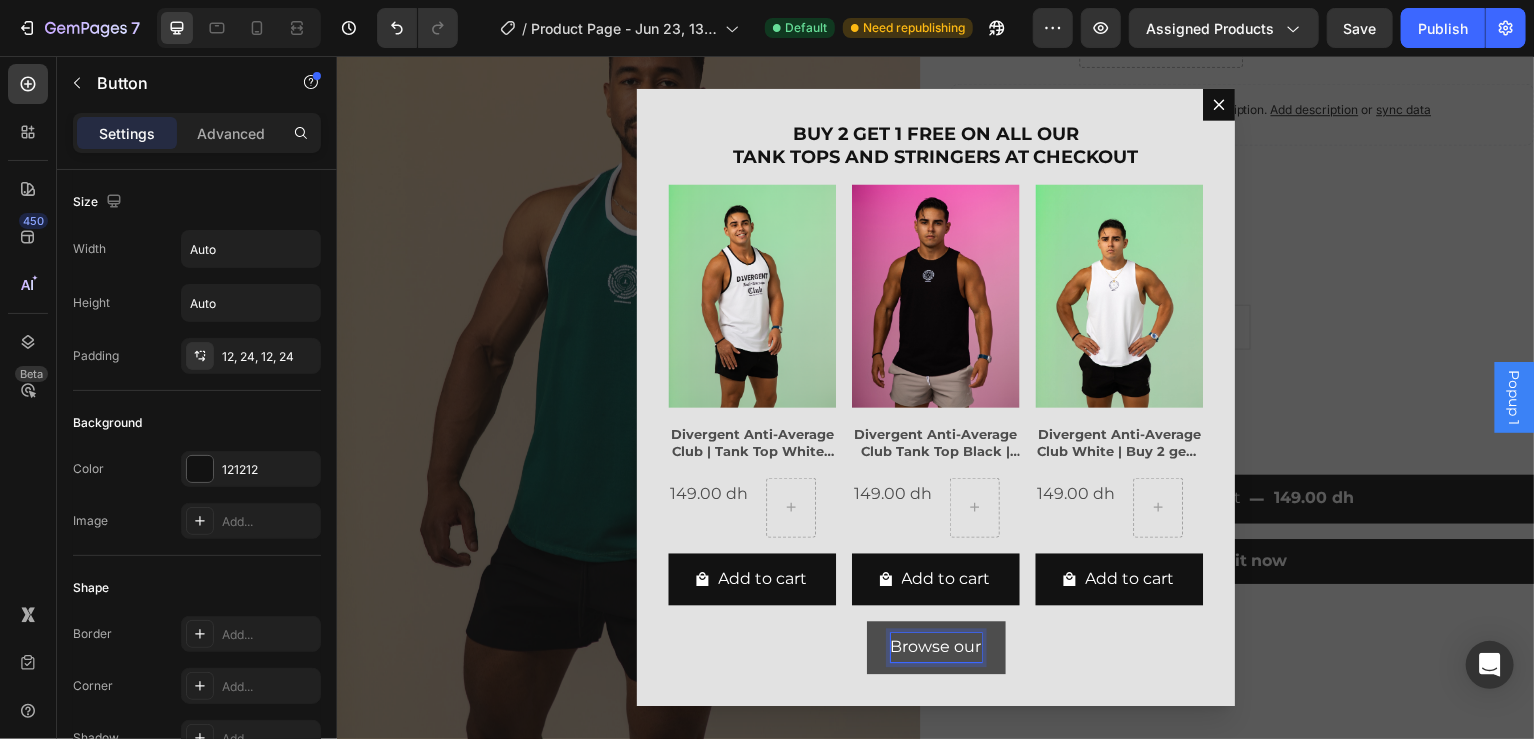 click on "Browse our" at bounding box center (936, 649) 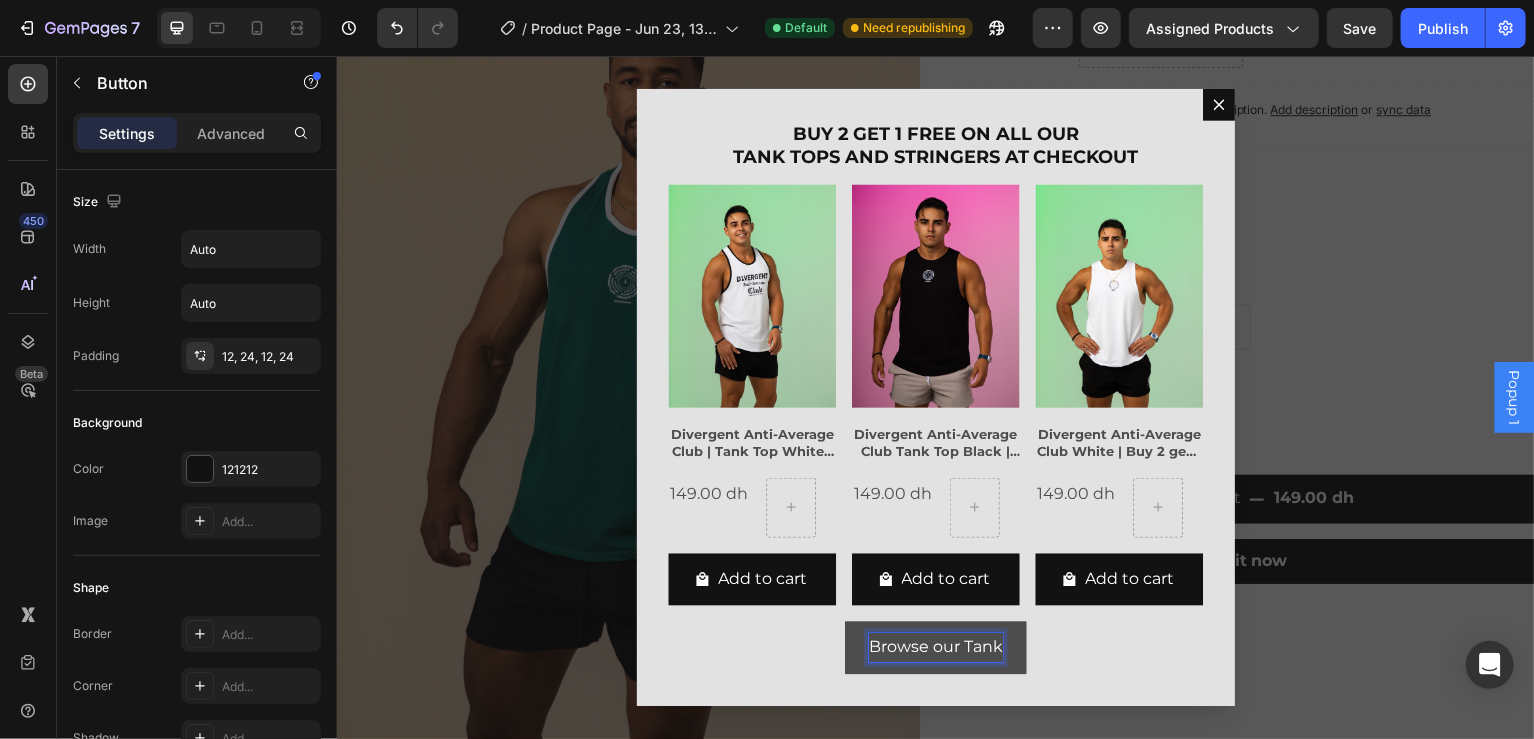 click on "Browse our Tank" at bounding box center (936, 649) 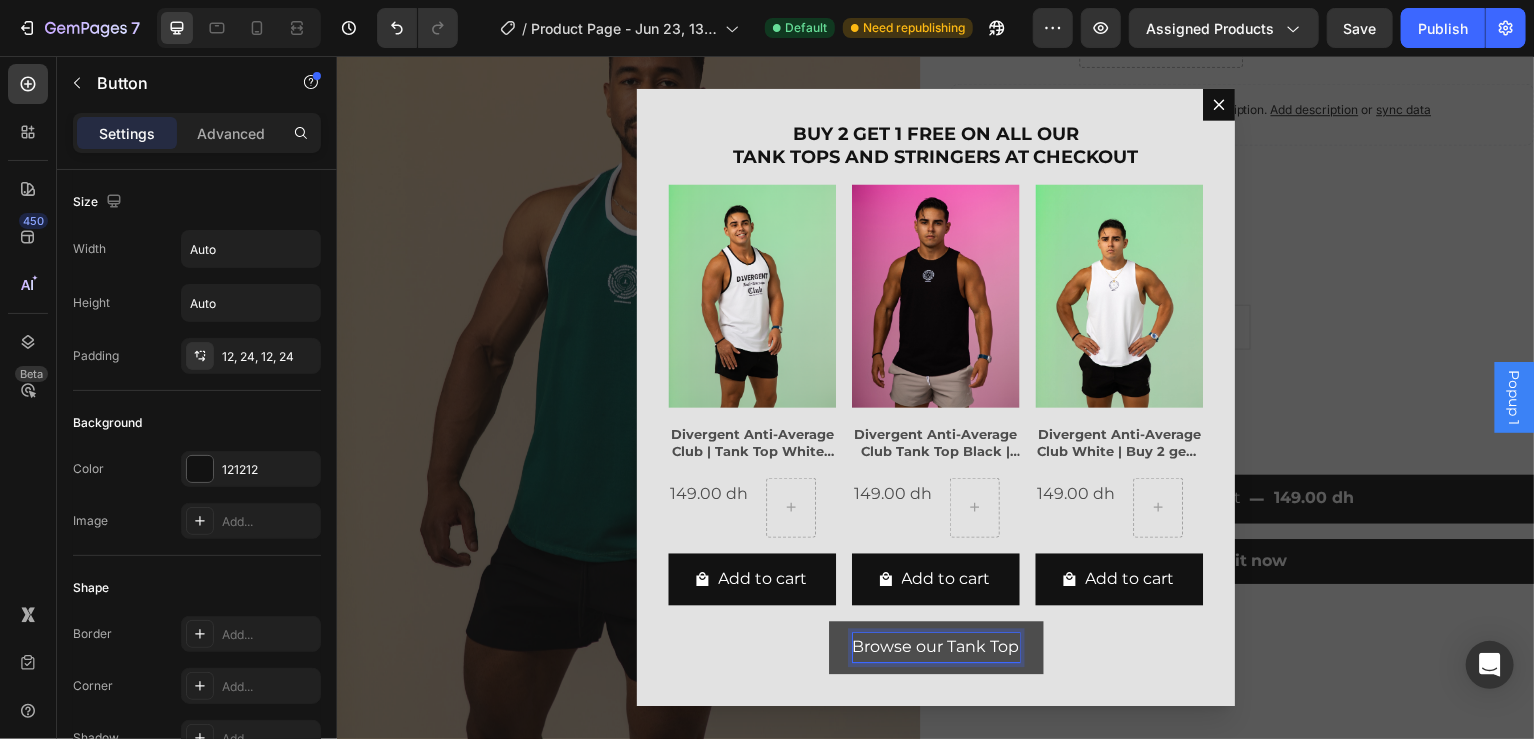 click on "Browse our Tank Top" at bounding box center [936, 649] 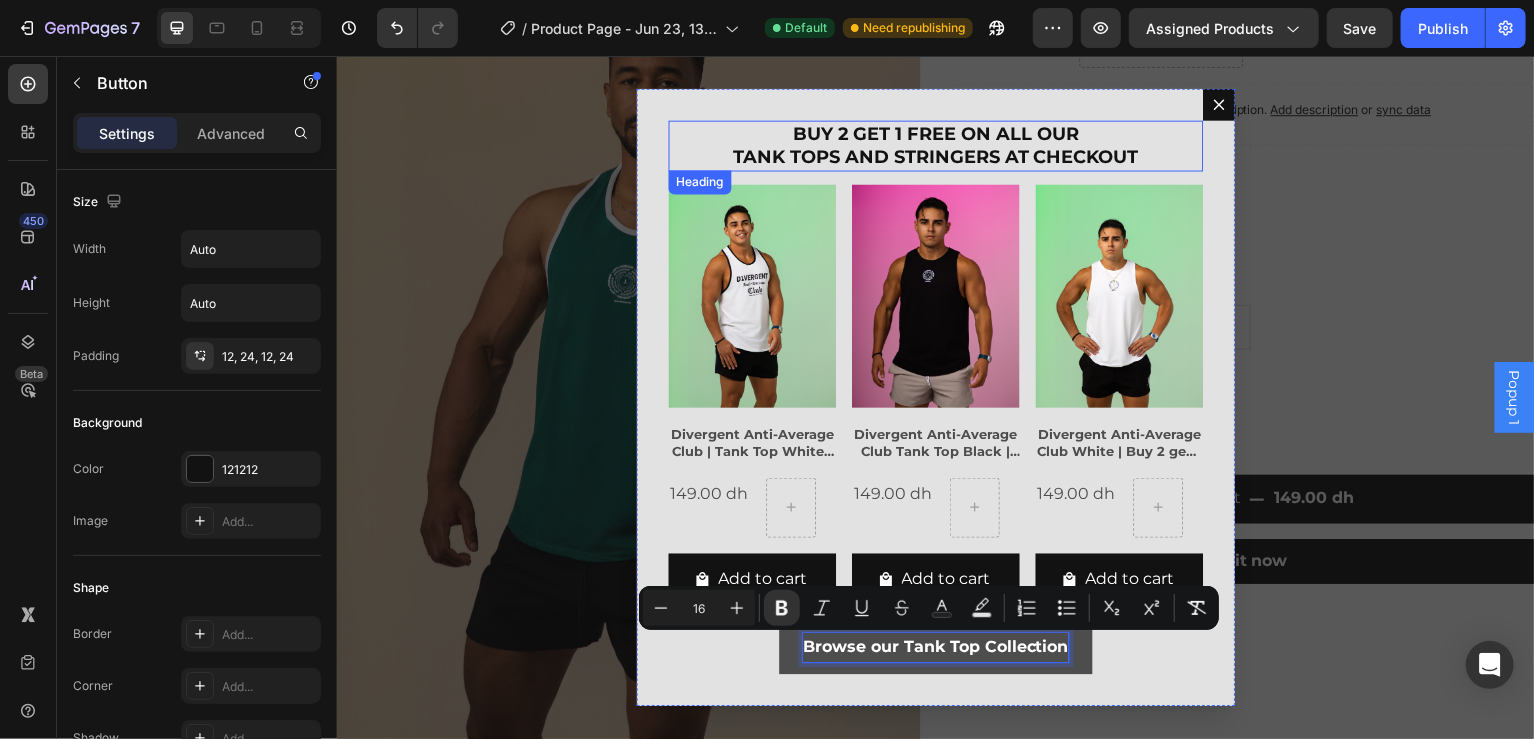 click on "BUY 2 GET 1 FREE ON ALL OUR TANK TOPS AND STRINGERS AT CHECKOUT" at bounding box center [936, 146] 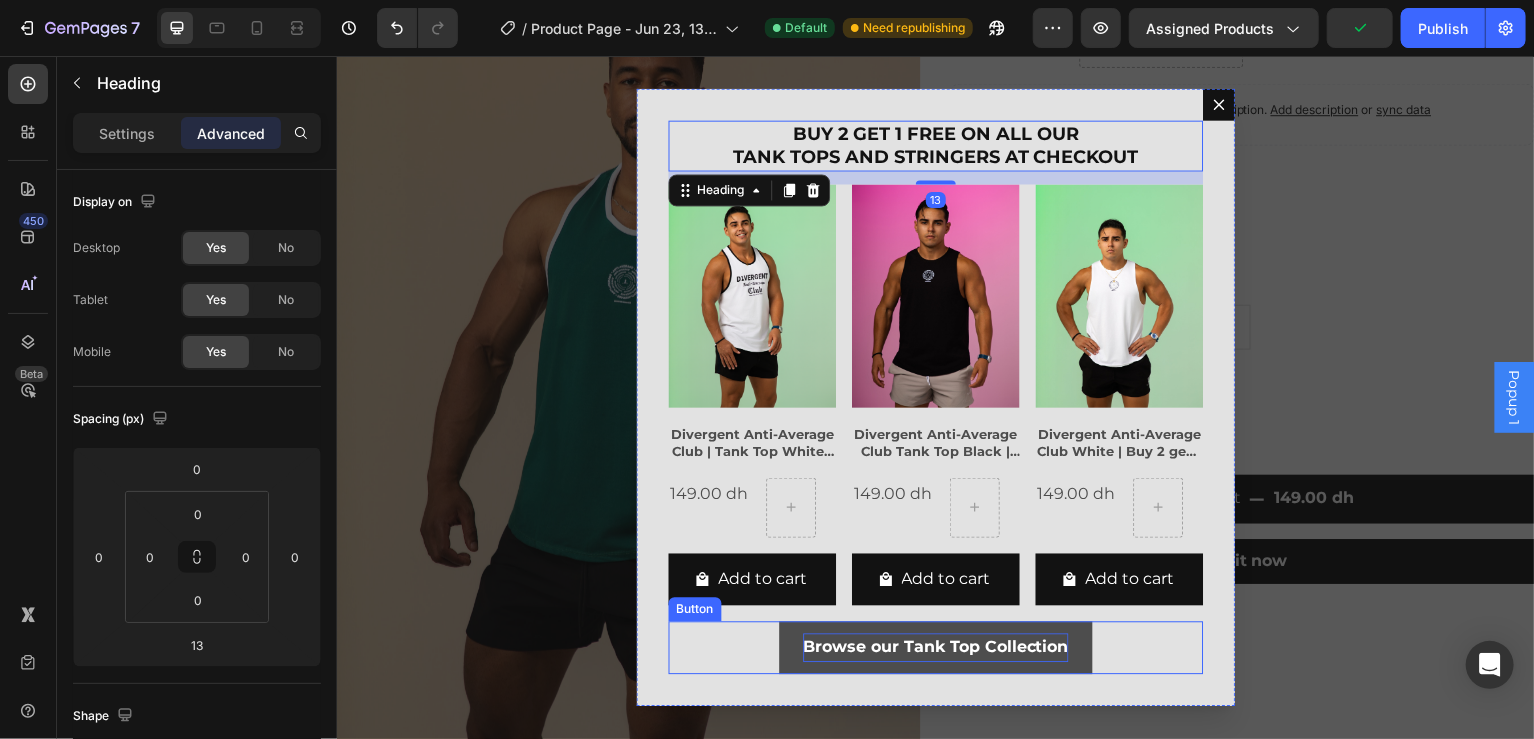 click on "Browse our Tank Top Collection Button" at bounding box center [936, 649] 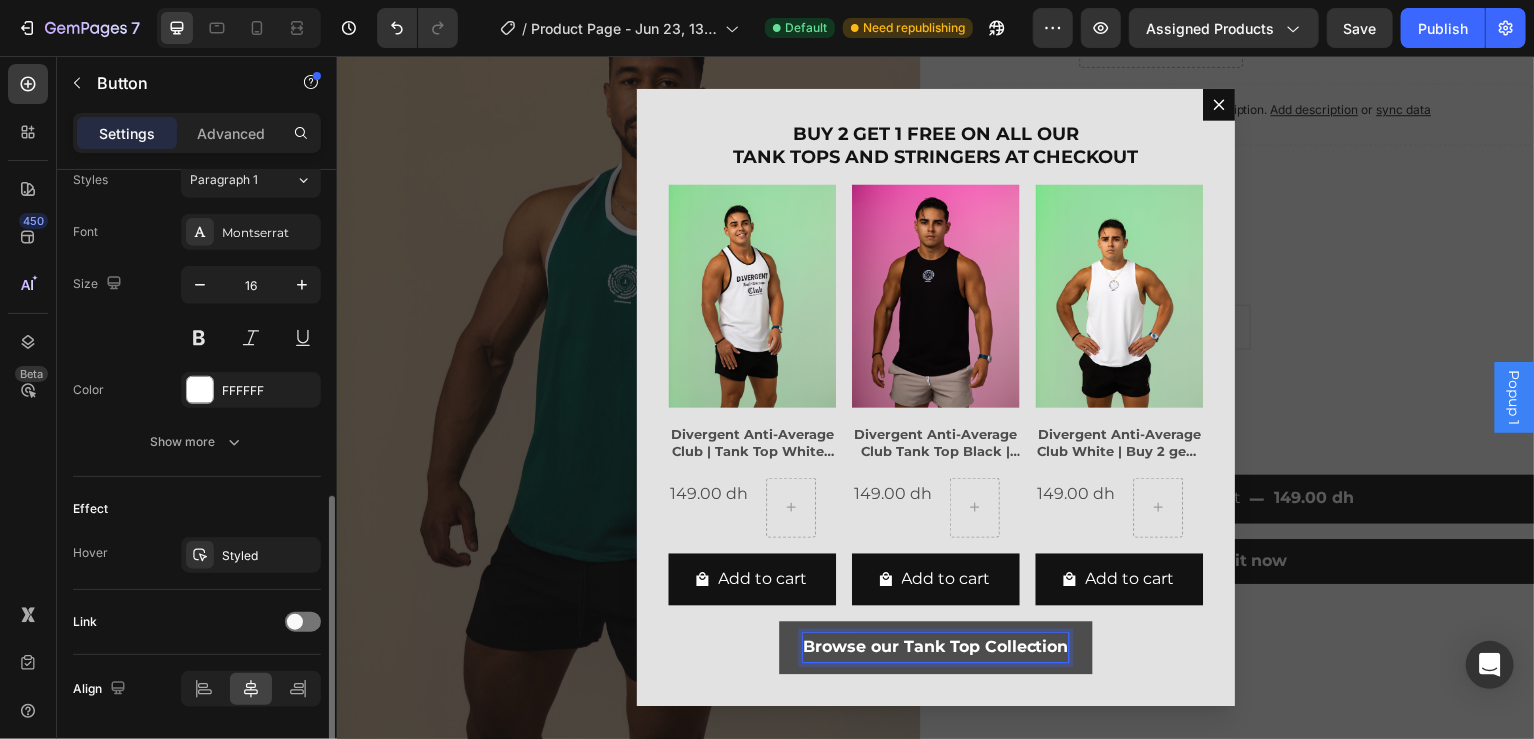 scroll, scrollTop: 804, scrollLeft: 0, axis: vertical 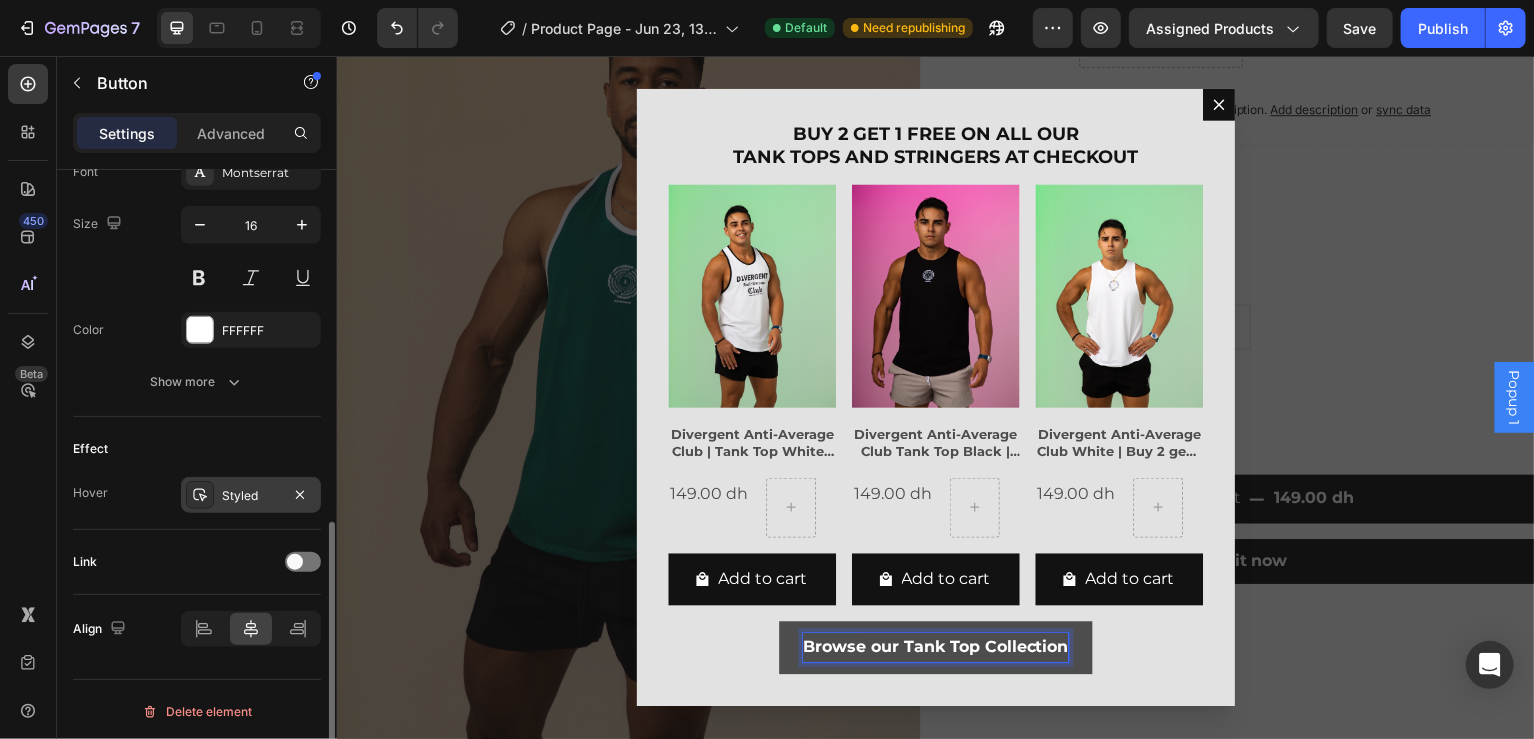 click on "Styled" at bounding box center [251, 495] 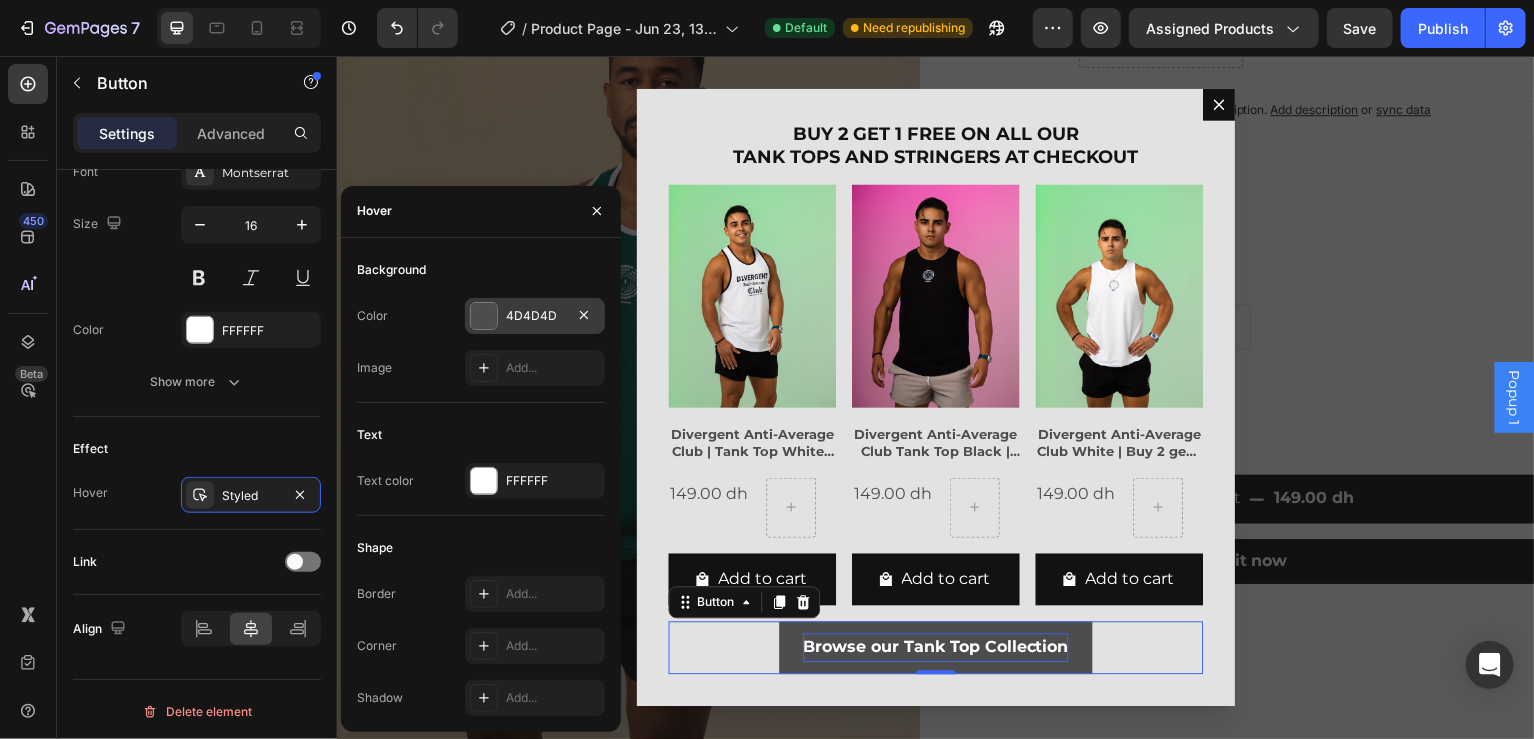 click at bounding box center (484, 316) 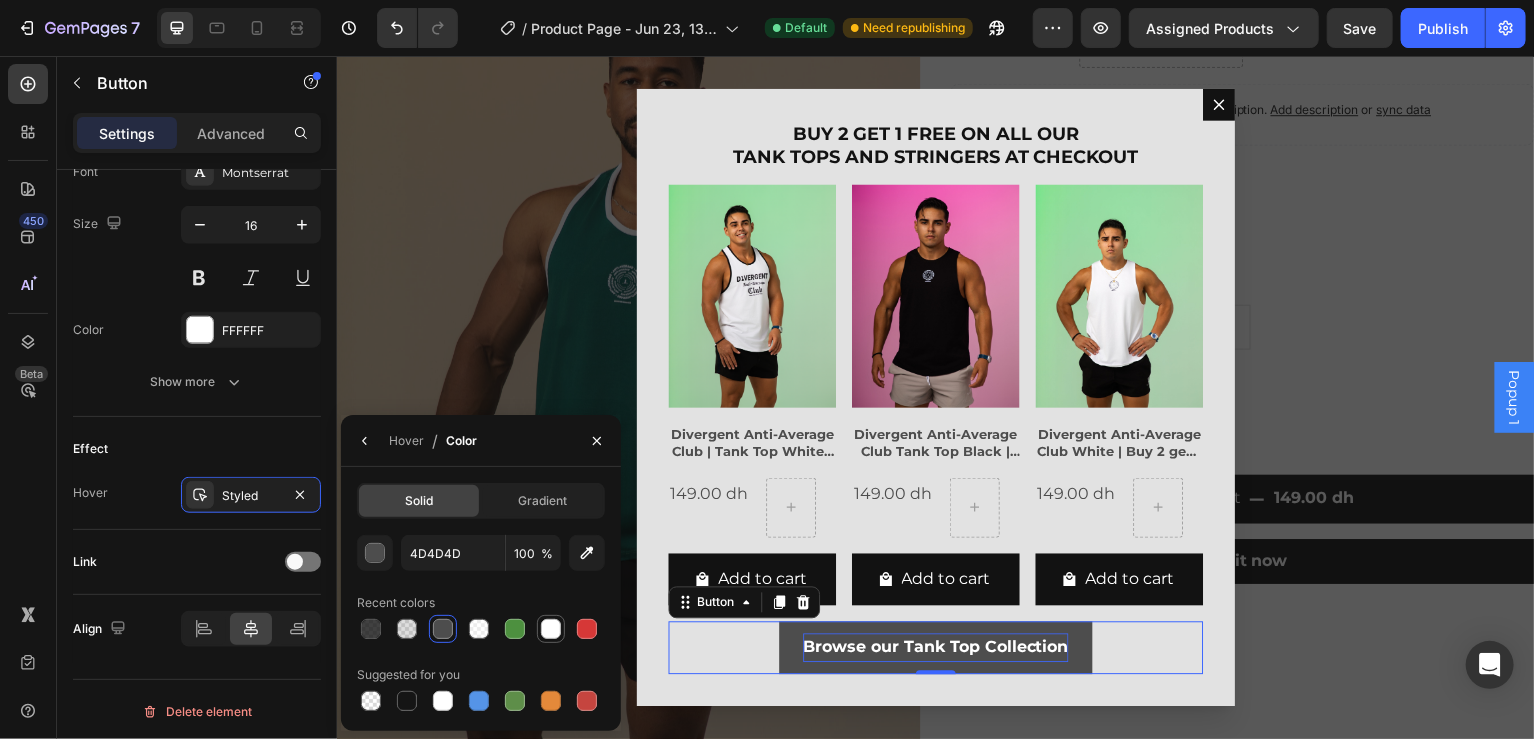 click at bounding box center [551, 629] 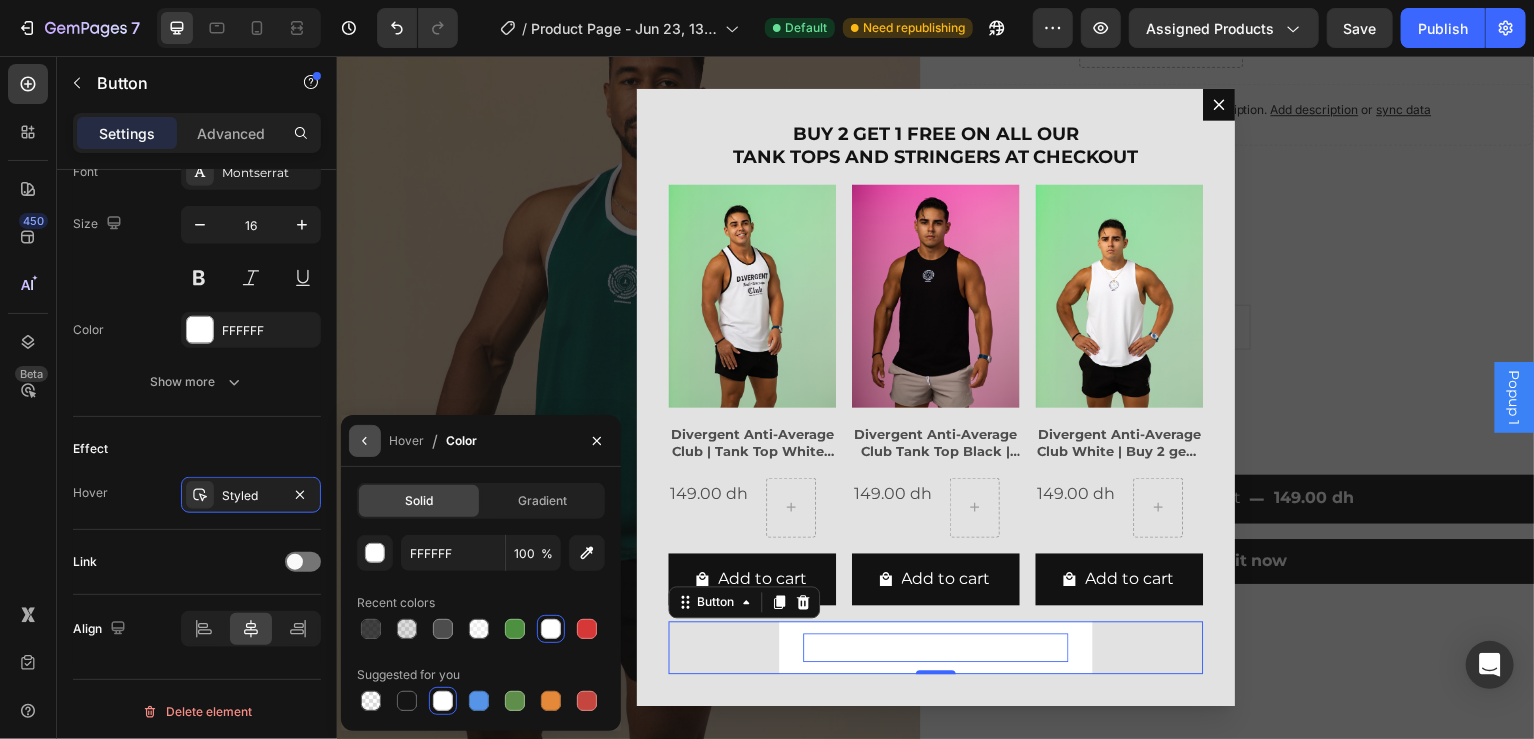 click at bounding box center [365, 441] 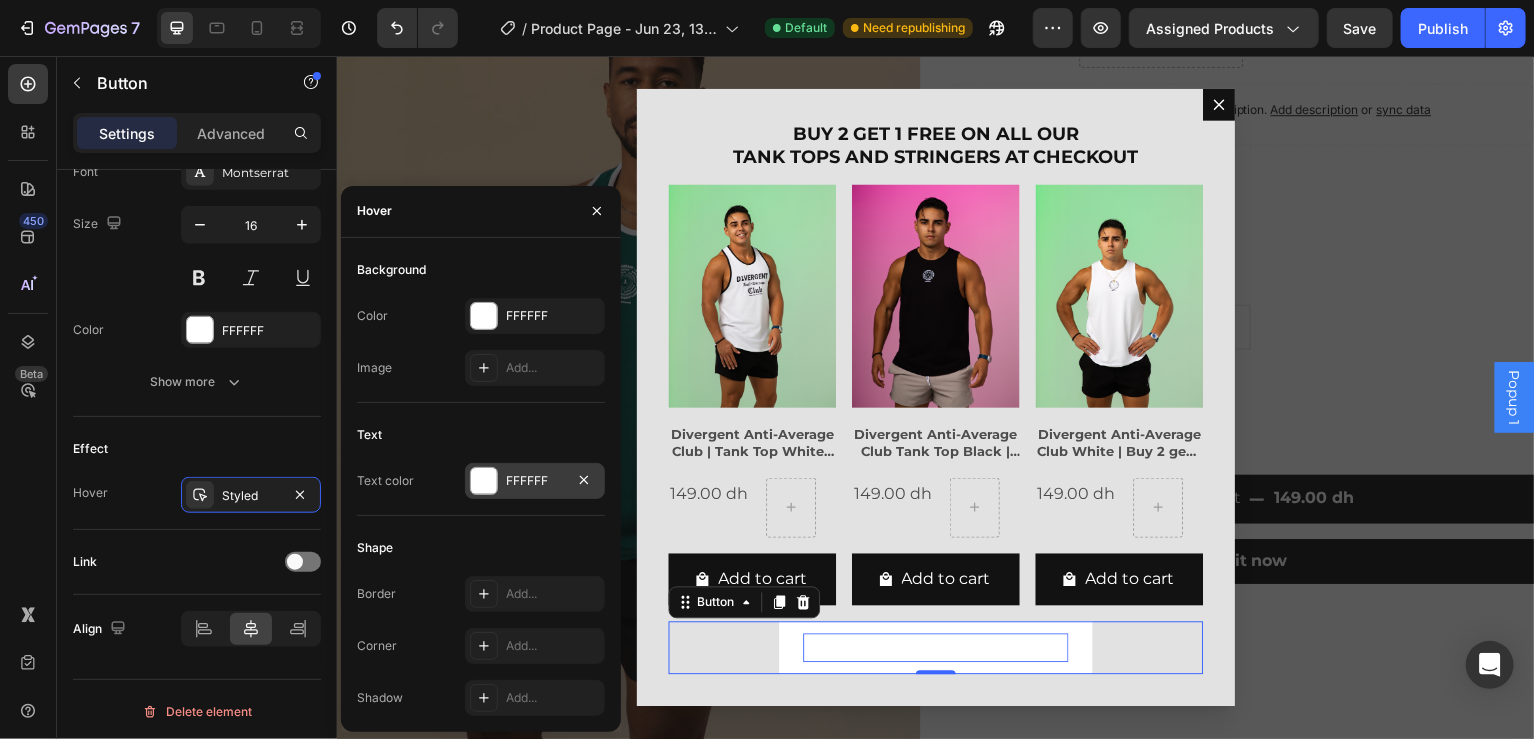 click at bounding box center (484, 481) 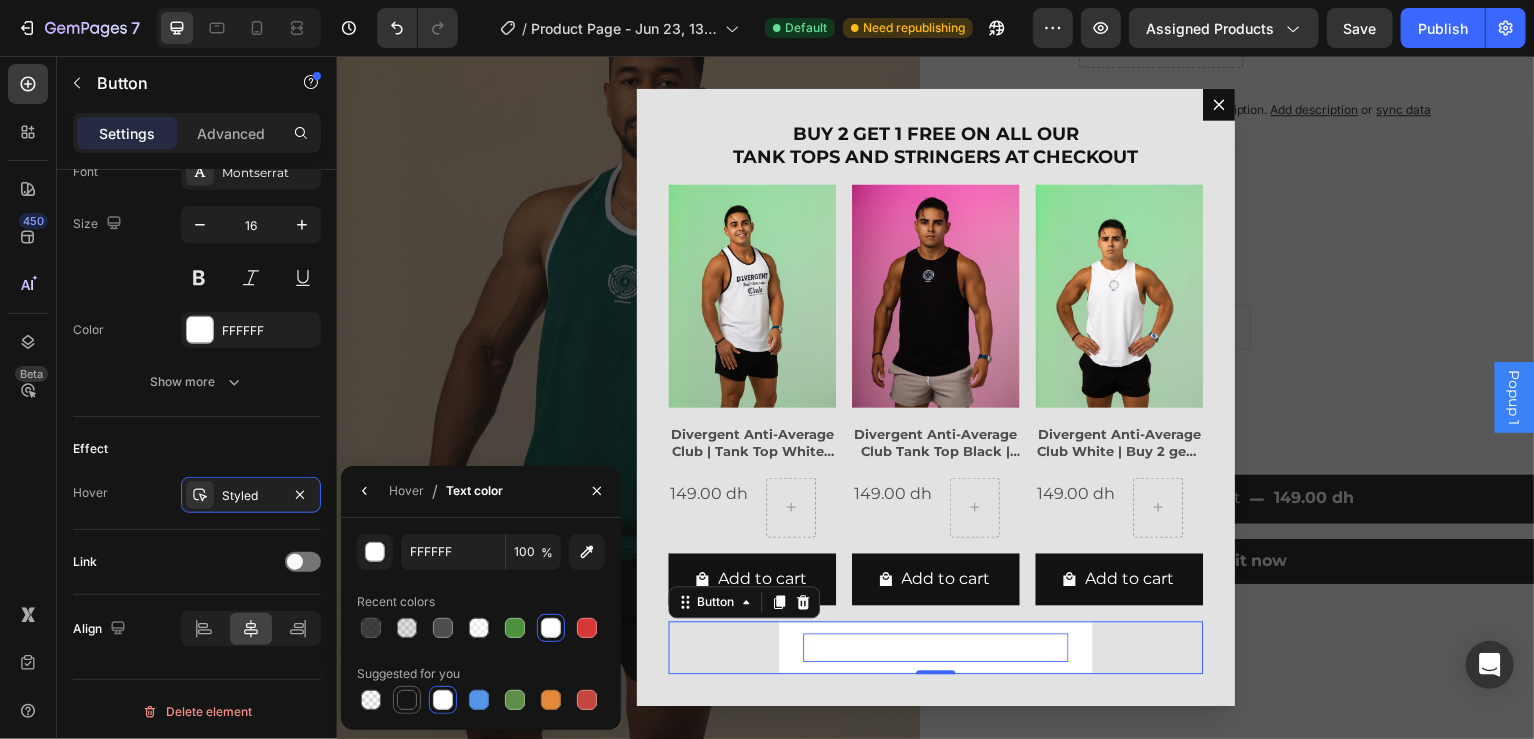 click at bounding box center [407, 700] 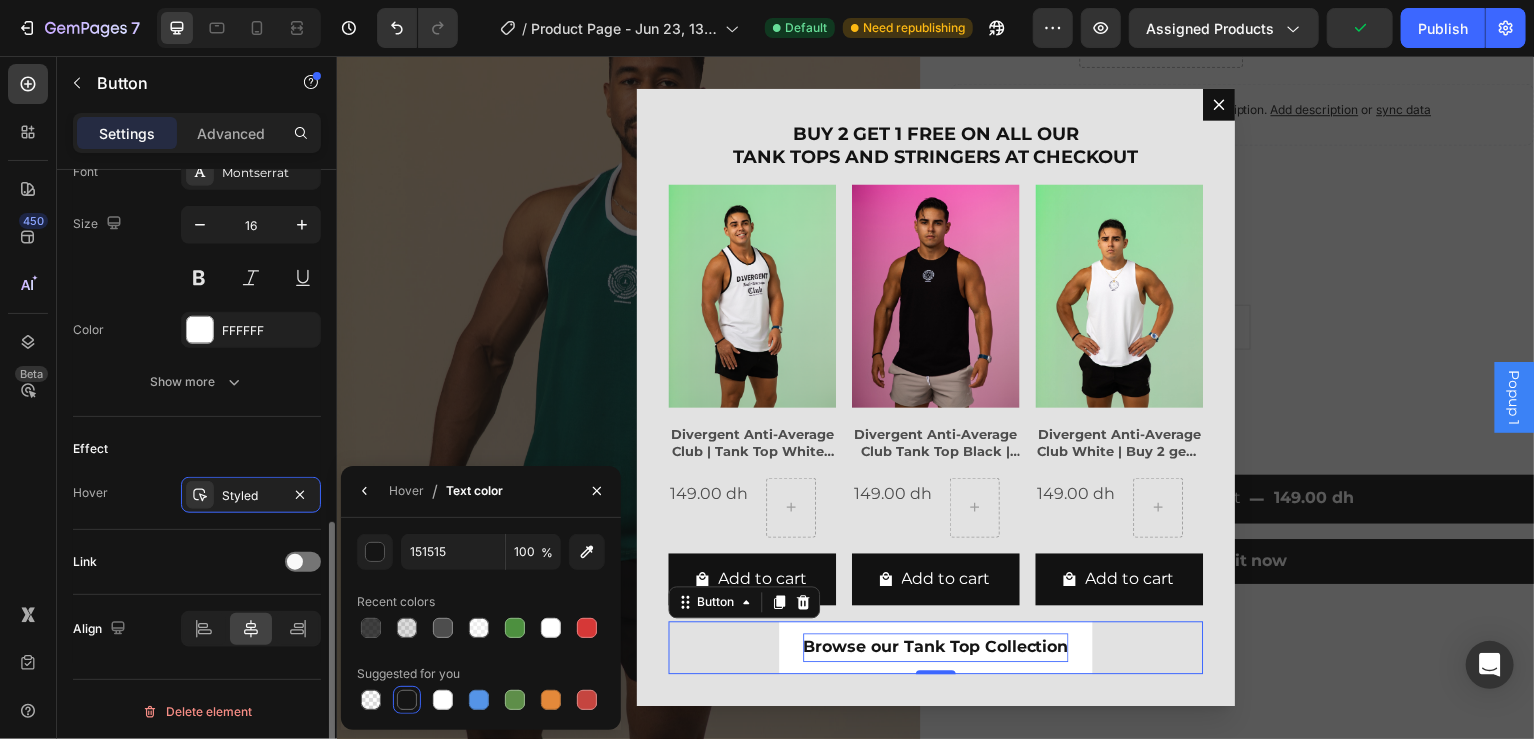 click on "Text Styles Paragraph 1 Font Montserrat Size 16 Color FFFFFF Show more" 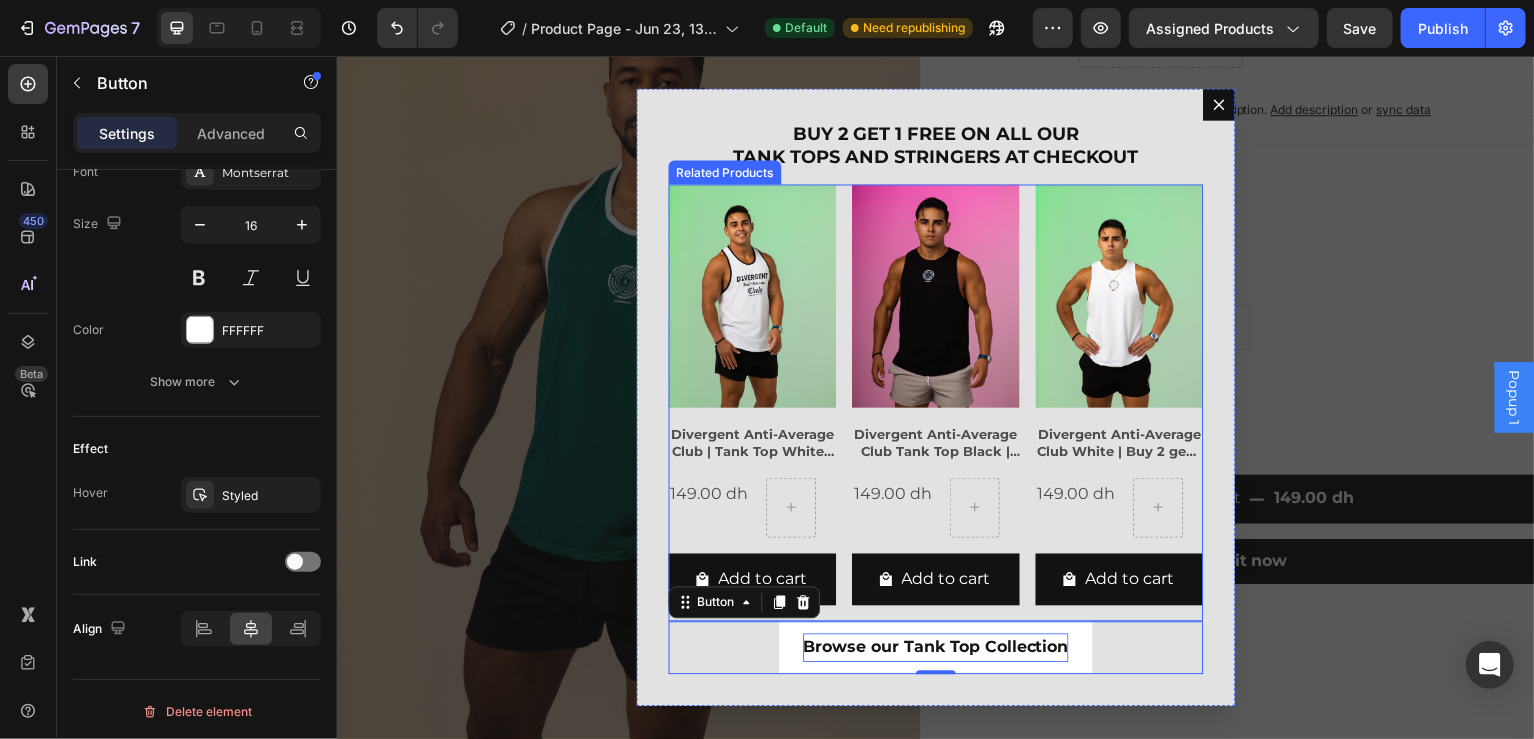 scroll, scrollTop: 0, scrollLeft: 0, axis: both 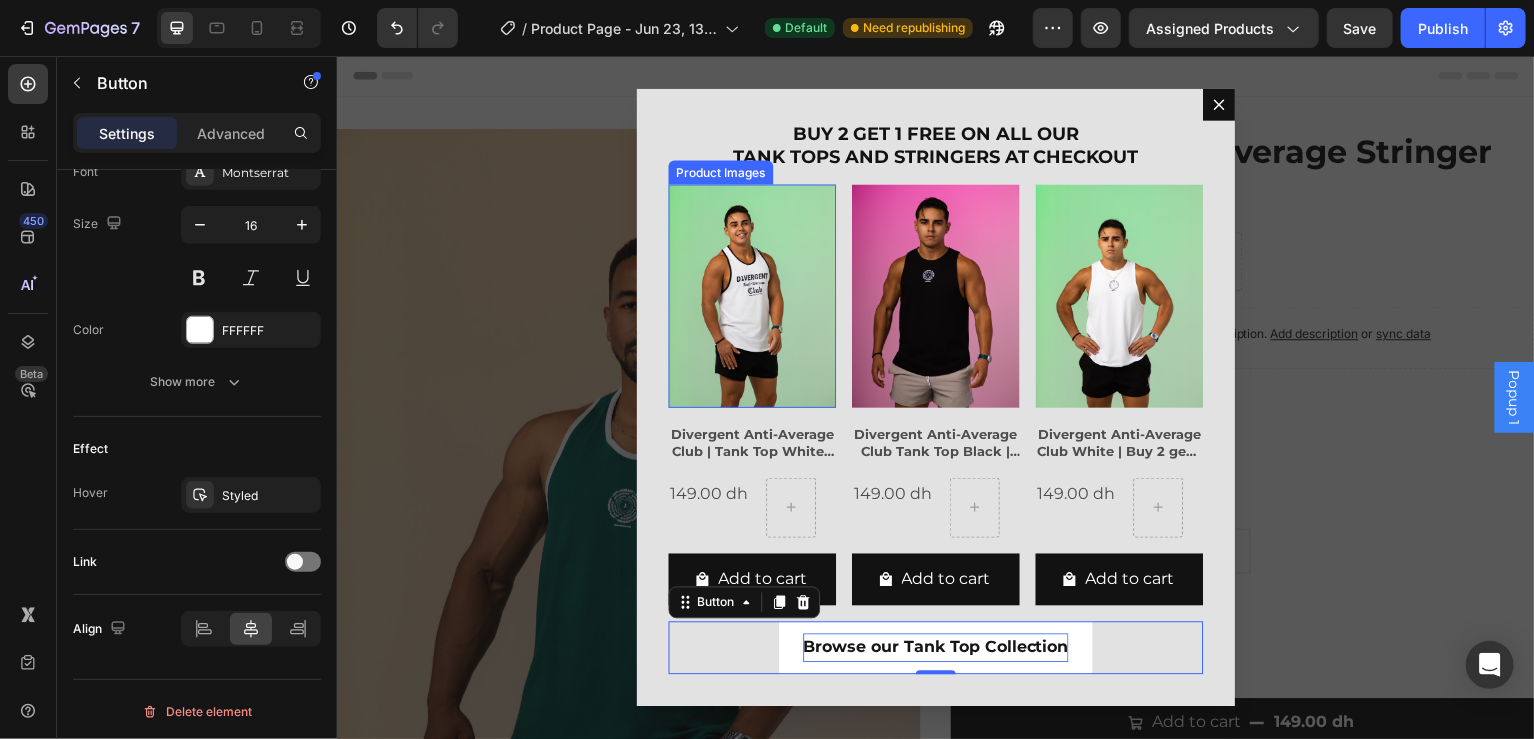click at bounding box center (752, 297) 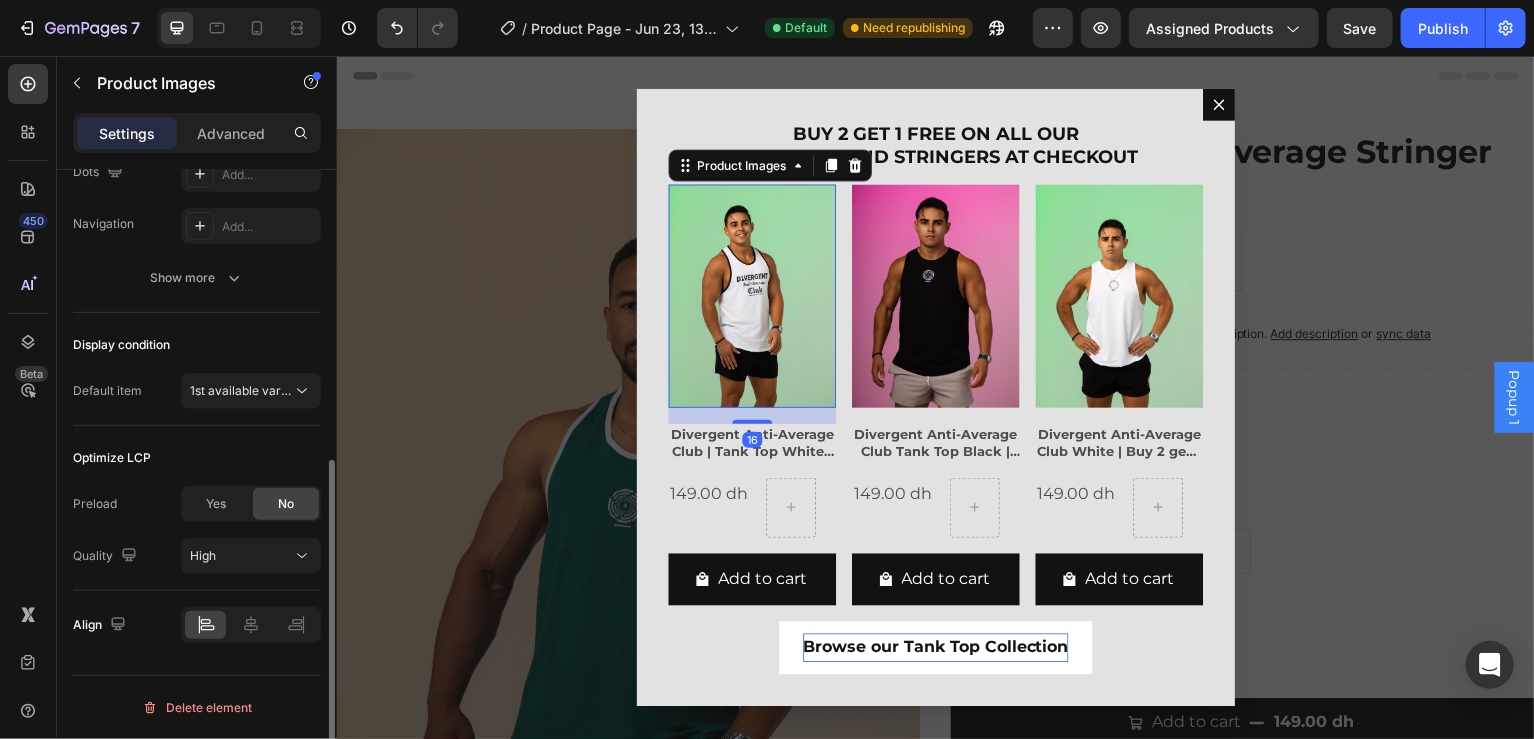 scroll, scrollTop: 0, scrollLeft: 0, axis: both 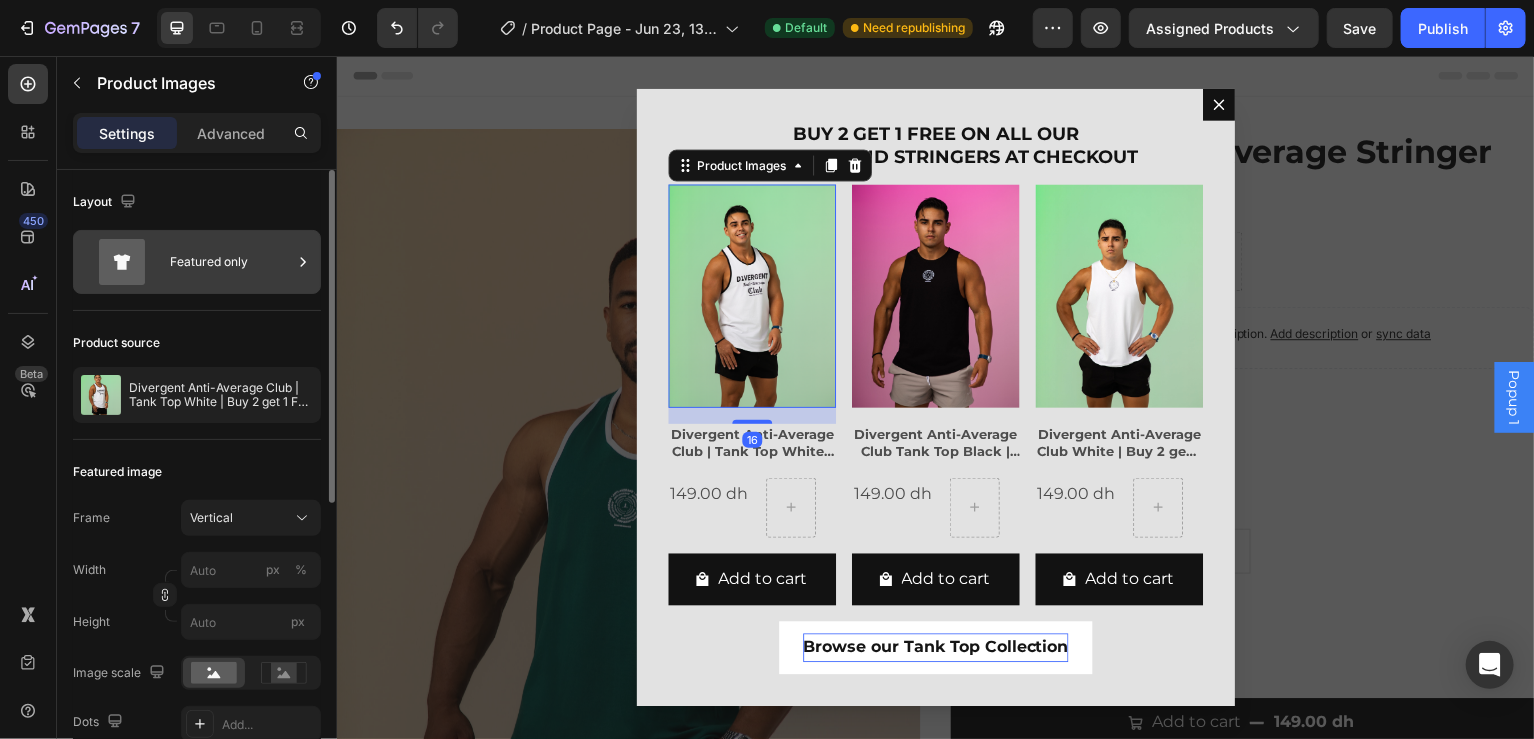 click on "Featured only" at bounding box center (231, 262) 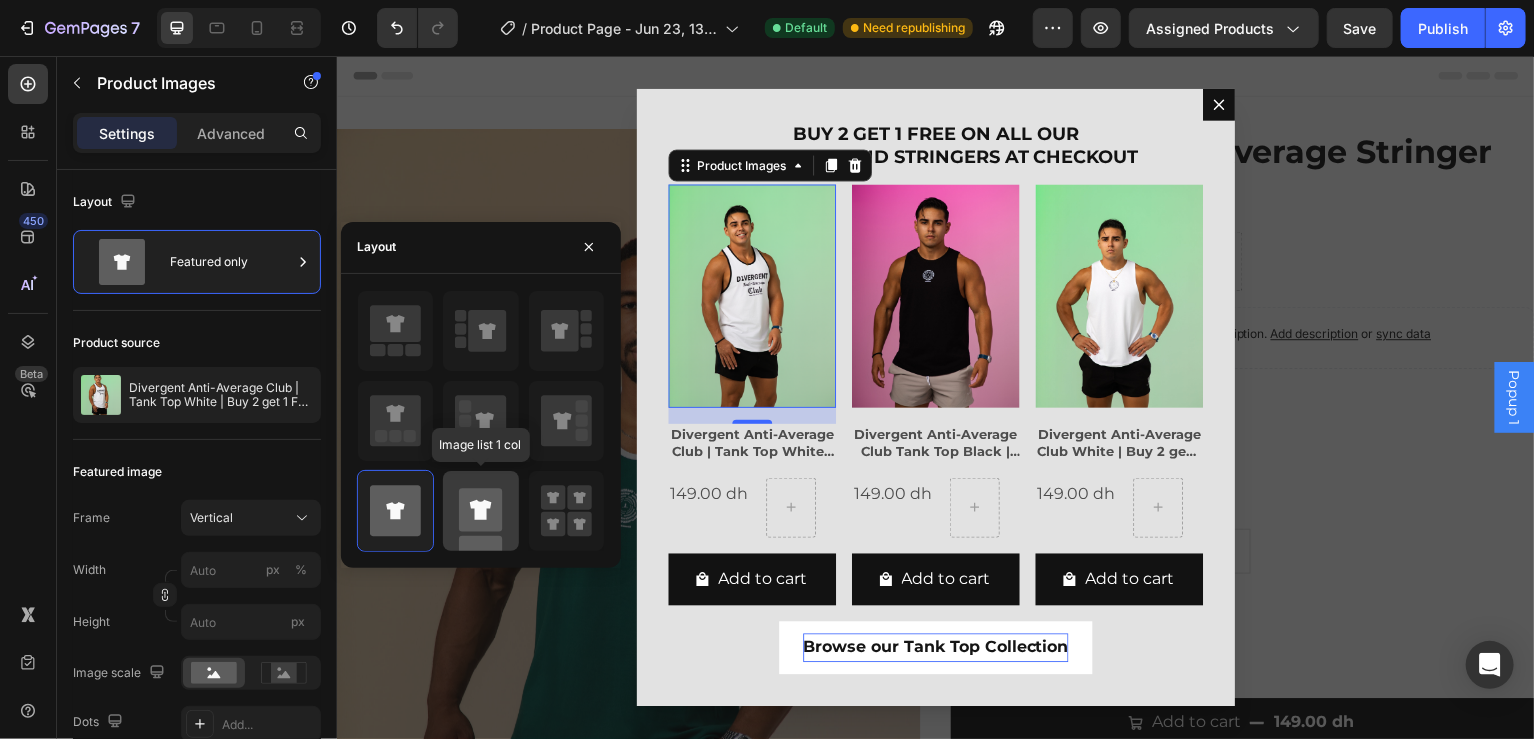 click 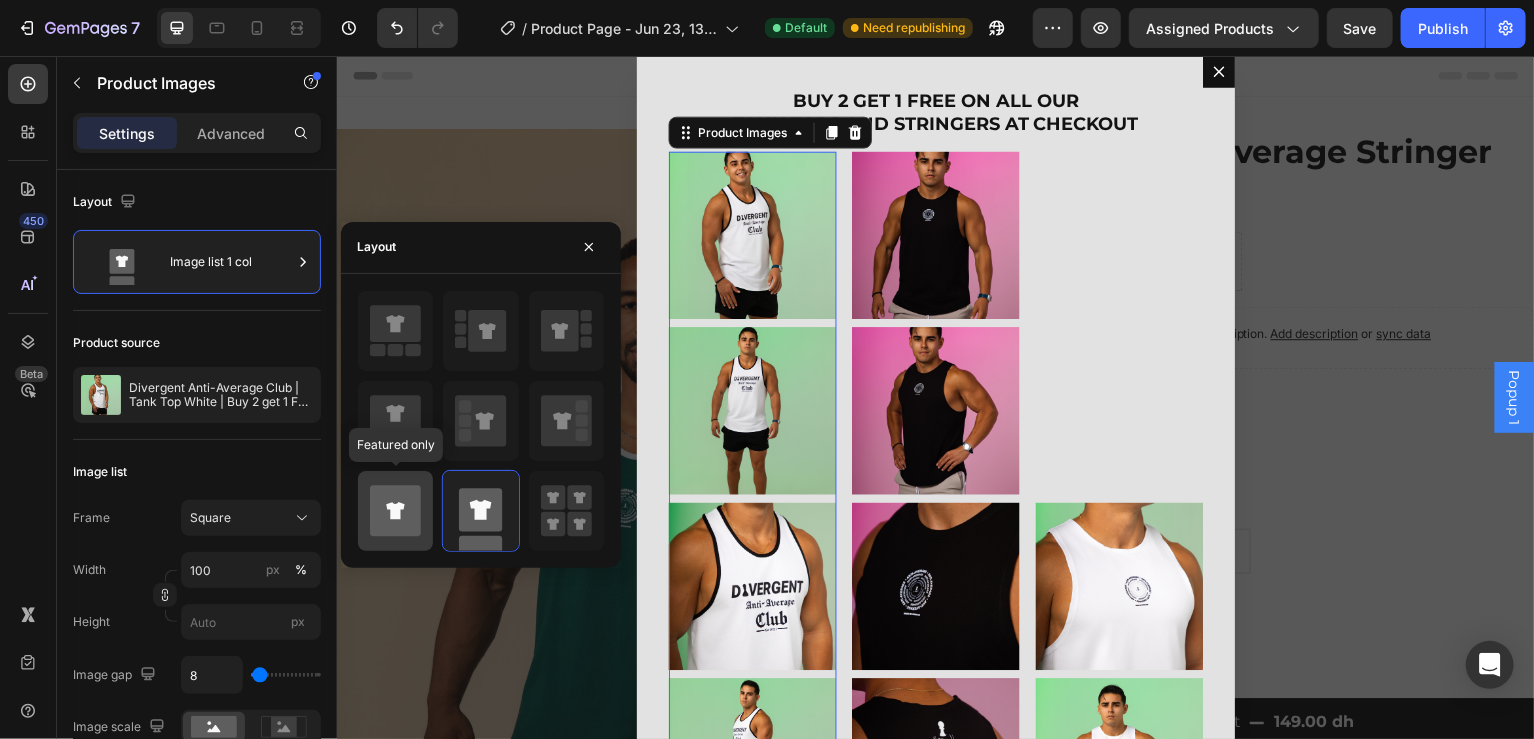 click 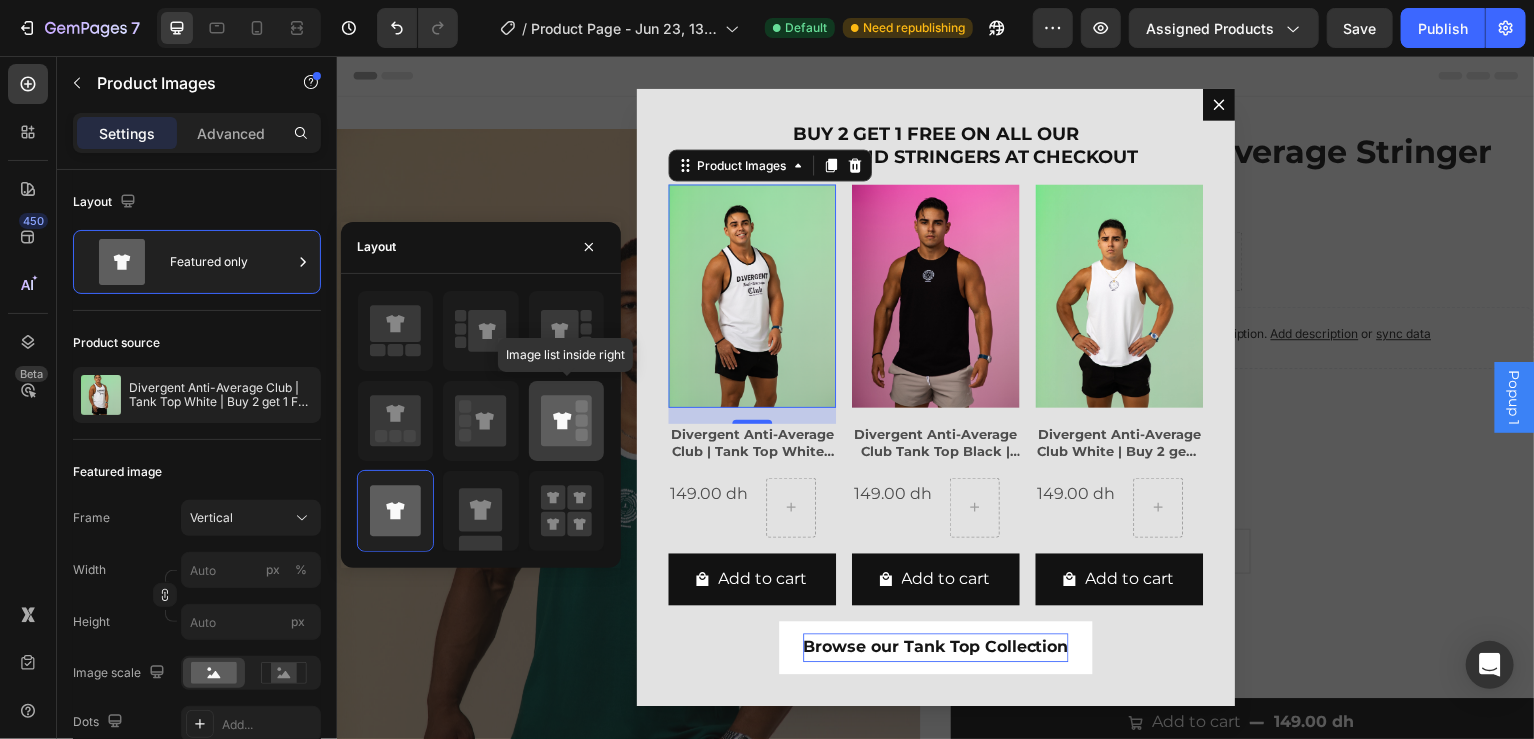 click 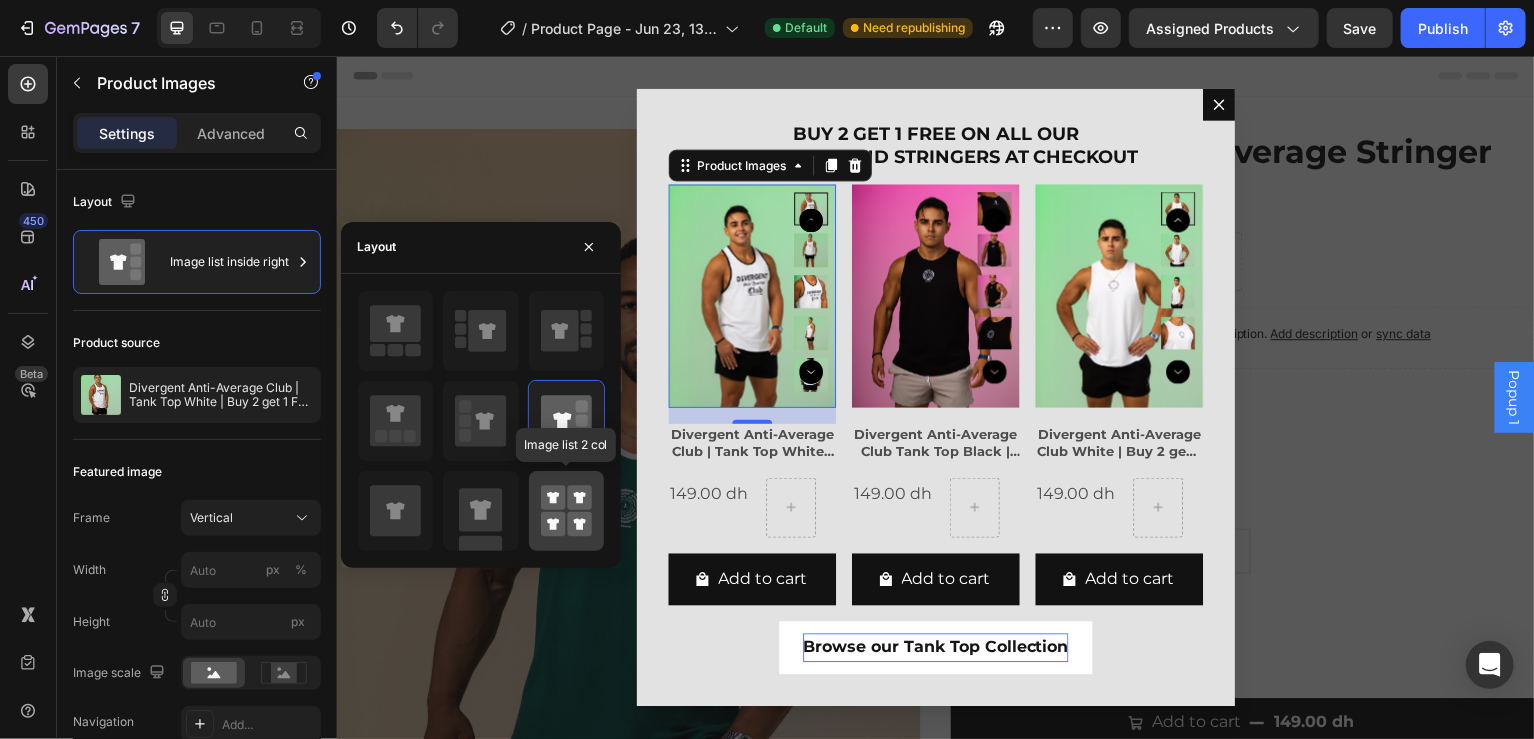 click 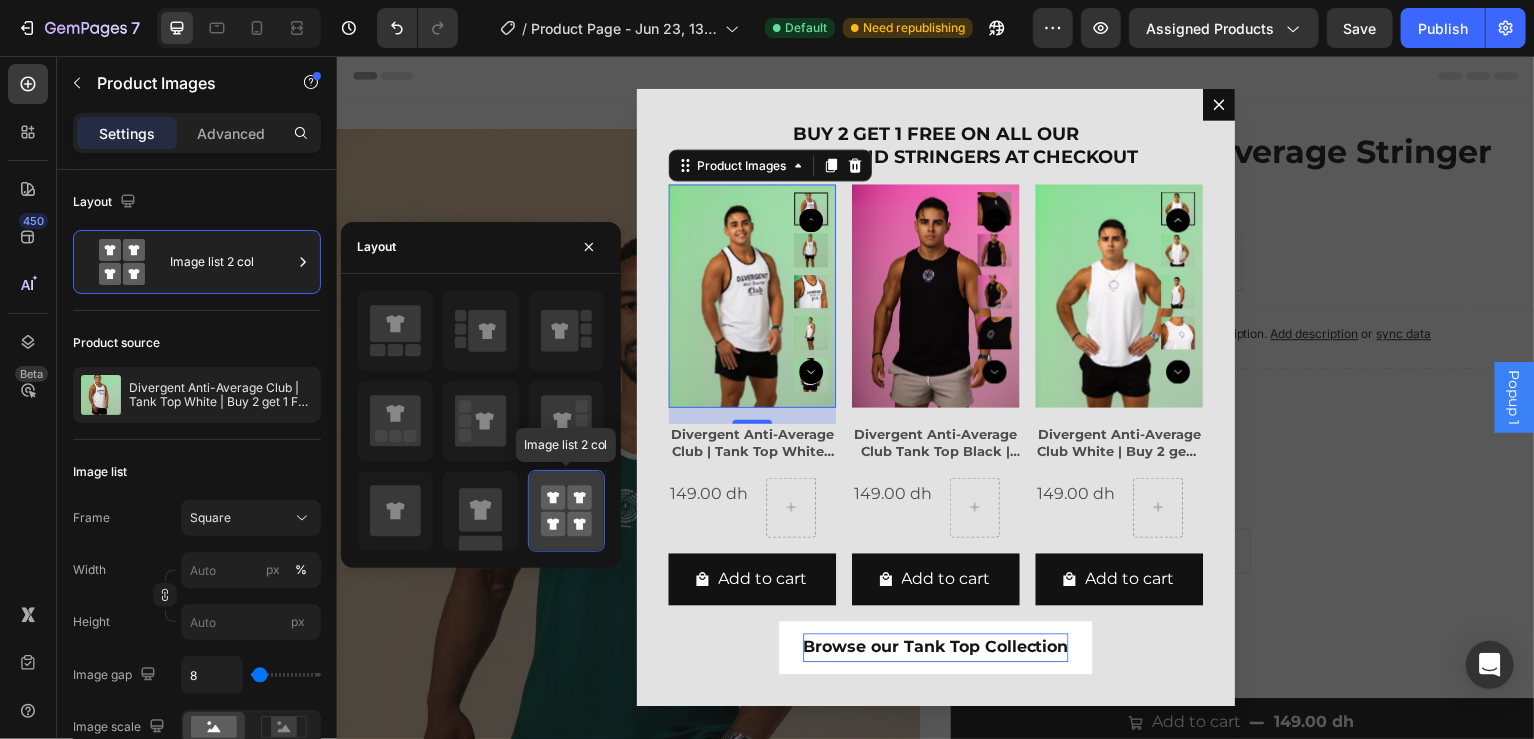 type on "50" 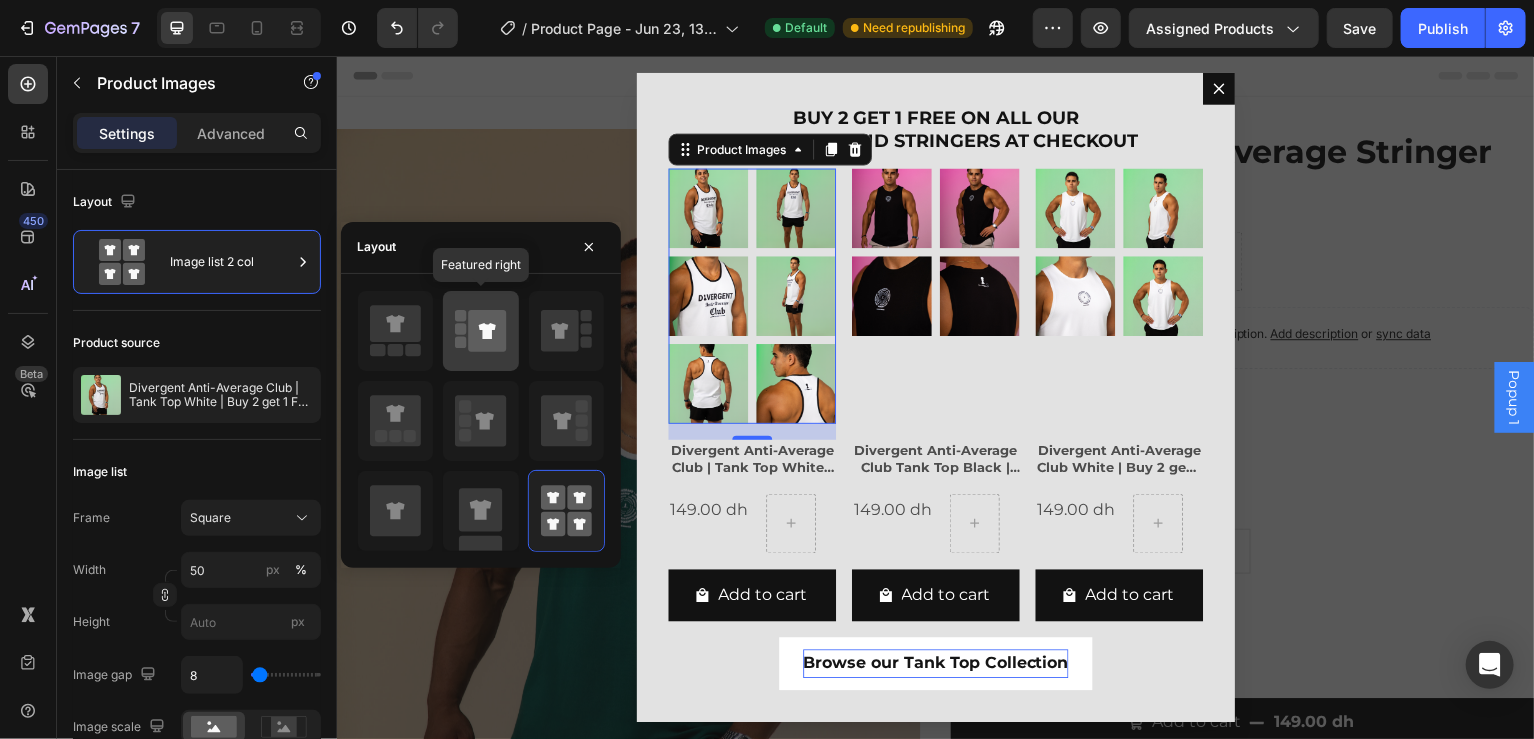 click 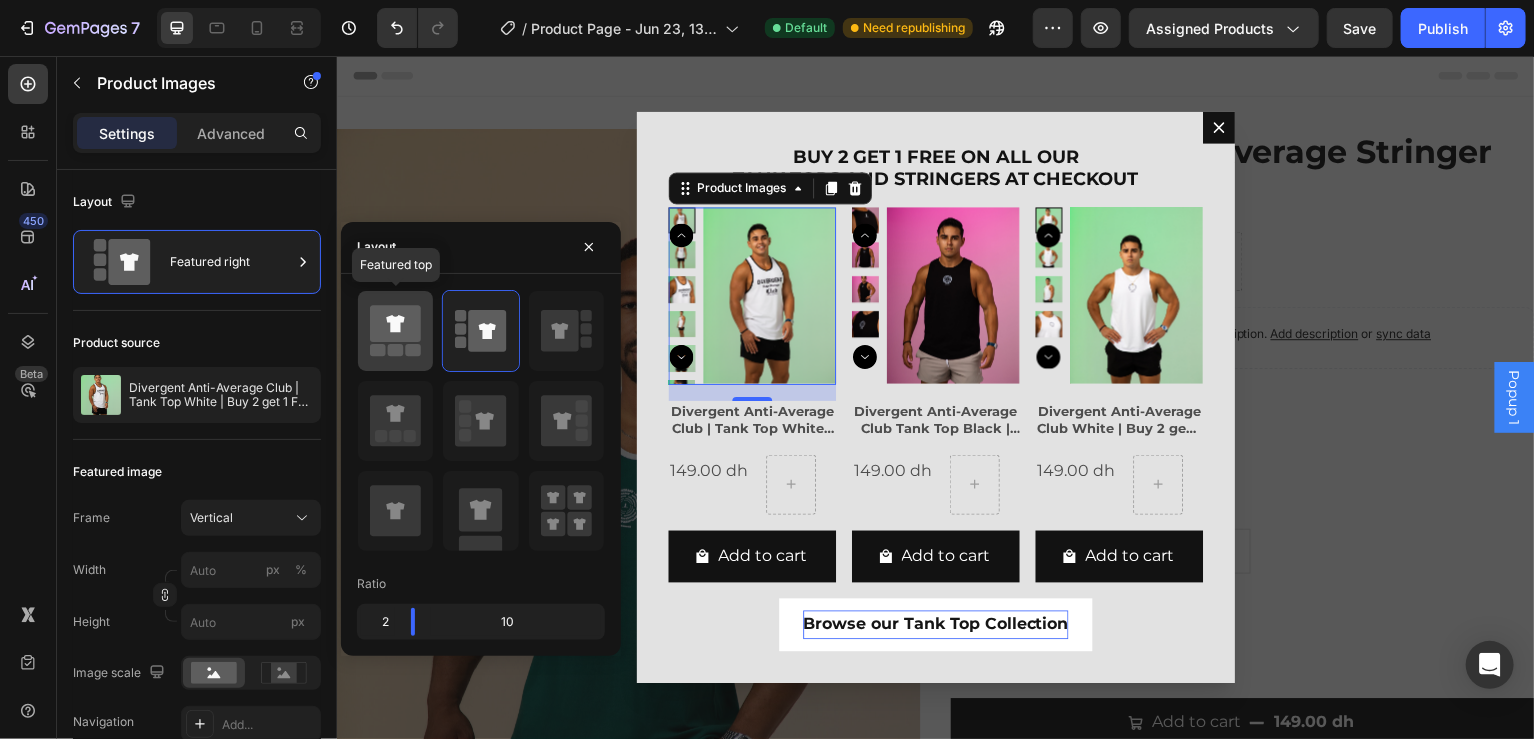 click 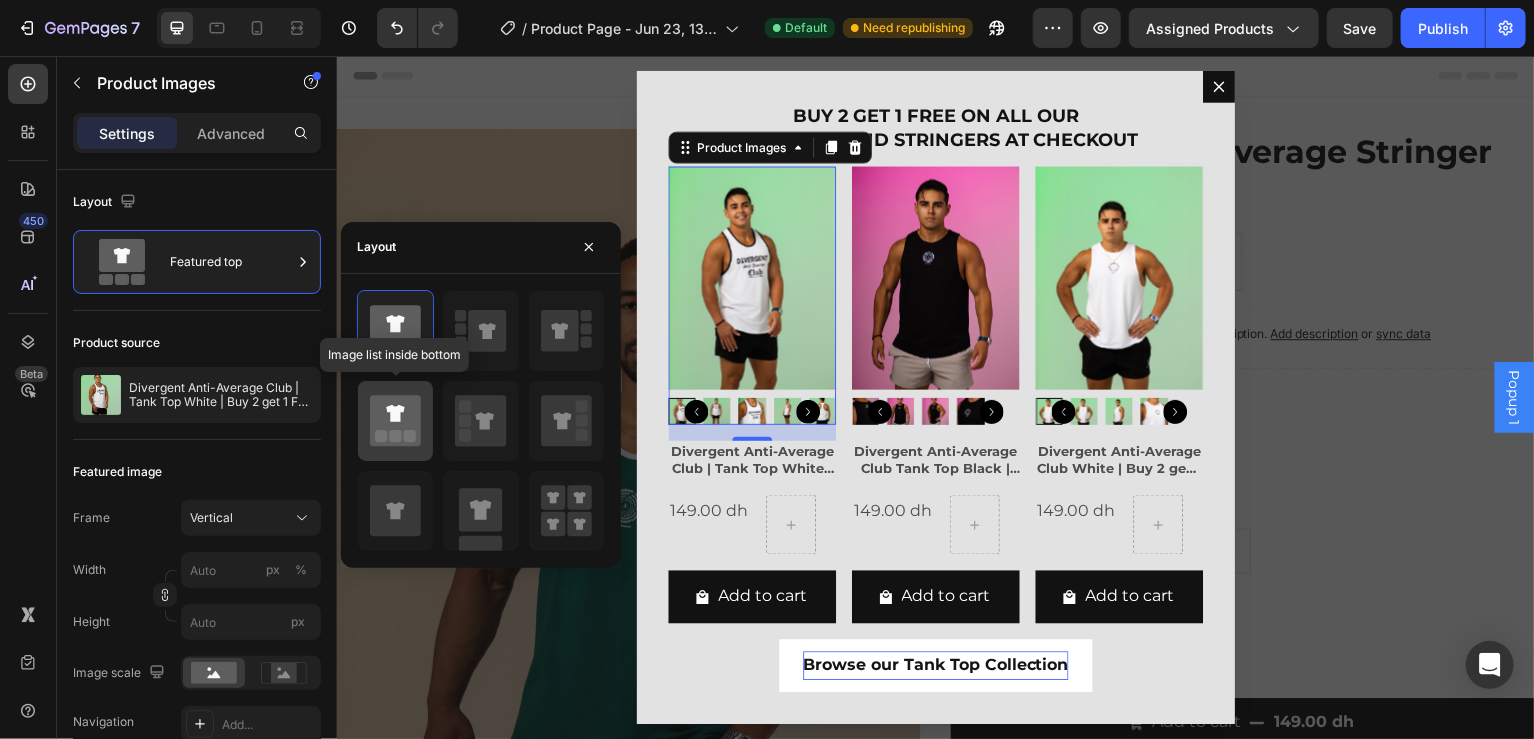 click 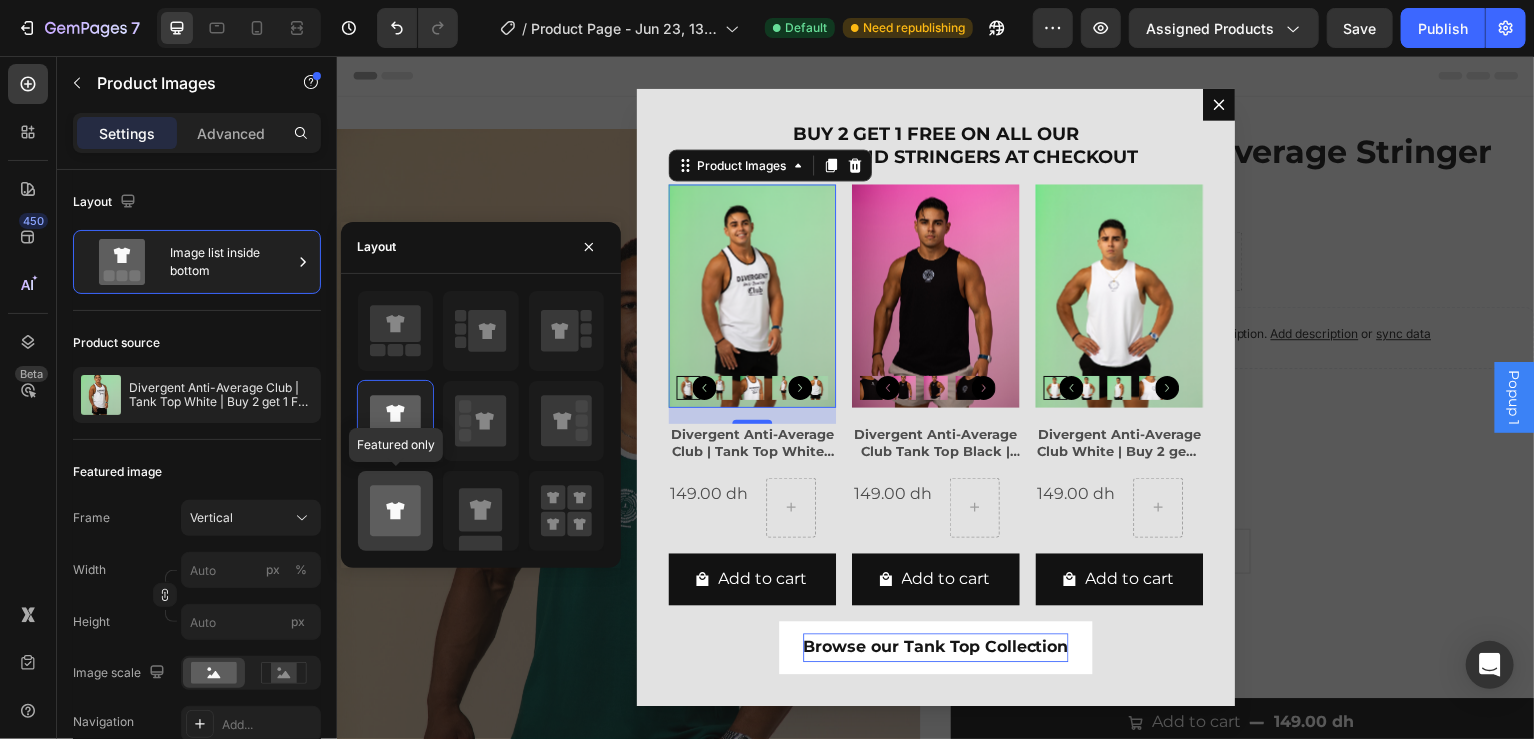 click 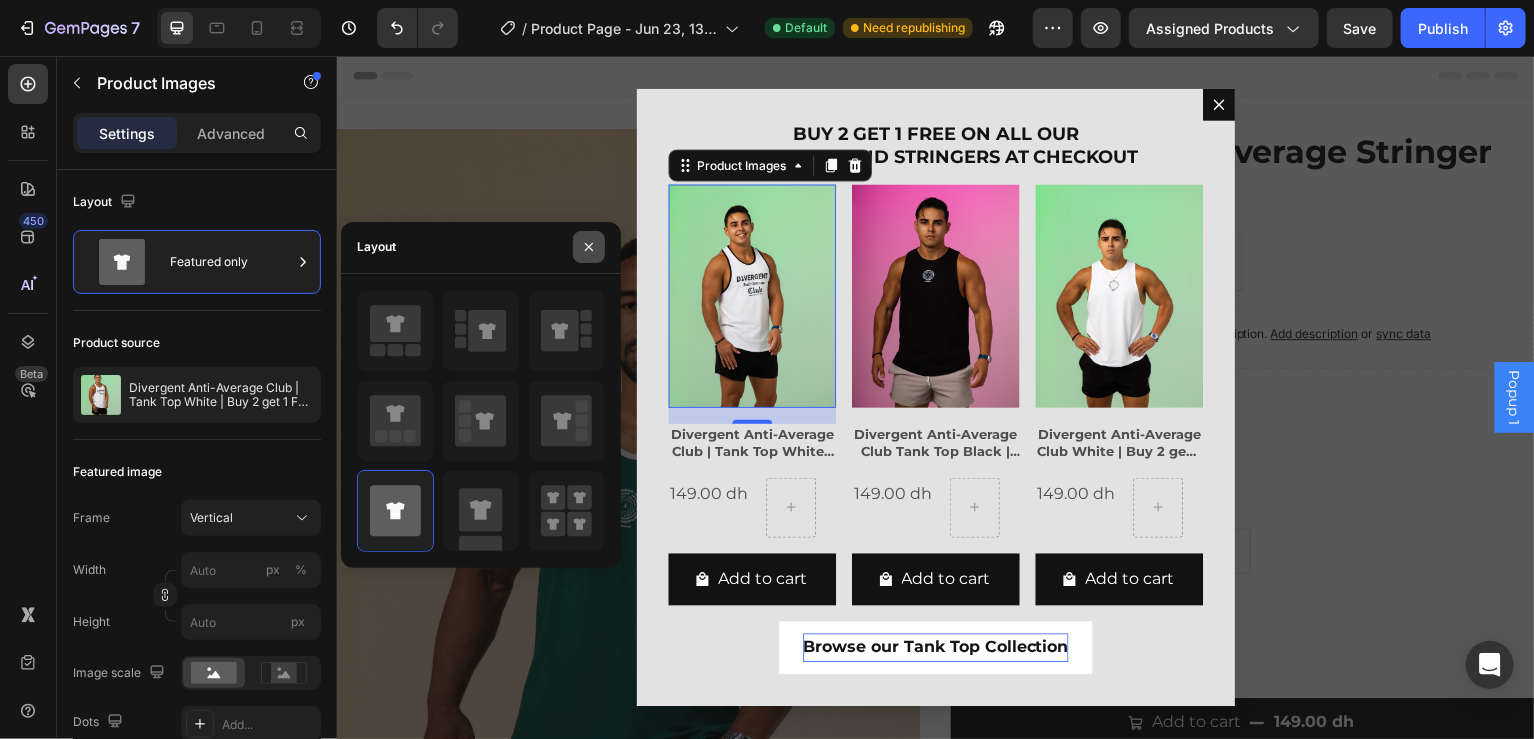 click 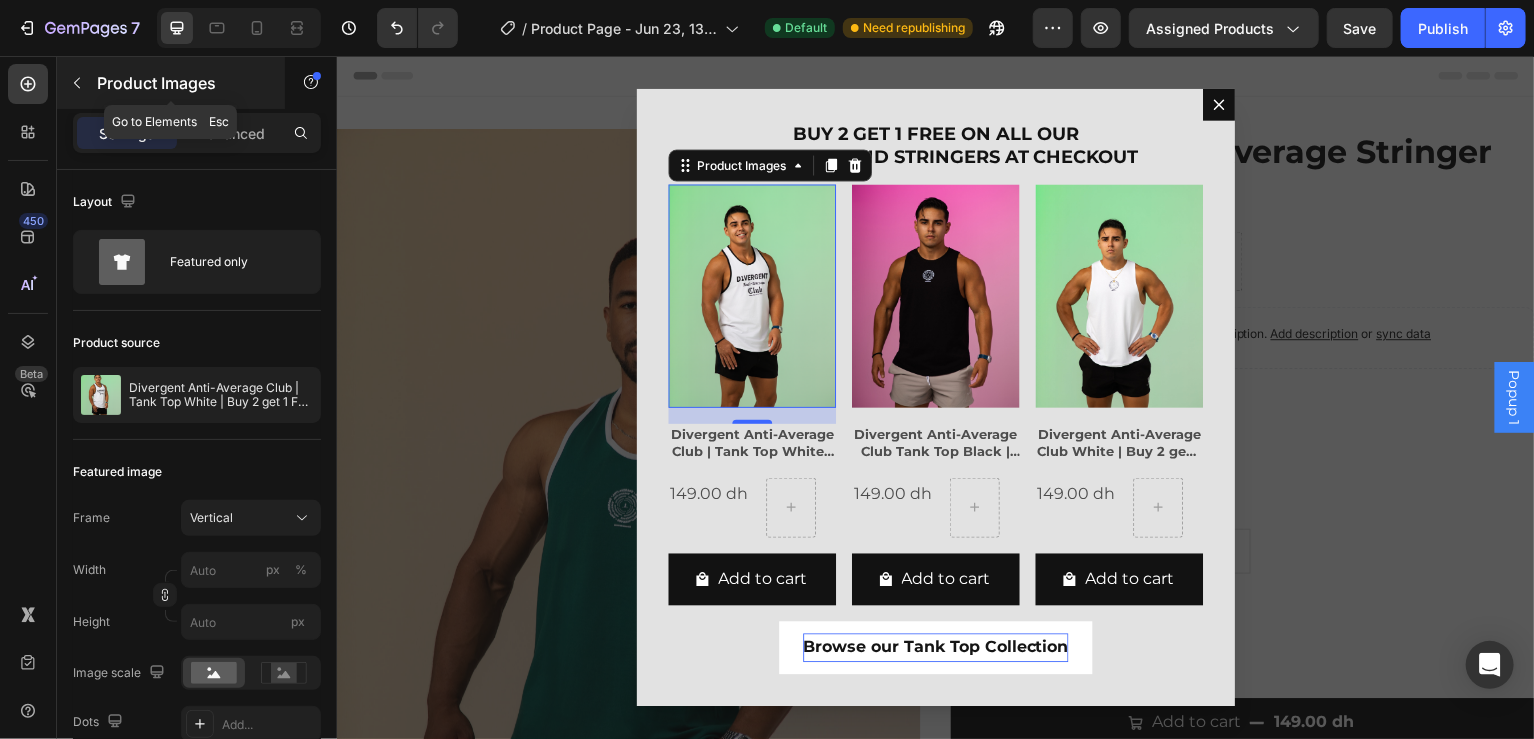 click at bounding box center [77, 83] 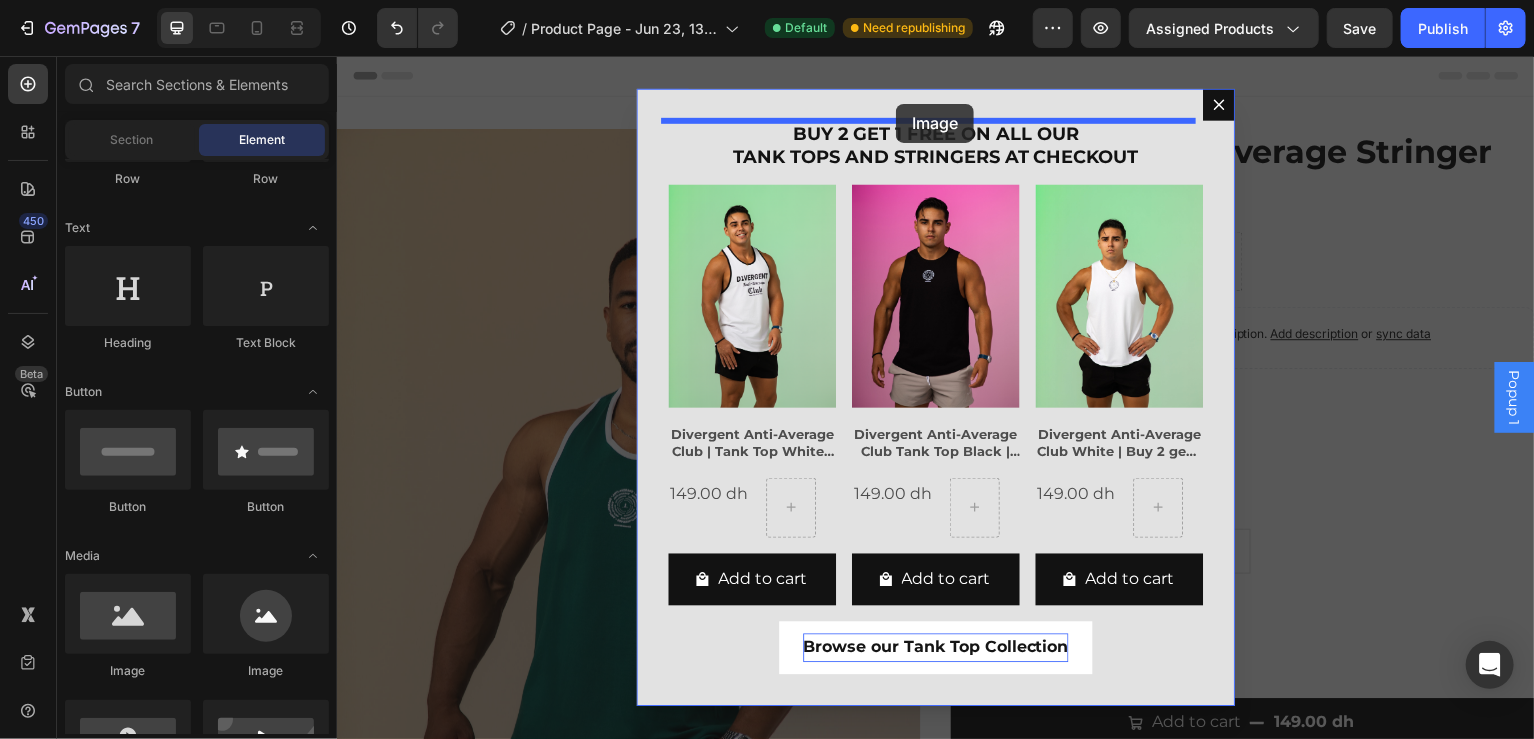 drag, startPoint x: 465, startPoint y: 680, endPoint x: 896, endPoint y: 100, distance: 722.60706 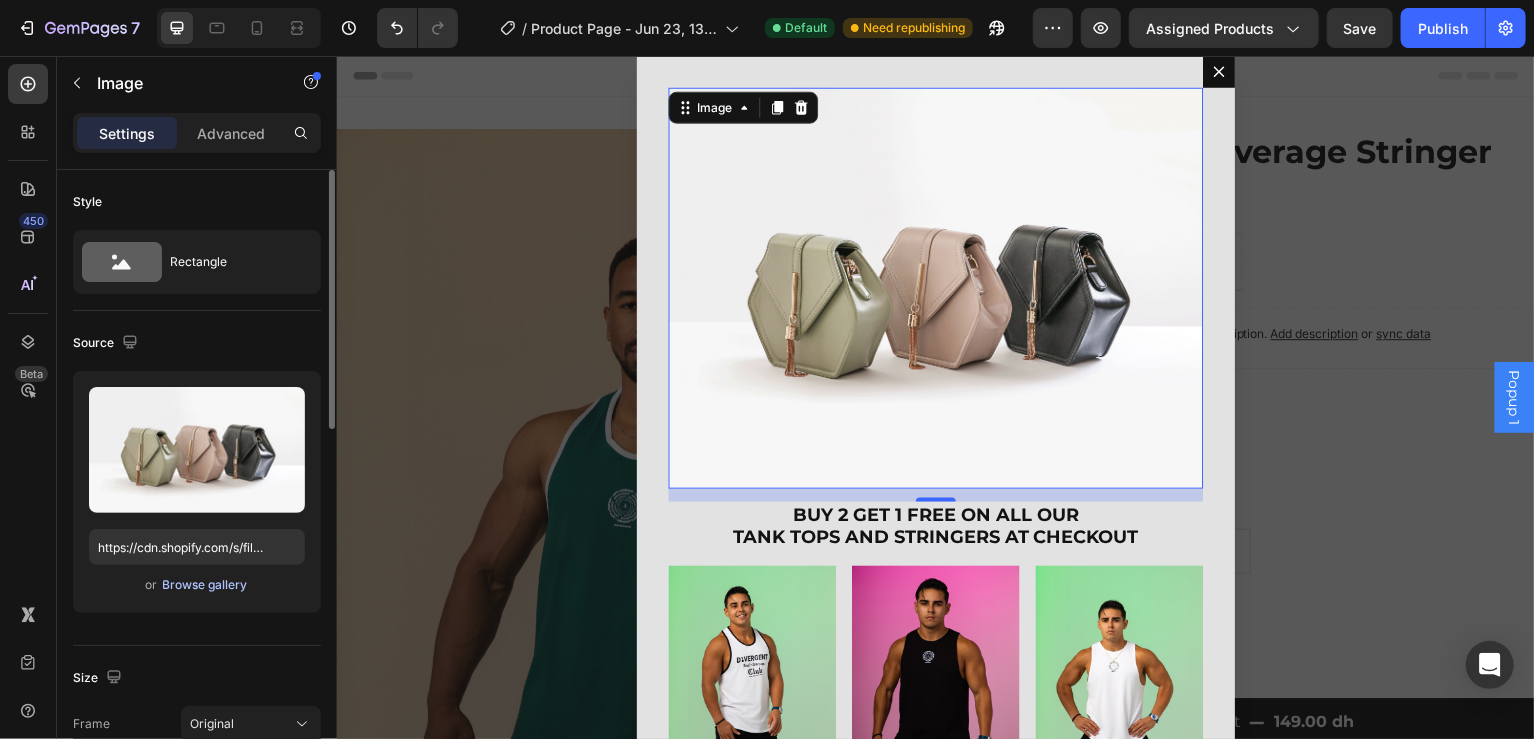 click on "Browse gallery" at bounding box center [205, 585] 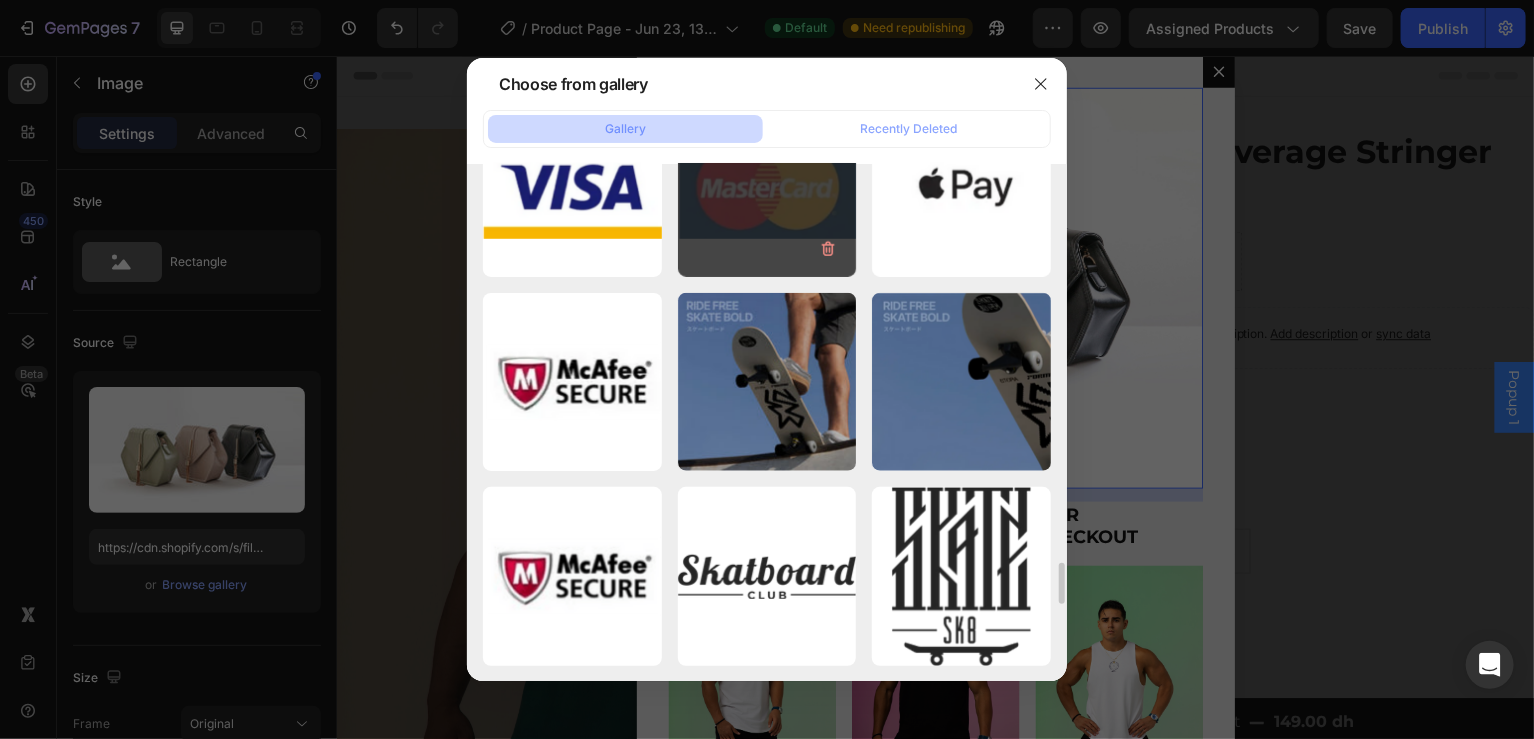 scroll, scrollTop: 4770, scrollLeft: 0, axis: vertical 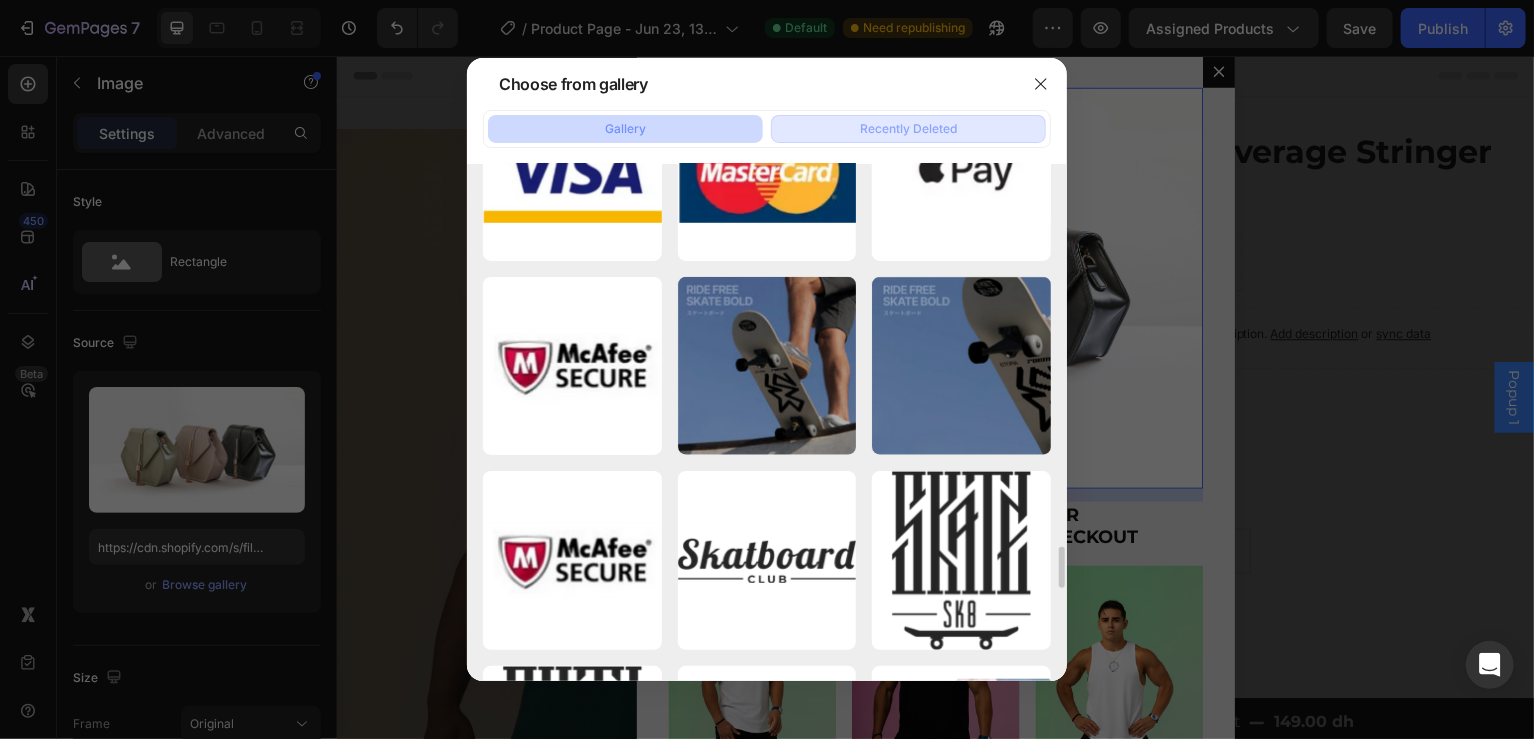 click on "Recently Deleted" 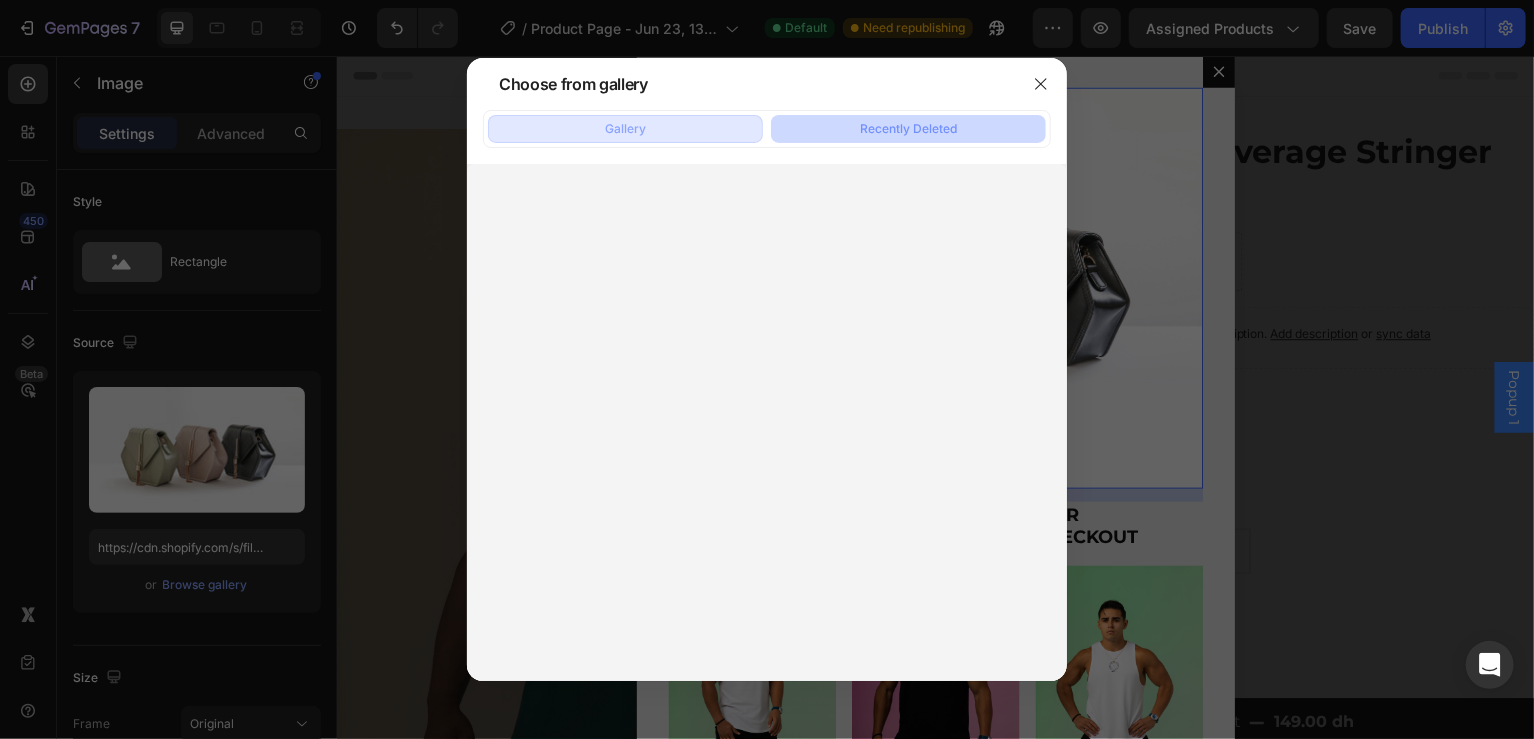 click on "Gallery" 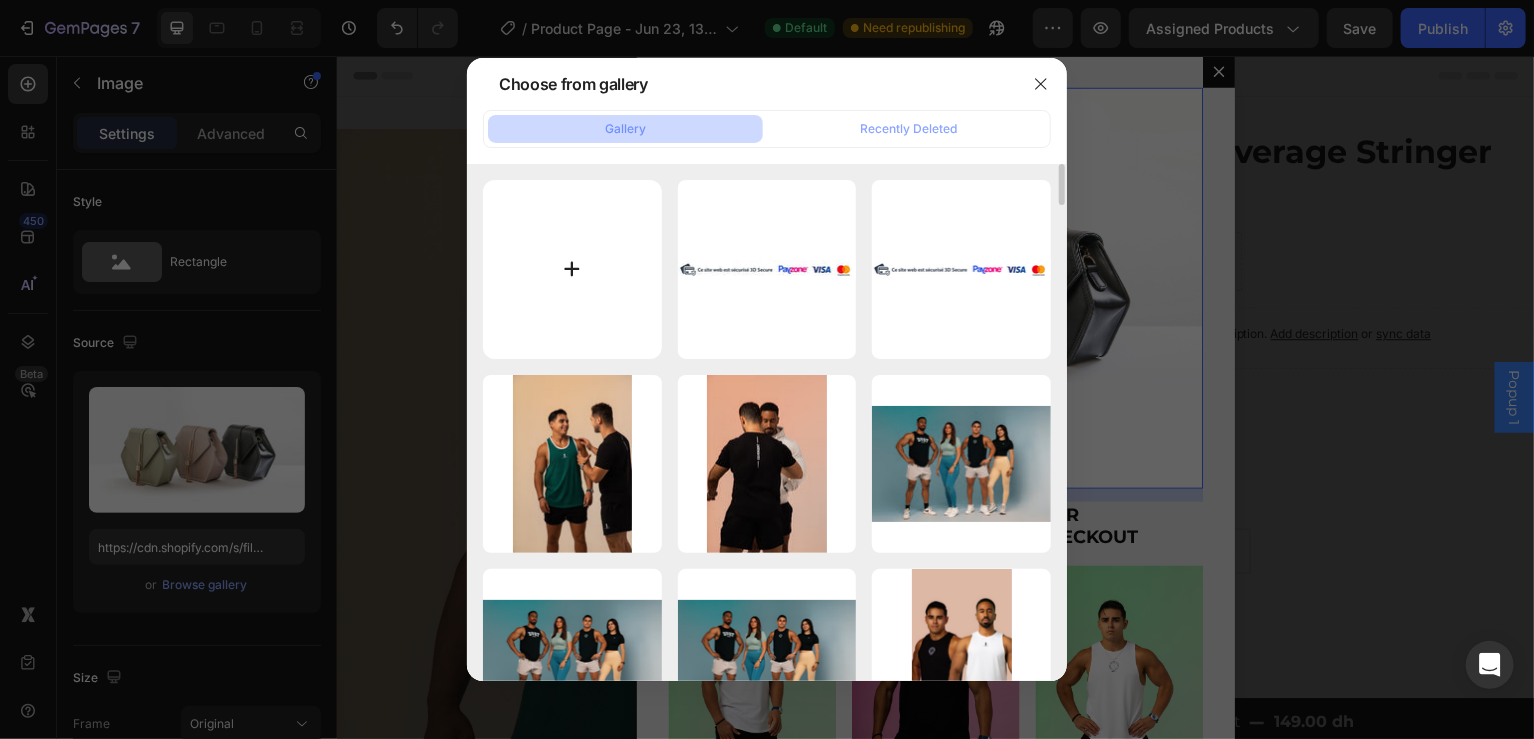 click at bounding box center [572, 269] 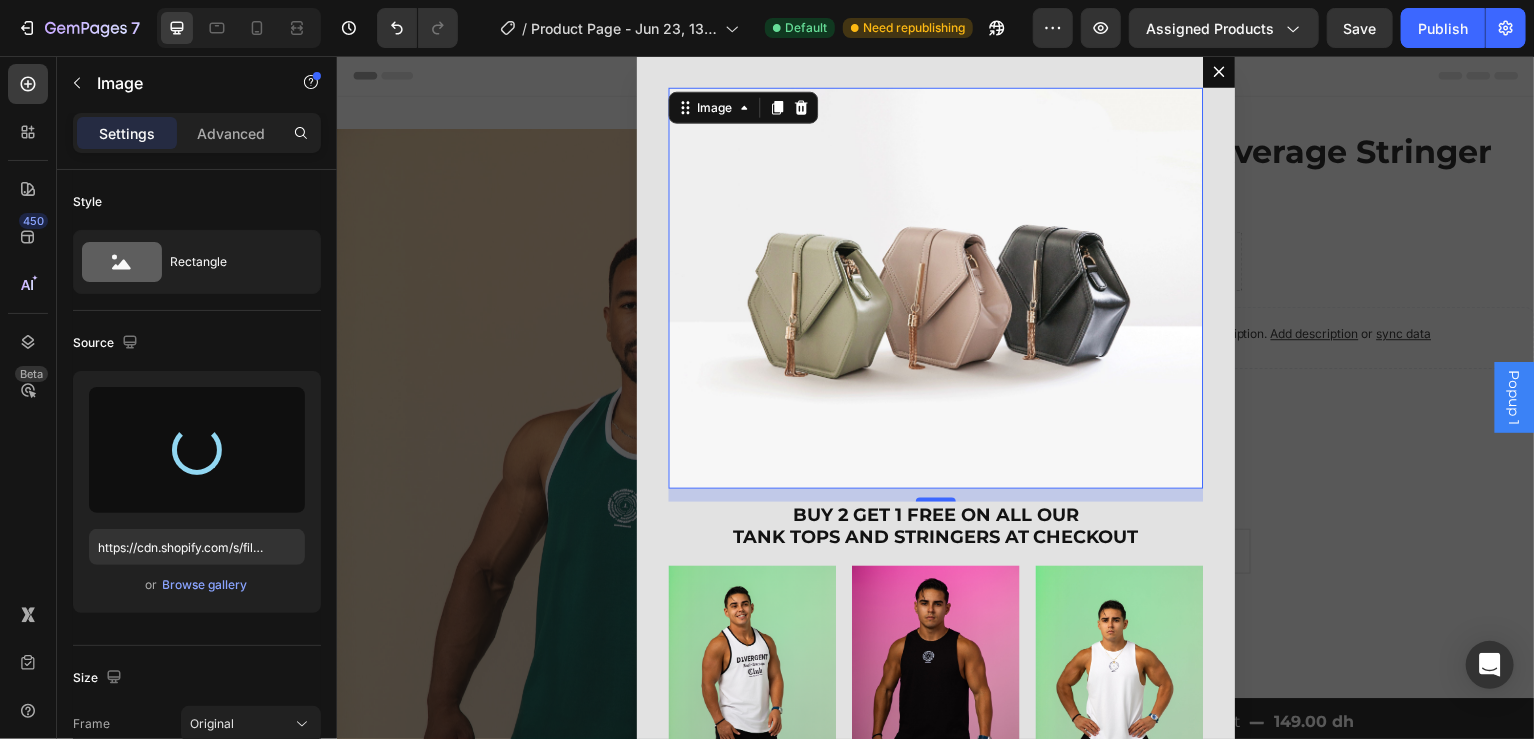type on "https://cdn.shopify.com/s/files/1/0612/7979/7346/files/gempages_552061980605678537-20c03a52-e9a9-4137-b1fd-62ad1008d9e6.png" 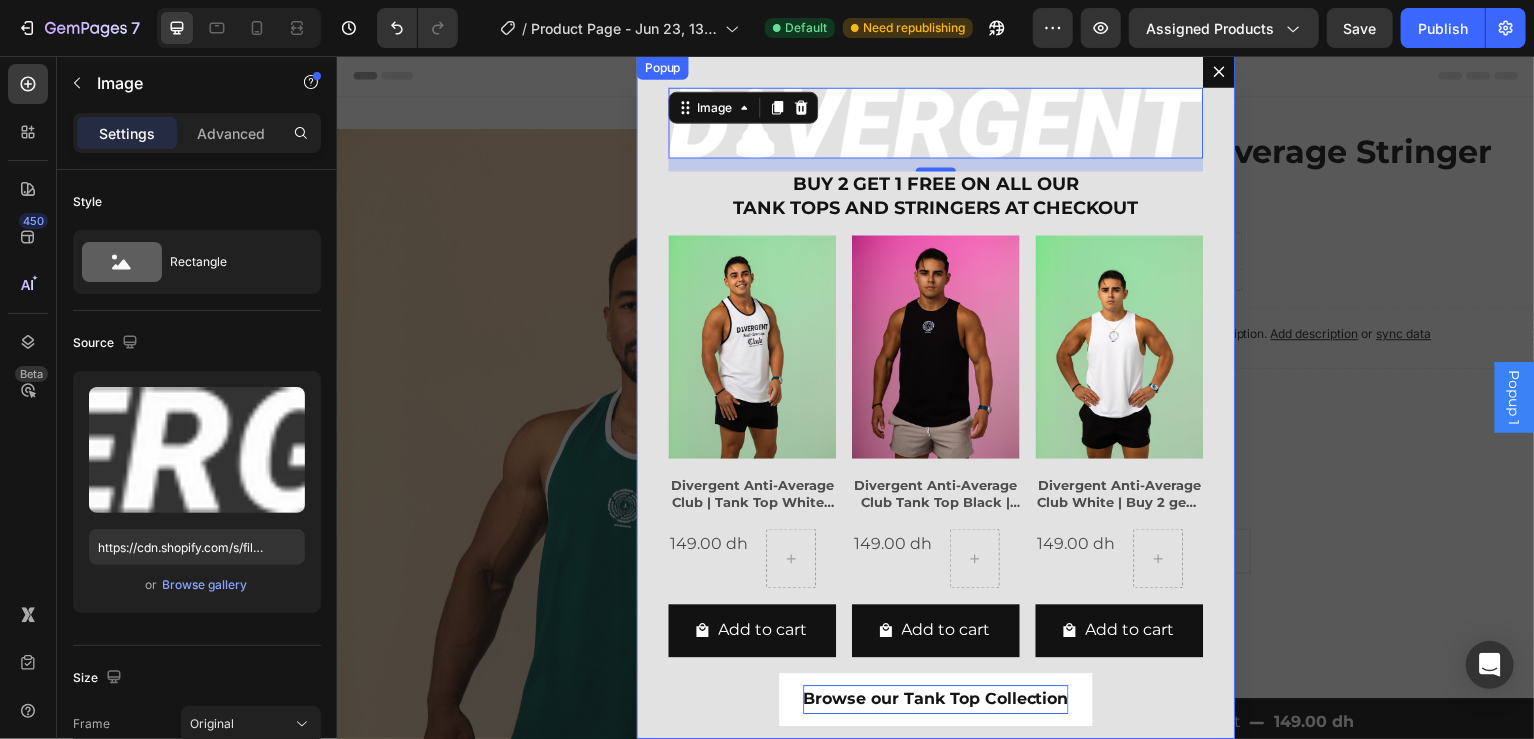 click on "Image   13 BUY 2 GET 1 FREE ON ALL OUR TANK TOPS AND STRINGERS AT CHECKOUT Heading Product Images Divergent Anti-Average Club | Tank Top White | Buy 2 get 1 For free Product Title 149.00 dh Product Price Product Price
Row Add to cart Add to Cart Row Related Products Product Images Divergent Anti-Average Club Tank Top Black | Buy 2 get 1 For free Product Title 149.00 dh Product Price Product Price
Row Add to cart Add to Cart Row Related Products Product Images Divergent Anti-Average Club White  | Buy 2 get 1 For free Product Title 149.00 dh Product Price Product Price
Row Add to cart Add to Cart Row Related Products Related Products Browse our Tank Top Collection Button" at bounding box center (936, 398) 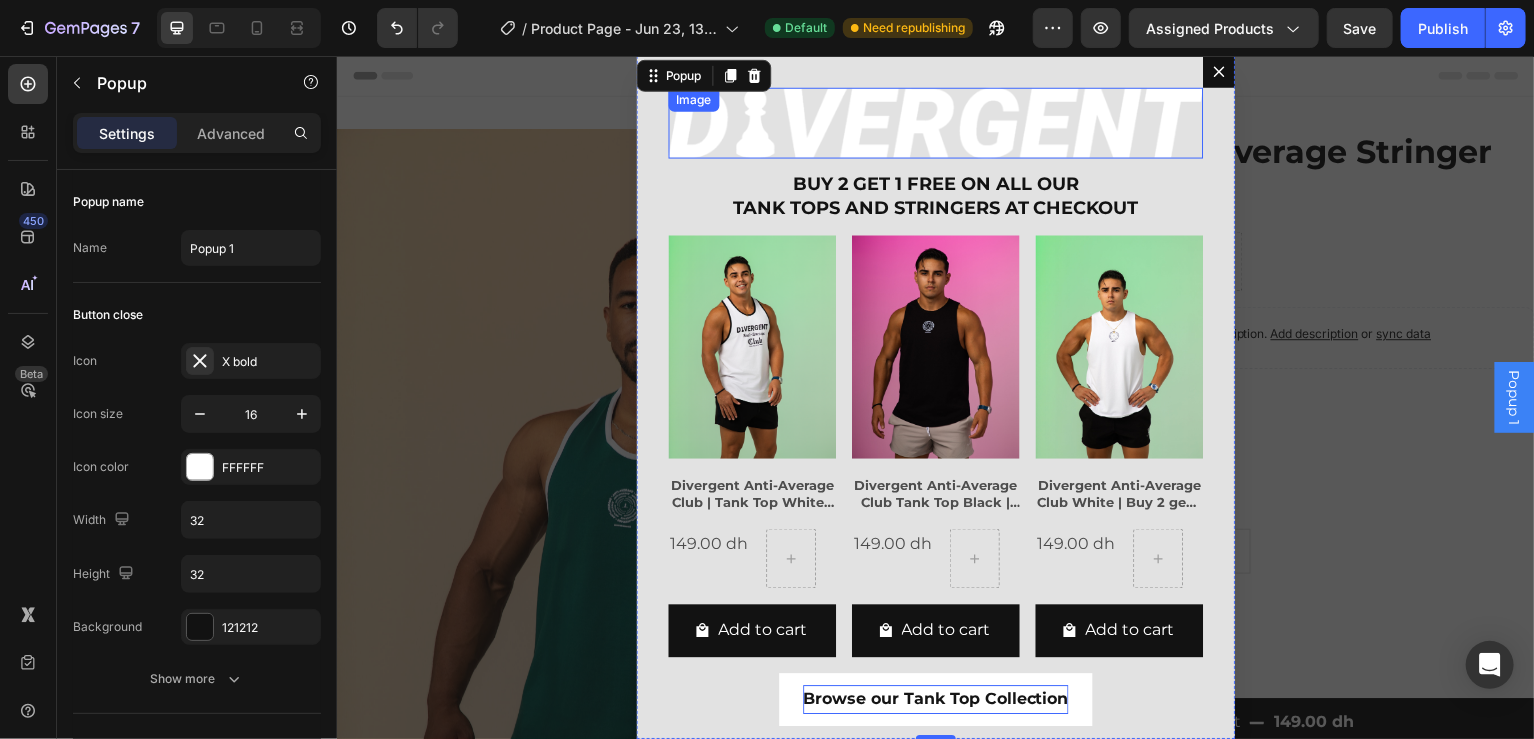 click at bounding box center [936, 123] 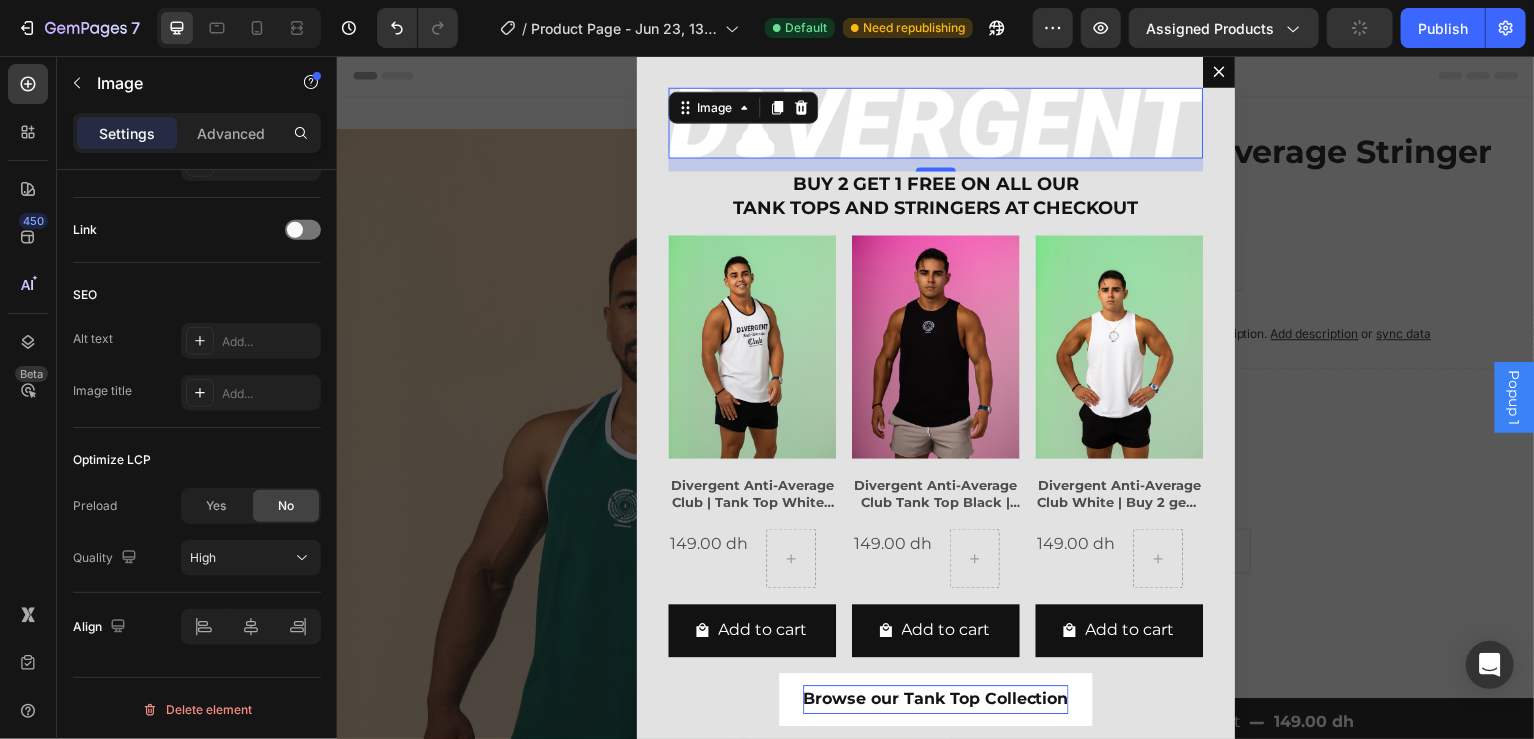 scroll, scrollTop: 0, scrollLeft: 0, axis: both 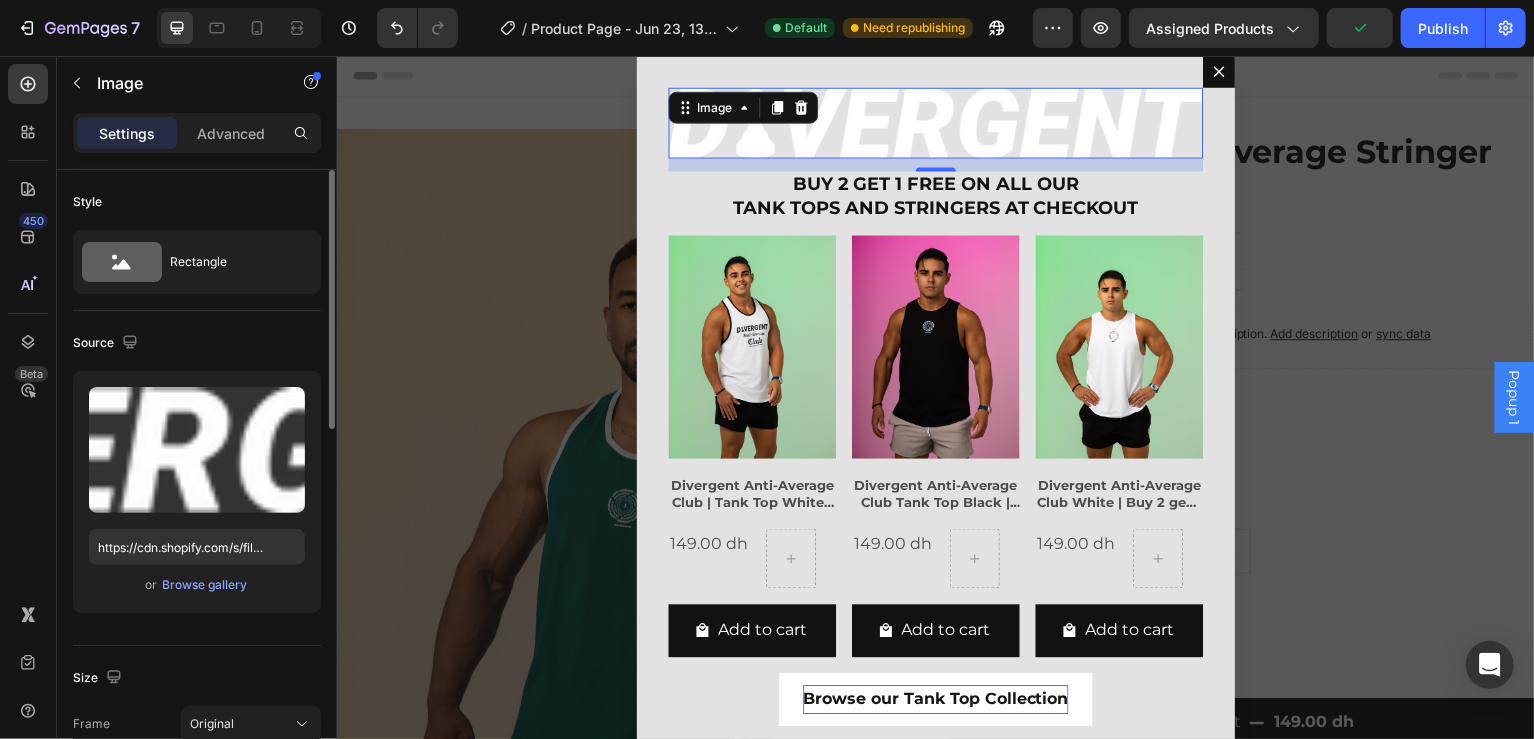 click on "Settings Advanced" at bounding box center (197, 141) 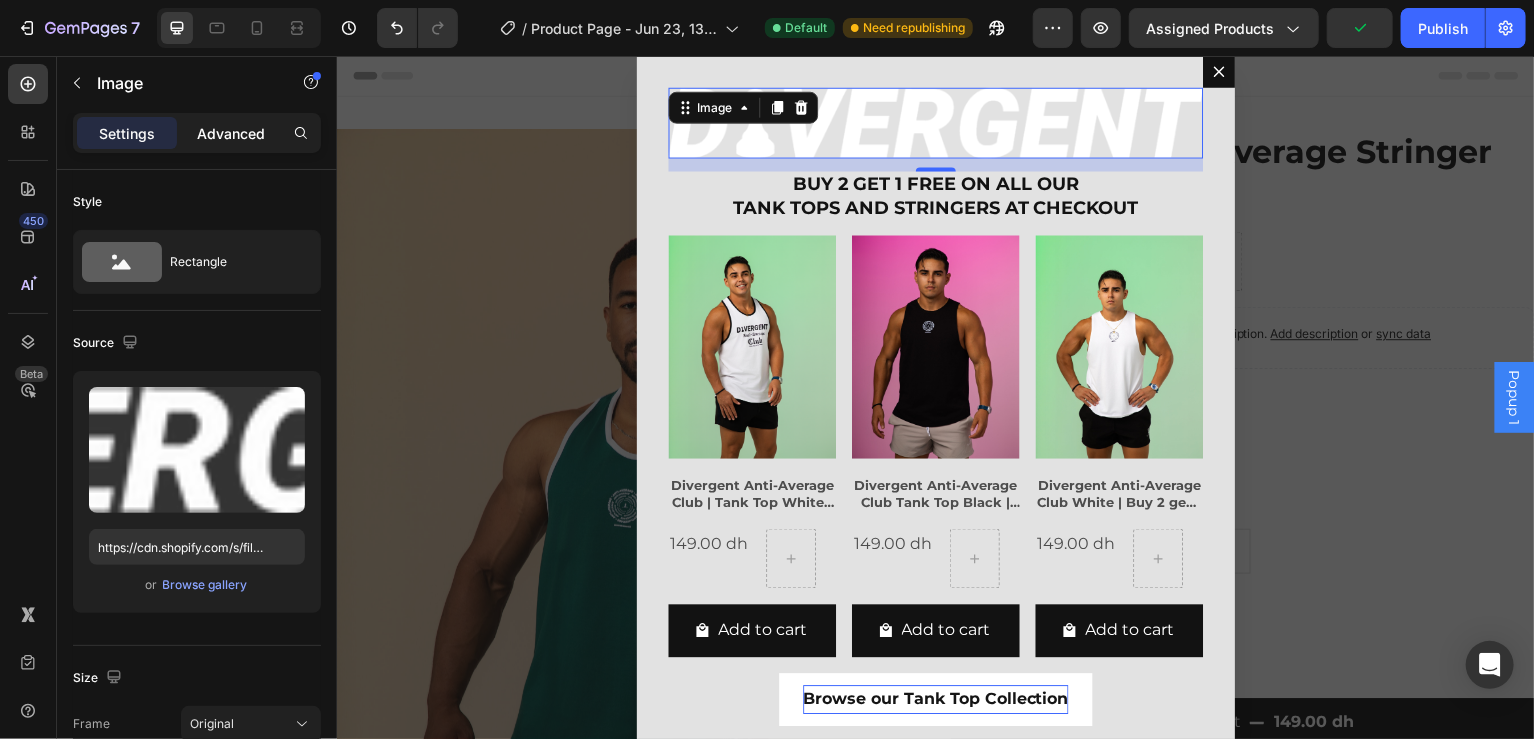 click on "Advanced" at bounding box center (231, 133) 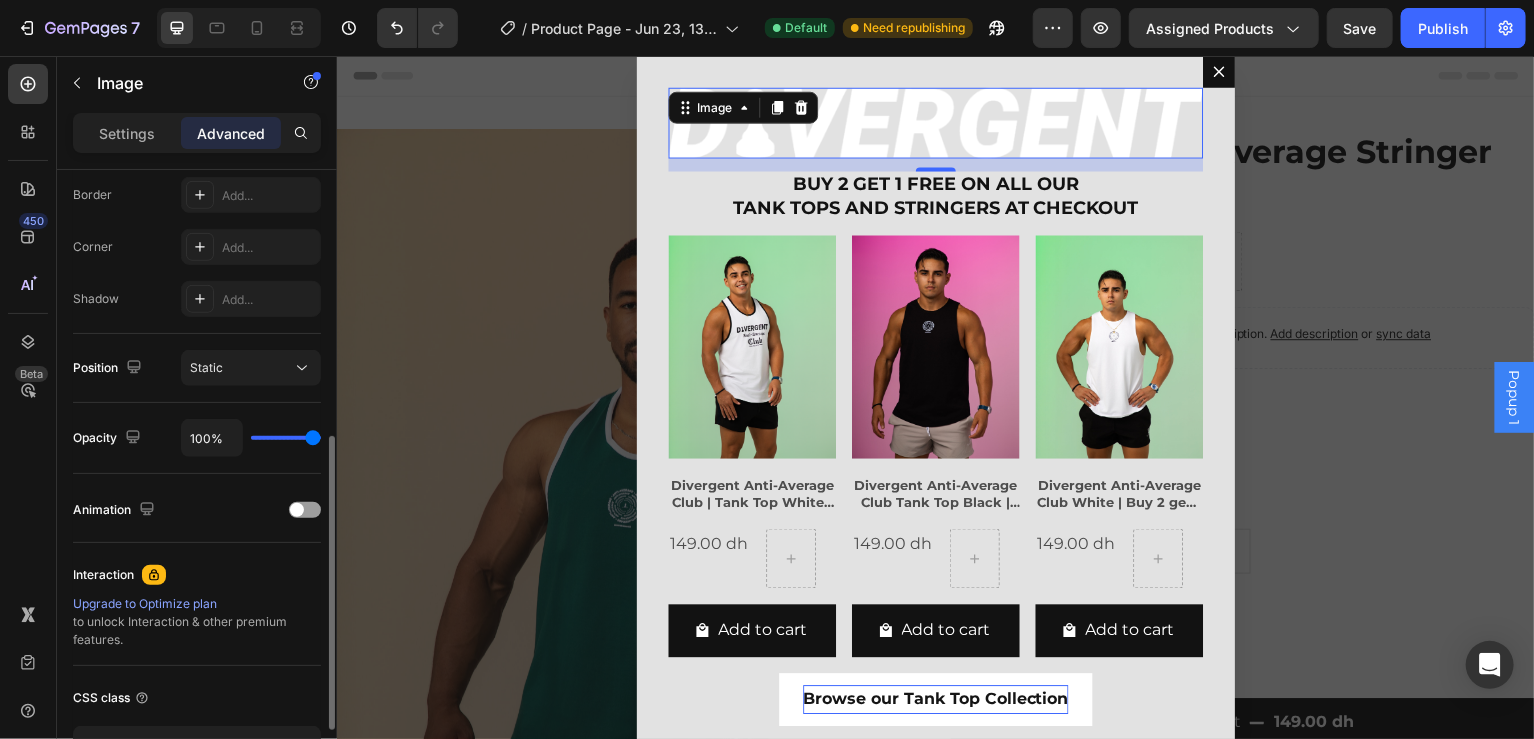 scroll, scrollTop: 705, scrollLeft: 0, axis: vertical 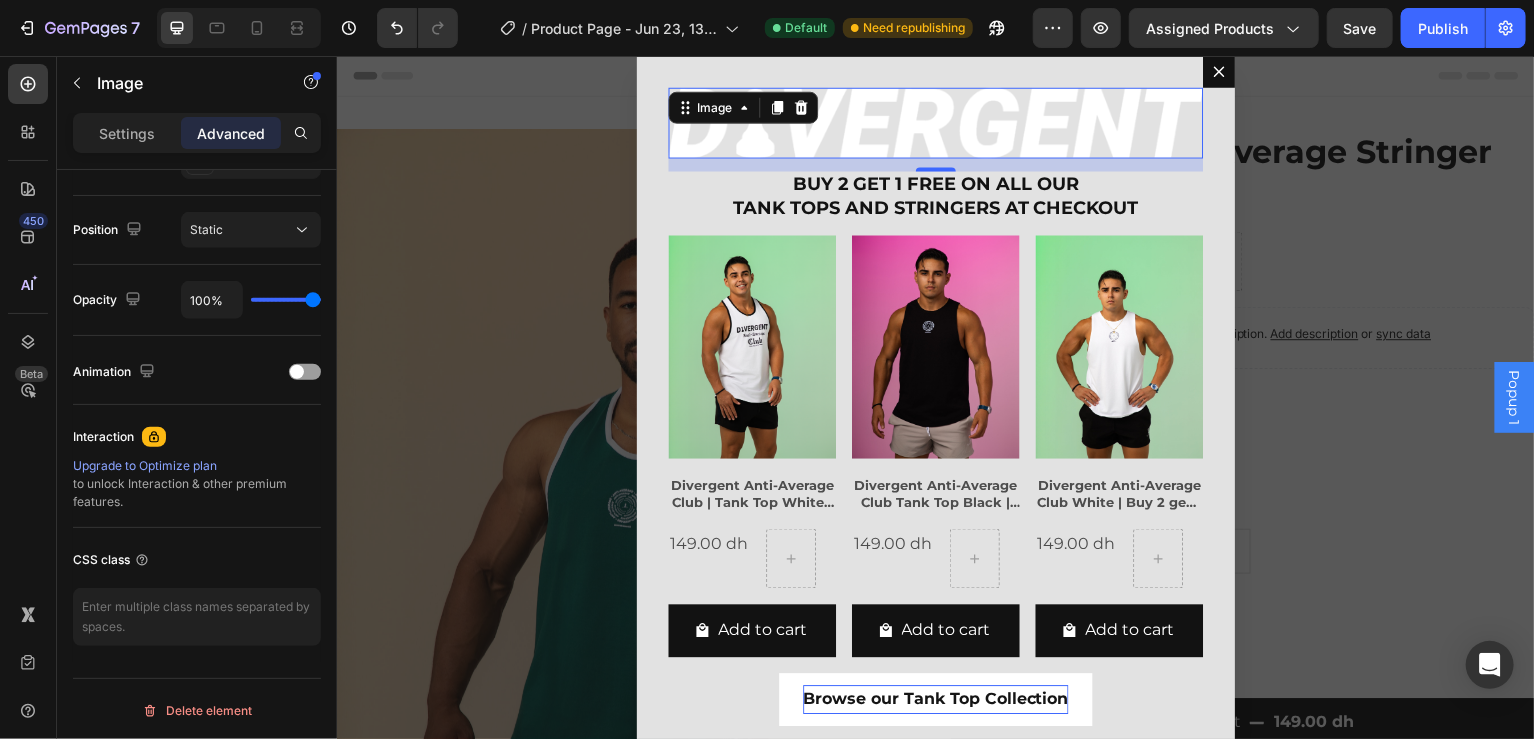 click at bounding box center (936, 123) 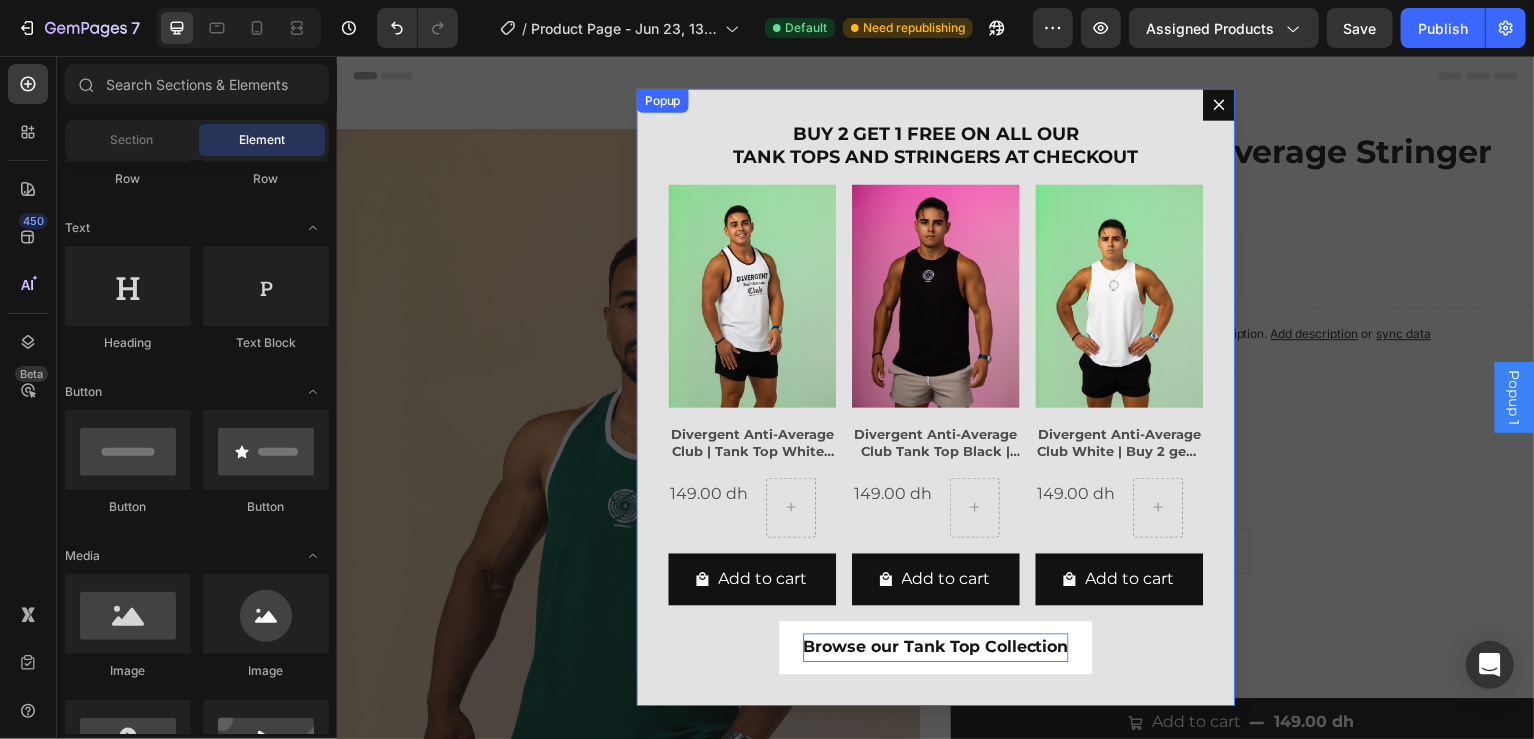 click on "BUY 2 GET 1 FREE ON ALL OUR TANK TOPS AND STRINGERS AT CHECKOUT Heading Product Images Divergent Anti-Average Club | Tank Top White | Buy 2 get 1 For free Product Title 149.00 dh Product Price Product Price
Row Add to cart Add to Cart Row Related Products Product Images Divergent Anti-Average Club Tank Top Black | Buy 2 get 1 For free Product Title 149.00 dh Product Price Product Price
Row Add to cart Add to Cart Row Related Products Product Images Divergent Anti-Average Club White  | Buy 2 get 1 For free Product Title 149.00 dh Product Price Product Price
Row Add to cart Add to Cart Row Related Products Related Products Browse our Tank Top Collection Button" at bounding box center [936, 398] 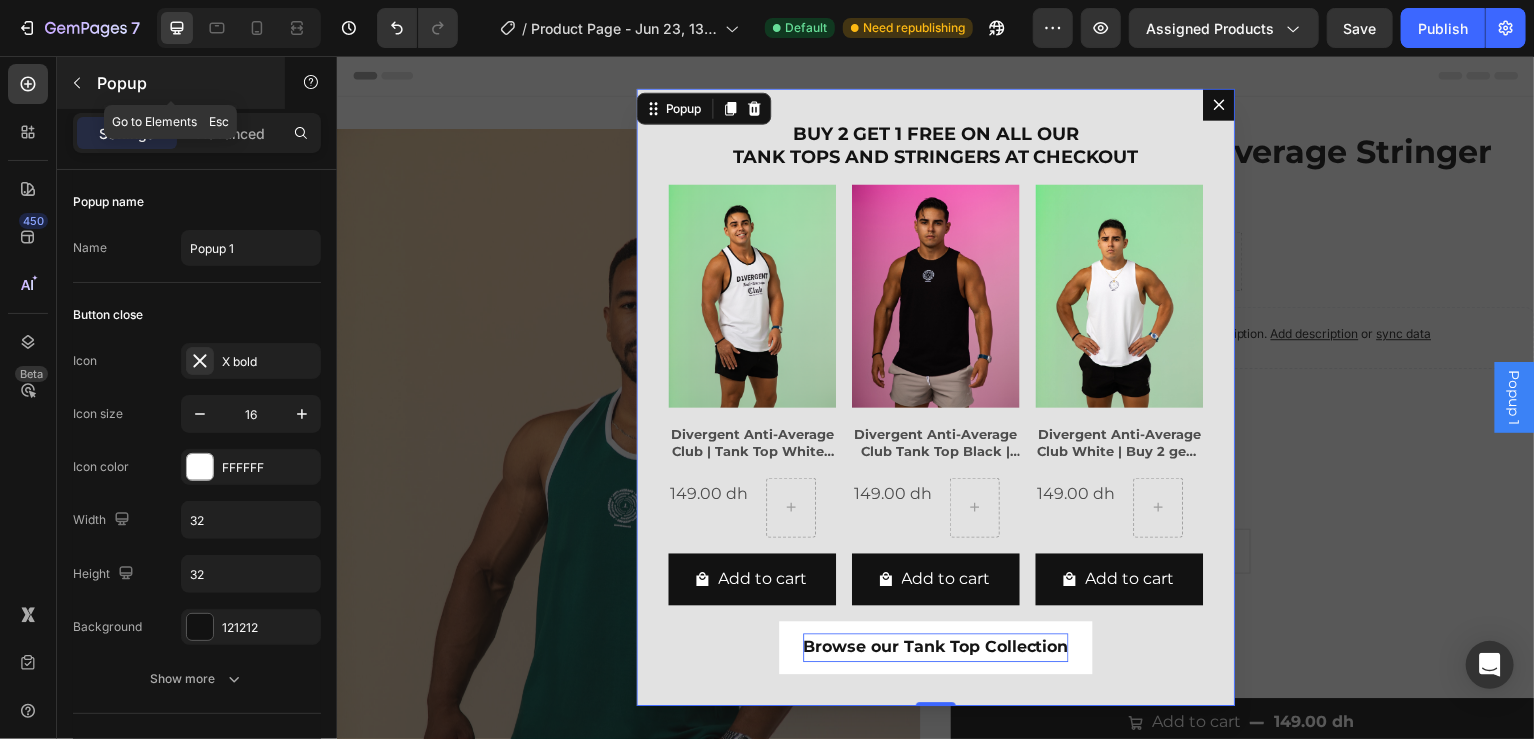 click on "Popup" at bounding box center [171, 83] 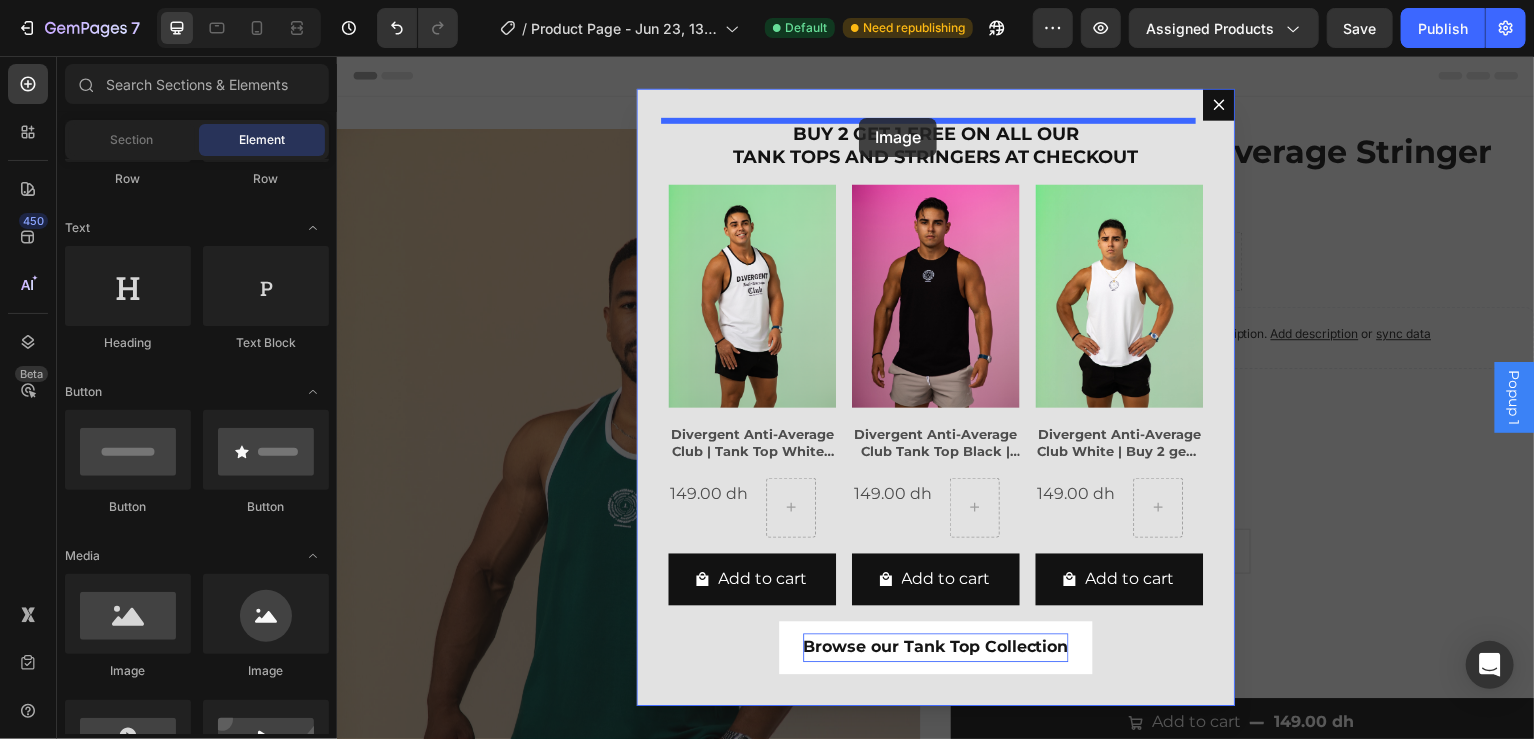 drag, startPoint x: 511, startPoint y: 692, endPoint x: 859, endPoint y: 113, distance: 675.53314 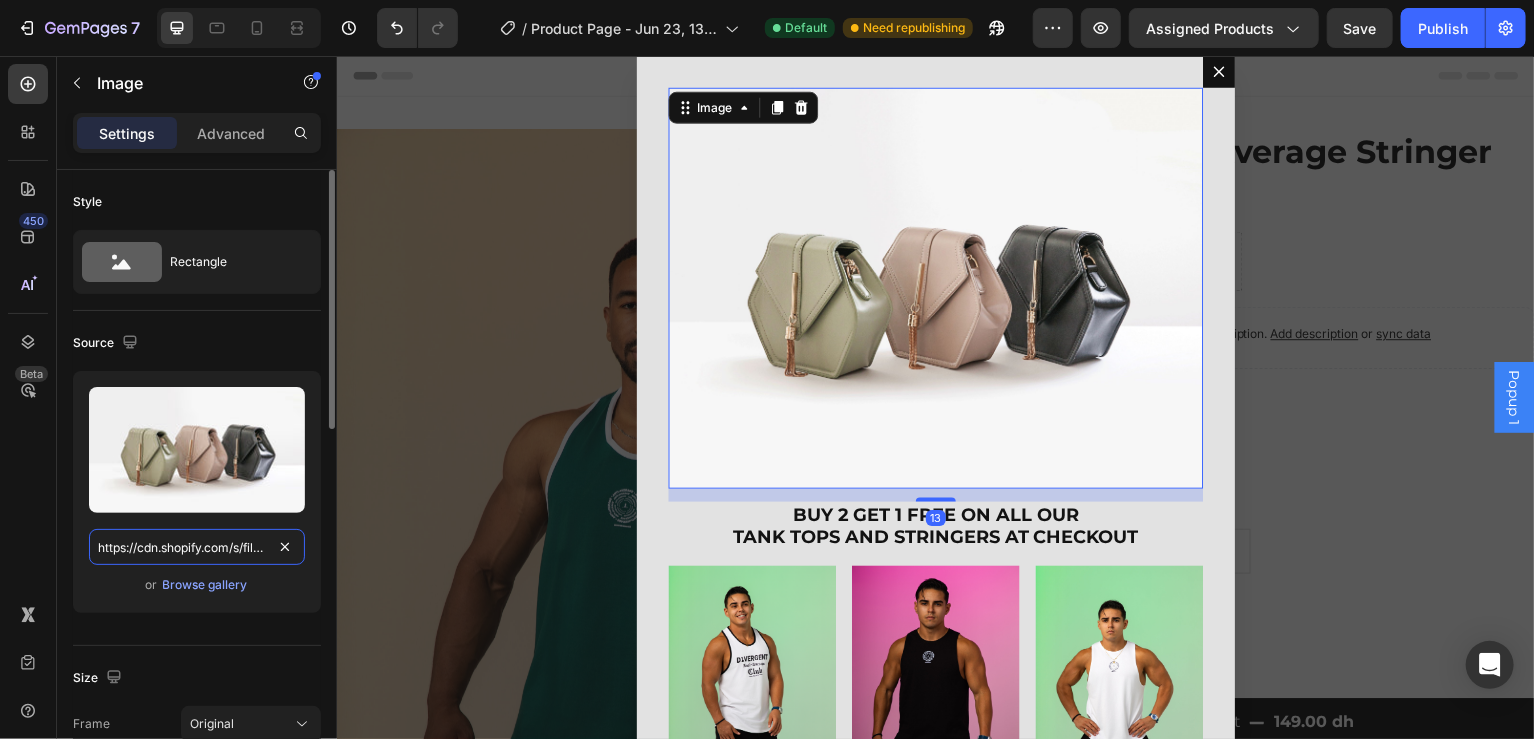 click on "https://cdn.shopify.com/s/files/1/2005/9307/files/image_demo.jpg" at bounding box center (197, 547) 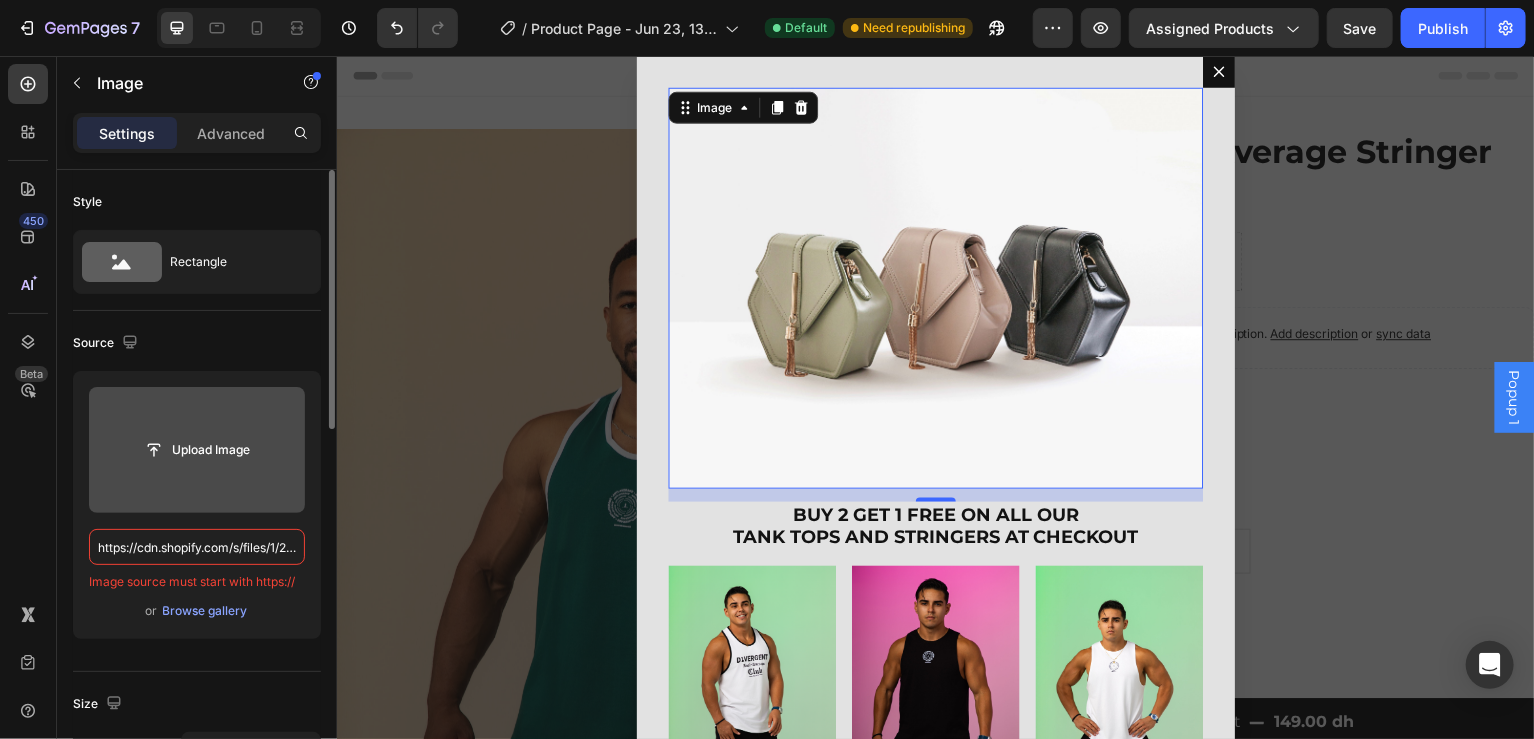 click at bounding box center (197, 450) 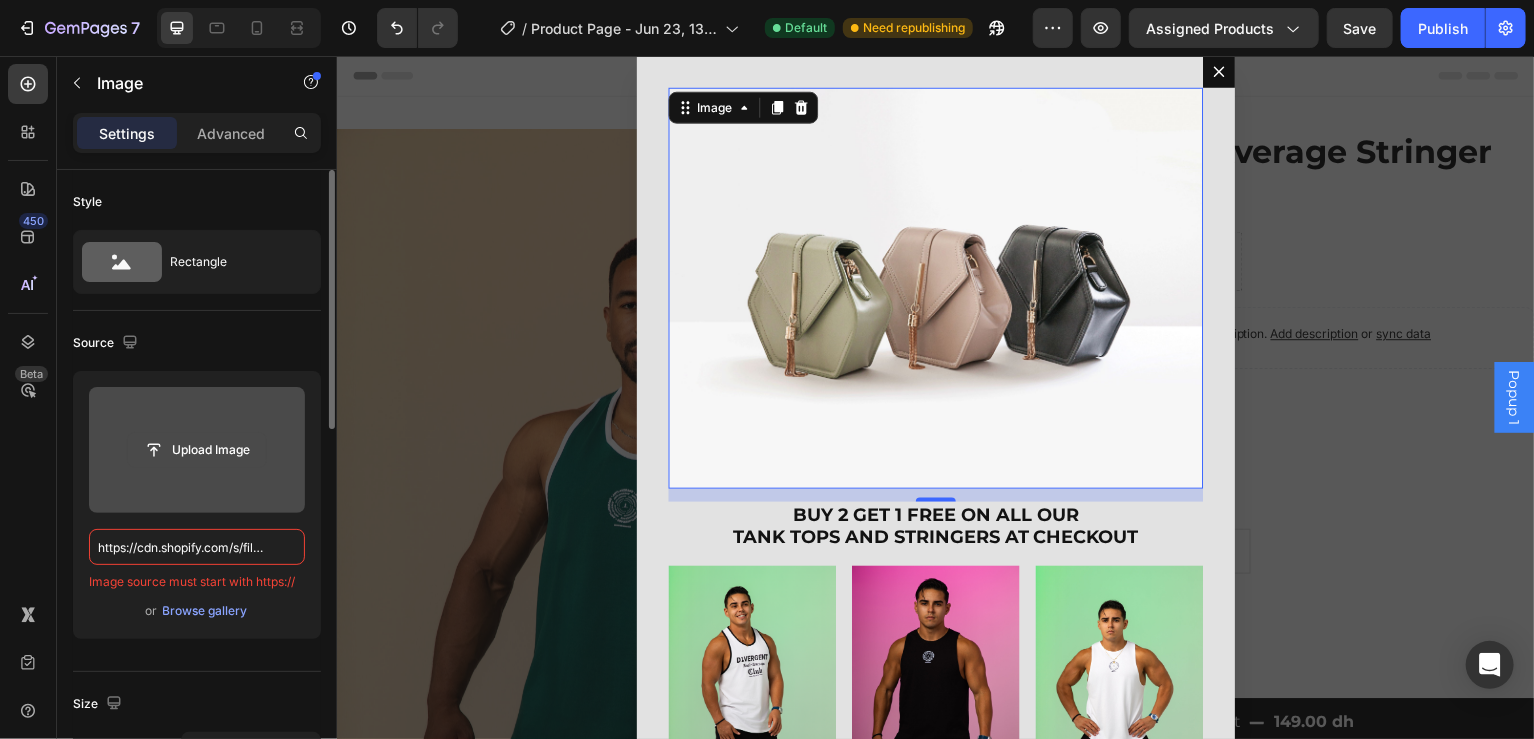 click 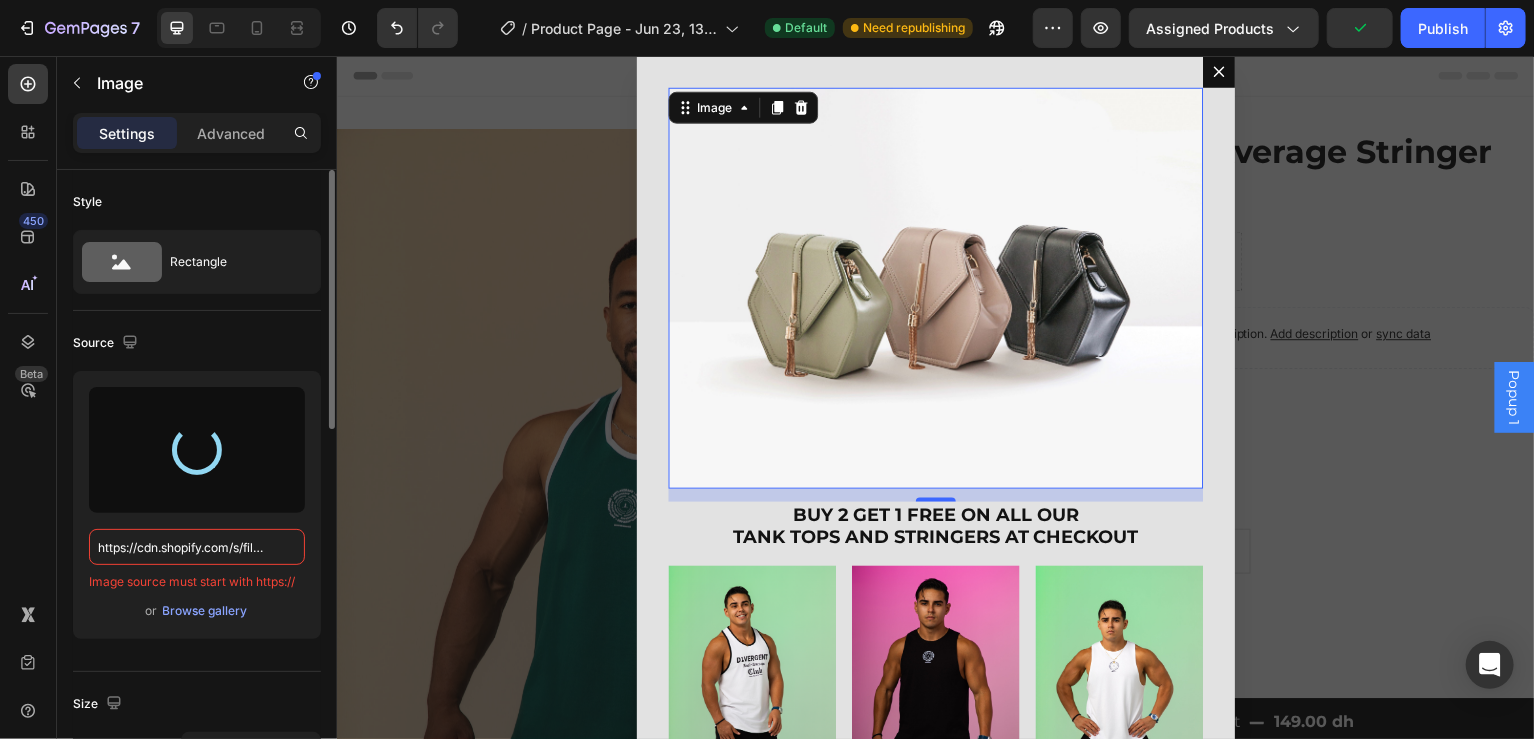 type on "https://cdn.shopify.com/s/files/1/0612/7979/7346/files/gempages_552061980605678537-2b7c876d-e65d-4056-809f-f896eb08f171.png" 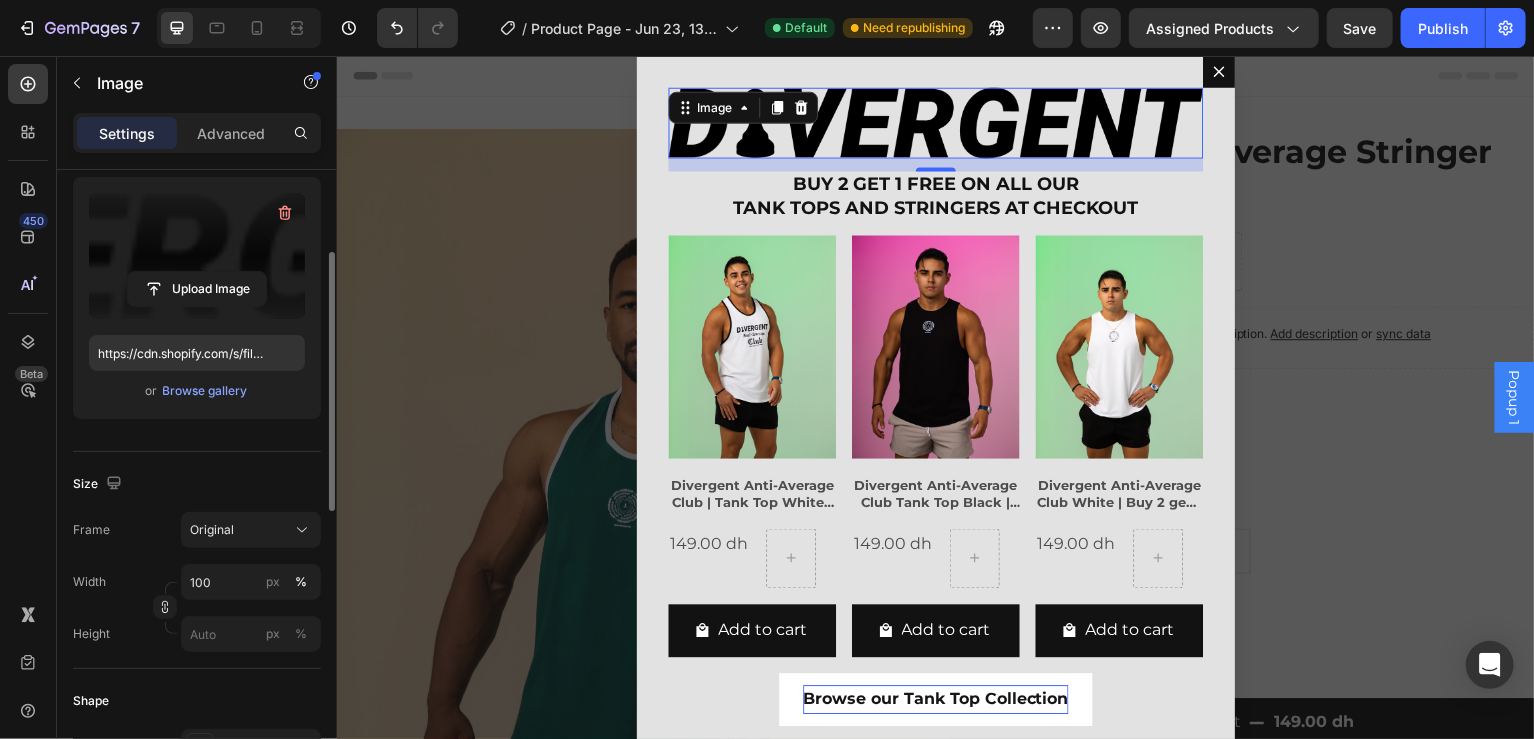 scroll, scrollTop: 195, scrollLeft: 0, axis: vertical 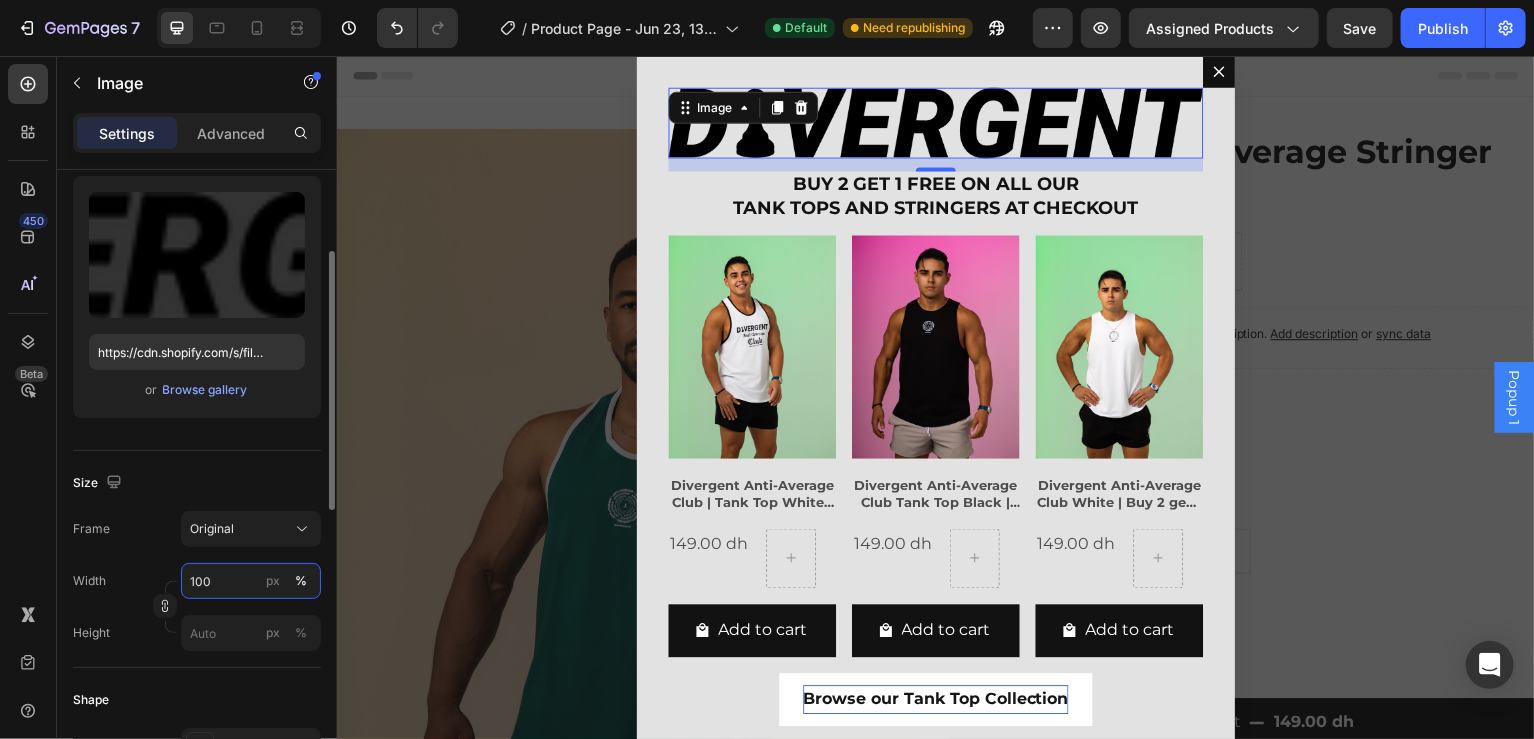 click on "100" at bounding box center (251, 581) 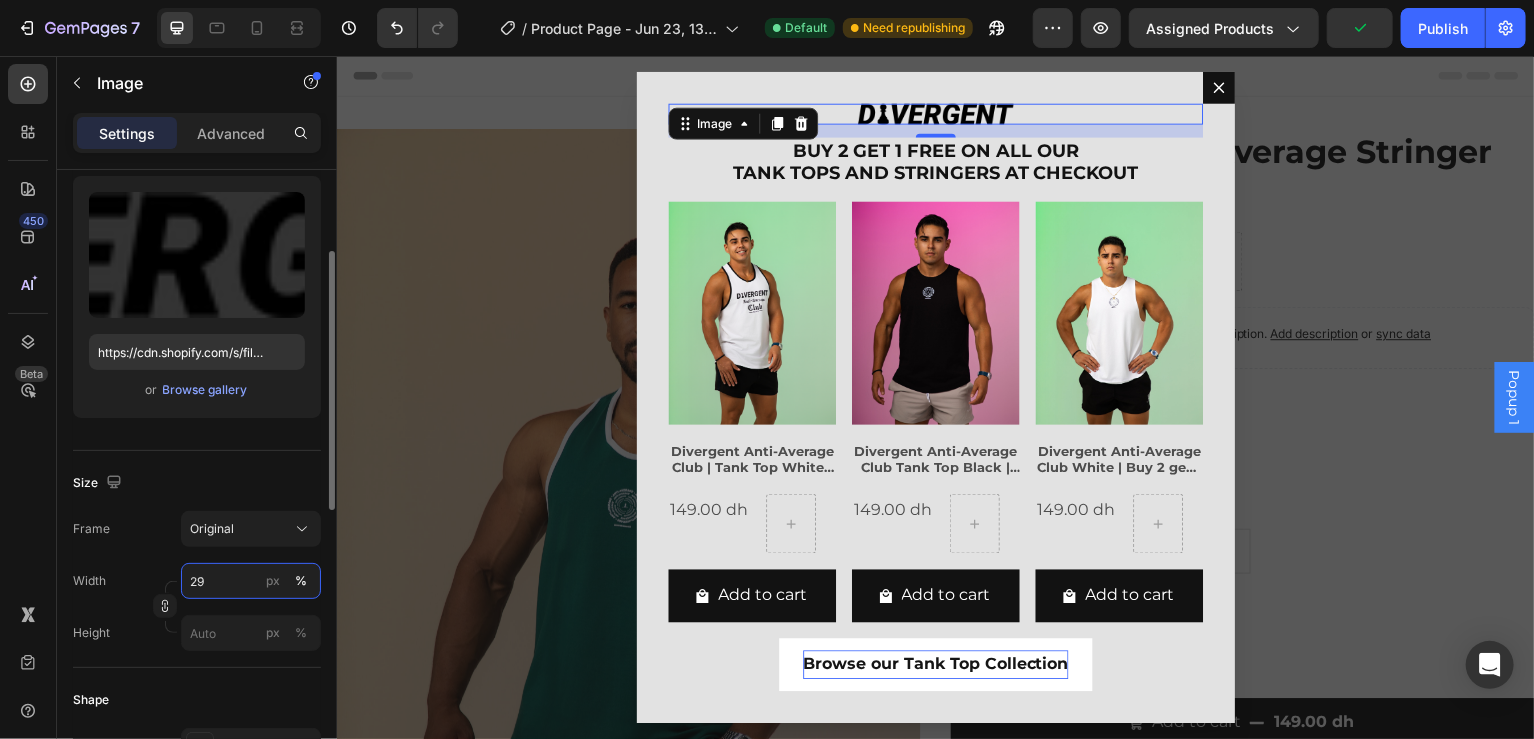 type on "28" 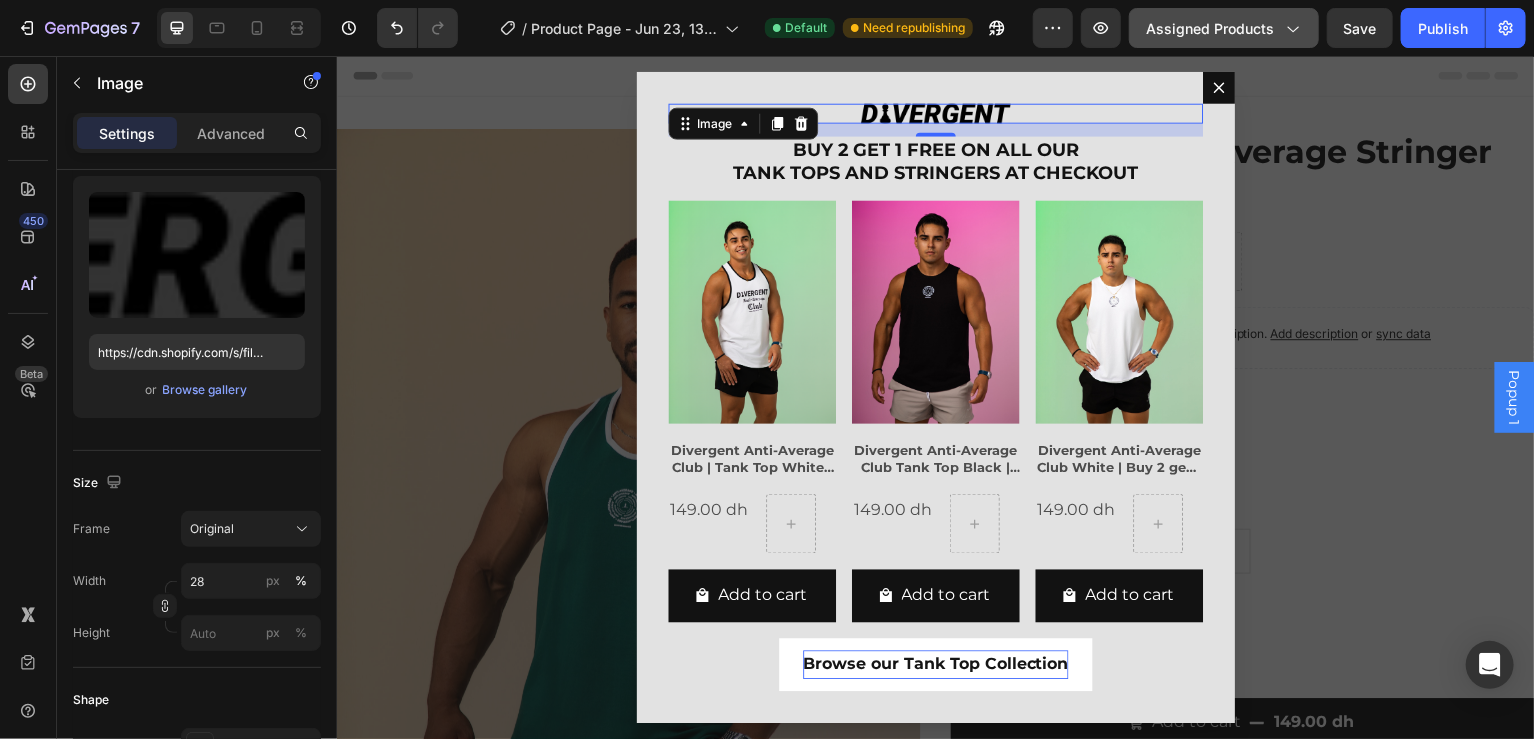 click on "Assigned Products" at bounding box center (1224, 28) 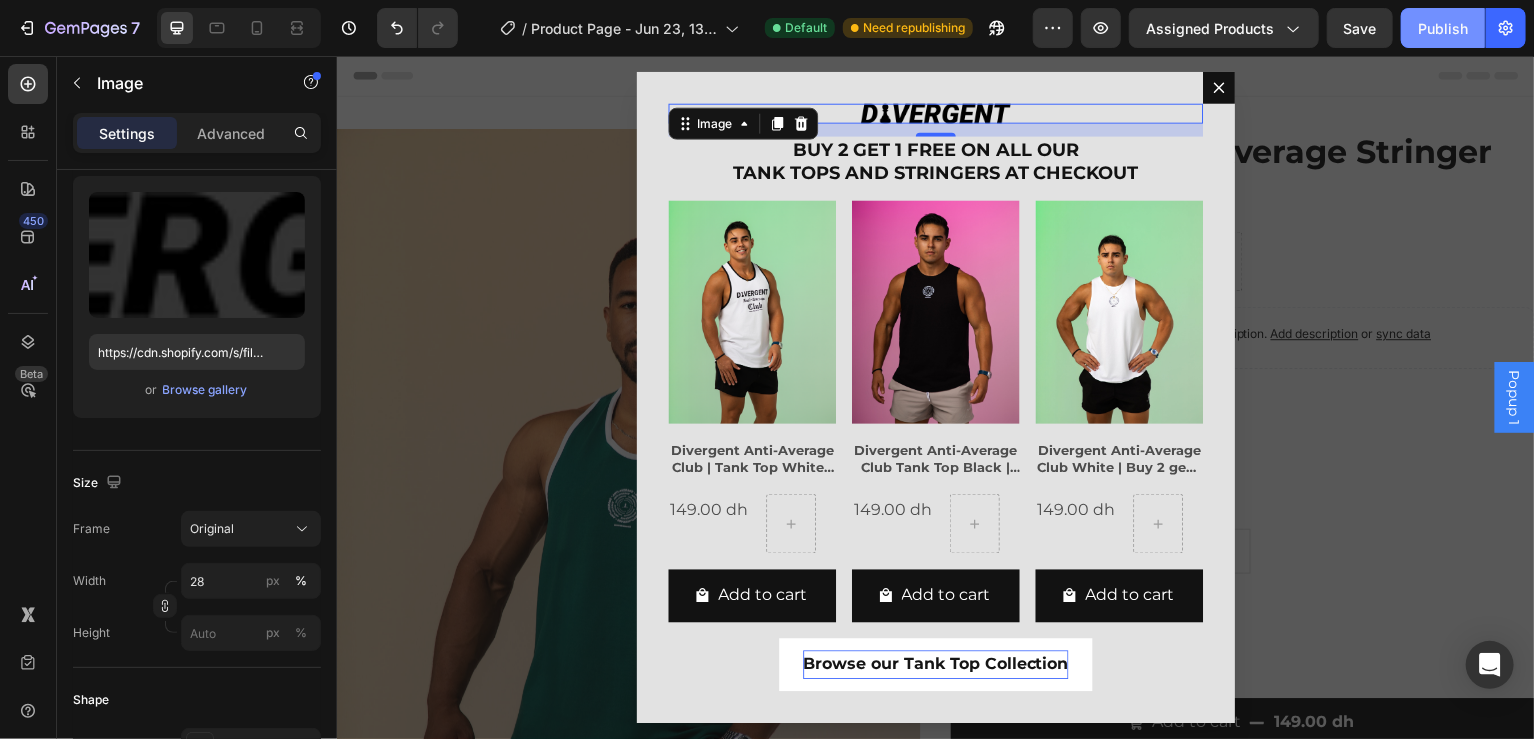 click on "Publish" 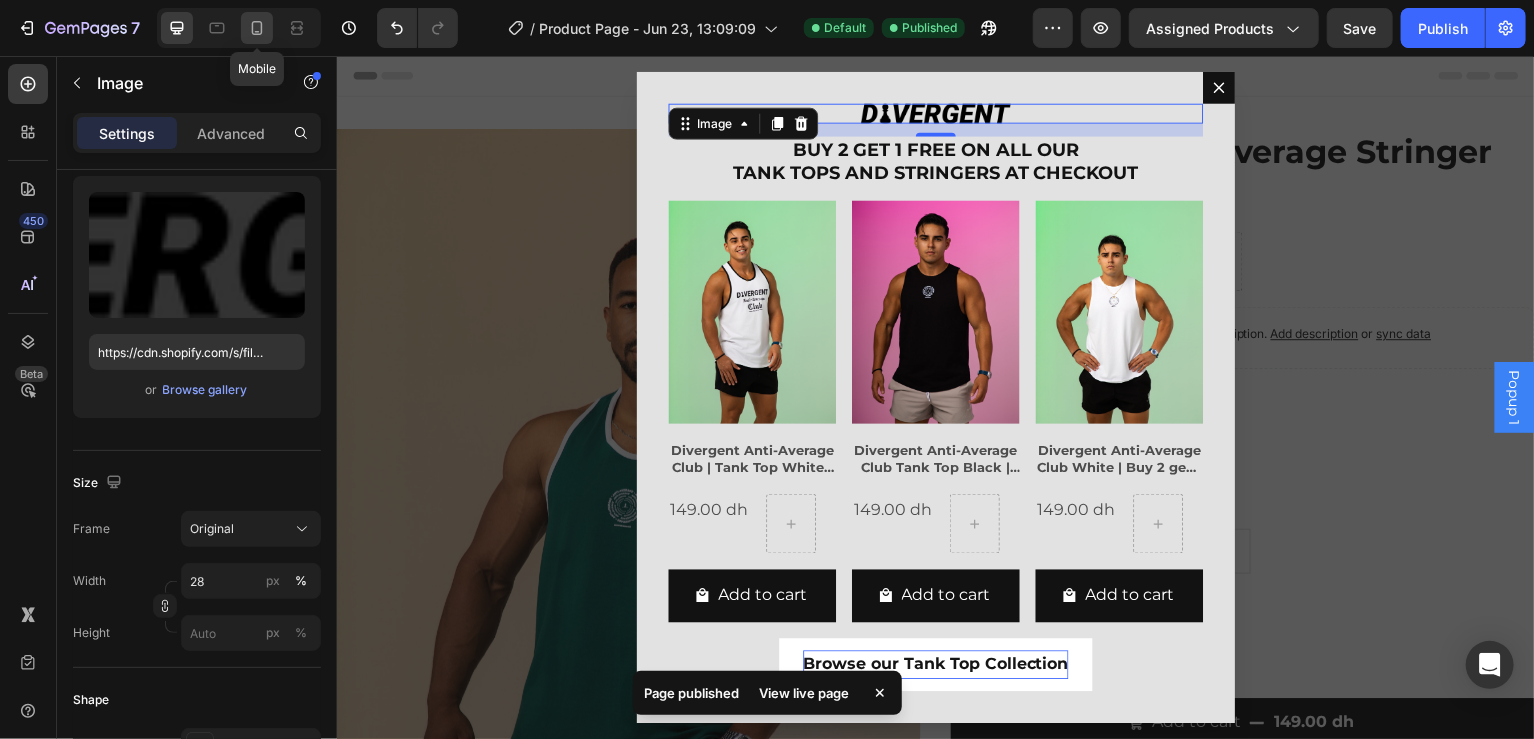 click 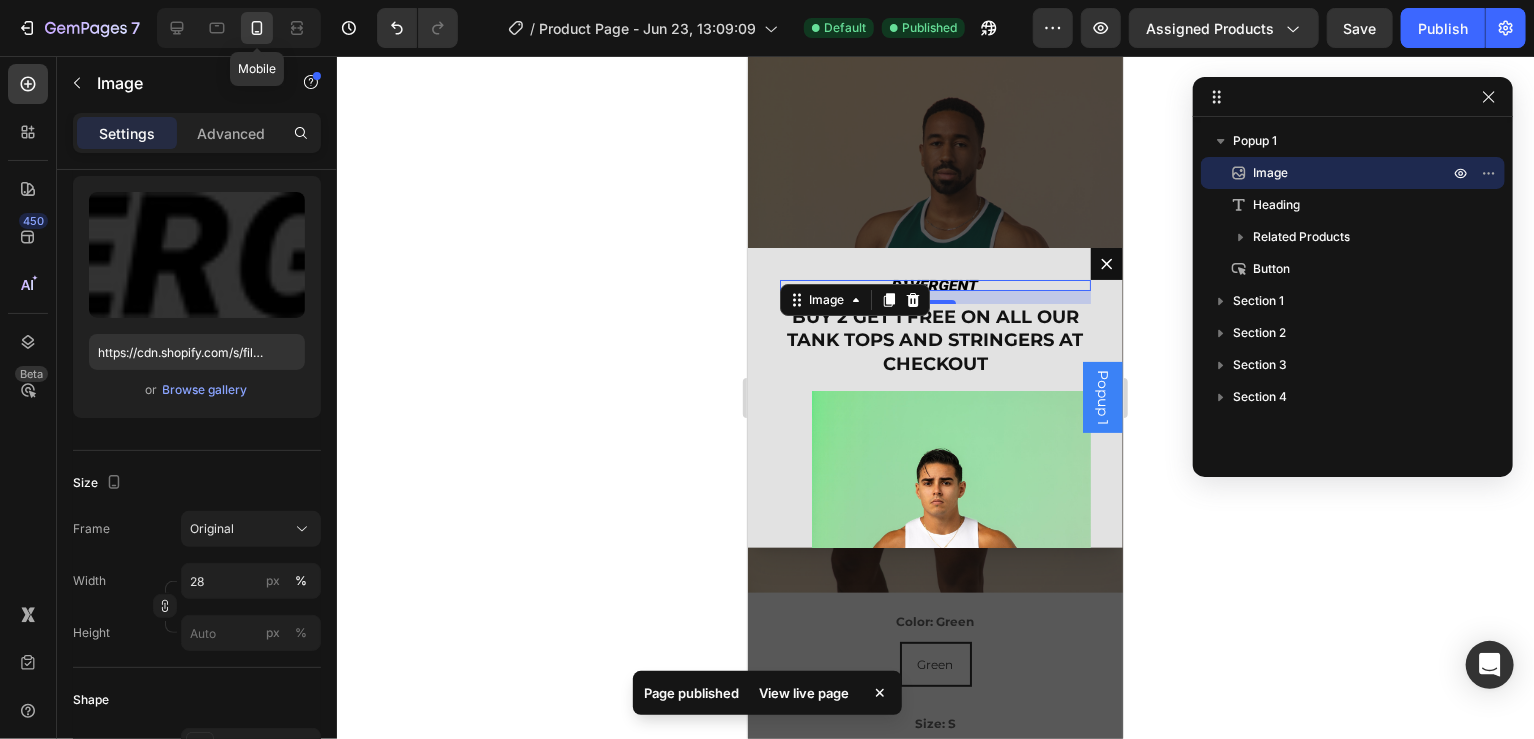 scroll, scrollTop: 153, scrollLeft: 0, axis: vertical 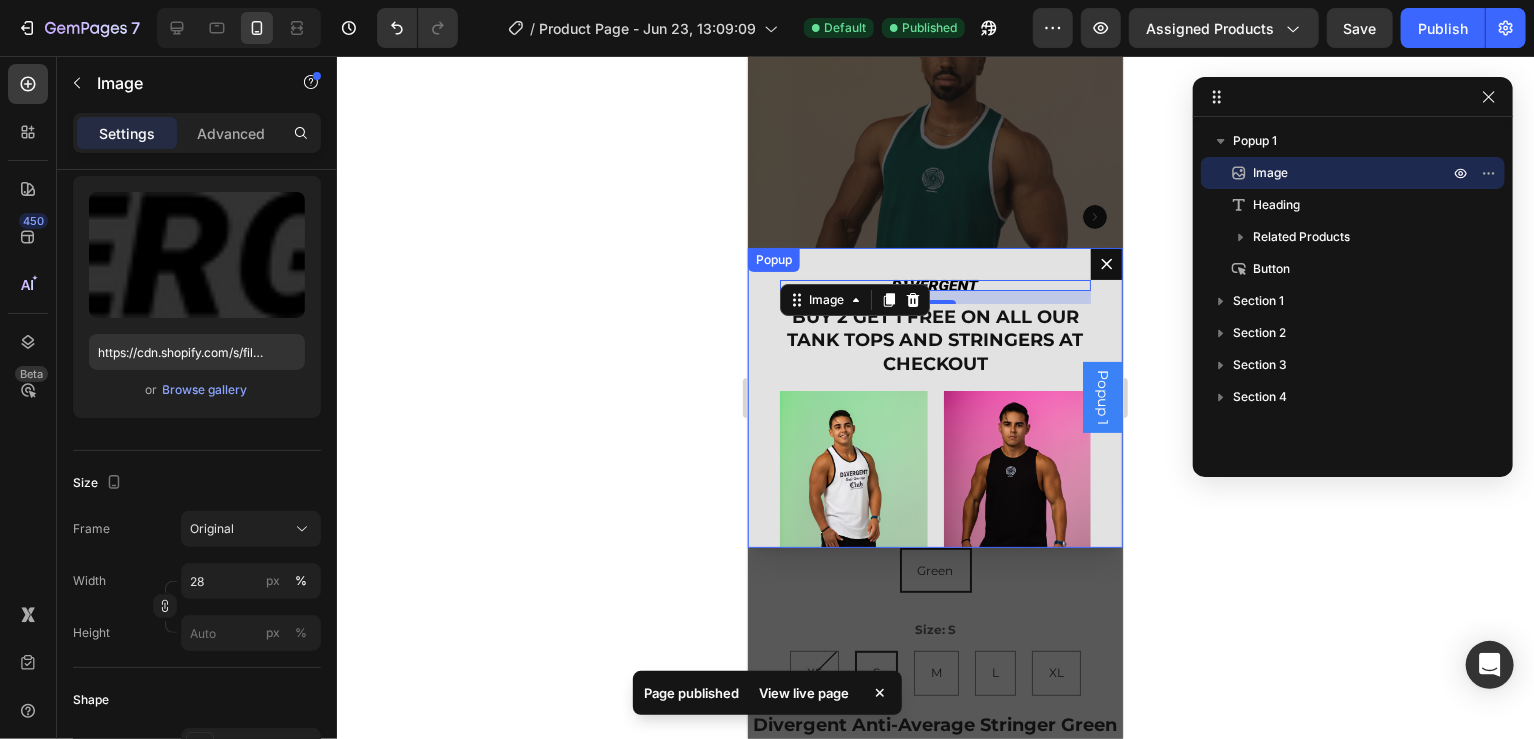 click on "Image   13 BUY 2 GET 1 FREE ON ALL OUR TANK TOPS AND STRINGERS AT CHECKOUT Heading Product Images Divergent Anti-Average Club | Tank Top White | Buy 2 get 1 For free Product Title 149.00 dh Product Price Product Price
Row Add to cart Add to Cart Row Related Products Product Images Divergent Anti-Average Club Tank Top Black | Buy 2 get 1 For free Product Title 149.00 dh Product Price Product Price
Row Add to cart Add to Cart Row Related Products Product Images Divergent Anti-Average Club White  | Buy 2 get 1 For free Product Title 149.00 dh Product Price Product Price
Row Add to cart Add to Cart Row Related Products Related Products Browse our Tank Top Collection Button" at bounding box center [934, 397] 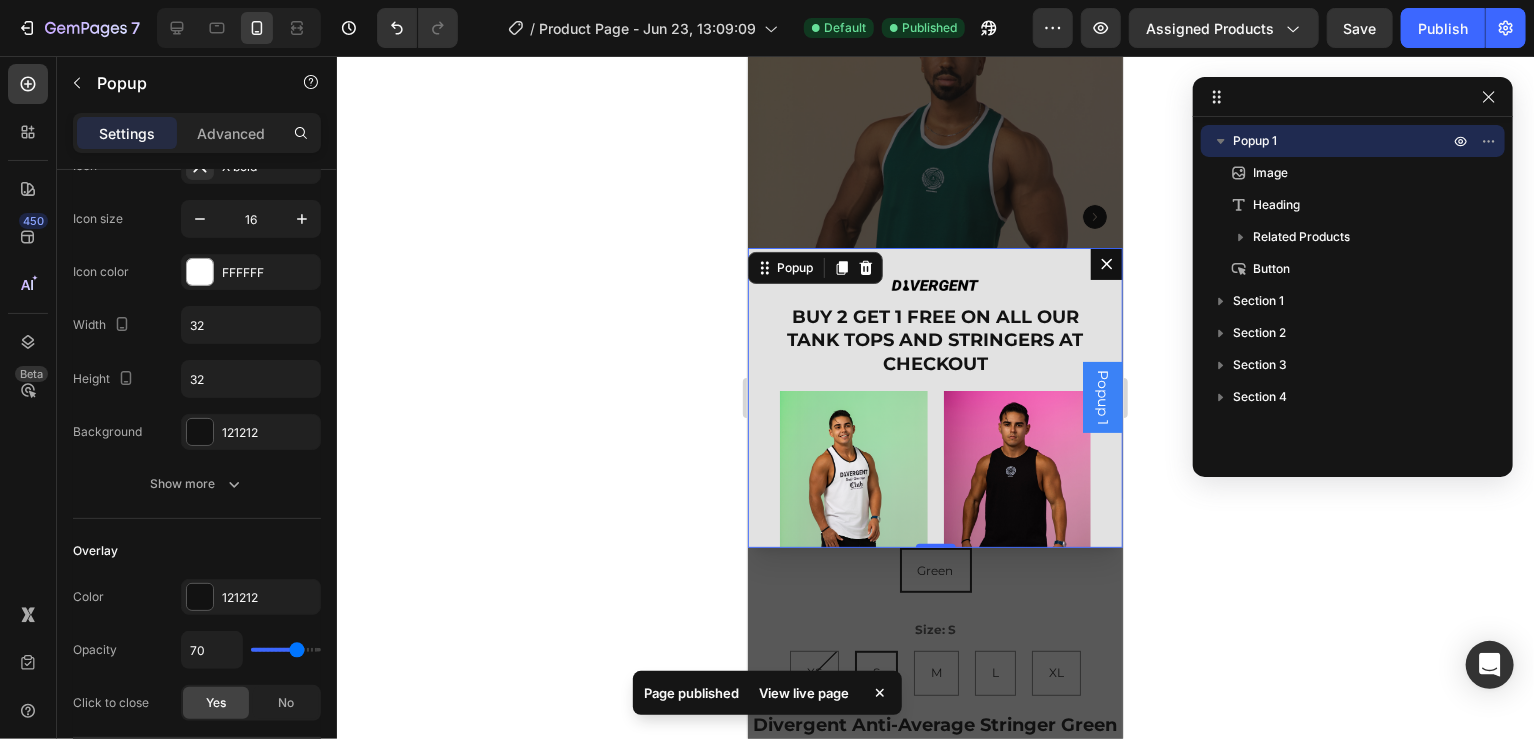 scroll, scrollTop: 0, scrollLeft: 0, axis: both 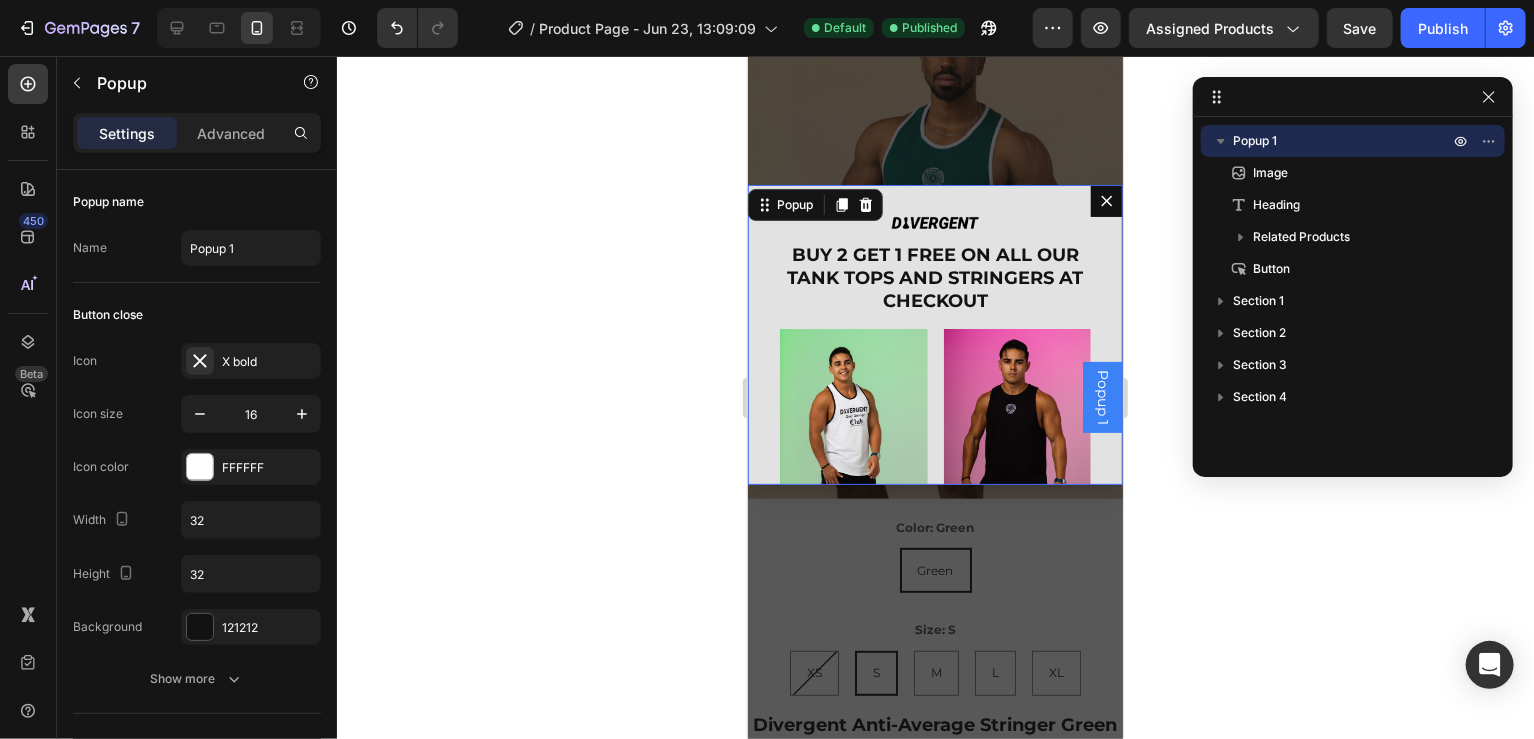 drag, startPoint x: 921, startPoint y: 542, endPoint x: 920, endPoint y: 667, distance: 125.004 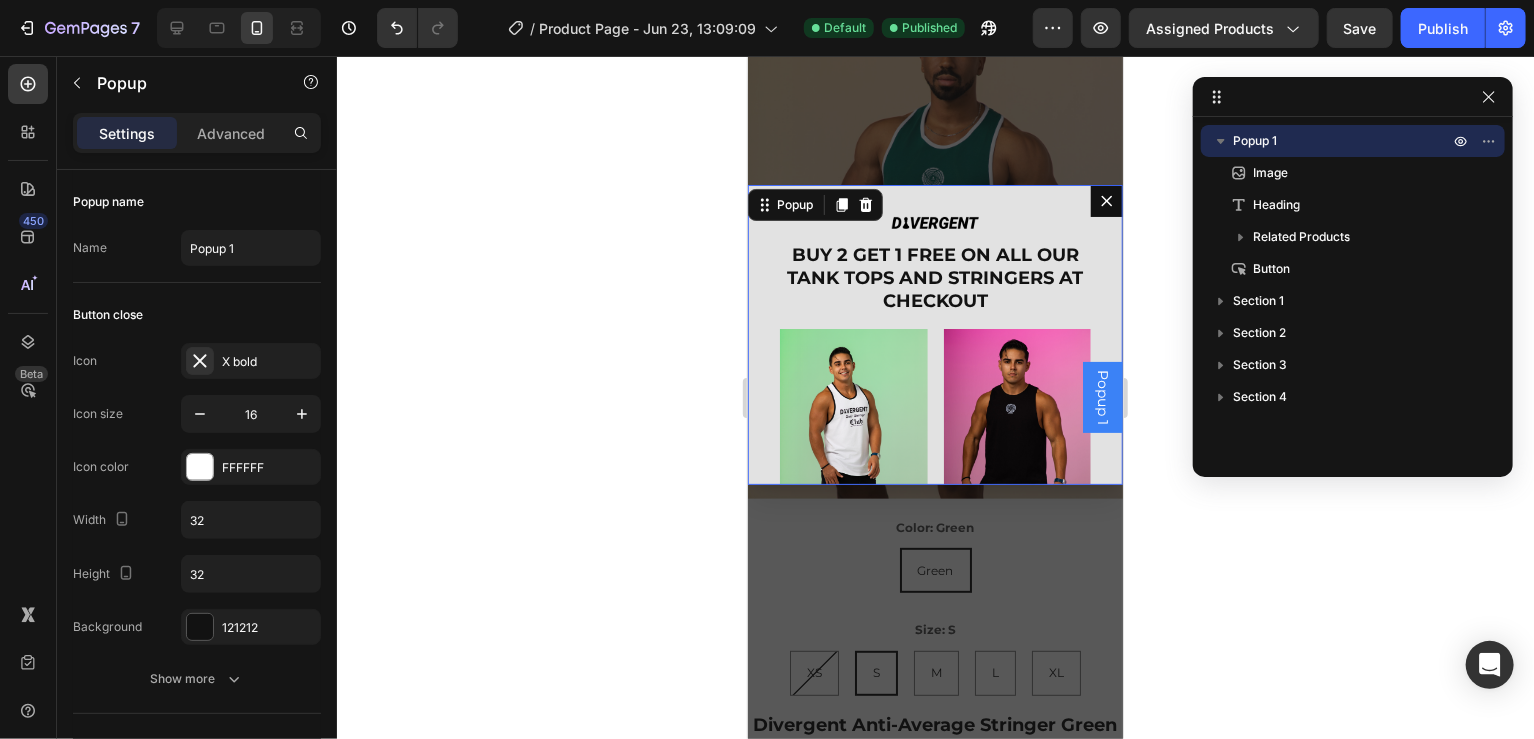 click on "Image BUY 2 GET 1 FREE ON ALL OUR TANK TOPS AND STRINGERS AT CHECKOUT Heading Product Images Divergent Anti-Average Club | Tank Top White | Buy 2 get 1 For free Product Title 149.00 dh Product Price Product Price
Row Add to cart Add to Cart Row Related Products Product Images Divergent Anti-Average Club Tank Top Black | Buy 2 get 1 For free Product Title 149.00 dh Product Price Product Price
Row Add to cart Add to Cart Row Related Products Product Images Divergent Anti-Average Club White  | Buy 2 get 1 For free Product Title 149.00 dh Product Price Product Price
Row Add to cart Add to Cart Row Related Products Related Products Browse our Tank Top Collection Button Popup   125" at bounding box center [934, 396] 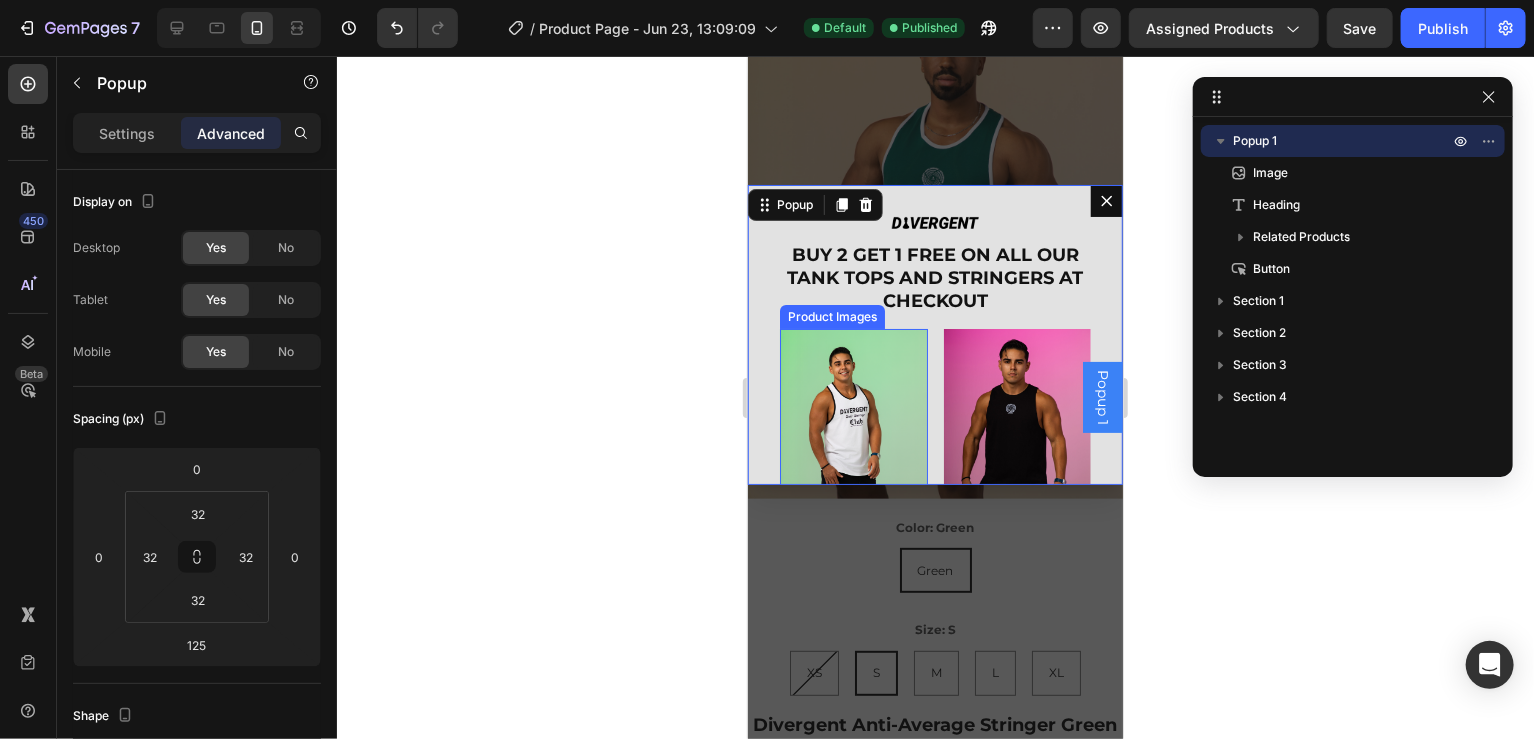 click at bounding box center [853, 426] 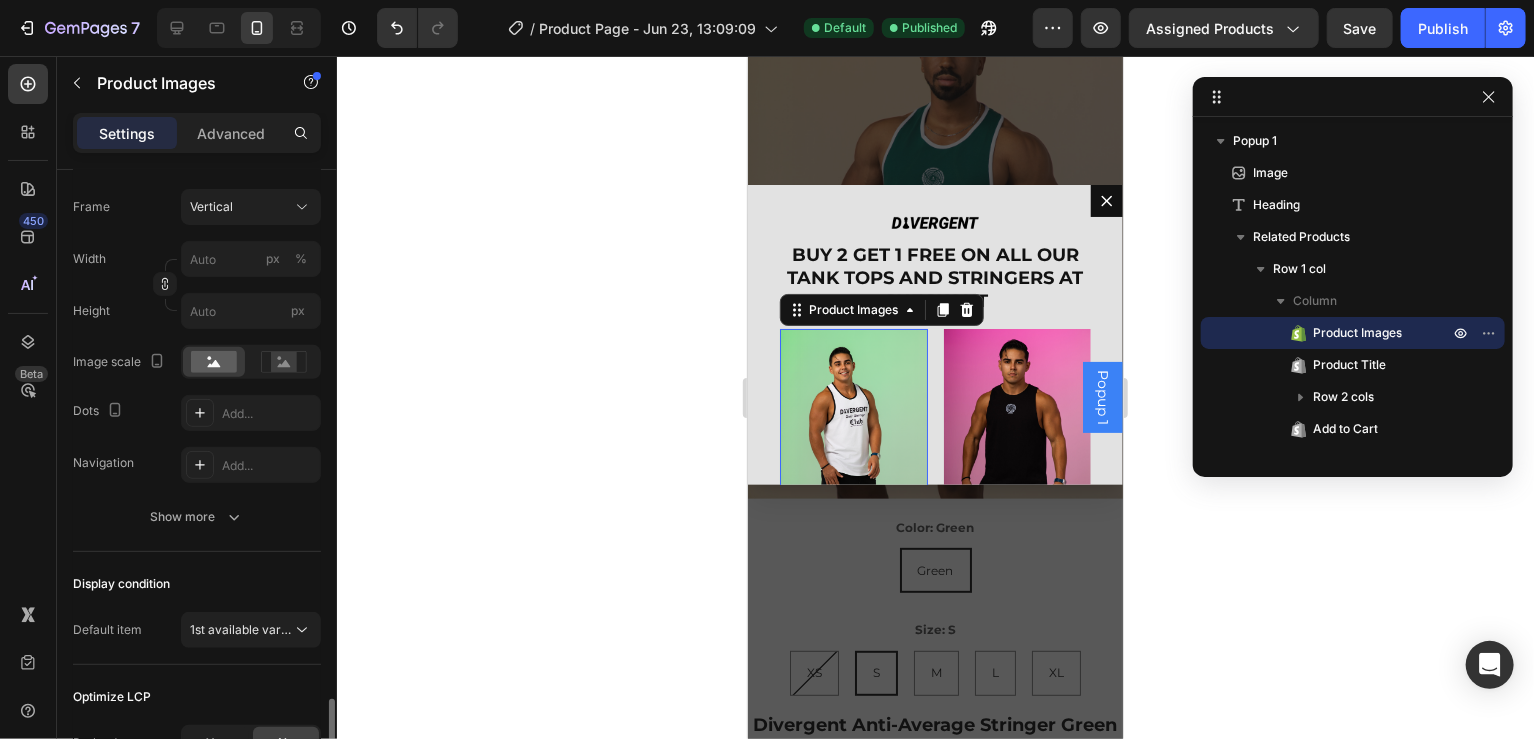 scroll, scrollTop: 548, scrollLeft: 0, axis: vertical 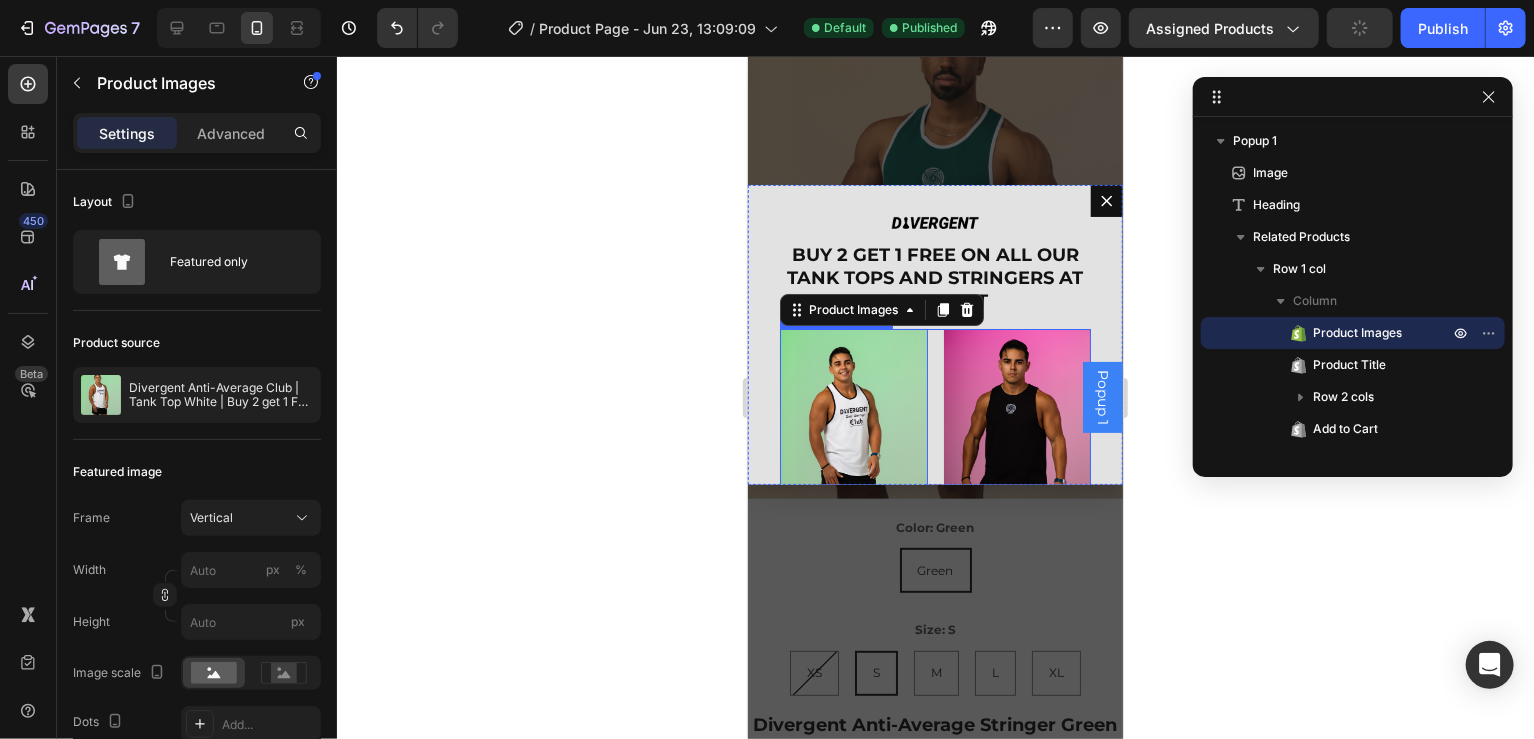 click on "Product Images   16 Divergent Anti-Average Club | Tank Top White | Buy 2 get 1 For free Product Title 149.00 dh Product Price Product Price
Row Add to cart Add to Cart Row Related Products Product Images   0 Divergent Anti-Average Club Tank Top Black | Buy 2 get 1 For free Product Title 149.00 dh Product Price Product Price
Row Add to cart Add to Cart Row Related Products Product Images   0 Divergent Anti-Average Club White  | Buy 2 get 1 For free Product Title 149.00 dh Product Price Product Price
Row Add to cart Add to Cart Row Related Products" at bounding box center [934, 769] 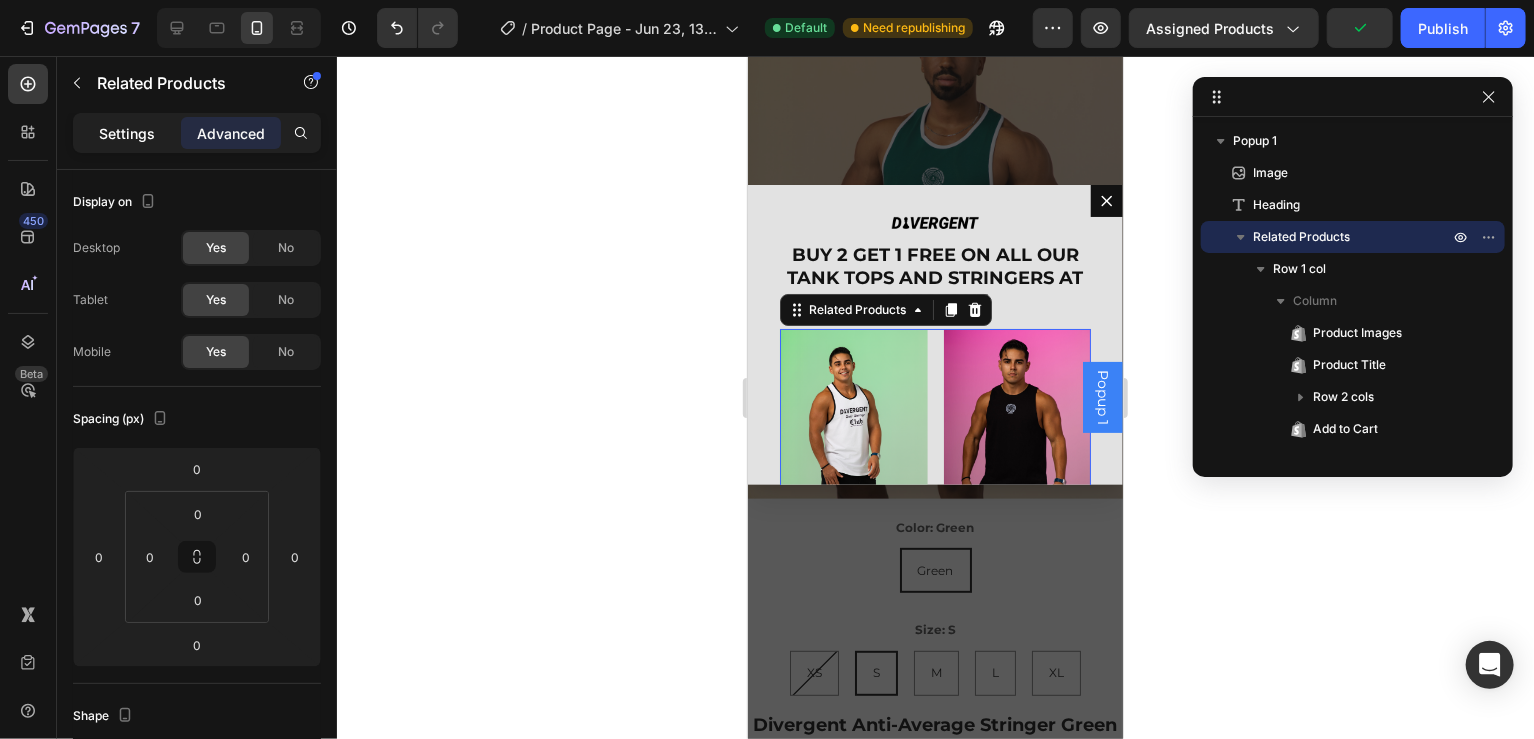 click on "Settings" at bounding box center [127, 133] 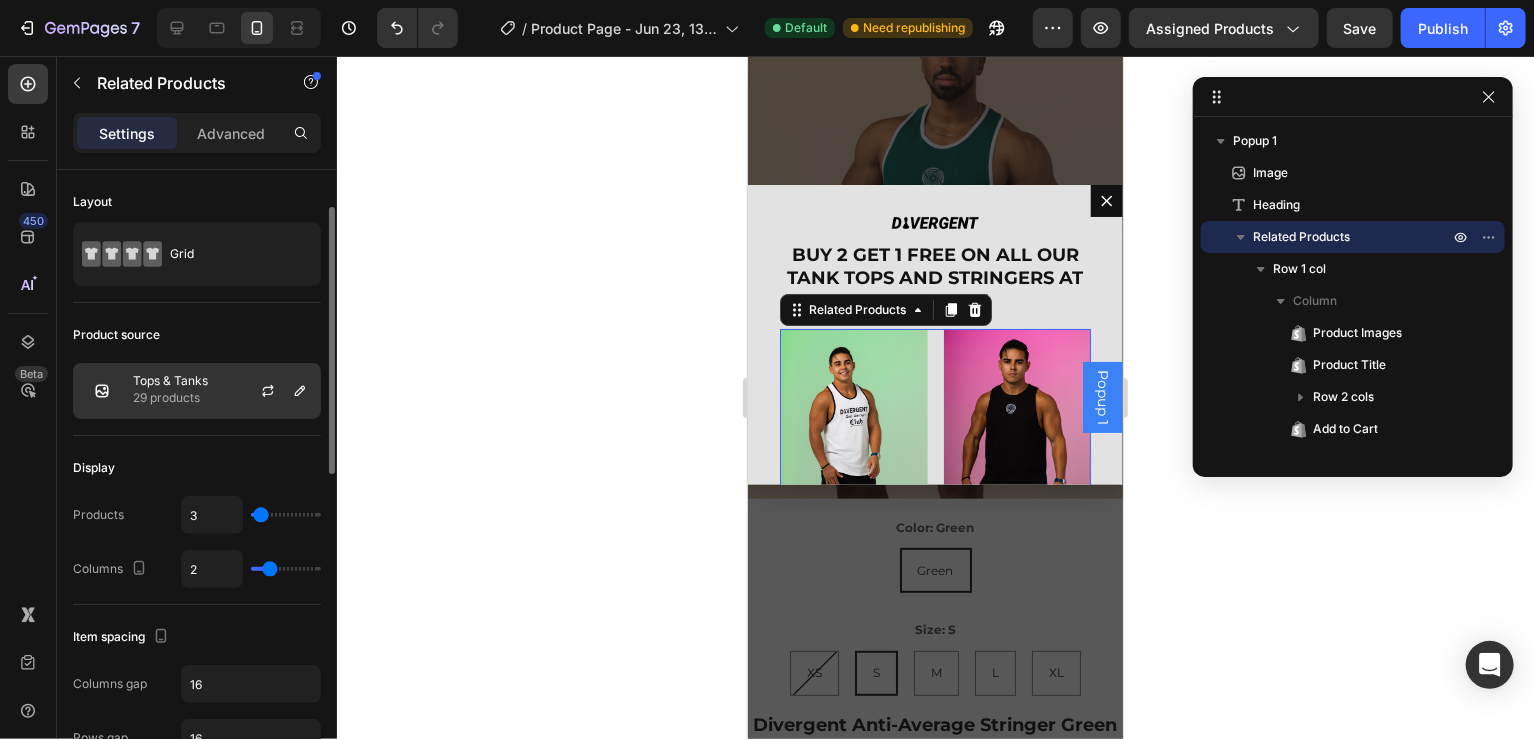 scroll, scrollTop: 33, scrollLeft: 0, axis: vertical 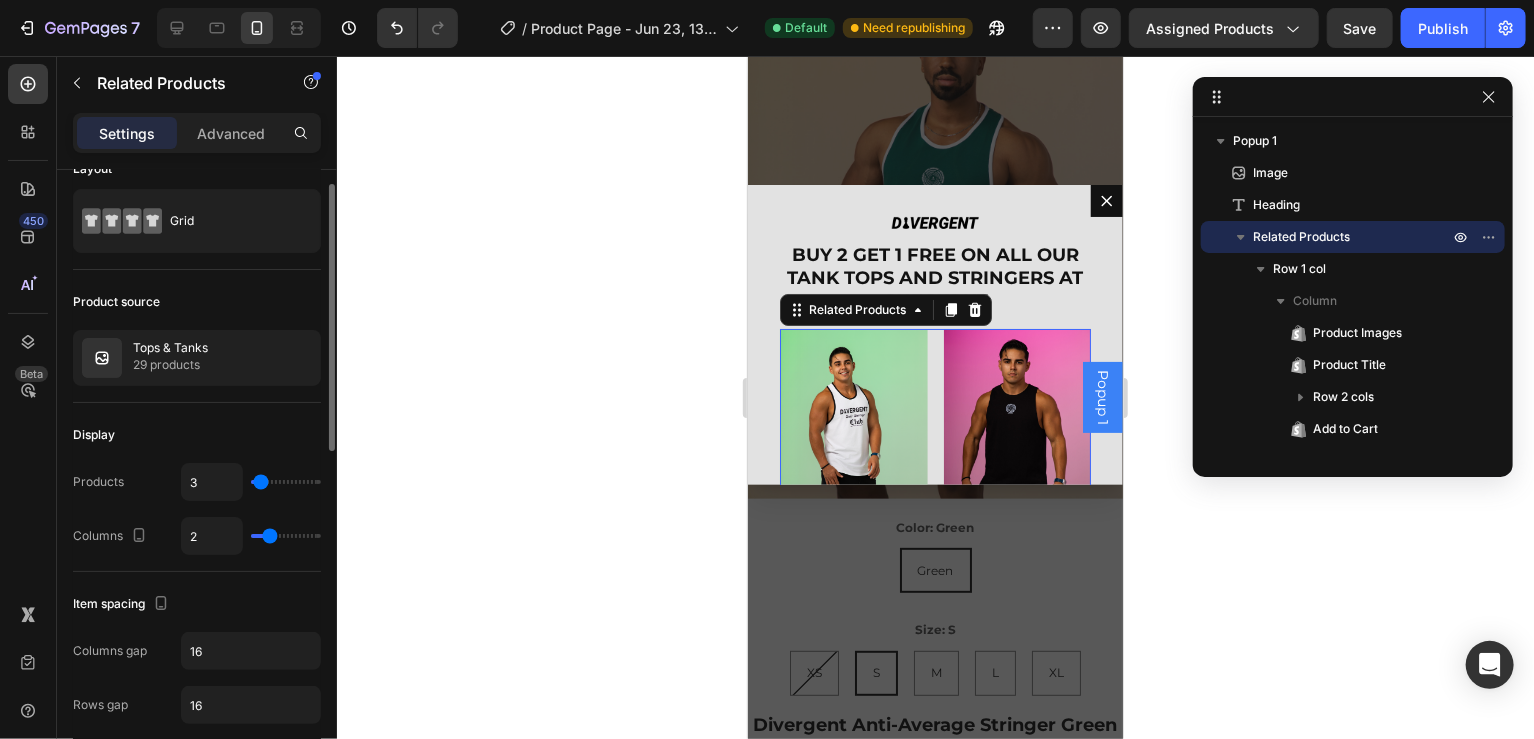 type on "1" 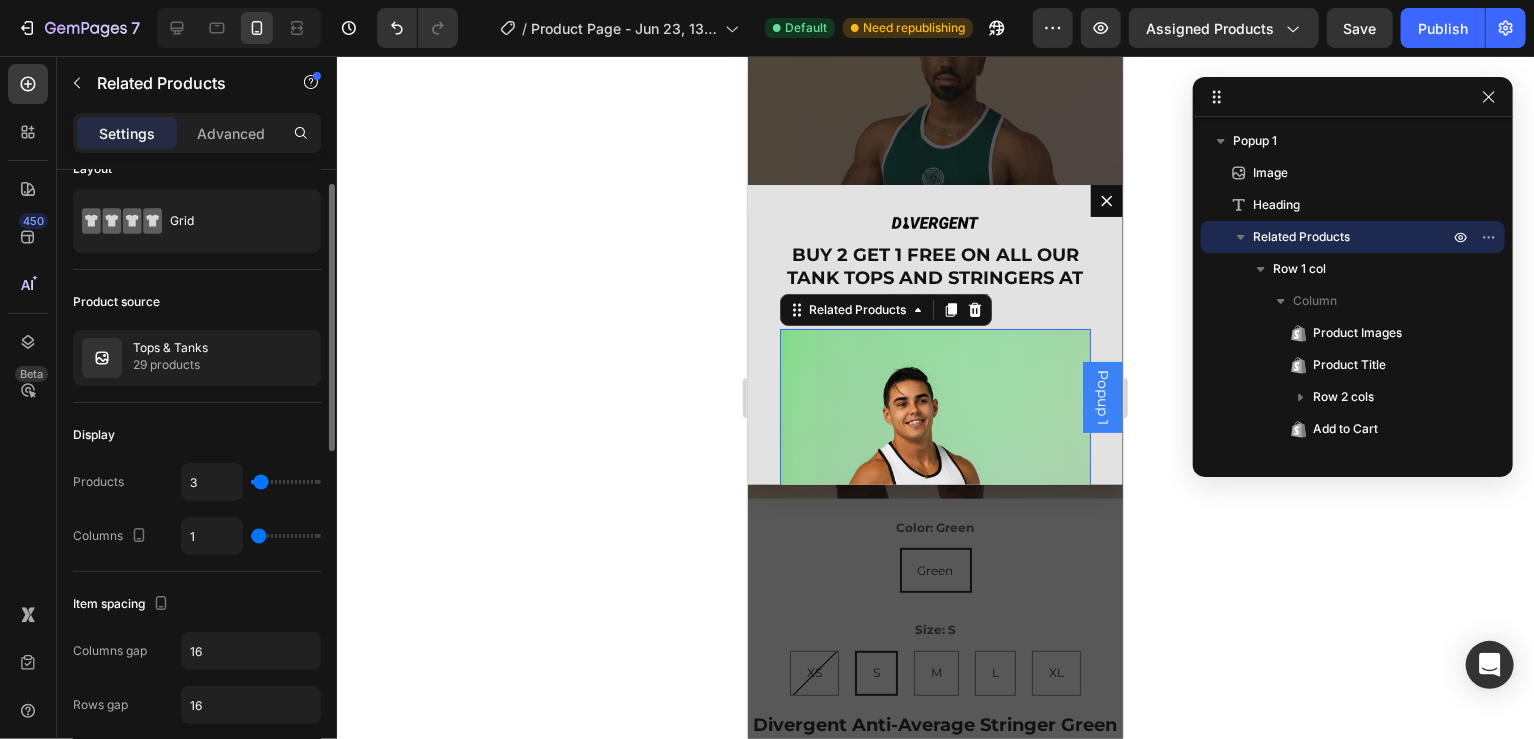 drag, startPoint x: 268, startPoint y: 532, endPoint x: 248, endPoint y: 532, distance: 20 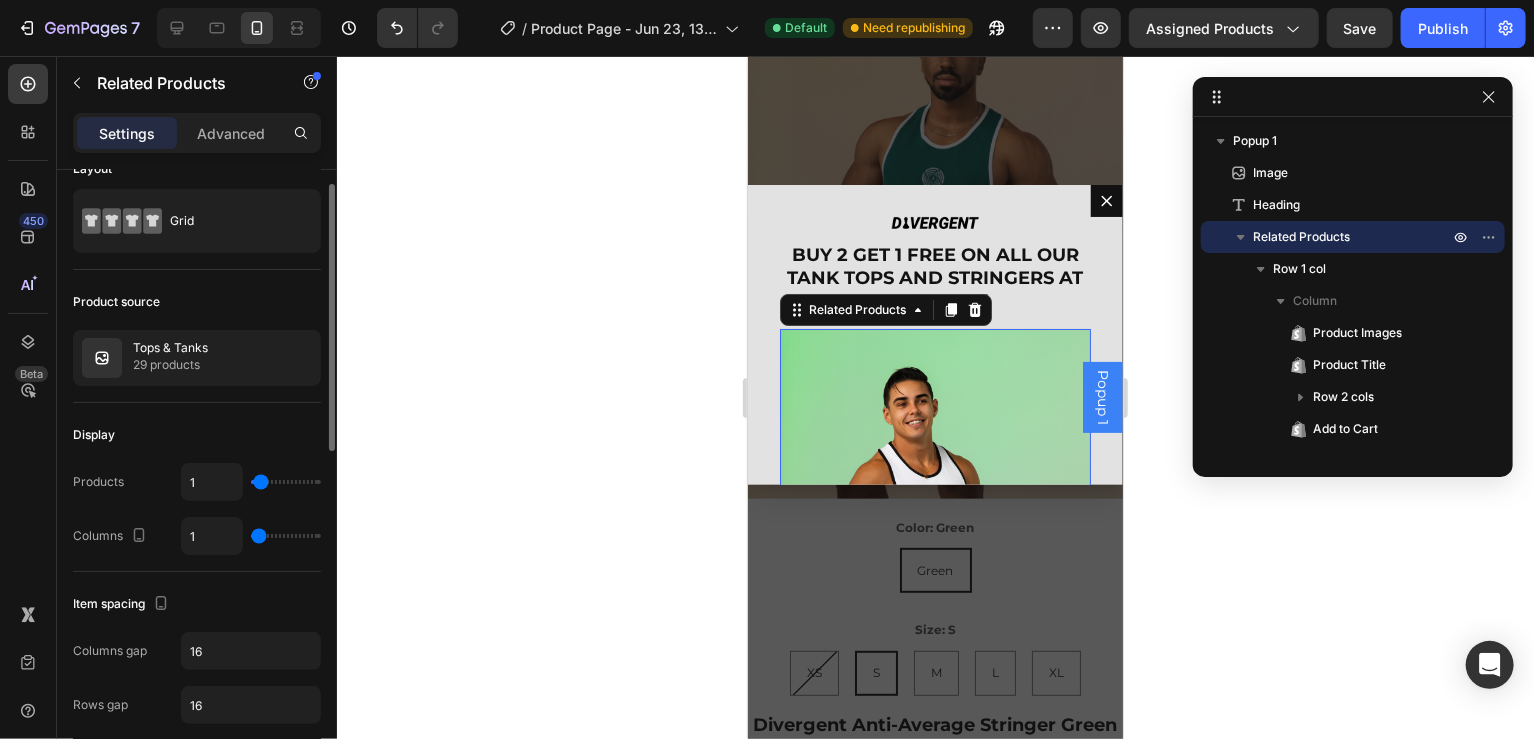 type on "1" 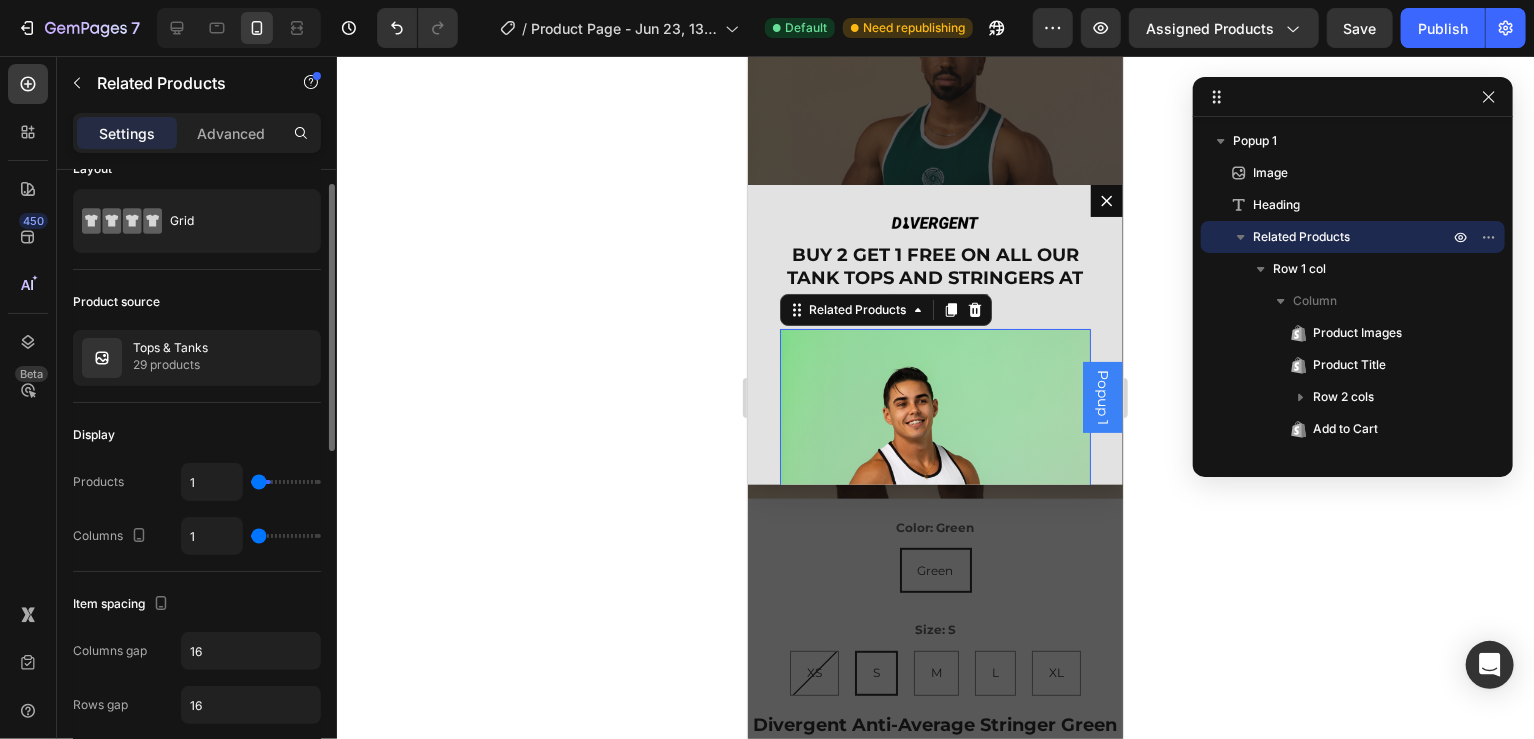 type on "11" 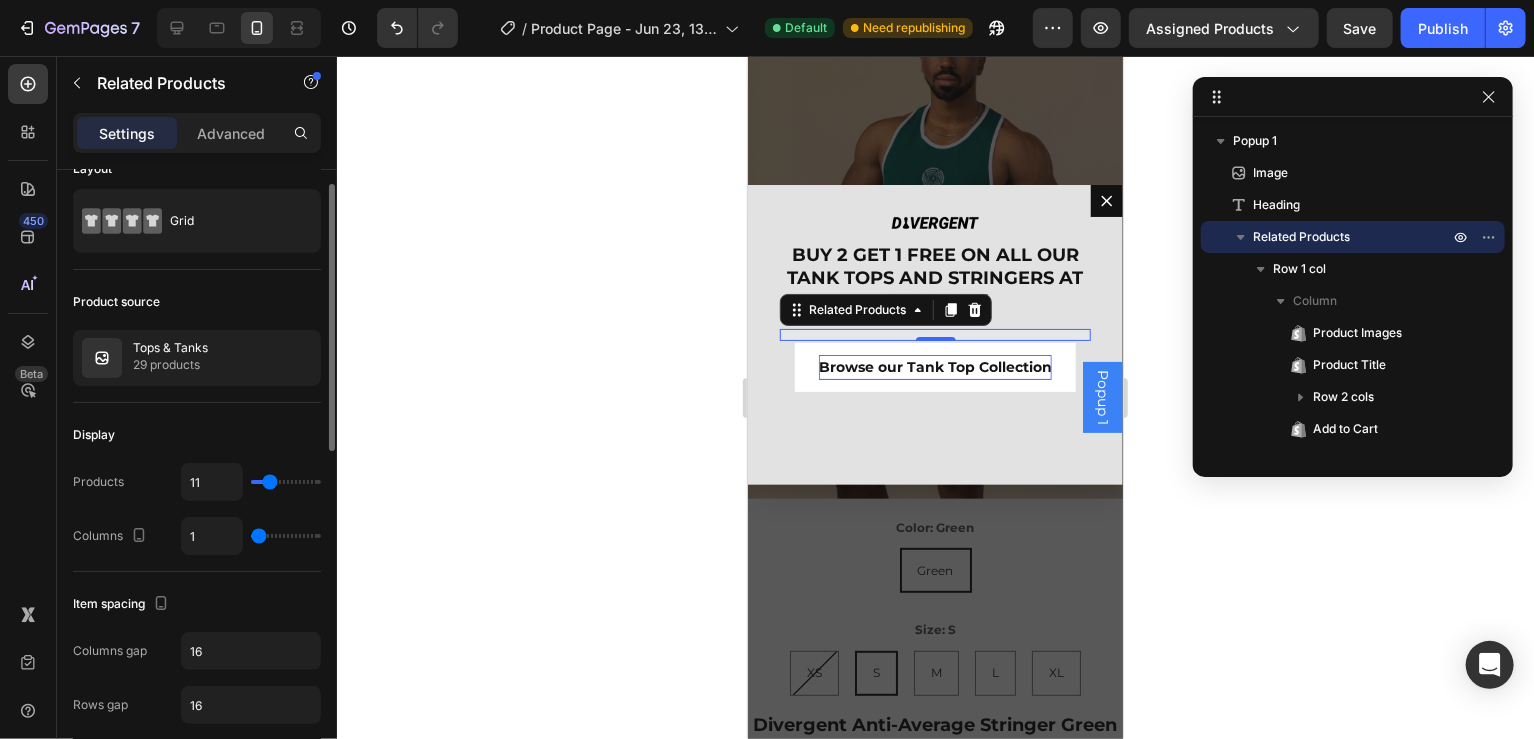 type on "10" 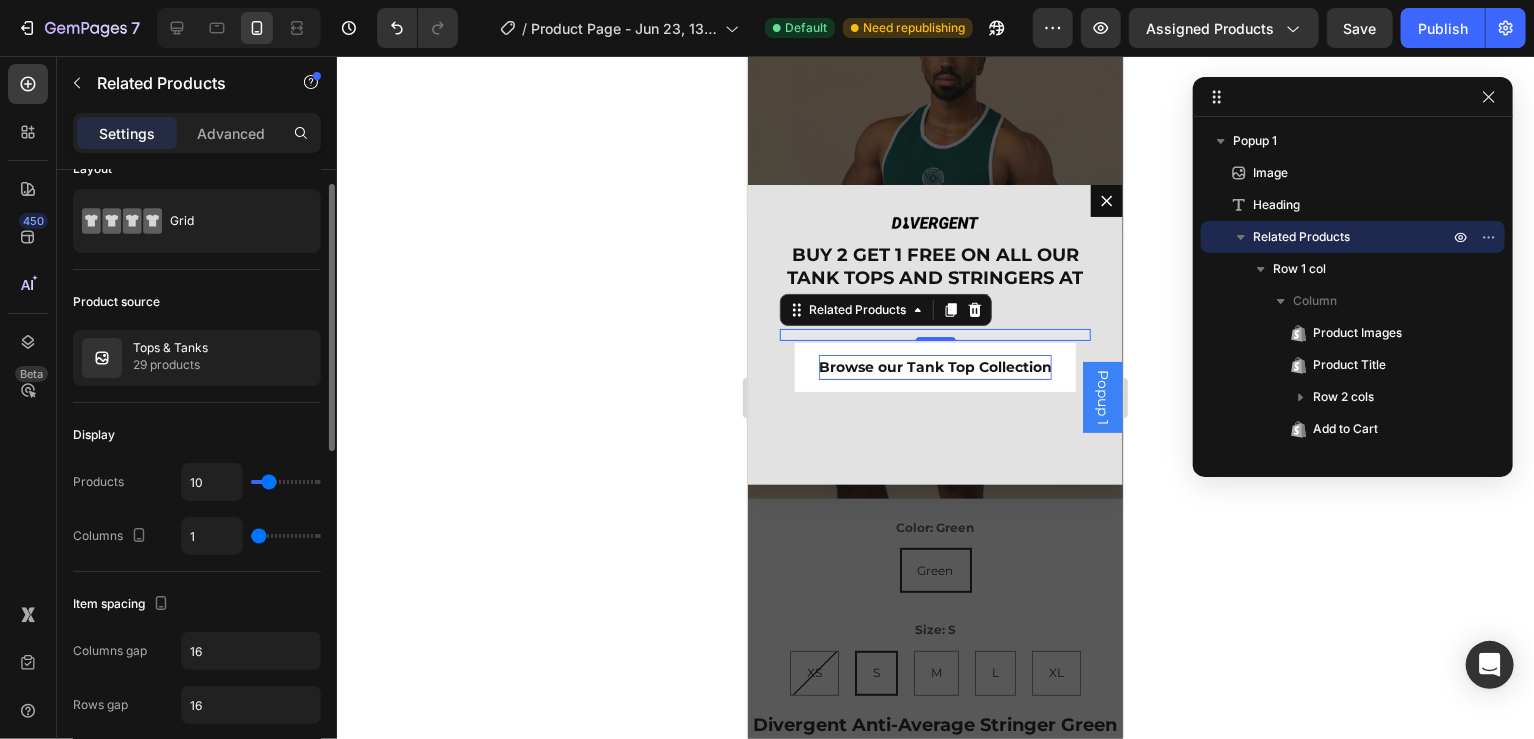 type on "8" 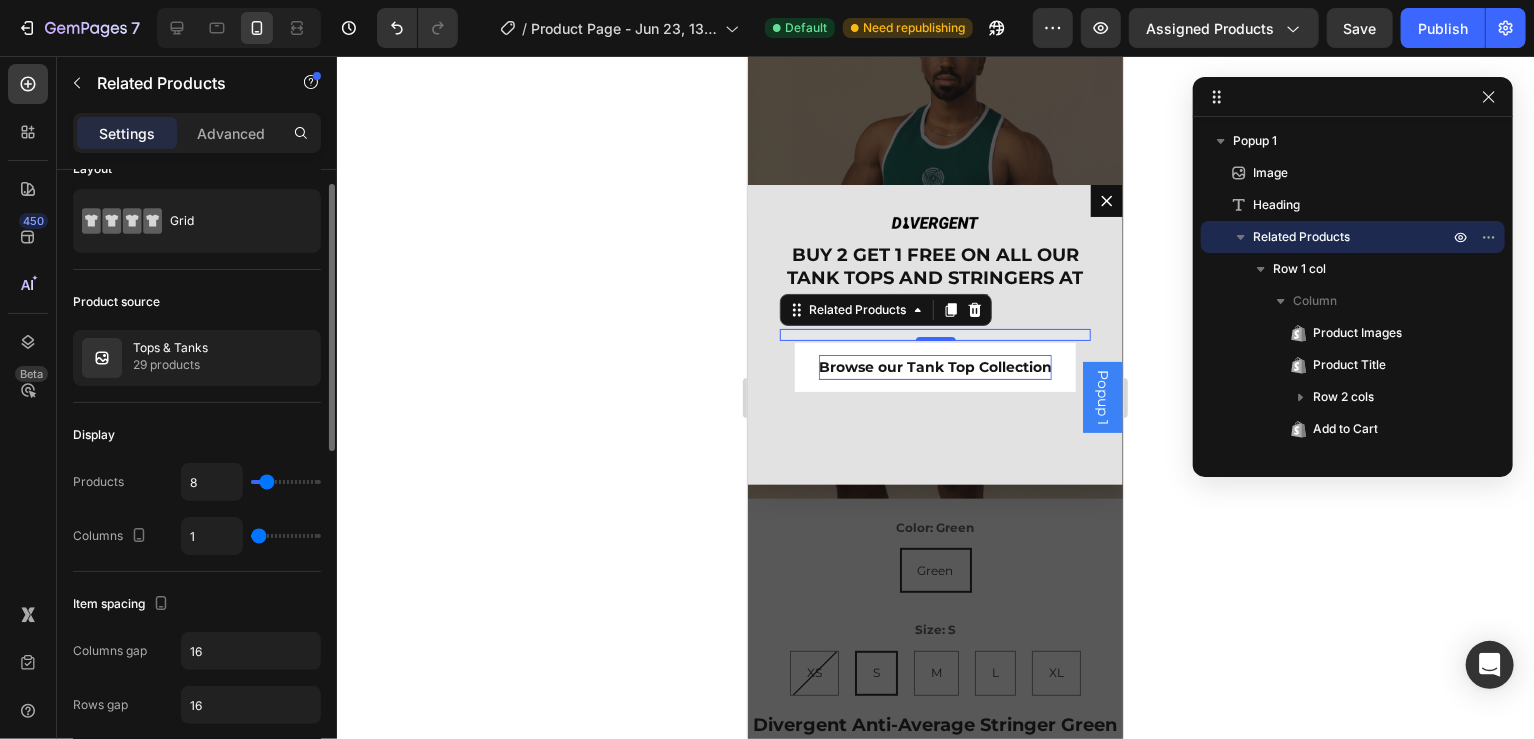 type on "6" 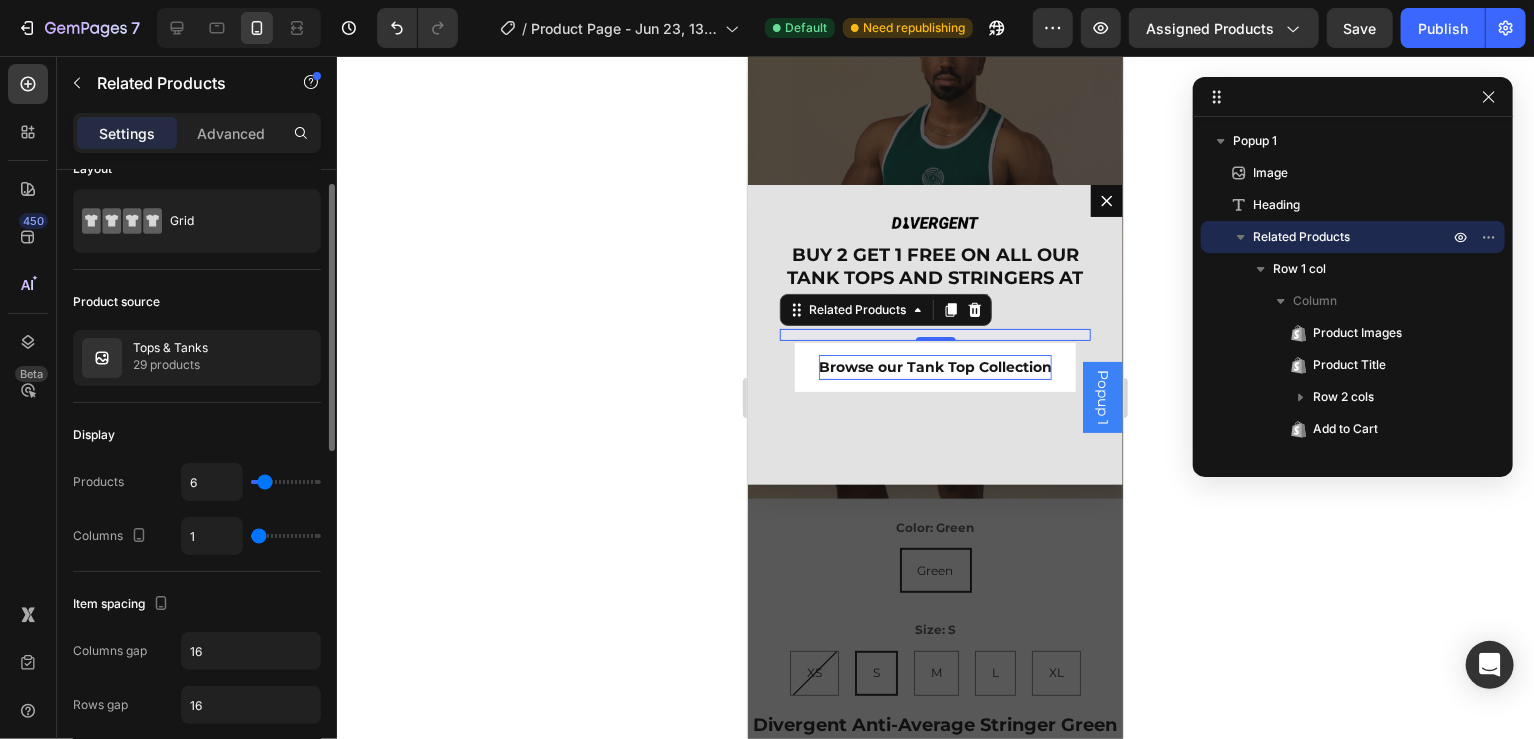type on "5" 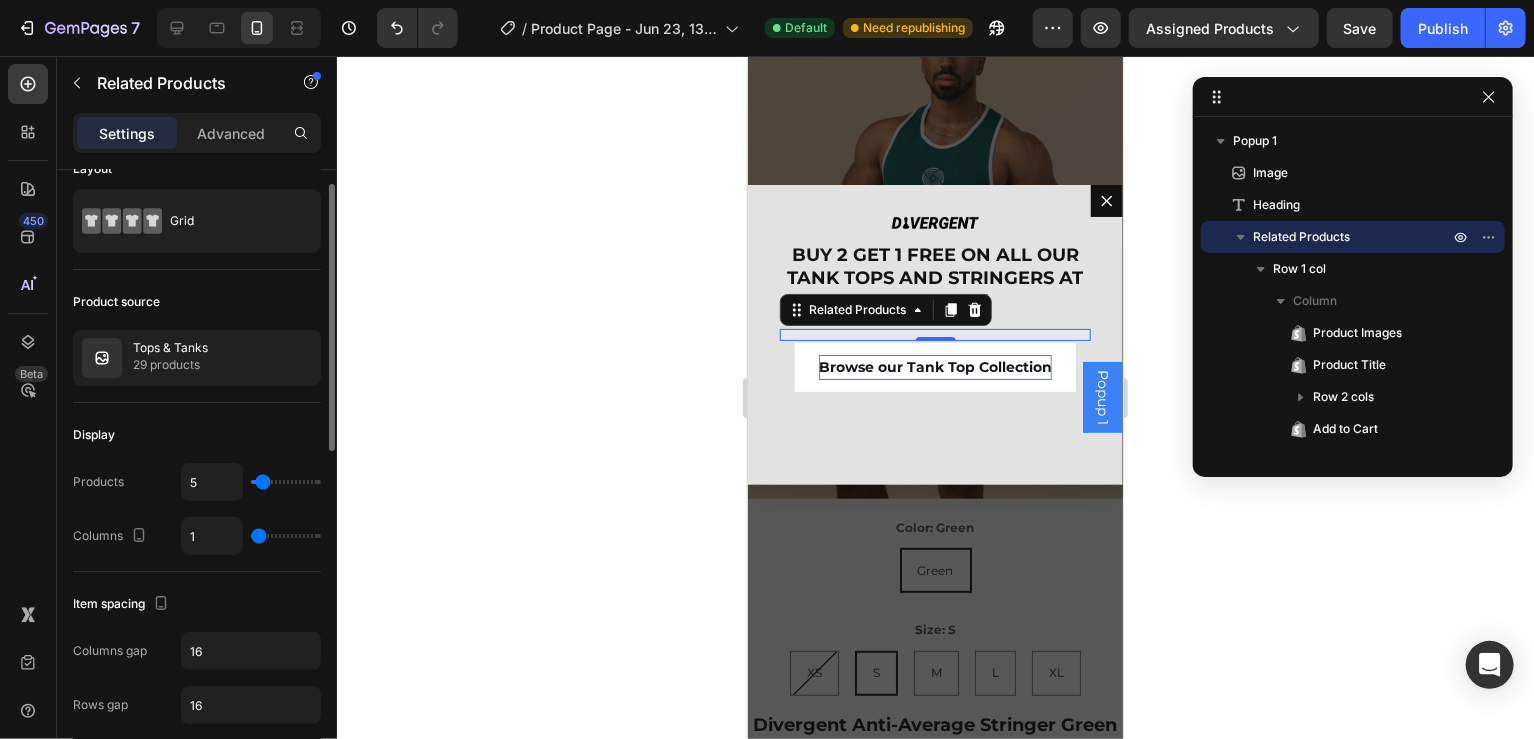 type on "3" 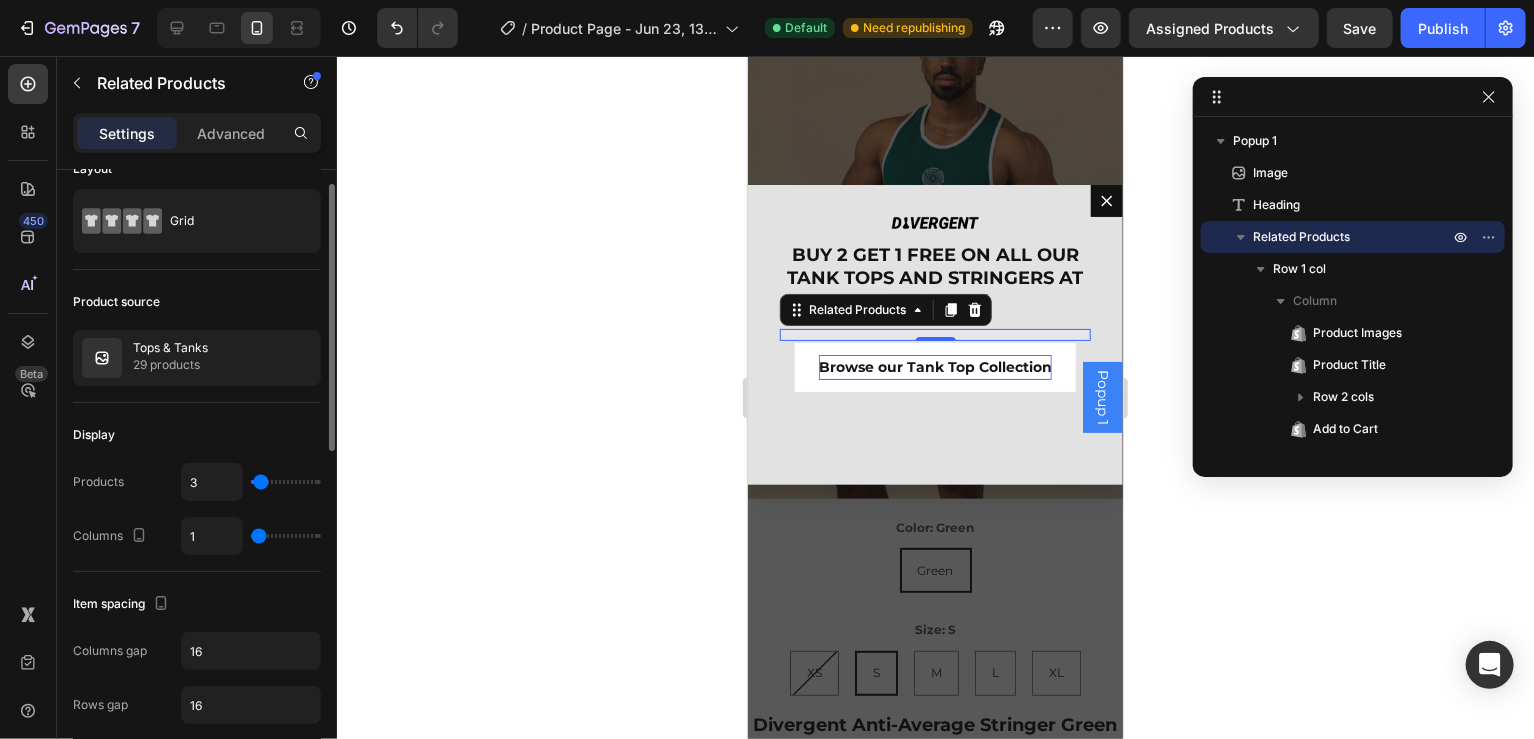 click at bounding box center (286, 482) 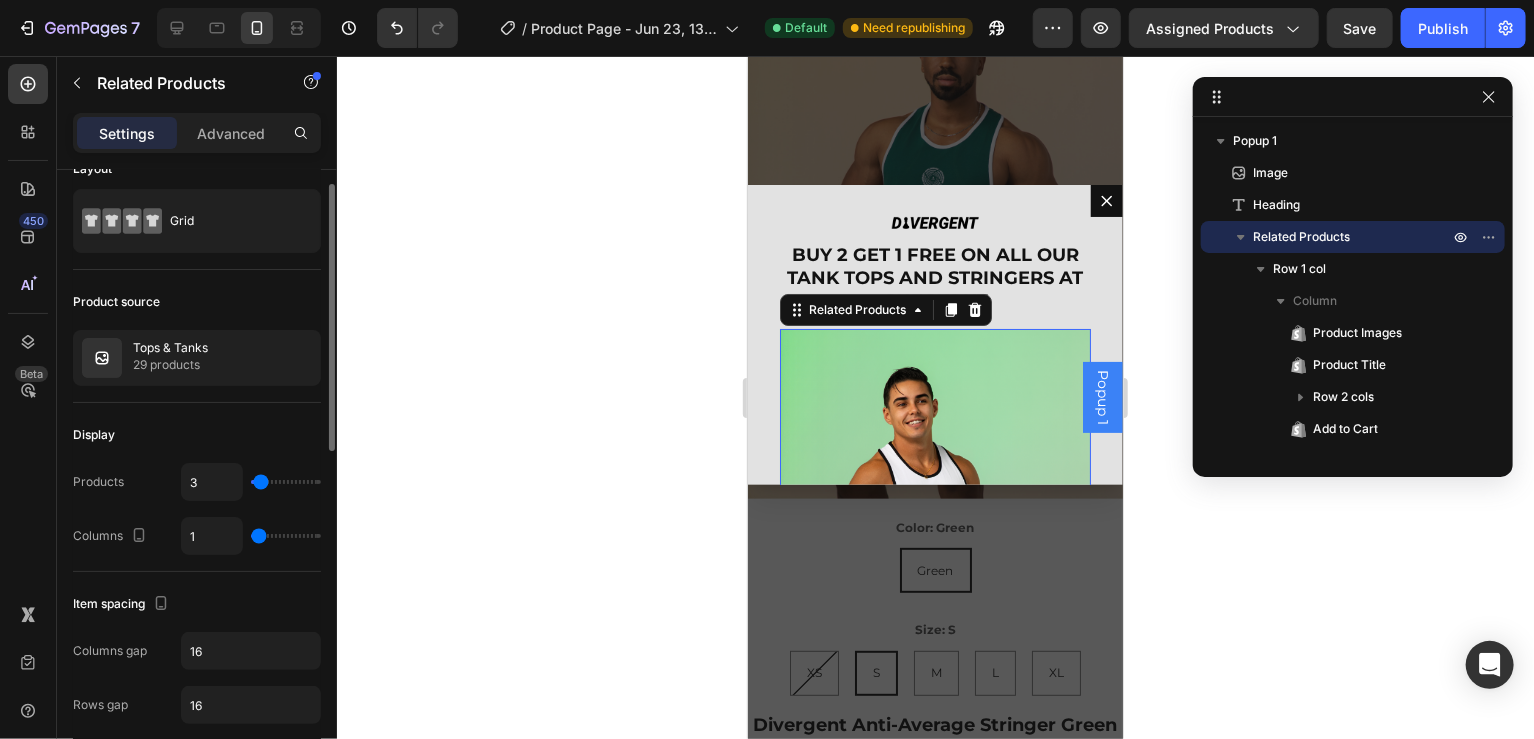 type on "2" 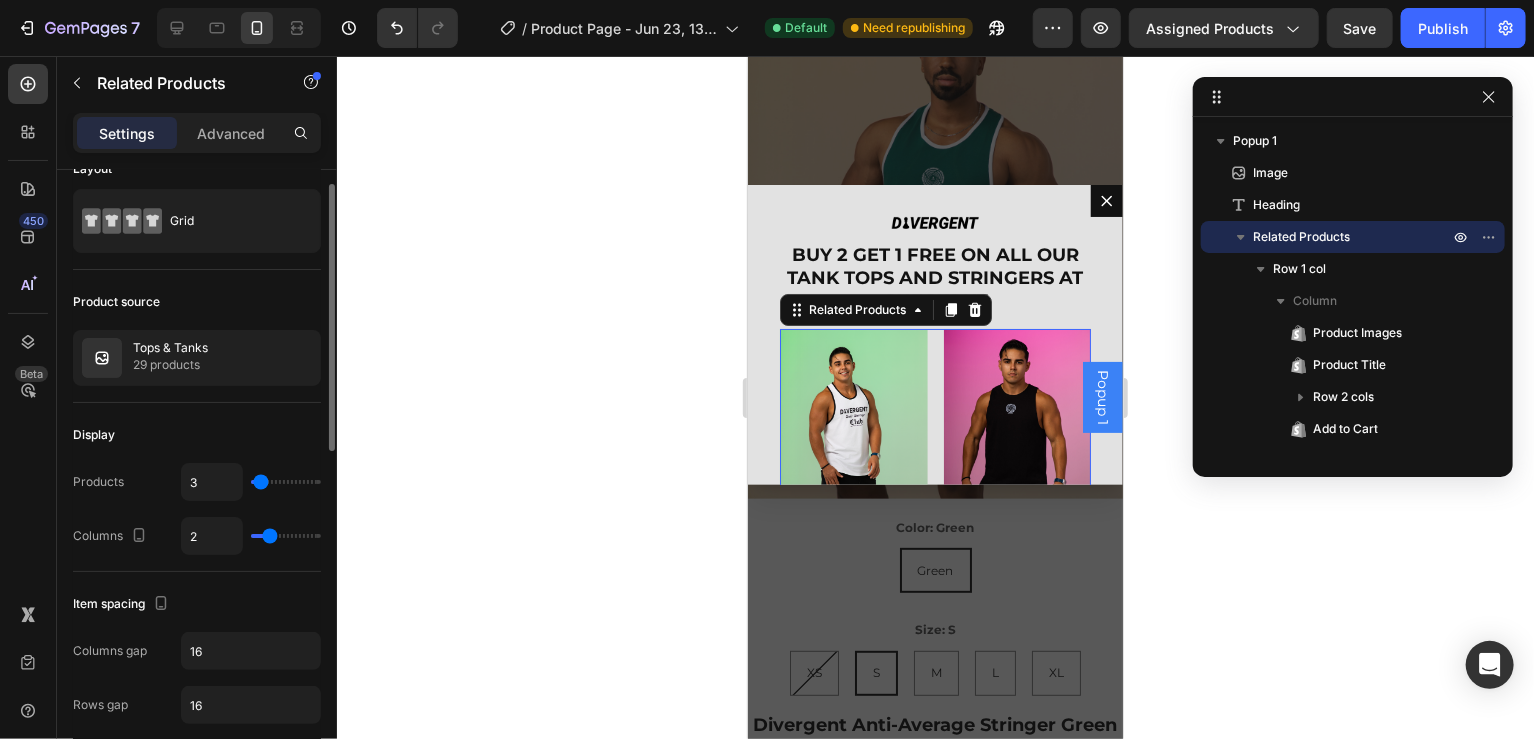 type on "3" 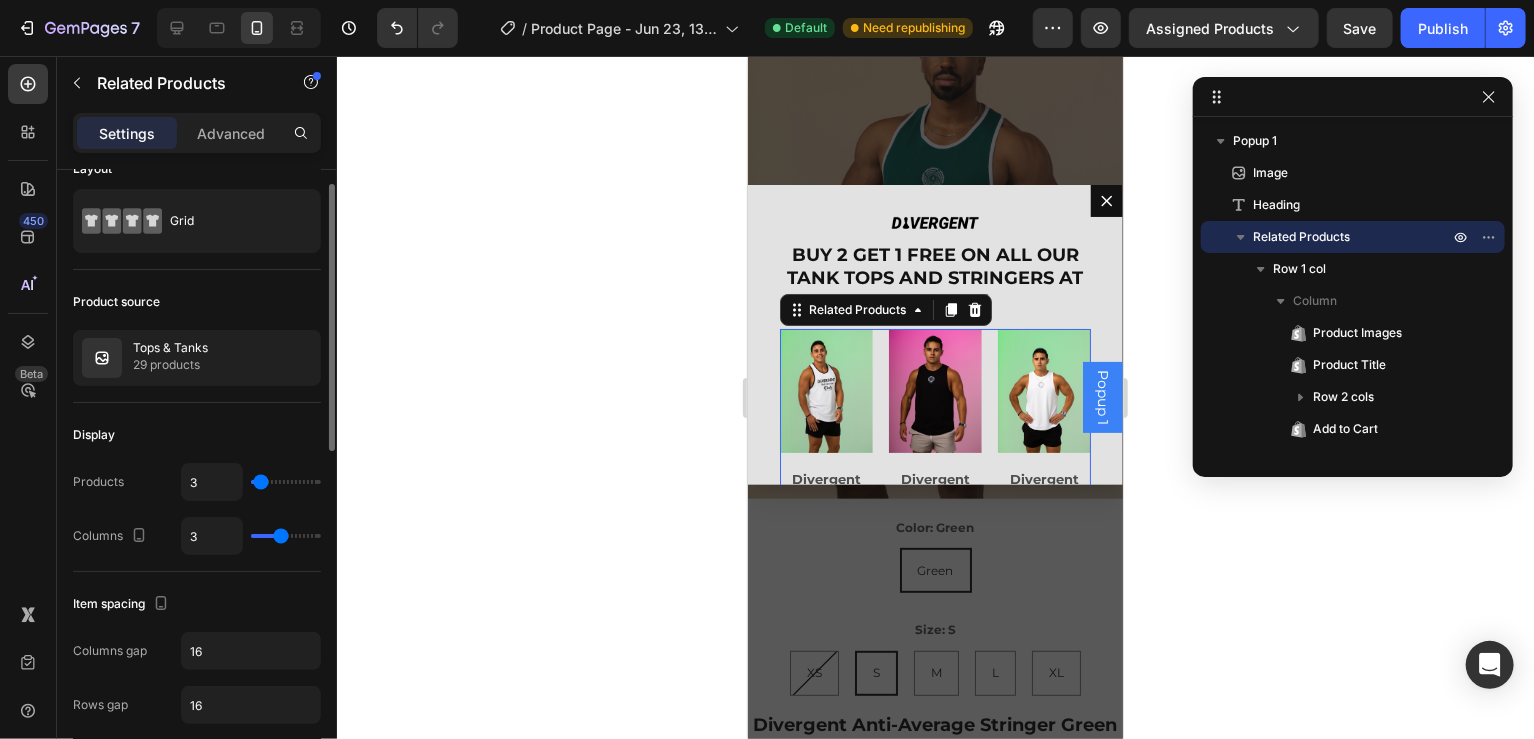 drag, startPoint x: 255, startPoint y: 532, endPoint x: 279, endPoint y: 532, distance: 24 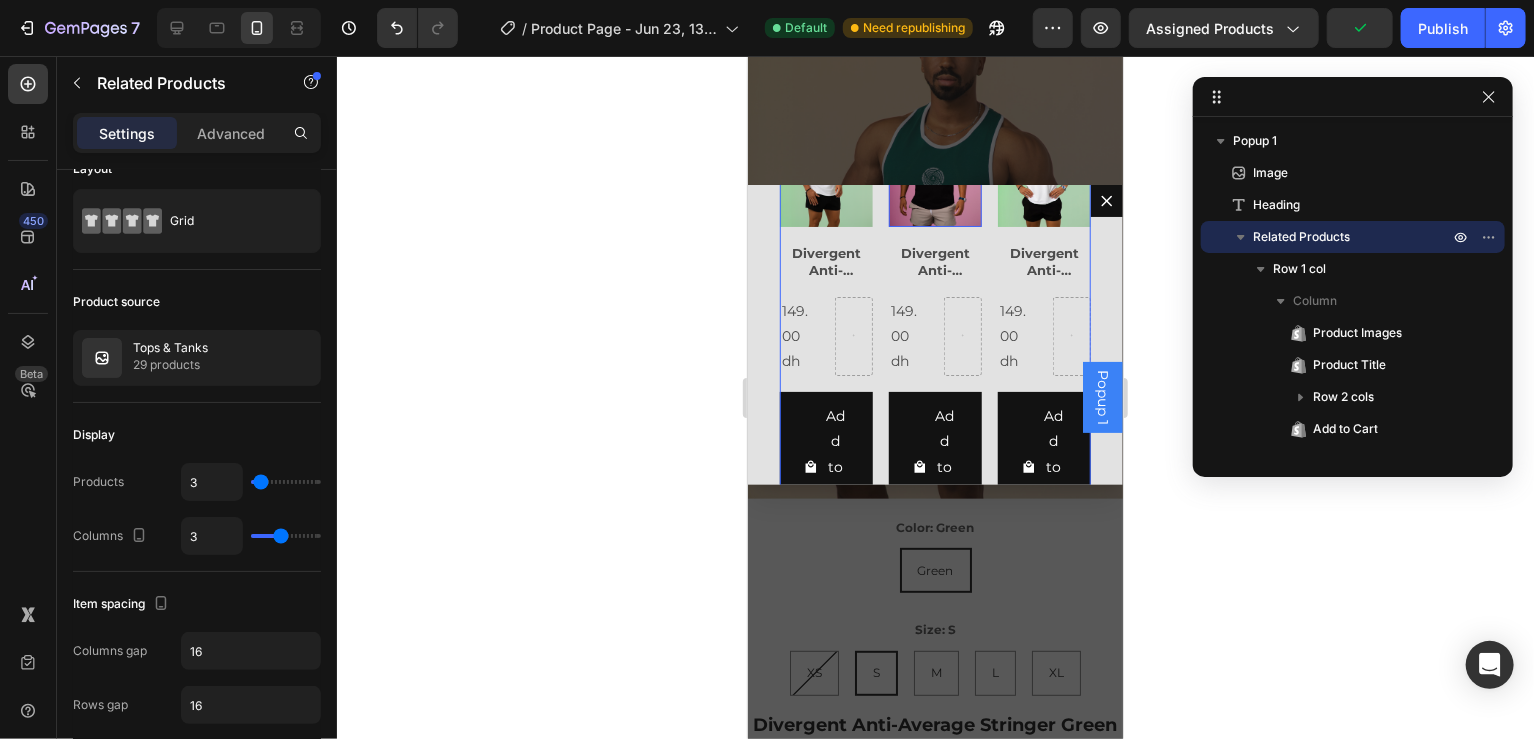 scroll, scrollTop: 227, scrollLeft: 0, axis: vertical 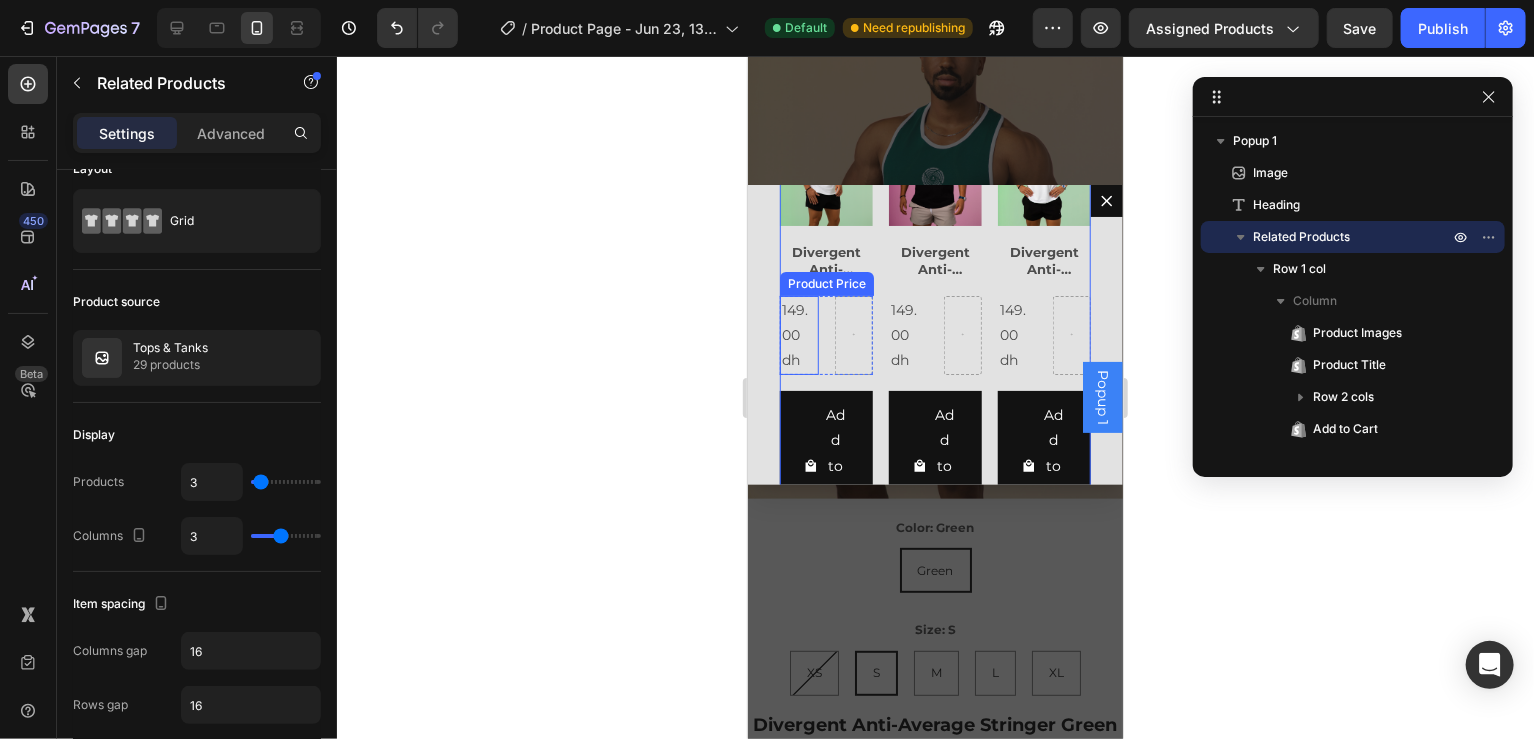 click on "149.00 dh" at bounding box center [798, 335] 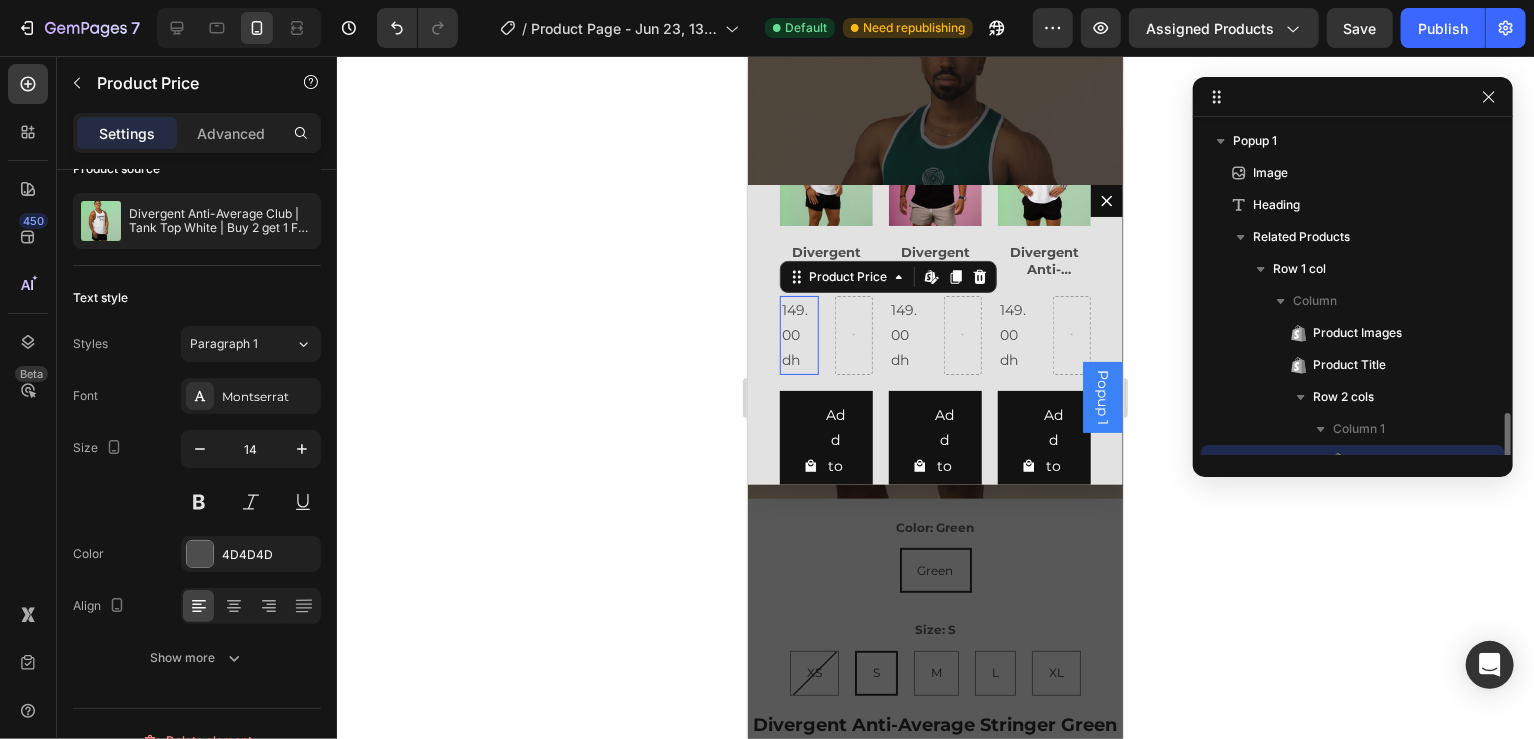 scroll, scrollTop: 186, scrollLeft: 0, axis: vertical 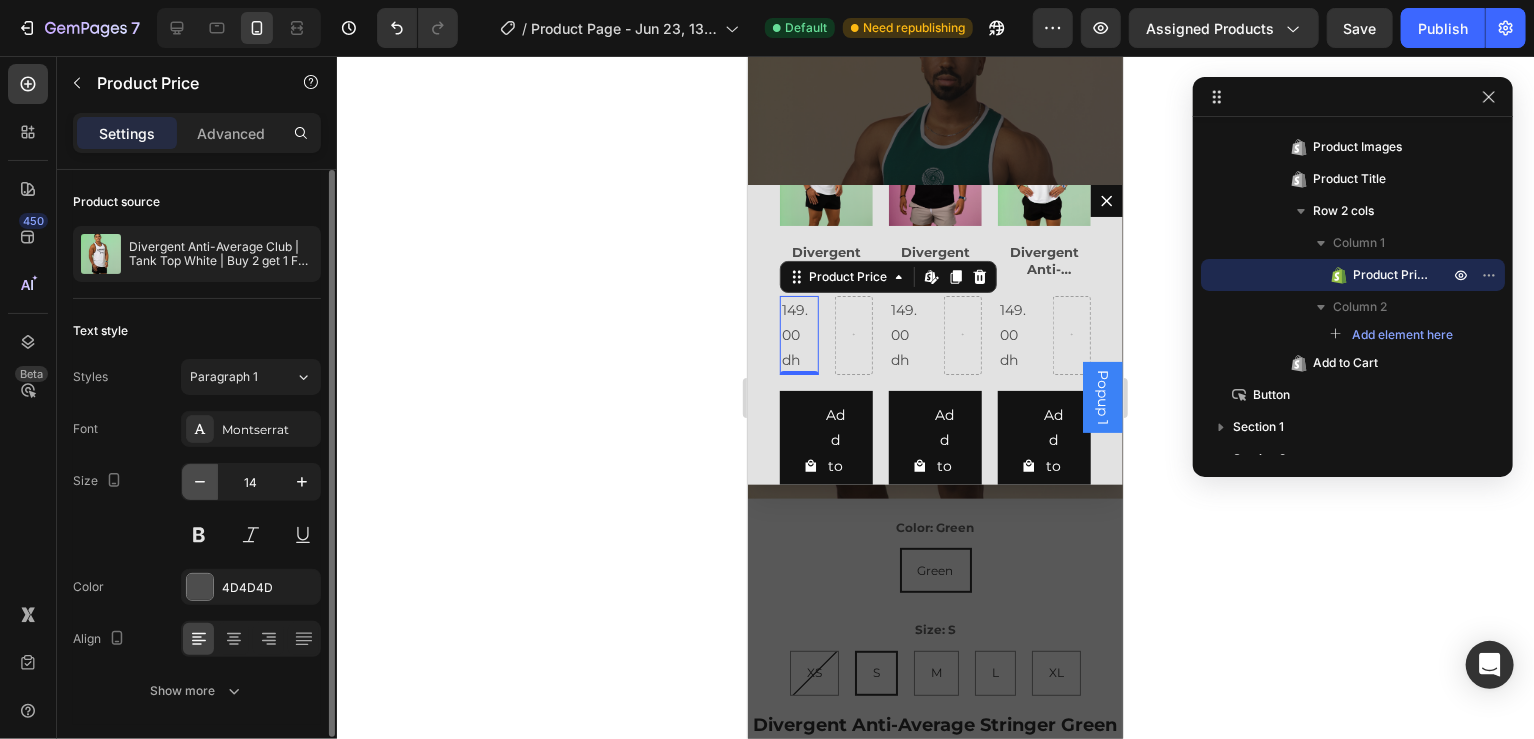 click 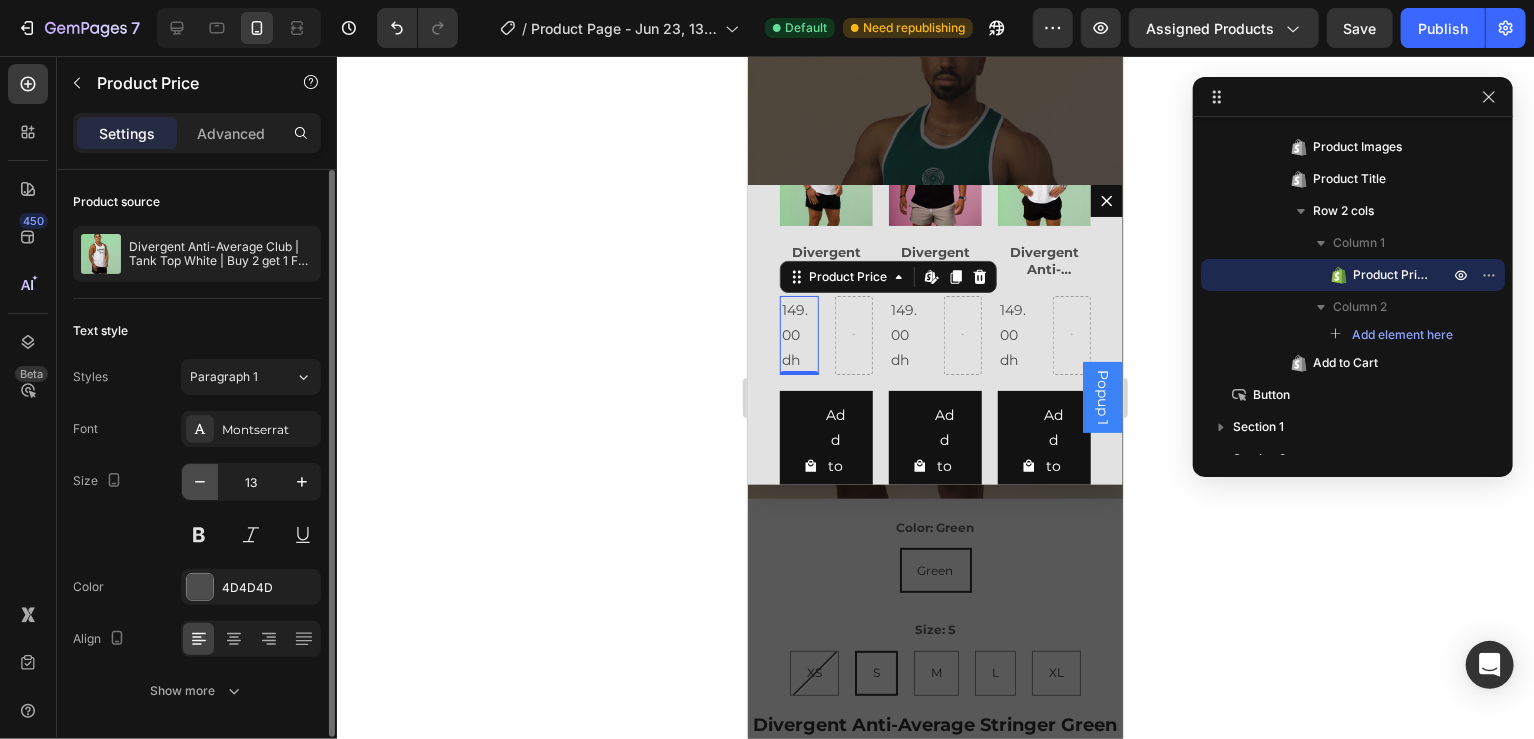 click 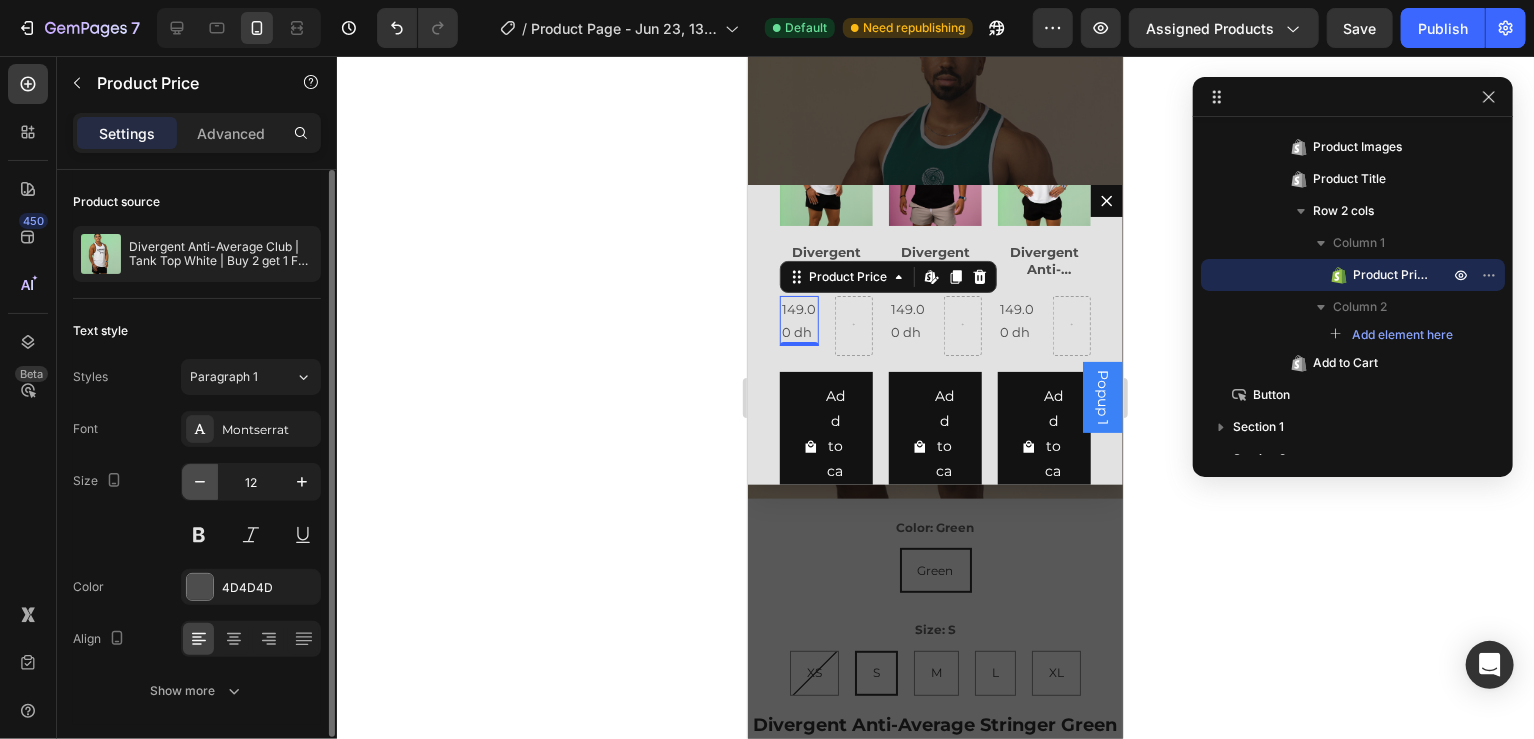 click 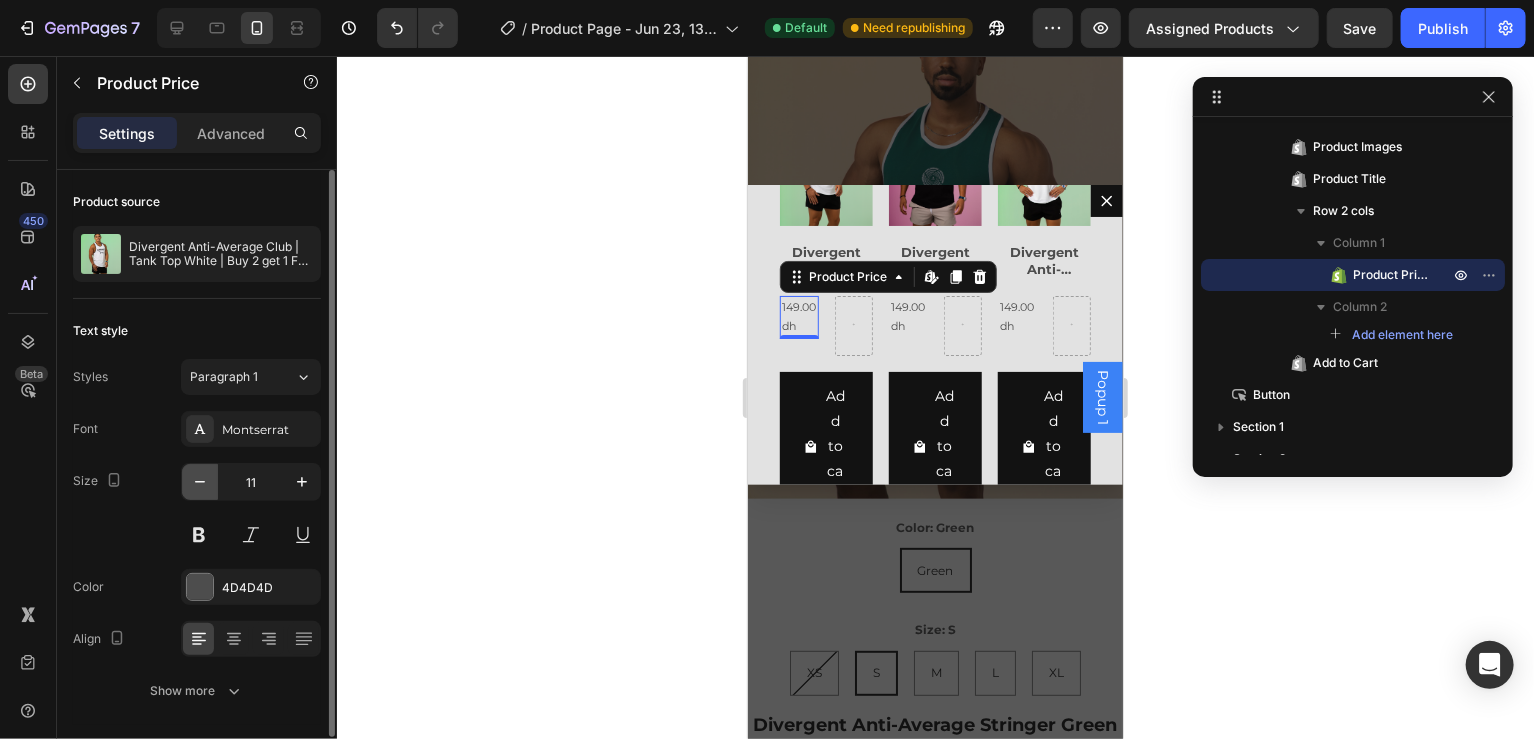 click 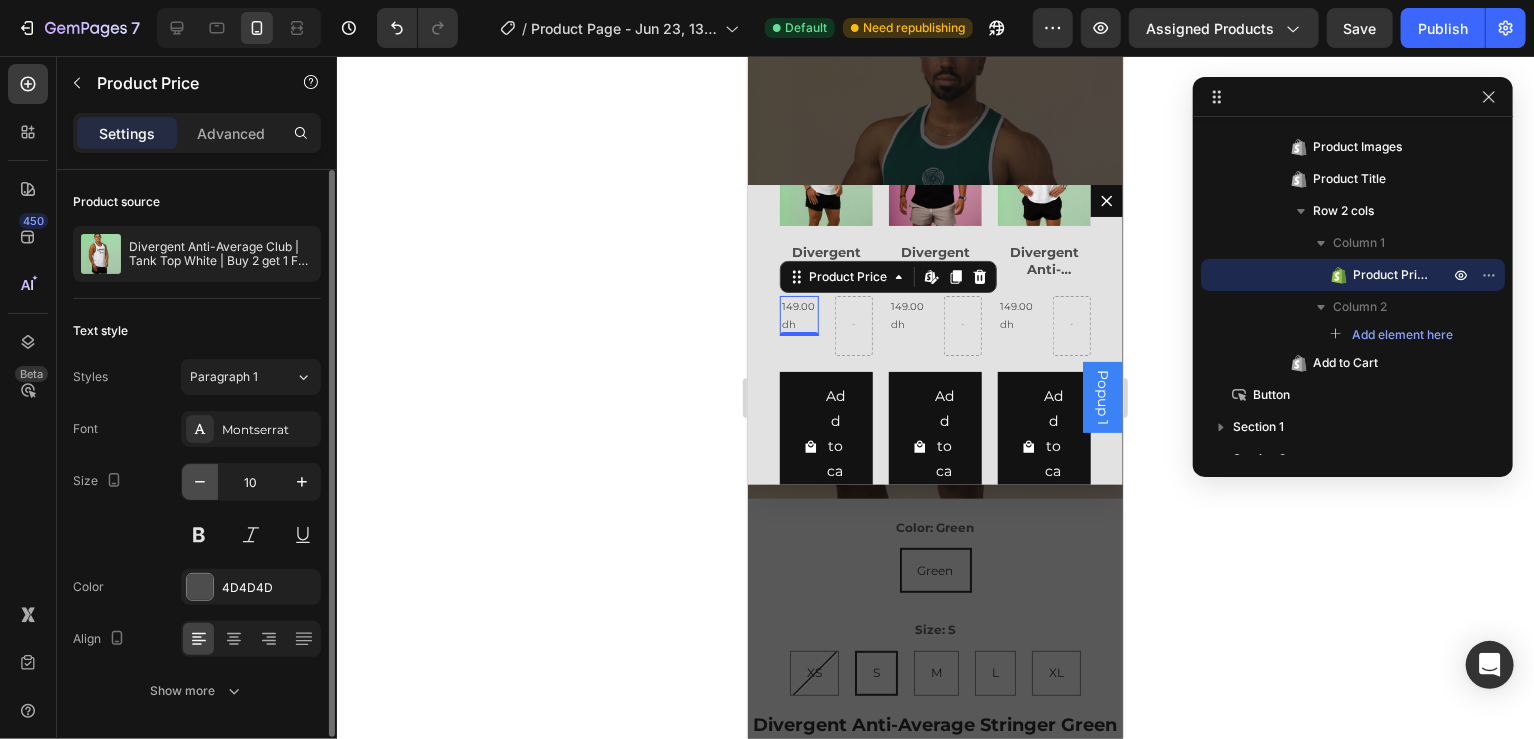 click 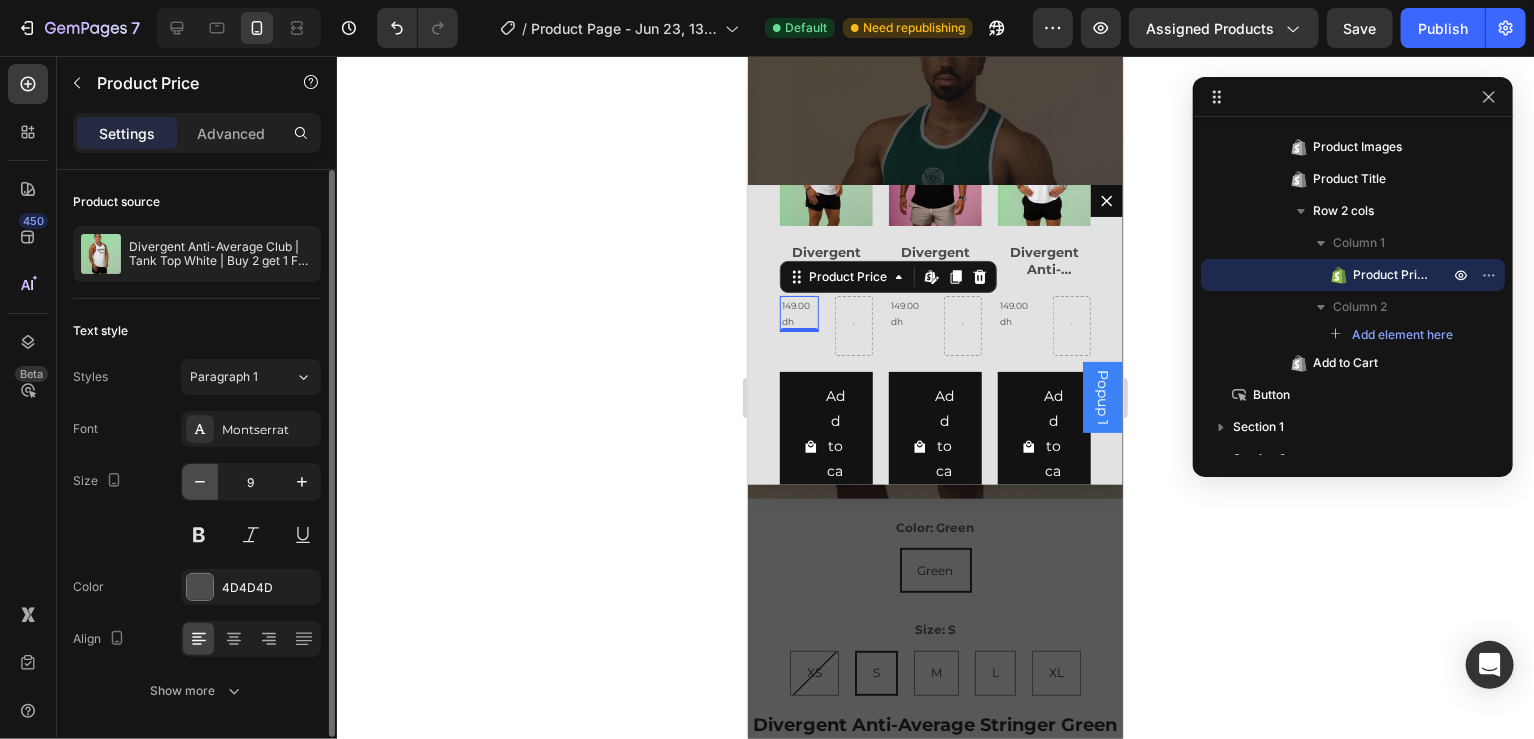 click 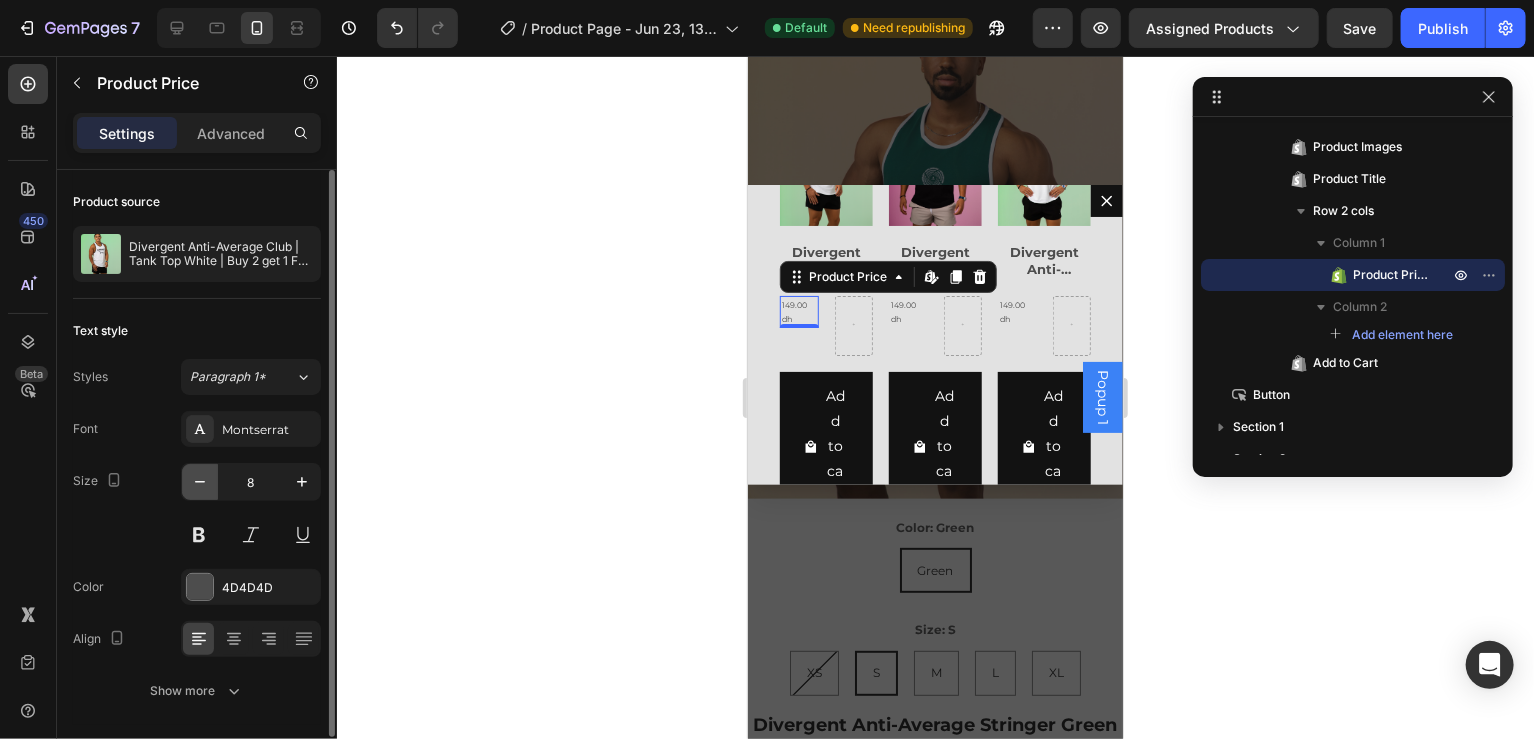 click 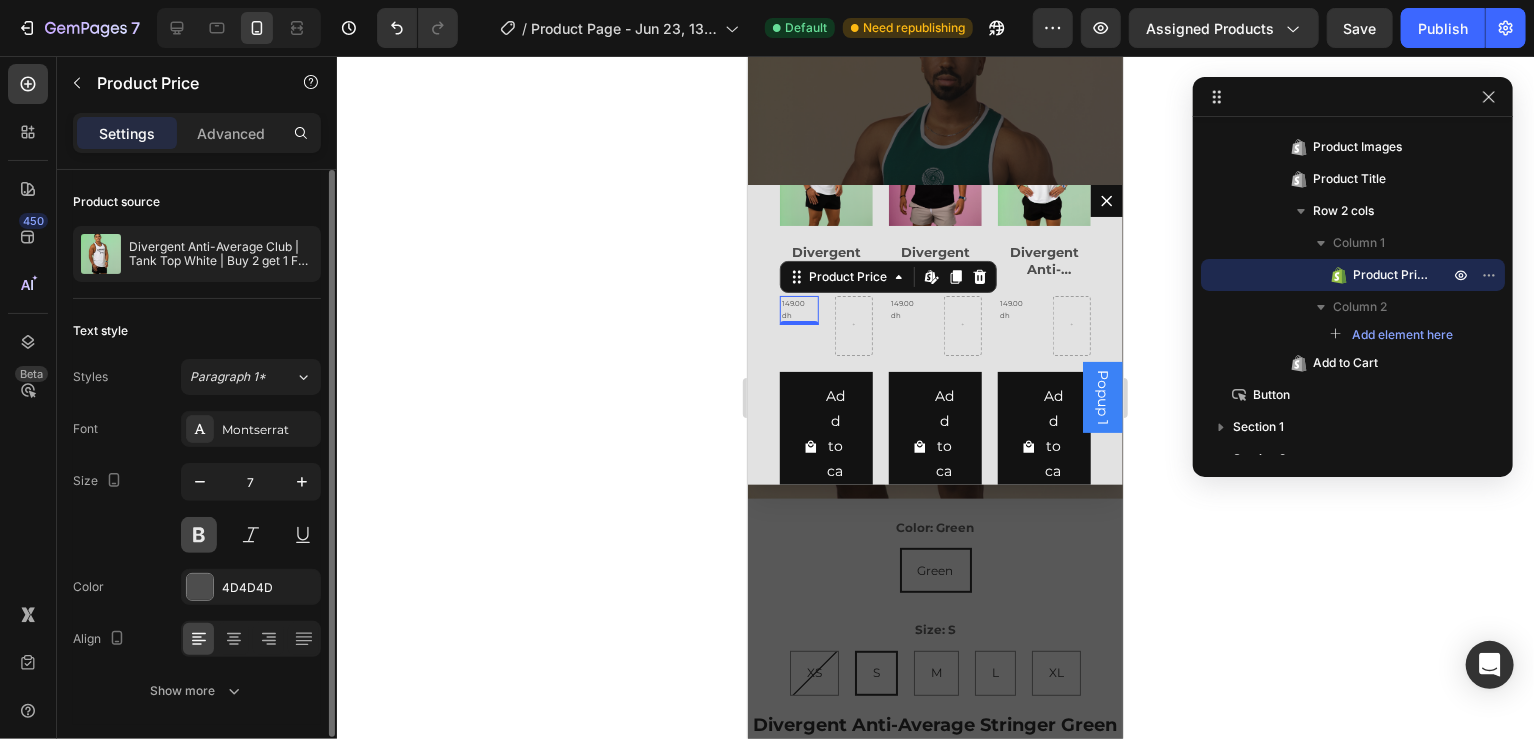 click at bounding box center [199, 535] 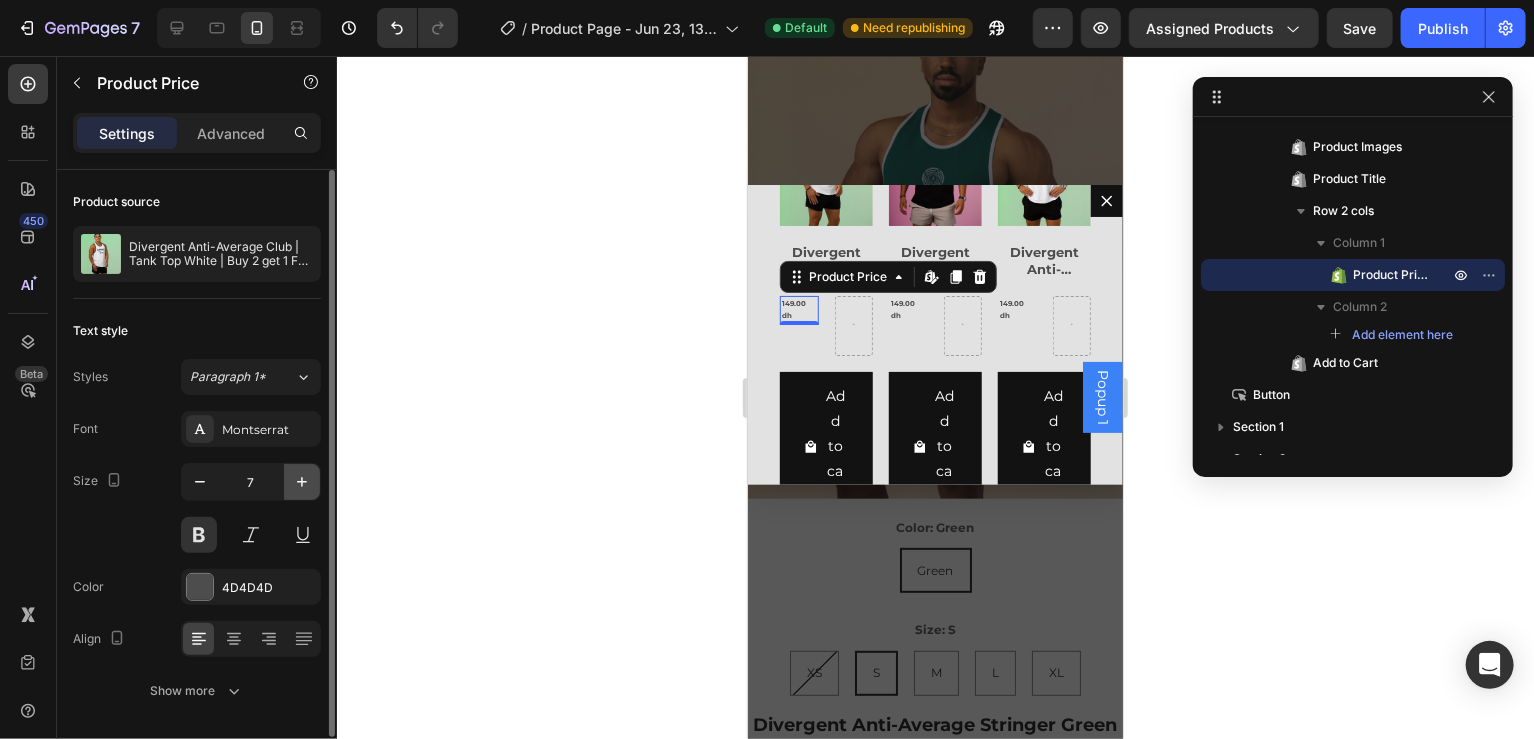 click at bounding box center [302, 482] 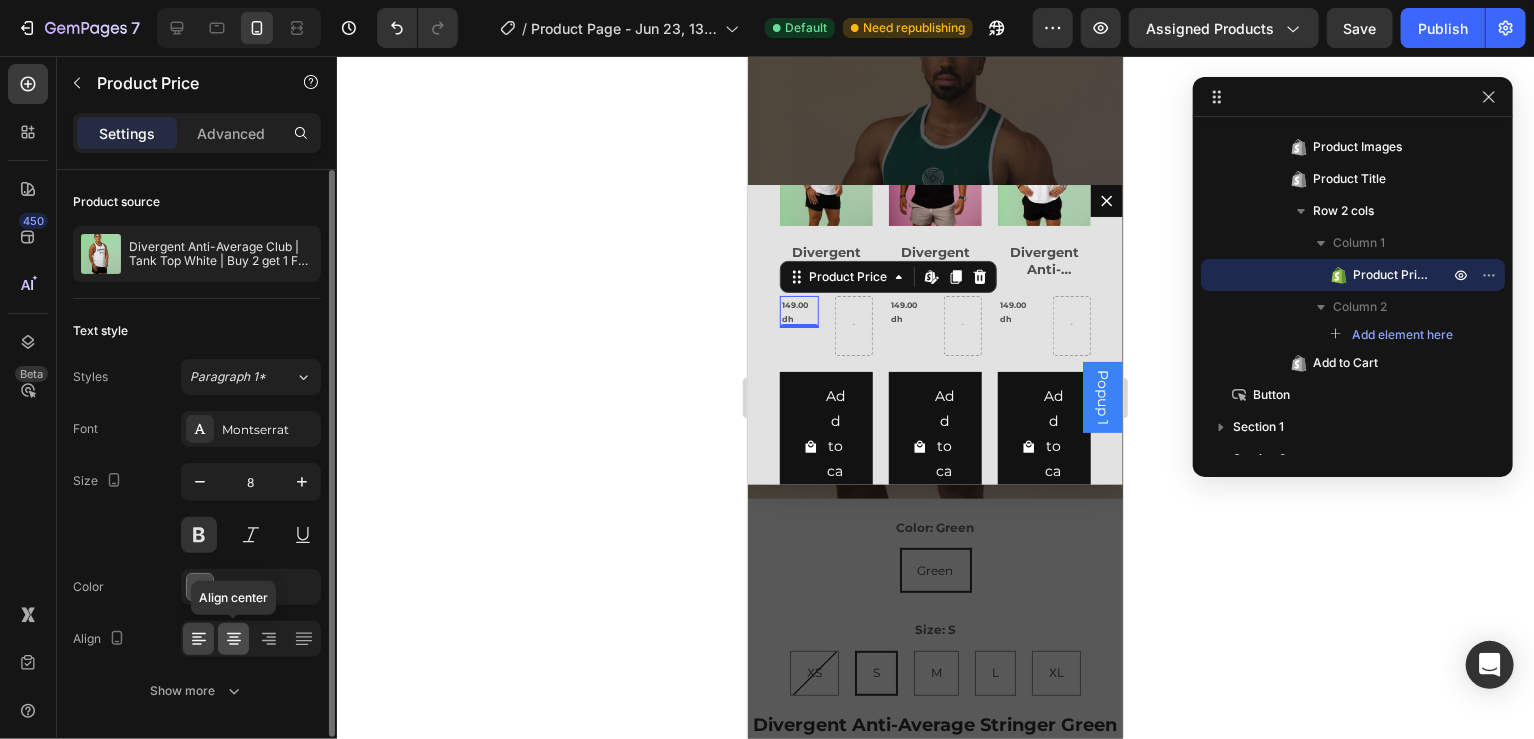 click 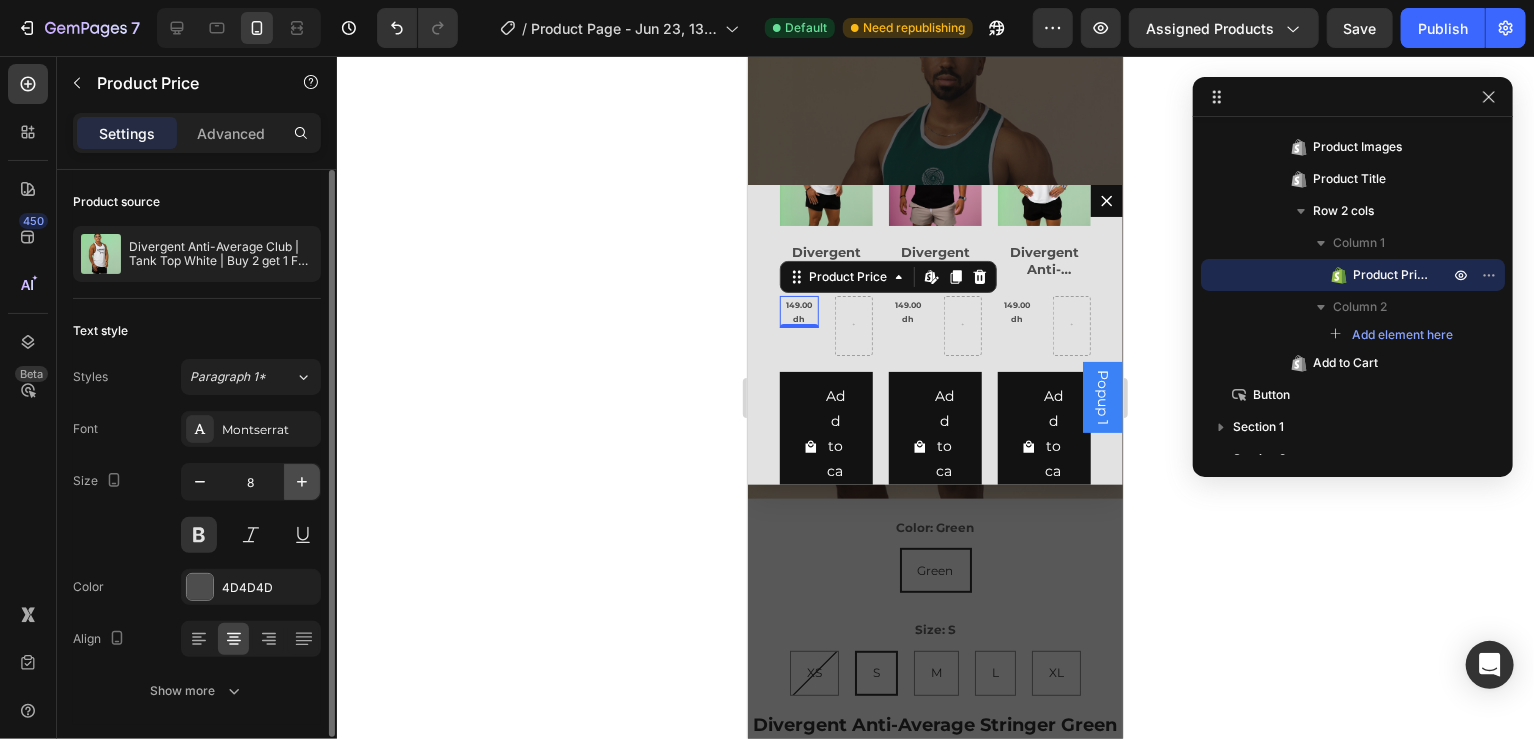 click 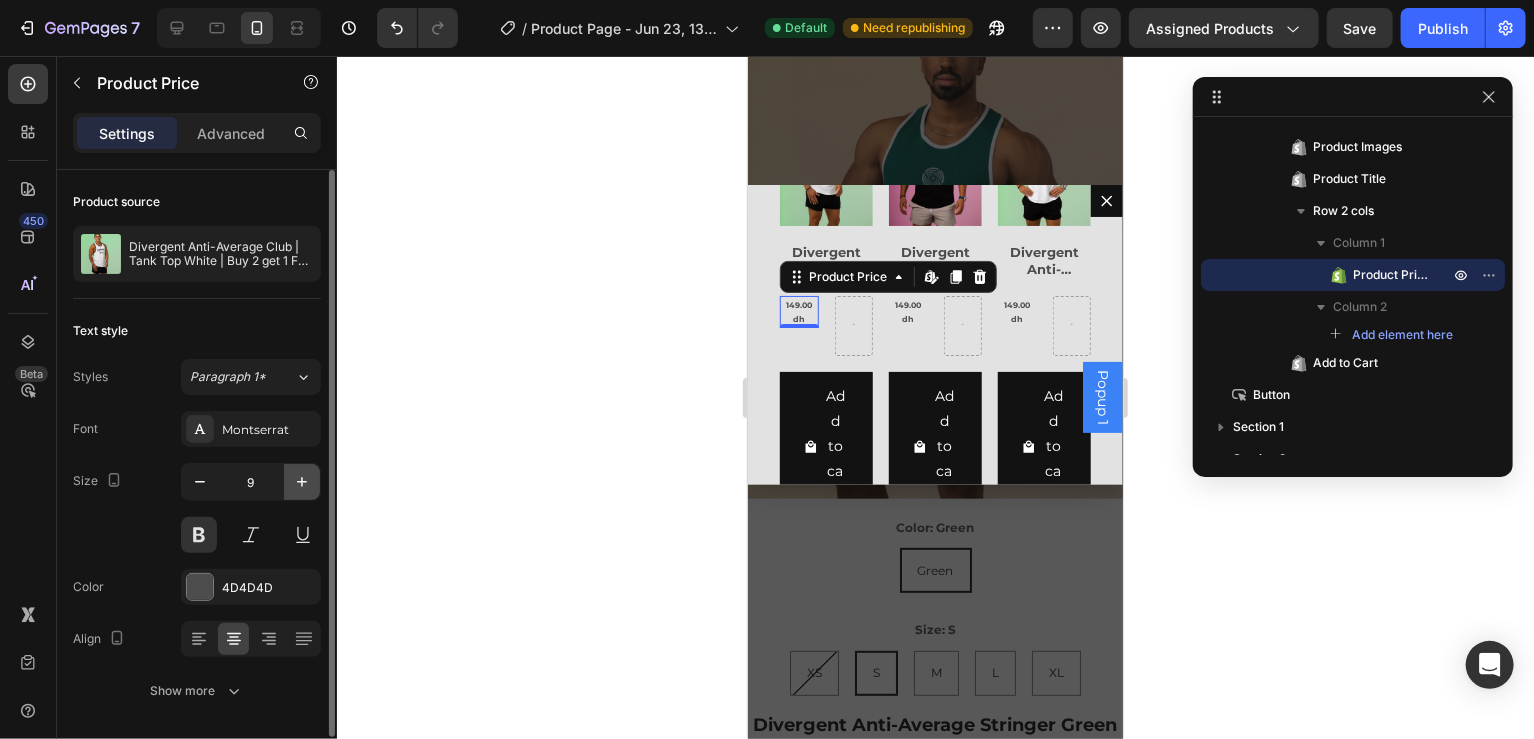 click 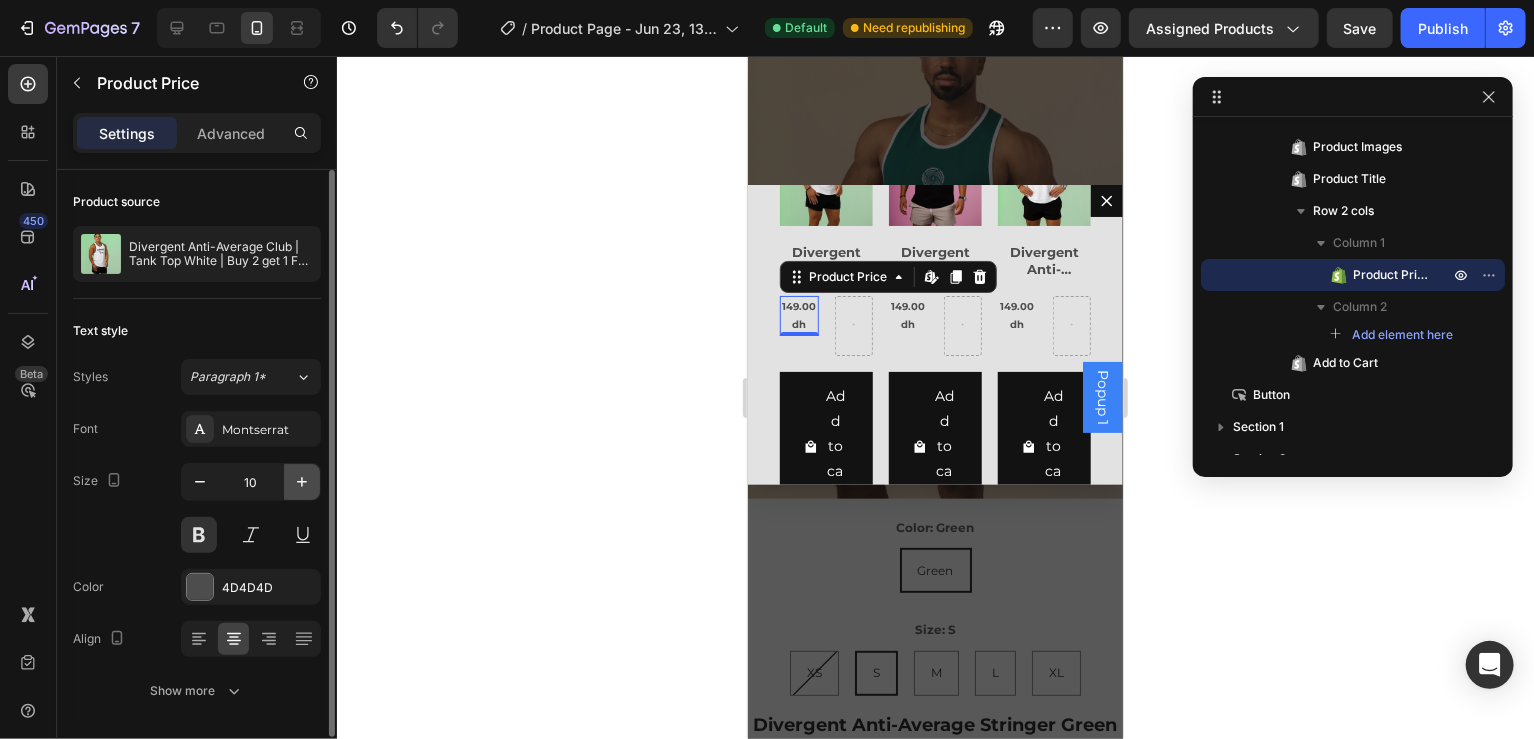 click 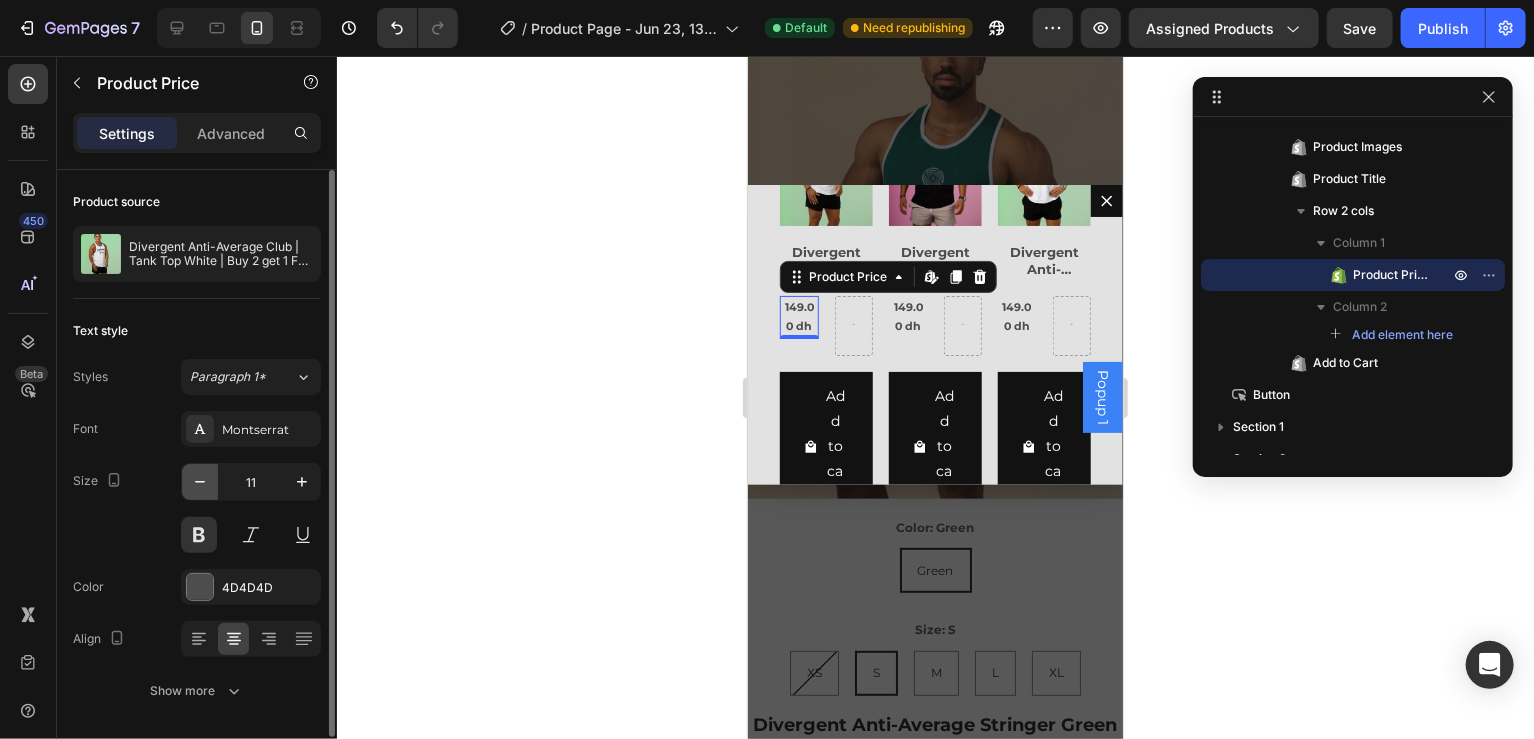 click at bounding box center [200, 482] 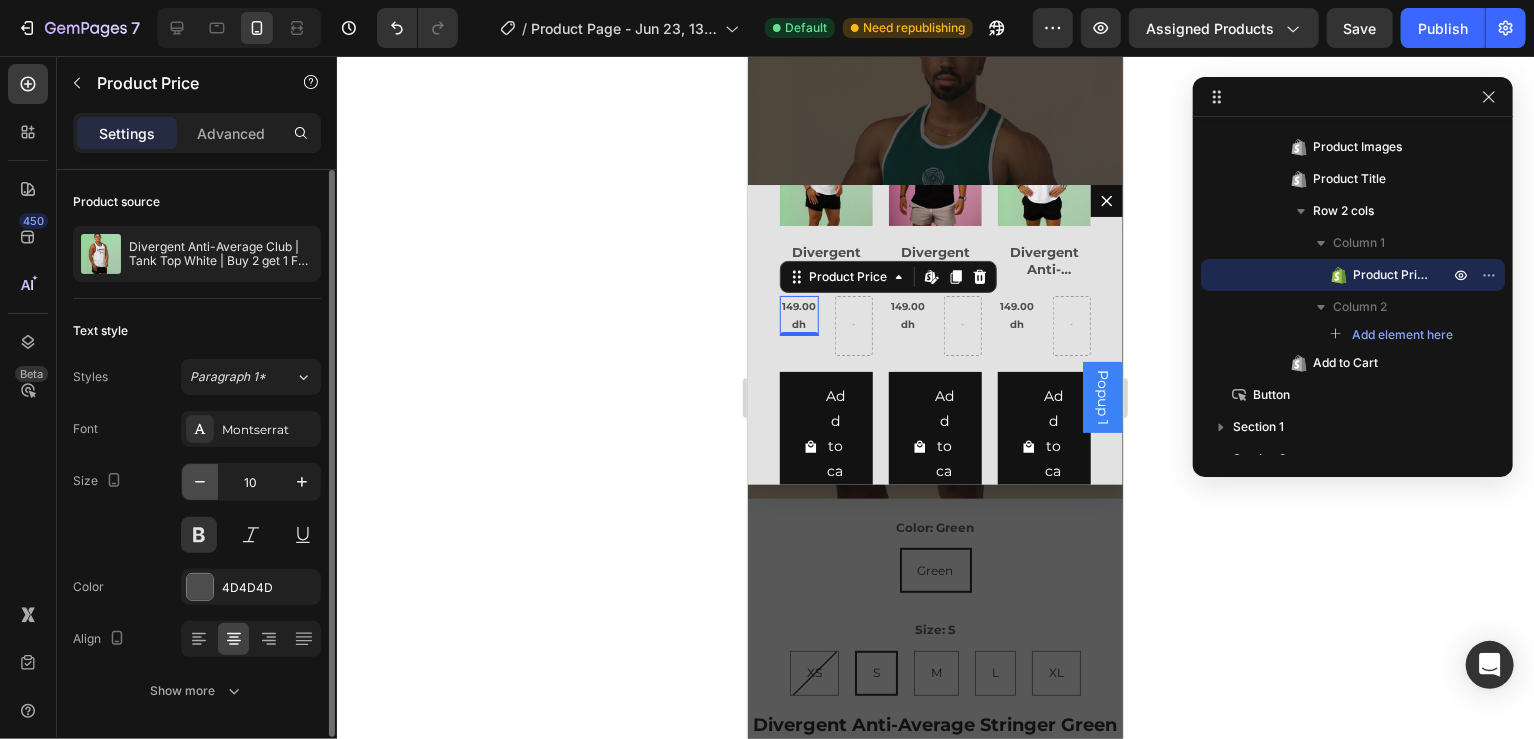 click 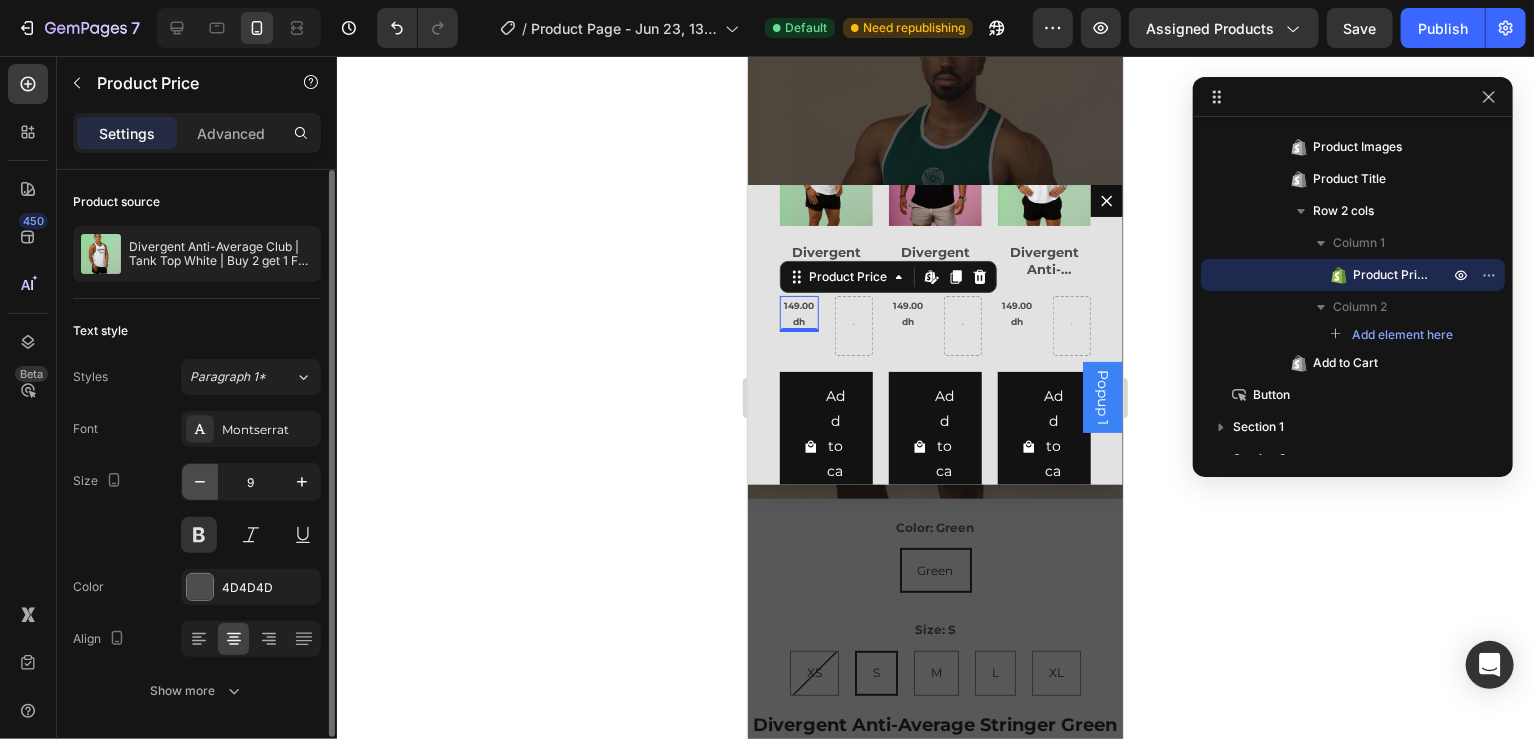 click 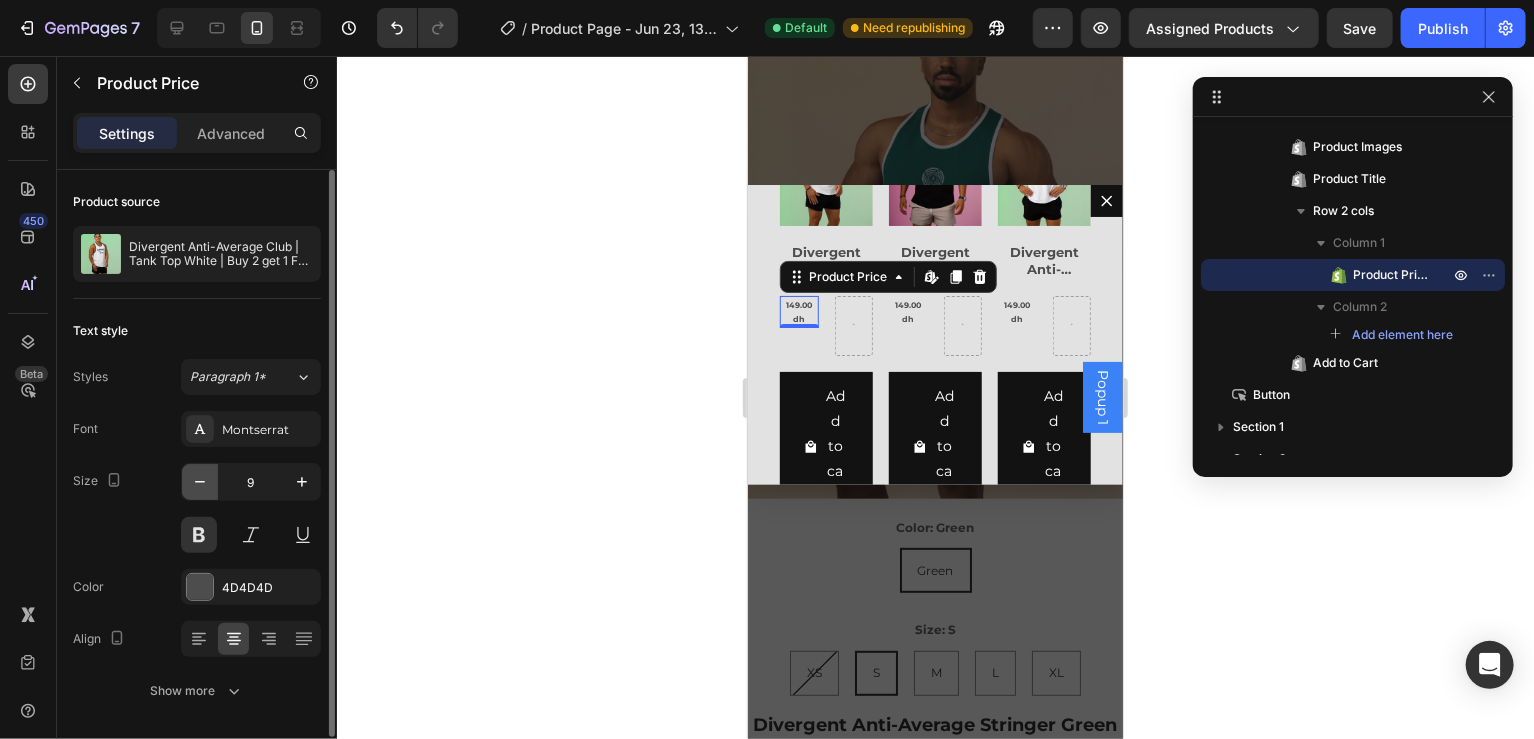 type on "8" 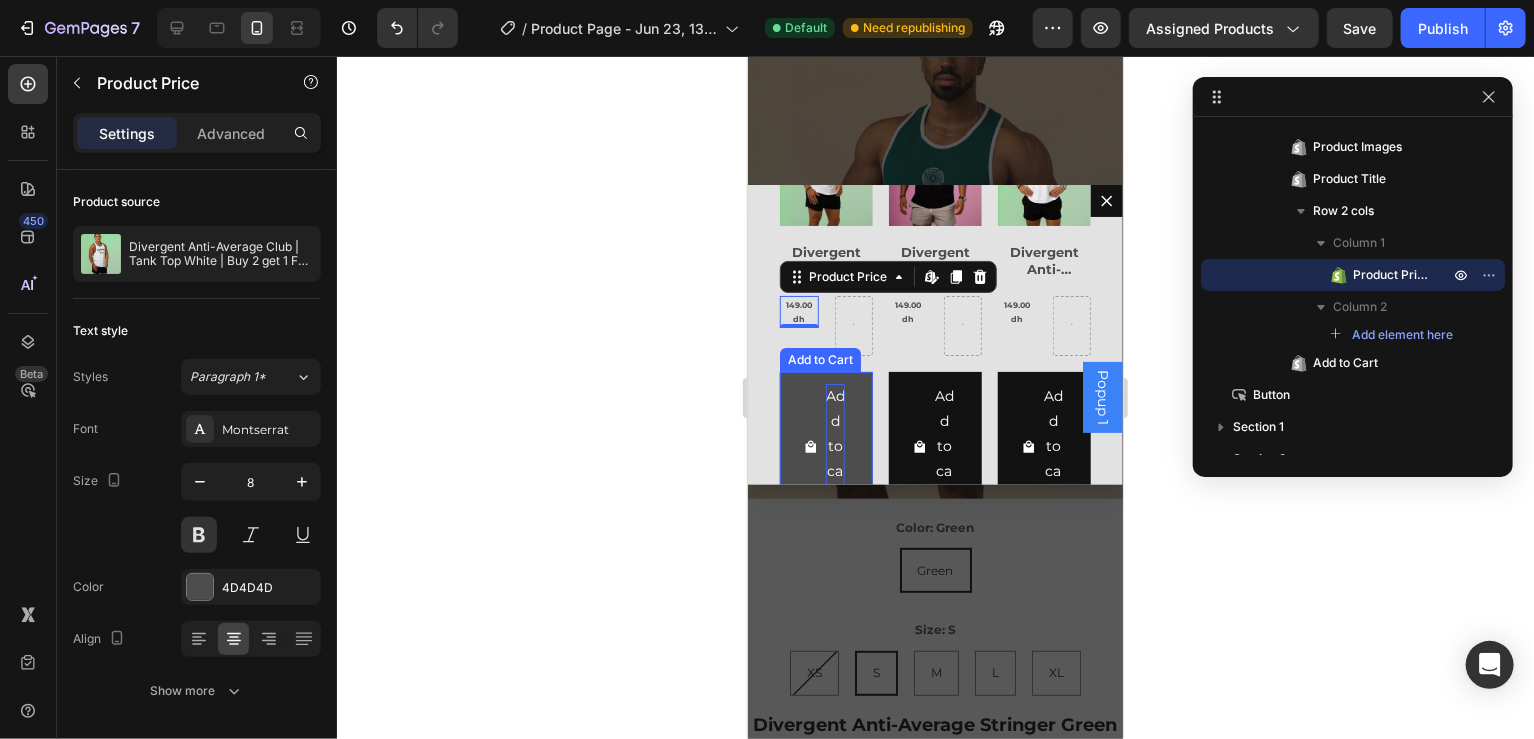 click on "Add to cart" at bounding box center (834, 446) 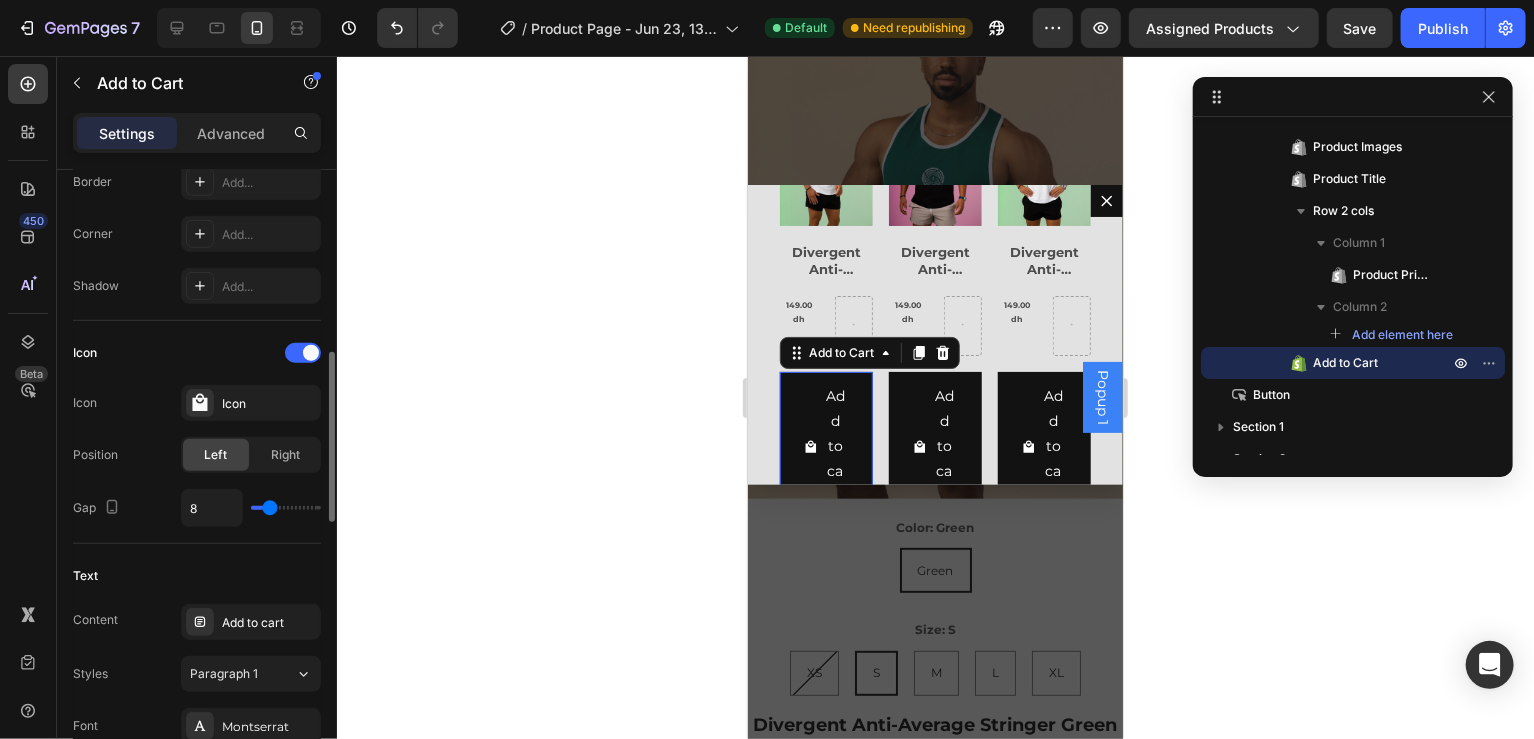 scroll, scrollTop: 678, scrollLeft: 0, axis: vertical 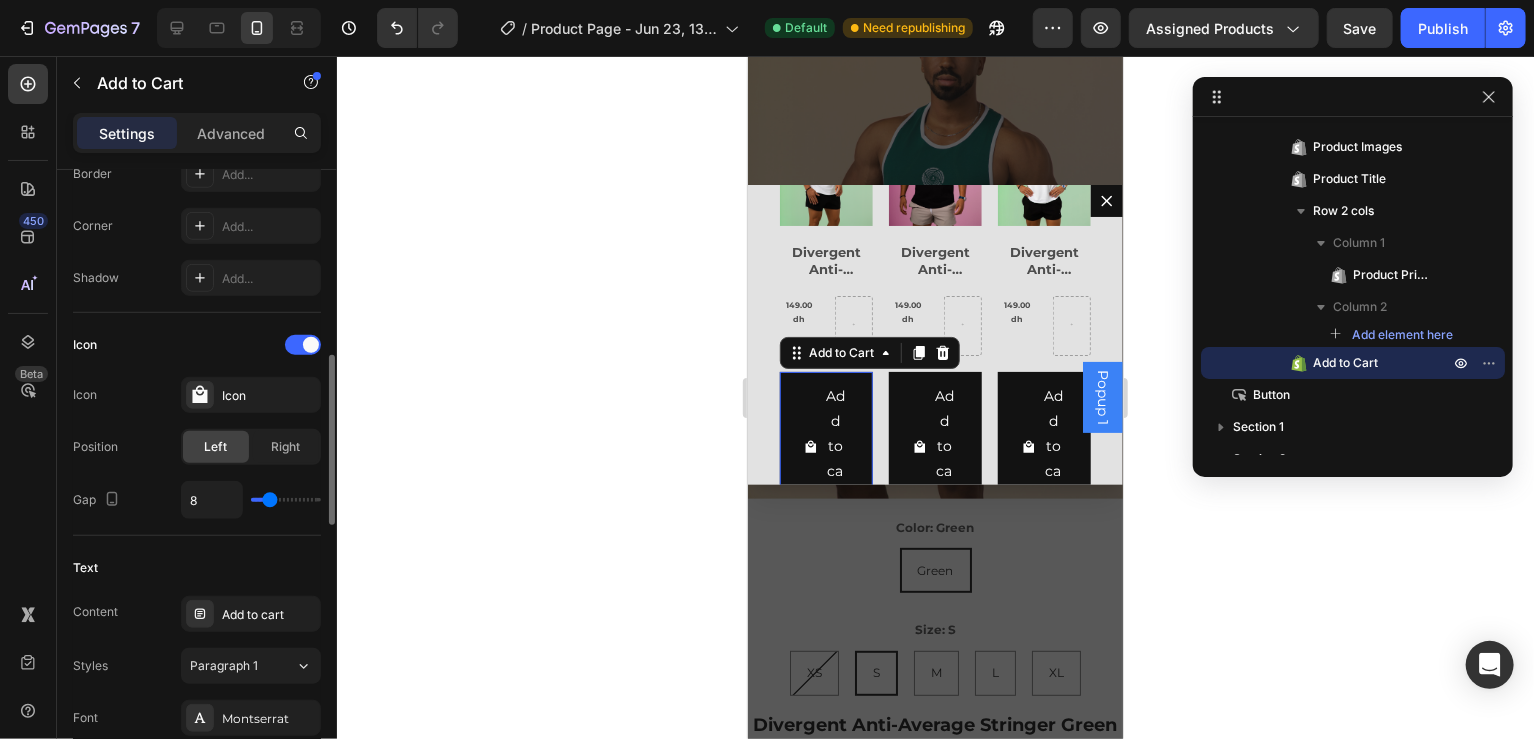 type on "3" 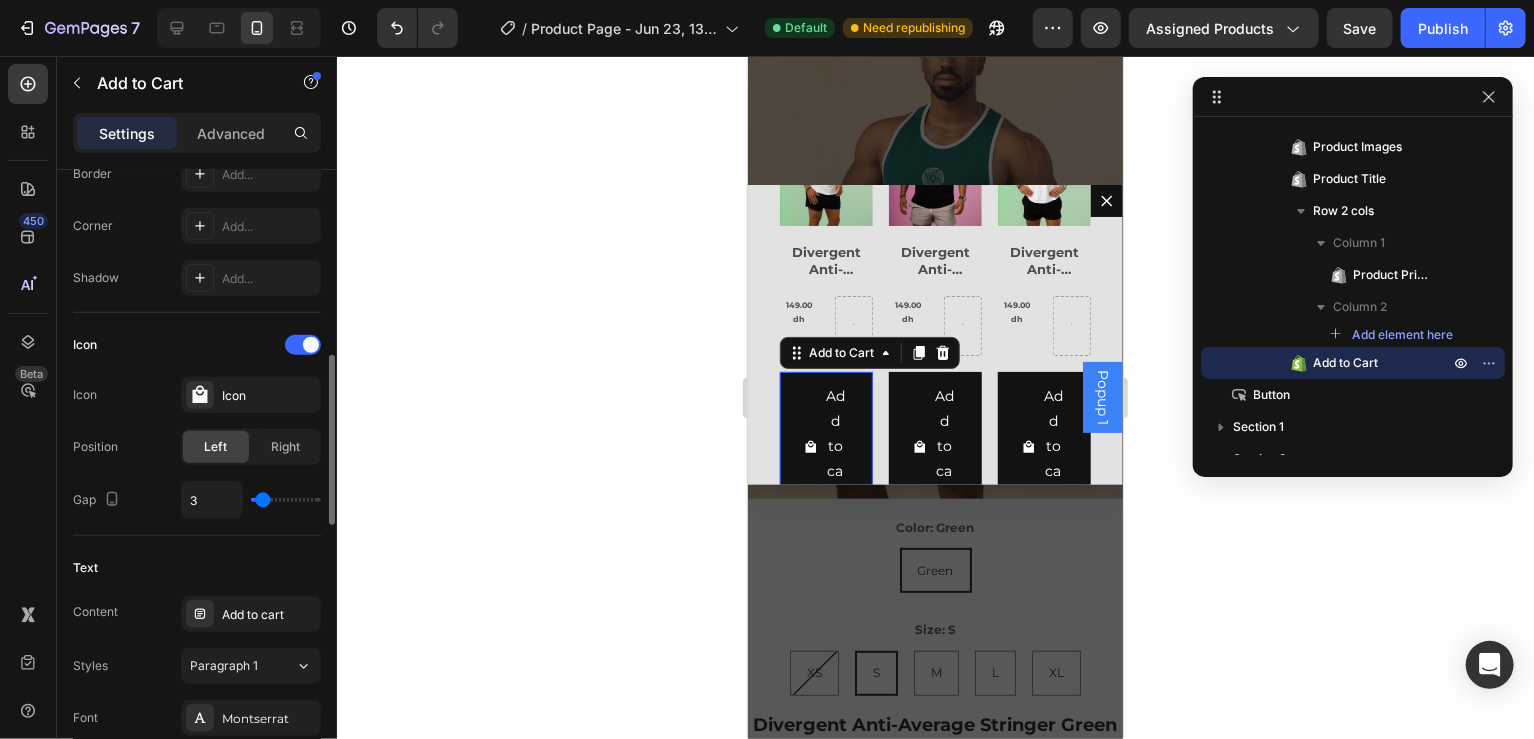 type on "1" 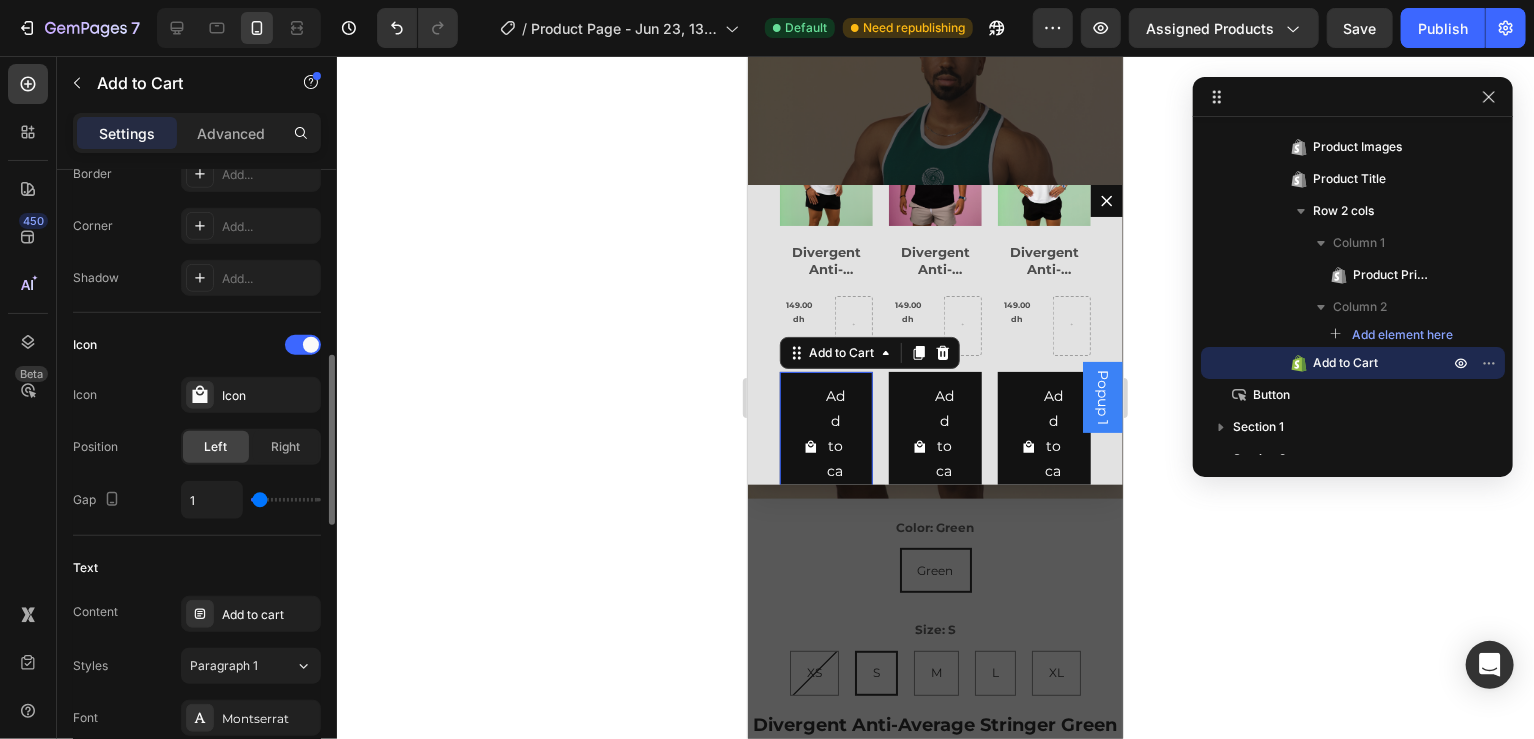 type on "0" 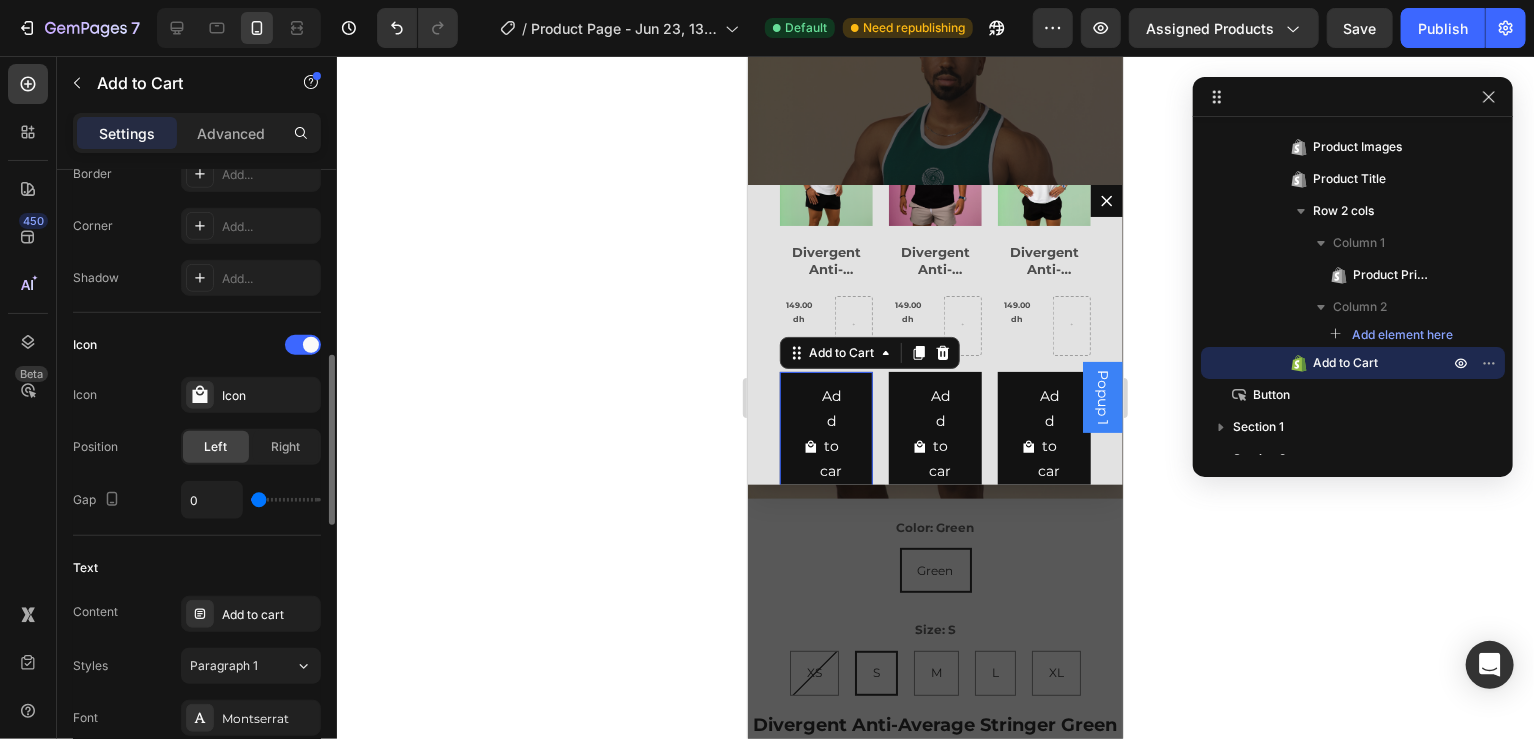 type on "1" 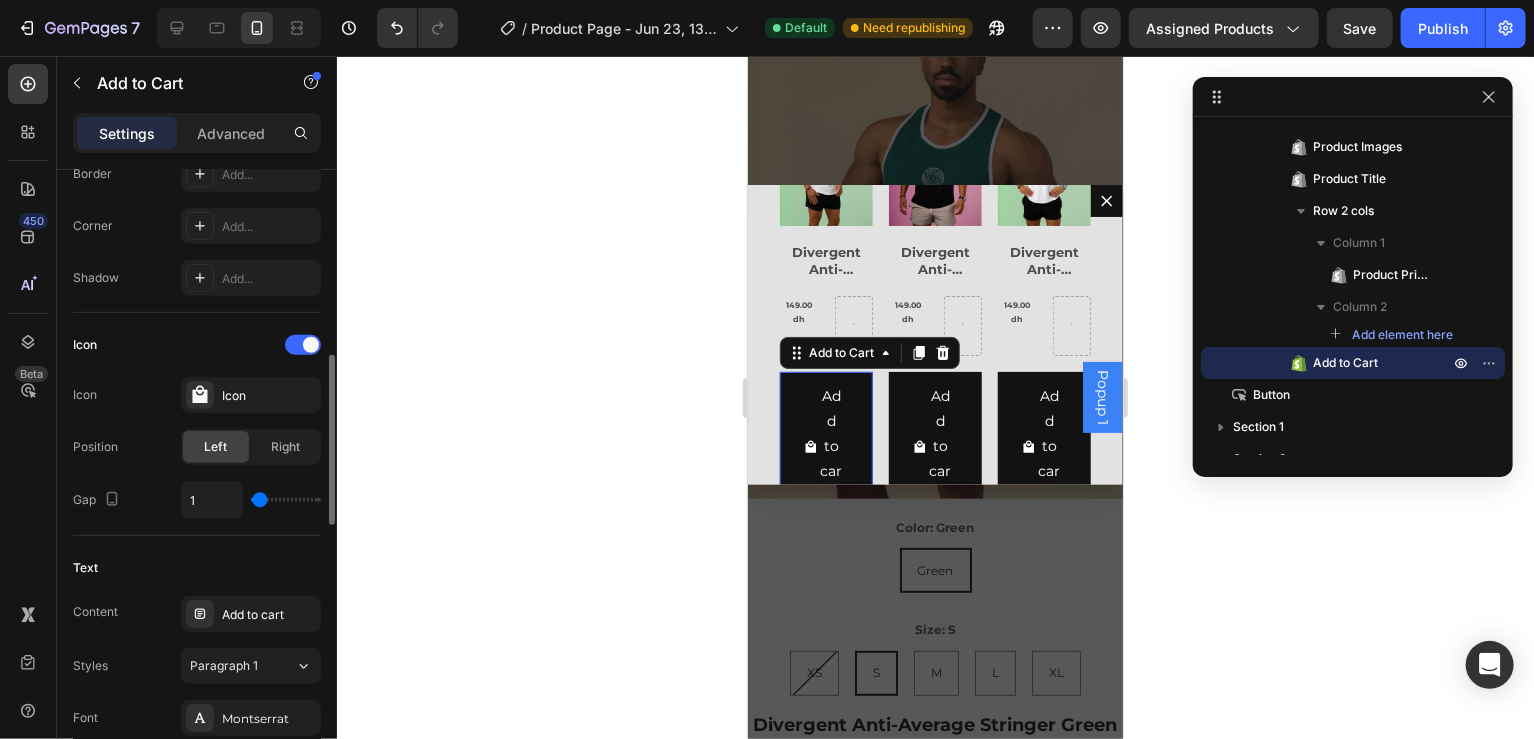 type on "2" 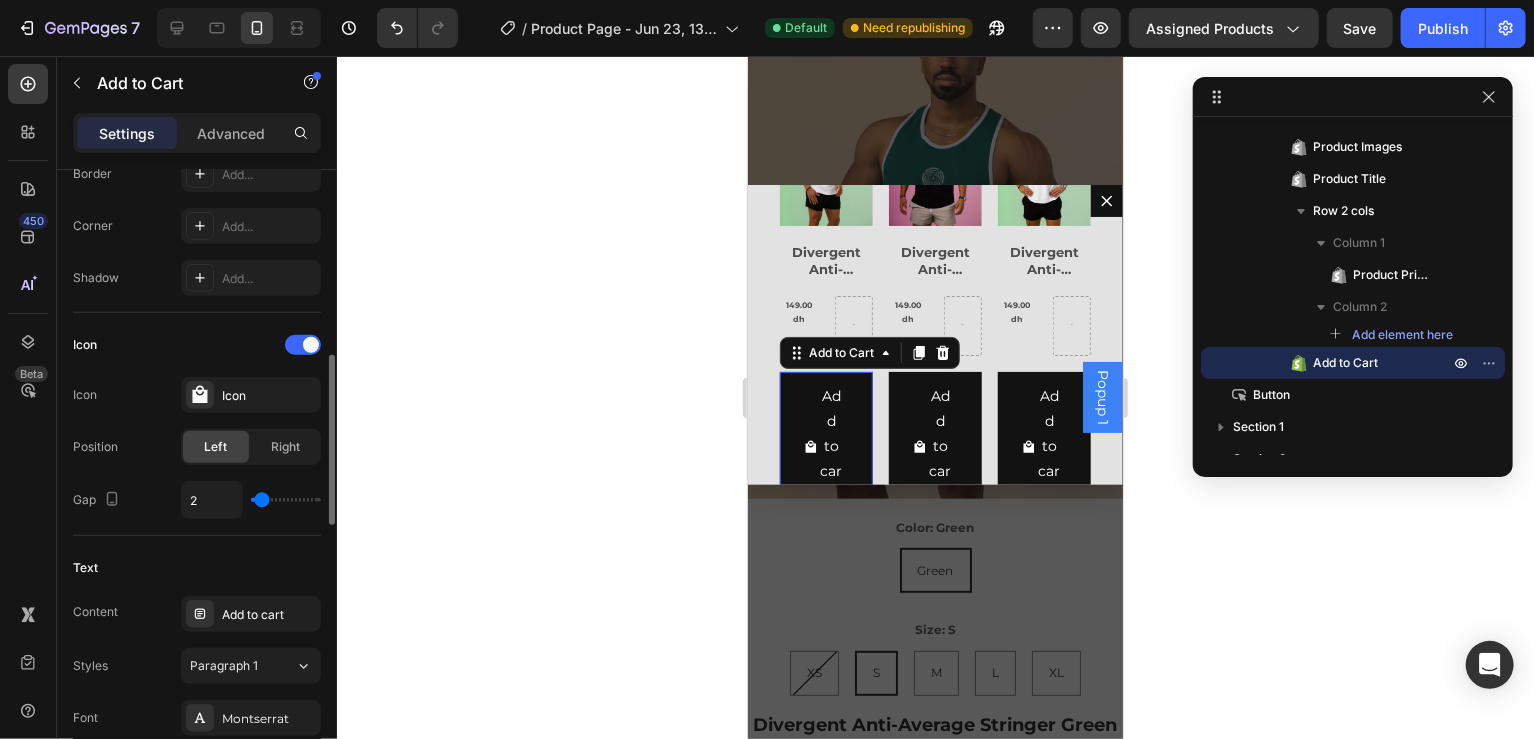 type on "3" 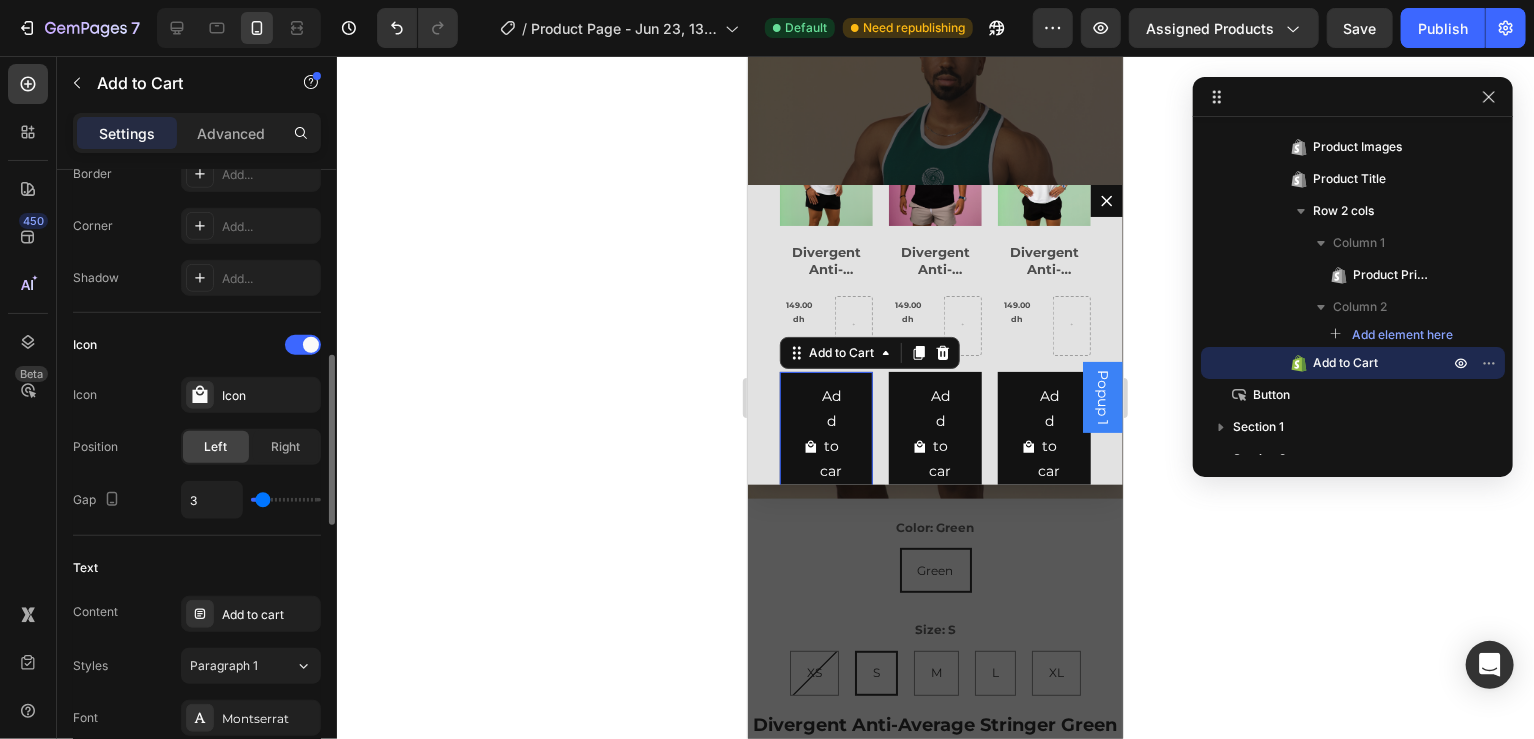 type on "4" 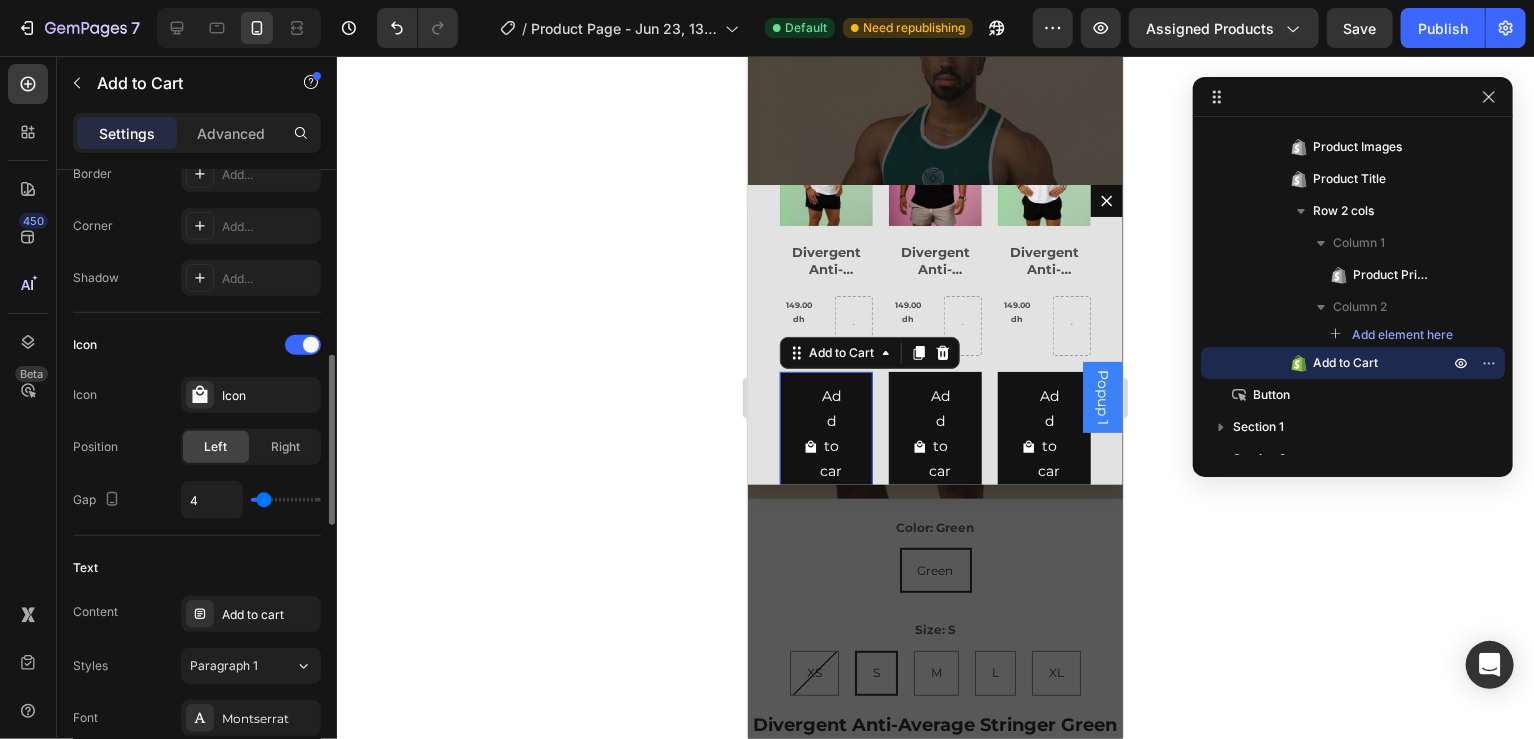 type on "7" 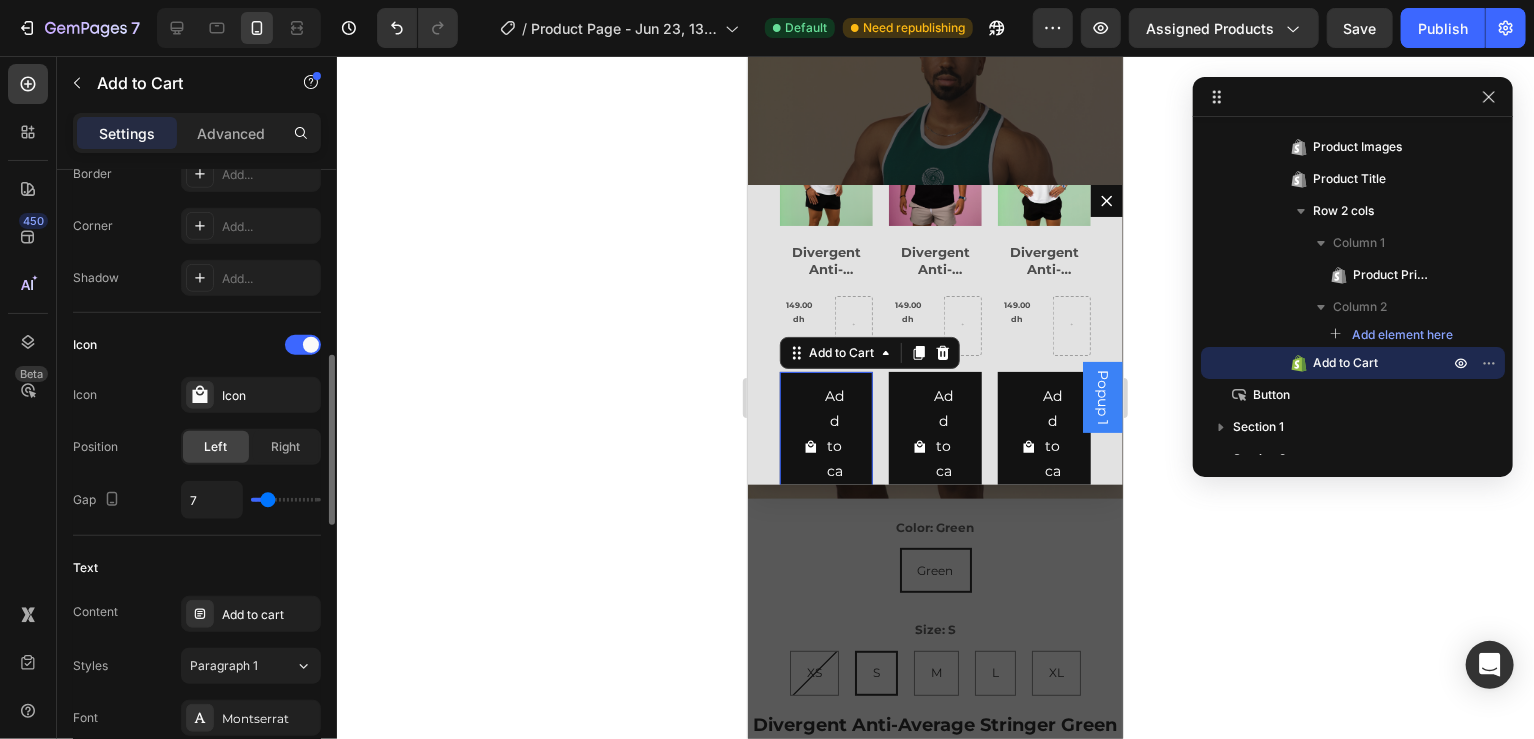 type on "8" 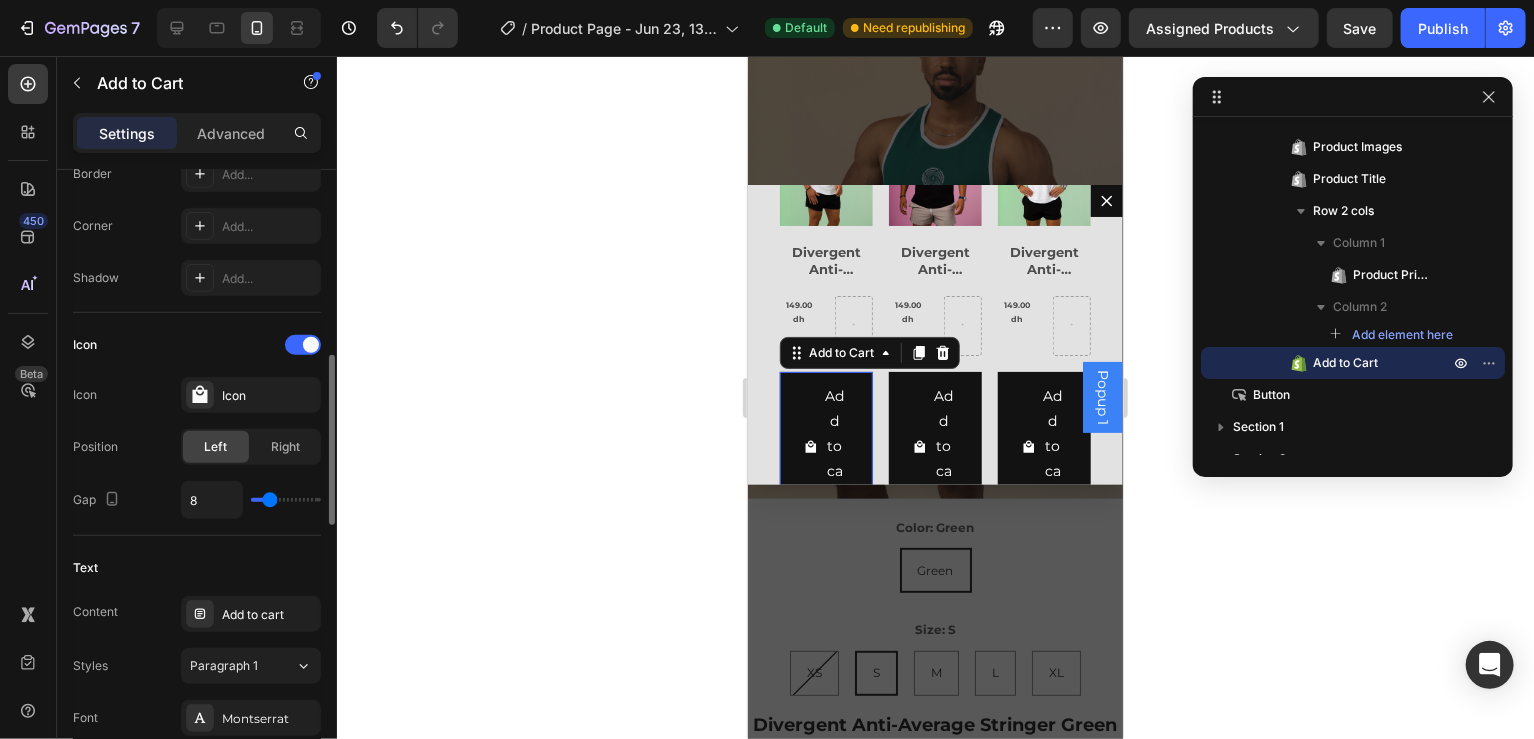 type on "9" 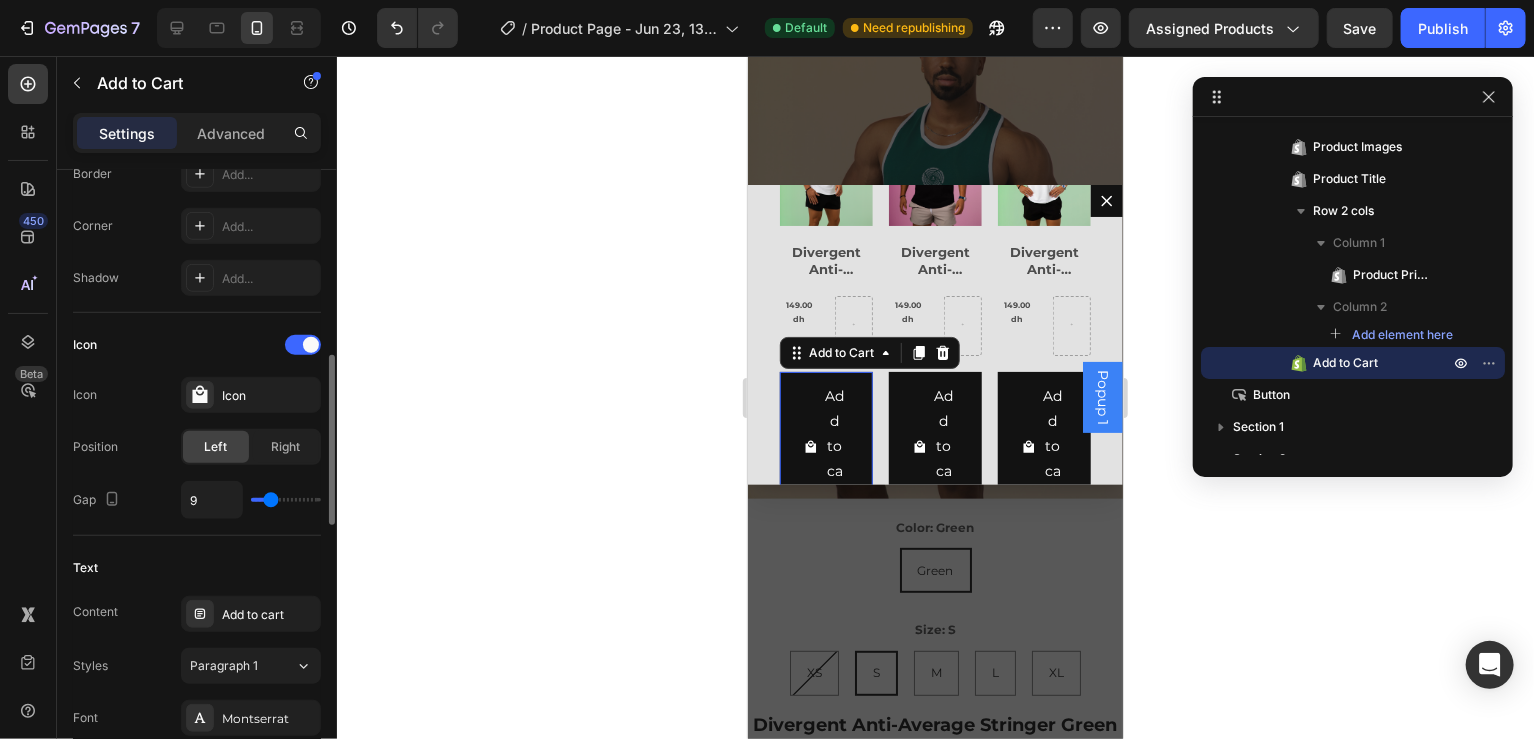 type on "10" 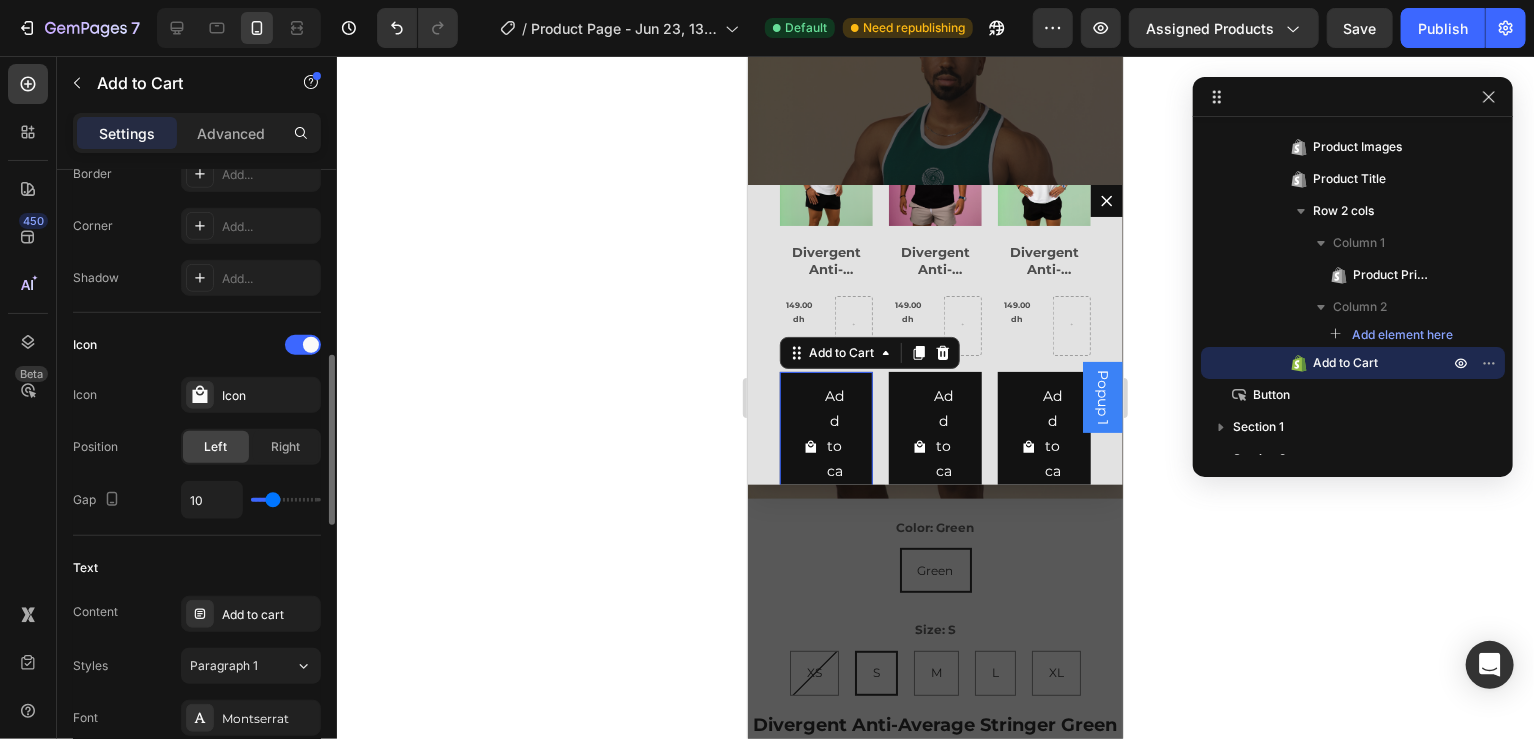 type on "11" 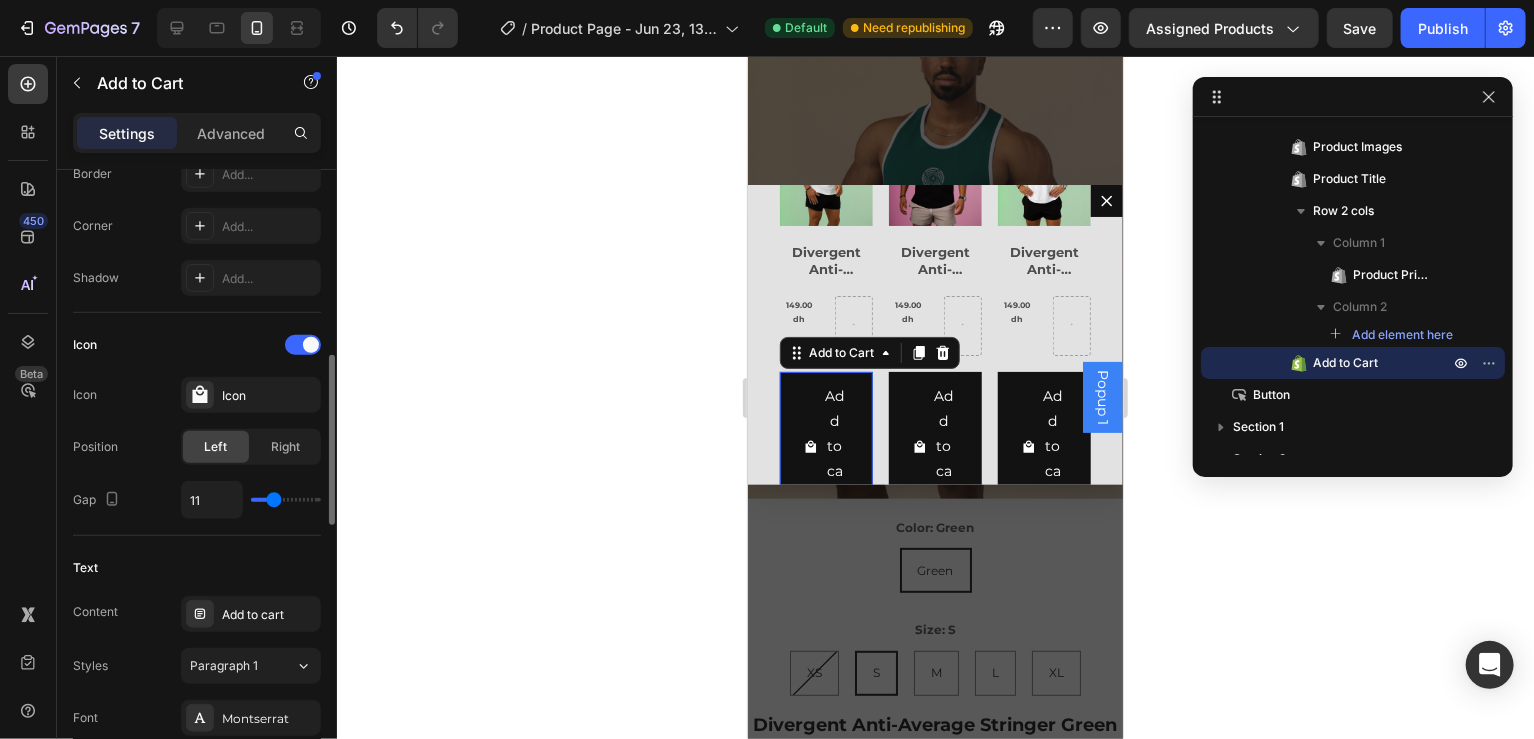 type on "12" 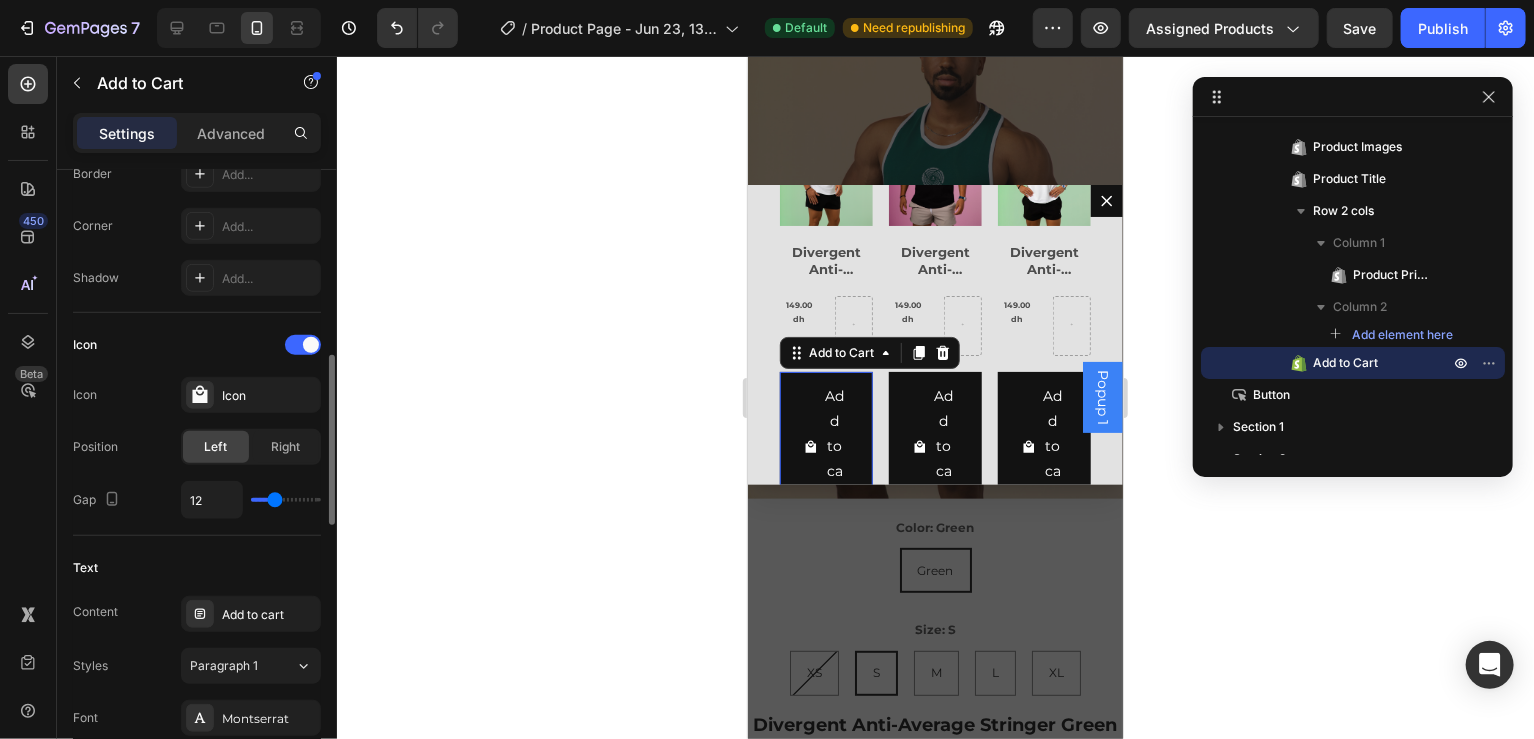 type on "17" 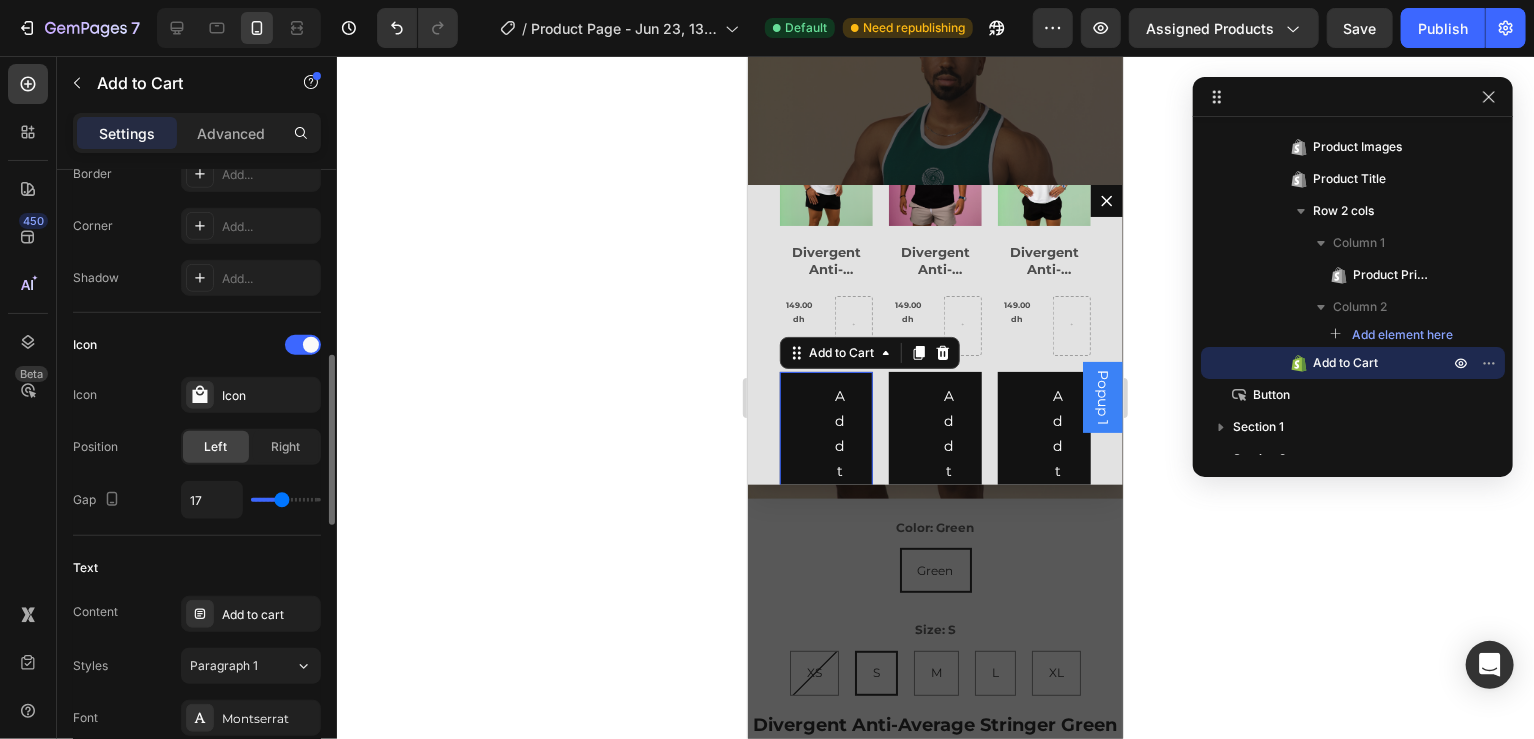 type on "19" 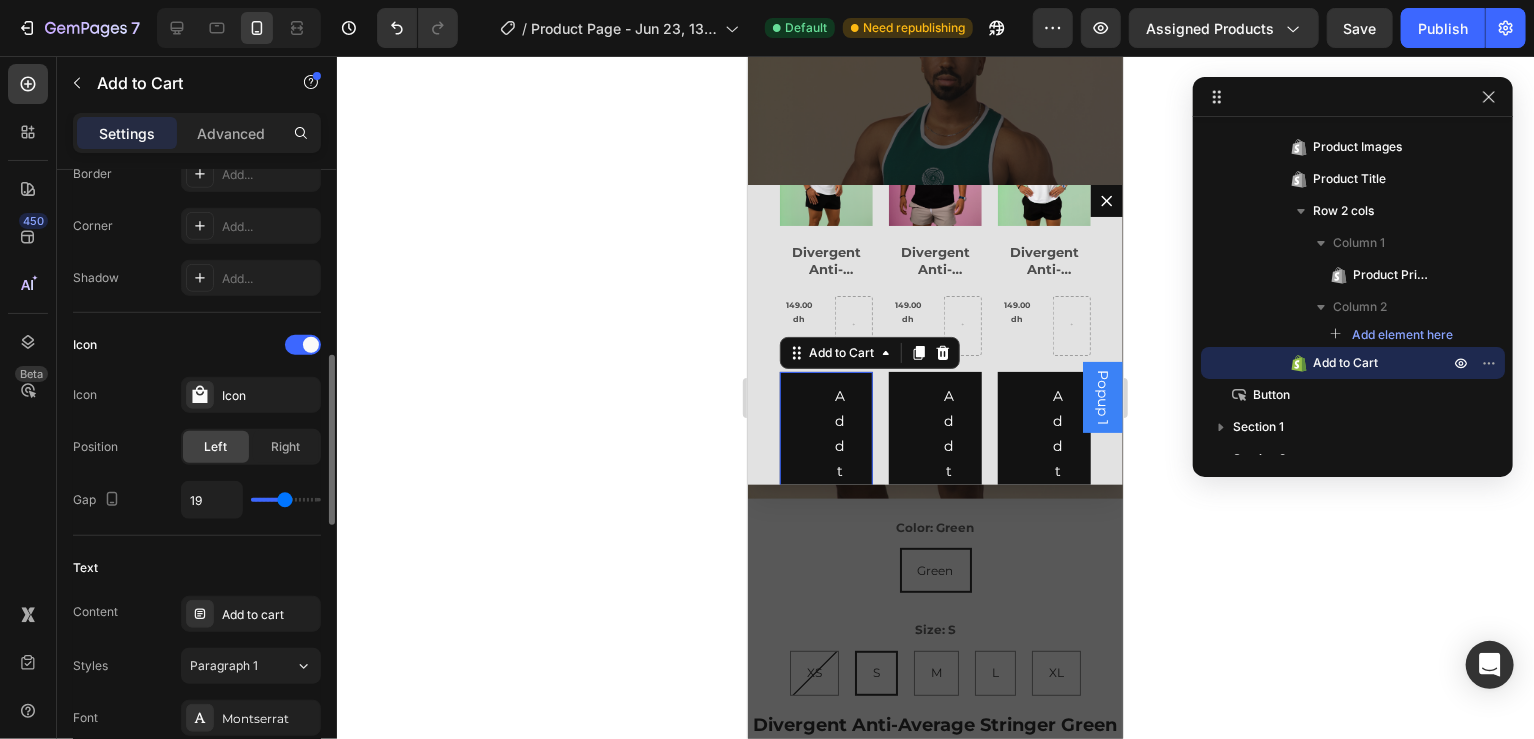 type on "20" 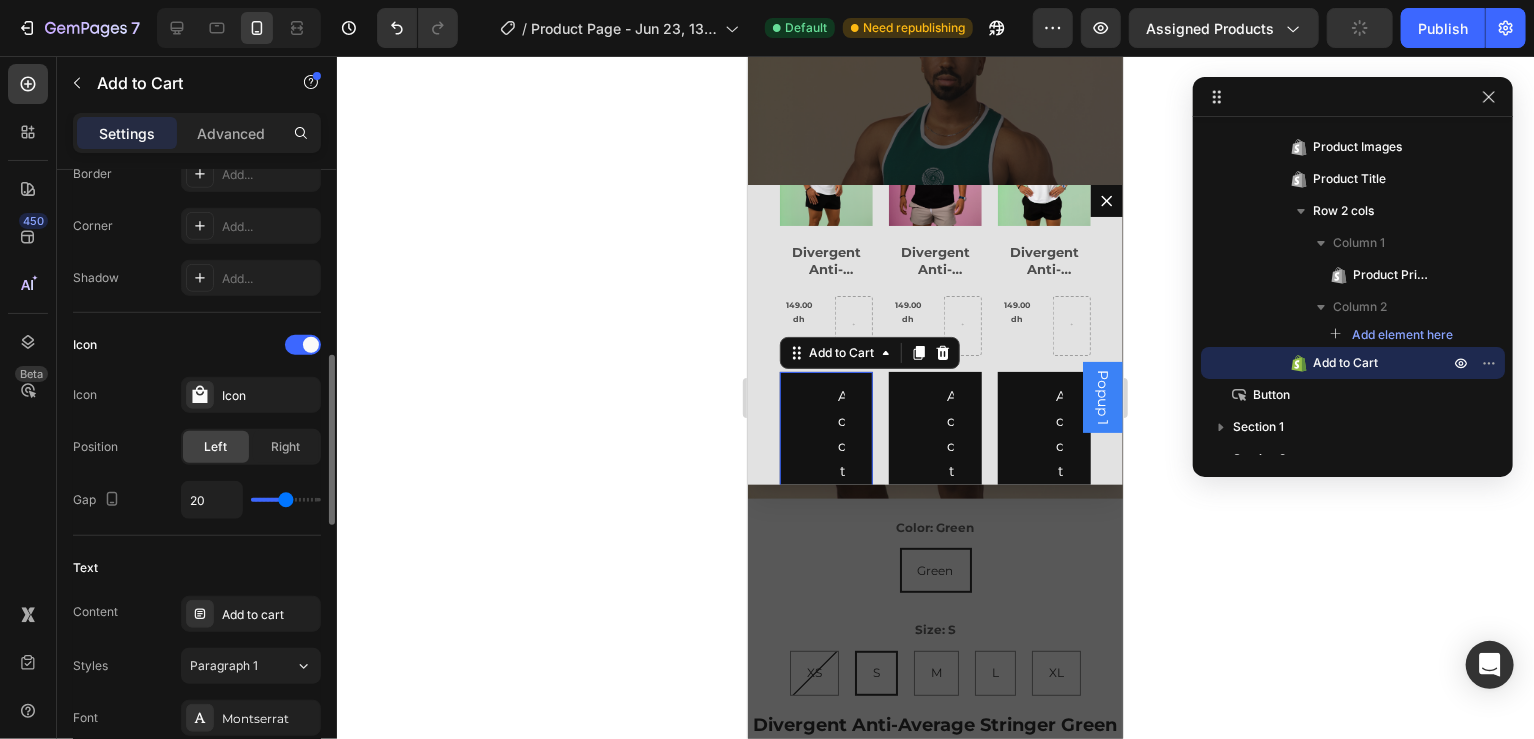 type on "21" 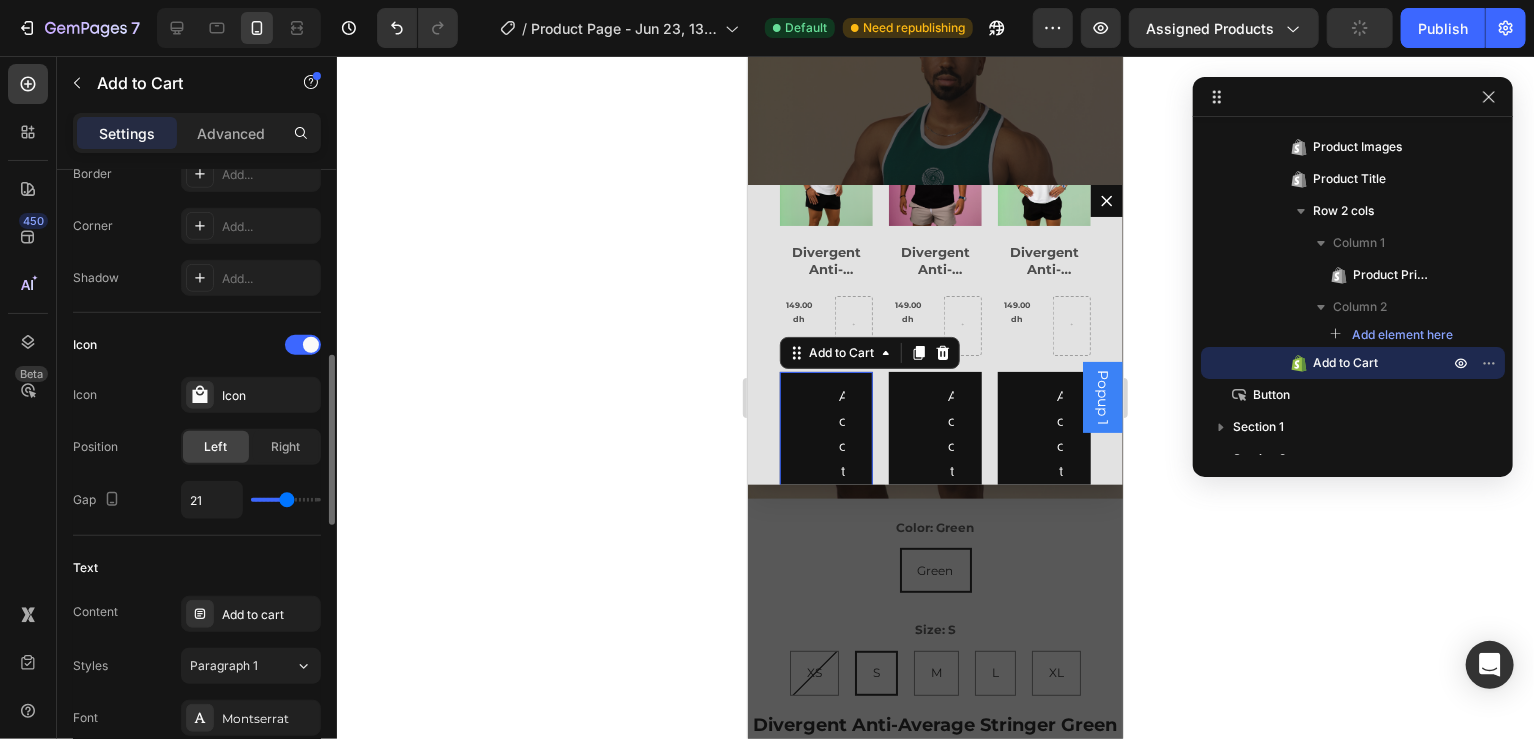 type on "0" 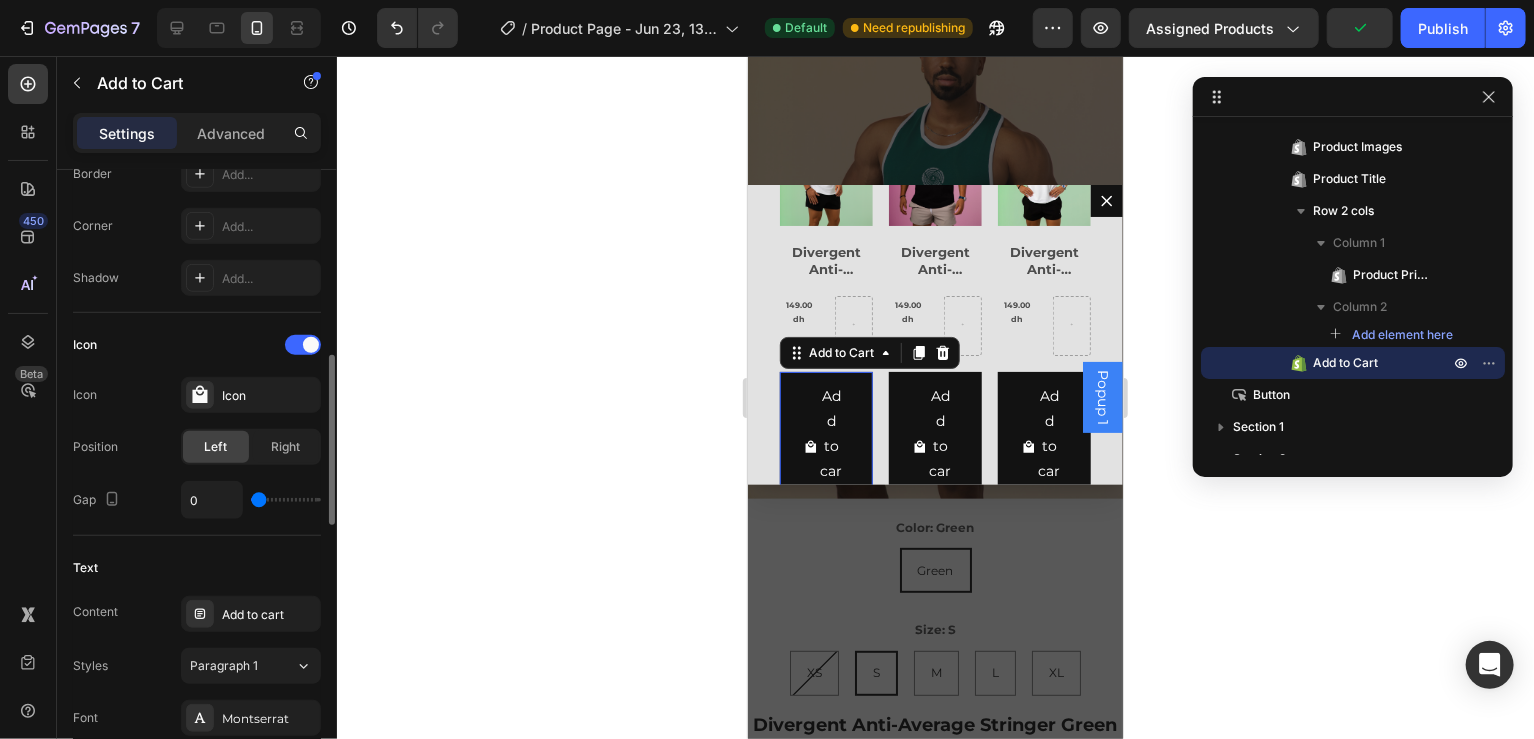 drag, startPoint x: 263, startPoint y: 496, endPoint x: 231, endPoint y: 493, distance: 32.140316 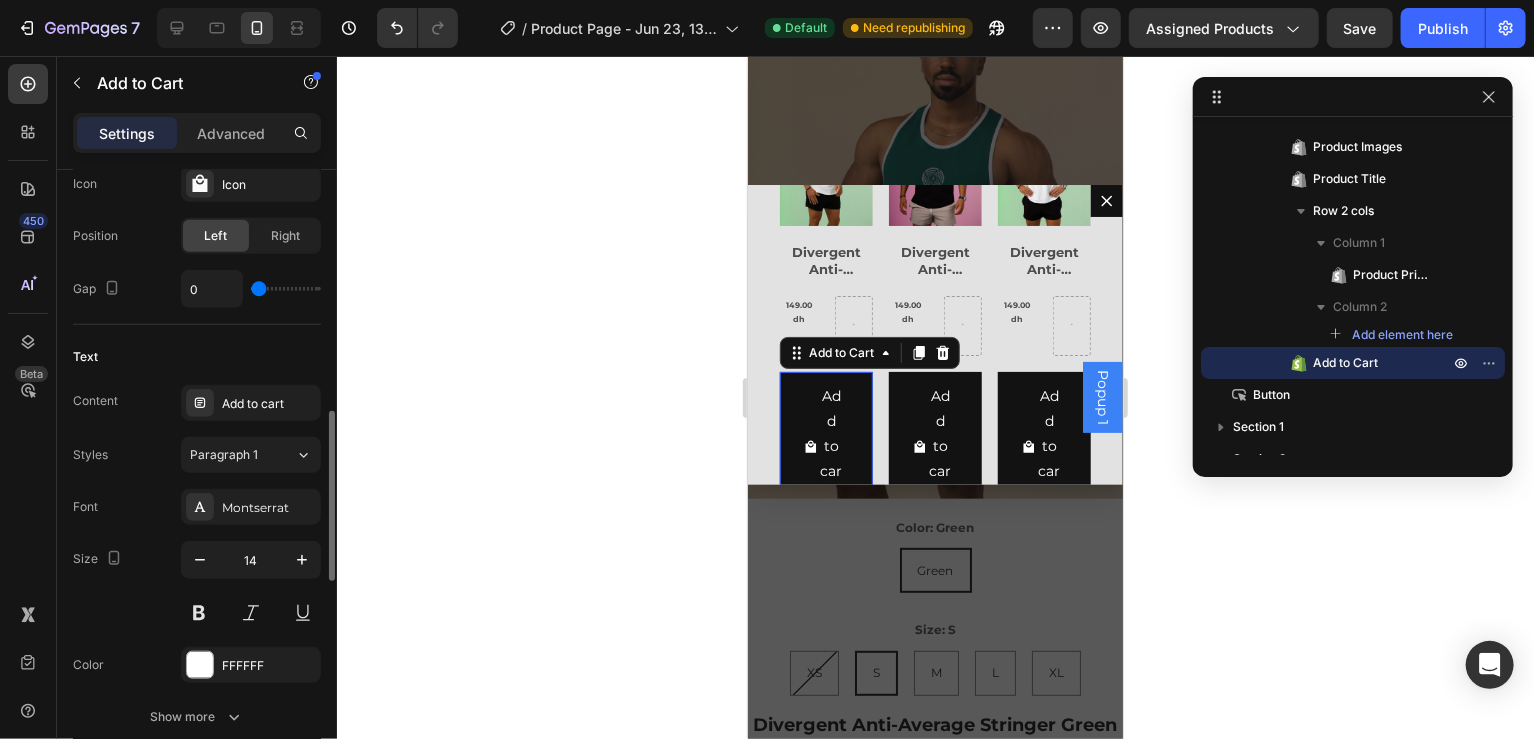scroll, scrollTop: 896, scrollLeft: 0, axis: vertical 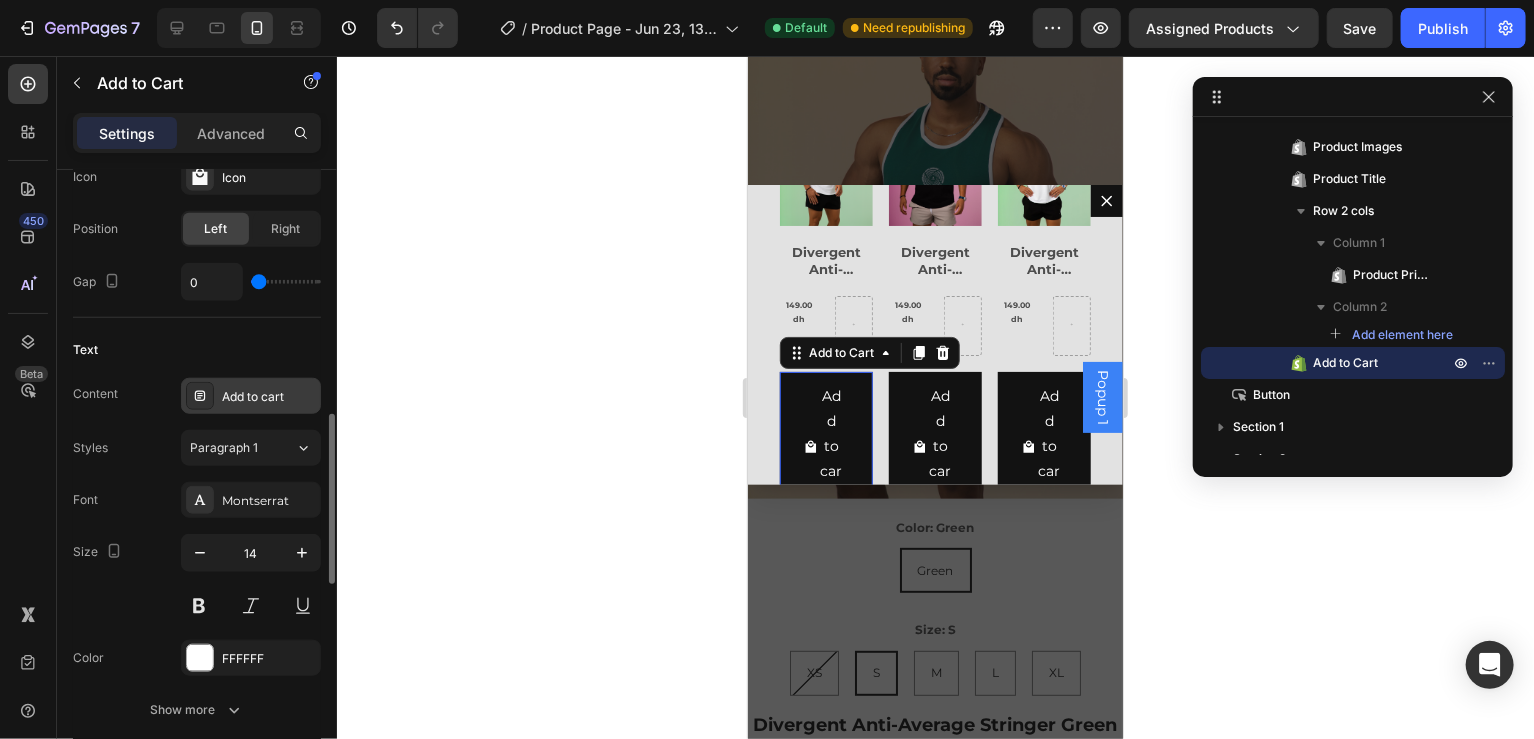 click on "Add to cart" at bounding box center (251, 396) 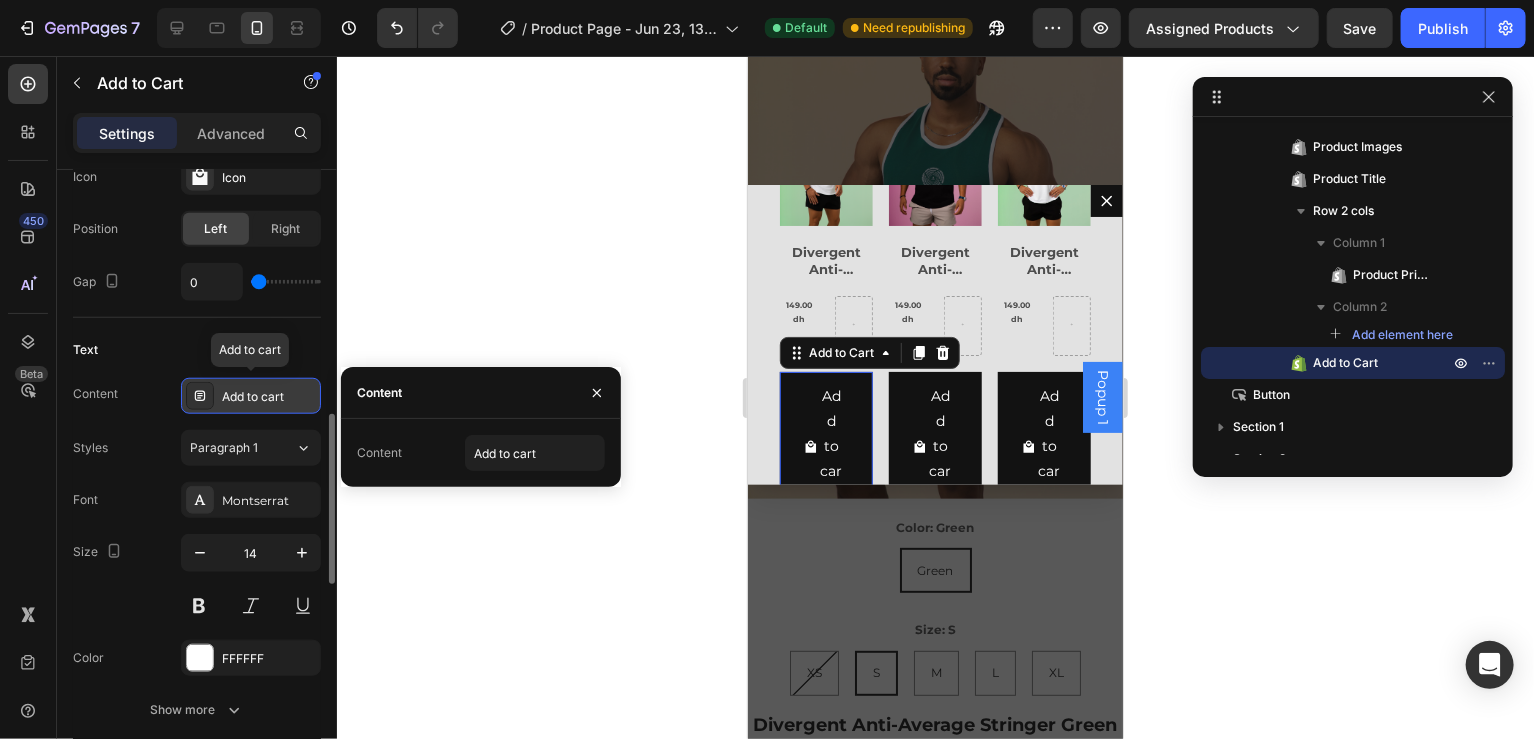 click on "Add to cart" at bounding box center [251, 396] 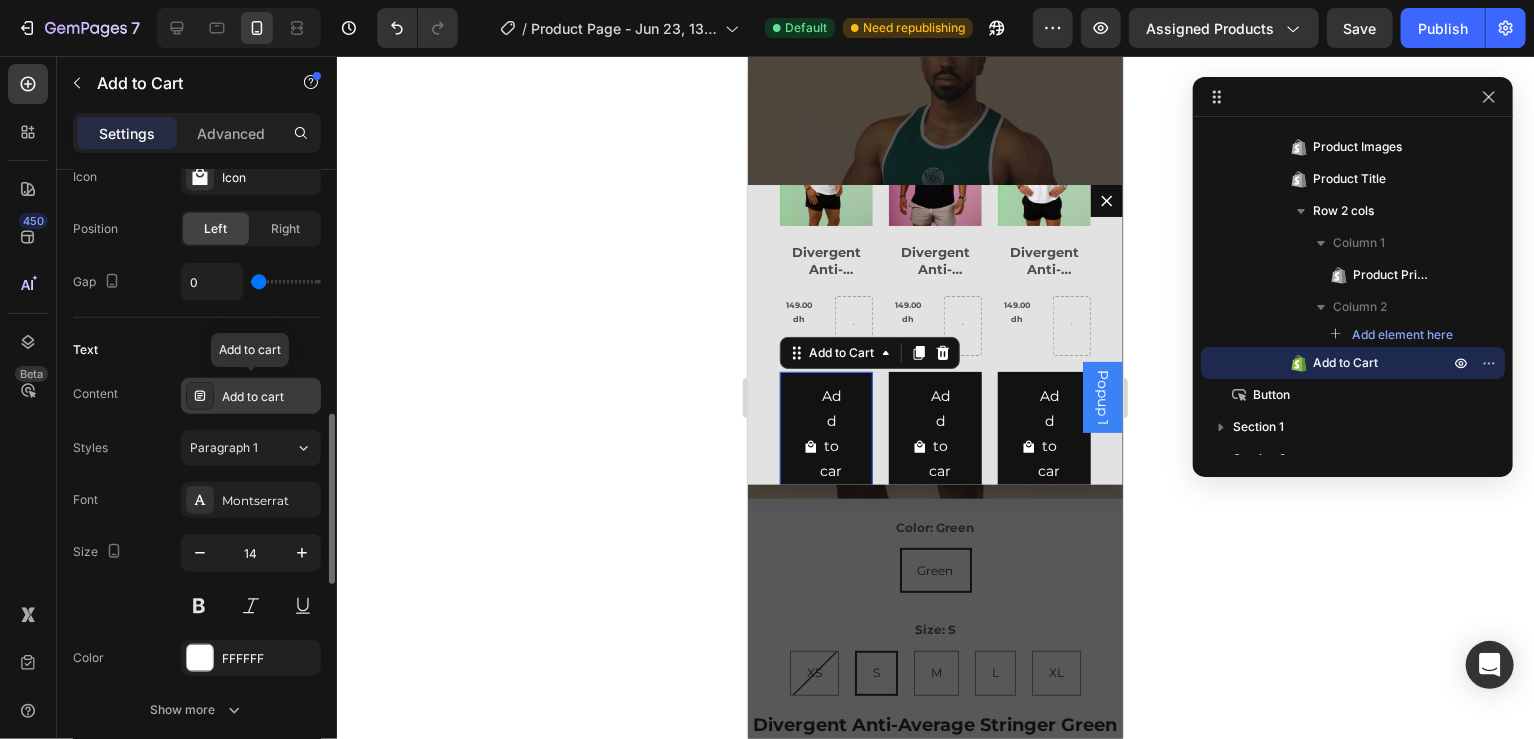 click on "Add to cart" at bounding box center [251, 396] 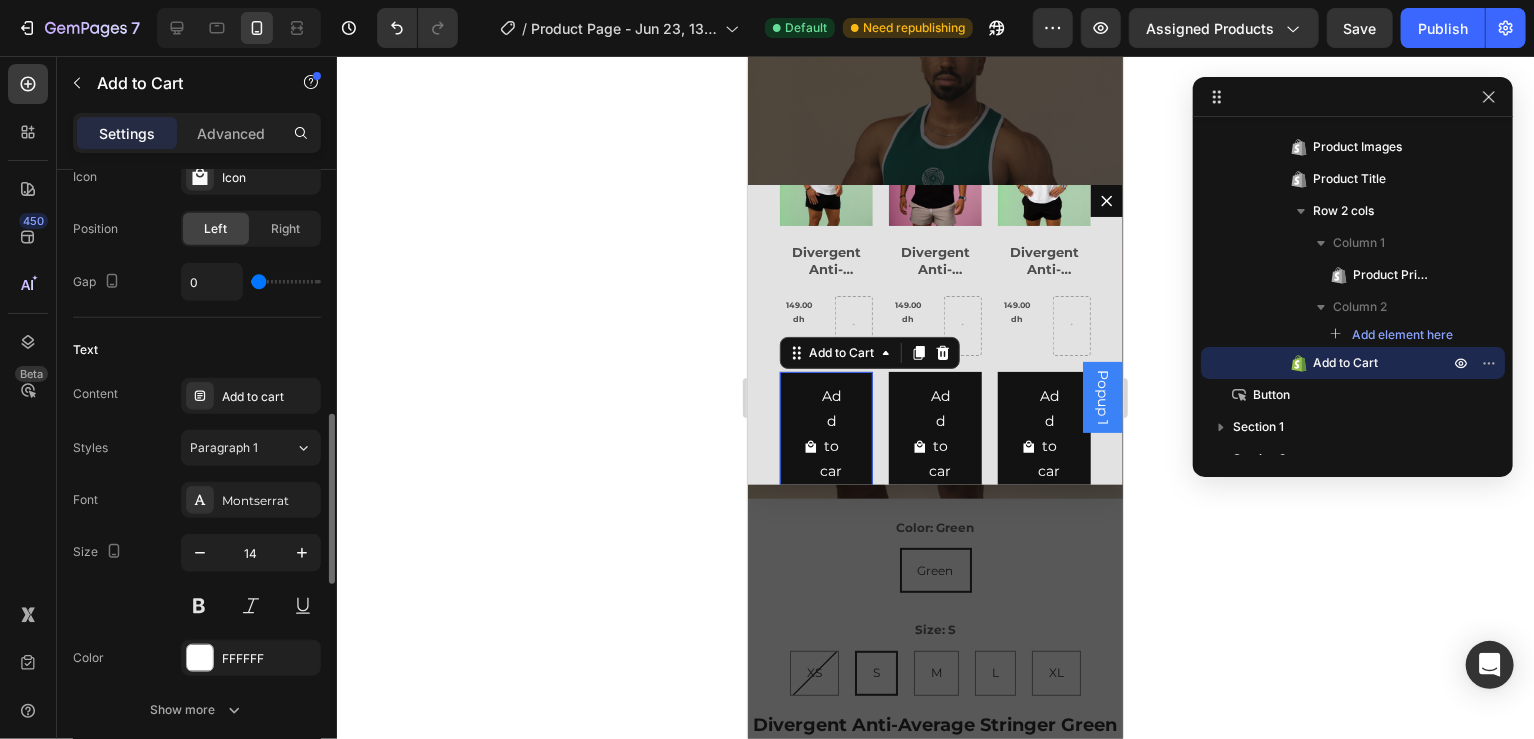 click on "Styles Paragraph 1" at bounding box center (197, 448) 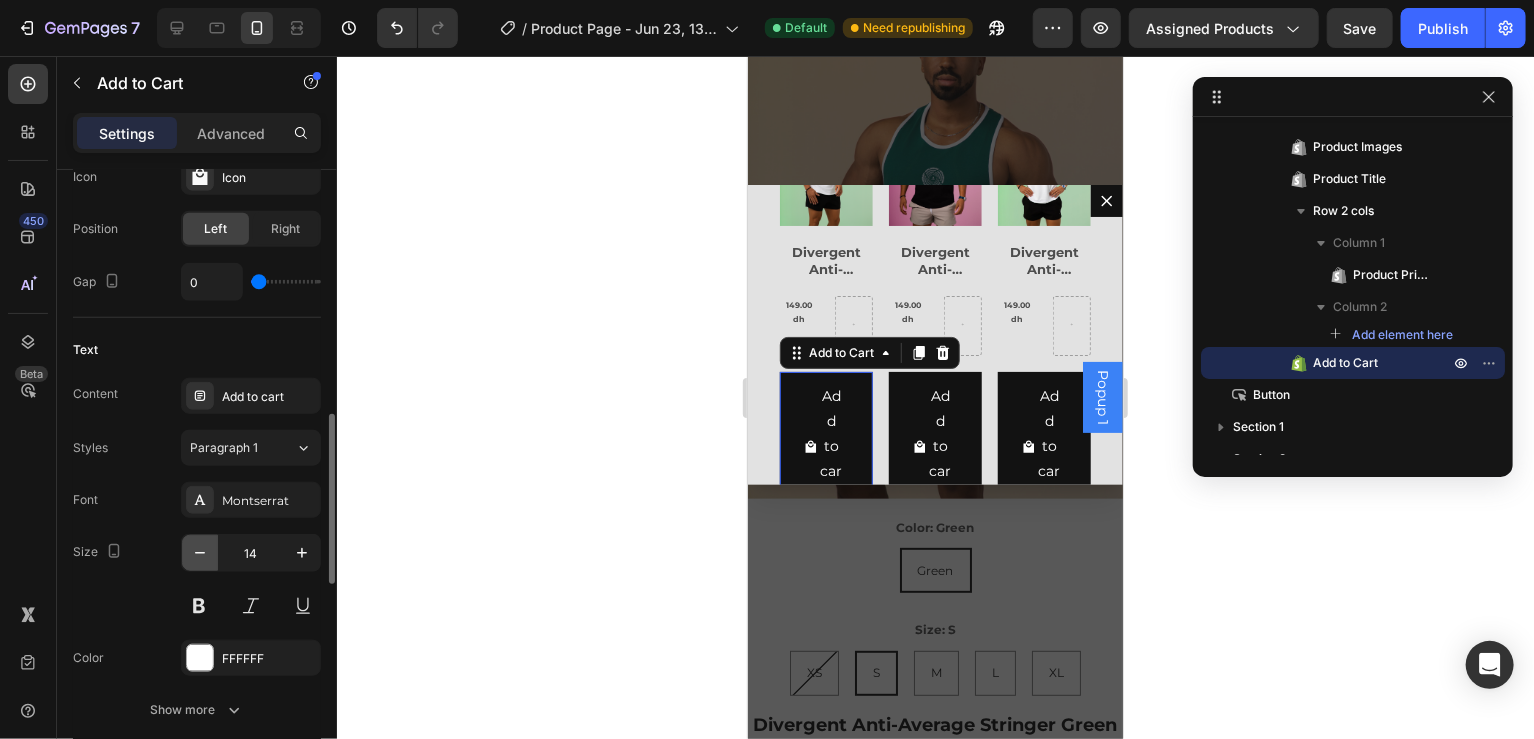 click 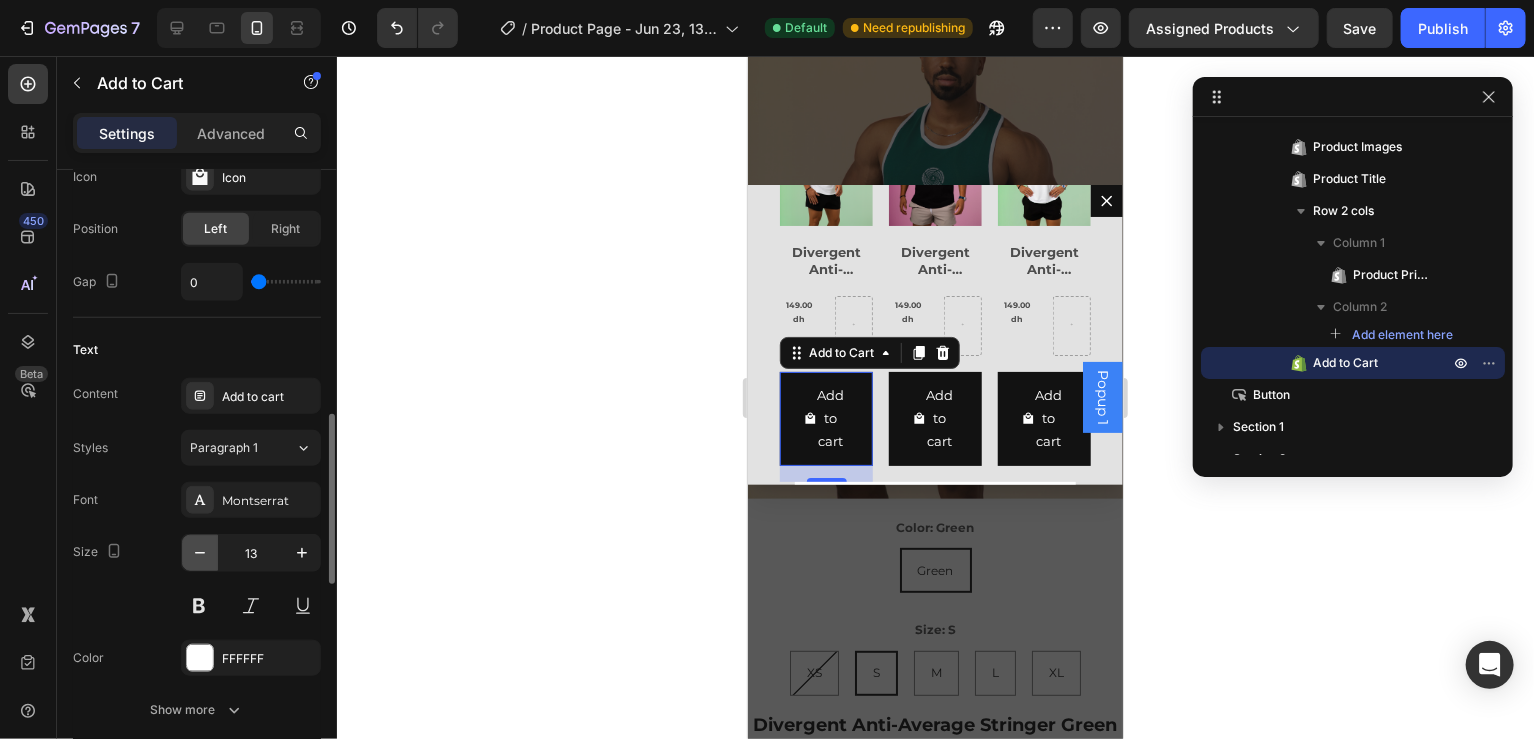 click 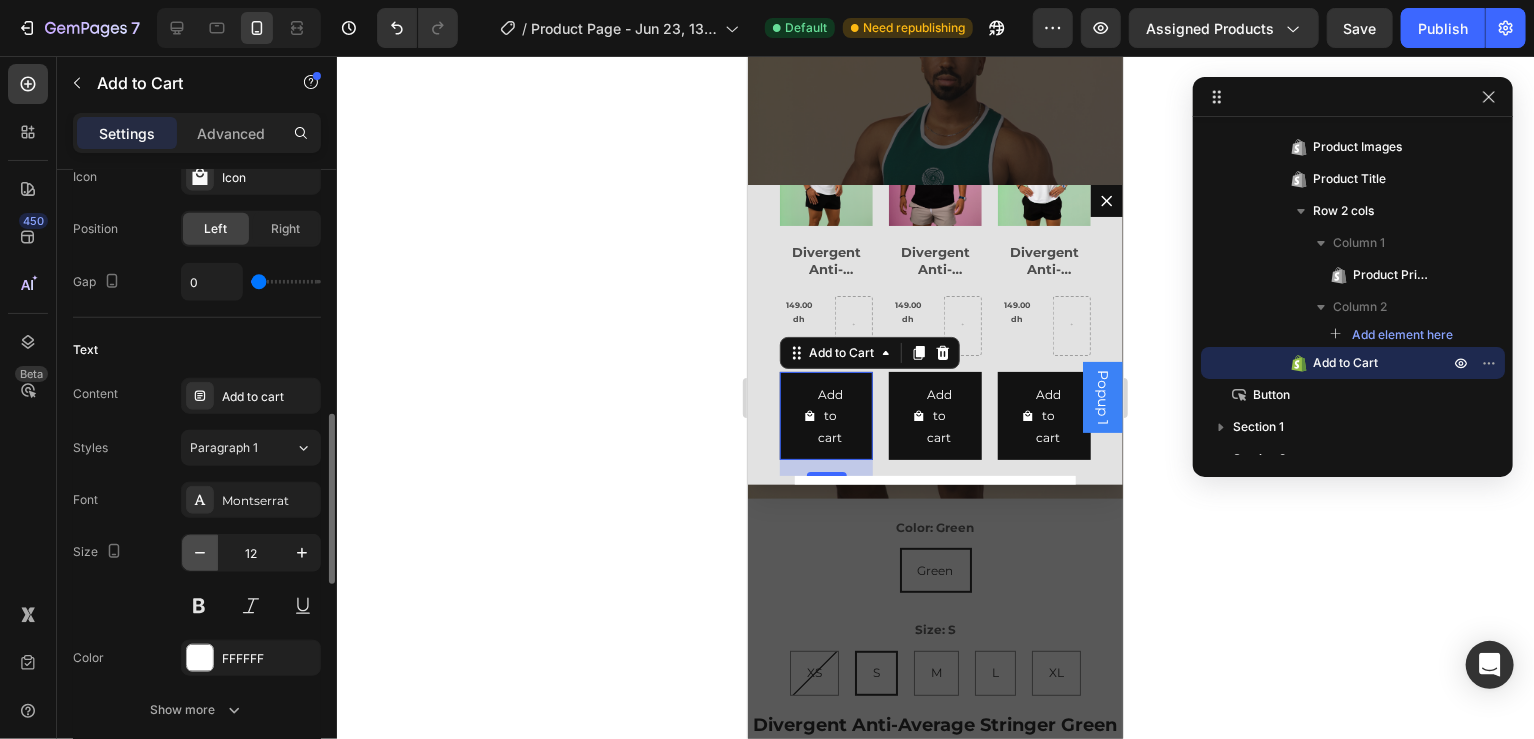 click 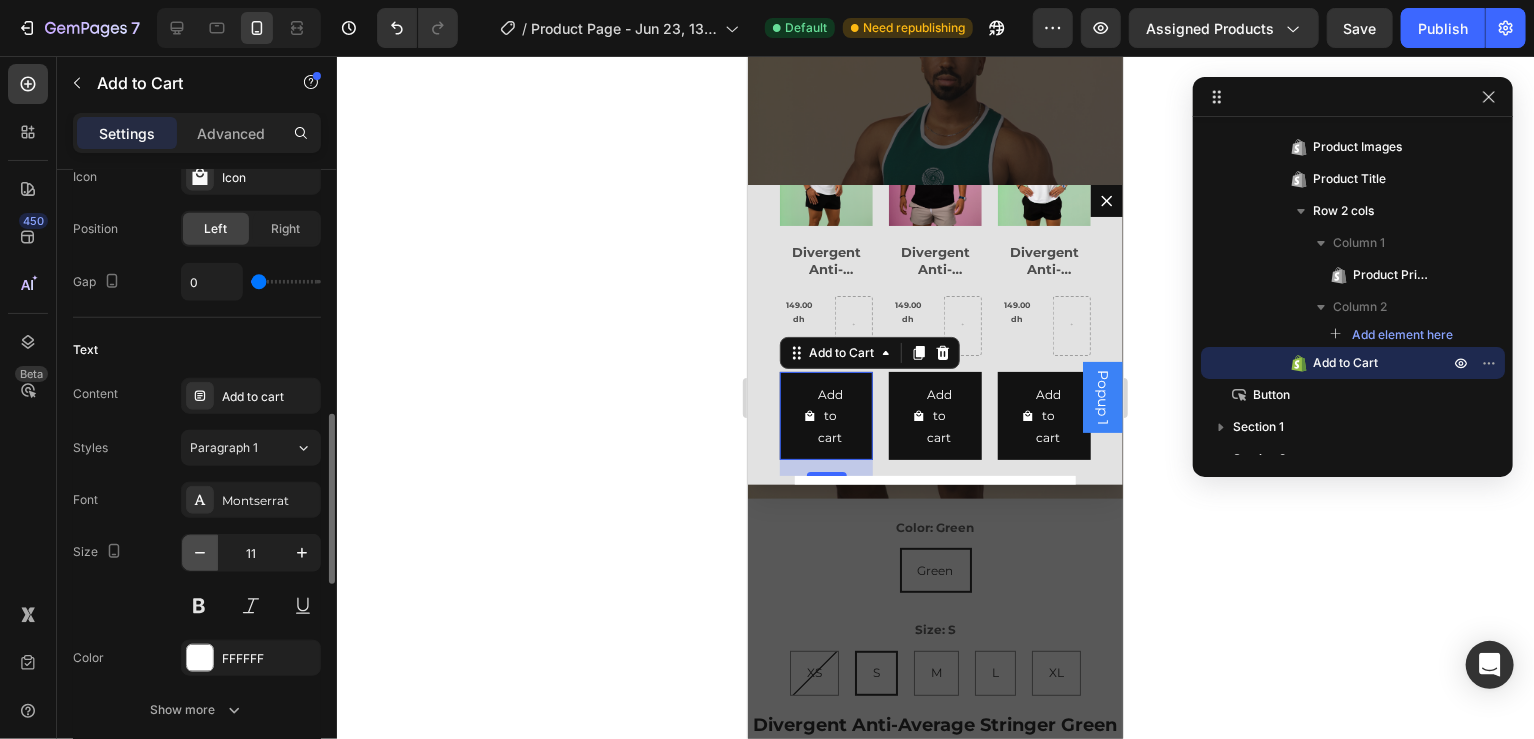 click 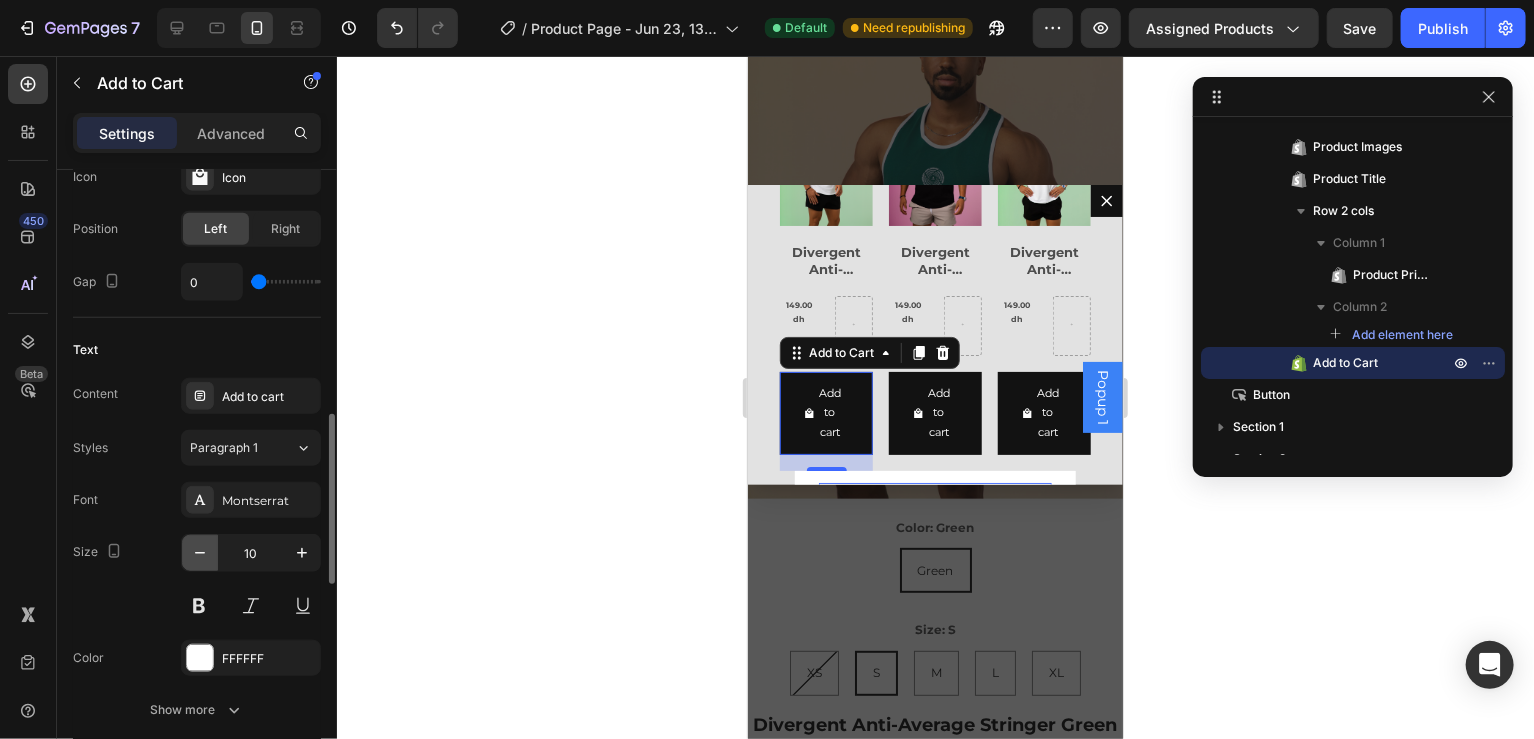 click 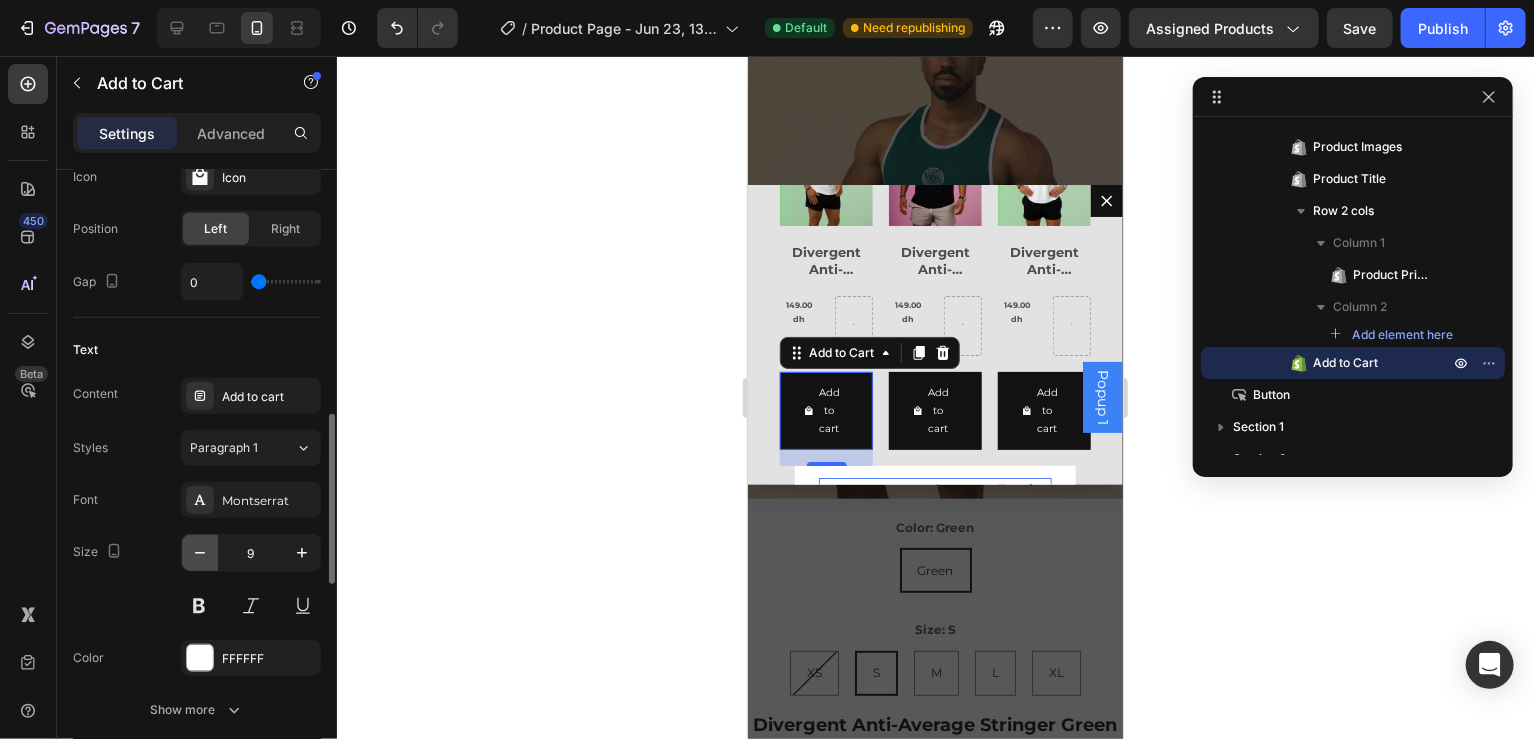 click 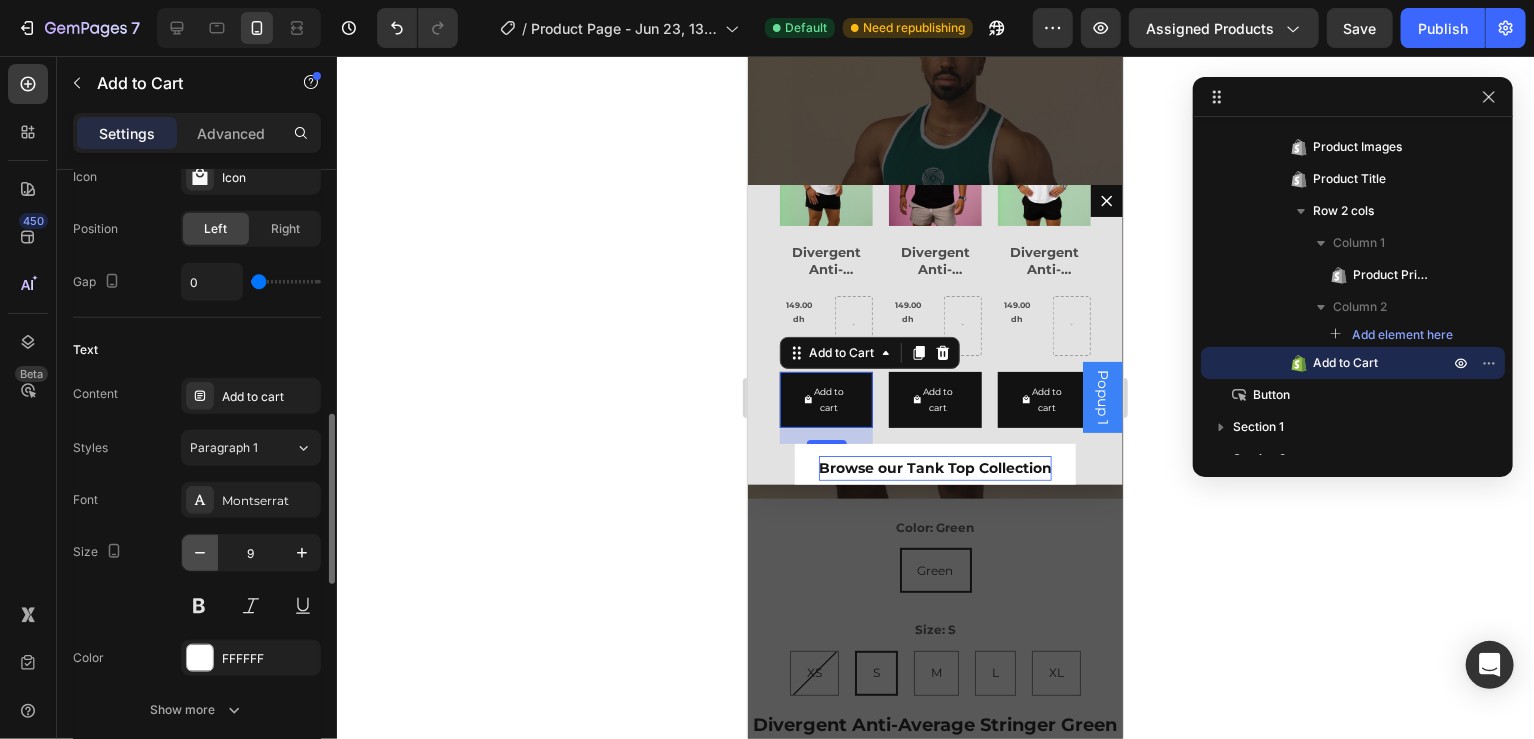 click 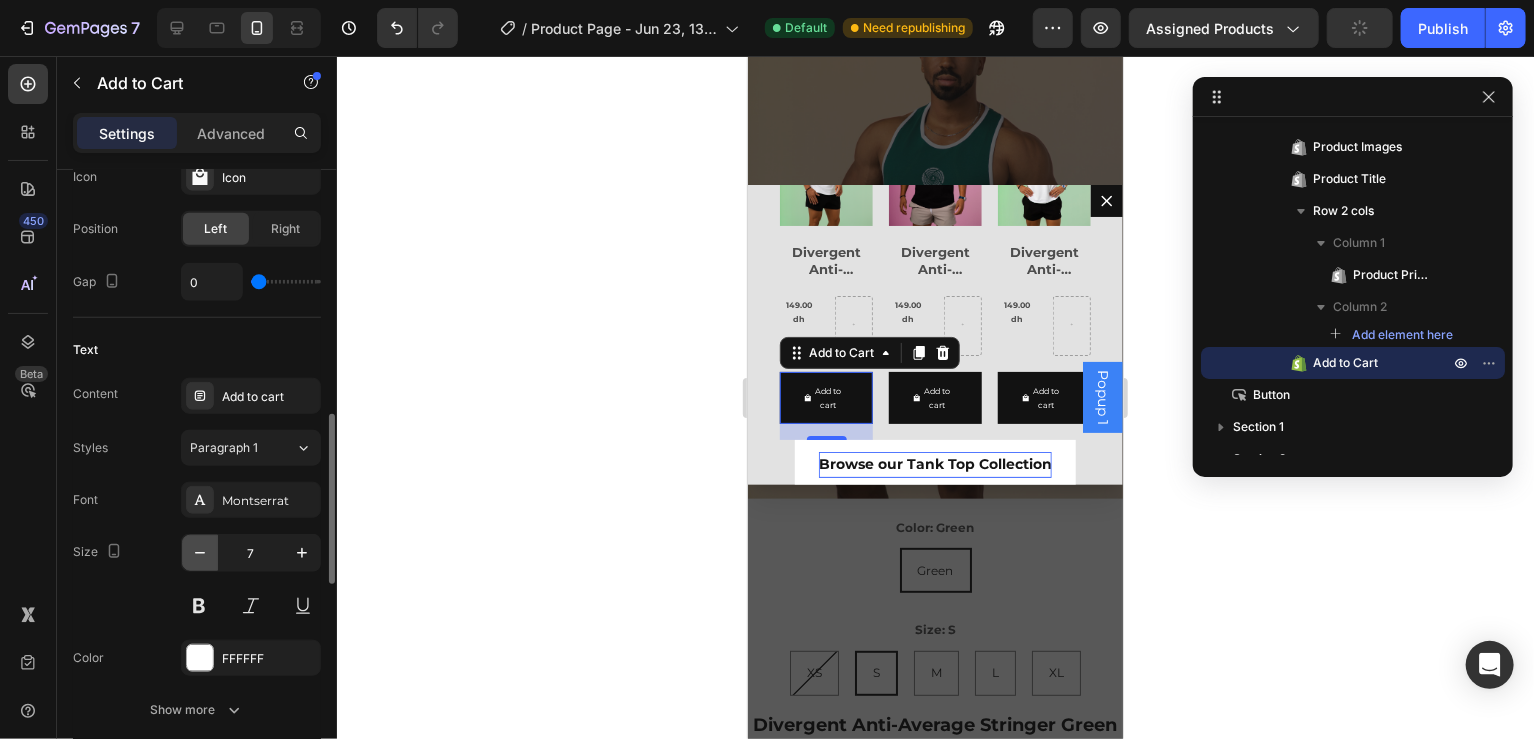 click 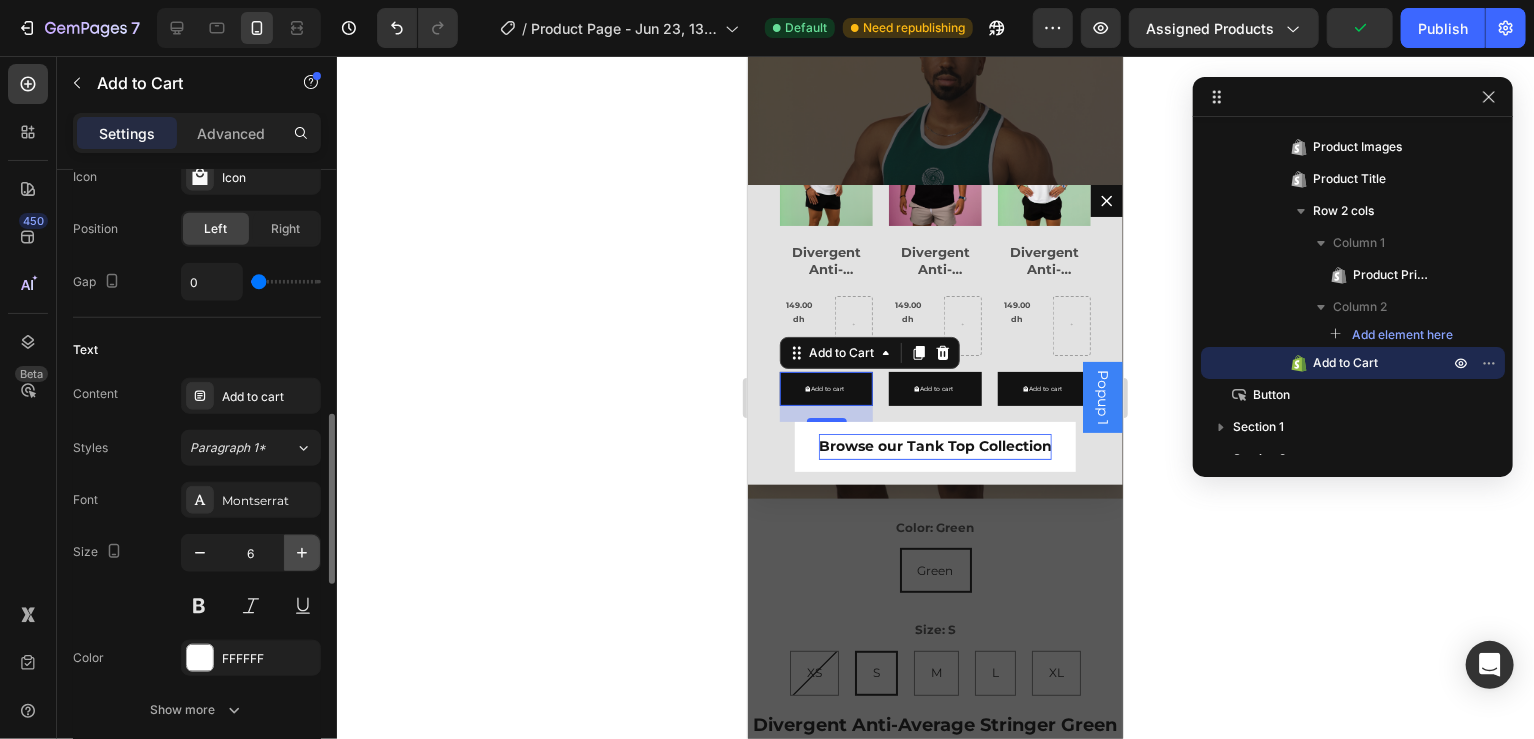 click 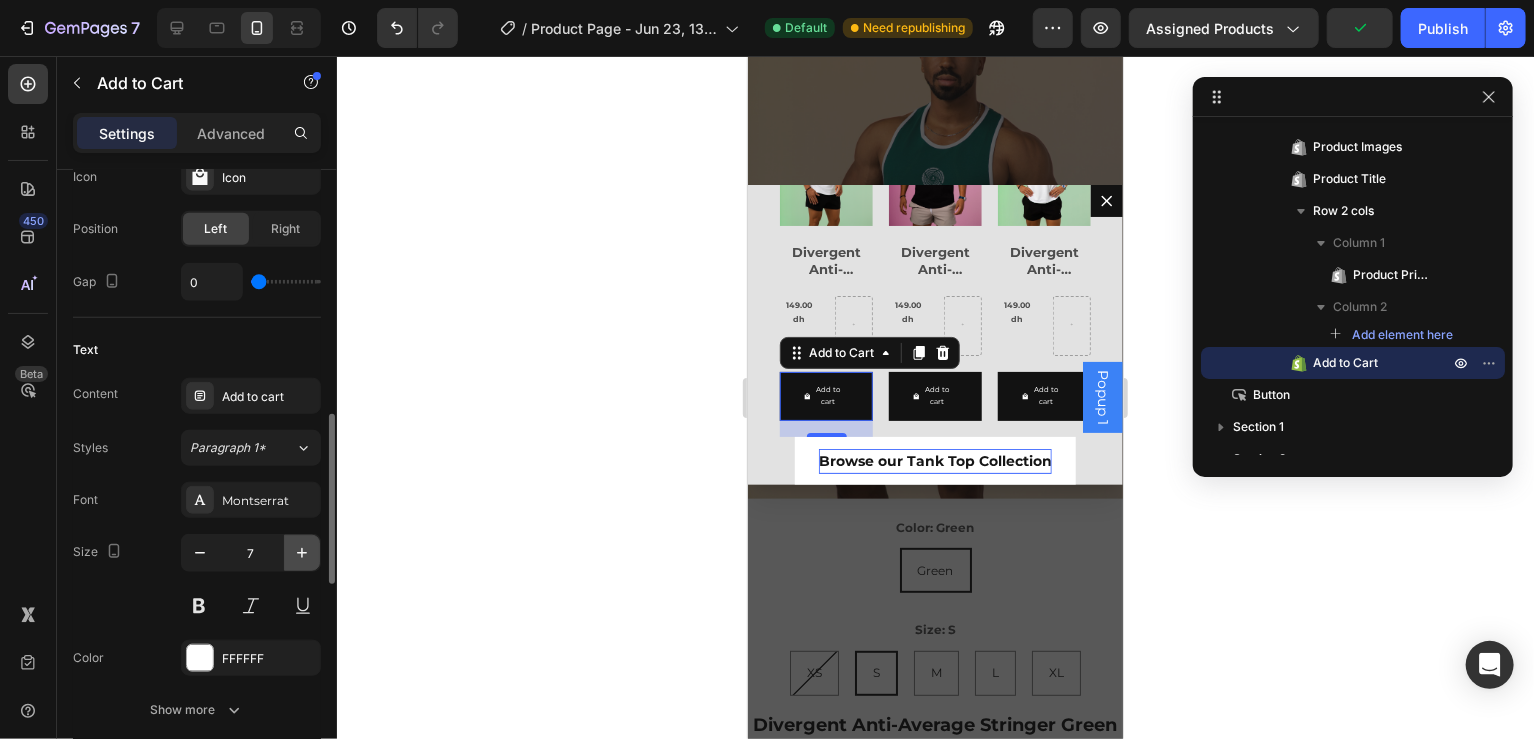 click 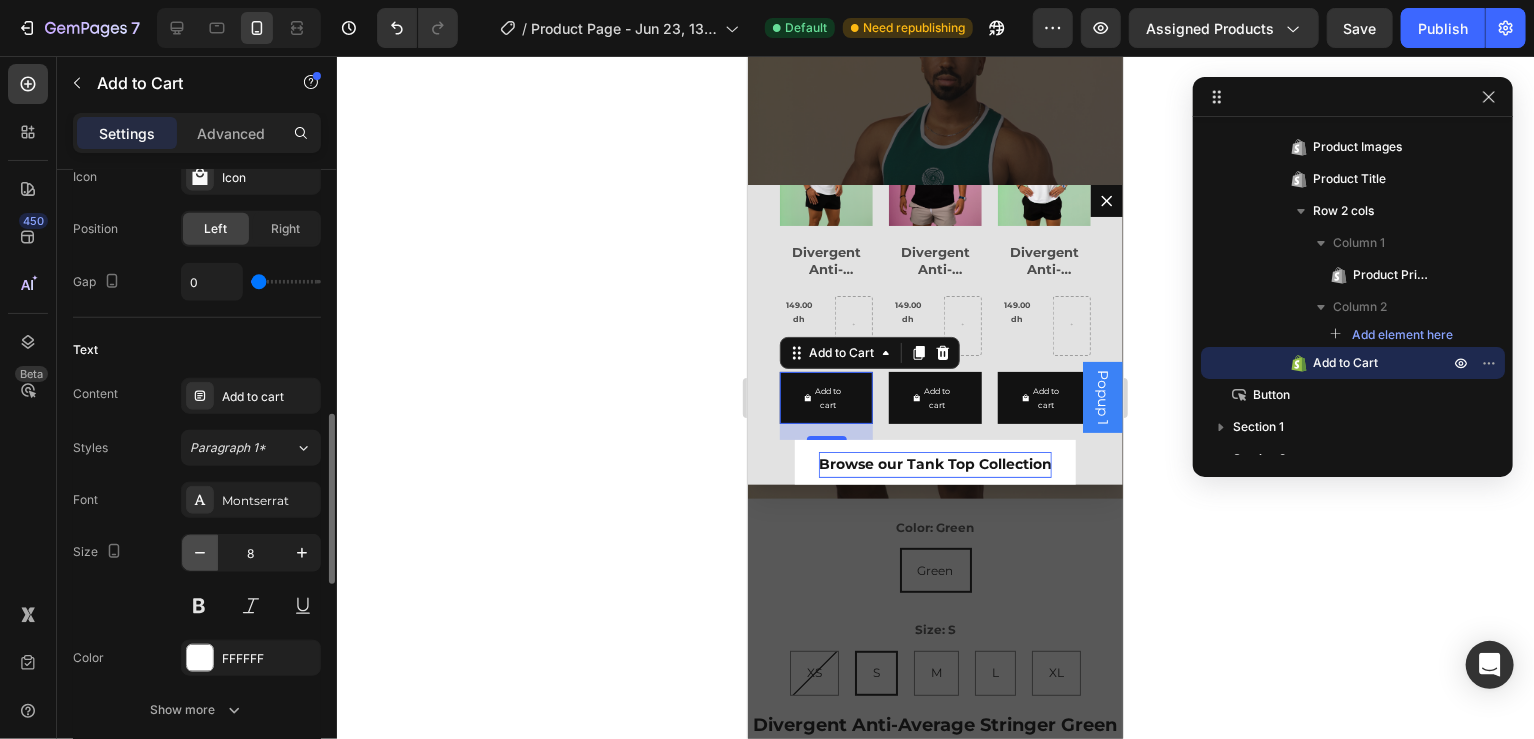 click 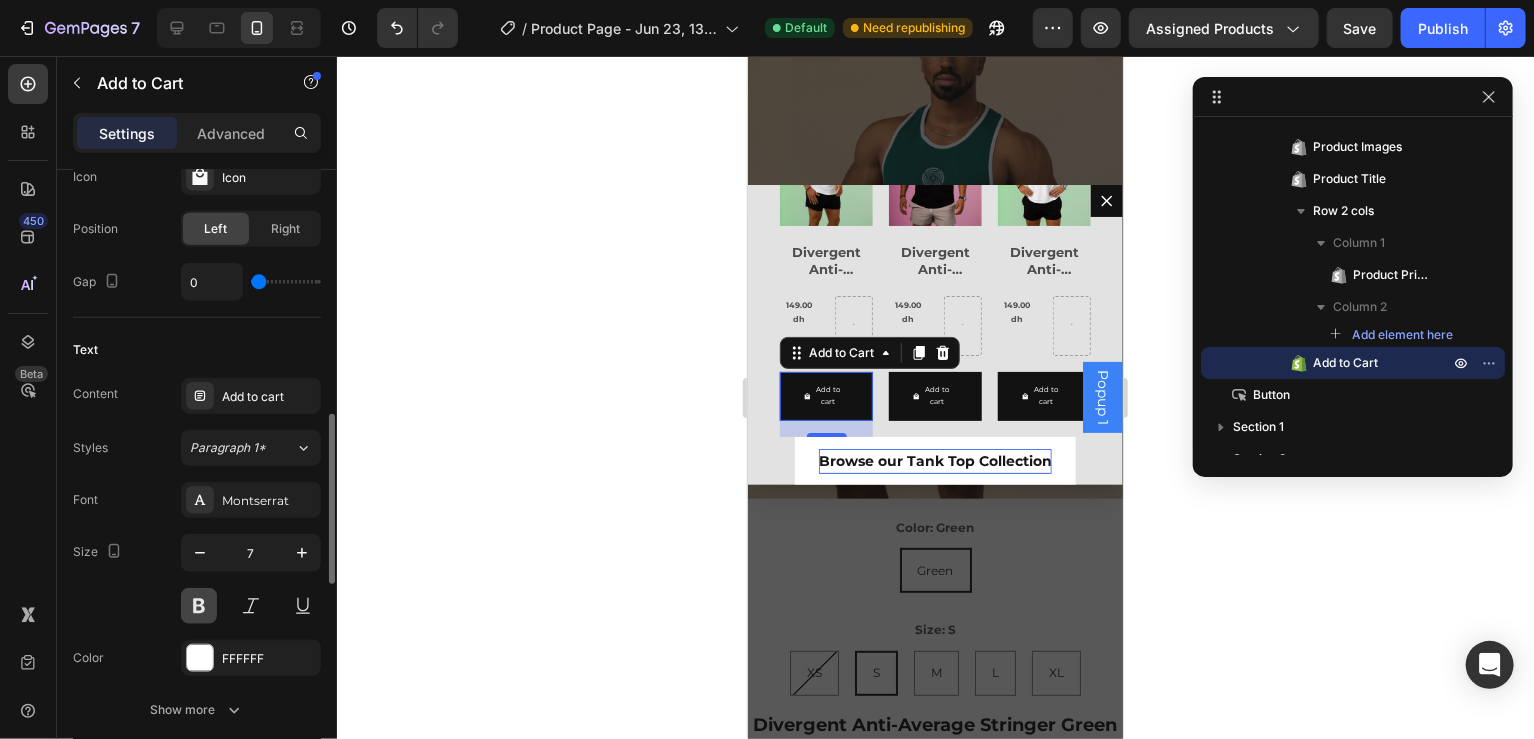 click at bounding box center [199, 606] 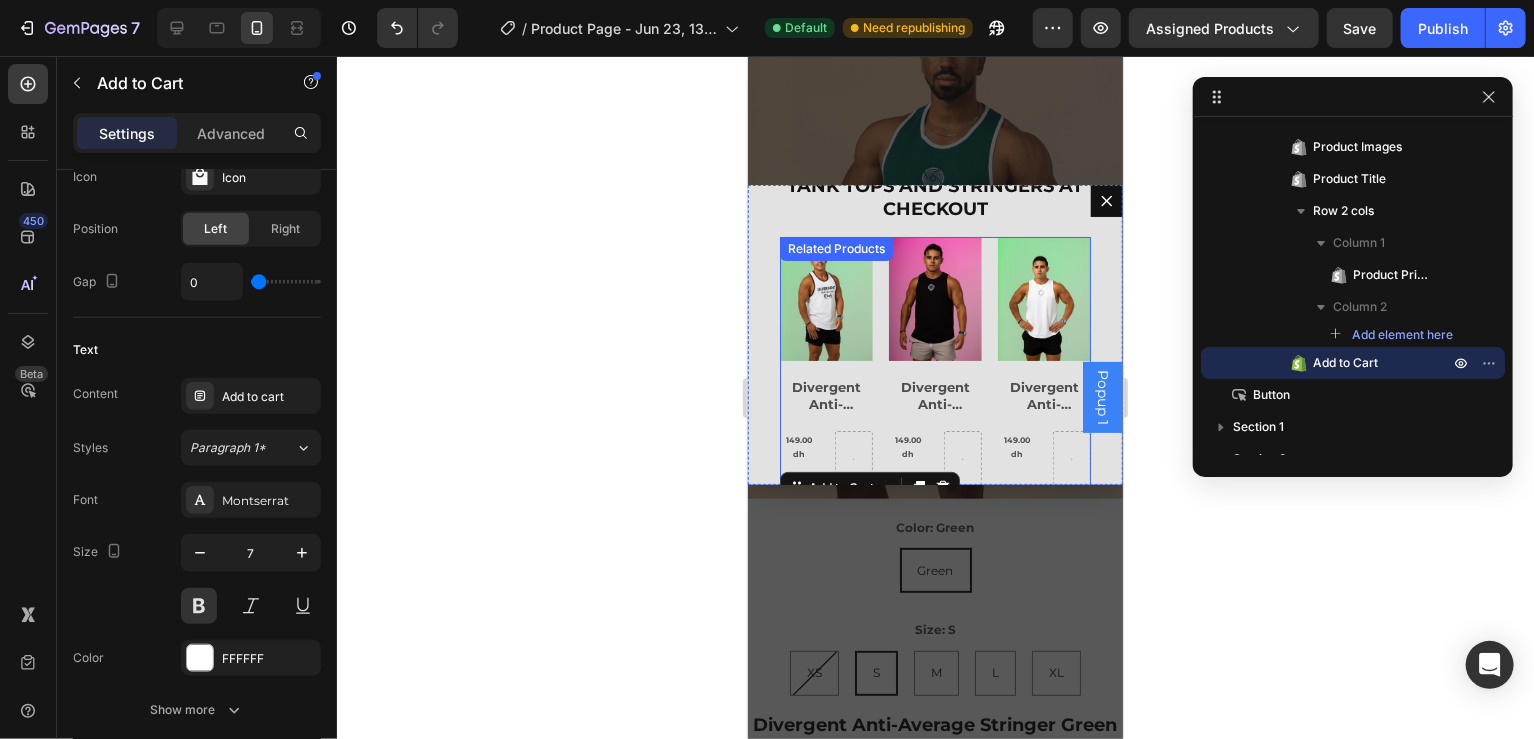 scroll, scrollTop: 92, scrollLeft: 0, axis: vertical 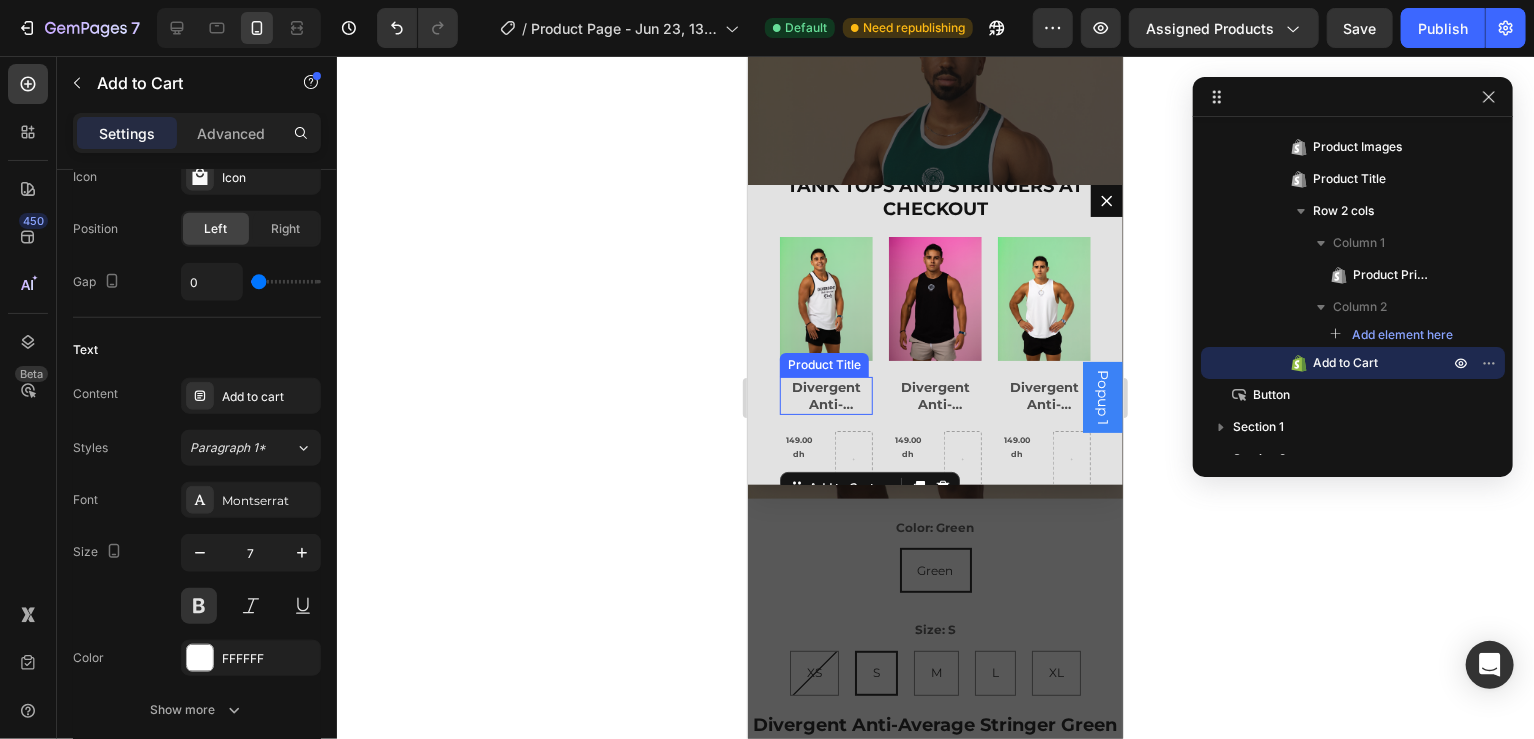 click on "Divergent Anti-Average Club | Tank Top White | Buy 2 get 1 For free" at bounding box center [825, 395] 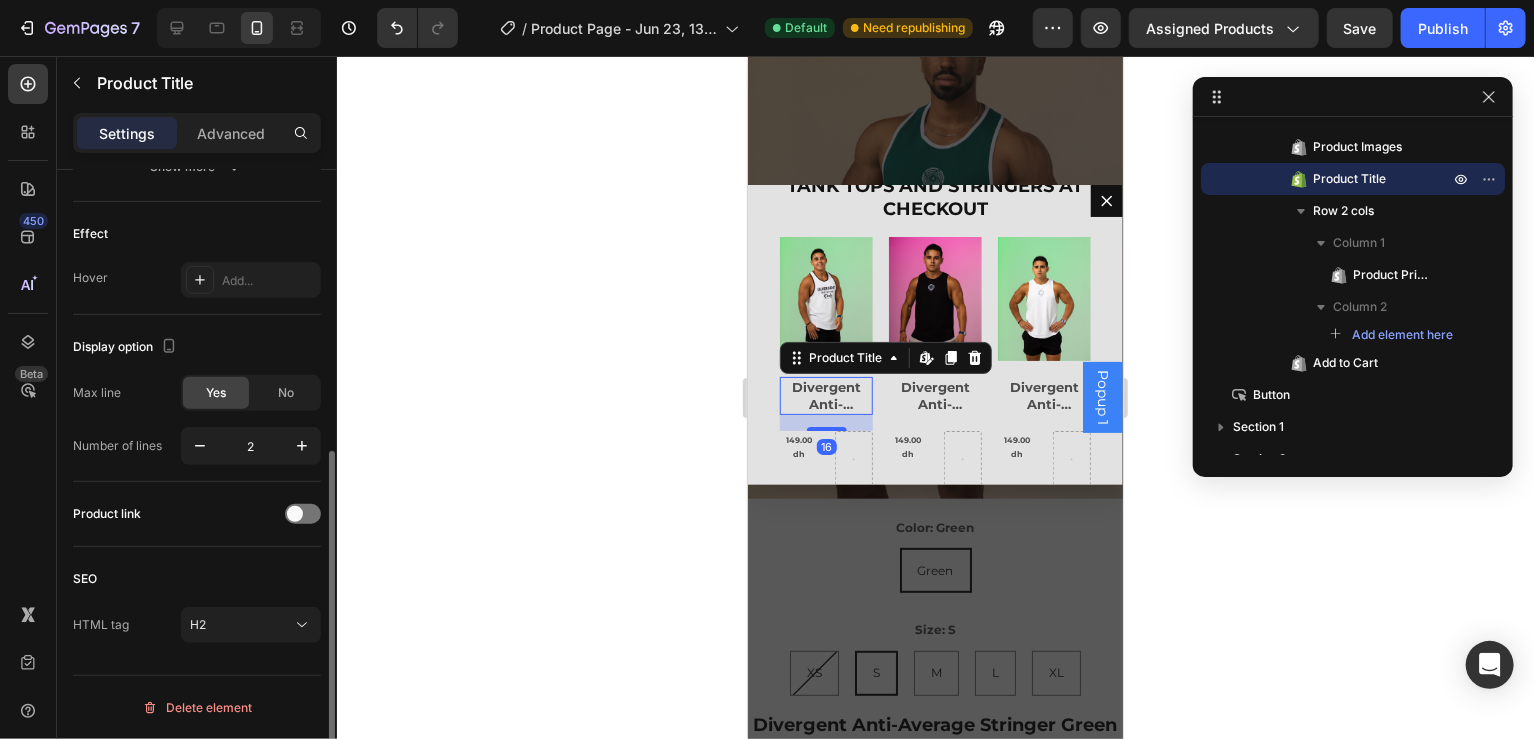 scroll, scrollTop: 0, scrollLeft: 0, axis: both 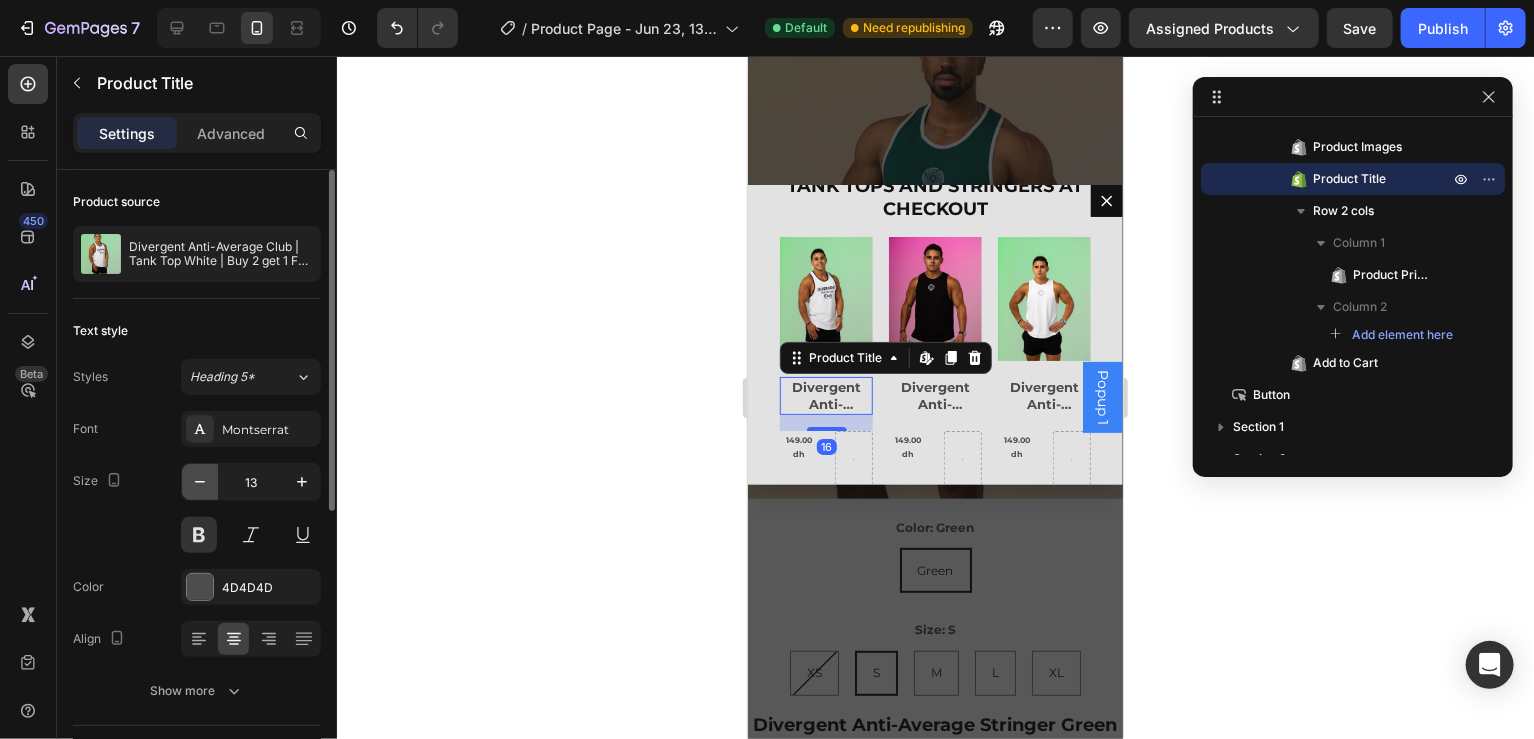 click 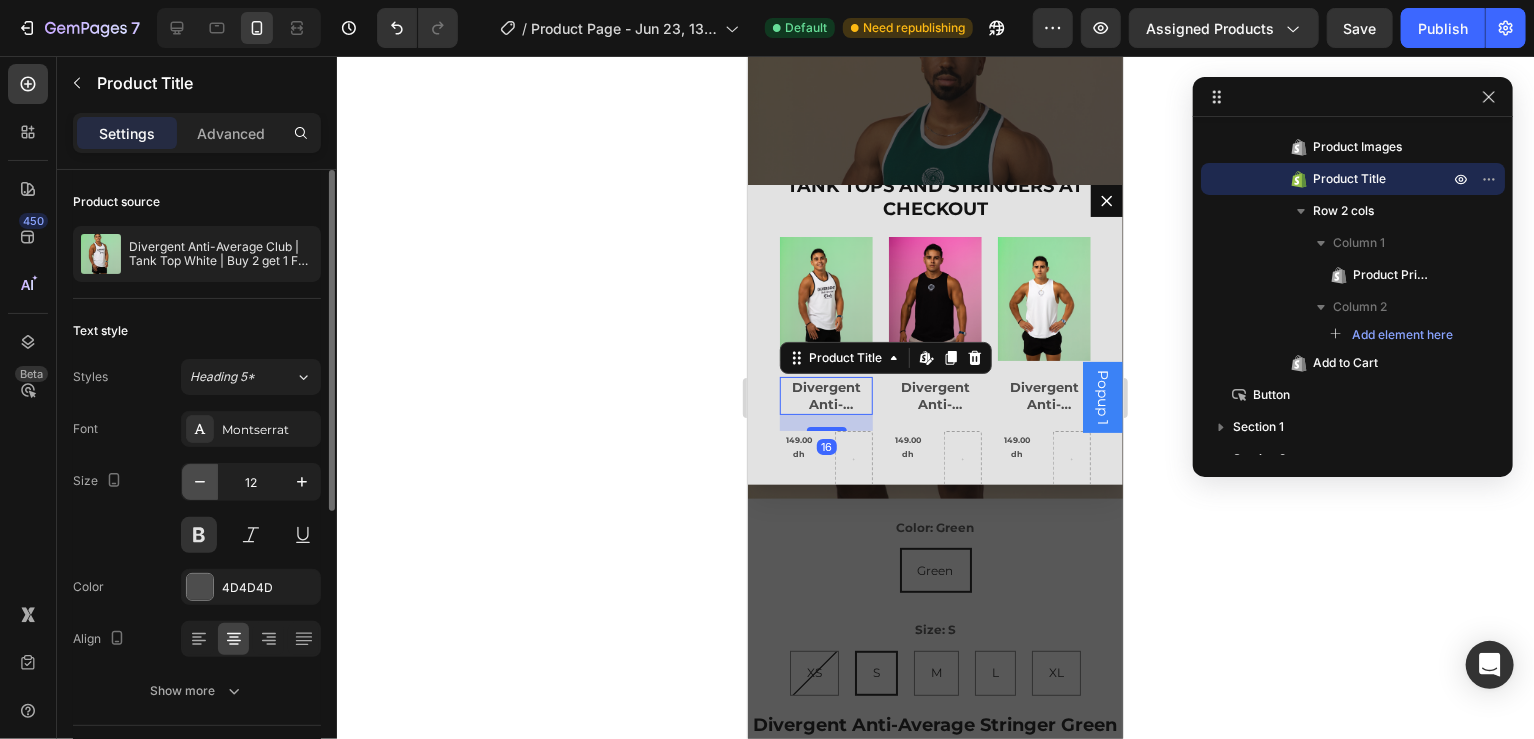 click 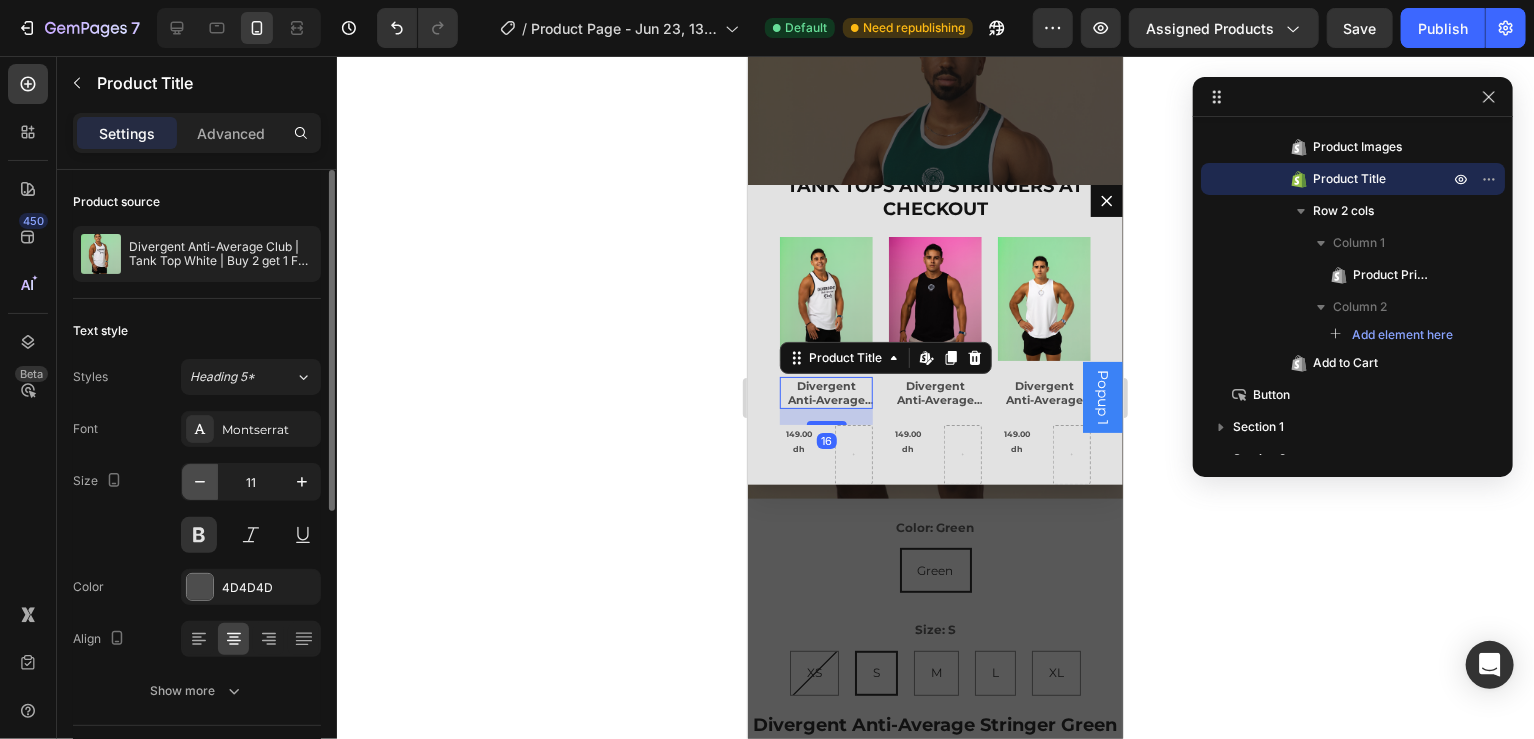 click 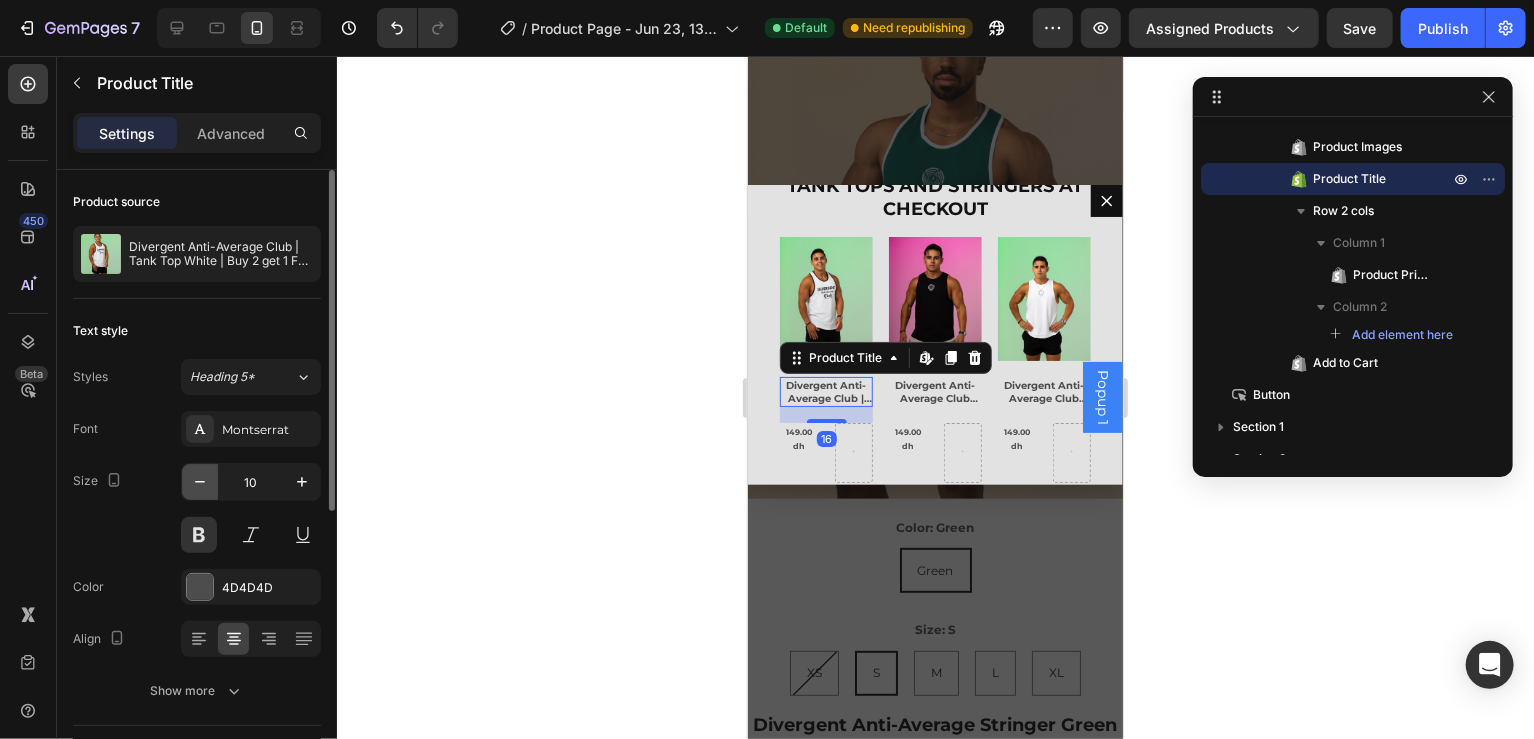 click 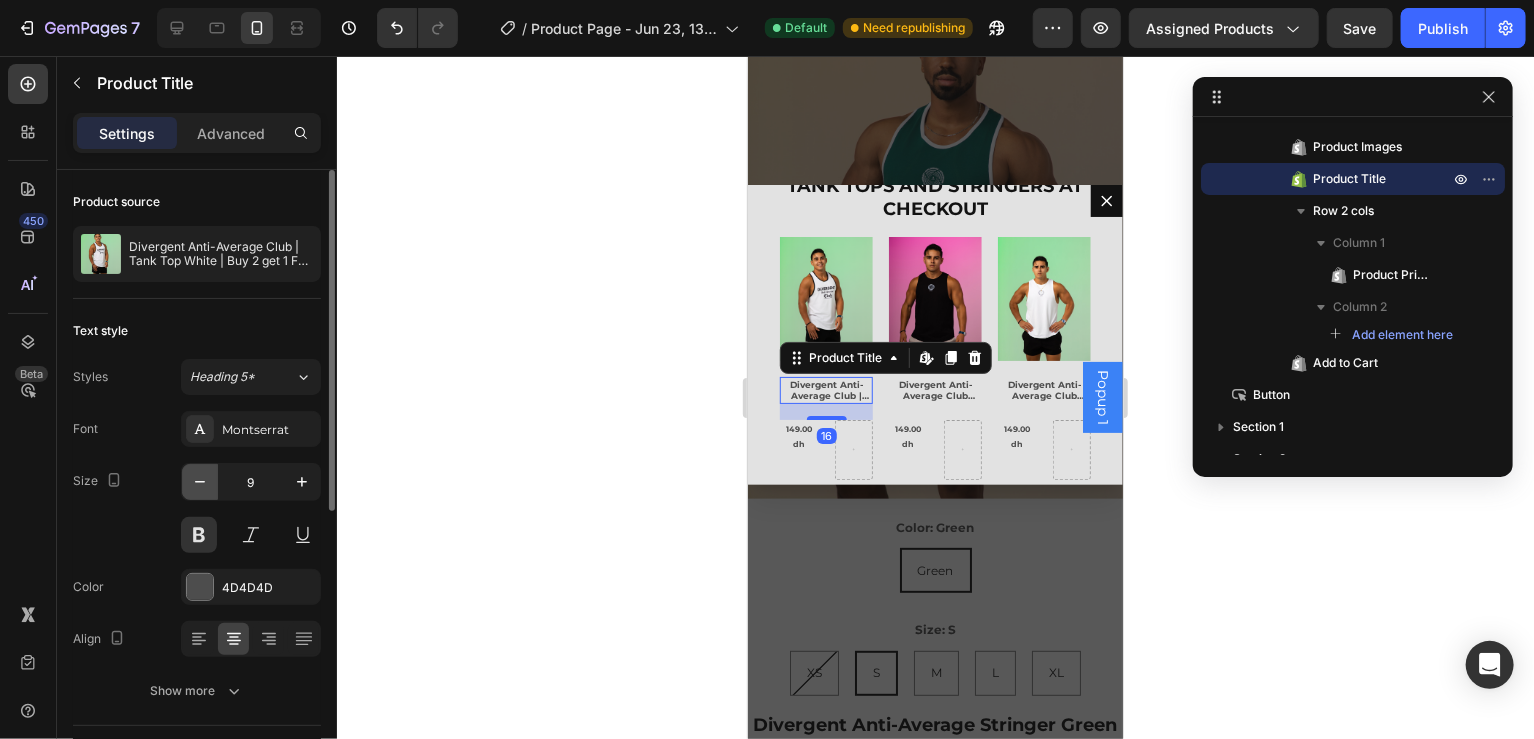 click 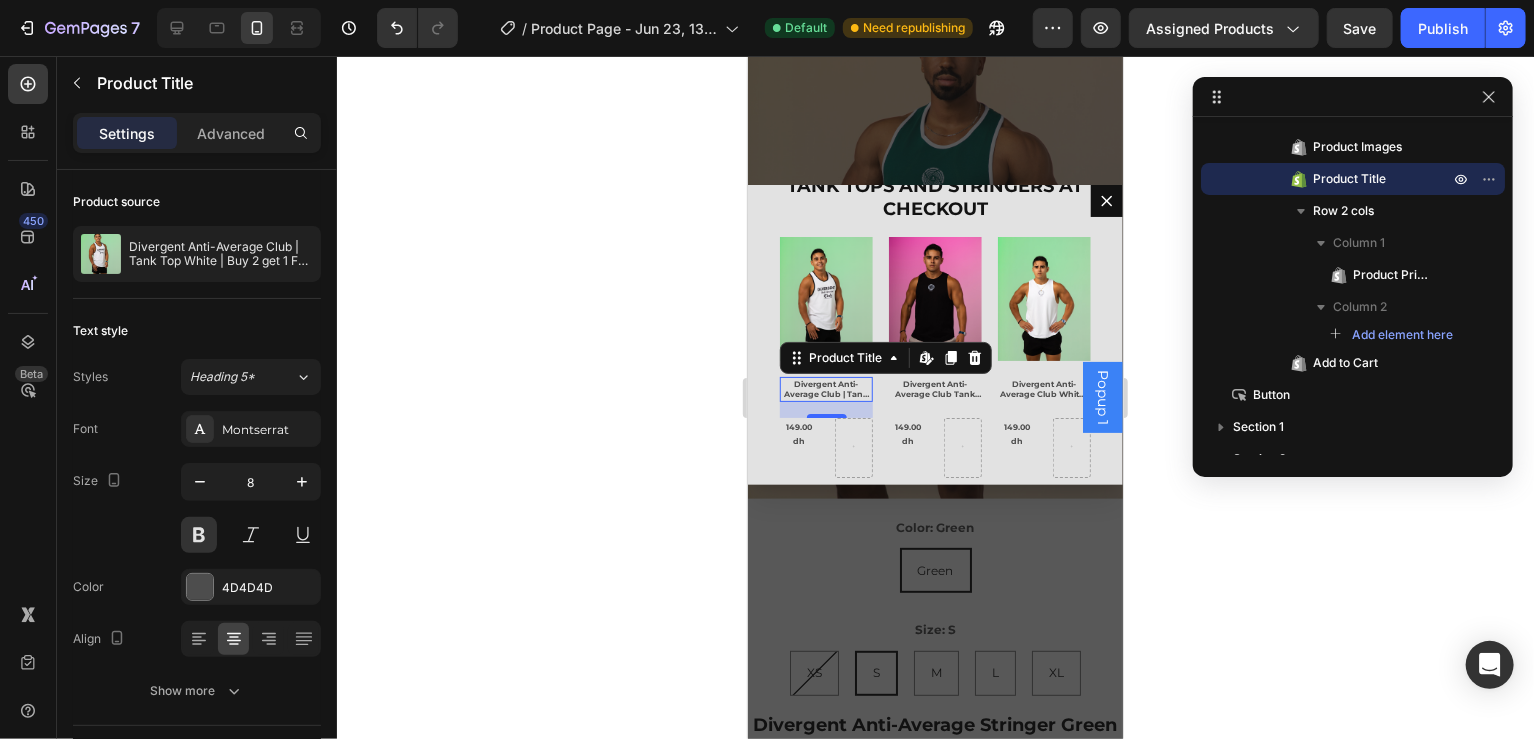 scroll, scrollTop: 256, scrollLeft: 0, axis: vertical 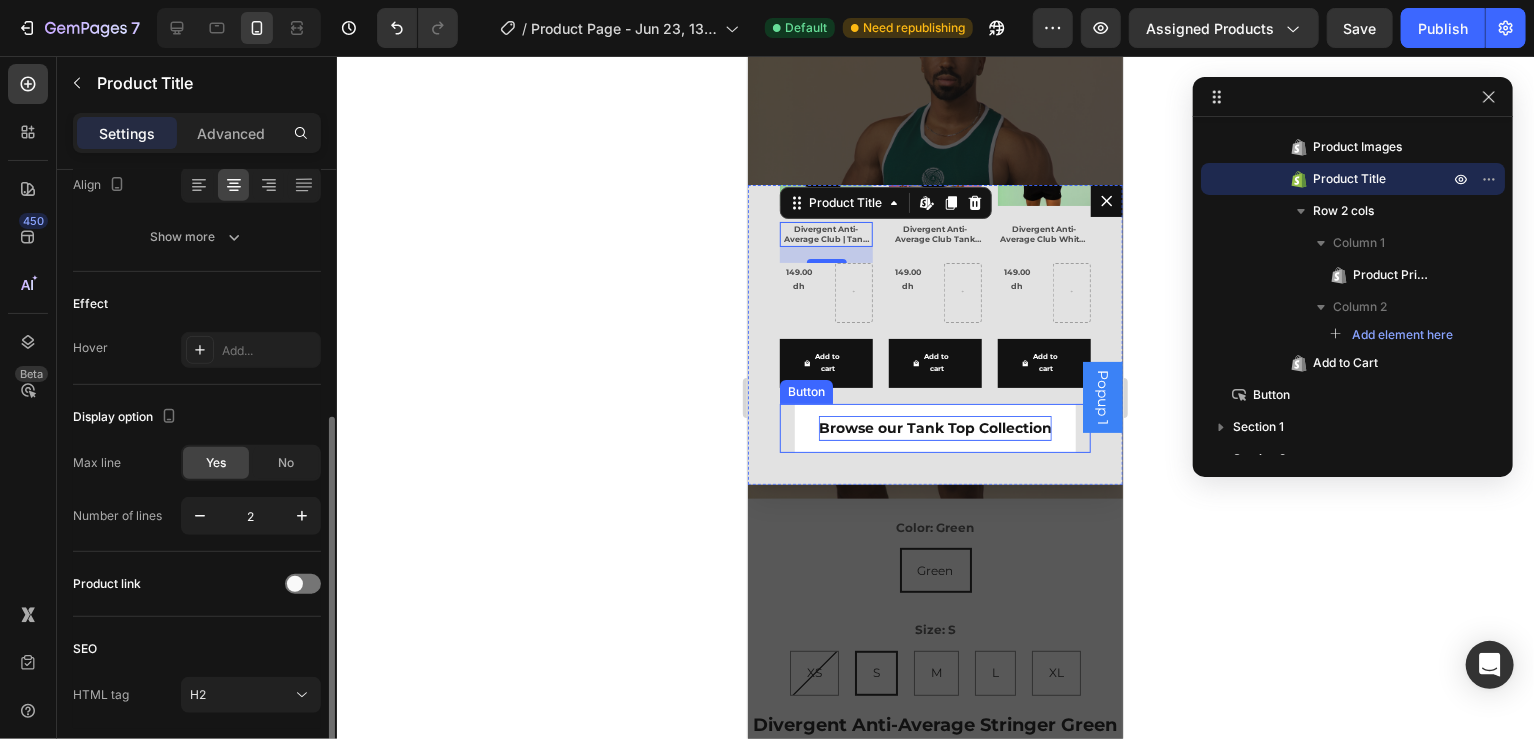 click on "Browse our Tank Top Collection" at bounding box center [934, 427] 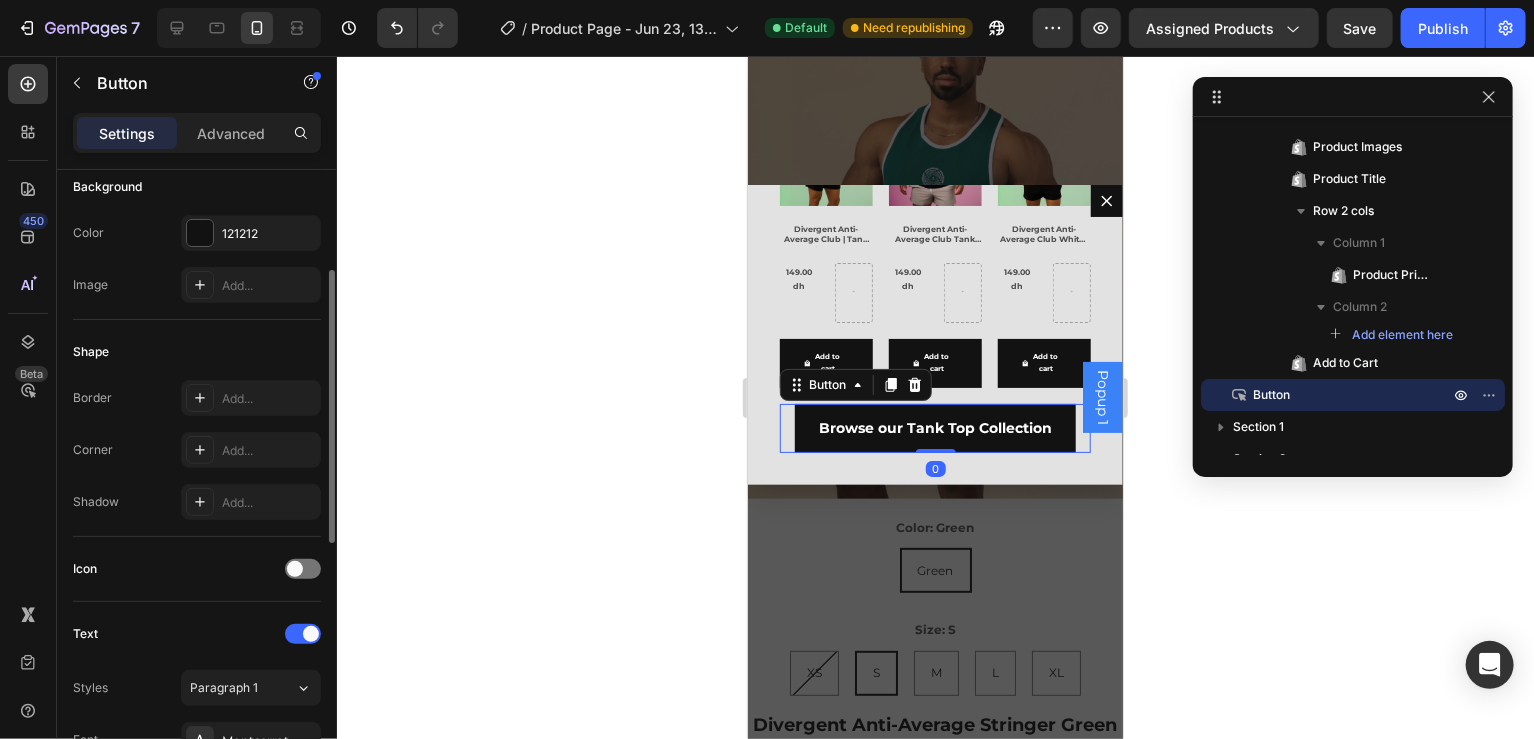 scroll, scrollTop: 235, scrollLeft: 0, axis: vertical 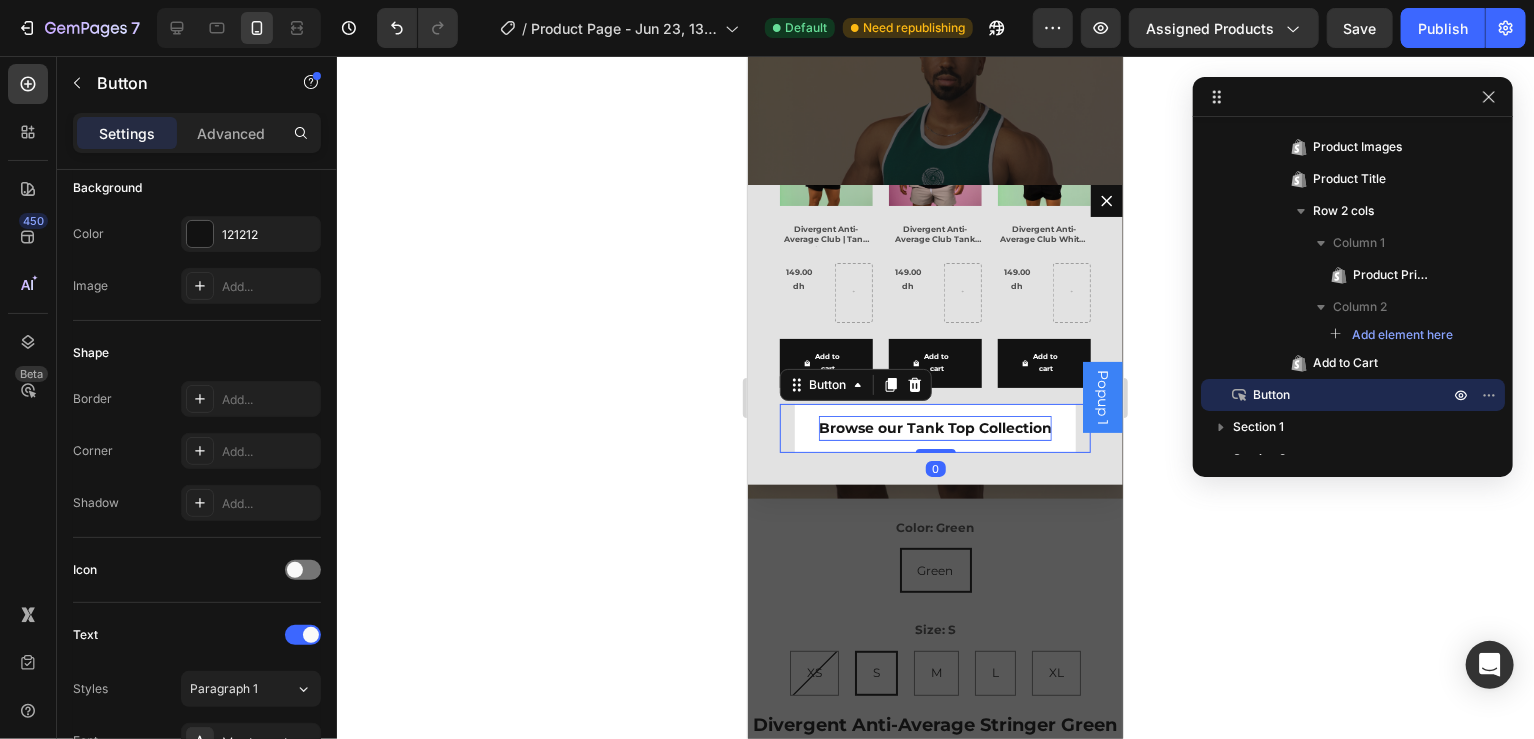 drag, startPoint x: 909, startPoint y: 447, endPoint x: 914, endPoint y: 427, distance: 20.615528 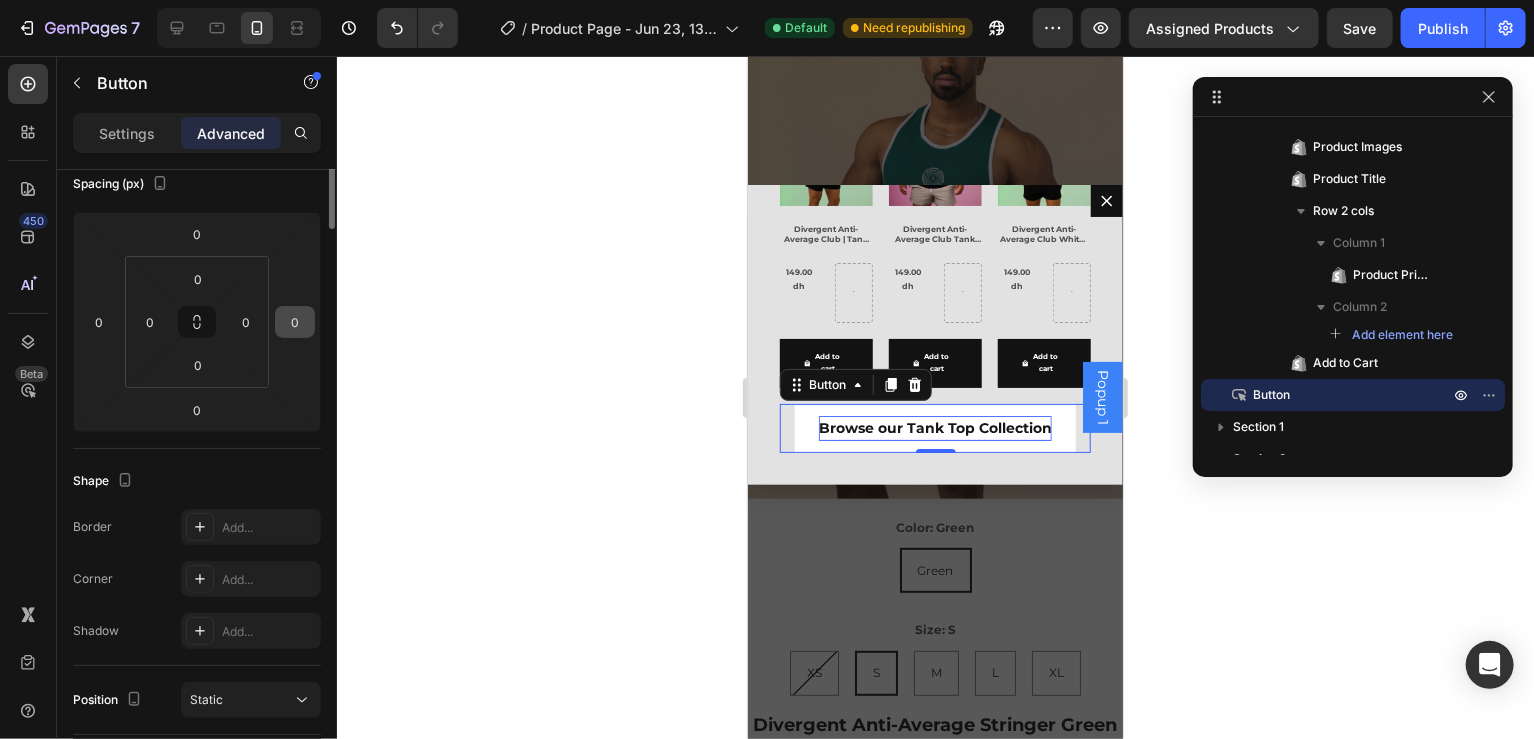 scroll, scrollTop: 0, scrollLeft: 0, axis: both 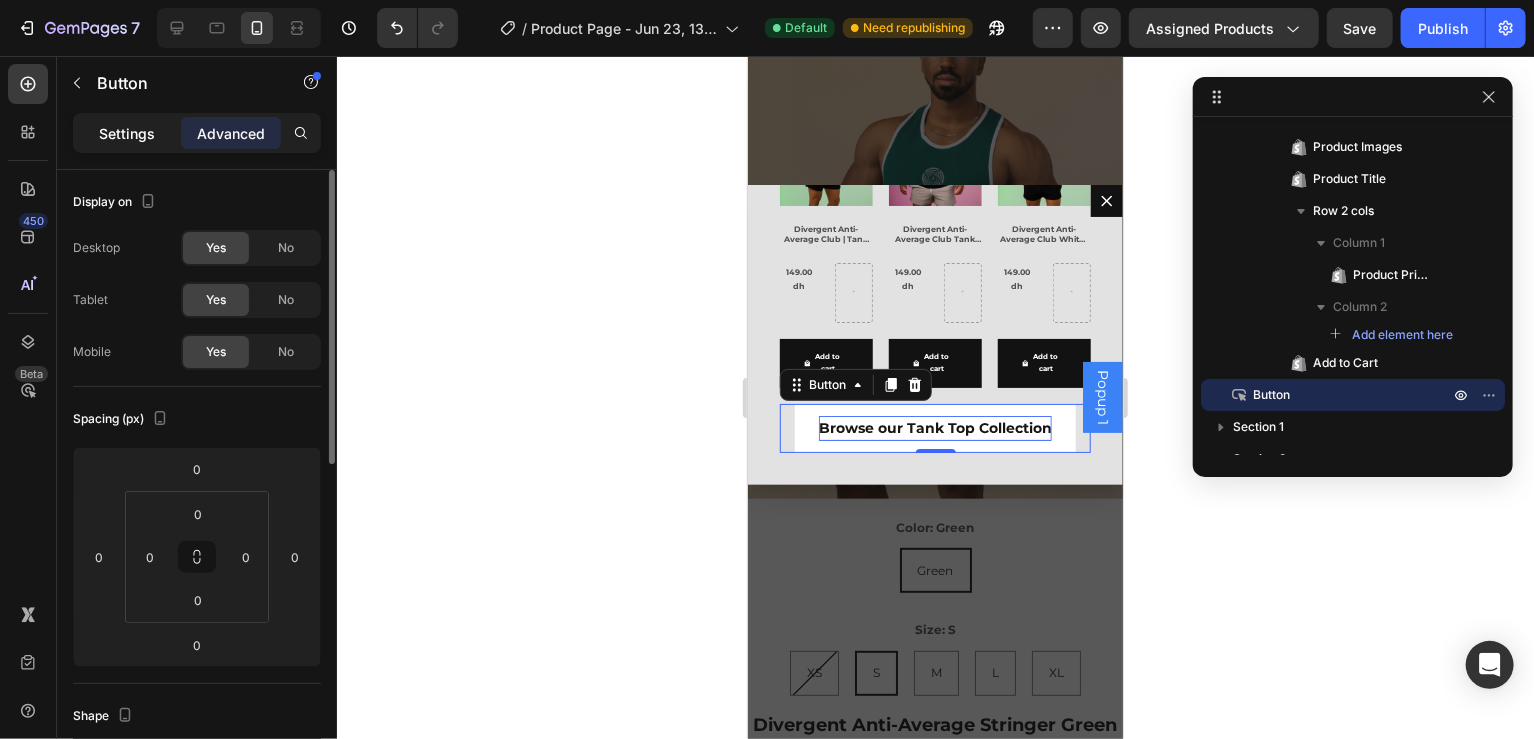 click on "Settings" 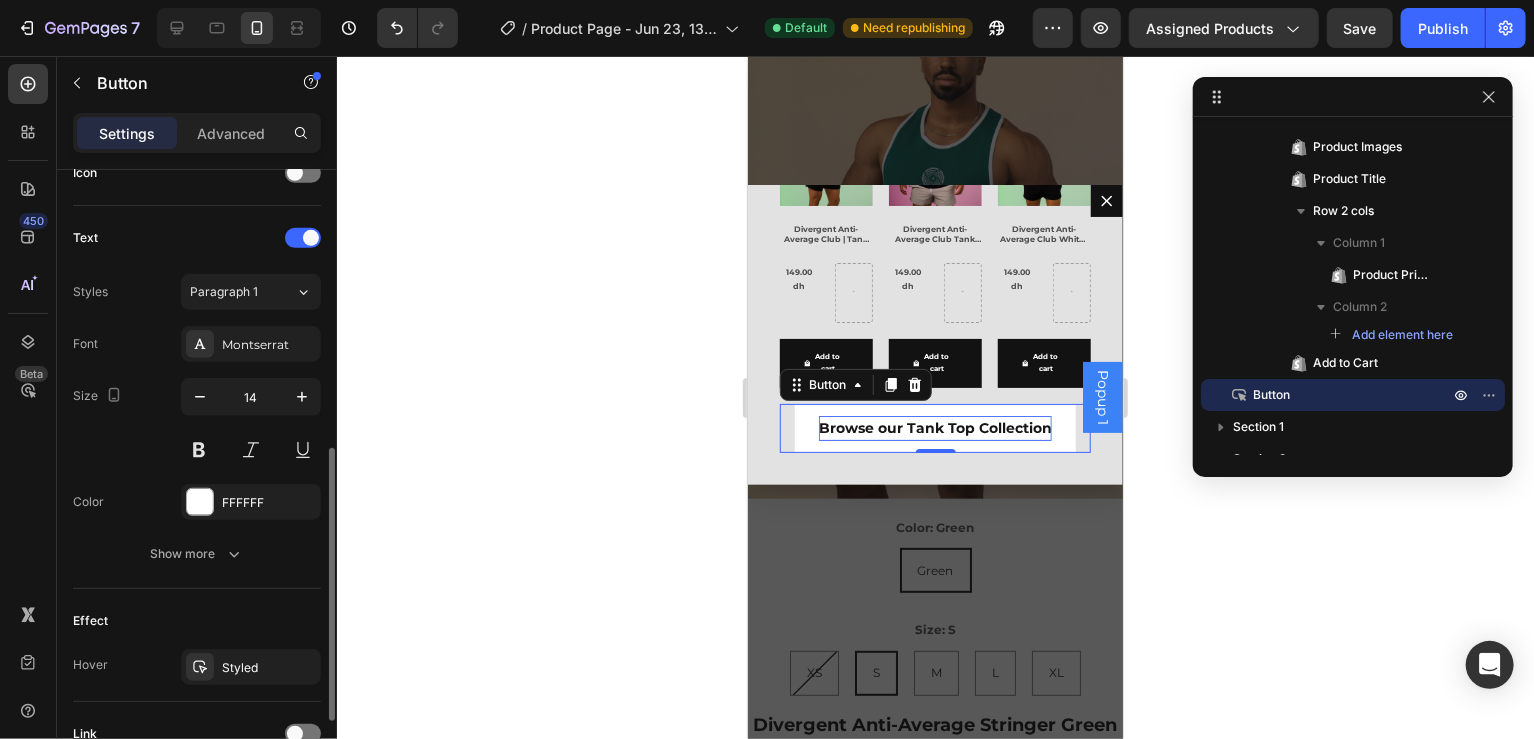 scroll, scrollTop: 633, scrollLeft: 0, axis: vertical 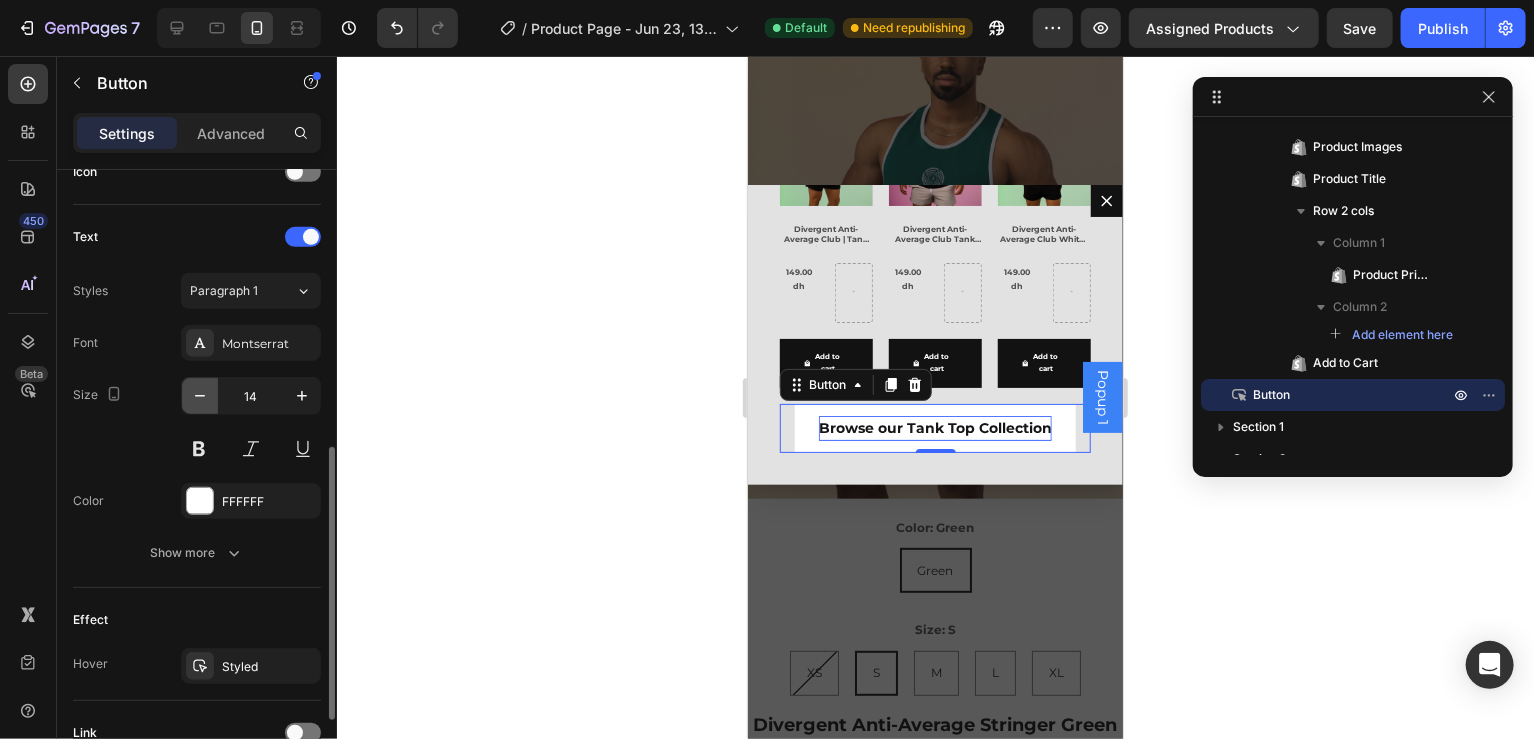click at bounding box center (200, 396) 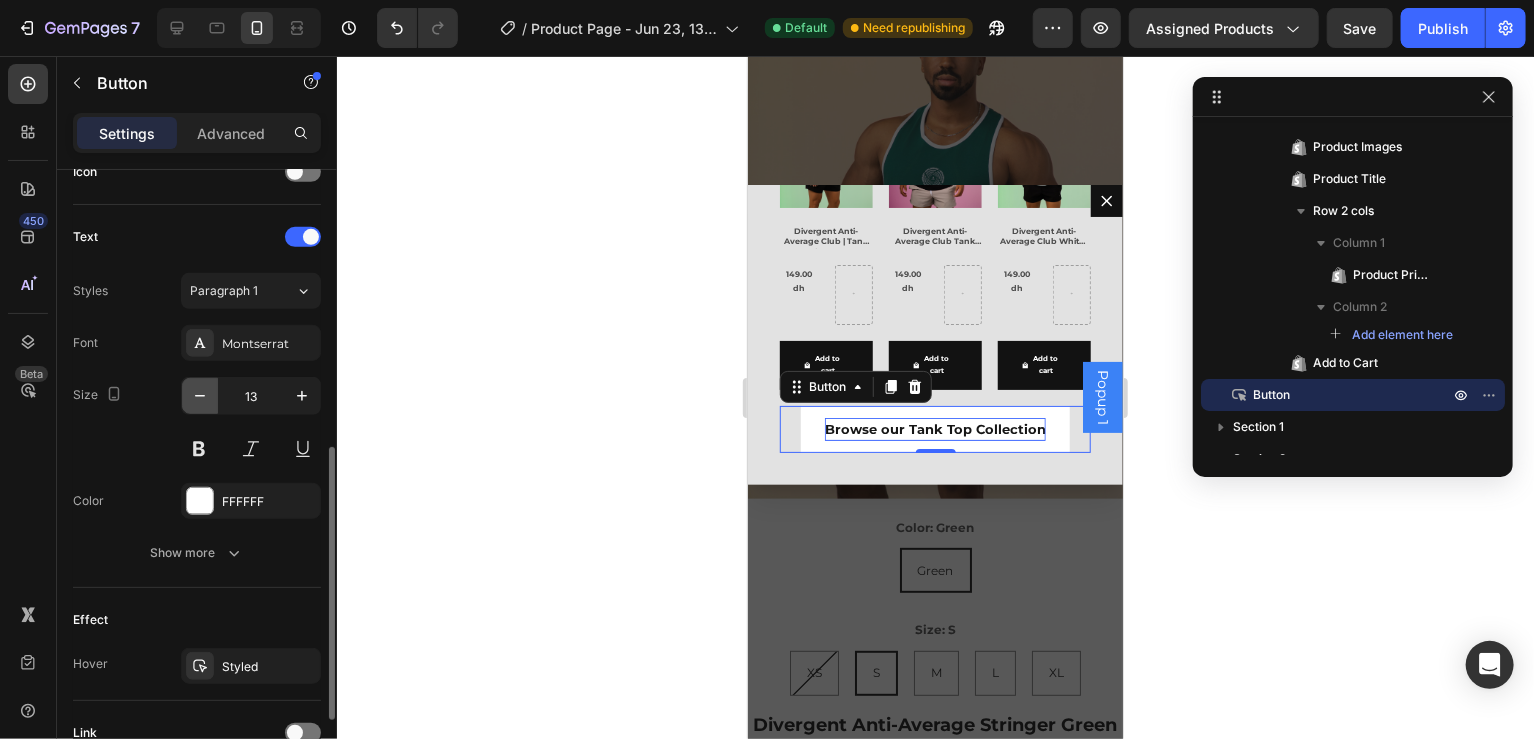click at bounding box center [200, 396] 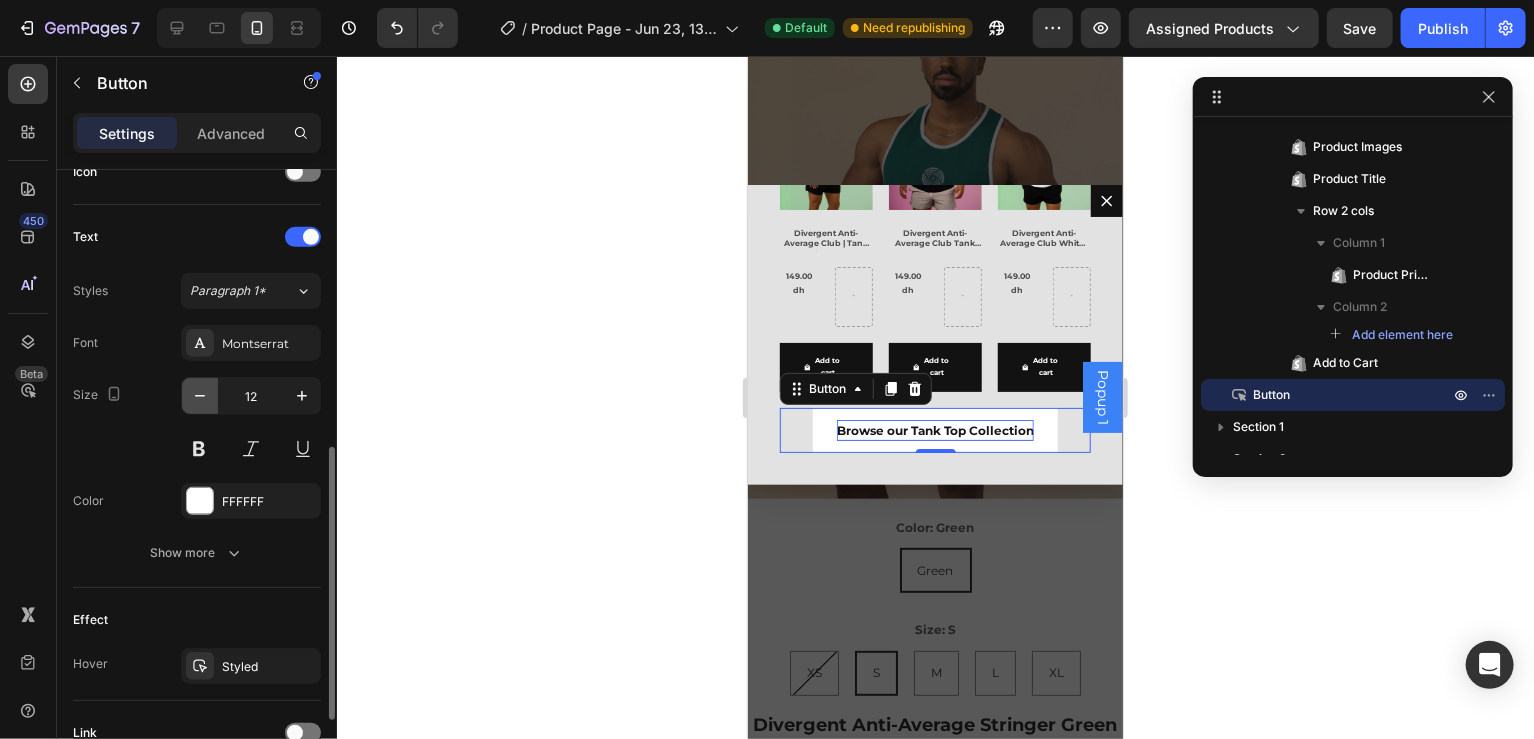 click at bounding box center (200, 396) 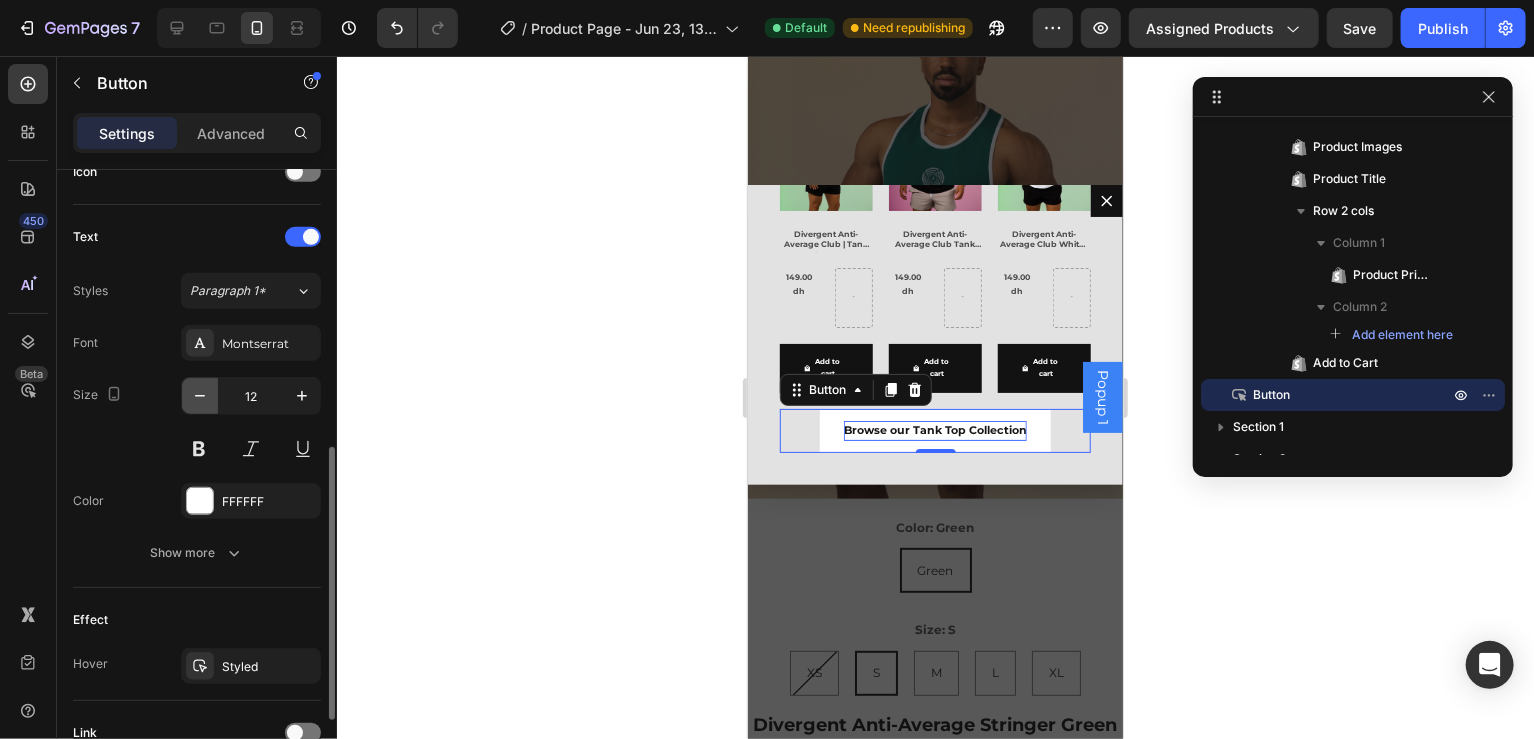 type on "11" 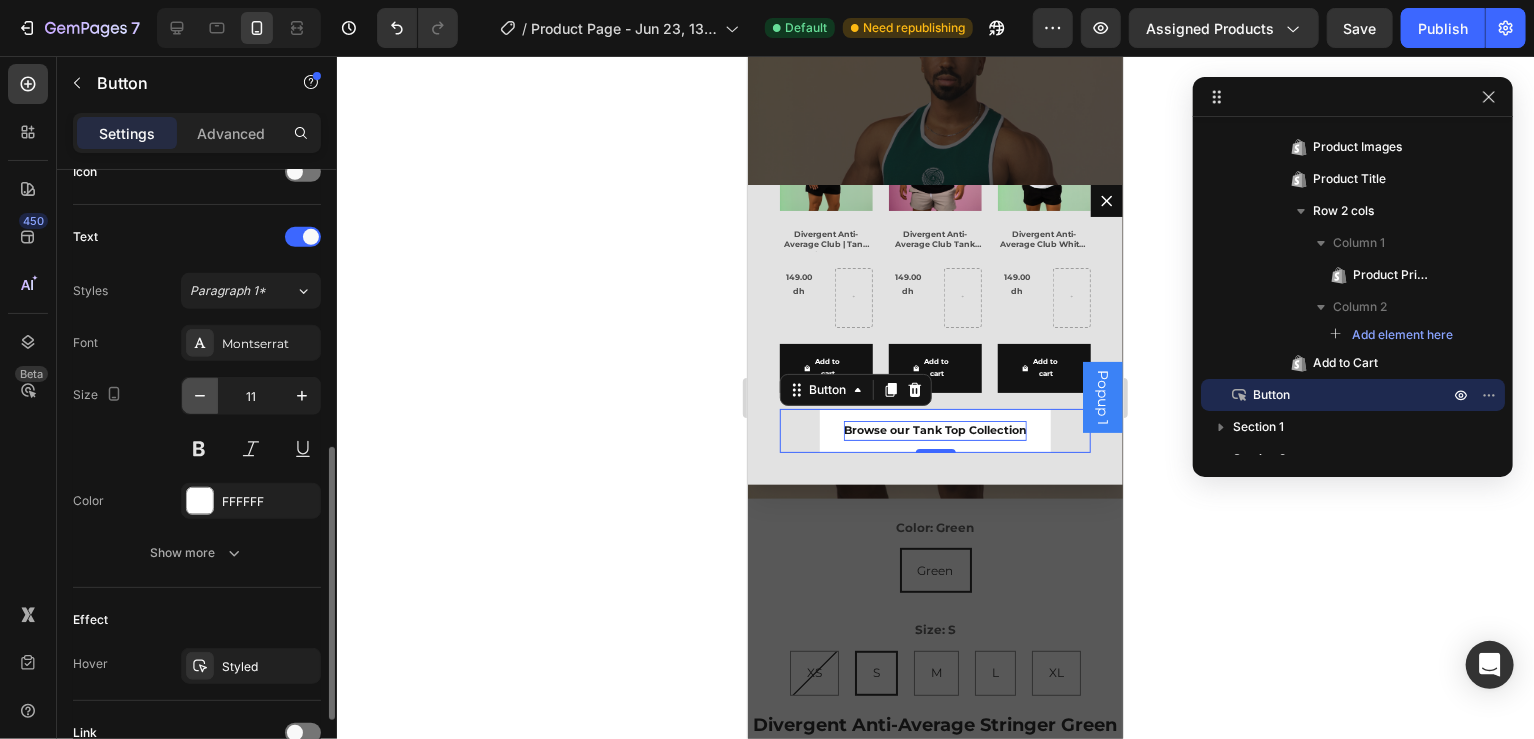 scroll, scrollTop: 251, scrollLeft: 0, axis: vertical 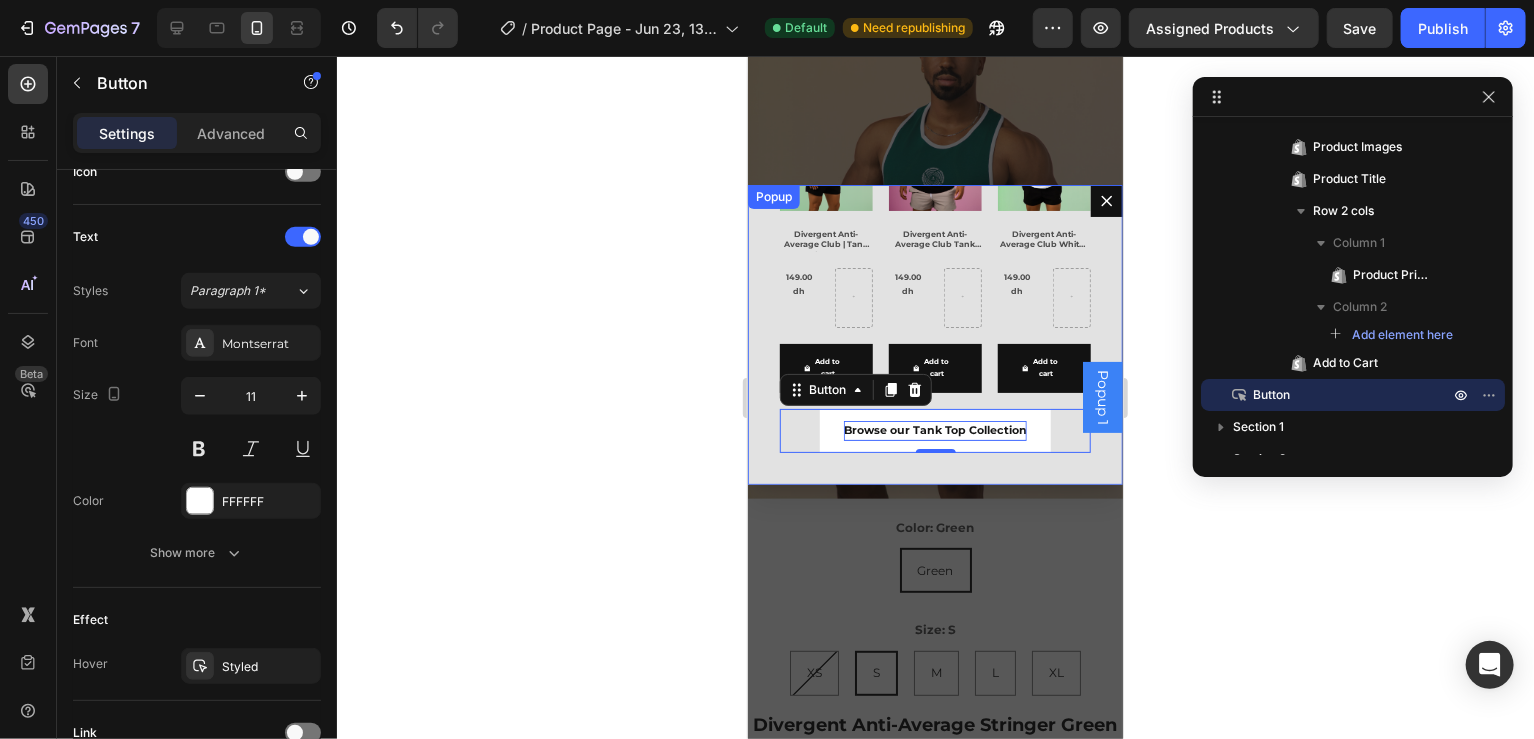 click on "Image BUY 2 GET 1 FREE ON ALL OUR [PRODUCT]S AND [PRODUCT]S AT [BRAND] Heading [PRODUCT] [PRODUCT] [BRAND] [PRODUCT] [PRODUCT] [COLOR] | BUY 2 GET 1 For free [PRODUCT] [PRODUCT] [PRICE] [PRICE]
Row Add to cart Add to Cart Row Related Products [PRODUCT] [PRODUCT] [BRAND] [PRODUCT] [PRODUCT] [COLOR] | BUY 2 GET 1 For free [PRODUCT] [PRODUCT] [PRICE] [PRICE]
Row Add to cart Add to Cart Row Related Products [PRODUCT] [PRODUCT] [BRAND] [COLOR]  | BUY 2 GET 1 For free [PRODUCT] [PRODUCT] [PRICE] [PRICE]
Row Add to cart Add to Cart Row Related Products Related Products Browse our [PRODUCT] Collection Button   [NUMBER]" at bounding box center (934, 334) 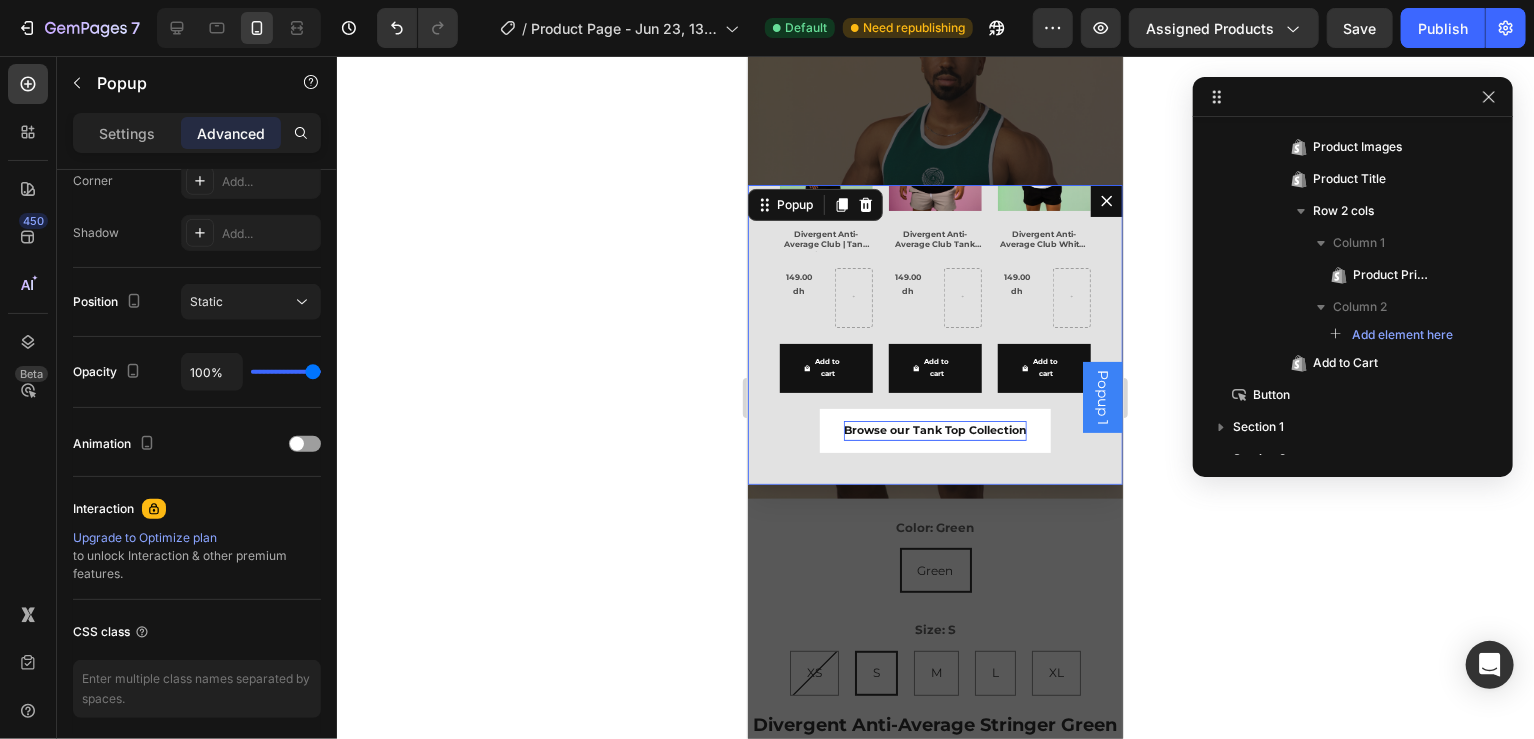 scroll, scrollTop: 0, scrollLeft: 0, axis: both 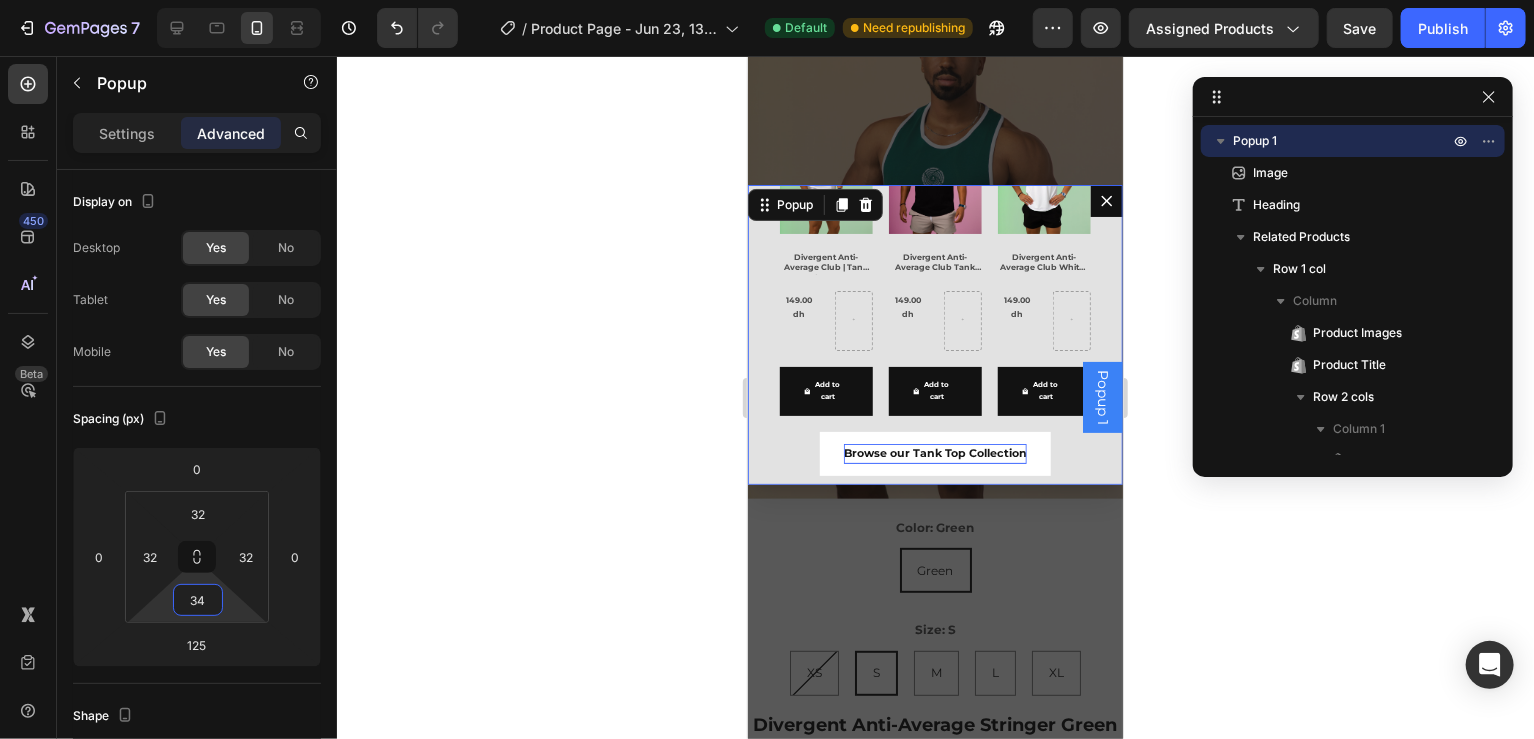 type on "26" 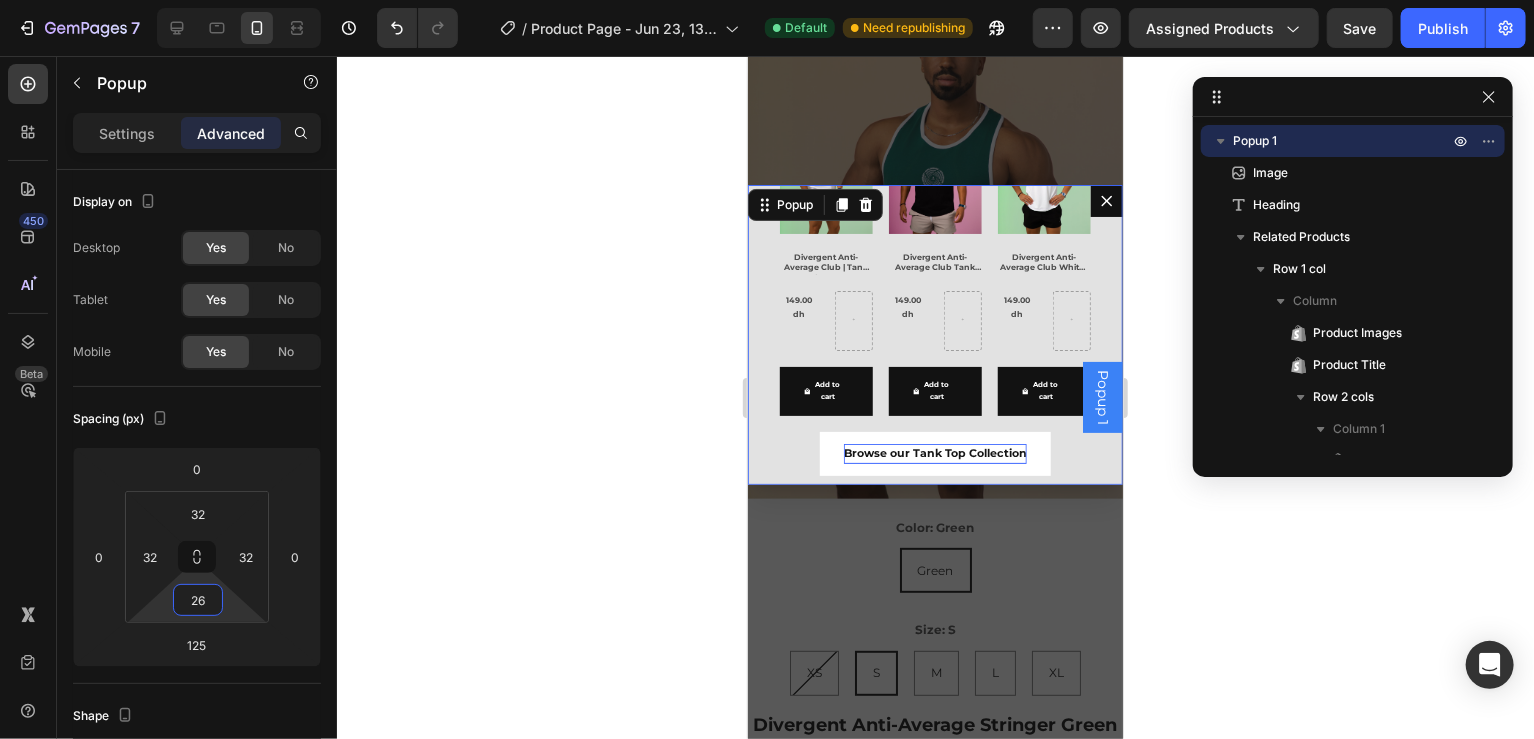 drag, startPoint x: 194, startPoint y: 620, endPoint x: 216, endPoint y: 605, distance: 26.627054 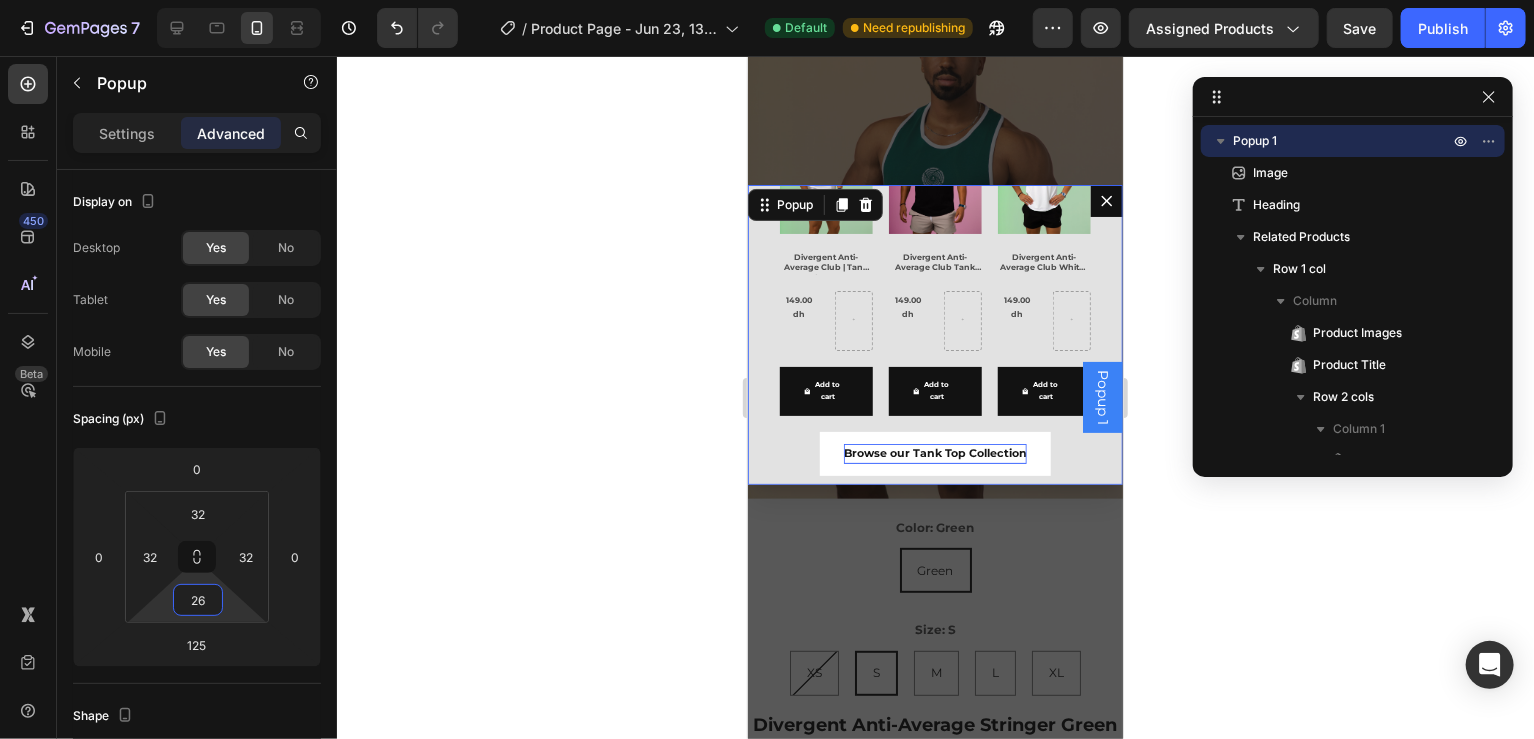 click on "7  Version history  /  Product Page - Jun 23, 13:09:09 Default Need republishing Preview Assigned Products  Save   Publish  450 Beta Sections(30) Elements(84) Section Element Hero Section Product Detail Brands Trusted Badges Guarantee Product Breakdown How to use Testimonials Compare Bundle FAQs Social Proof Brand Story Product List Collection Blog List Contact Sticky Add to Cart Custom Footer Browse Library 450 Layout
Row
Row
Row
Row Text
Heading
Text Block Button
Button
Button Media
Image" at bounding box center [767, 0] 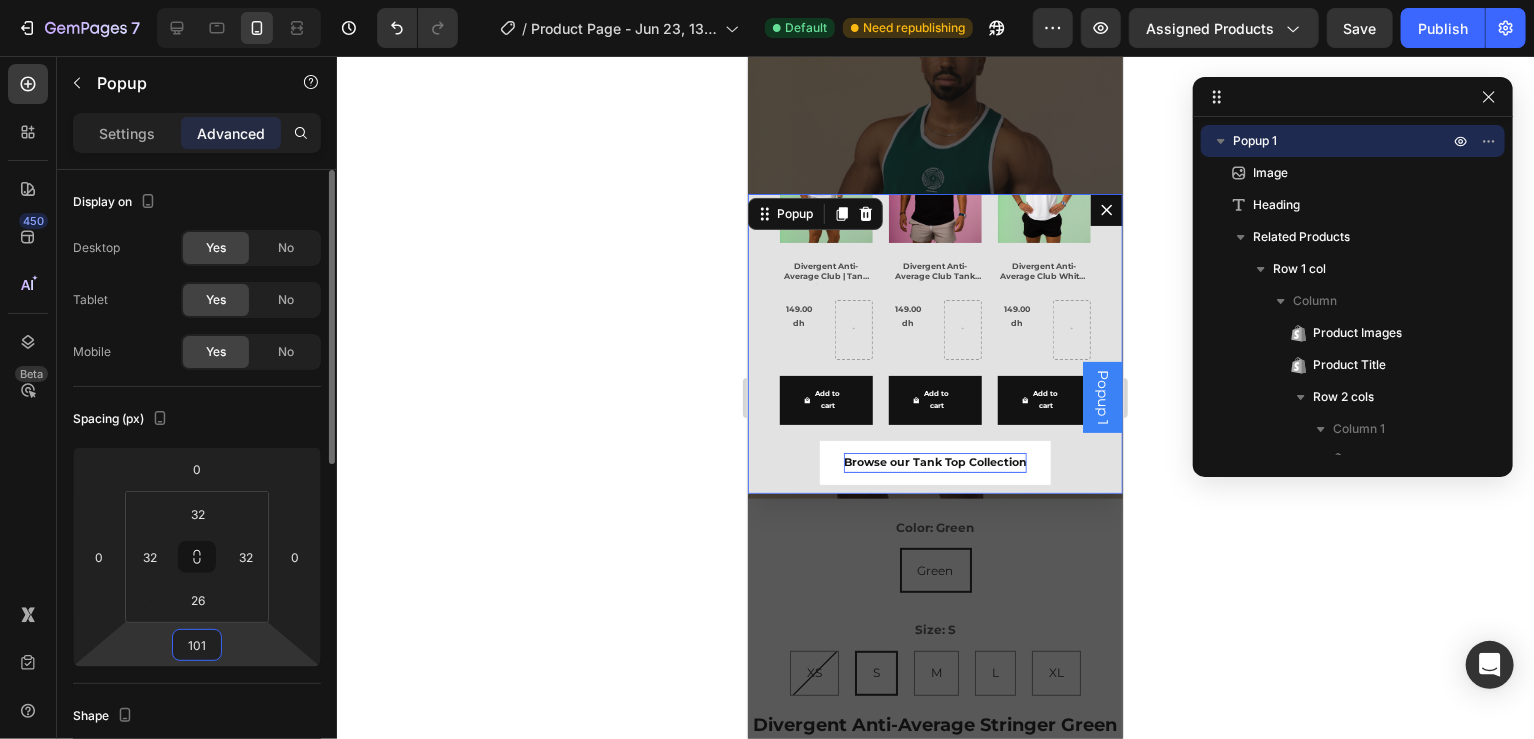 type on "125" 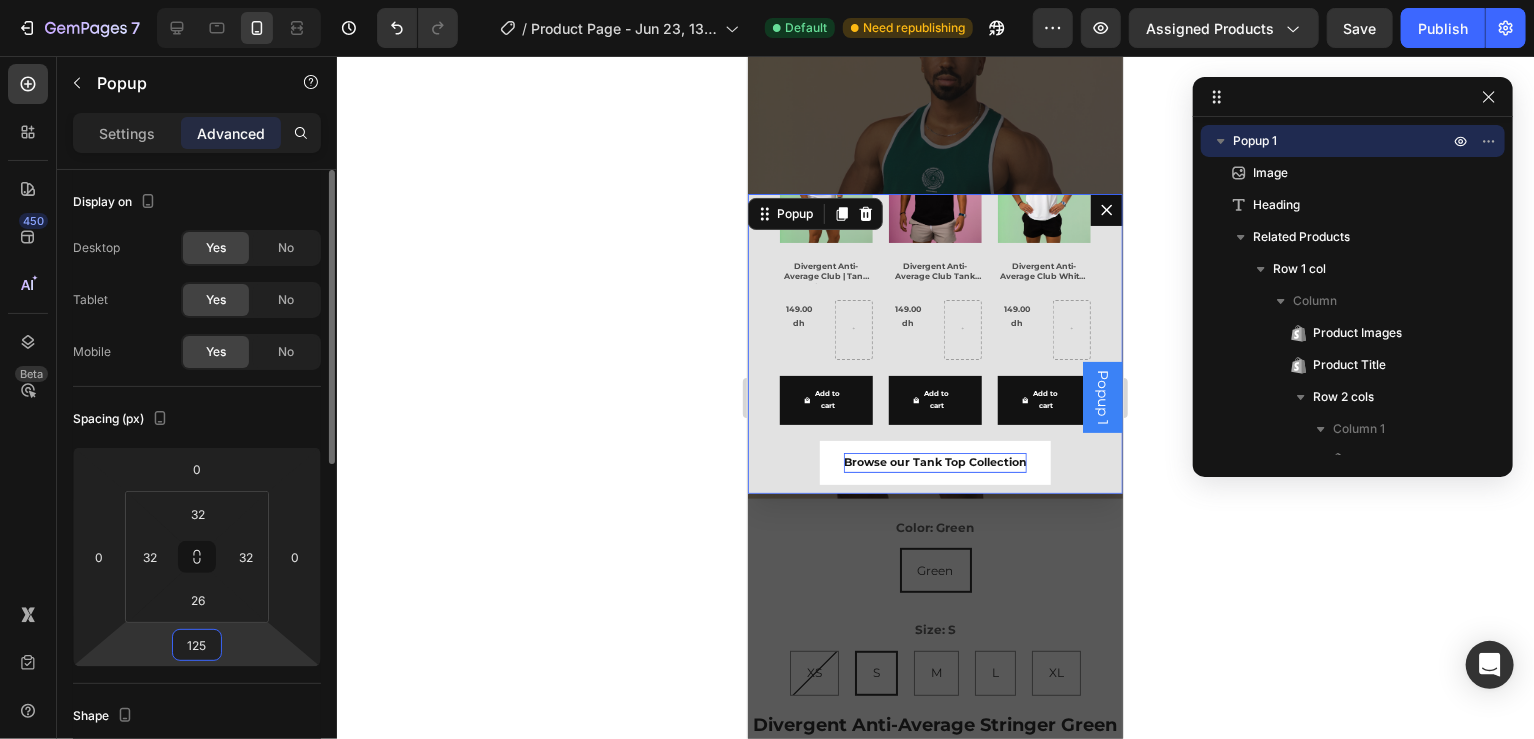 click on "7  Version history  /  Product Page - Jun 23, 13:09:09 Default Need republishing Preview Assigned Products  Save   Publish  450 Beta Sections(30) Elements(84) Section Element Hero Section Product Detail Brands Trusted Badges Guarantee Product Breakdown How to use Testimonials Compare Bundle FAQs Social Proof Brand Story Product List Collection Blog List Contact Sticky Add to Cart Custom Footer Browse Library 450 Layout
Row
Row
Row
Row Text
Heading
Text Block Button
Button
Button Media
Image" at bounding box center [767, 0] 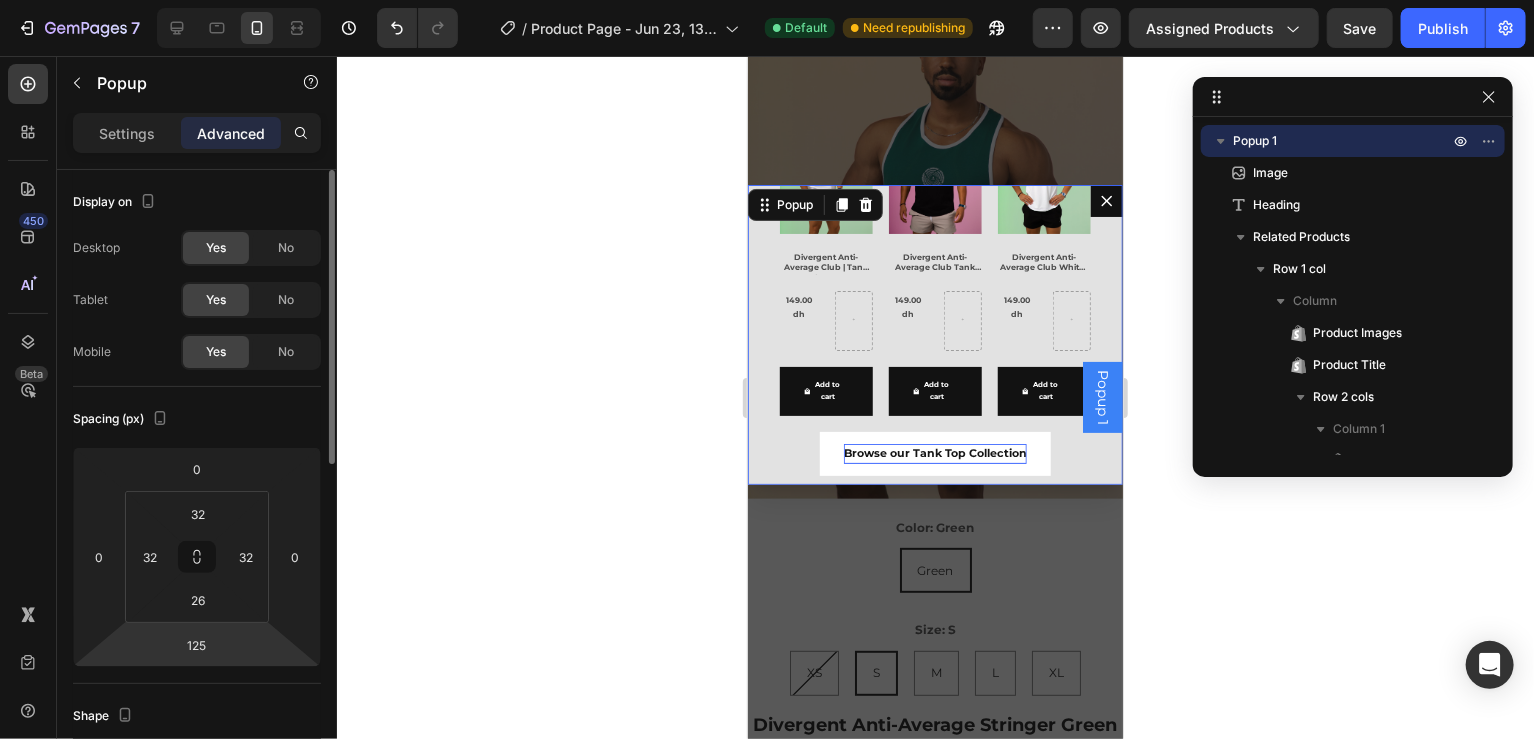 click on "Spacing (px) 0 0 125 0 32 32 26 32" 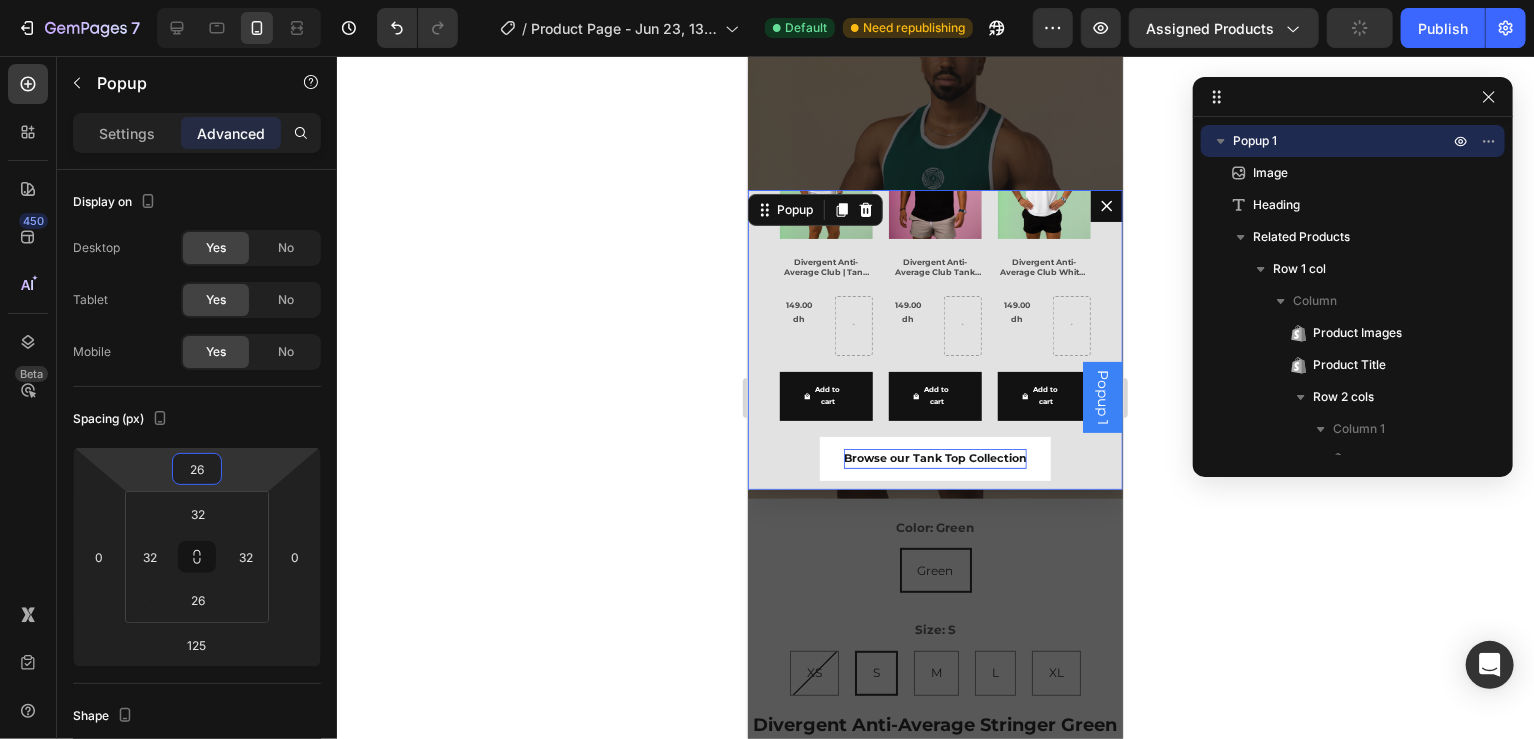 click on "[NUMBER]days" at bounding box center [767, 0] 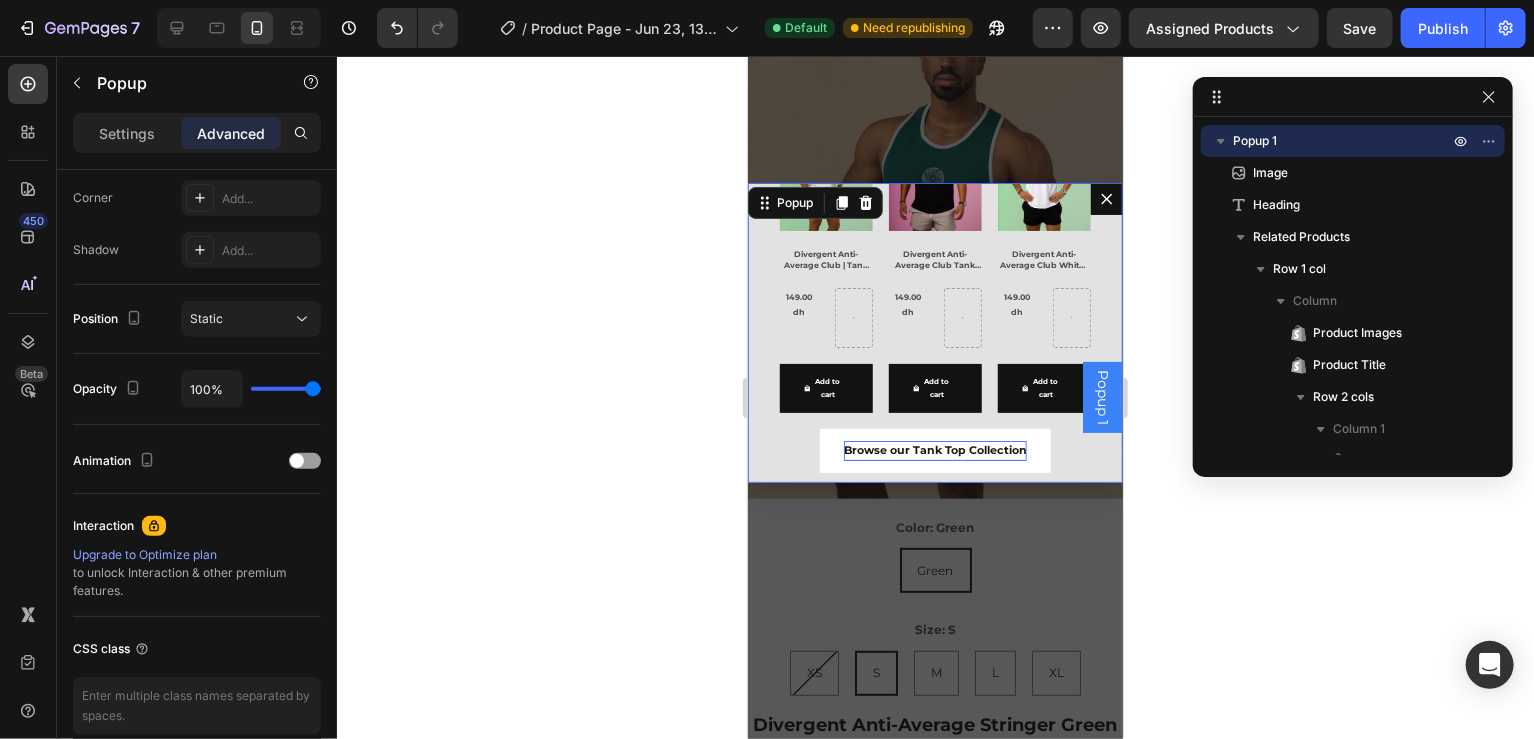 scroll, scrollTop: 0, scrollLeft: 0, axis: both 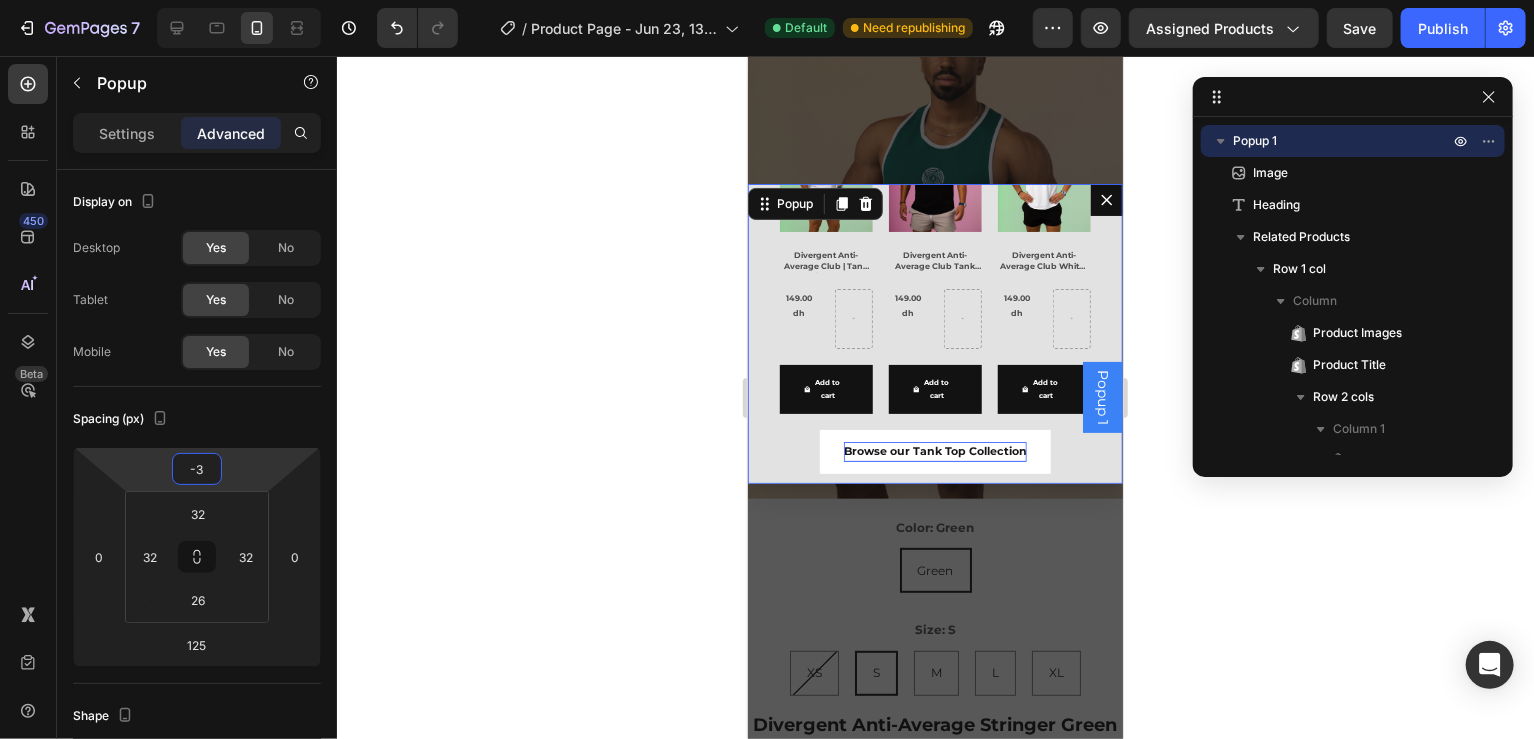 type on "-3" 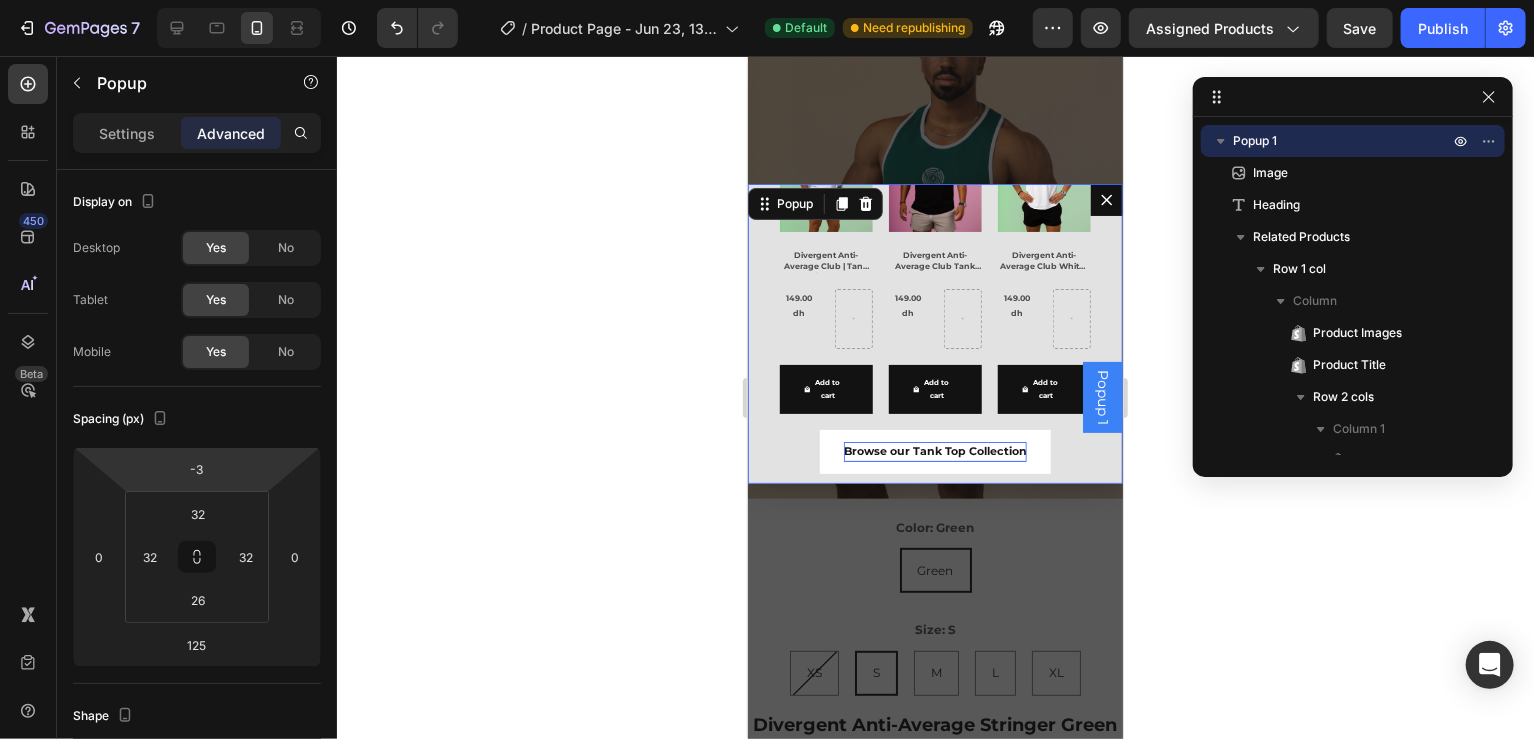 click 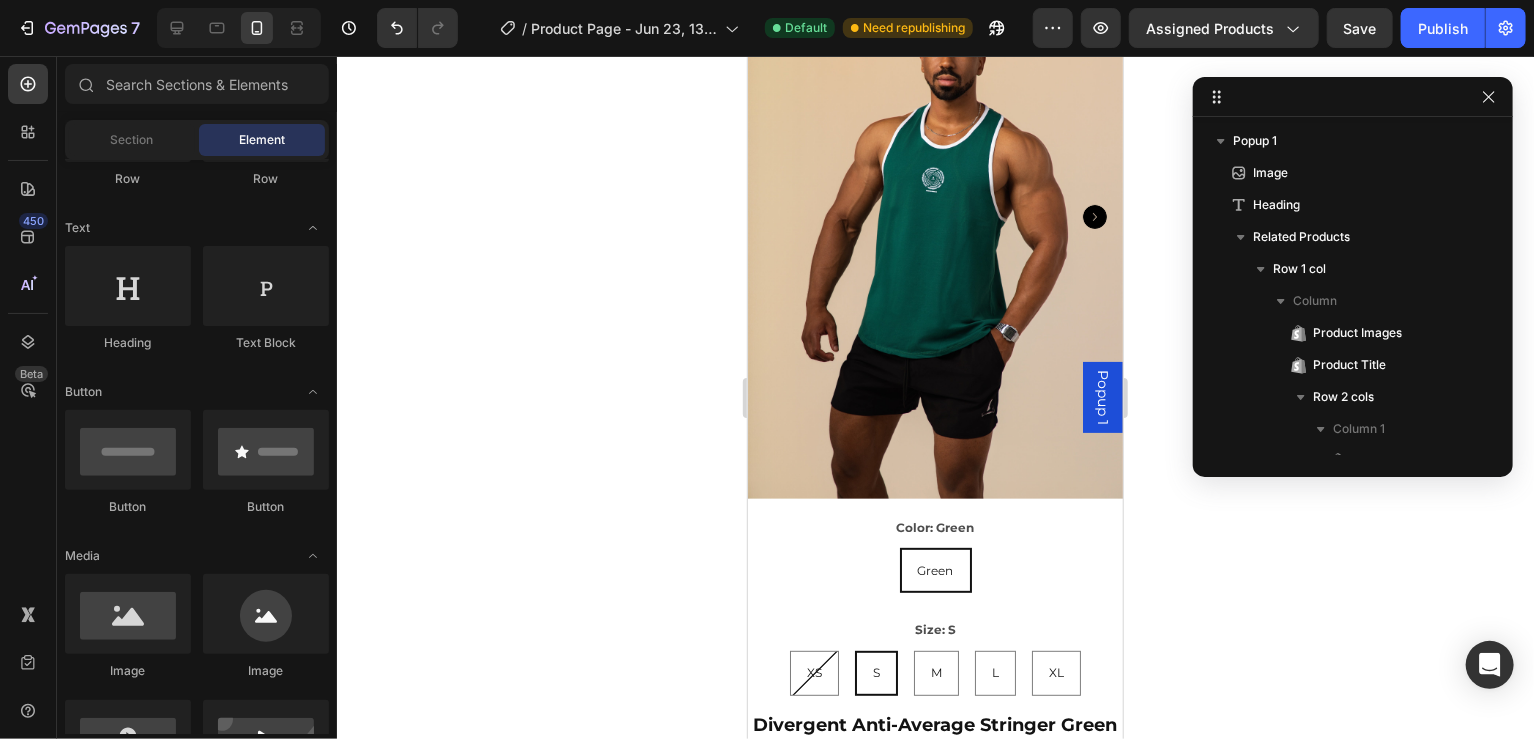click on "7  Version history  /  Product Page - Jun 23, 13:09:09 Default Need republishing Preview Assigned Products  Save   Publish" 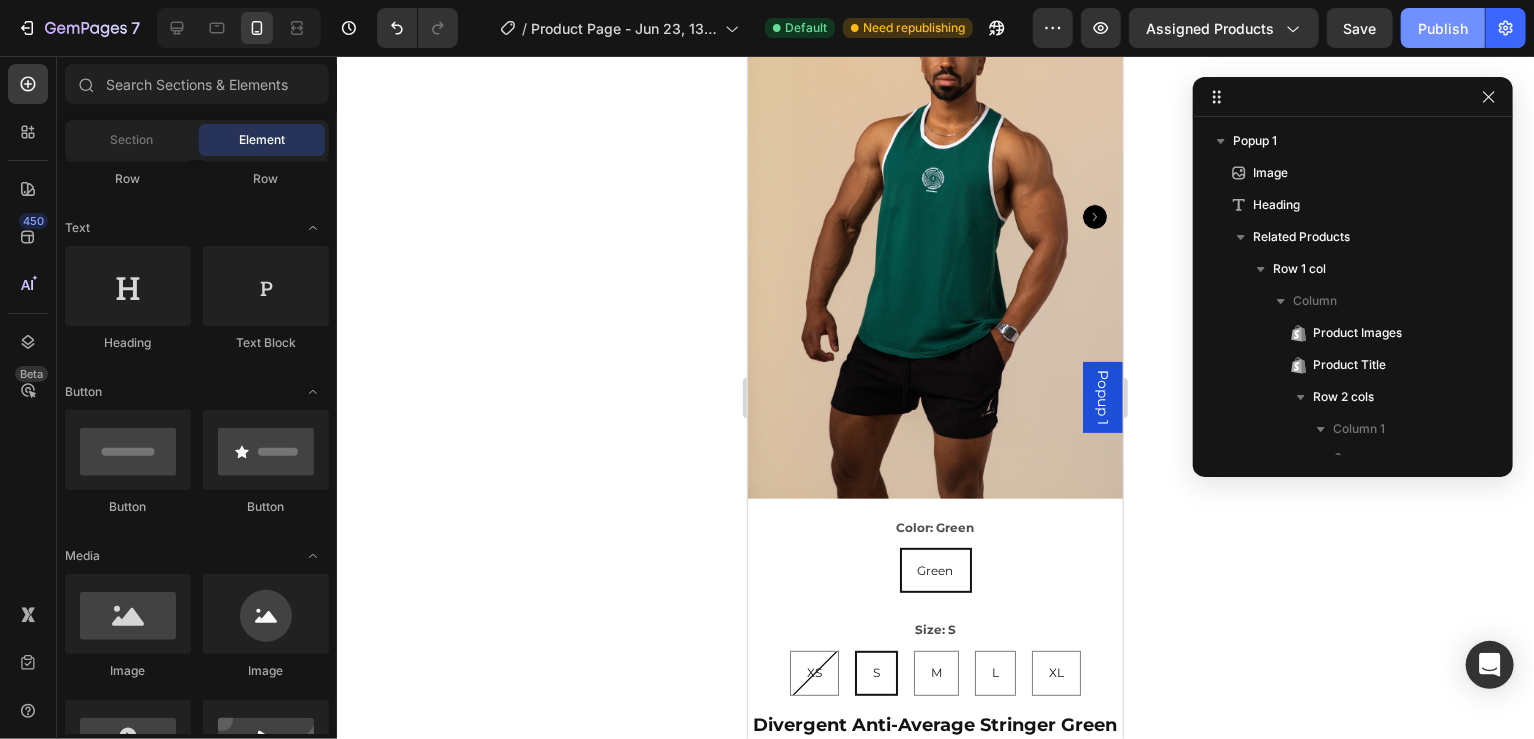 click on "Publish" 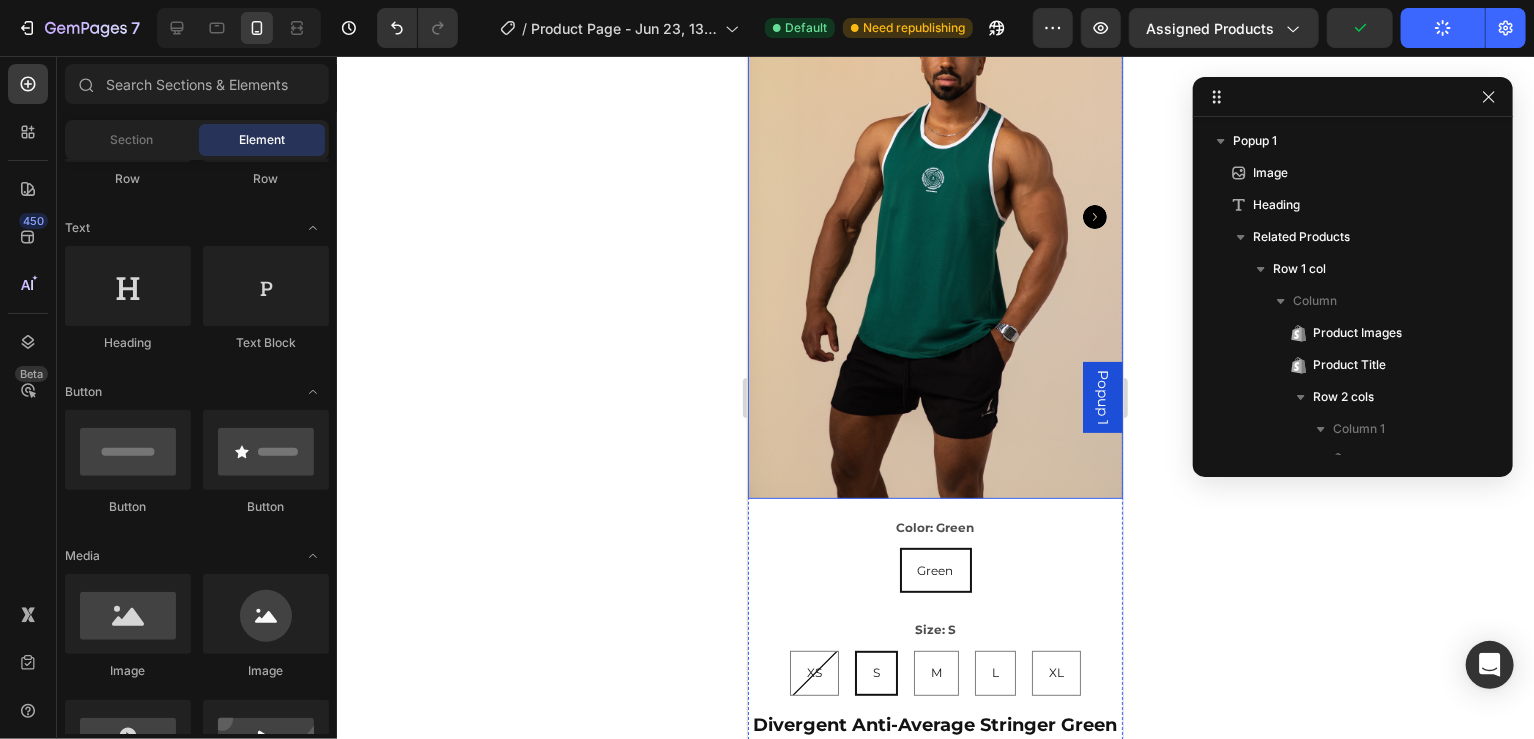 scroll, scrollTop: 0, scrollLeft: 0, axis: both 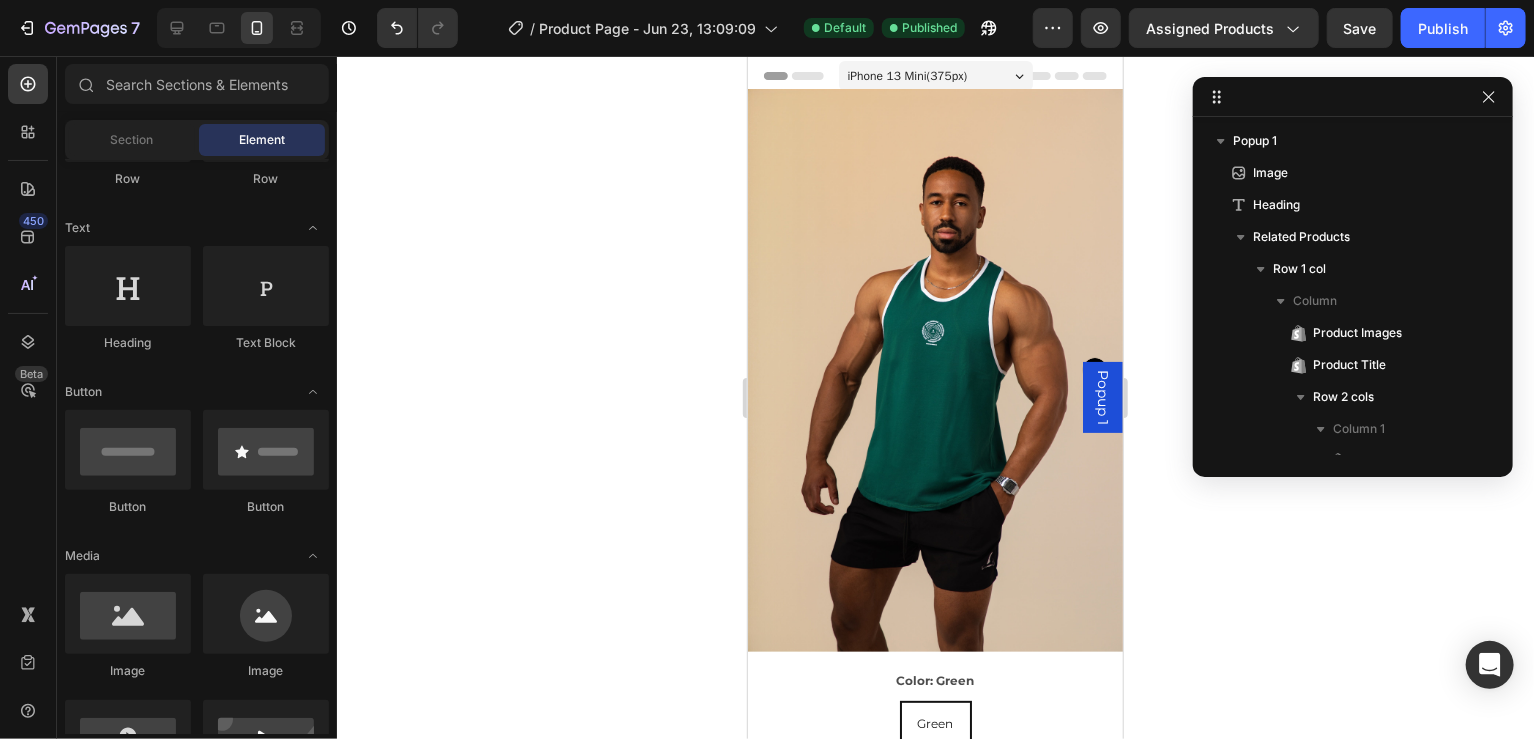 click on "Popup 1" at bounding box center (1102, 396) 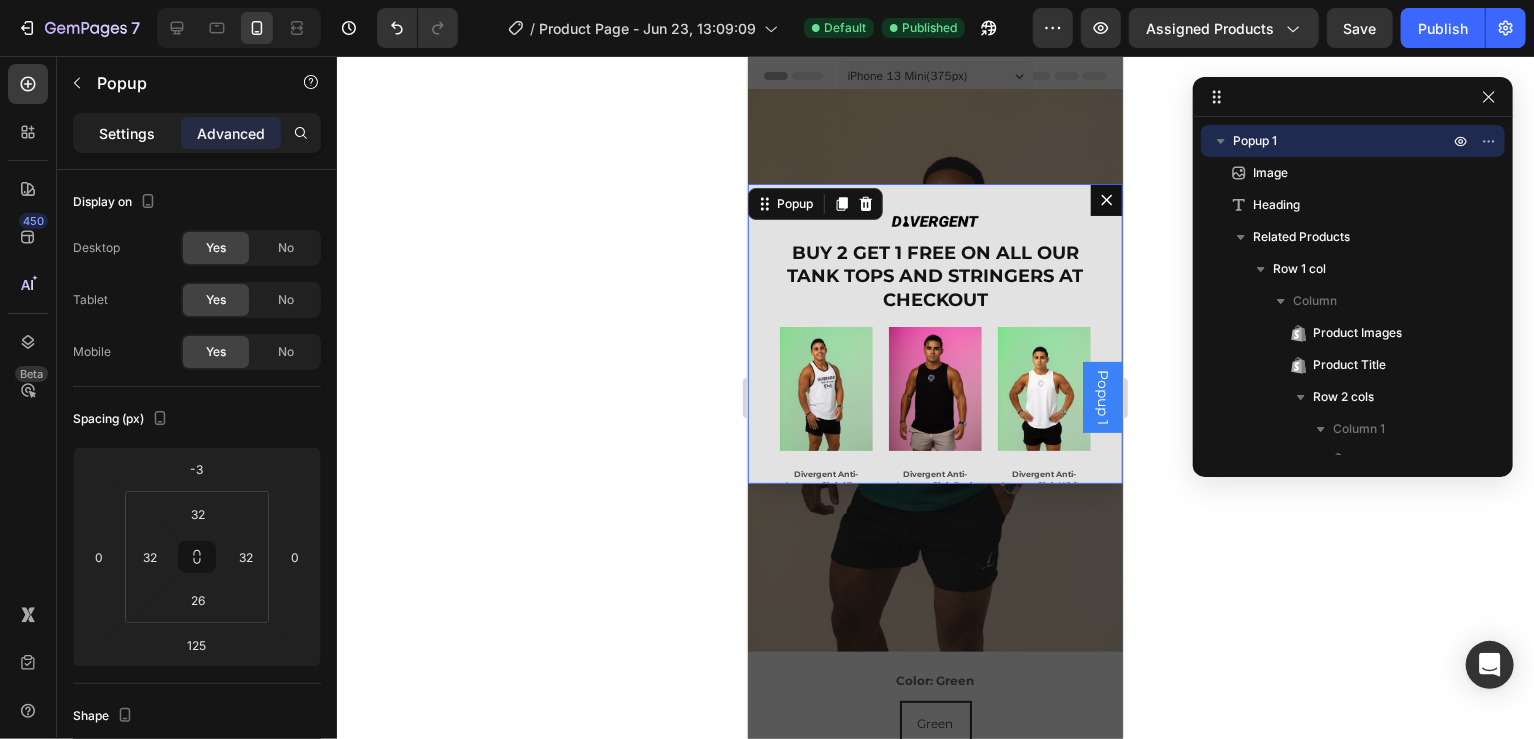 click on "Settings" 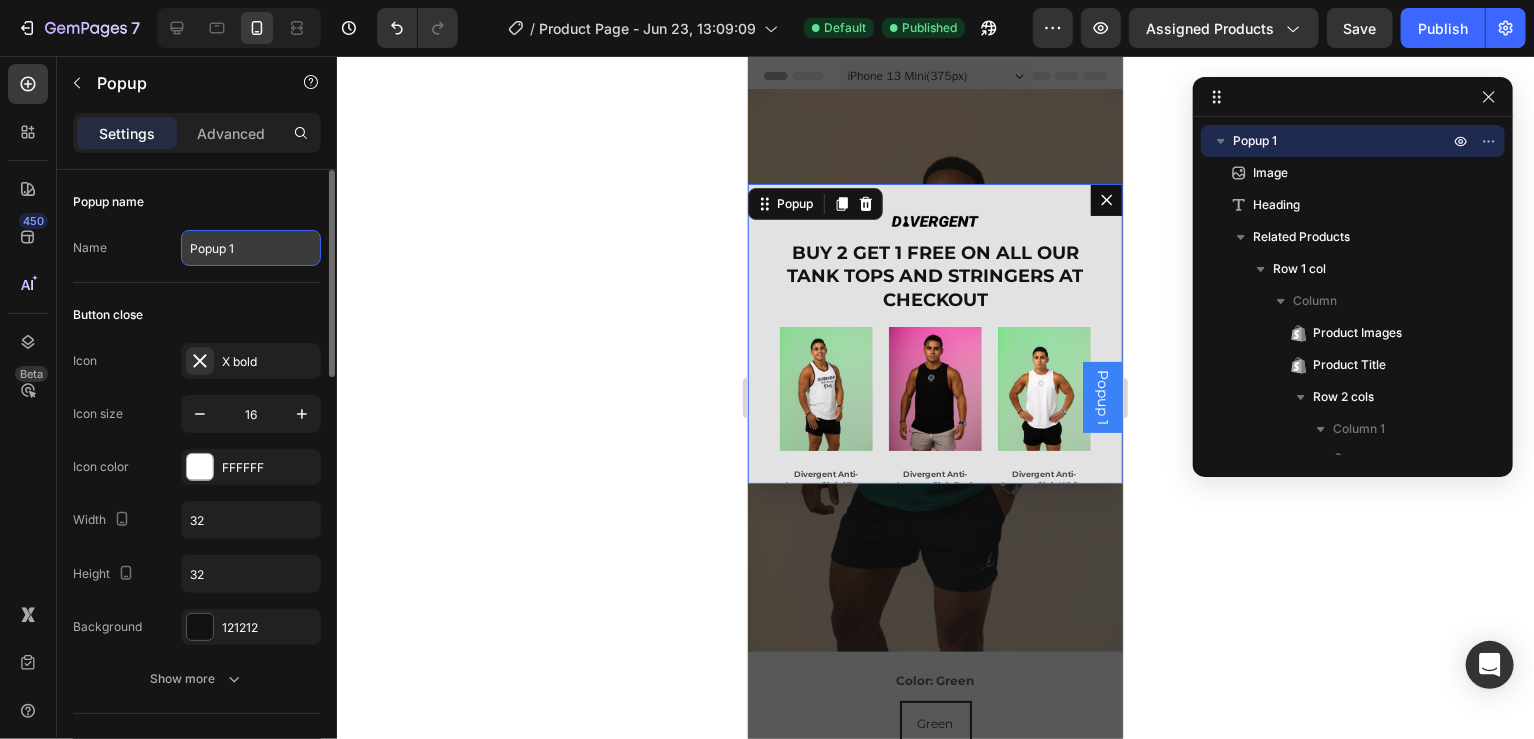 click on "Popup 1" at bounding box center (251, 248) 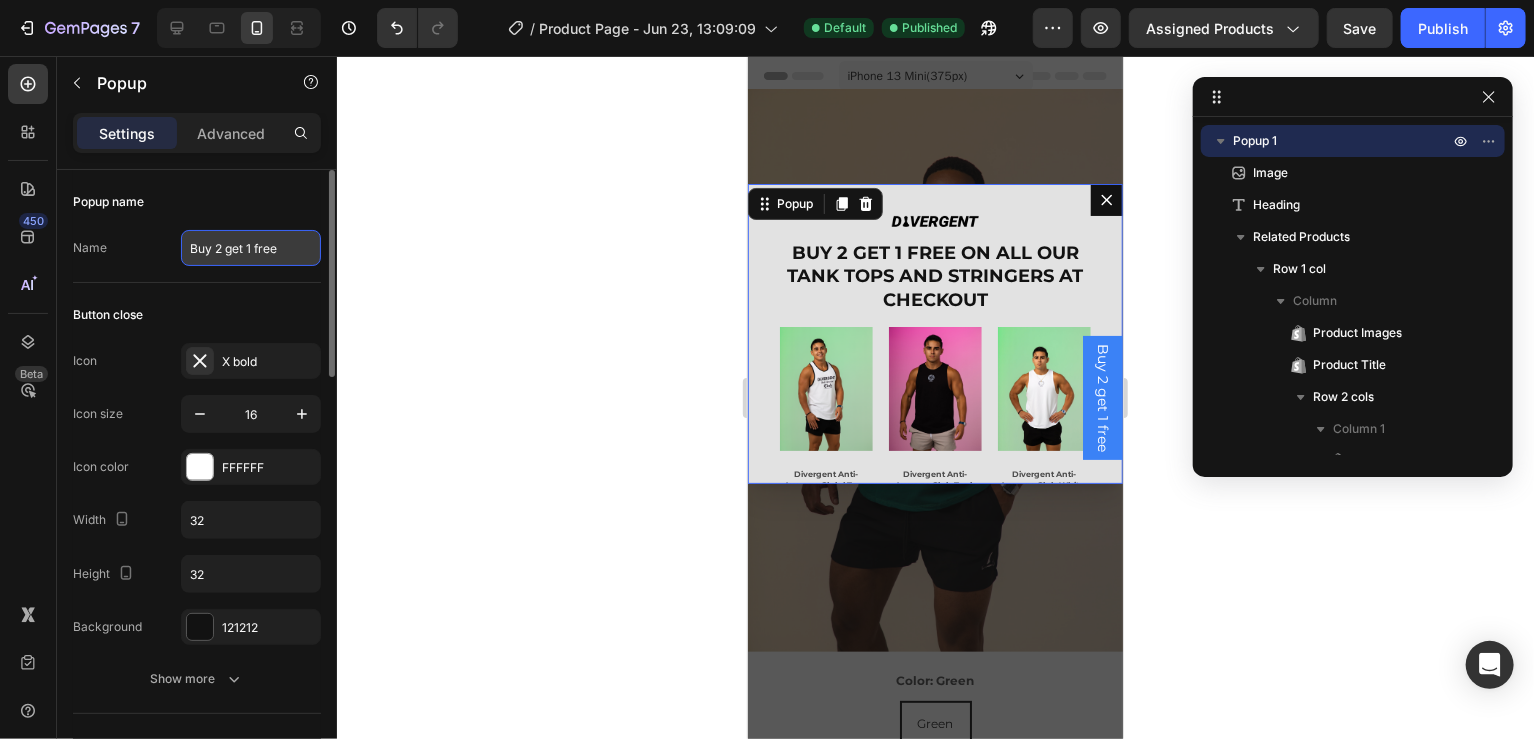 type on "Buy 2 get 1 free" 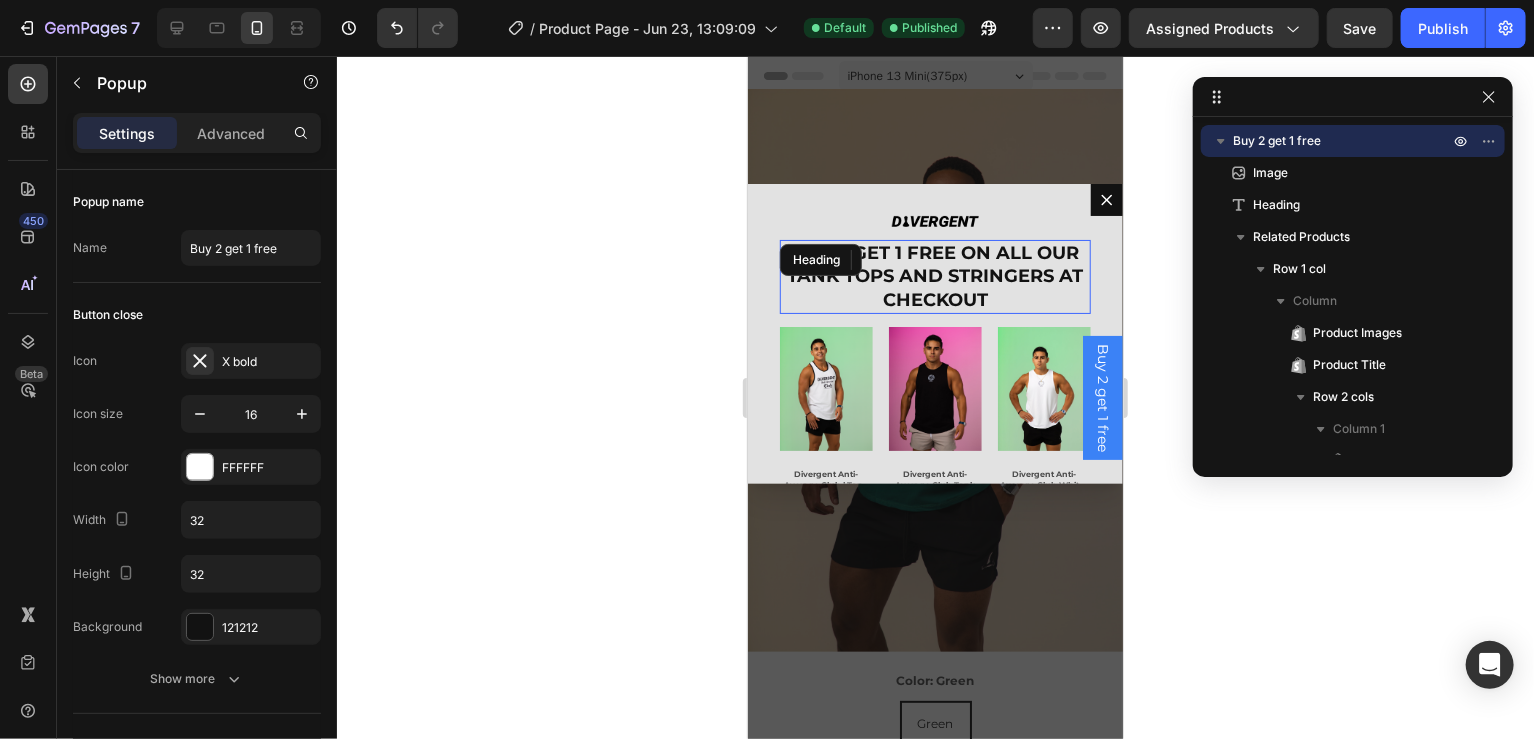 click on "BUY 2 GET 1 FREE ON ALL OUR TANK TOPS AND STRINGERS AT CHECKOUT Heading" at bounding box center [934, 276] 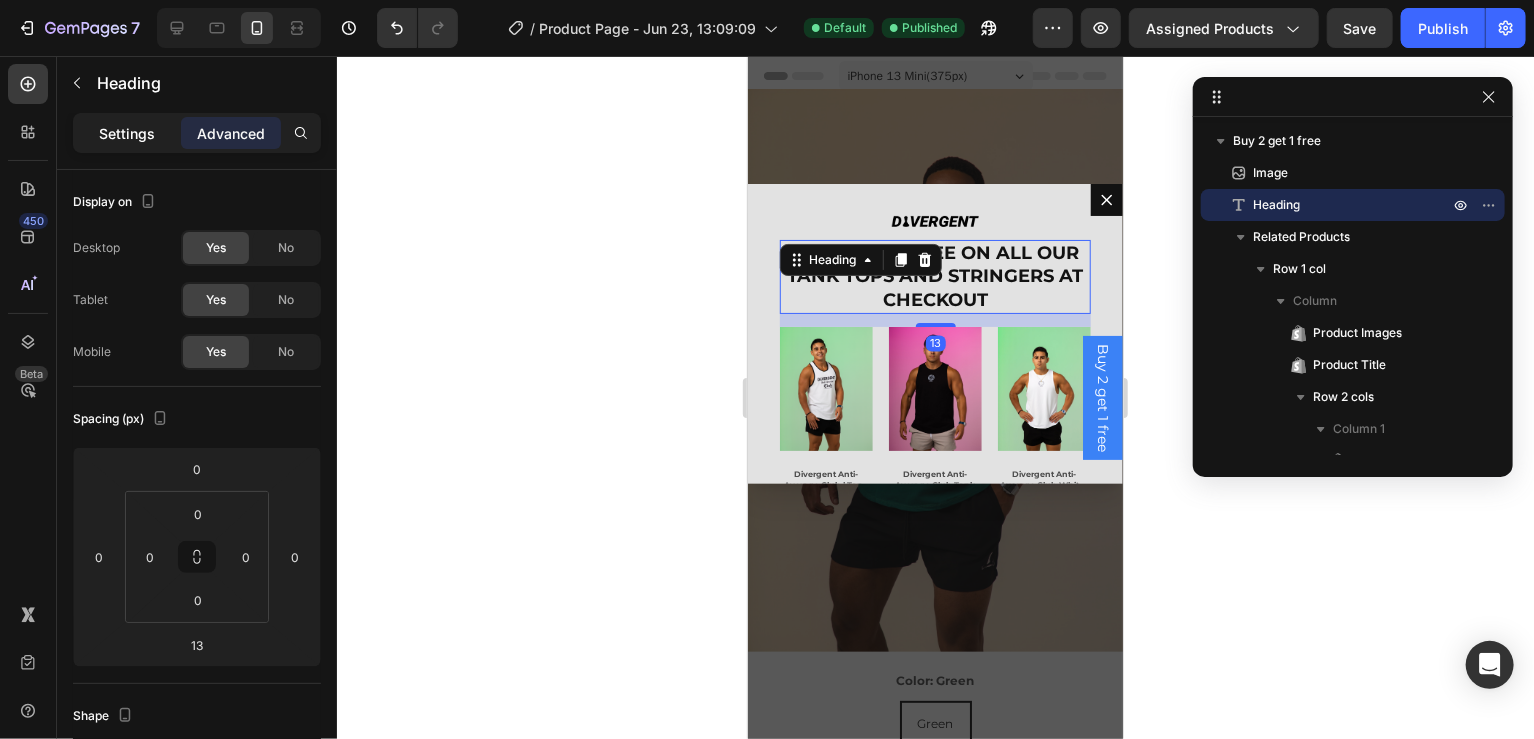 click on "Settings" 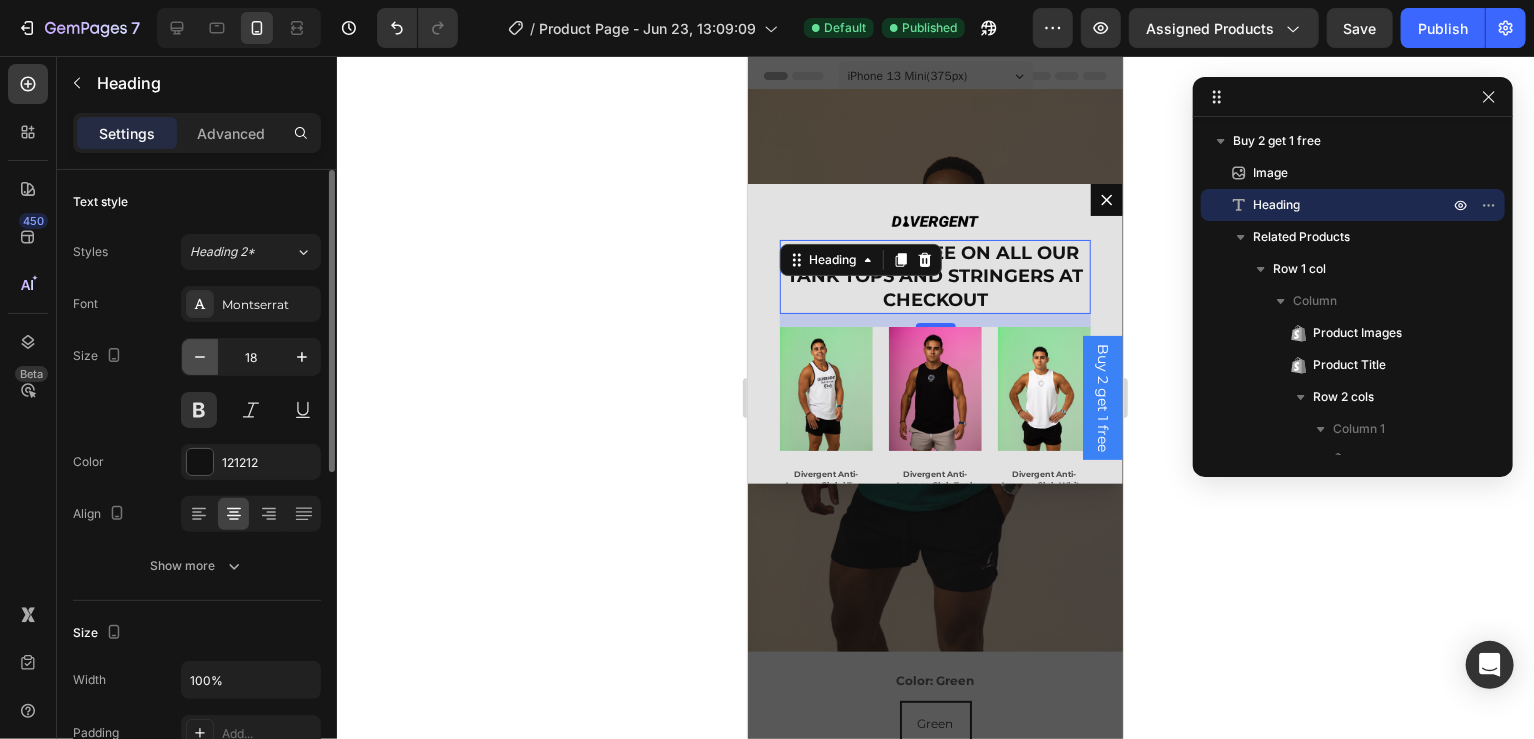 click 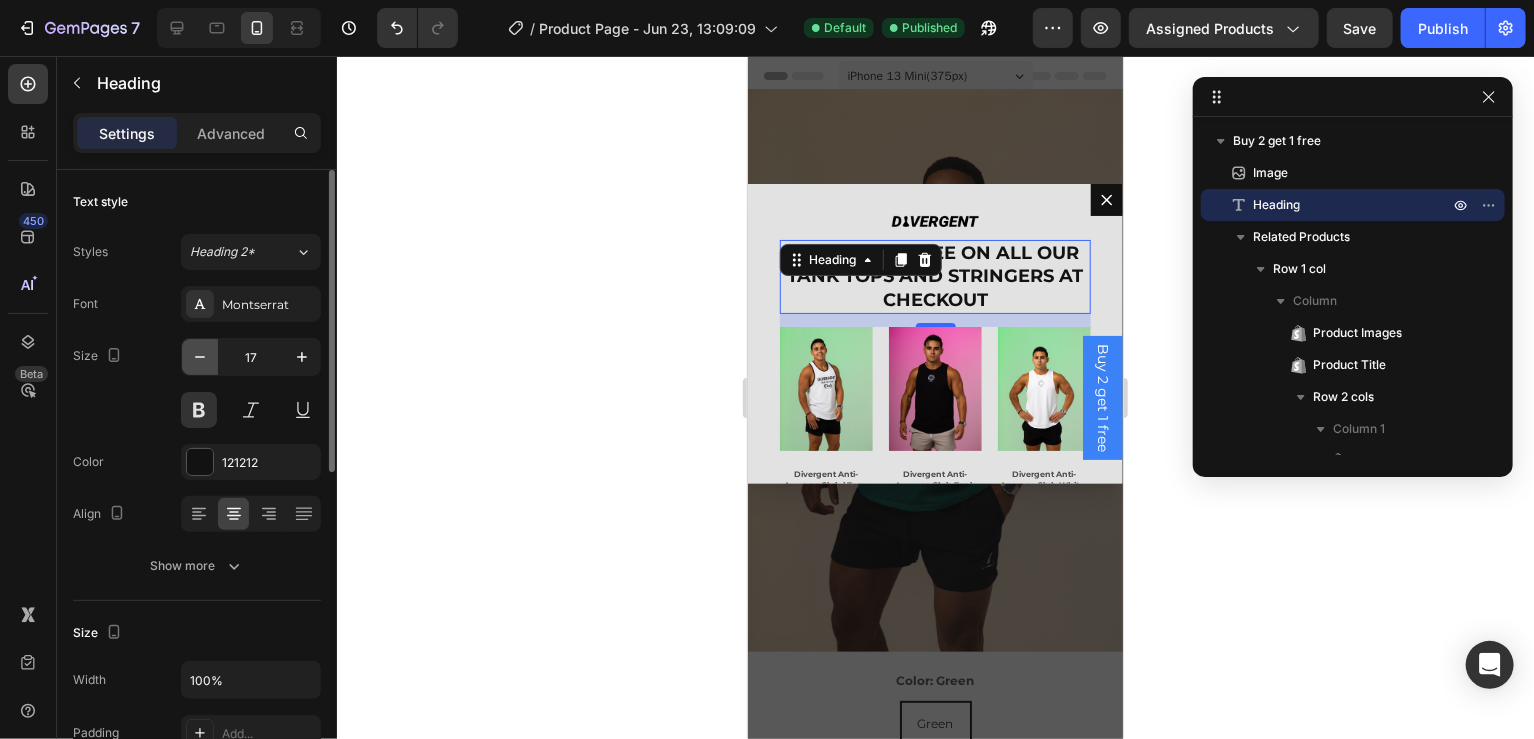 click 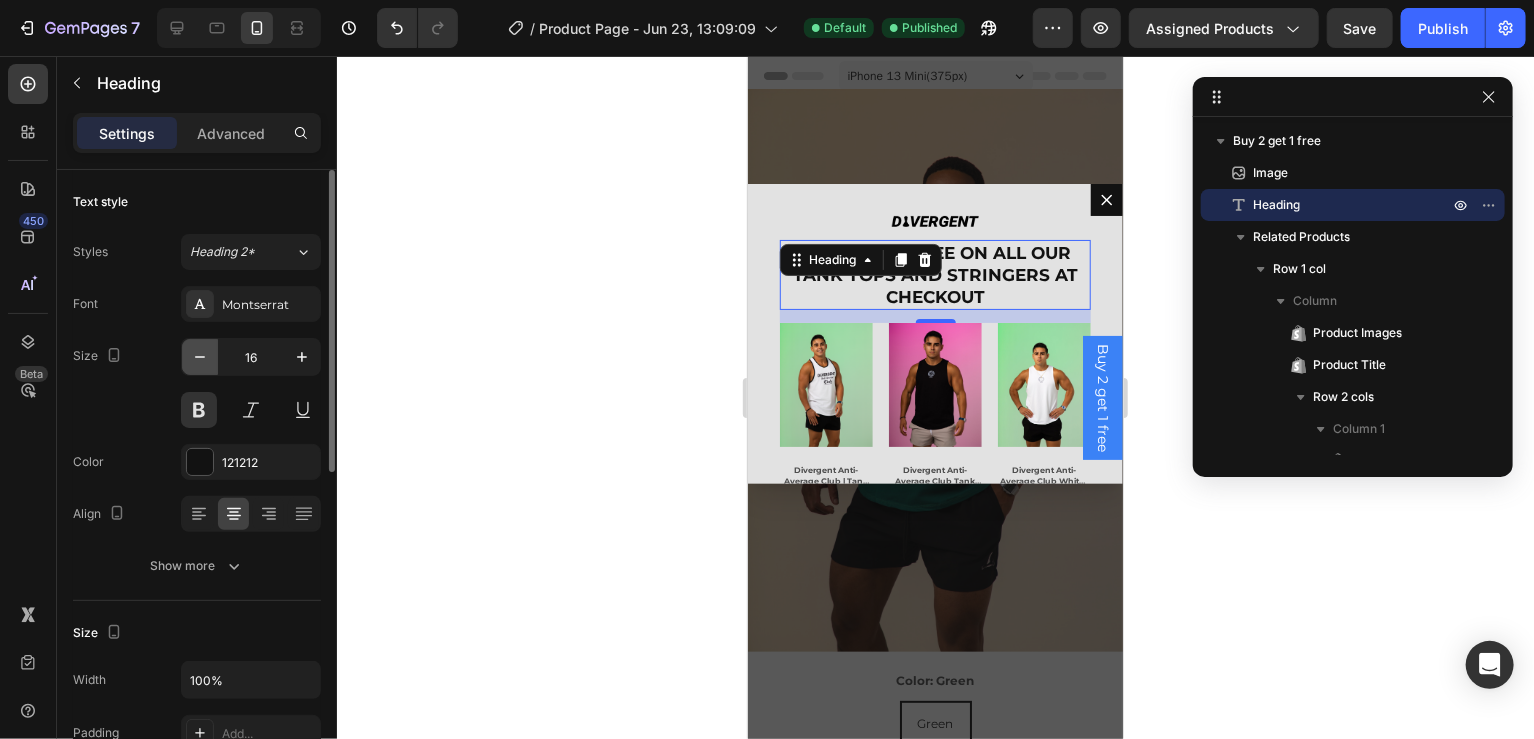 click 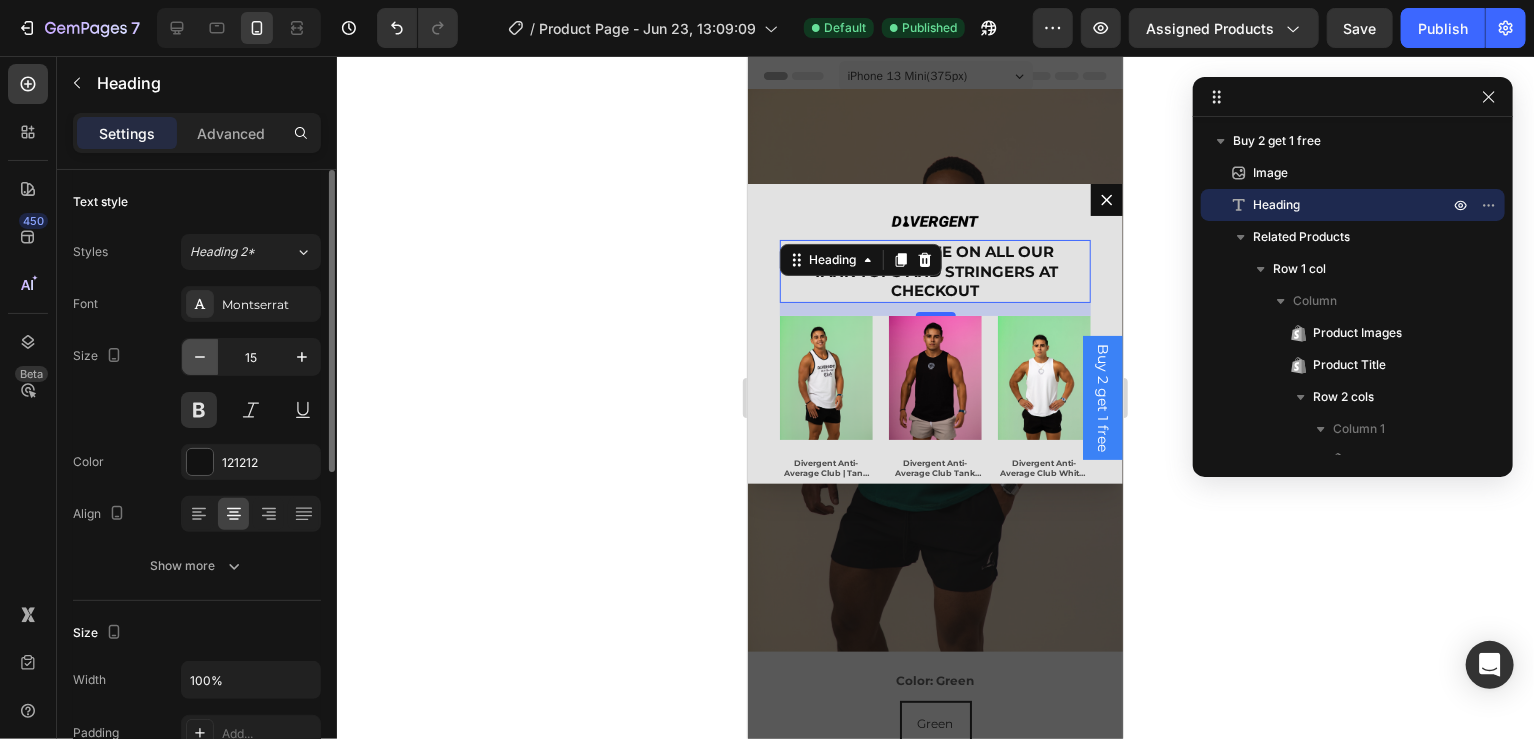 click 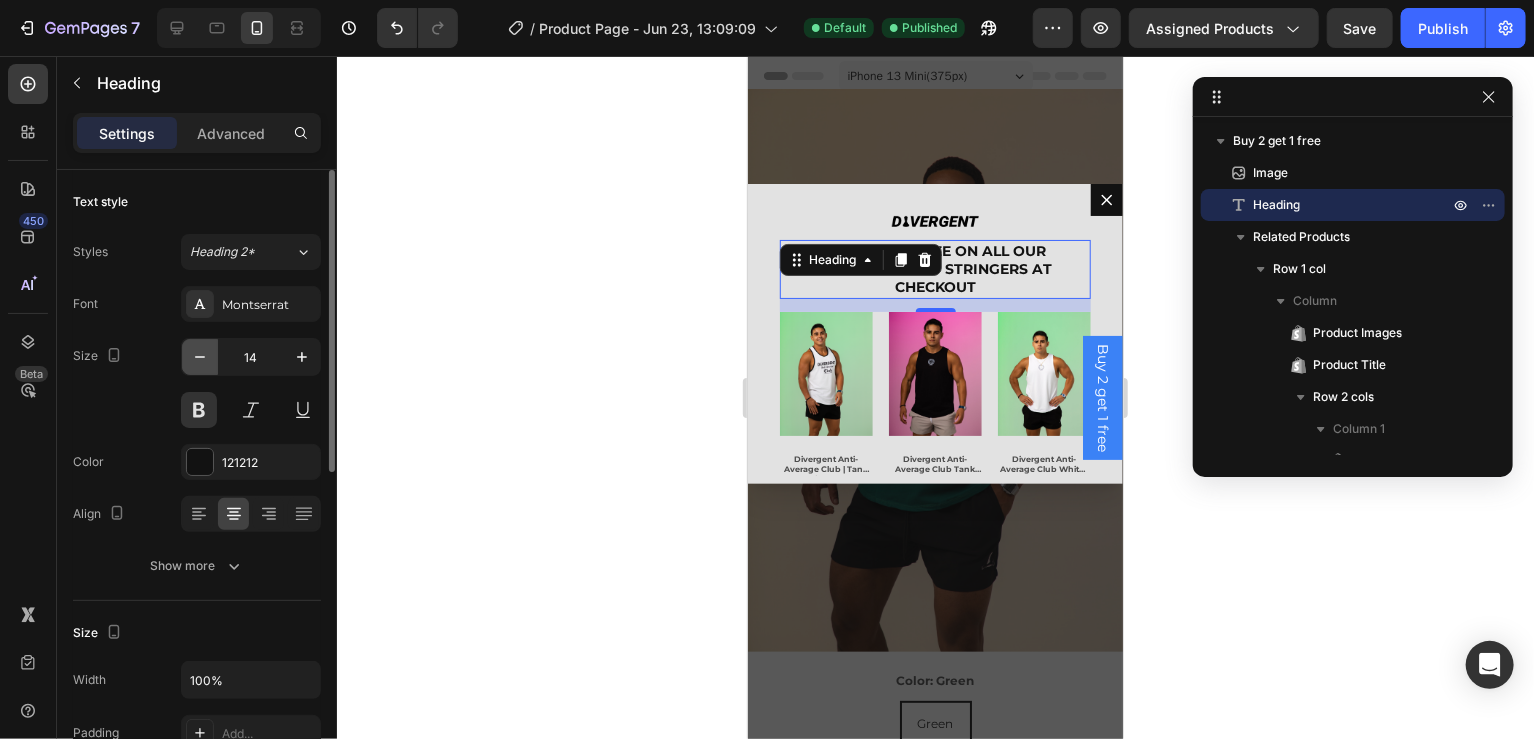 click 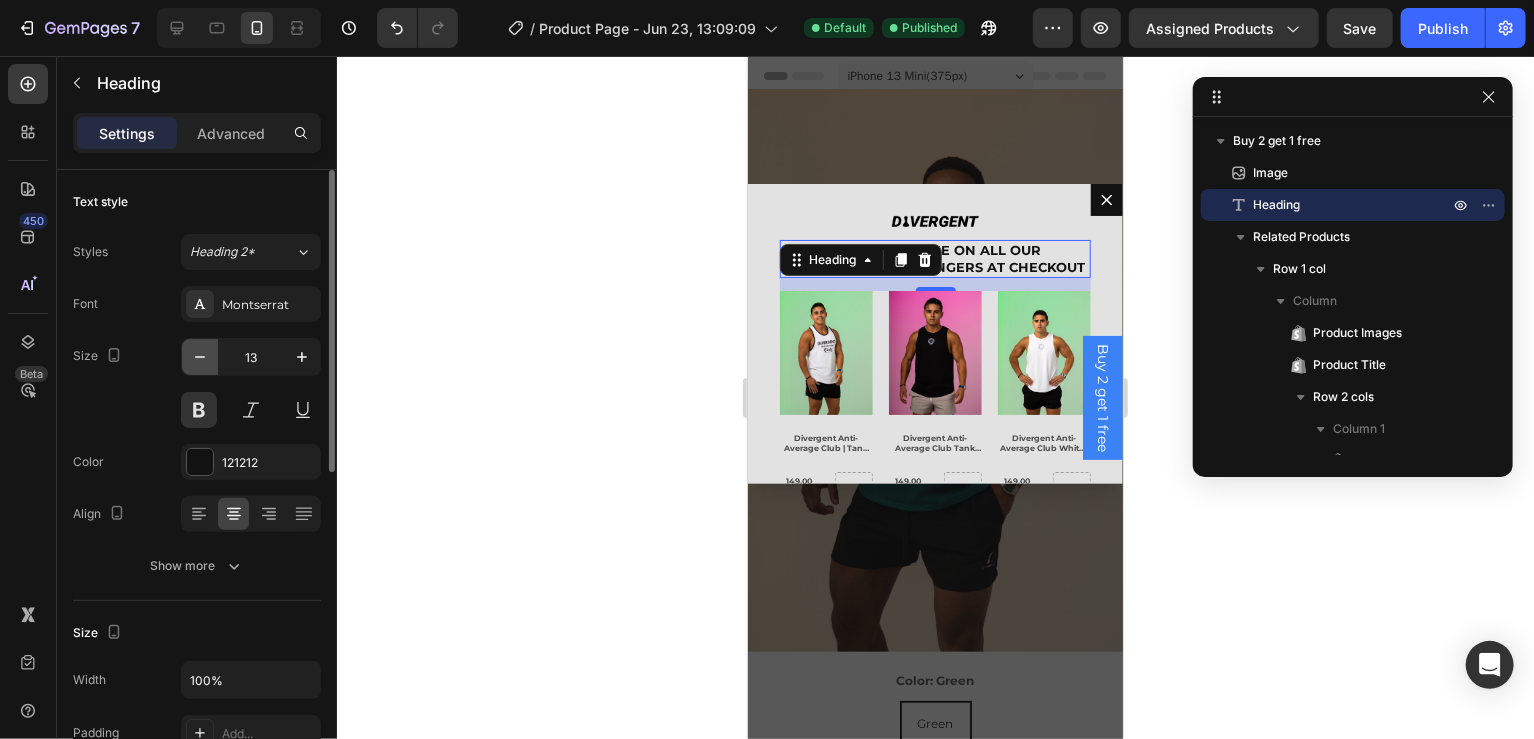 click 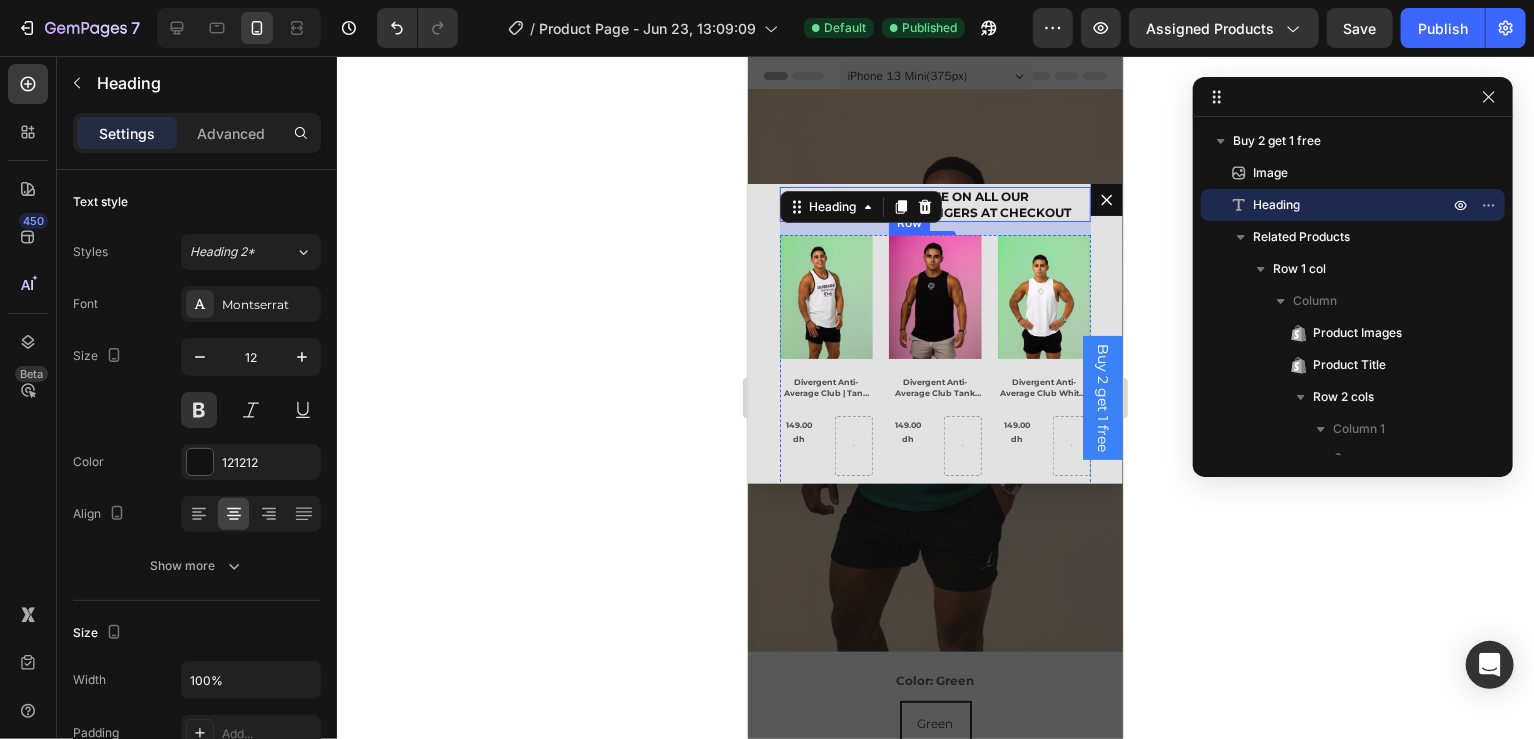 scroll, scrollTop: 0, scrollLeft: 0, axis: both 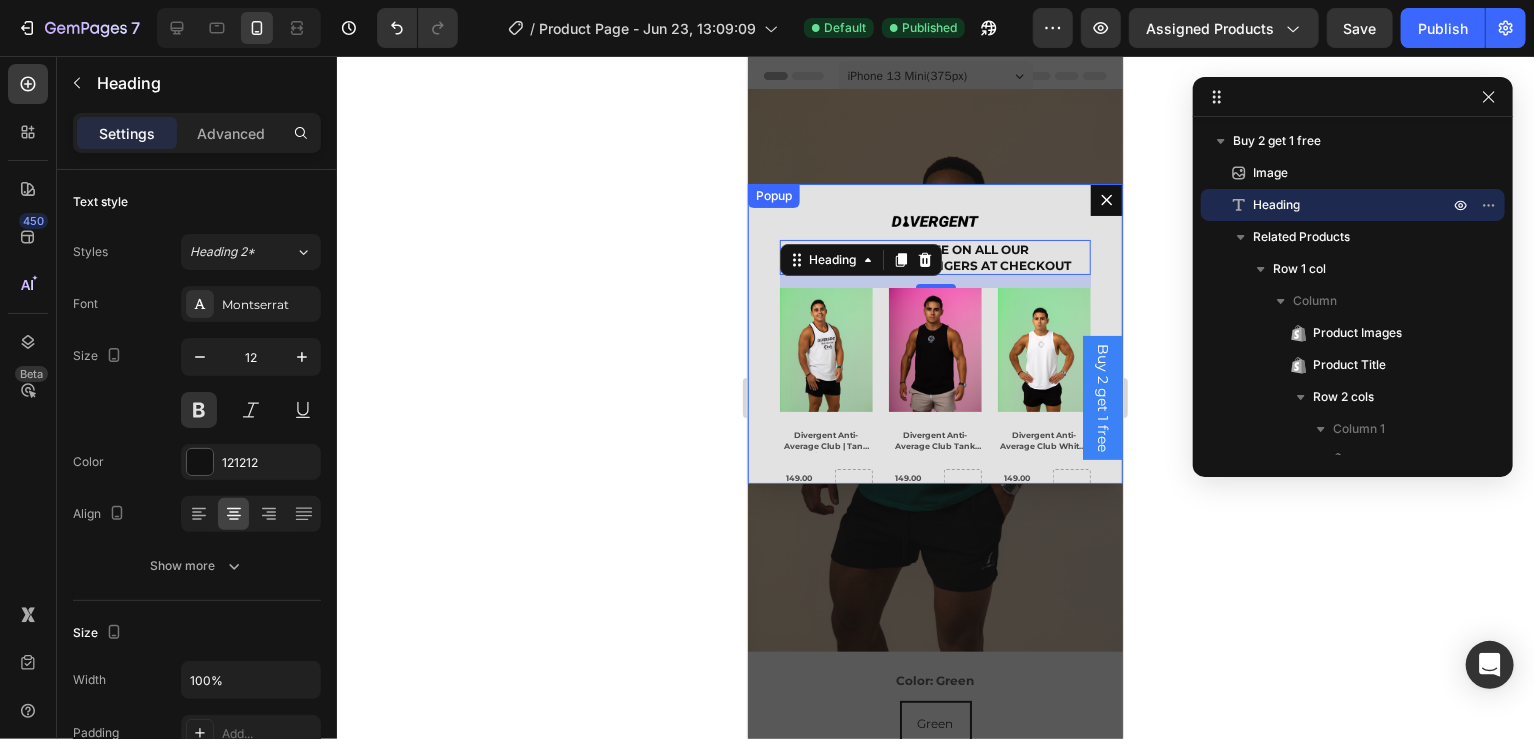 click on "Image BUY 2 GET 1 FREE ON ALL OUR TANK TOPS AND STRINGERS AT CHECKOUT Heading   13 Product Images Divergent Anti-Average Club | Tank Top White | Buy 2 get 1 For free Product Title 149.00 dh Product Price Product Price
Row Add to cart Add to Cart Row Related Products Product Images Divergent Anti-Average Club Tank Top Black | Buy 2 get 1 For free Product Title 149.00 dh Product Price Product Price
Row Add to cart Add to Cart Row Related Products Product Images Divergent Anti-Average Club White  | Buy 2 get 1 For free Product Title 149.00 dh Product Price Product Price
Row Add to cart Add to Cart Row Related Products Related Products Browse our Tank Top Collection Button" at bounding box center [934, 333] 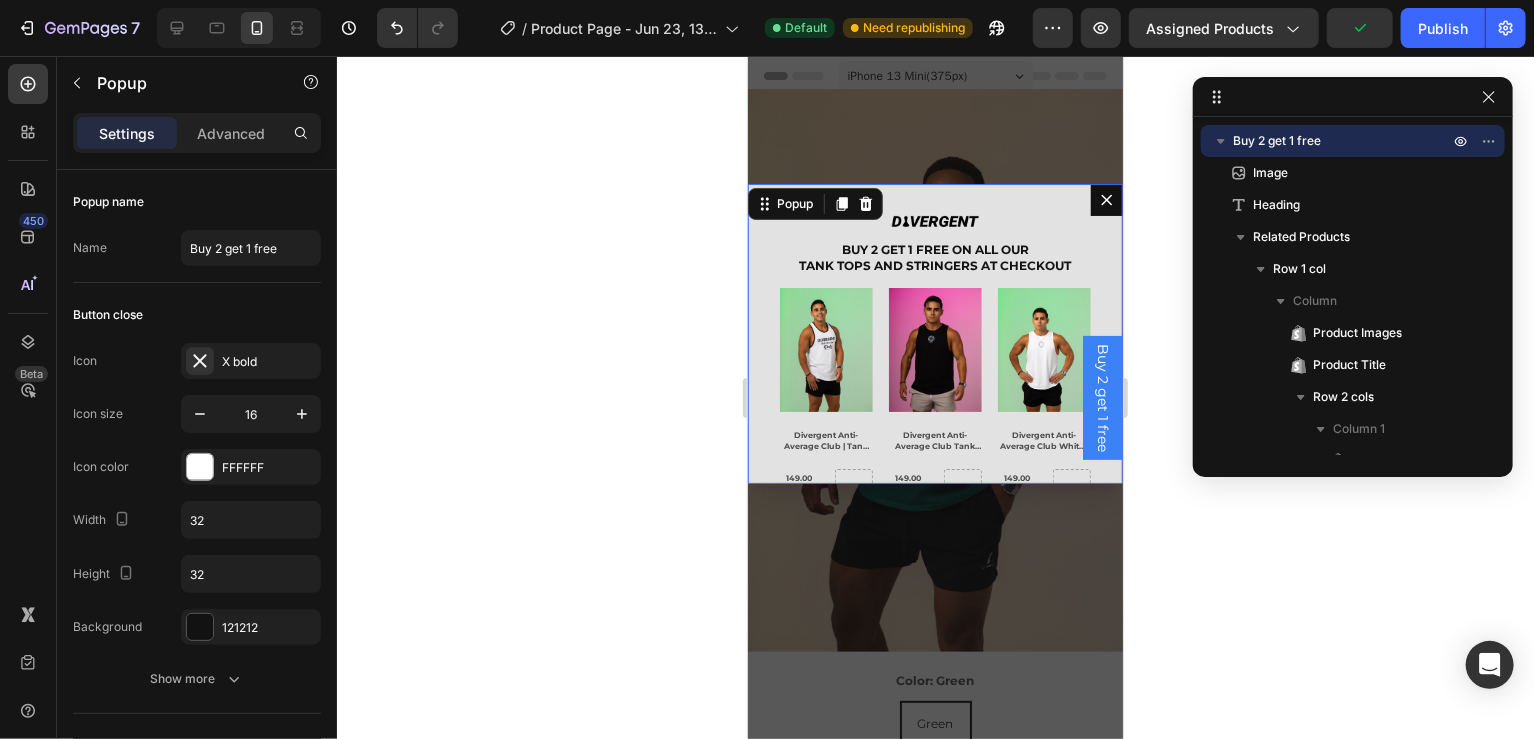 click at bounding box center [934, 221] 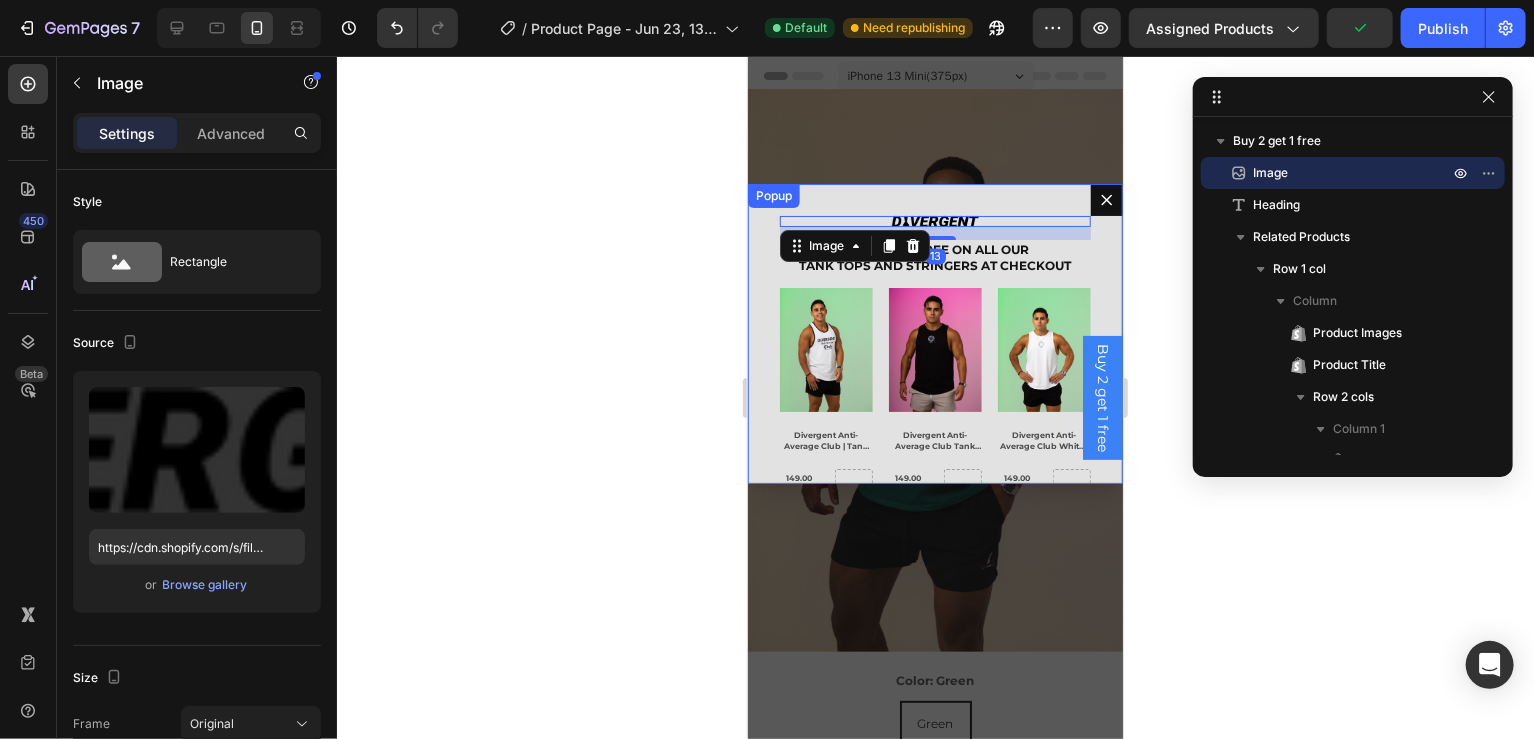 click on "Image   13 BUY 2 GET 1 FREE ON ALL OUR TANK TOPS AND STRINGERS AT CHECKOUT Heading Product Images Divergent Anti-Average Club | Tank Top White | Buy 2 get 1 For free Product Title 149.00 dh Product Price Product Price
Row Add to cart Add to Cart Row Related Products Product Images Divergent Anti-Average Club Tank Top Black | Buy 2 get 1 For free Product Title 149.00 dh Product Price Product Price
Row Add to cart Add to Cart Row Related Products Product Images Divergent Anti-Average Club White  | Buy 2 get 1 For free Product Title 149.00 dh Product Price Product Price
Row Add to cart Add to Cart Row Related Products Related Products Browse our Tank Top Collection Button" at bounding box center (934, 333) 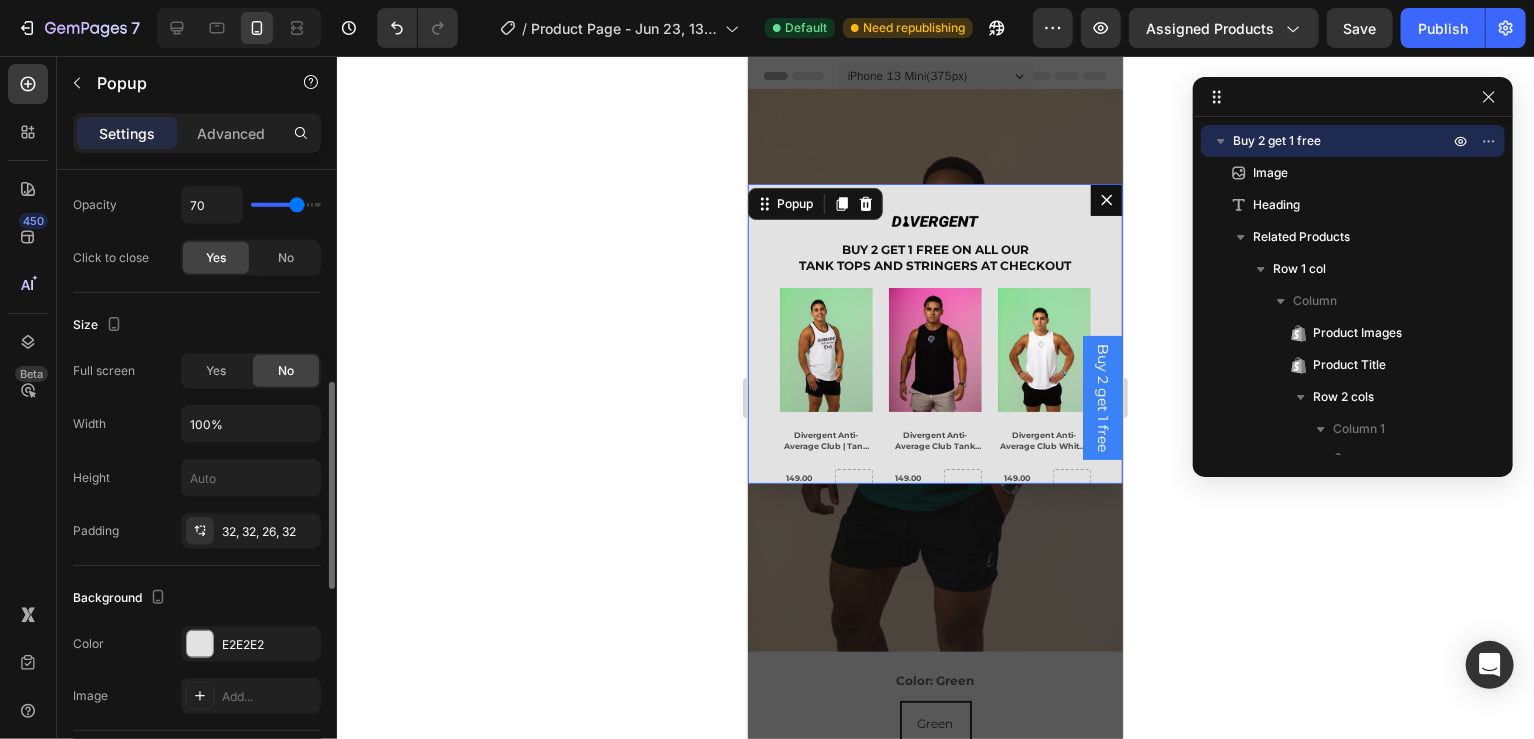 scroll, scrollTop: 642, scrollLeft: 0, axis: vertical 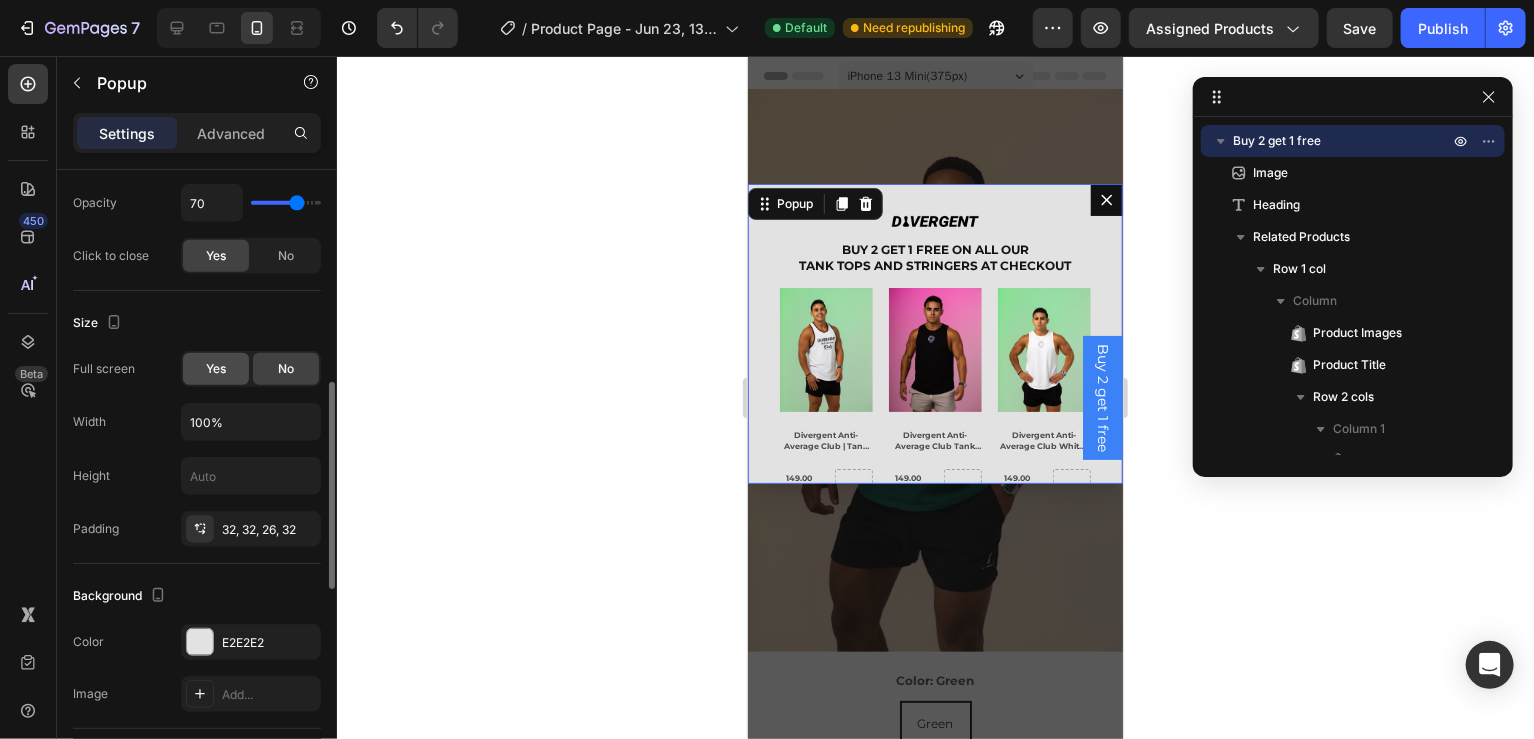click on "Yes" 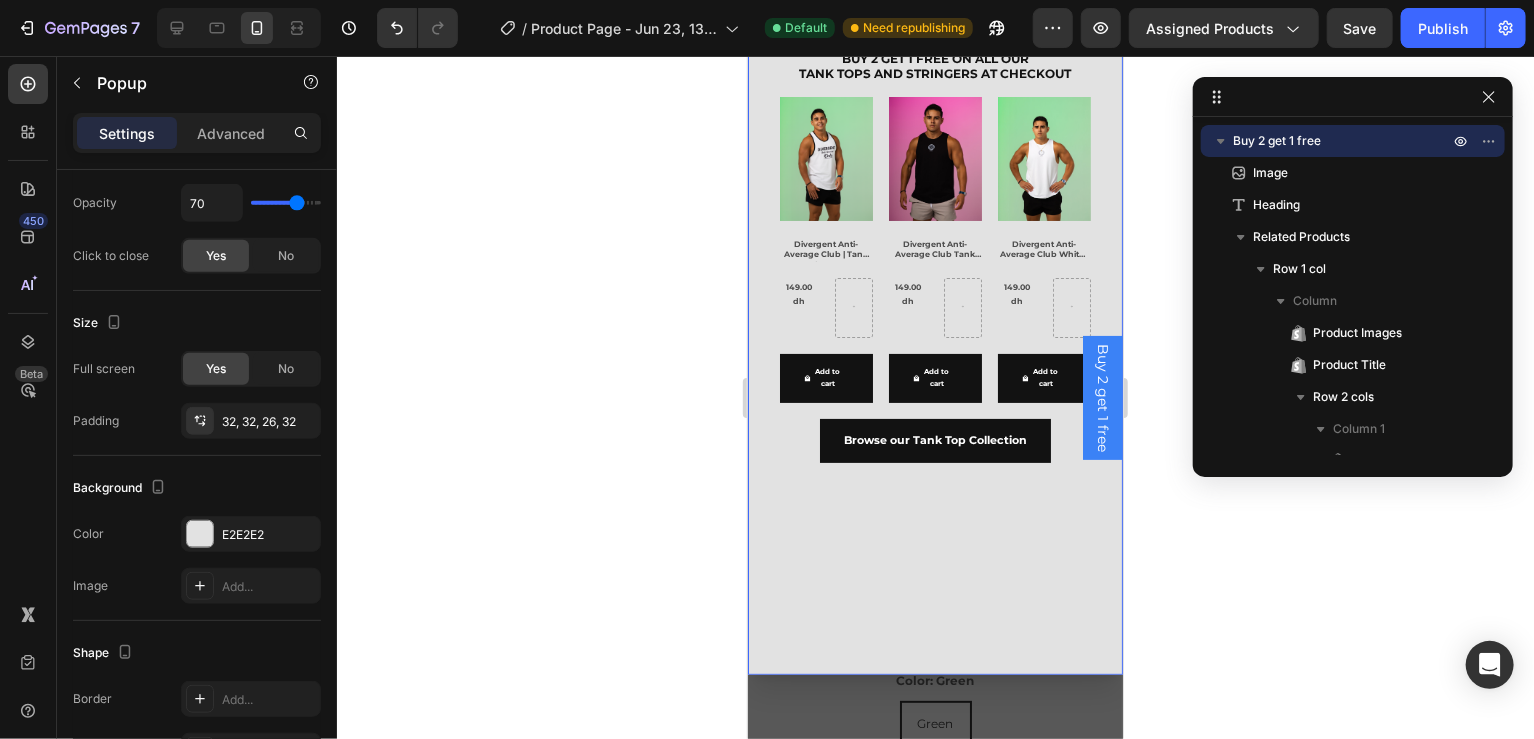 click 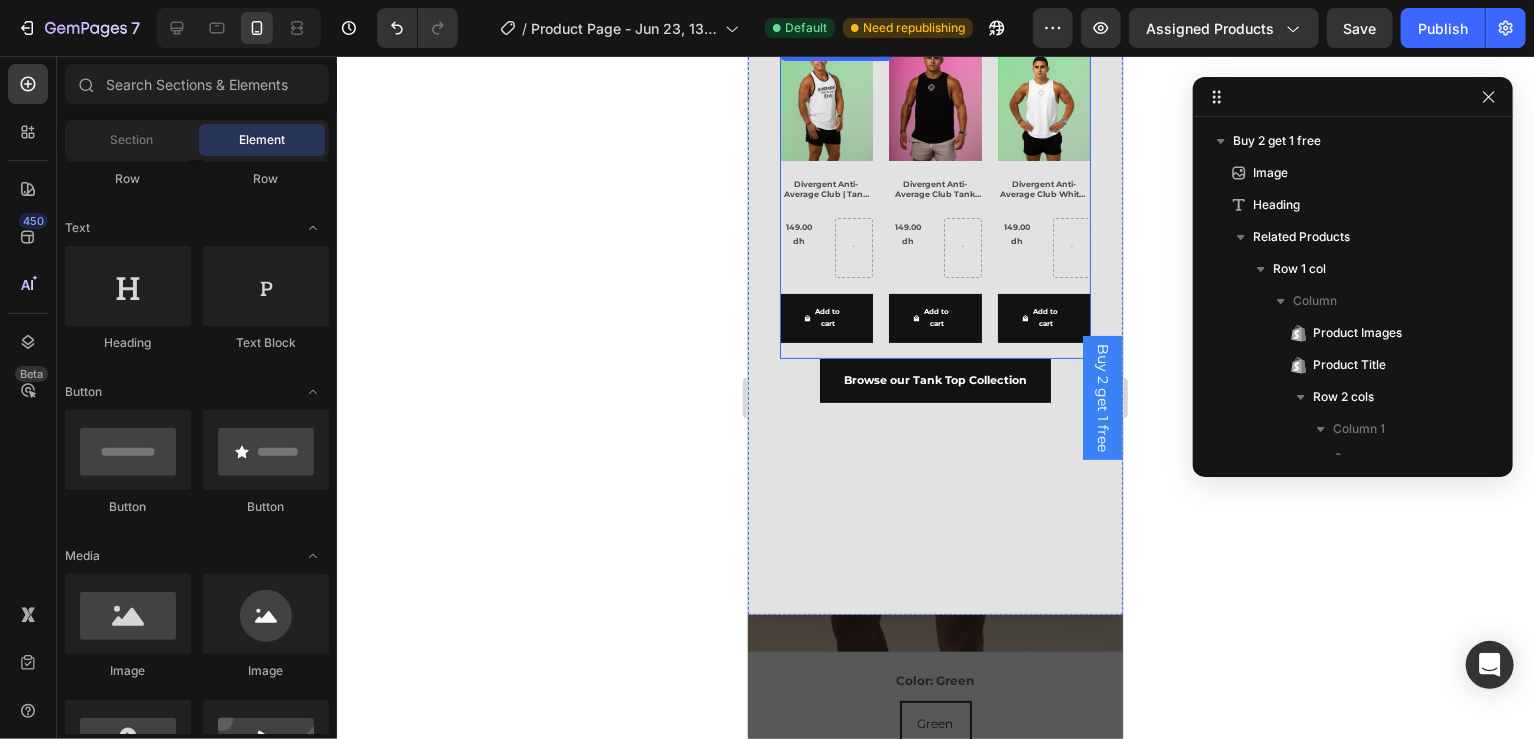 scroll, scrollTop: 0, scrollLeft: 0, axis: both 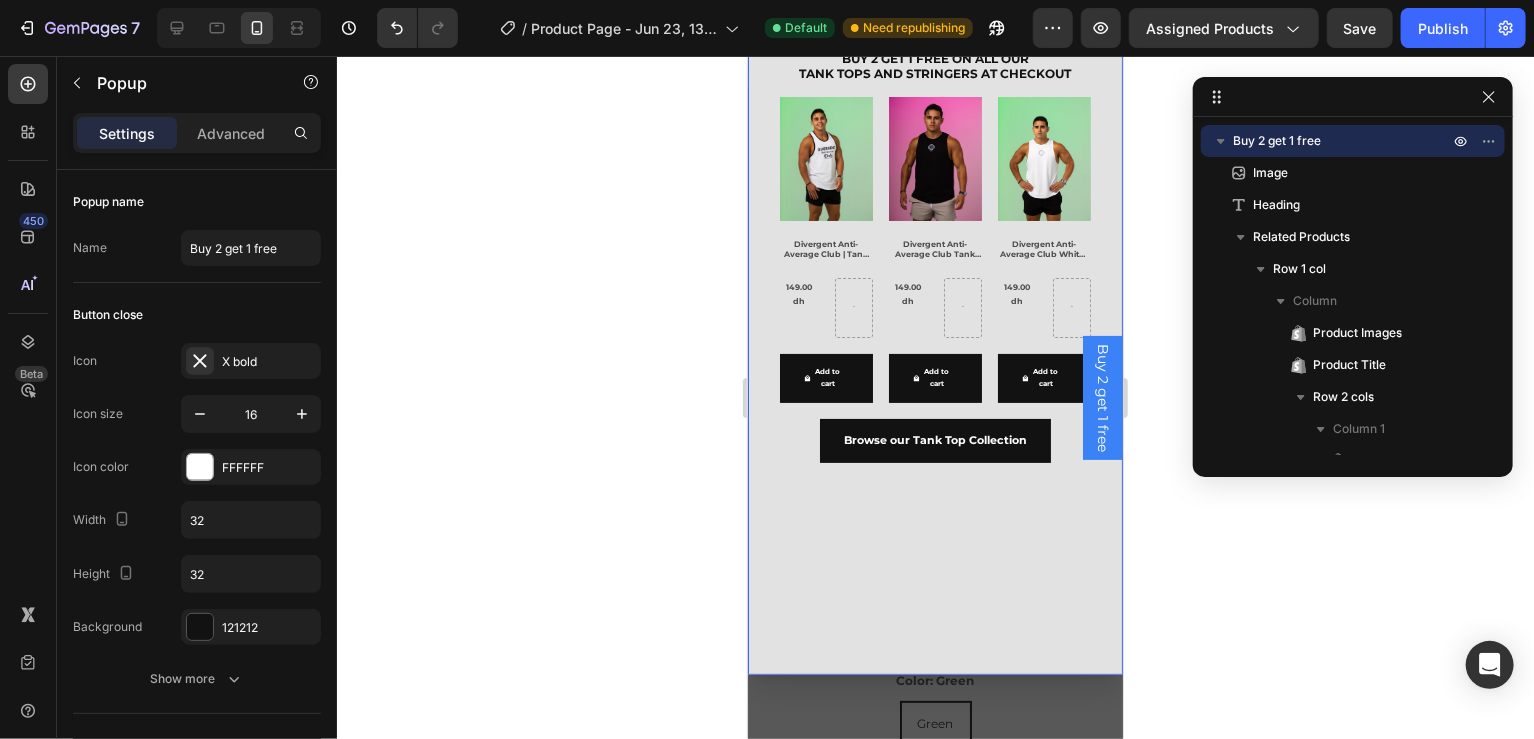 click on "Image BUY 2 GET 1 FREE ON ALL OUR TANK TOPS AND STRINGERS AT CHECKOUT Heading Product Images Divergent Anti-Average Club | Tank Top White | Buy 2 get 1 For free Product Title 149.00 dh Product Price Product Price
Row Add to cart Add to Cart Row Related Products Product Images Divergent Anti-Average Club Tank Top Black | Buy 2 get 1 For free Product Title 149.00 dh Product Price Product Price
Row Add to cart Add to Cart Row Related Products Product Images Divergent Anti-Average Club White  | Buy 2 get 1 For free Product Title 149.00 dh Product Price Product Price
Row Add to cart Add to Cart Row Related Products Related Products Browse our Tank Top Collection Button" at bounding box center (934, 332) 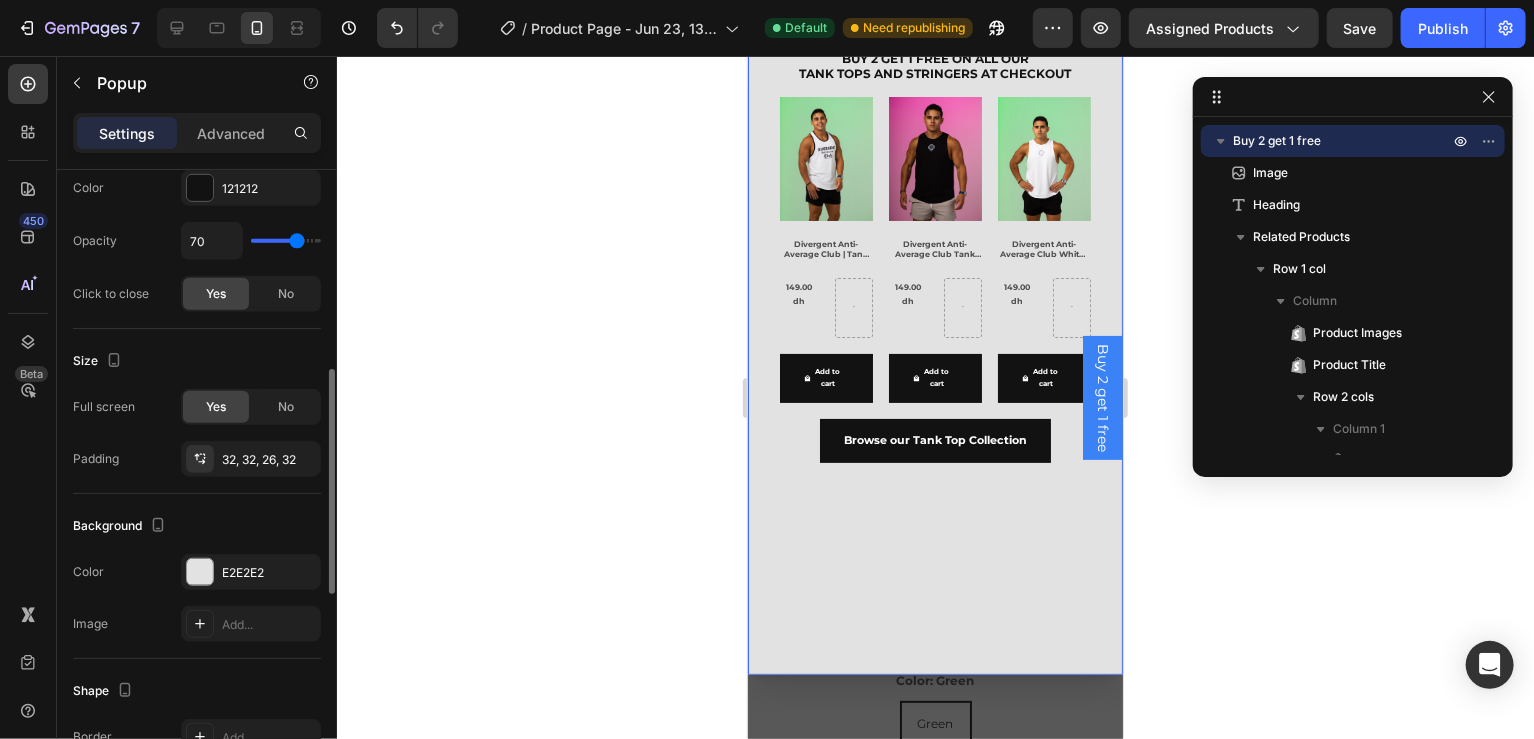 scroll, scrollTop: 606, scrollLeft: 0, axis: vertical 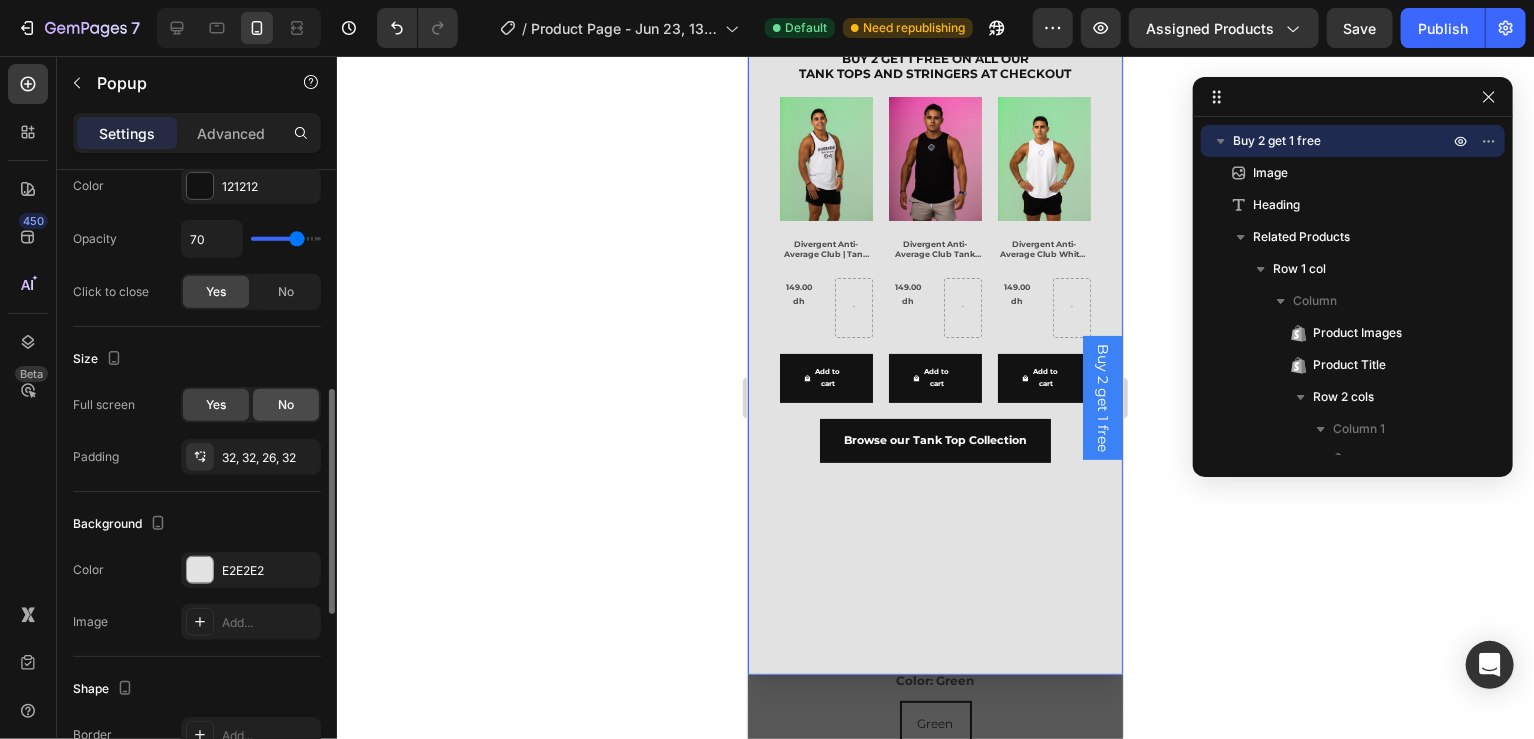 click on "No" 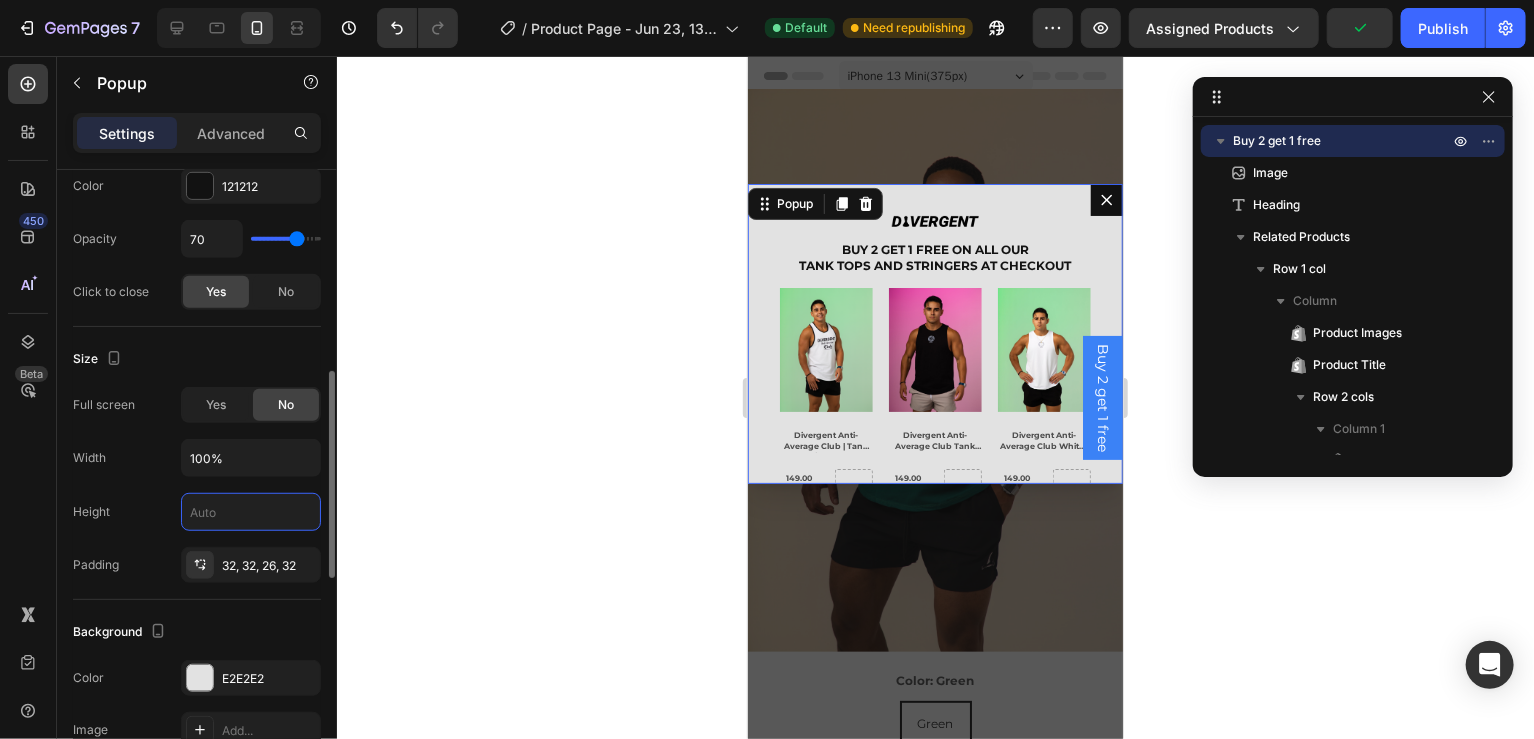 click at bounding box center [251, 512] 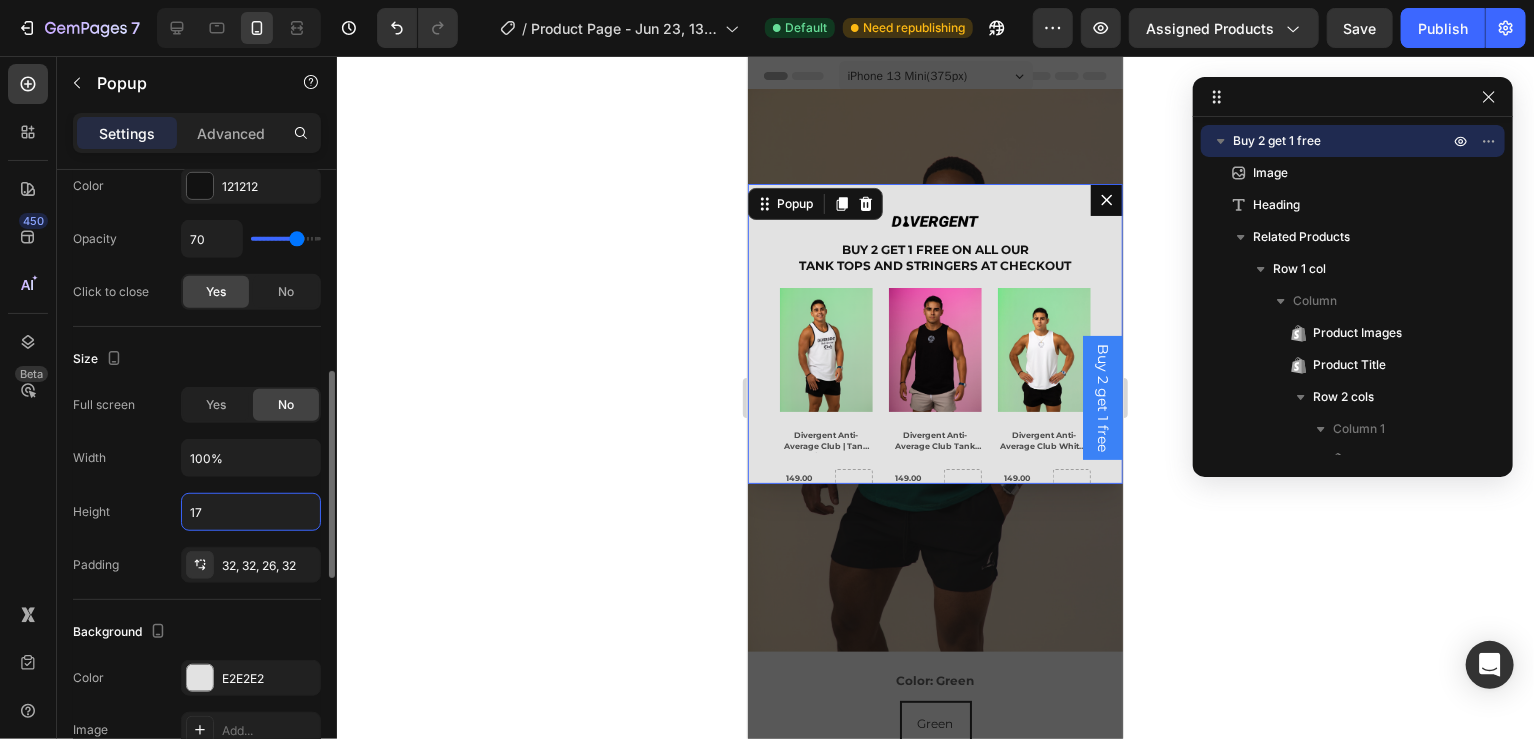 type on "18" 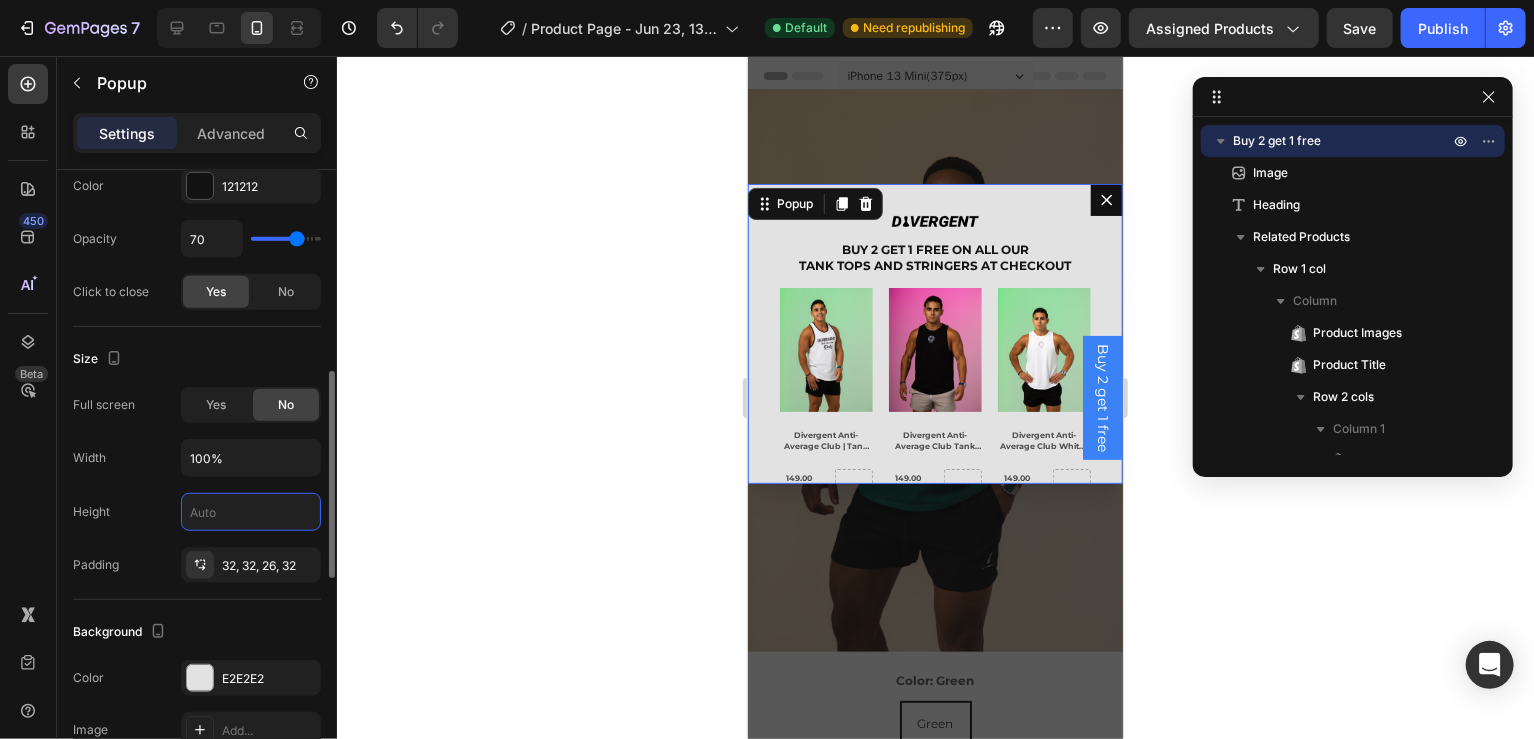 type 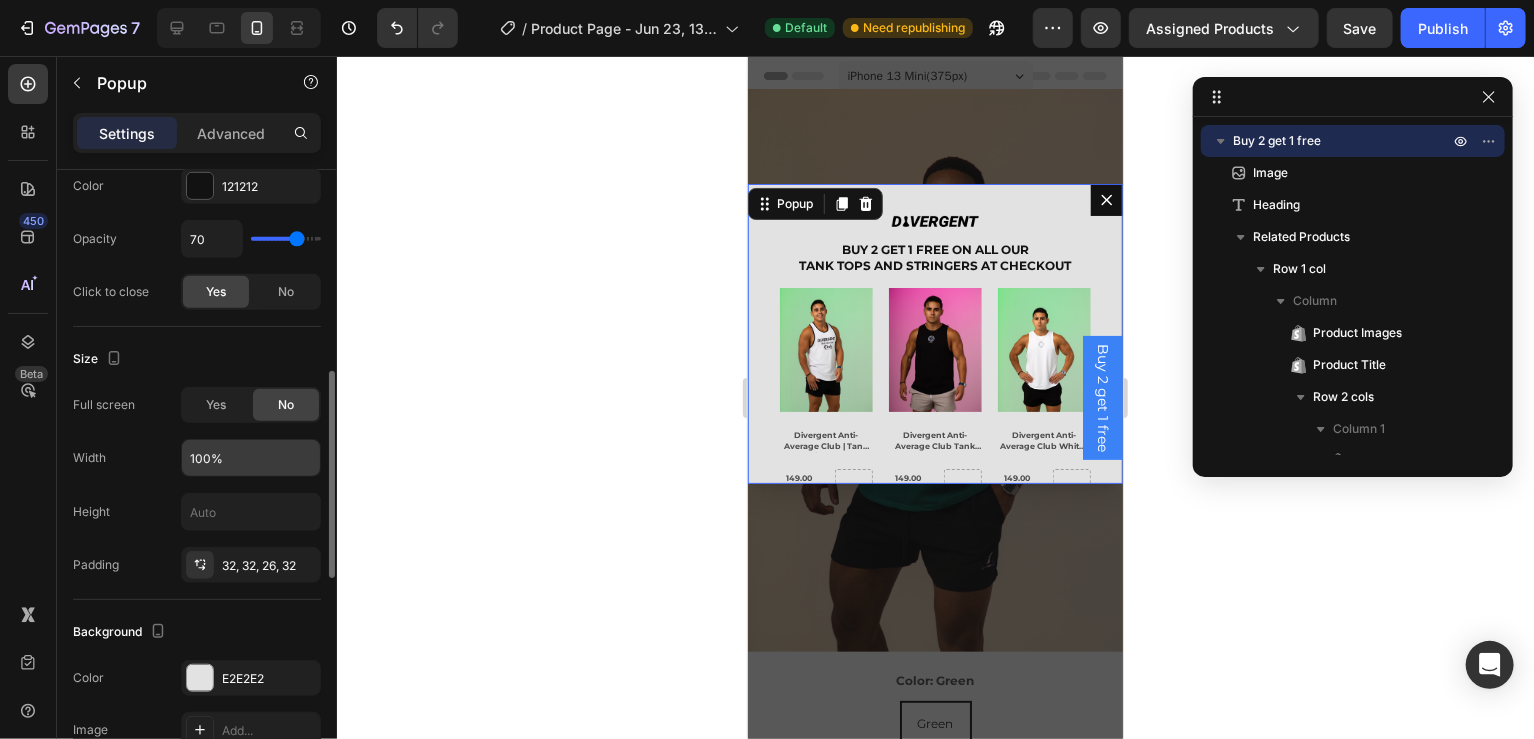 click on "100%" at bounding box center (251, 458) 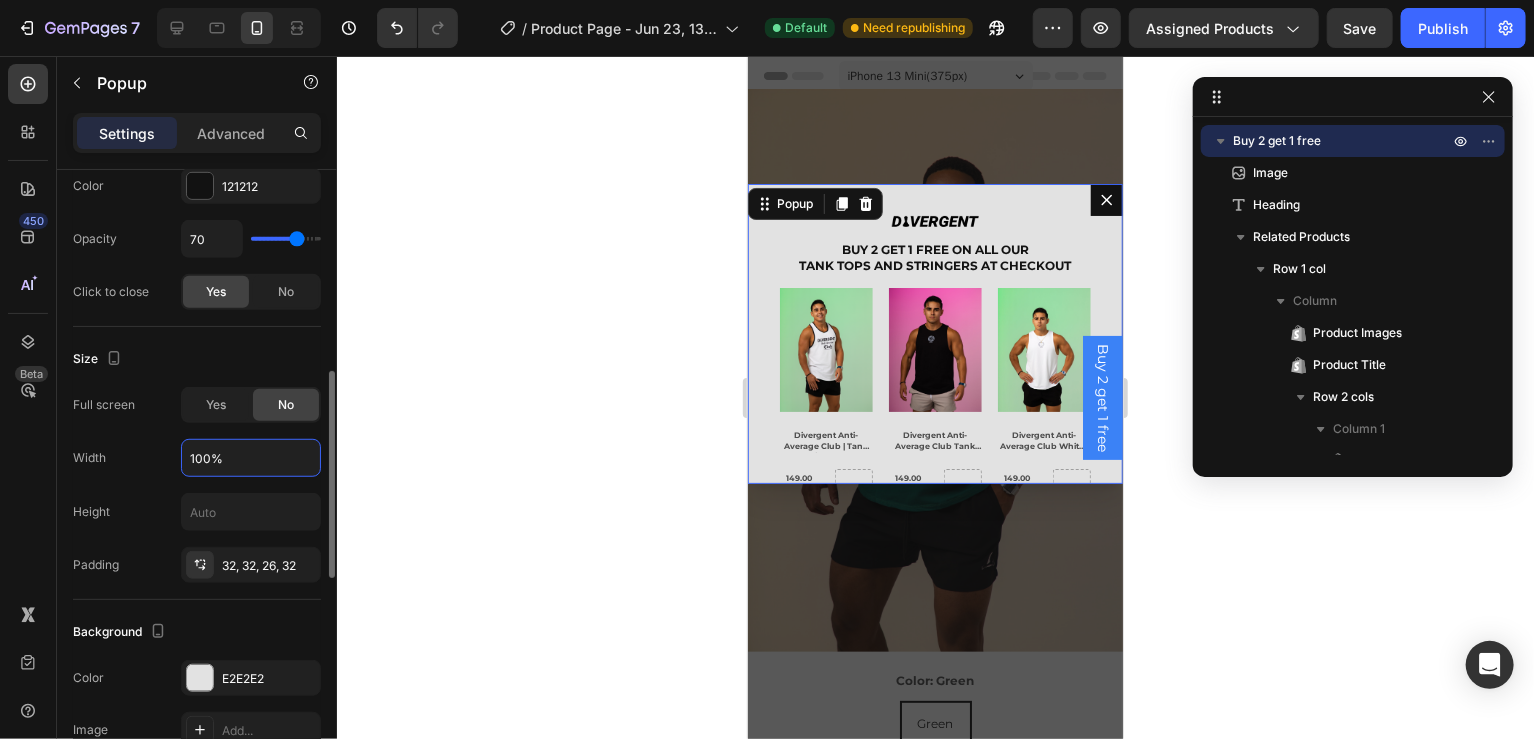 click on "100%" at bounding box center (251, 458) 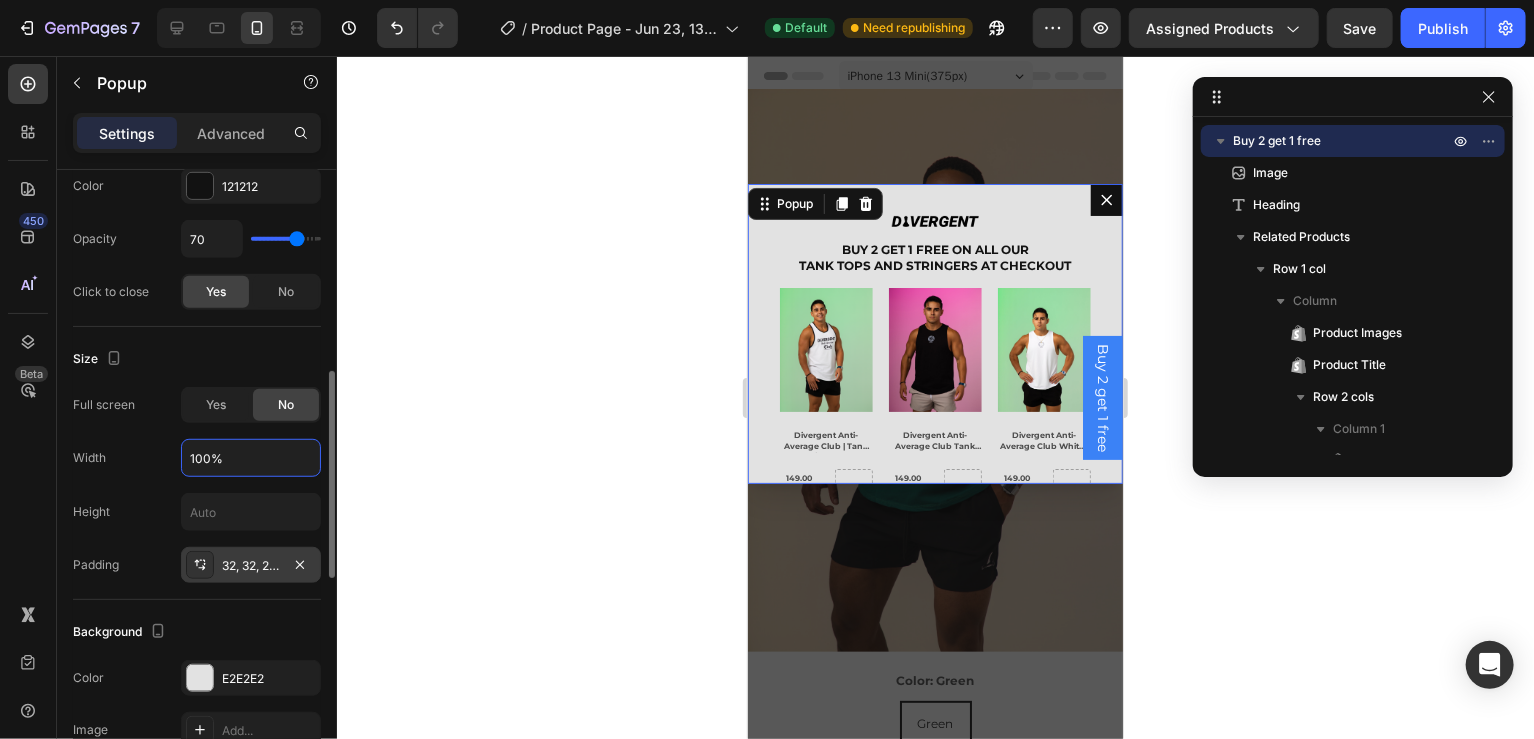click on "32, 32, 26, 32" at bounding box center (251, 566) 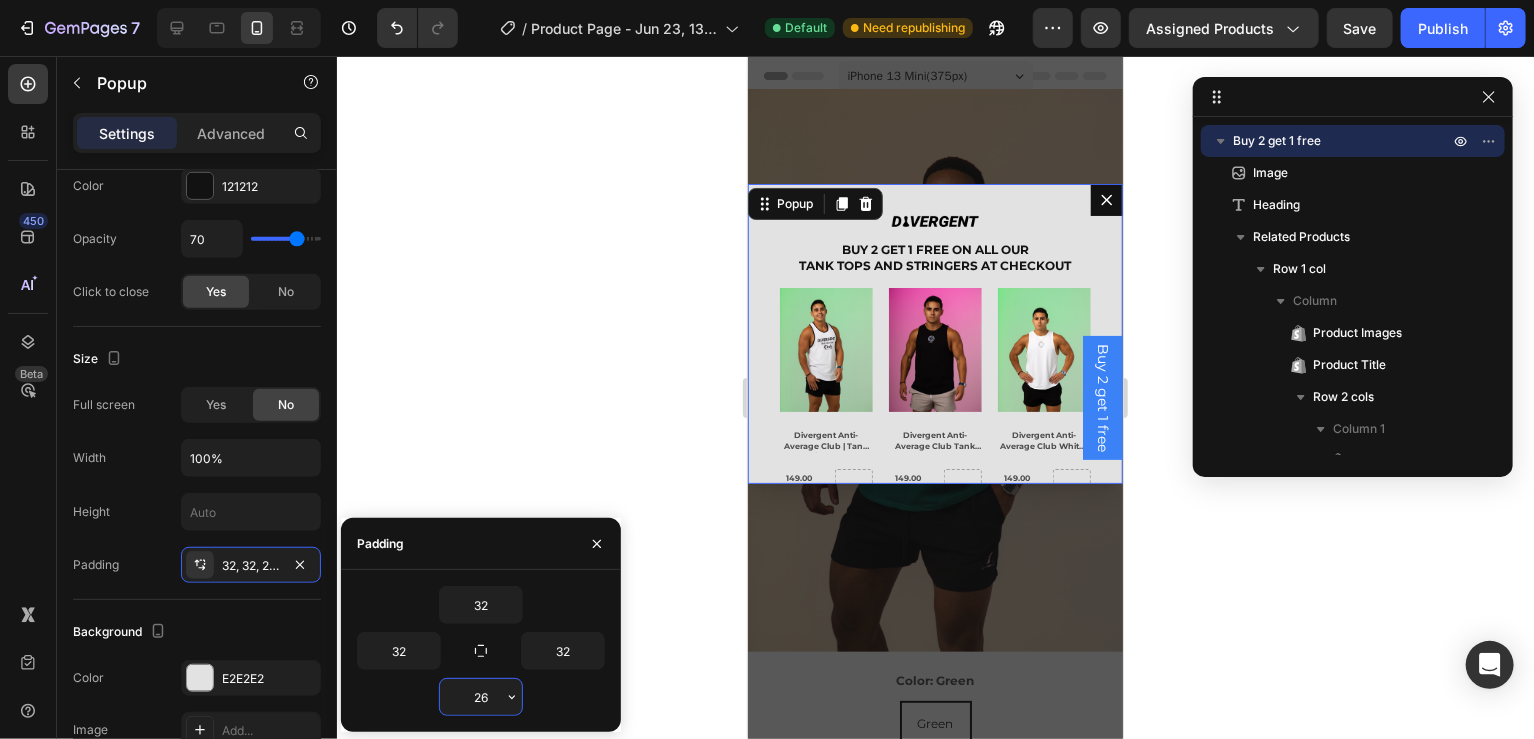 click on "26" at bounding box center [481, 697] 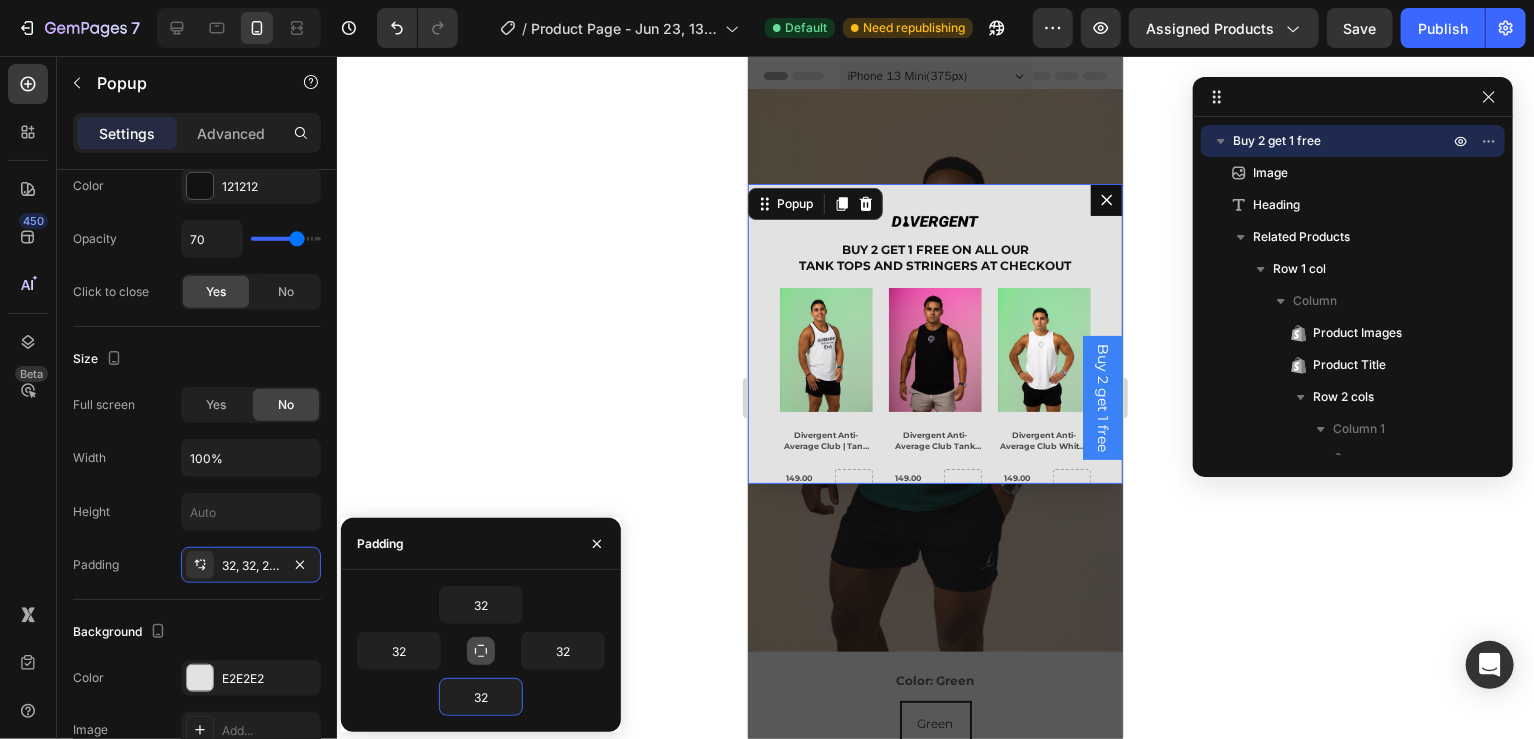 type on "32" 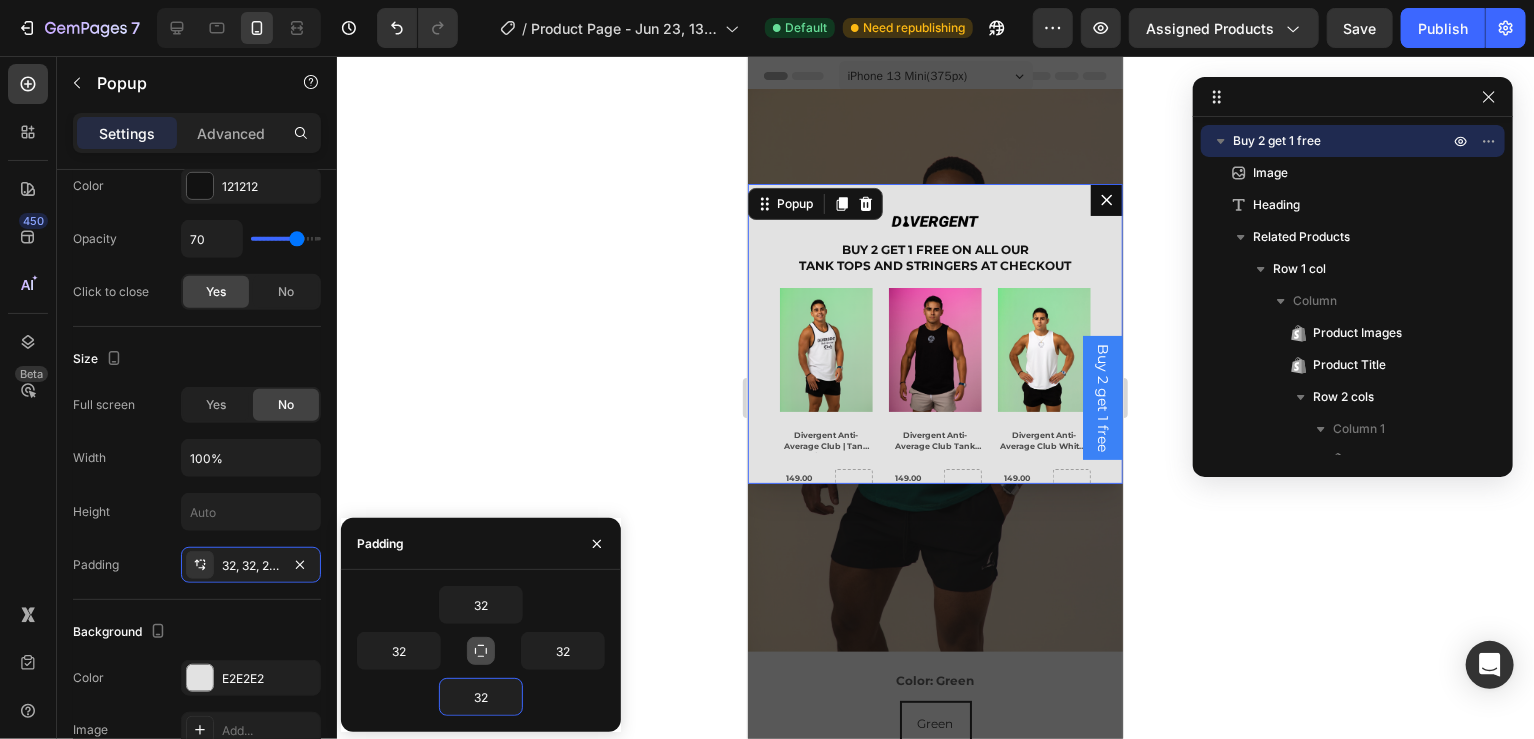 click 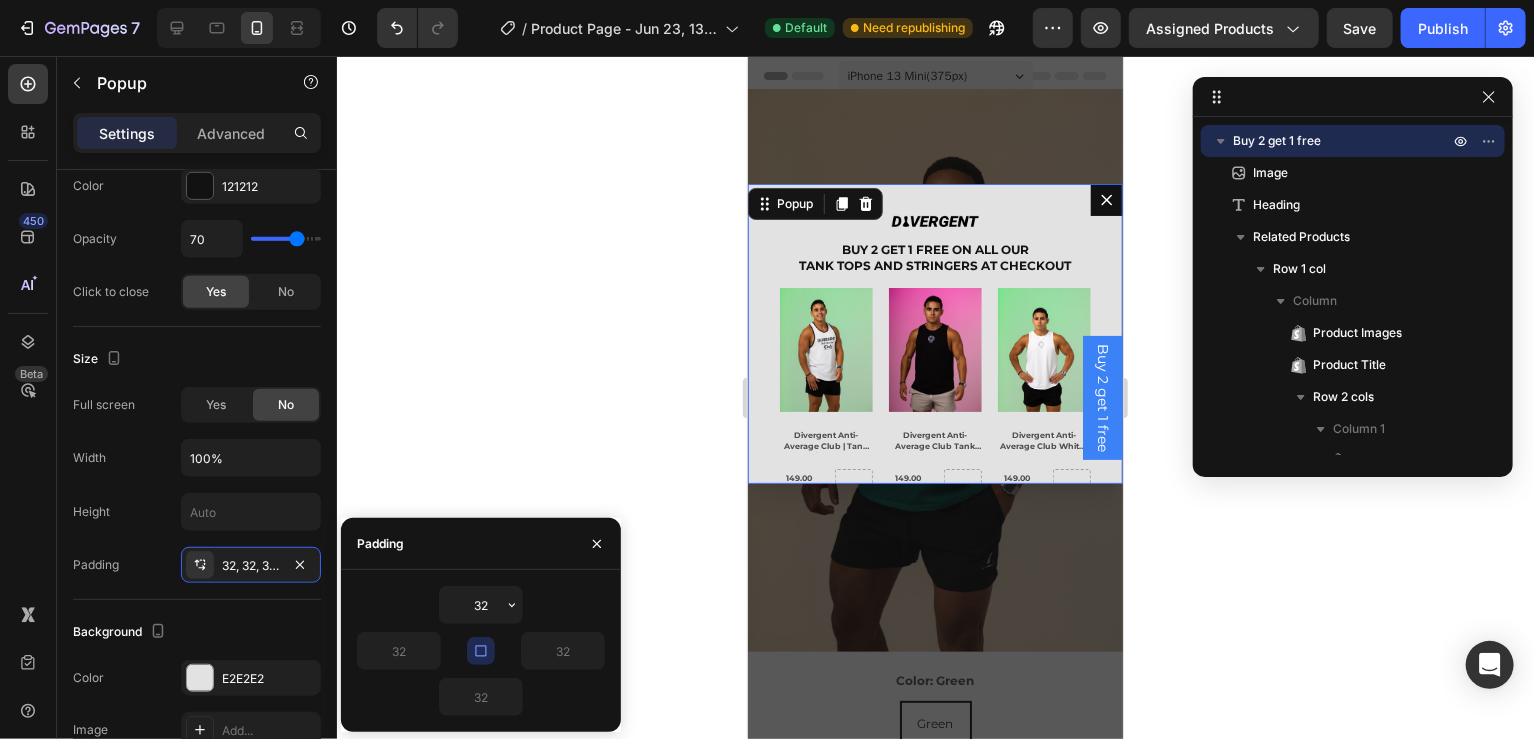 click on "32 32 32 32" at bounding box center [481, 651] 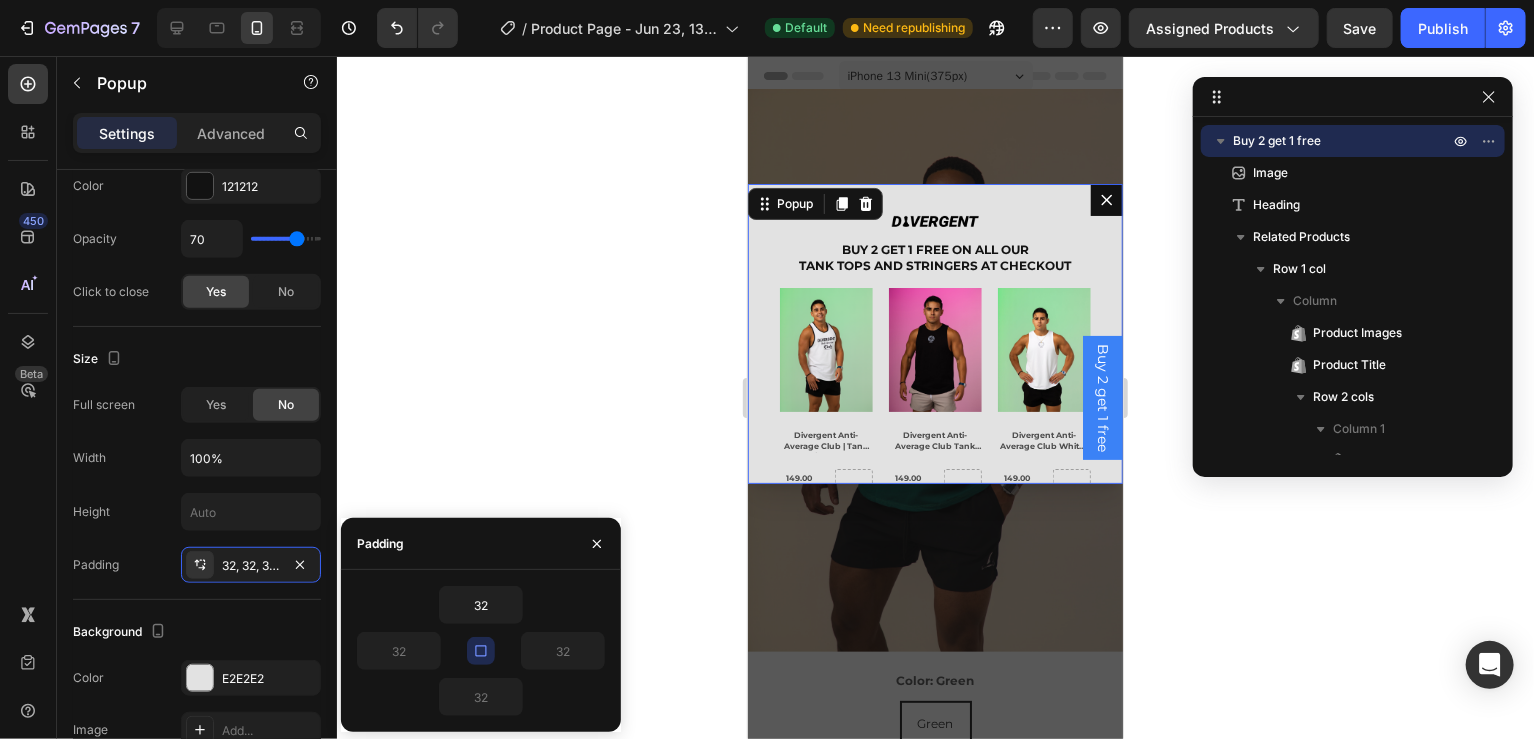 click 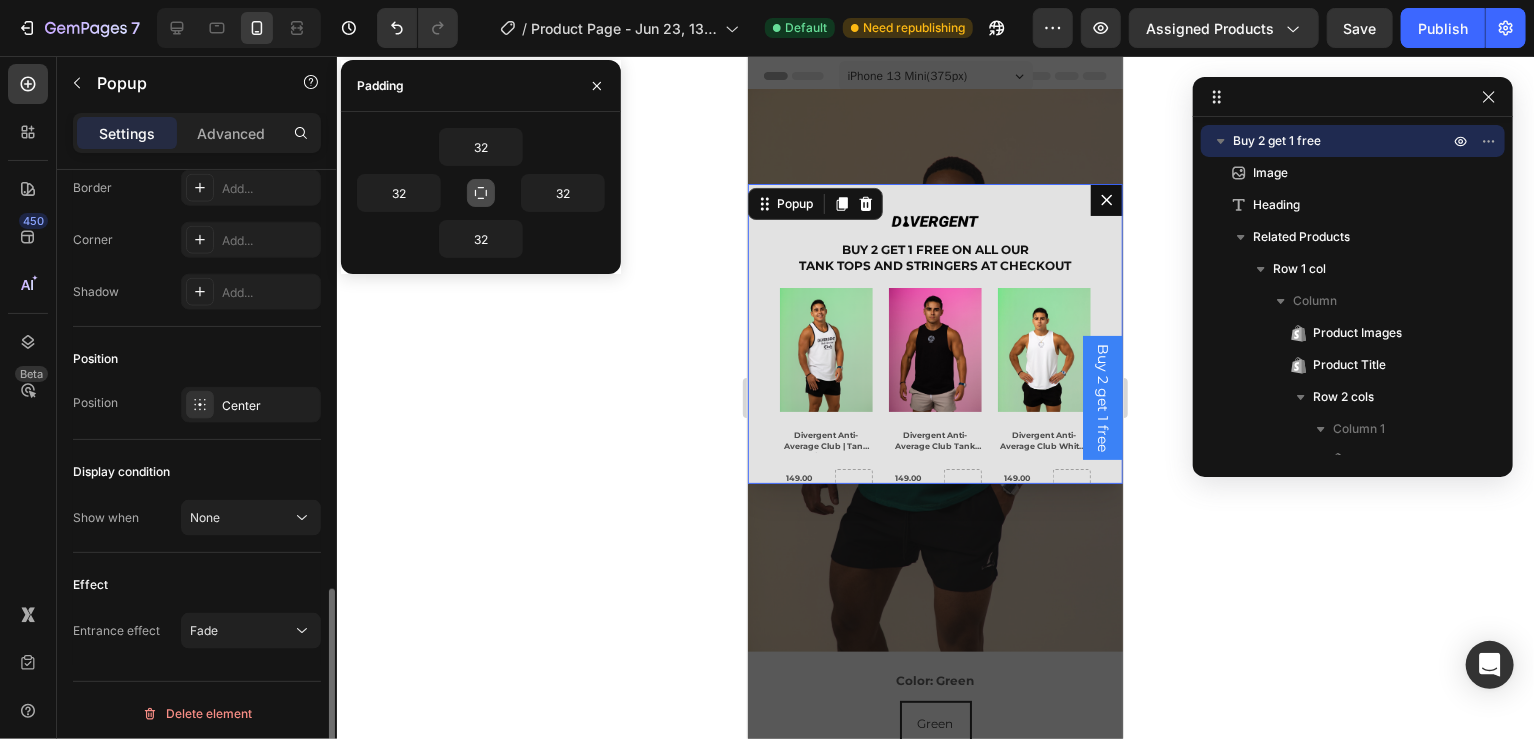 scroll, scrollTop: 1262, scrollLeft: 0, axis: vertical 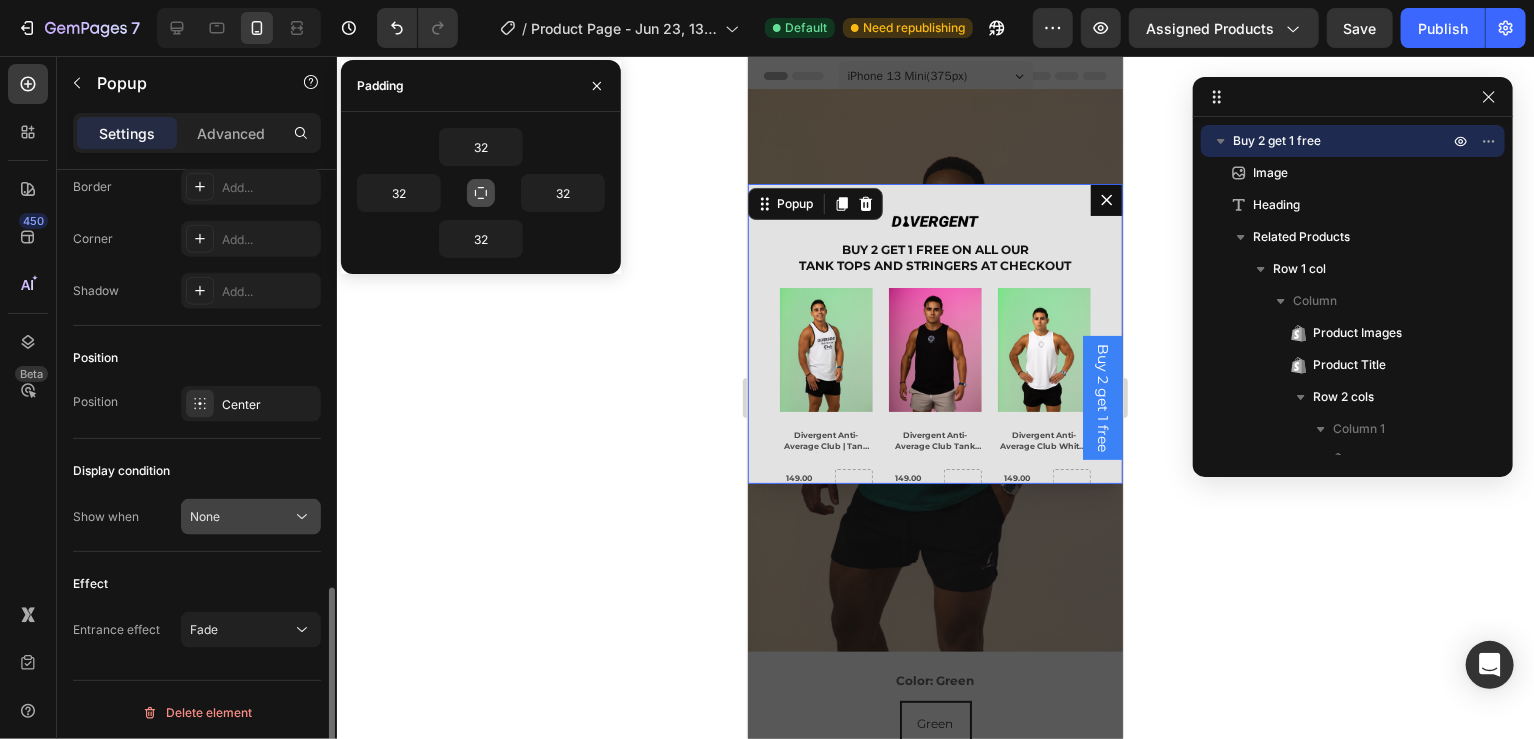click on "None" 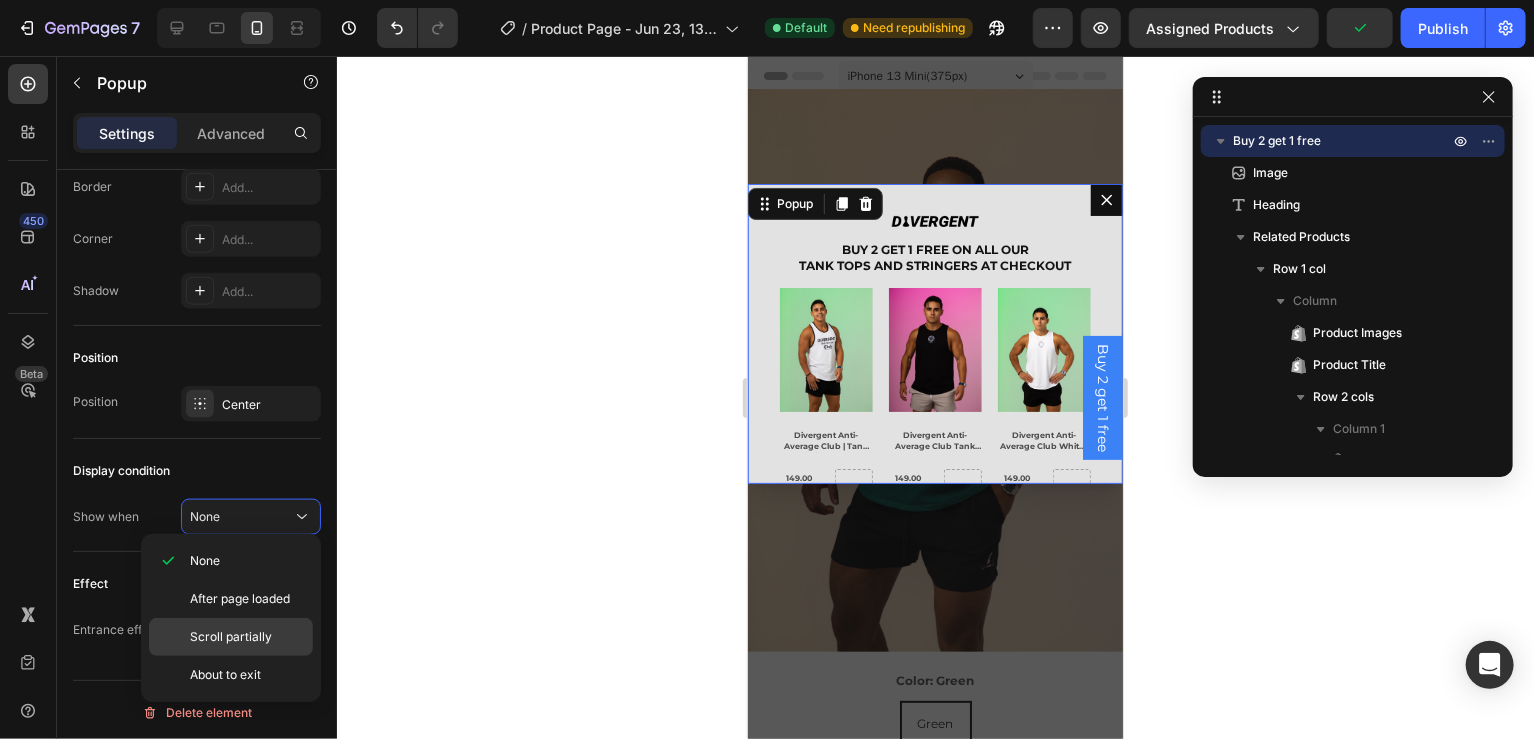 click on "Scroll partially" at bounding box center [231, 637] 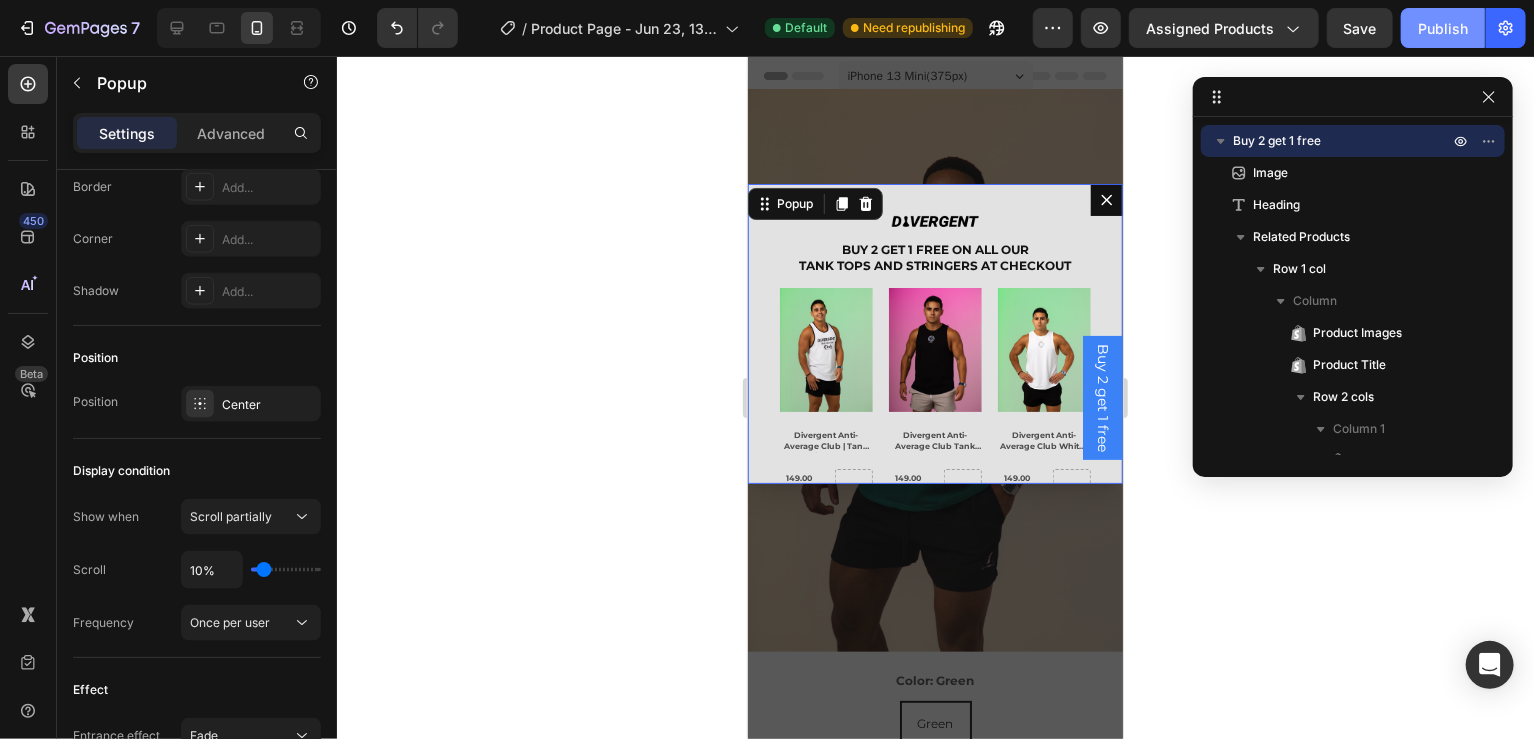 click on "Publish" at bounding box center [1443, 28] 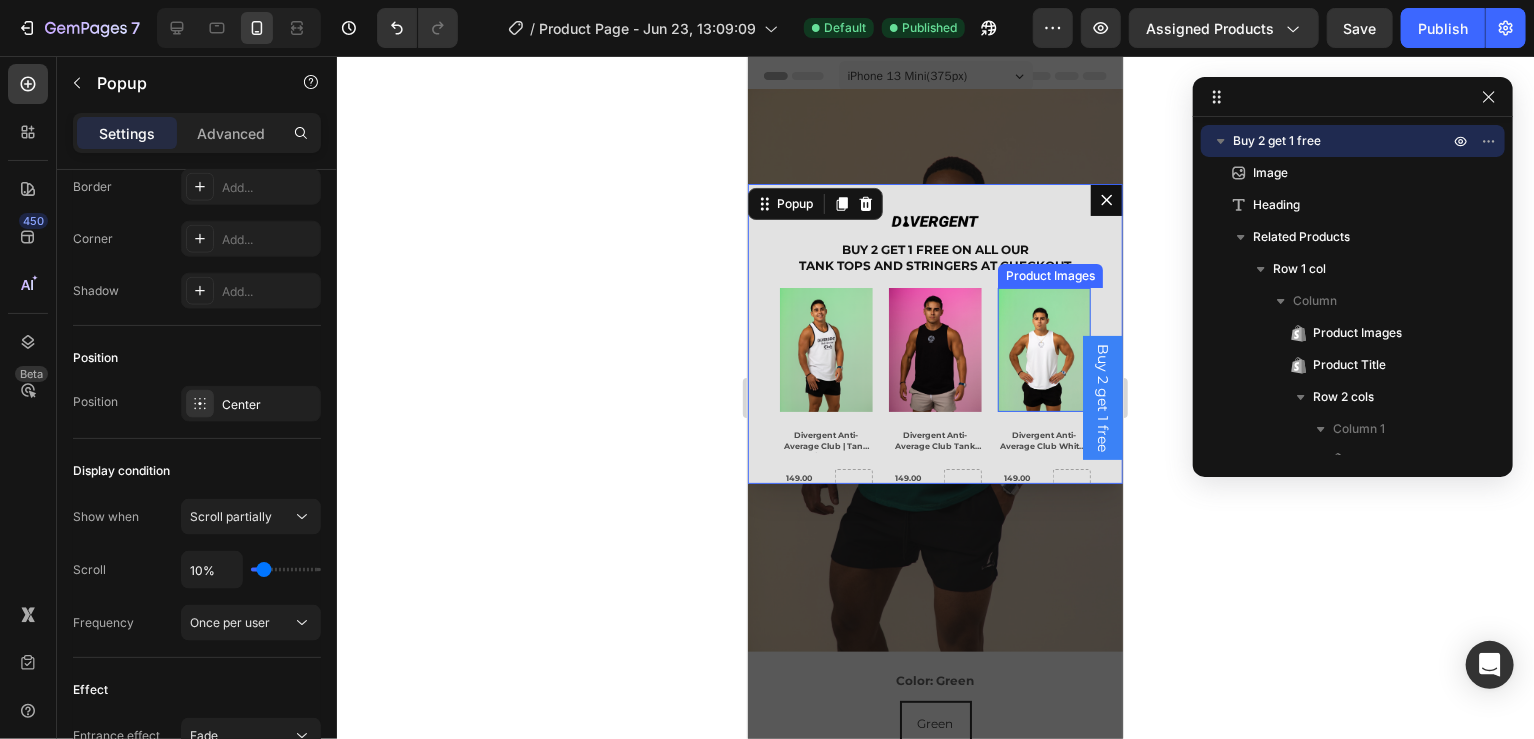scroll, scrollTop: 188, scrollLeft: 0, axis: vertical 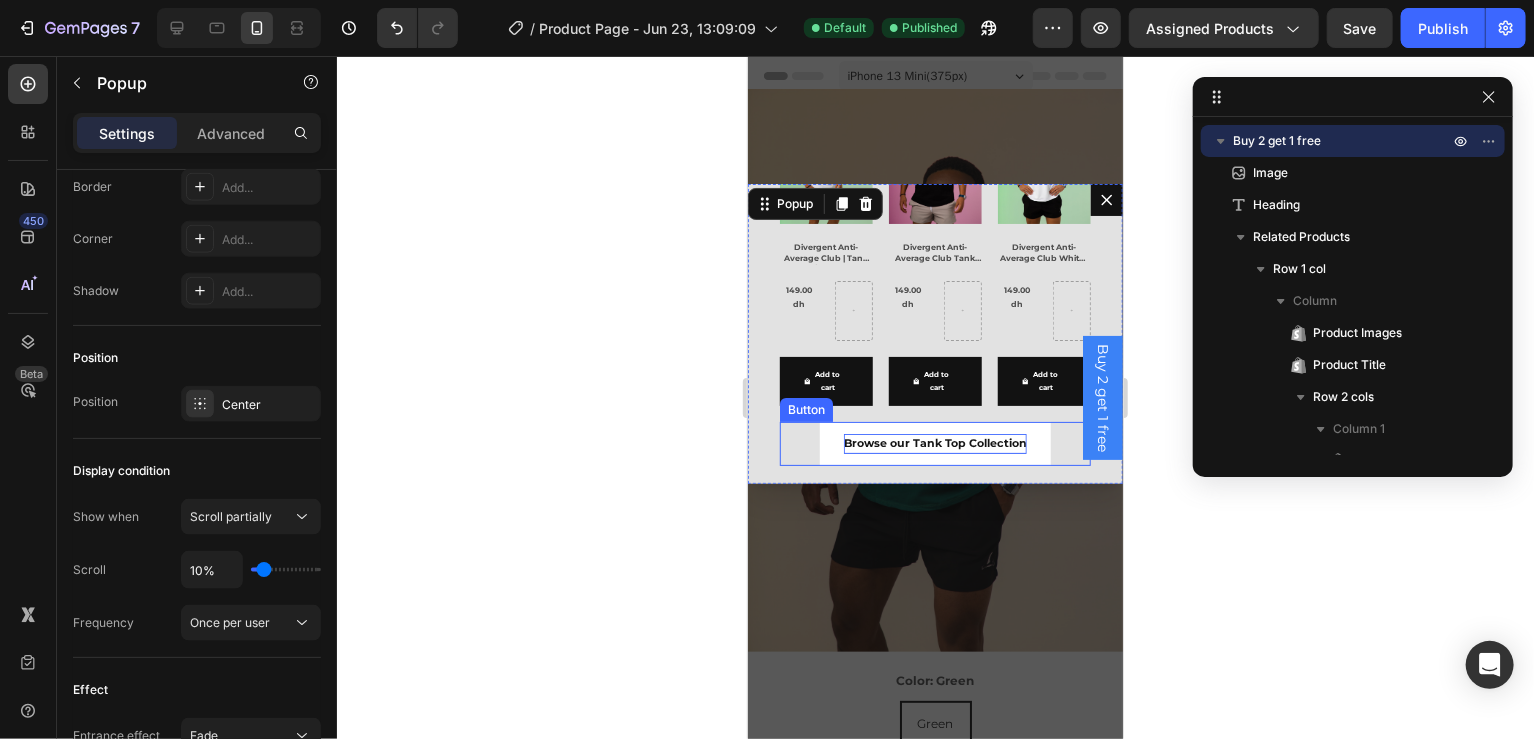 click on "Browse our Tank Top Collection" at bounding box center [934, 442] 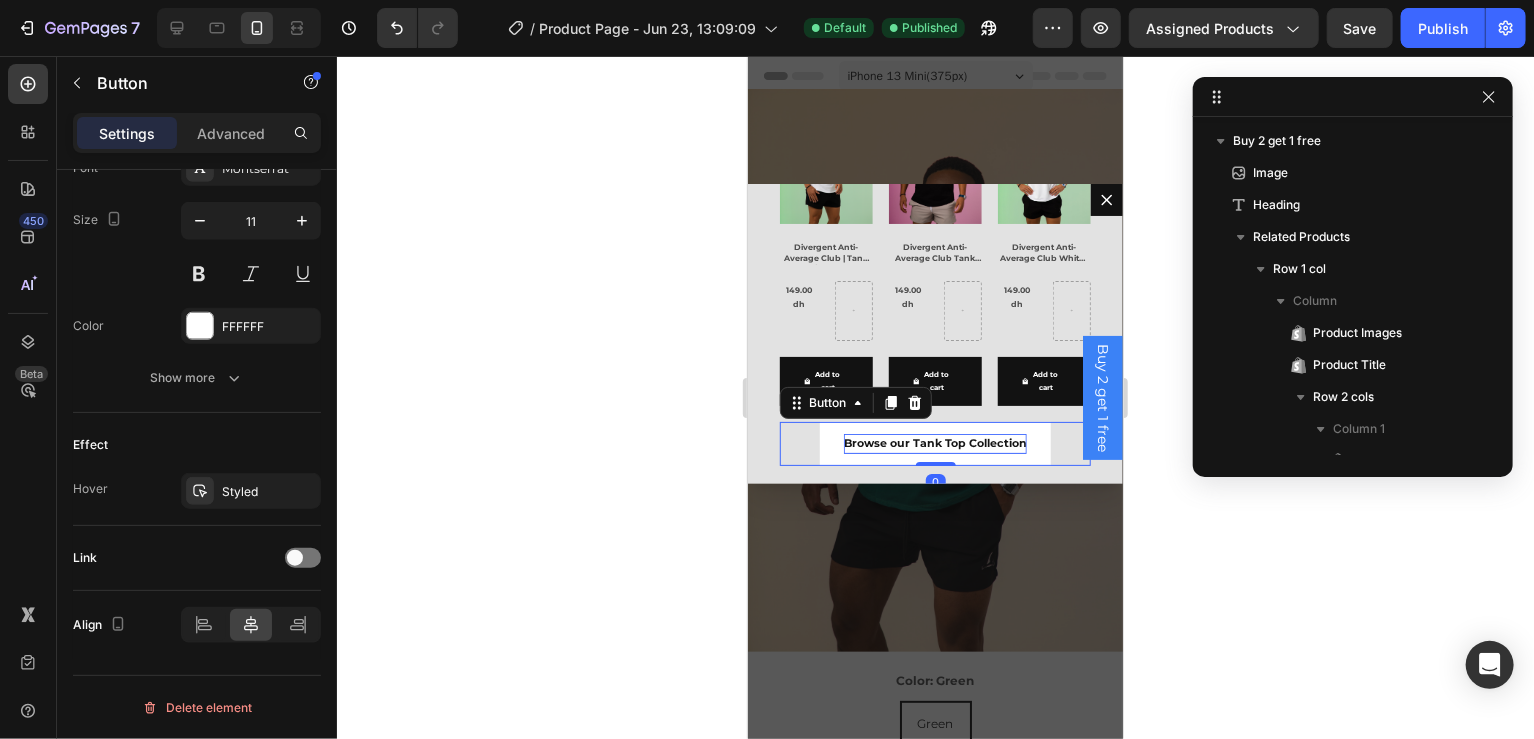 scroll, scrollTop: 269, scrollLeft: 0, axis: vertical 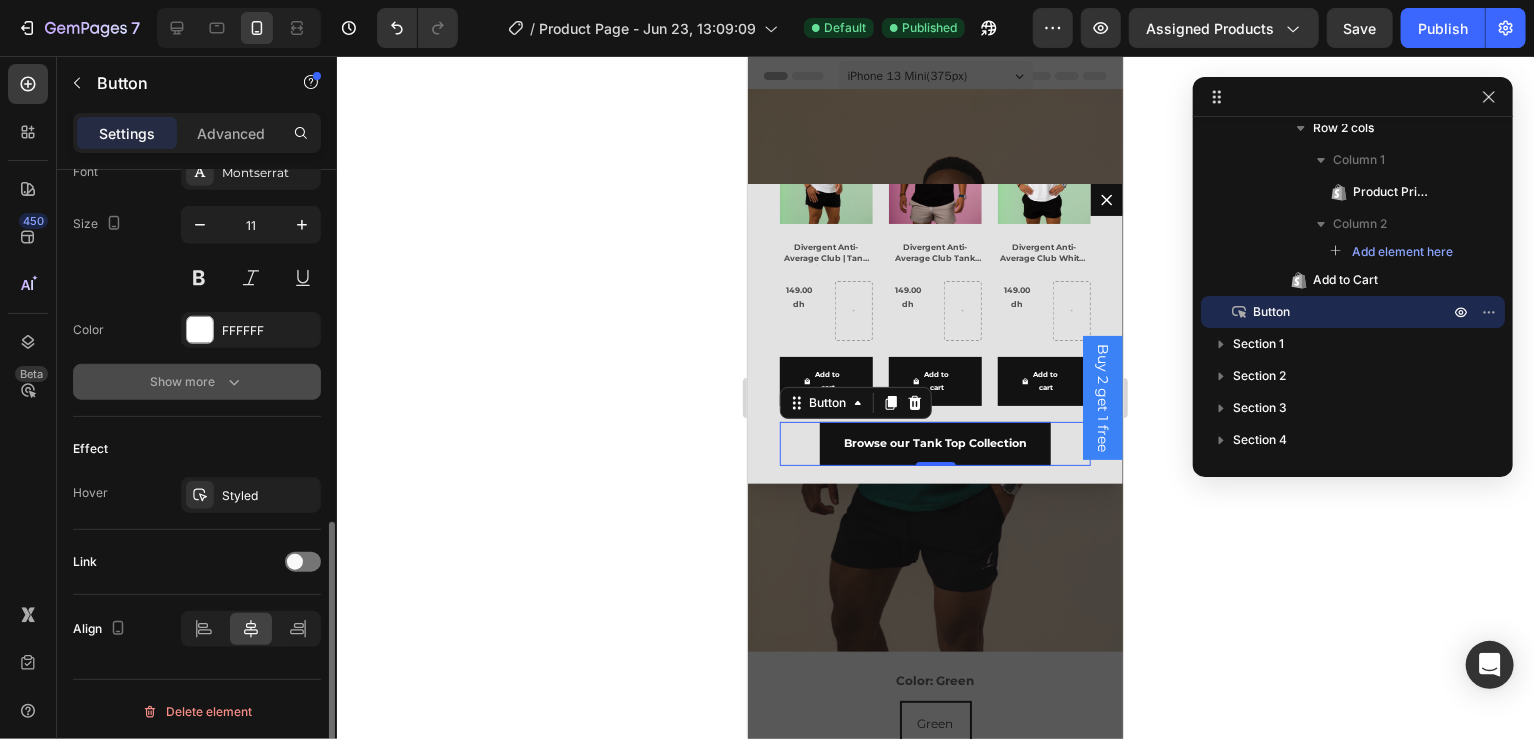 click 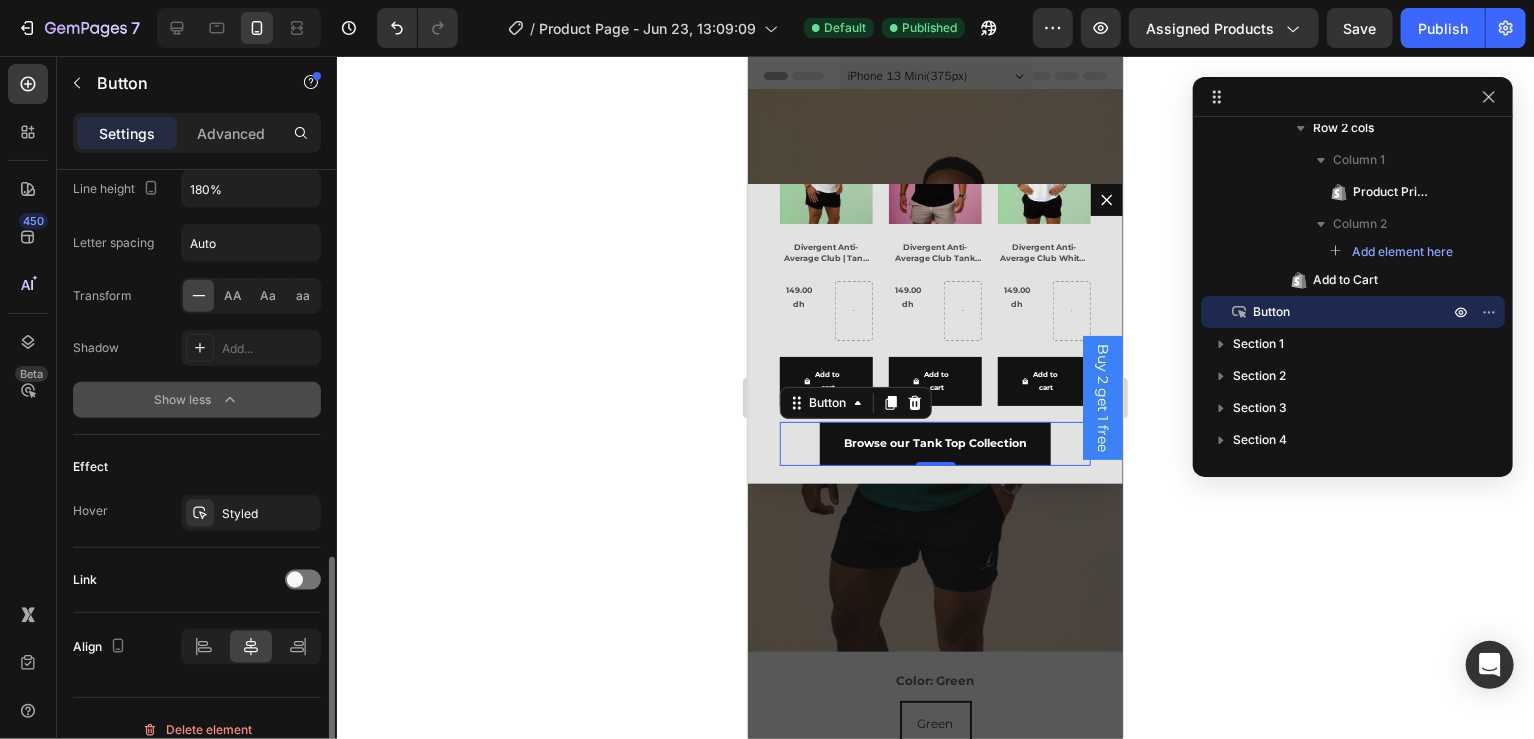 scroll, scrollTop: 1049, scrollLeft: 0, axis: vertical 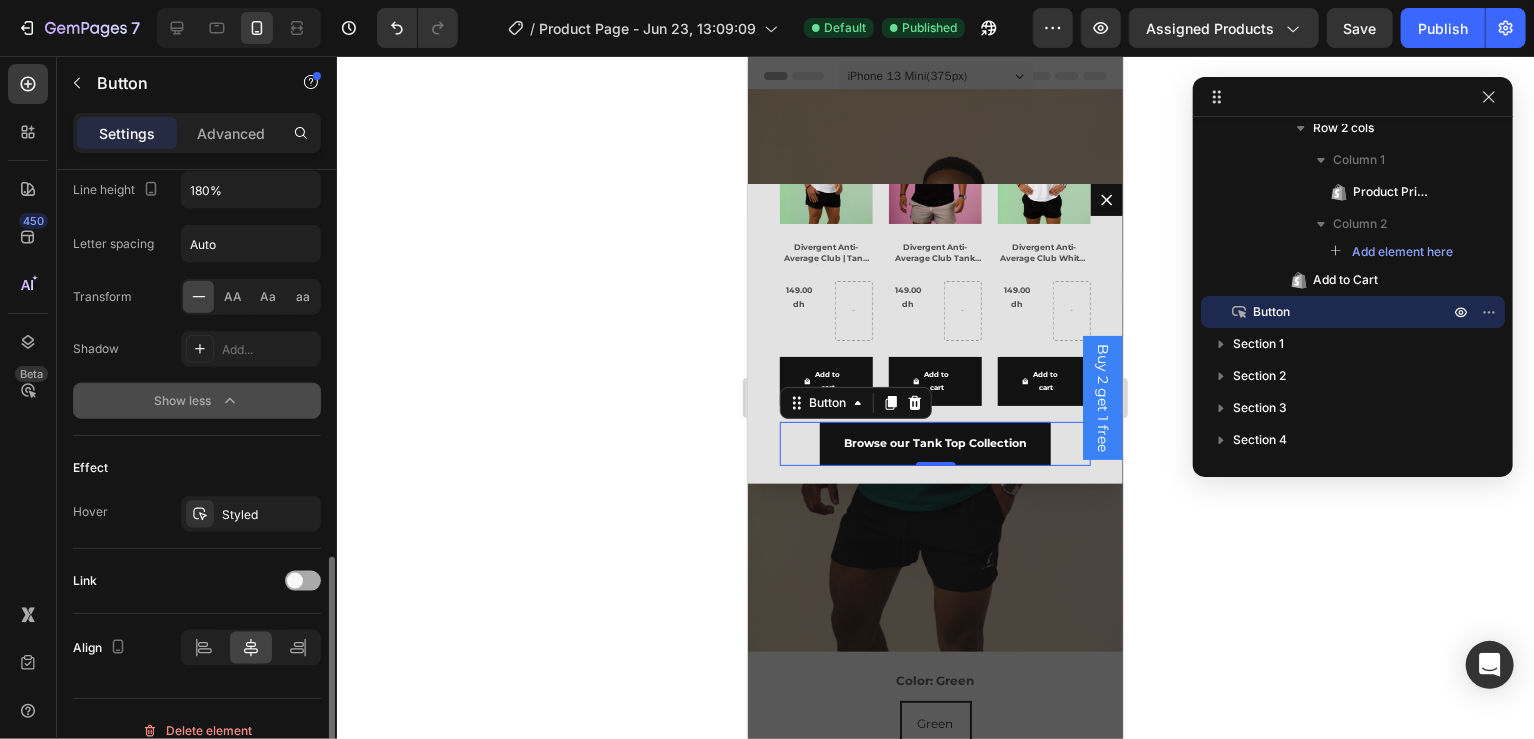 click at bounding box center [303, 581] 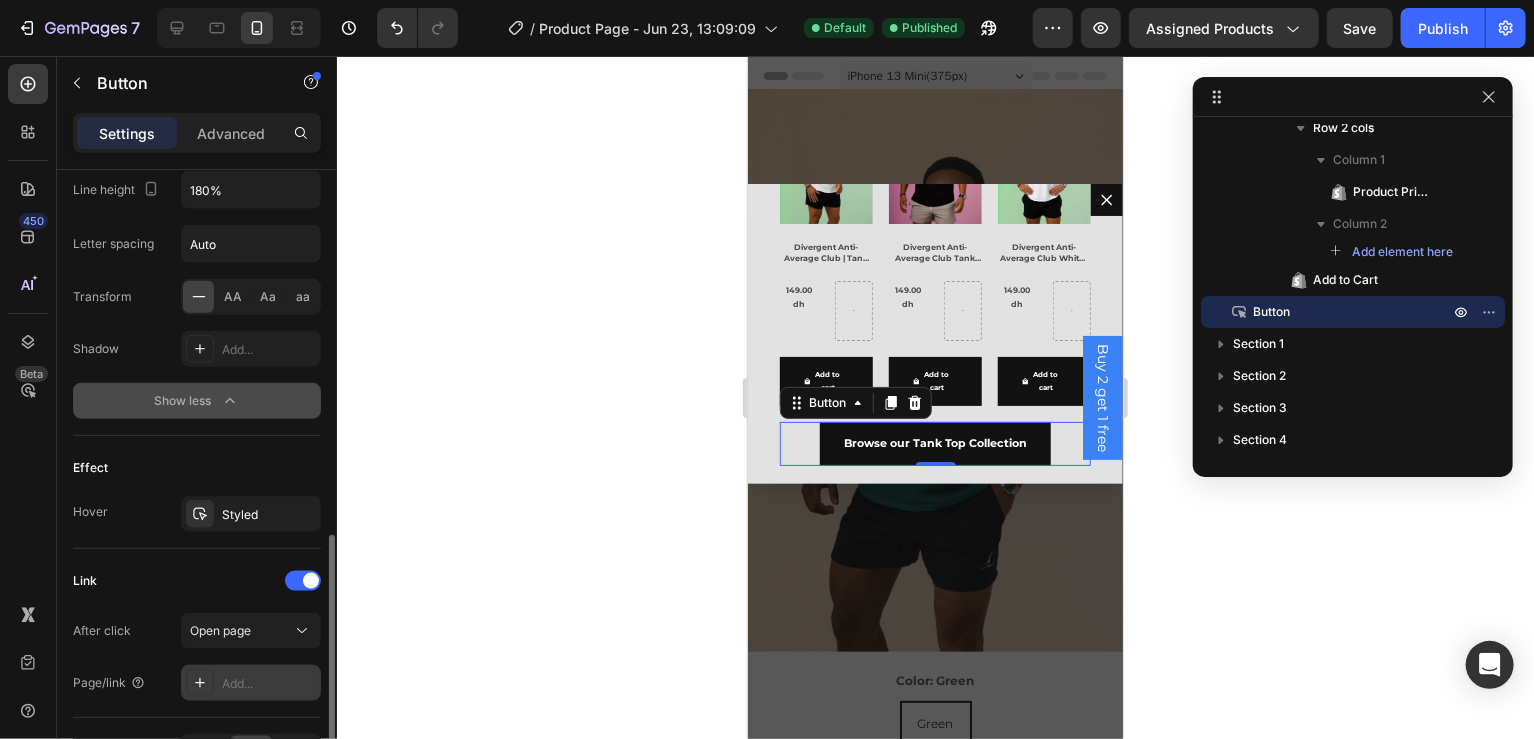 scroll, scrollTop: 1172, scrollLeft: 0, axis: vertical 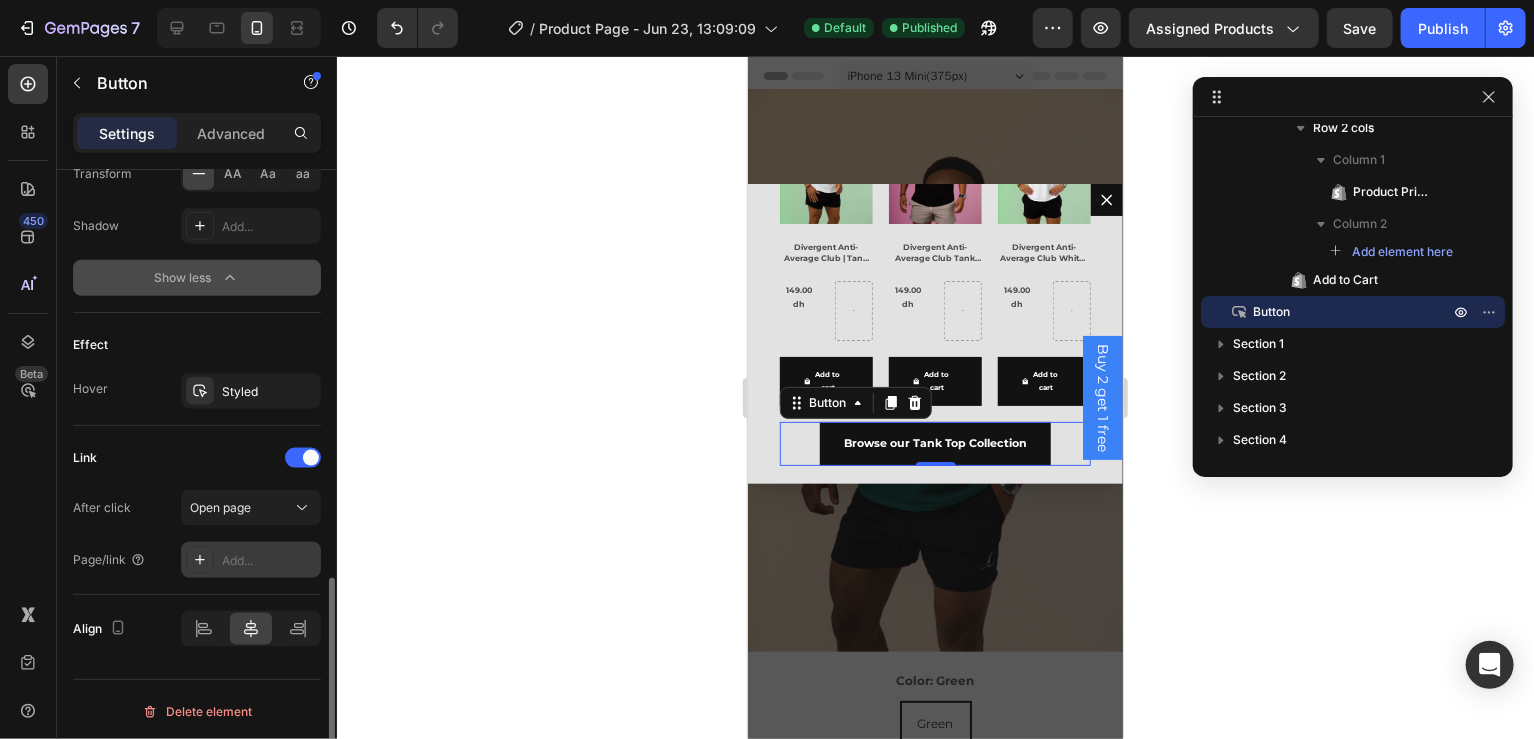 click on "Add..." at bounding box center (269, 561) 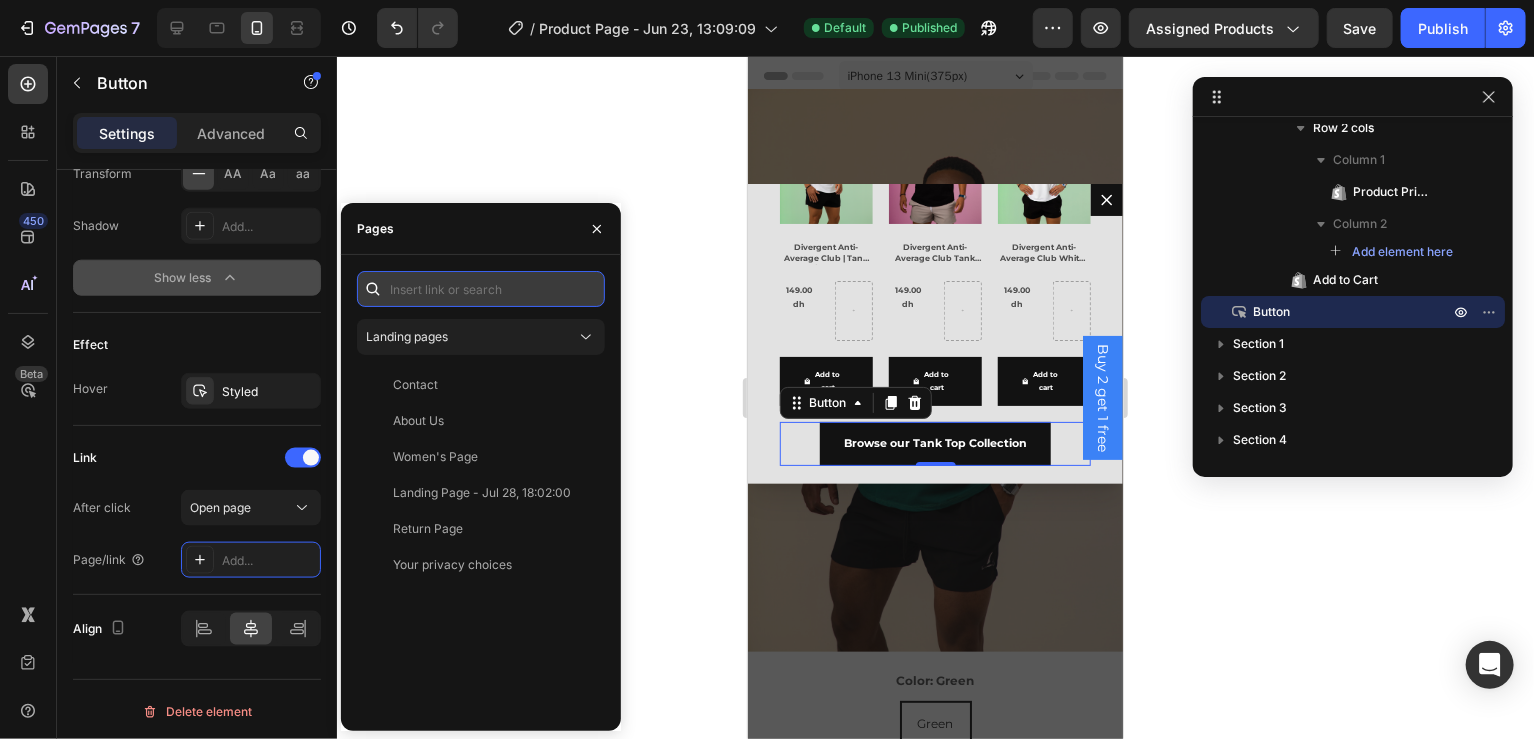click at bounding box center (481, 289) 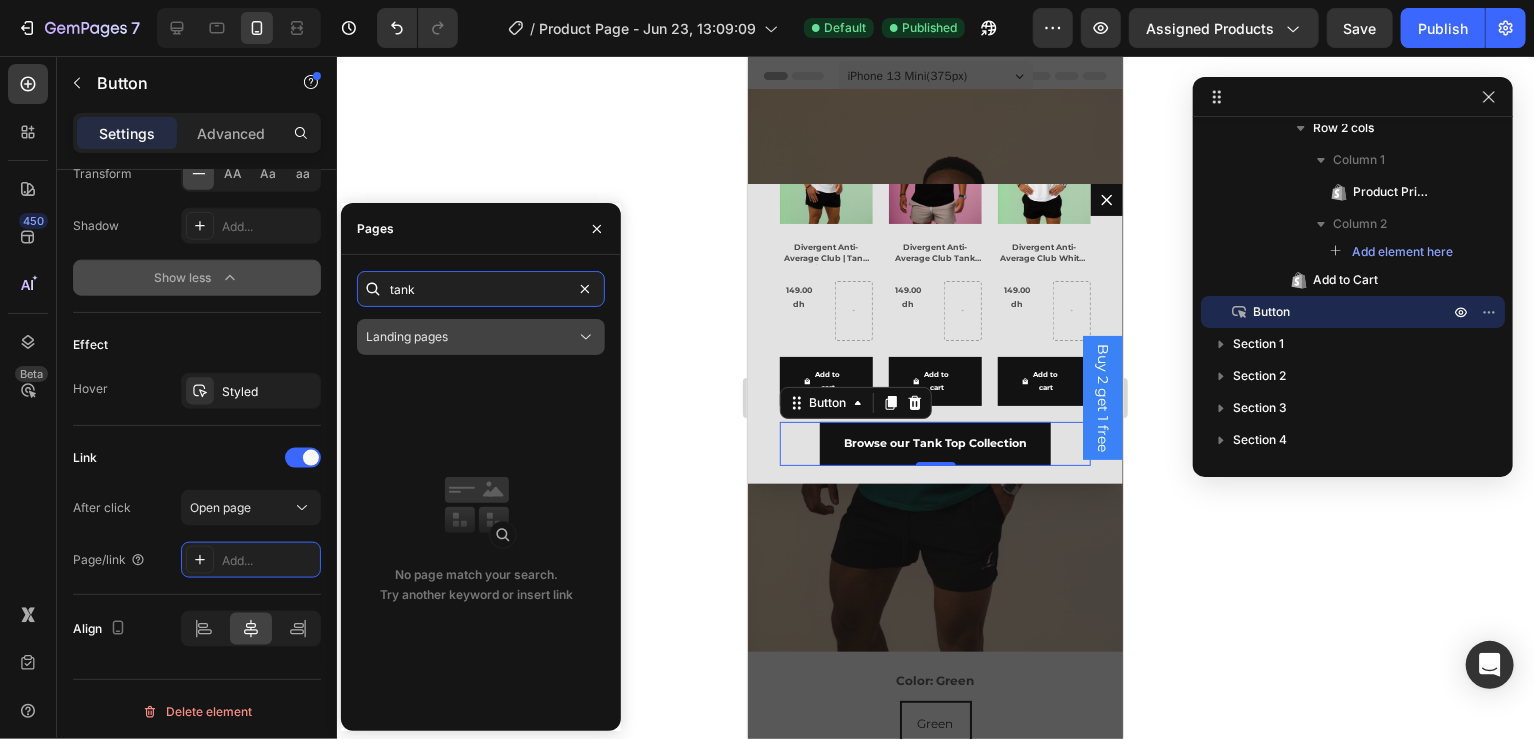 type on "tank" 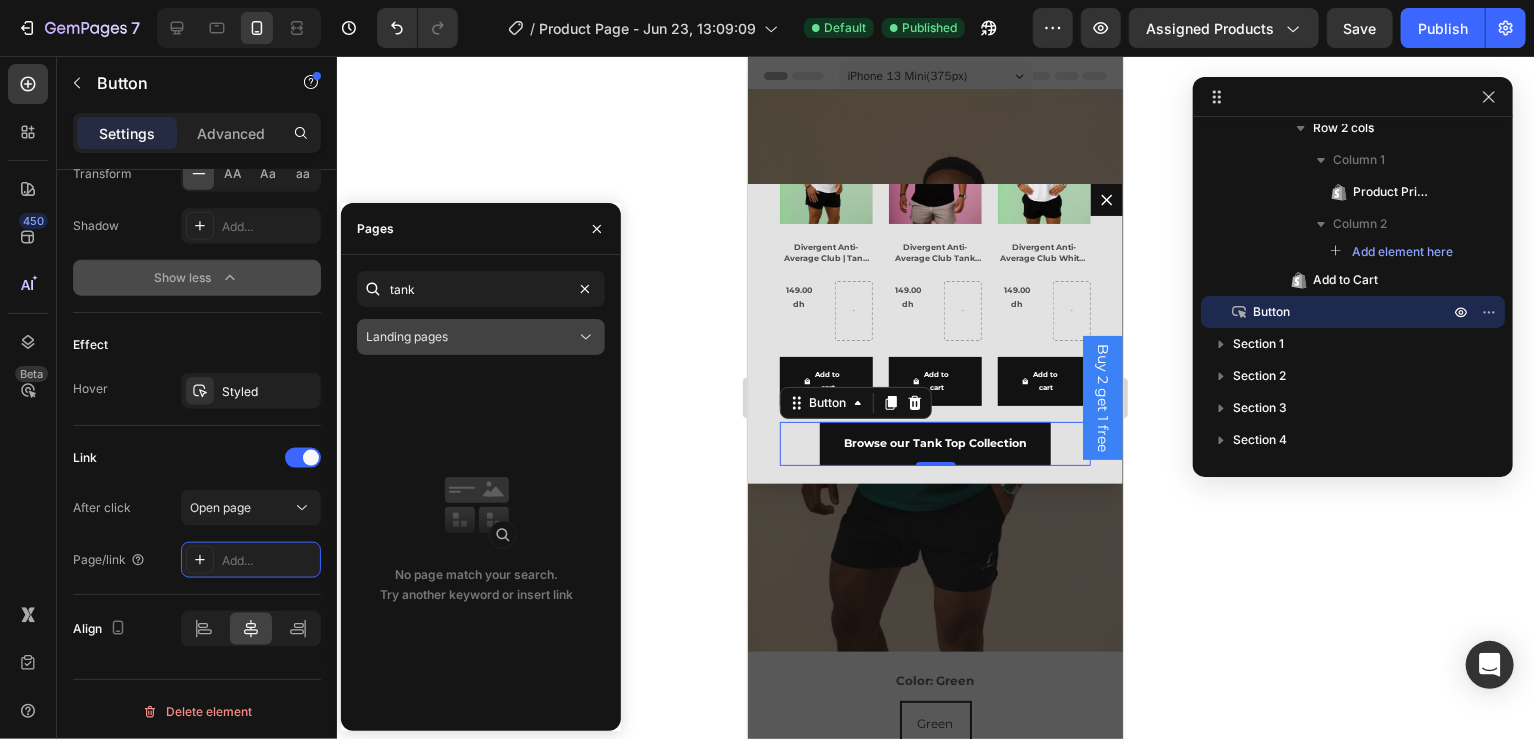 click on "Landing pages" at bounding box center [471, 337] 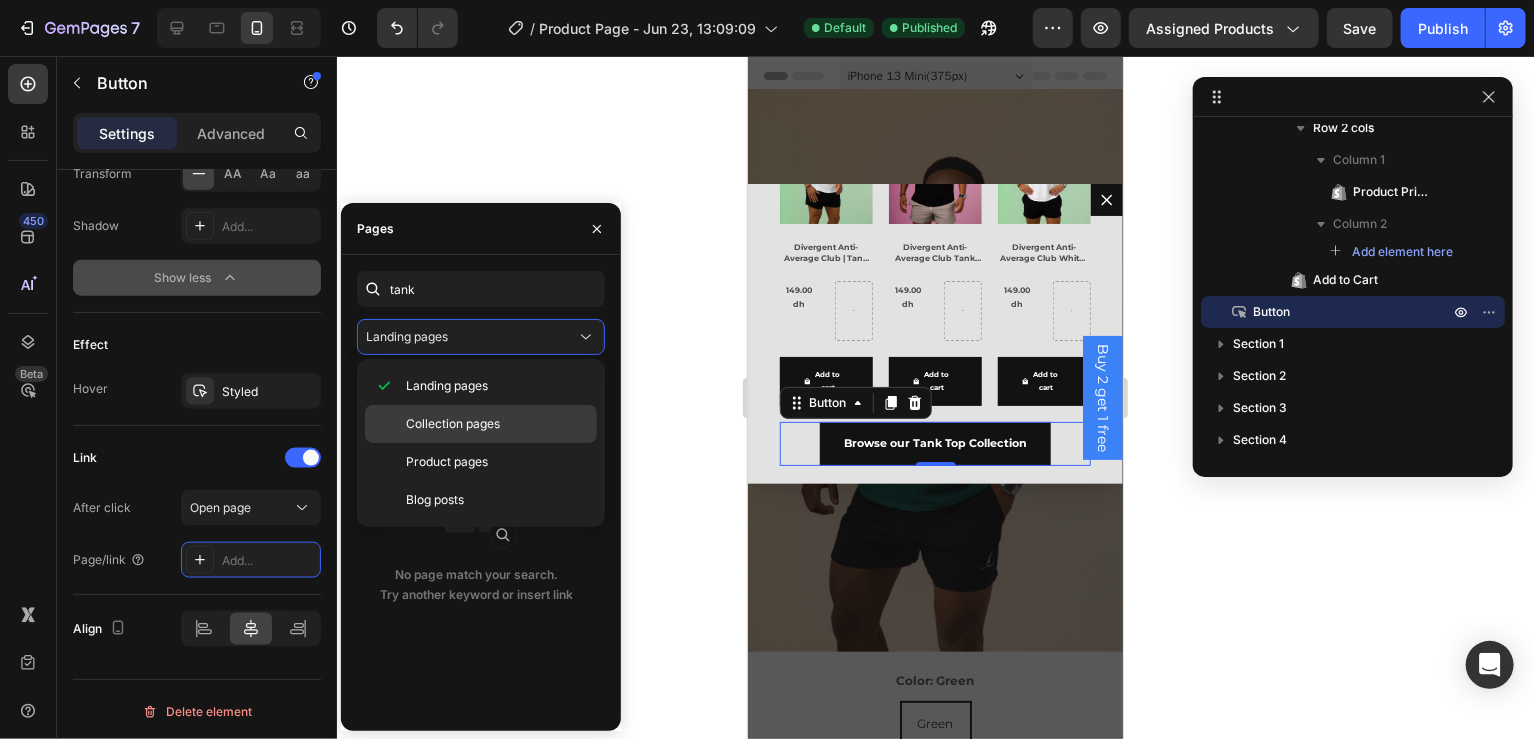 click on "Collection pages" at bounding box center [453, 424] 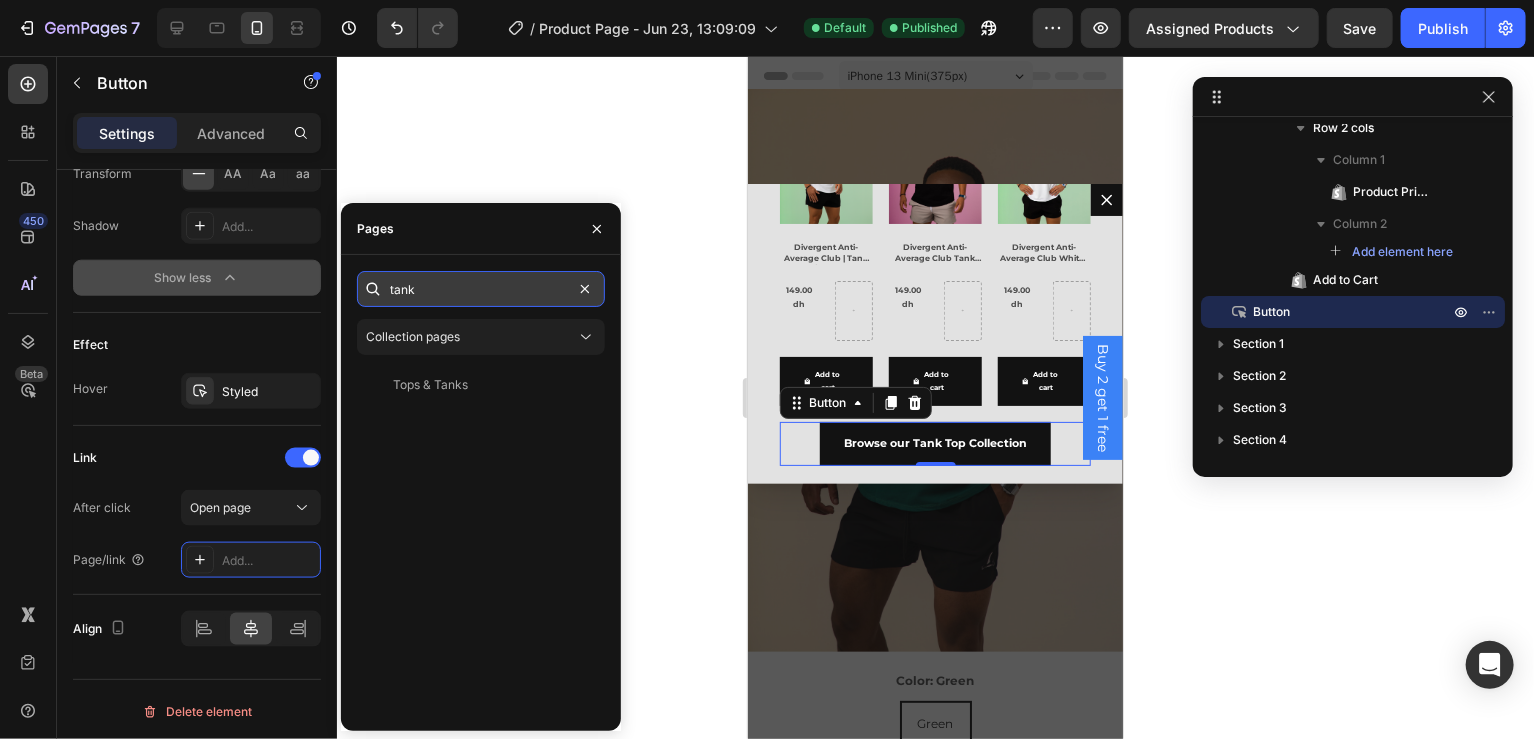 click on "tank" at bounding box center [481, 289] 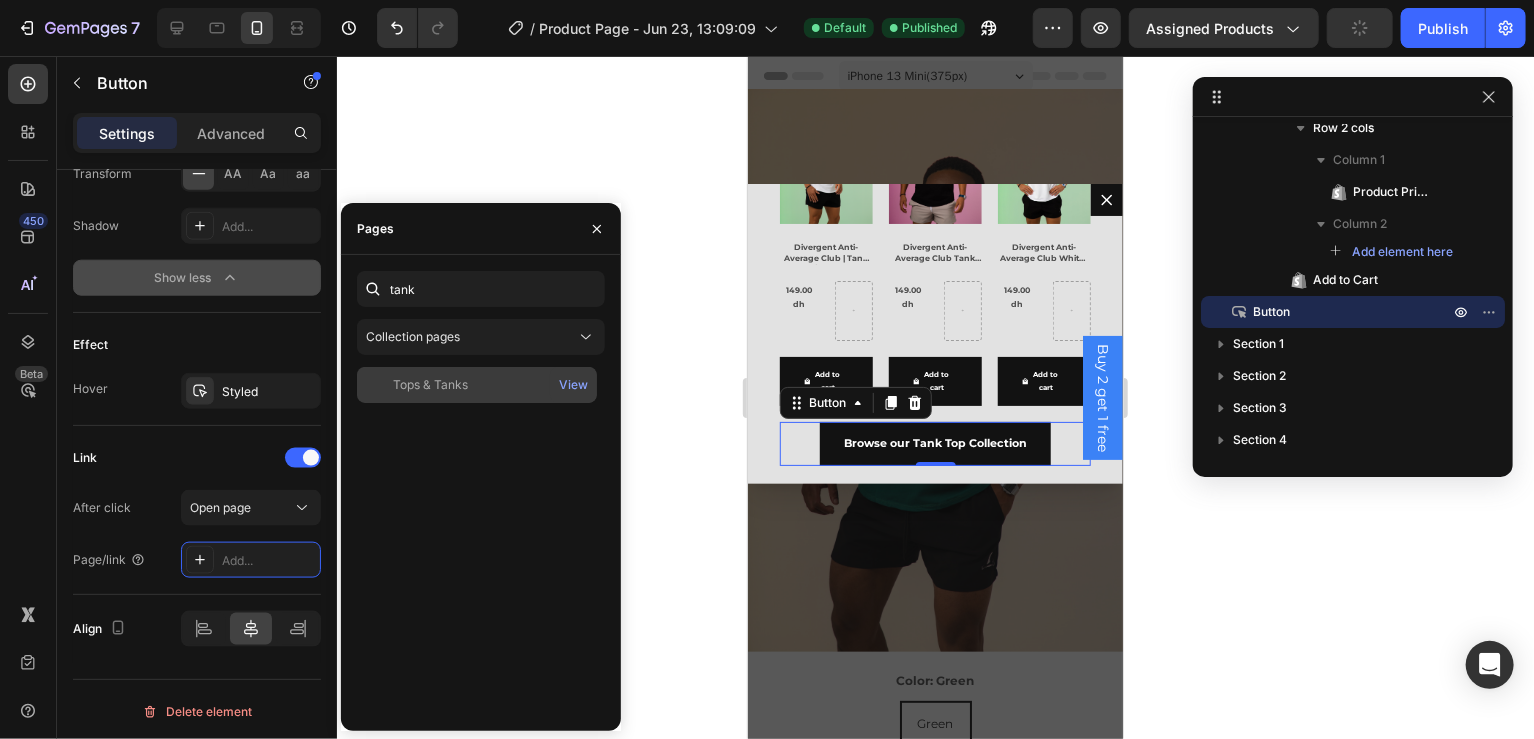 click on "Tops & Tanks" 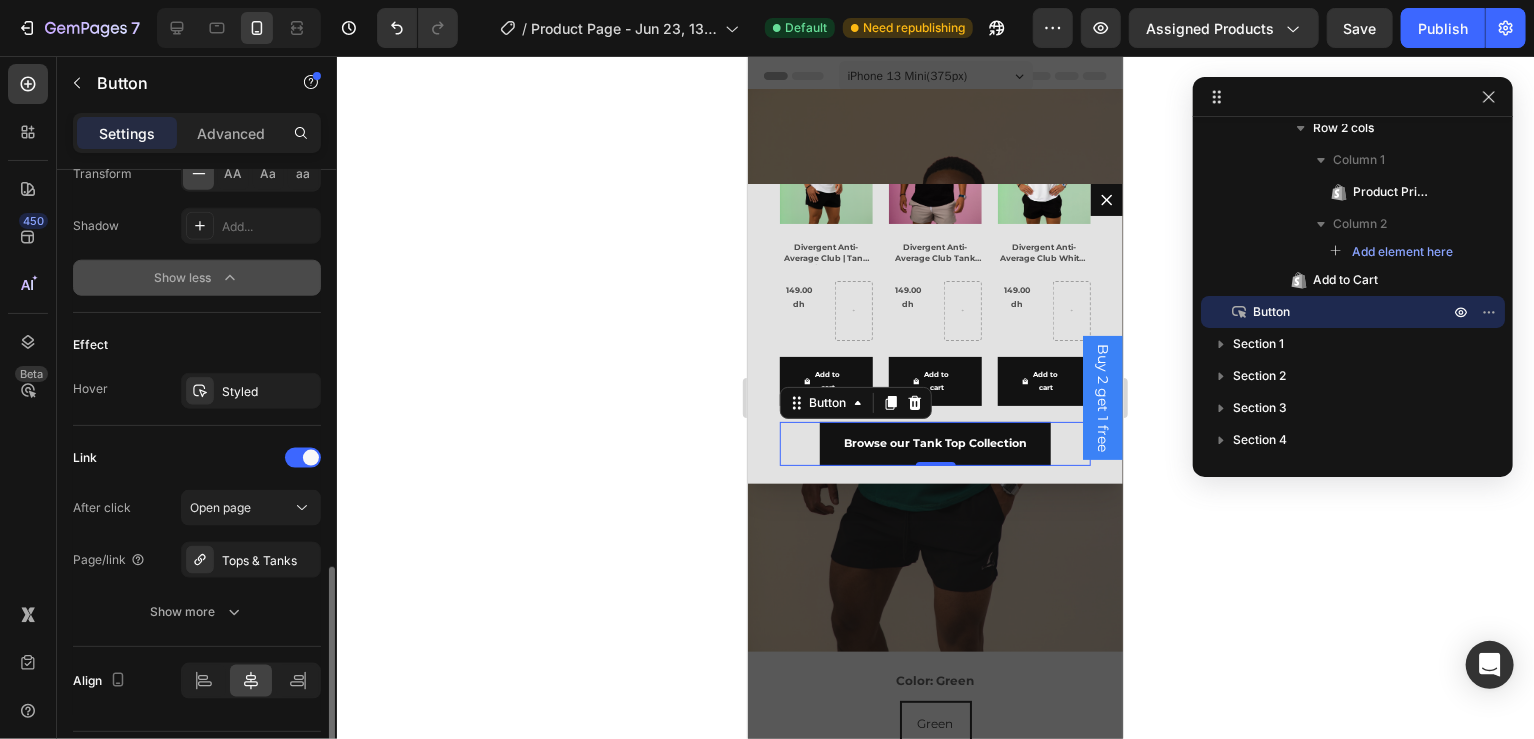 click on "Link" at bounding box center (197, 458) 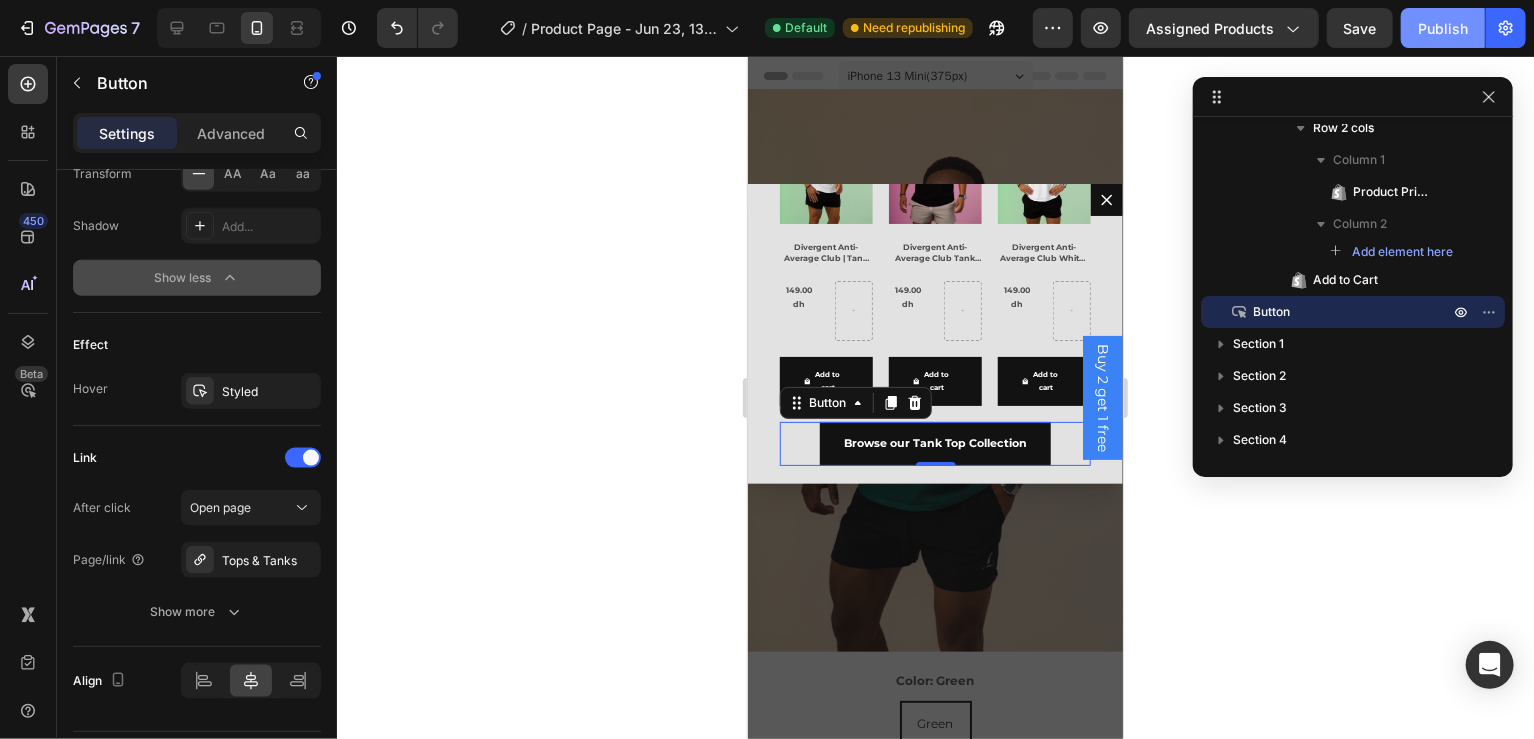 click on "Publish" at bounding box center [1443, 28] 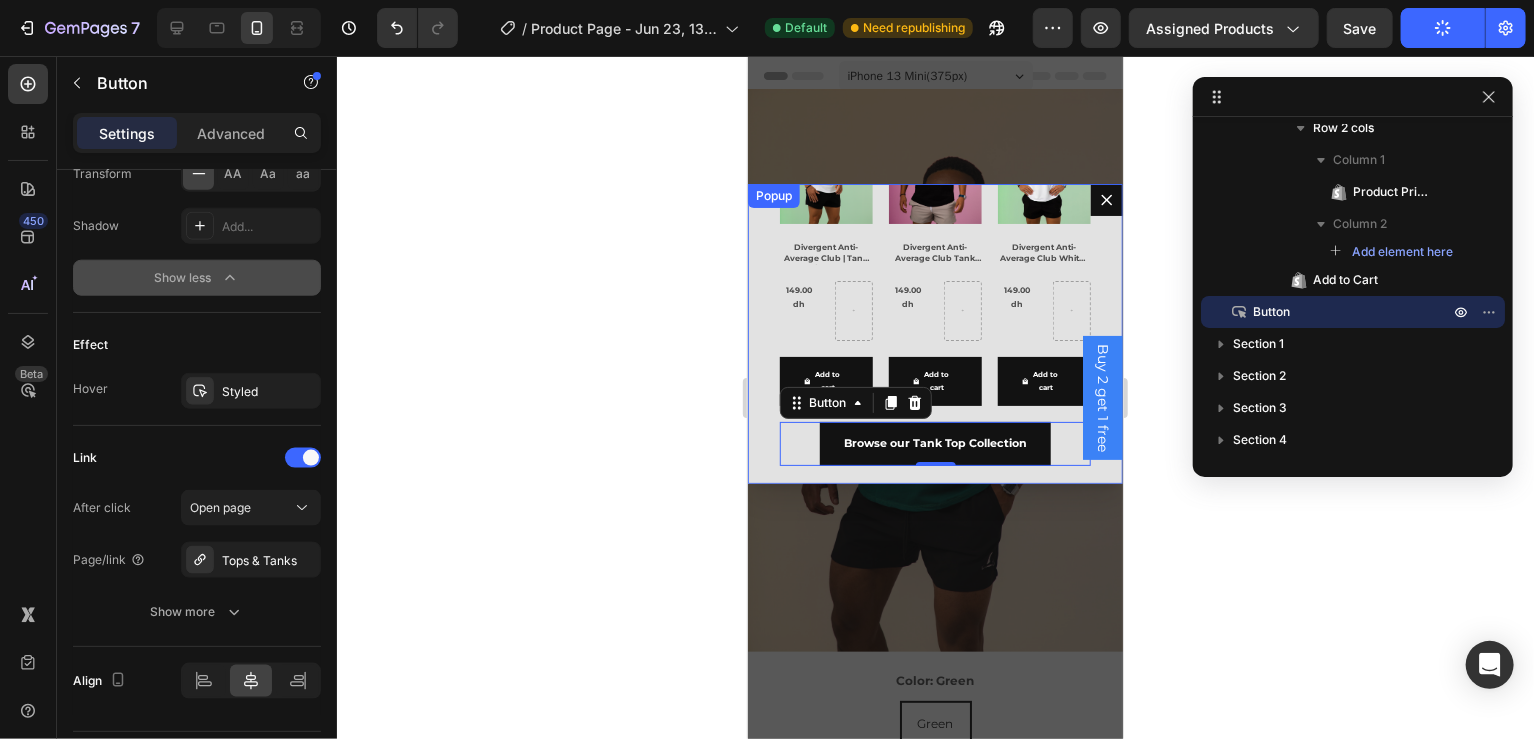 click on "Image BUY 2 GET 1 FREE ON ALL OUR [PRODUCT]S AND [PRODUCT]S AT [BRAND] Heading [PRODUCT] [PRODUCT] [BRAND] [PRODUCT] [PRODUCT] [COLOR] | BUY 2 GET 1 For free [PRODUCT] [PRODUCT] [PRICE] [PRICE]
Row Add to cart Add to Cart Row Related Products [PRODUCT] [PRODUCT] [BRAND] [PRODUCT] [PRODUCT] [COLOR] | BUY 2 GET 1 For free [PRODUCT] [PRODUCT] [PRICE] [PRICE]
Row Add to cart Add to Cart Row Related Products [PRODUCT] [PRODUCT] [BRAND] [COLOR]  | BUY 2 GET 1 For free [PRODUCT] [PRODUCT] [PRICE] [PRICE]
Row Add to cart Add to Cart Row Related Products Related Products Browse our [PRODUCT] Collection Button   [NUMBER]" at bounding box center (934, 333) 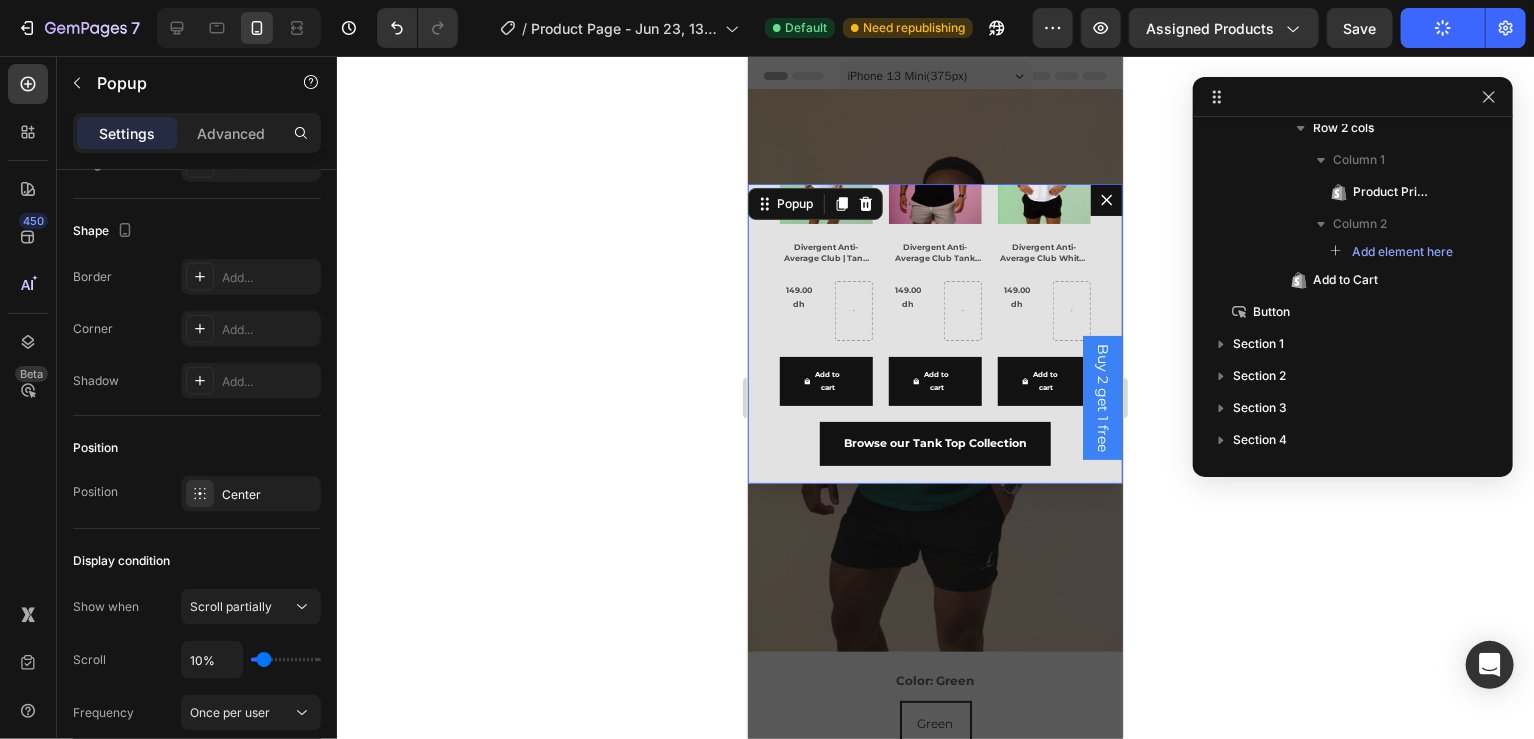 scroll, scrollTop: 0, scrollLeft: 0, axis: both 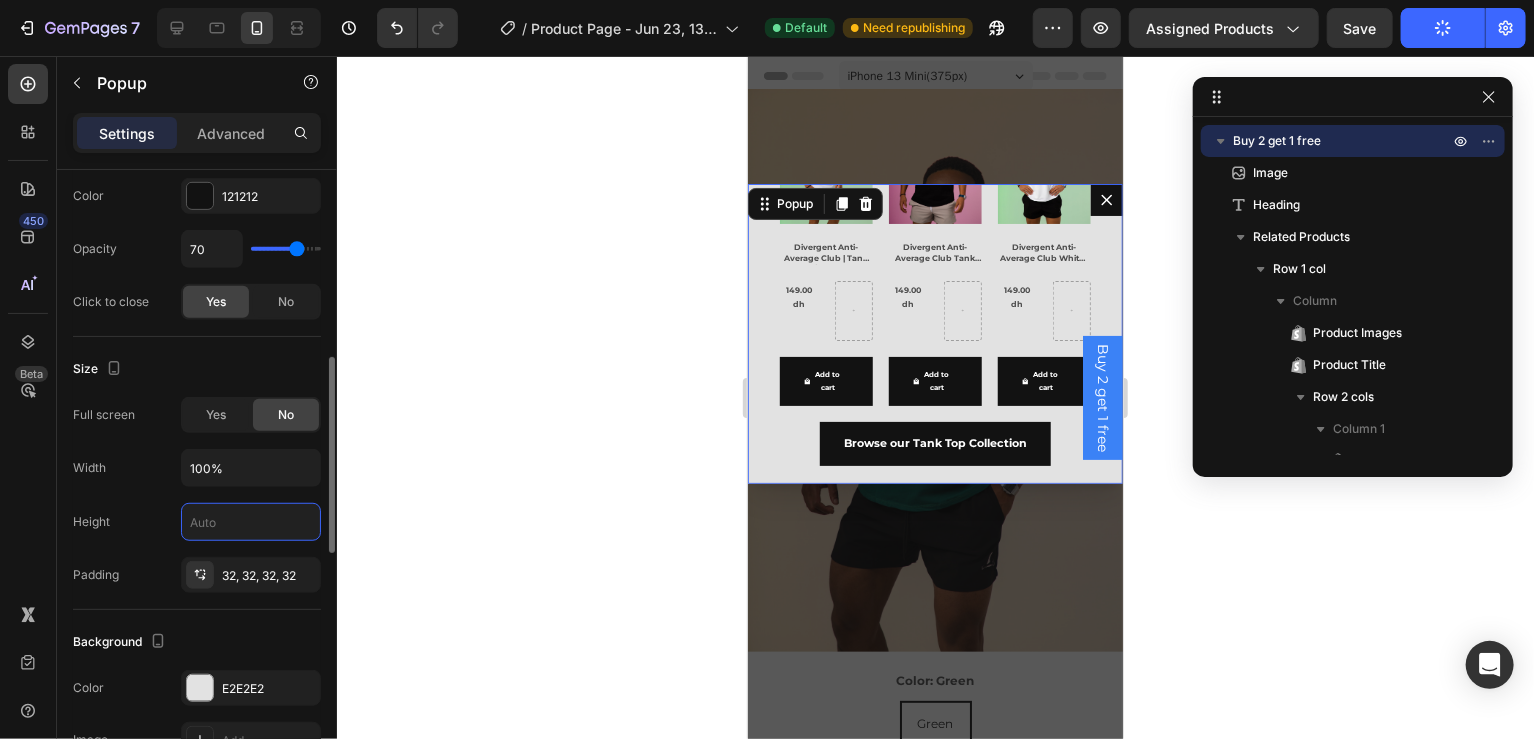 click at bounding box center [251, 522] 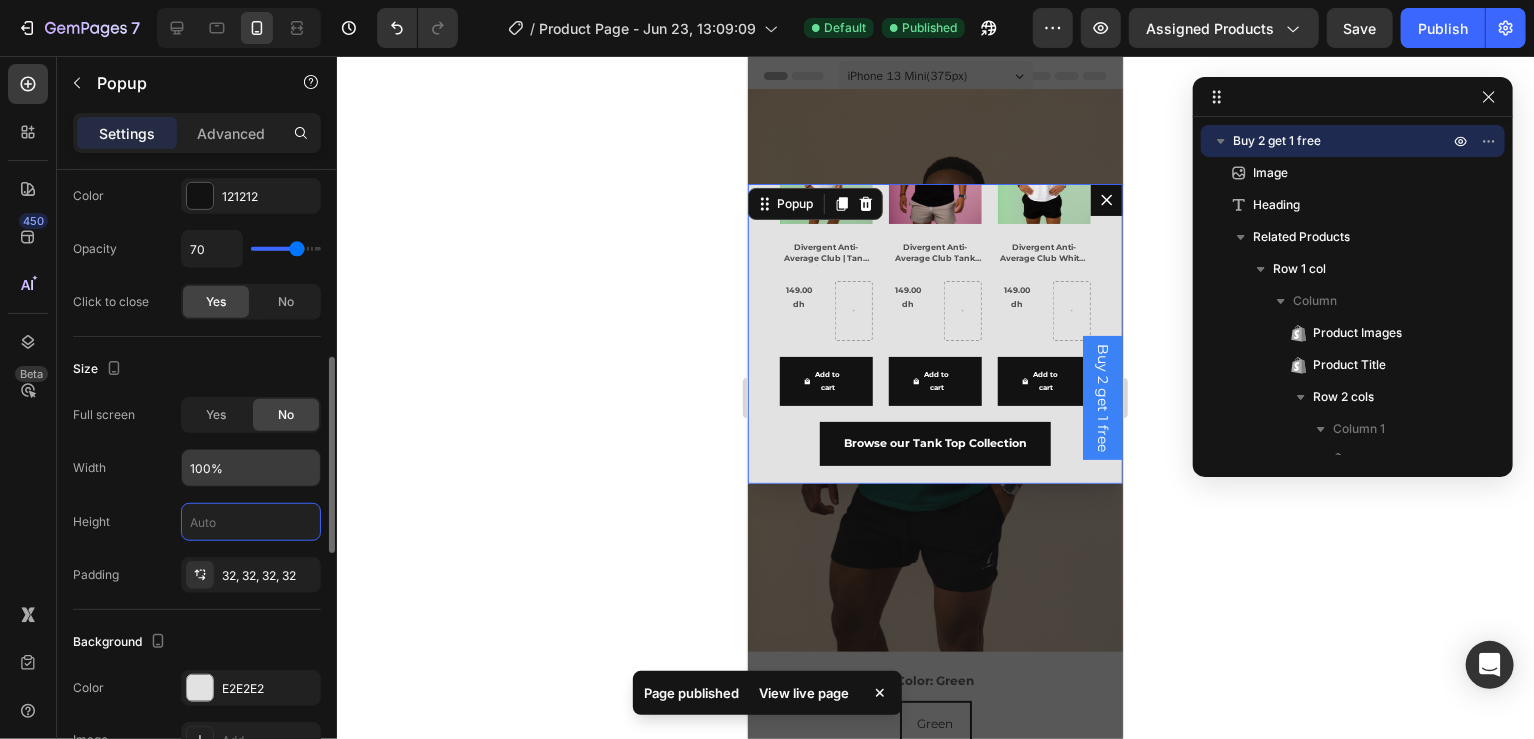 click on "100%" at bounding box center [251, 468] 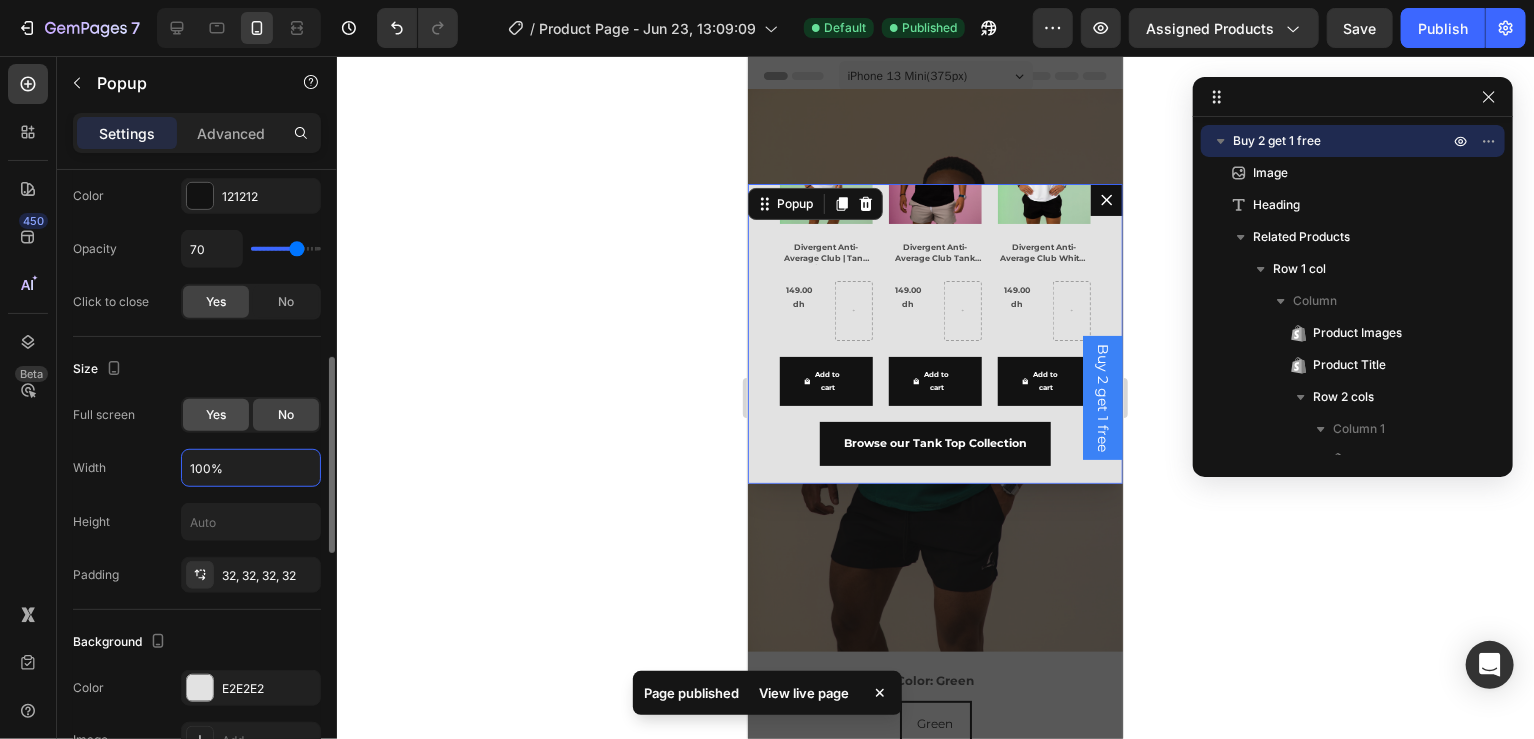 click on "Yes" 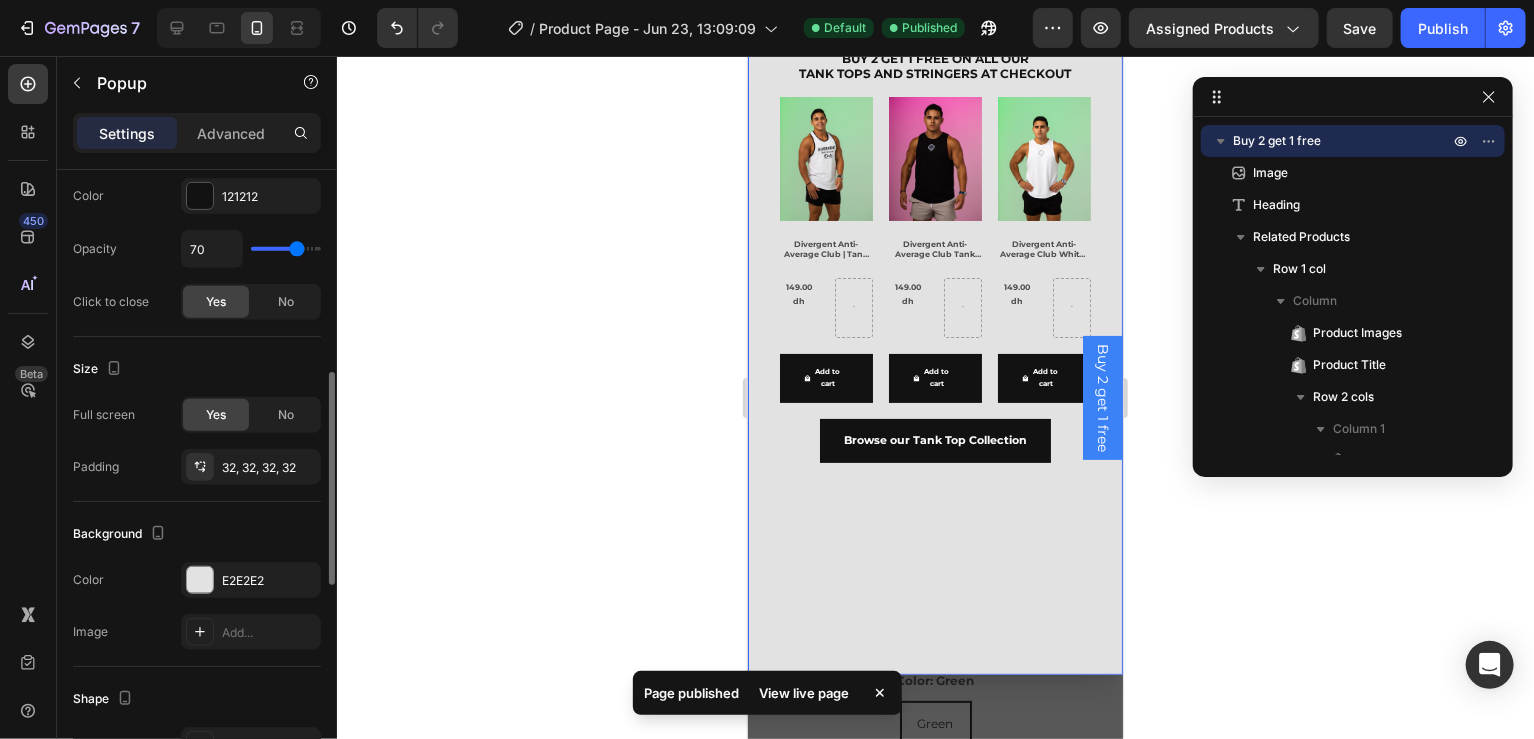 scroll, scrollTop: 0, scrollLeft: 0, axis: both 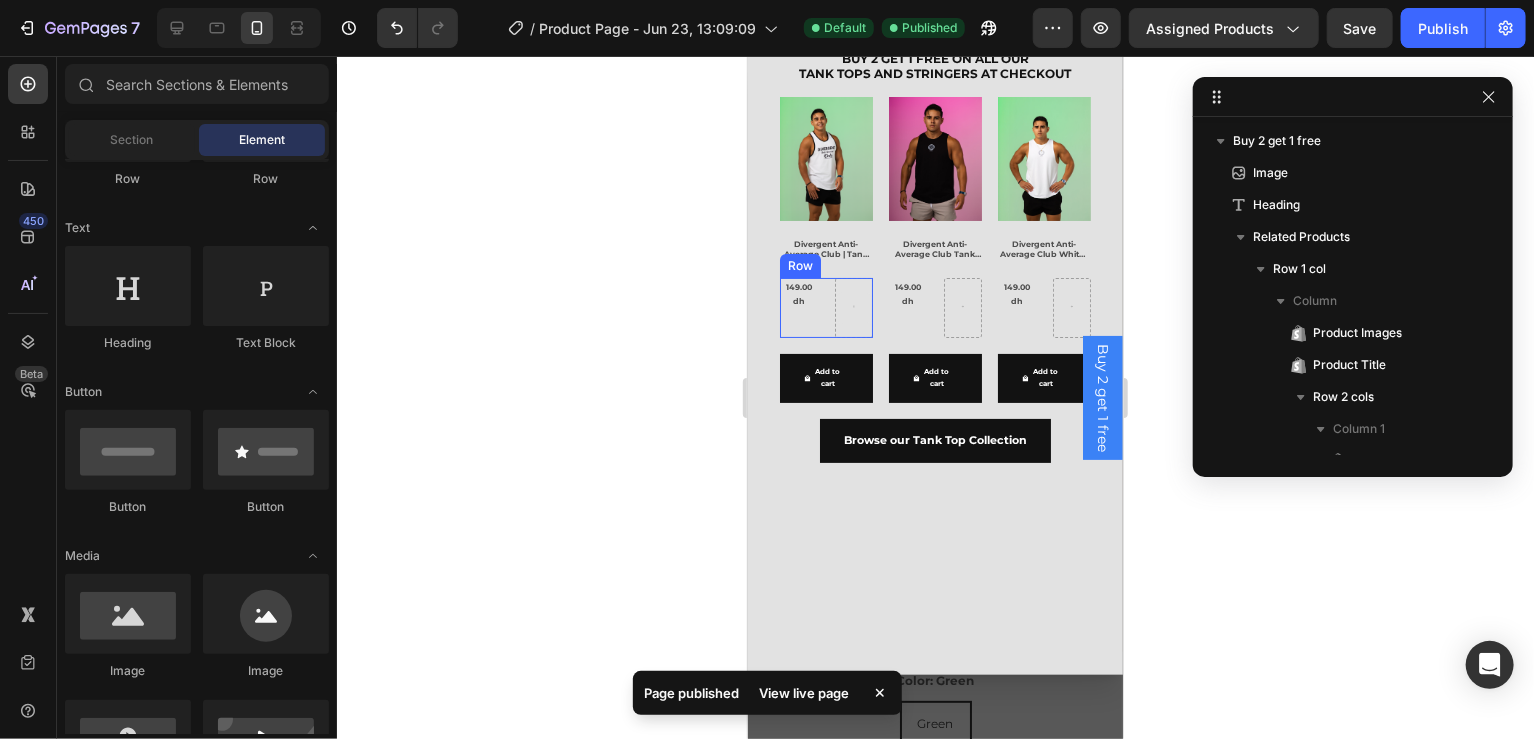 click at bounding box center (853, 307) 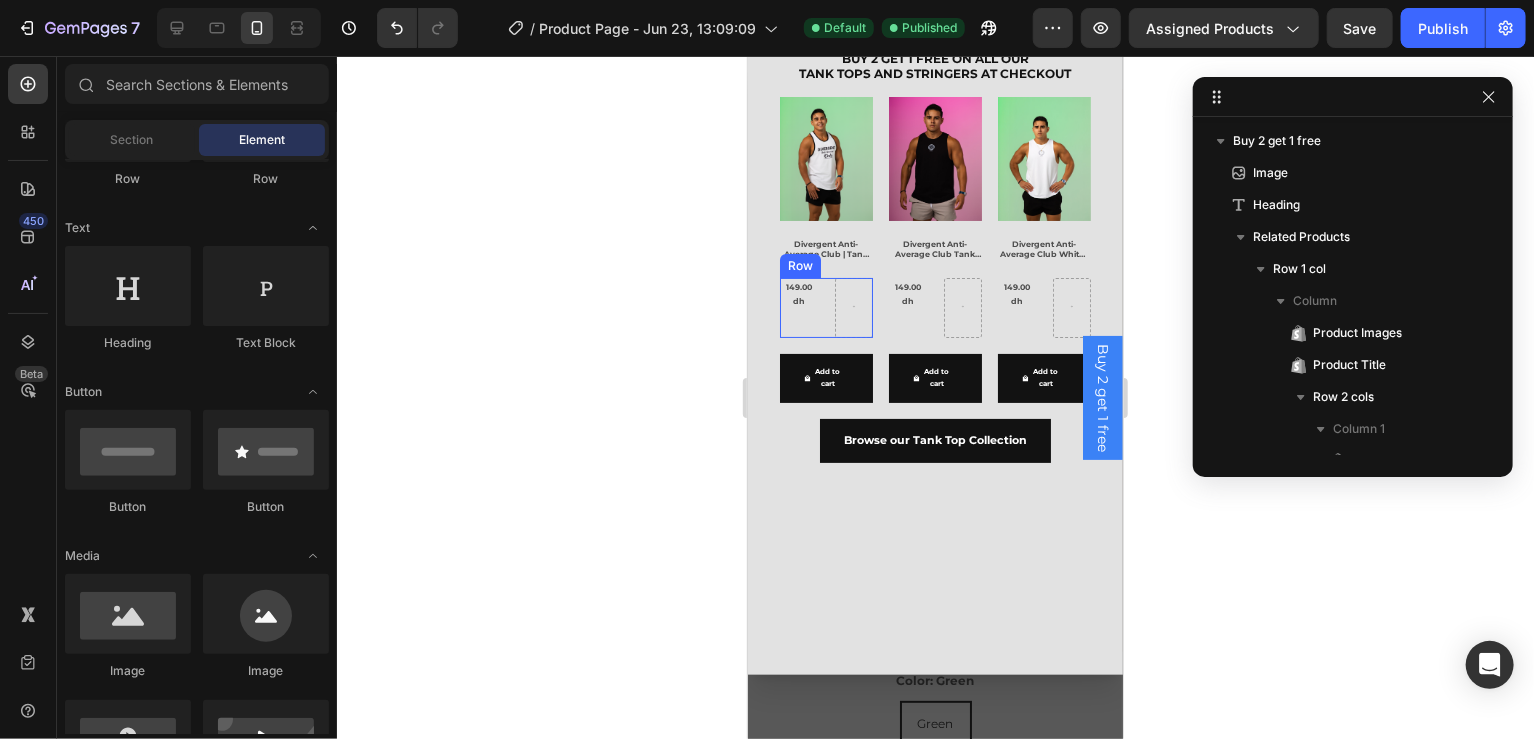 click on "149.00 dh Product Price Product Price
Row" at bounding box center (825, 307) 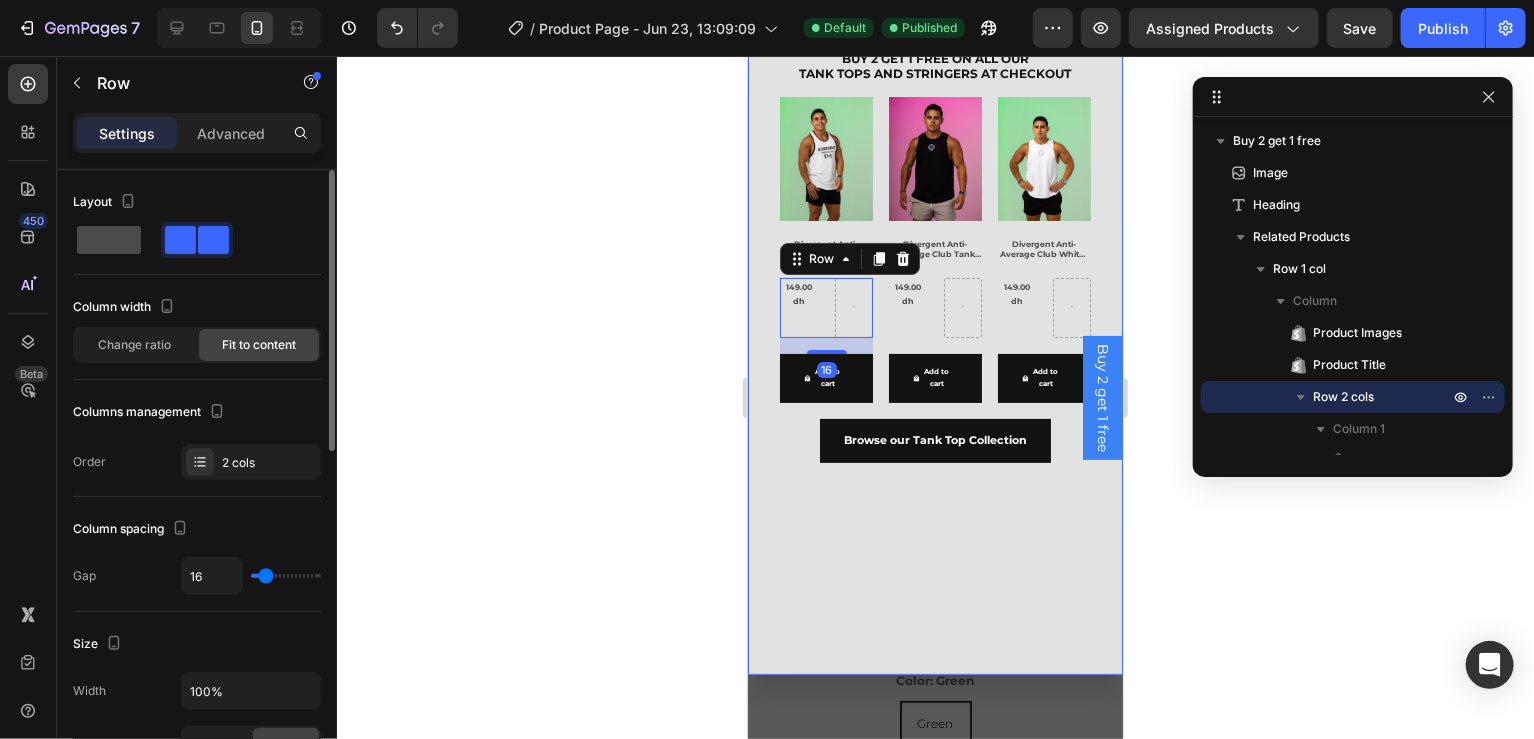 click 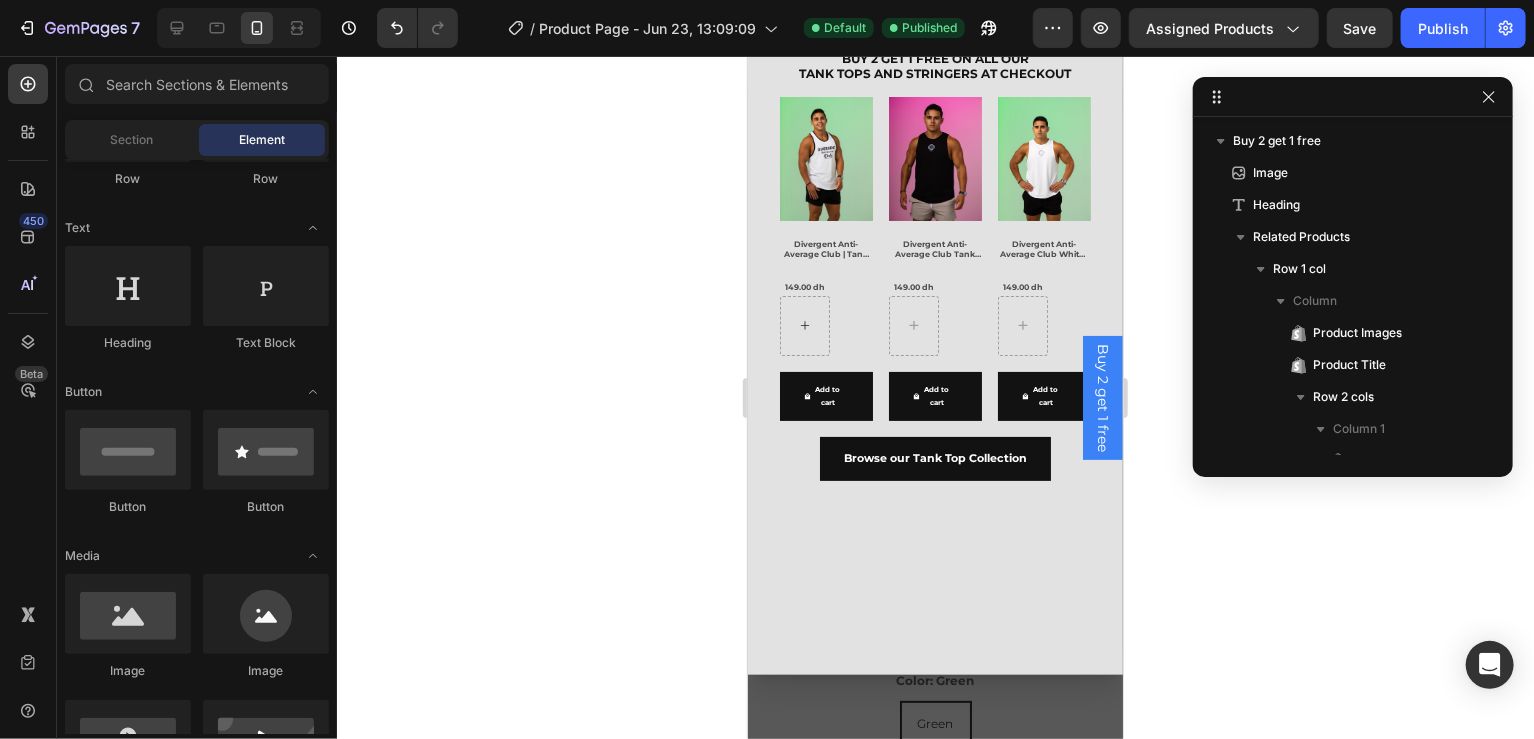 click 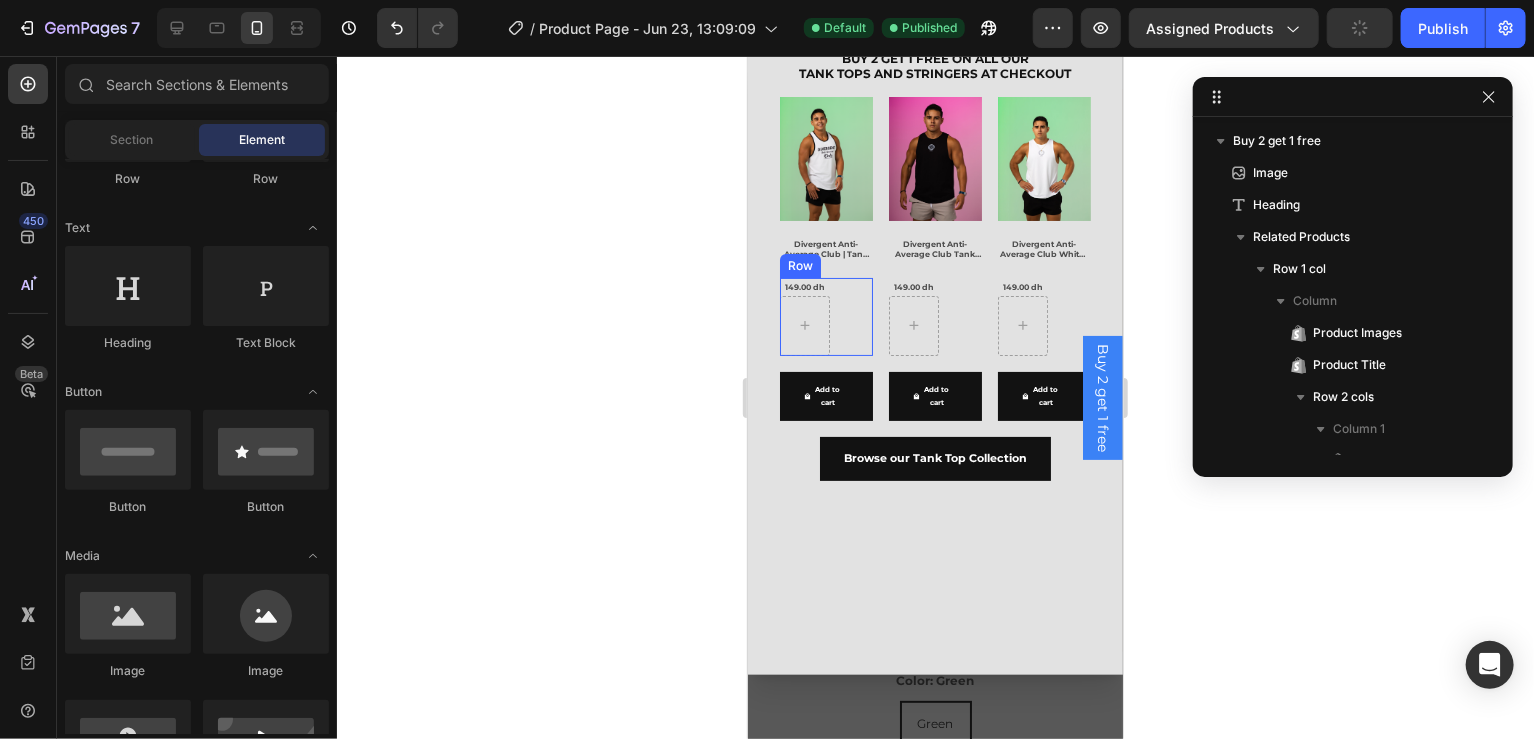 click on "149.00 dh Product Price Product Price
Row" at bounding box center (825, 316) 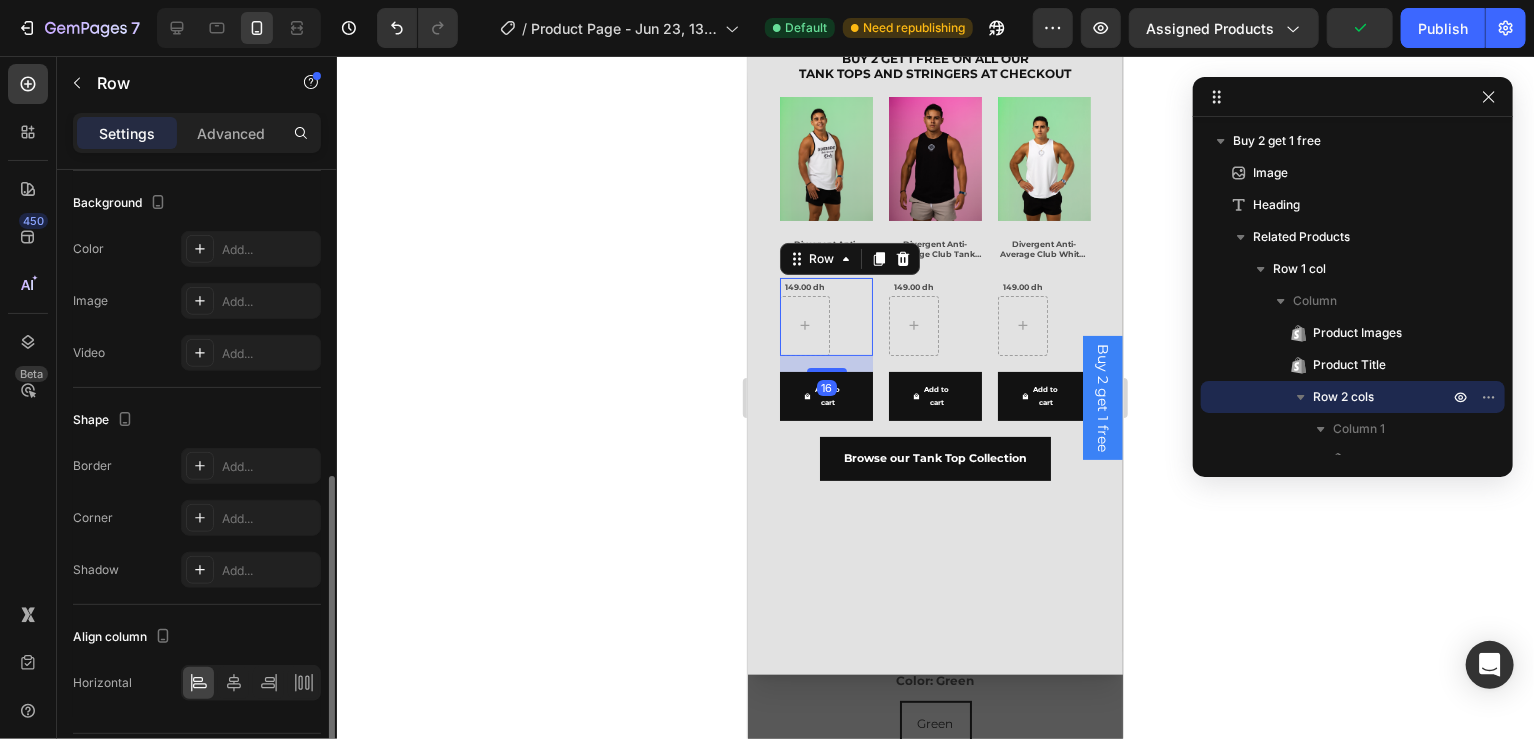 scroll, scrollTop: 715, scrollLeft: 0, axis: vertical 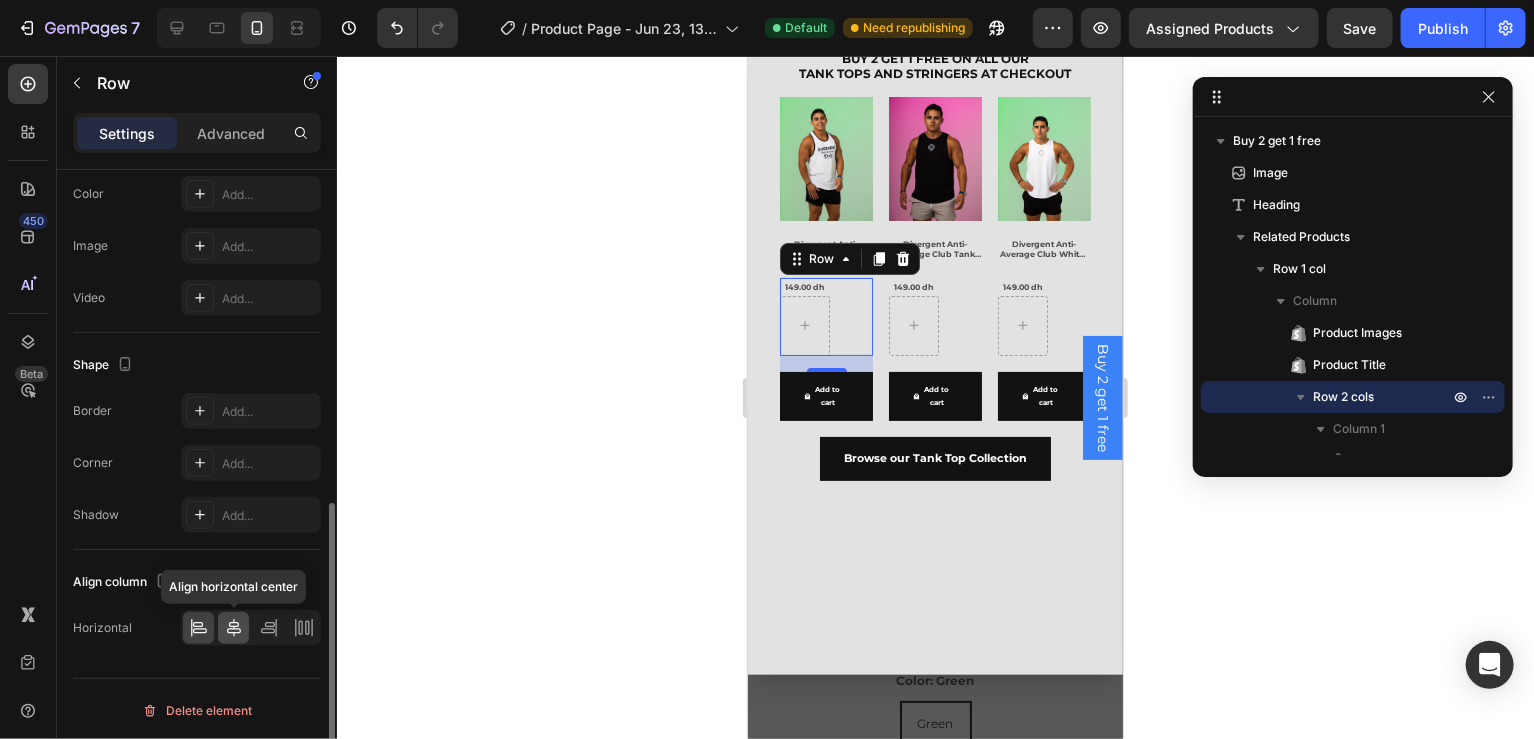 click 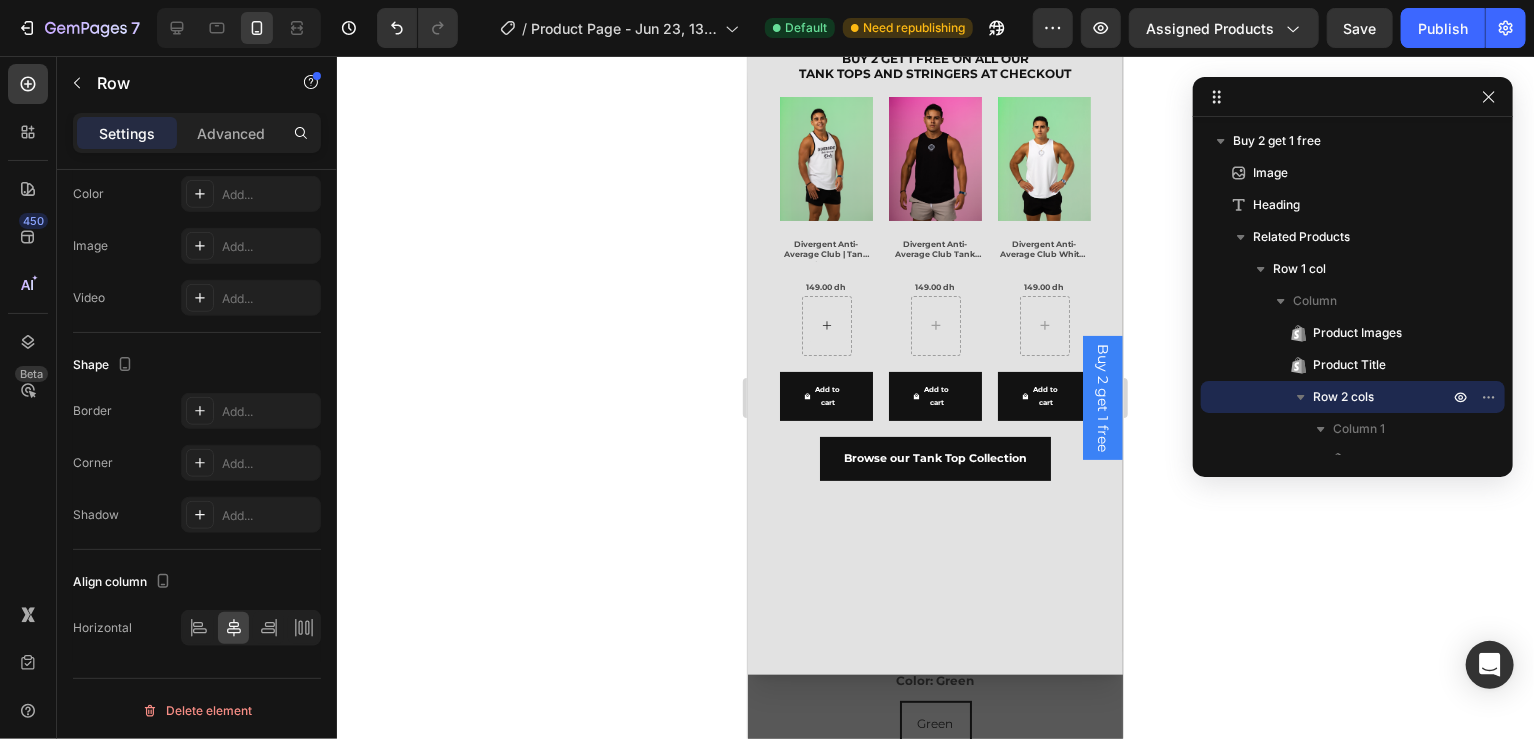 click at bounding box center [826, 325] 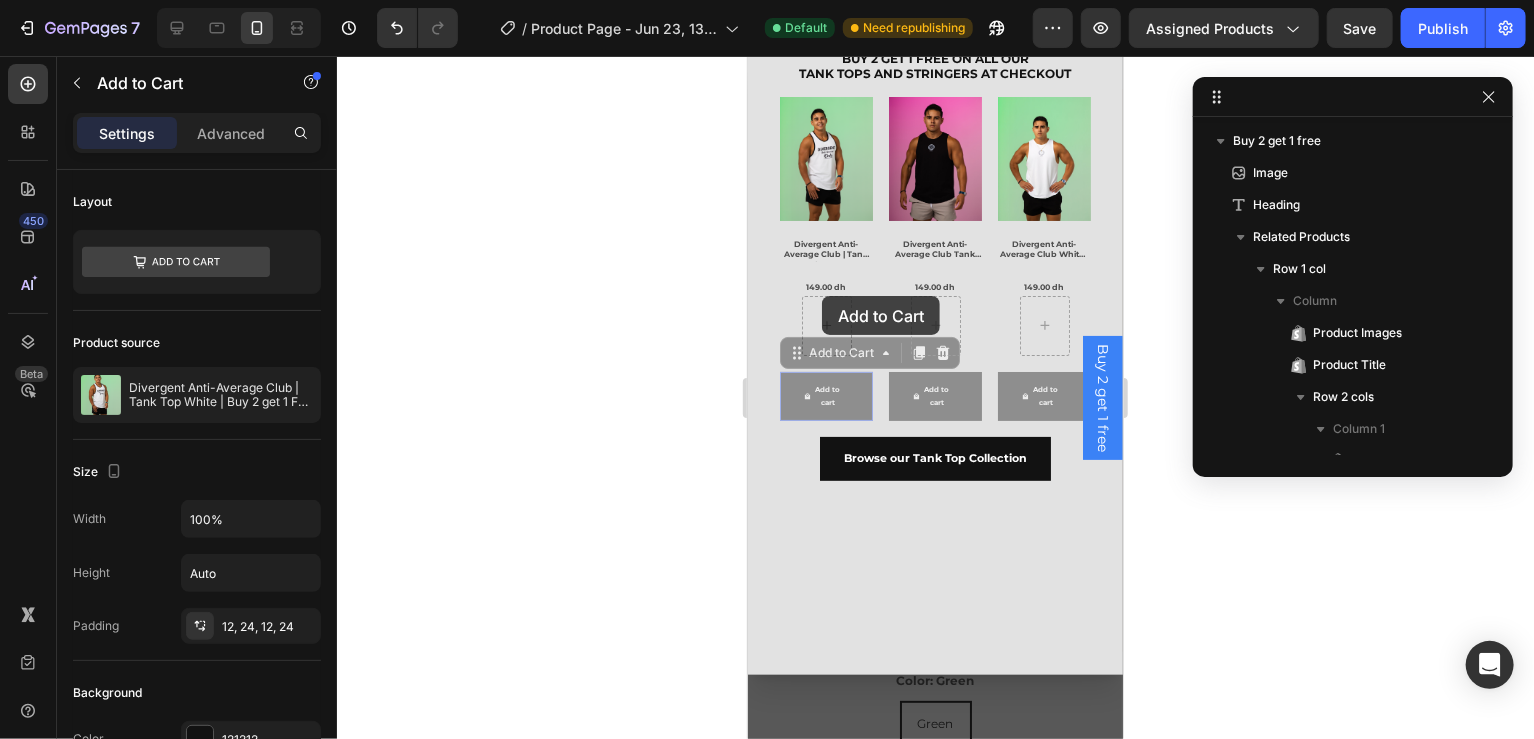 scroll, scrollTop: 269, scrollLeft: 0, axis: vertical 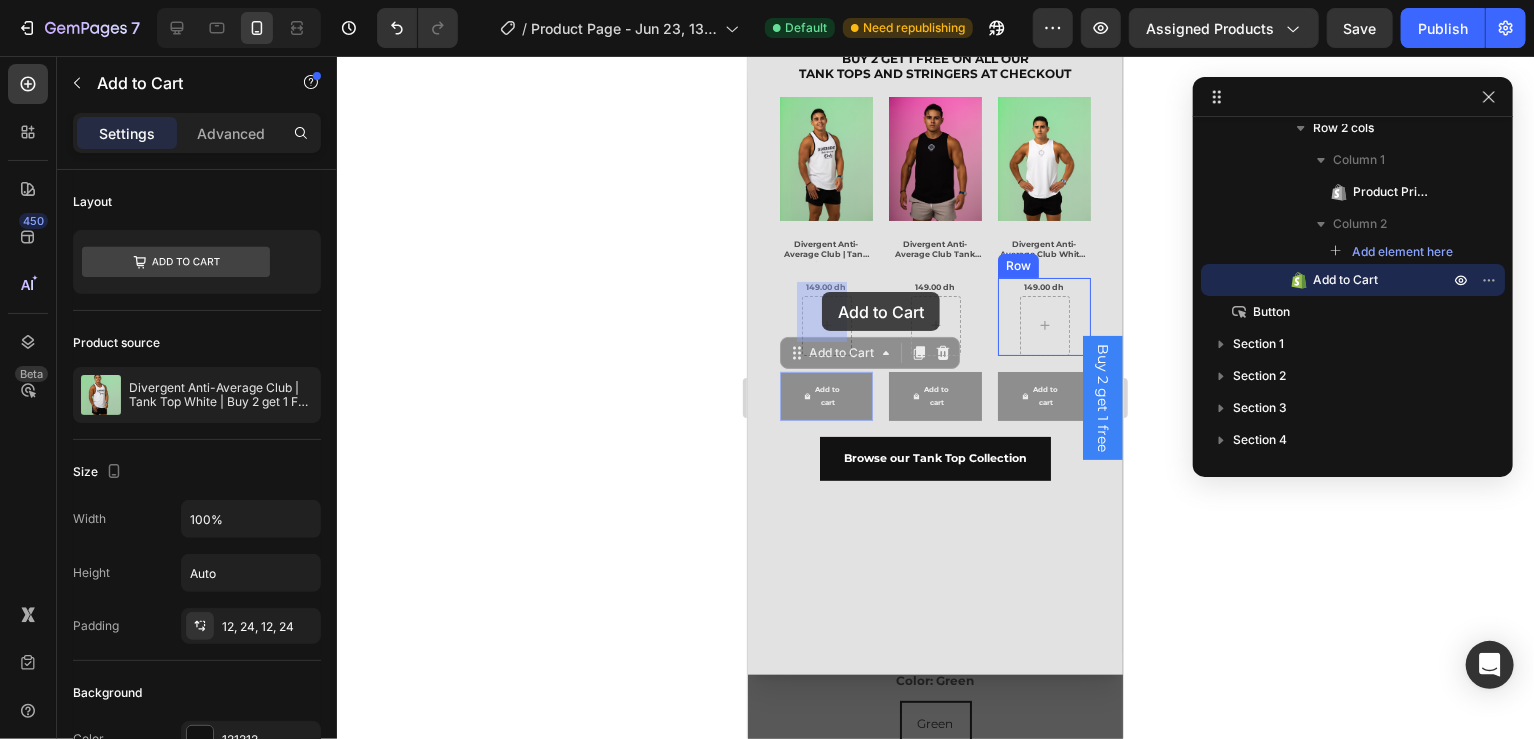 drag, startPoint x: 834, startPoint y: 379, endPoint x: 820, endPoint y: 292, distance: 88.11924 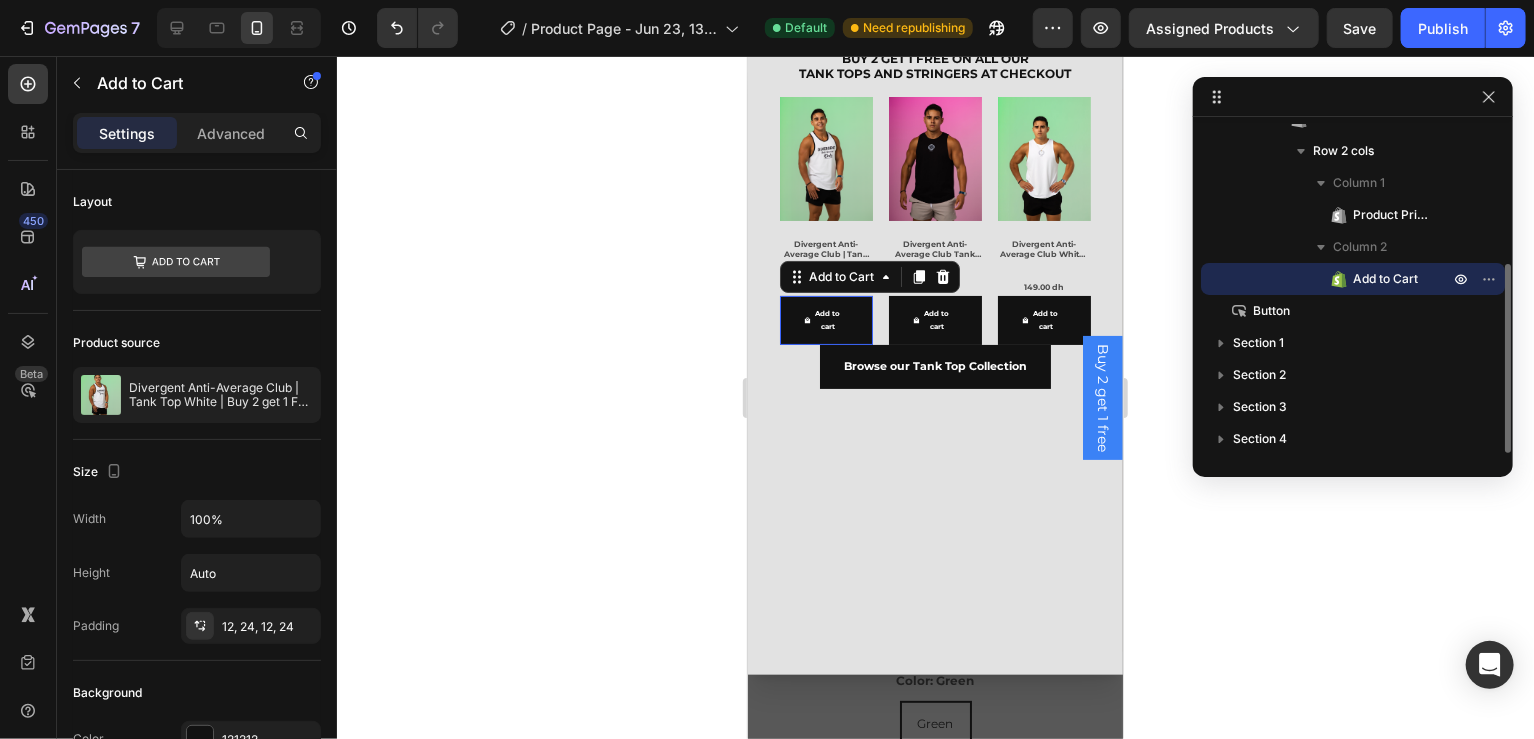 scroll, scrollTop: 245, scrollLeft: 0, axis: vertical 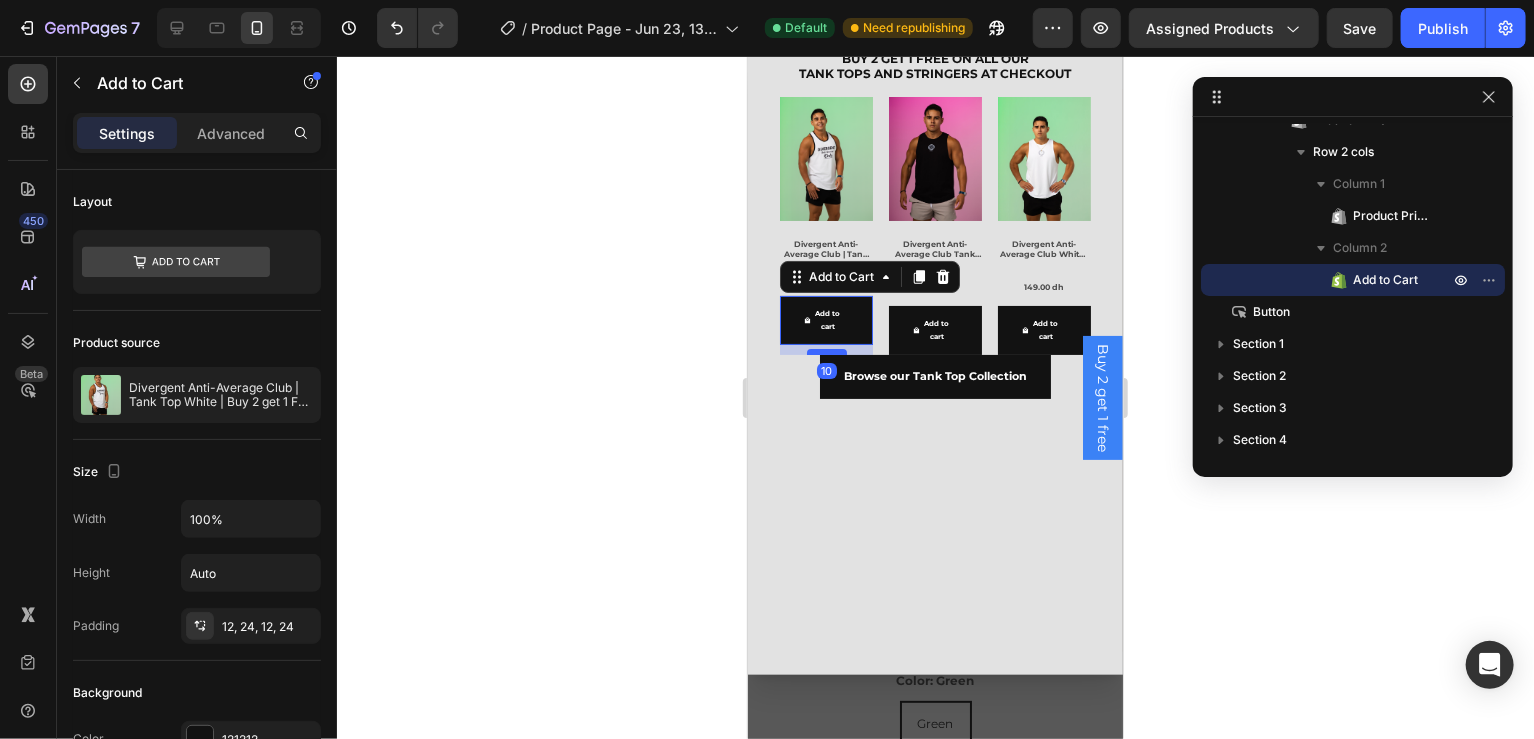 drag, startPoint x: 836, startPoint y: 327, endPoint x: 838, endPoint y: 337, distance: 10.198039 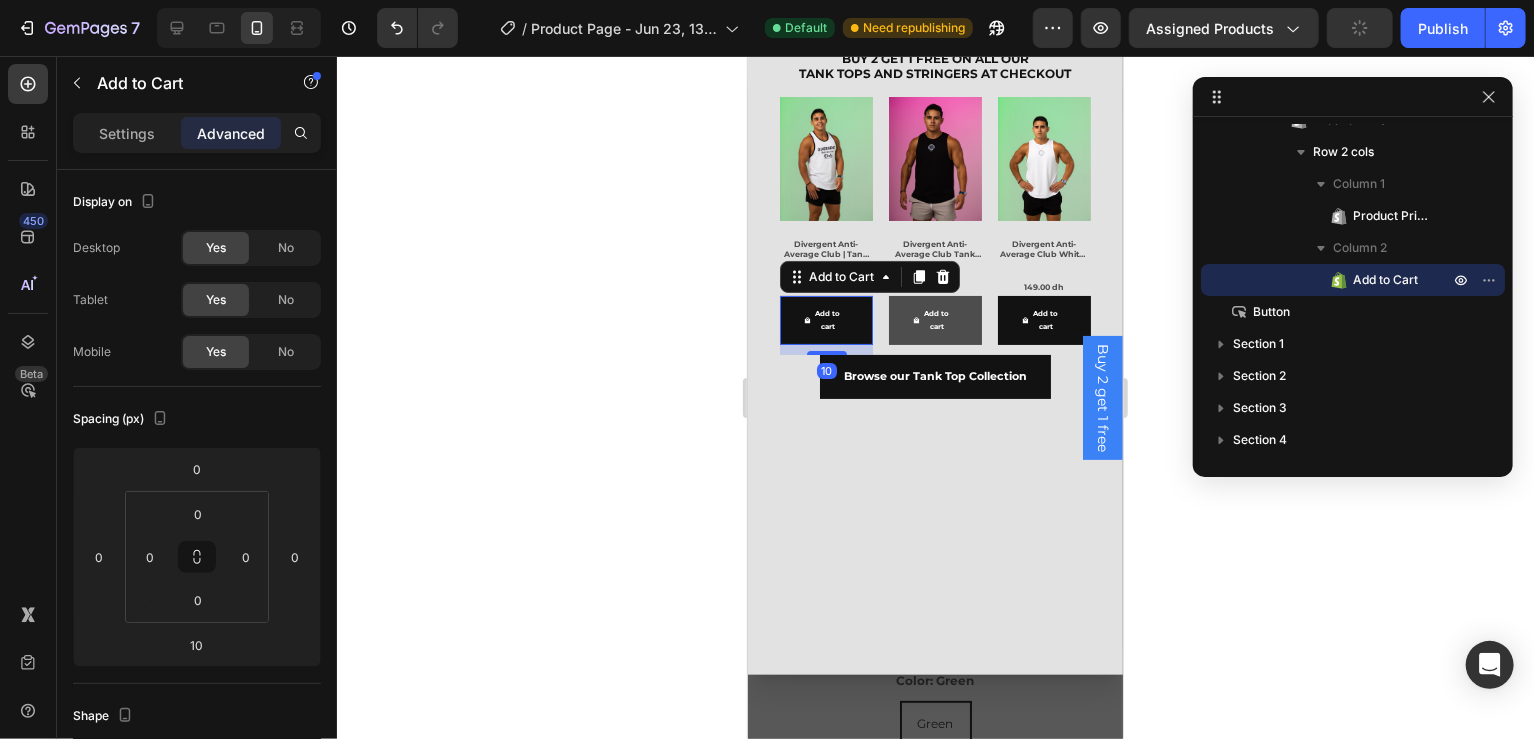 click on "Add to cart" at bounding box center [825, 319] 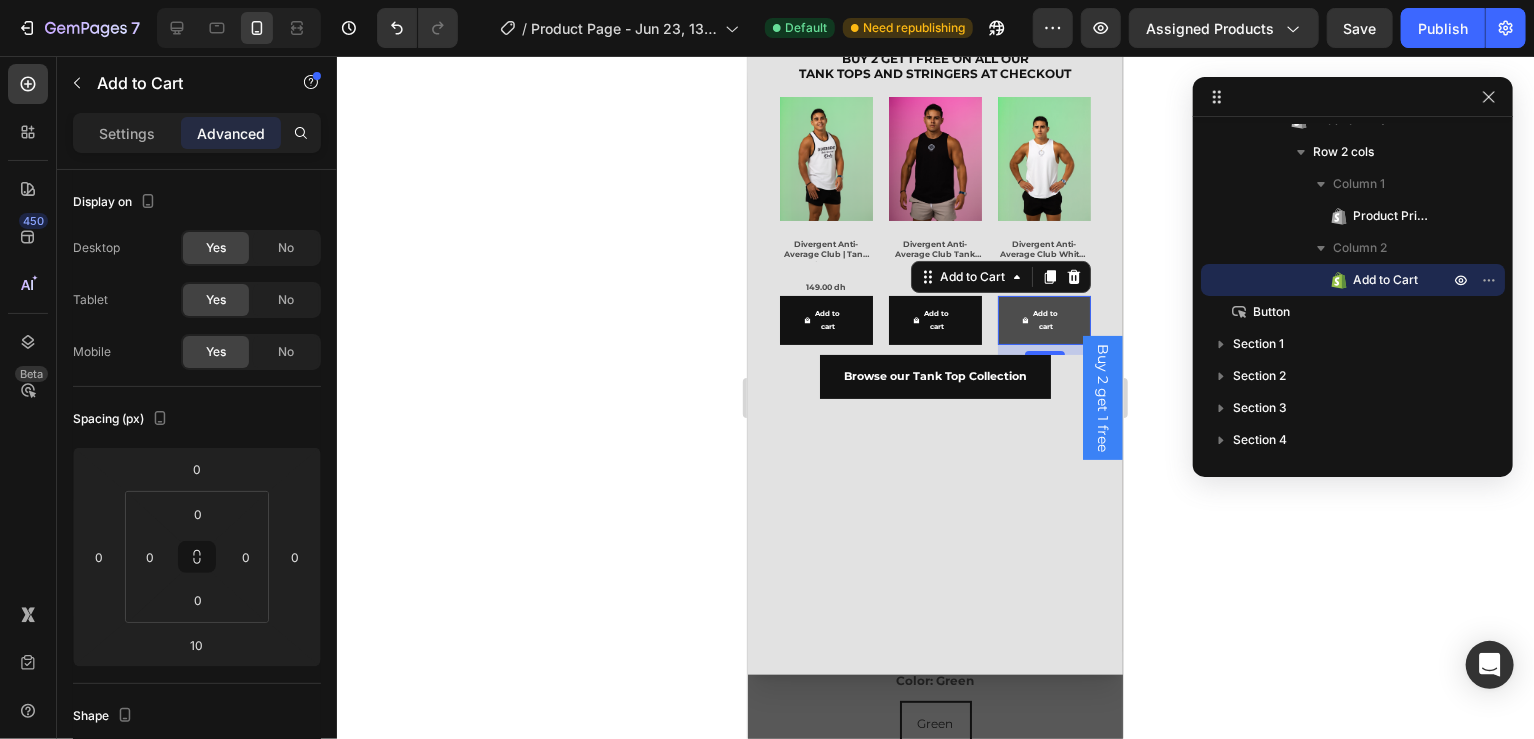 click on "Add to cart" at bounding box center [825, 319] 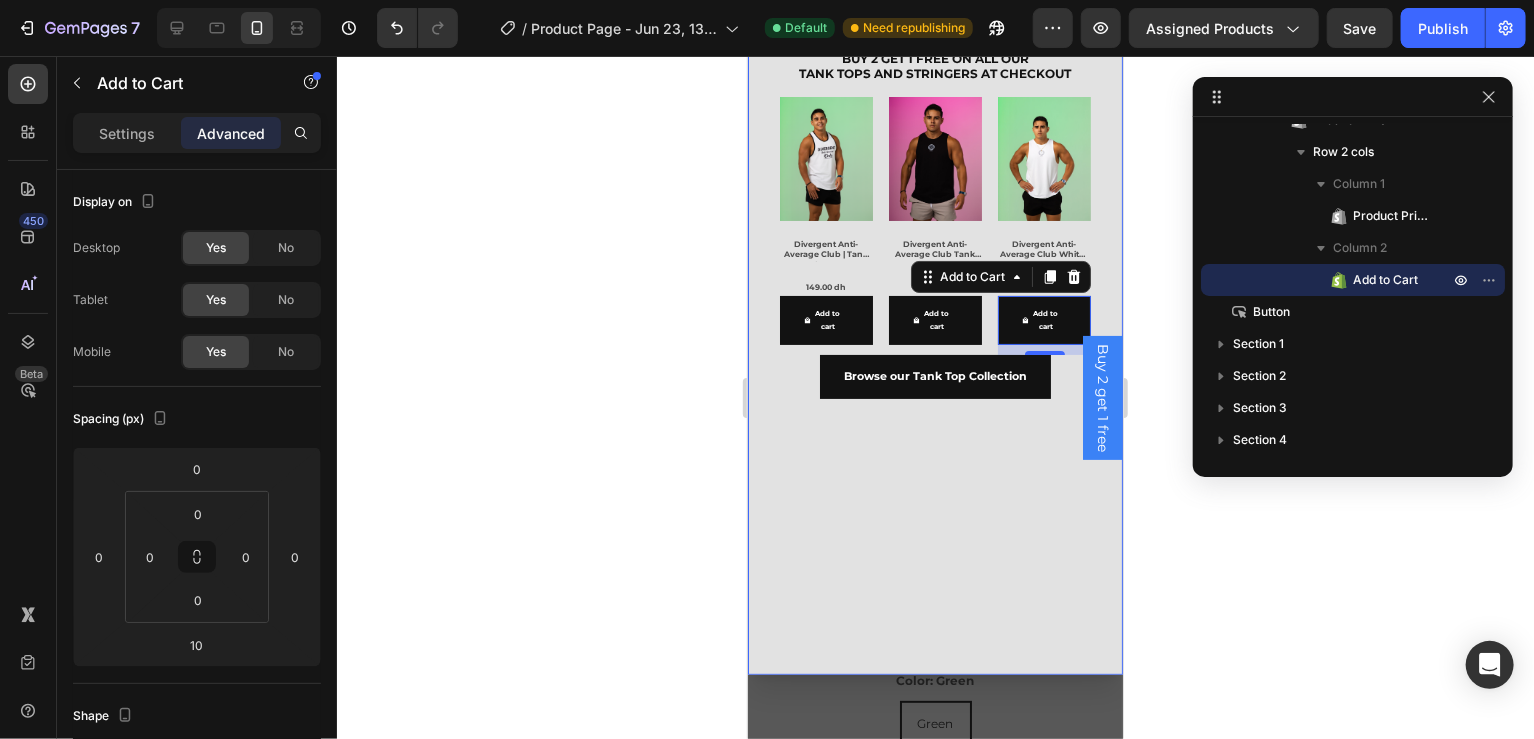 click on "Image BUY 2 GET 1 FREE ON ALL OUR TANK TOPS AND STRINGERS AT CHECKOUT Heading Product Images Divergent Anti-Average Club | Tank Top White | Buy 2 get 1 For free Product Title 149.00 dh Product Price Product Price Add to cart Add to Cart   10 Row Row Related Products Product Images Divergent Anti-Average Club Tank Top Black | Buy 2 get 1 For free Product Title 149.00 dh Product Price Product Price Add to cart Add to Cart   0 Row Row Related Products Product Images Divergent Anti-Average Club White  | Buy 2 get 1 For free Product Title 149.00 dh Product Price Product Price Add to cart Add to Cart   0 Row Row Related Products Related Products Browse our Tank Top Collection Button" at bounding box center (934, 332) 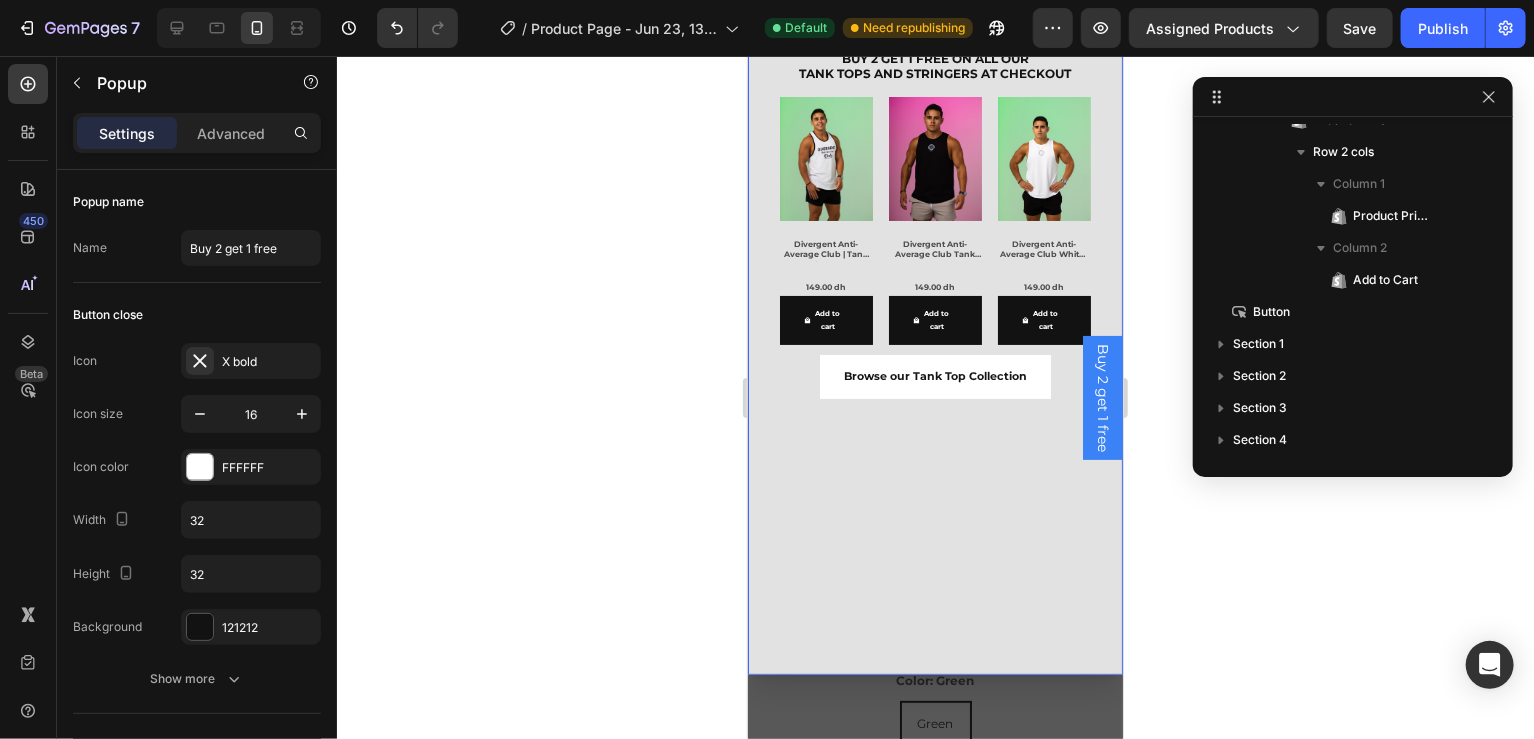 scroll, scrollTop: 0, scrollLeft: 0, axis: both 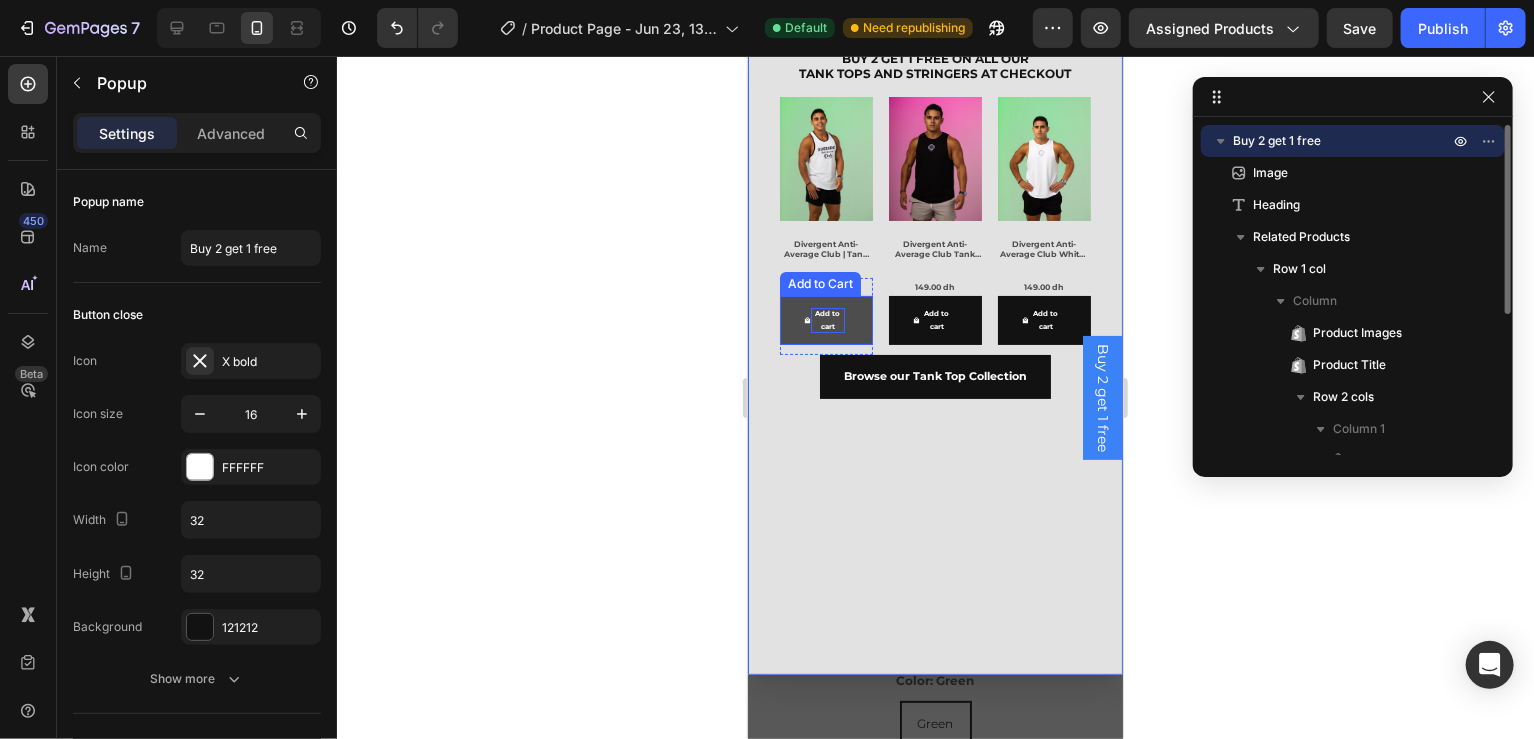 click on "Add to cart" at bounding box center (827, 319) 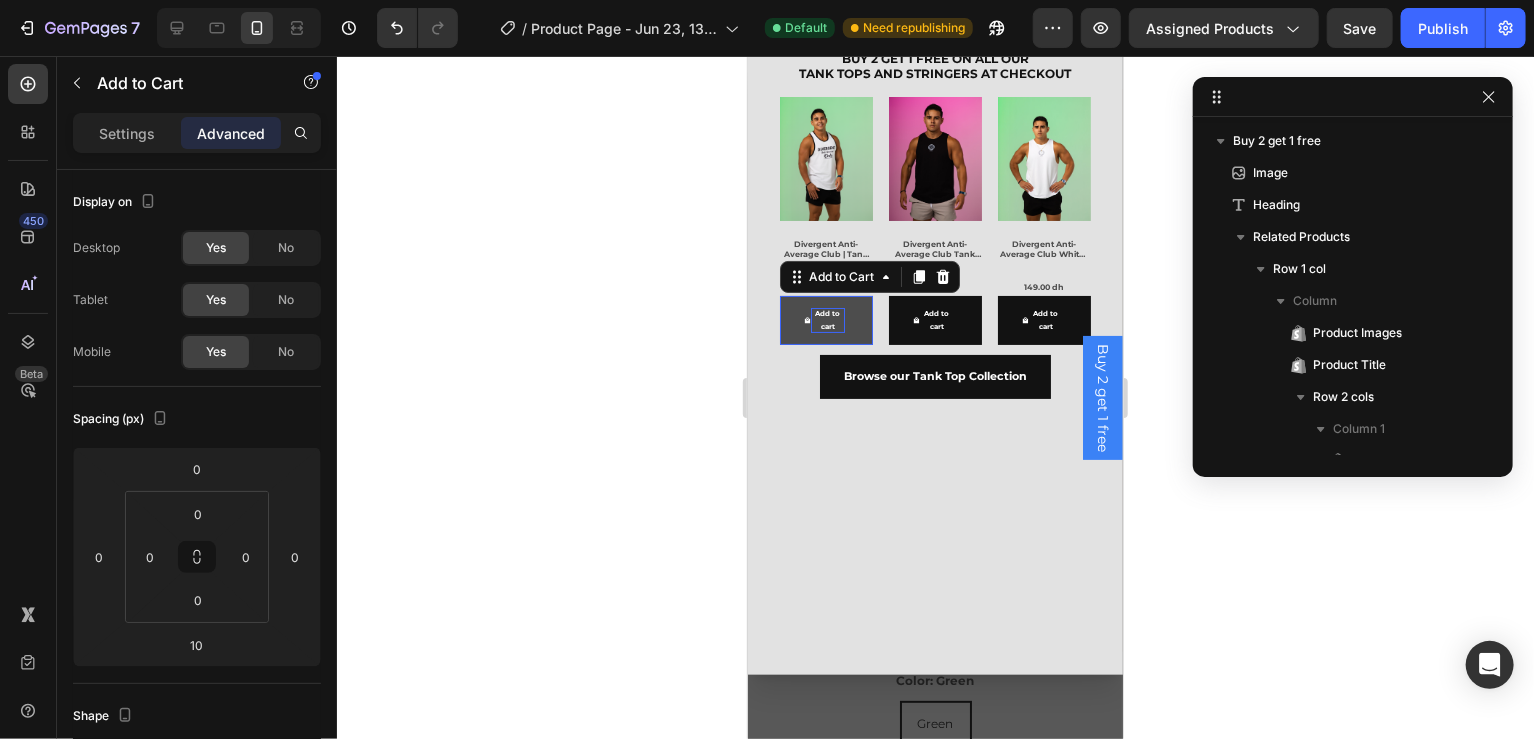 scroll, scrollTop: 245, scrollLeft: 0, axis: vertical 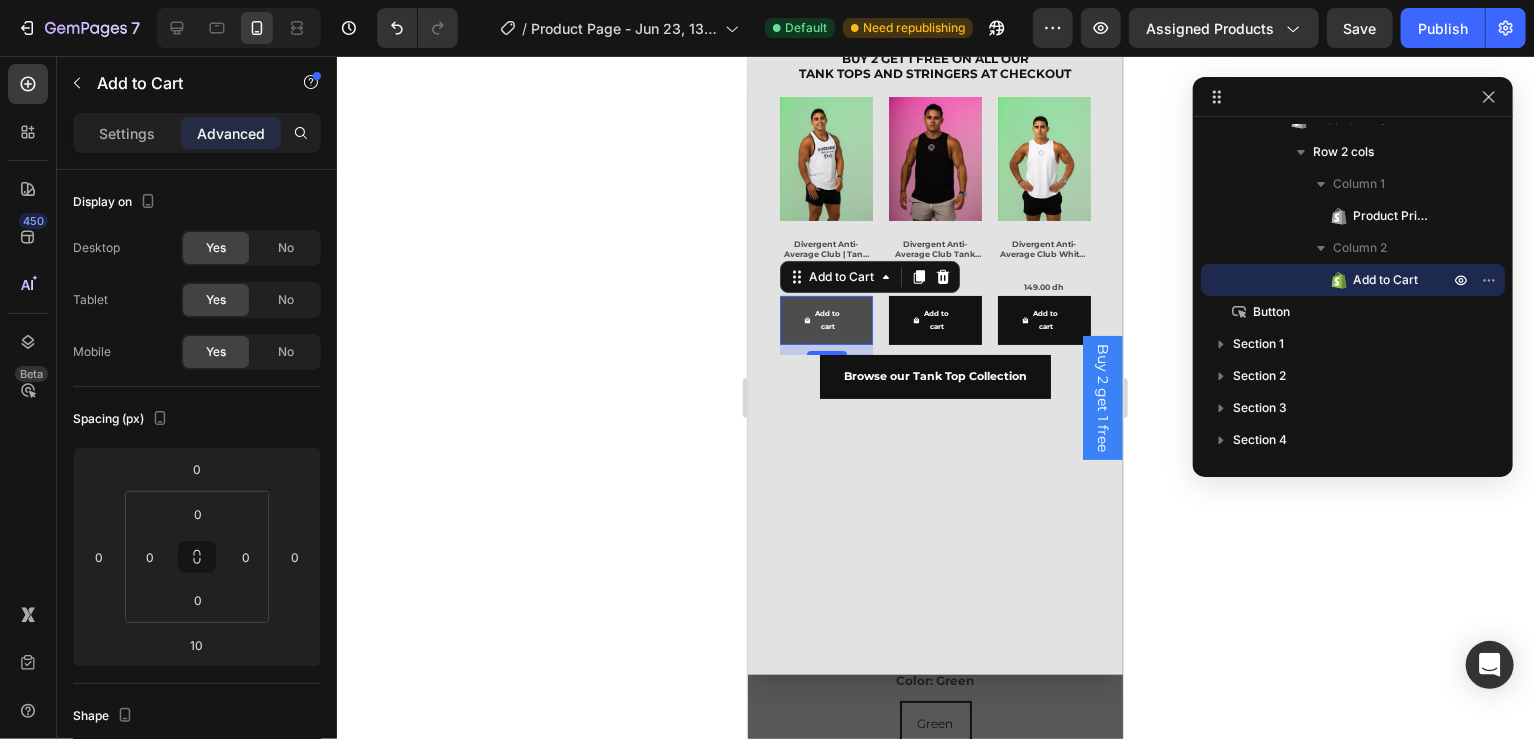 click at bounding box center [806, 319] 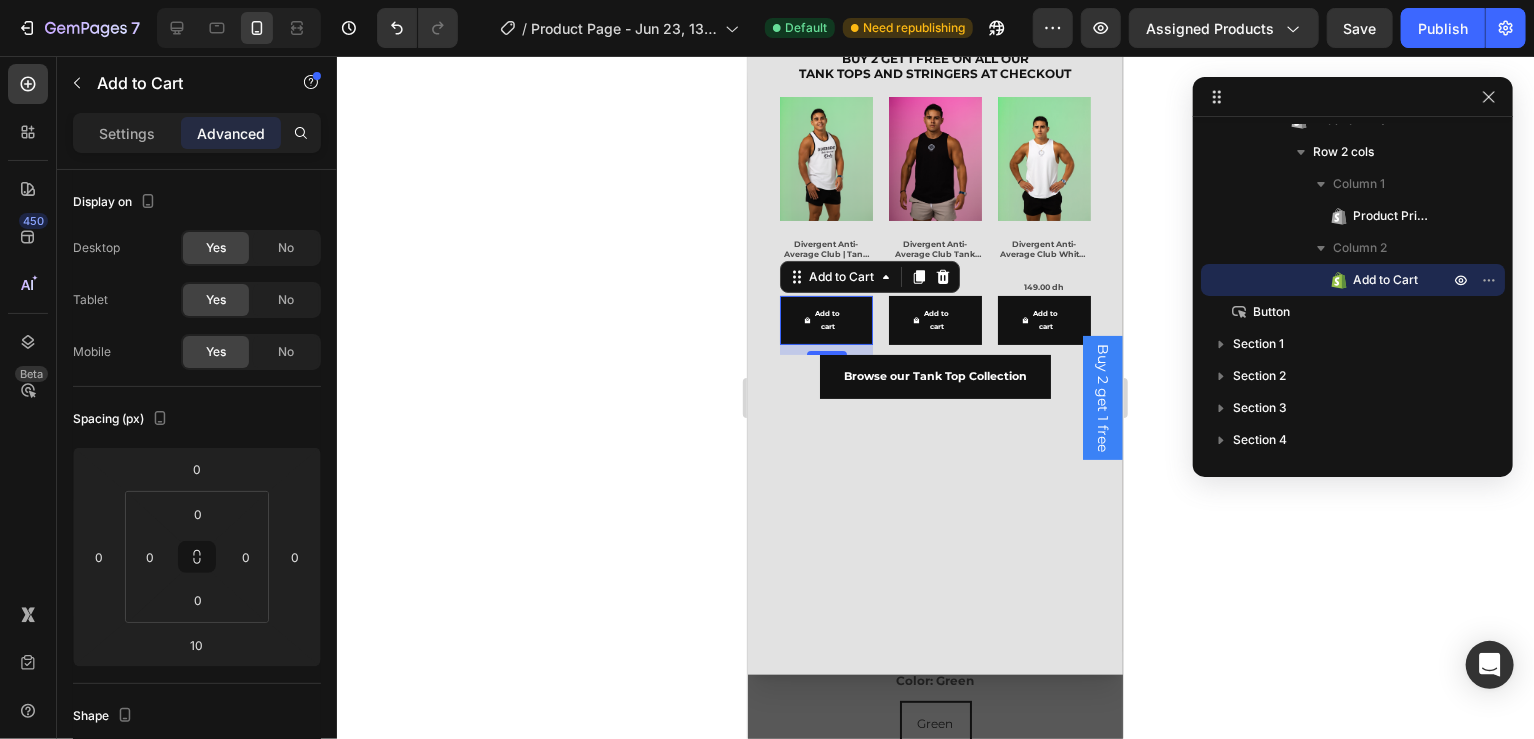 click on "Settings Advanced" at bounding box center (197, 133) 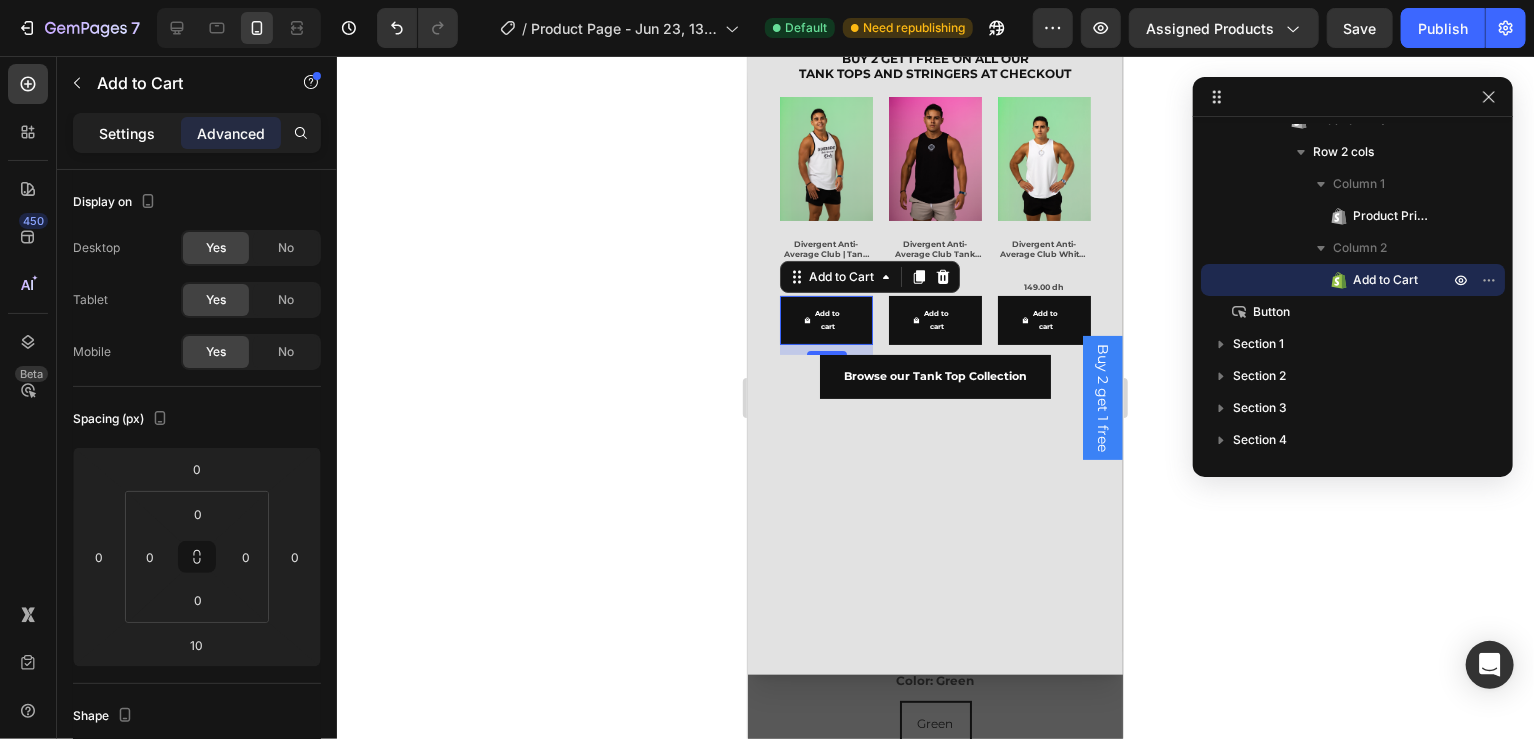 click on "Settings" at bounding box center [127, 133] 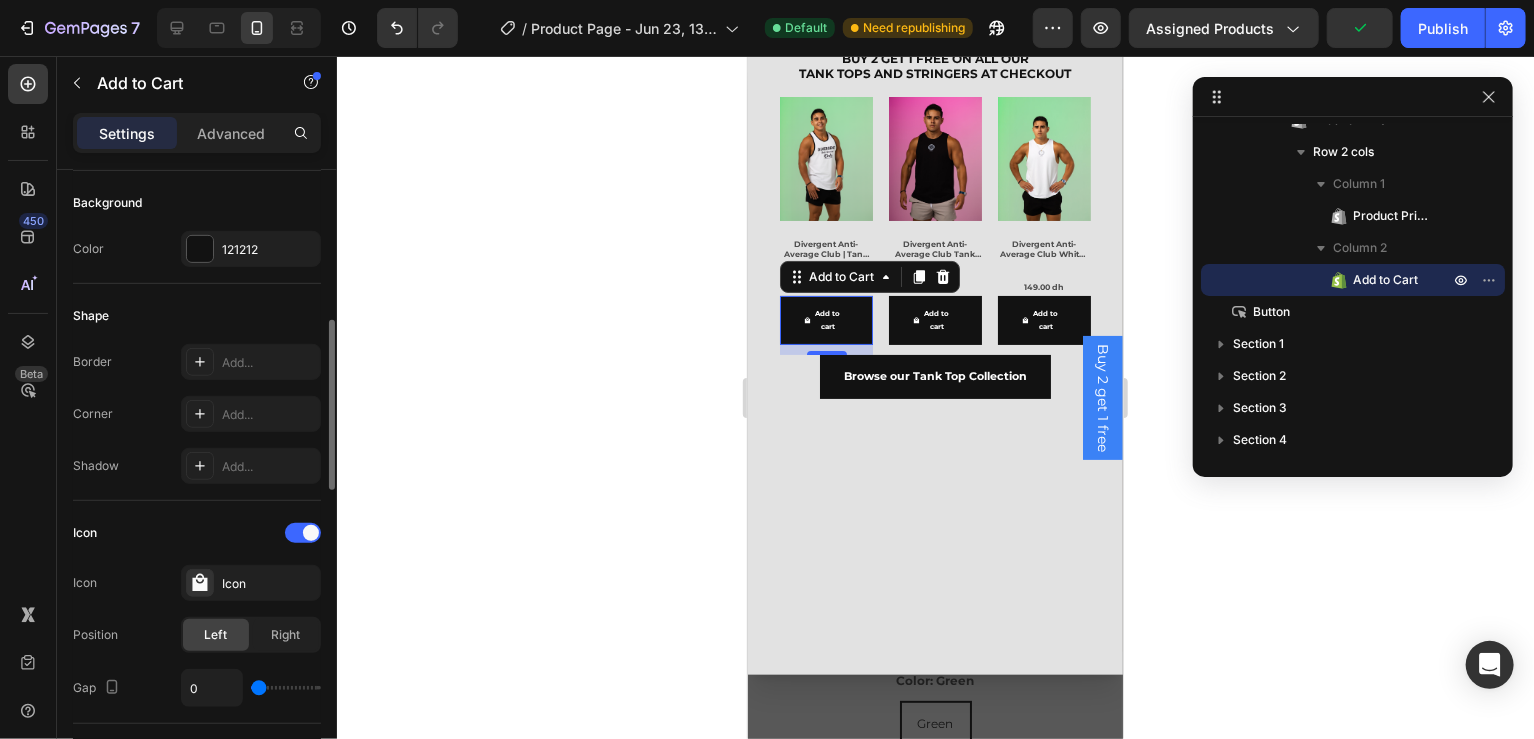 scroll, scrollTop: 513, scrollLeft: 0, axis: vertical 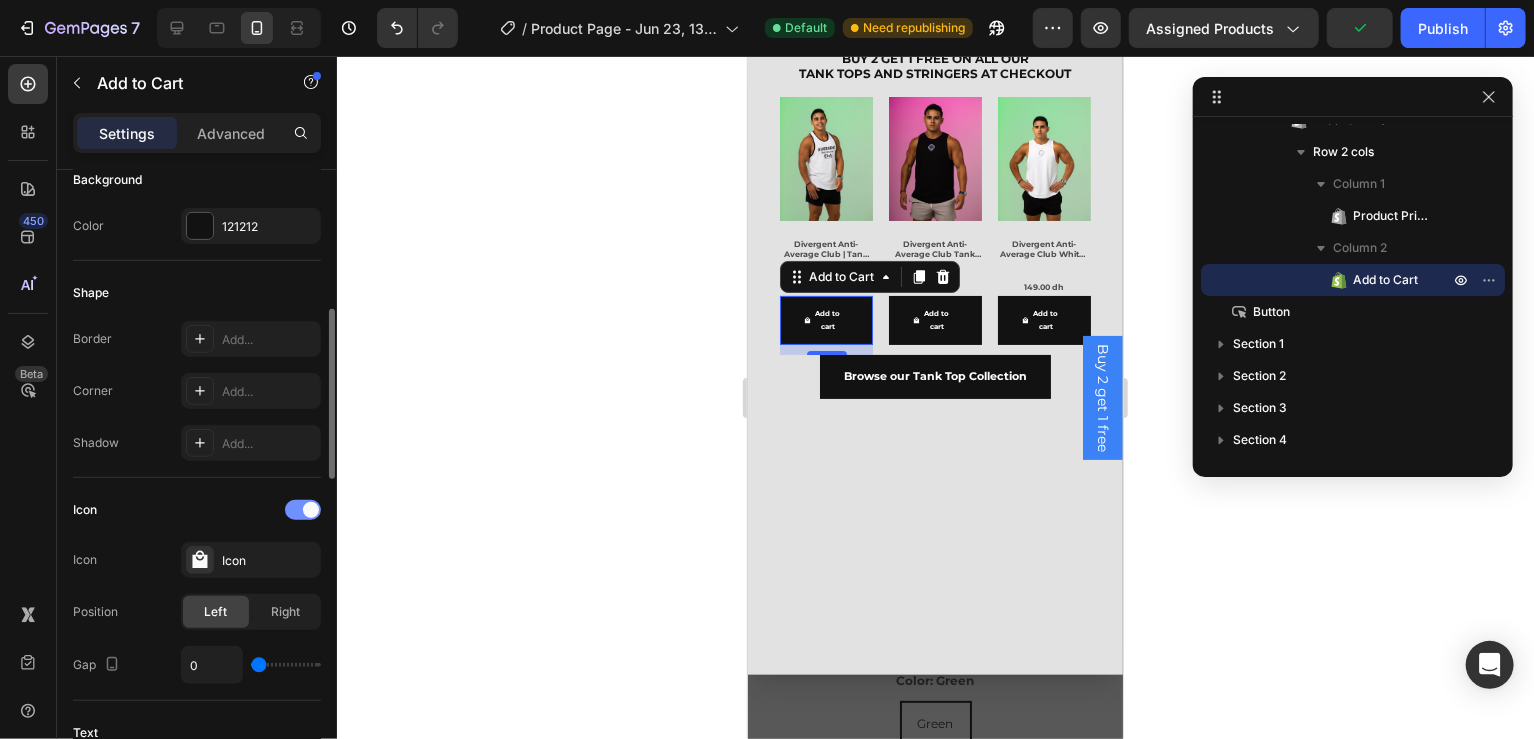 click at bounding box center (303, 510) 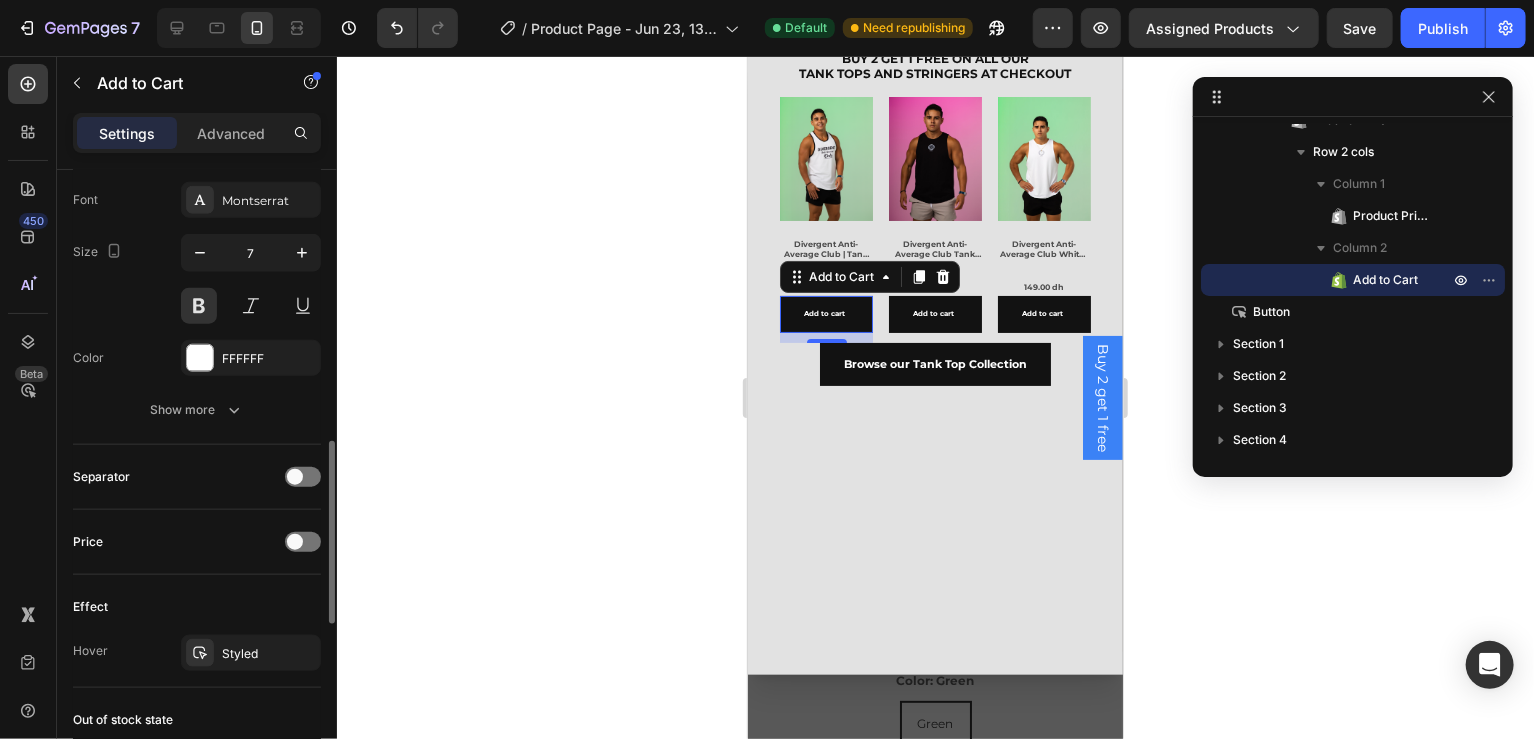 scroll, scrollTop: 1039, scrollLeft: 0, axis: vertical 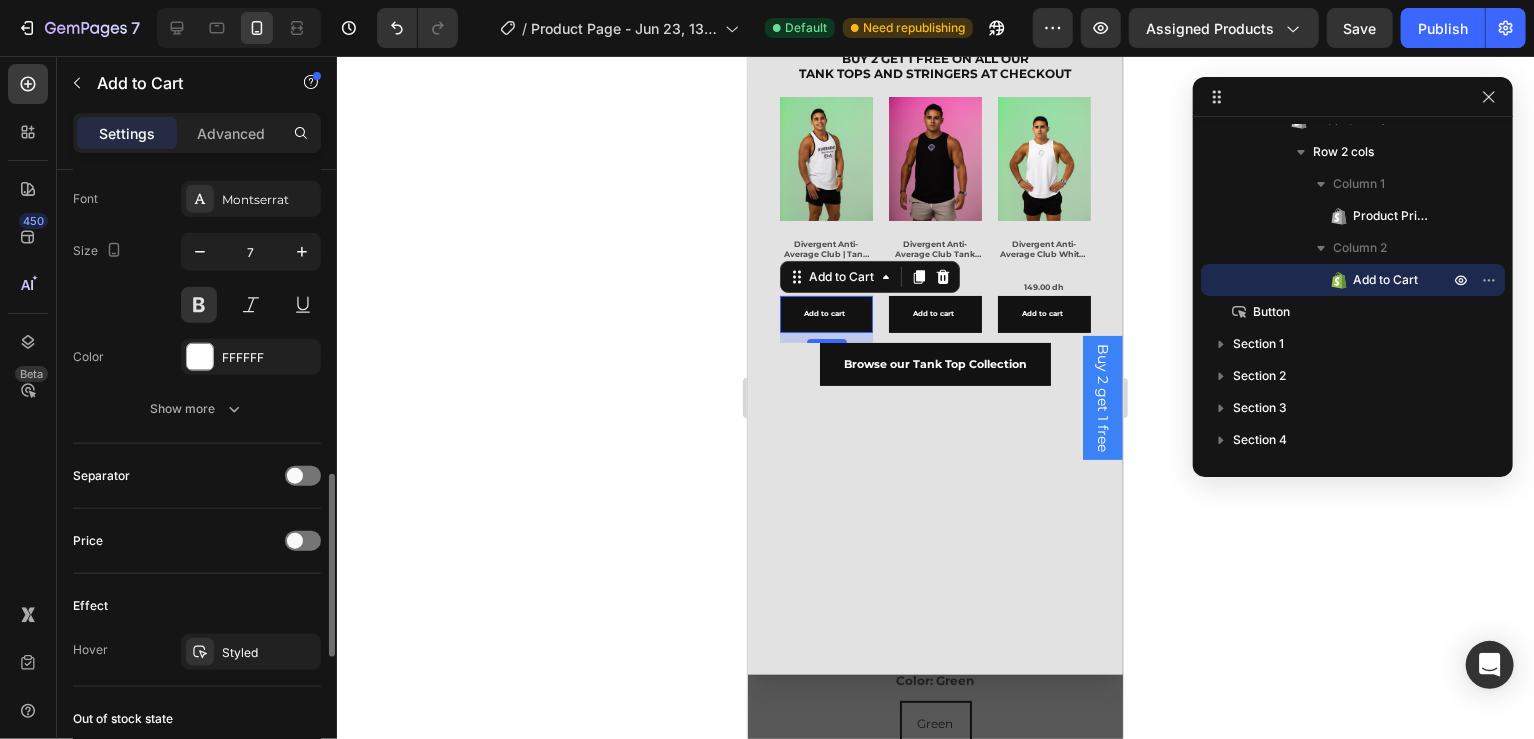 click on "Price" 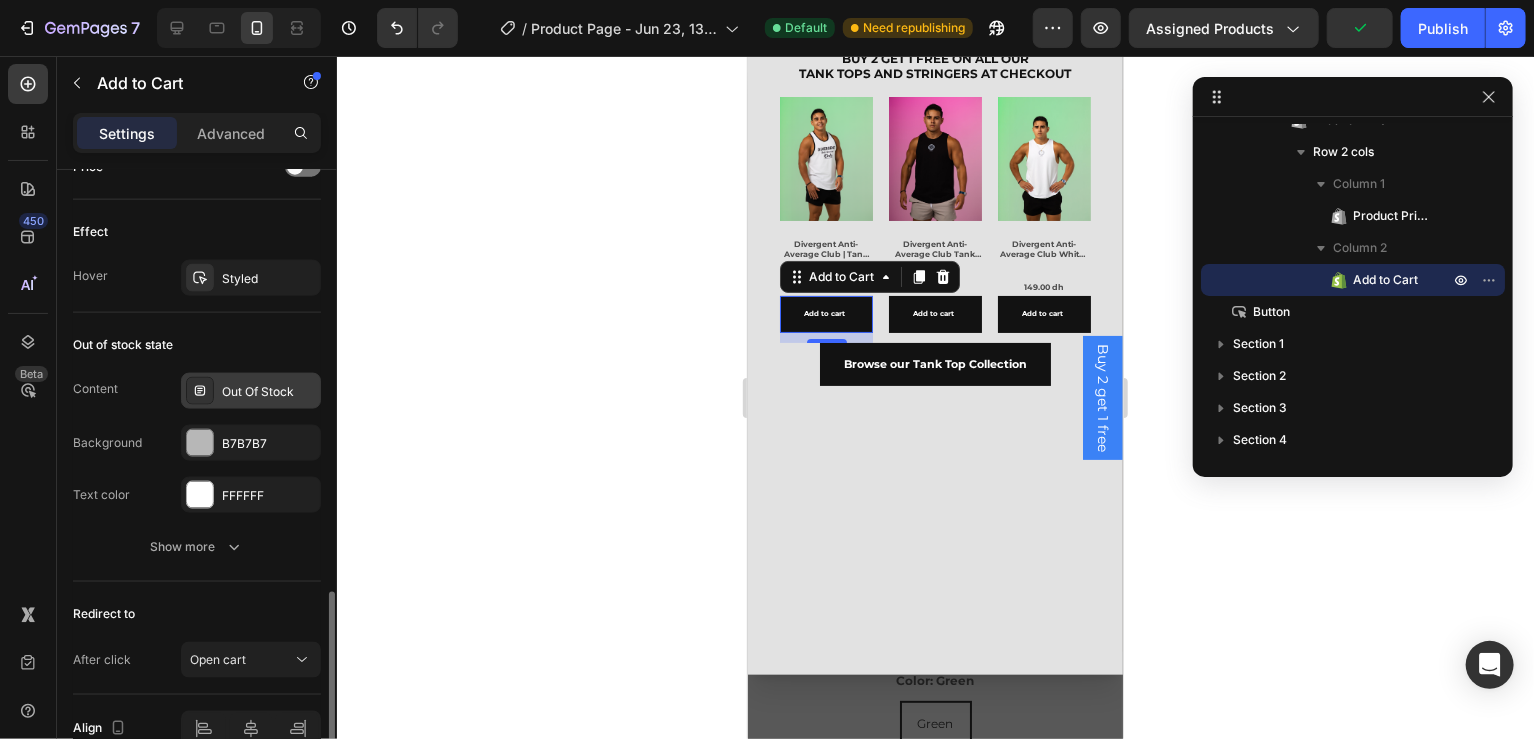 scroll, scrollTop: 1432, scrollLeft: 0, axis: vertical 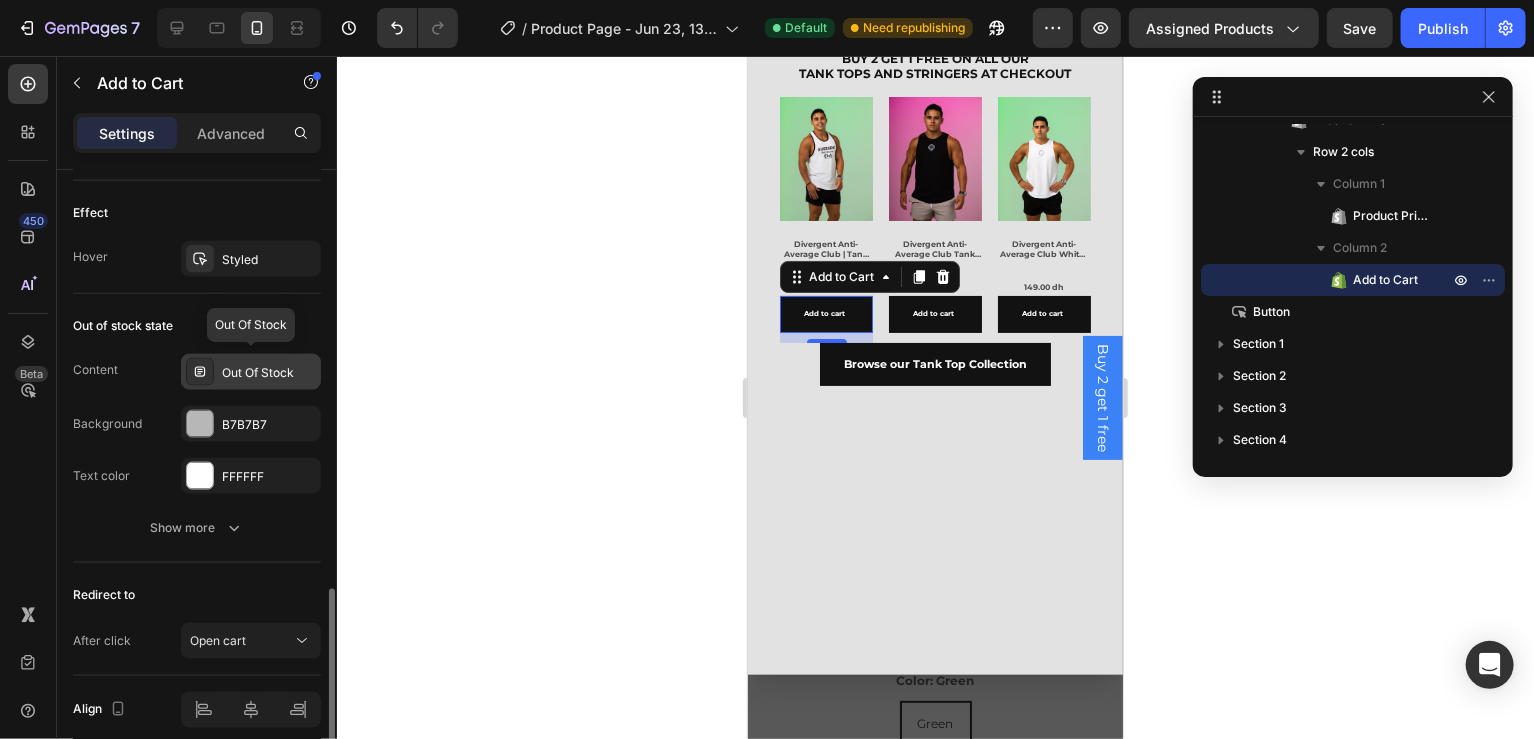 click on "Out Of Stock" at bounding box center (251, 372) 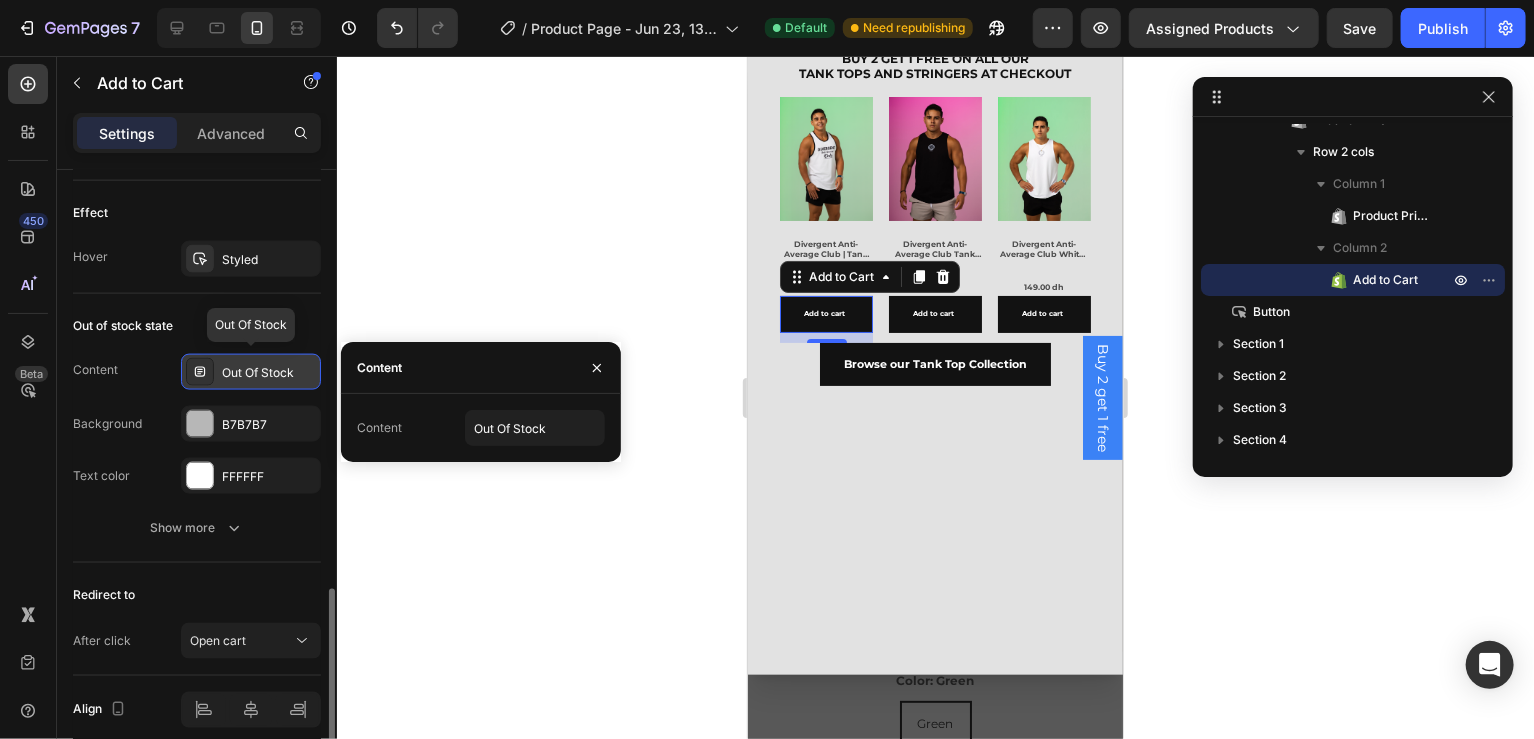 click on "Out Of Stock" at bounding box center (251, 372) 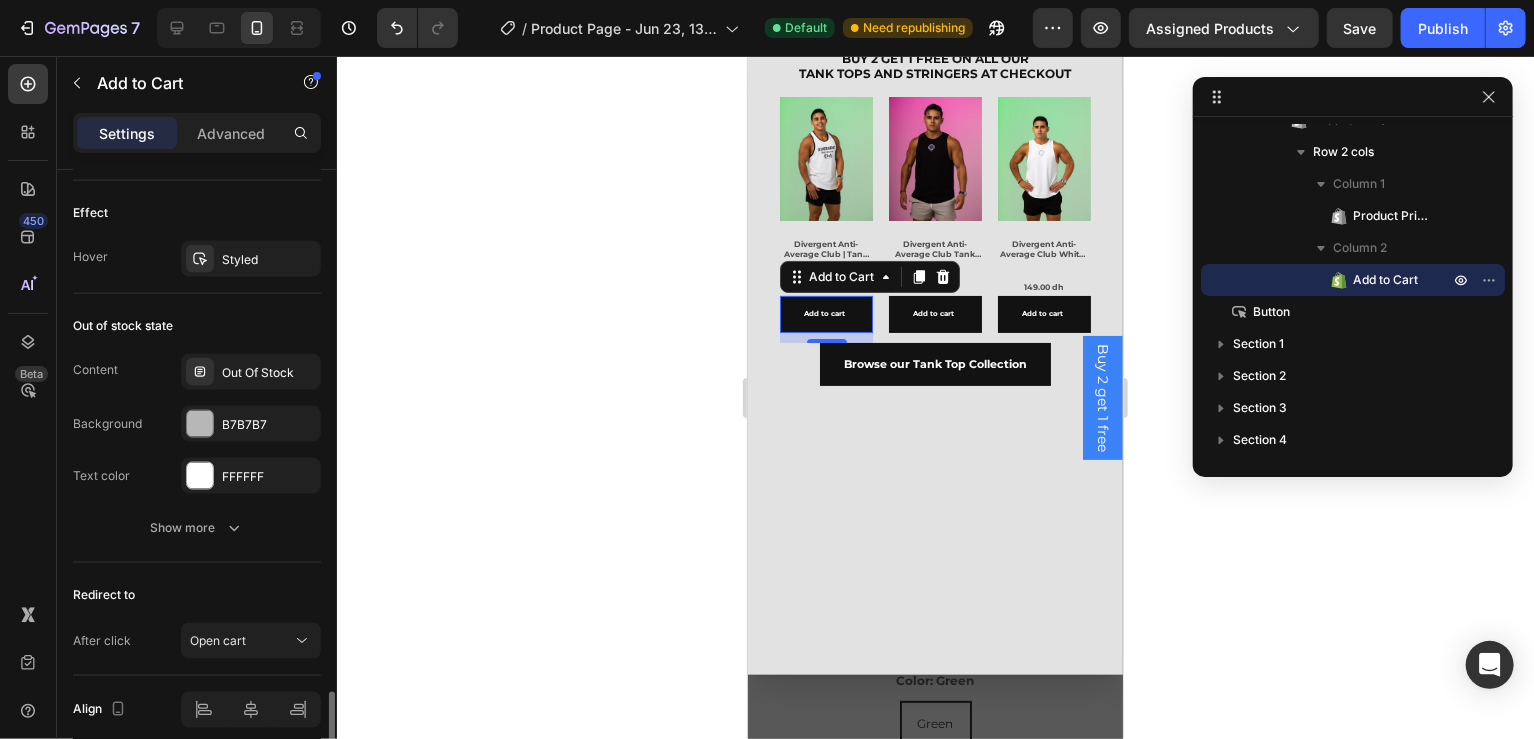 scroll, scrollTop: 1512, scrollLeft: 0, axis: vertical 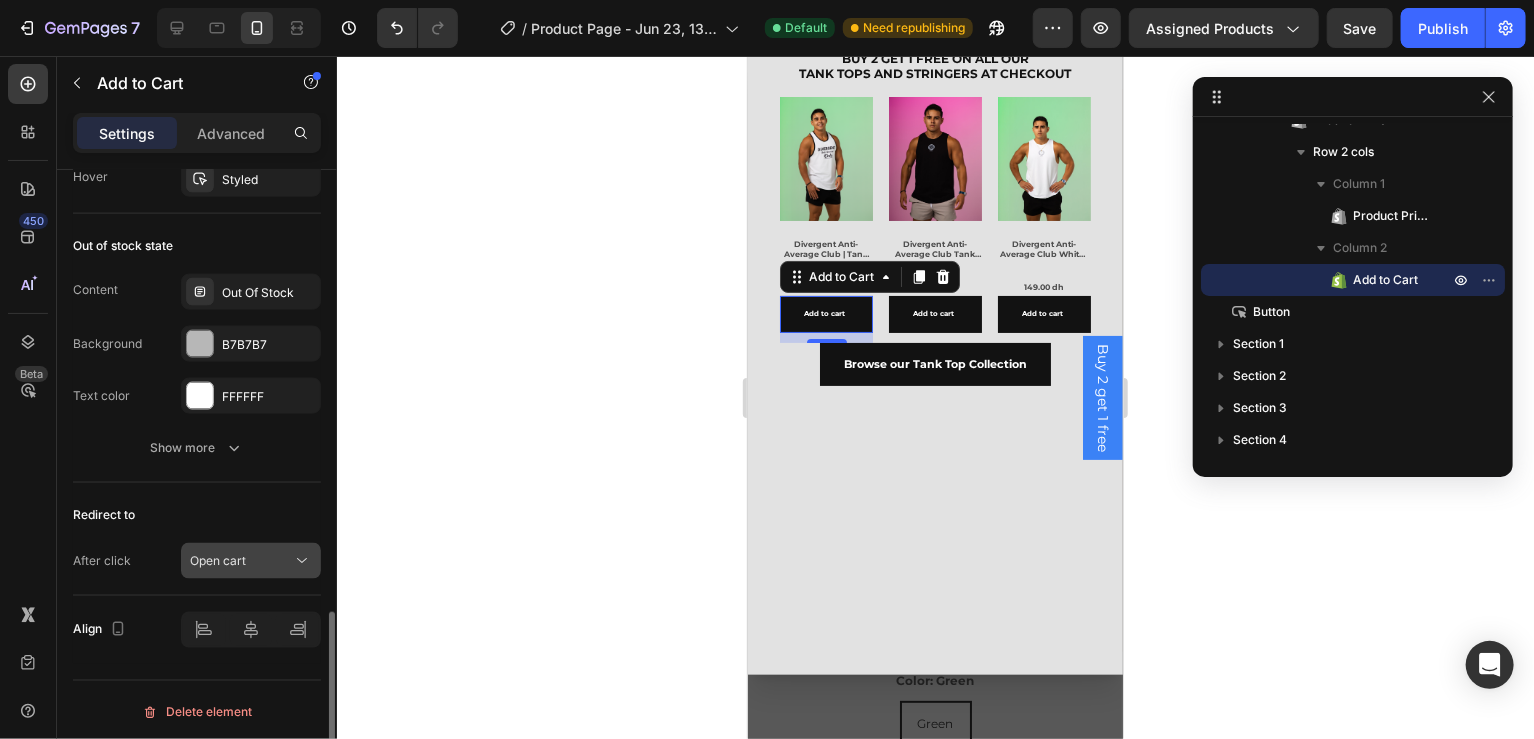 click on "Open cart" at bounding box center [218, 560] 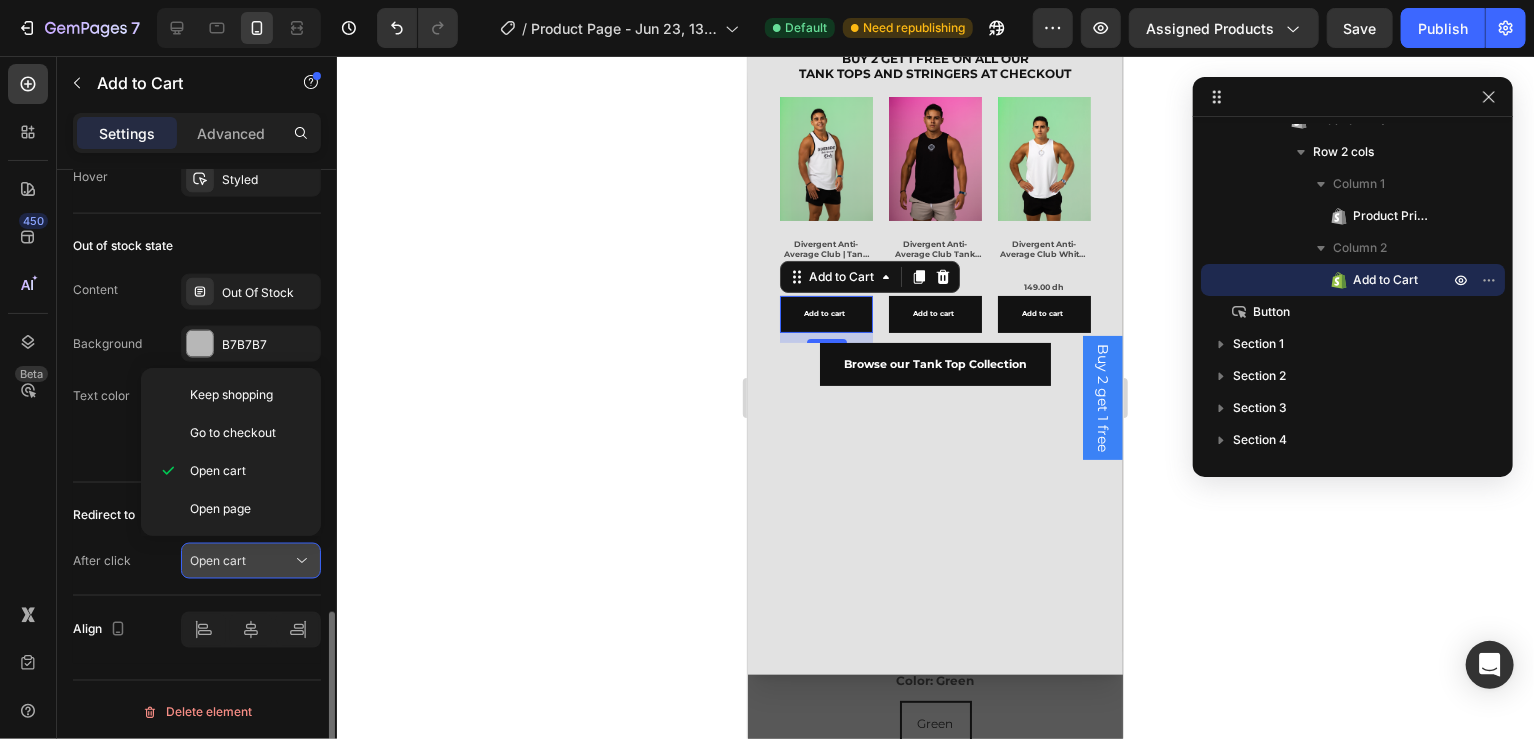 click on "Open cart" at bounding box center [218, 560] 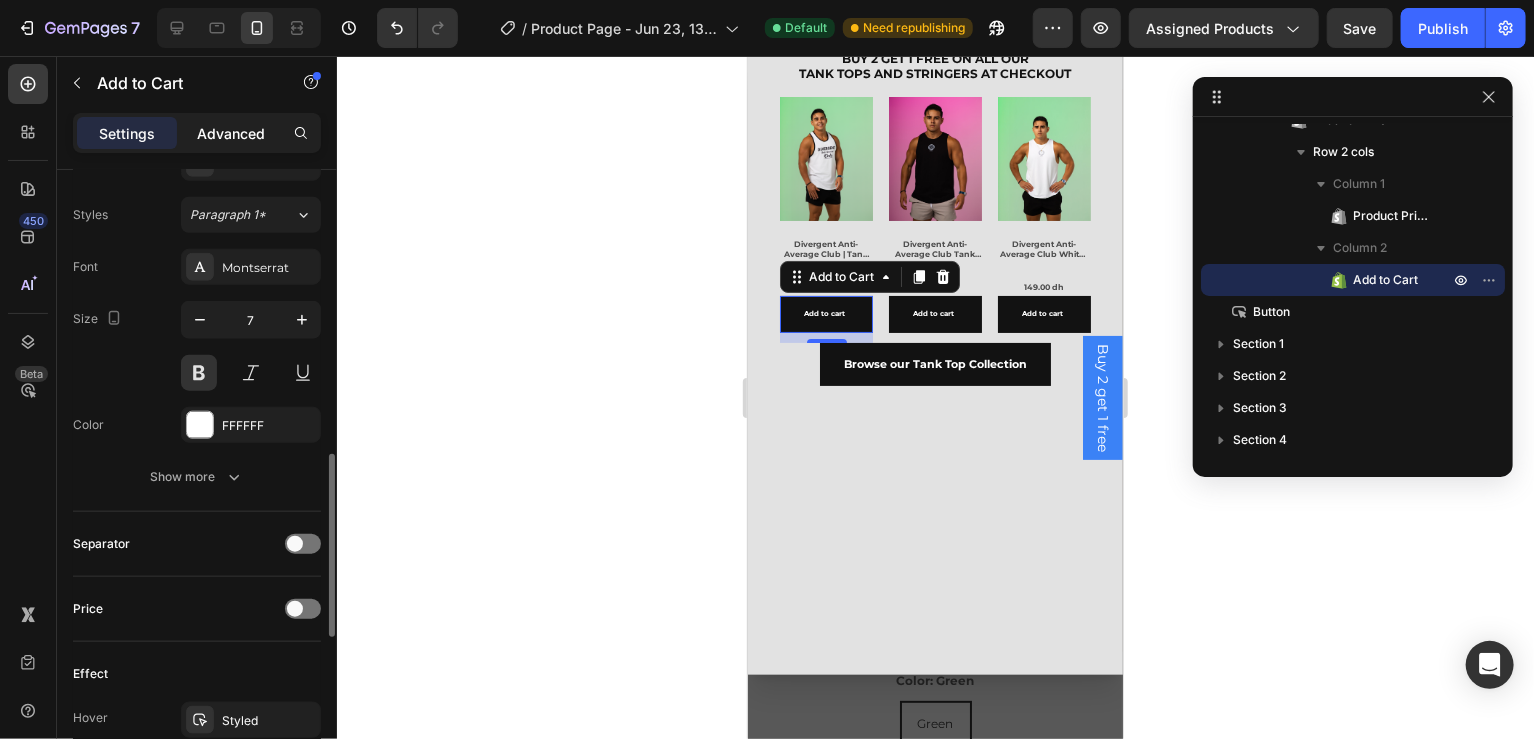 click on "Advanced" 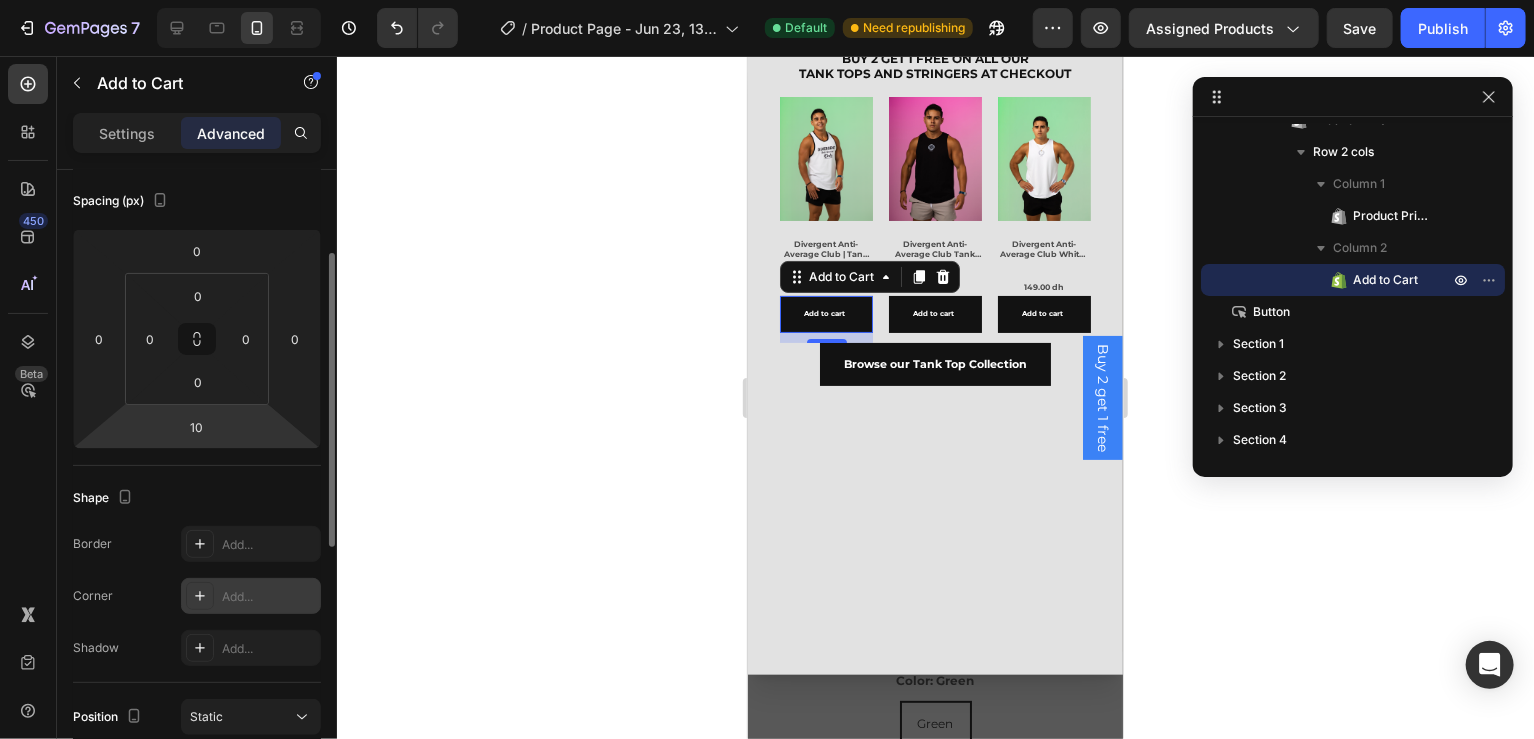 scroll, scrollTop: 205, scrollLeft: 0, axis: vertical 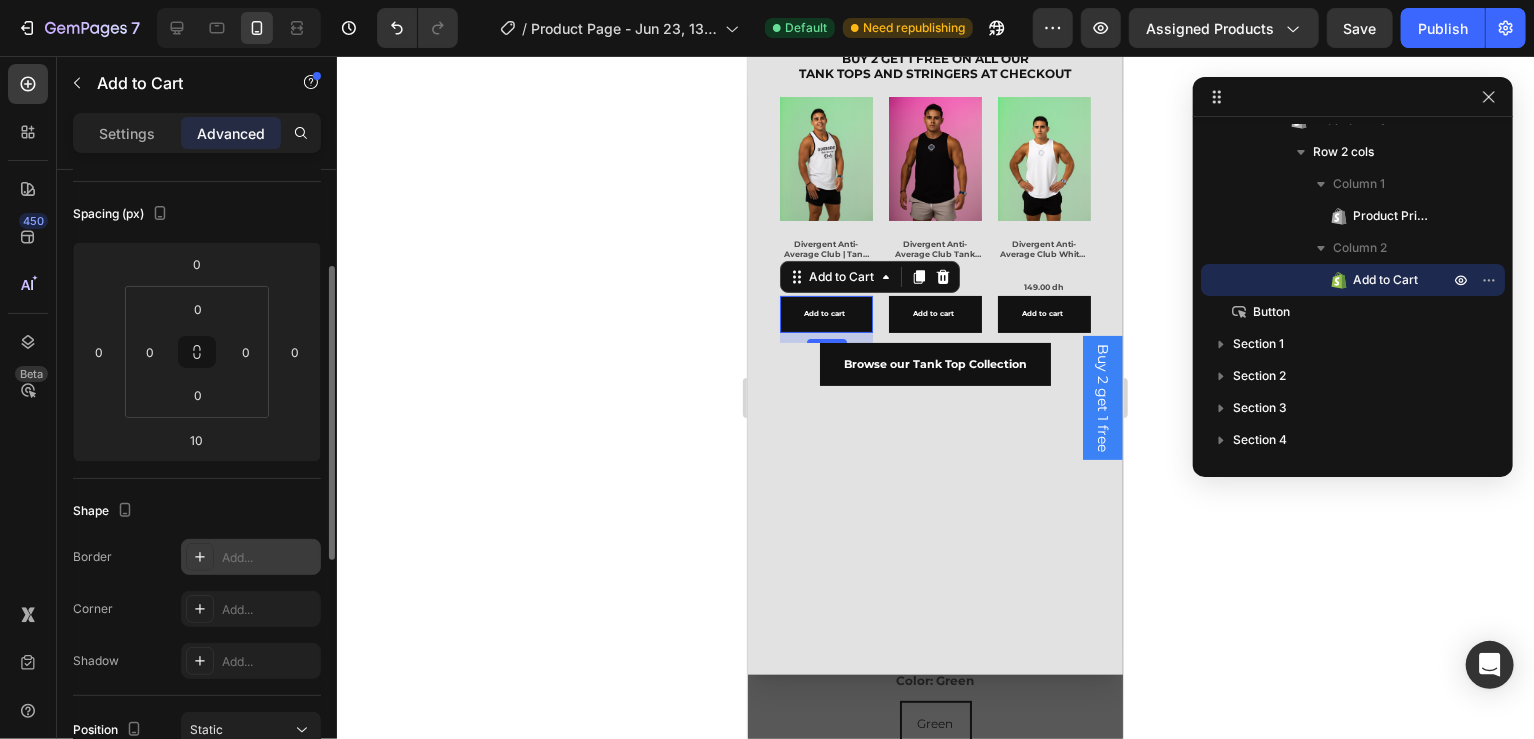 click on "Add..." at bounding box center [251, 557] 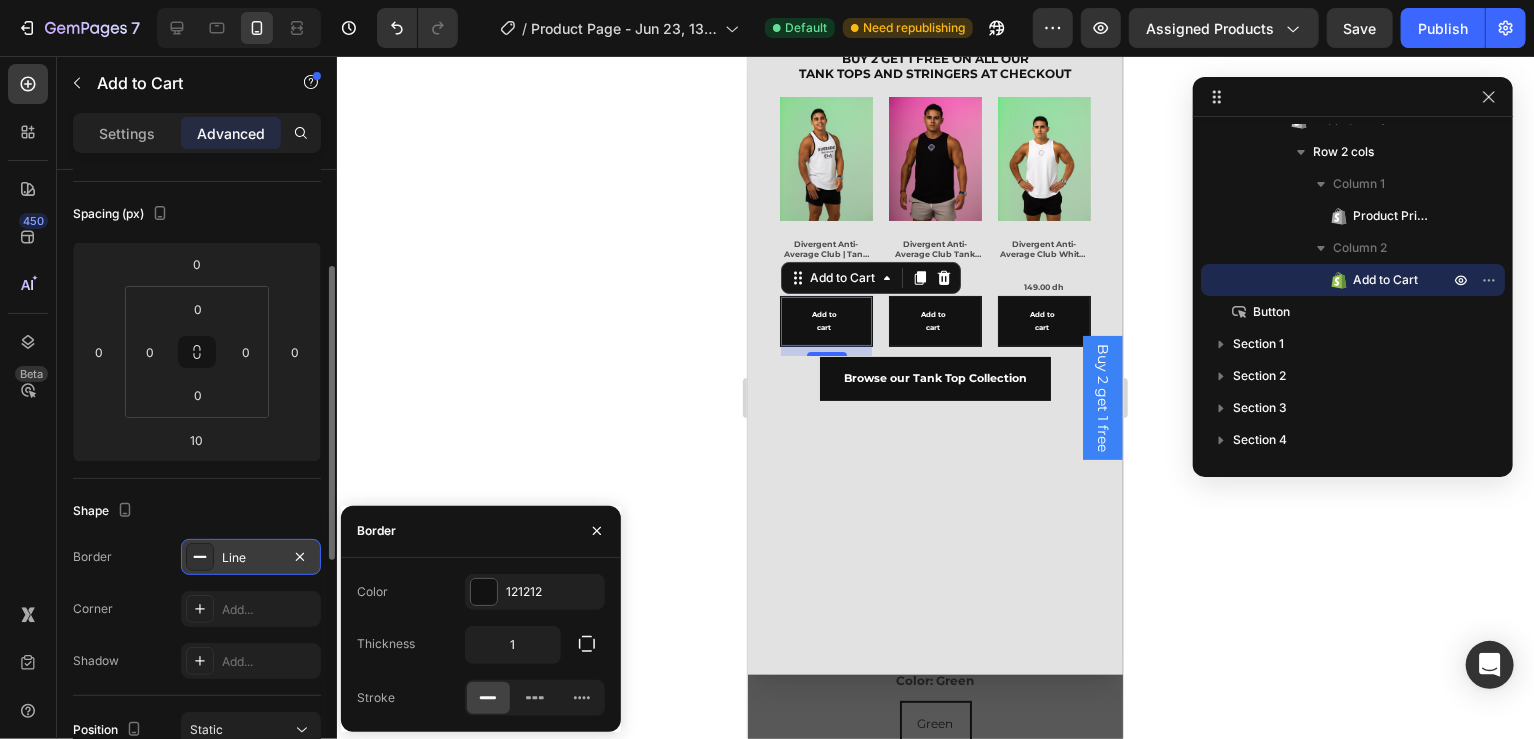 click on "Line" at bounding box center (251, 558) 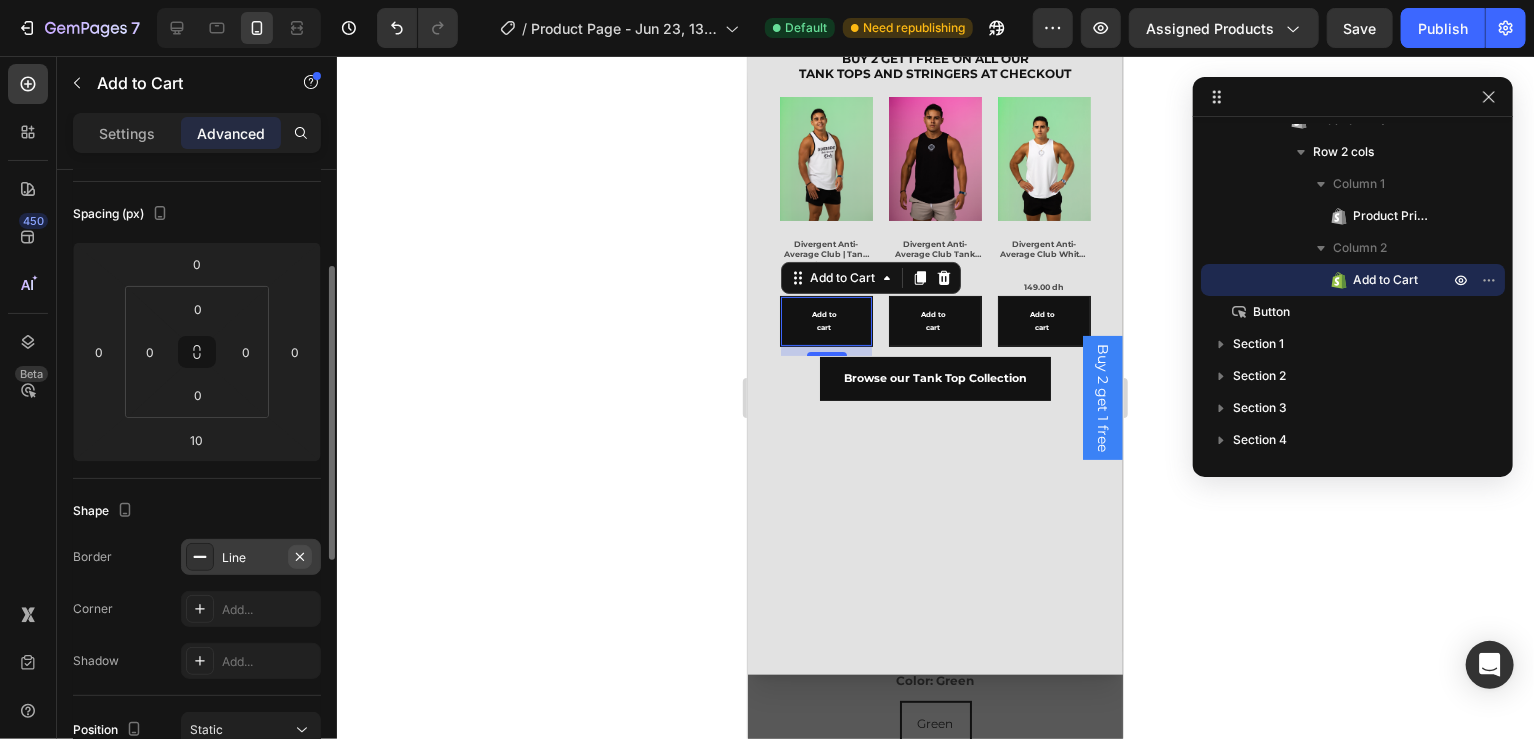 click 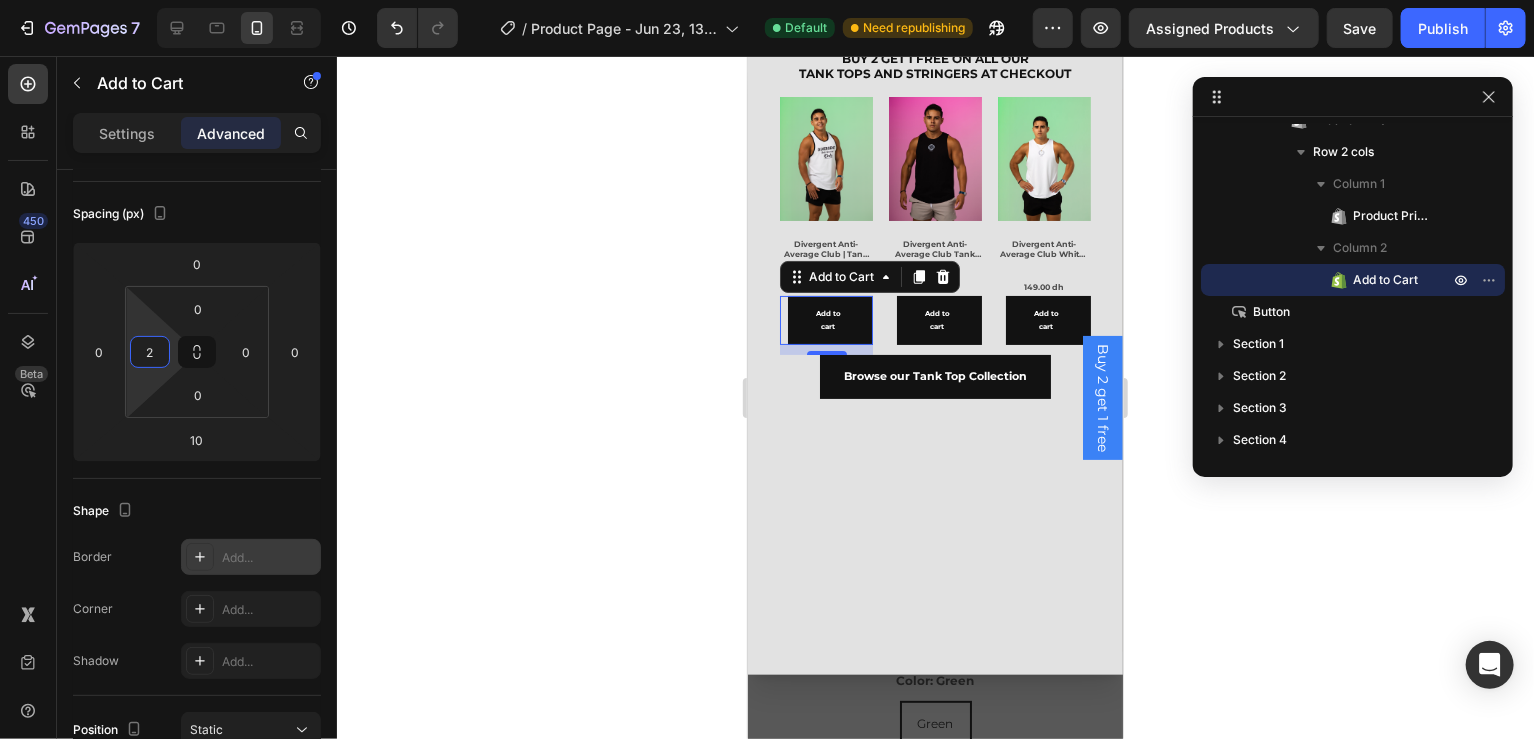 type on "0" 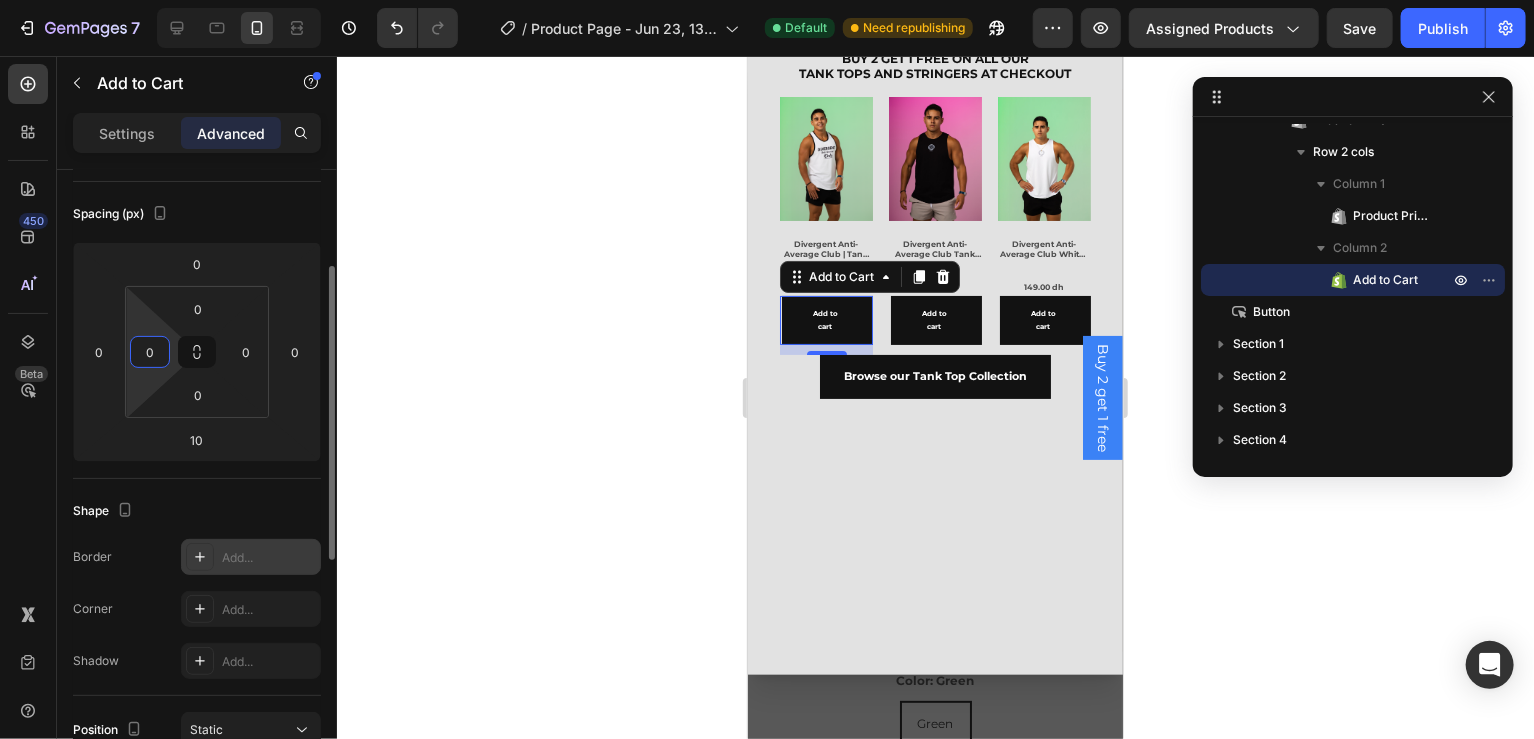 drag, startPoint x: 127, startPoint y: 348, endPoint x: 130, endPoint y: 368, distance: 20.22375 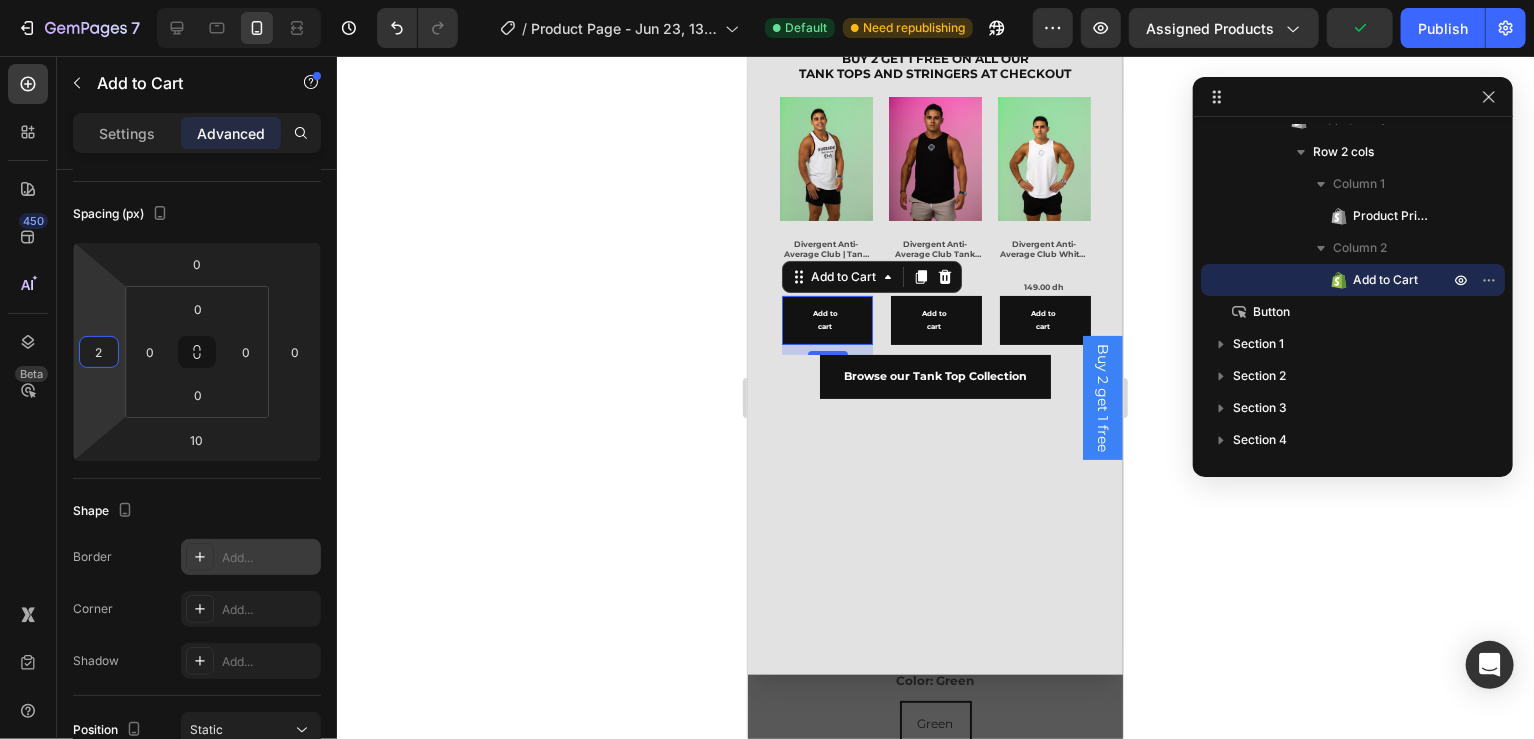type on "0" 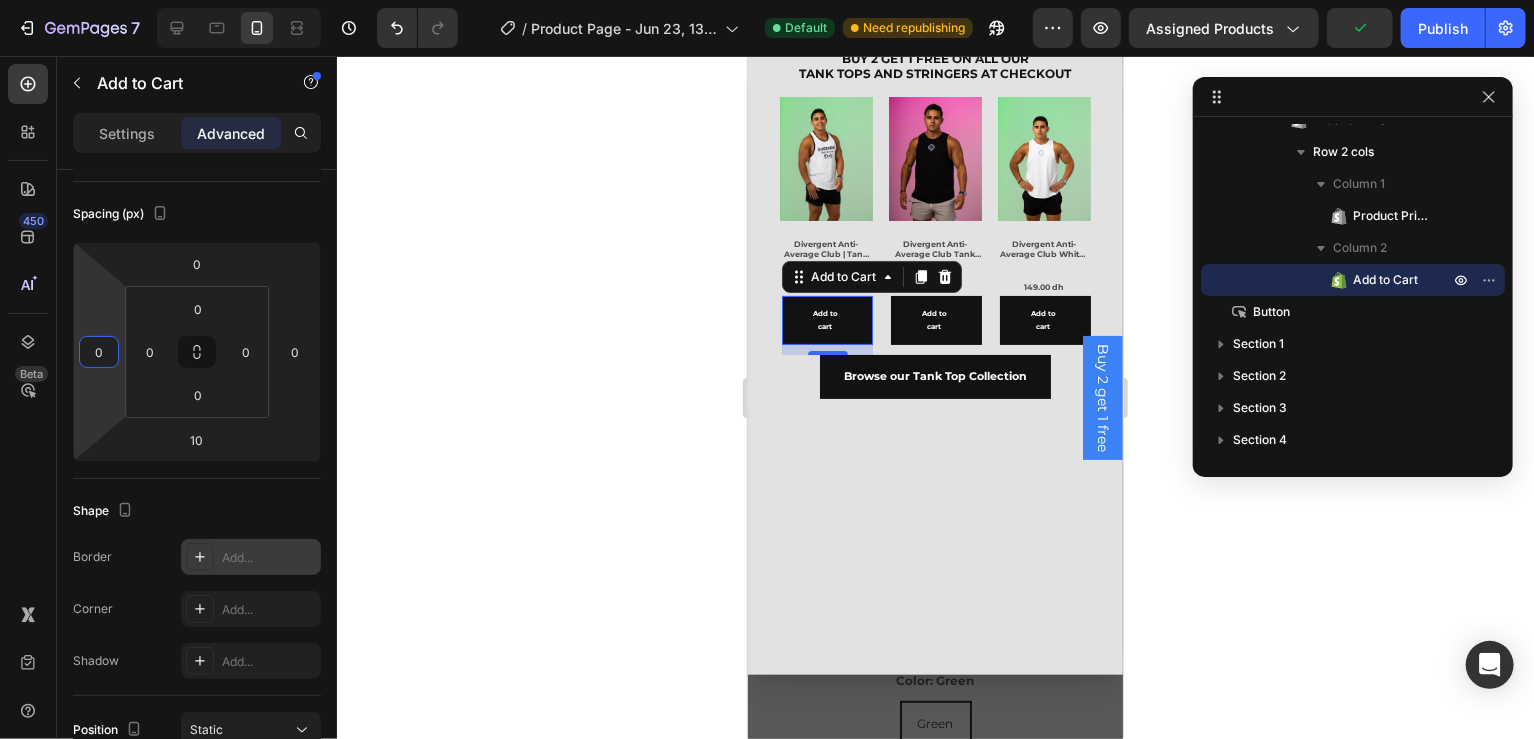 click on "[NUMBER]days" at bounding box center [767, 0] 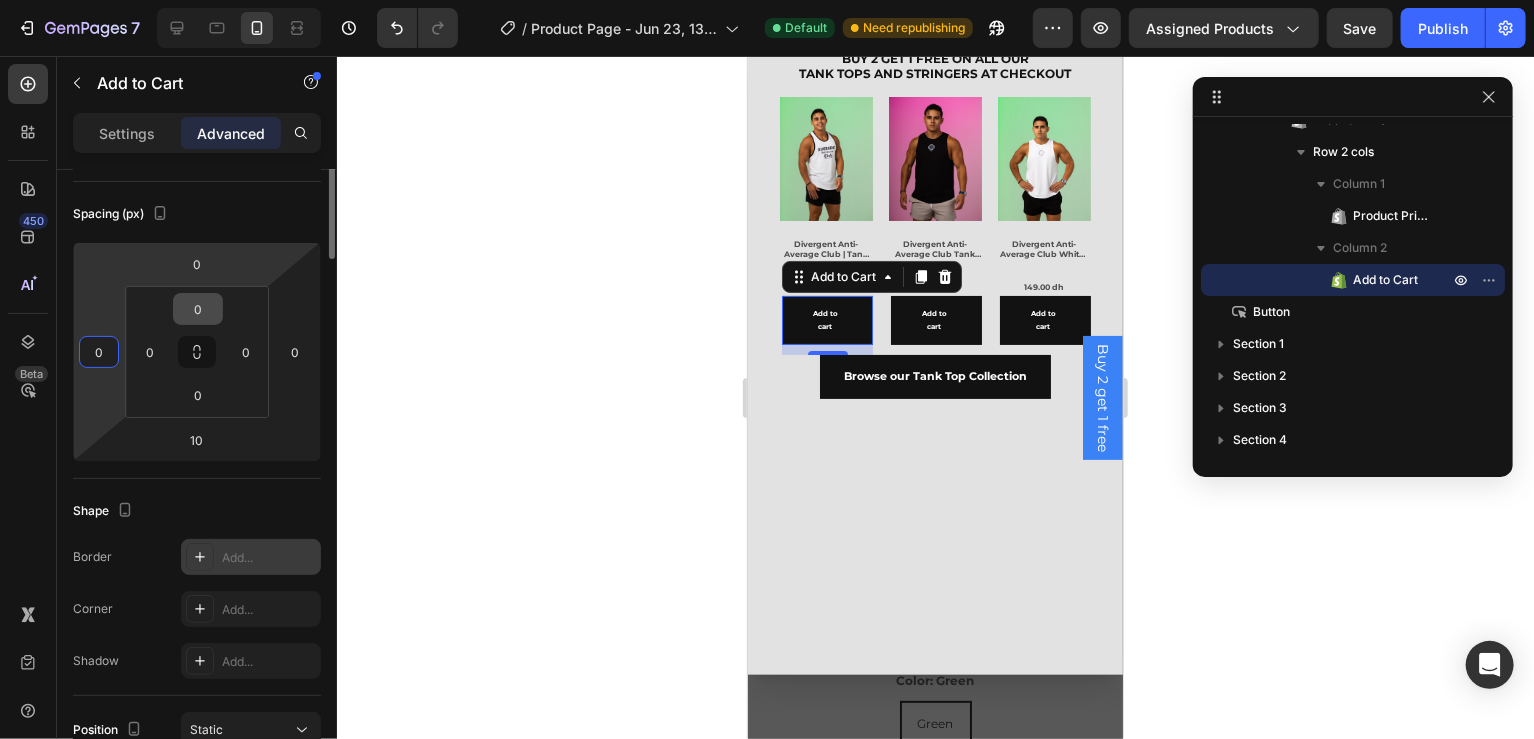 scroll, scrollTop: 0, scrollLeft: 0, axis: both 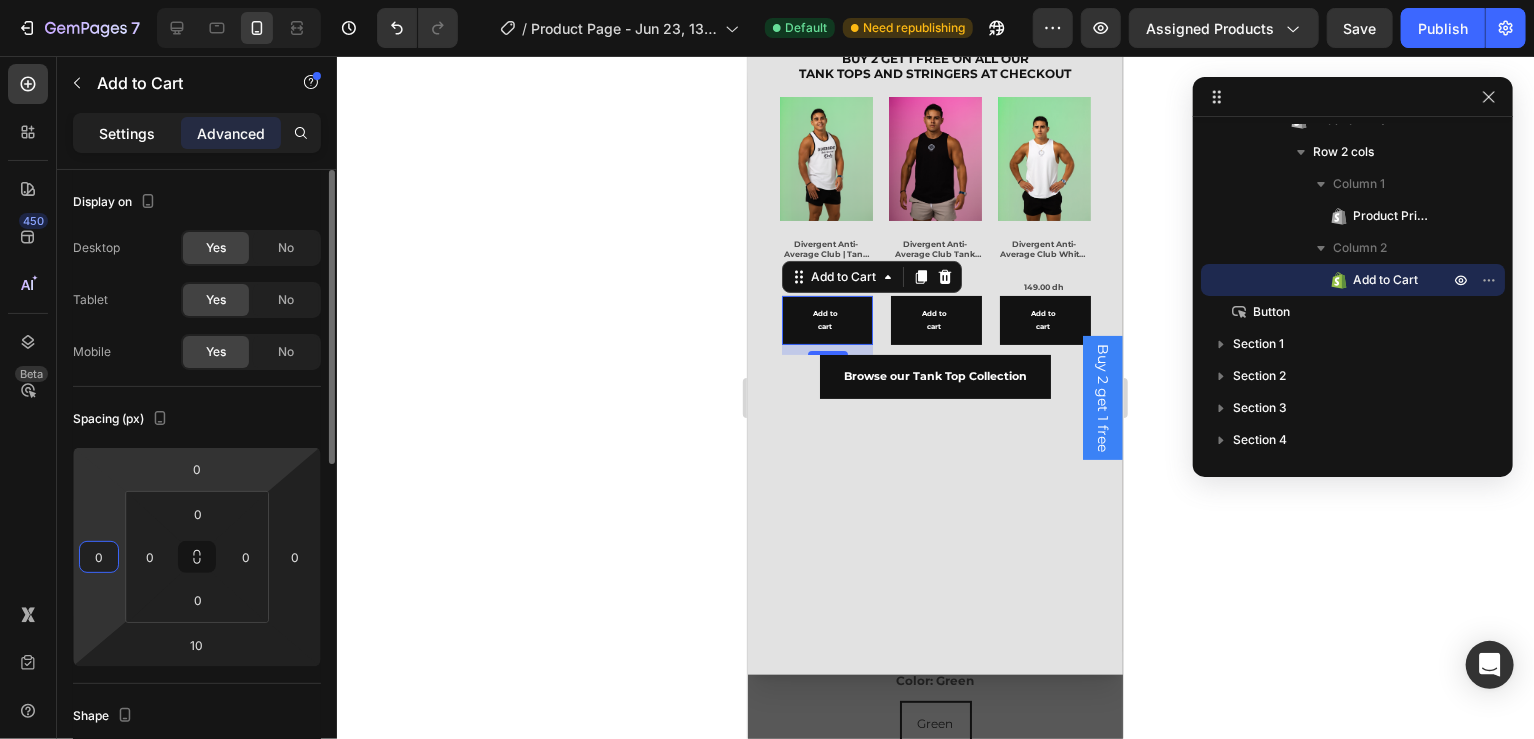 click on "Settings" at bounding box center [127, 133] 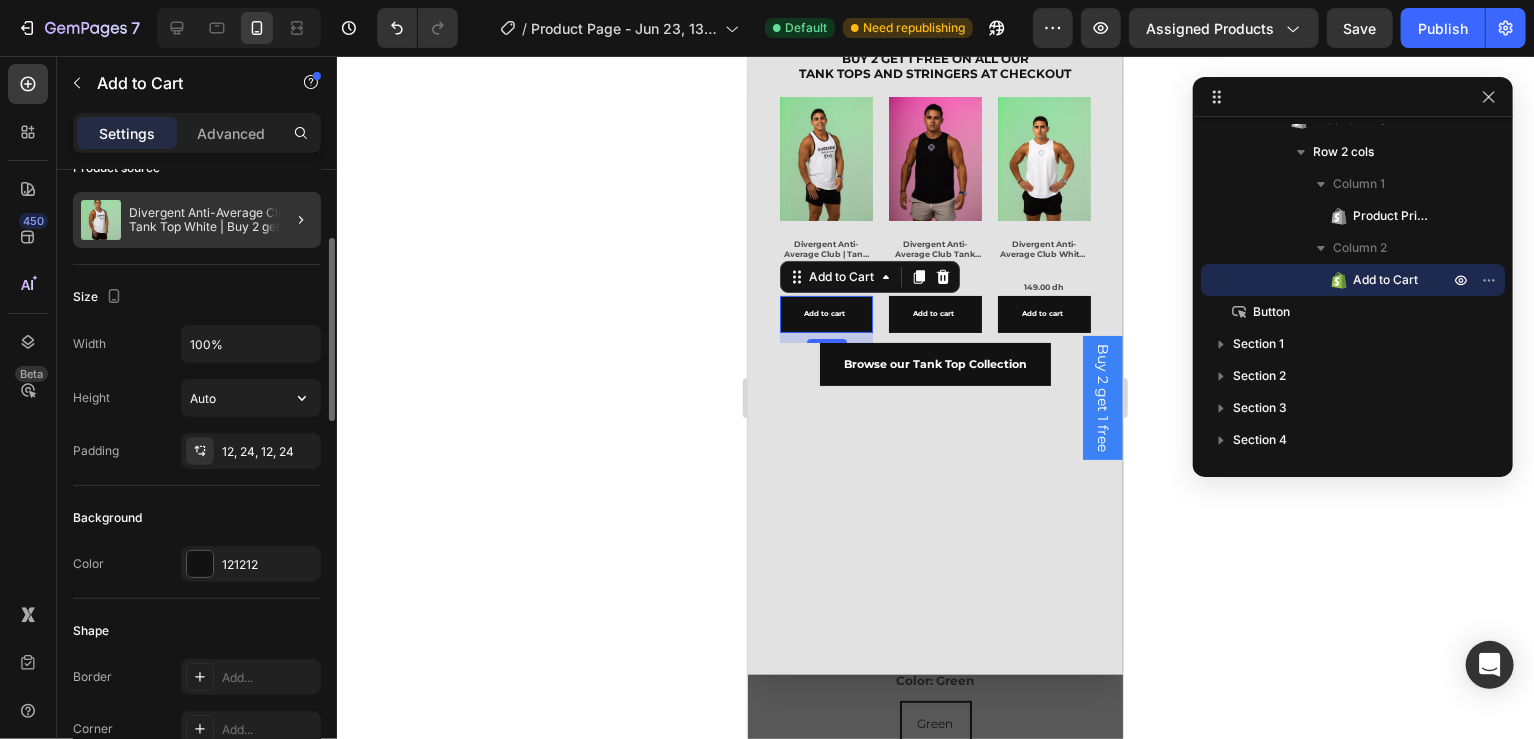 scroll, scrollTop: 194, scrollLeft: 0, axis: vertical 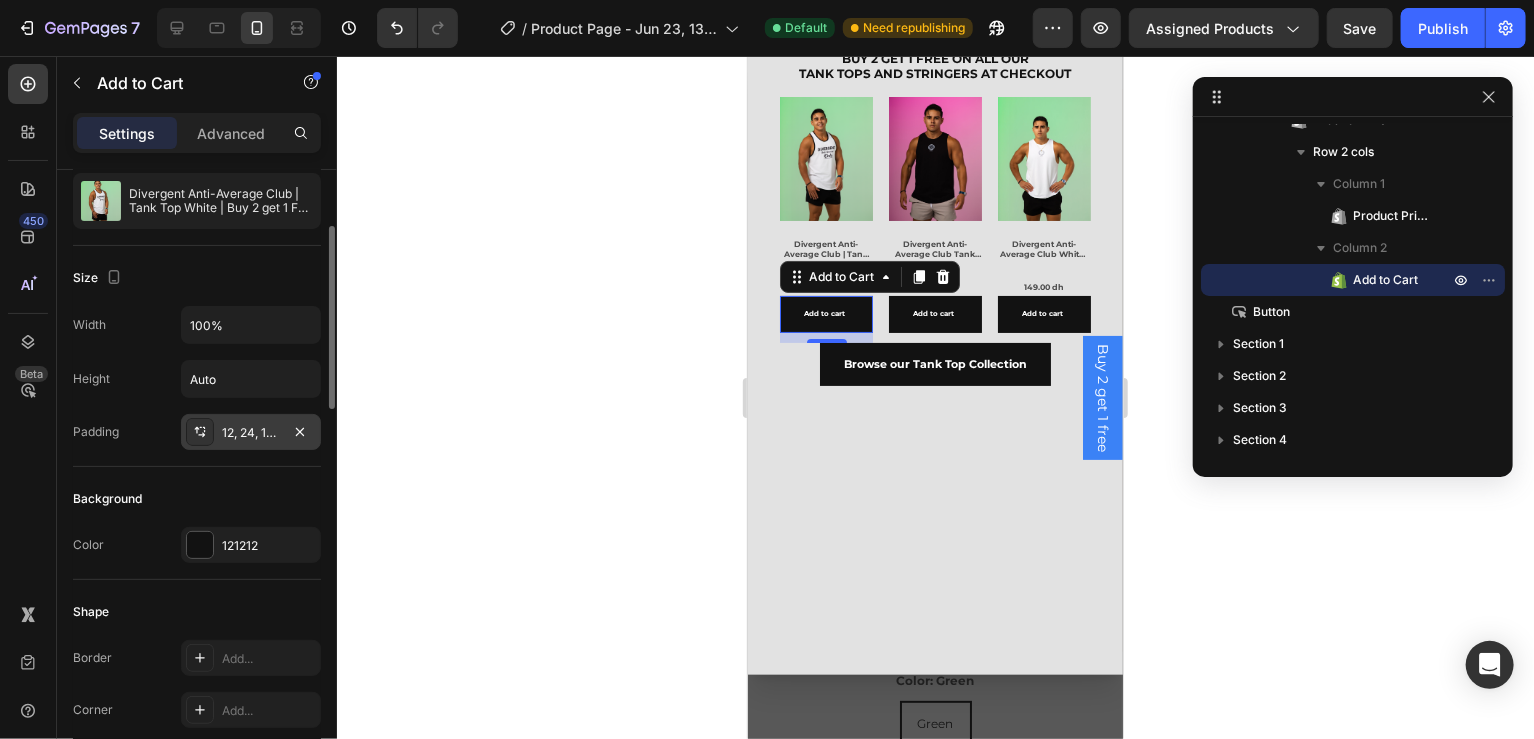 click on "12, 24, 12, 24" at bounding box center [251, 432] 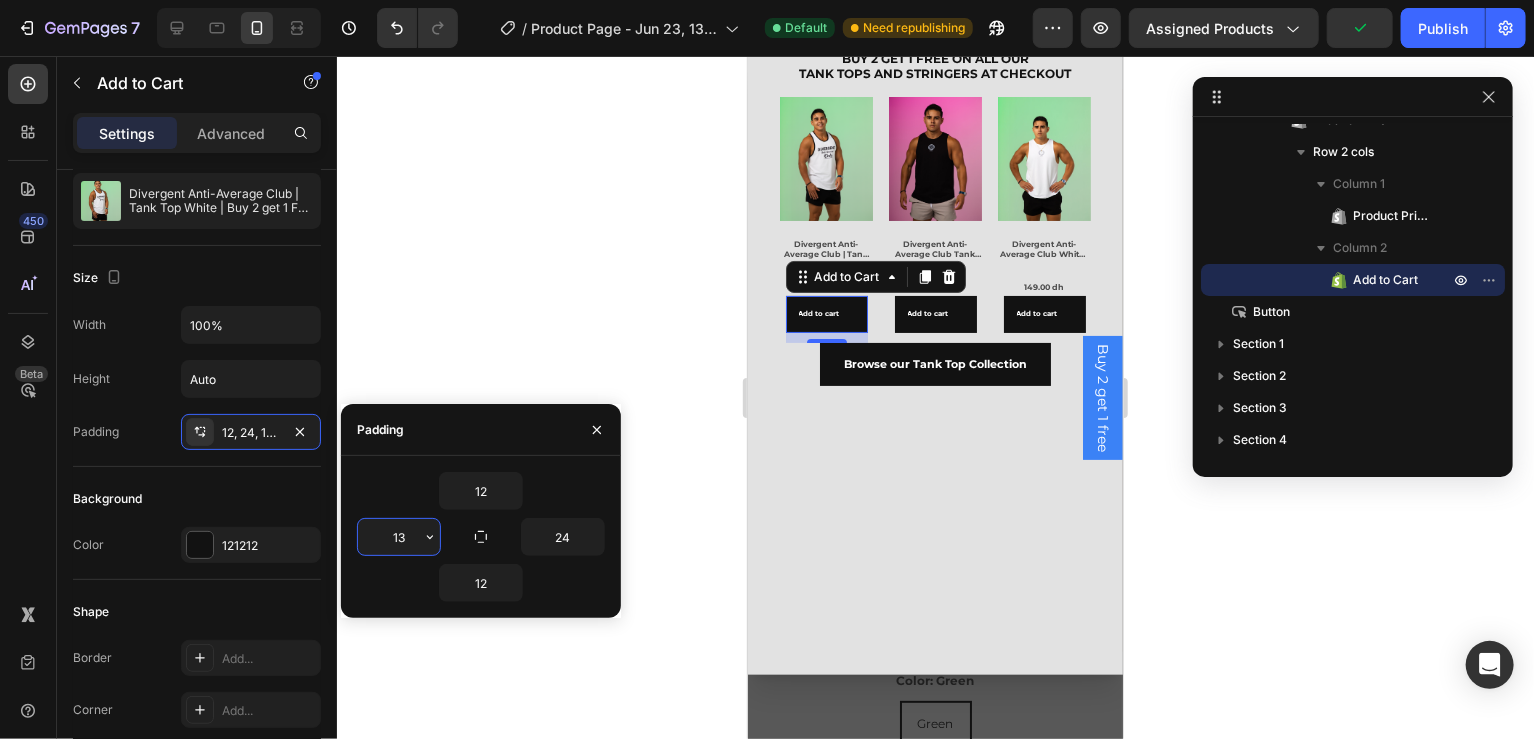 type on "14" 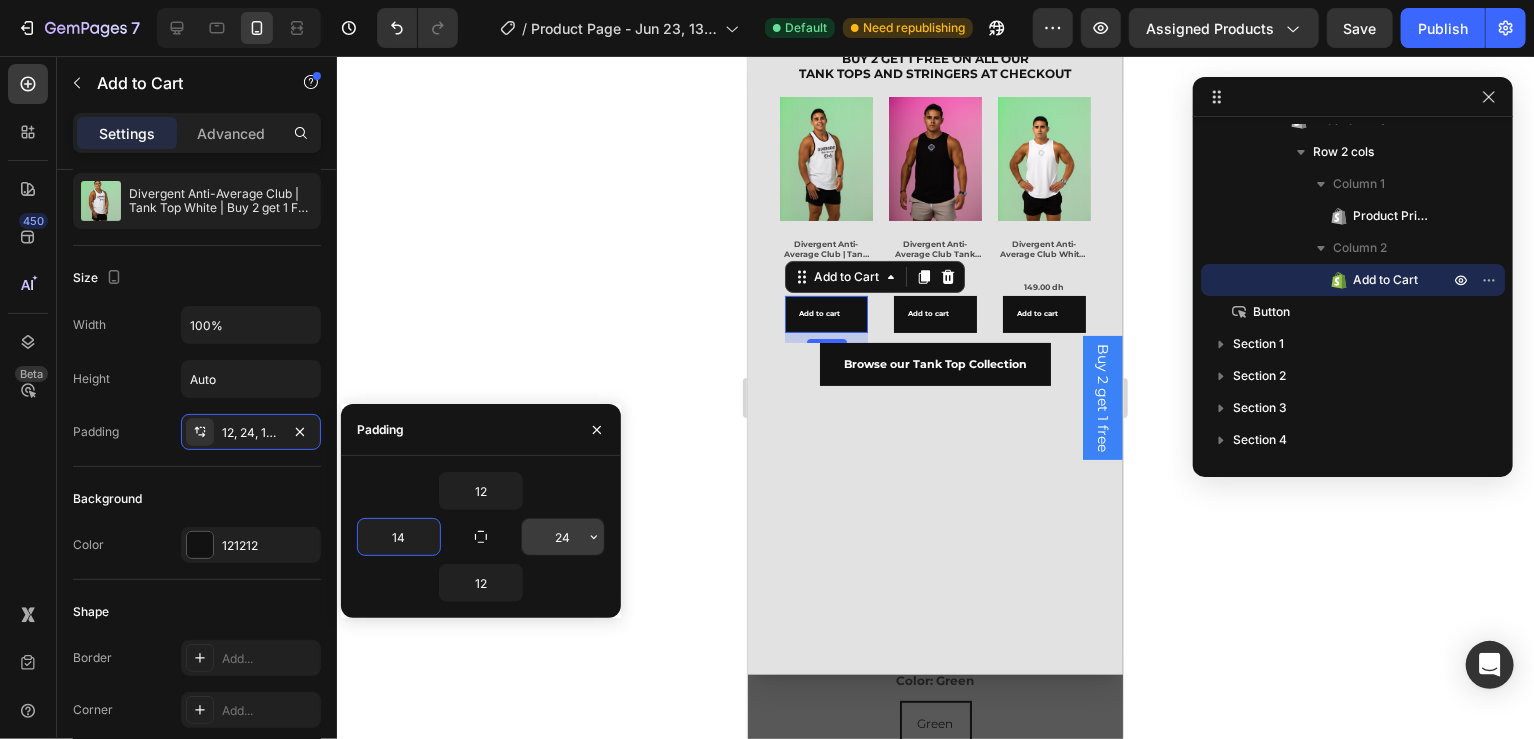 click on "24" at bounding box center (563, 537) 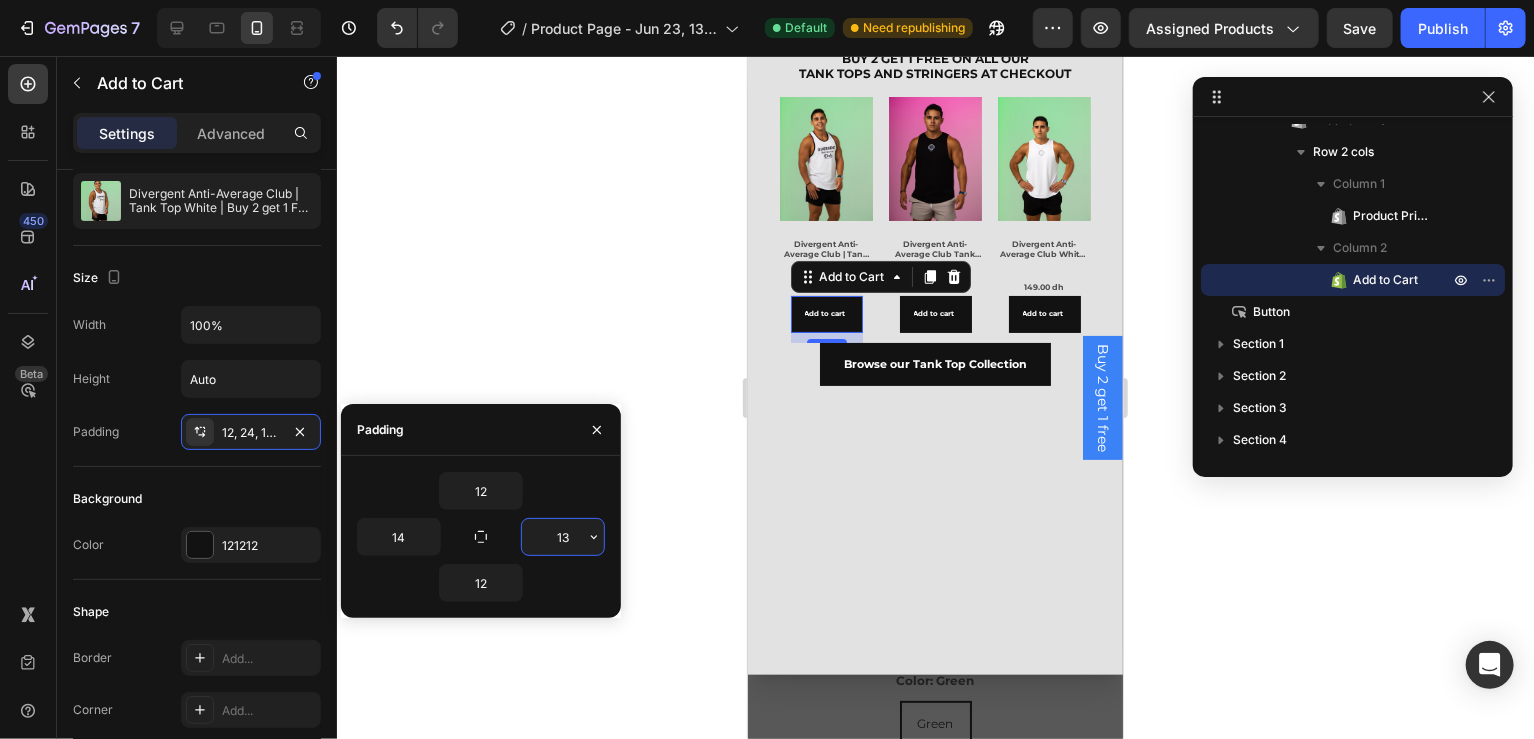 type on "14" 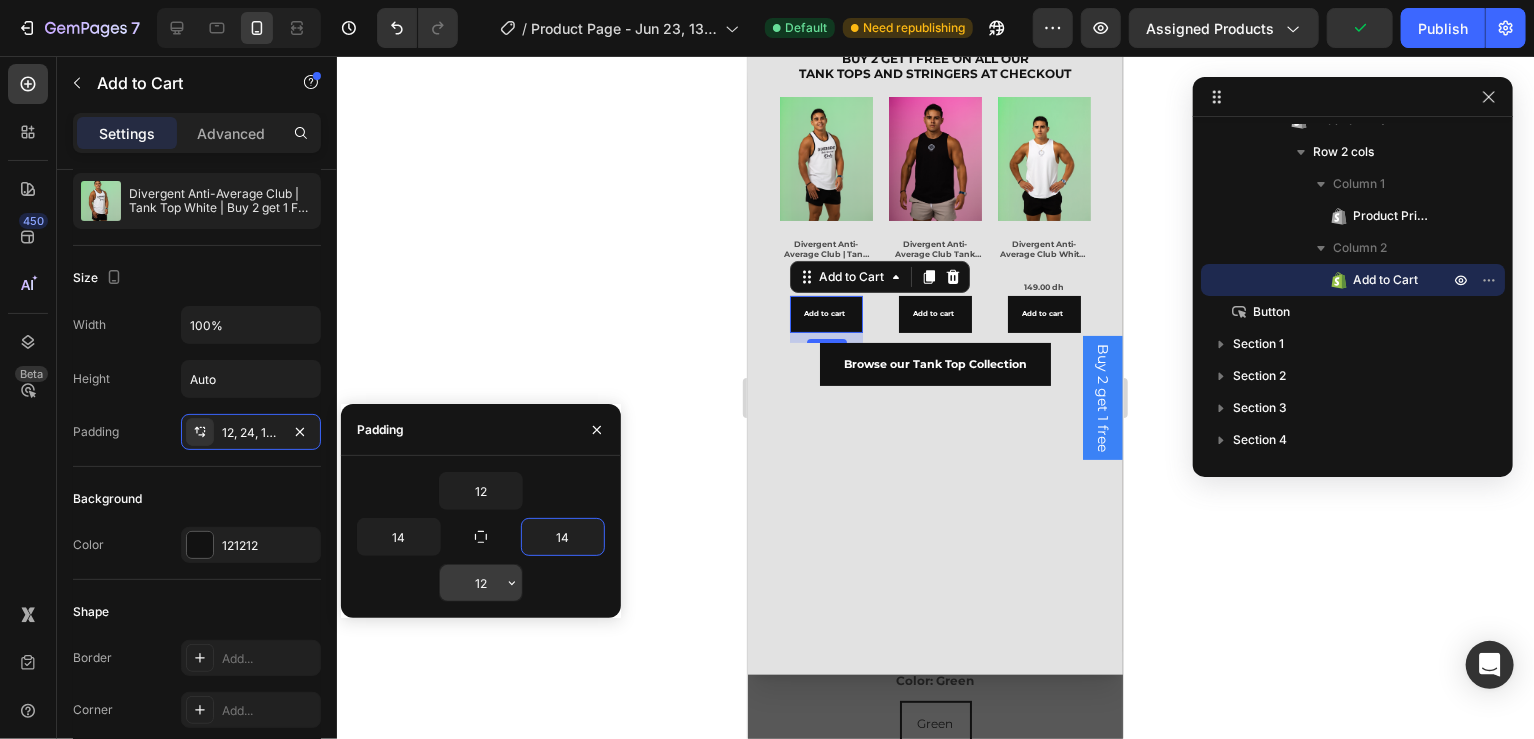click on "12" at bounding box center (481, 583) 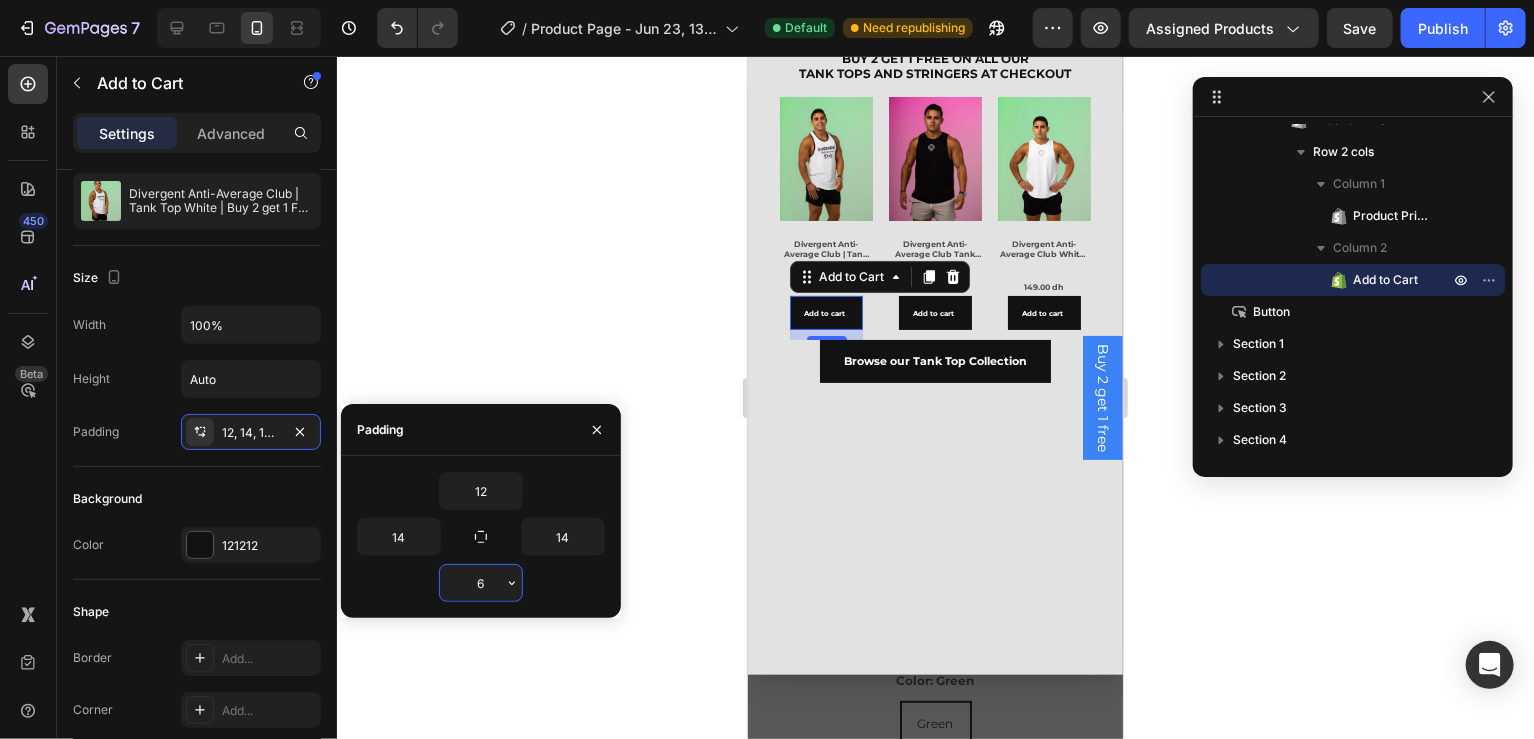 type on "5" 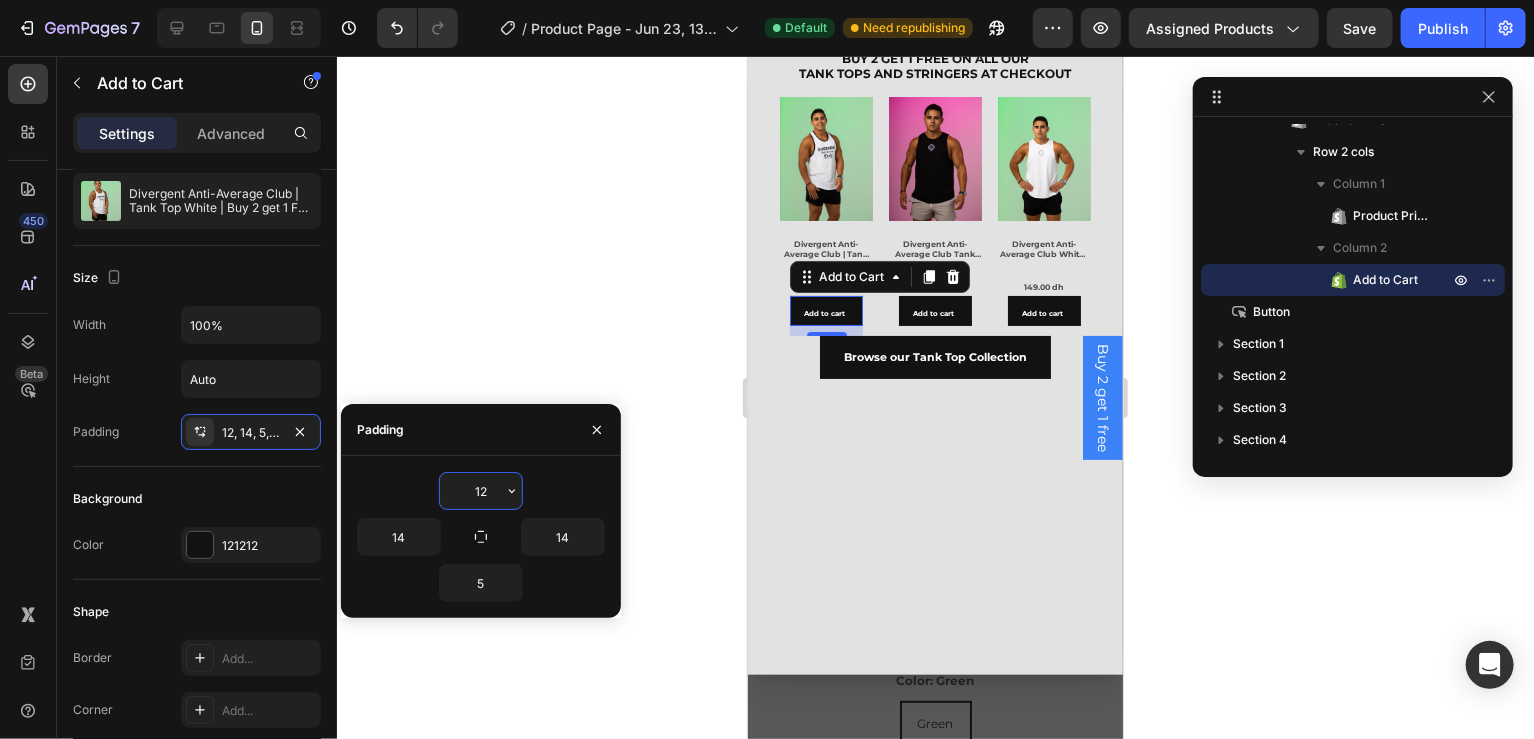 click on "12" at bounding box center [481, 491] 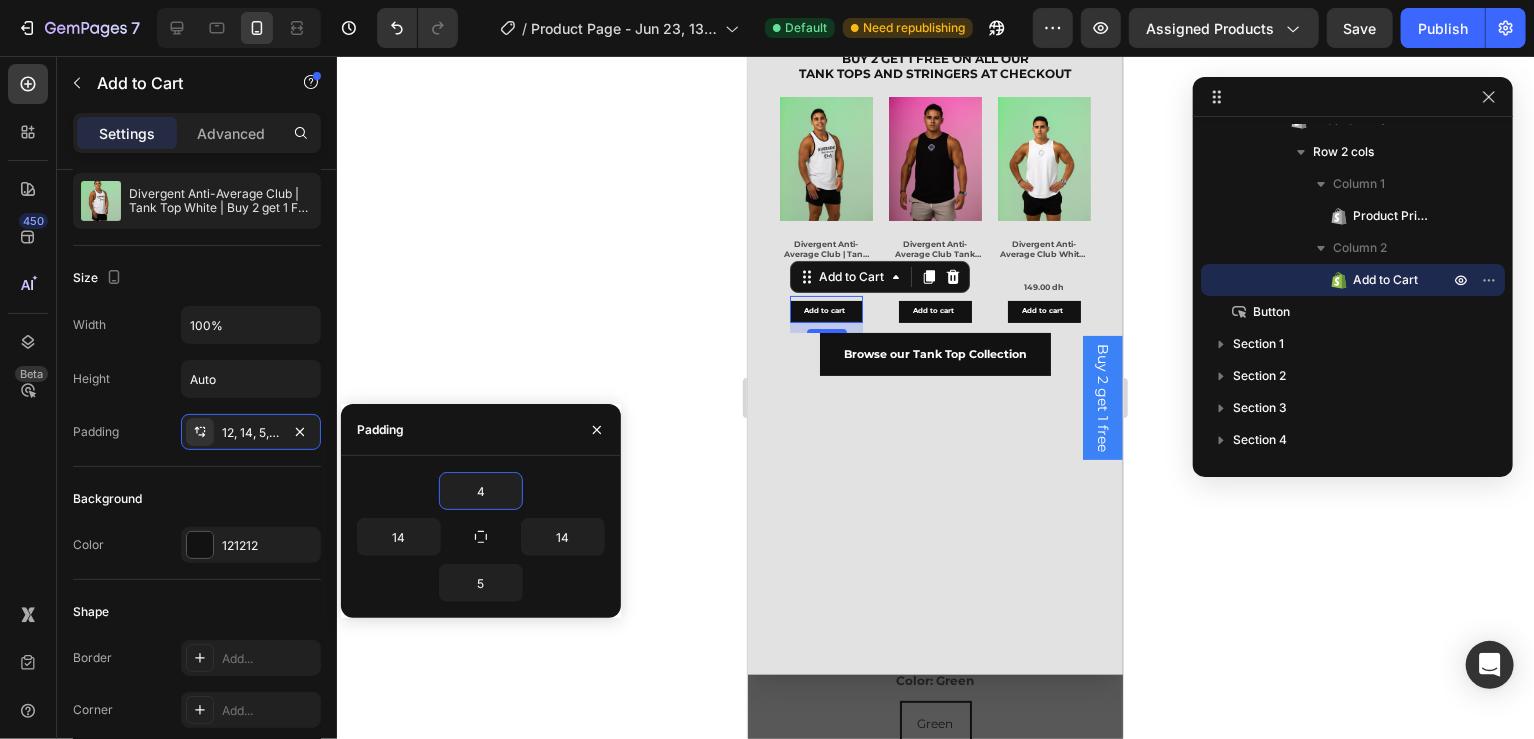 type on "5" 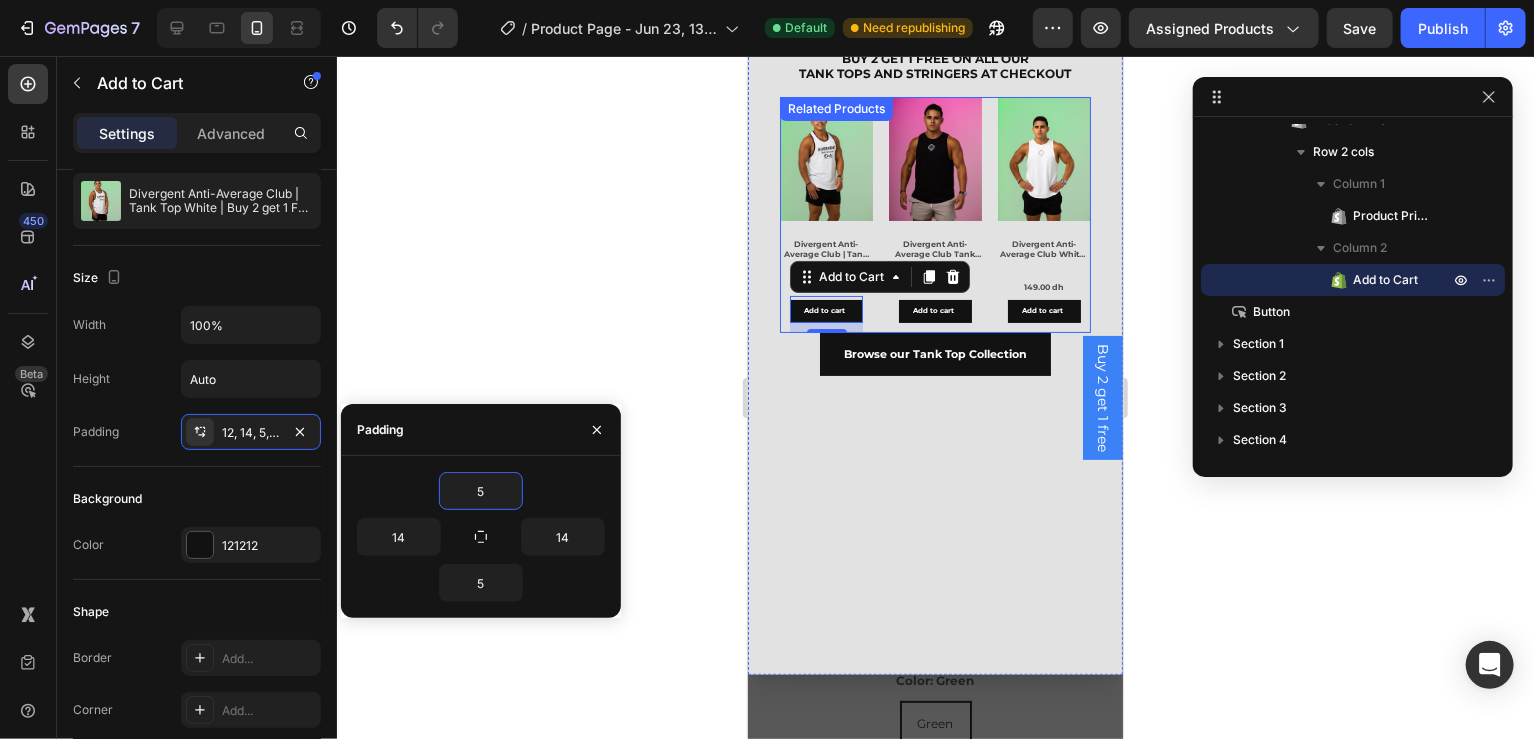 click on "Product Images Divergent Anti-Average Club | Tank Top White | Buy 2 get 1 For free Product Title 149.00 dh Product Price Product Price Add to cart Add to Cart   10 Row Row Related Products Product Images Divergent Anti-Average Club Tank Top Black | Buy 2 get 1 For free Product Title 149.00 dh Product Price Product Price Add to cart Add to Cart   0 Row Row Related Products Product Images Divergent Anti-Average Club White  | Buy 2 get 1 For free Product Title 149.00 dh Product Price Product Price Add to cart Add to Cart   0 Row Row Related Products" at bounding box center [934, 214] 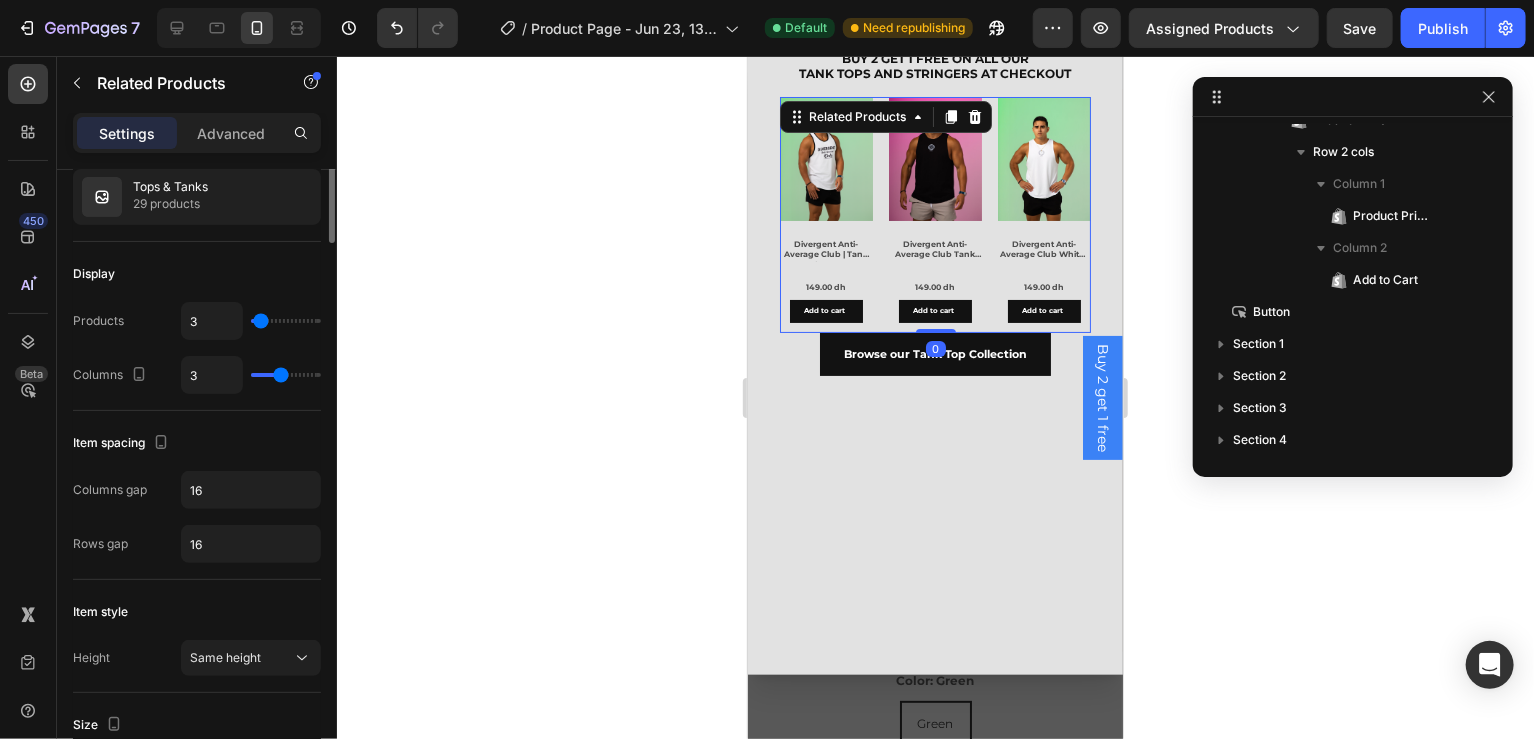 scroll, scrollTop: 0, scrollLeft: 0, axis: both 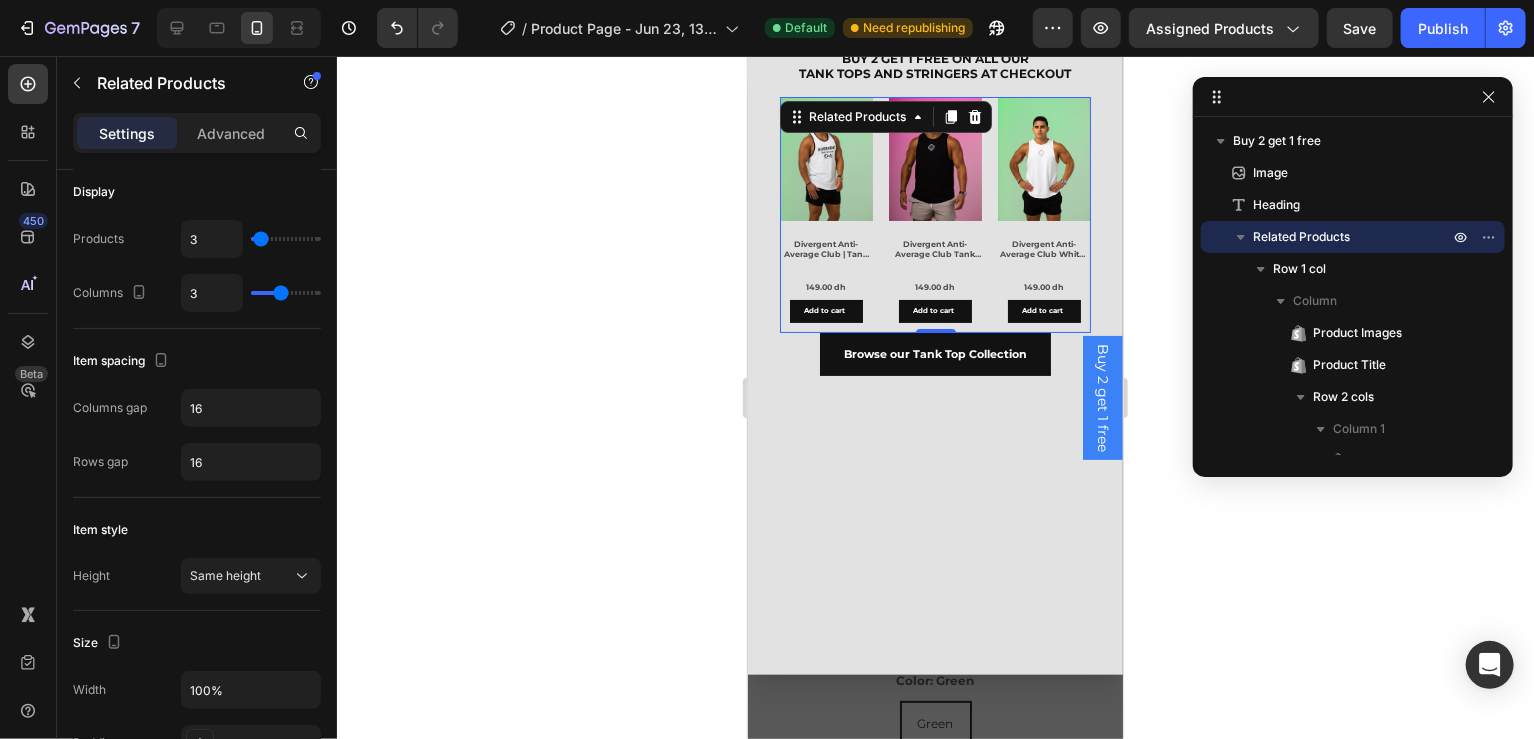 type on "8" 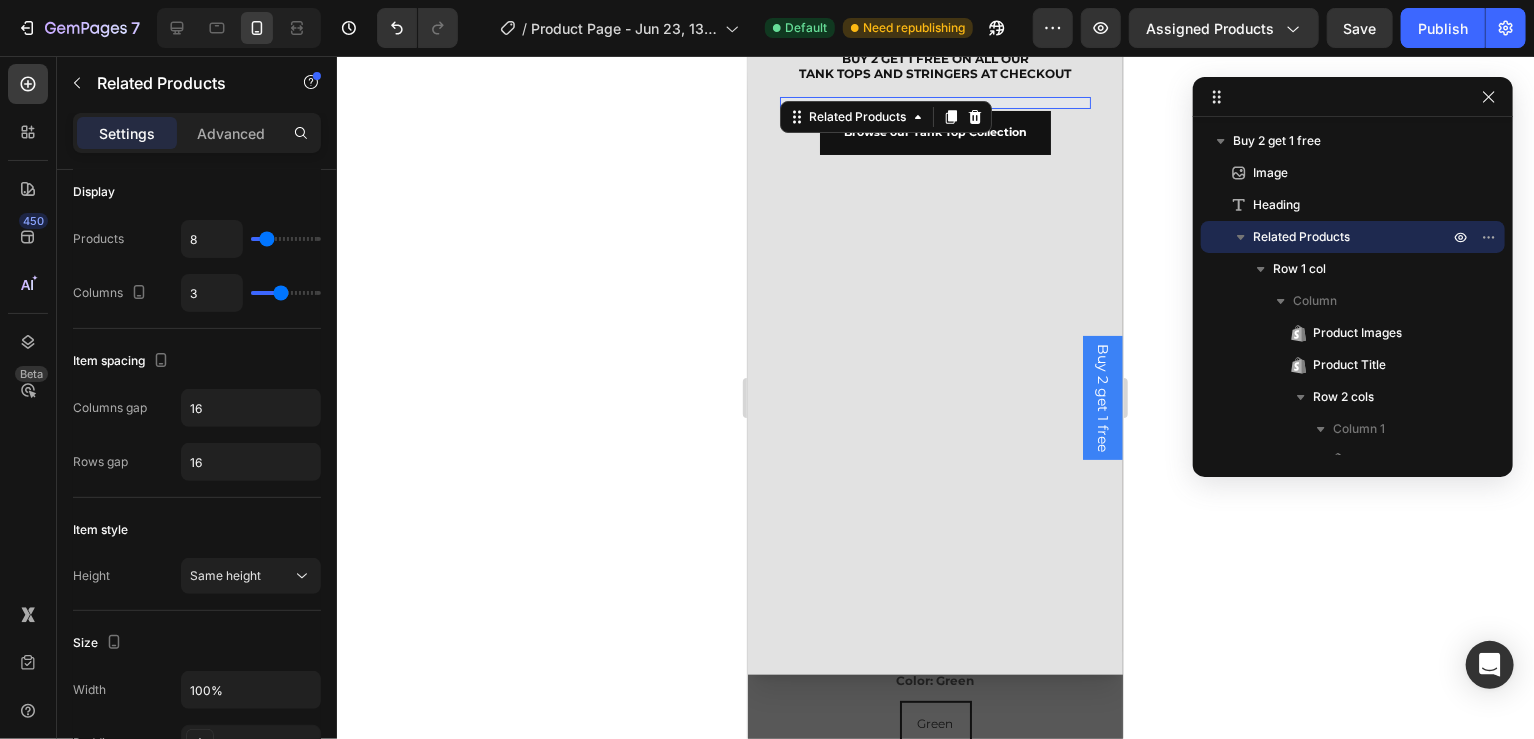 type on "10" 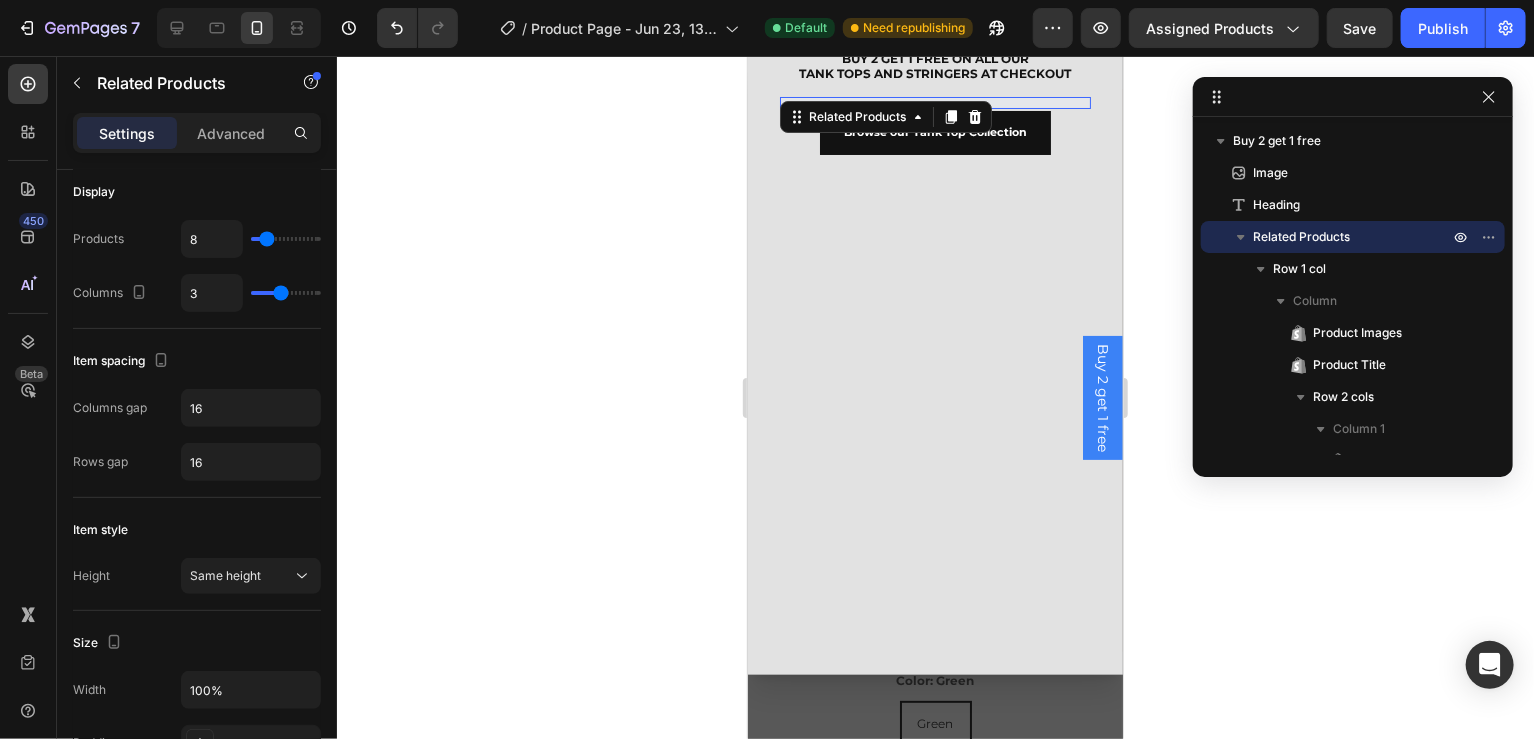type on "10" 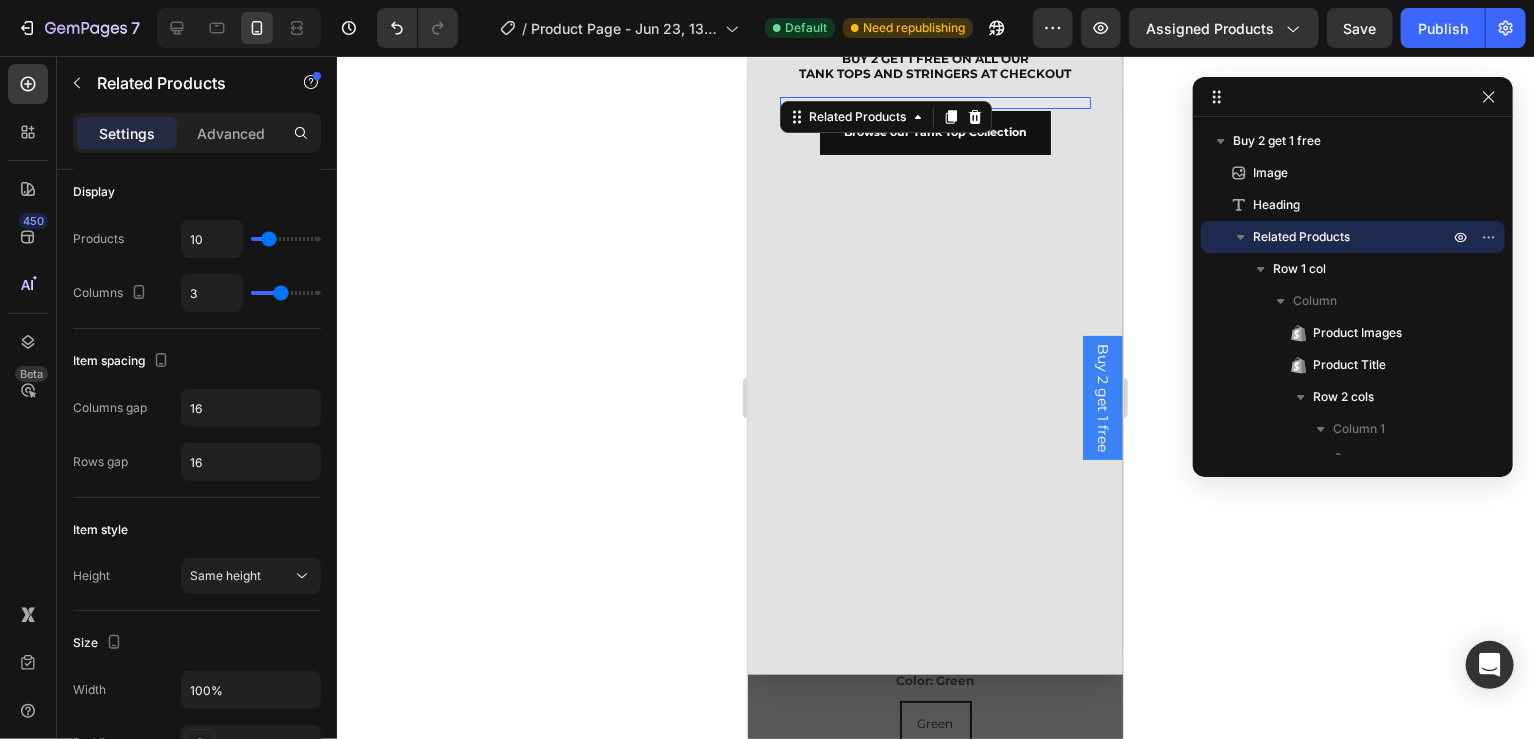 type on "6" 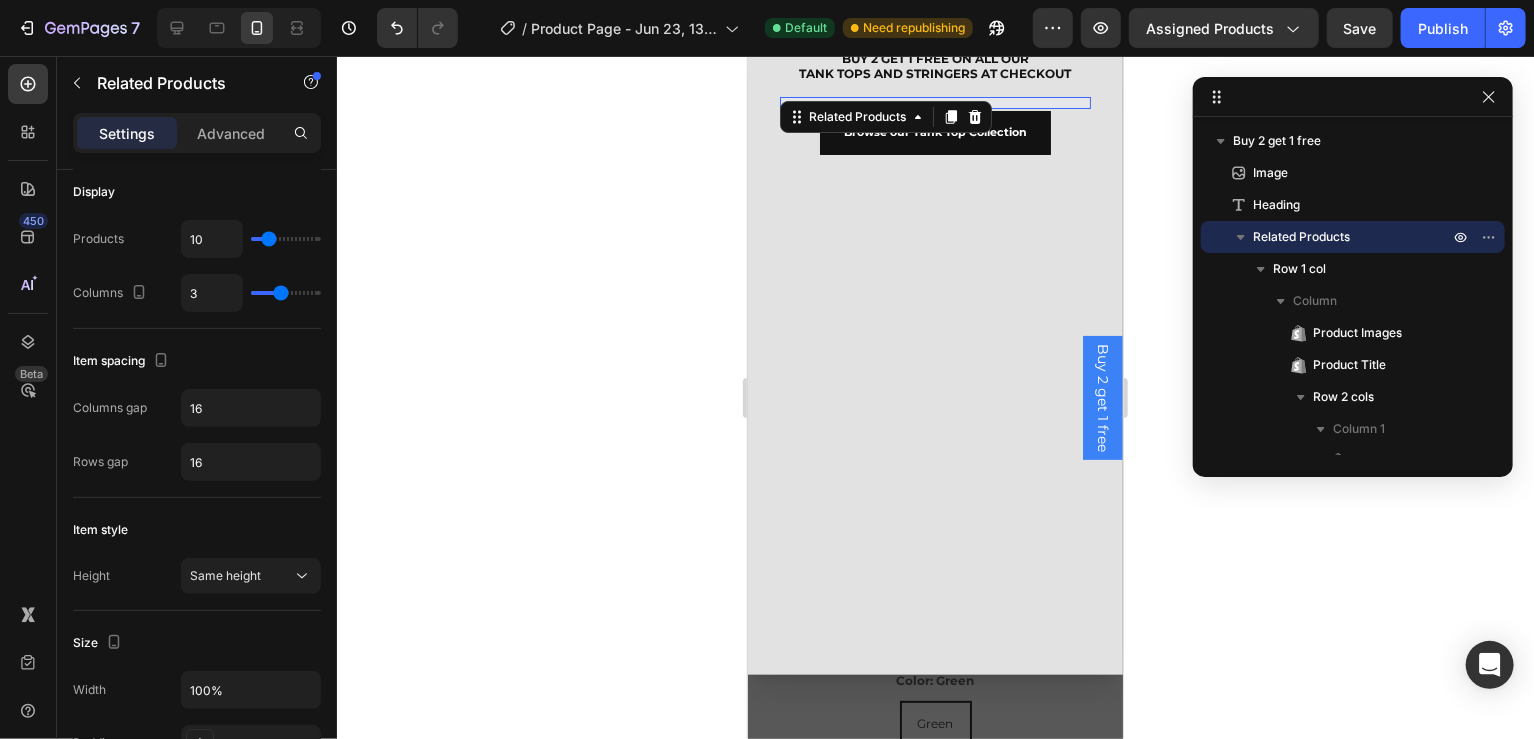 type on "6" 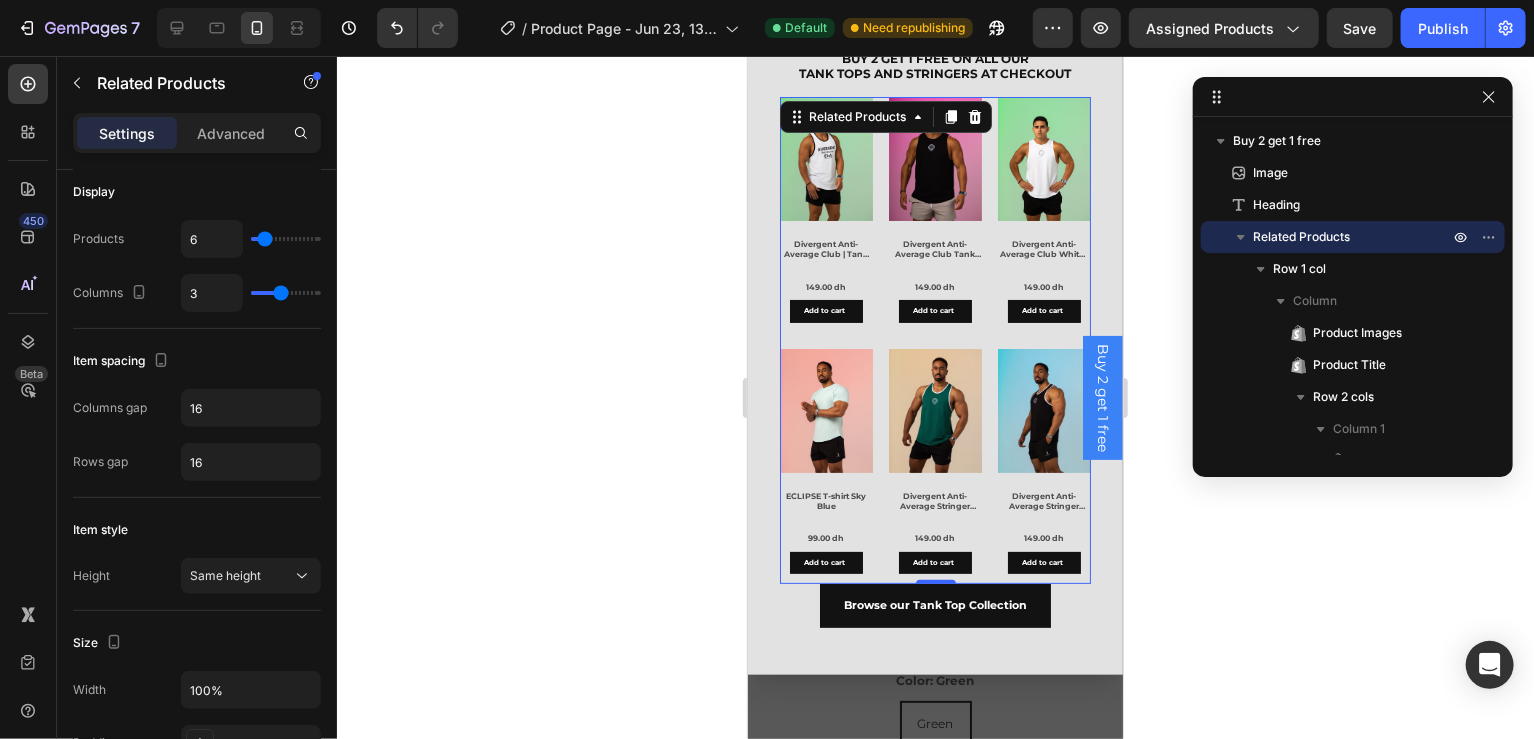 type on "4" 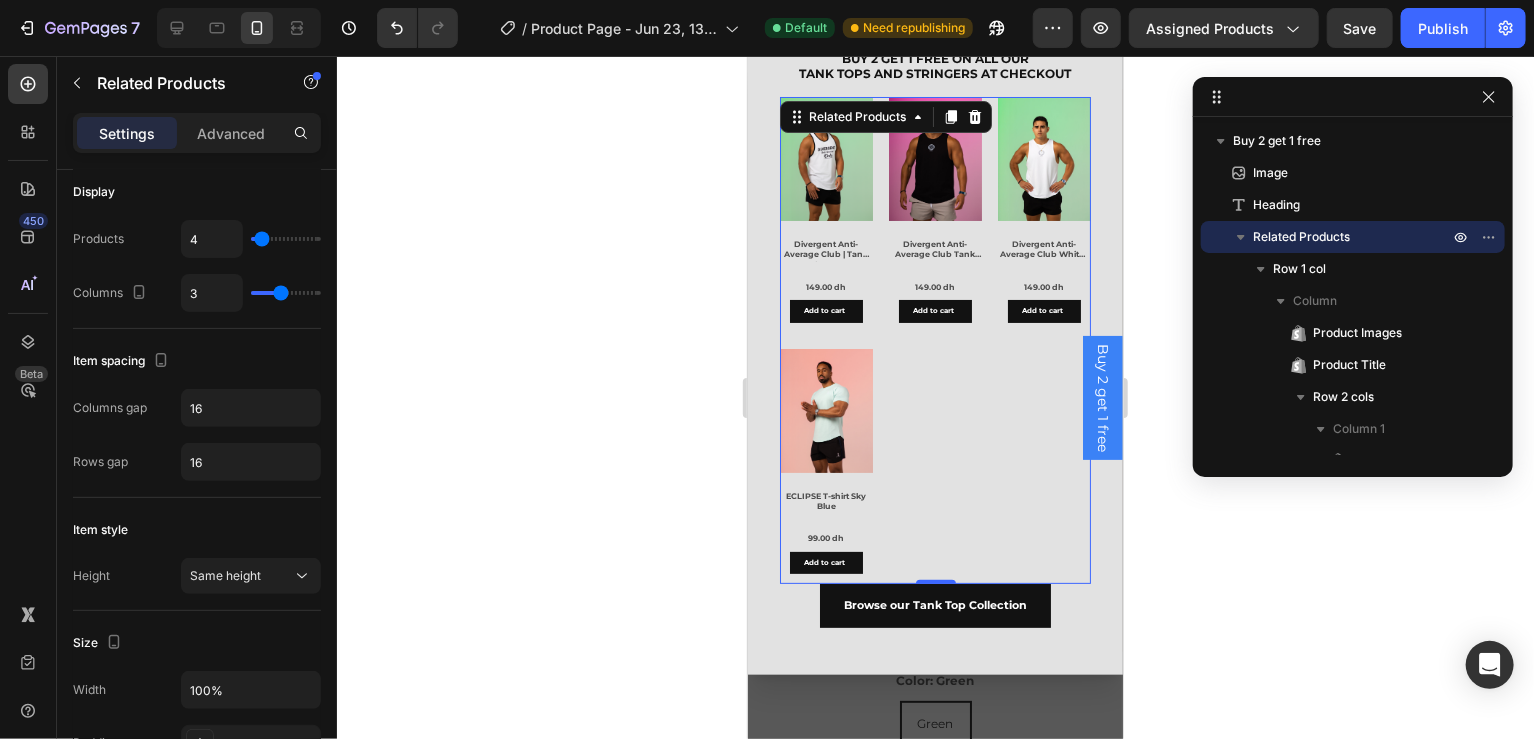 type on "3" 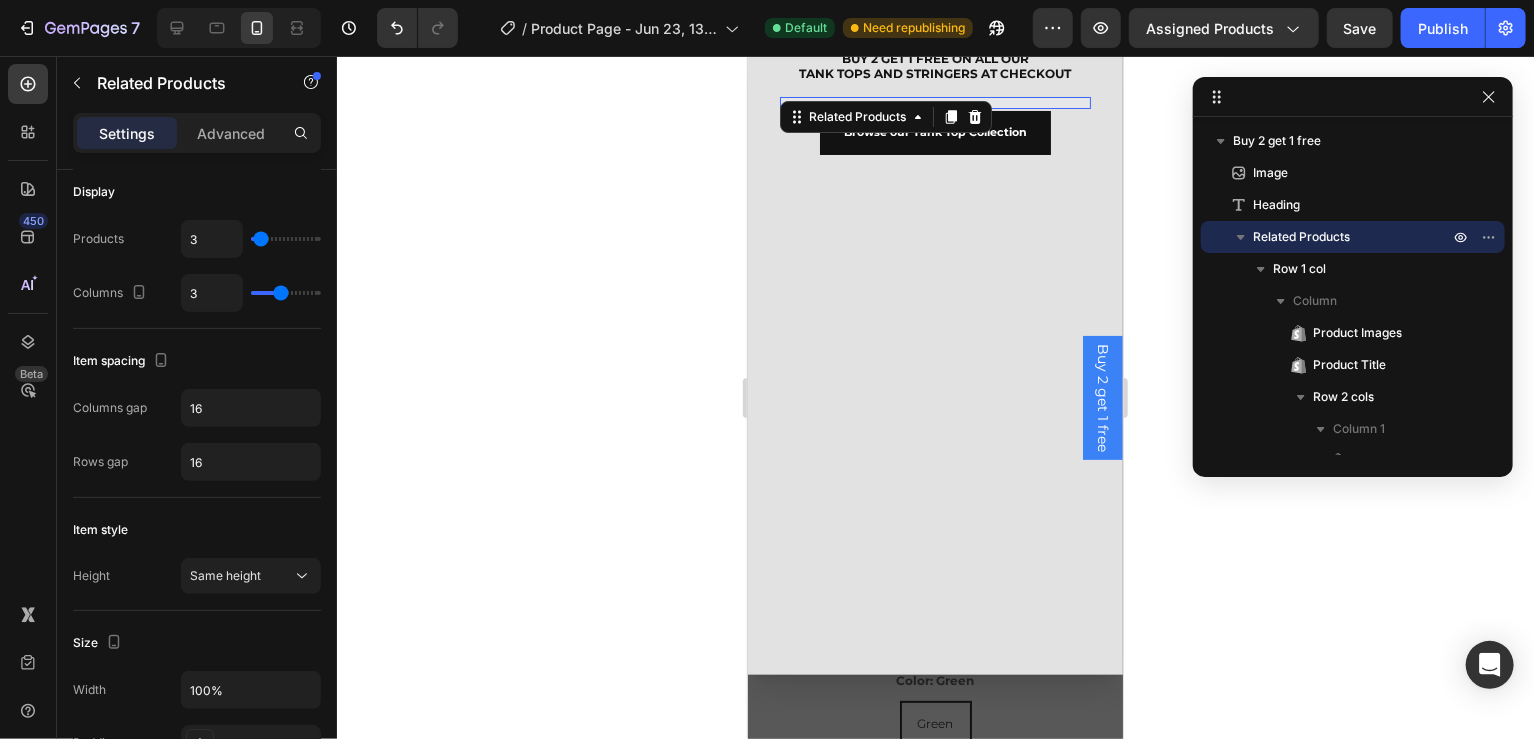 type on "2" 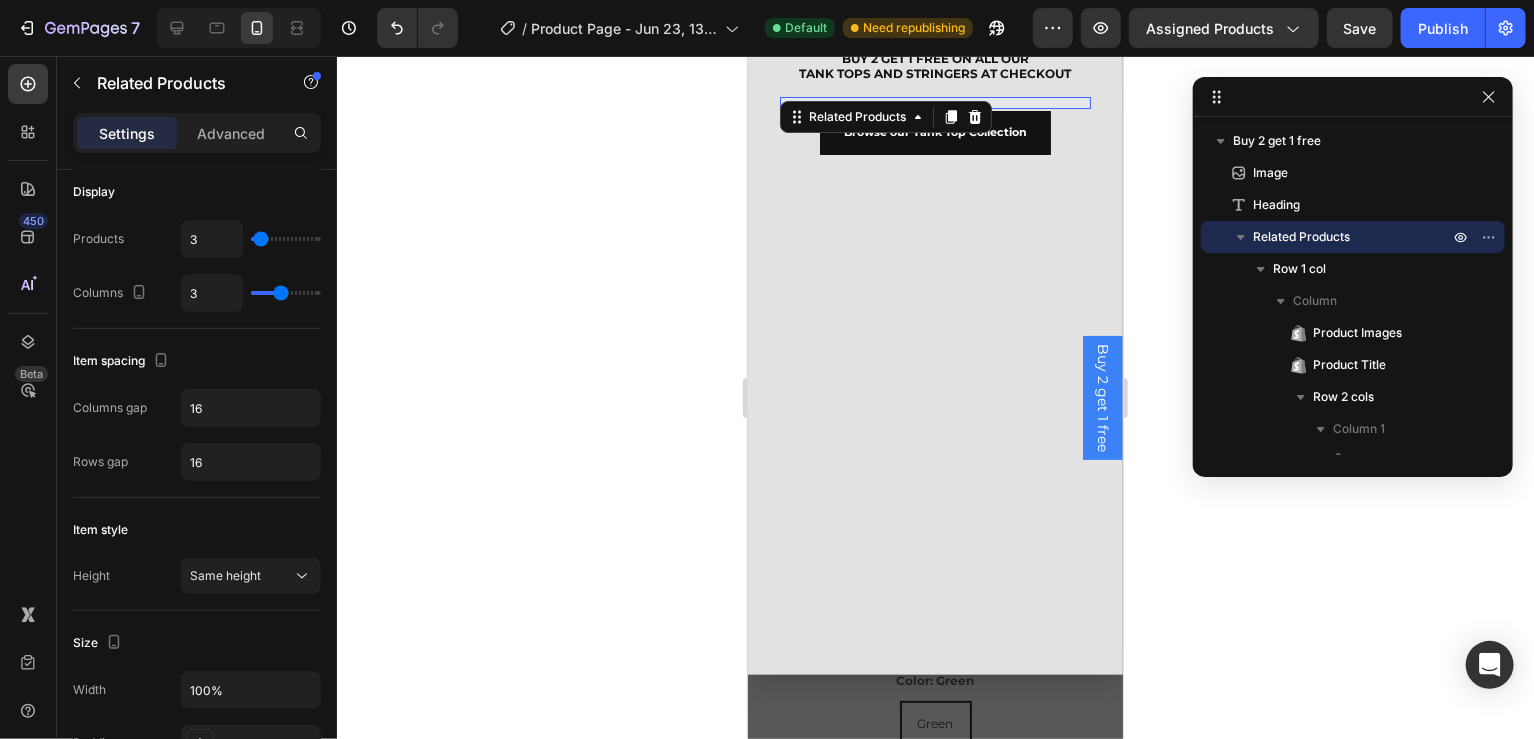 type on "2" 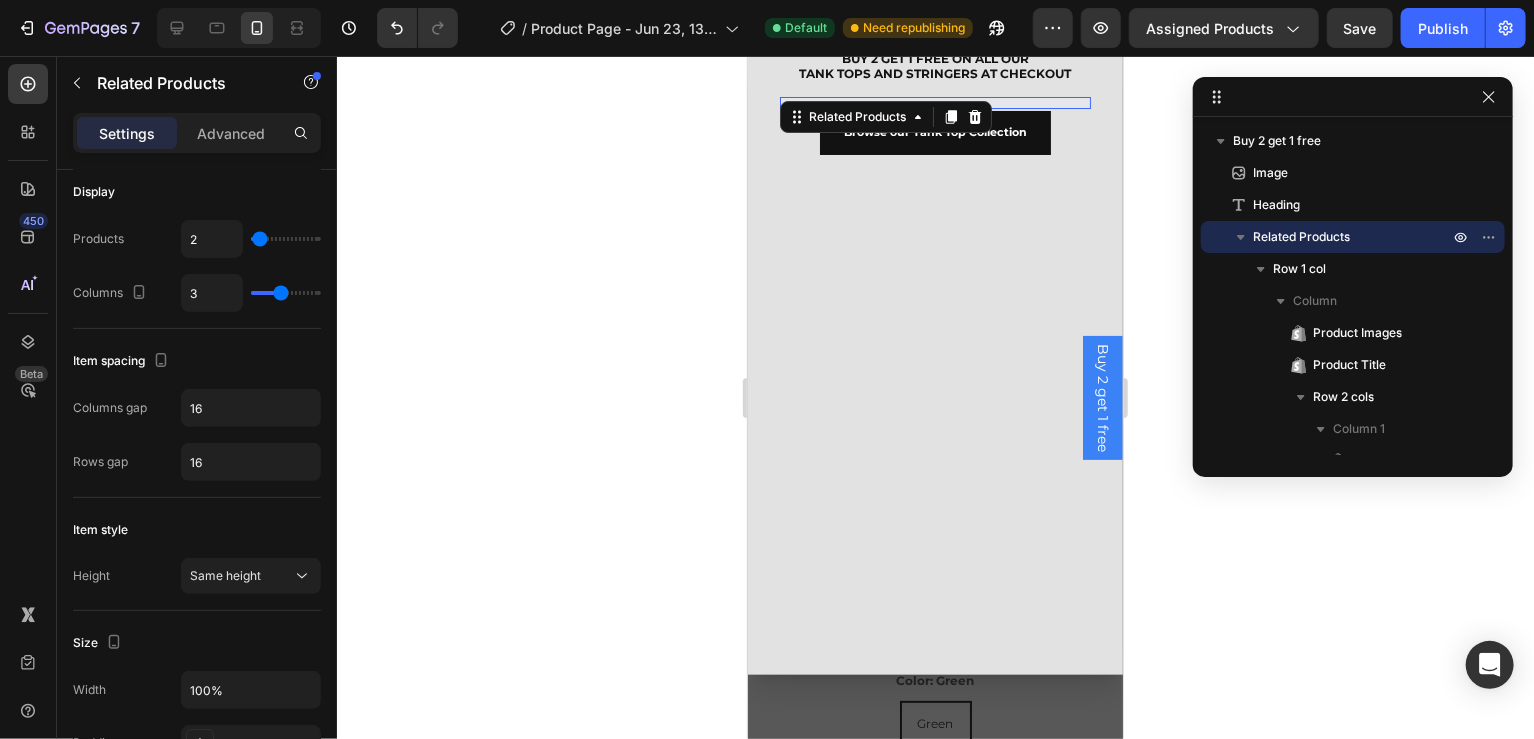 type on "5" 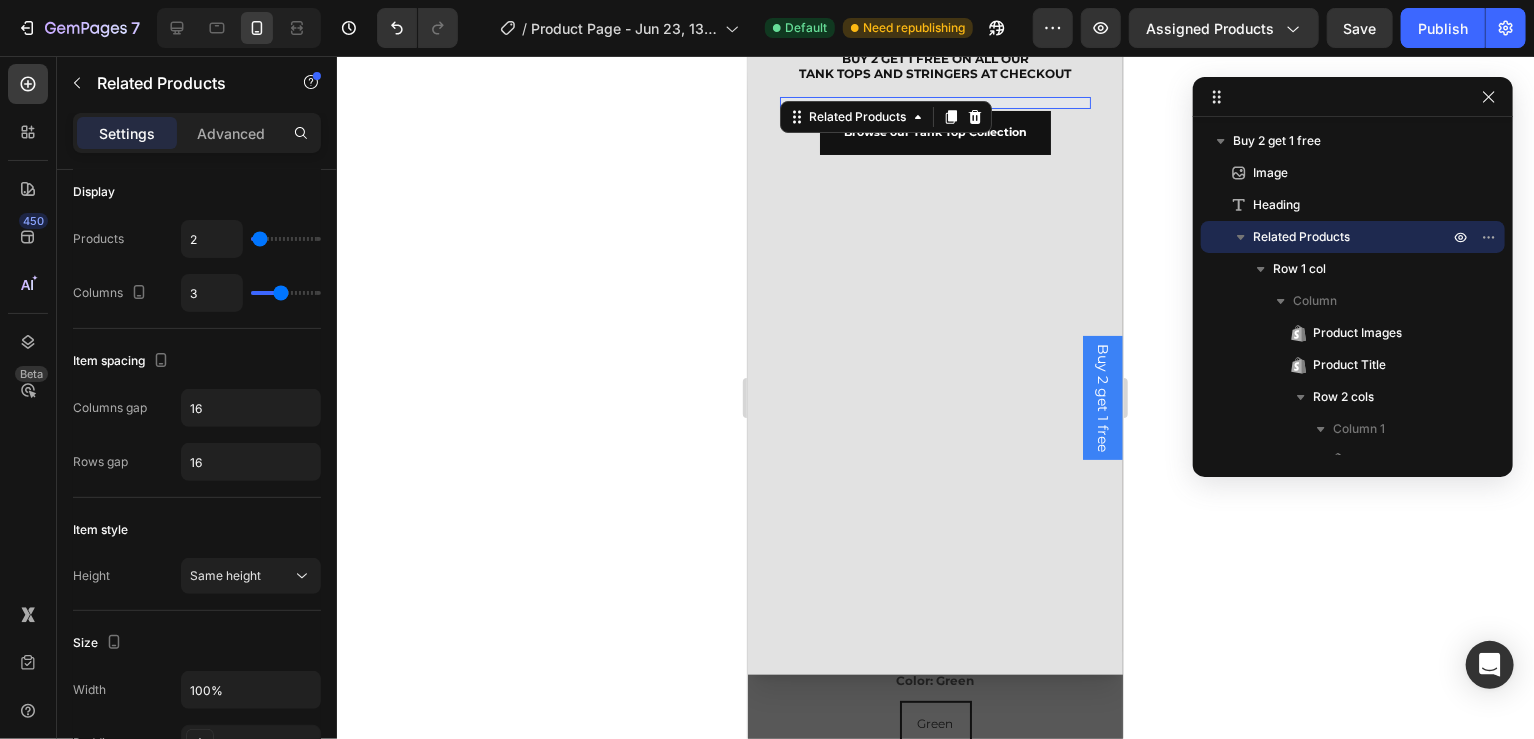 type on "5" 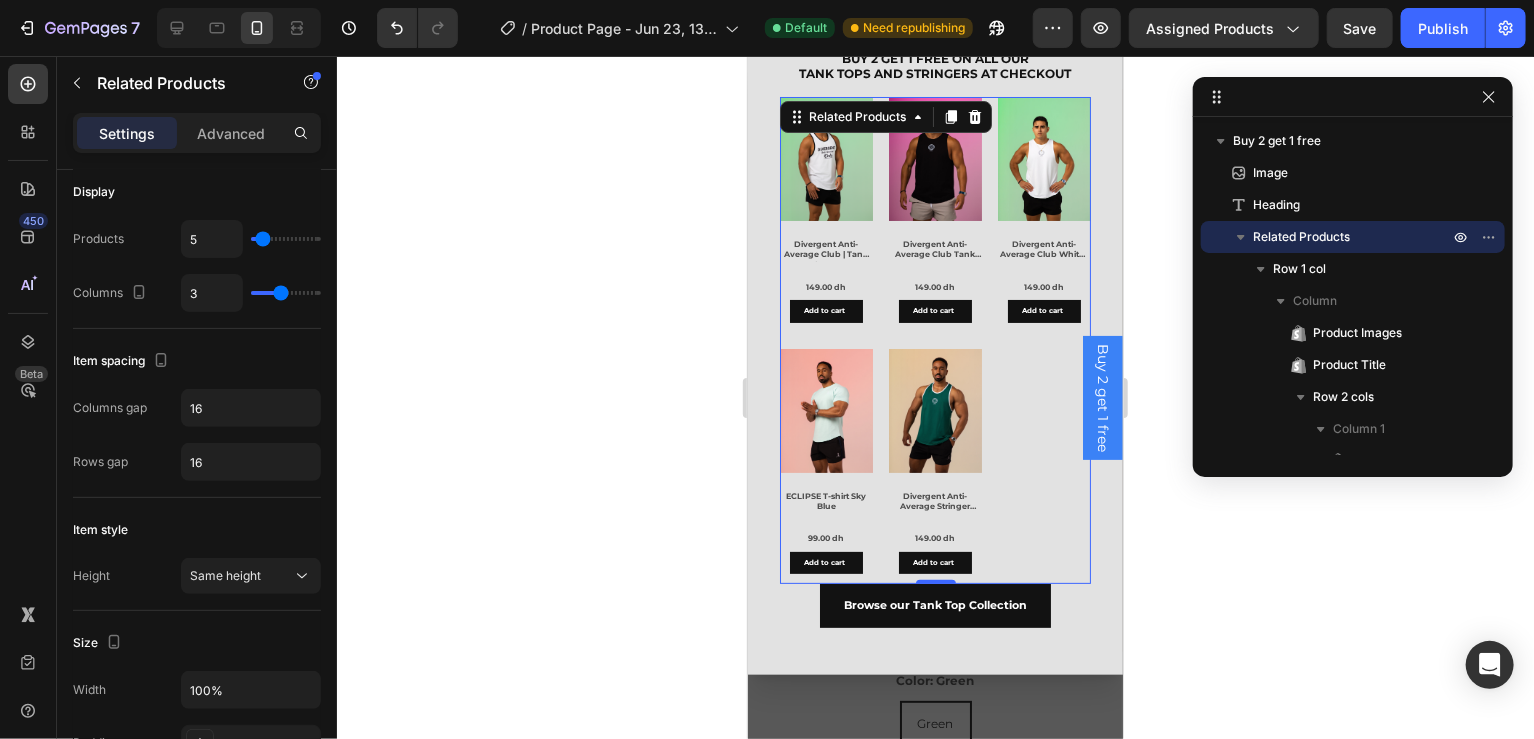 type on "6" 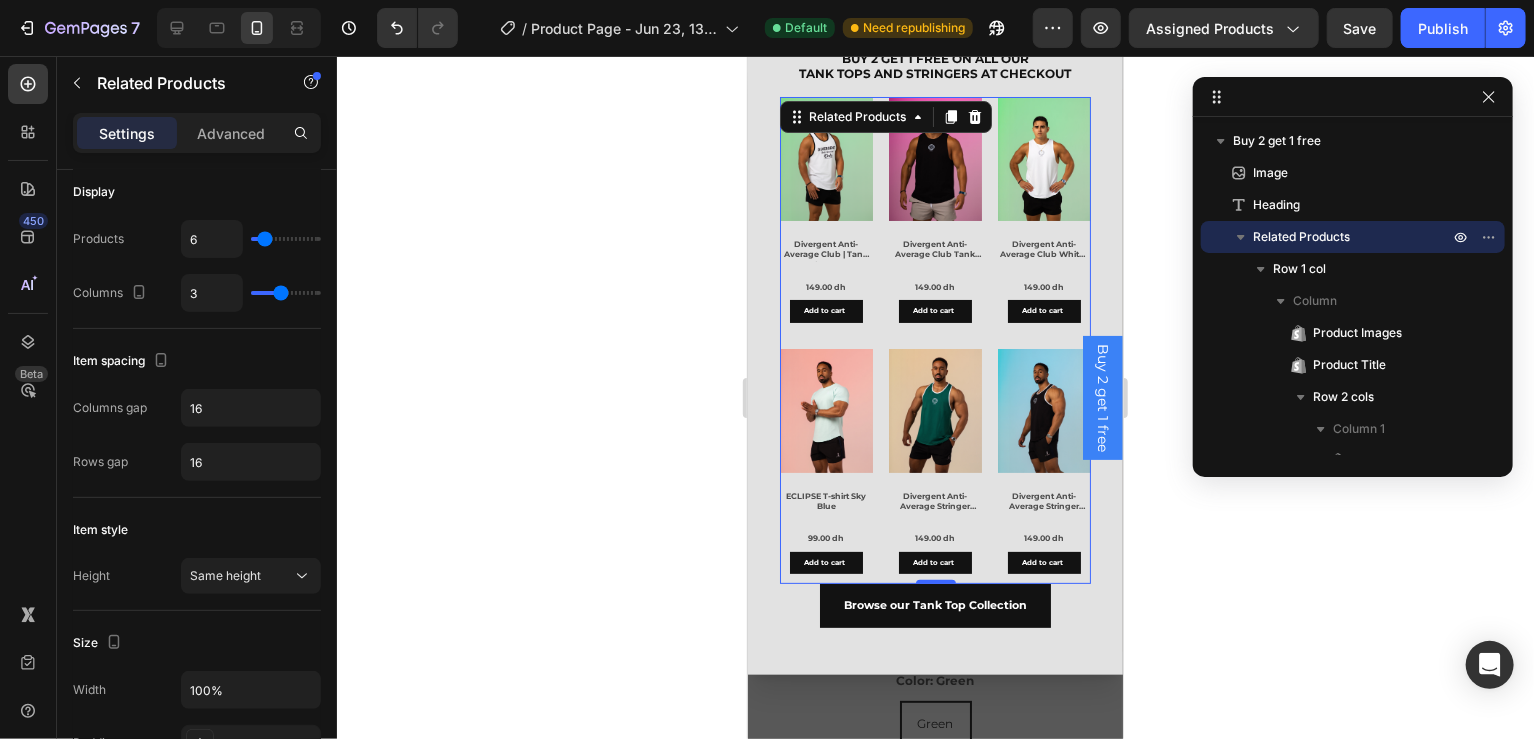 type on "6" 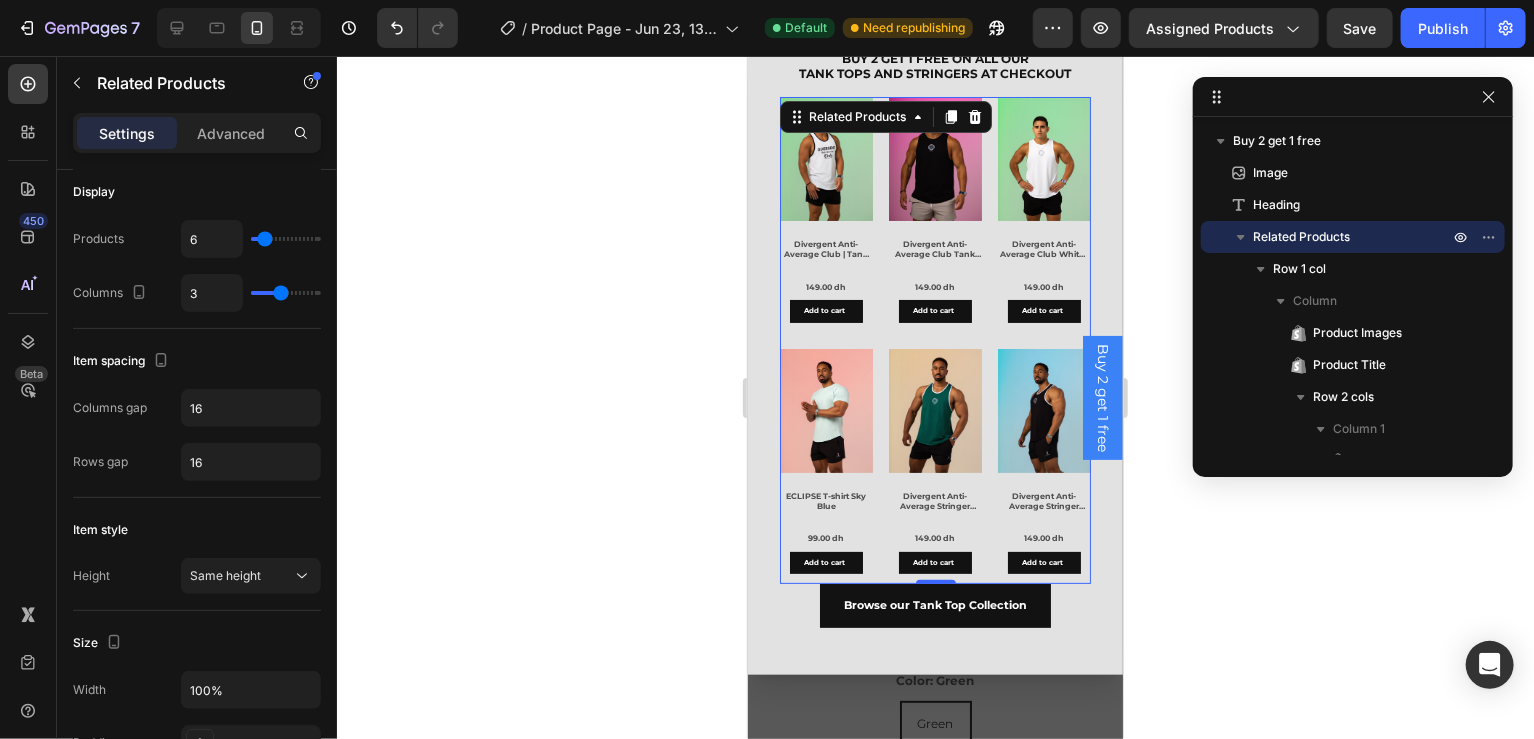 click at bounding box center [286, 239] 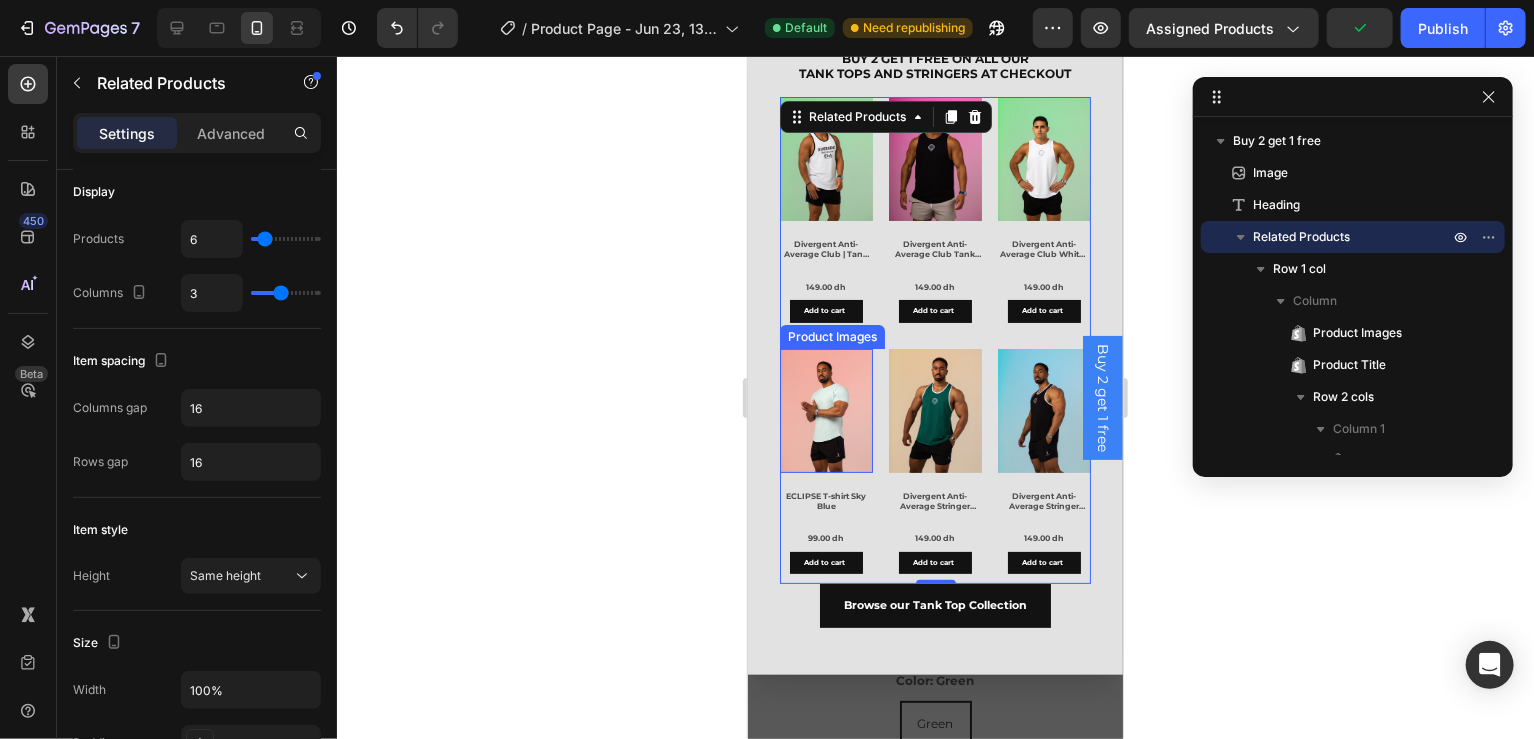 click at bounding box center [825, 410] 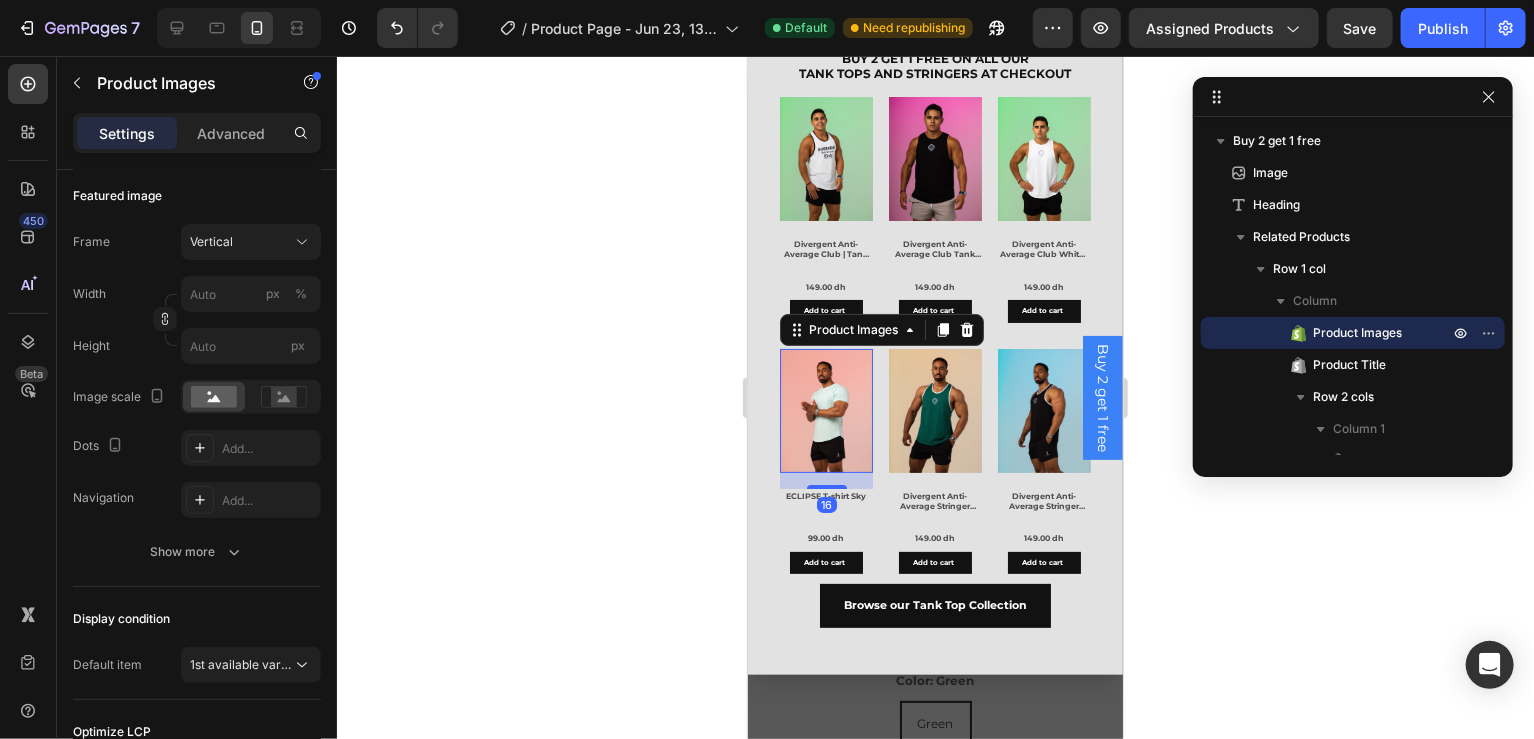 scroll, scrollTop: 0, scrollLeft: 0, axis: both 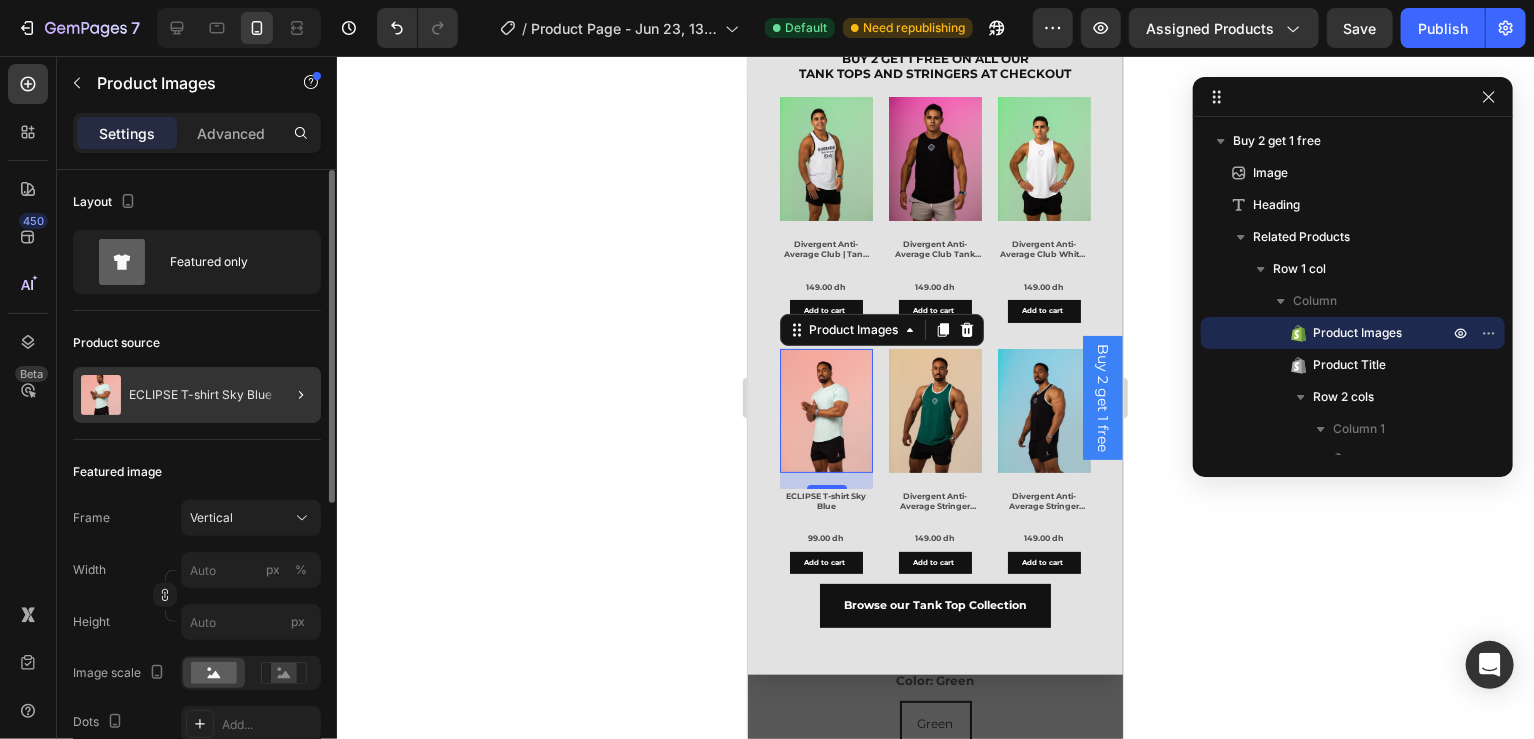 click 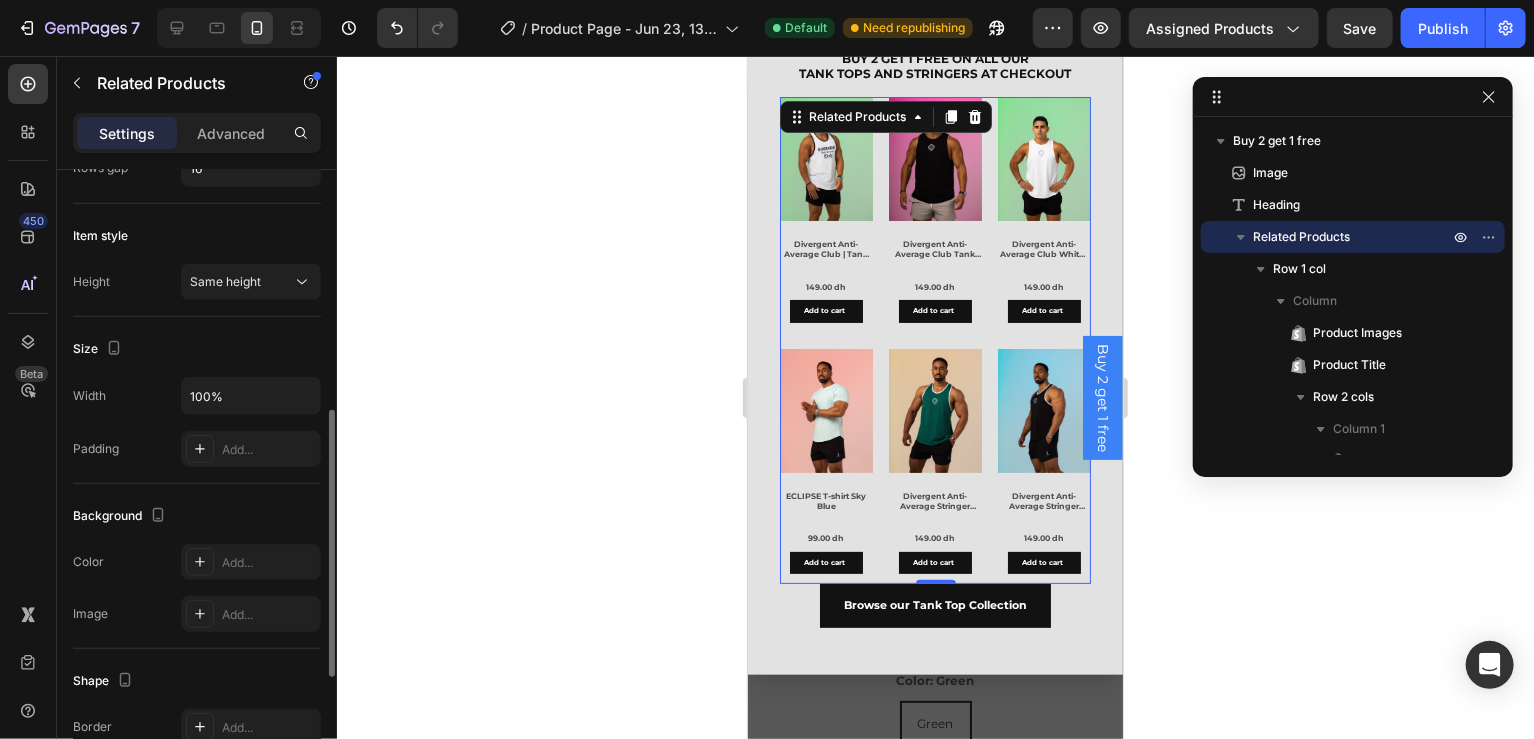 scroll, scrollTop: 572, scrollLeft: 0, axis: vertical 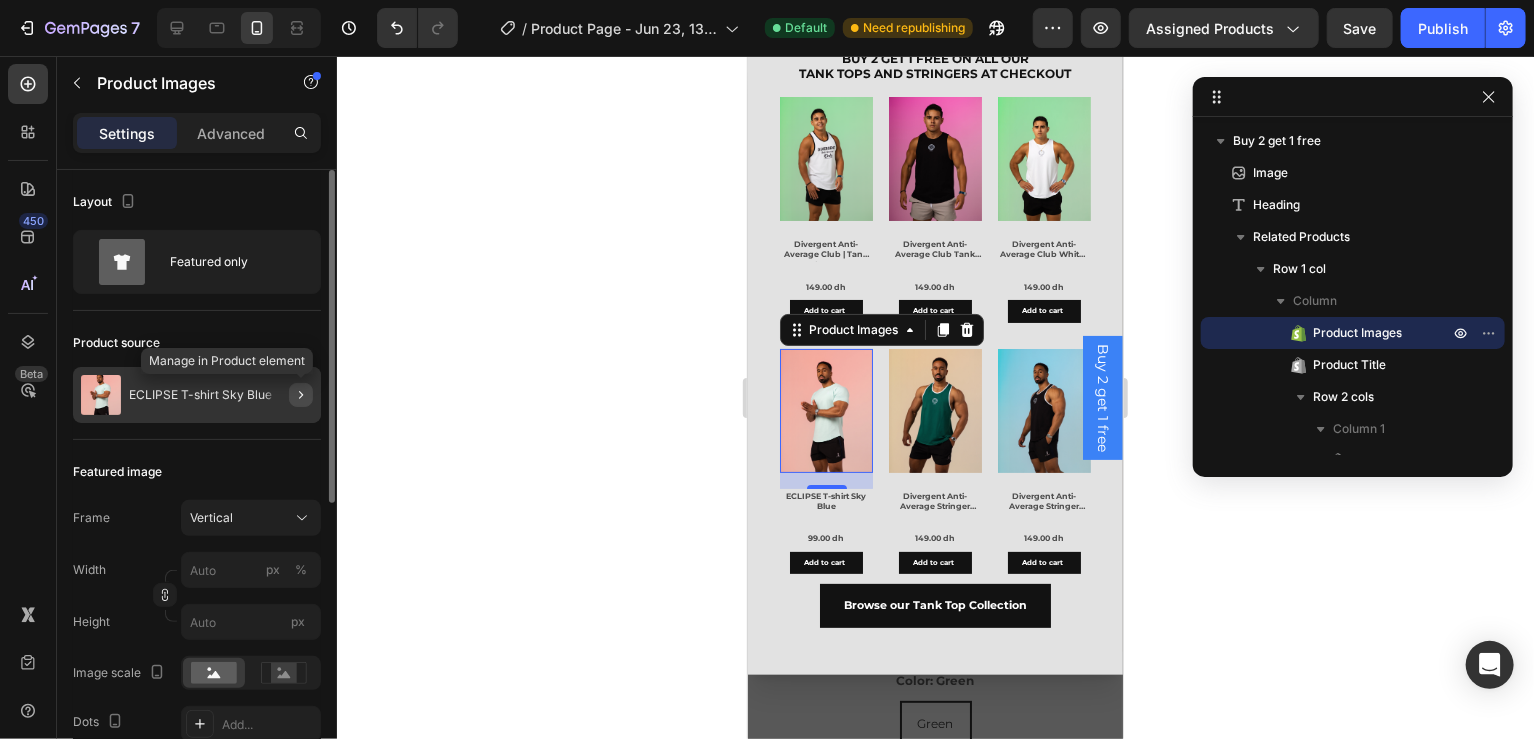 click 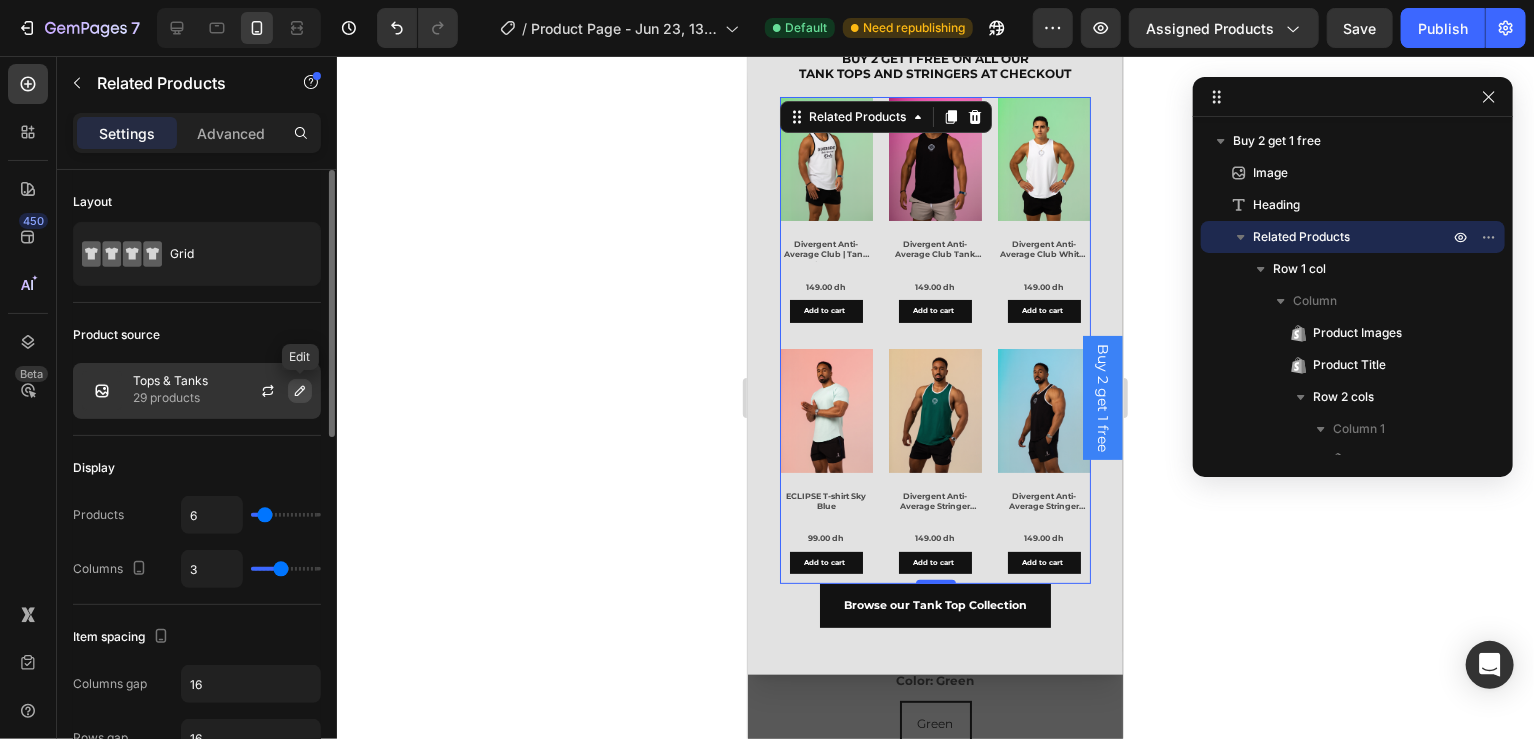 click 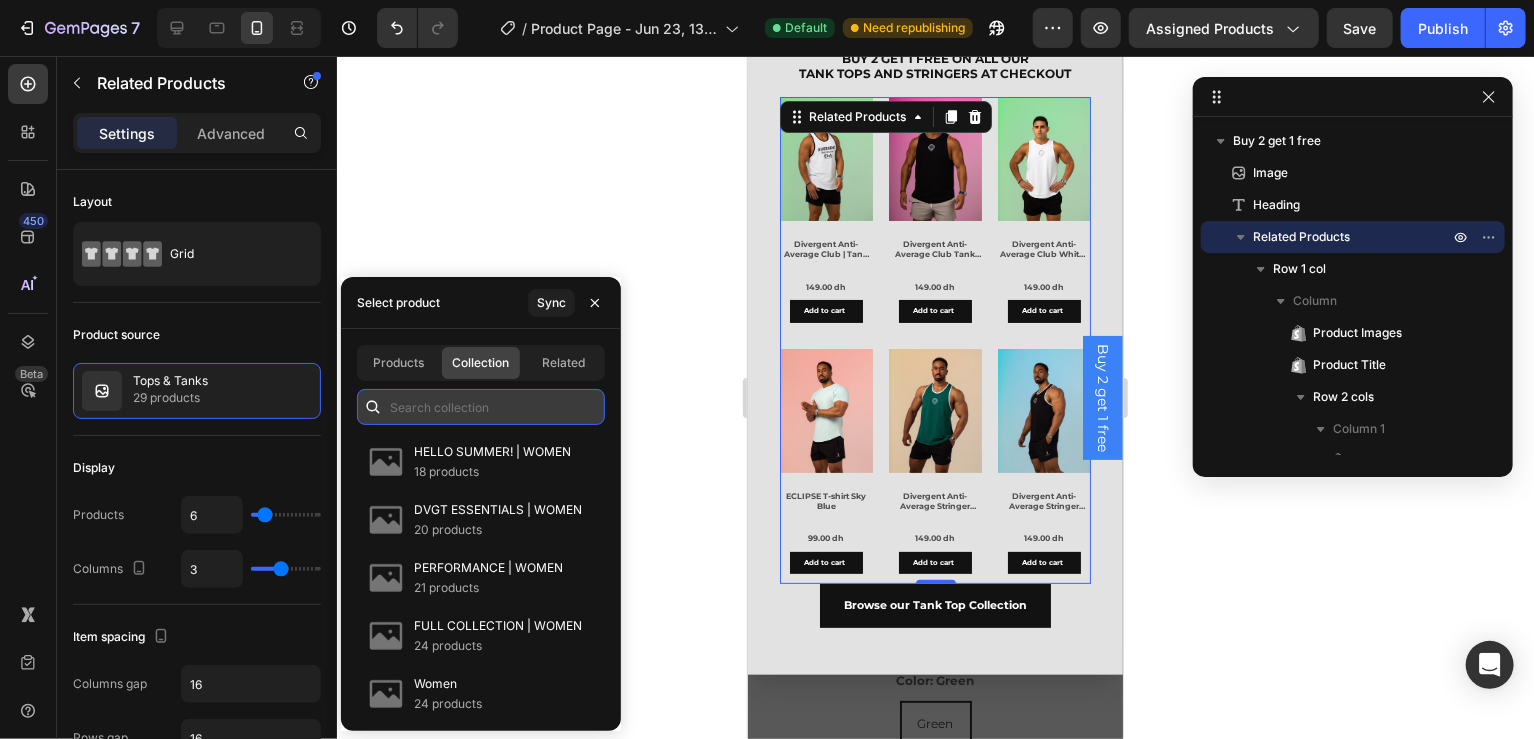 click at bounding box center [481, 407] 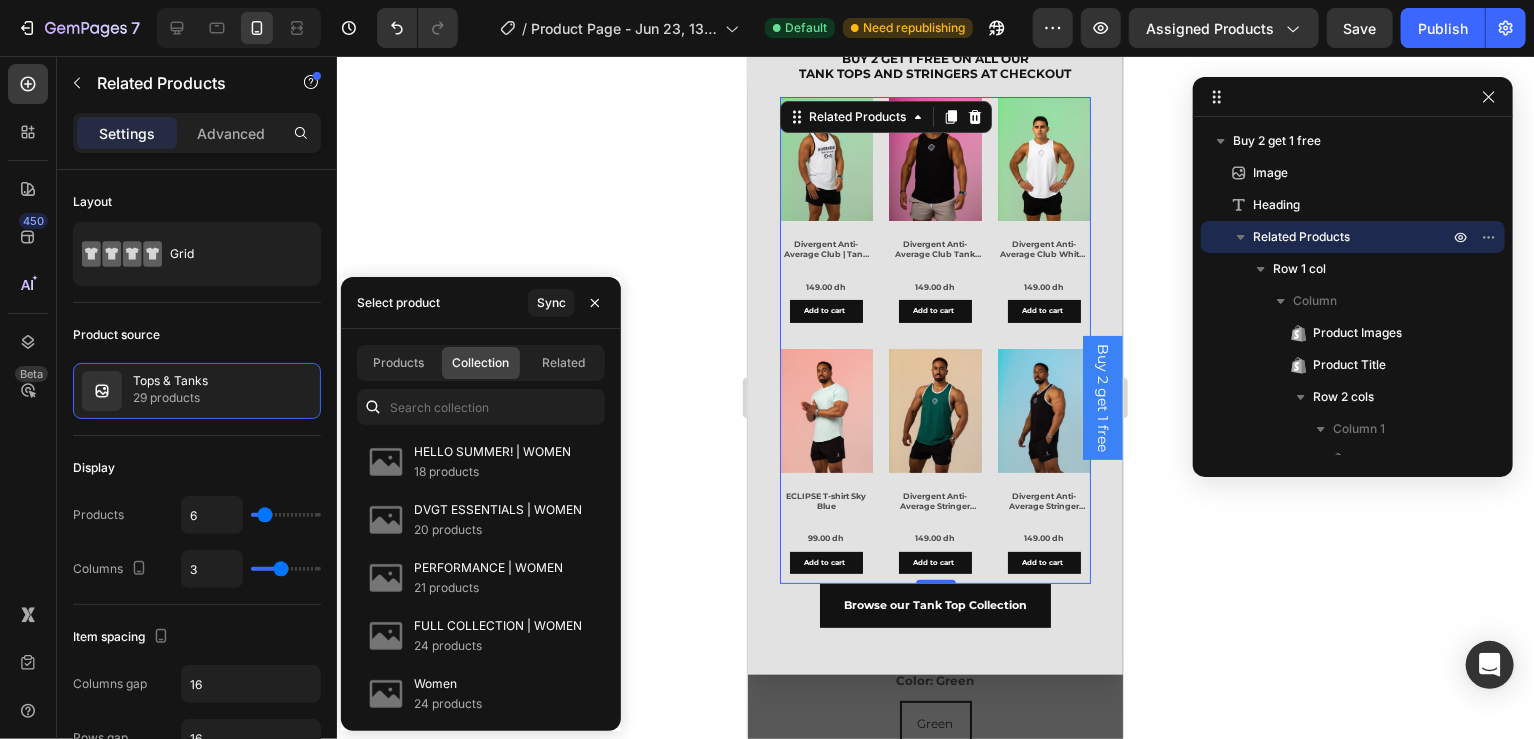 click on "Products Collection Related HELLO SUMMER! | WOMEN 18 products DVGT ESSENTIALS | WOMEN 20 products PERFORMANCE | WOMEN 21 products FULL COLLECTION | WOMEN 24 products Women 24 products New Drop | Women 16 products BEST SELLERS | WOMEN 16 products Hoodies 8 products HELLO SUMMER! | MEN 30 products DVGT ESSENTIALS | MEN 26 products" at bounding box center (481, 530) 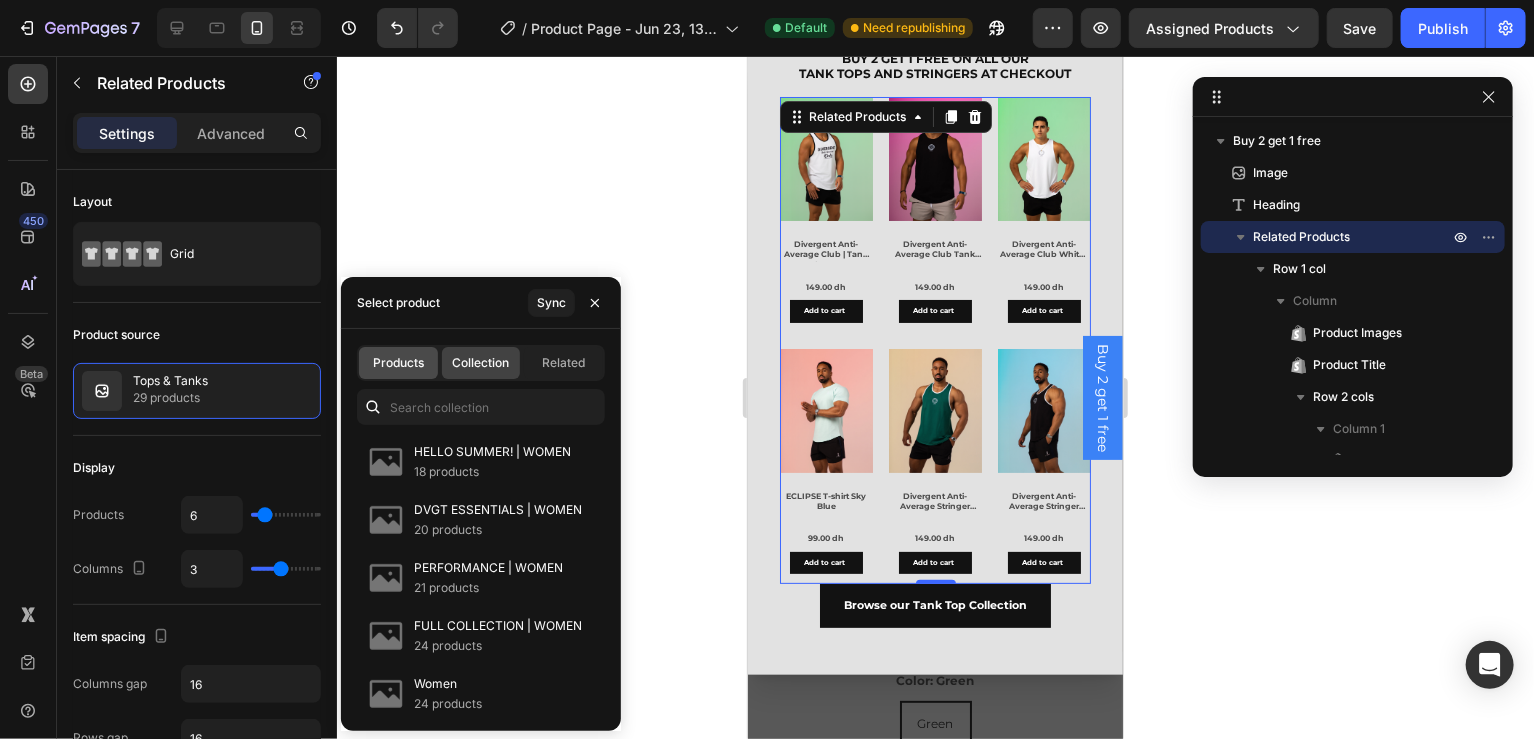 click on "Products" 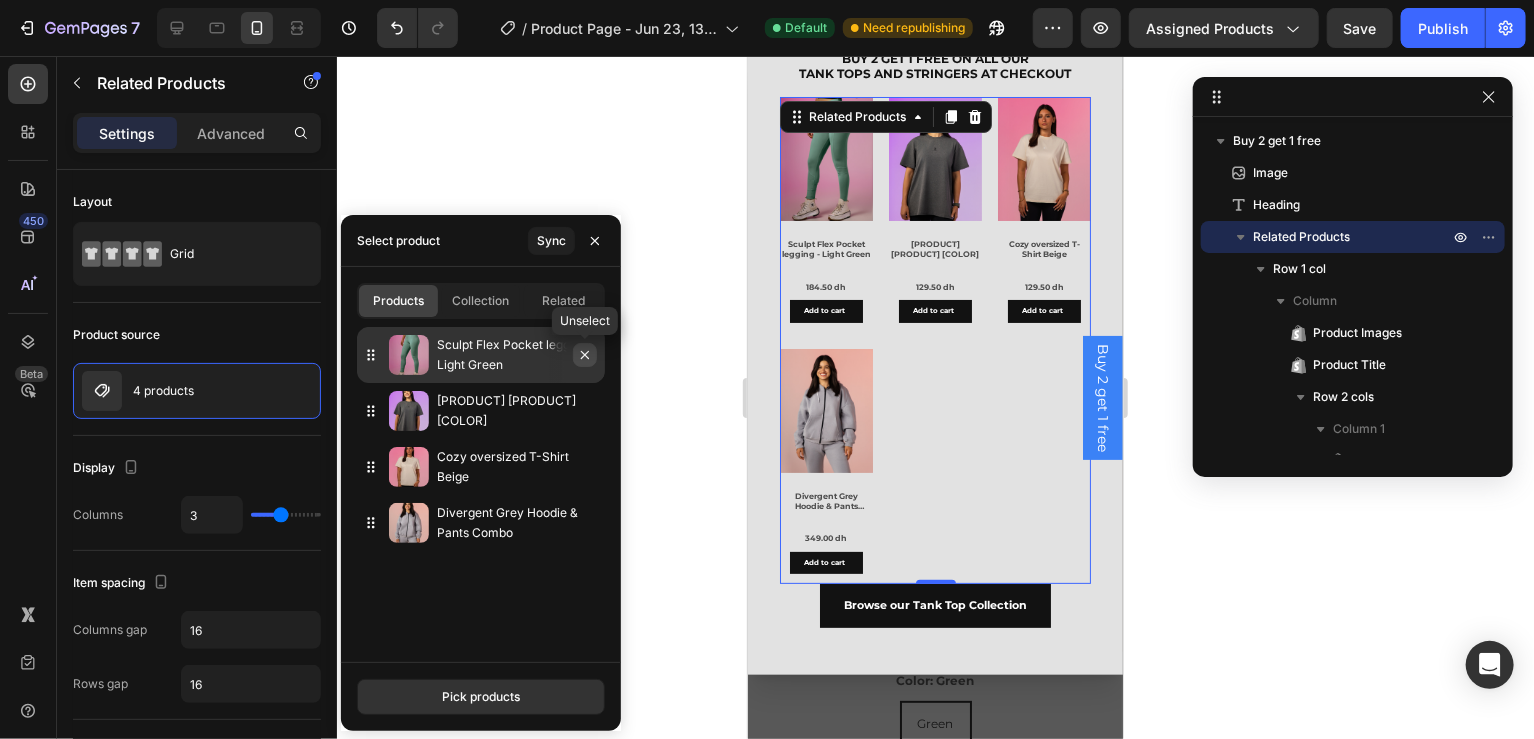 click 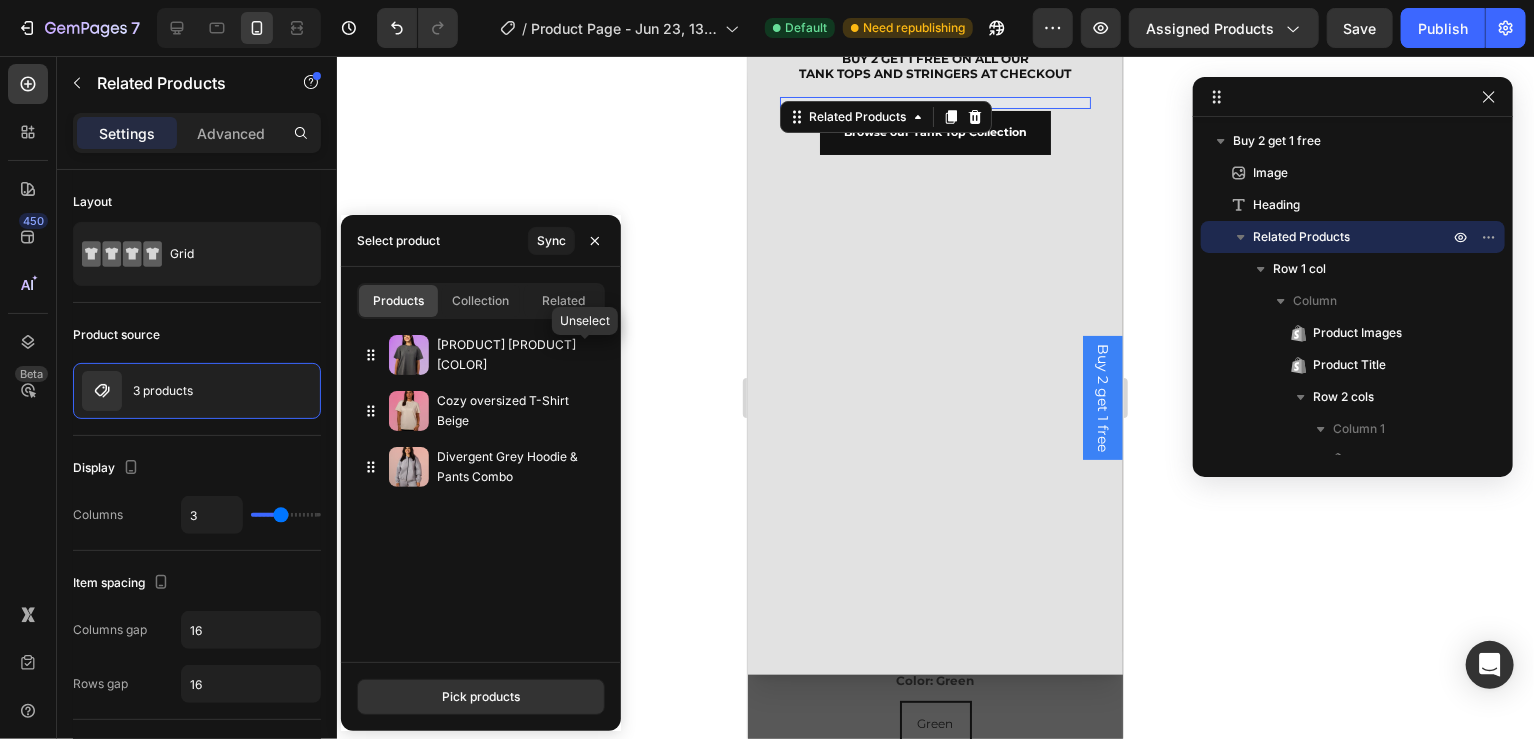 click 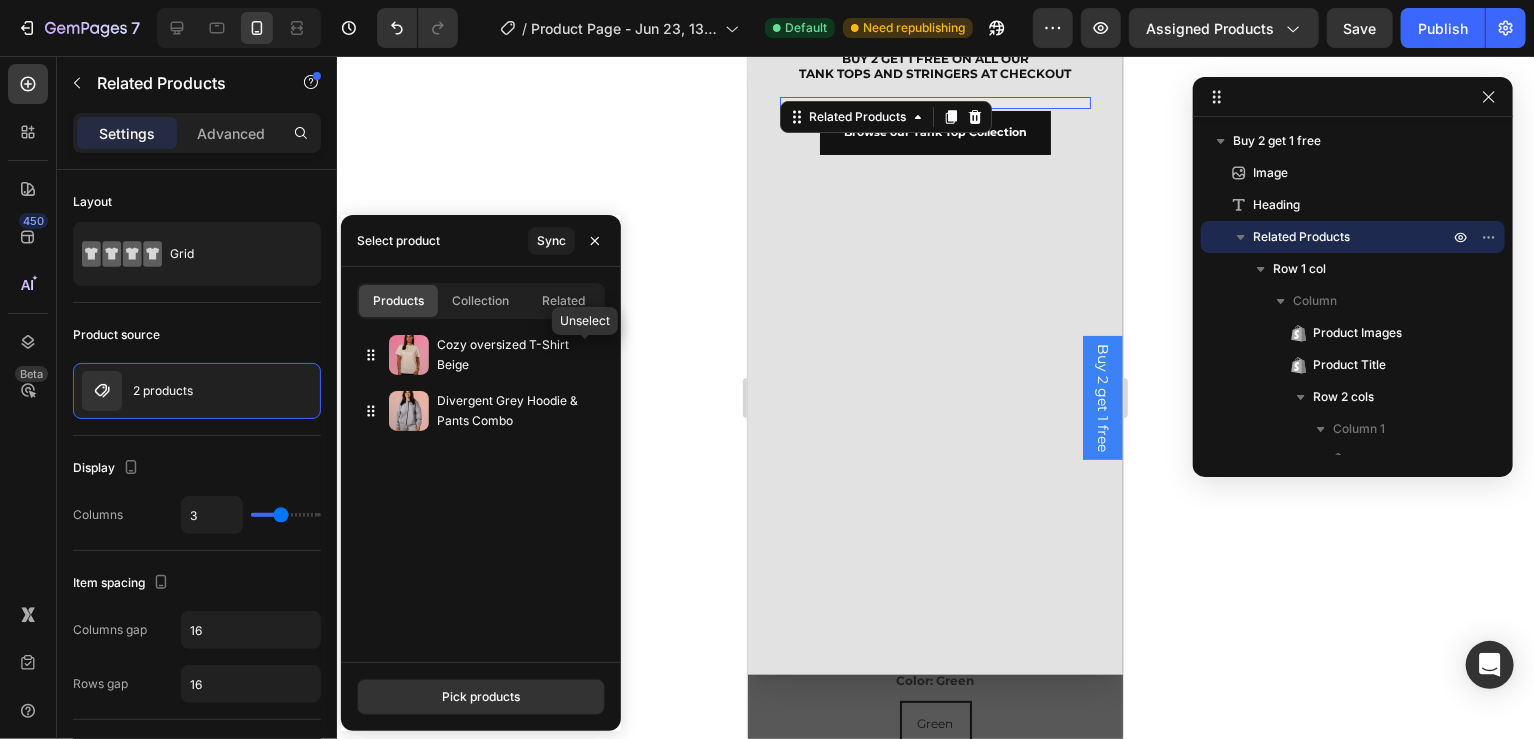 click 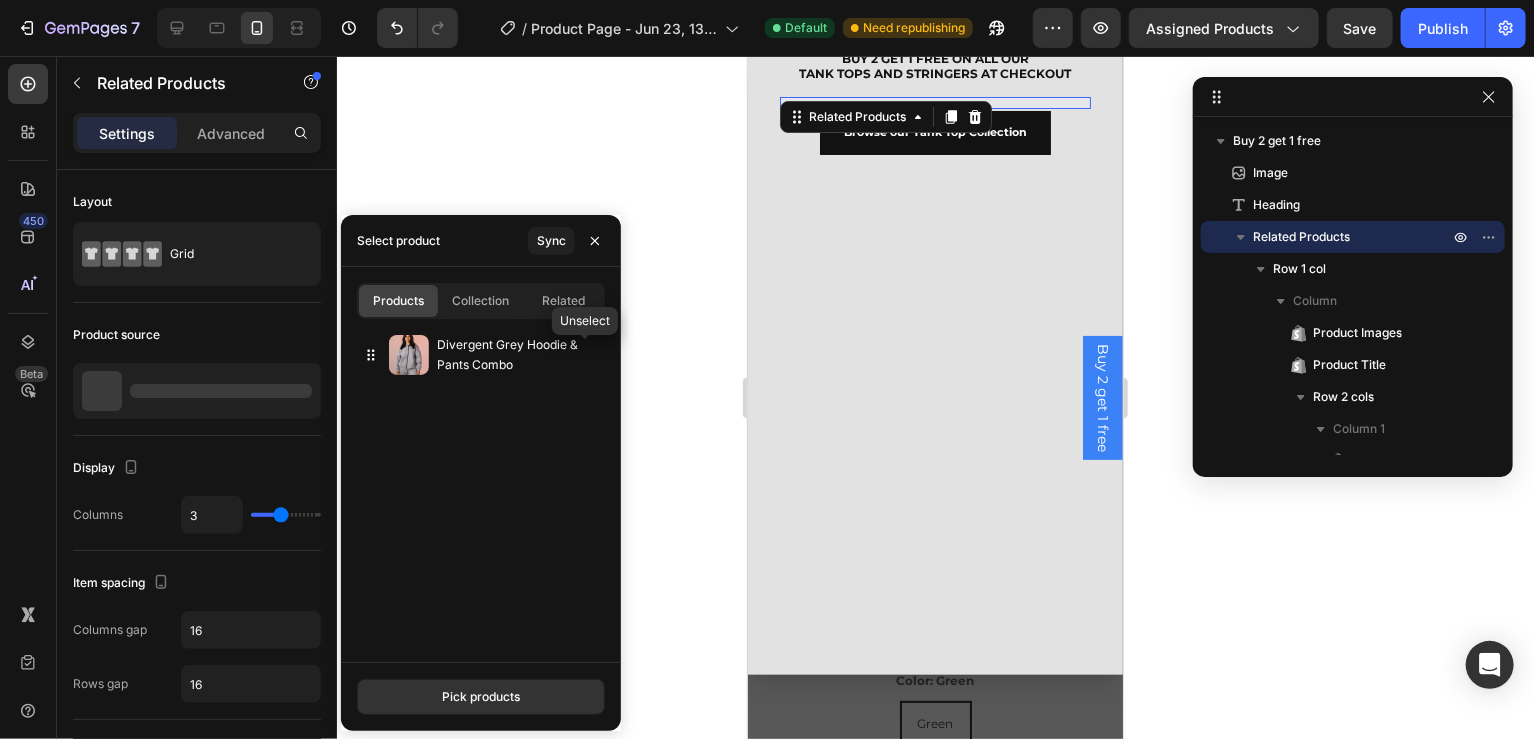 click 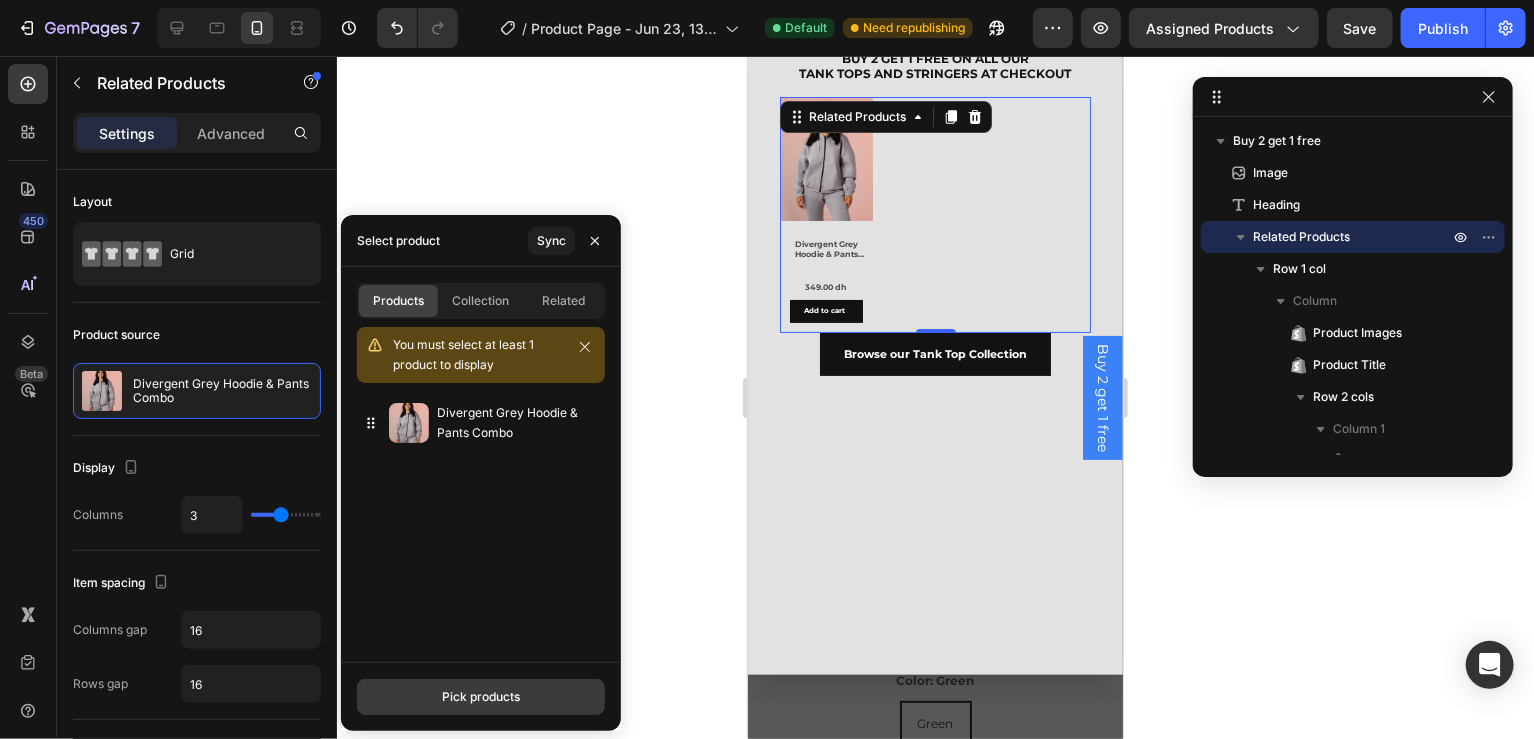 click on "Pick products" at bounding box center [481, 697] 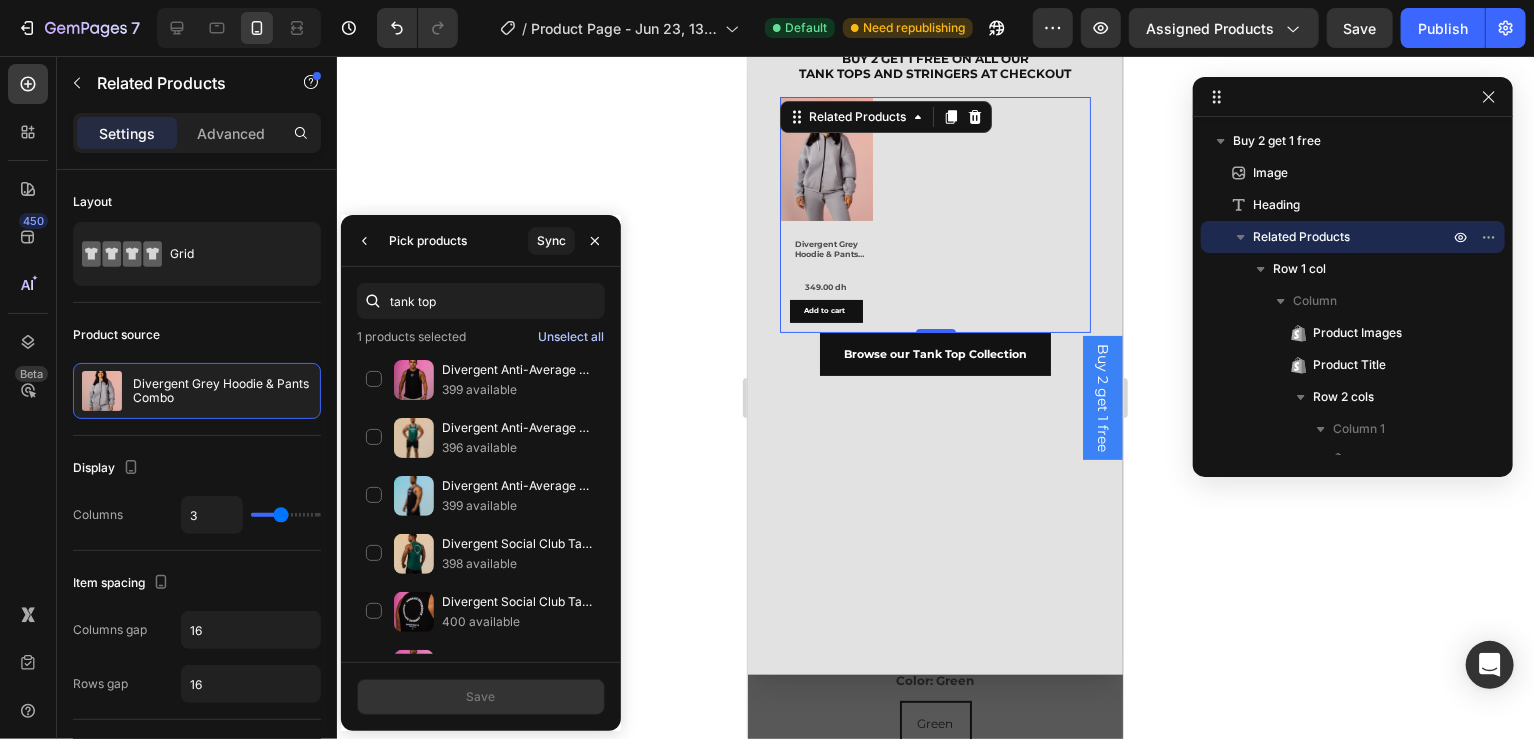 type on "tank top" 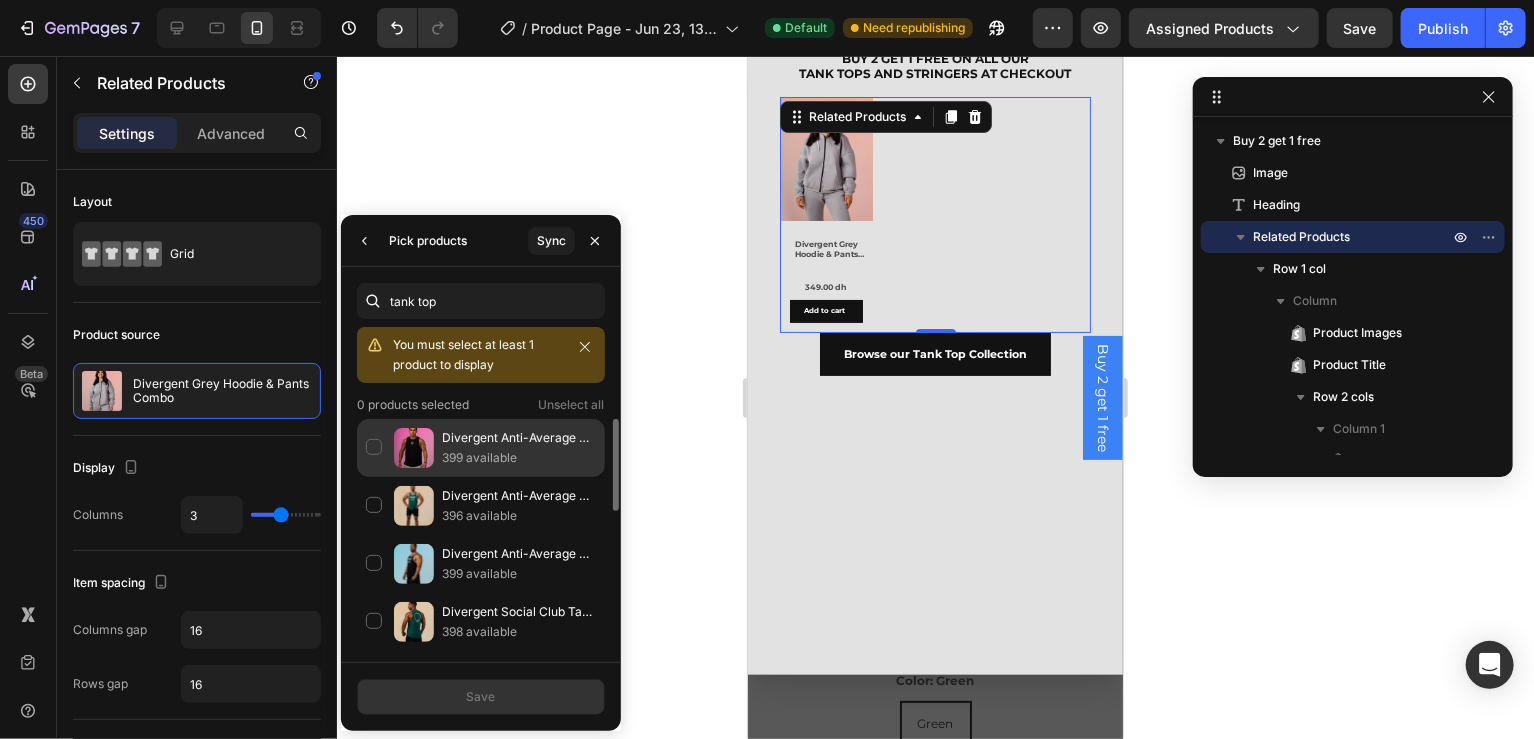 click on "Divergent Anti-Average Club Tank Top Black | Buy 2 get 1 For free 399 available" 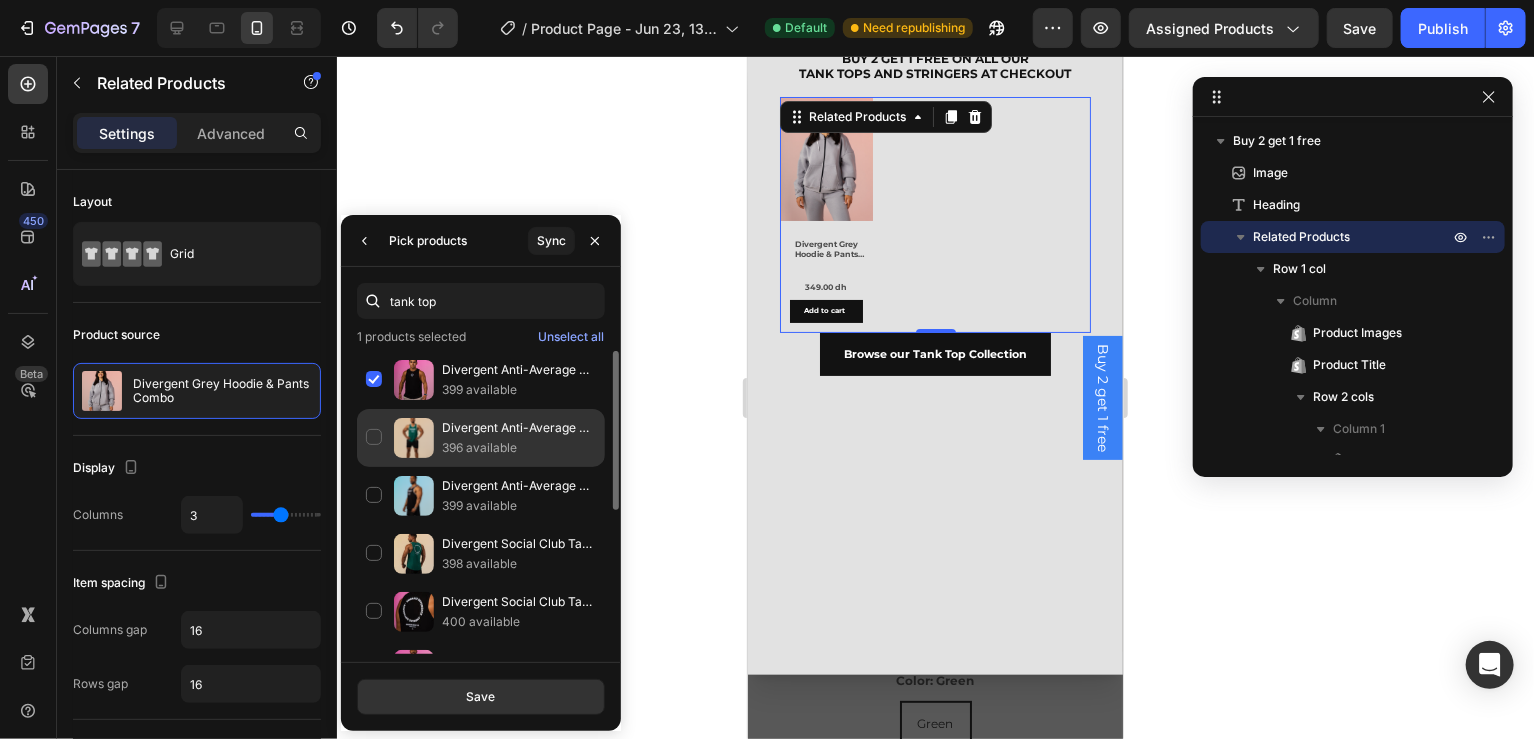 click at bounding box center [414, 438] 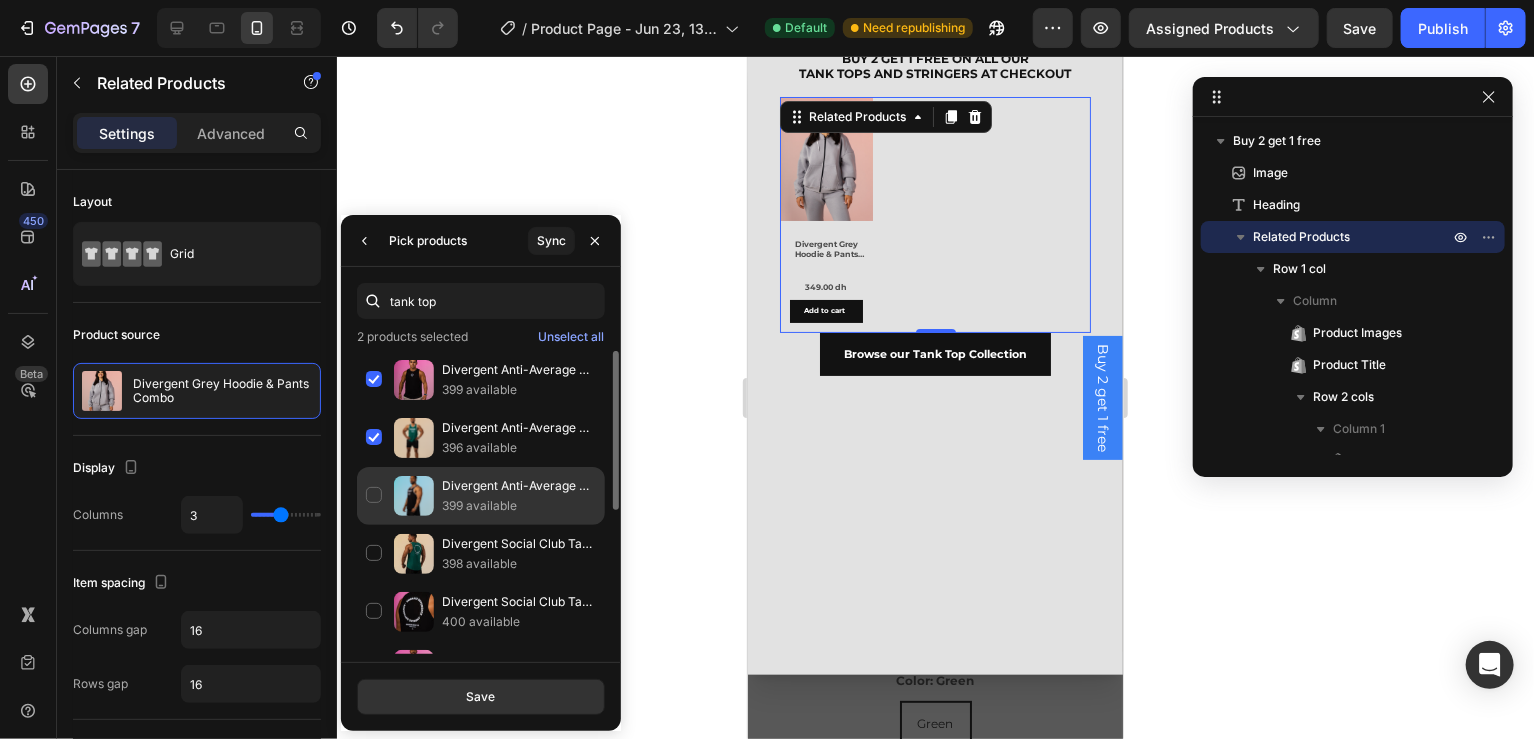 click at bounding box center [414, 496] 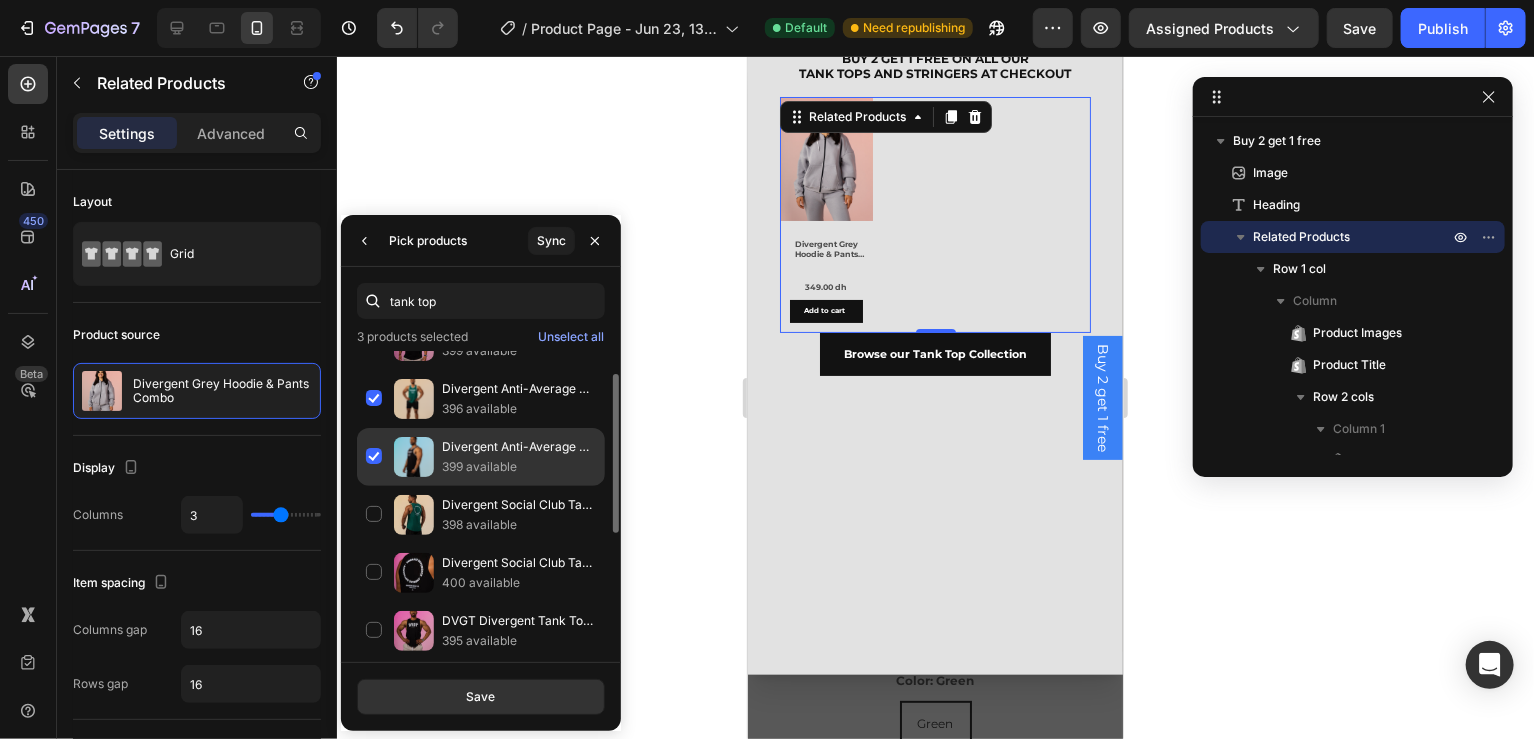 scroll, scrollTop: 41, scrollLeft: 0, axis: vertical 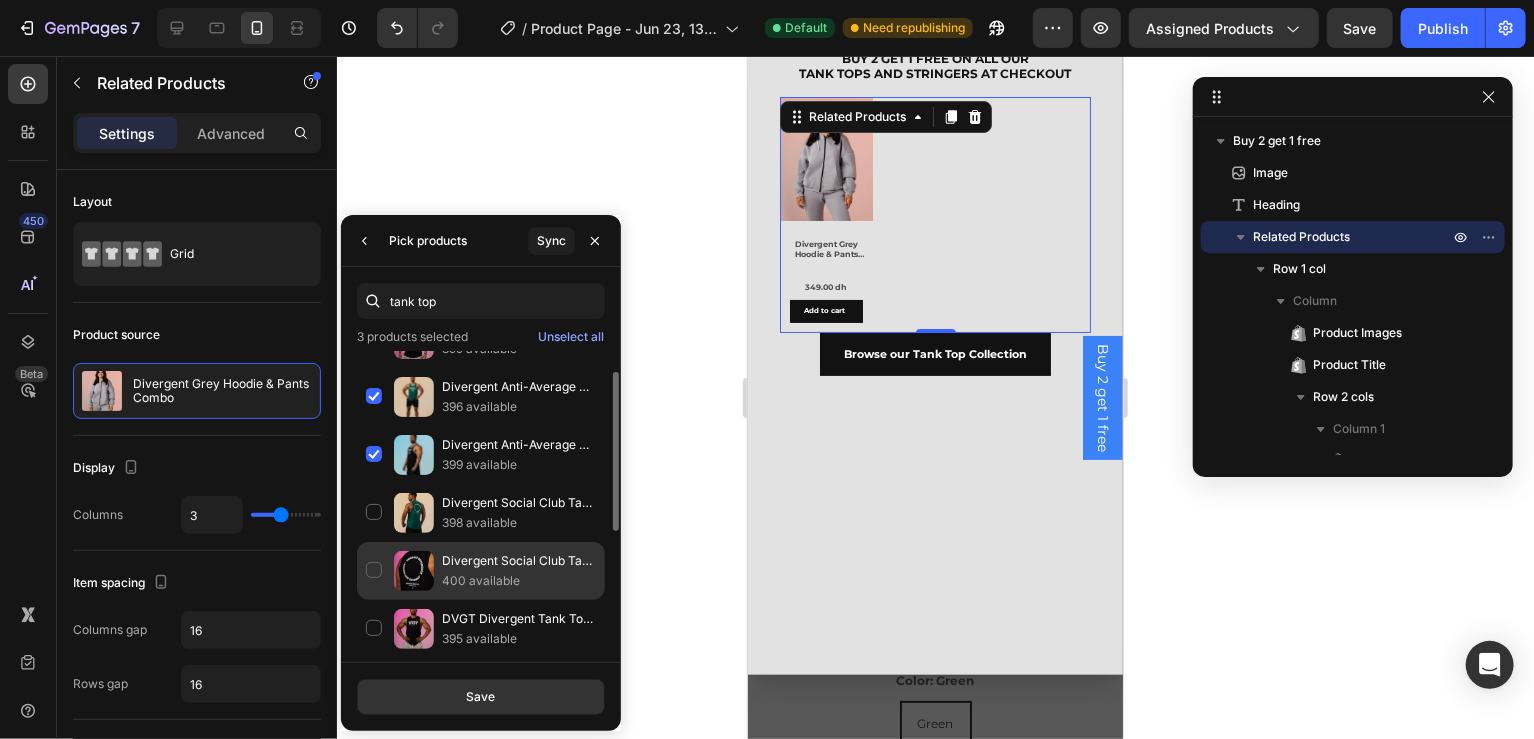 click at bounding box center [414, 571] 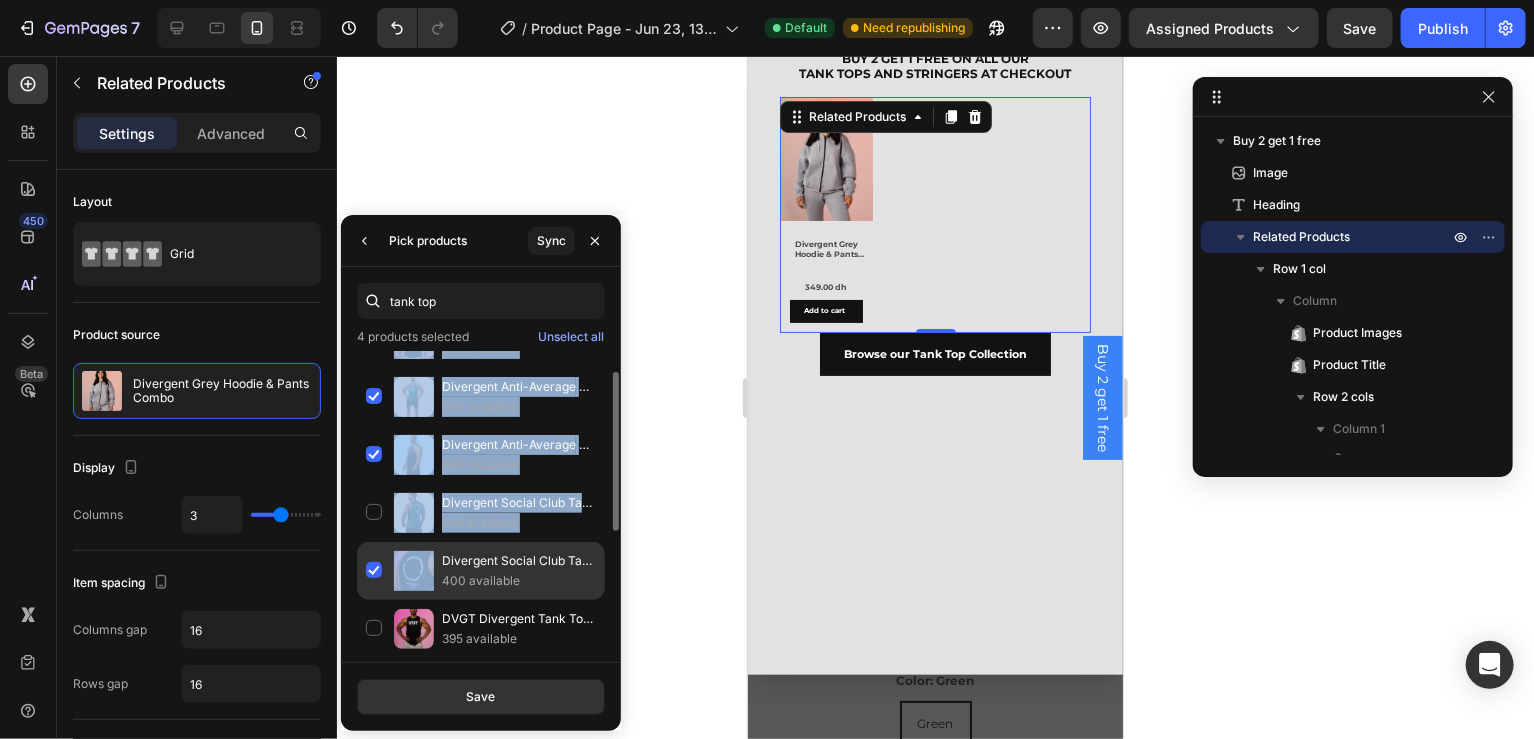 click on "Divergent Social Club Tank Top Black | Buy 2 get 1 For free 400 available" 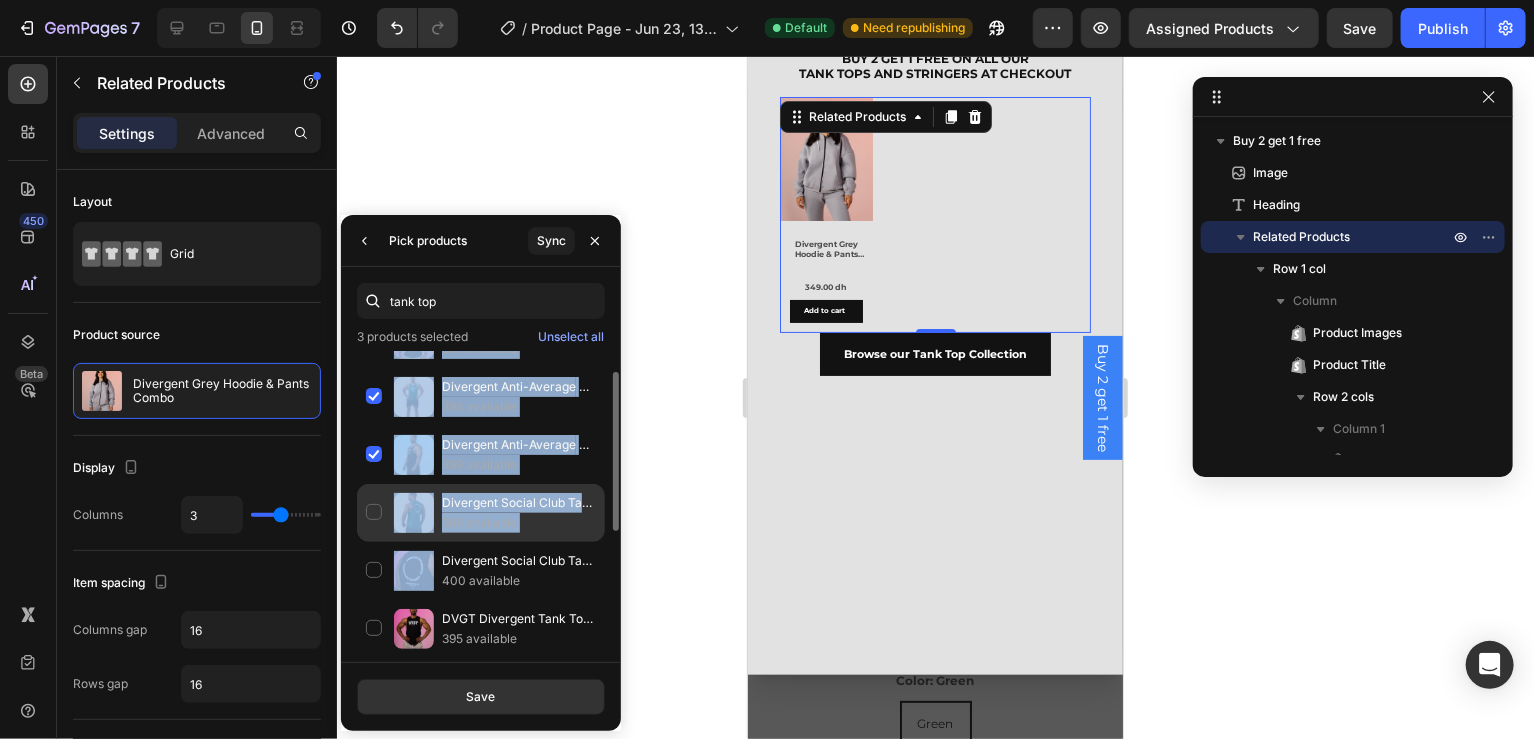 click at bounding box center [414, 513] 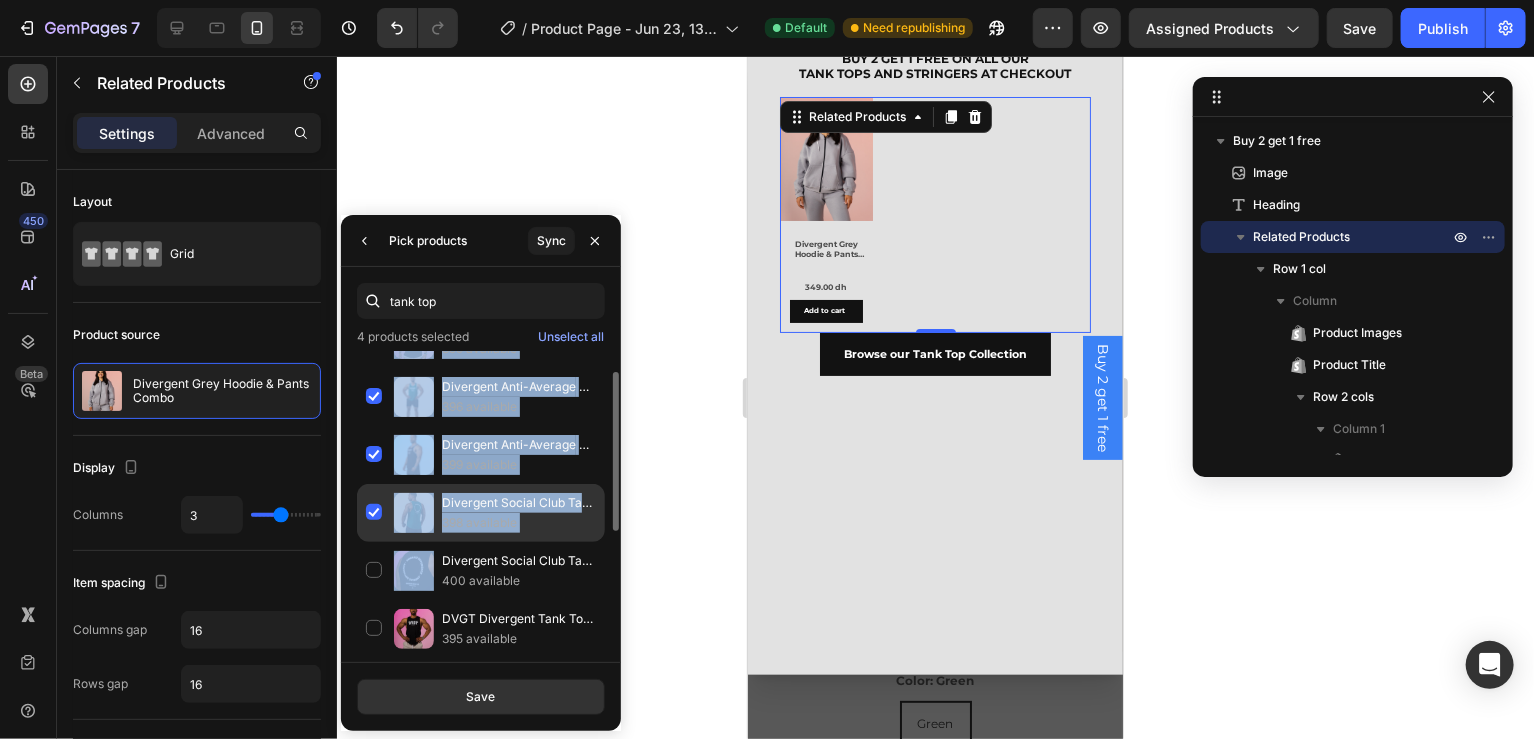 click on "398 available" at bounding box center (519, 523) 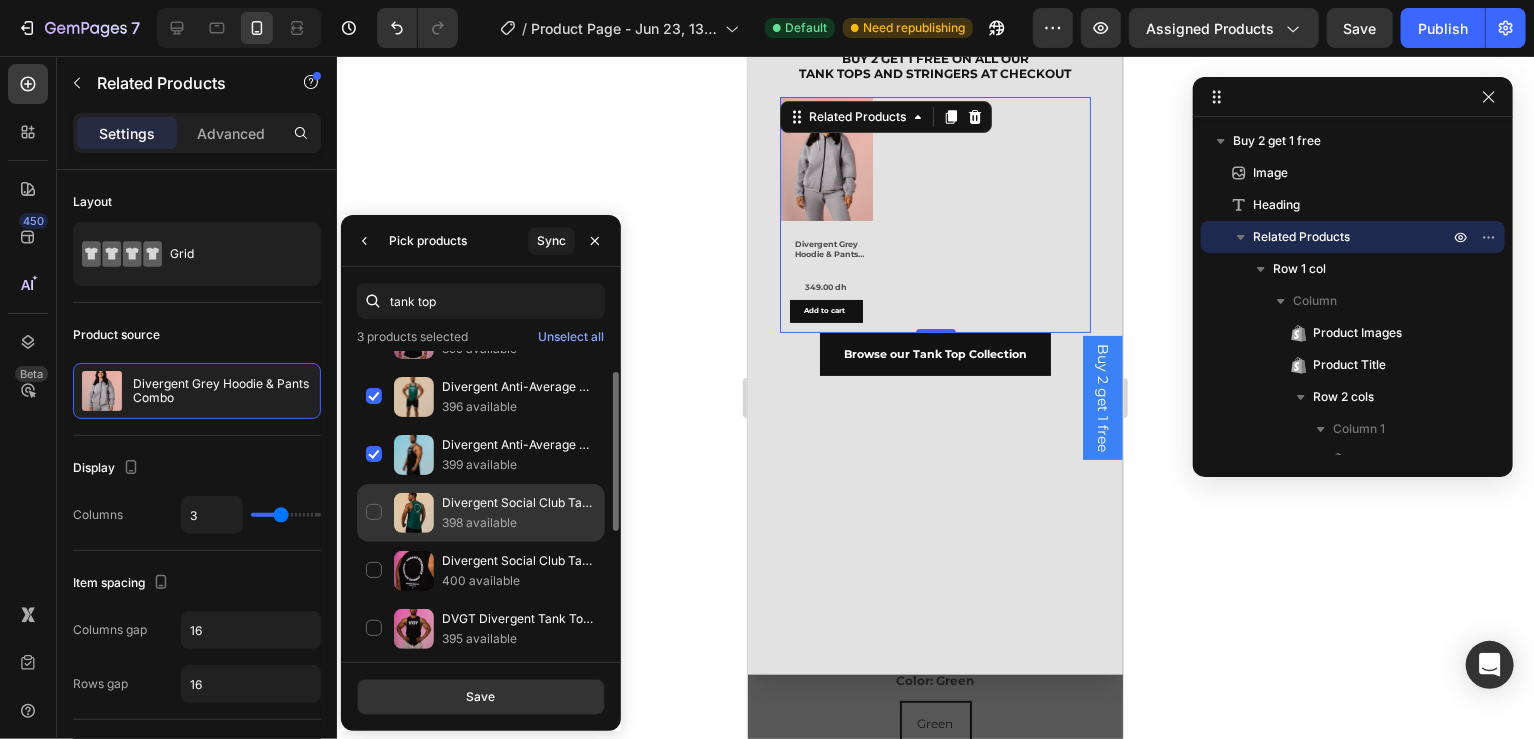click on "398 available" at bounding box center [519, 523] 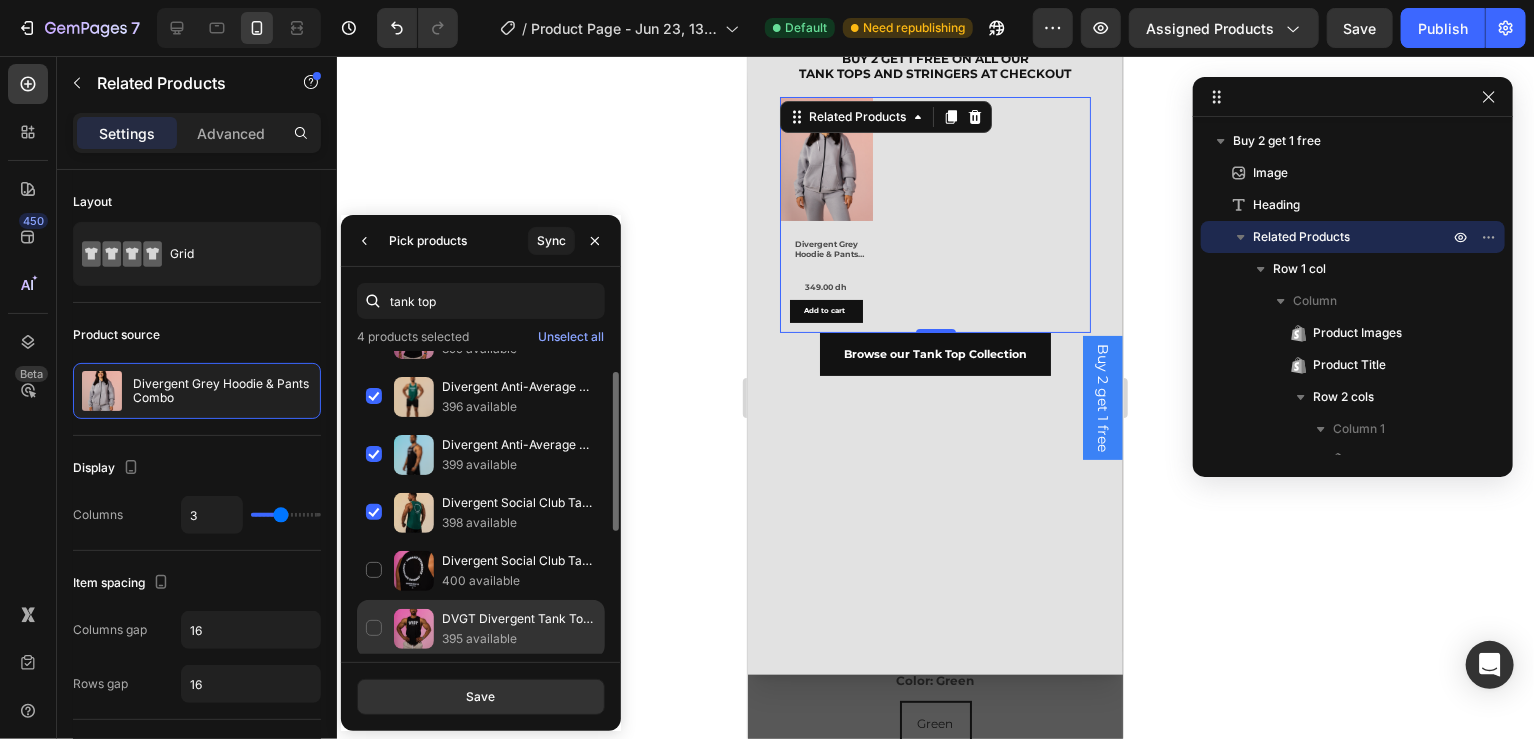 click on "DVGT Divergent Tank Top Black | Buy 2 get 1 For free 395 available" 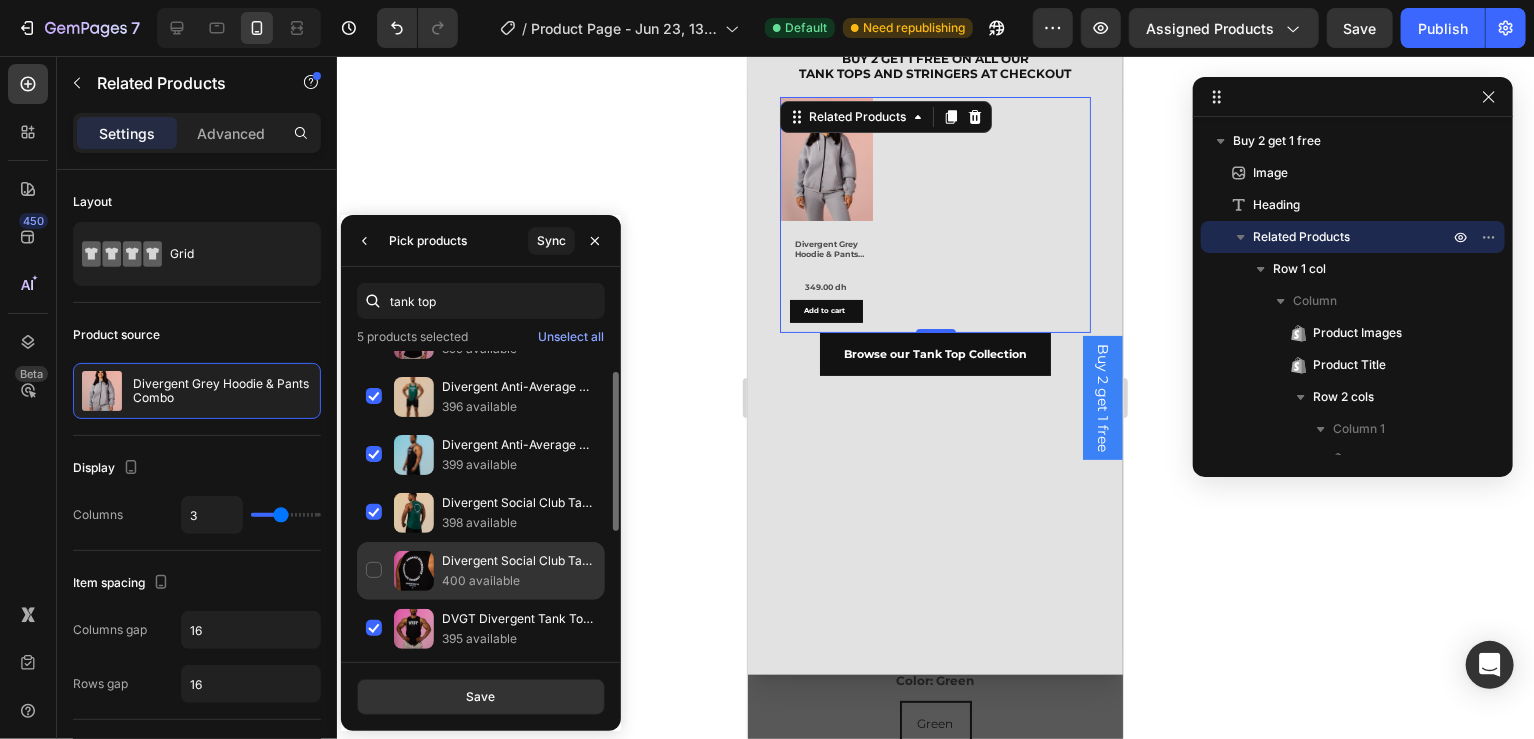 click on "400 available" at bounding box center (519, 581) 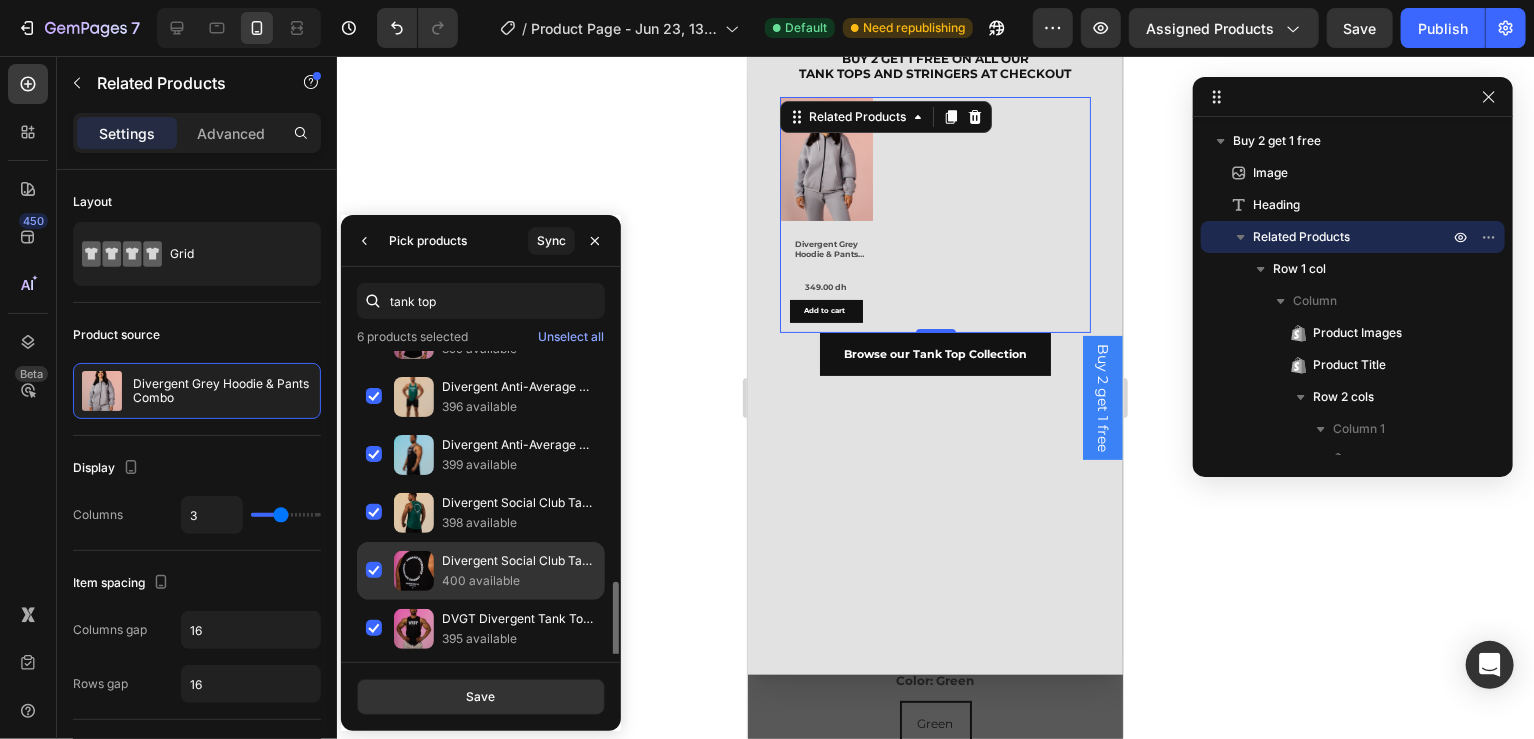 scroll, scrollTop: 201, scrollLeft: 0, axis: vertical 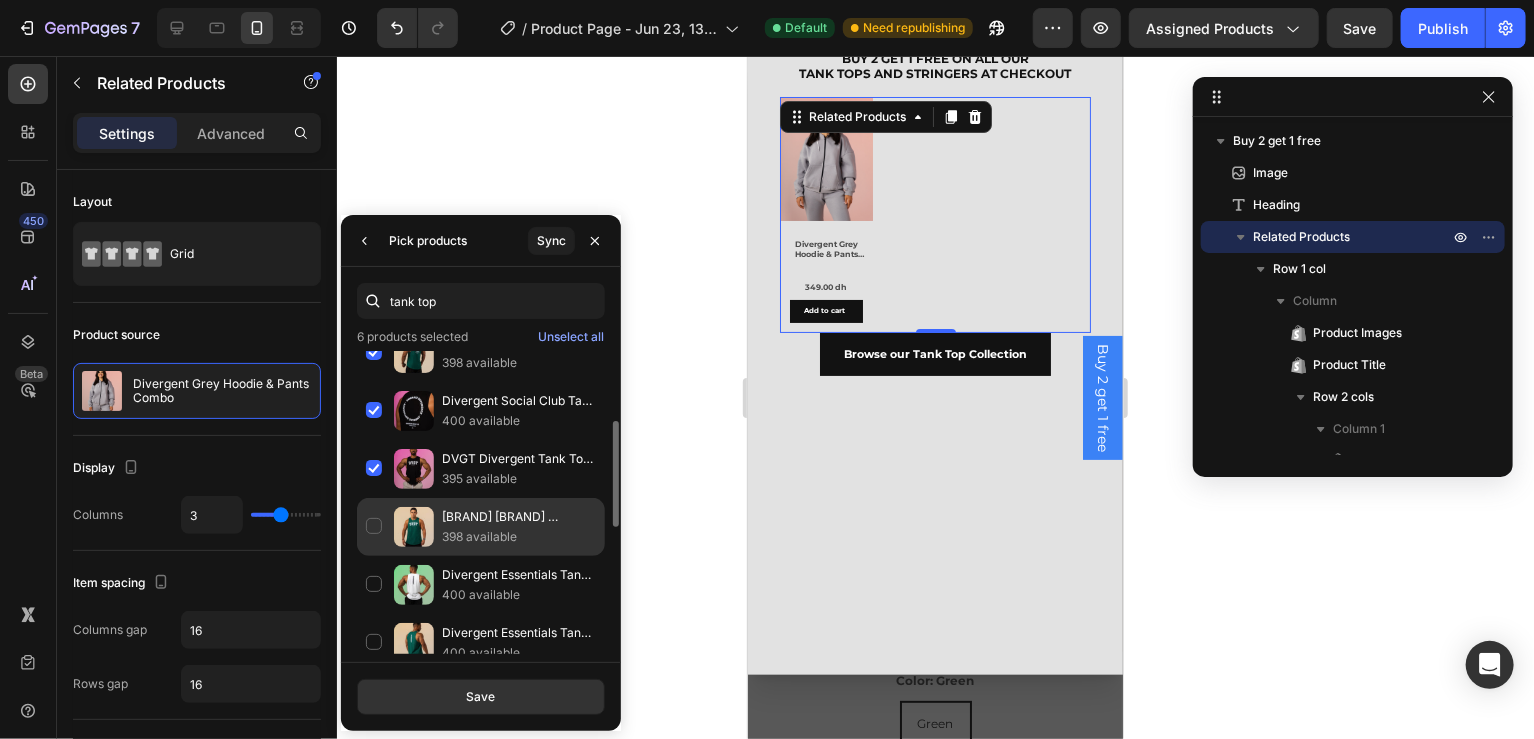 click on "[BRAND] [BRAND] [PRODUCT] [COLOR] | BUY 2 GET 1 For free" at bounding box center [519, 517] 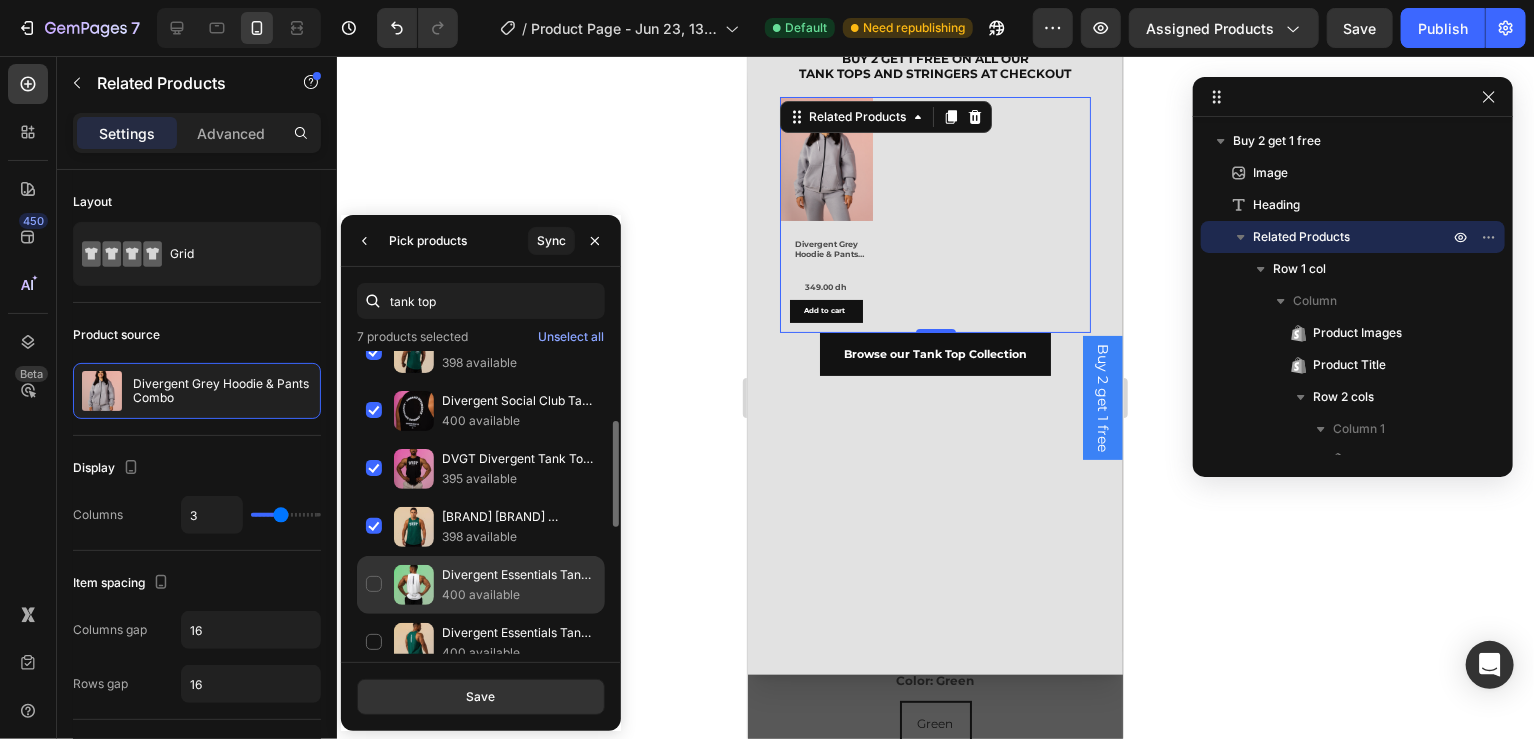 click on "Divergent Essentials Tank Top White | Buy 2 get 1 For free" at bounding box center (519, 575) 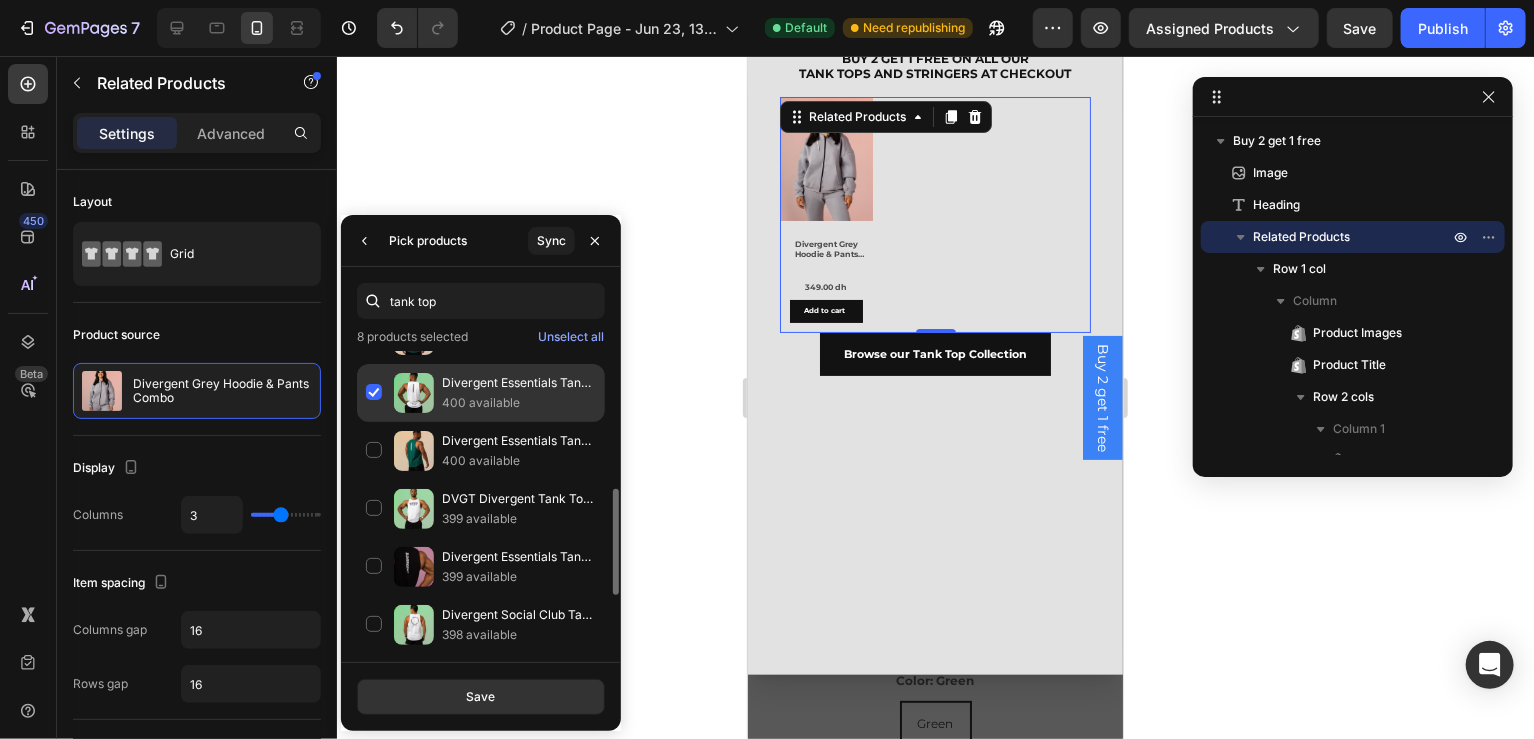 scroll, scrollTop: 394, scrollLeft: 0, axis: vertical 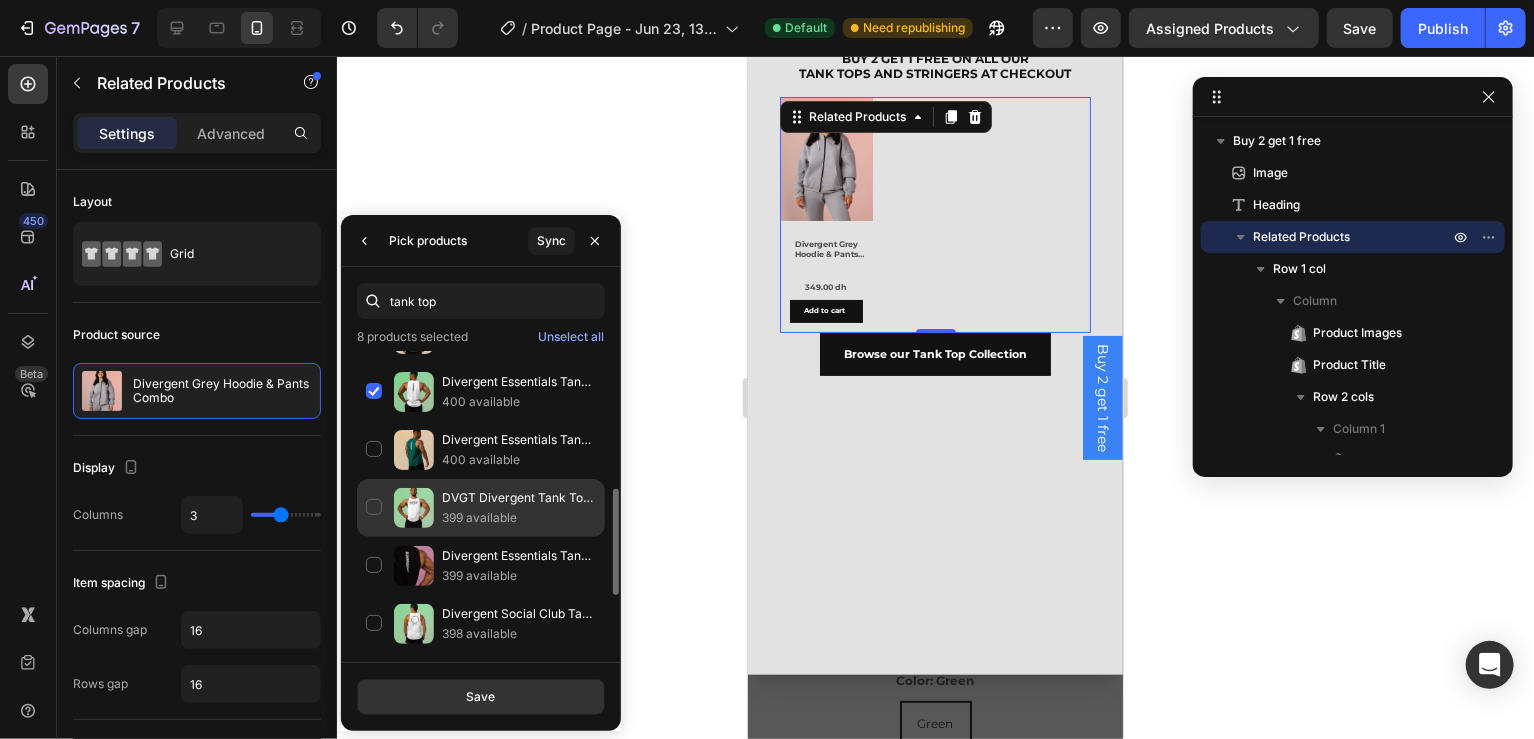 click on "DVGT Divergent Tank Top White | Buy 2 get 1 For free 399 available" 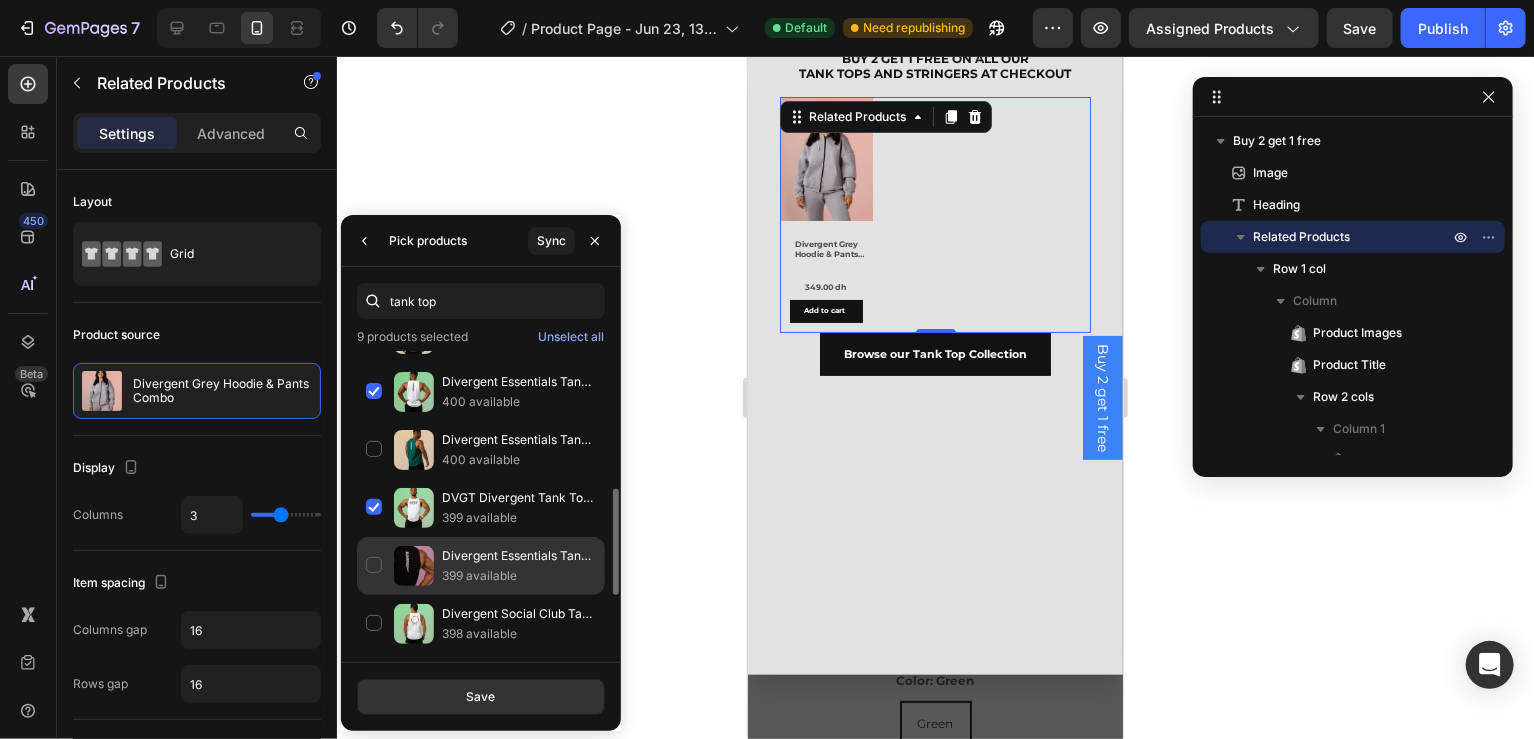 click on "399 available" at bounding box center (519, 576) 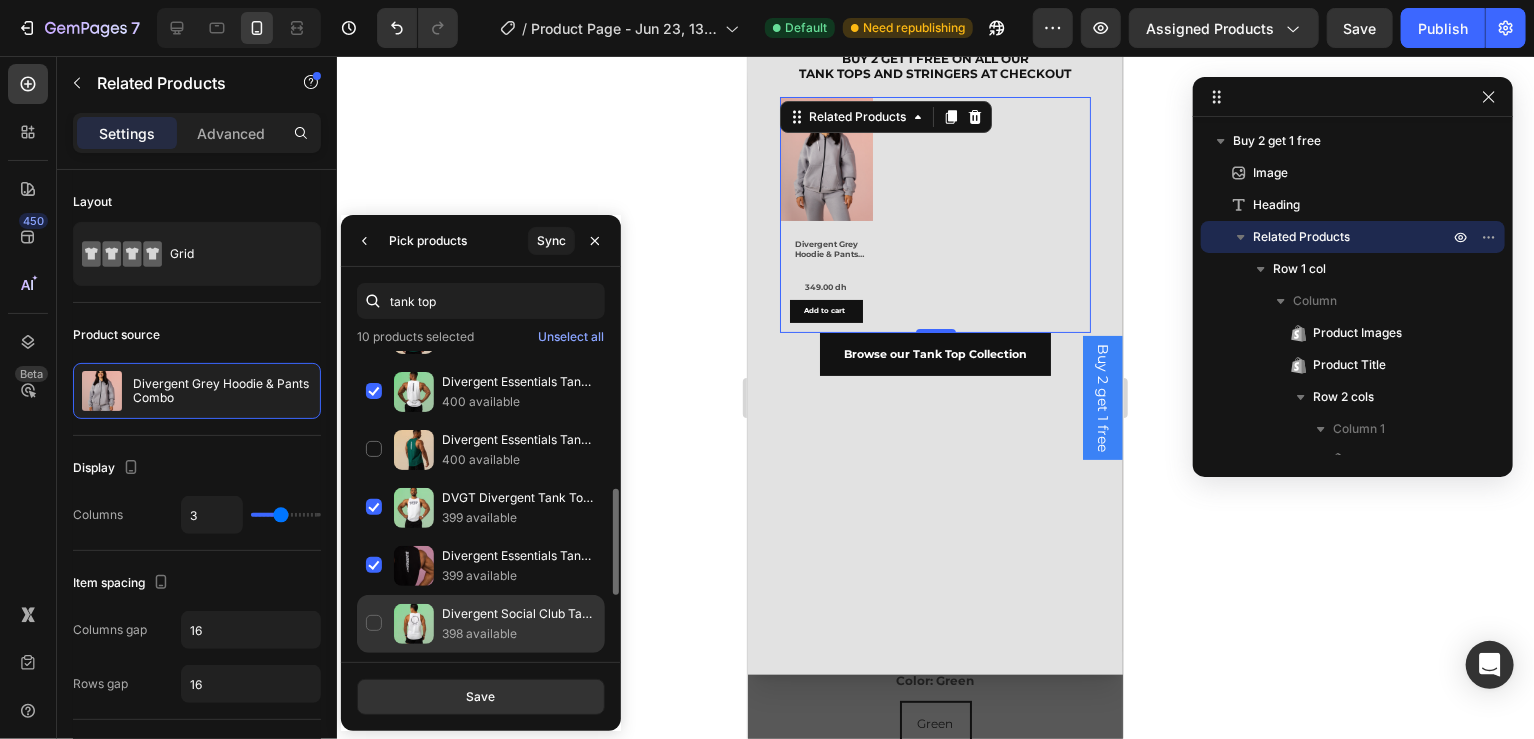 click on "Divergent Social Club Tank Top White | Buy 2 get 1 For free" at bounding box center [519, 614] 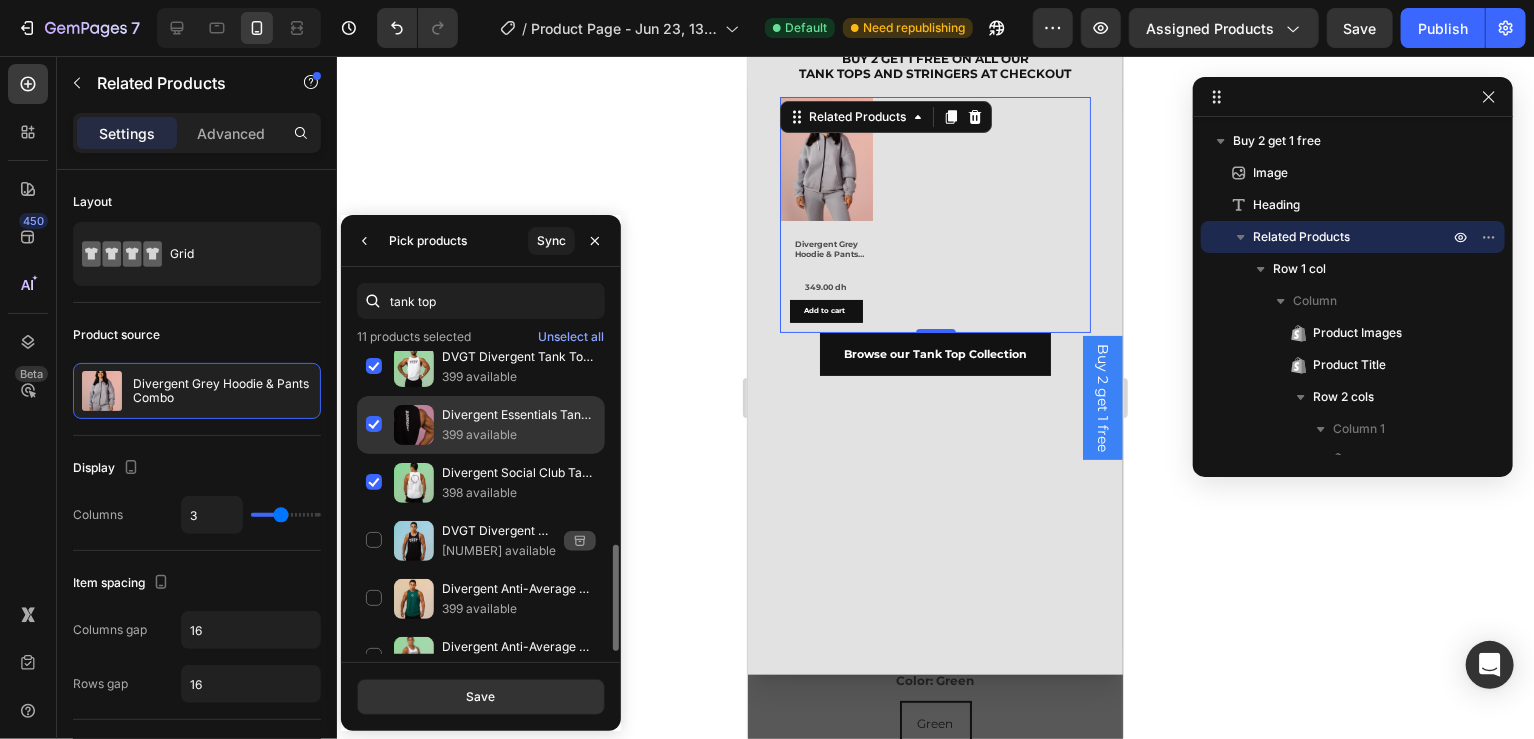 scroll, scrollTop: 540, scrollLeft: 0, axis: vertical 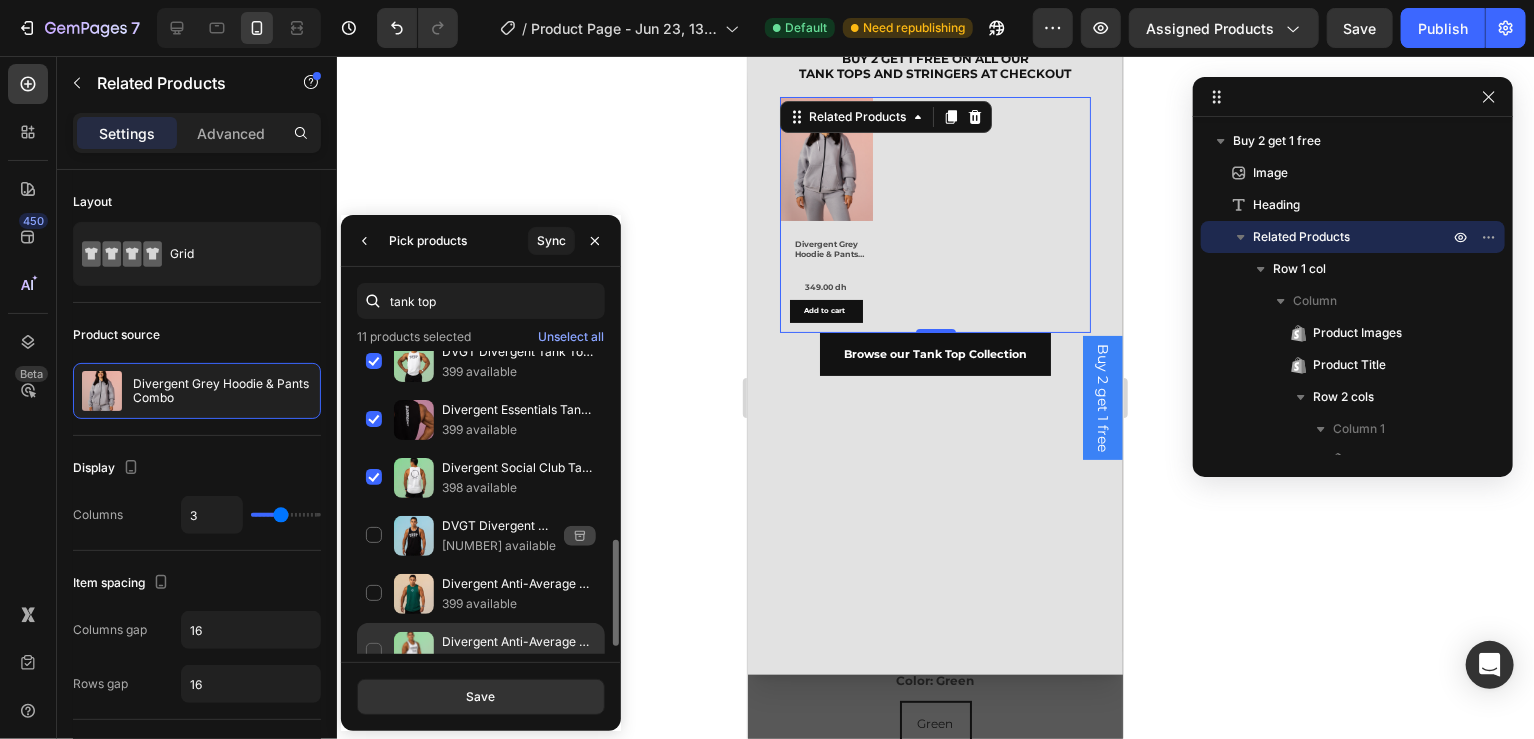 click on "Divergent Anti-Average Club | Tank Top White | Buy 2 get 1 For free 393 available" 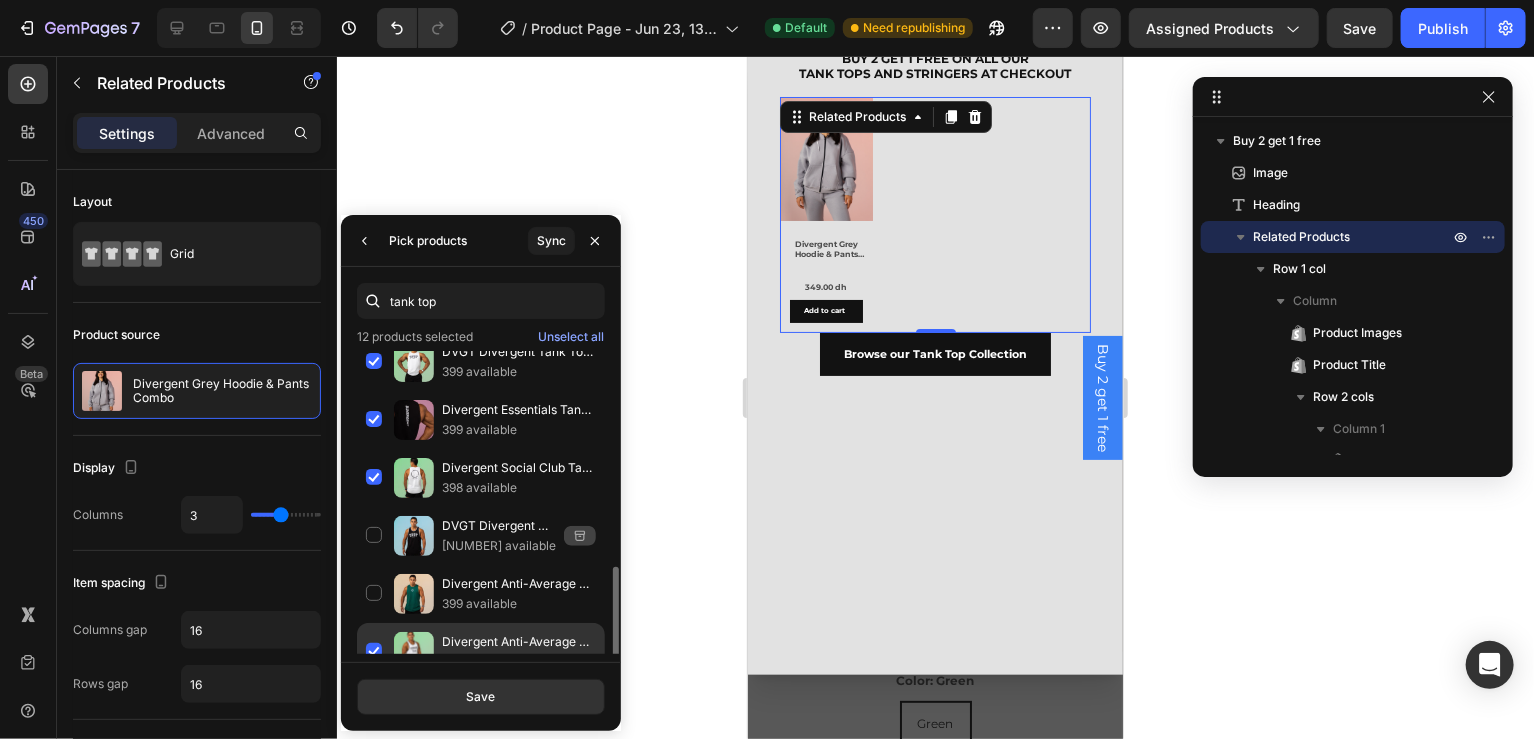 scroll, scrollTop: 560, scrollLeft: 0, axis: vertical 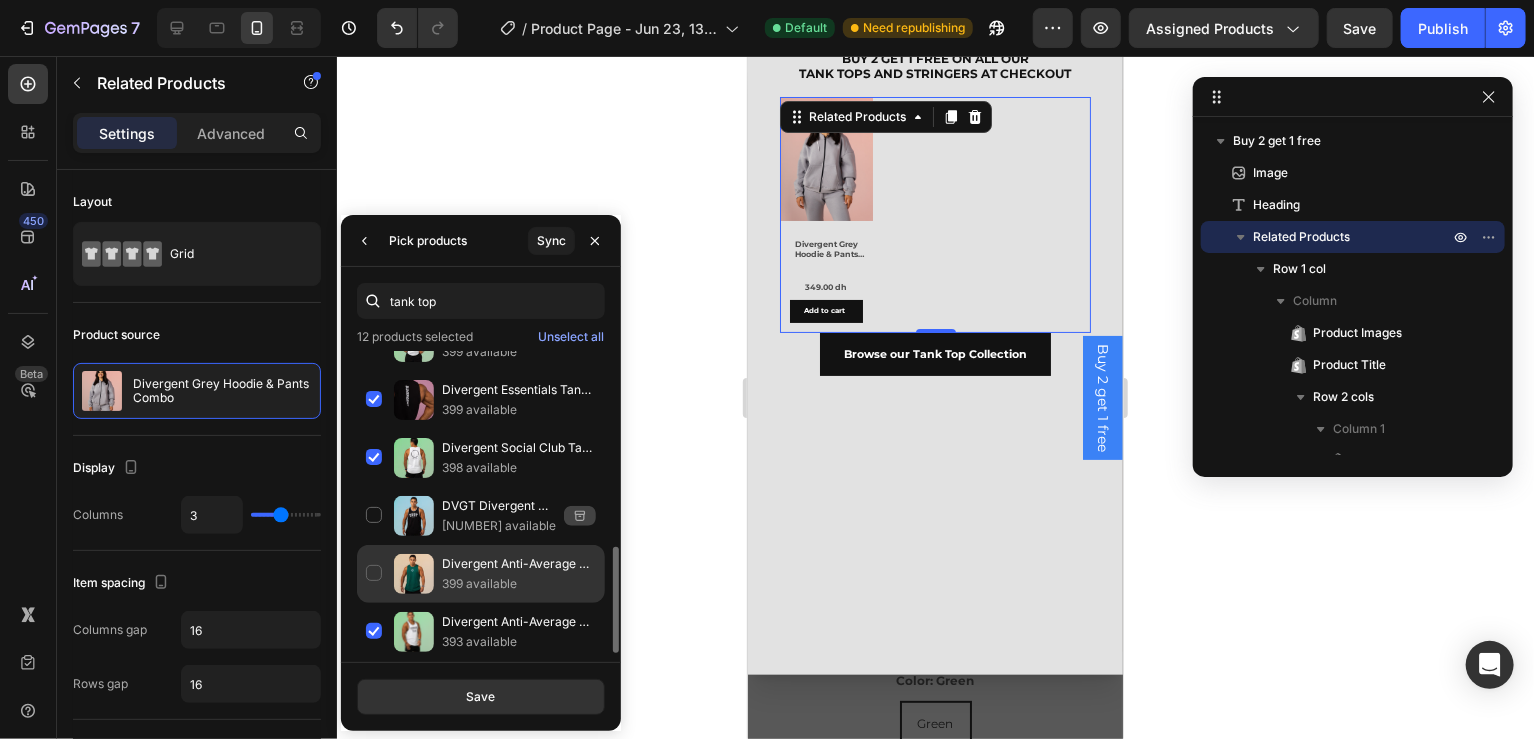 click on "Divergent Anti-Average Club Tank Top Green | Buy 2 get 1 For free 399 available" 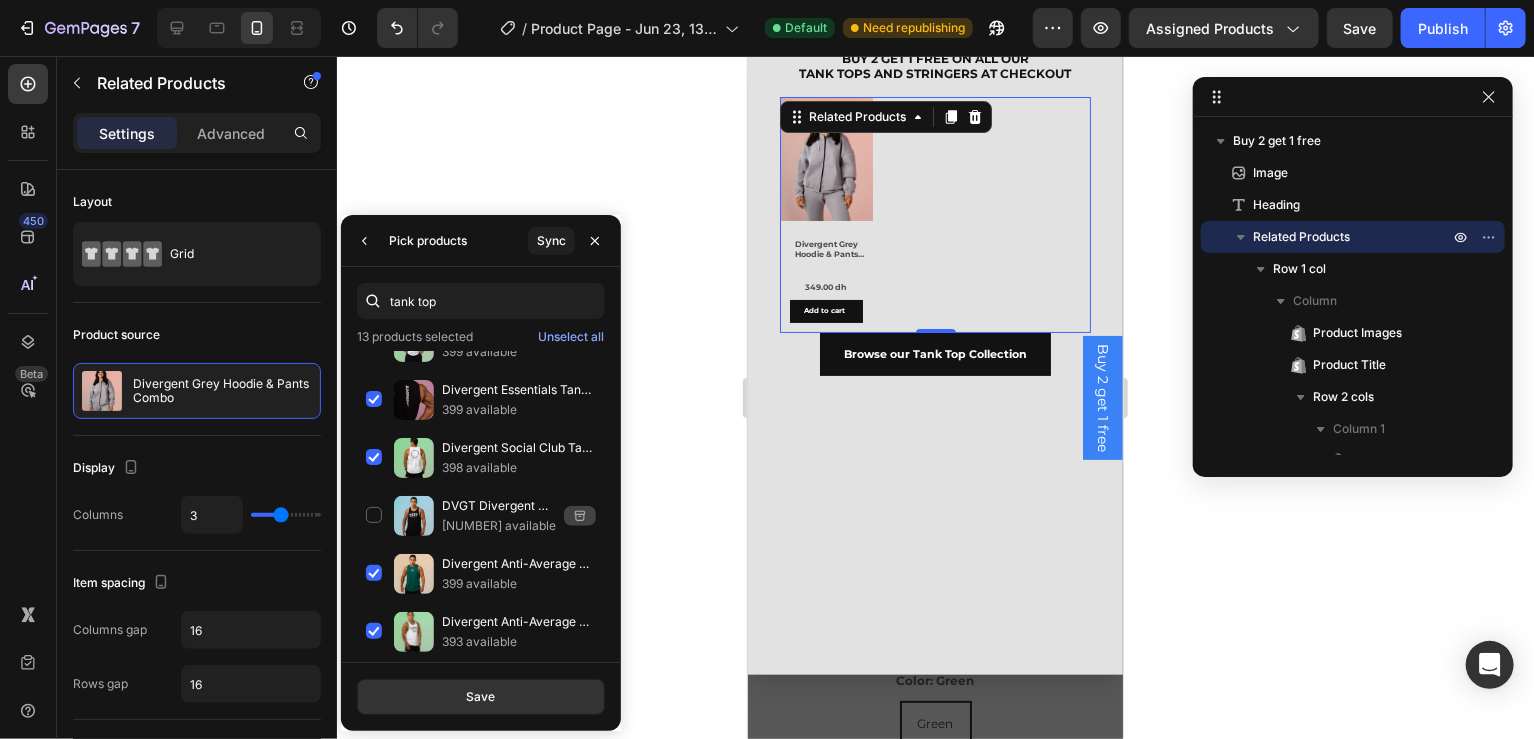 click on "[PRODUCT] [NUMBER] products selected Unselect all  [BRAND] [BRAND] [PRODUCT] [COLOR] | BUY 2 GET 1 For free [NUMBER] available [BRAND] [BRAND] [PRODUCT] [COLOR] | BUY 2 GET 1 For free [NUMBER] available [BRAND] [PRODUCT] [PRODUCT] [COLOR] | BUY 2 GET 1 For free [NUMBER] available [BRAND] [PRODUCT] [PRODUCT] [COLOR] | BUY 2 GET 1 For free [NUMBER] available [BRAND] [BRAND] [PRODUCT] [COLOR] | BUY 2 GET 1 For free [NUMBER] available [BRAND] [BRAND] [PRODUCT] [COLOR] | BUY 2 GET 1 For free [NUMBER] available [BRAND] [BRAND] [PRODUCT] [COLOR] | BUY 2 GET 1 For free [NUMBER] available [BRAND] [BRAND] [PRODUCT] [COLOR] | BUY 2 GET 1 For free [NUMBER] available [BRAND] [BRAND] [PRODUCT] [COLOR] | BUY 2 GET 1 For free [NUMBER] available [BRAND] [BRAND] [PRODUCT] [COLOR] | BUY 2 GET 1 For free [NUMBER] available [BRAND] [PRODUCT] [PRODUCT] [COLOR] | BUY 2 GET 1 For free [NUMBER] available [BRAND] [PRODUCT] [PRODUCT] [COLOR] | BUY 2 GET 1 For free [NUMBER] available [BRAND] [PRODUCT] [PRODUCT] [COLOR] | BUY 2 GET 1 For free [NUMBER] available" at bounding box center [481, 464] 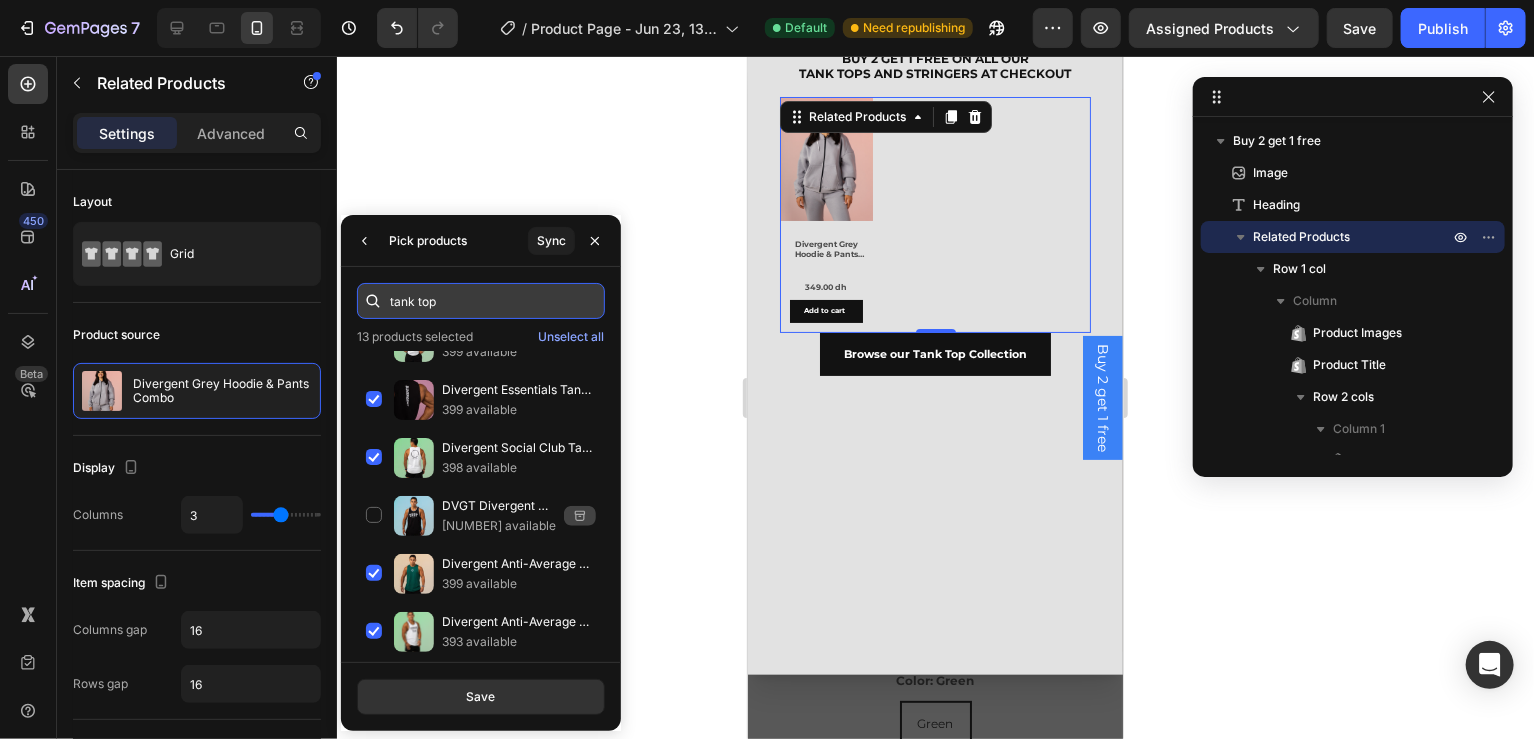click on "tank top" at bounding box center (481, 301) 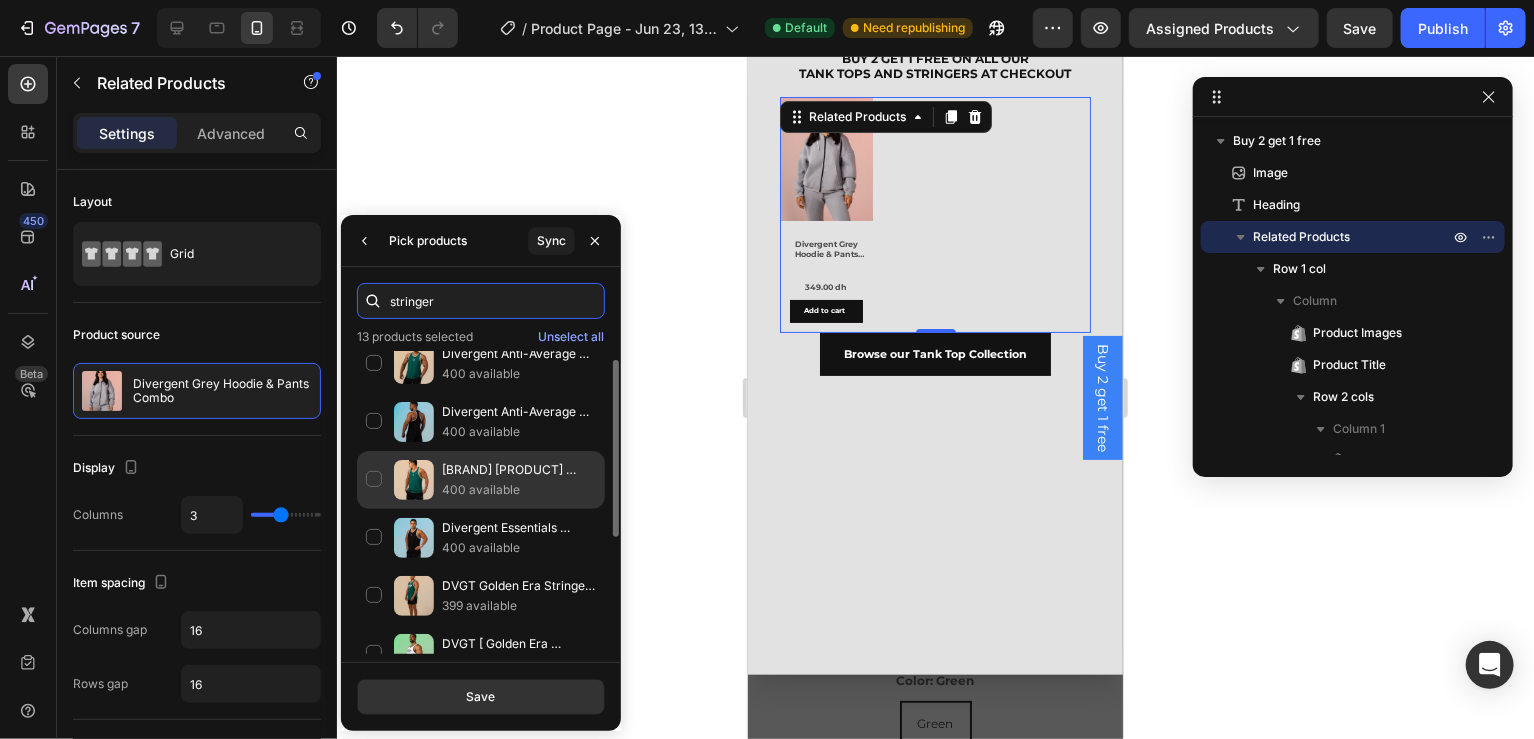 scroll, scrollTop: 0, scrollLeft: 0, axis: both 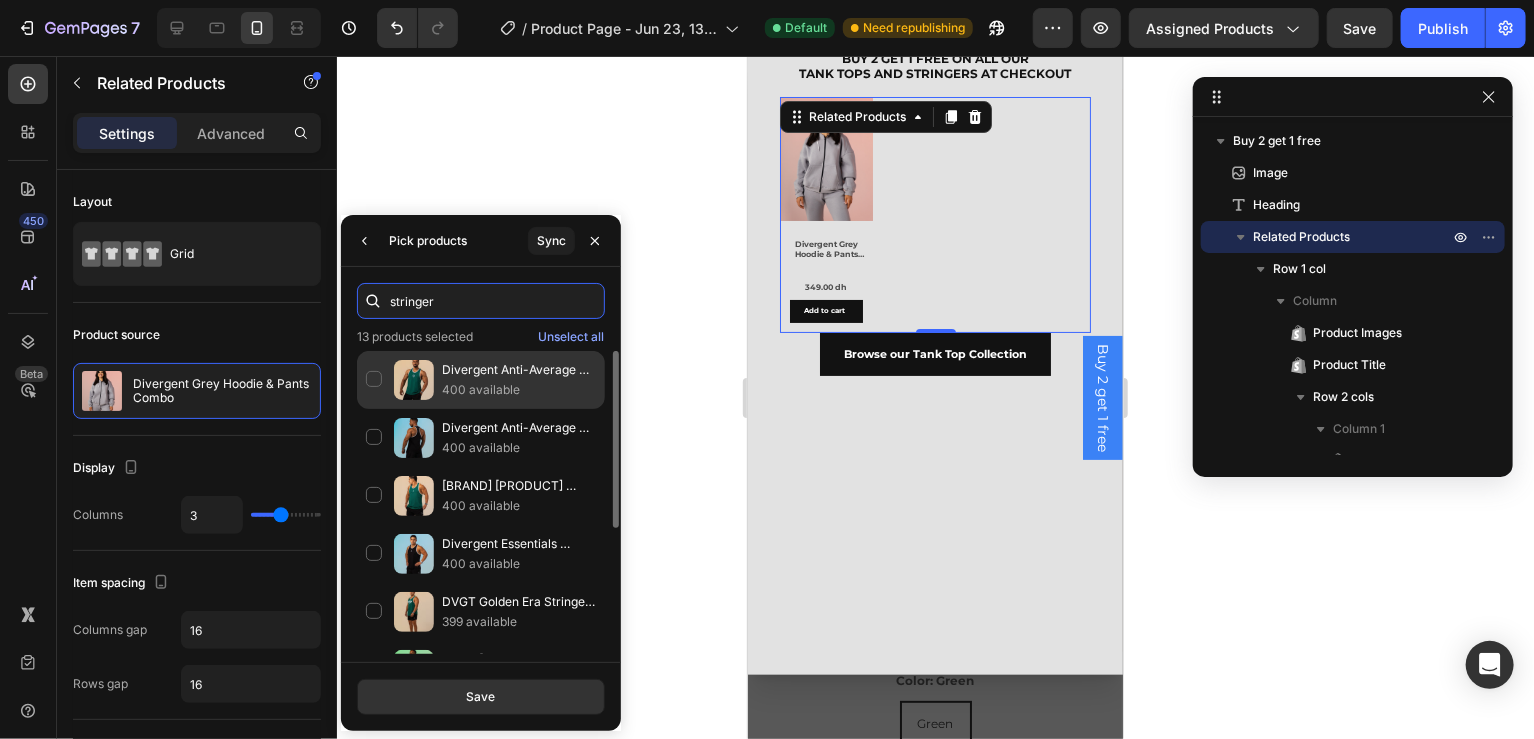 type on "stringer" 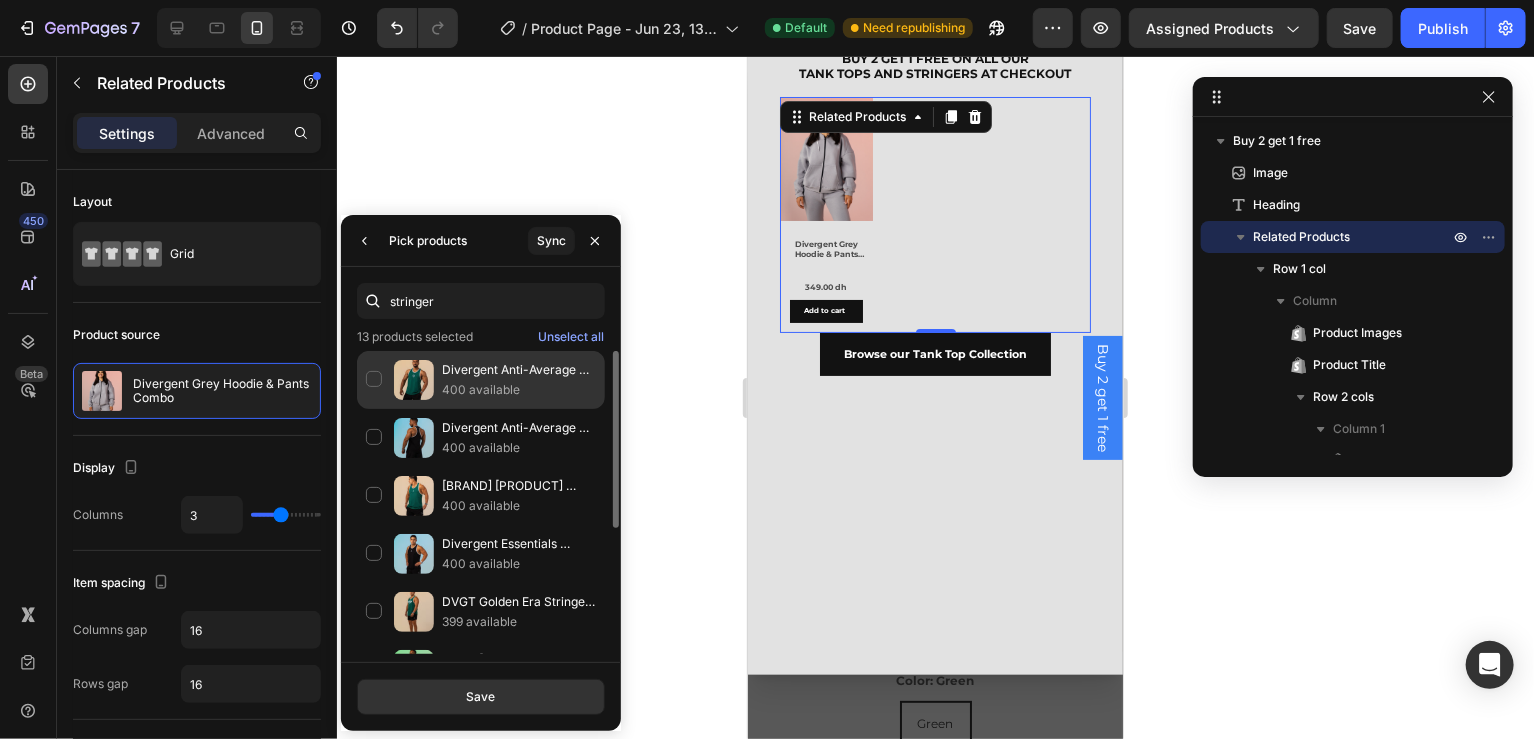 click on "400 available" at bounding box center [519, 390] 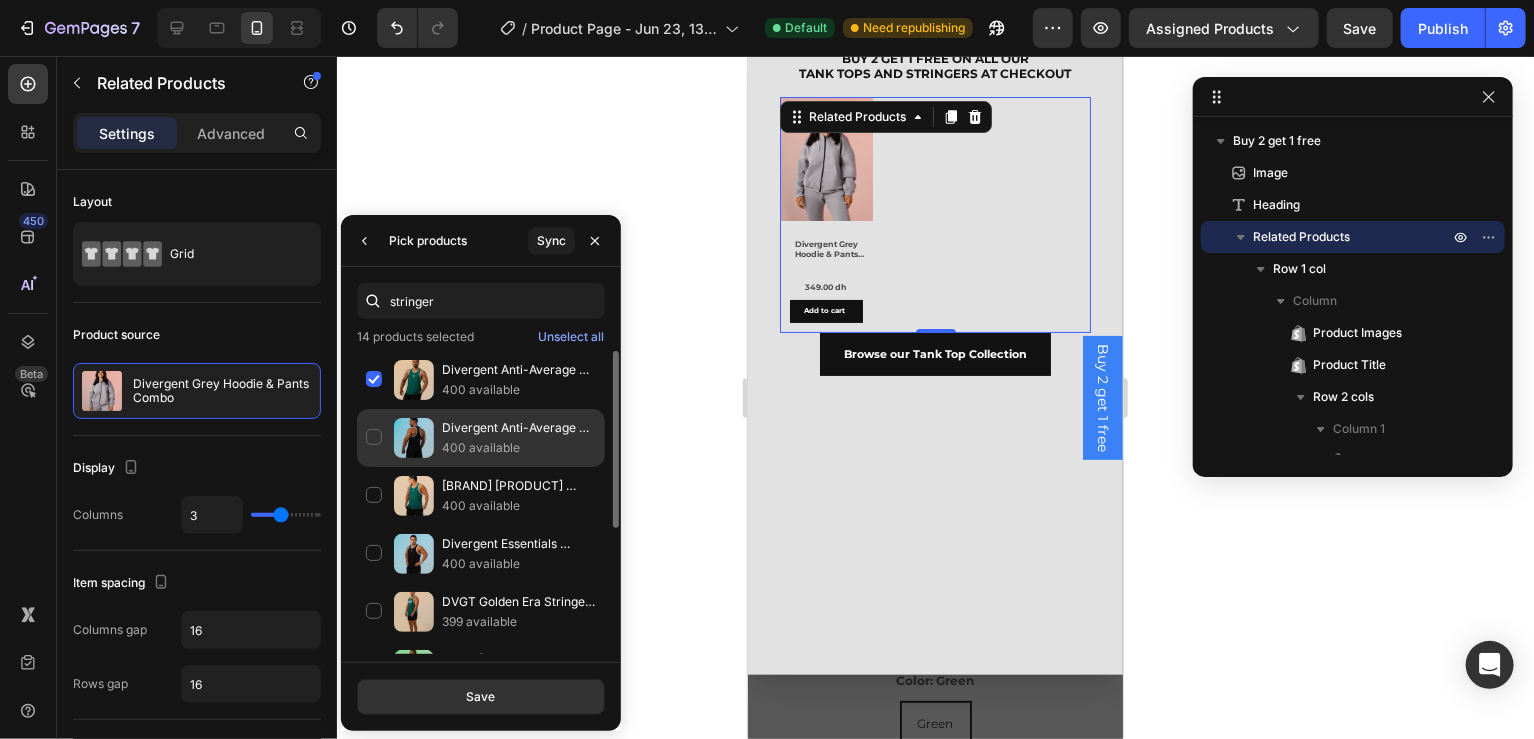 click on "Divergent Anti-Average Stringer Black" at bounding box center [519, 428] 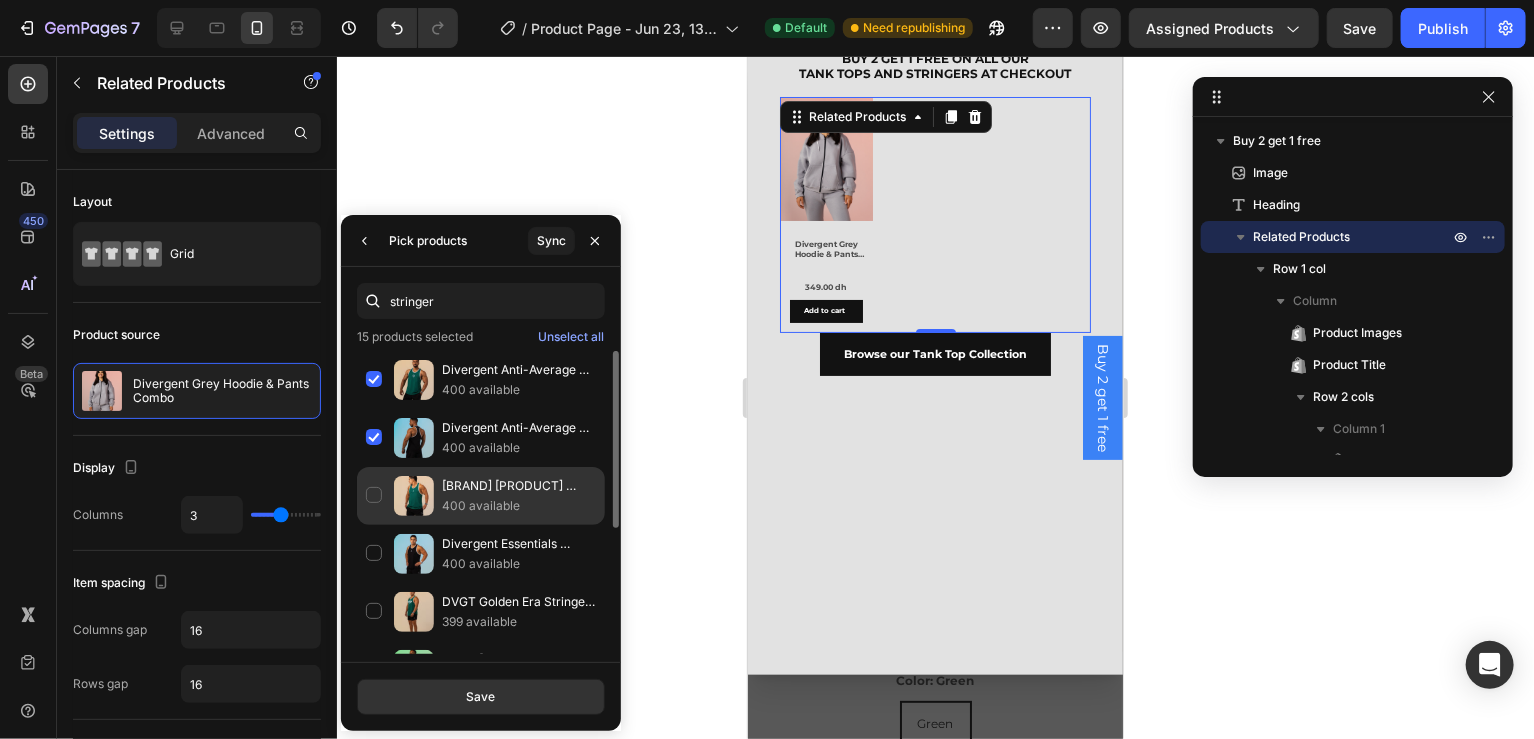 click on "[BRAND] [PRODUCT] [PRODUCT] [COLOR]" at bounding box center (519, 486) 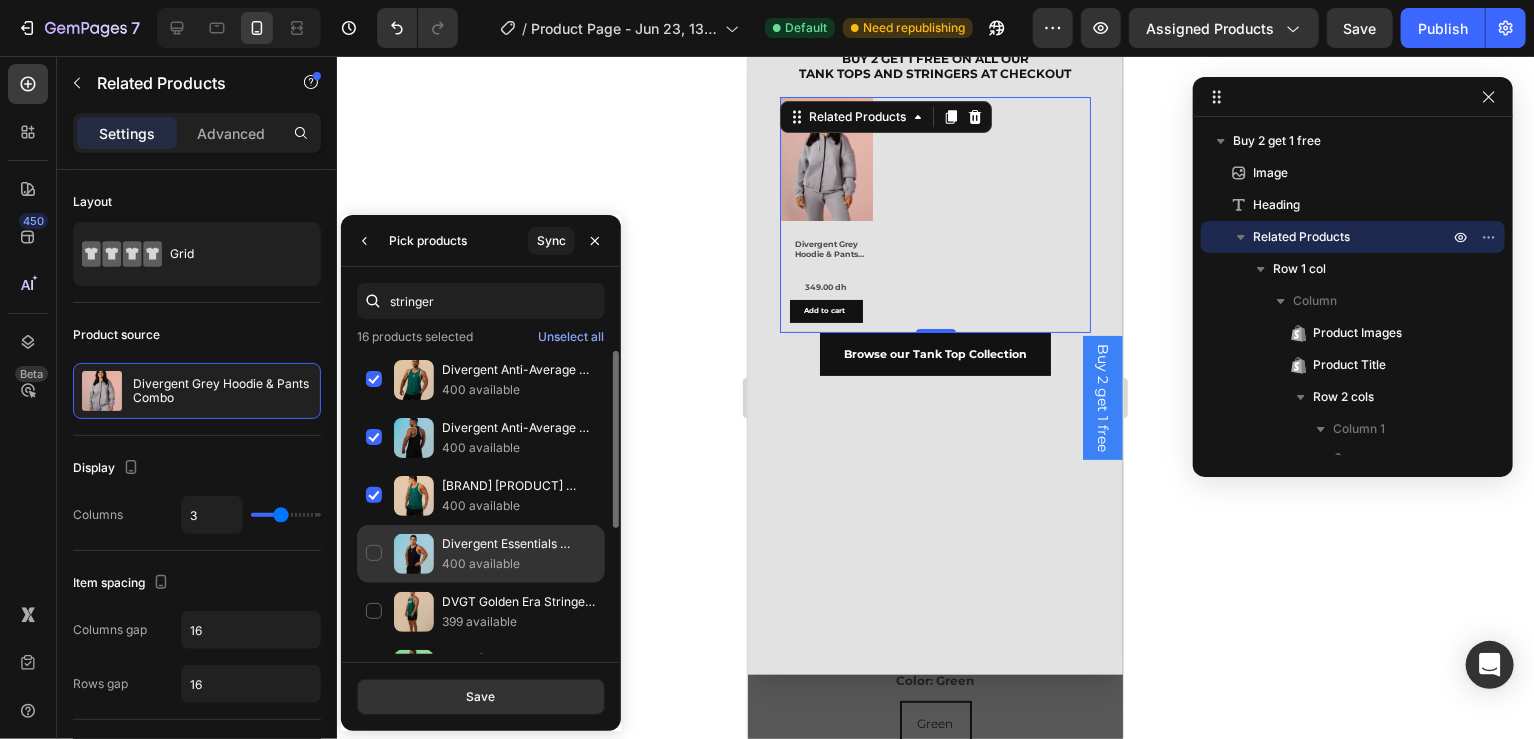 click on "Divergent Essentials Stringer Black" at bounding box center (519, 544) 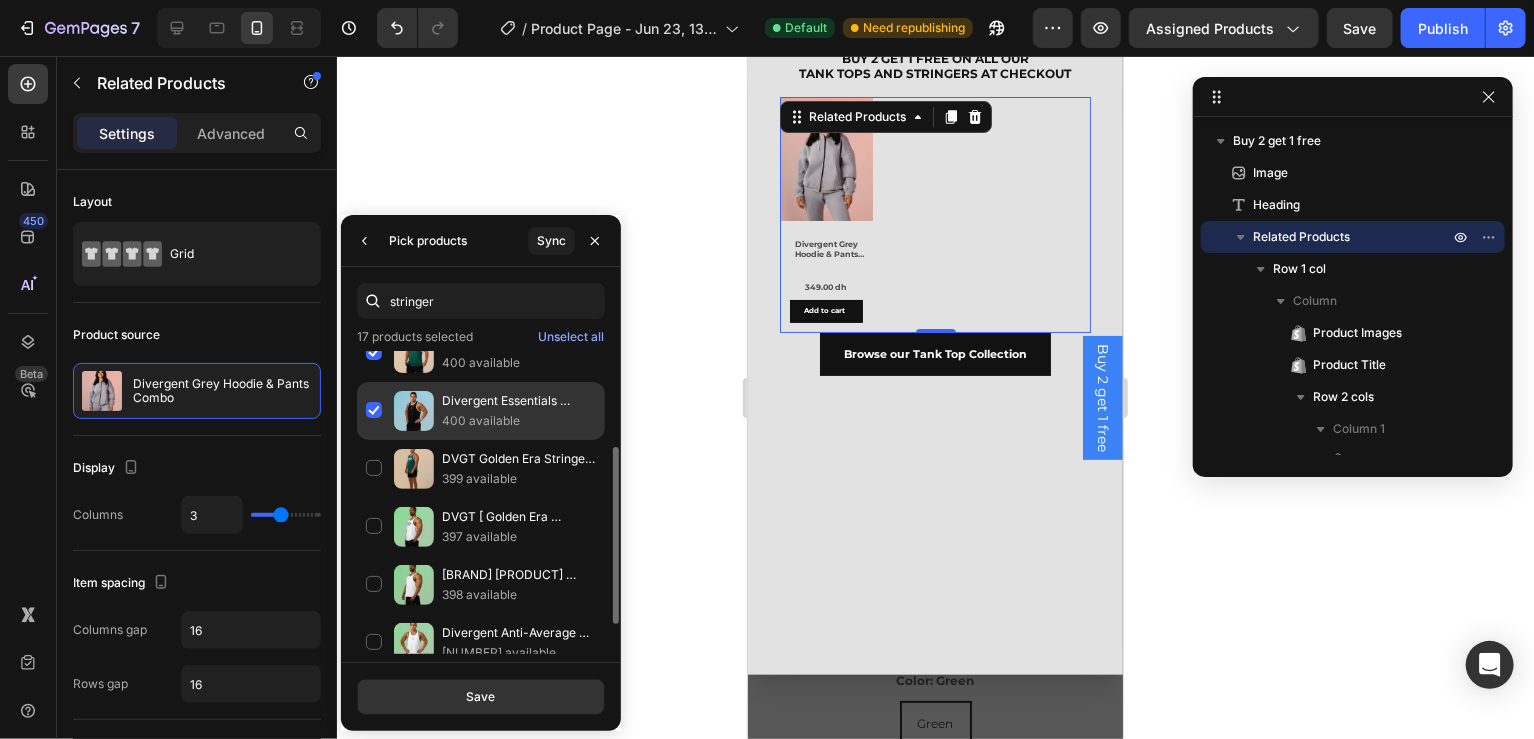 scroll, scrollTop: 159, scrollLeft: 0, axis: vertical 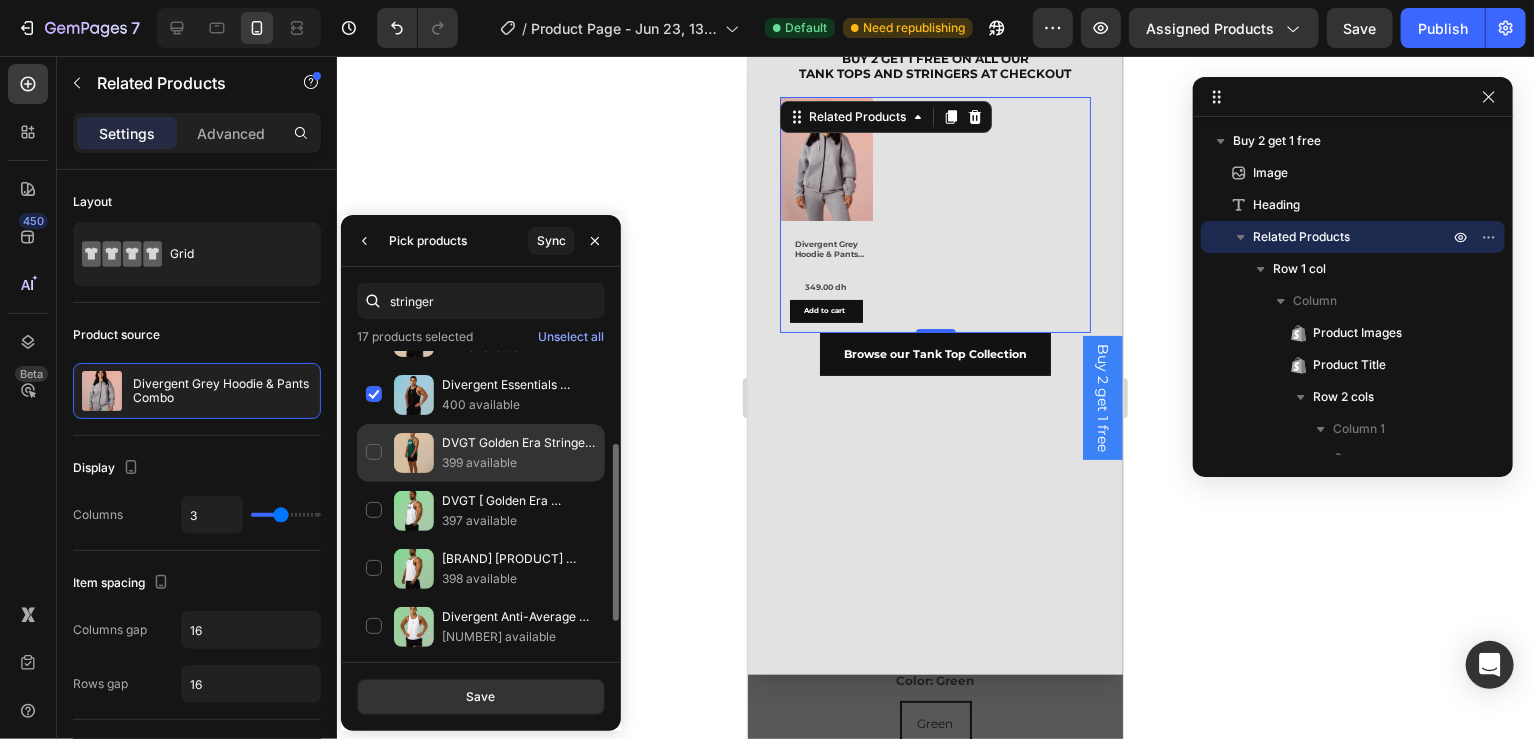 click on "DVGT Golden Era Stringer Green | Buy 2 get 1 For free" at bounding box center (519, 443) 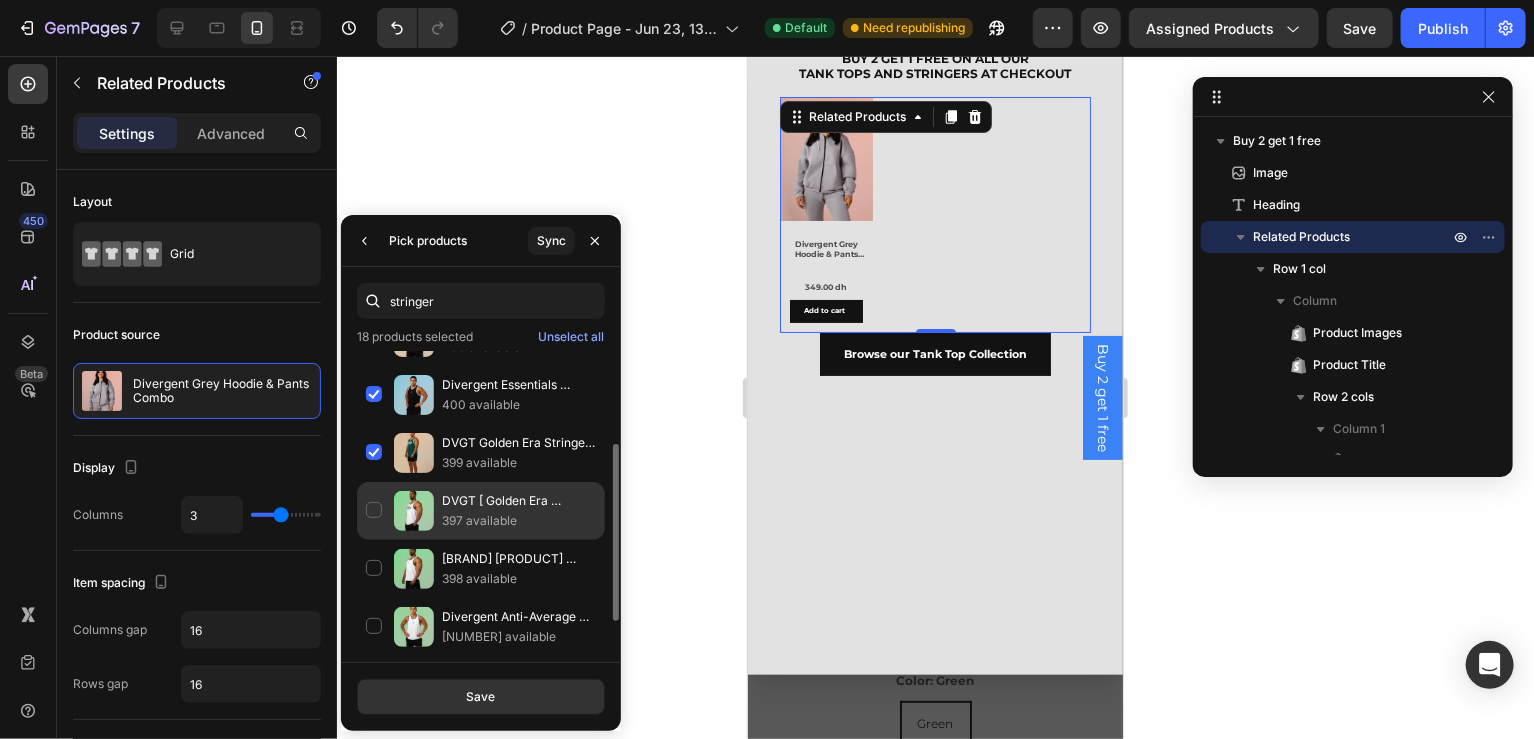 click on "397 available" at bounding box center (519, 521) 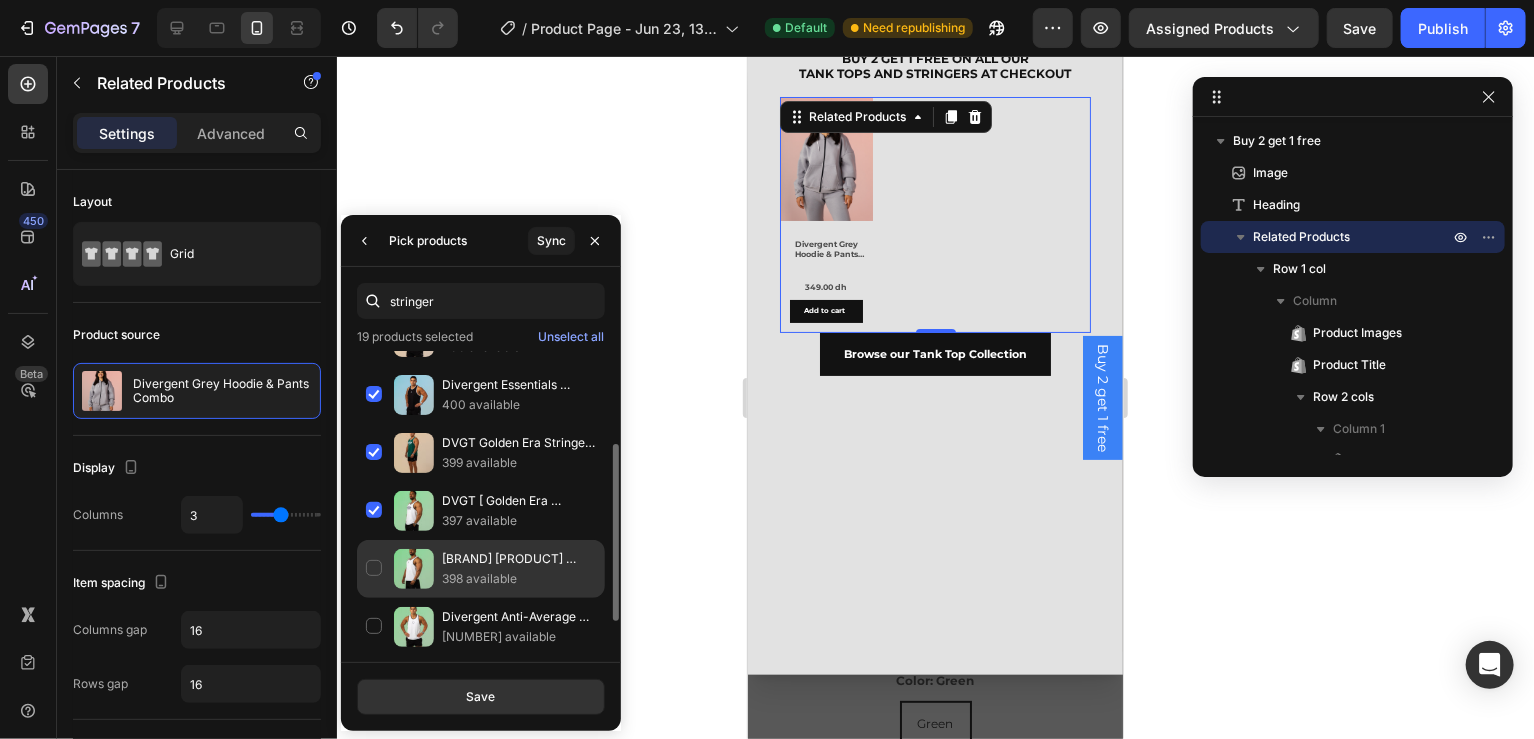 click on "[BRAND] [PRODUCT] [PRODUCT] [COLOR]" at bounding box center [519, 559] 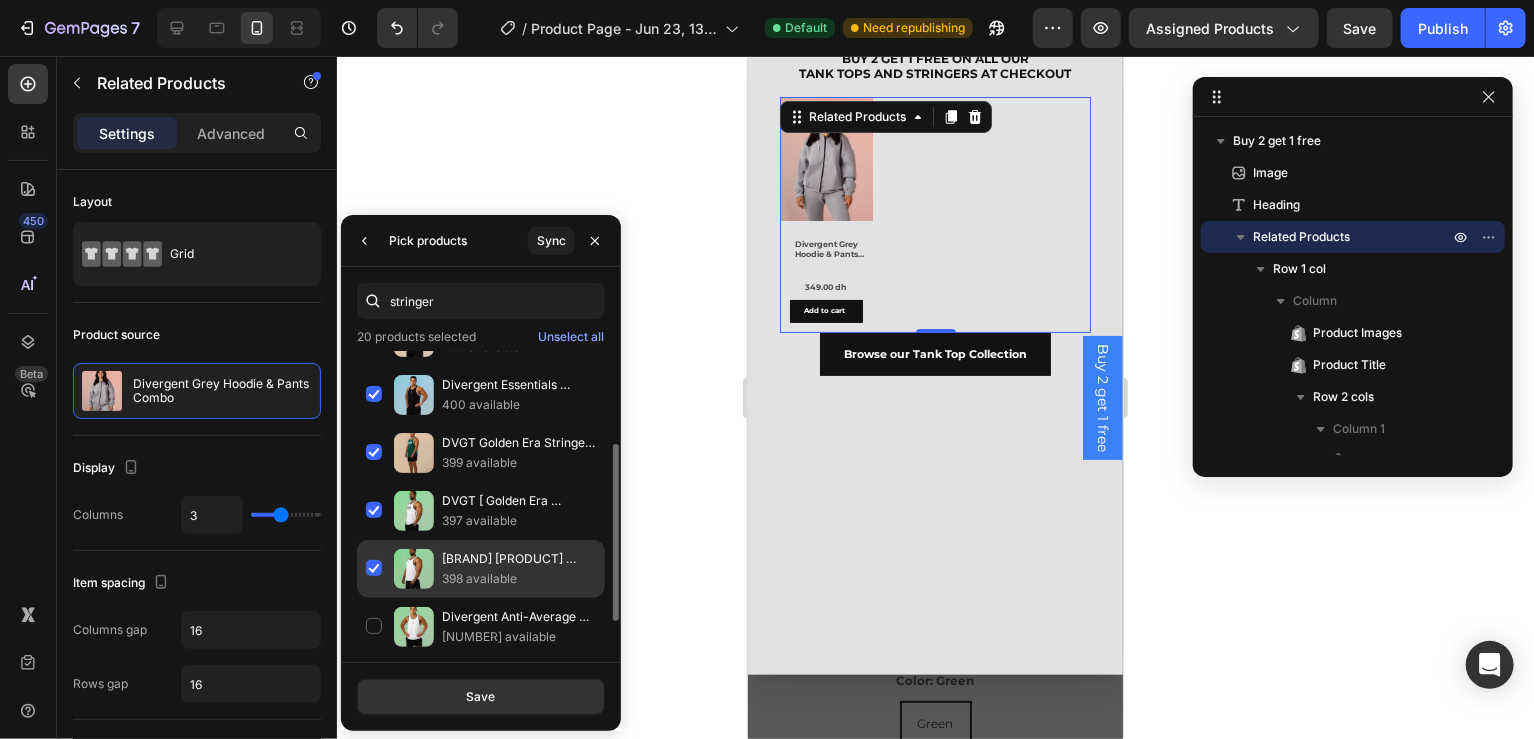 scroll, scrollTop: 215, scrollLeft: 0, axis: vertical 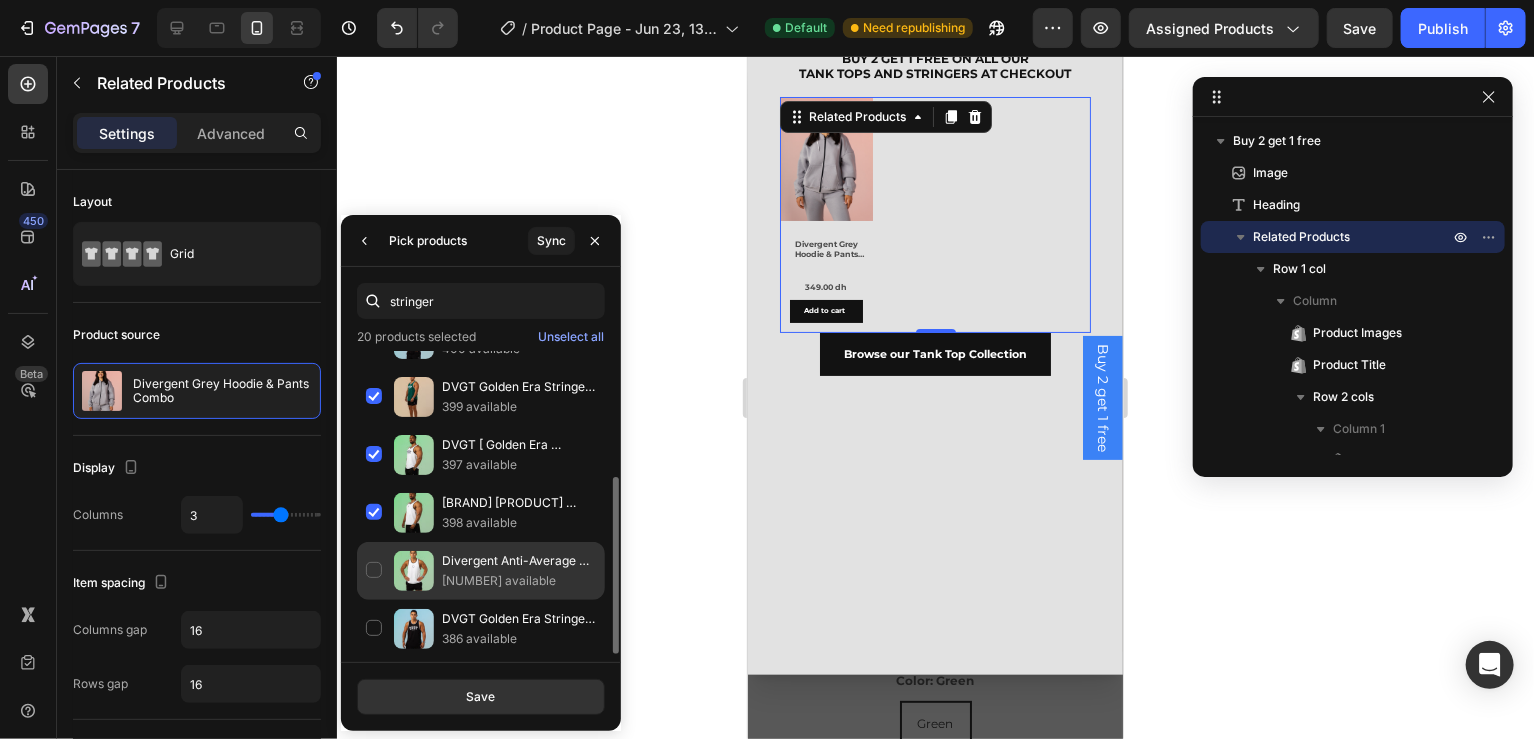 click on "Divergent Anti-Average Stringer White 1,200 available" 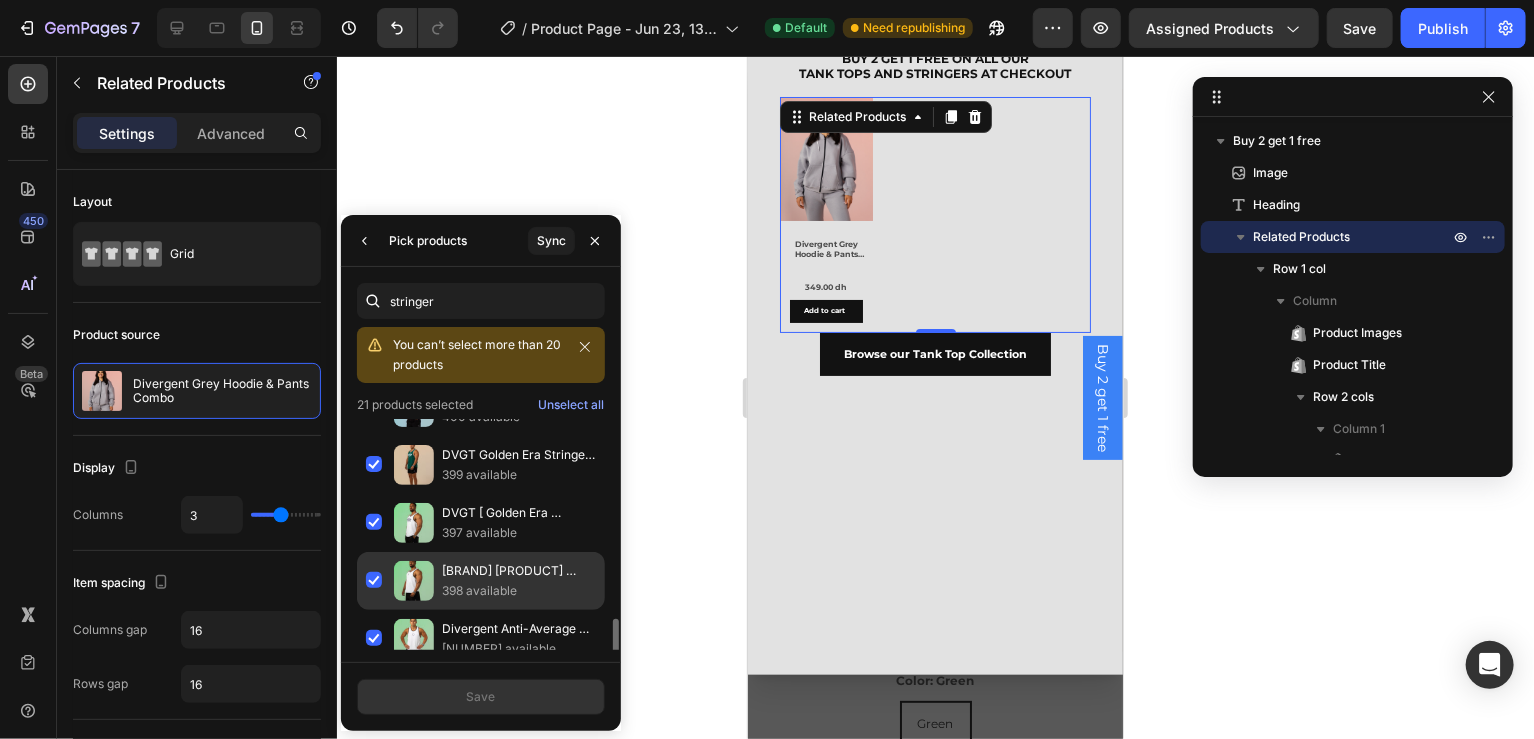 scroll, scrollTop: 287, scrollLeft: 0, axis: vertical 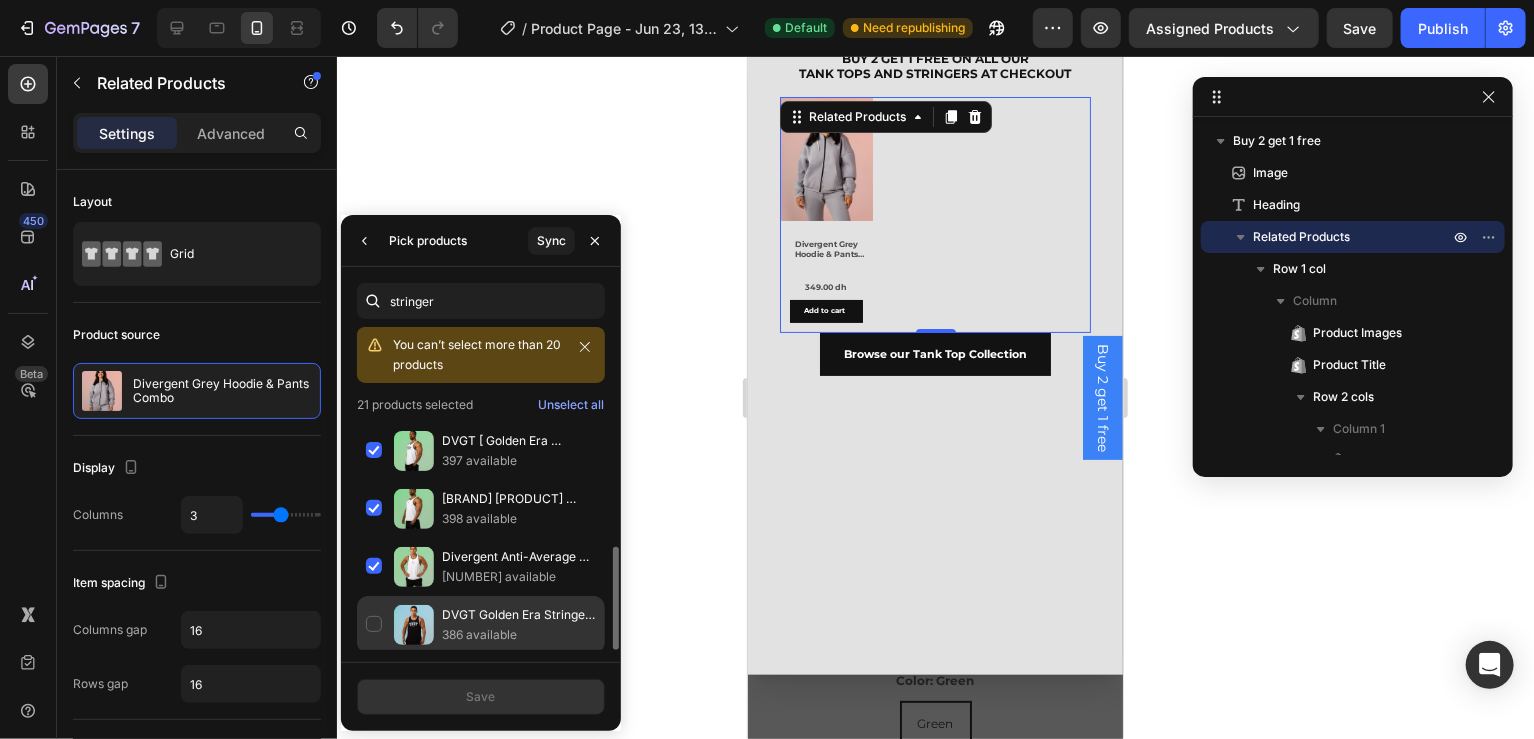 click on "386 available" at bounding box center (519, 635) 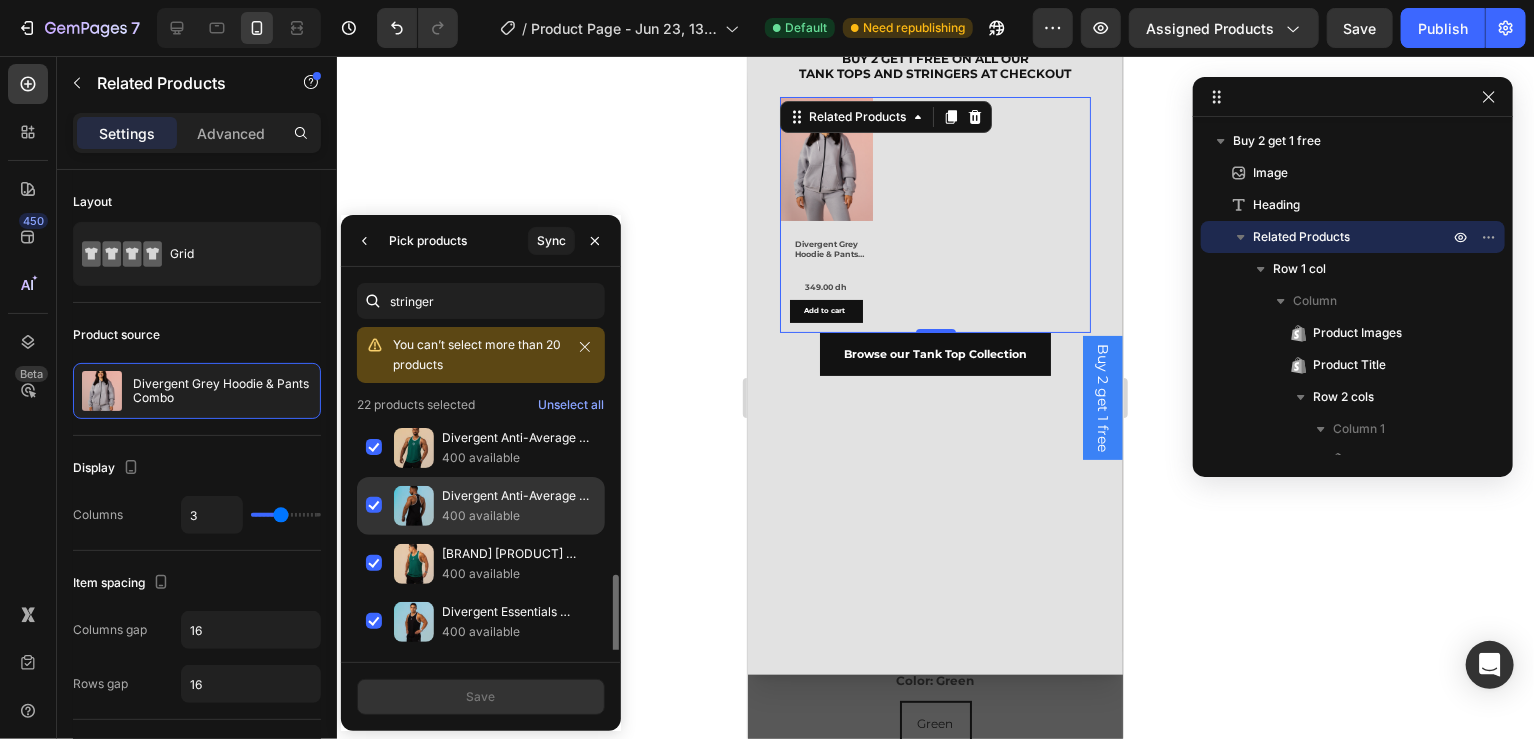 scroll, scrollTop: 287, scrollLeft: 0, axis: vertical 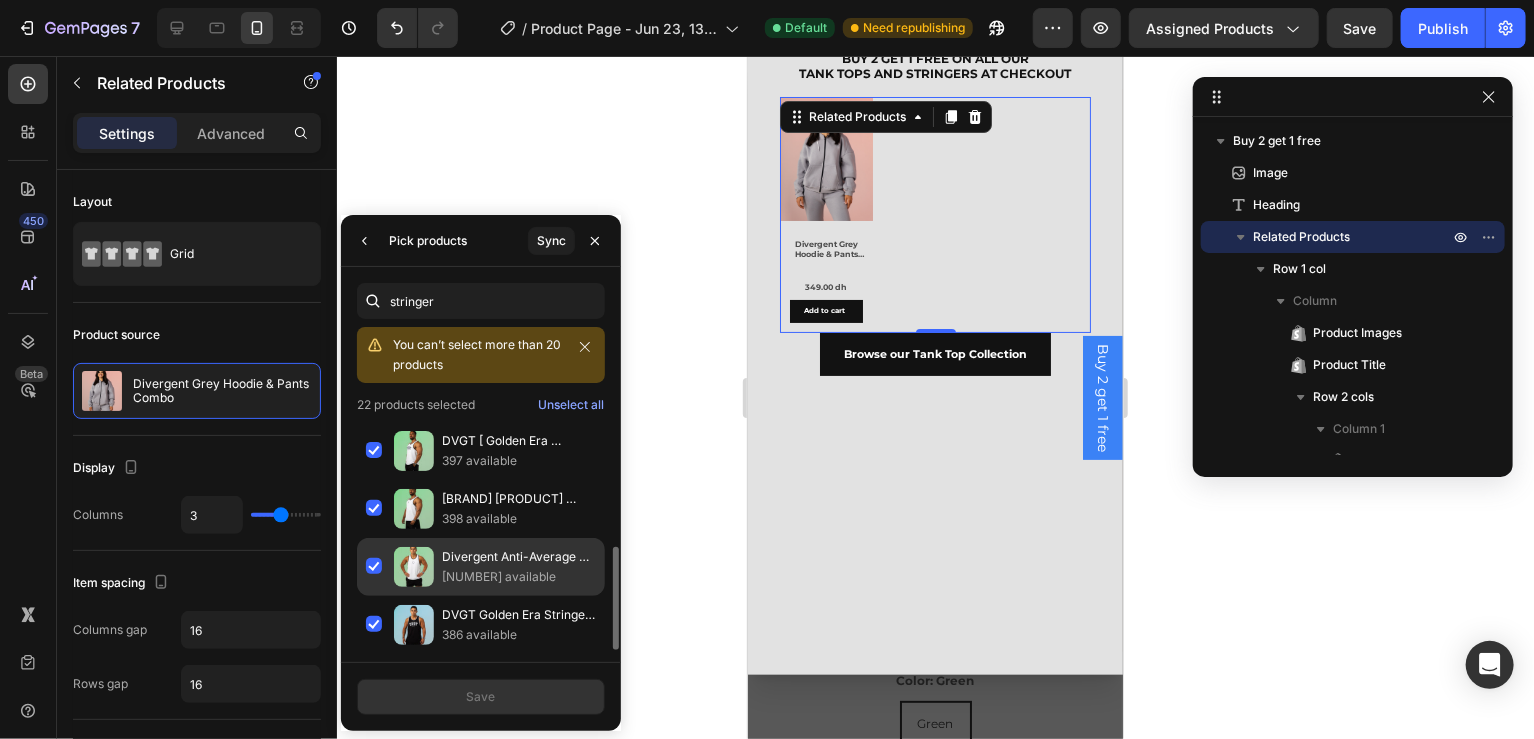 click on "[NUMBER] available" at bounding box center (519, 577) 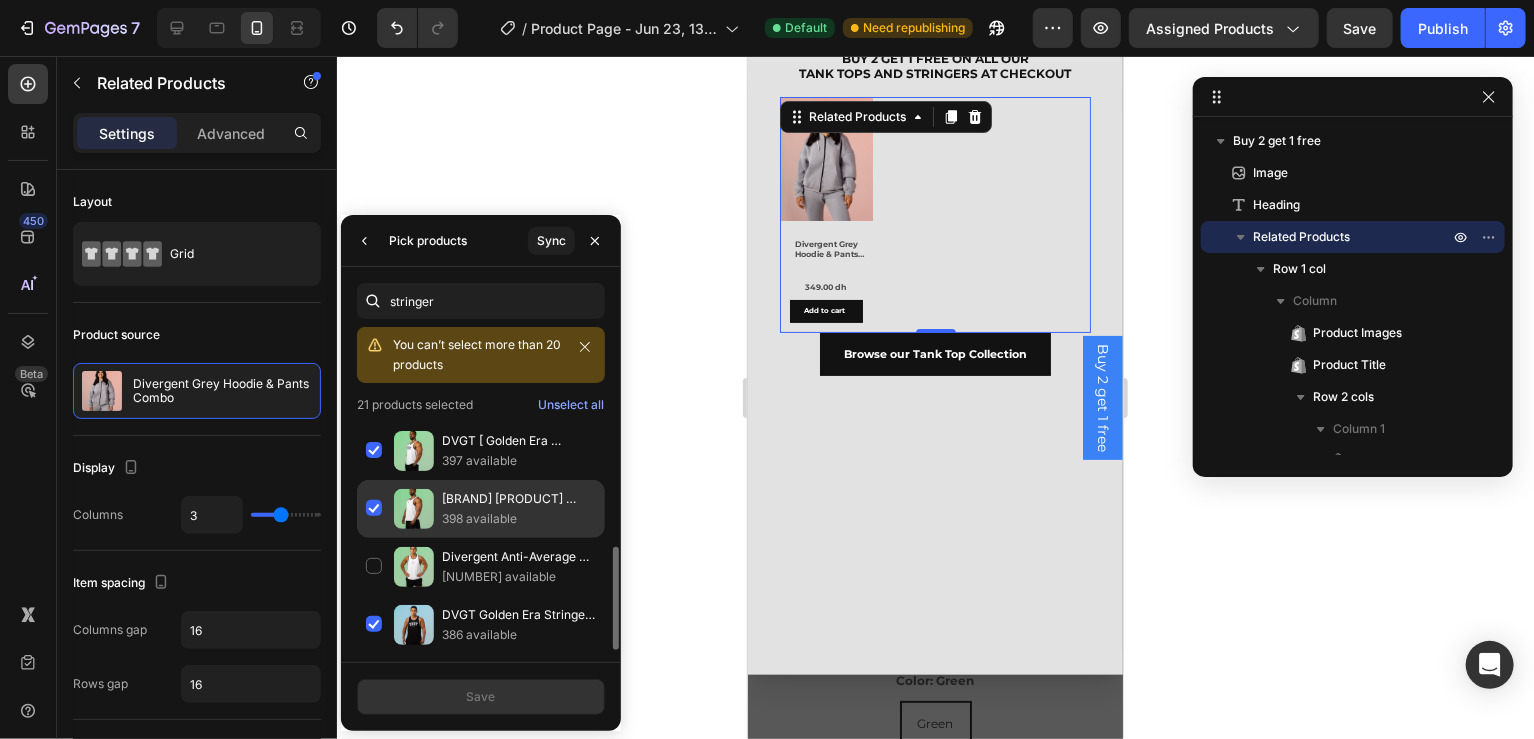 click on "398 available" at bounding box center (519, 519) 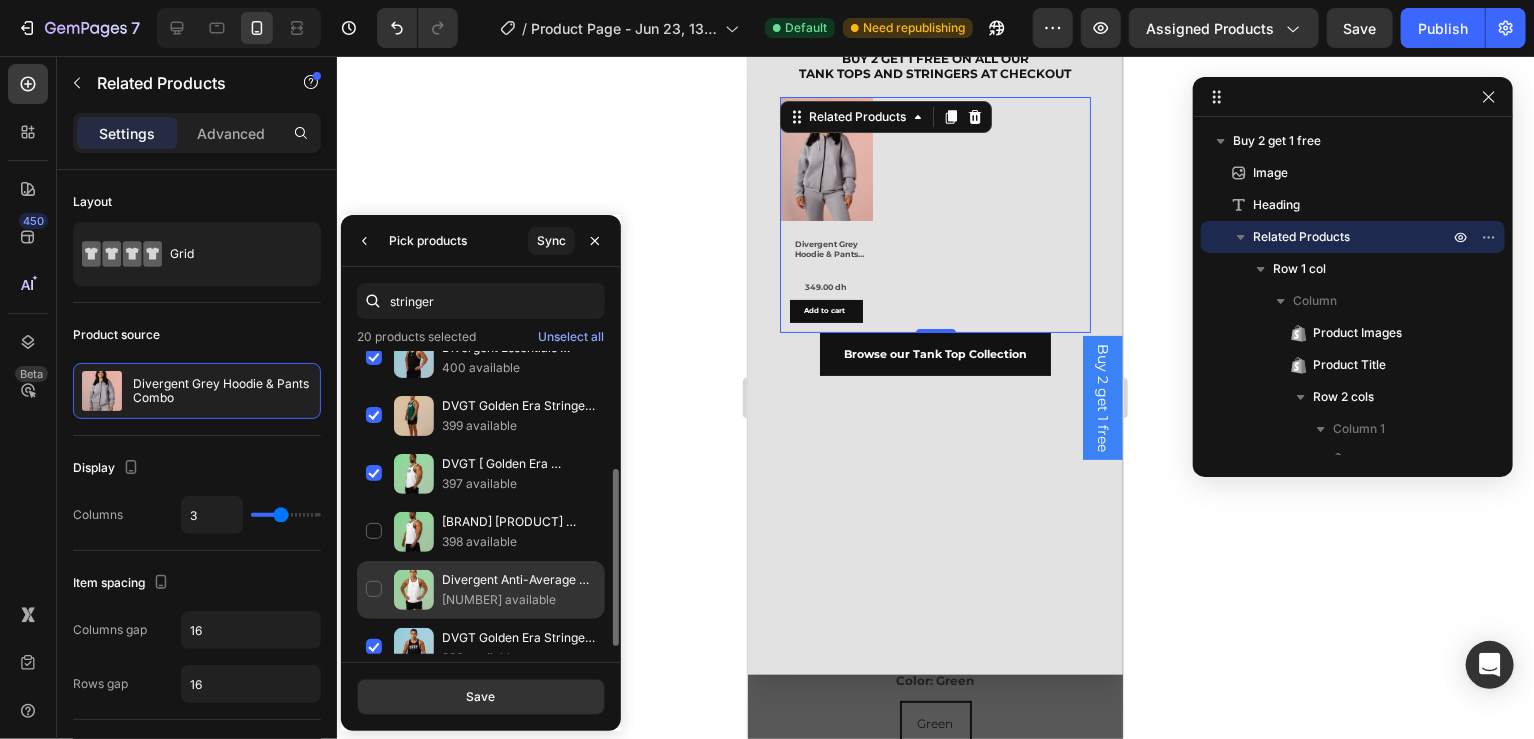 scroll, scrollTop: 0, scrollLeft: 0, axis: both 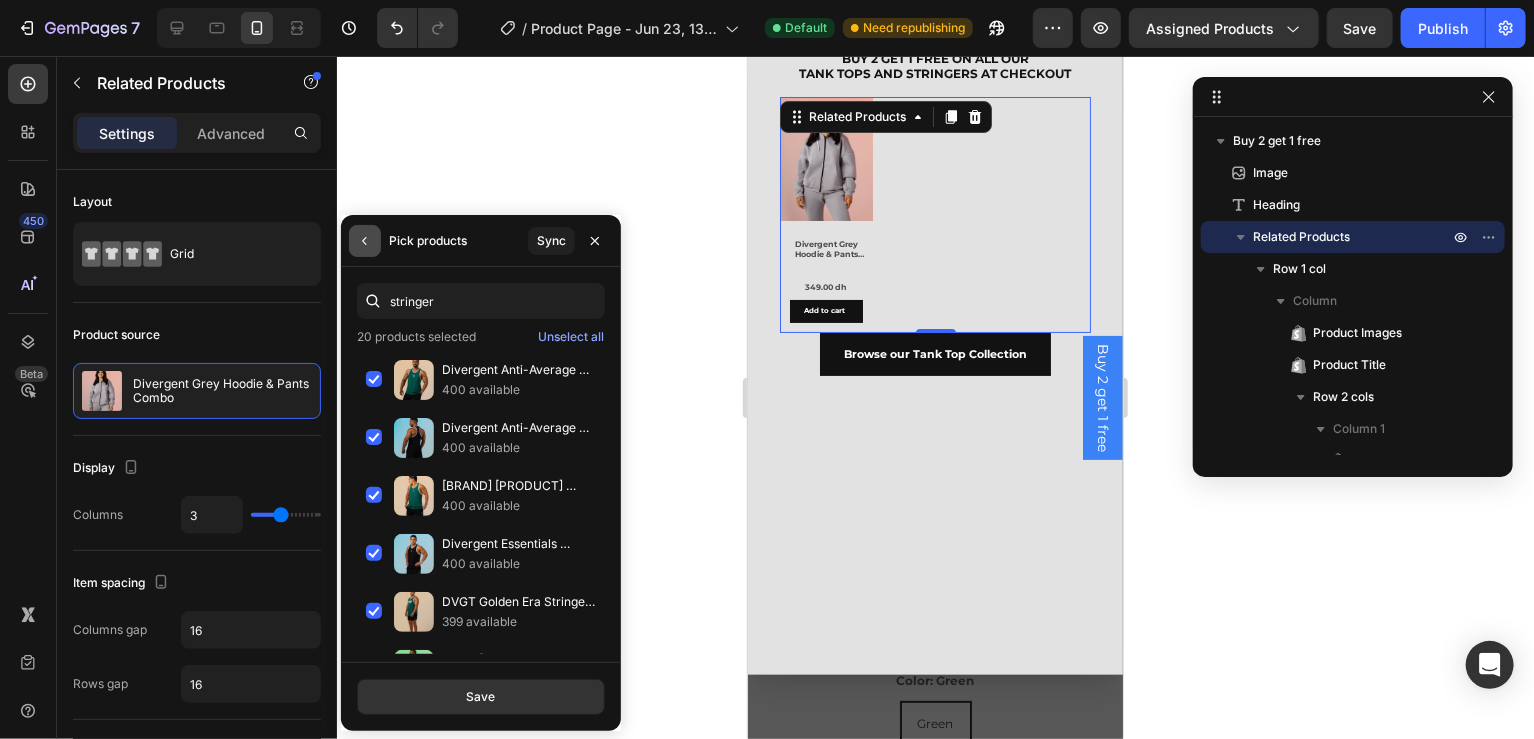 click 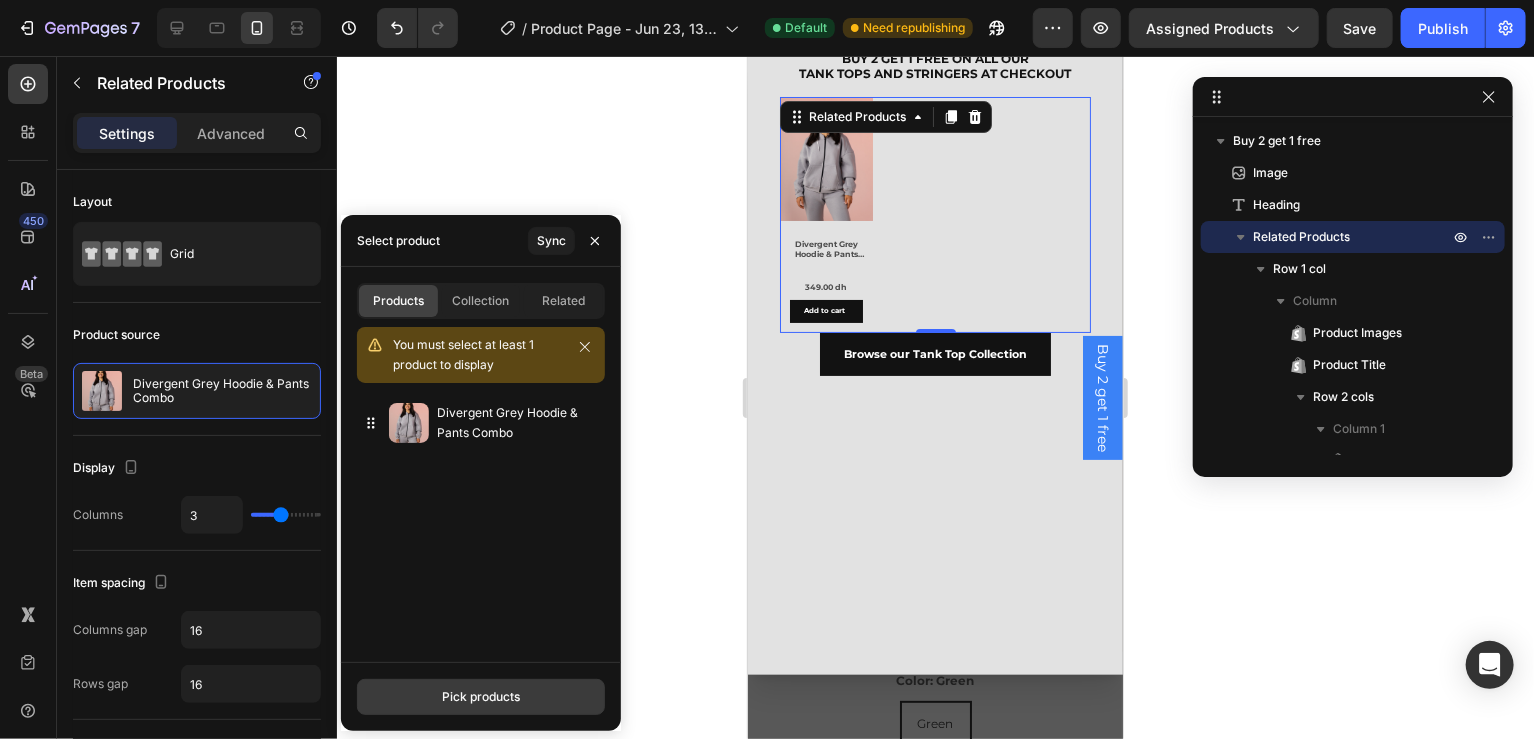 click on "Pick products" at bounding box center (481, 697) 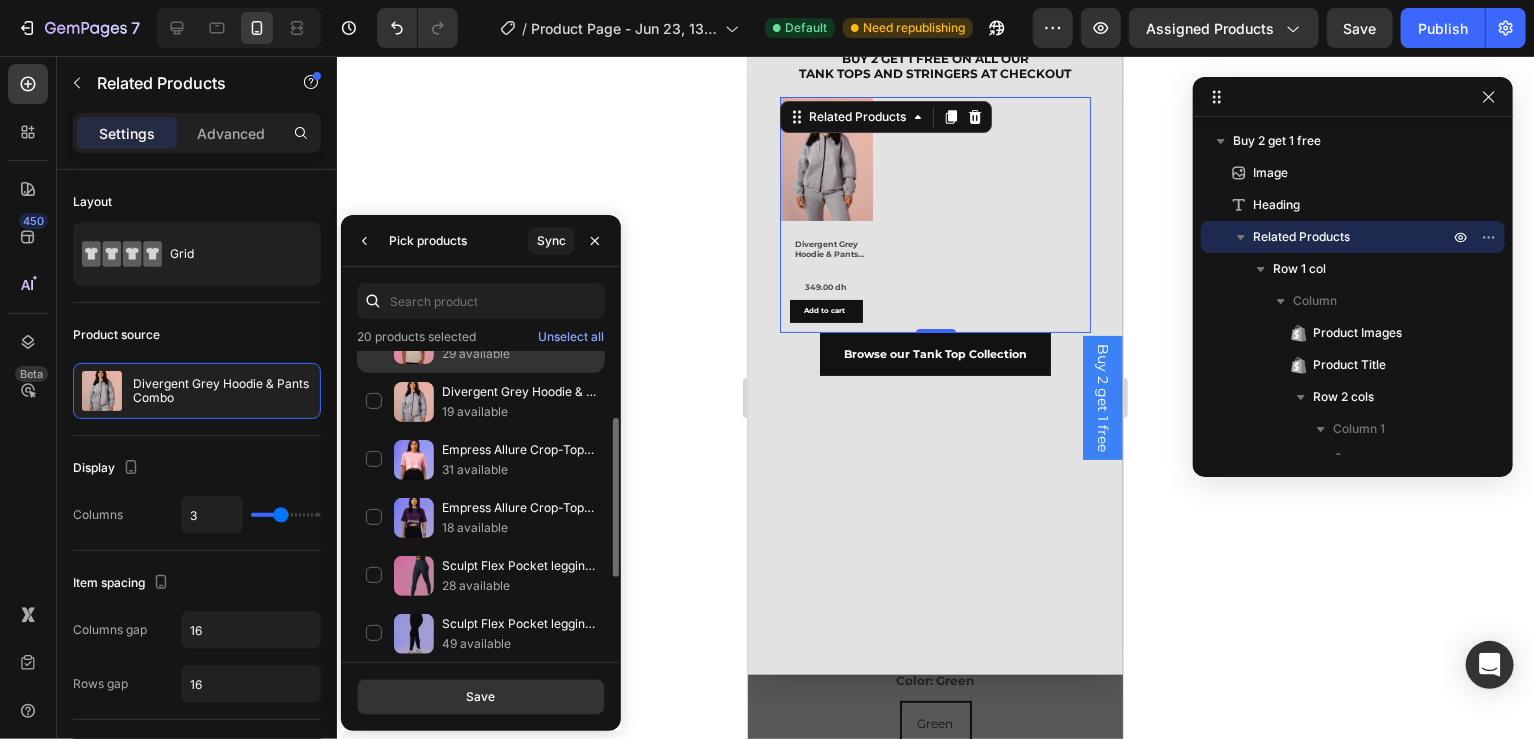 scroll, scrollTop: 159, scrollLeft: 0, axis: vertical 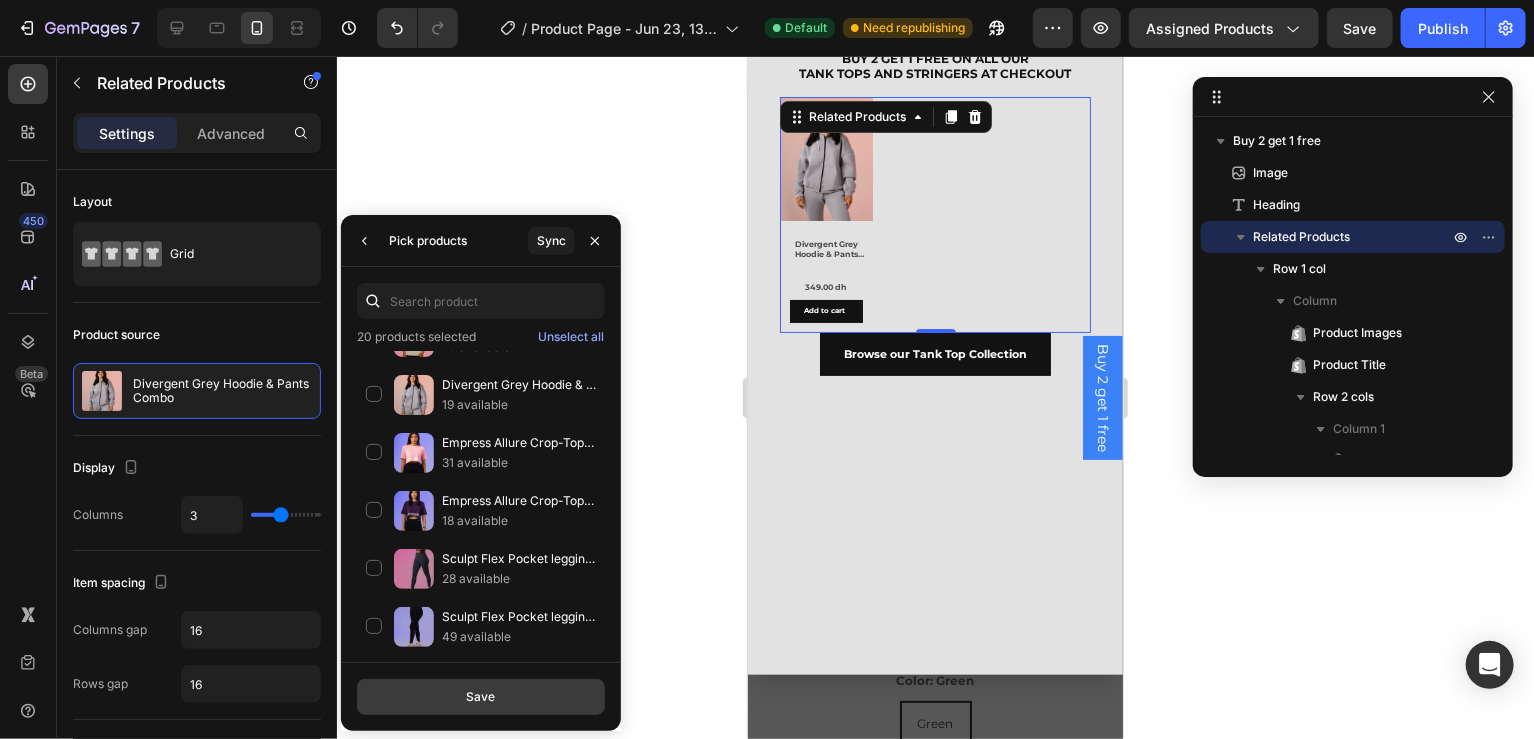 click on "Save" at bounding box center (481, 697) 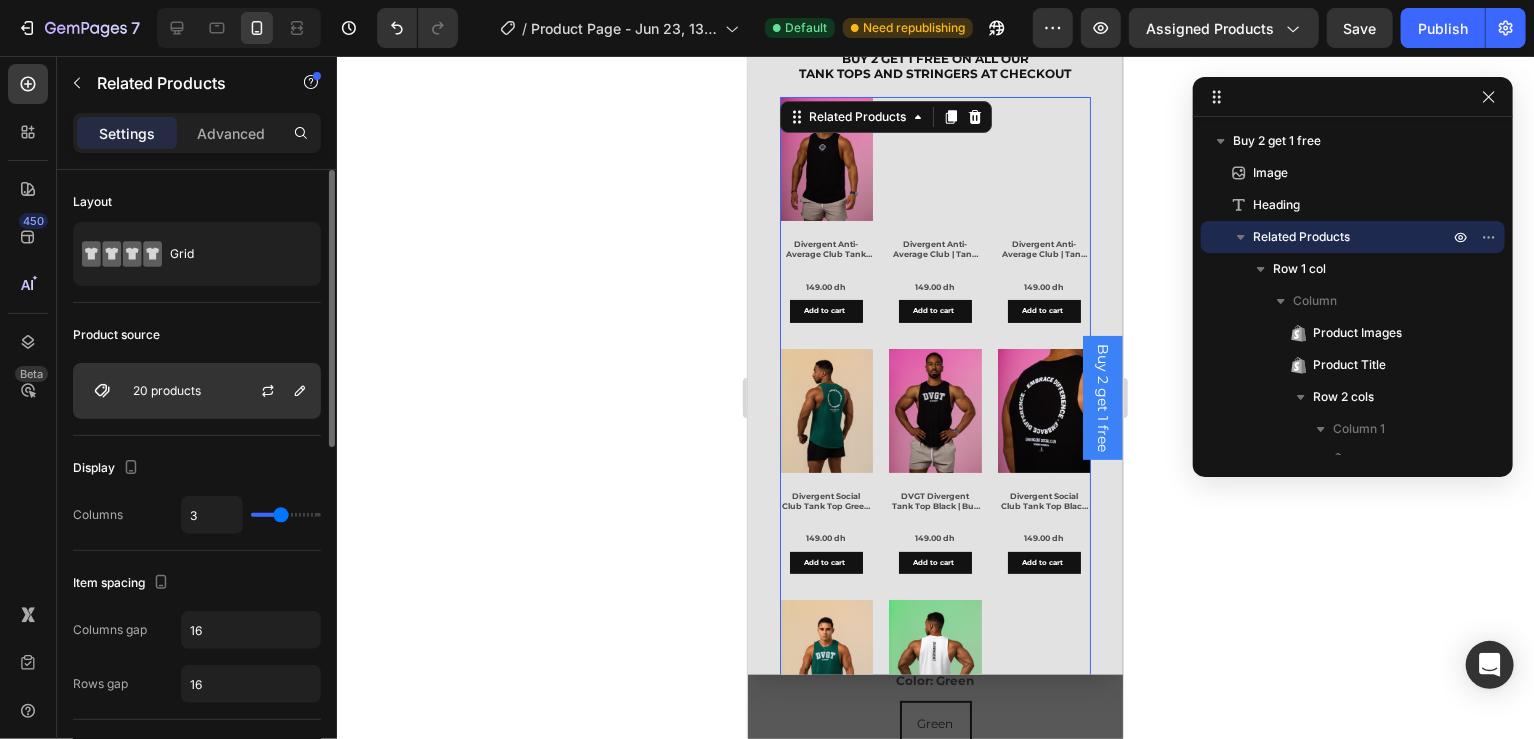 click on "20 products" at bounding box center [197, 391] 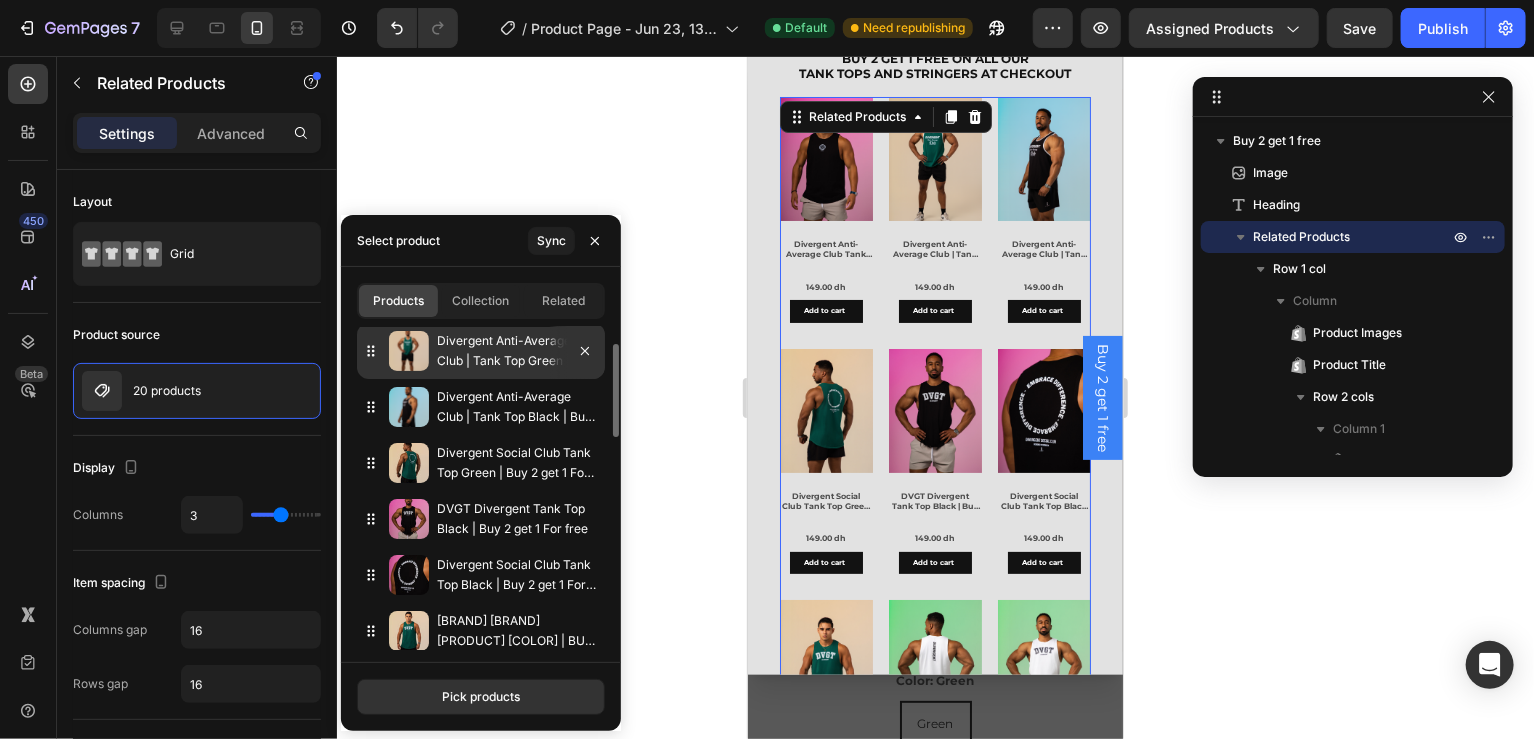 scroll, scrollTop: 0, scrollLeft: 0, axis: both 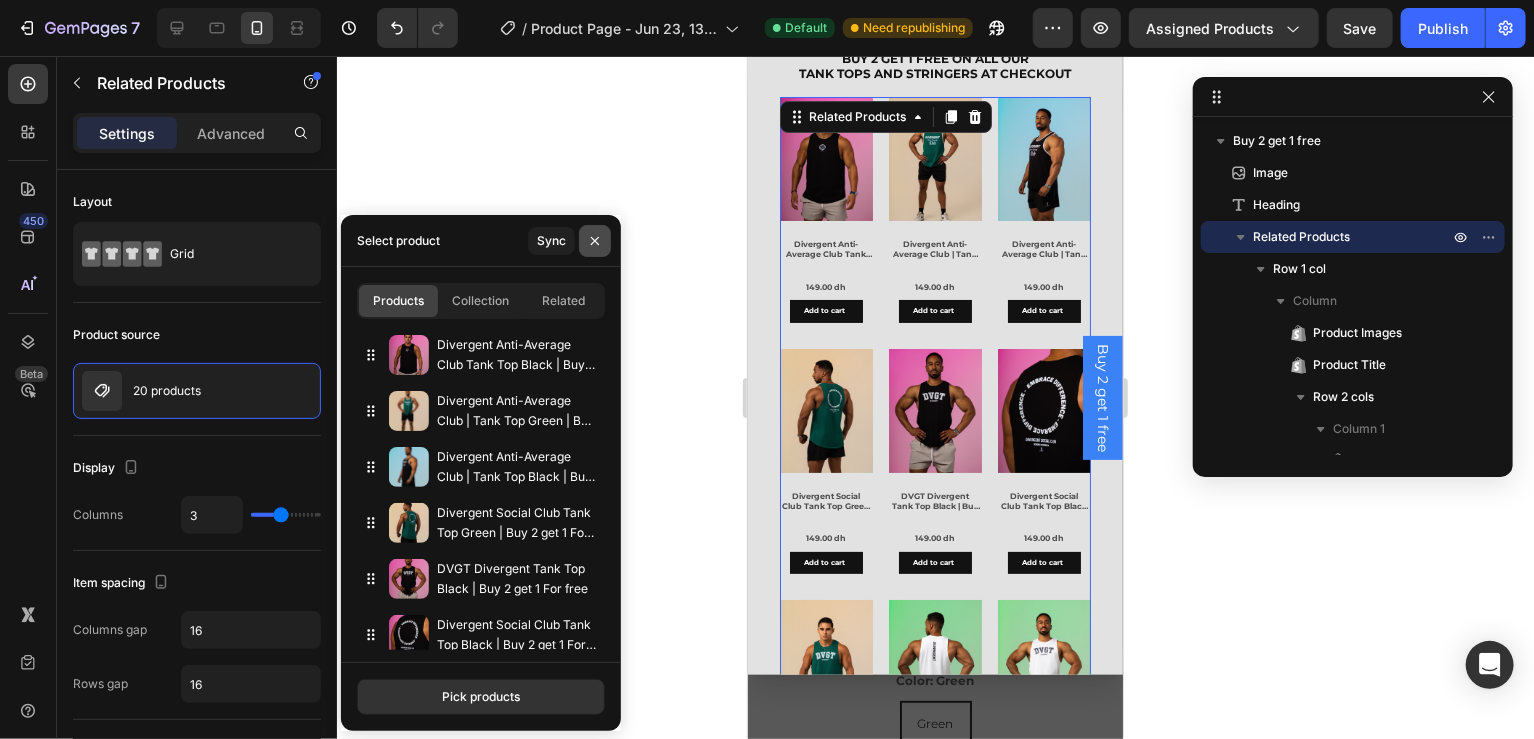 click 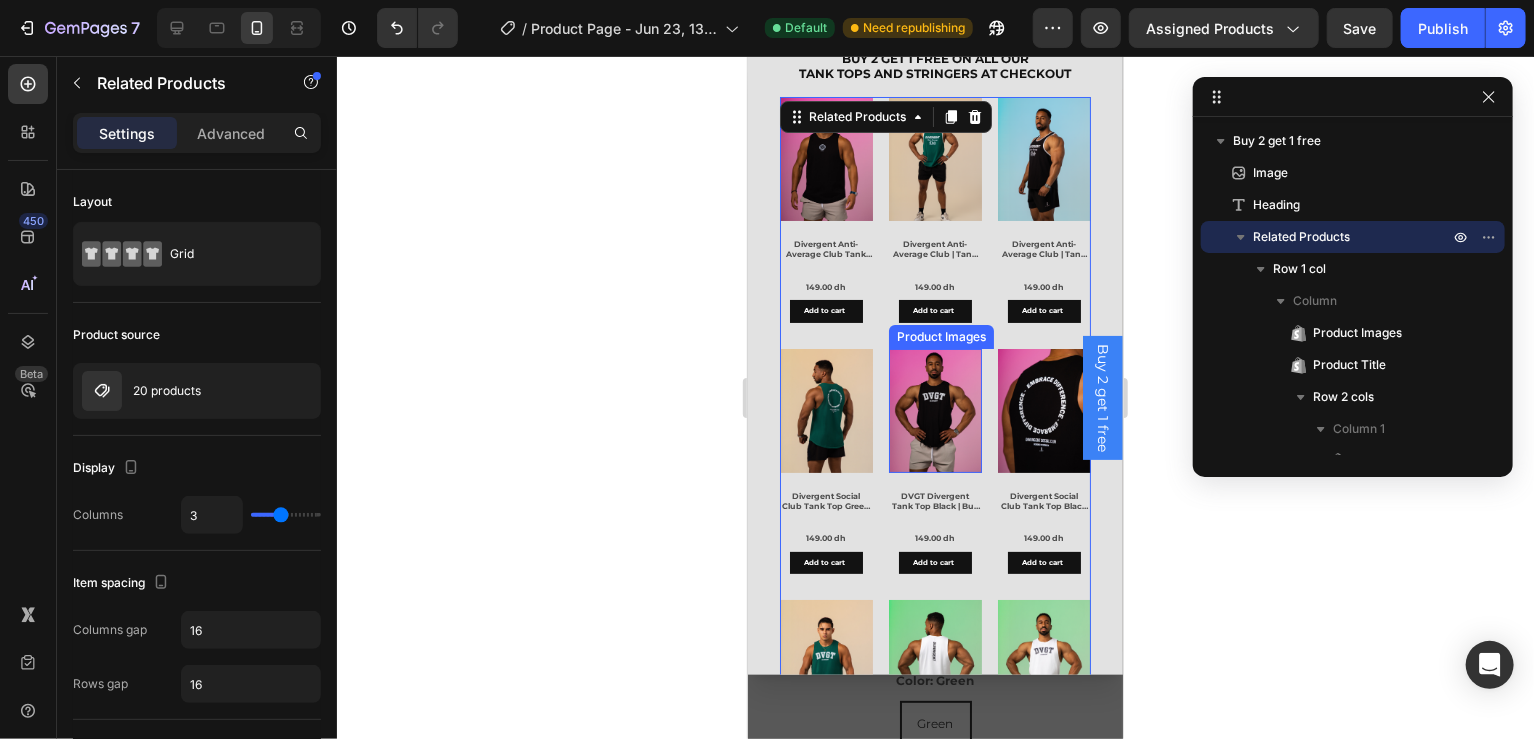 click on "Product Images" at bounding box center (832, 84) 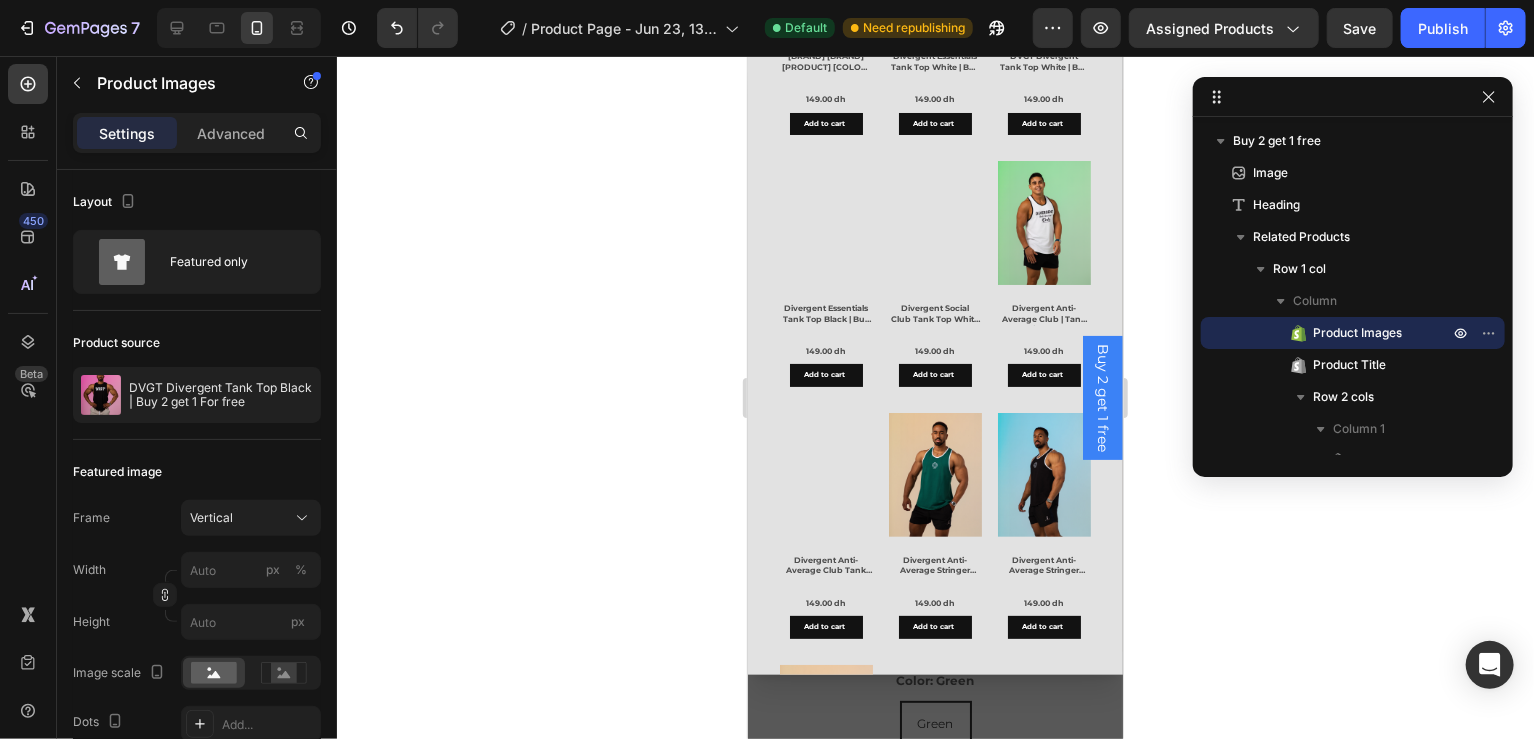 scroll, scrollTop: 1128, scrollLeft: 0, axis: vertical 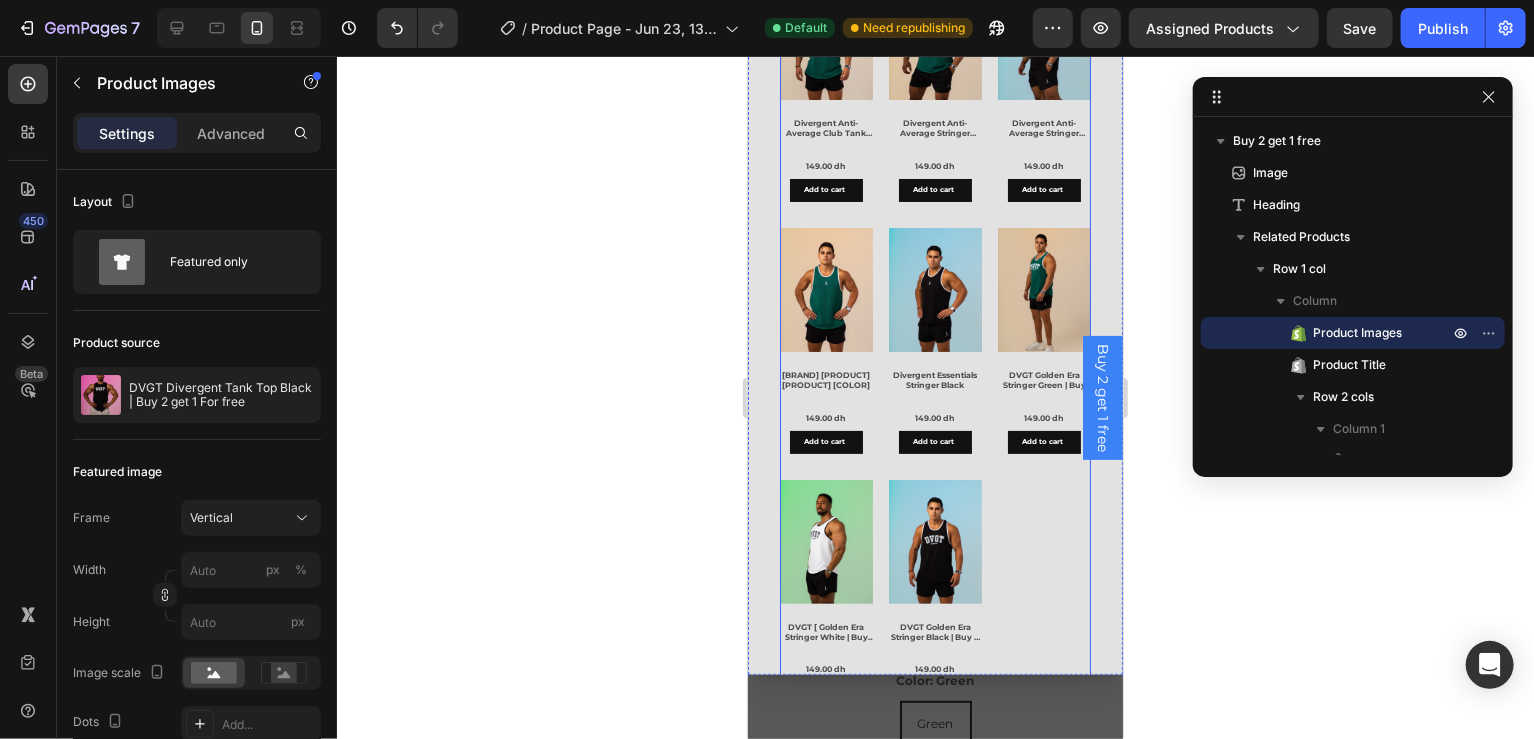 click on "Product Images   0 Divergent Anti-Average Club Tank Top Black | Buy 2 get 1 For free Product Title 149.00 dh Product Price Product Price Add to cart Add to Cart Row Row Related Products Product Images   0 Divergent Anti-Average Club | Tank Top Green | Buy 2 get 1 For free Product Title 149.00 dh Product Price Product Price Add to cart Add to Cart Row Row Related Products Product Images   0 Divergent Anti-Average Club | Tank Top Black | Buy 2 get 1 For free Product Title 149.00 dh Product Price Product Price Add to cart Add to Cart Row Row Related Products Product Images   0 Divergent Social Club Tank Top Green | Buy 2 get 1 For free Product Title 149.00 dh Product Price Product Price Add to cart Add to Cart Row Row Related Products Product Images   16 DVGT Divergent Tank Top Black | Buy 2 get 1 For free Product Title 149.00 dh Product Price Product Price Add to cart Add to Cart Row Row Related Products Product Images   0 Divergent Social Club Tank Top Black | Buy 2 get 1 For free Product Title 149.00 dh Row" at bounding box center (934, -159) 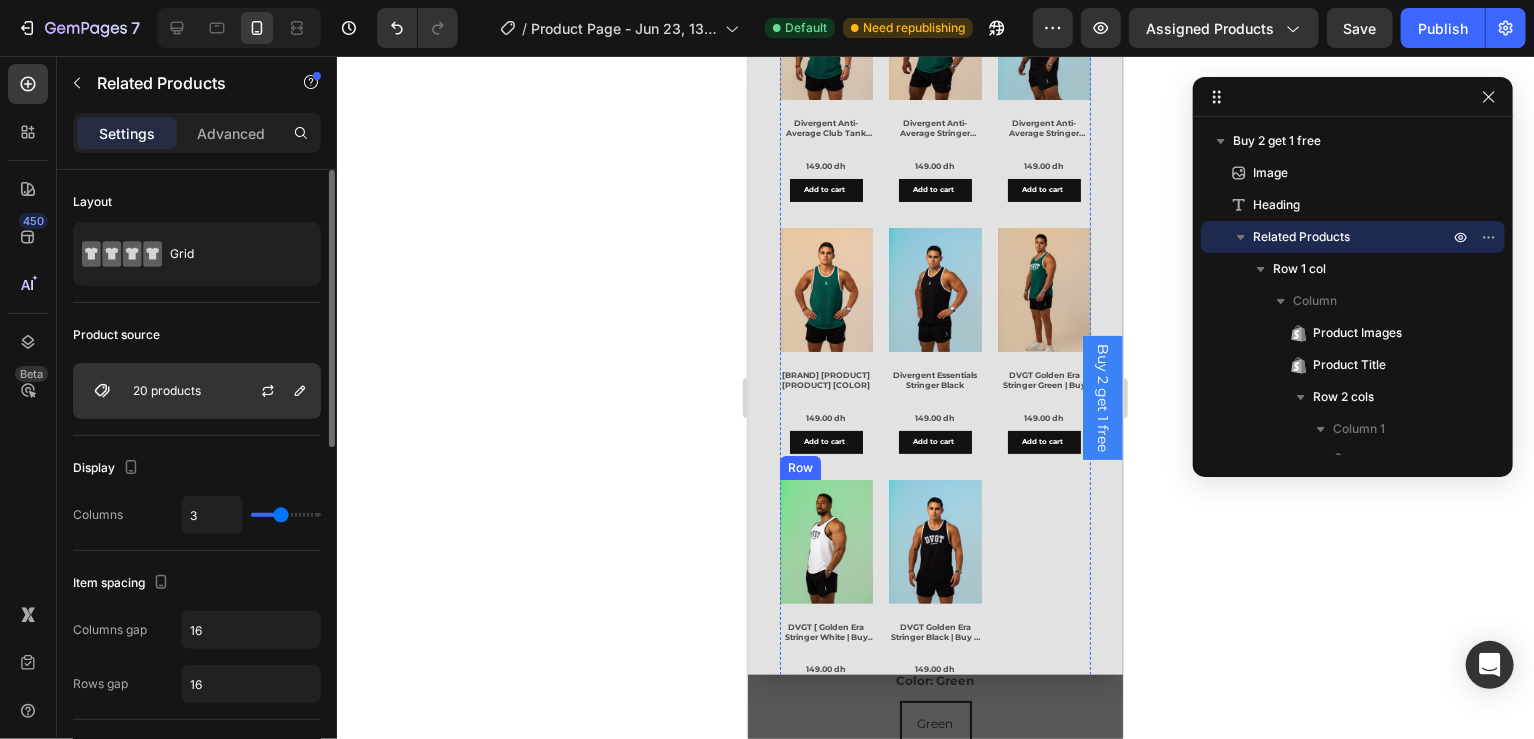click on "20 products" at bounding box center [197, 391] 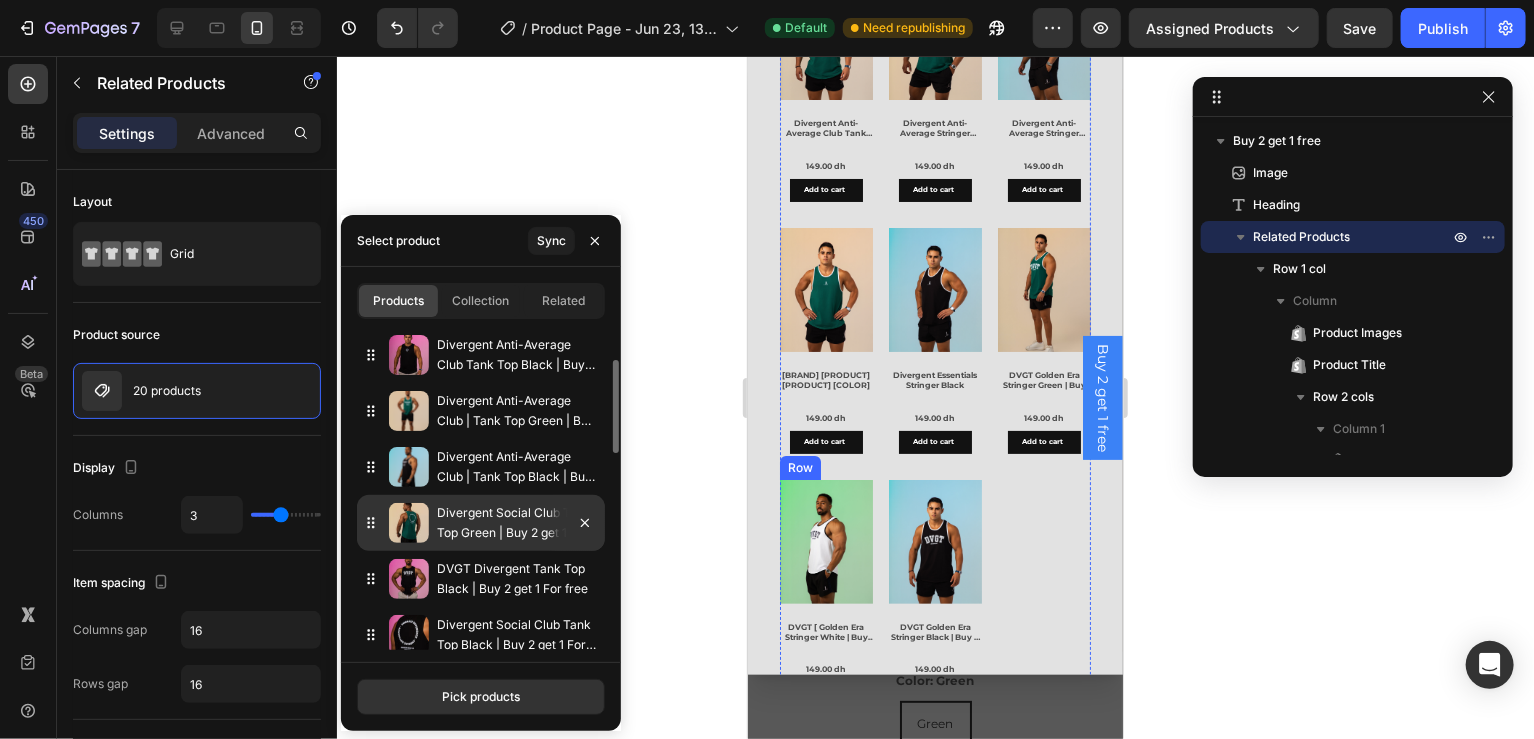 scroll, scrollTop: 42, scrollLeft: 0, axis: vertical 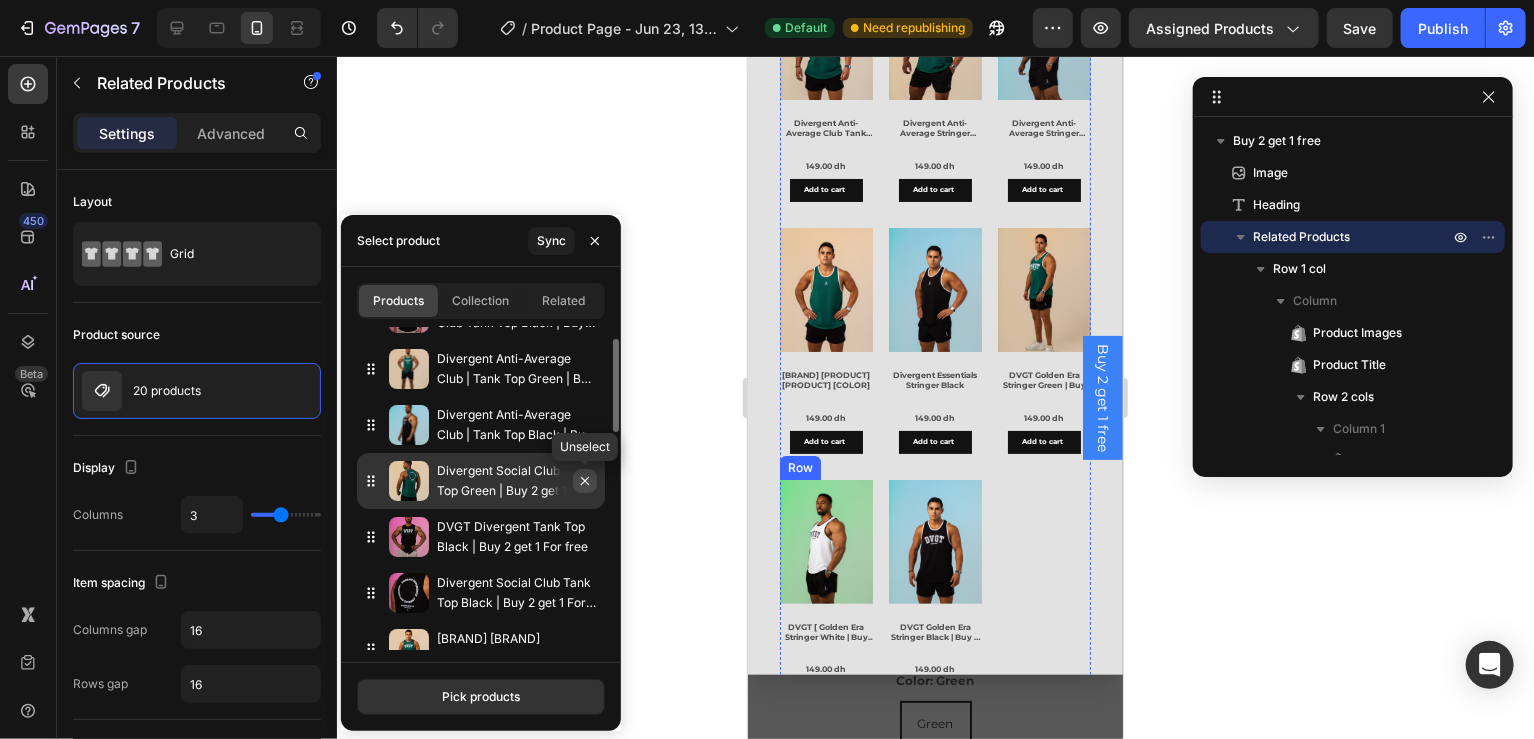 click 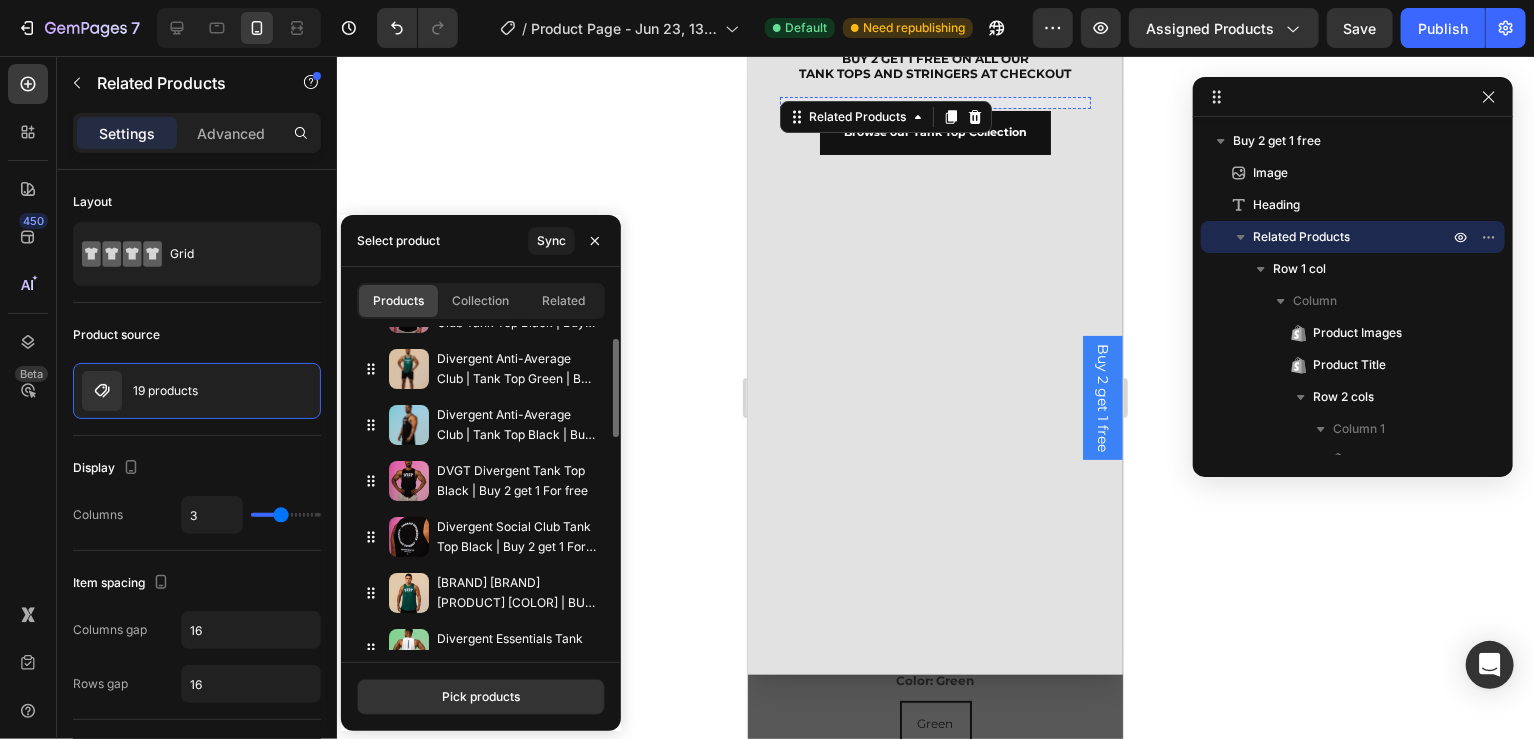 scroll, scrollTop: 0, scrollLeft: 0, axis: both 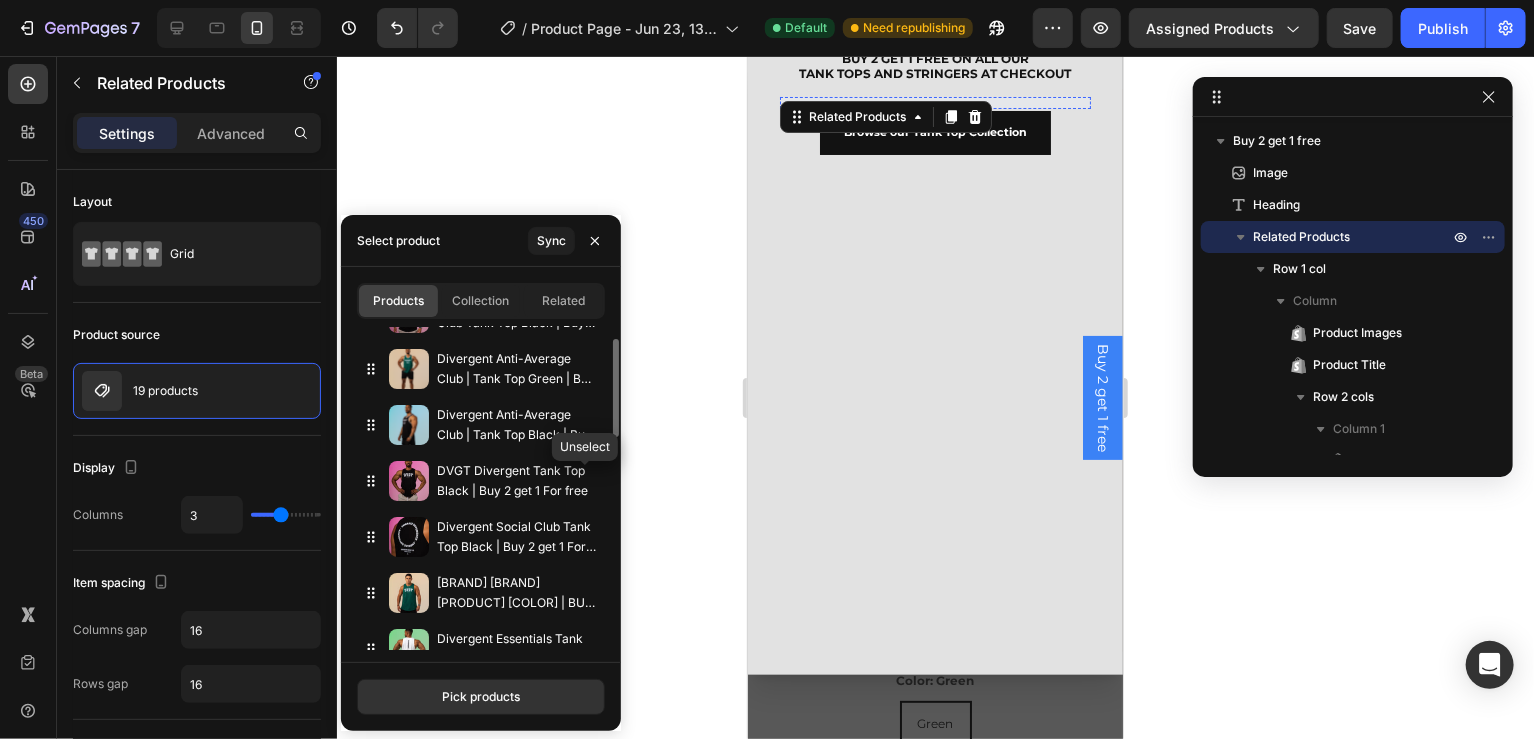 click 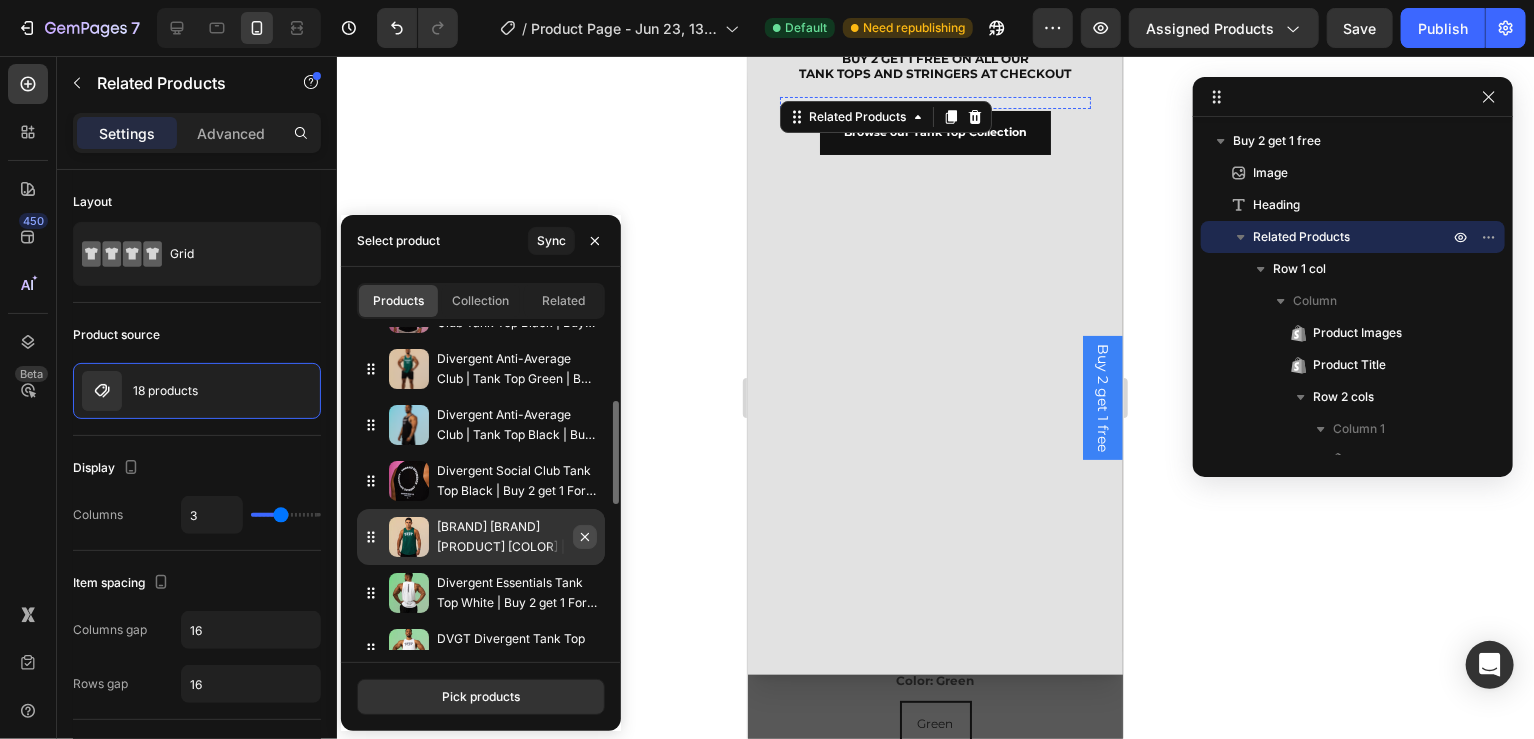 scroll, scrollTop: 97, scrollLeft: 0, axis: vertical 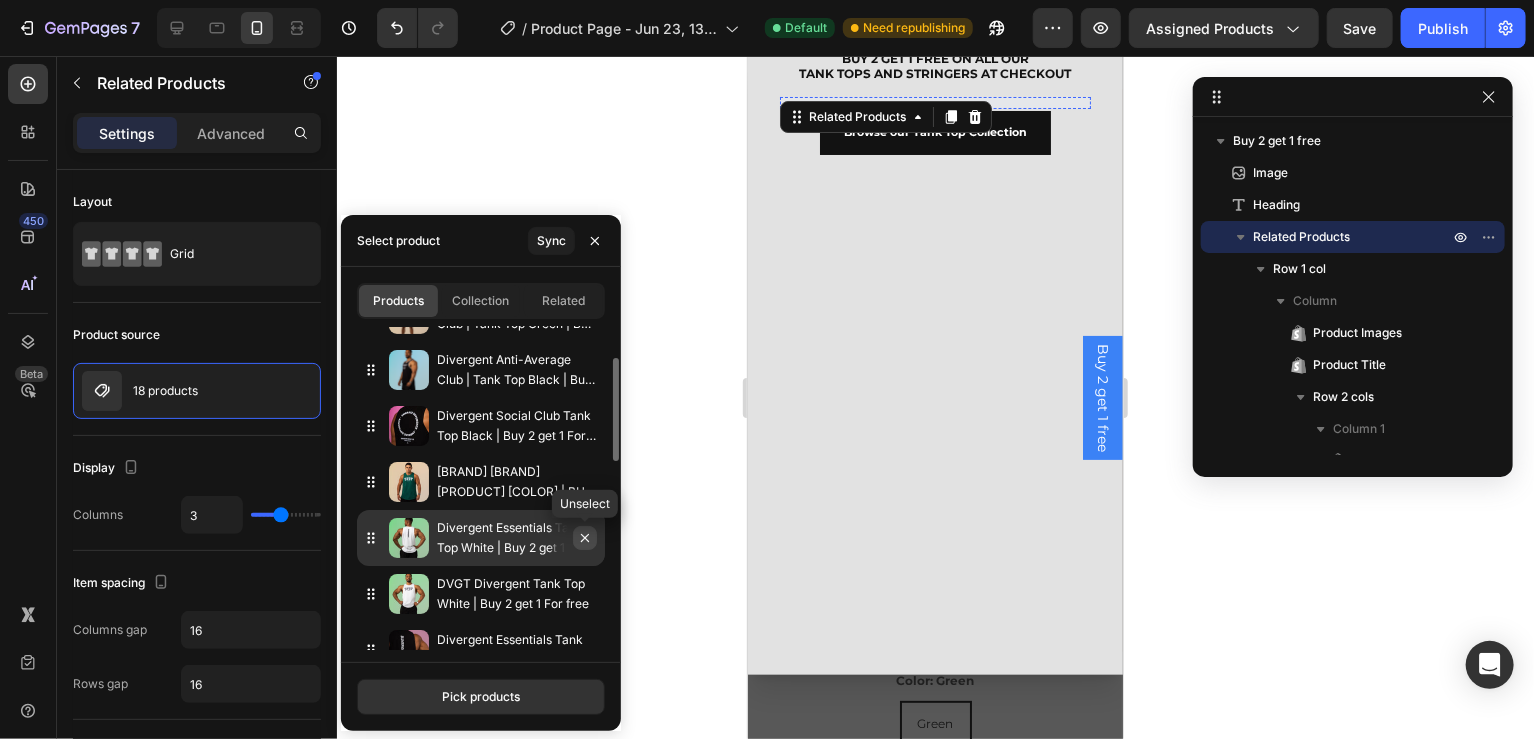 click 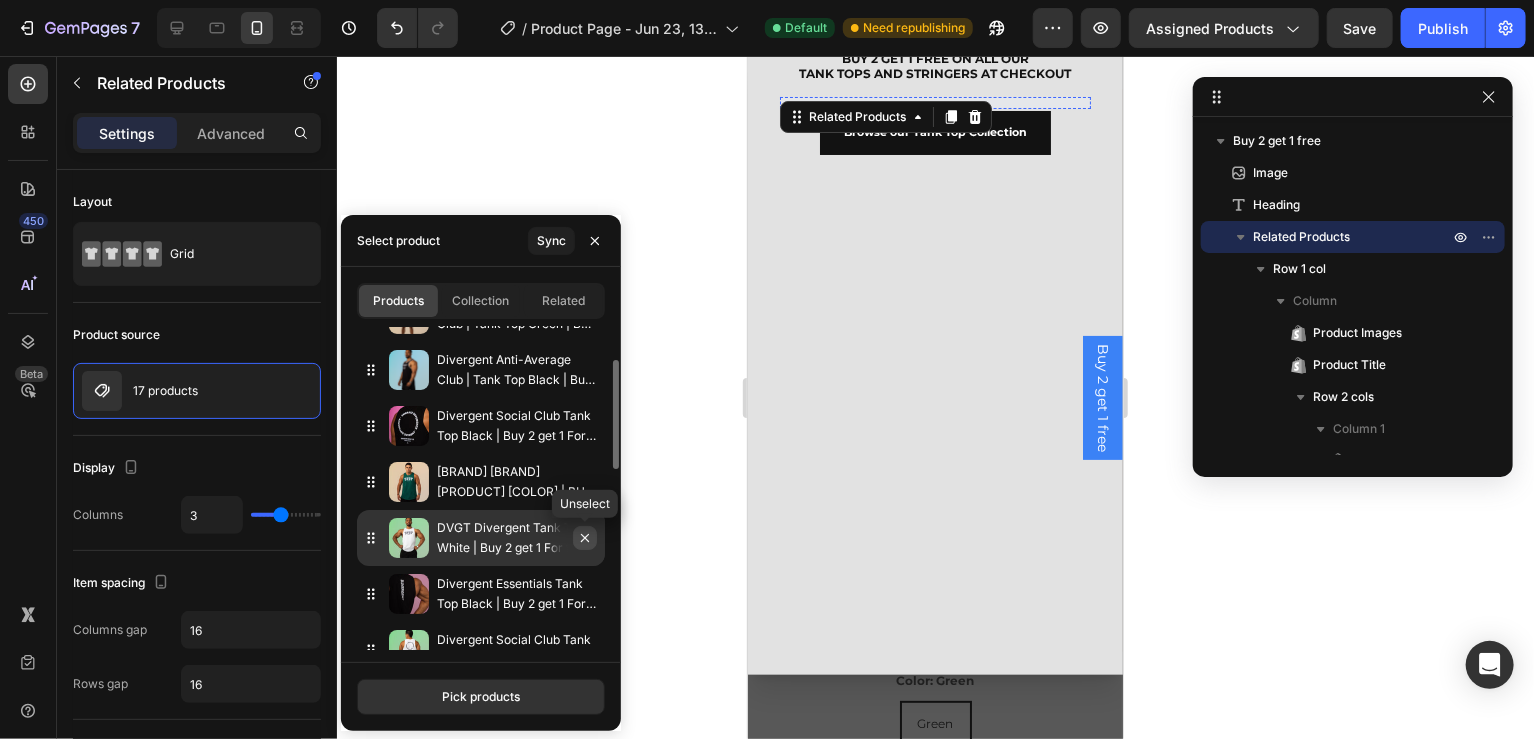 click 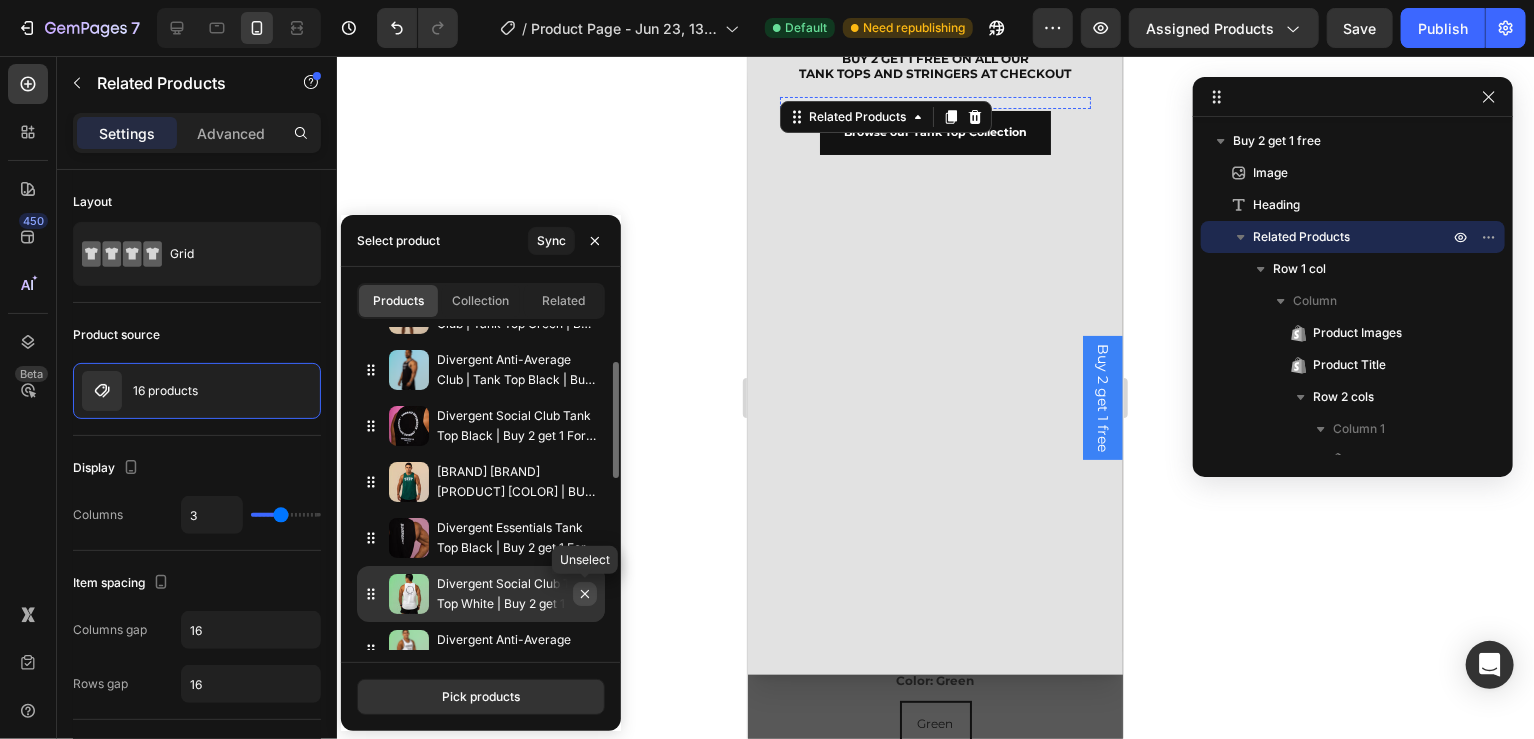 click 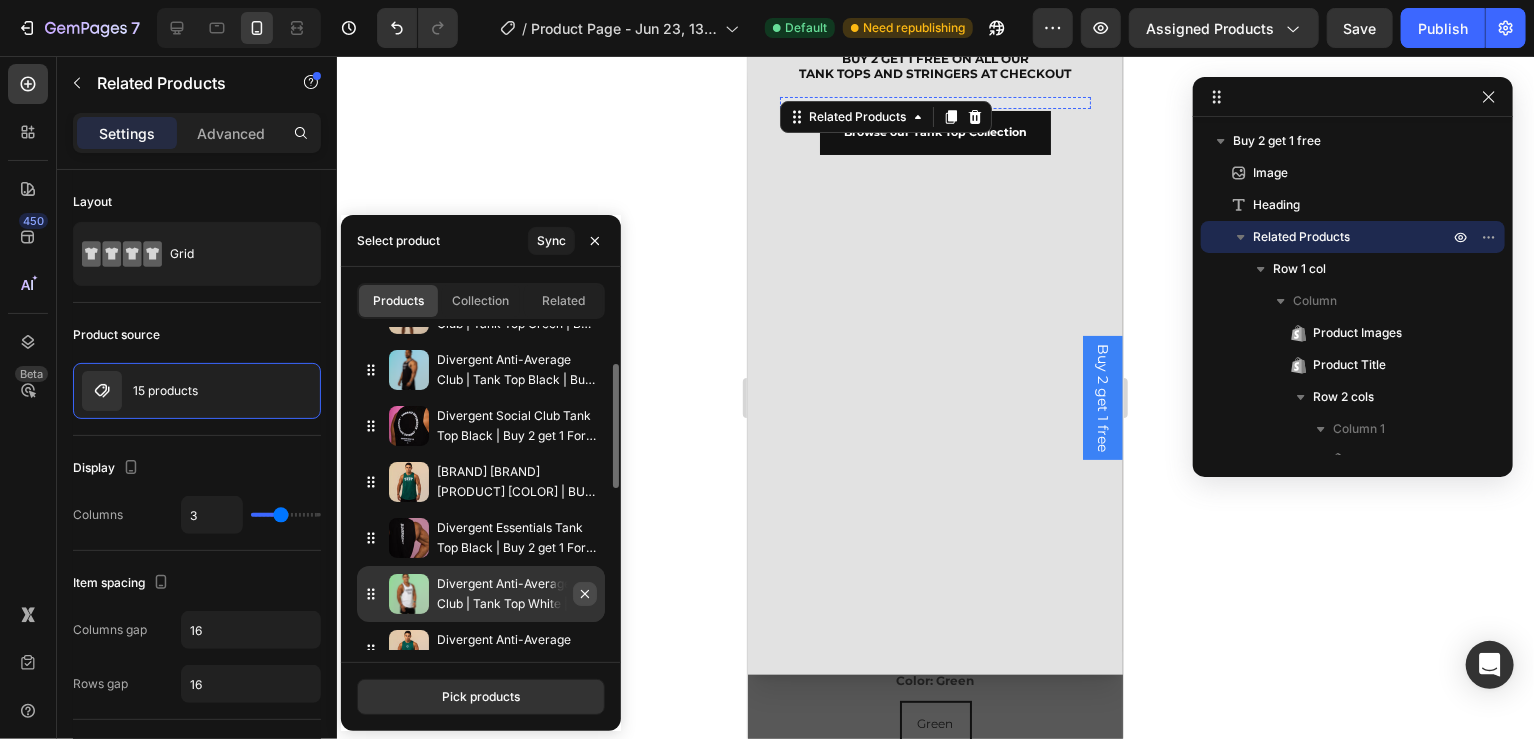 click 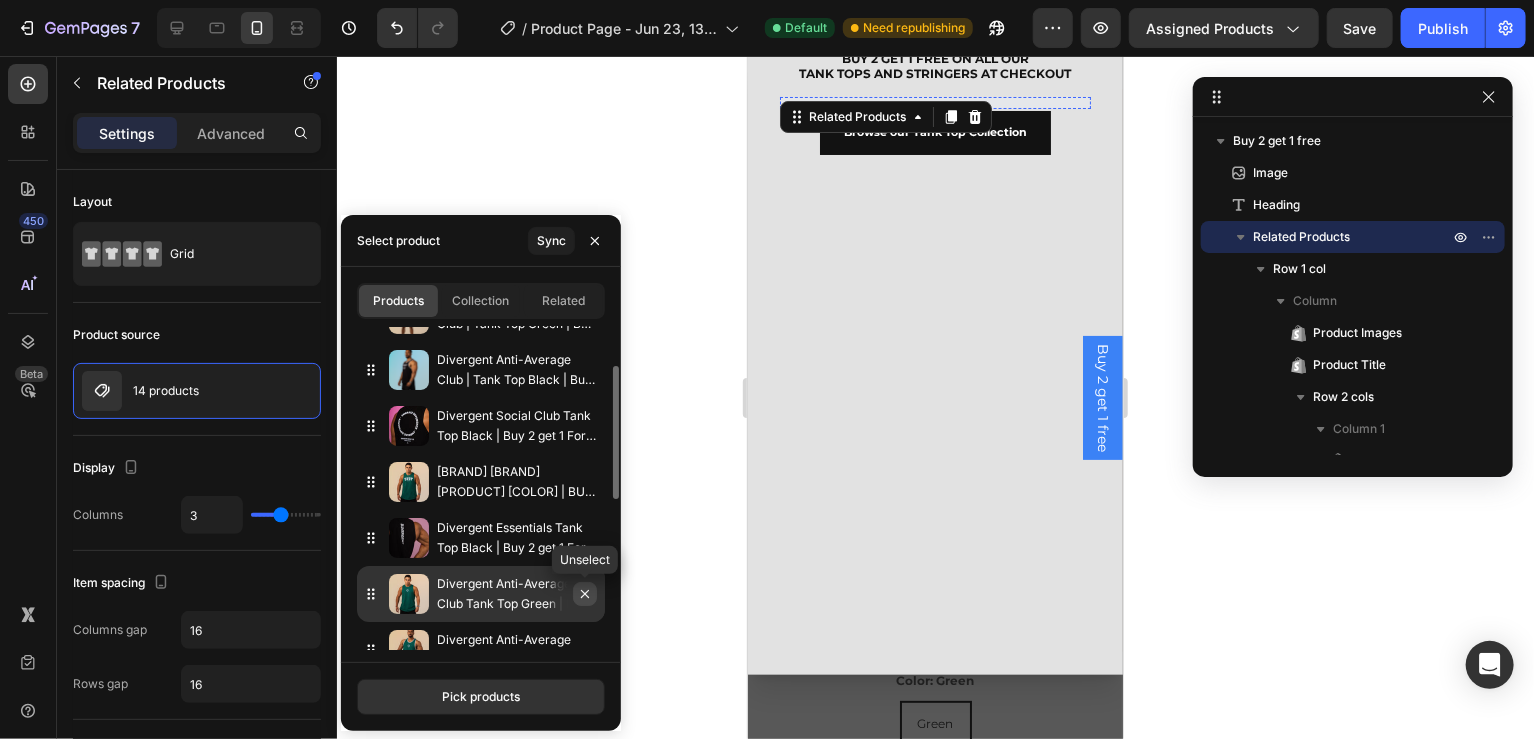 click 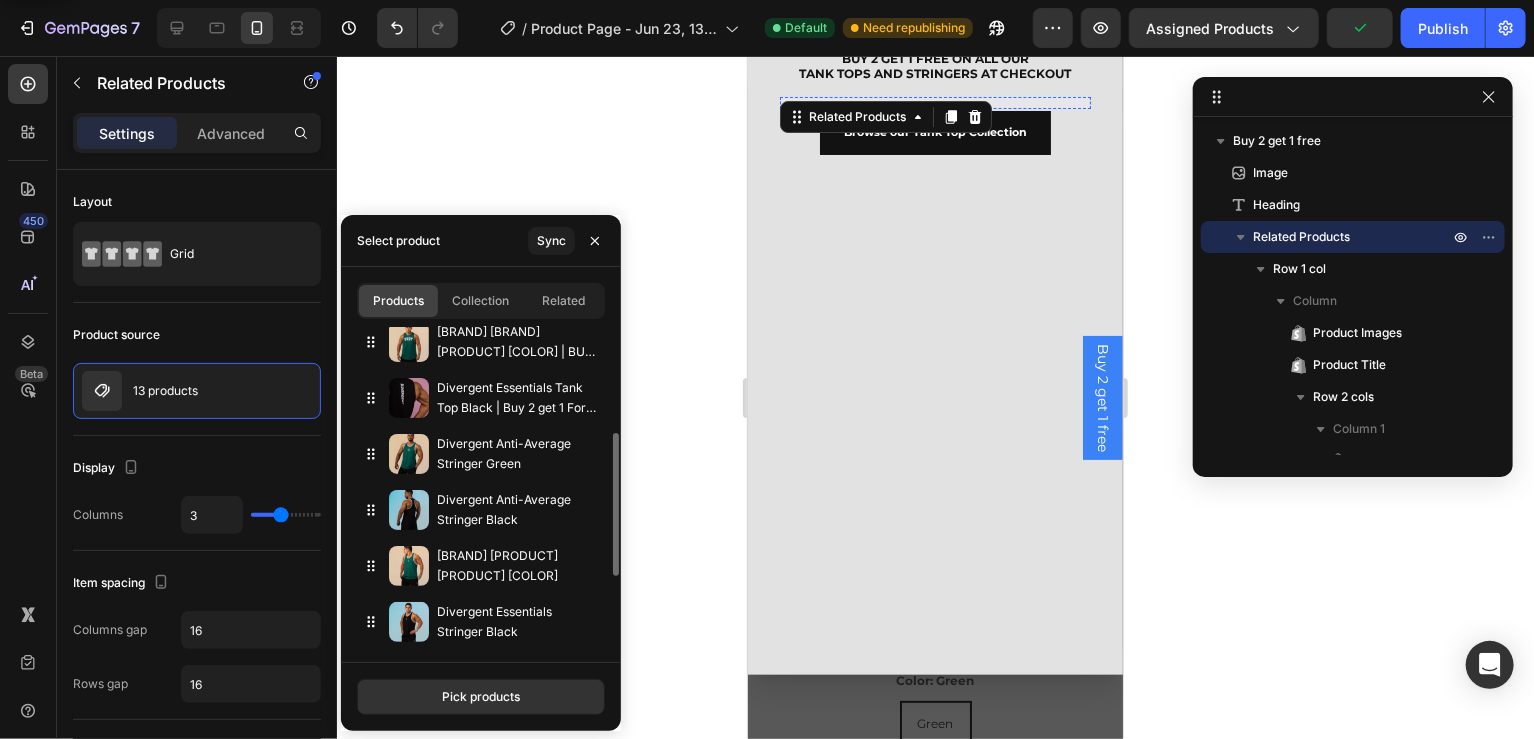 scroll, scrollTop: 244, scrollLeft: 0, axis: vertical 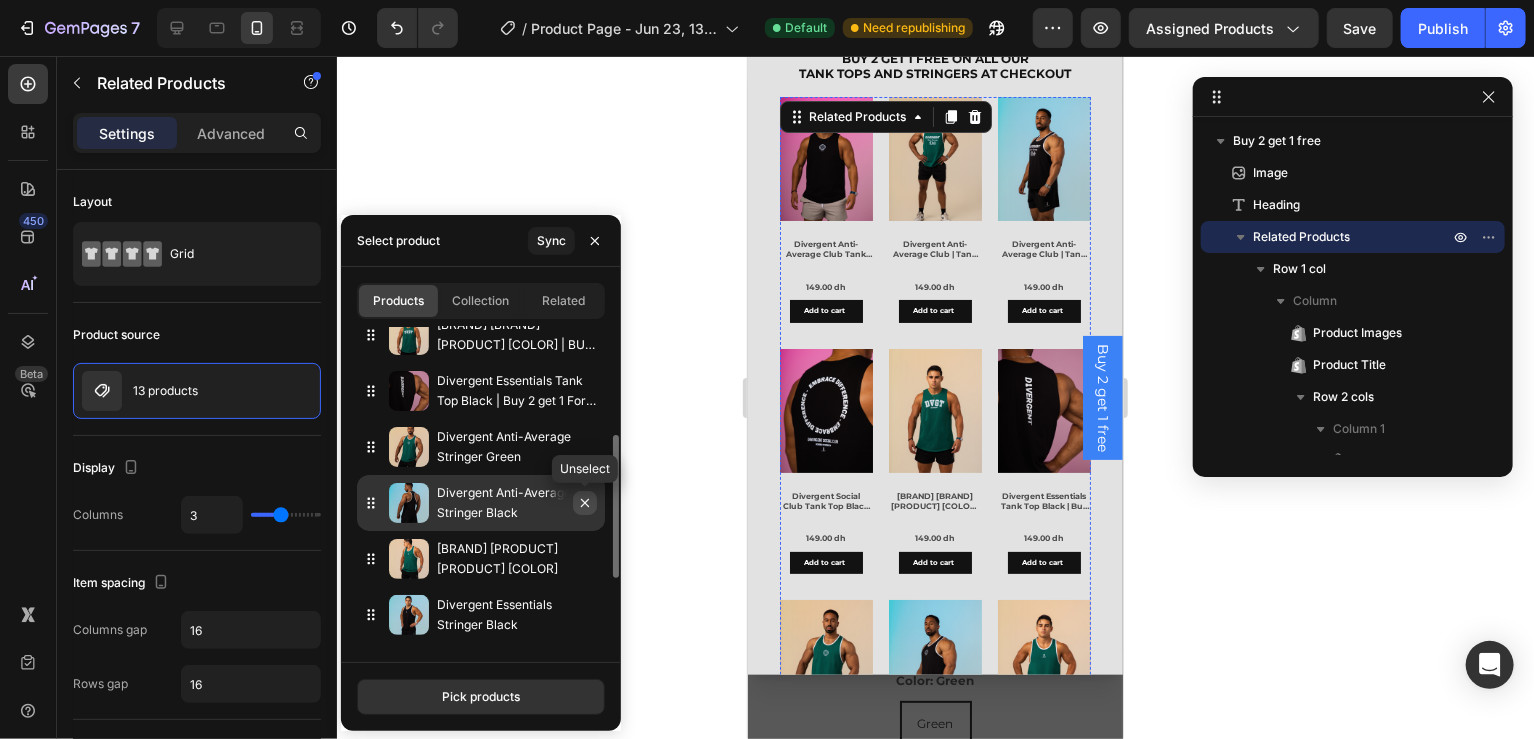 click 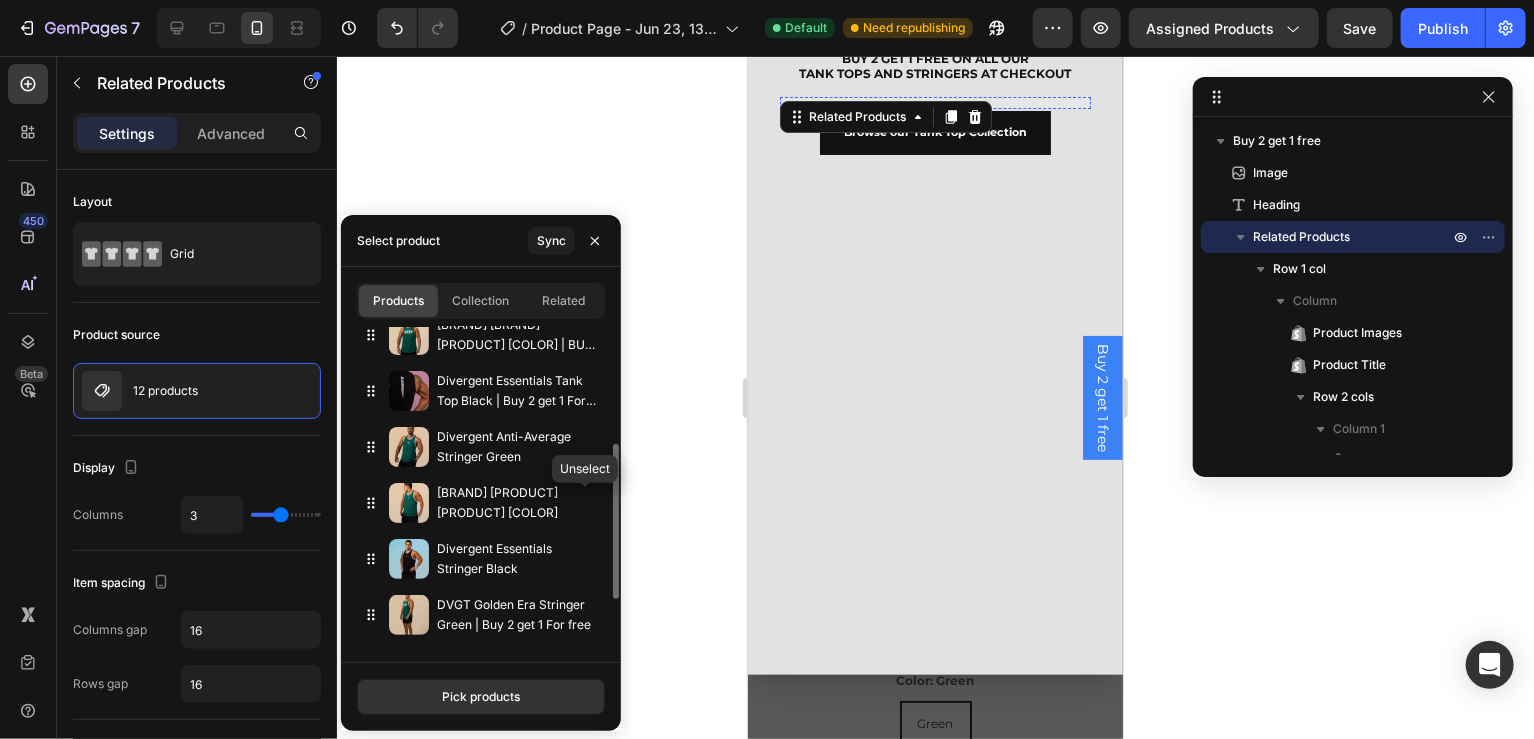 click 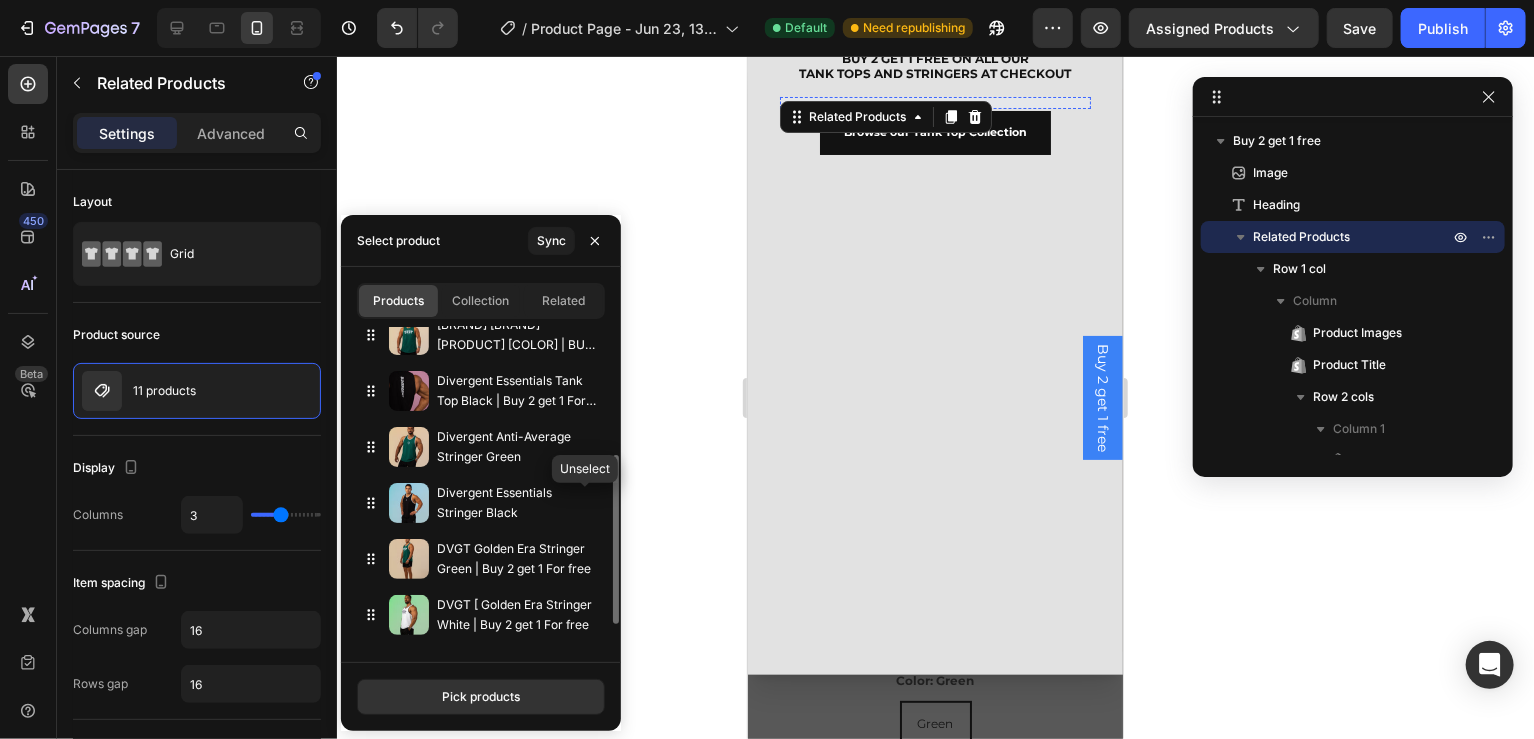 click 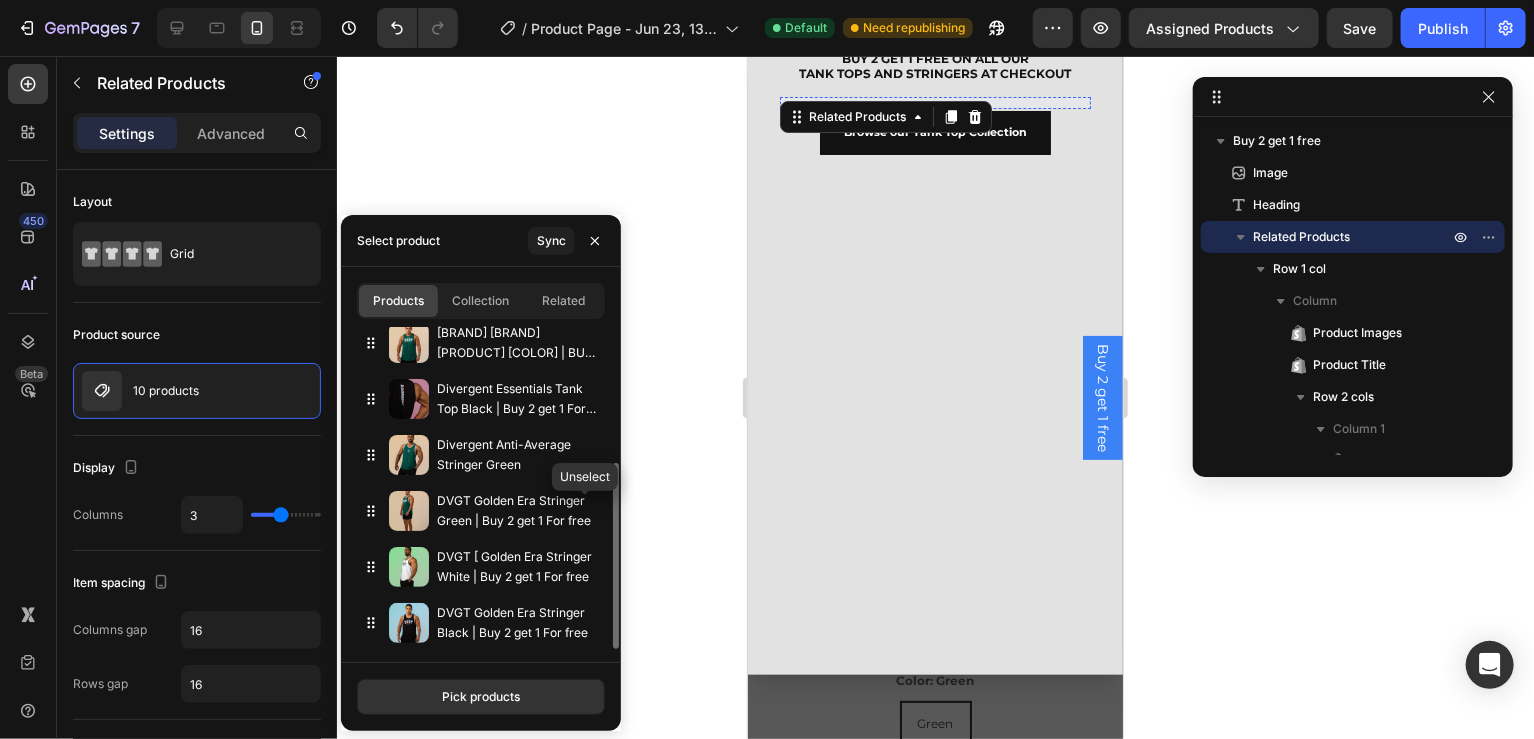 click 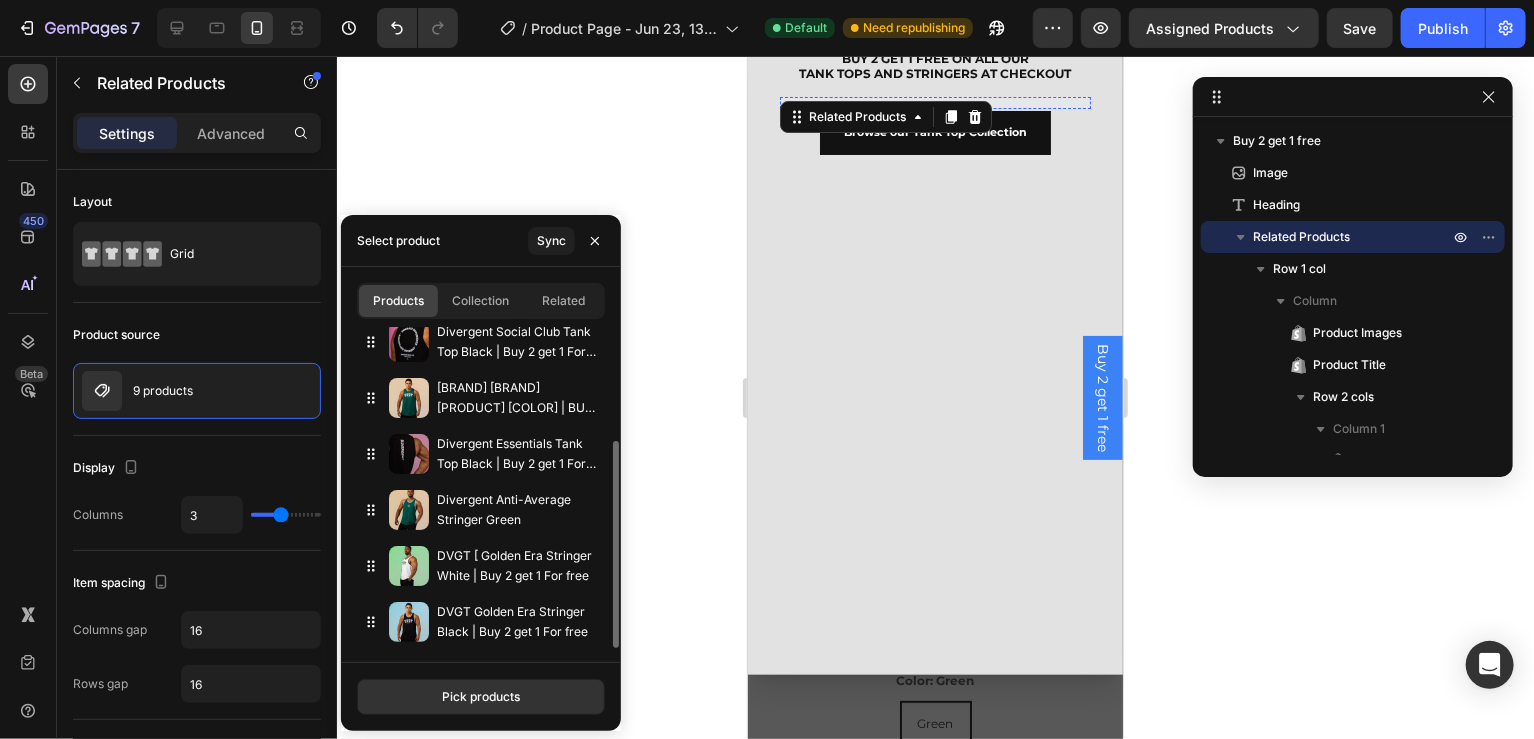 scroll, scrollTop: 180, scrollLeft: 0, axis: vertical 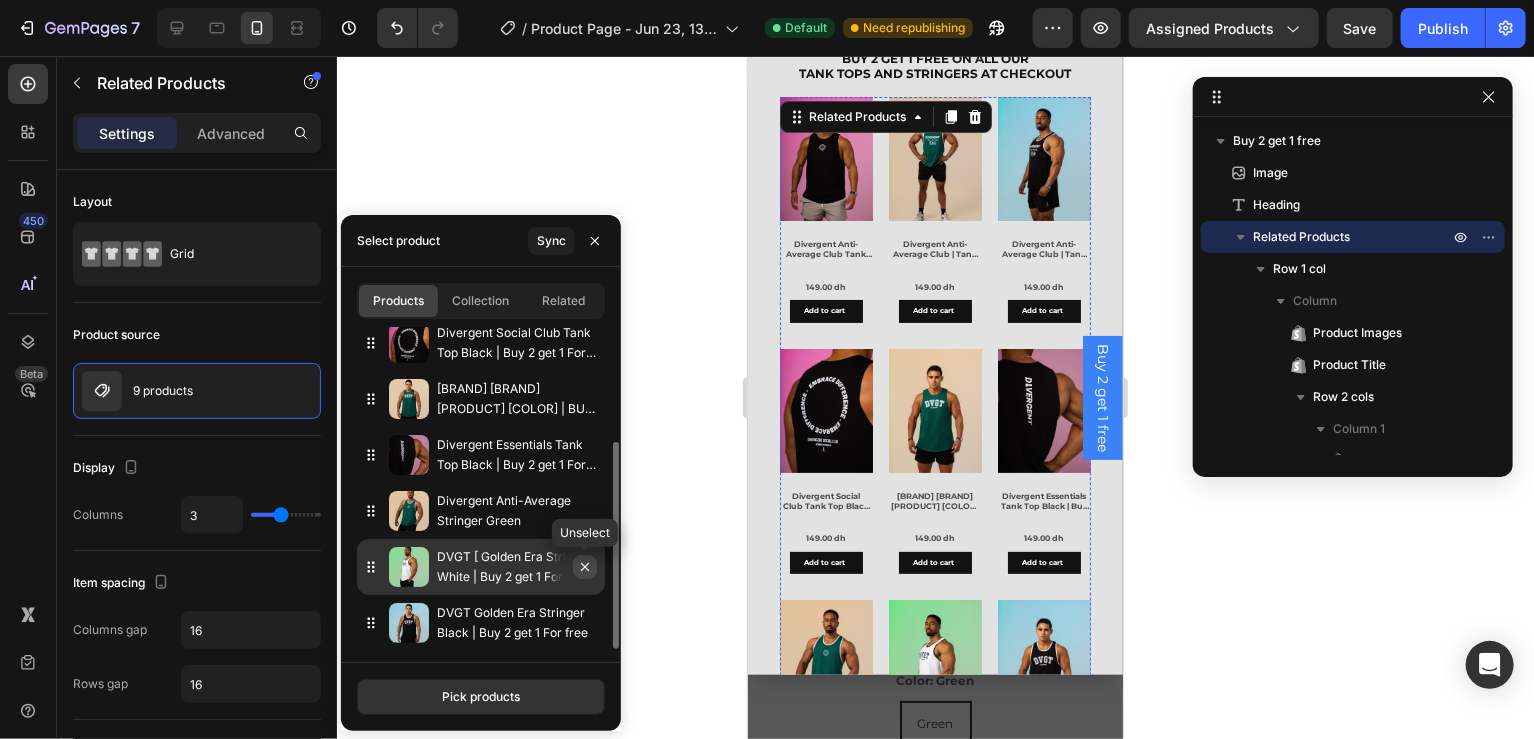 click 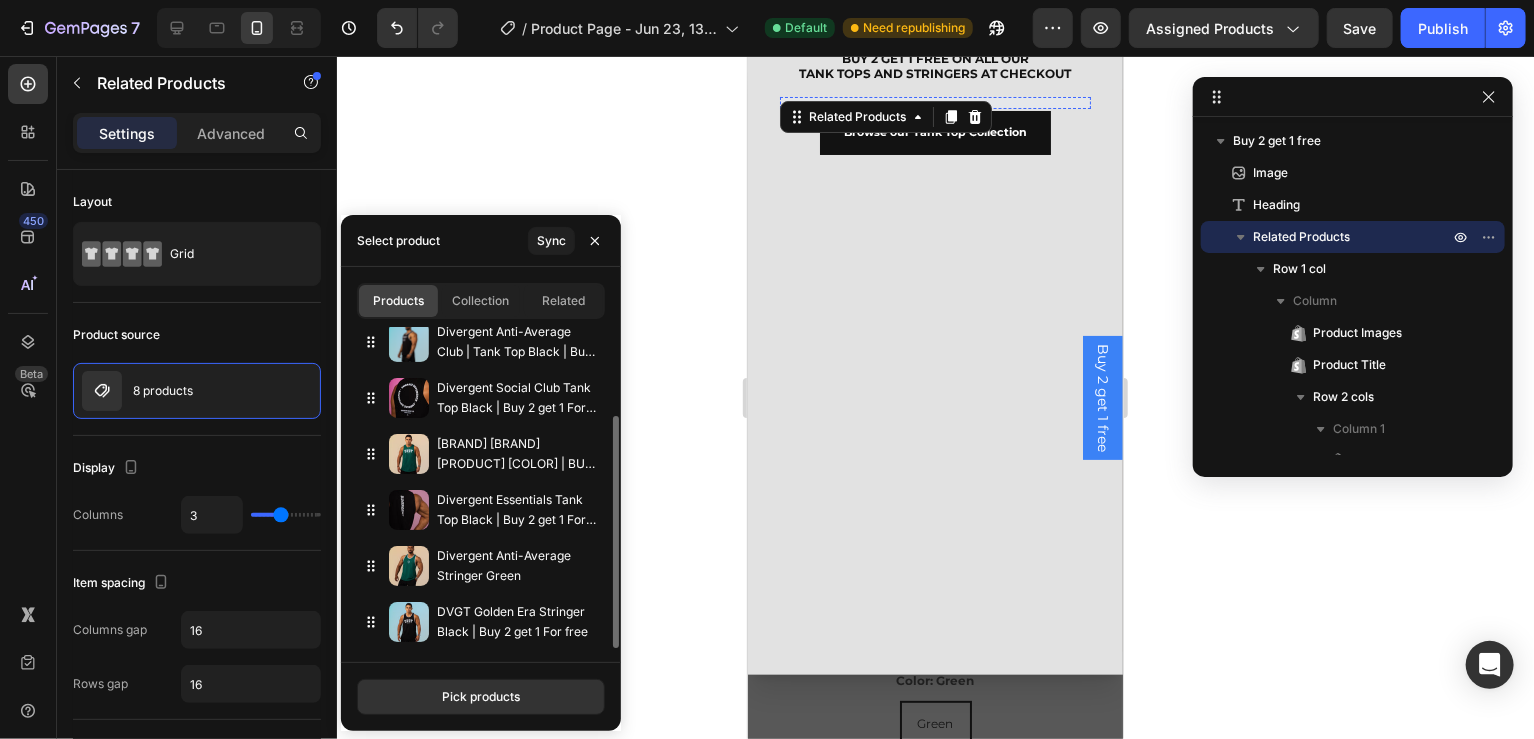 scroll, scrollTop: 124, scrollLeft: 0, axis: vertical 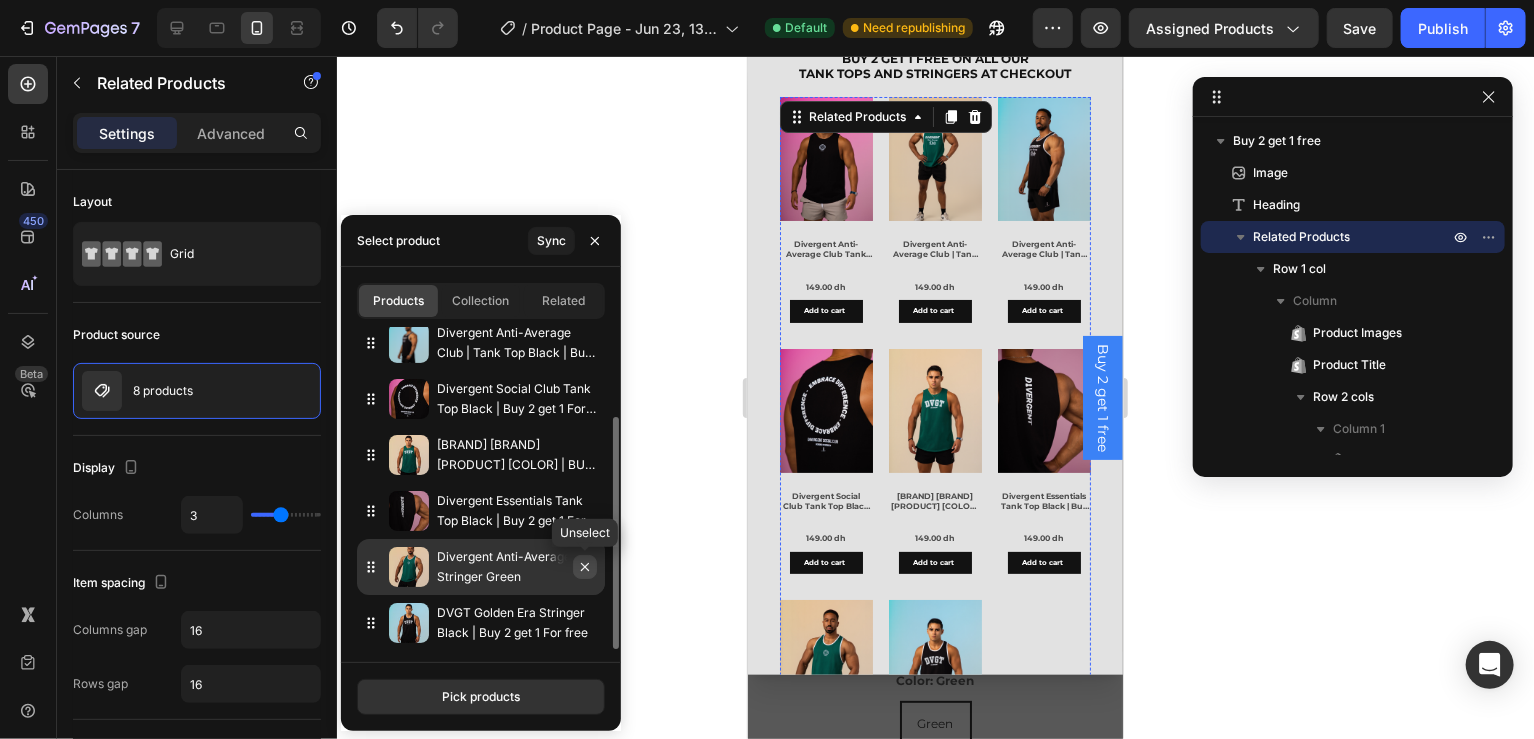 click 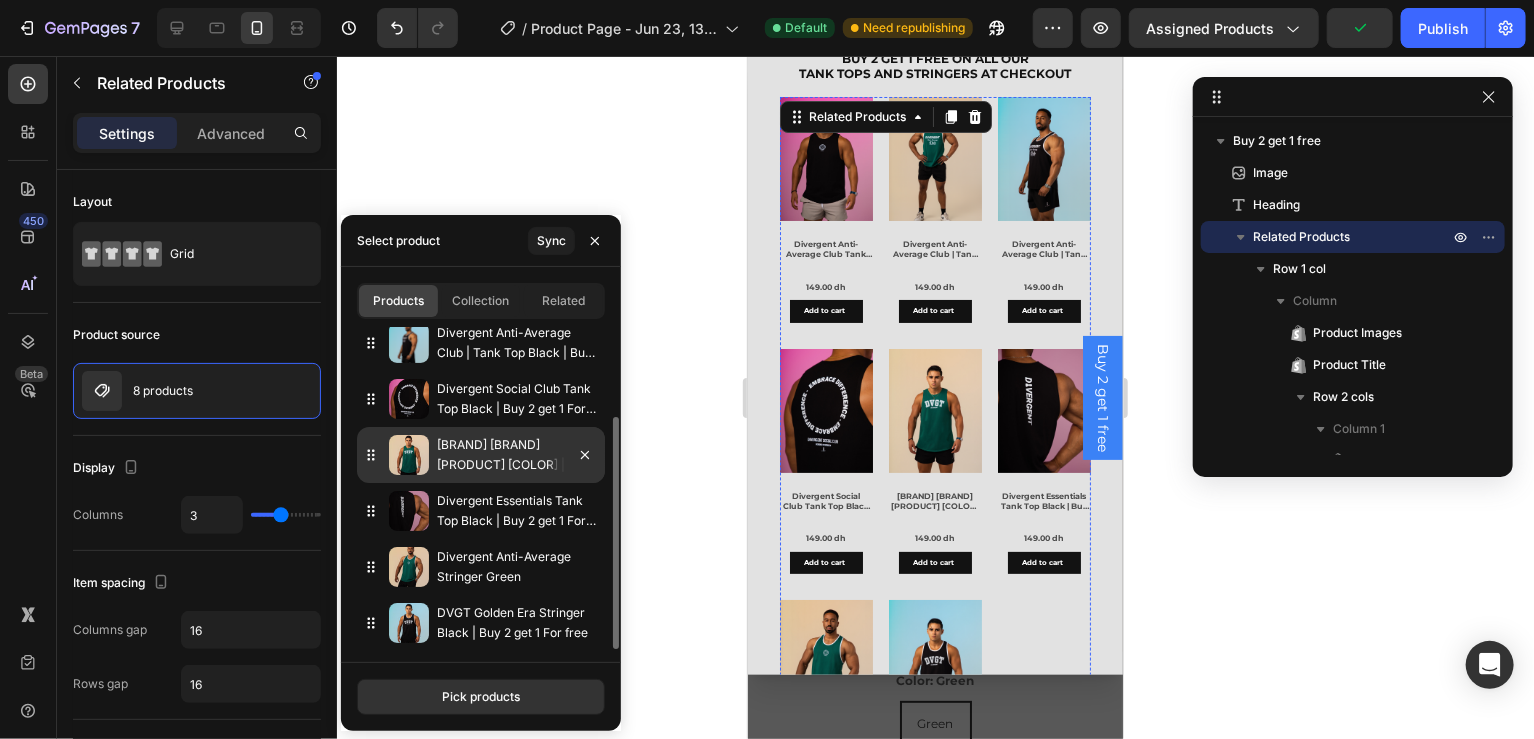 scroll, scrollTop: 0, scrollLeft: 0, axis: both 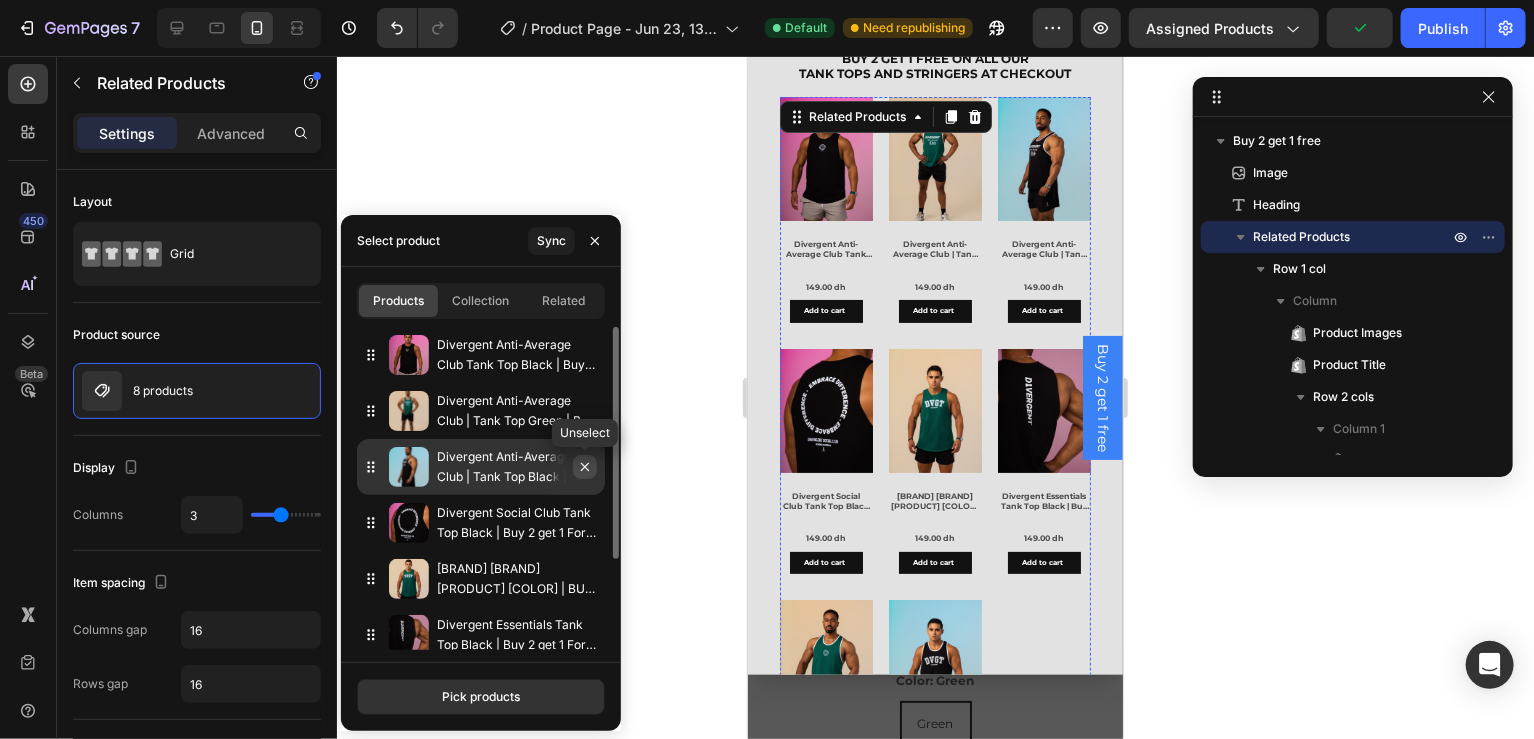 click 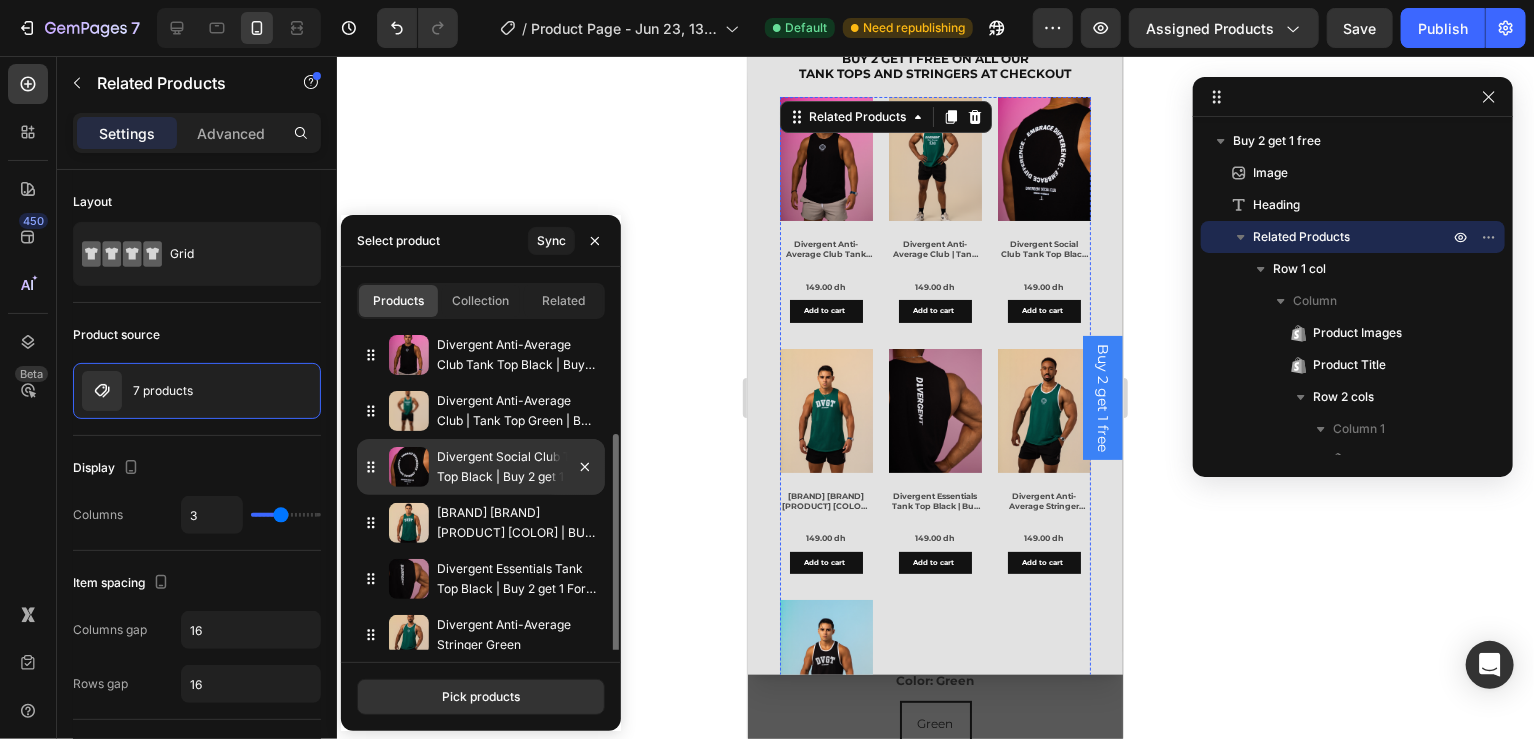 scroll, scrollTop: 68, scrollLeft: 0, axis: vertical 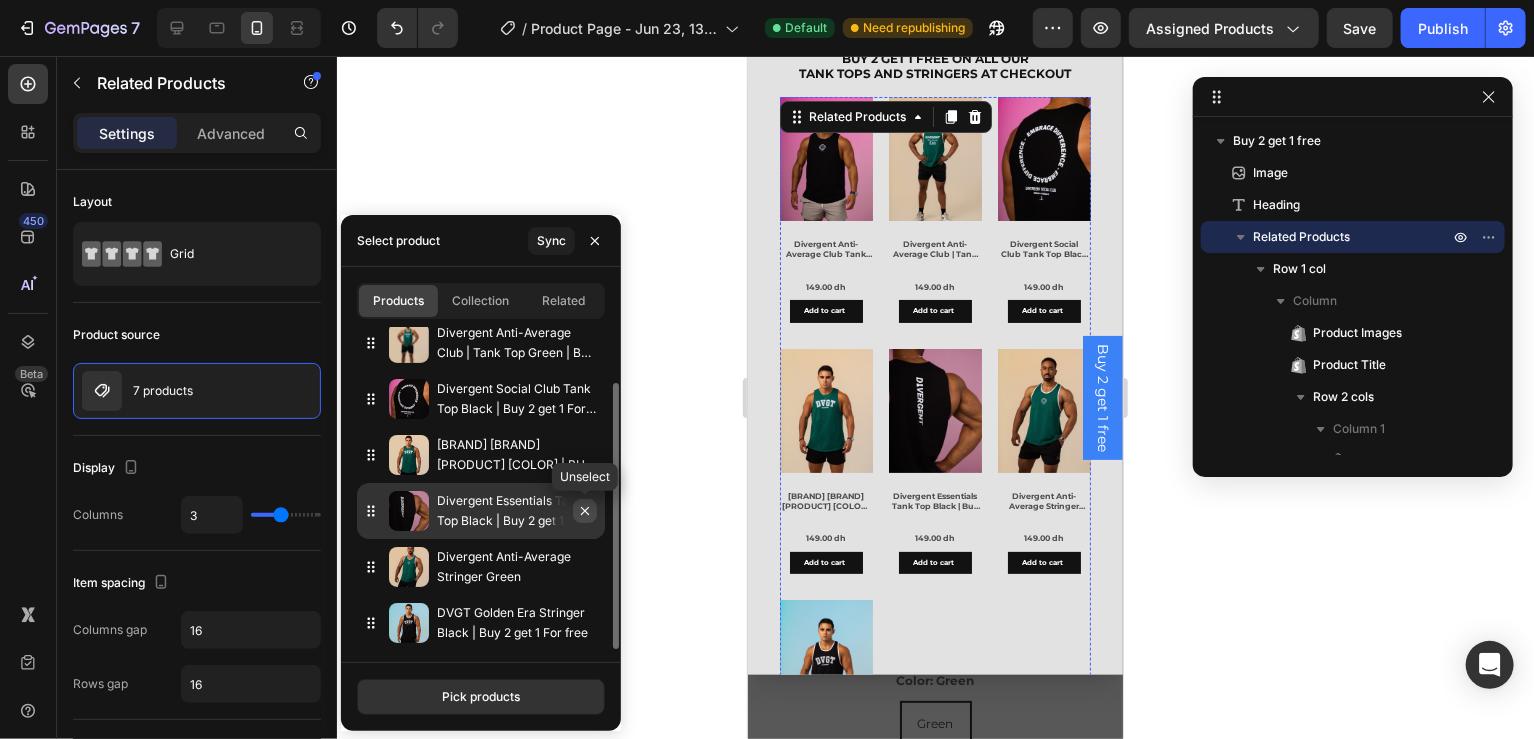 click 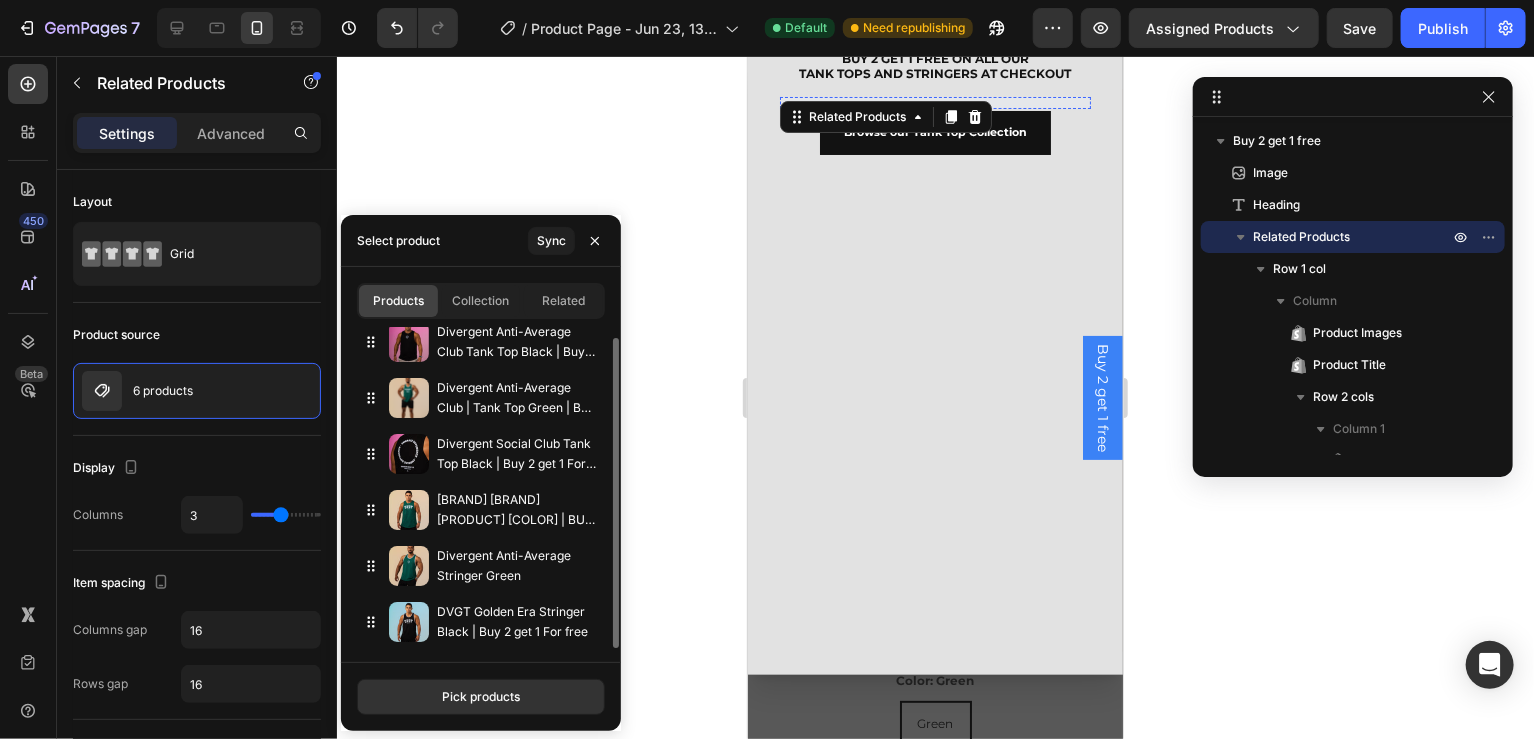 scroll, scrollTop: 12, scrollLeft: 0, axis: vertical 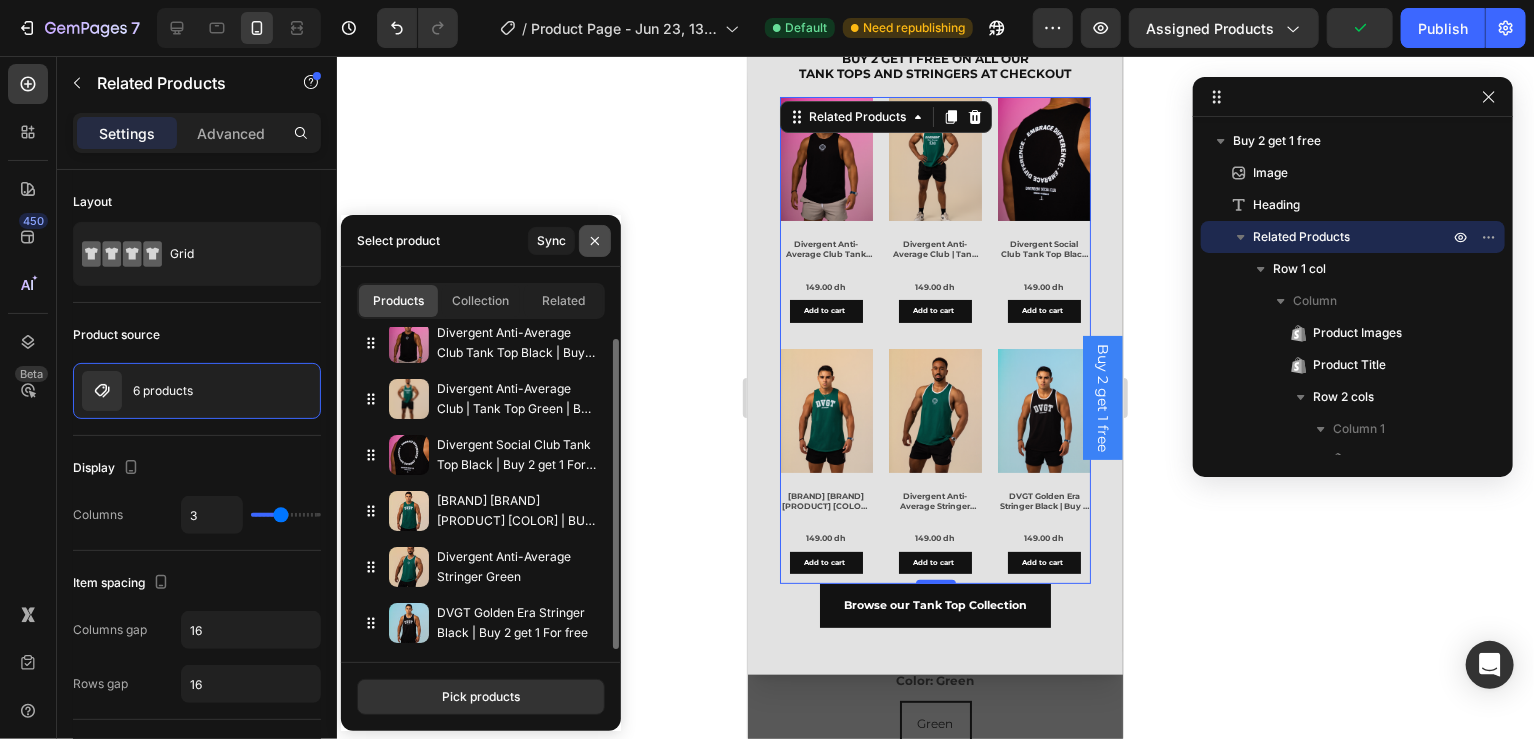 click 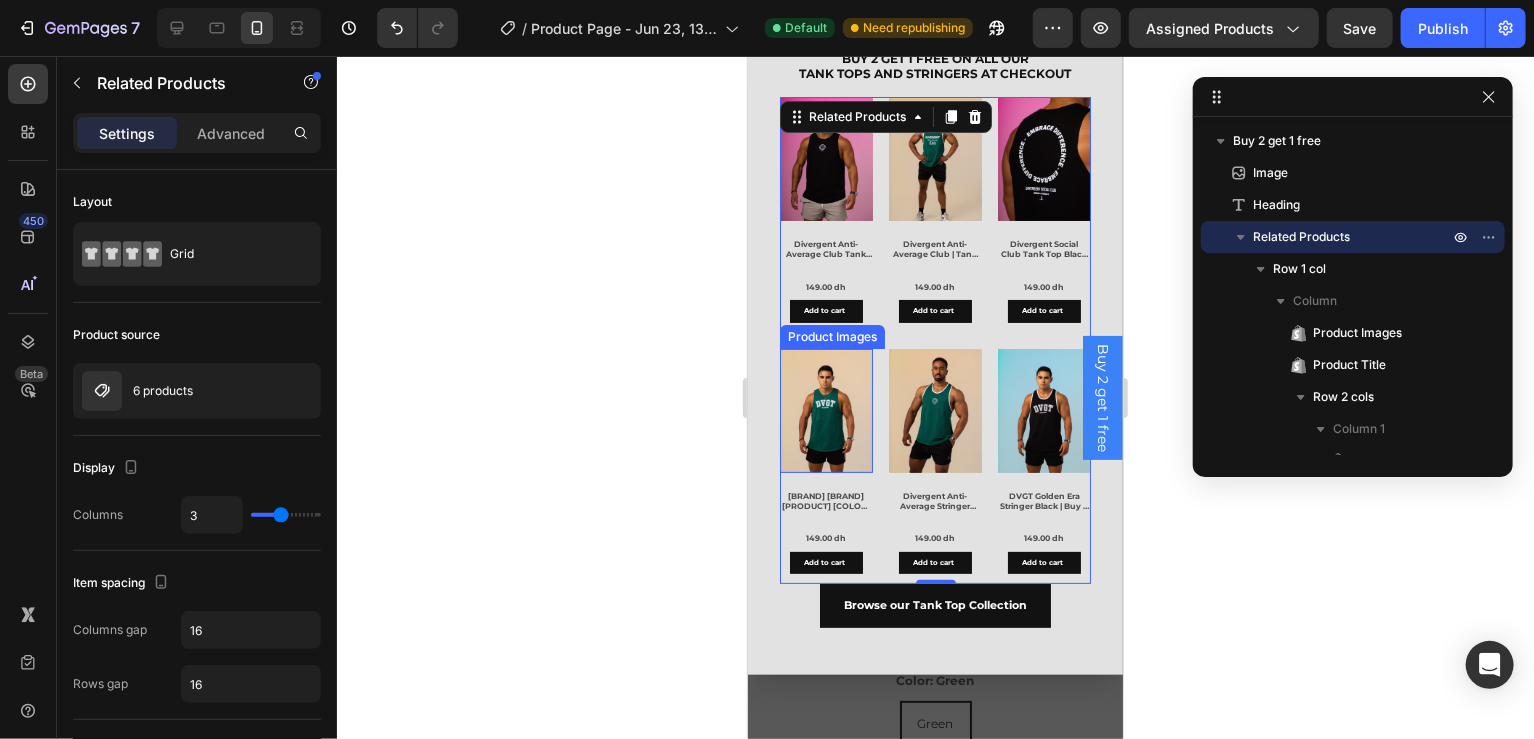 click at bounding box center [825, 410] 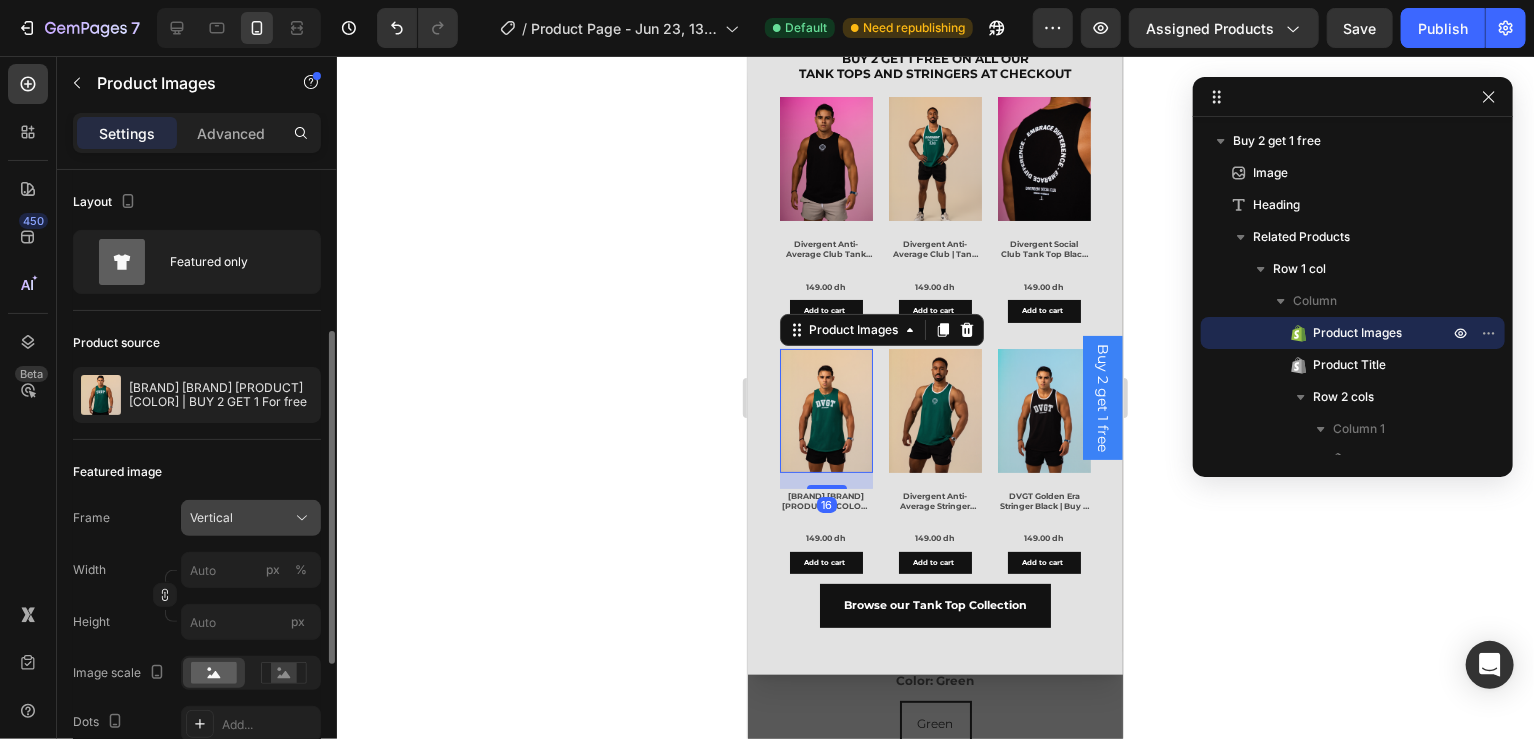 scroll, scrollTop: 145, scrollLeft: 0, axis: vertical 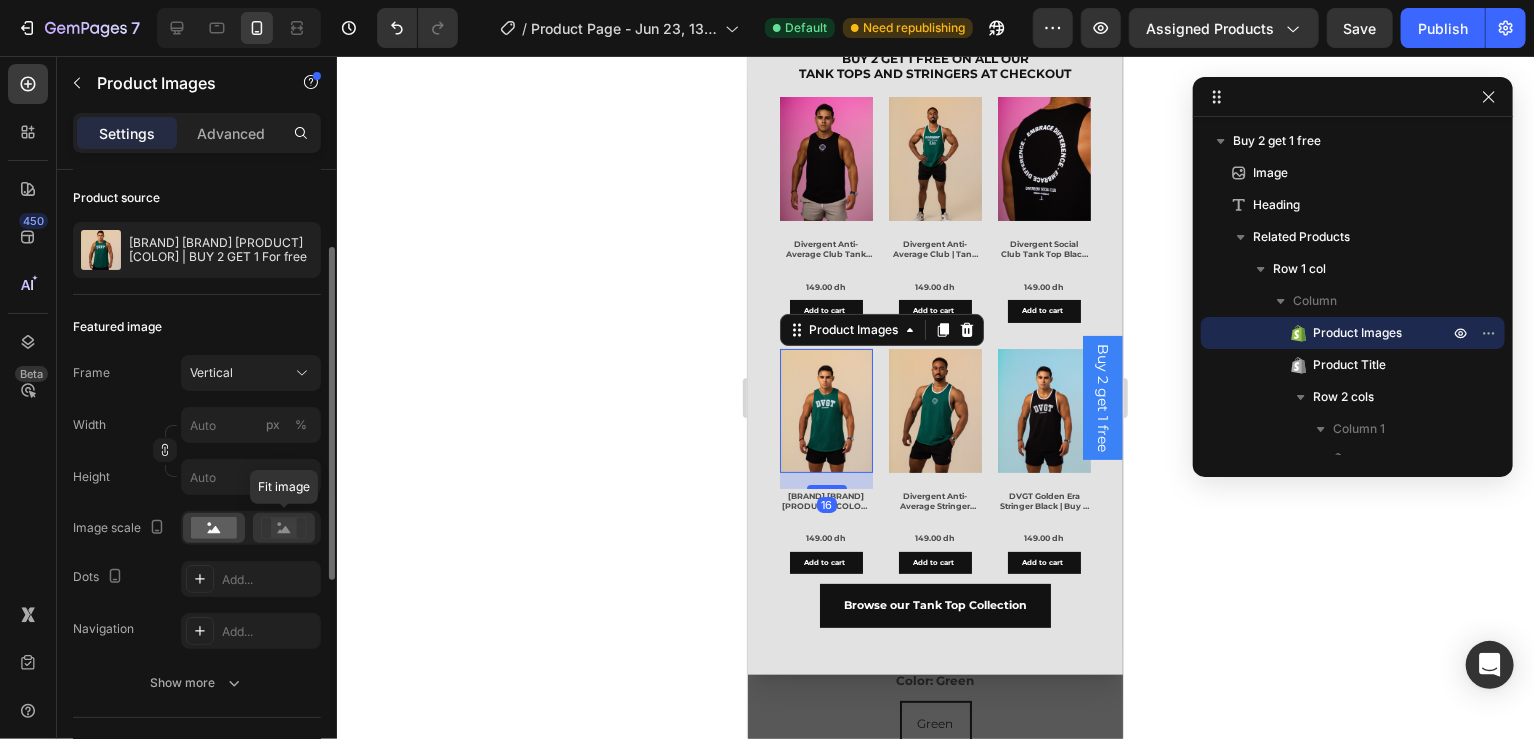 click 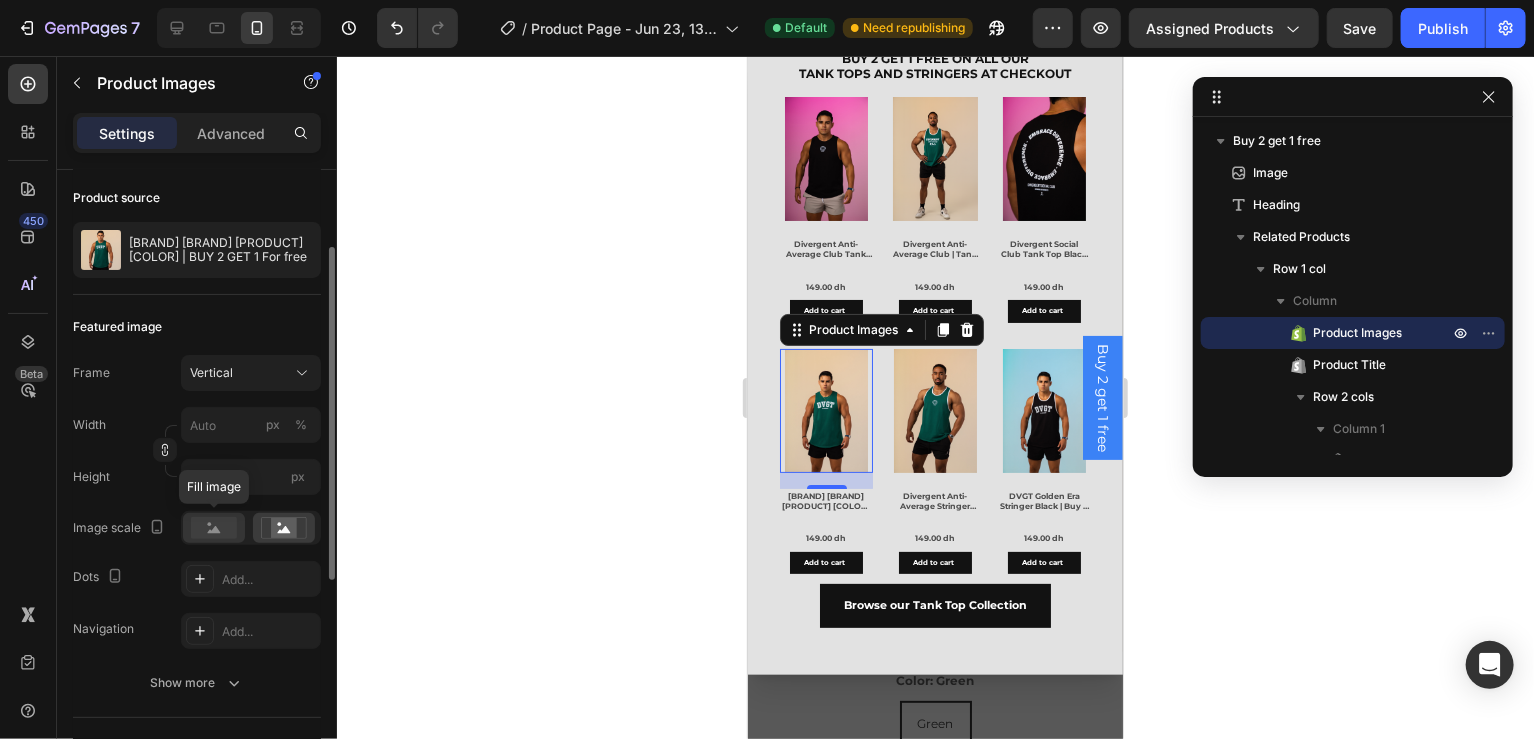 click 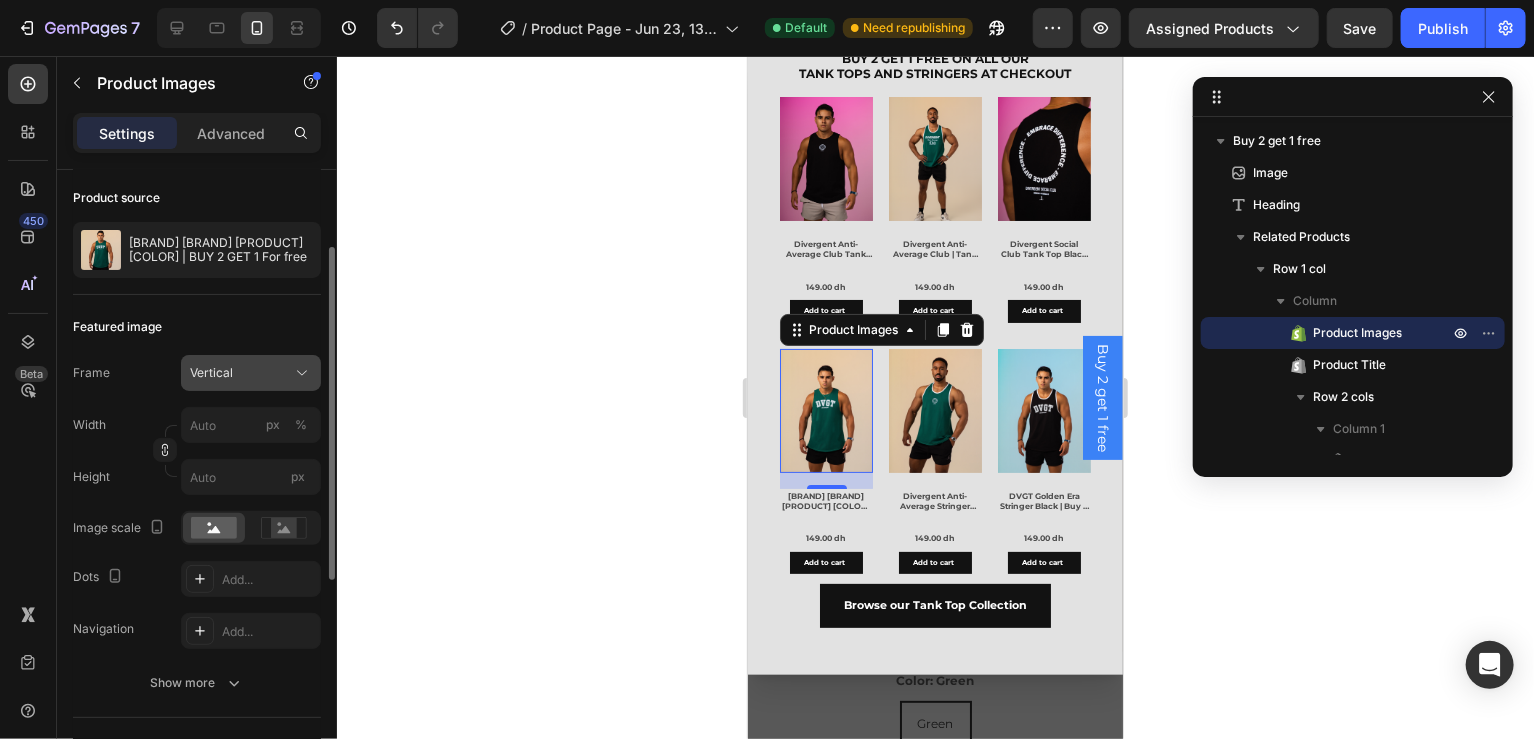 click on "Vertical" 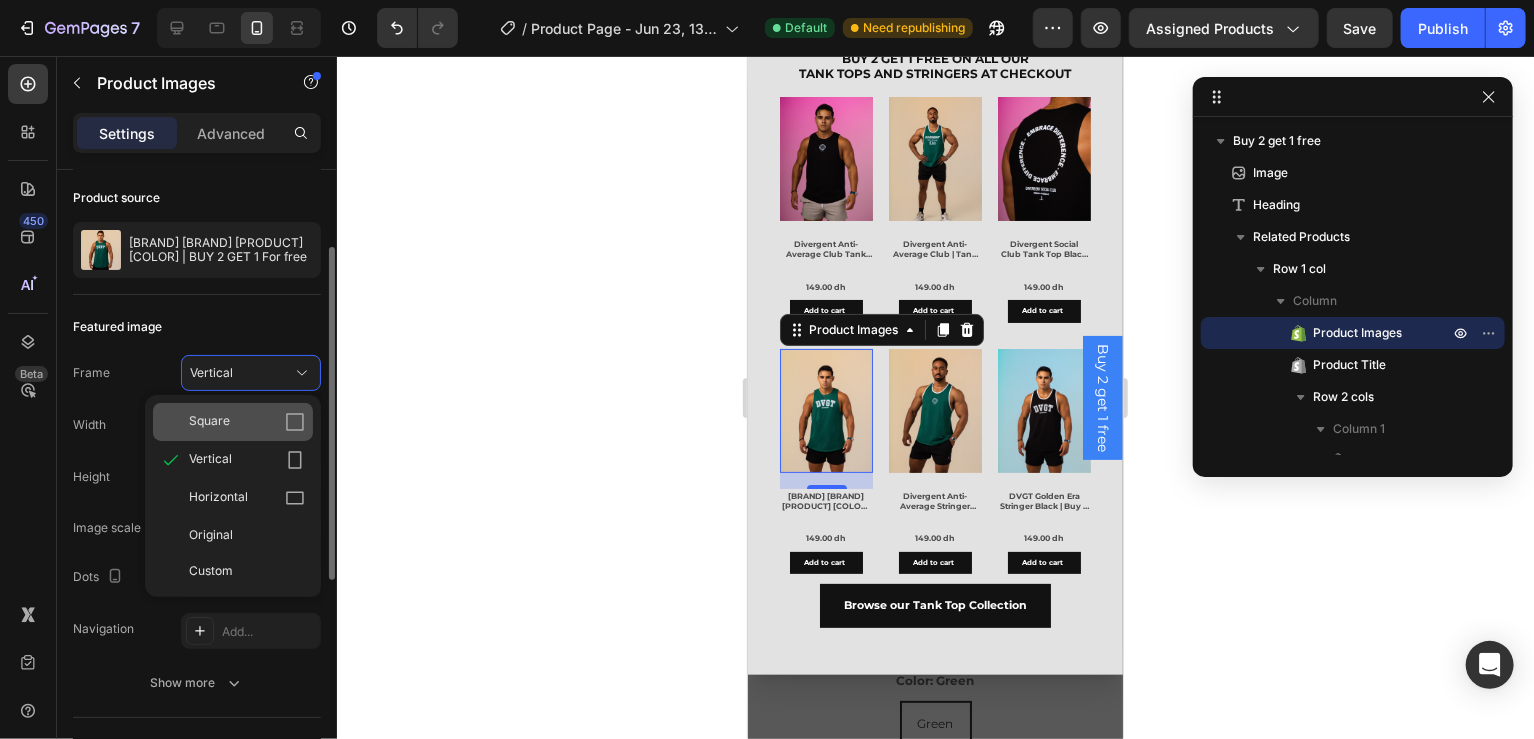 click on "Square" at bounding box center (247, 422) 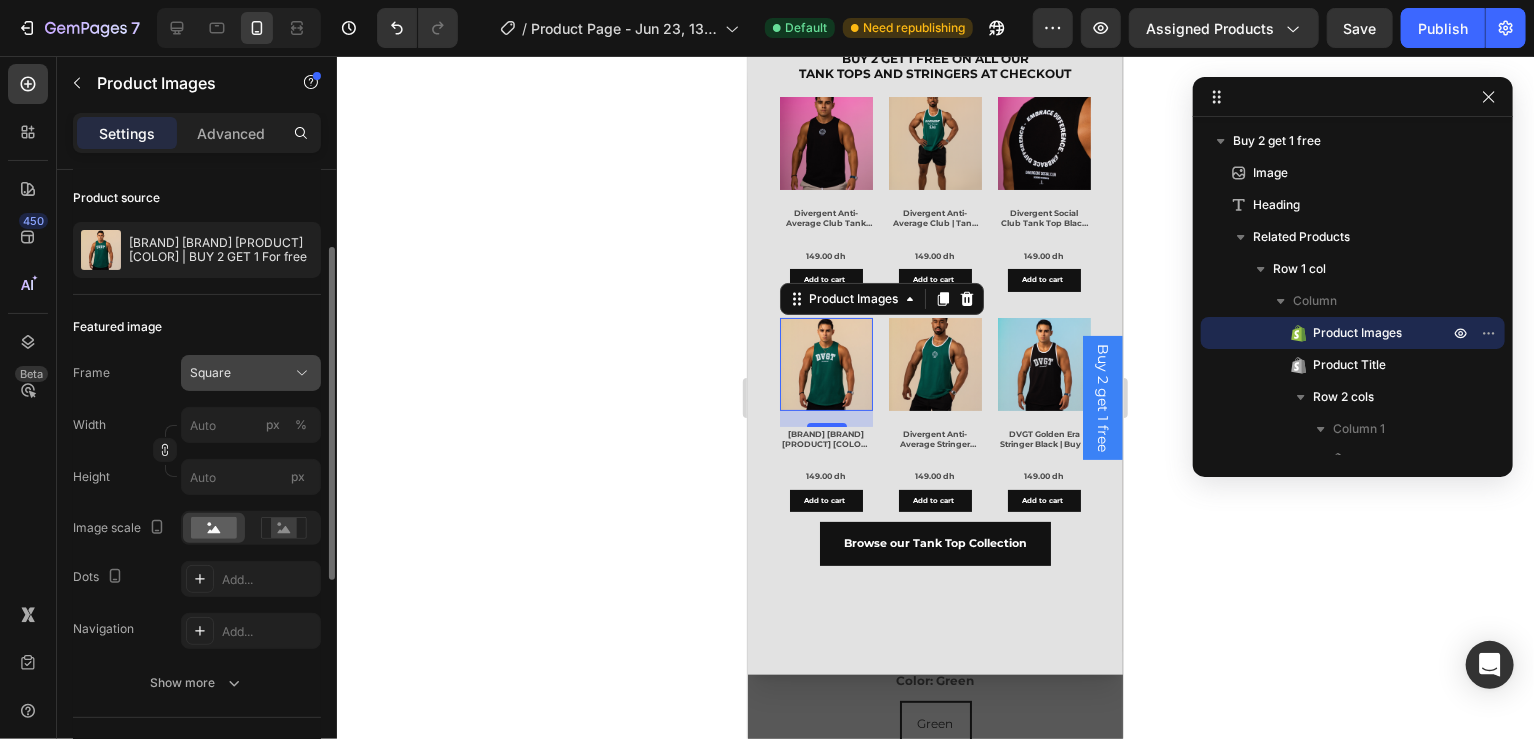 click on "Square" 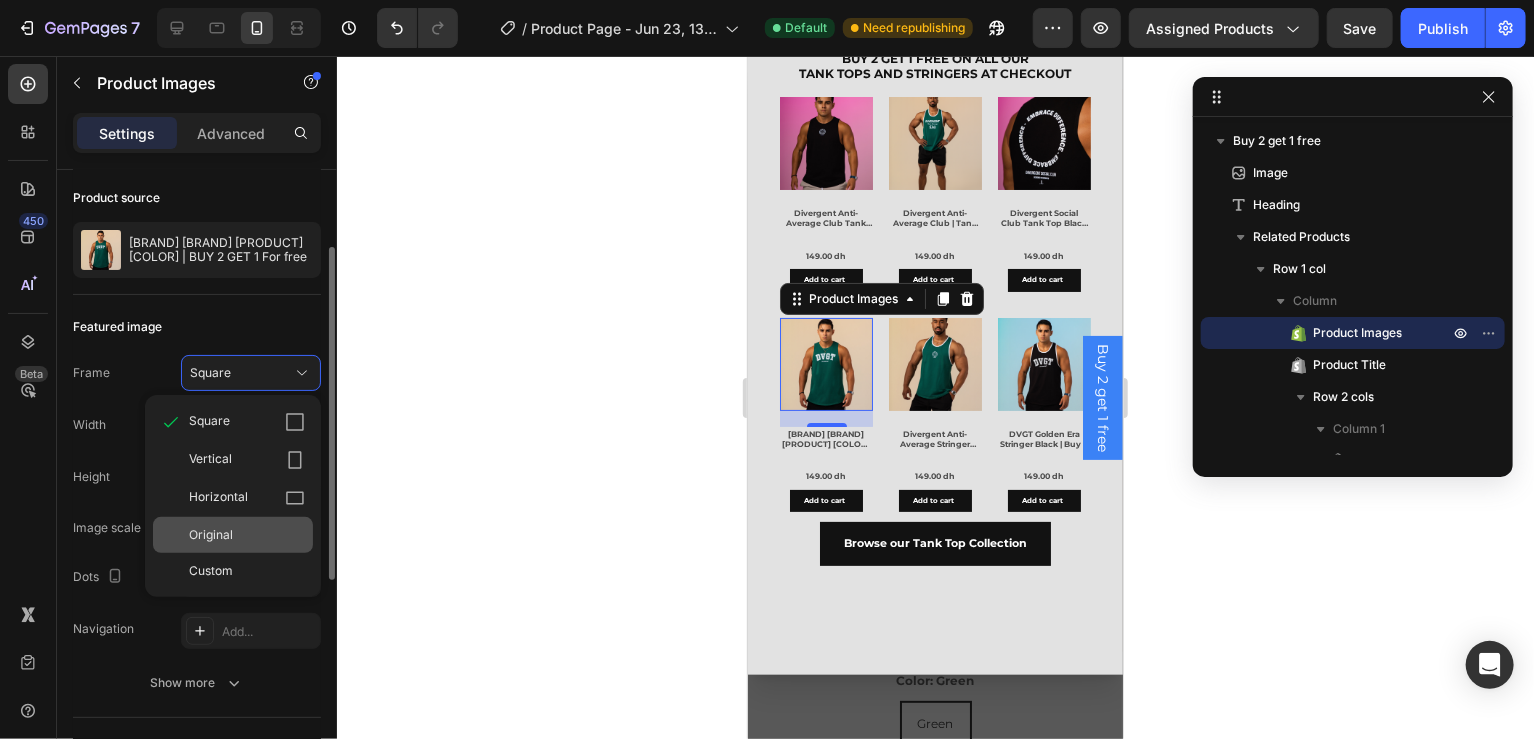 click on "Original" at bounding box center [211, 535] 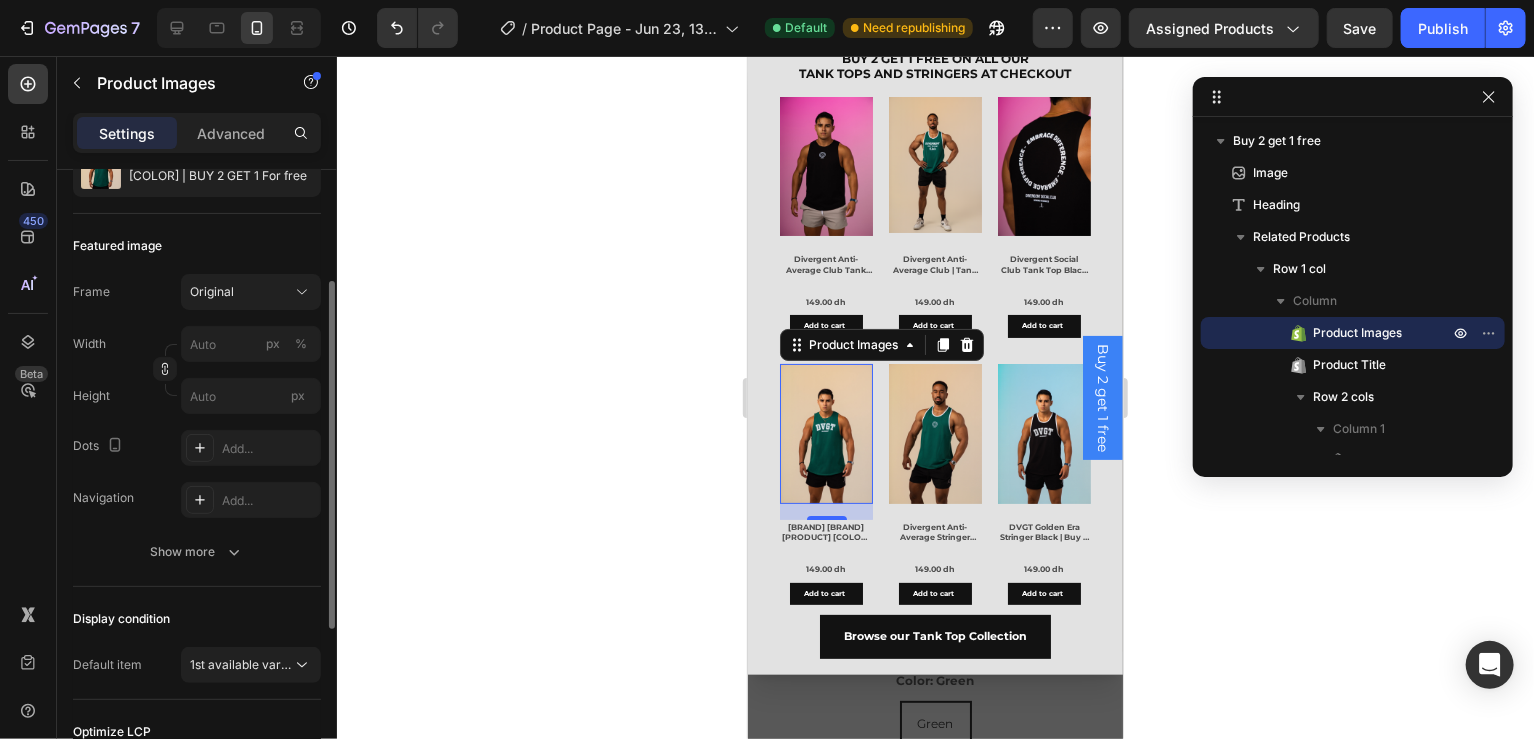 scroll, scrollTop: 228, scrollLeft: 0, axis: vertical 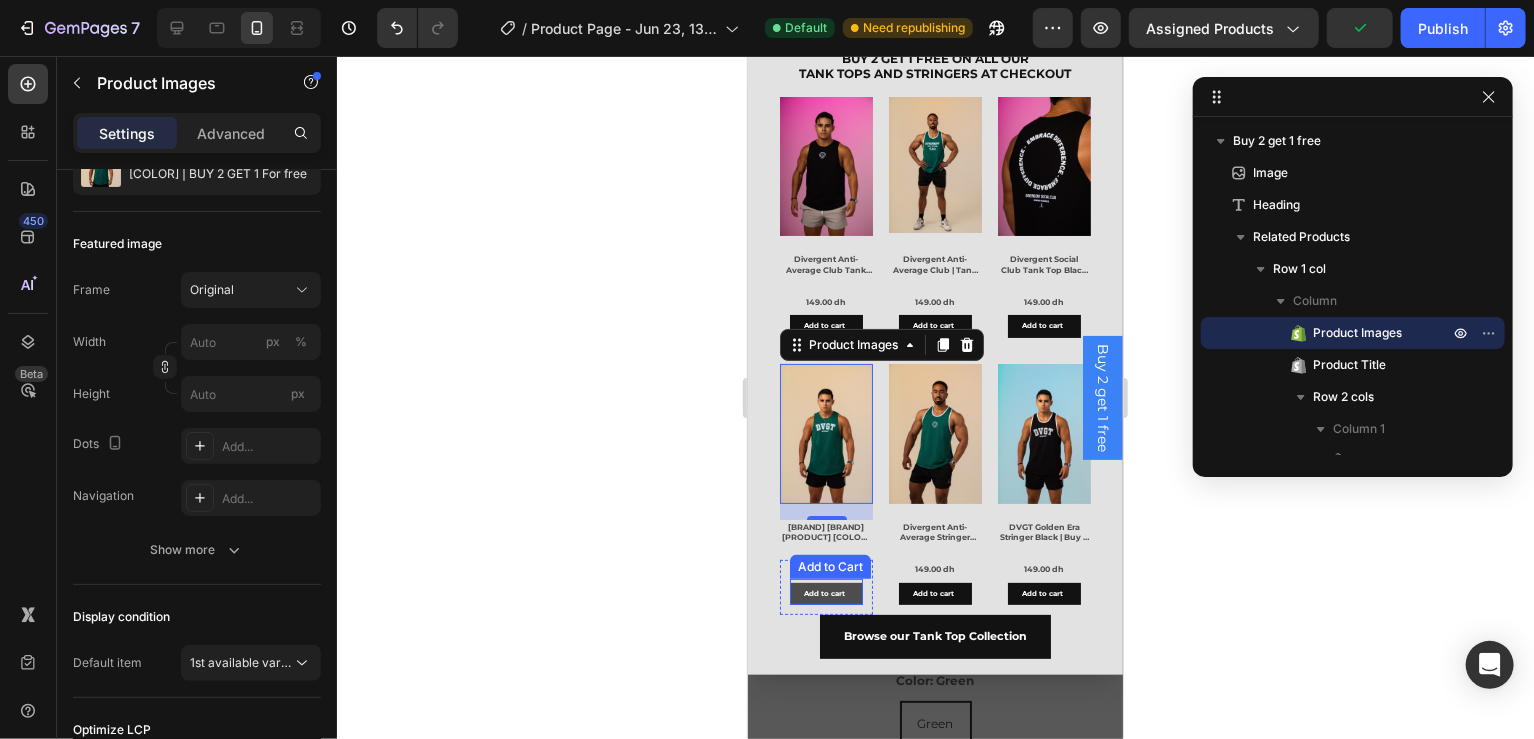 click on "Add to cart" at bounding box center (825, 325) 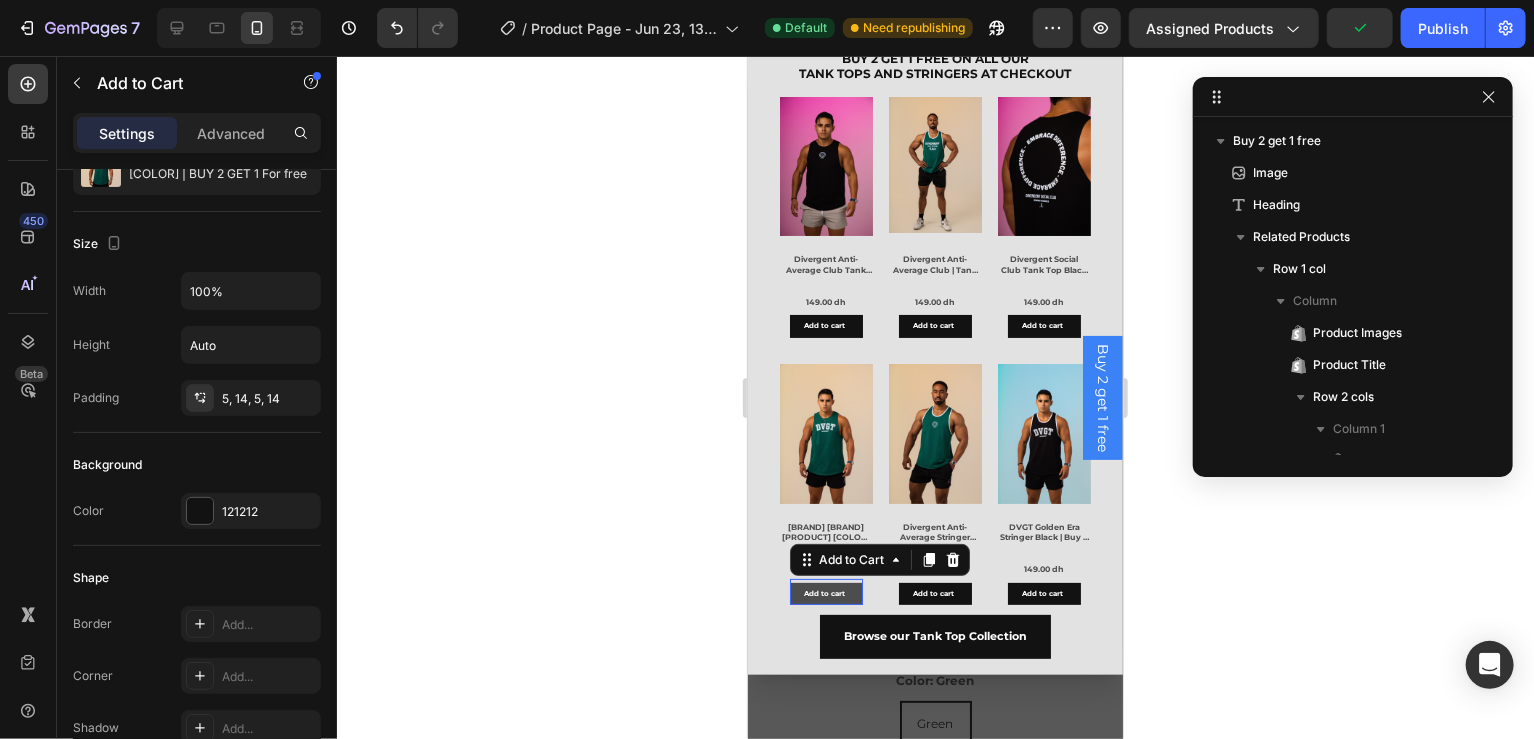 scroll, scrollTop: 245, scrollLeft: 0, axis: vertical 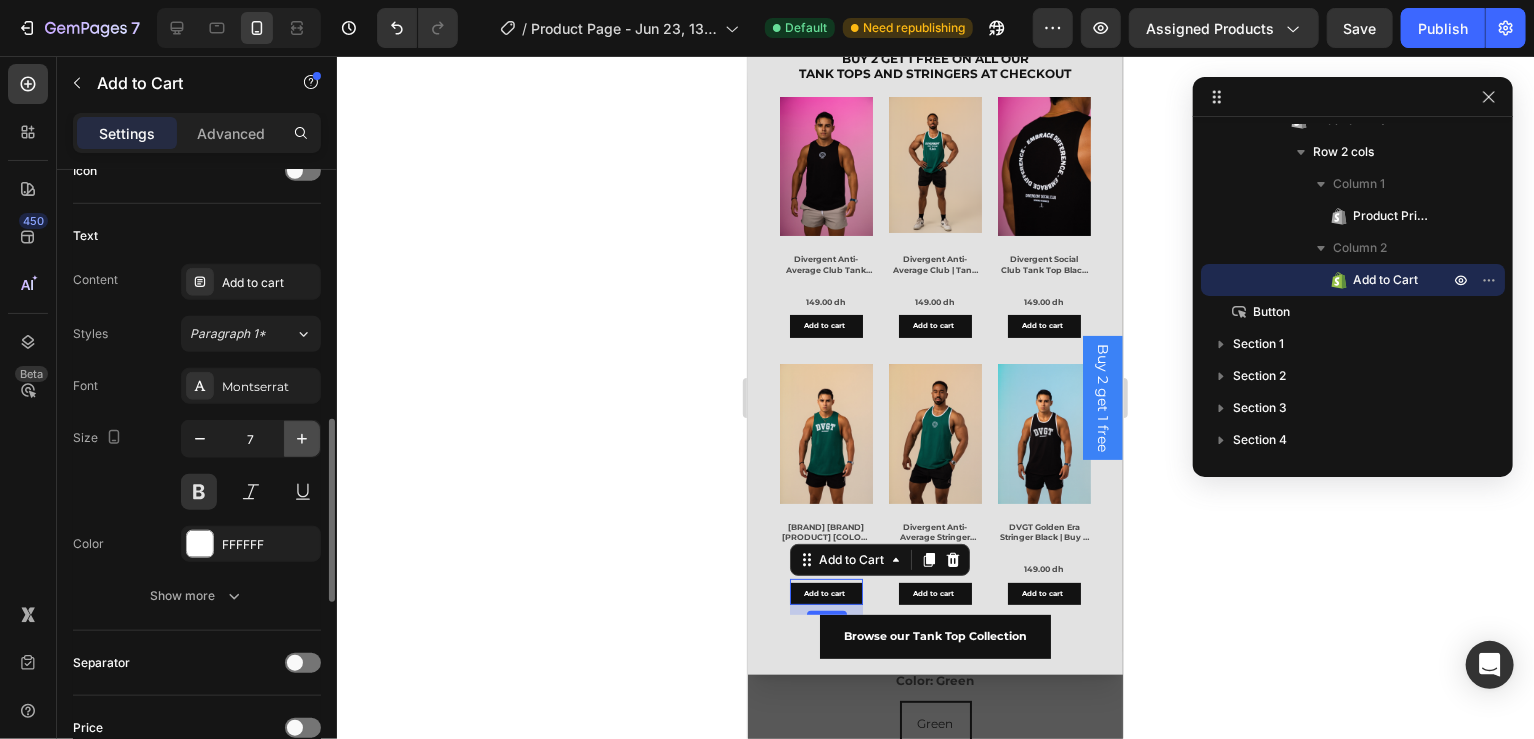 click 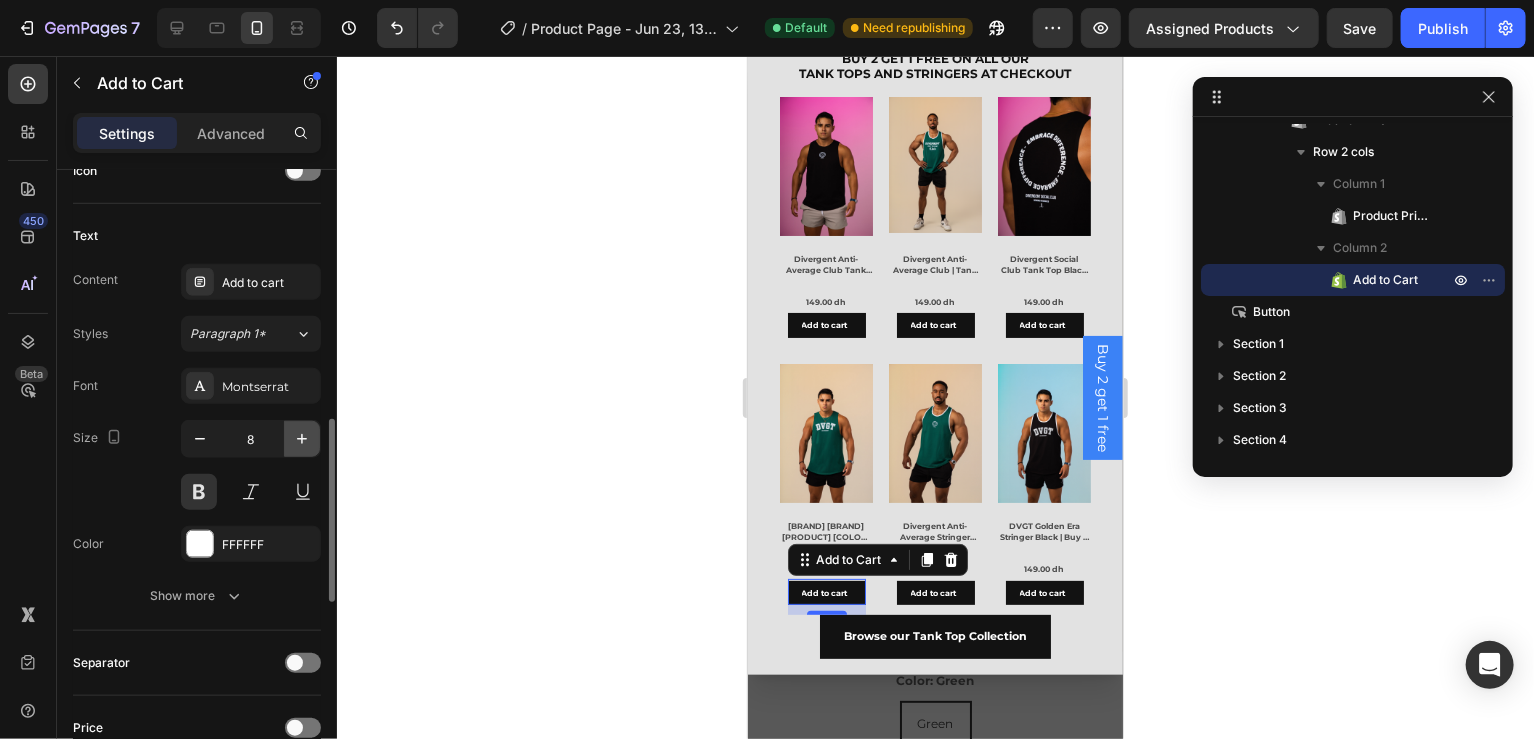 click 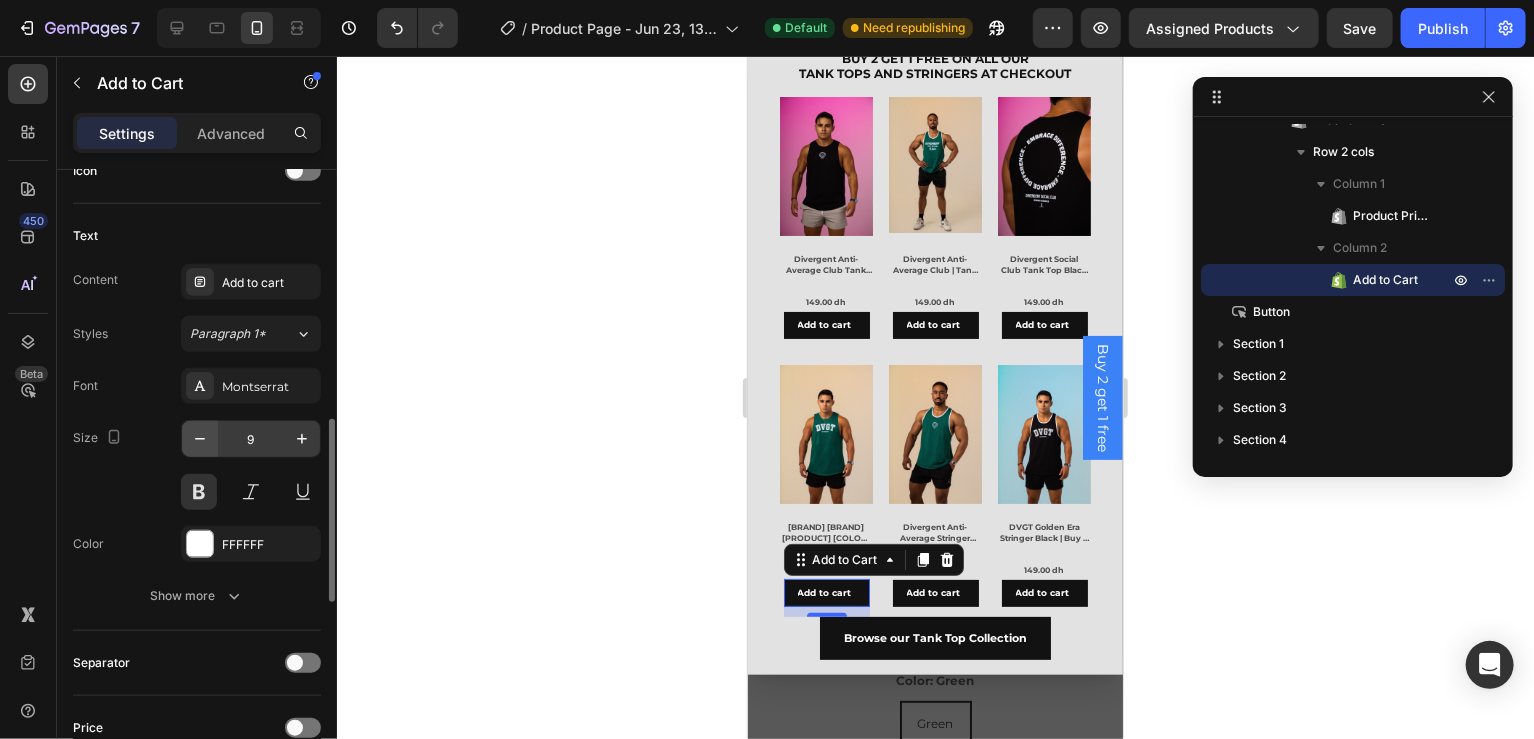 click 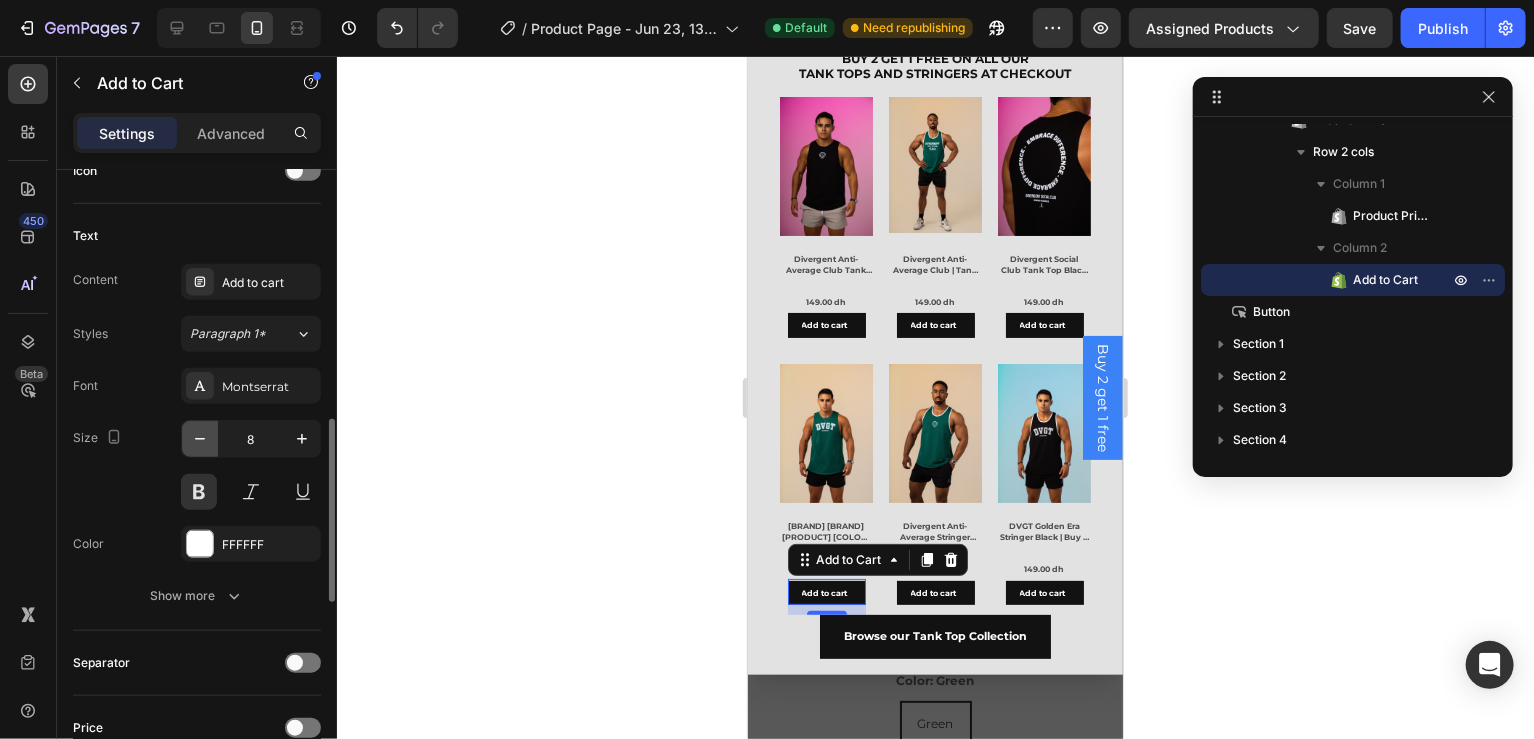 click 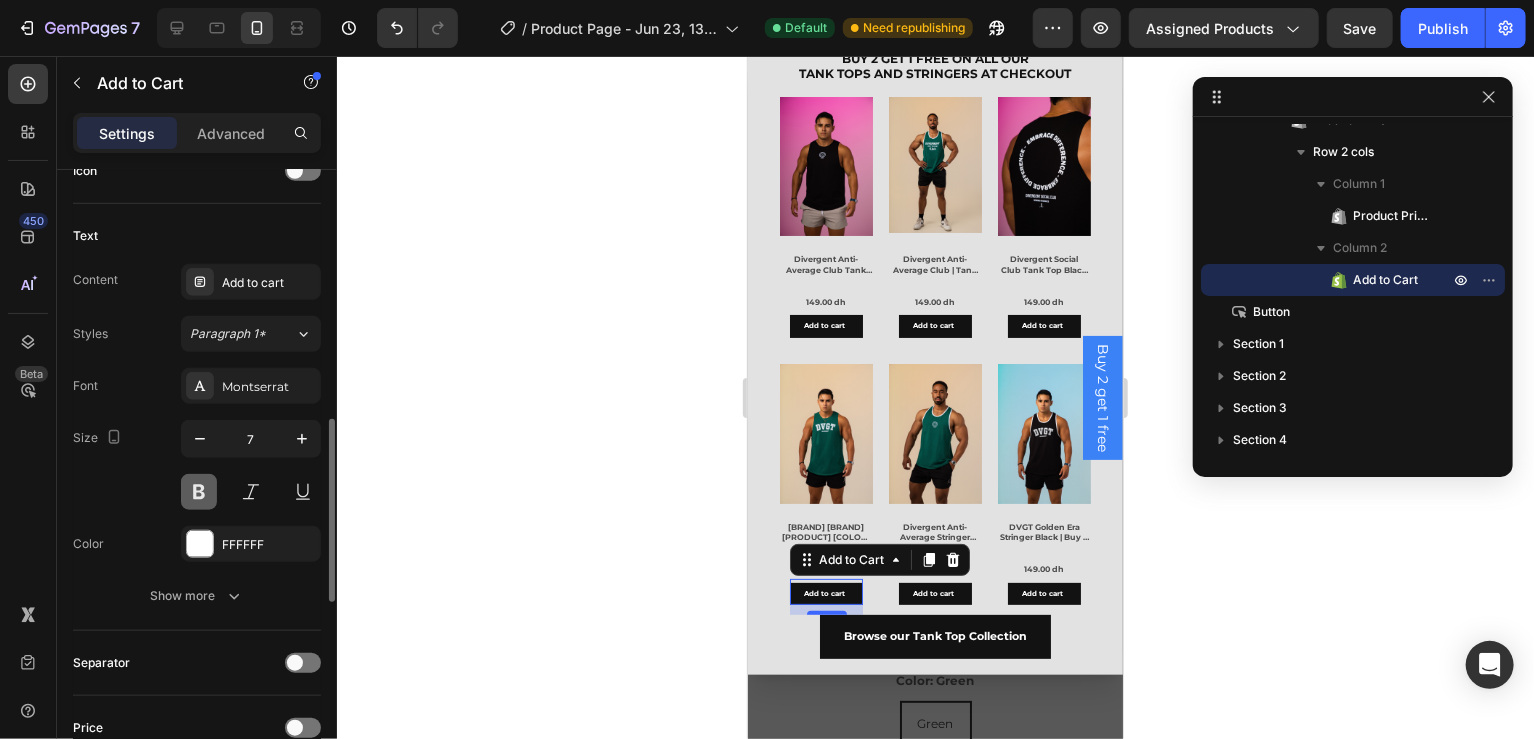click at bounding box center (199, 492) 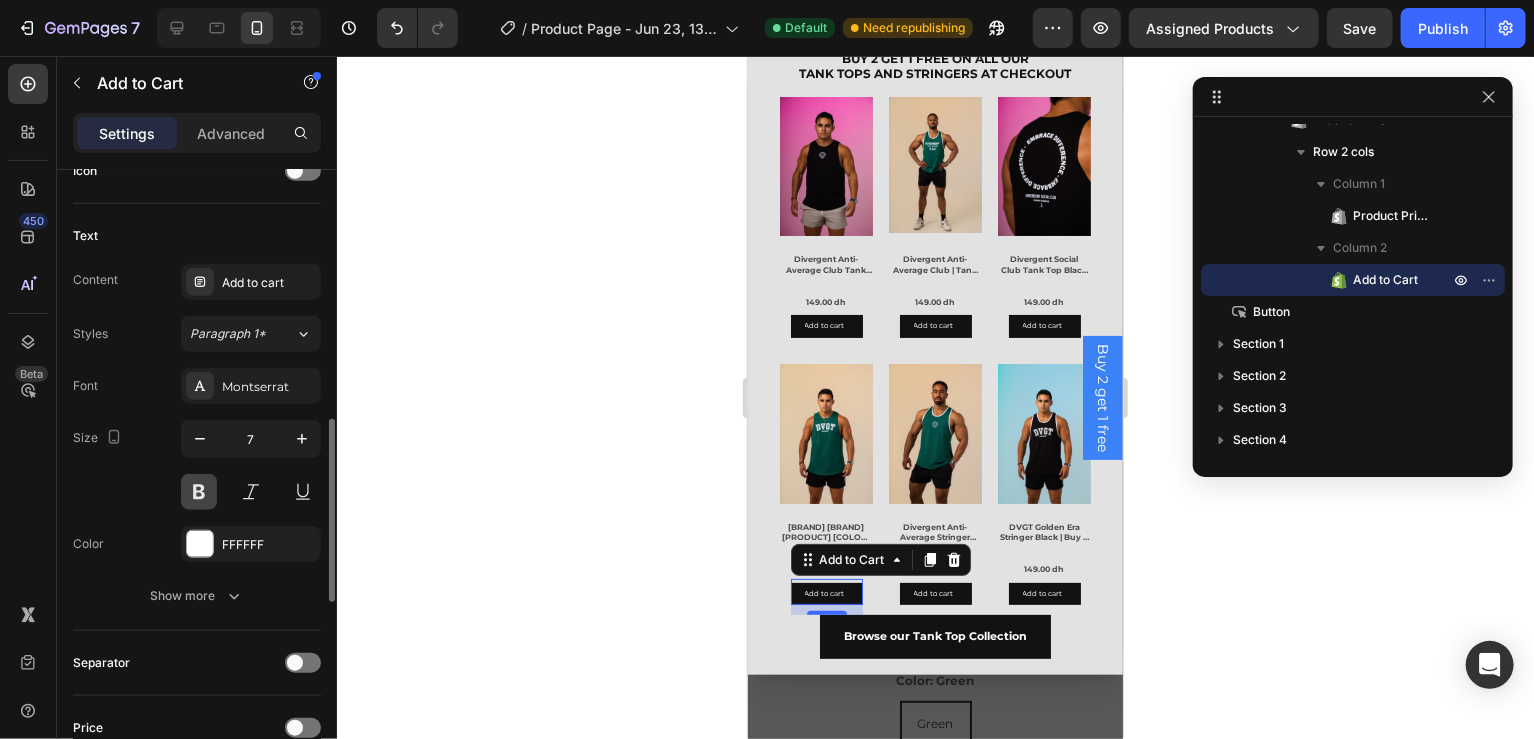 click at bounding box center (199, 492) 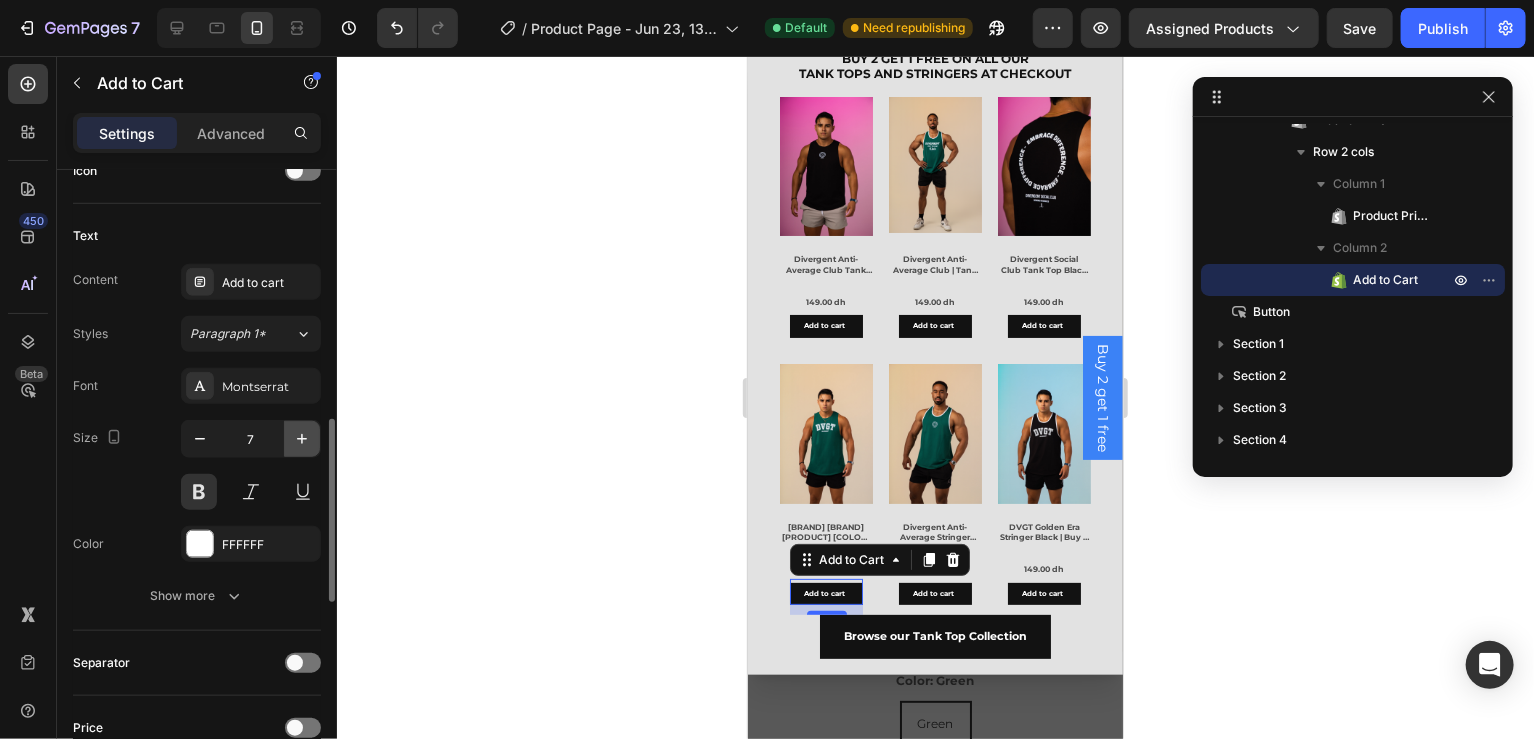 click 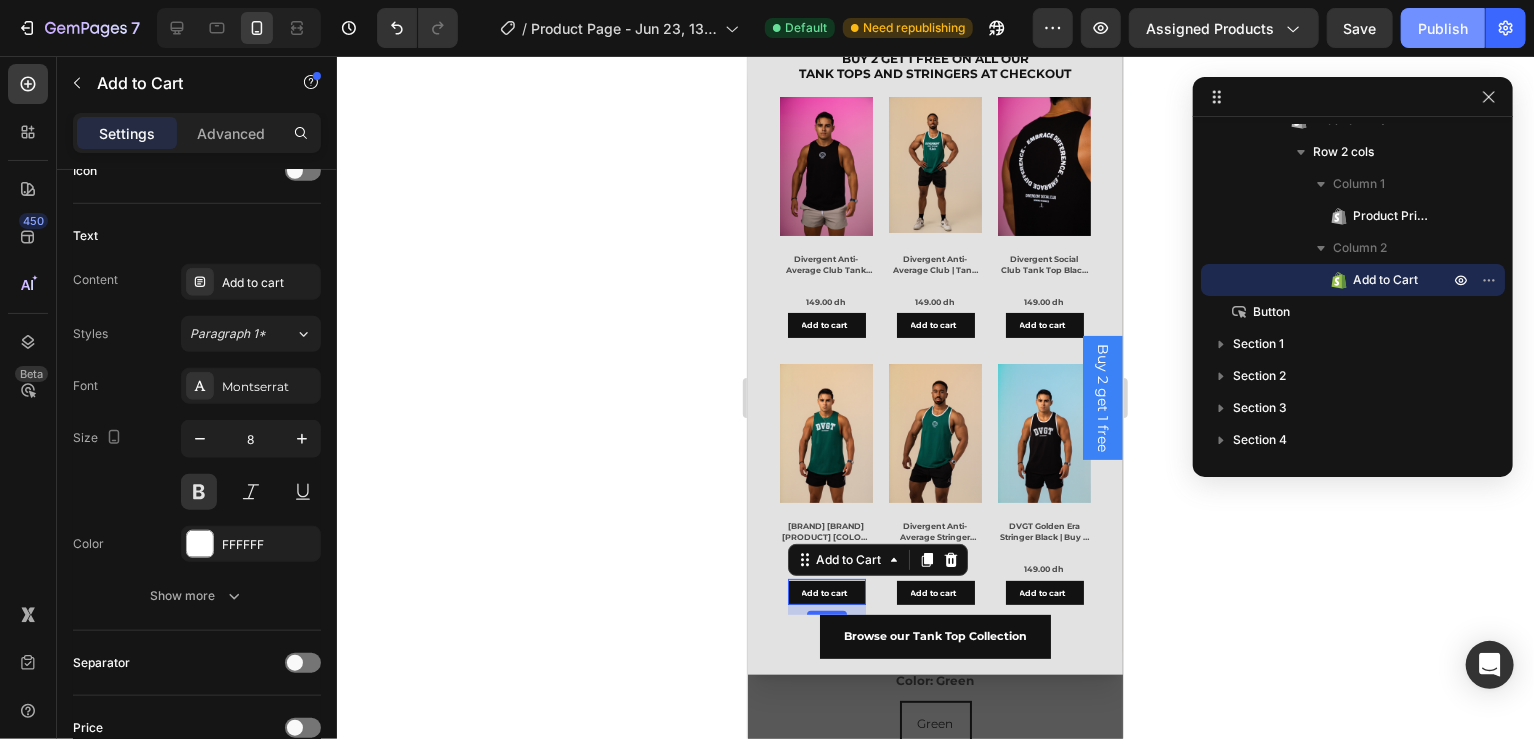 click on "Publish" at bounding box center [1443, 28] 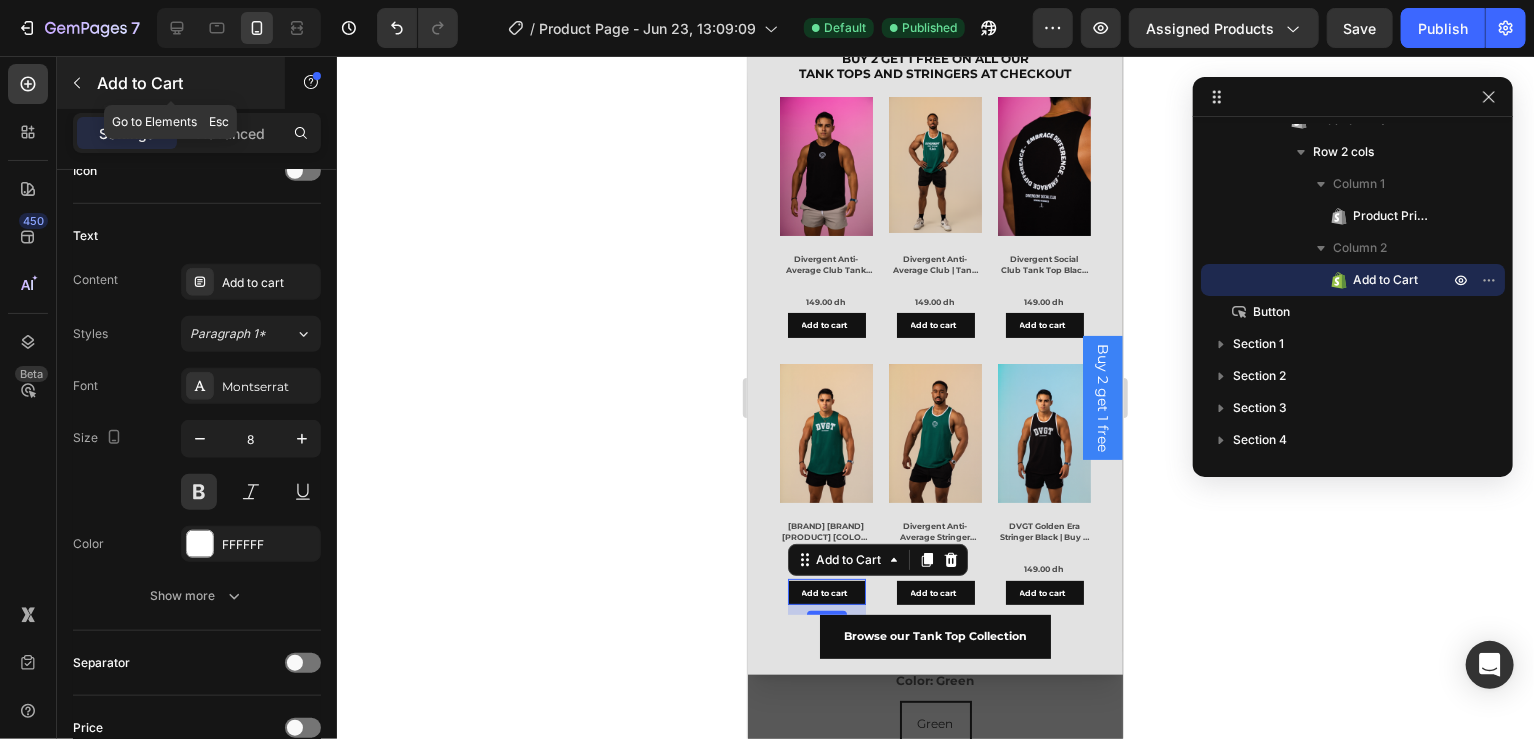 click 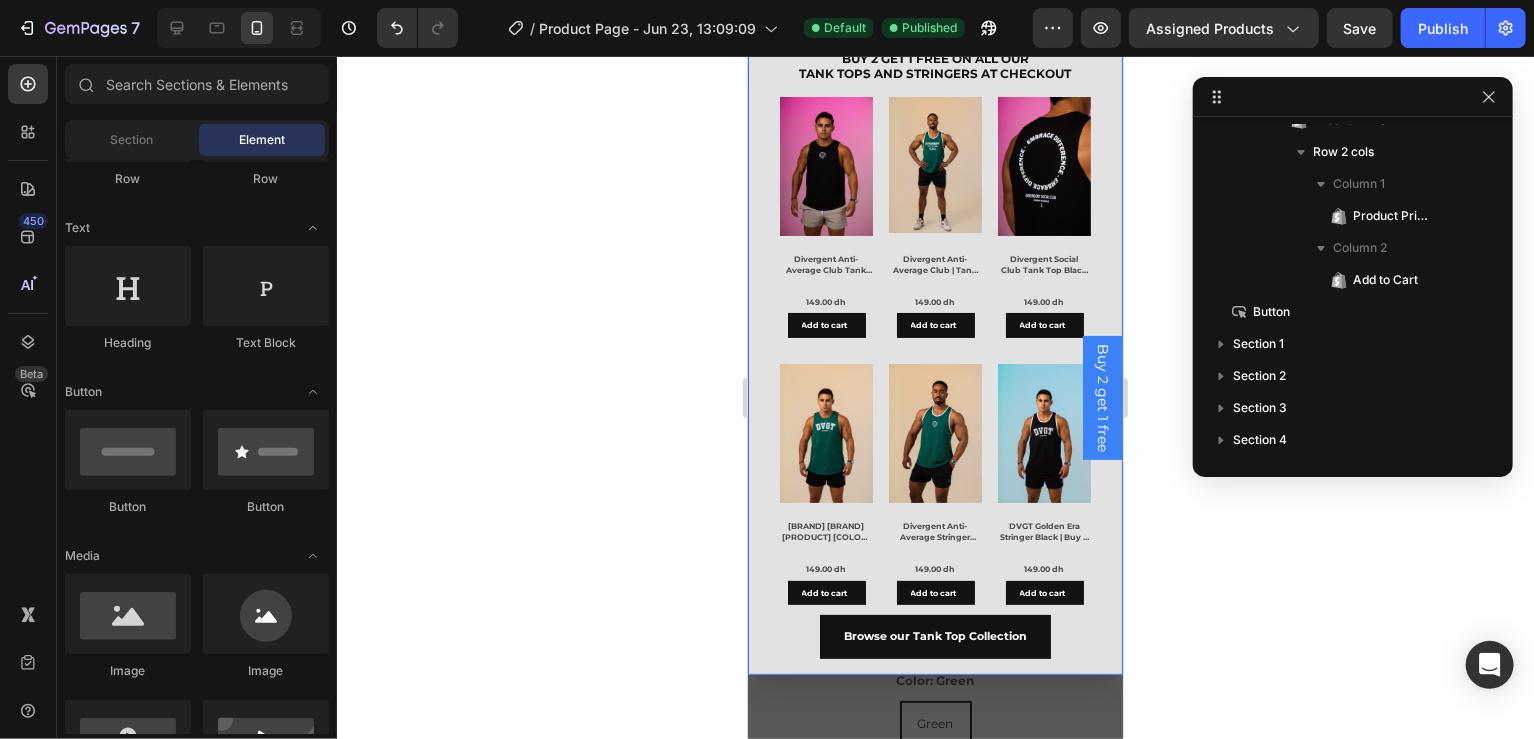 click on "Image BUY 2 GET 1 FREE ON ALL OUR TANK TOPS AND STRINGERS AT CHECKOUT Heading Product Images Divergent Anti-Average Club Tank Top Black | Buy 2 get 1 For free Product Title 149.00 dh Product Price Product Price Add to cart Add to Cart Row Row Related Products Product Images Divergent Anti-Average Club | Tank Top Green | Buy 2 get 1 For free Product Title 149.00 dh Product Price Product Price Add to cart Add to Cart Row Row Related Products Product Images Divergent Social Club Tank Top Black | Buy 2 get 1 For free Product Title 149.00 dh Product Price Product Price Add to cart Add to Cart Row Row Related Products Product Images DVGT Divergent Tank Top Green | Buy 2 get 1 For free Product Title 149.00 dh Product Price Product Price Add to cart Add to Cart Row Row Related Products Product Images Divergent Anti-Average Stringer Green Product Title 149.00 dh Product Price Product Price Add to cart Add to Cart Row Row Related Products Product Images DVGT Golden Era Stringer Black | Buy 2 get 1 For free 149.00 dh" at bounding box center (934, 332) 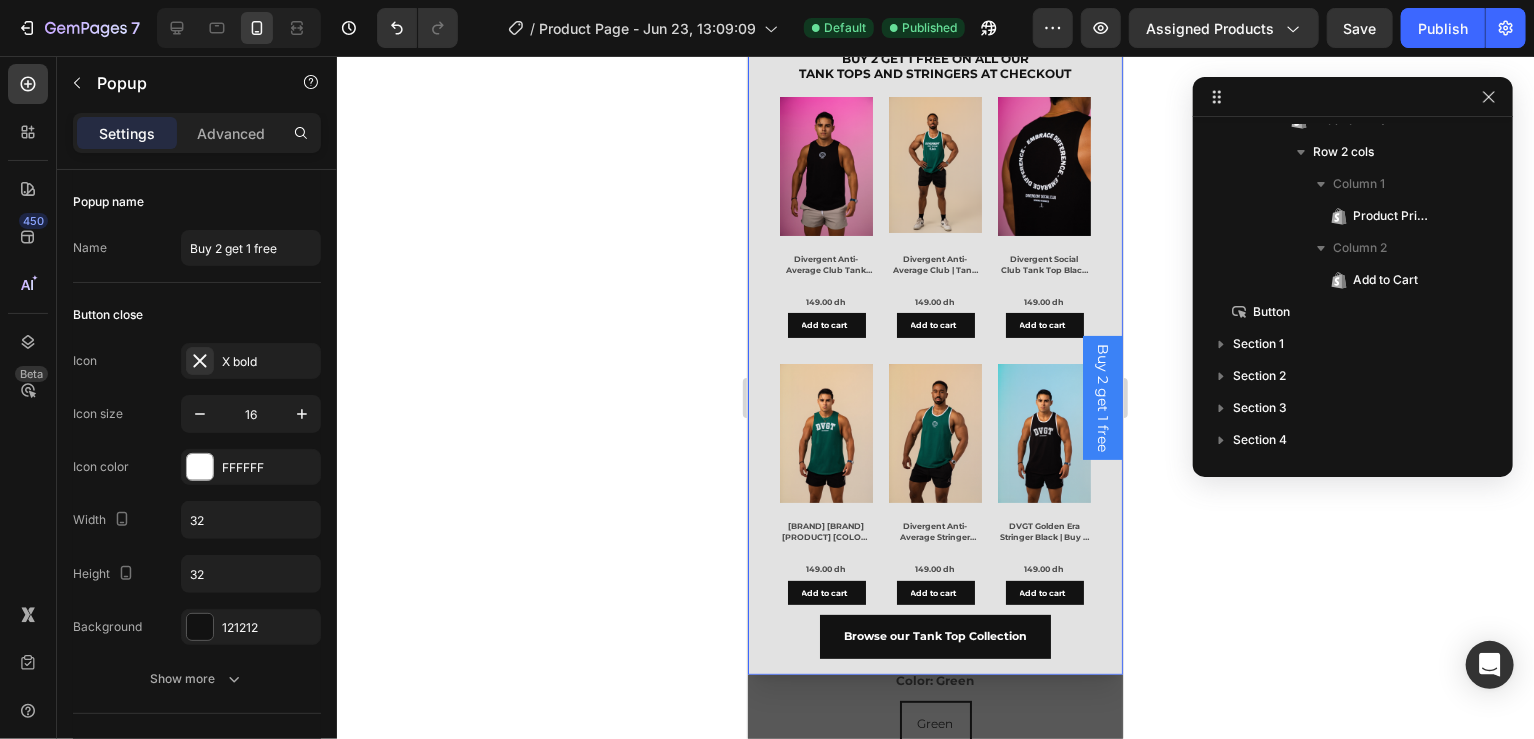 scroll, scrollTop: 0, scrollLeft: 0, axis: both 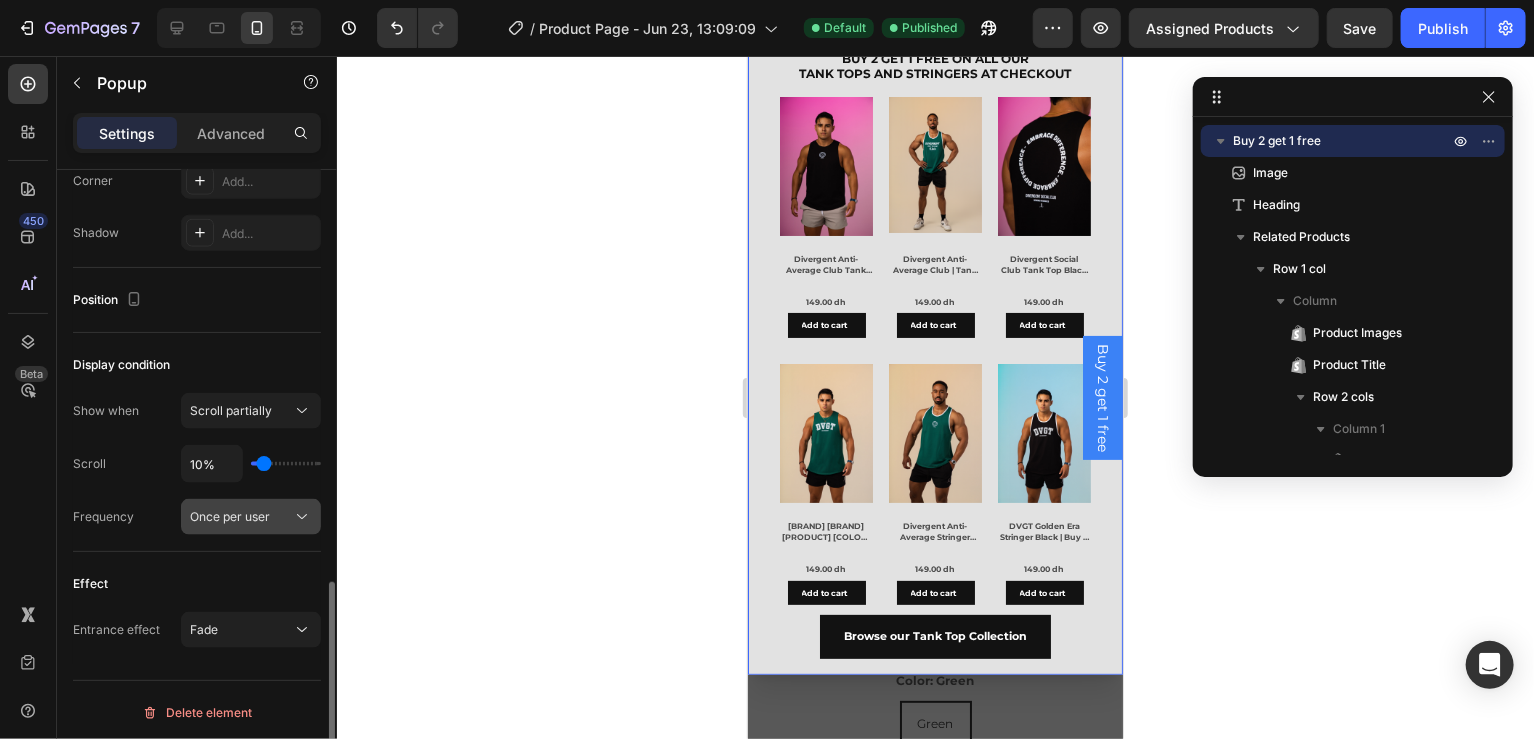 click on "Once per user" at bounding box center [230, 516] 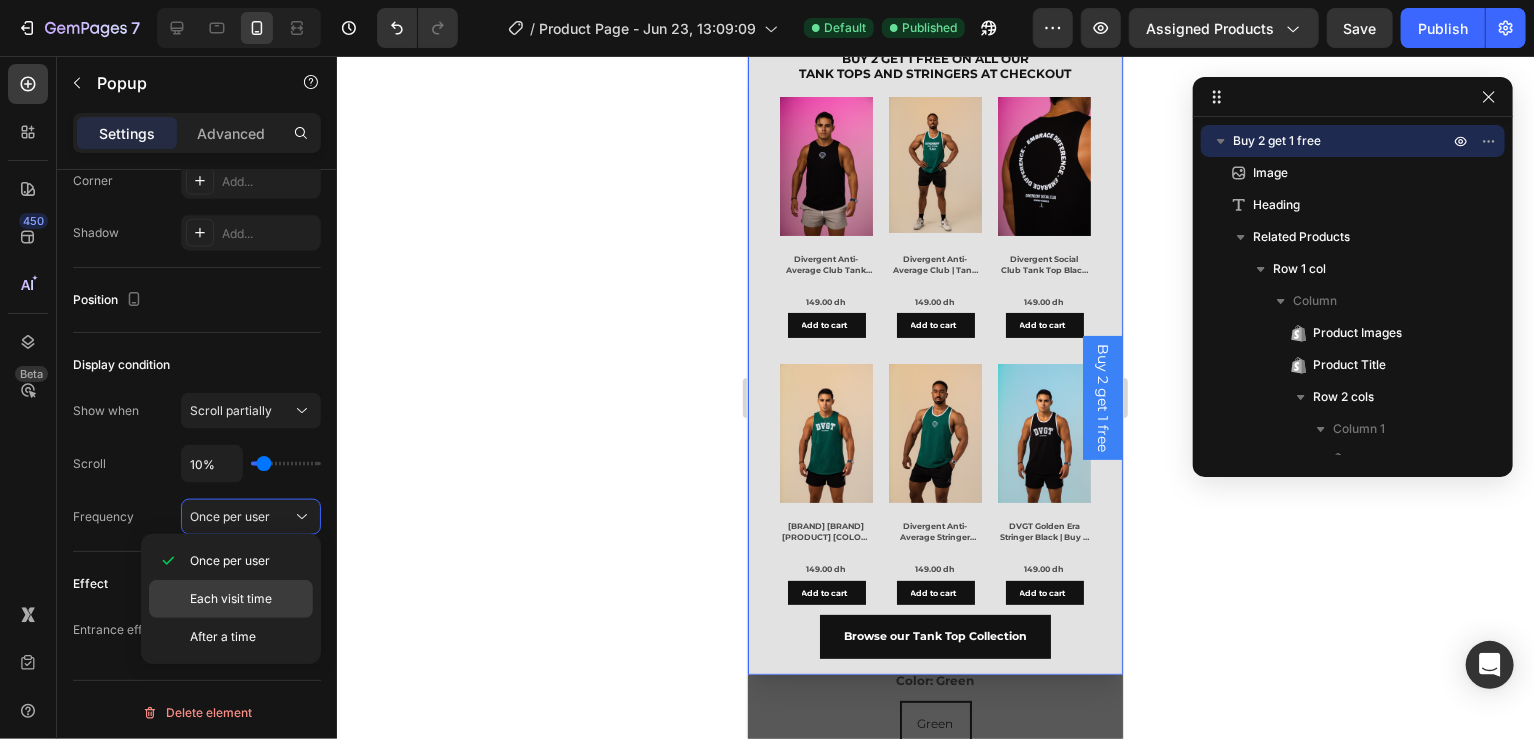 click on "Each visit time" at bounding box center (231, 599) 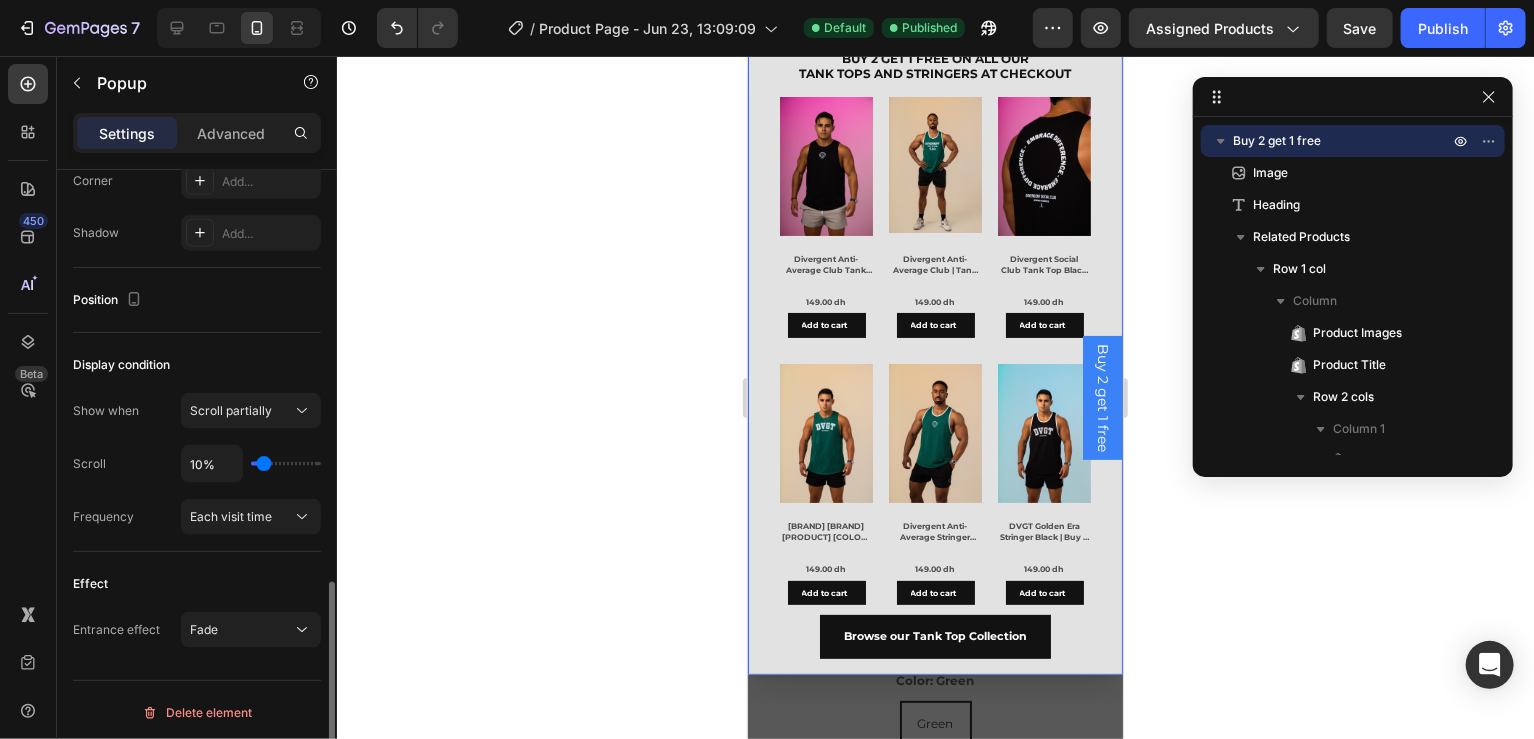 type on "7%" 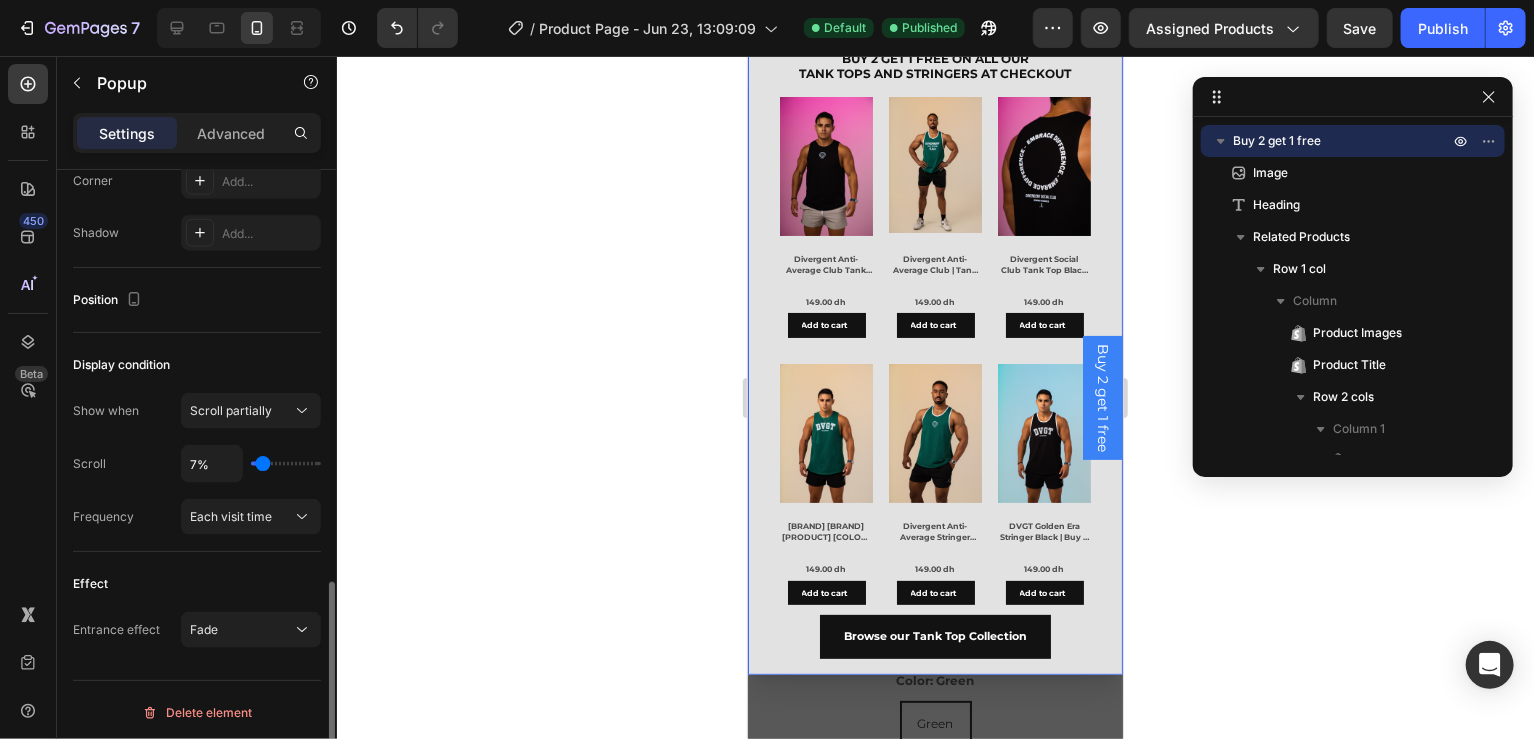 type on "8%" 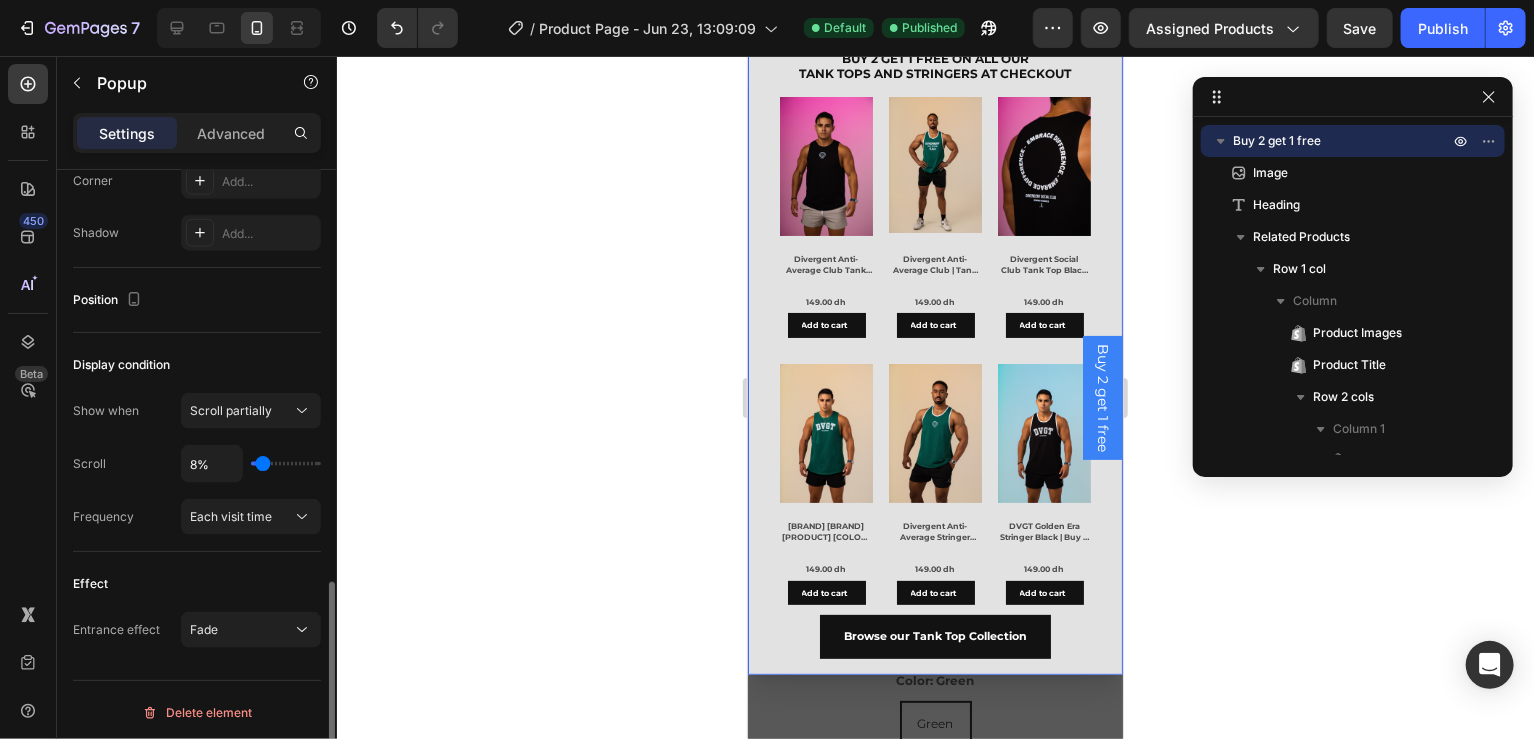type on "10%" 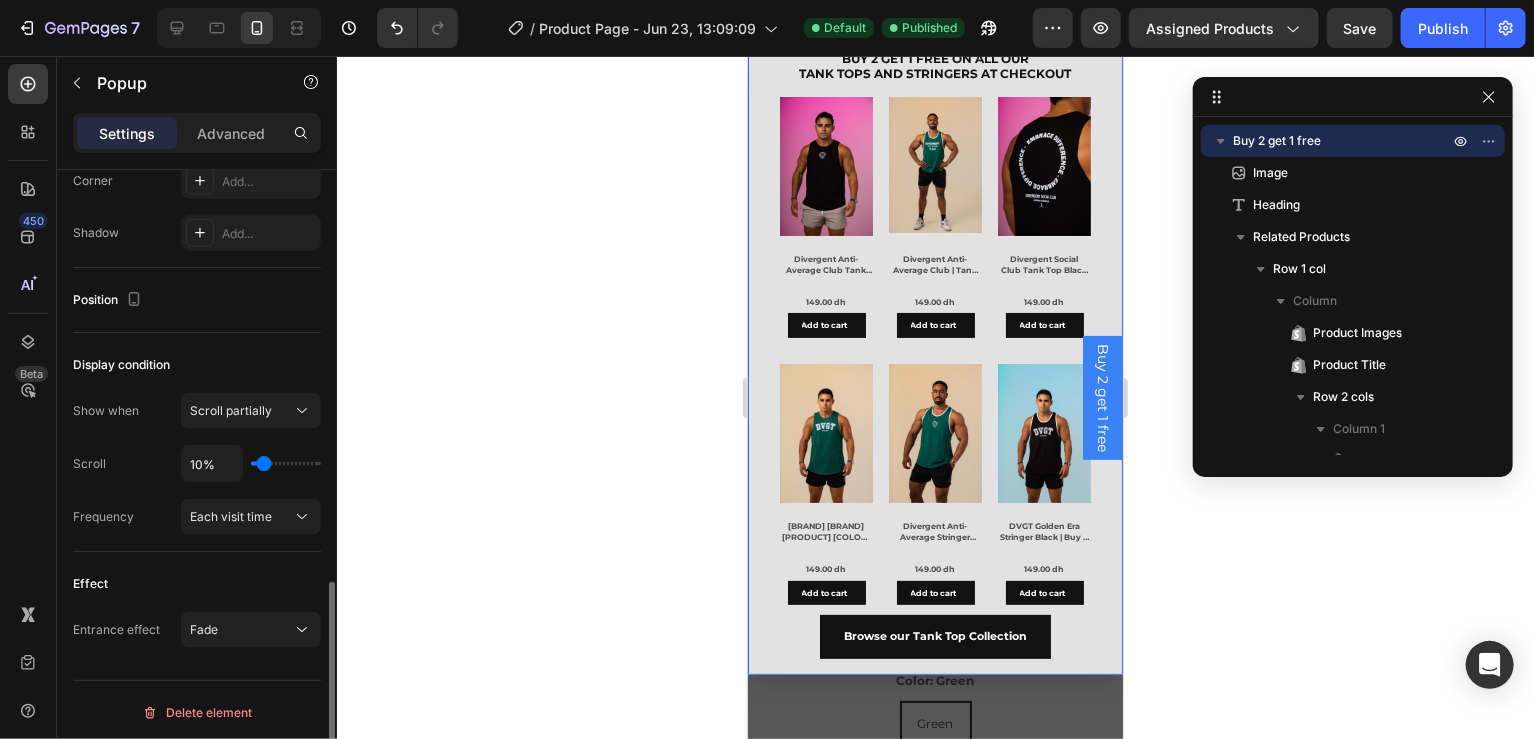 type on "11%" 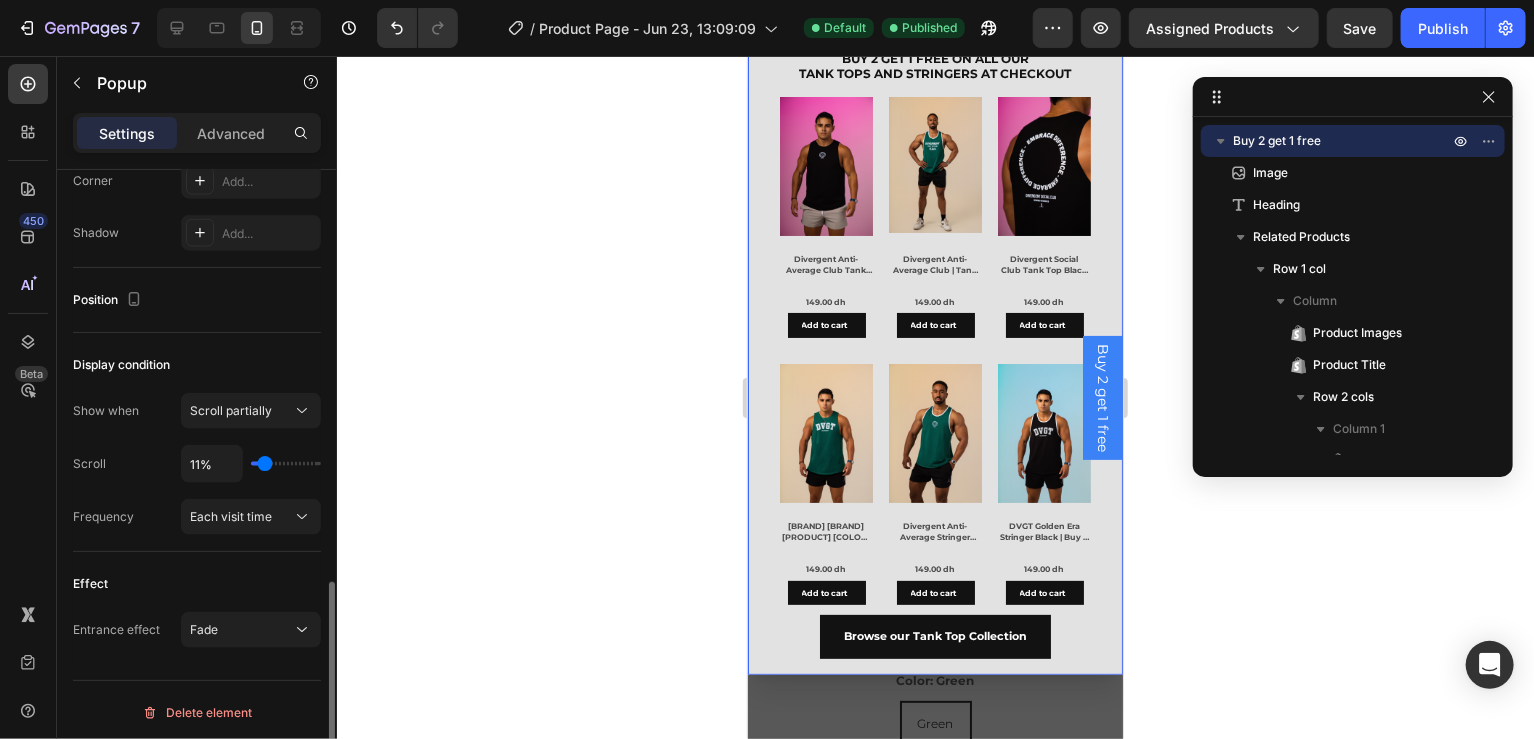 type on "12%" 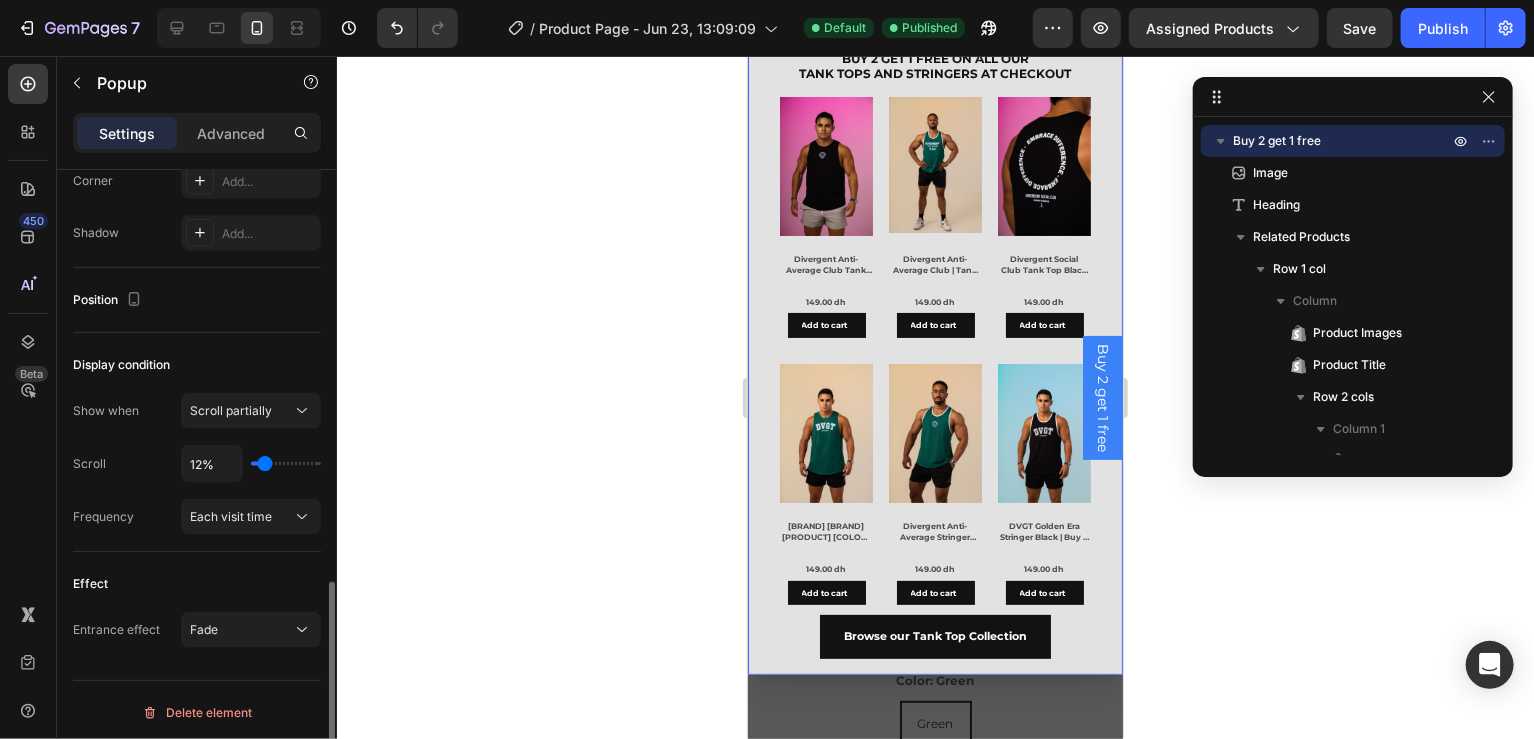 type on "14%" 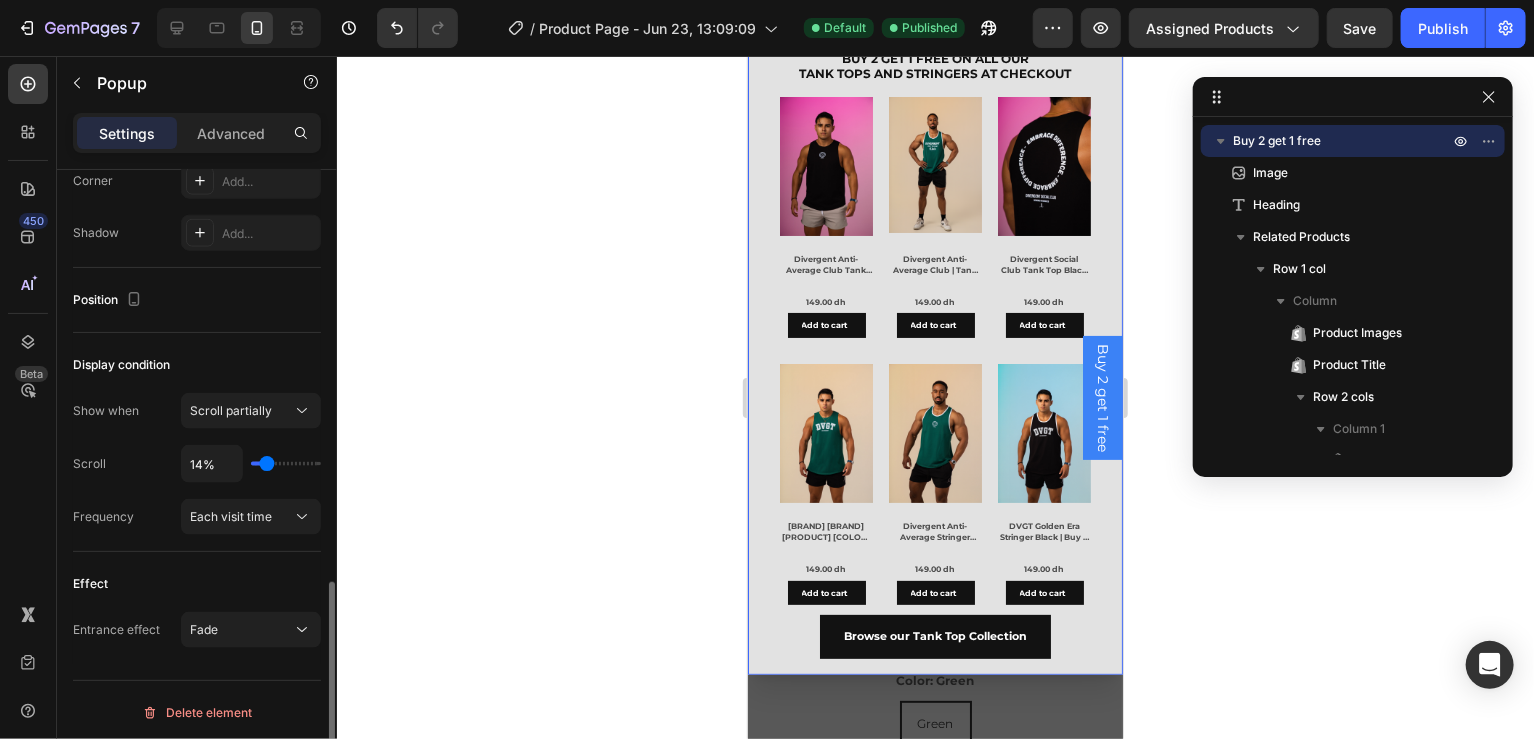 type on "15%" 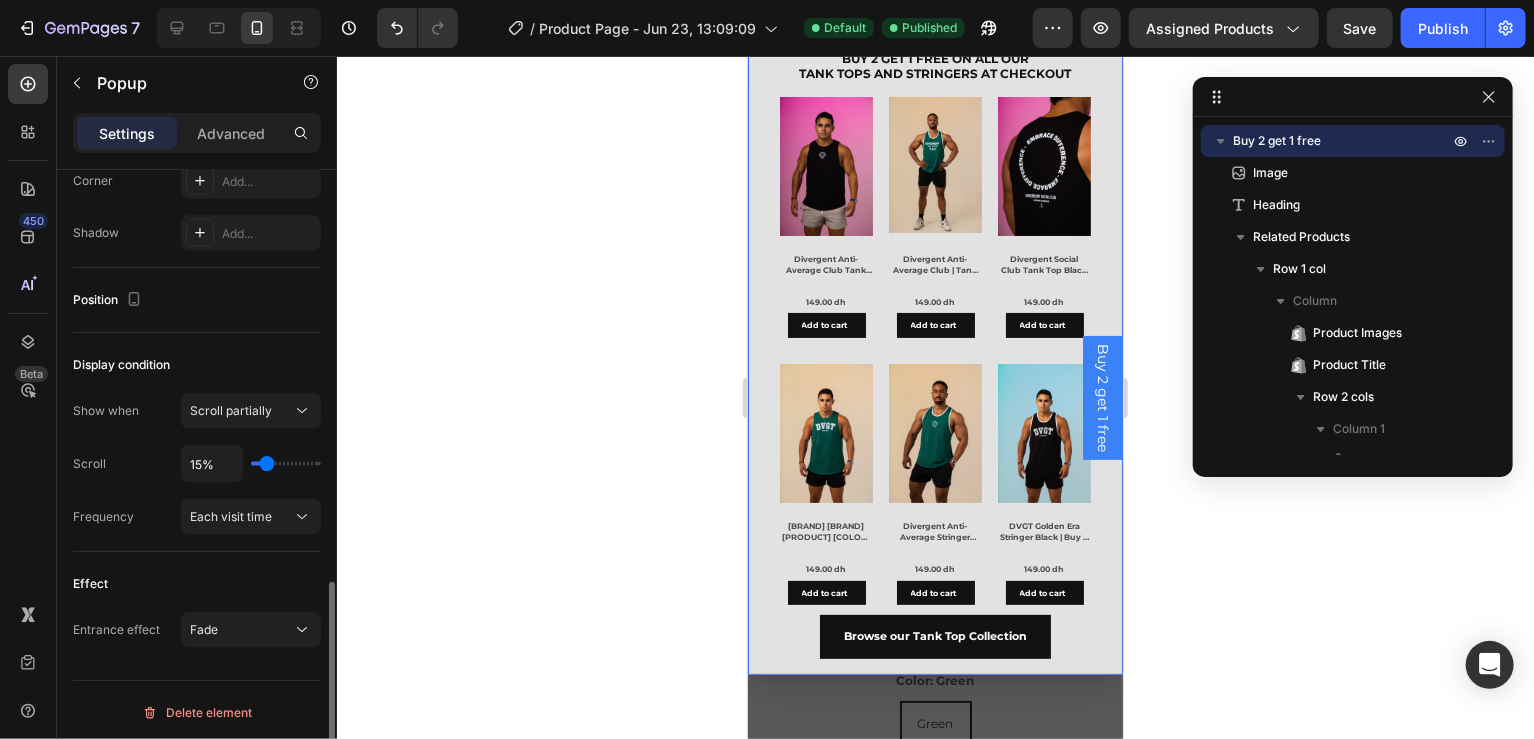 type on "16%" 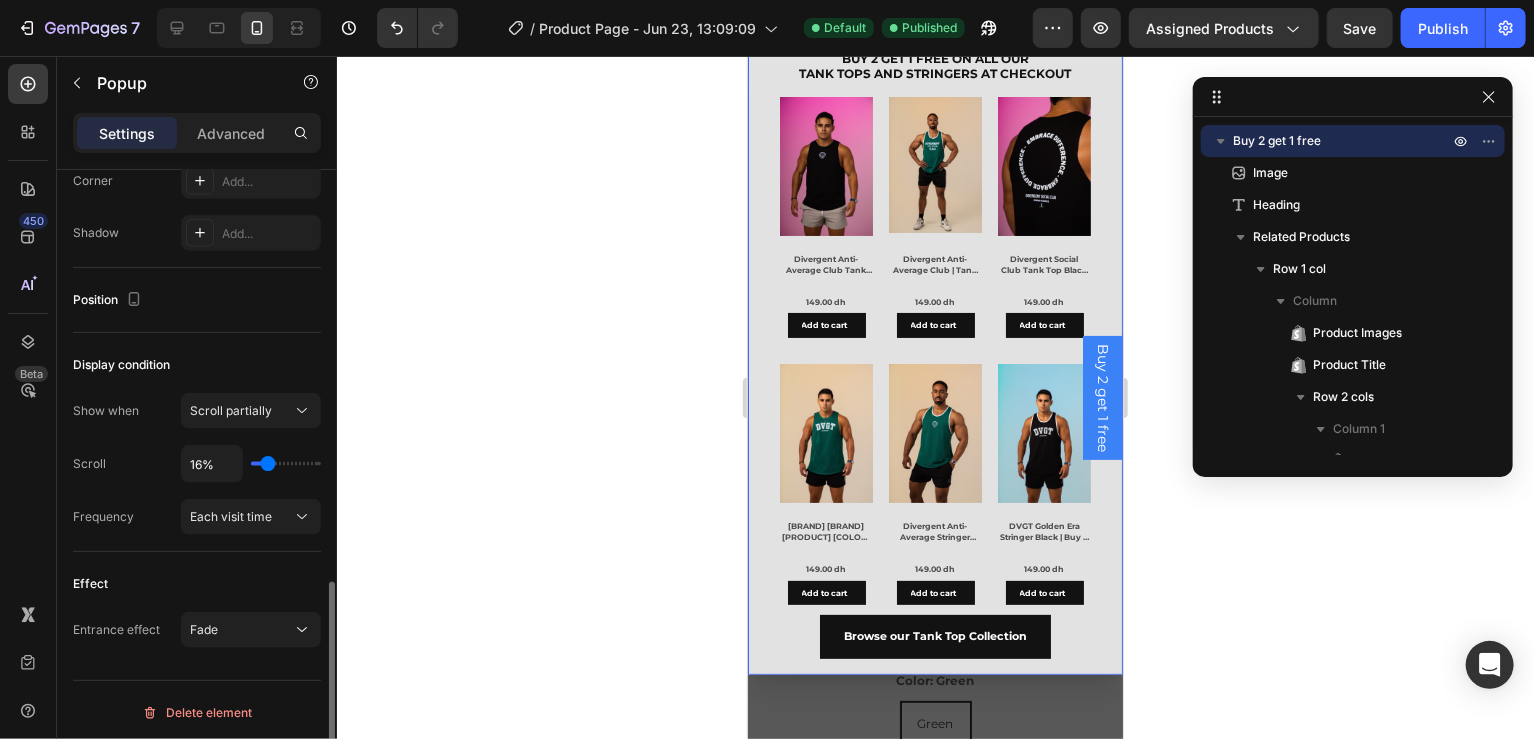 type on "18%" 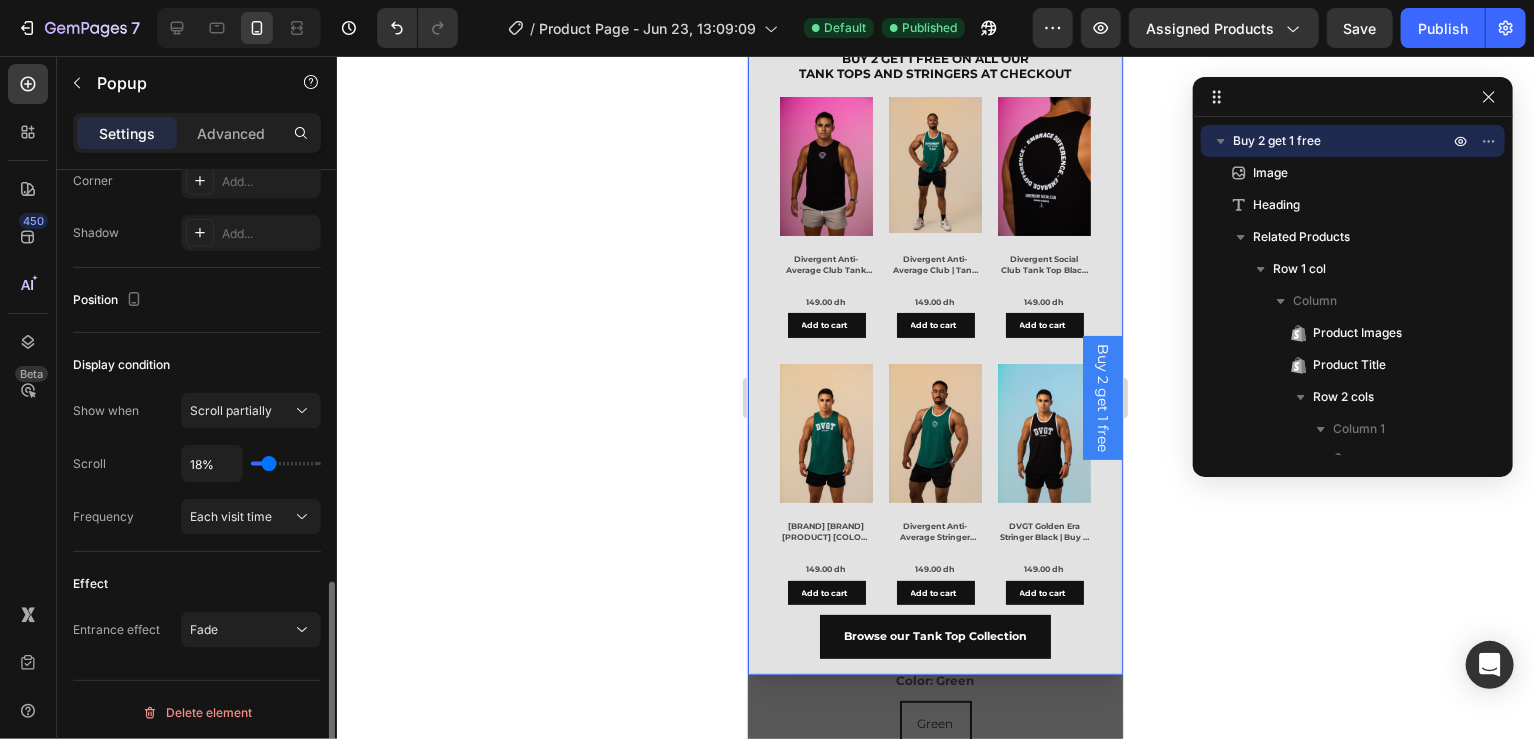 type on "19%" 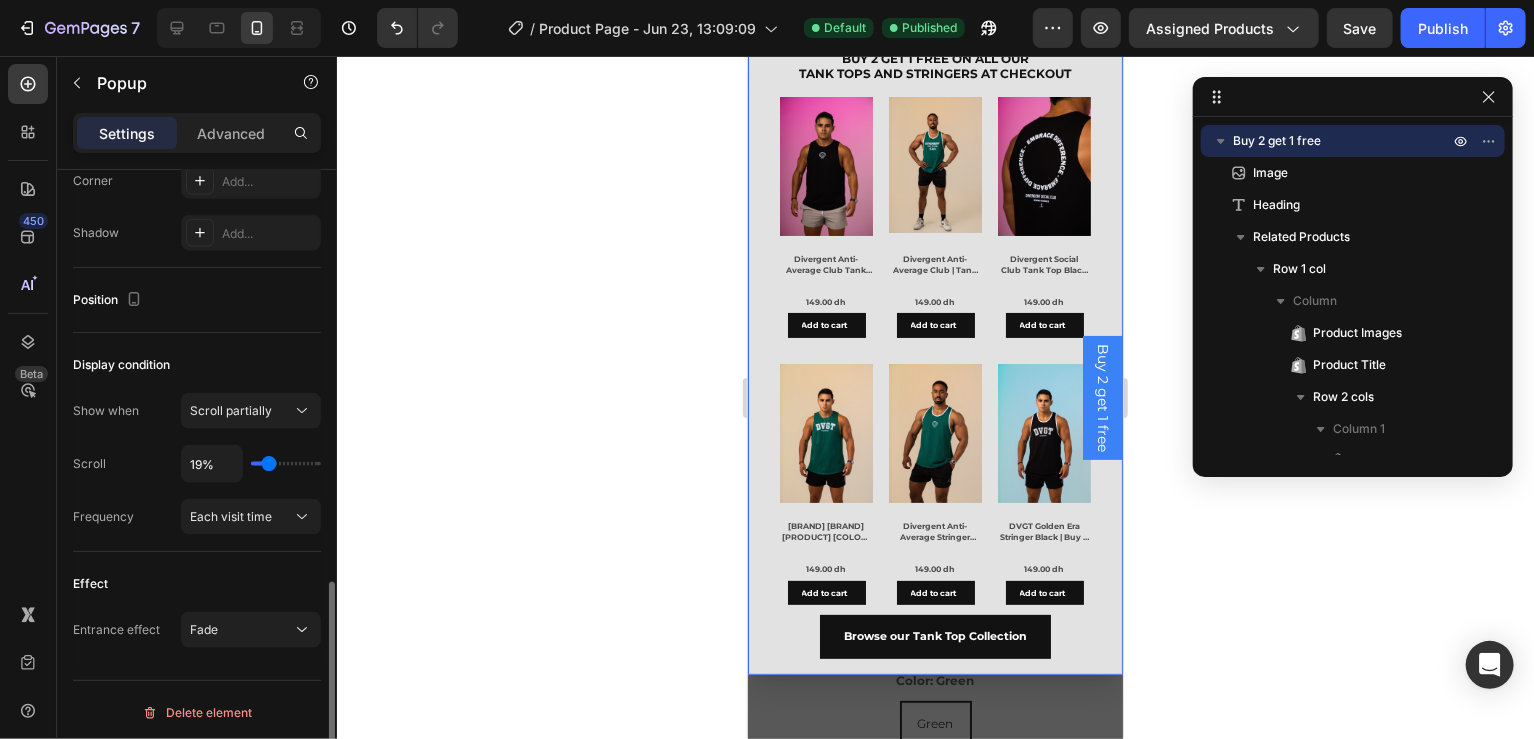 type on "21%" 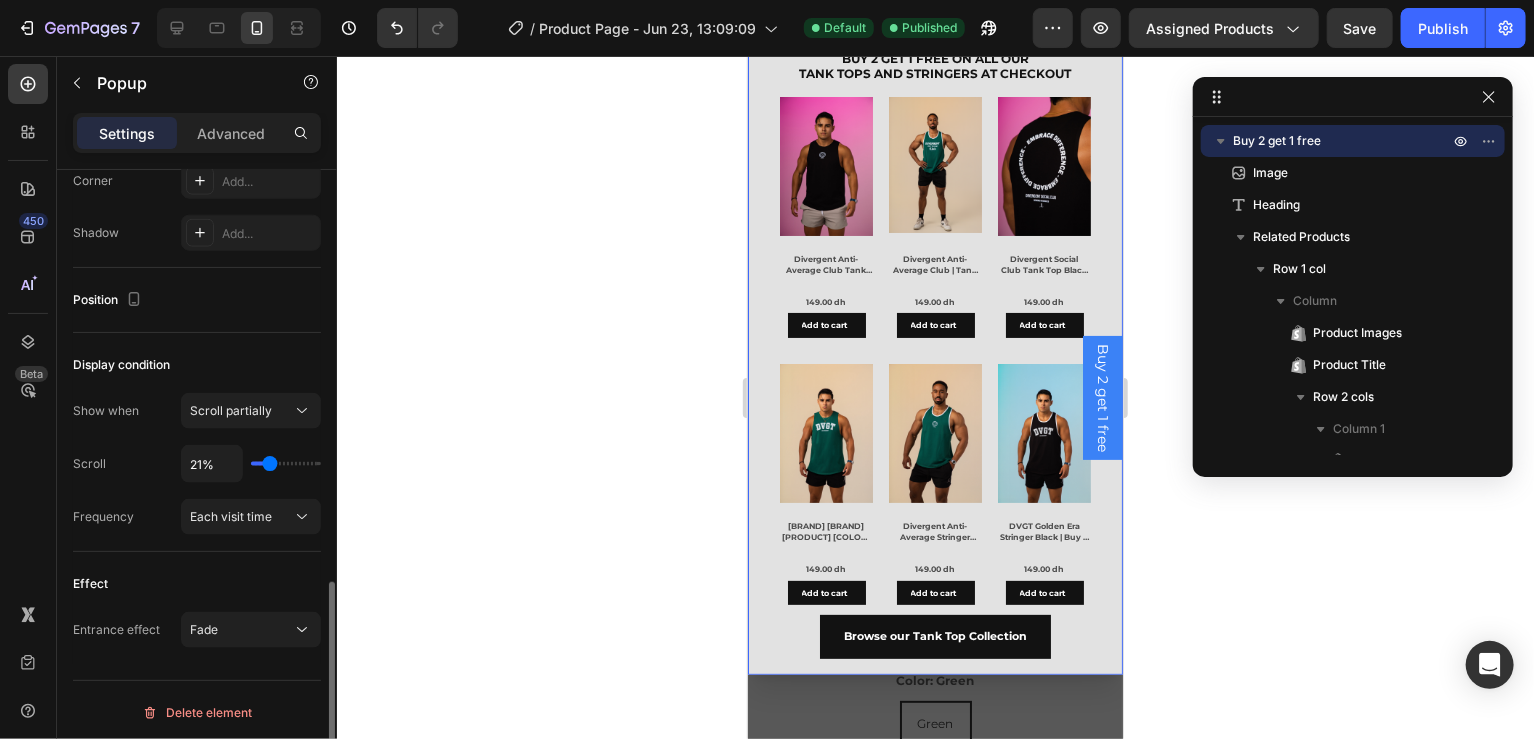 type on "22%" 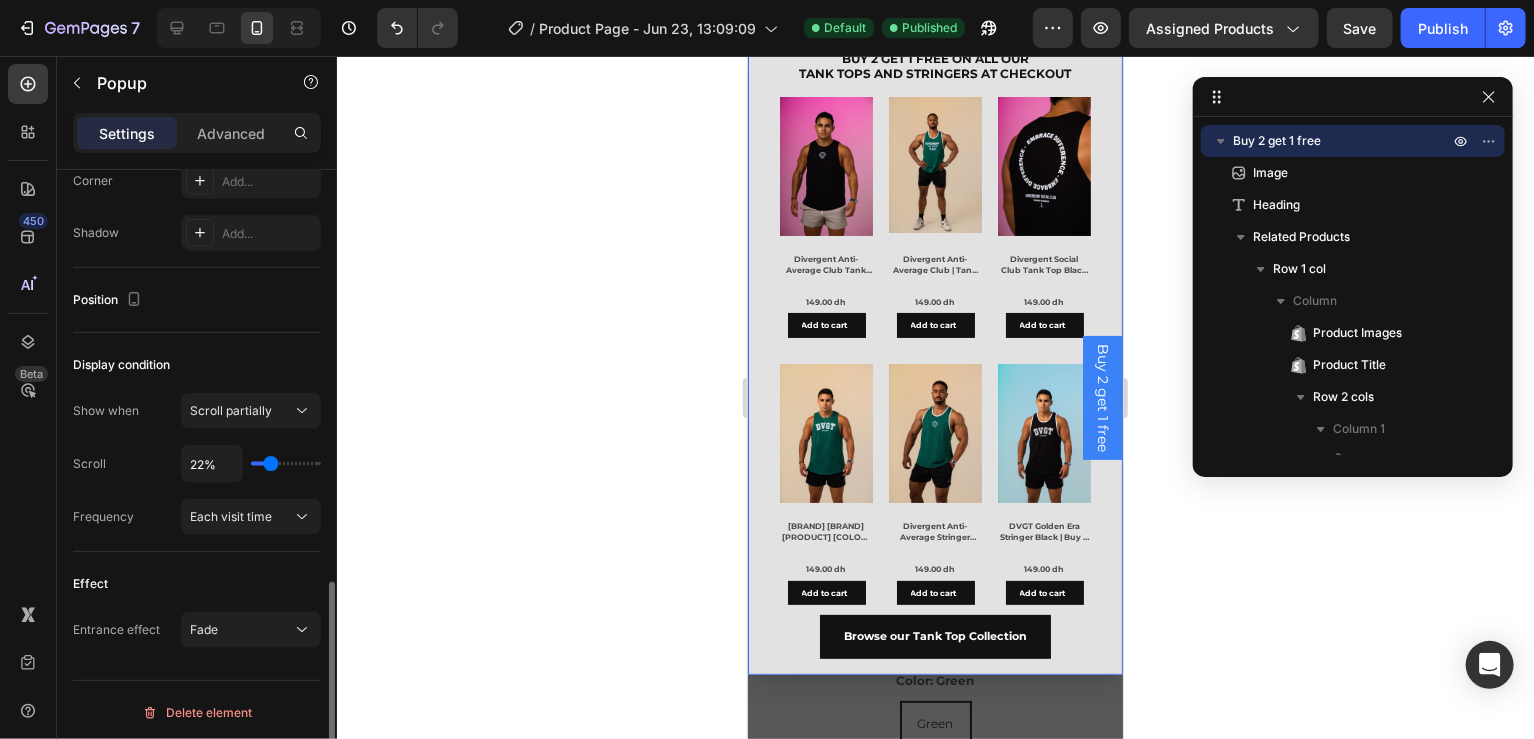 type on "23%" 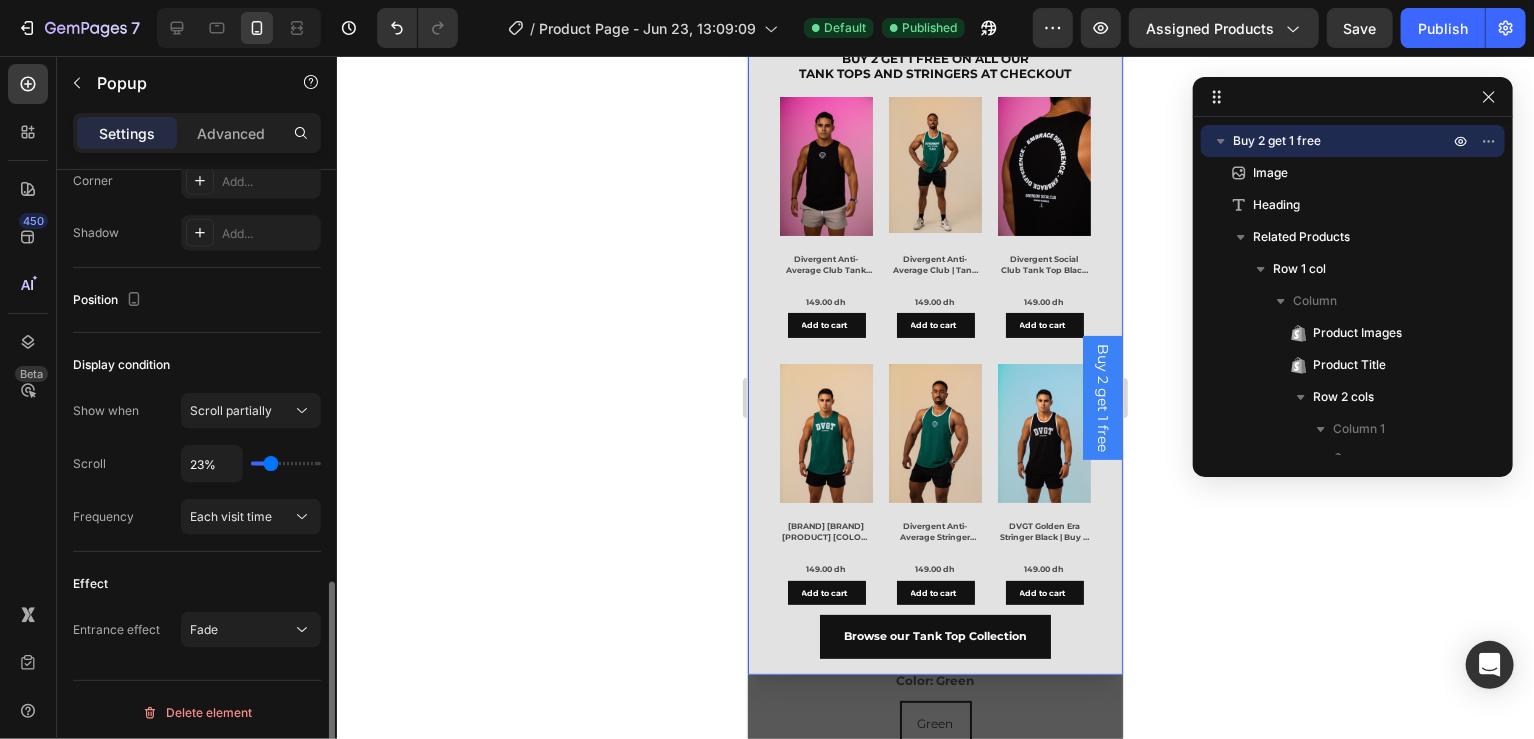 type on "23" 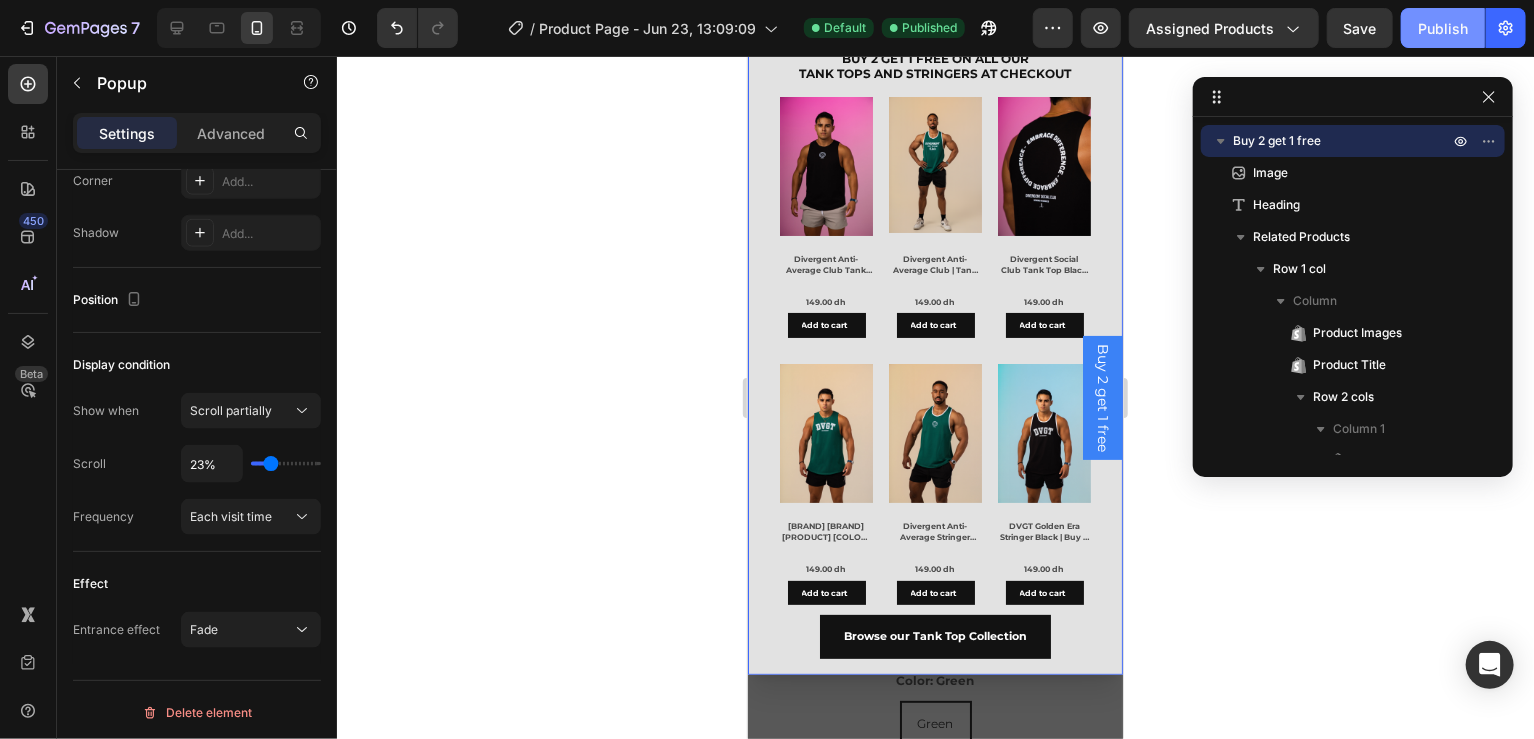 click on "Publish" at bounding box center (1443, 28) 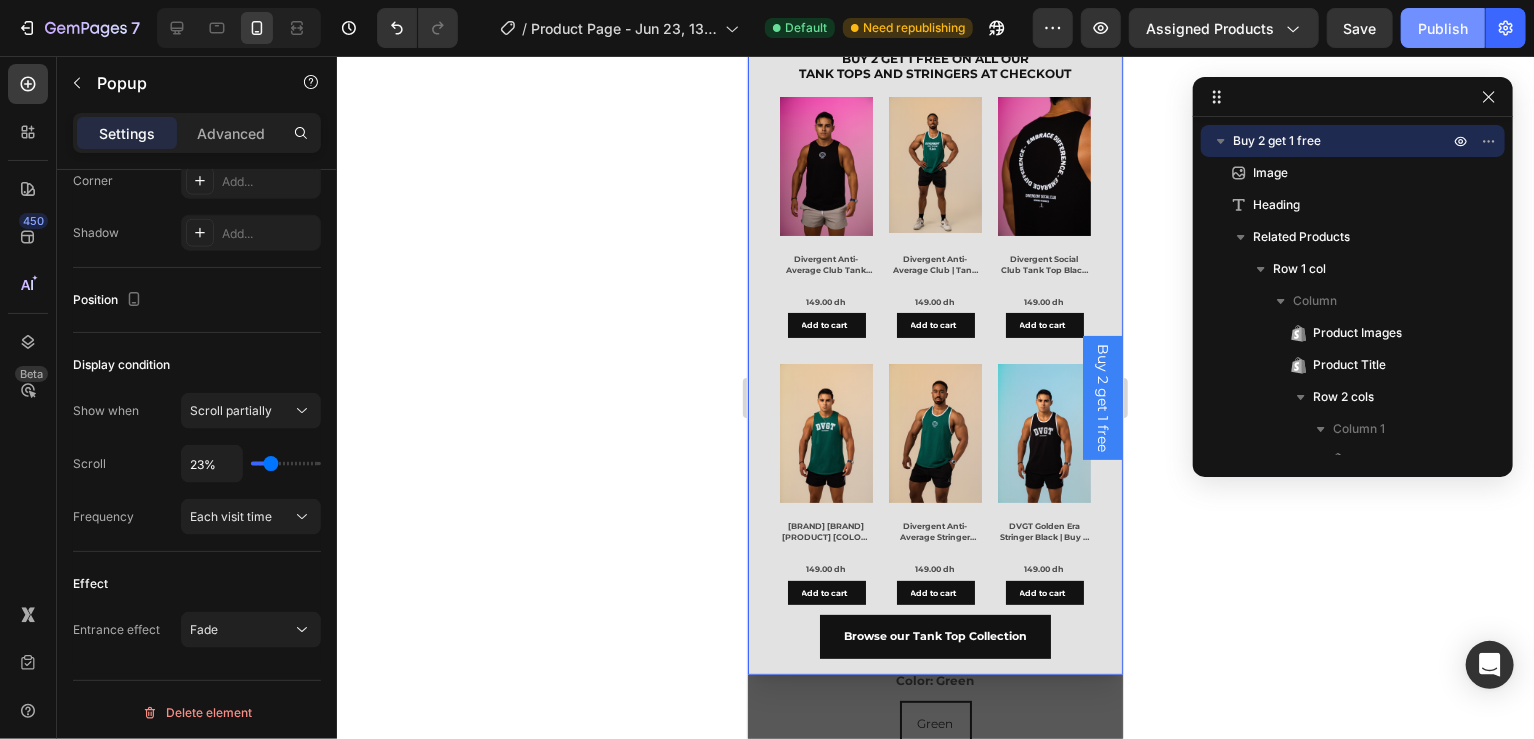 click on "Publish" at bounding box center [1443, 28] 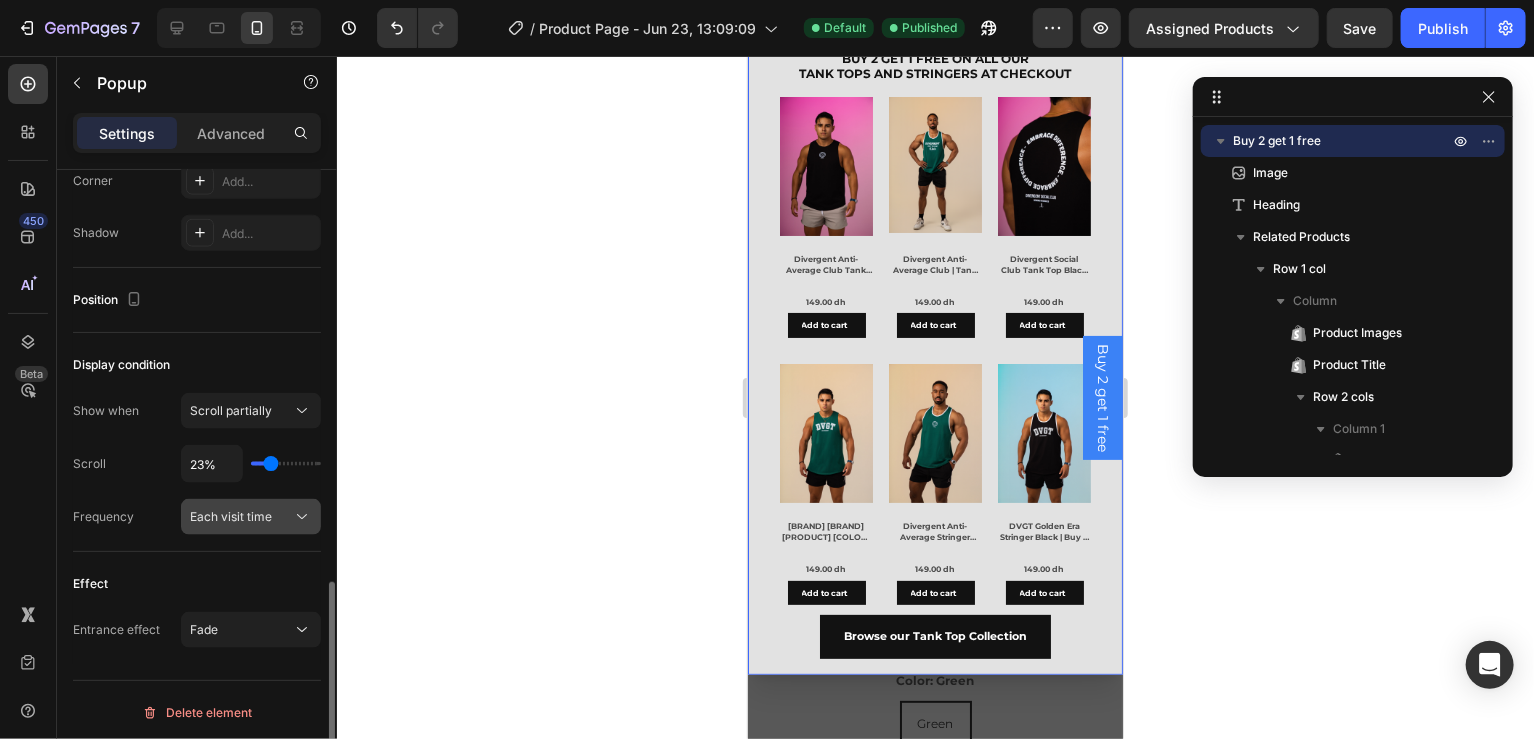 click on "Each visit time" at bounding box center (231, 516) 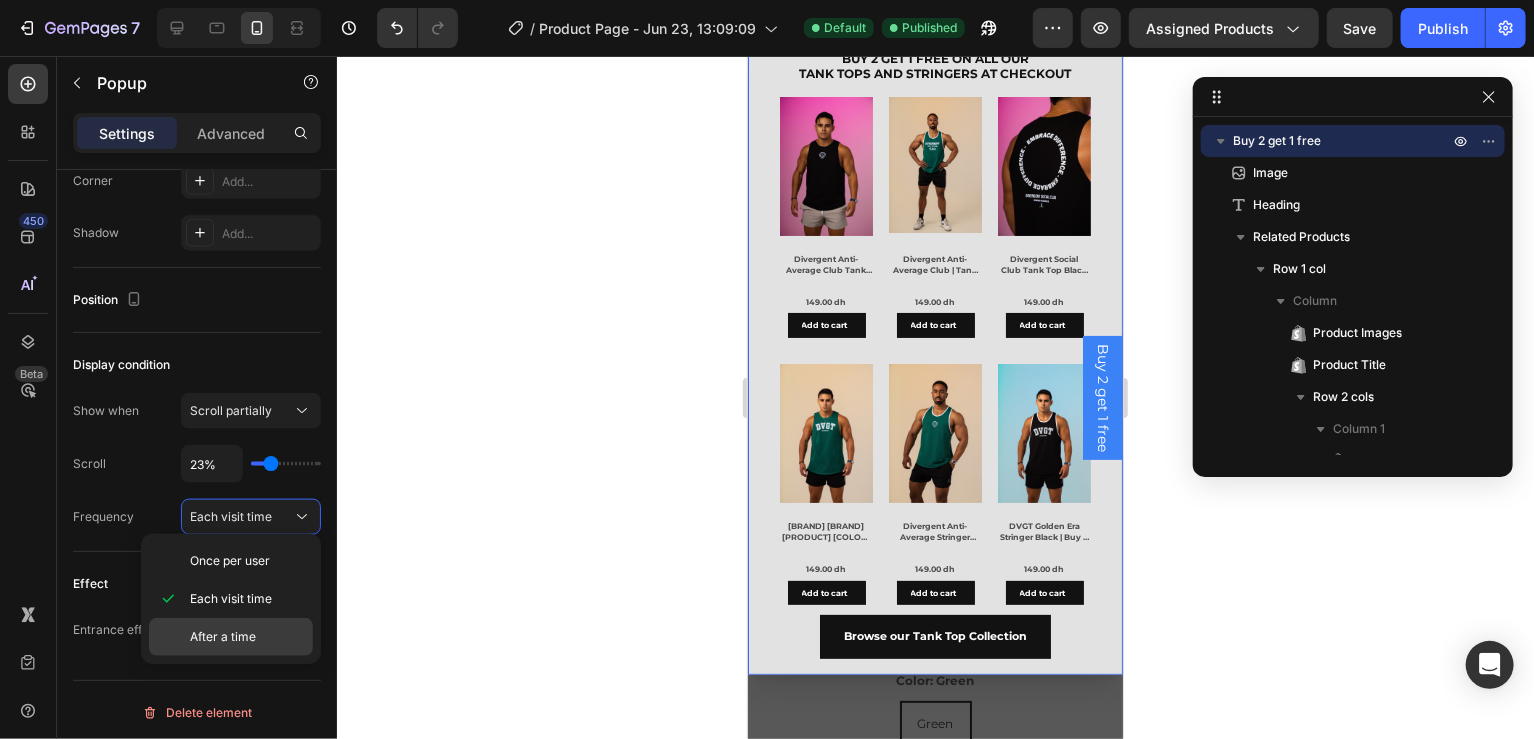 click on "After a time" at bounding box center (223, 637) 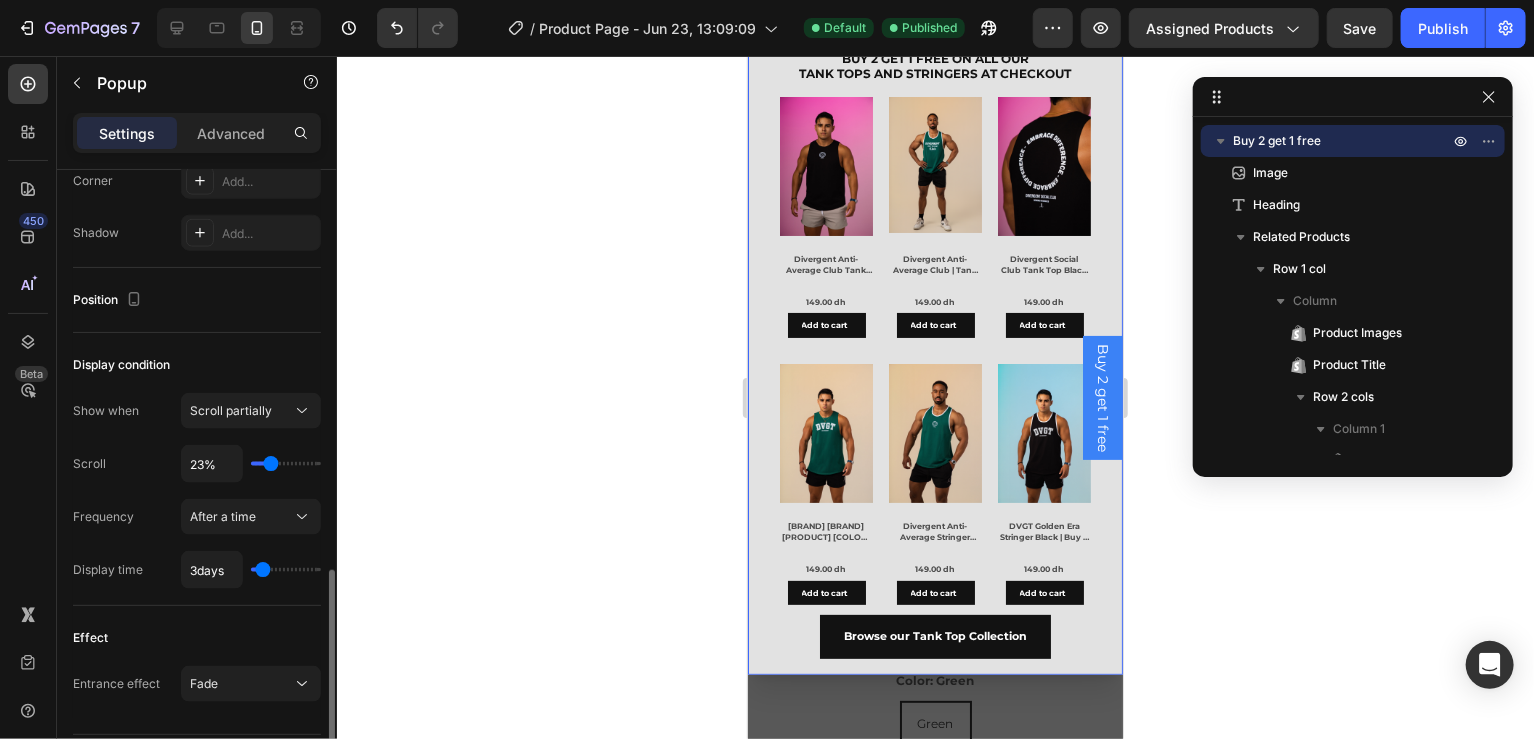 click on "3days" at bounding box center [251, 570] 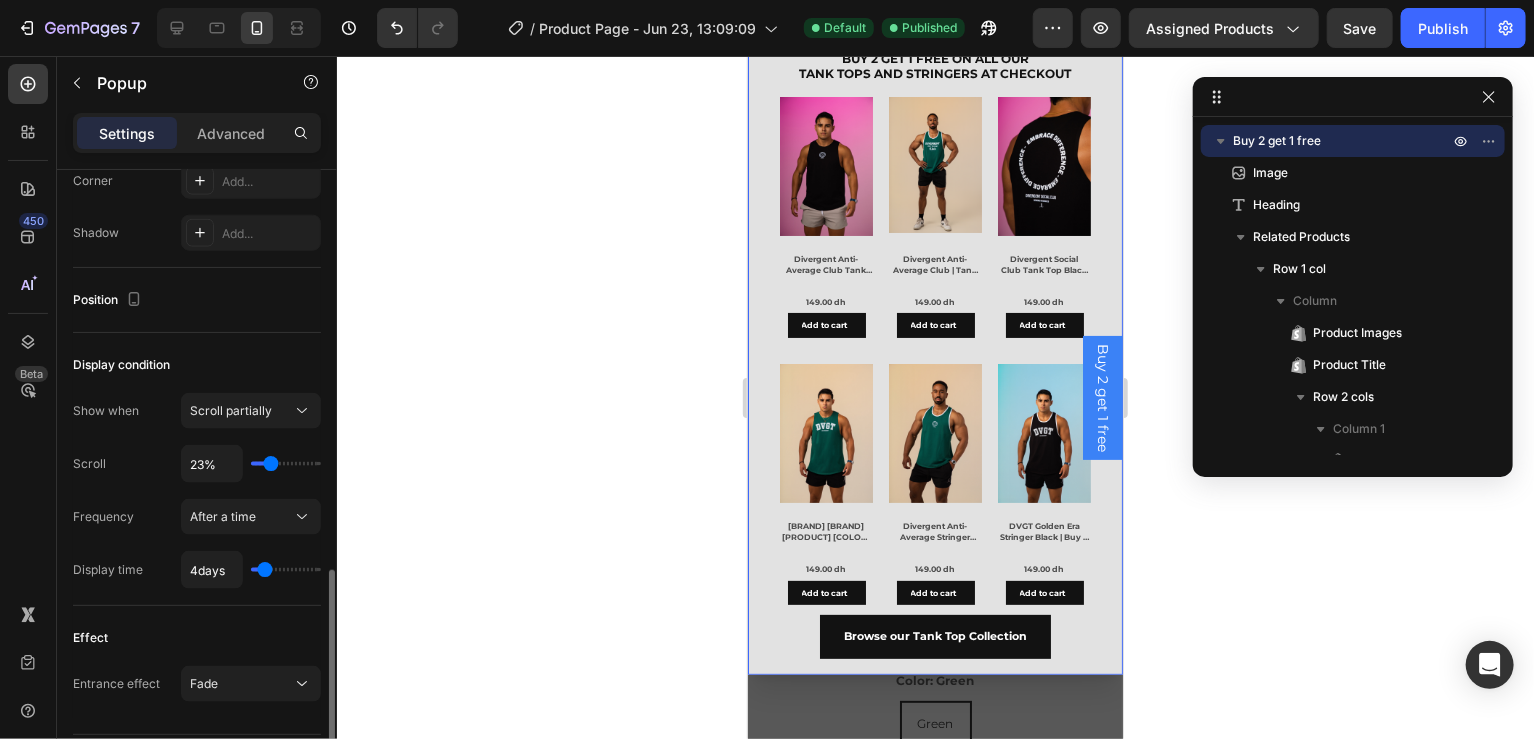 type on "1days" 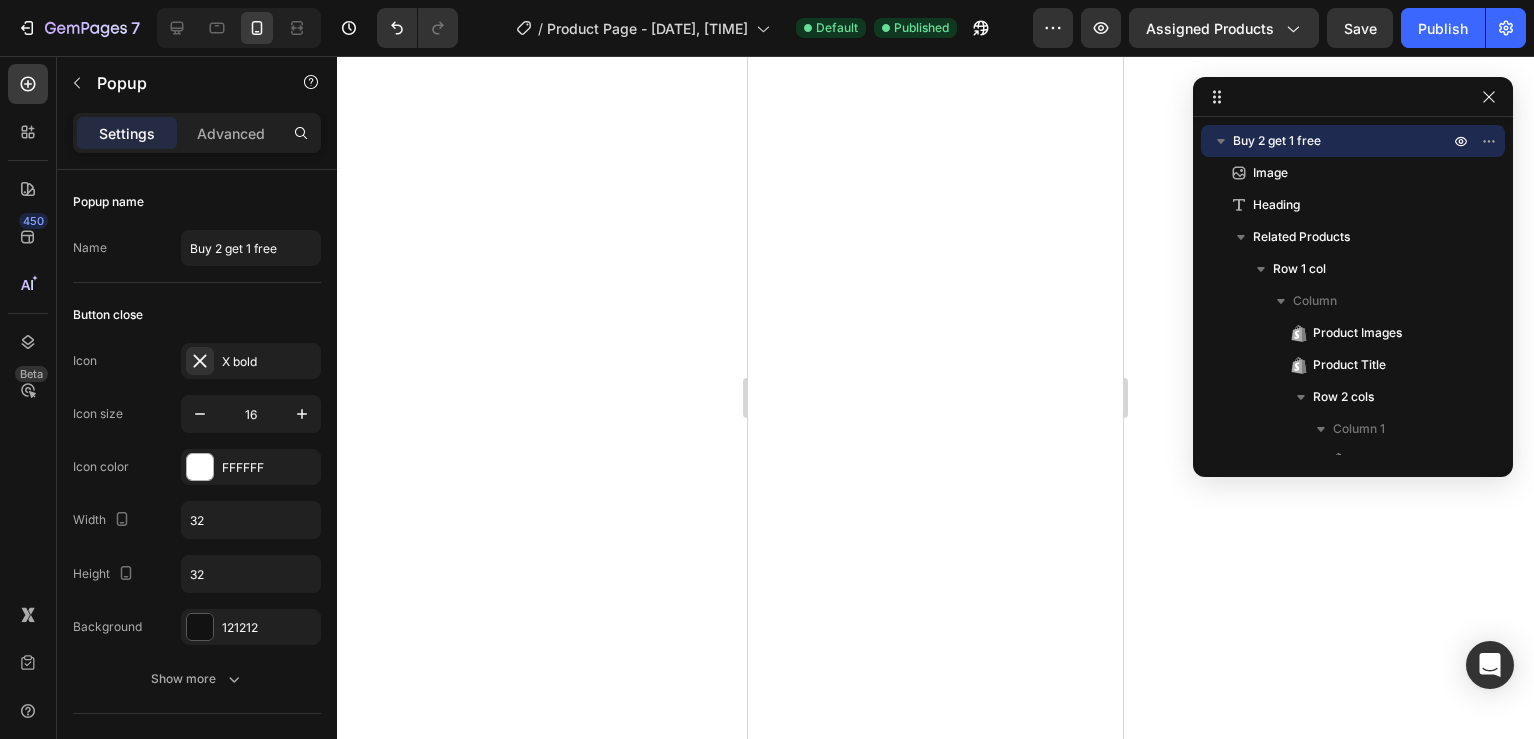 scroll, scrollTop: 0, scrollLeft: 0, axis: both 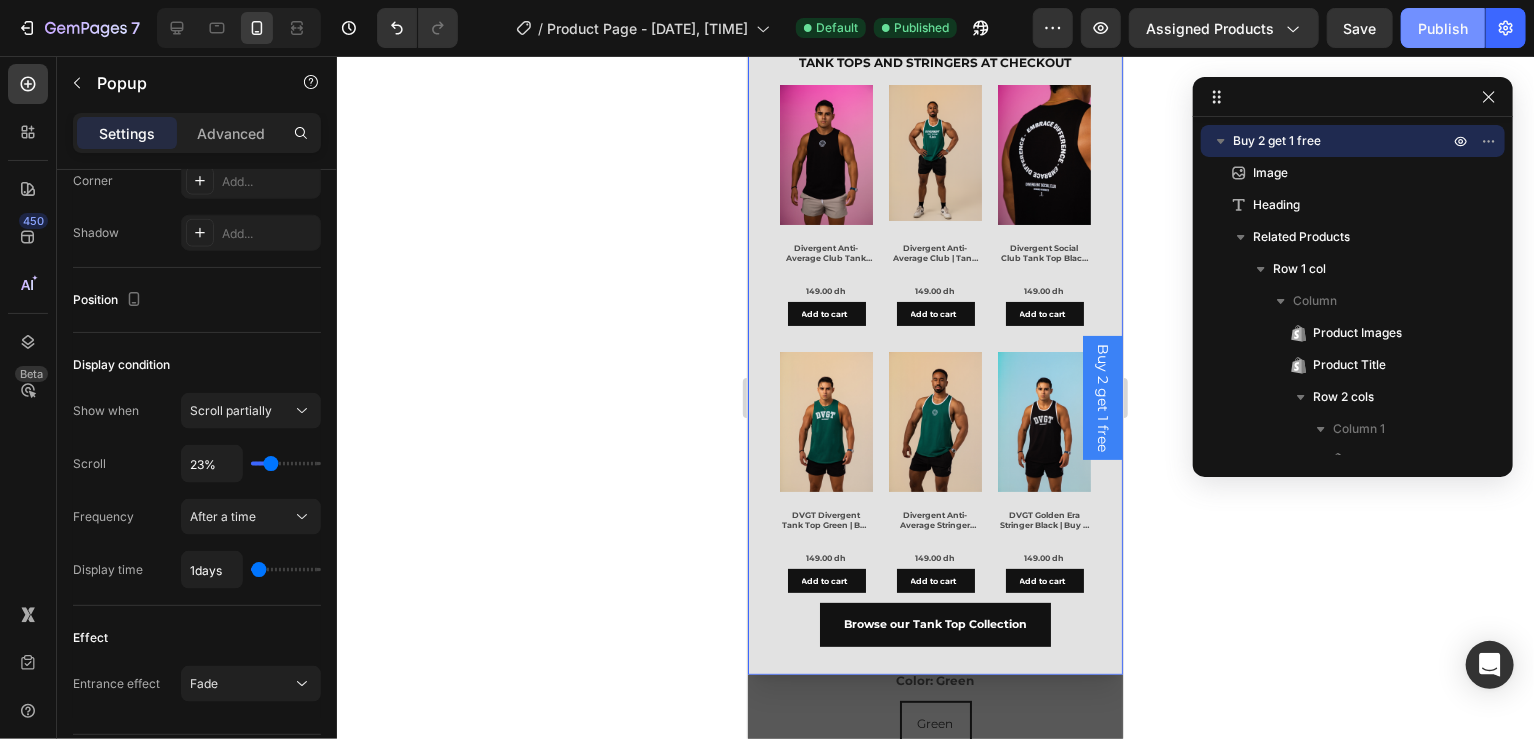 click on "Publish" at bounding box center (1443, 28) 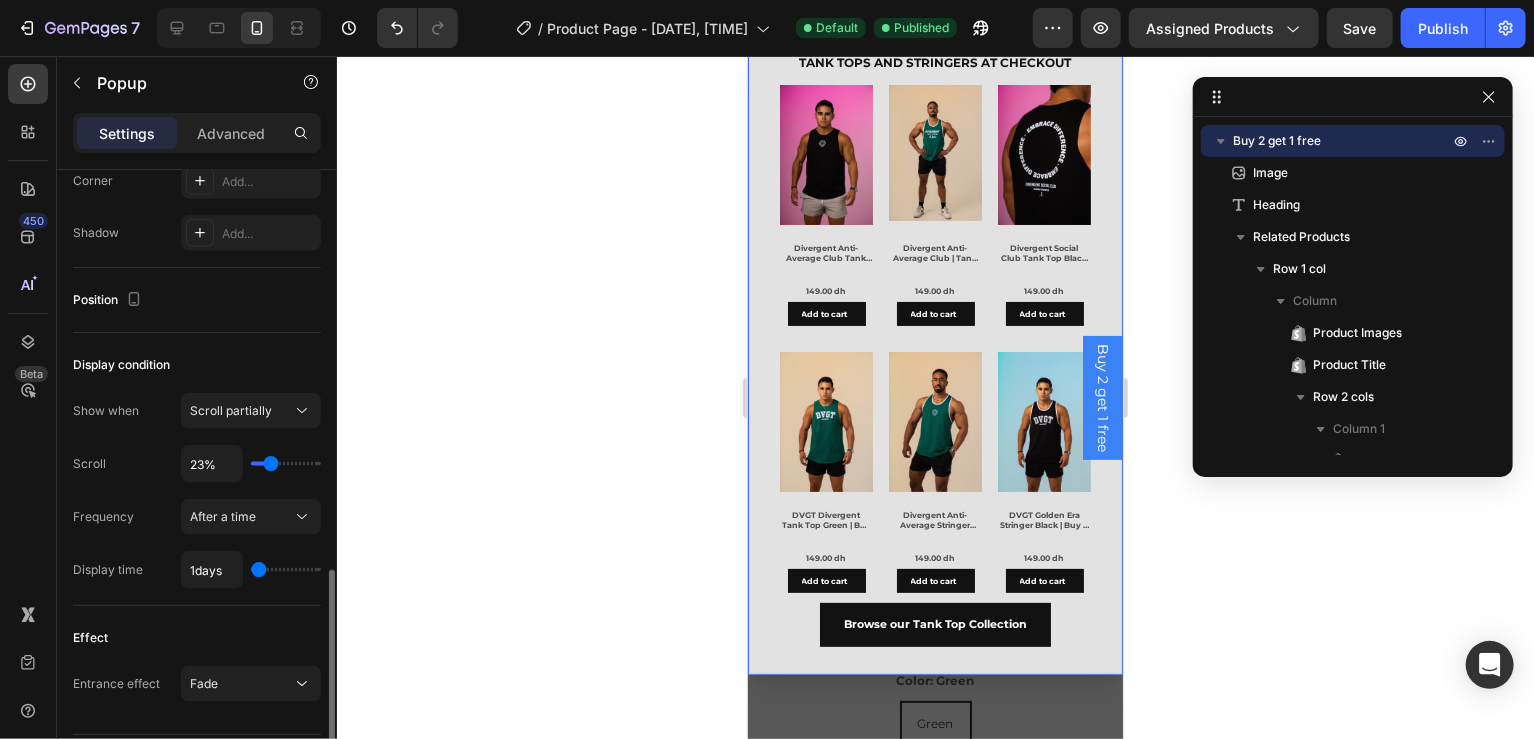 click on "Show when Scroll partially Scroll 23% Frequency After a time Display time 1days" at bounding box center (197, 491) 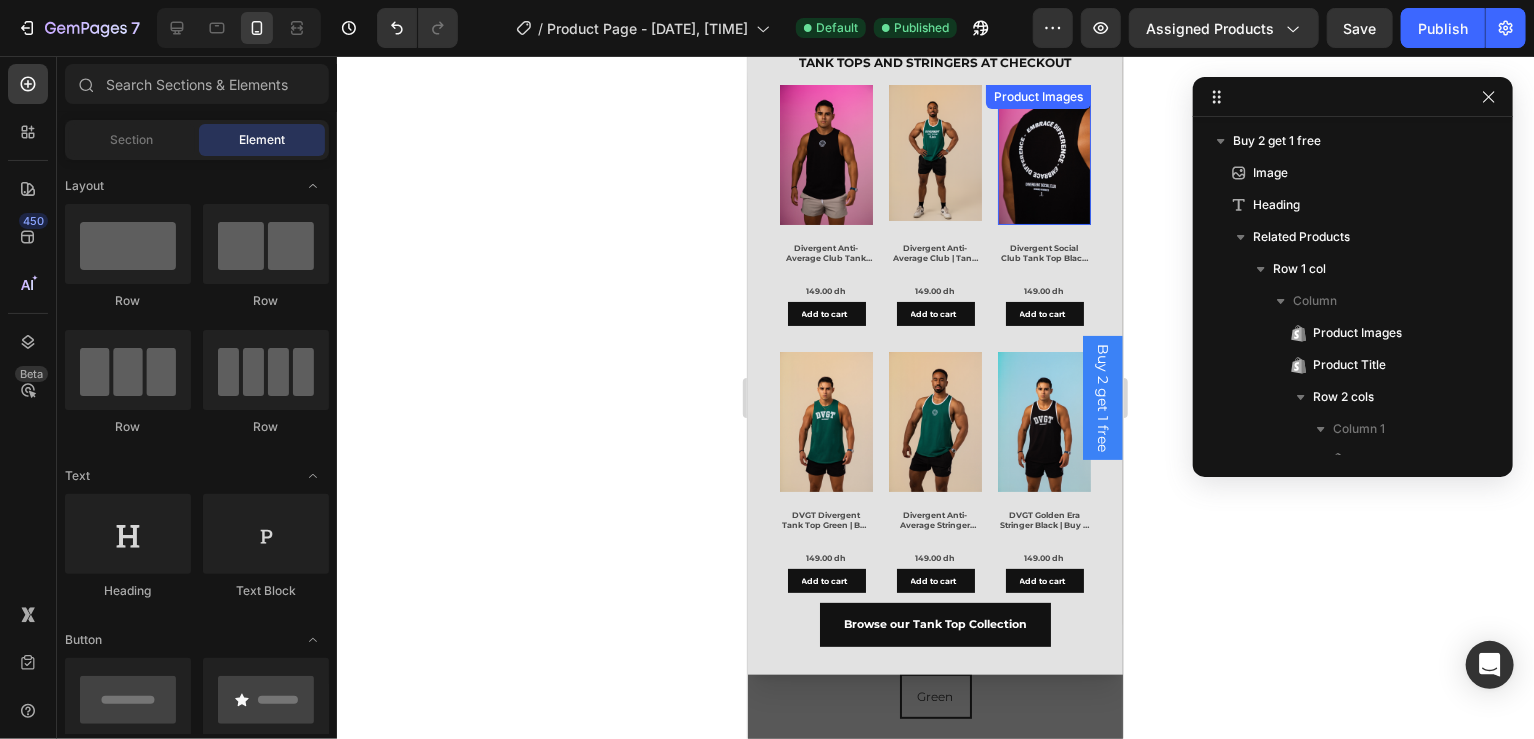 scroll, scrollTop: 24, scrollLeft: 0, axis: vertical 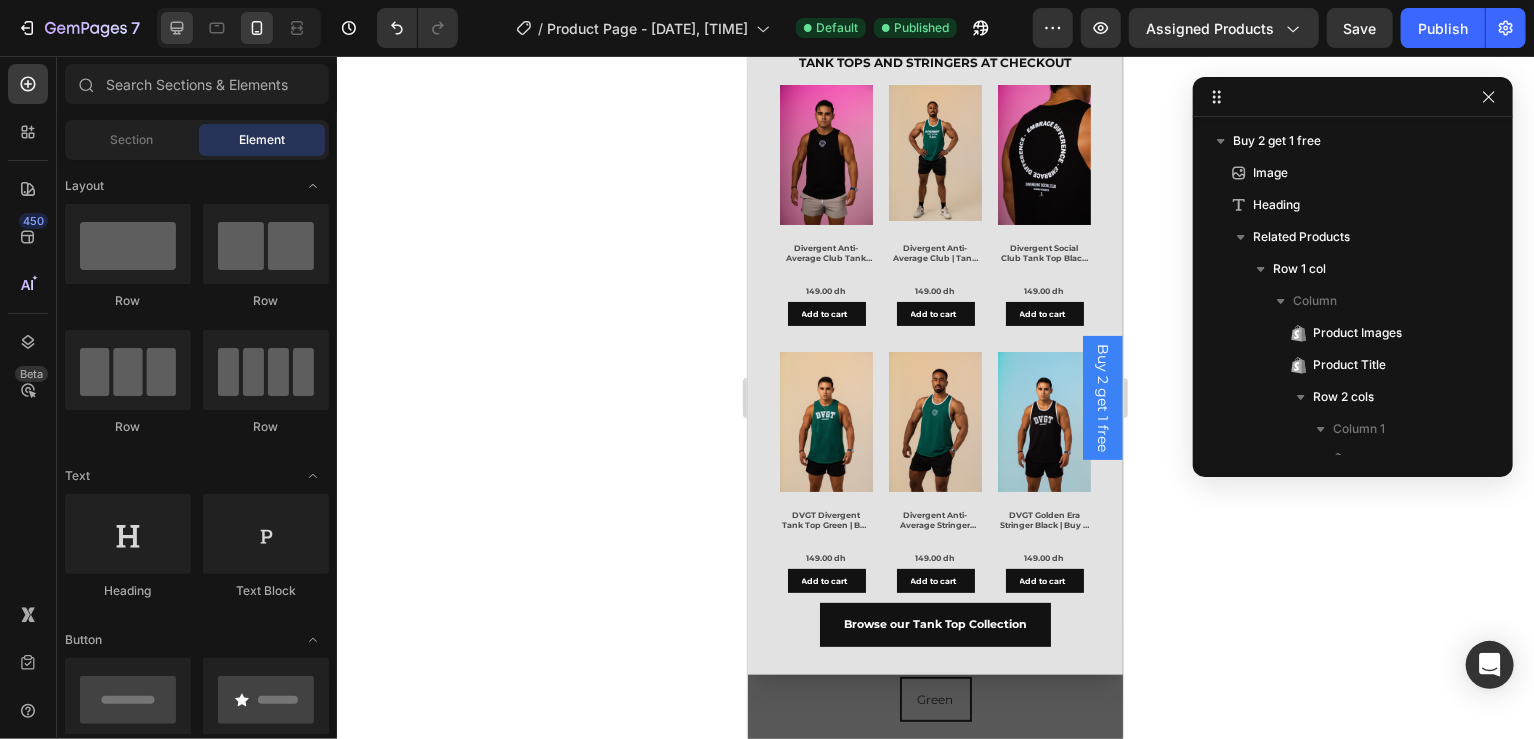 click 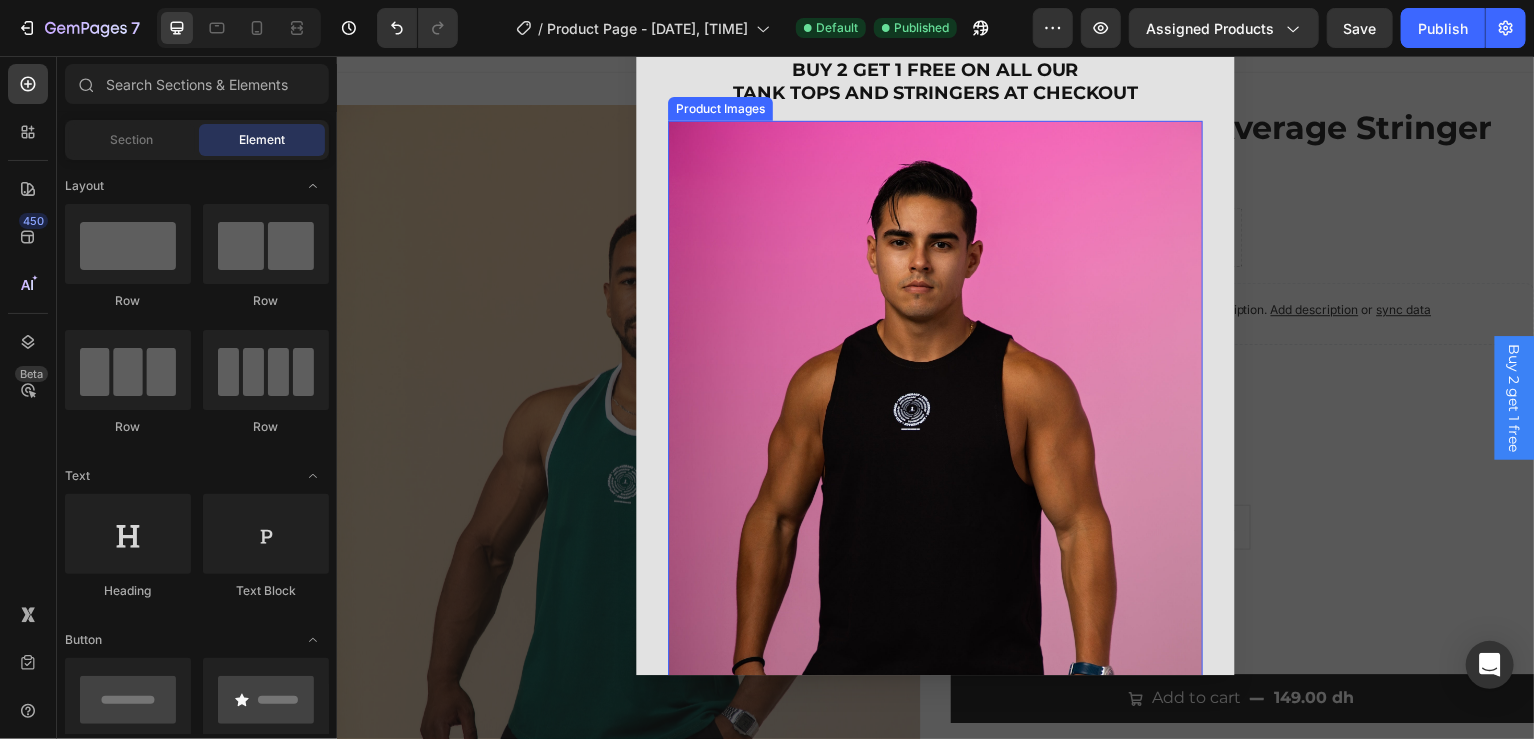 click at bounding box center [936, 478] 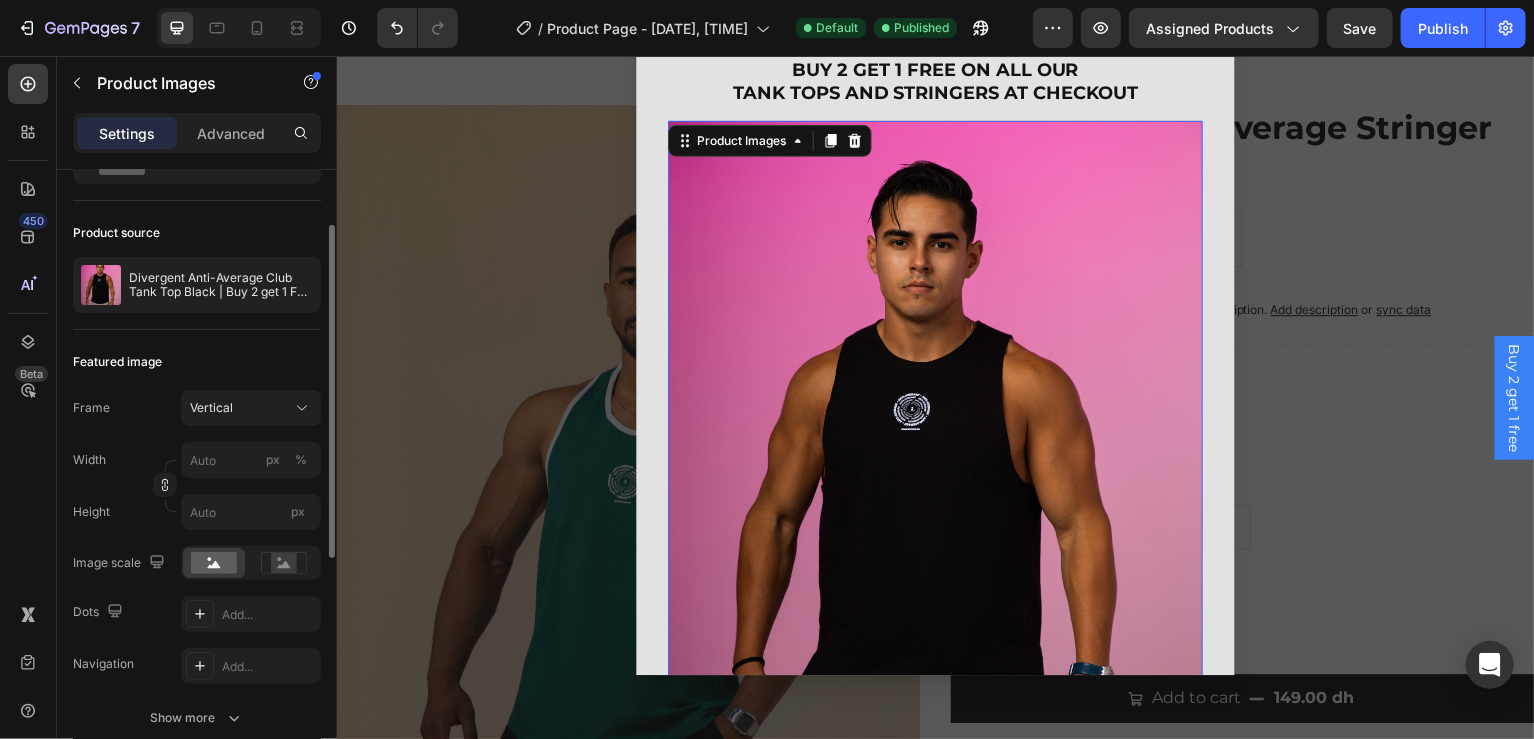 scroll, scrollTop: 108, scrollLeft: 0, axis: vertical 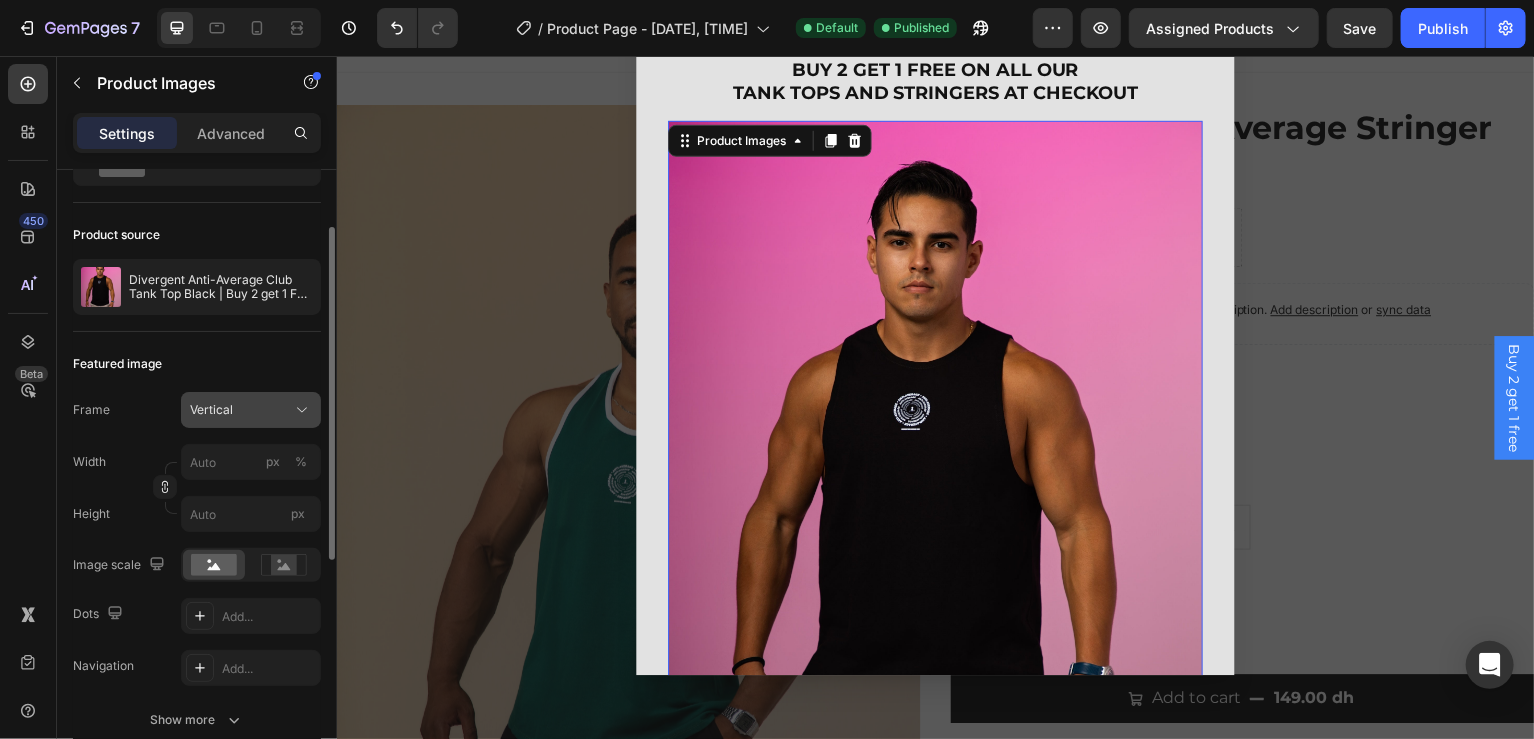 click on "Vertical" at bounding box center [211, 410] 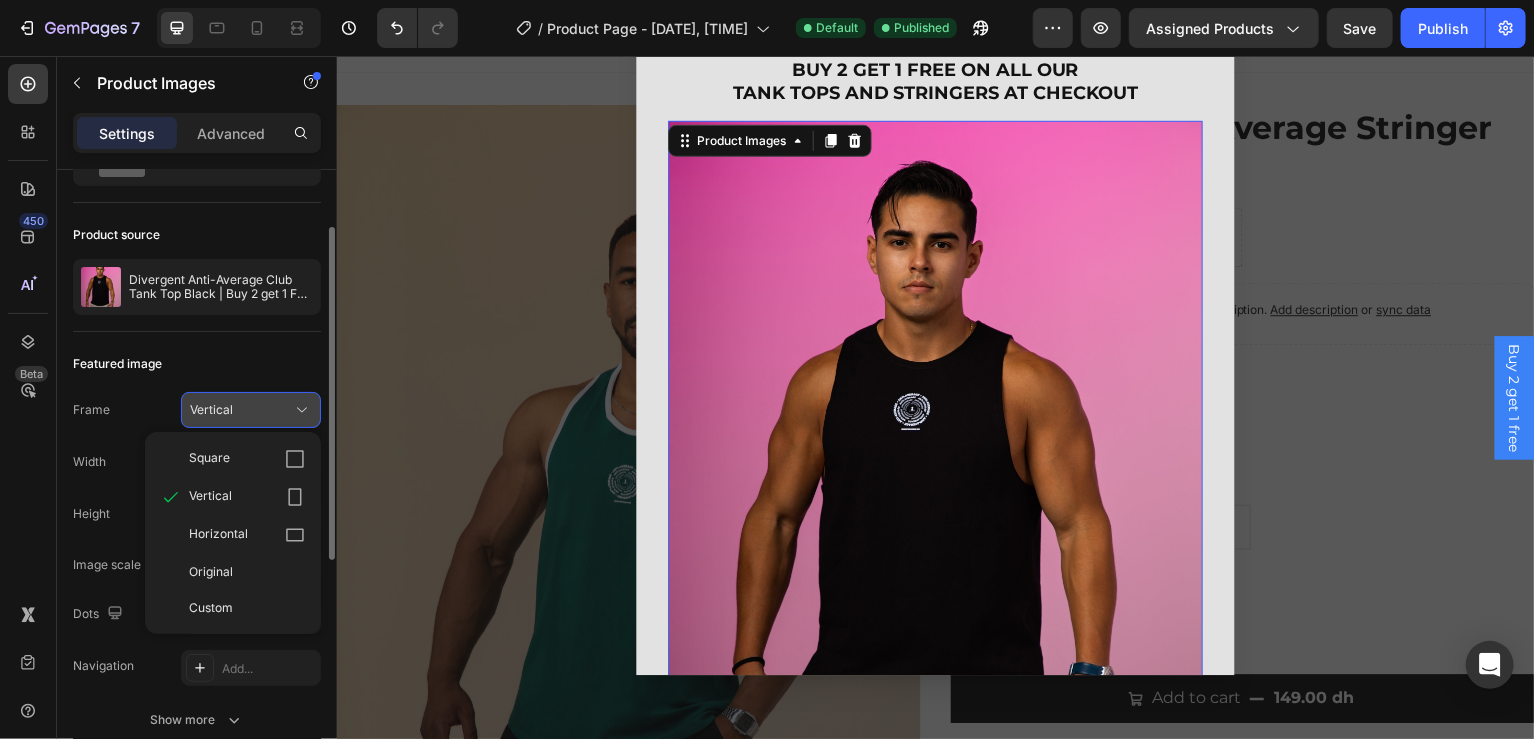 click on "Vertical" at bounding box center (211, 410) 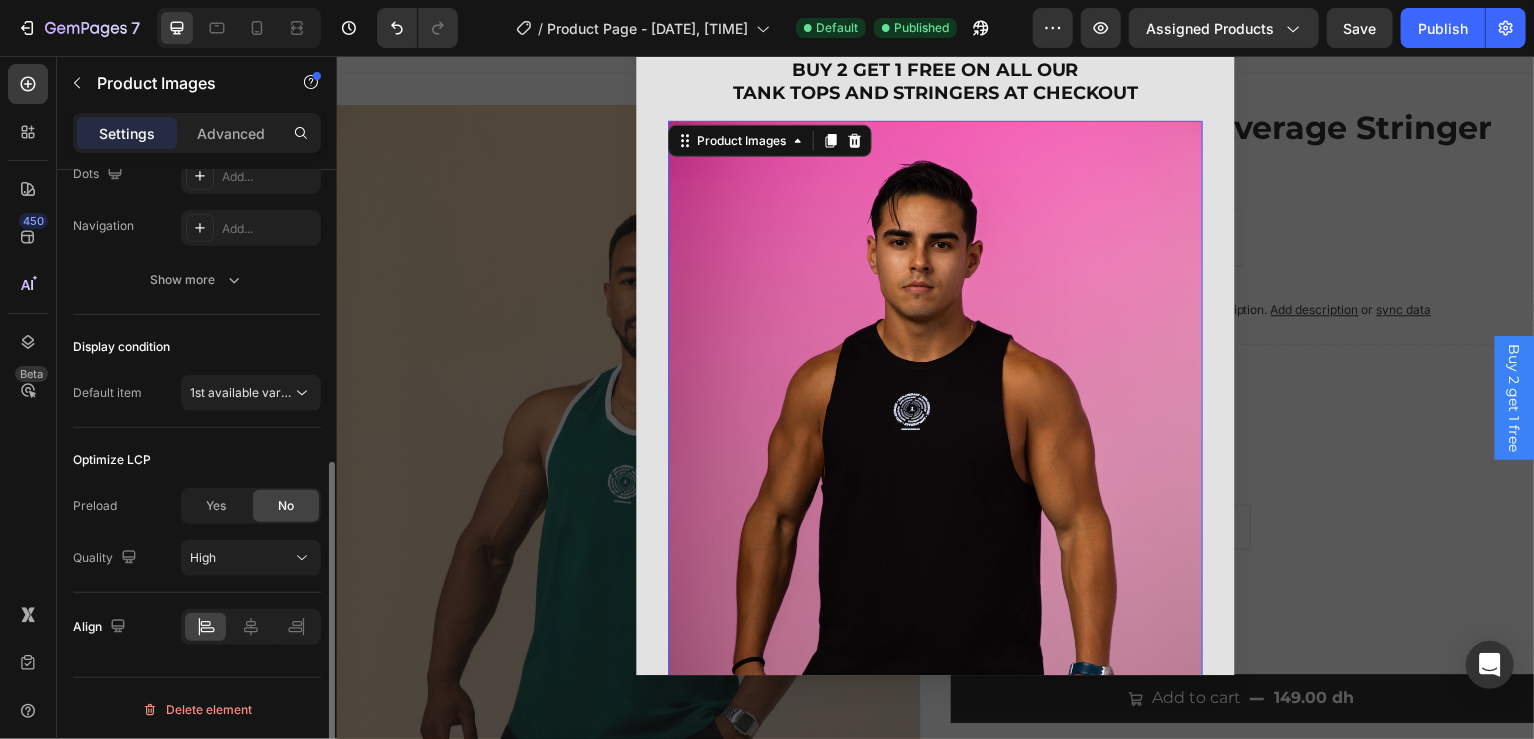 scroll, scrollTop: 548, scrollLeft: 0, axis: vertical 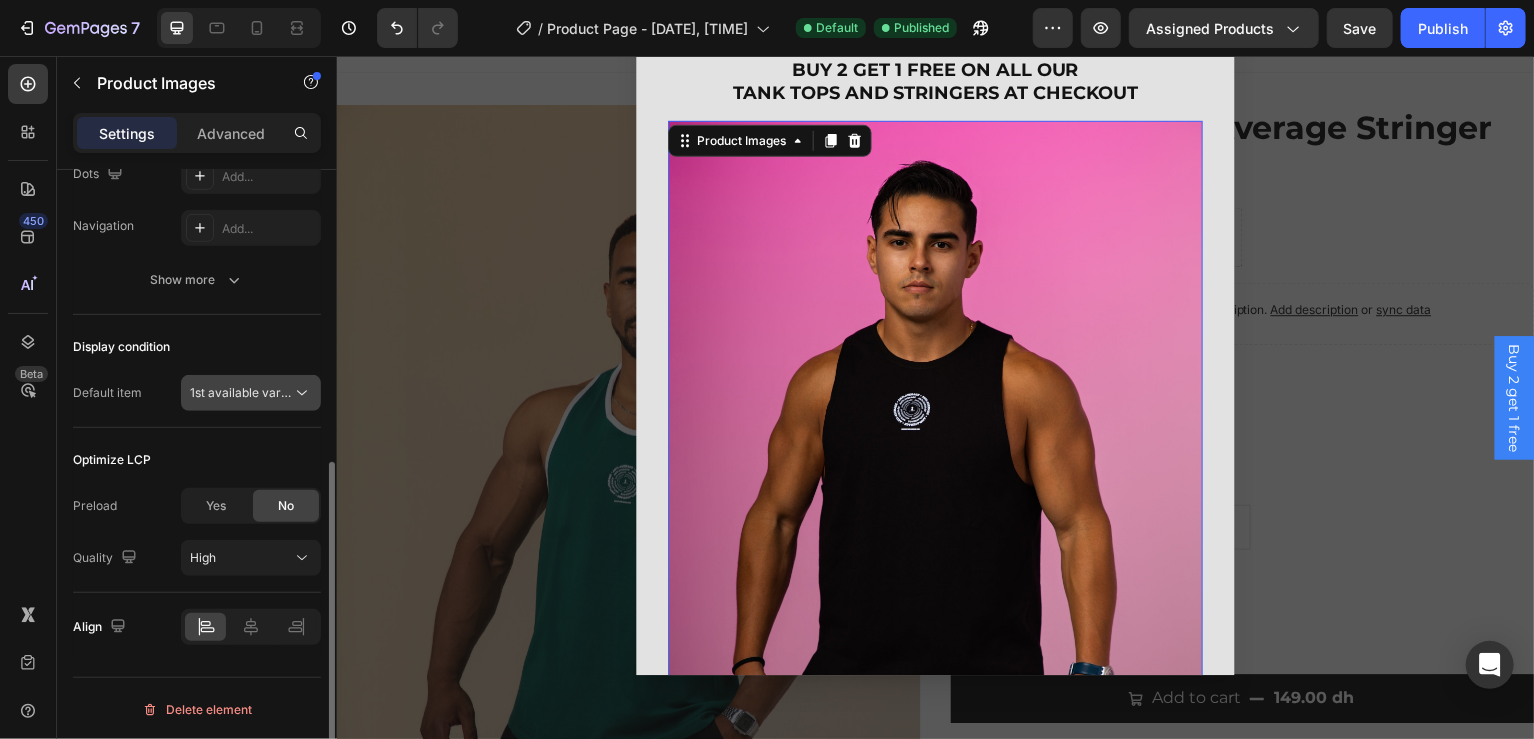 click on "1st available variant" at bounding box center (241, 393) 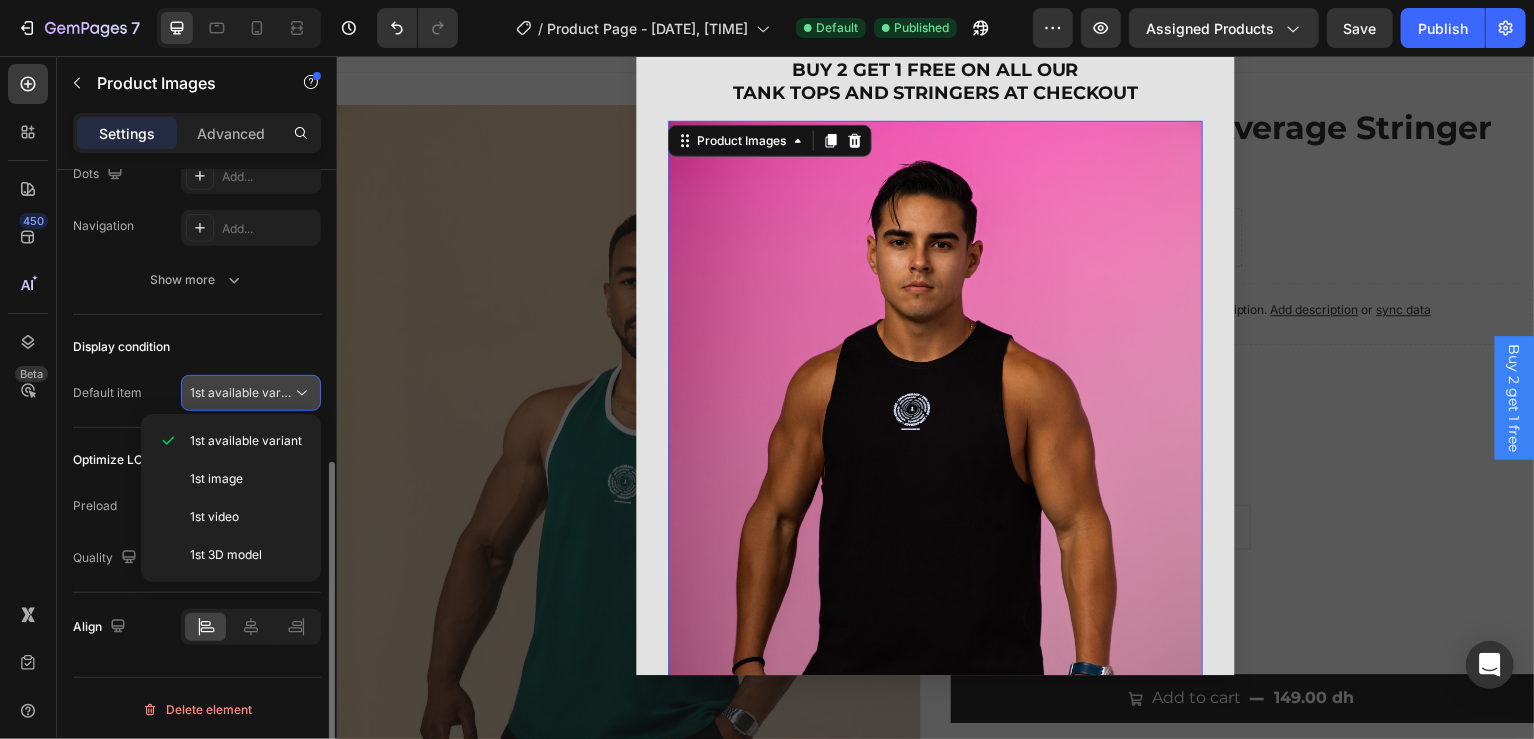 click on "1st available variant" at bounding box center (241, 393) 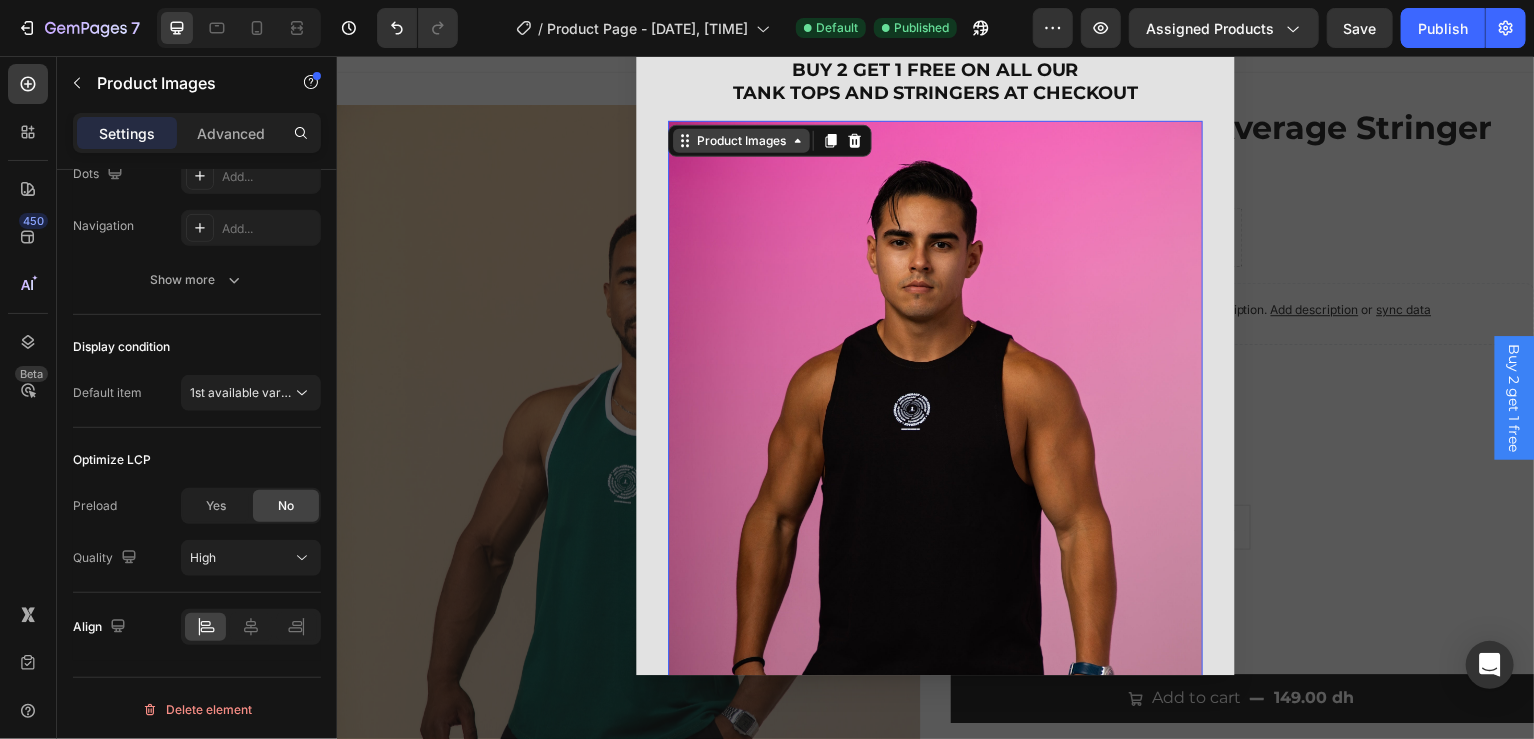 click on "Product Images" at bounding box center (741, 141) 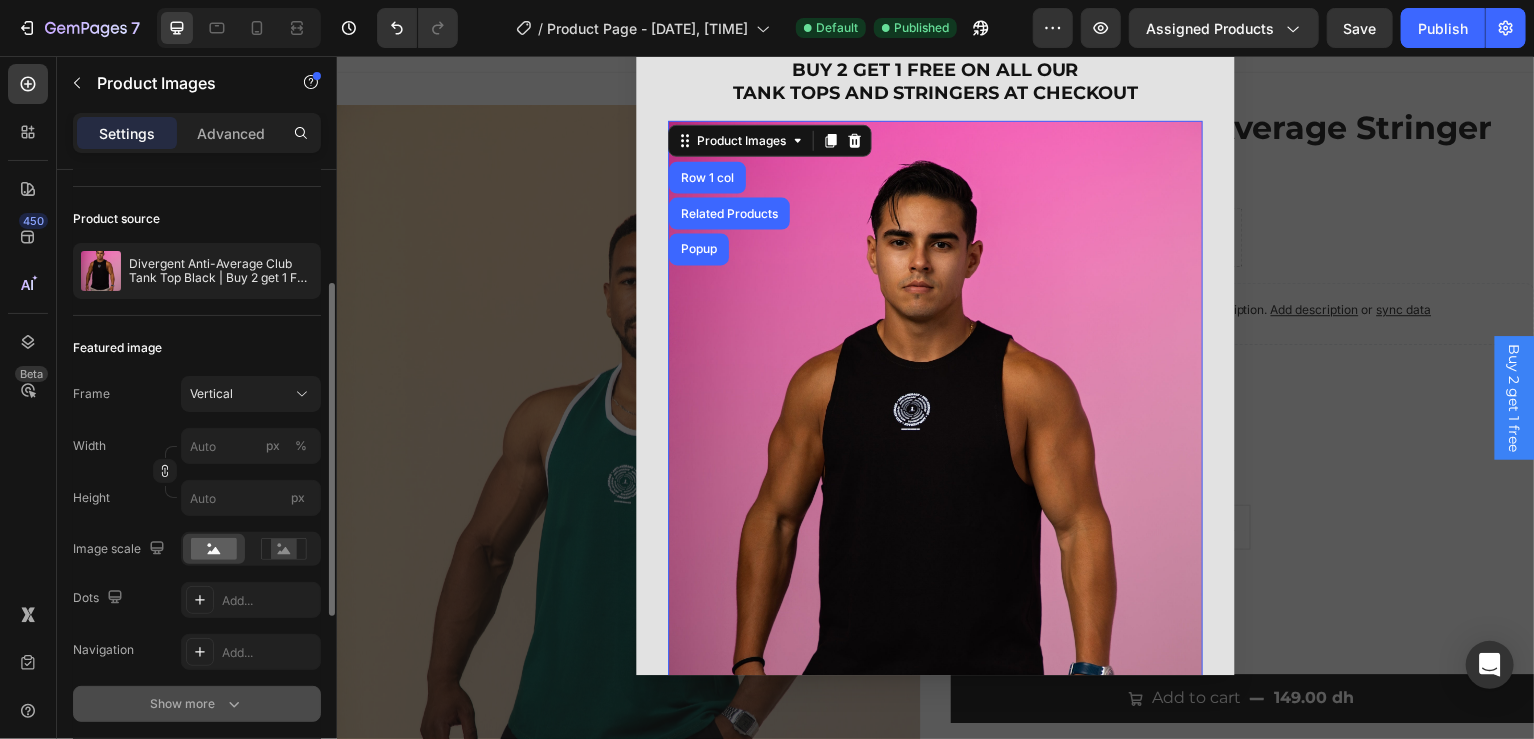 scroll, scrollTop: 64, scrollLeft: 0, axis: vertical 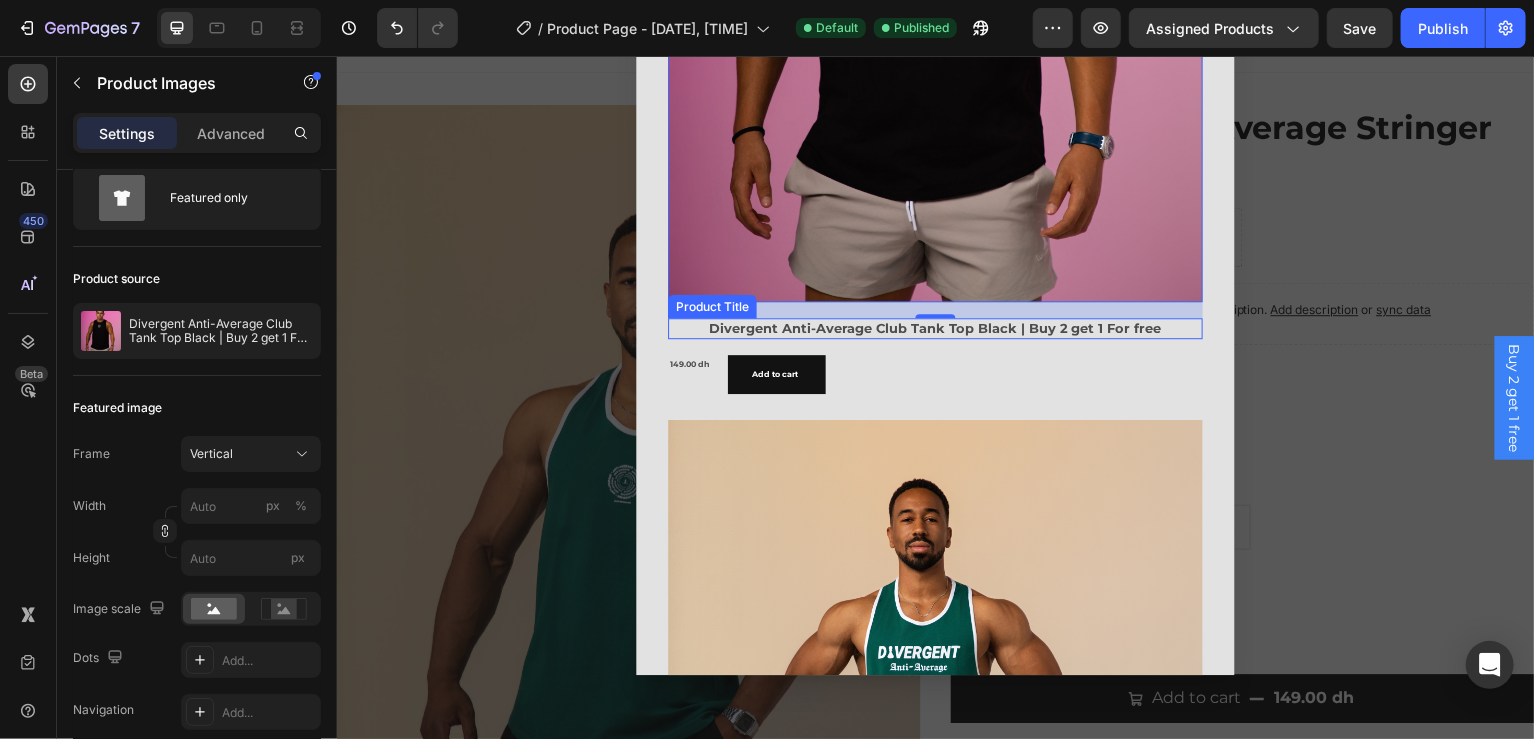 click on "Divergent Anti-Average Club Tank Top Black | Buy 2 get 1 For free" at bounding box center (936, 329) 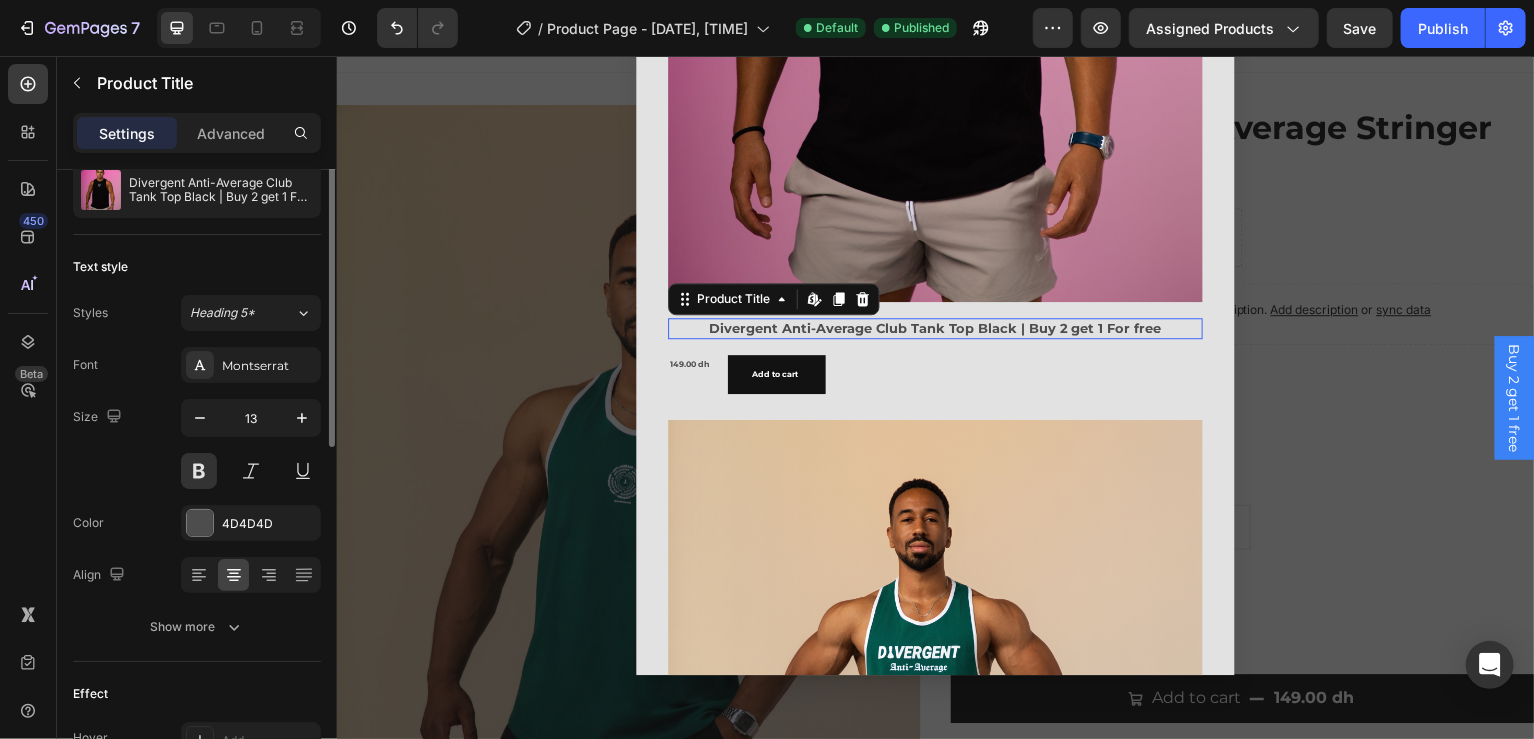 scroll, scrollTop: 0, scrollLeft: 0, axis: both 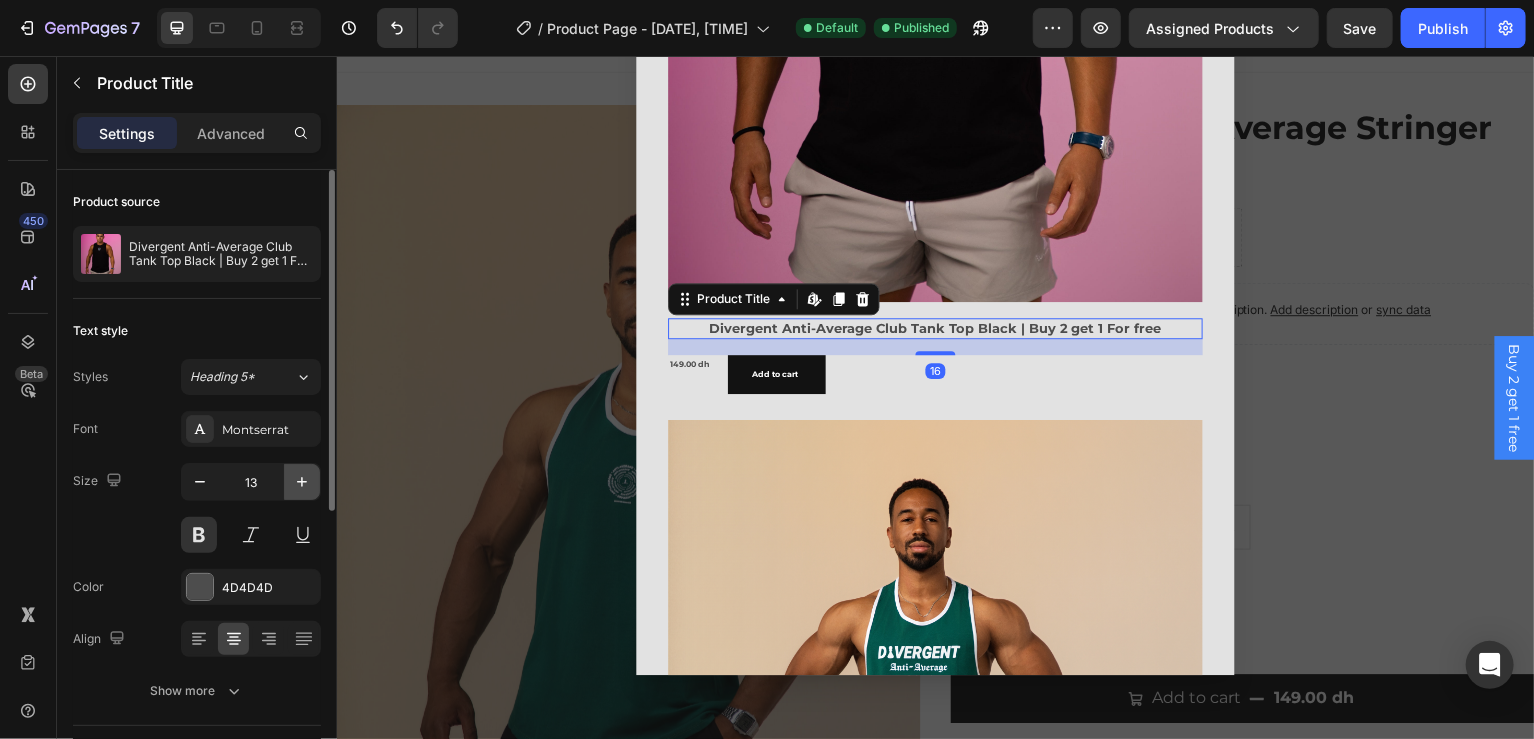 click 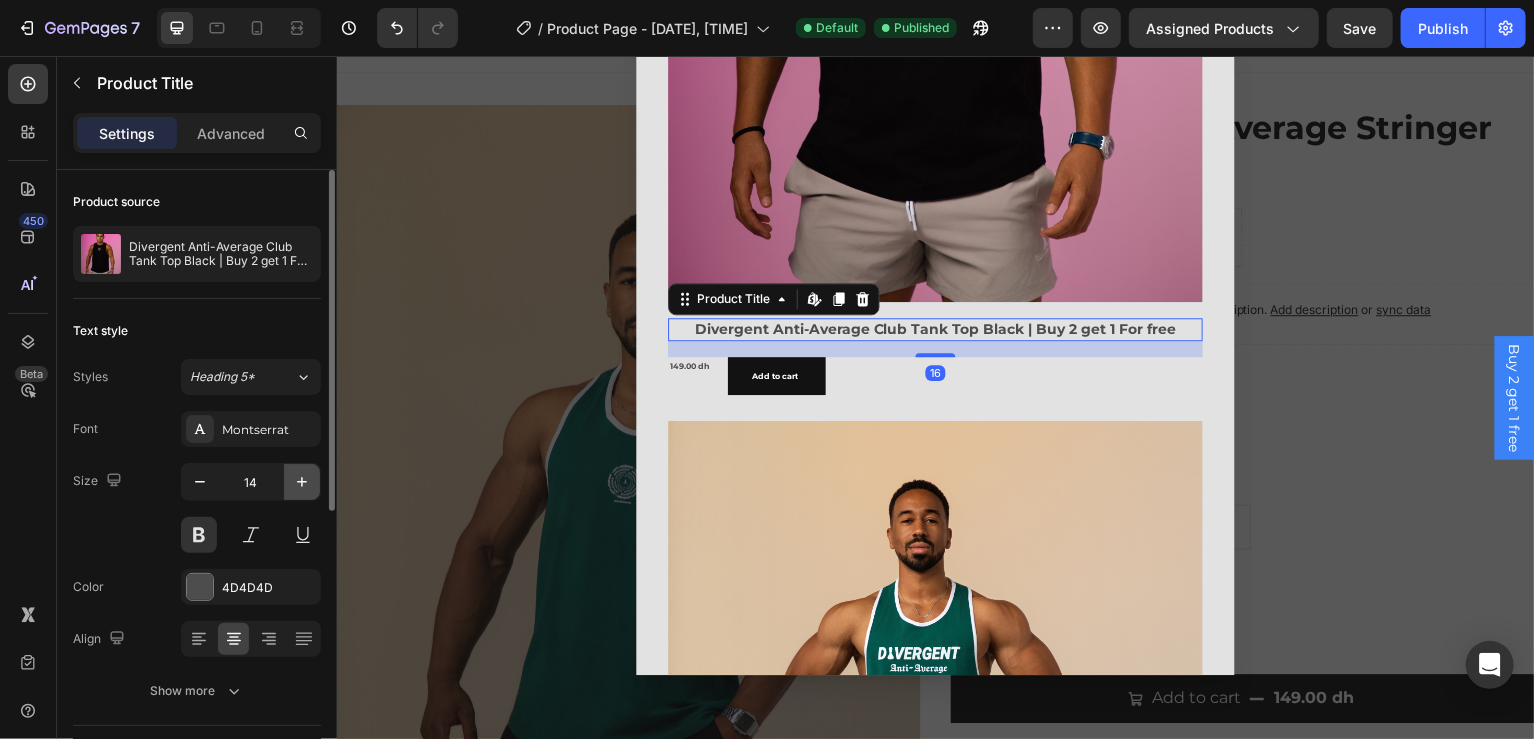 click 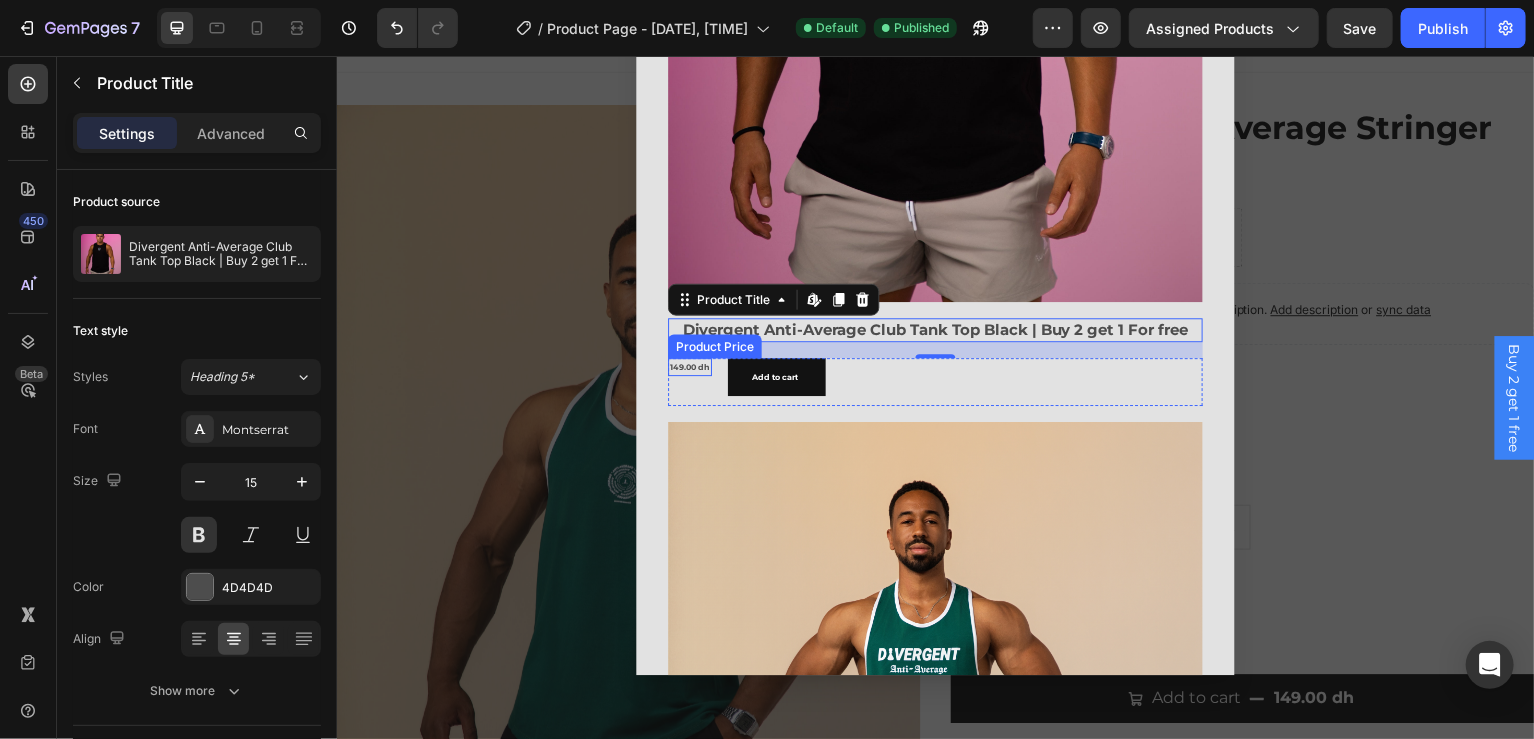 click on "149.00 dh" at bounding box center [690, 368] 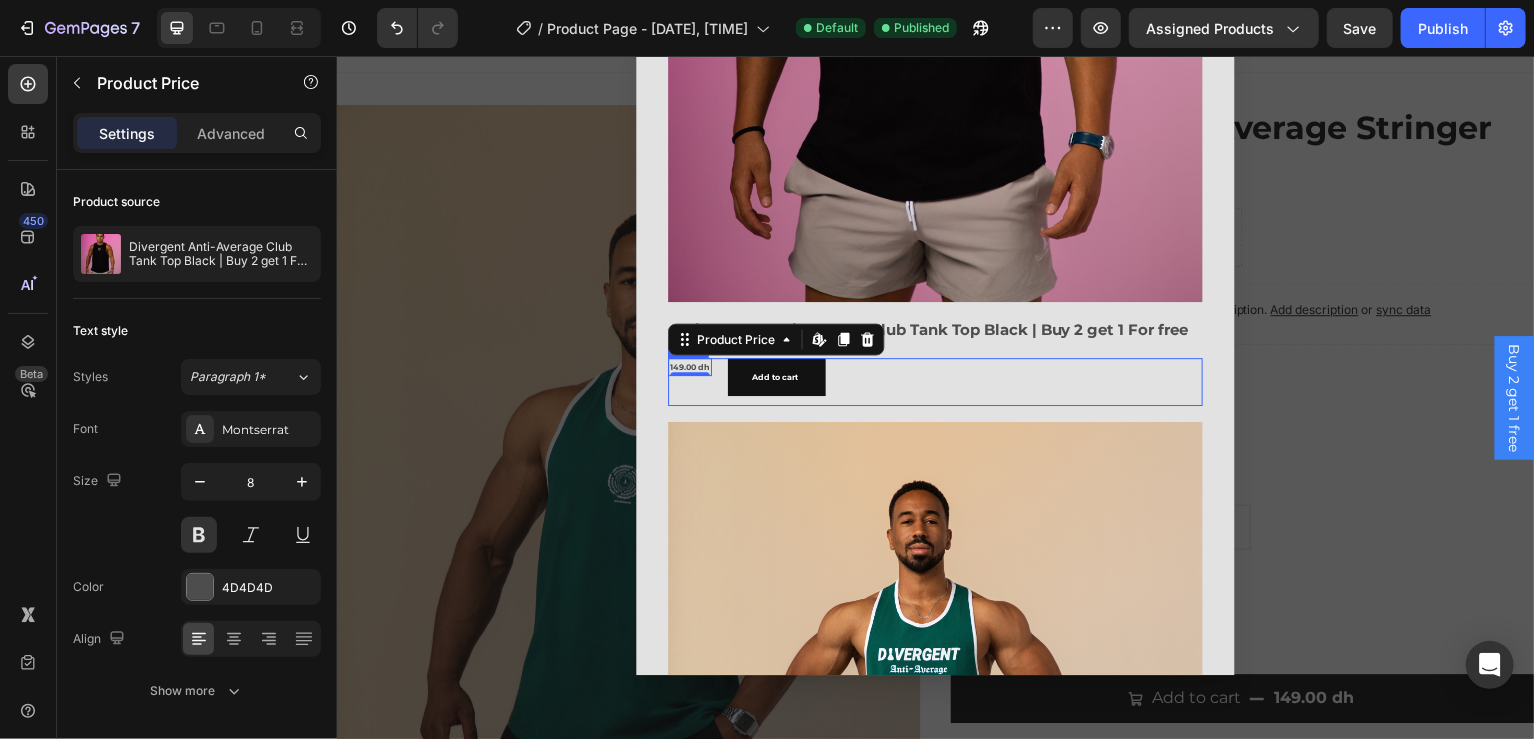 click on "149.00 dh Product Price   Edit content in Shopify 0 Product Price   Edit content in Shopify 0 Add to cart Add to Cart Row" at bounding box center (936, 383) 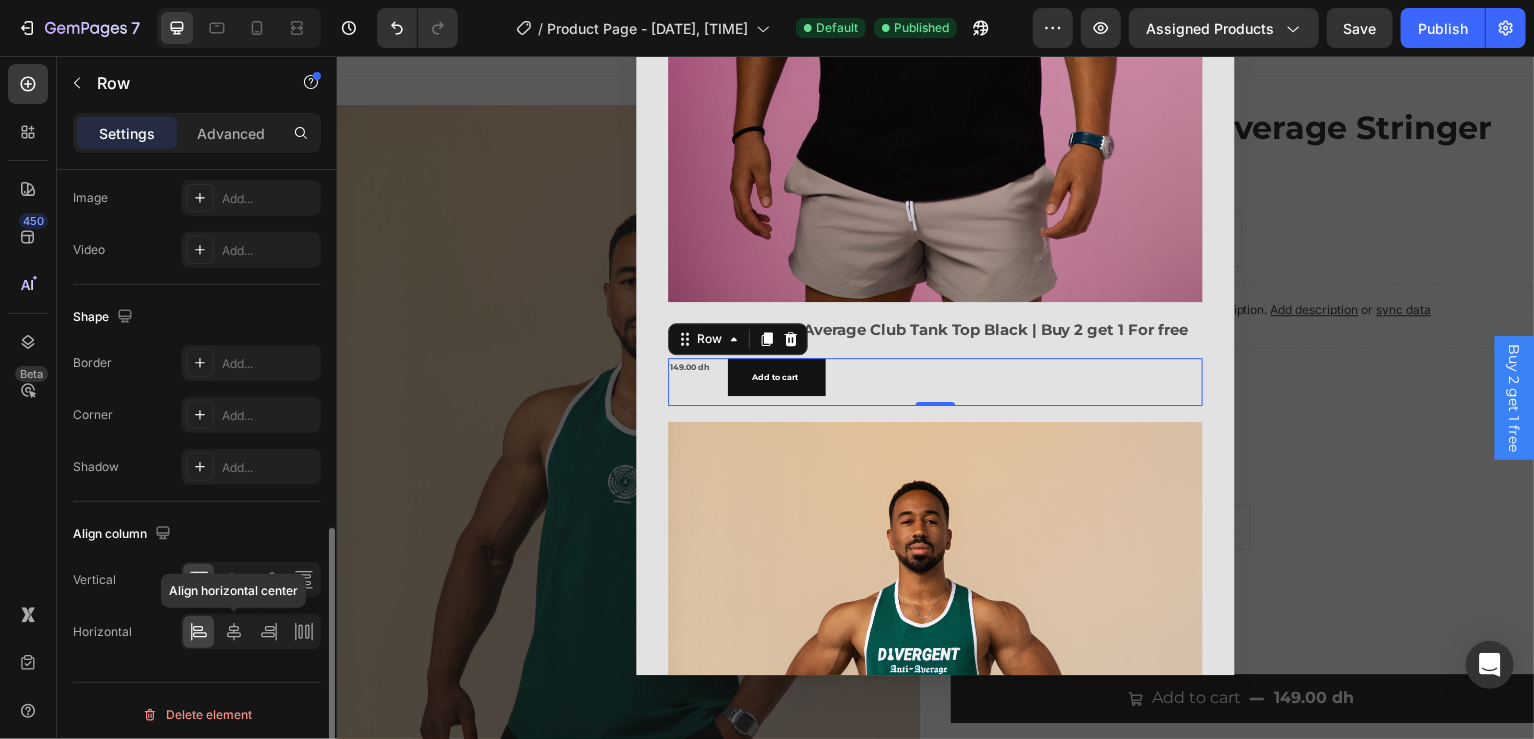 scroll, scrollTop: 819, scrollLeft: 0, axis: vertical 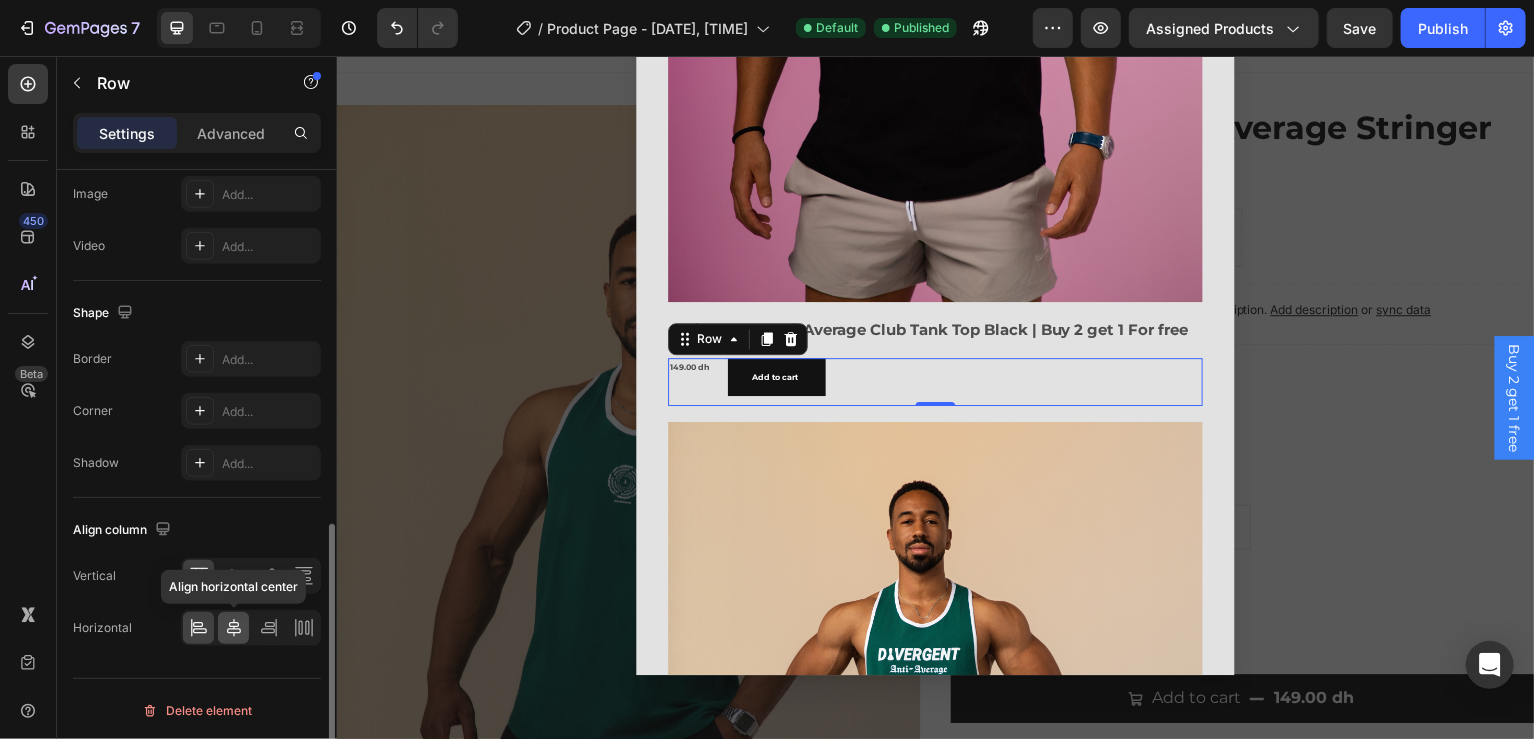 click 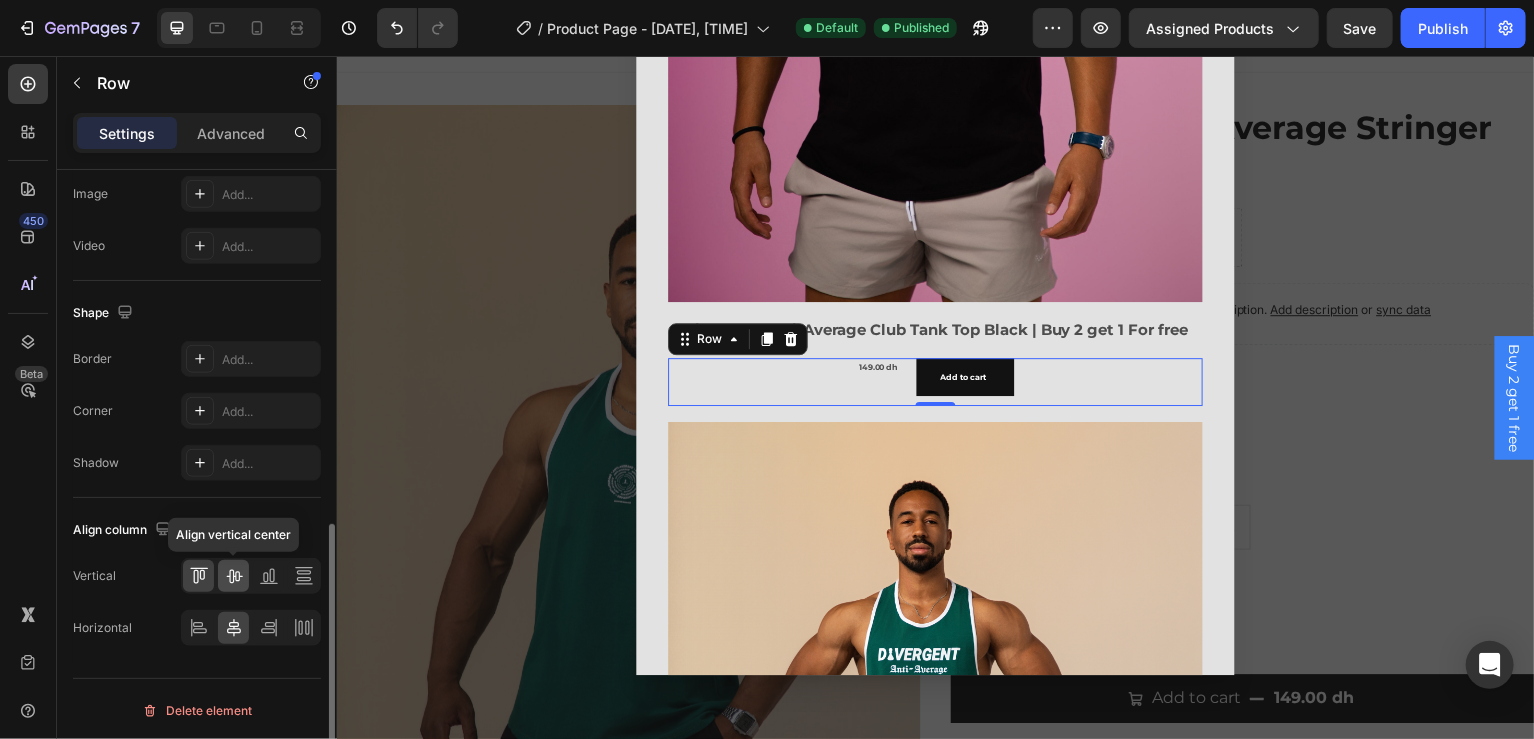 click 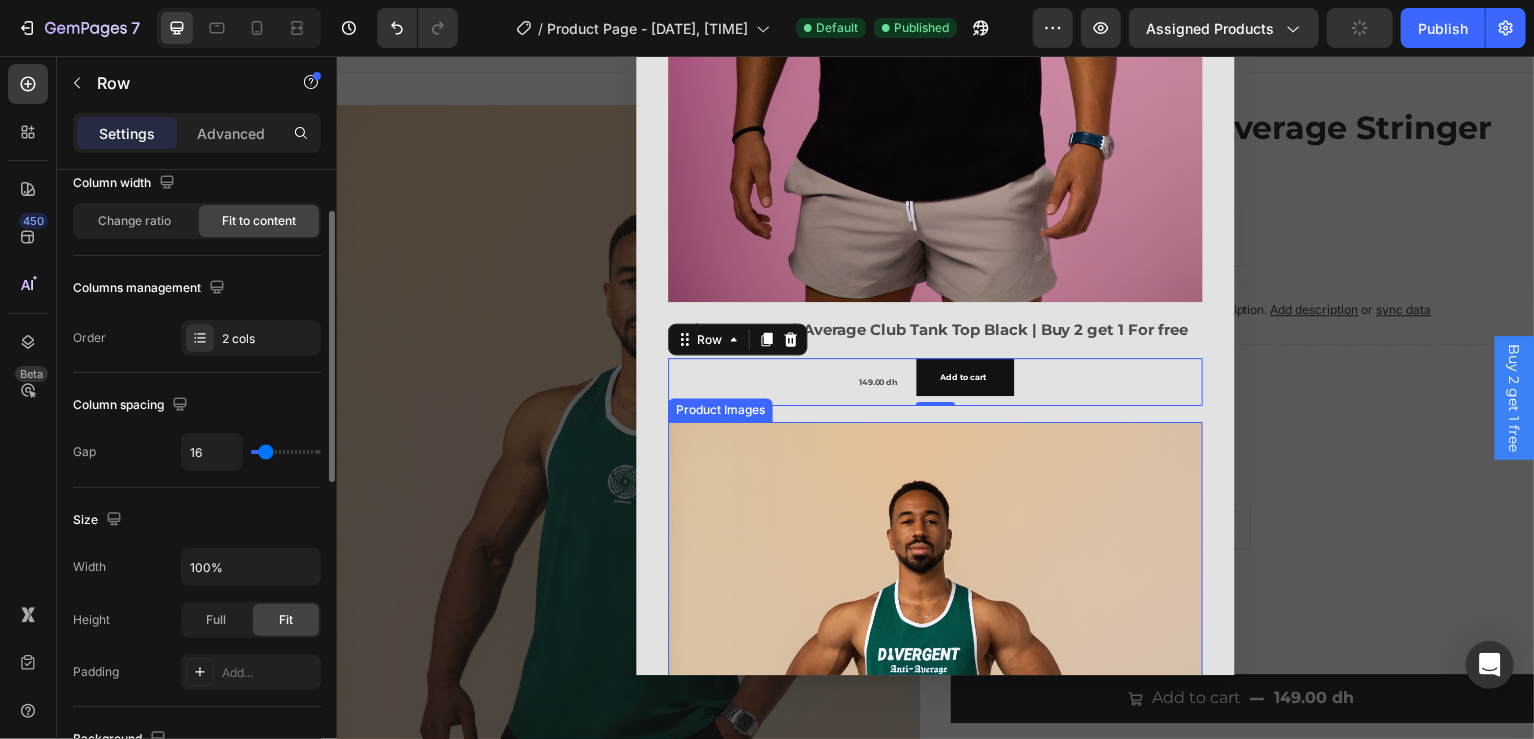 scroll, scrollTop: 152, scrollLeft: 0, axis: vertical 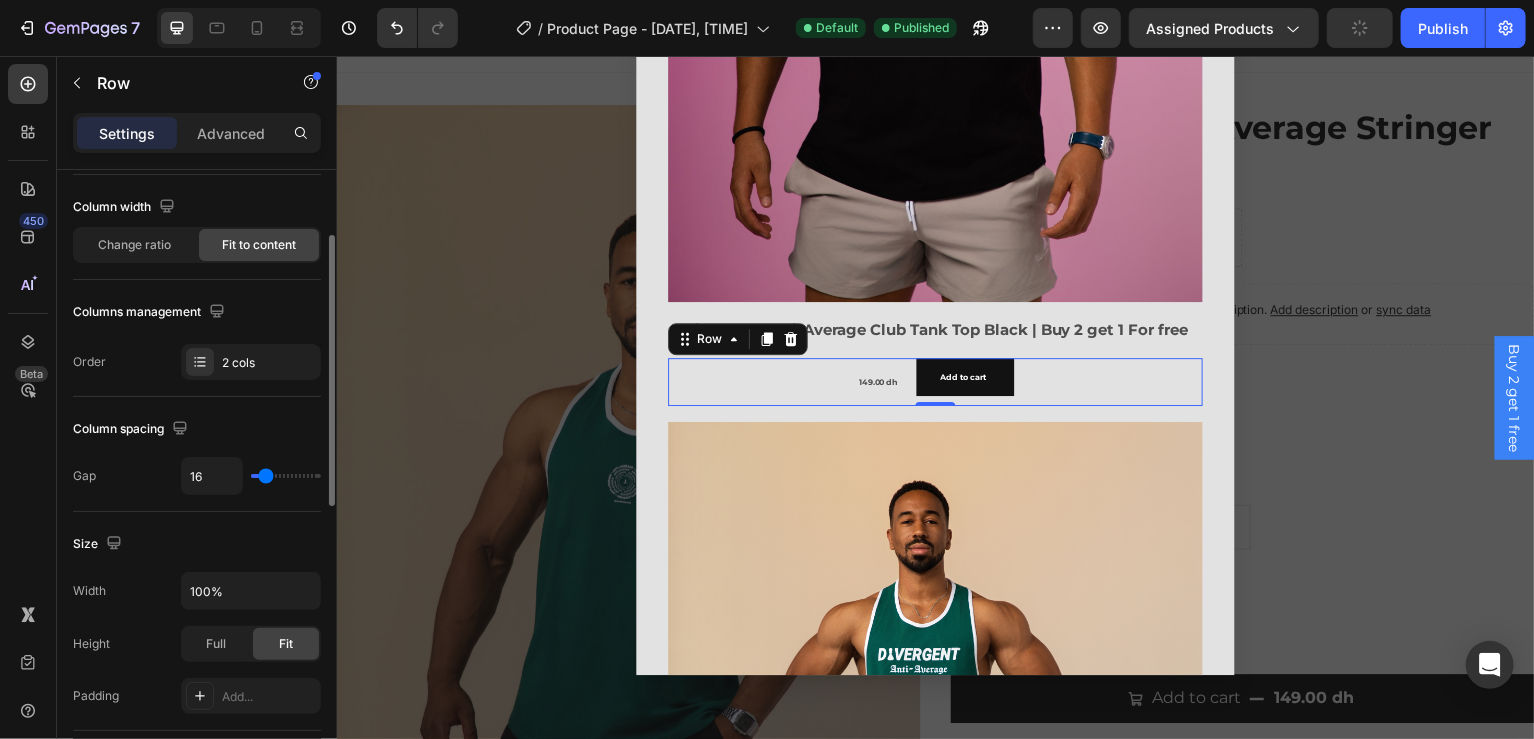 click on "149.00 dh" at bounding box center [879, 383] 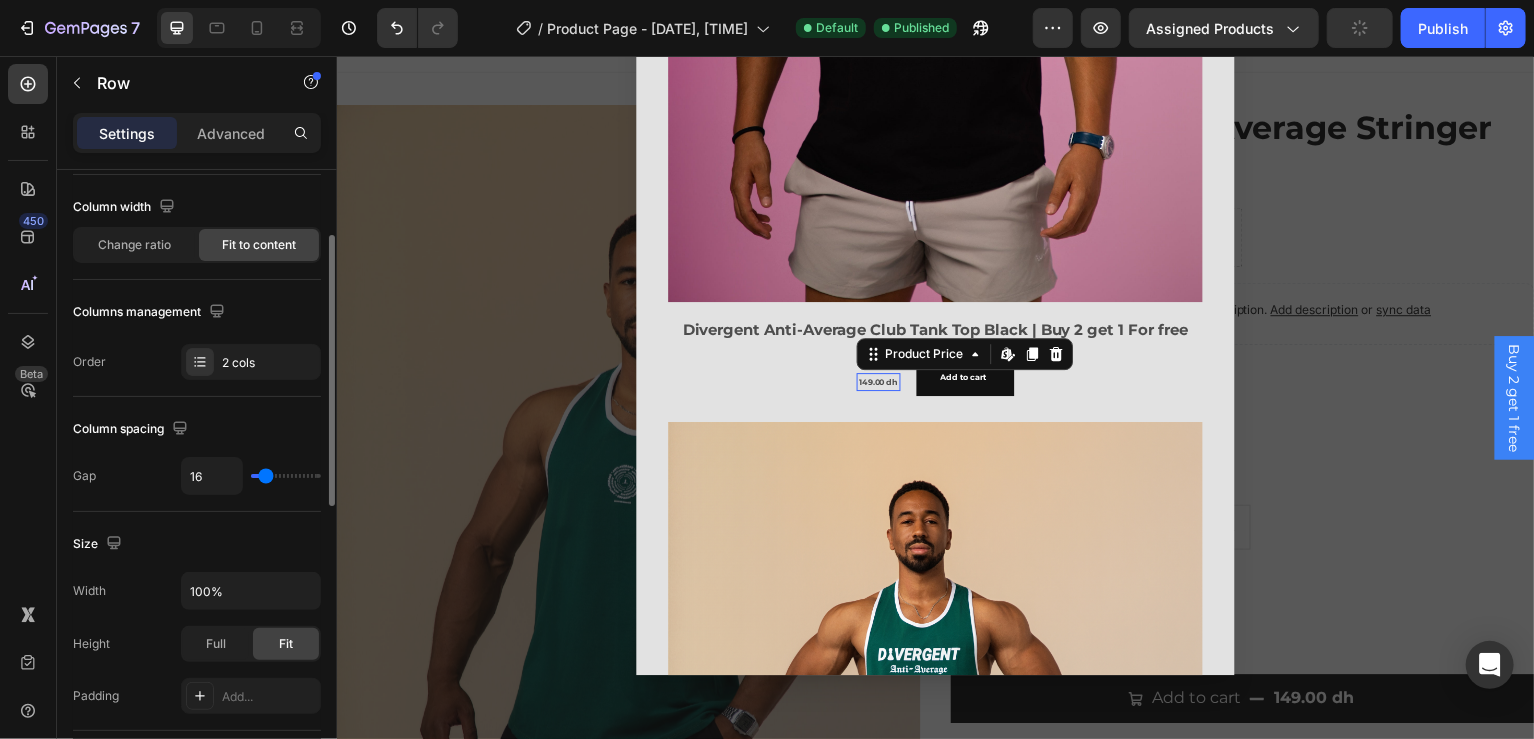 scroll, scrollTop: 0, scrollLeft: 0, axis: both 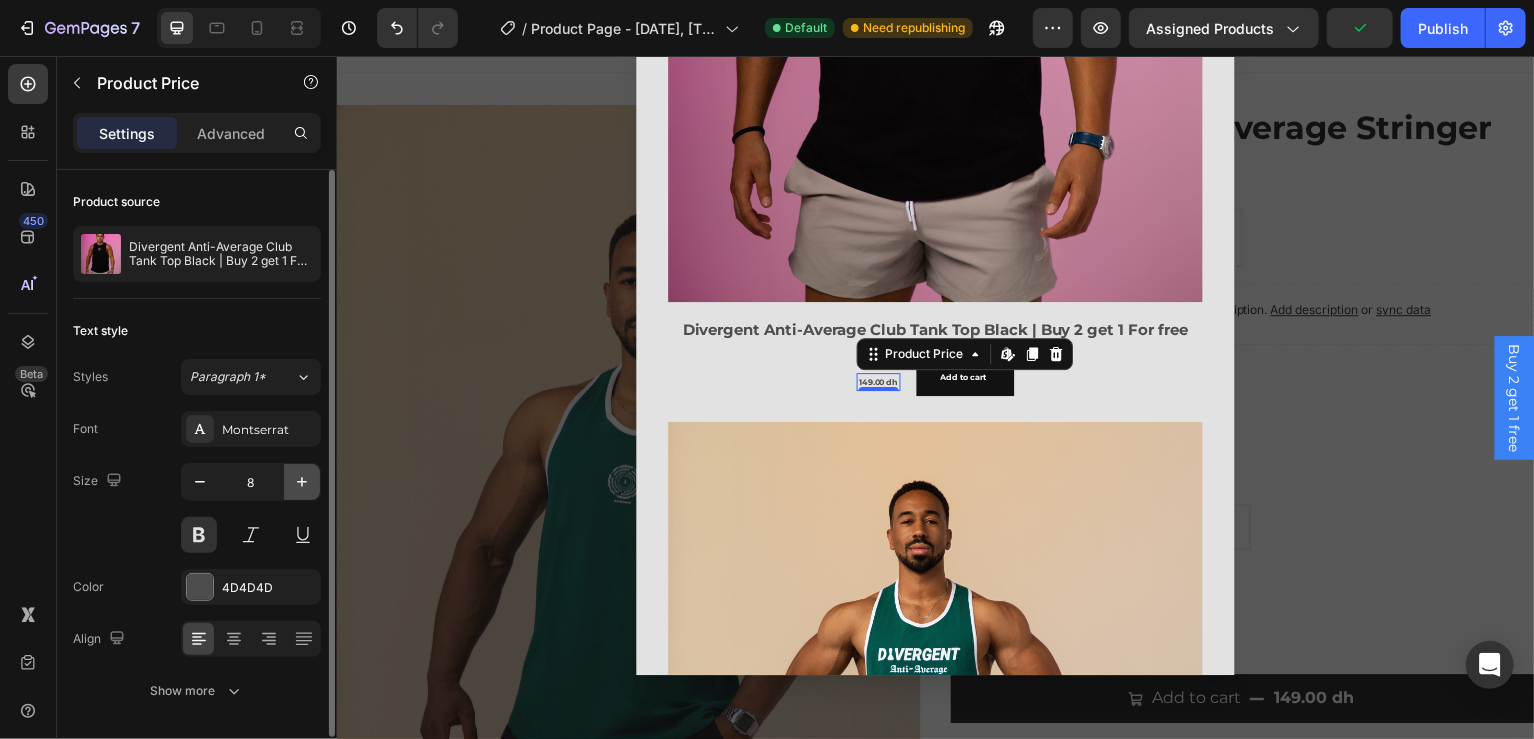 click at bounding box center [302, 482] 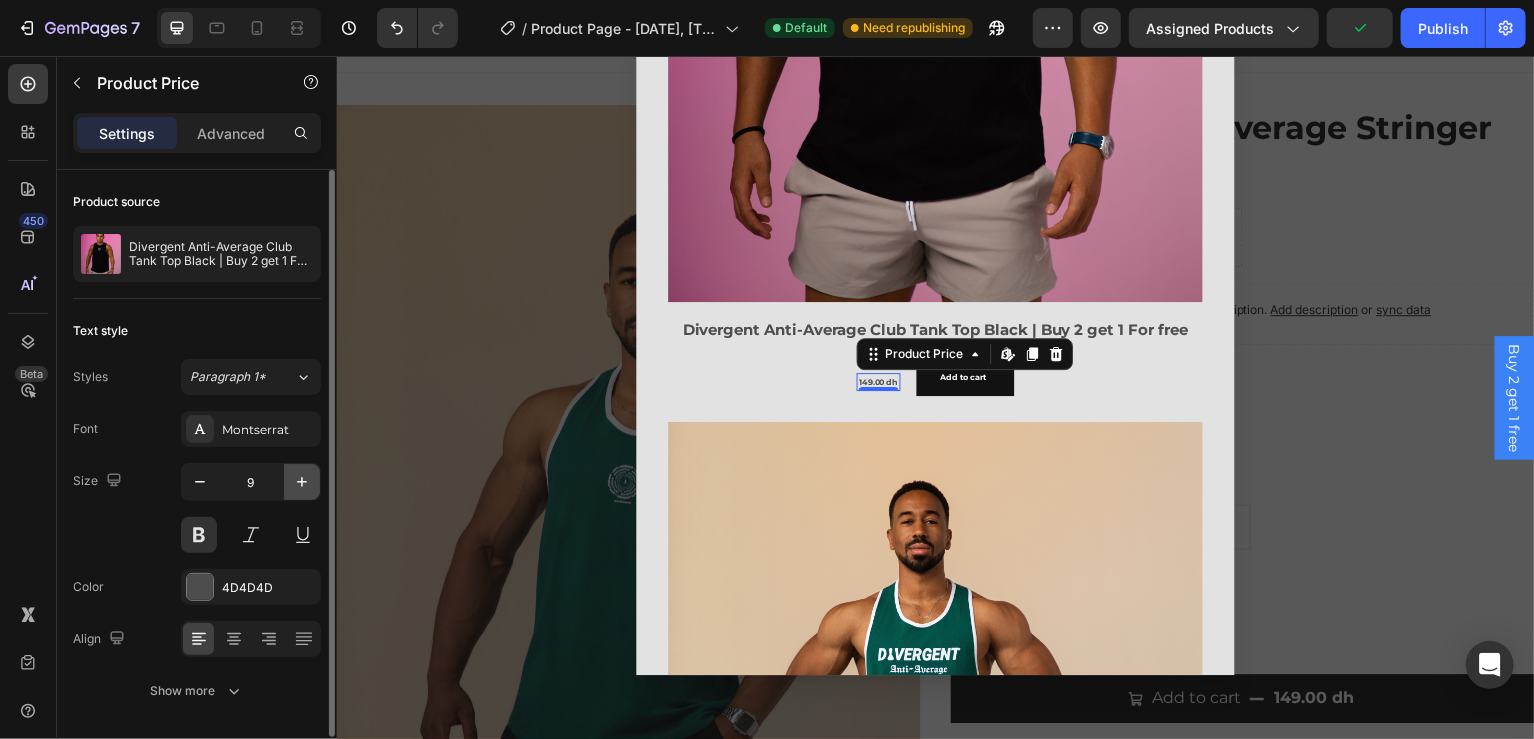 click at bounding box center (302, 482) 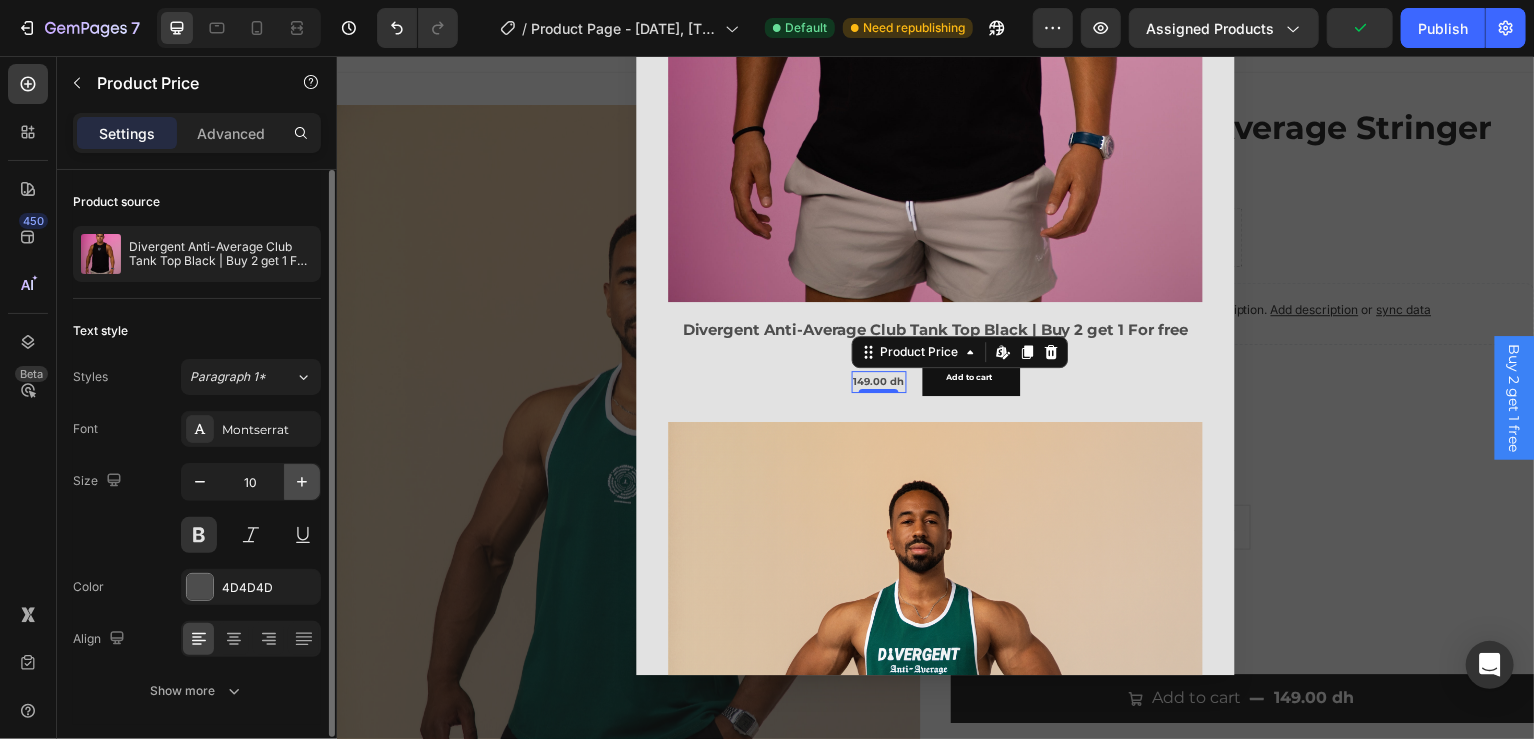 click at bounding box center (302, 482) 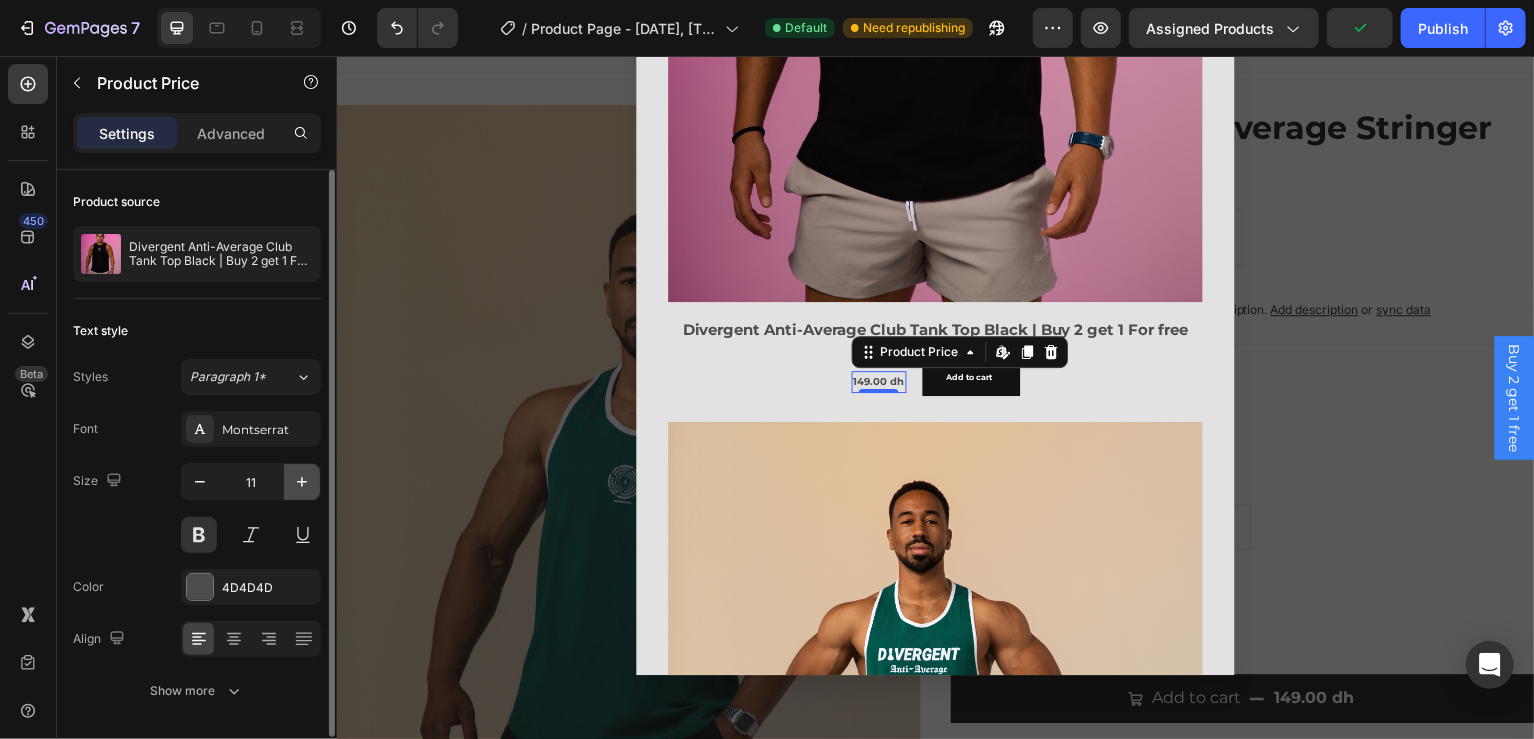 click at bounding box center [302, 482] 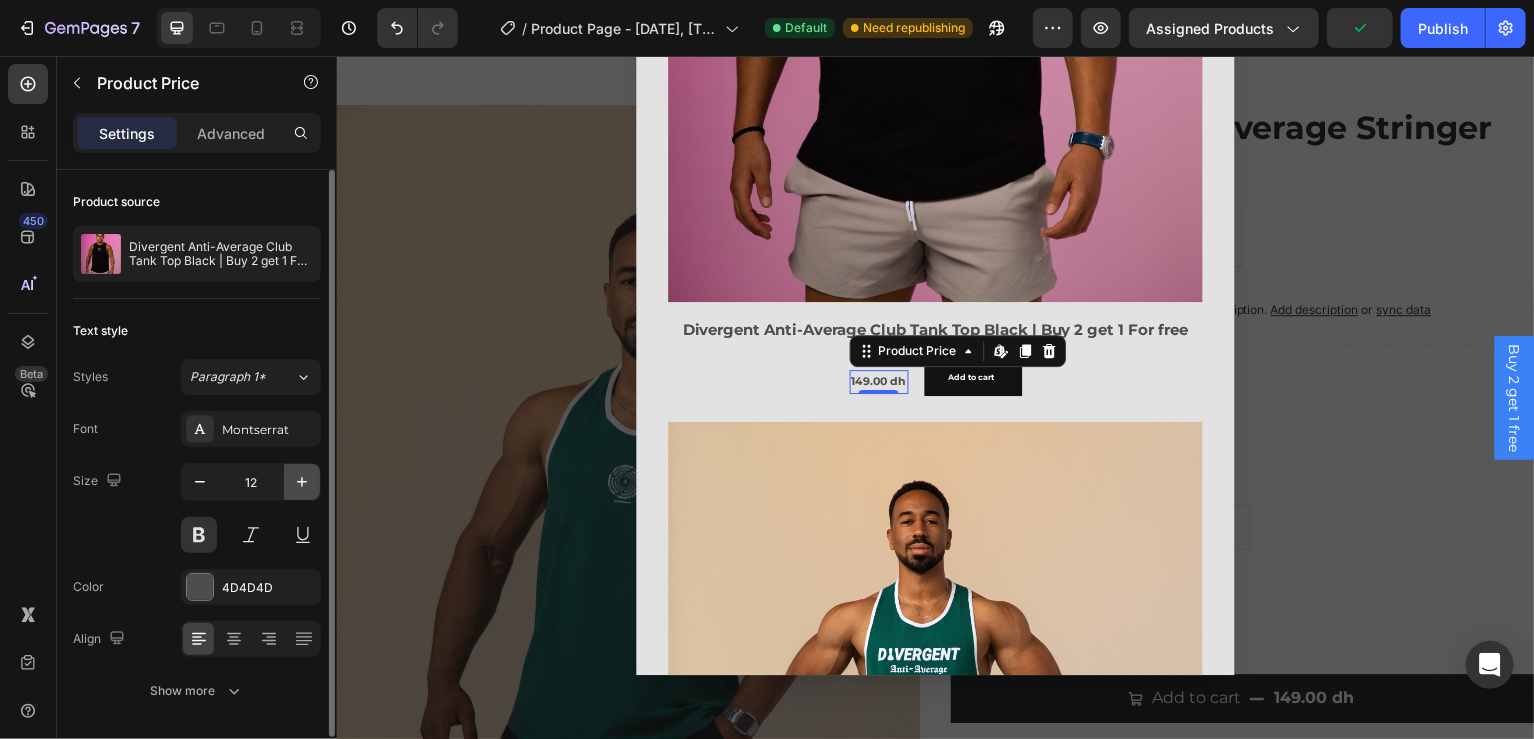 click at bounding box center (302, 482) 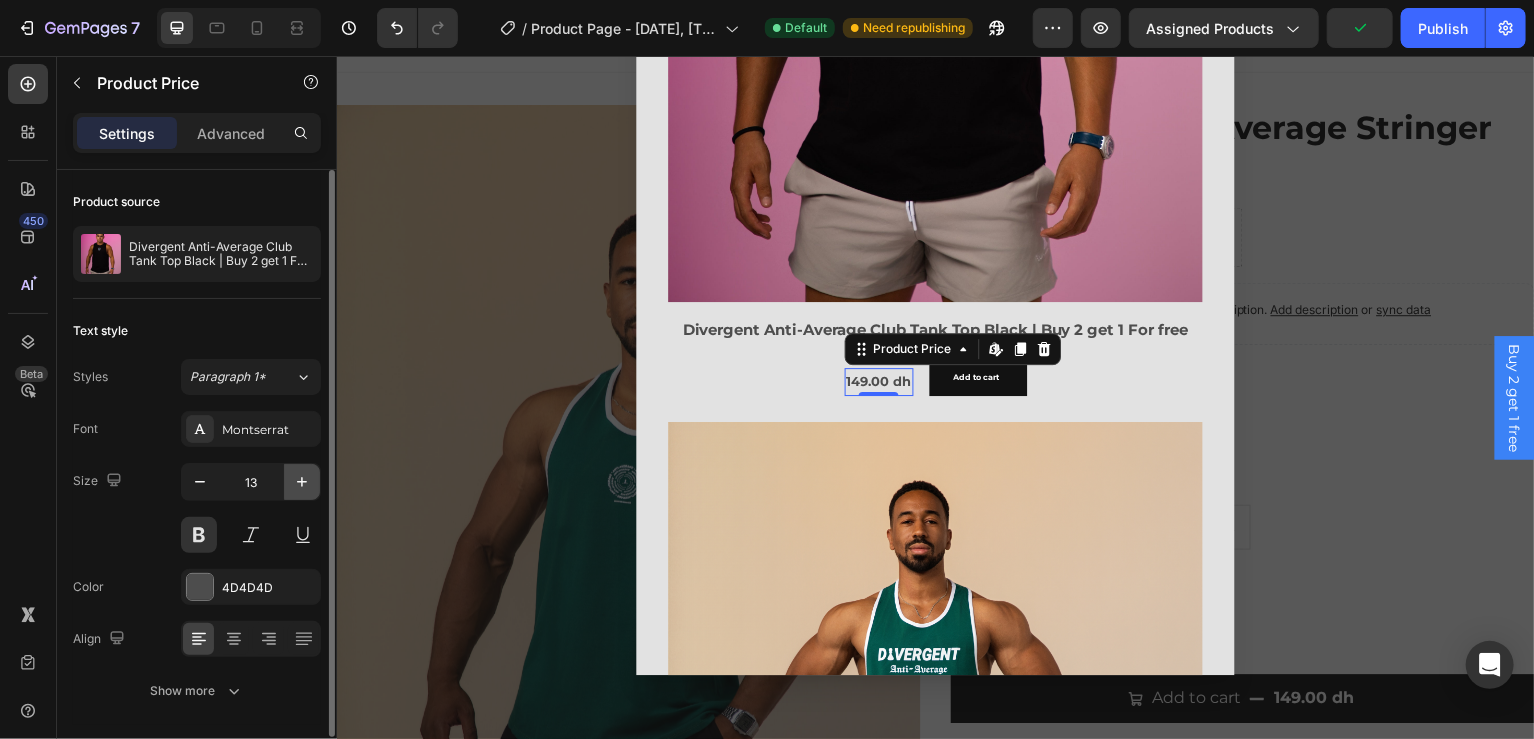 click at bounding box center (302, 482) 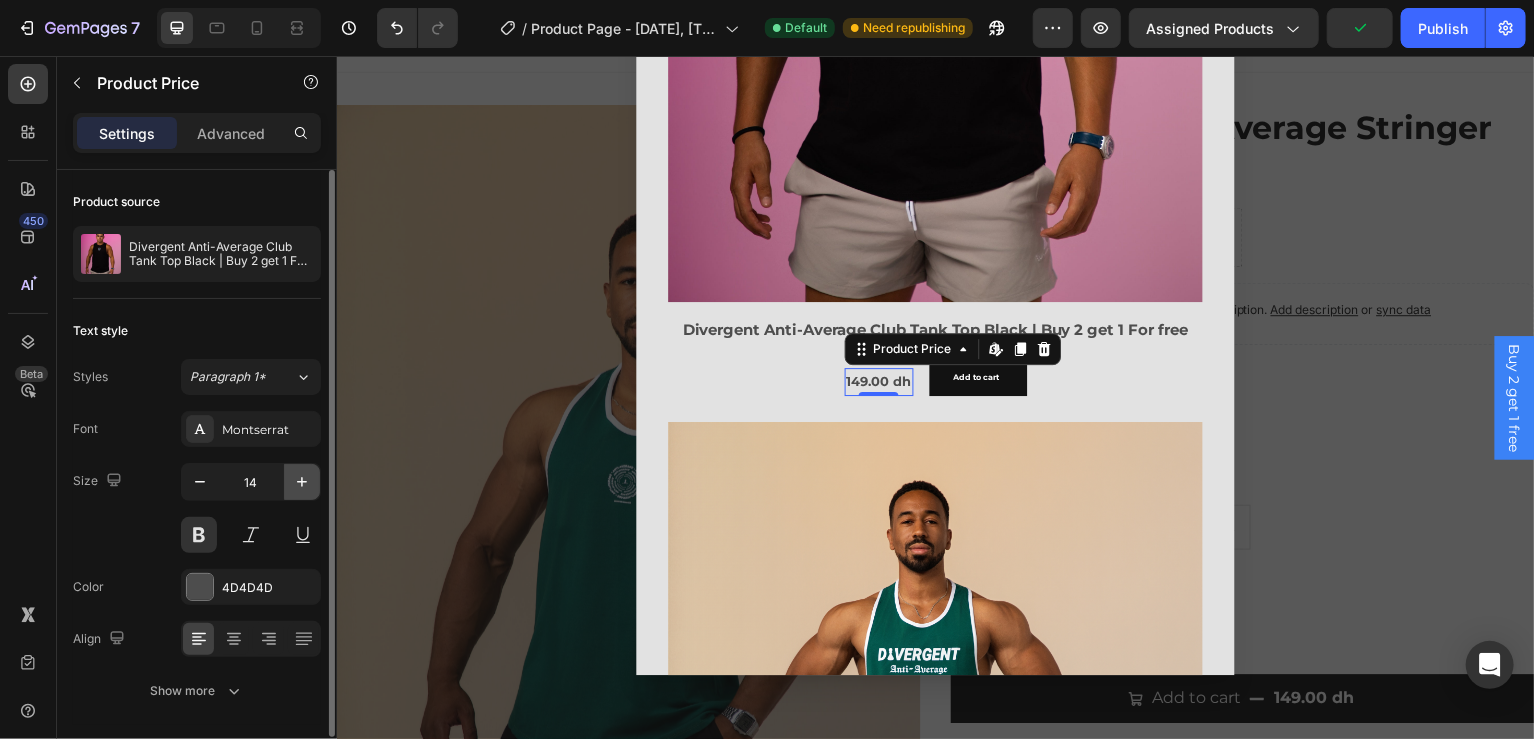 click at bounding box center [302, 482] 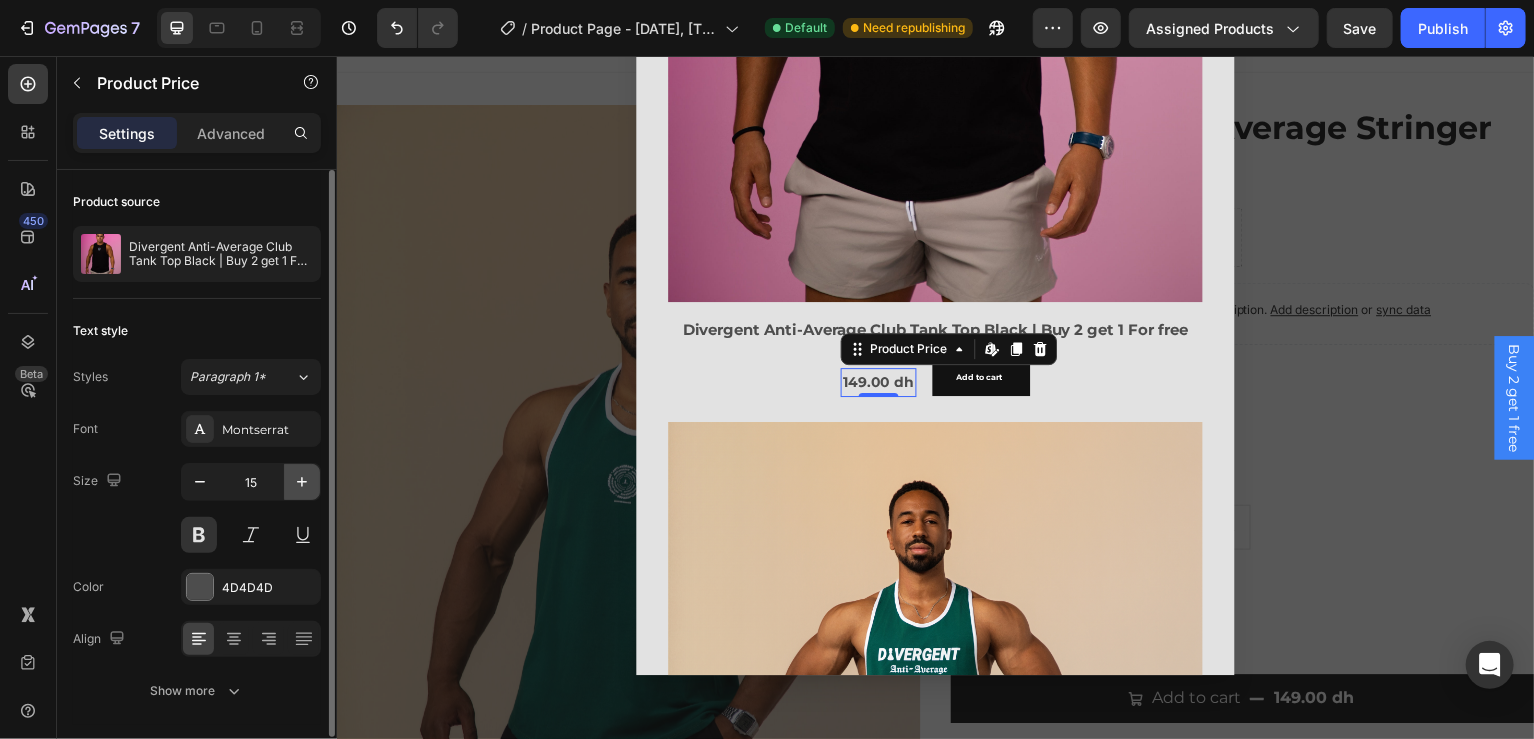 click at bounding box center [302, 482] 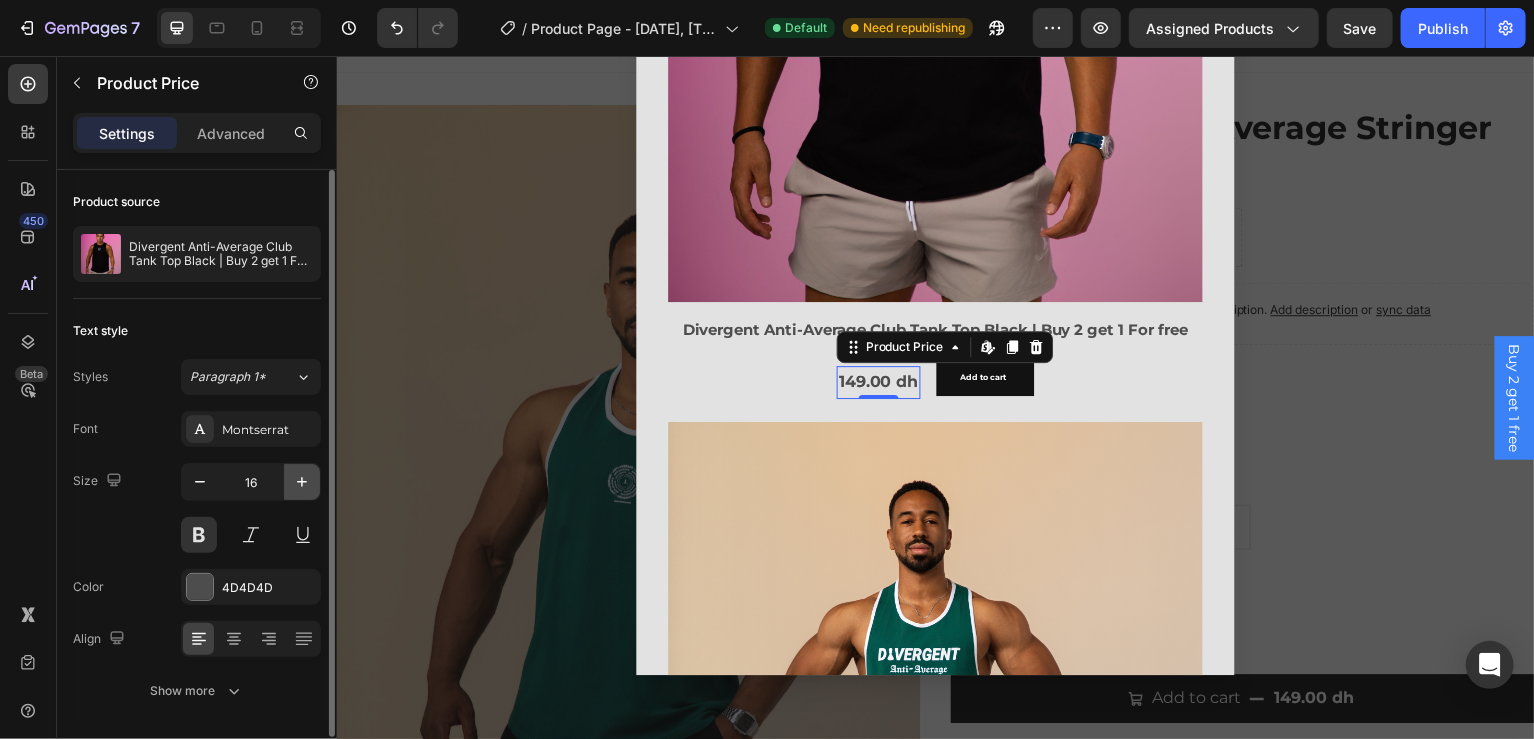 click at bounding box center (302, 482) 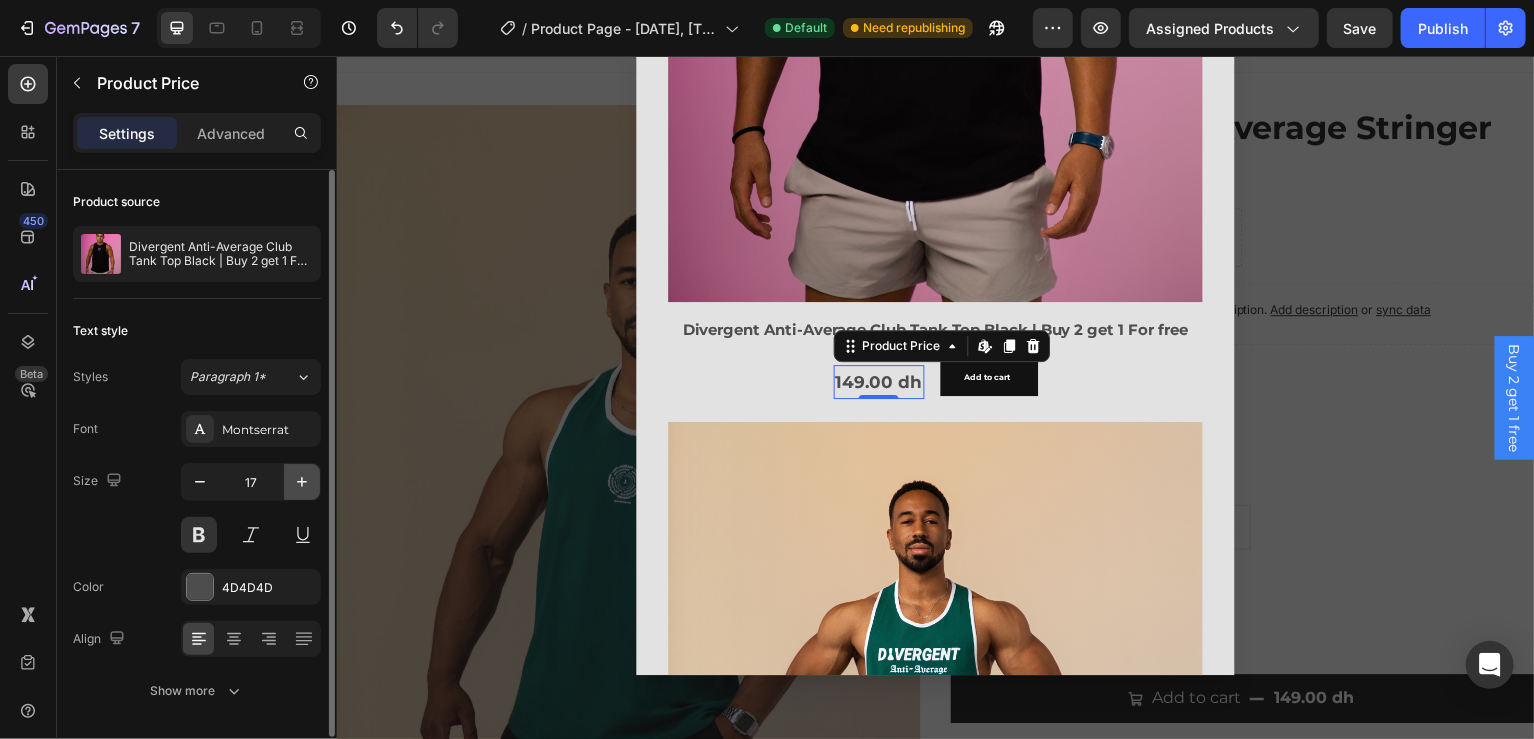 click at bounding box center [302, 482] 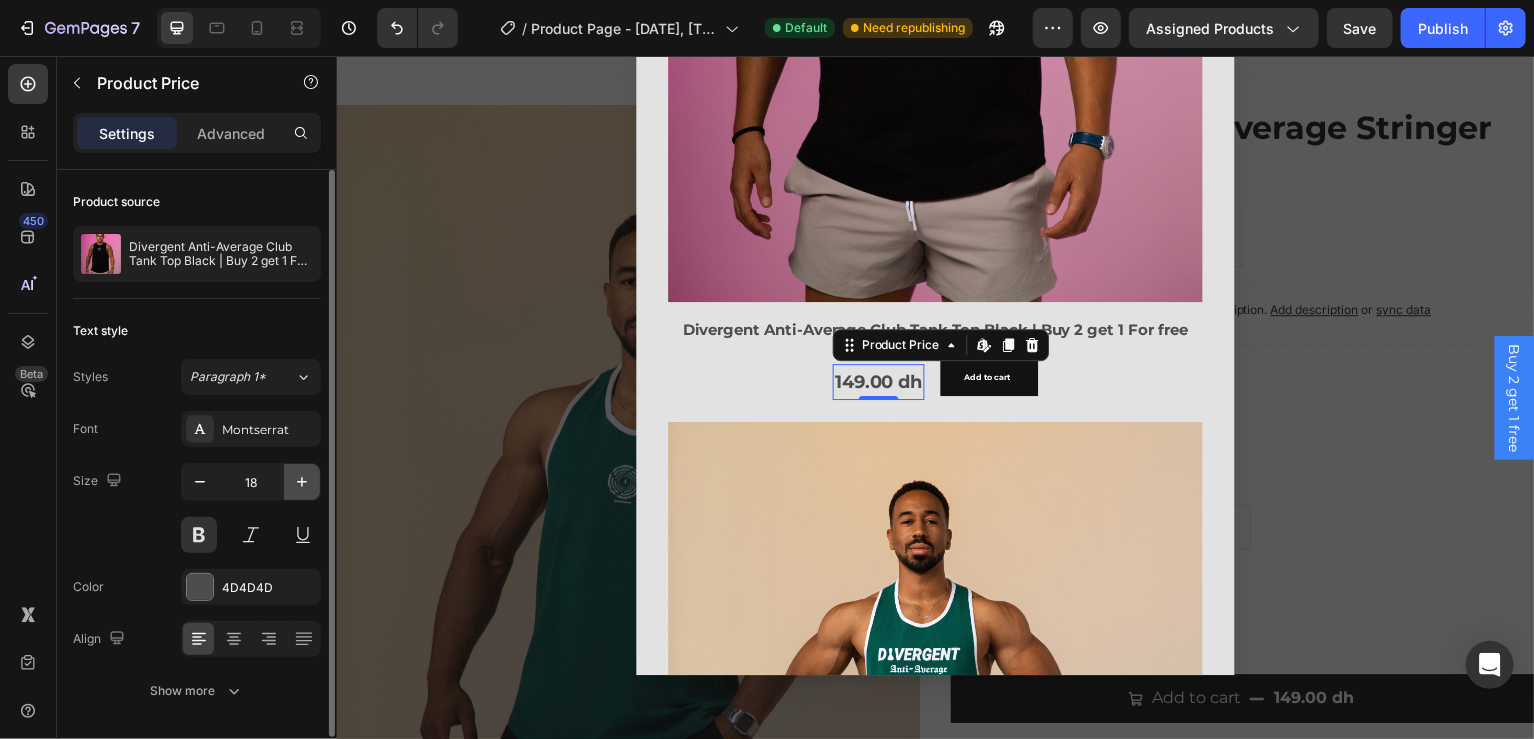click at bounding box center [302, 482] 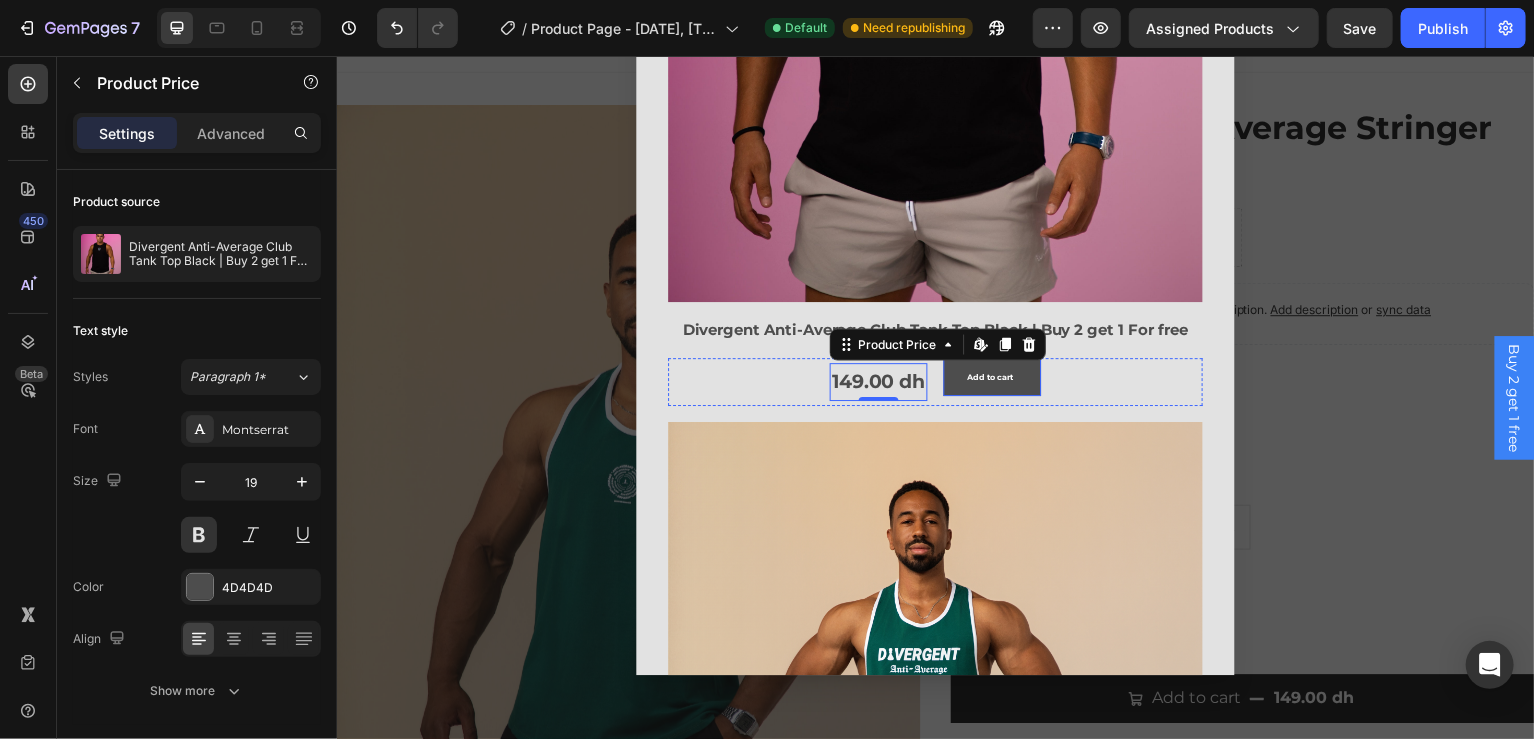 click on "Add to cart" at bounding box center (991, 378) 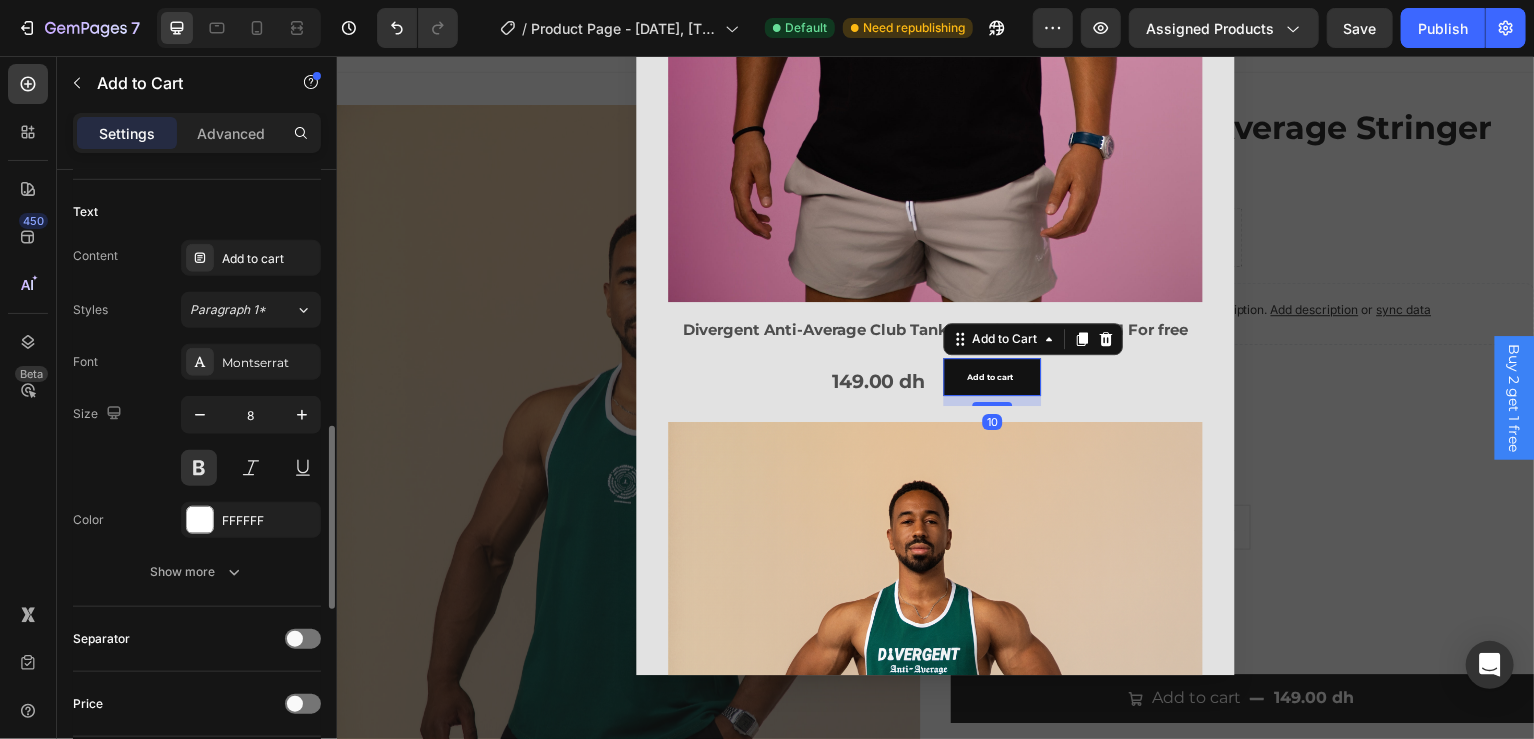 scroll, scrollTop: 876, scrollLeft: 0, axis: vertical 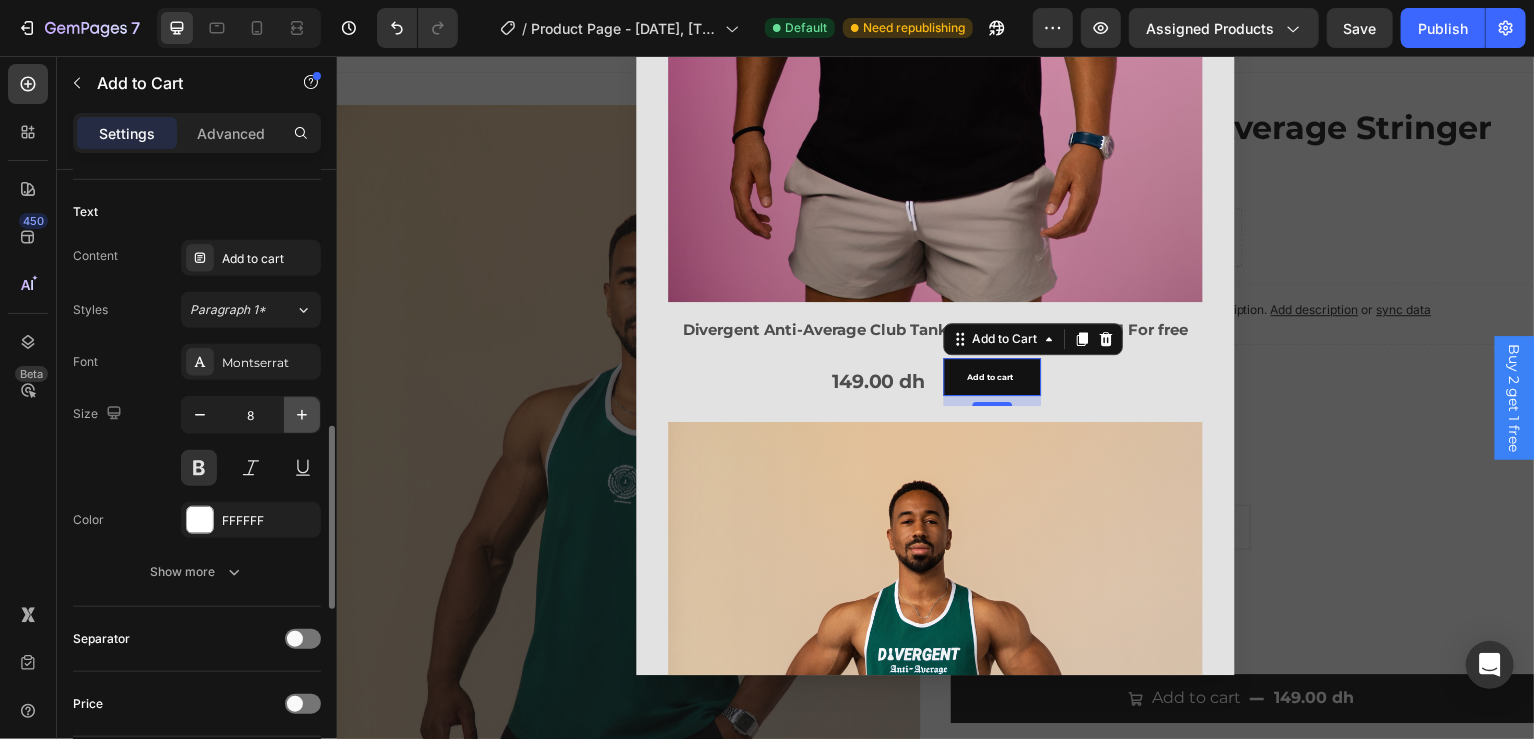 click at bounding box center [302, 415] 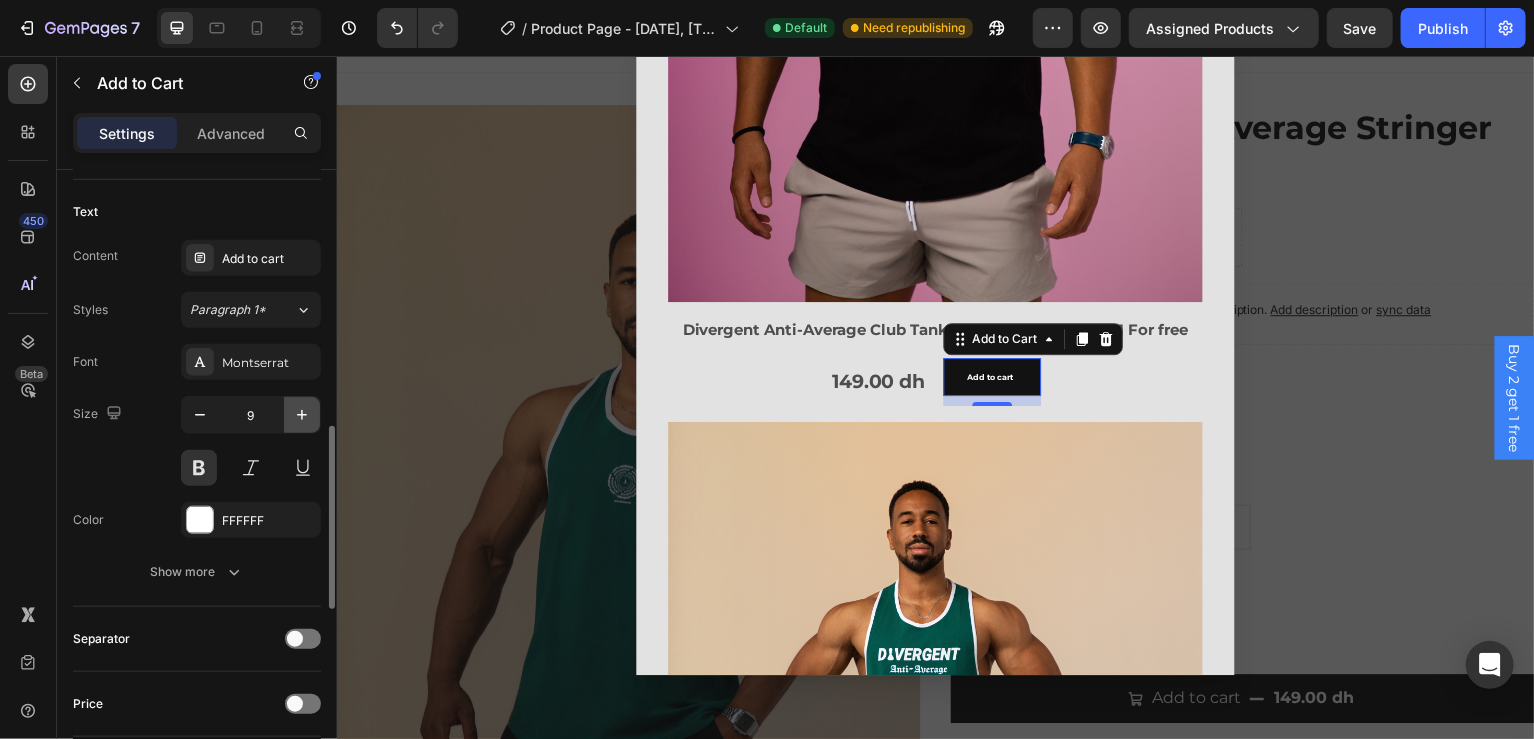 click at bounding box center [302, 415] 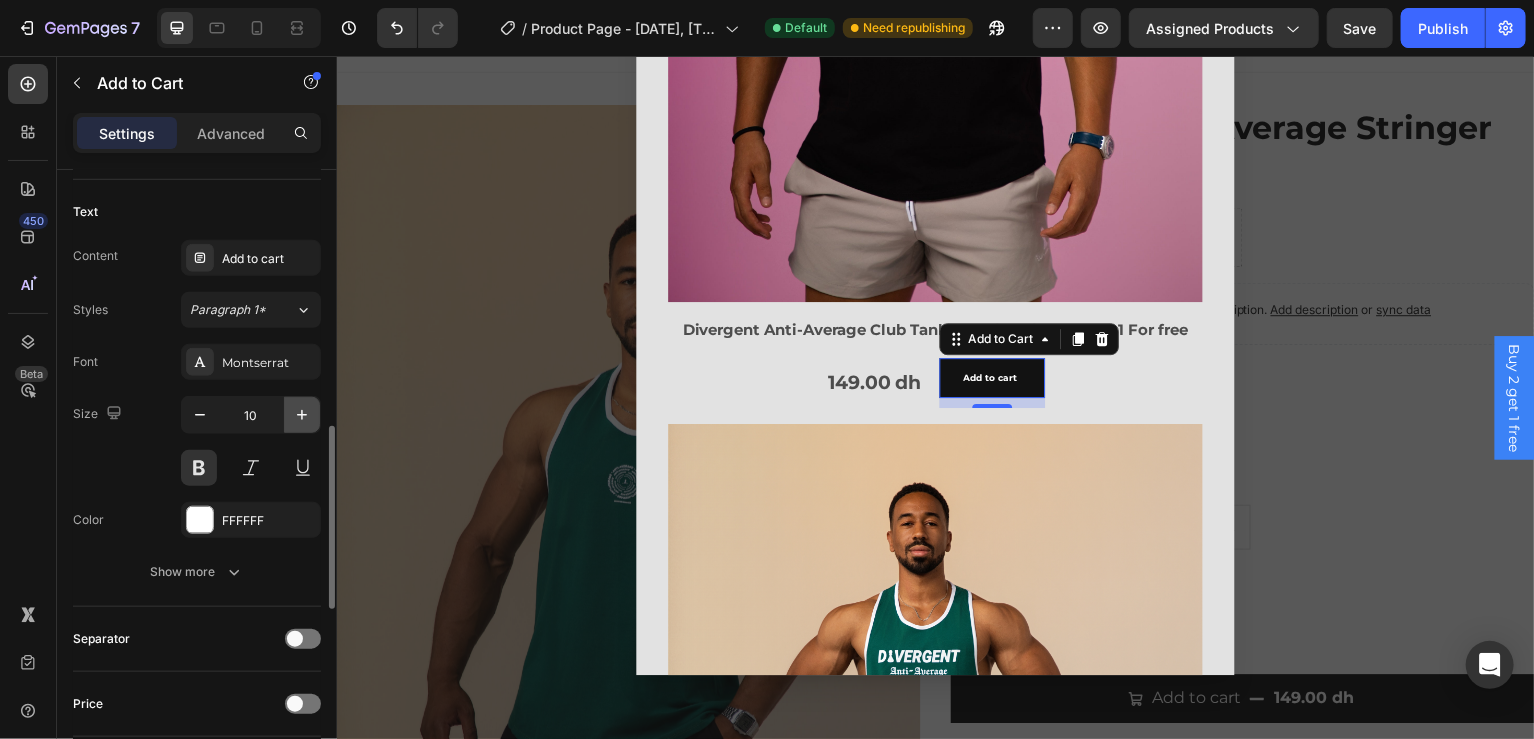 click at bounding box center (302, 415) 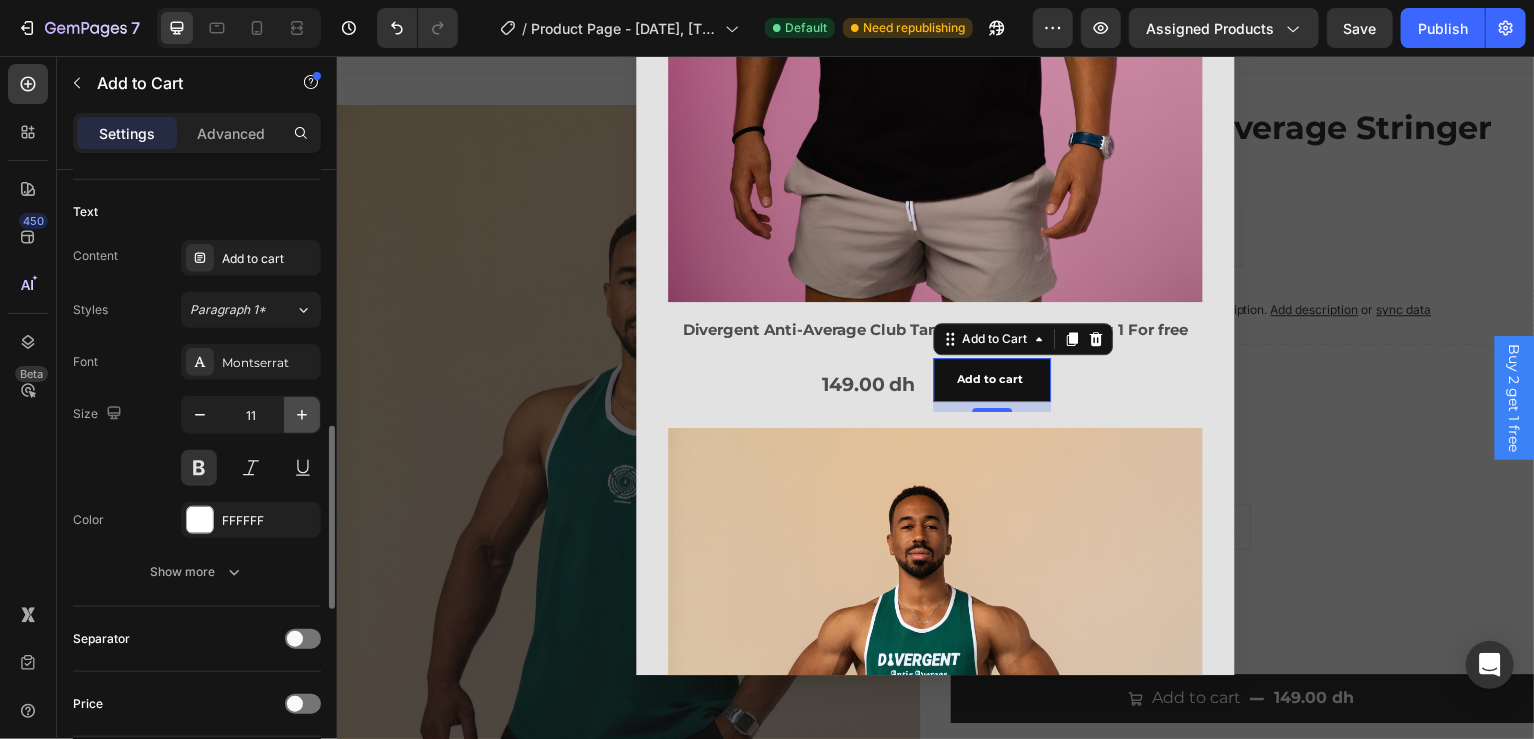 click at bounding box center [302, 415] 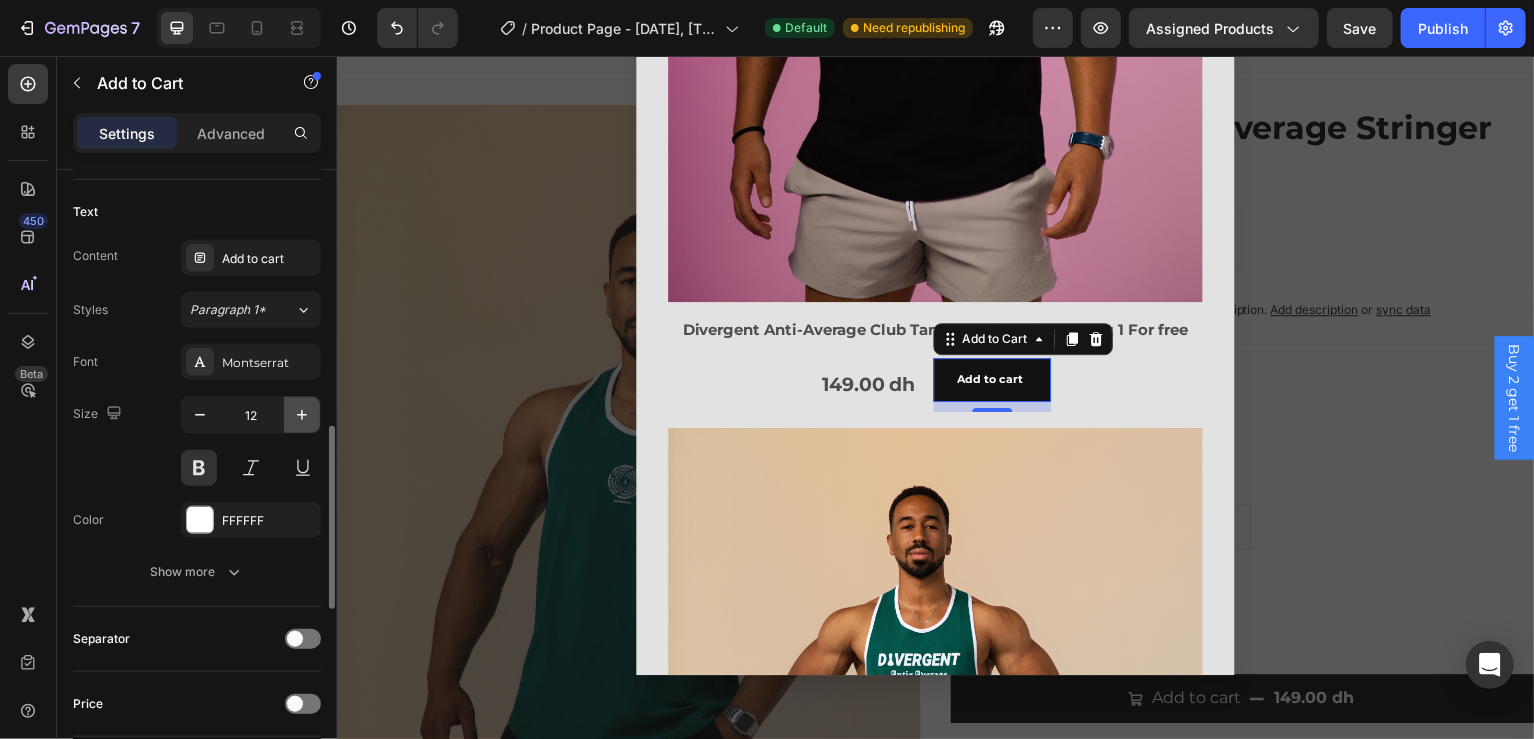 click at bounding box center (302, 415) 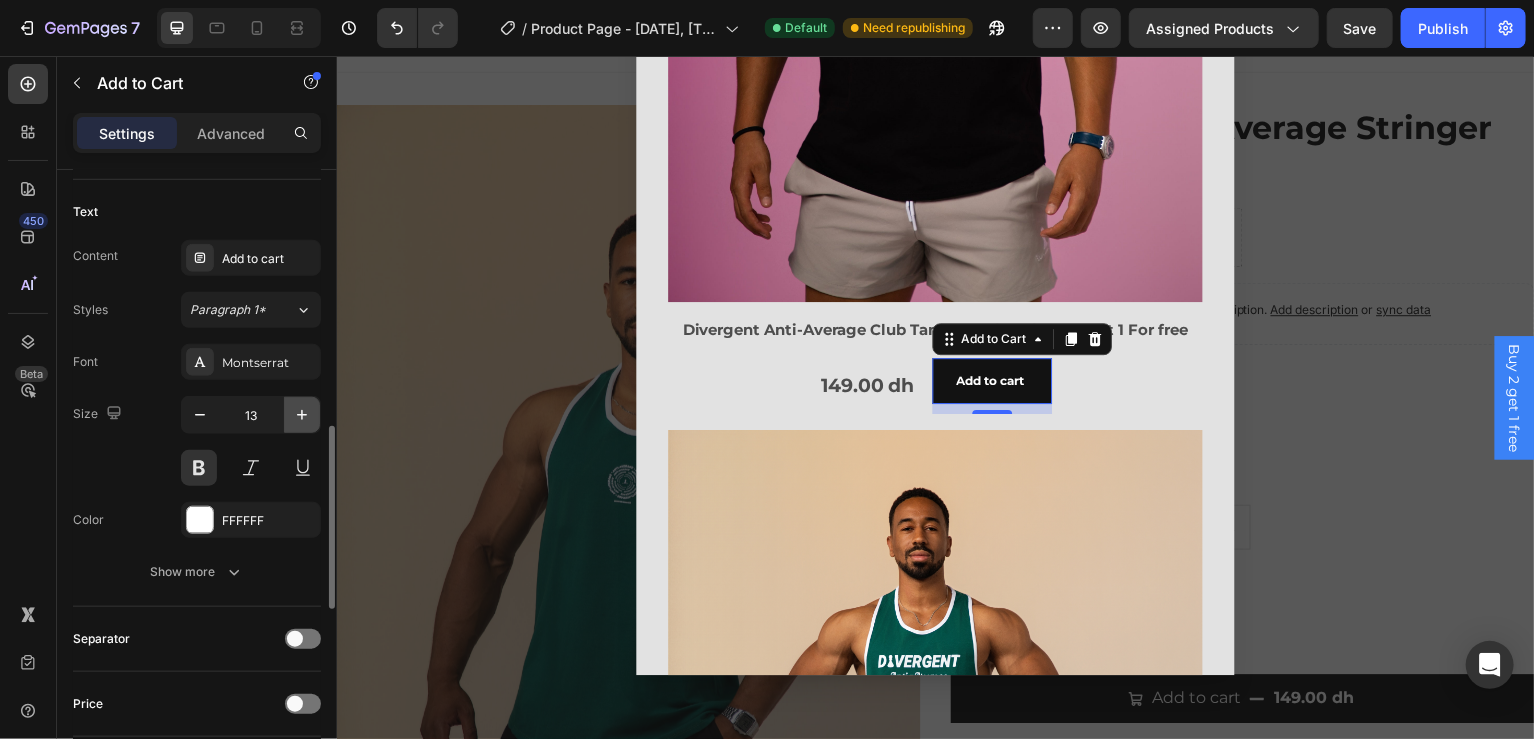 click at bounding box center (302, 415) 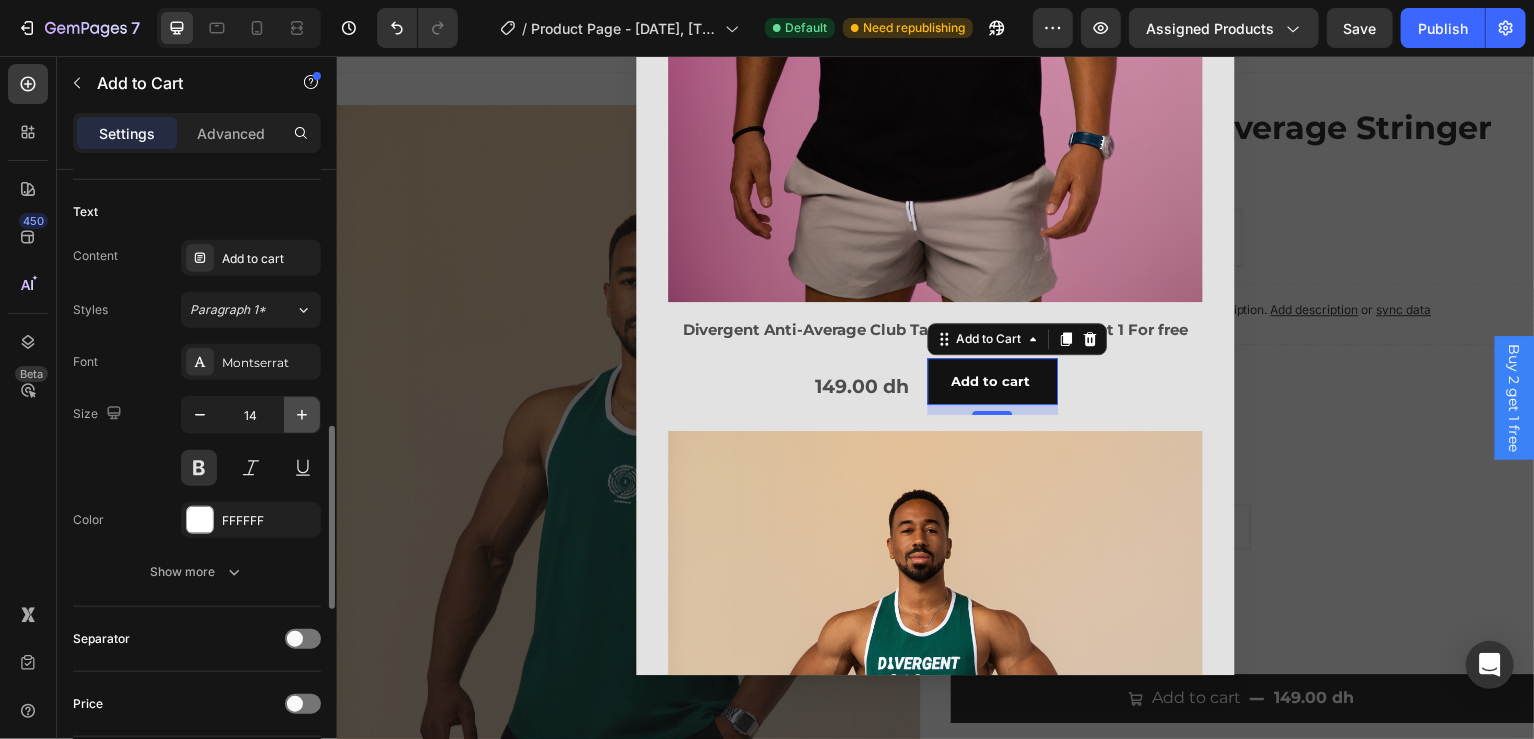 click at bounding box center [302, 415] 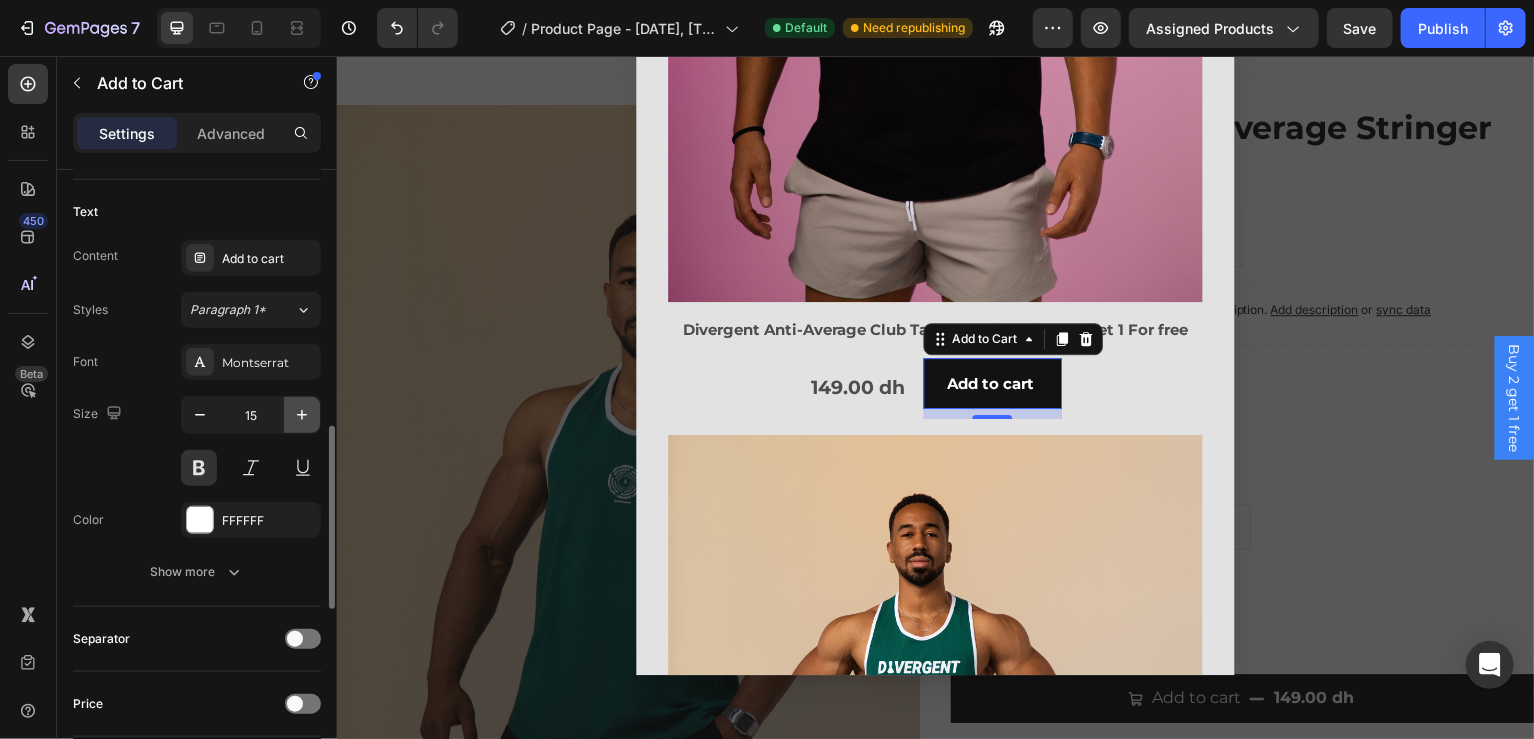 click at bounding box center [302, 415] 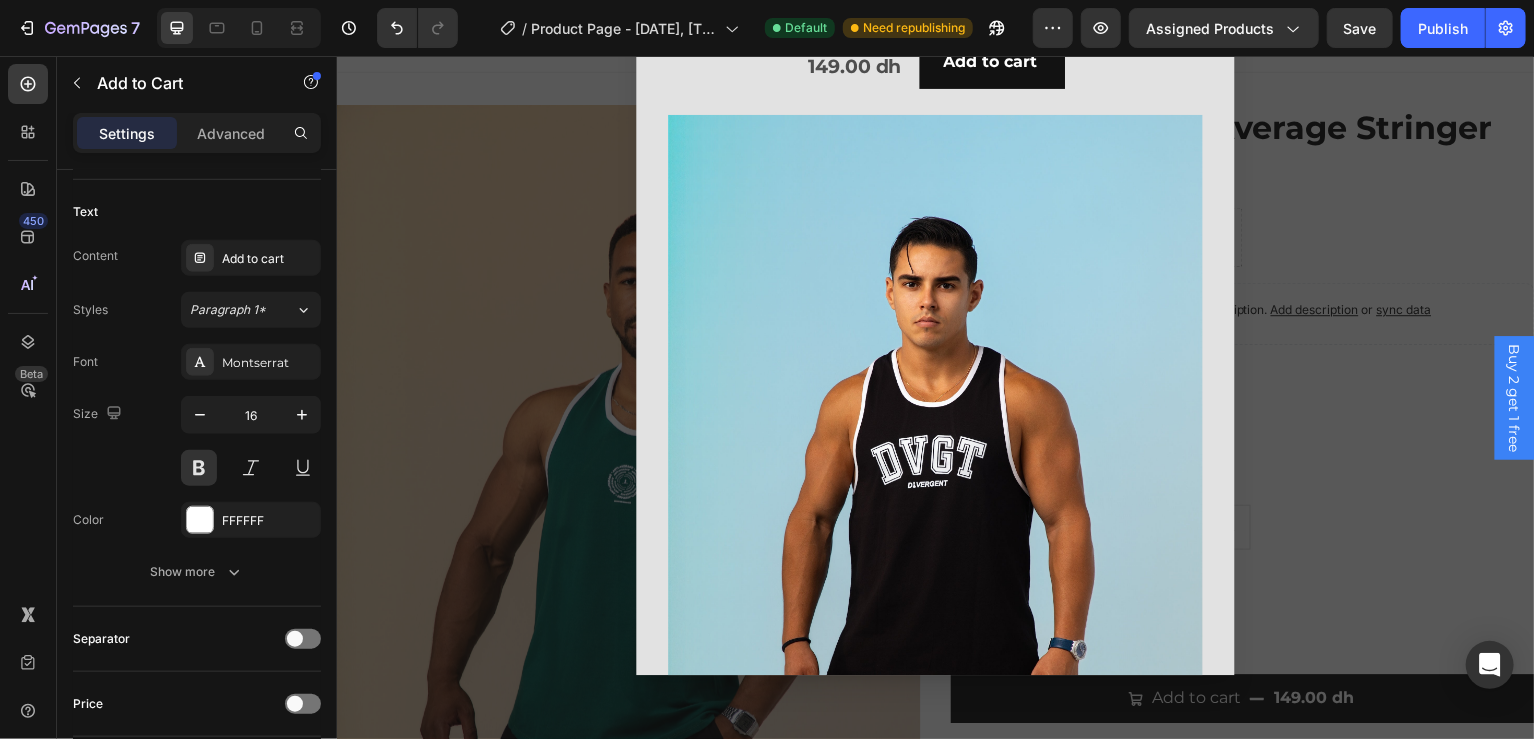 scroll, scrollTop: 4501, scrollLeft: 0, axis: vertical 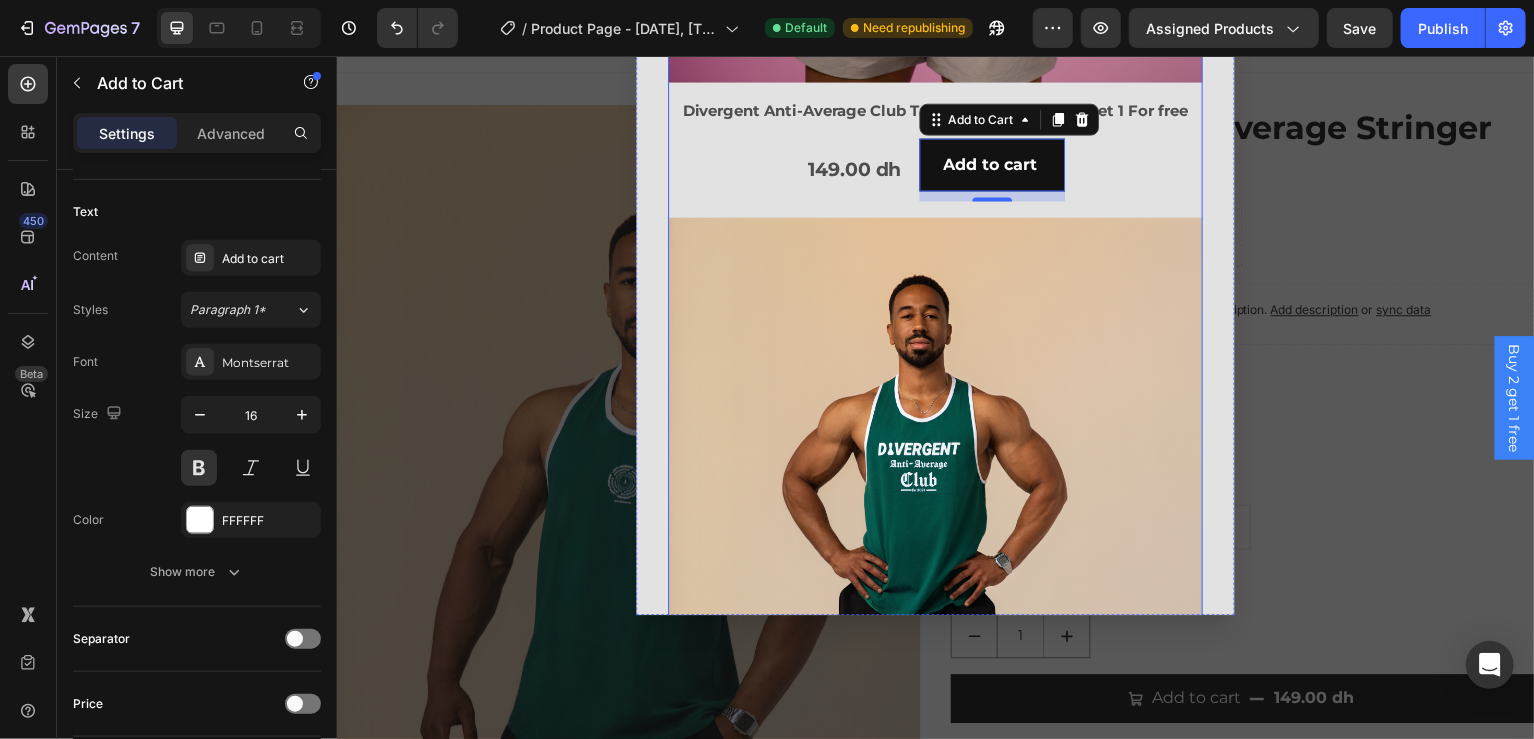 click on "Product Images Divergent Anti-Average Club Tank Top Black | Buy 2 get 1 For free Product Title 149.00 dh Product Price Product Price Add to cart Add to Cart   10 Row Row Related Products Product Images Divergent Anti-Average Club | Tank Top Green | Buy 2 get 1 For free Product Title 149.00 dh Product Price Product Price Add to cart Add to Cart   0 Row Row Related Products Product Images Divergent Social Club Tank Top Black | Buy 2 get 1 For free Product Title 149.00 dh Product Price Product Price Add to cart Add to Cart   0 Row Row Related Products Product Images DVGT Divergent Tank Top Green | Buy 2 get 1 For free Product Title 149.00 dh Product Price Product Price Add to cart Add to Cart   0 Row Row Related Products Product Images Divergent Anti-Average Stringer Green Product Title 149.00 dh Product Price Product Price Add to cart Add to Cart   0 Row Row Related Products Product Images DVGT Golden Era Stringer Black | Buy 2 get 1 For free Product Title 149.00 dh Product Price Product Price Add to cart   0" at bounding box center (936, 1908) 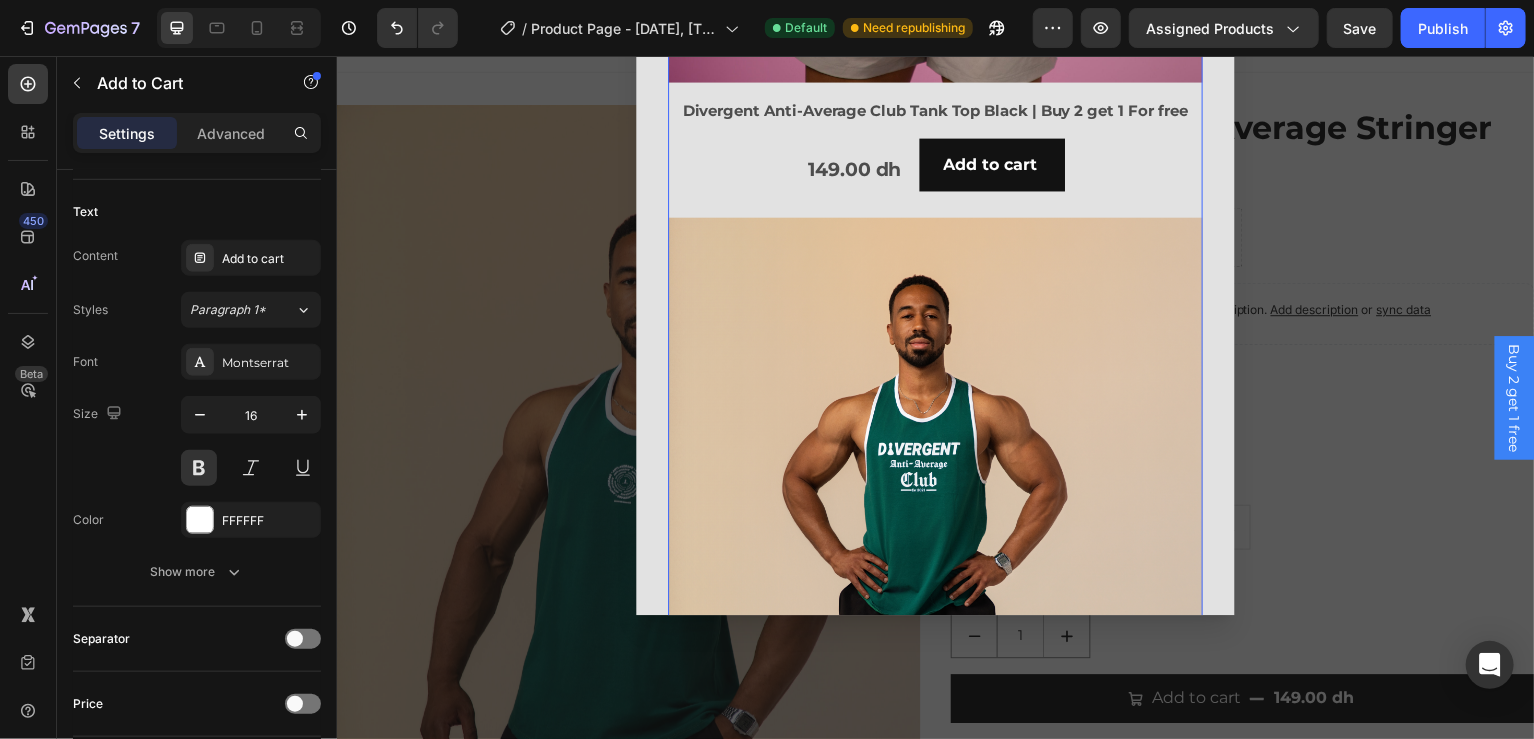 scroll, scrollTop: 0, scrollLeft: 0, axis: both 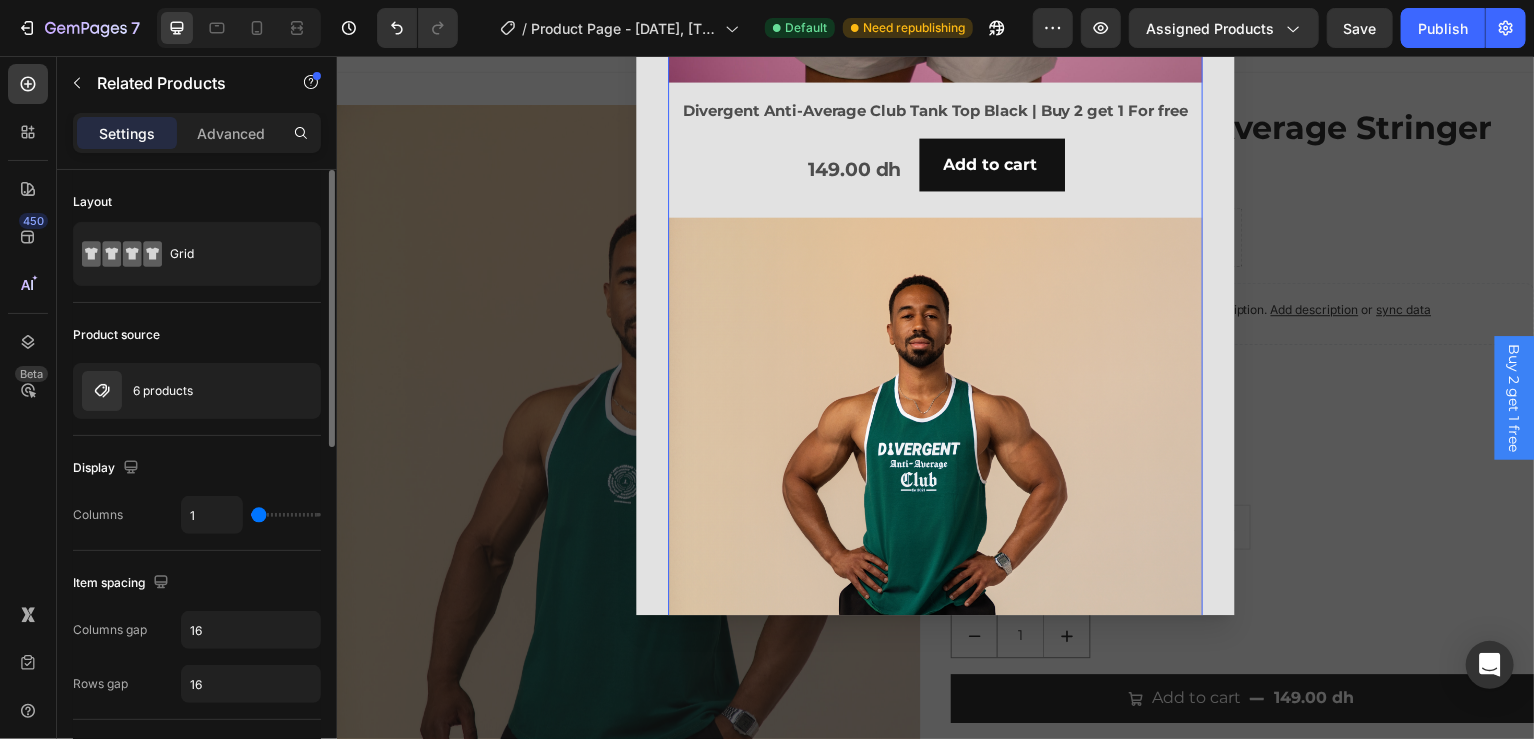 type on "2" 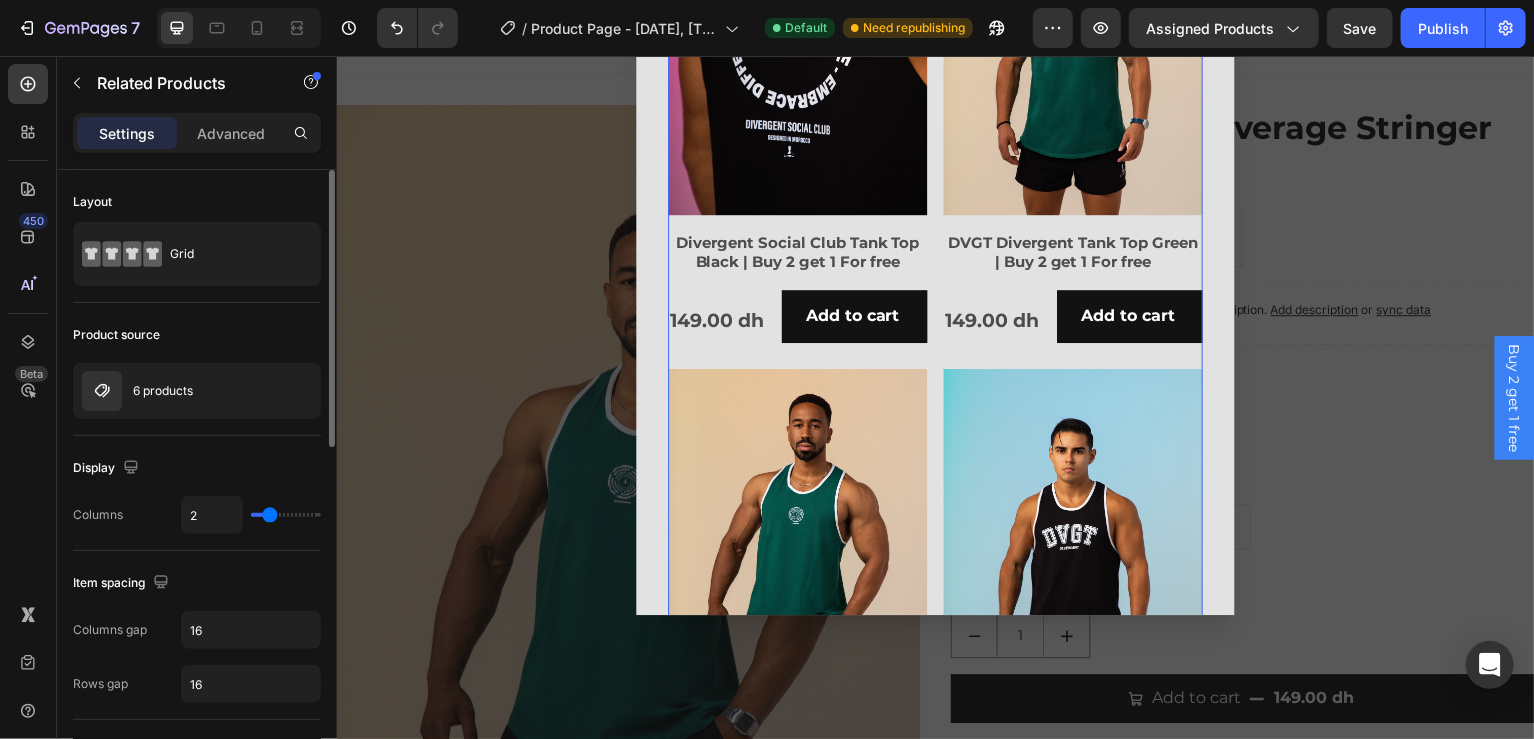 type on "3" 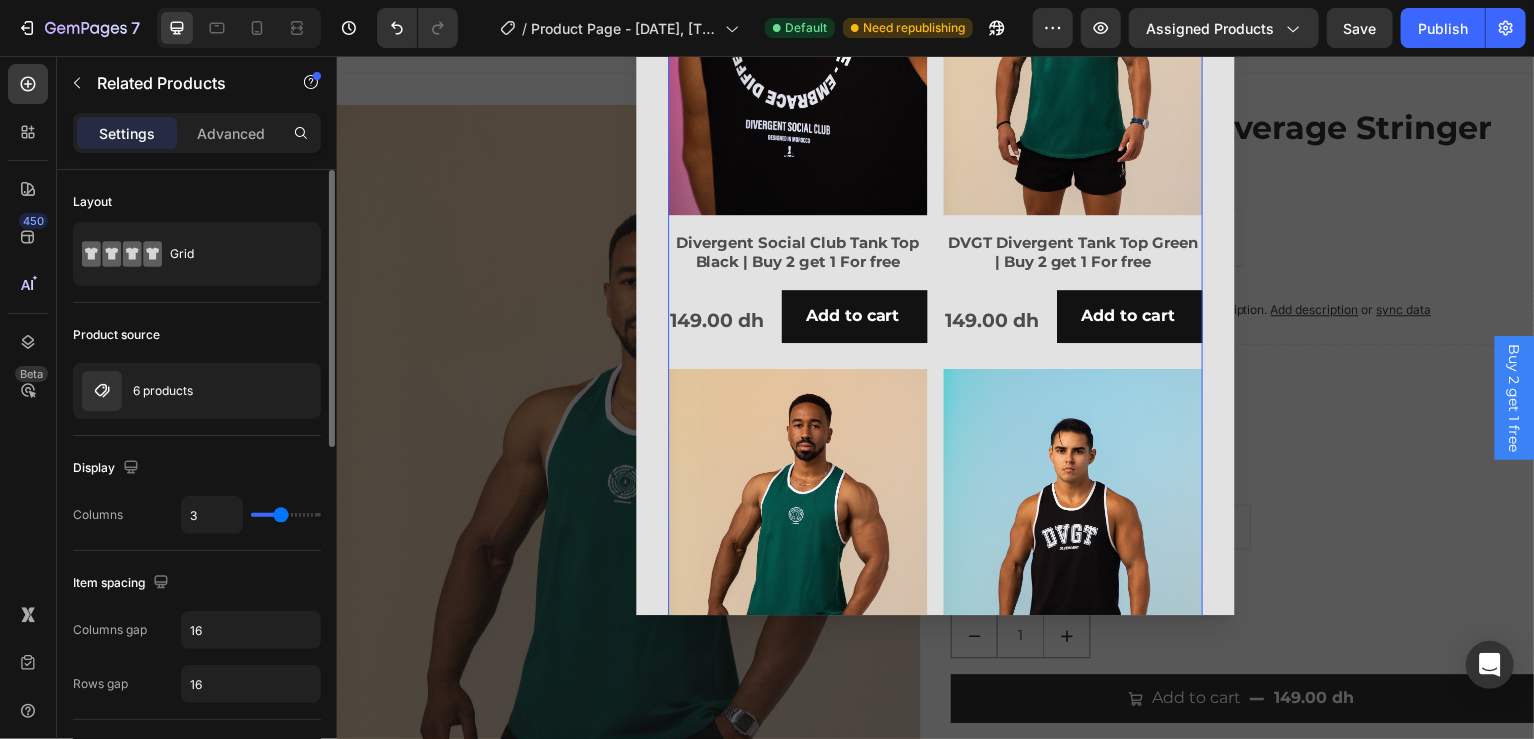 scroll, scrollTop: 534, scrollLeft: 0, axis: vertical 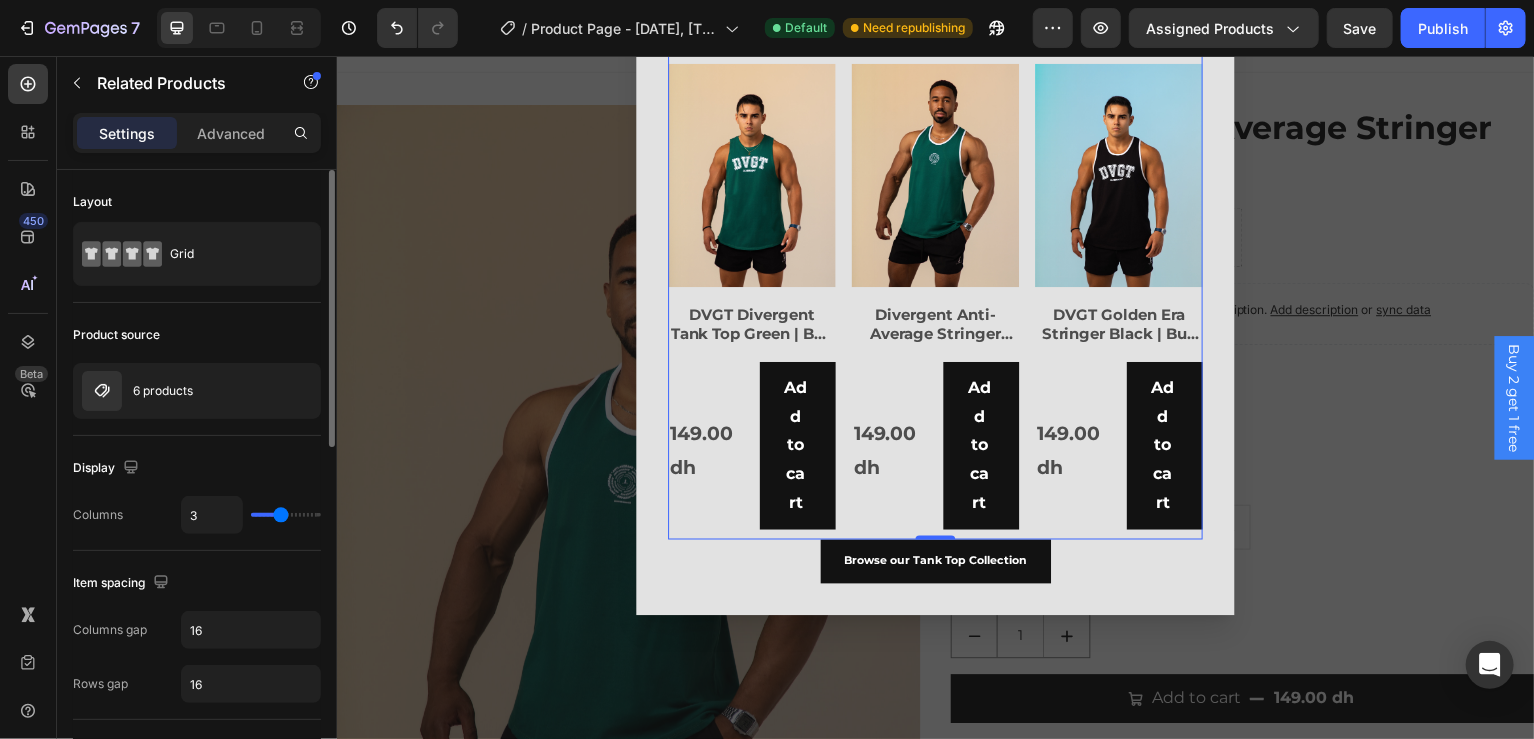 type on "4" 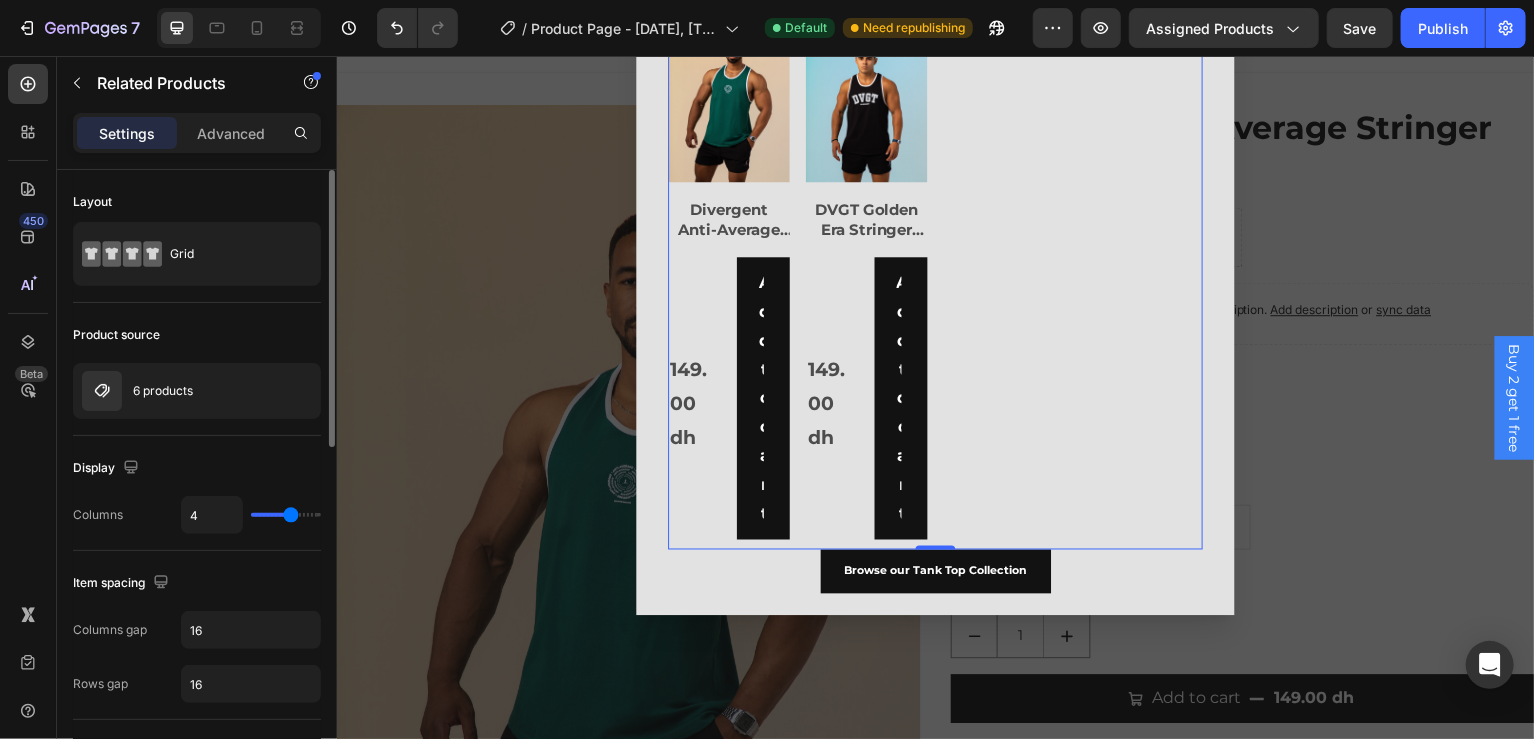 type on "3" 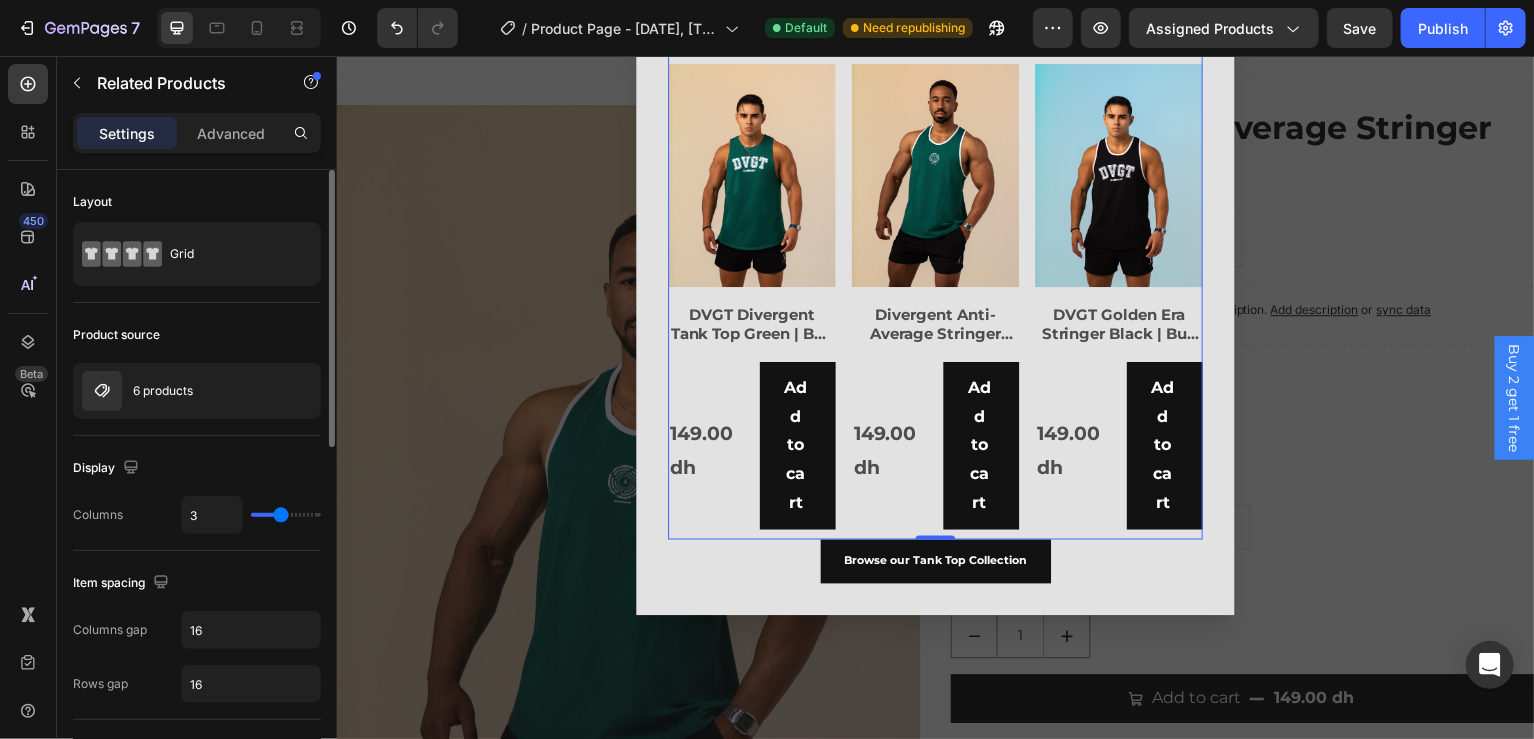 type on "2" 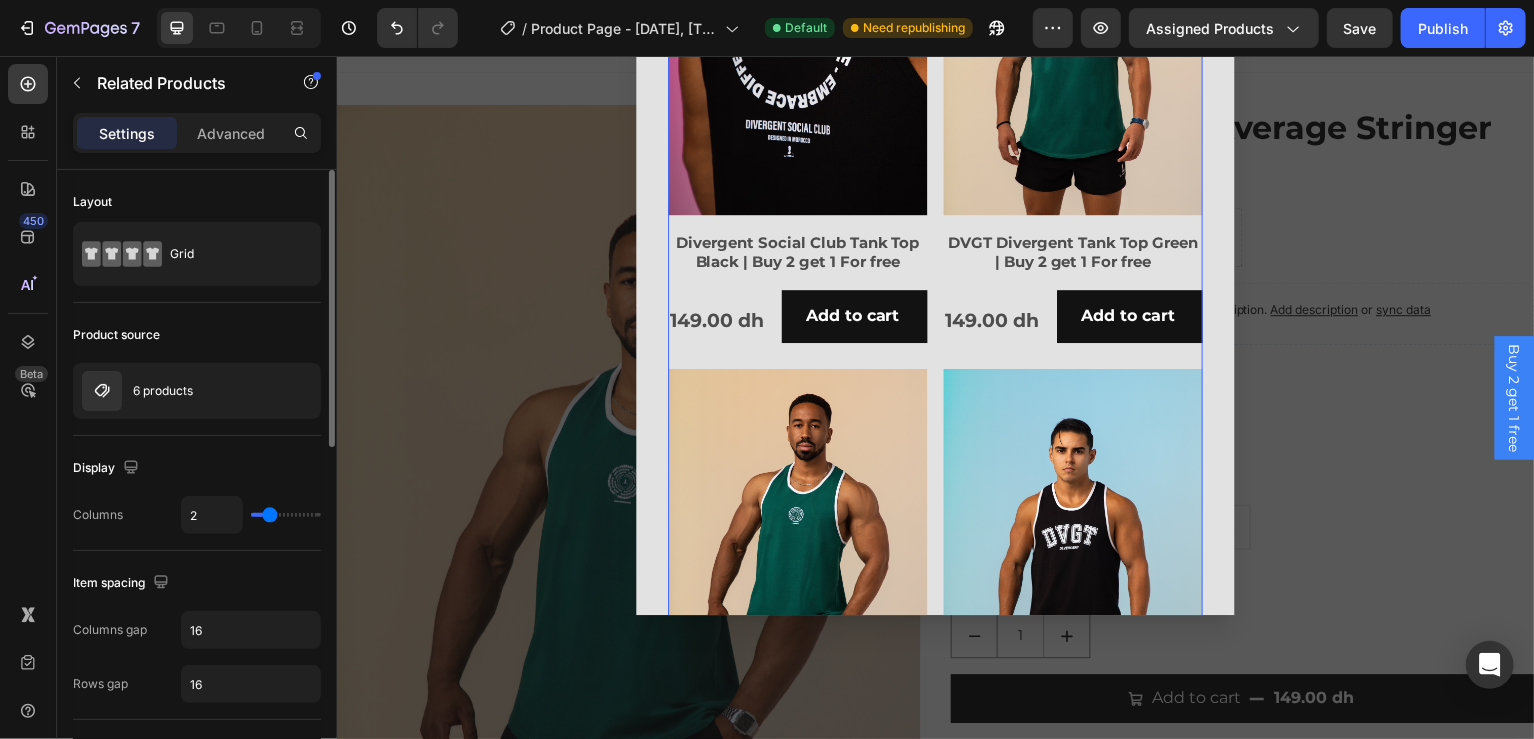type on "3" 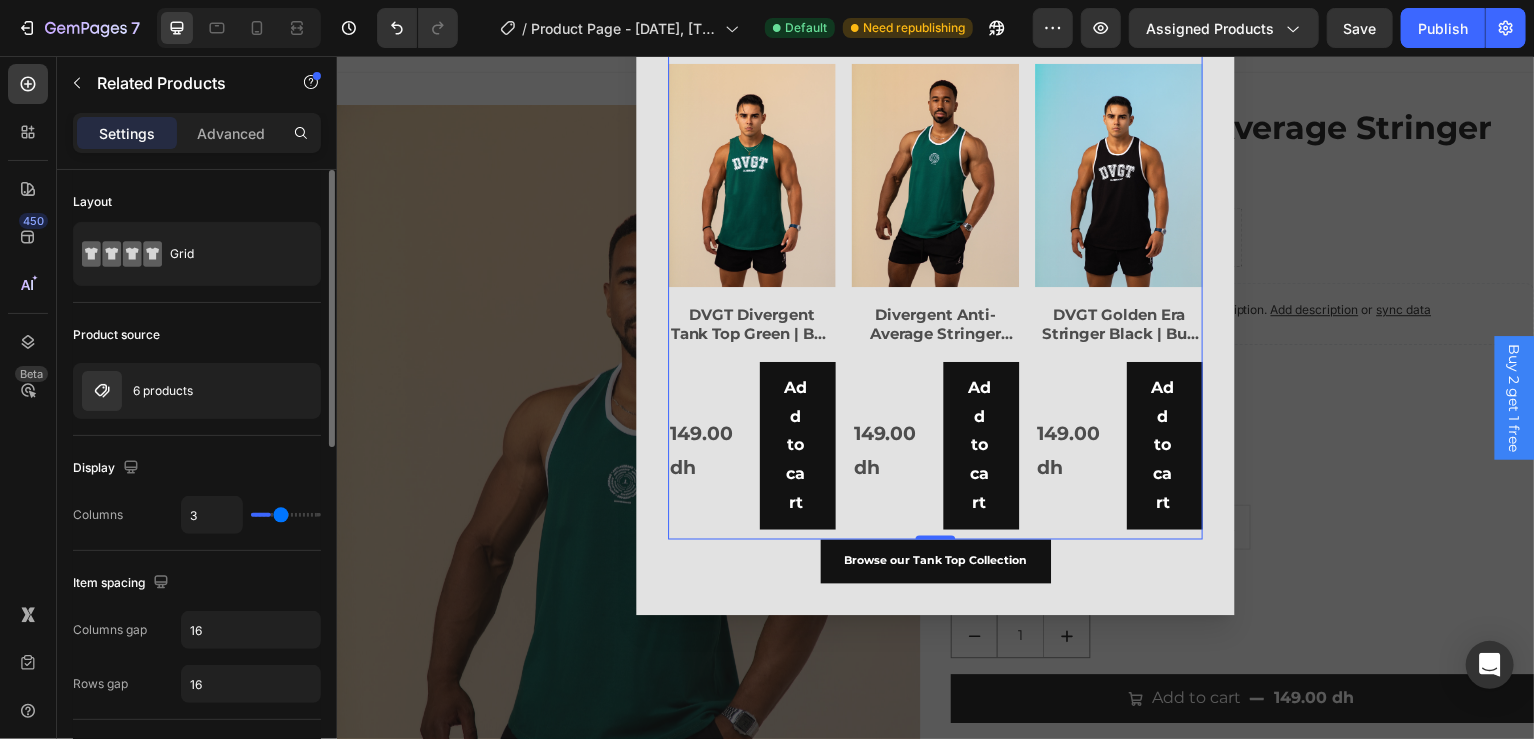 scroll, scrollTop: 534, scrollLeft: 0, axis: vertical 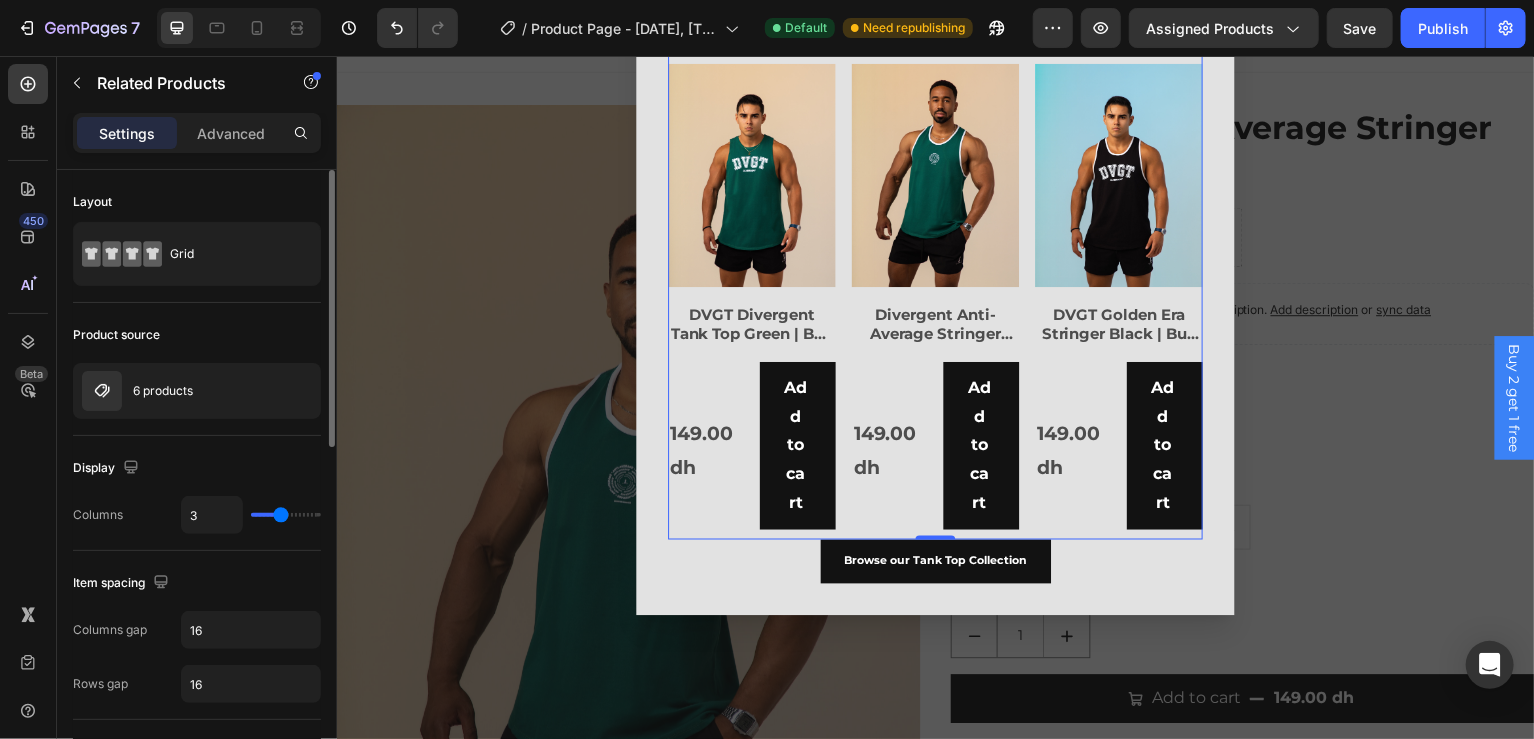 drag, startPoint x: 257, startPoint y: 513, endPoint x: 275, endPoint y: 508, distance: 18.681541 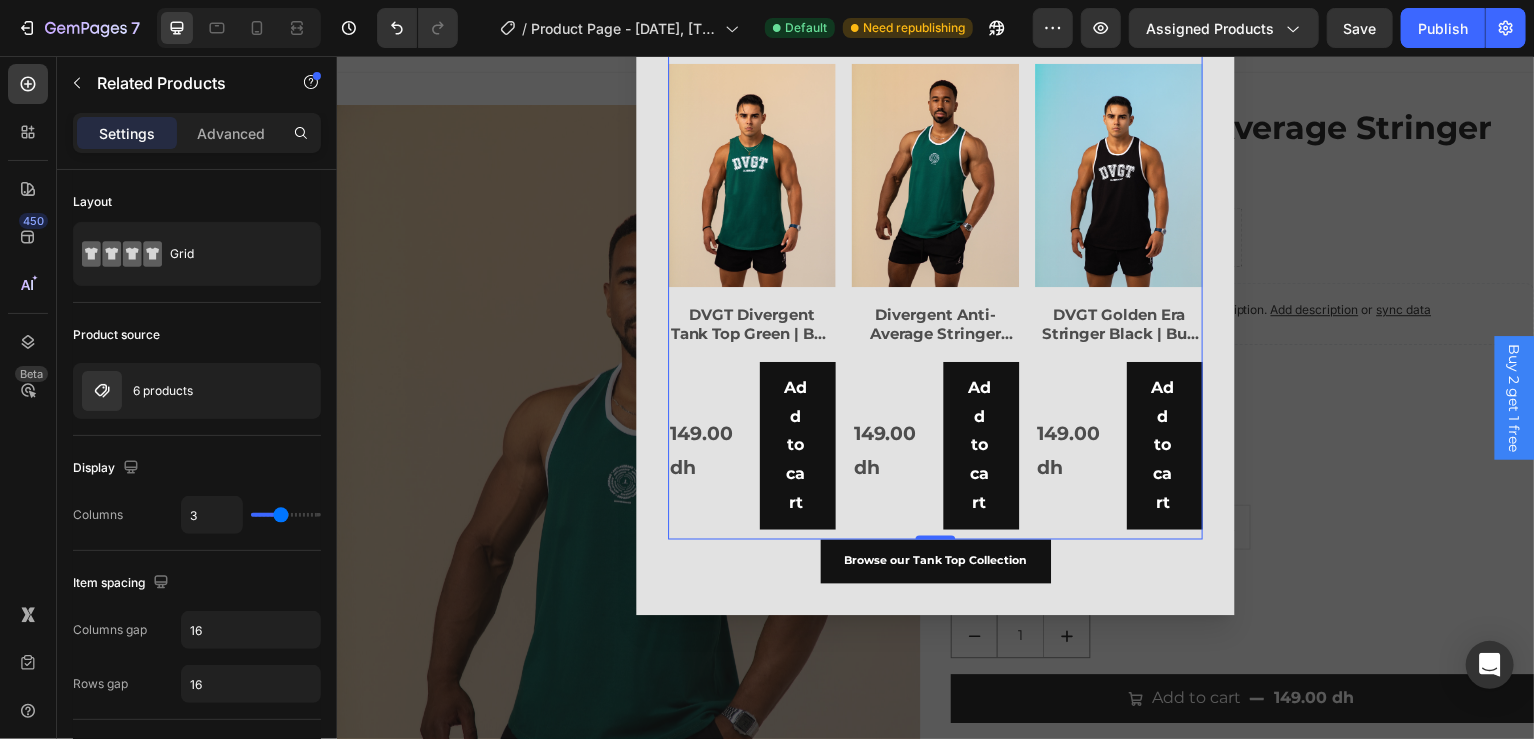 scroll, scrollTop: 411, scrollLeft: 0, axis: vertical 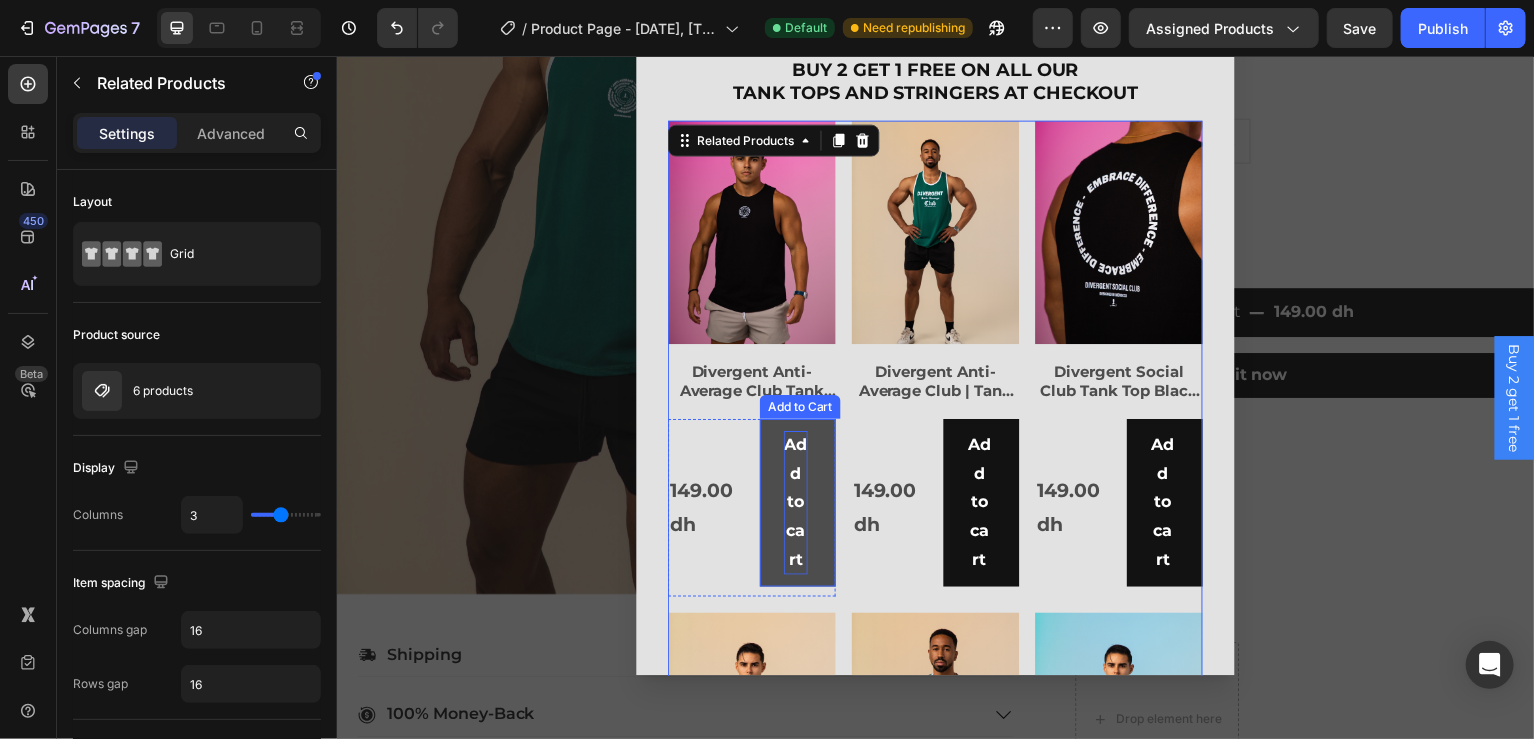 click on "Add to cart" at bounding box center [796, 504] 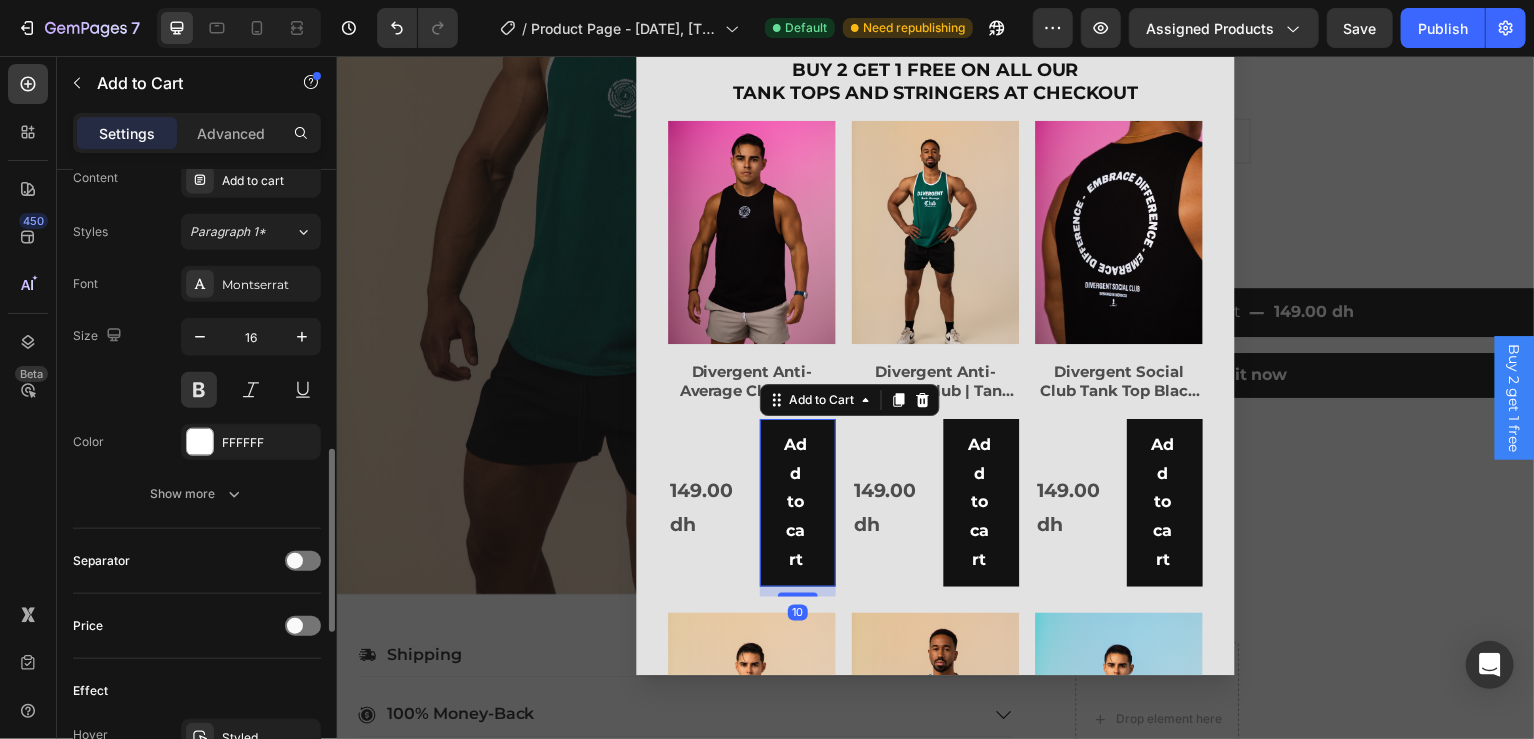 scroll, scrollTop: 956, scrollLeft: 0, axis: vertical 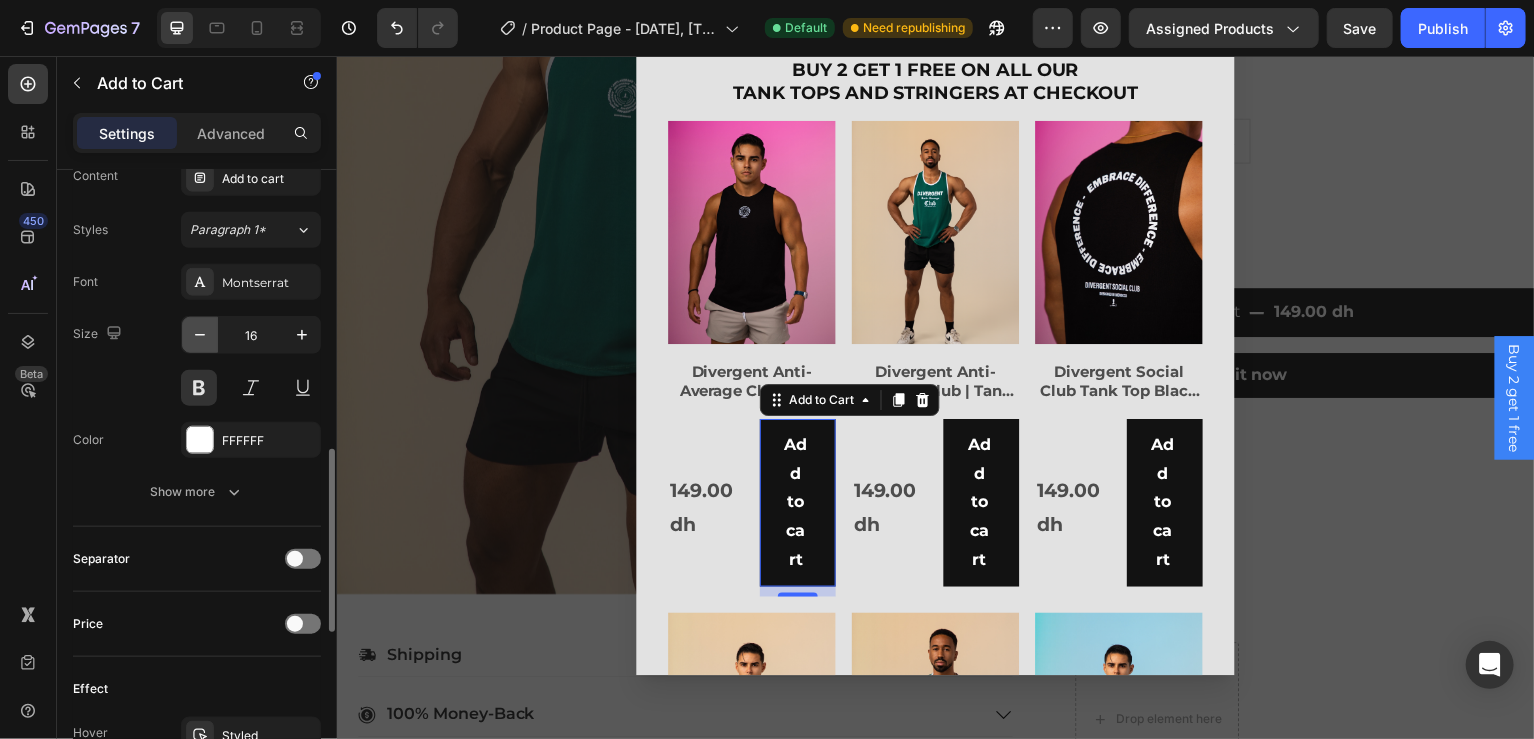 click at bounding box center [200, 335] 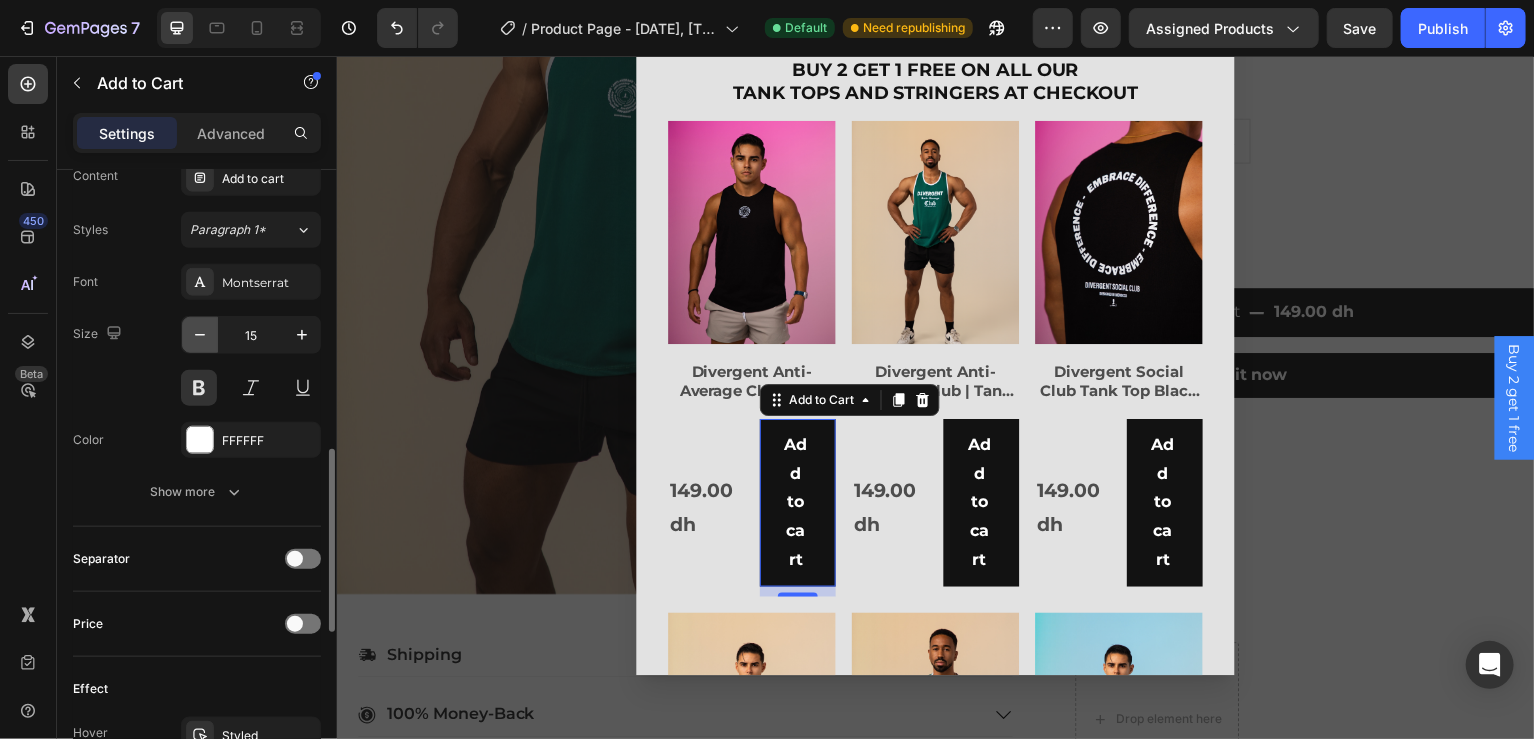 click at bounding box center [200, 335] 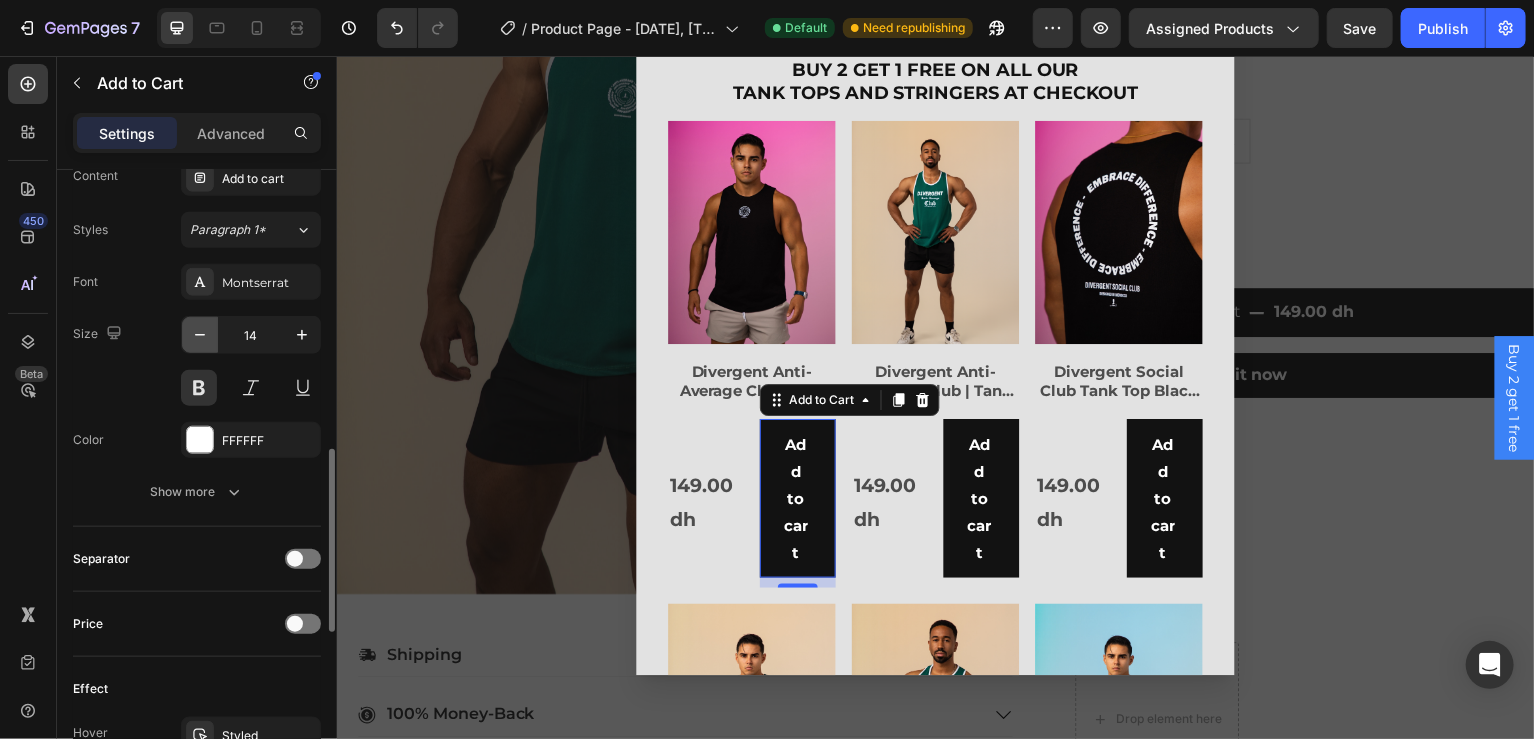 click at bounding box center (200, 335) 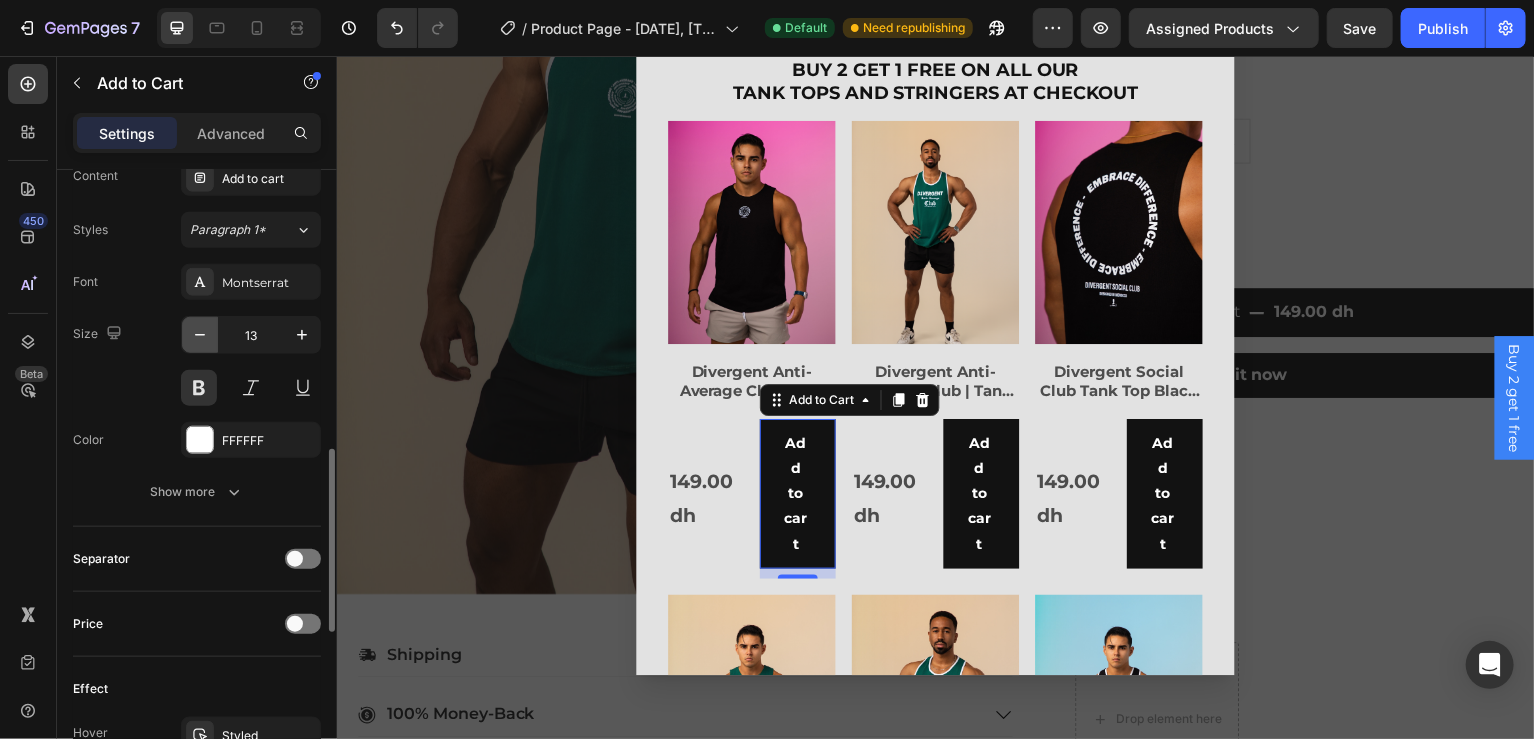 click at bounding box center (200, 335) 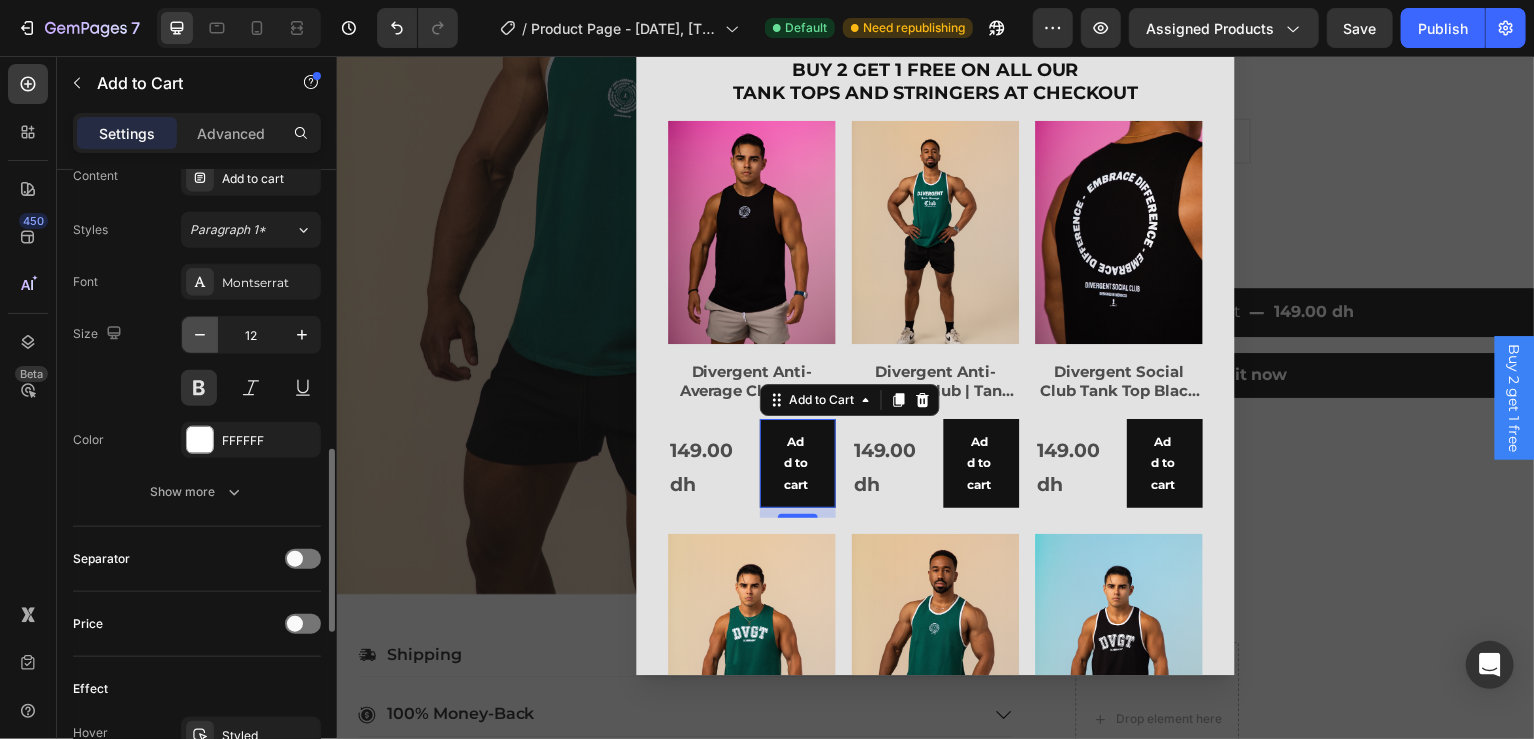 click at bounding box center (200, 335) 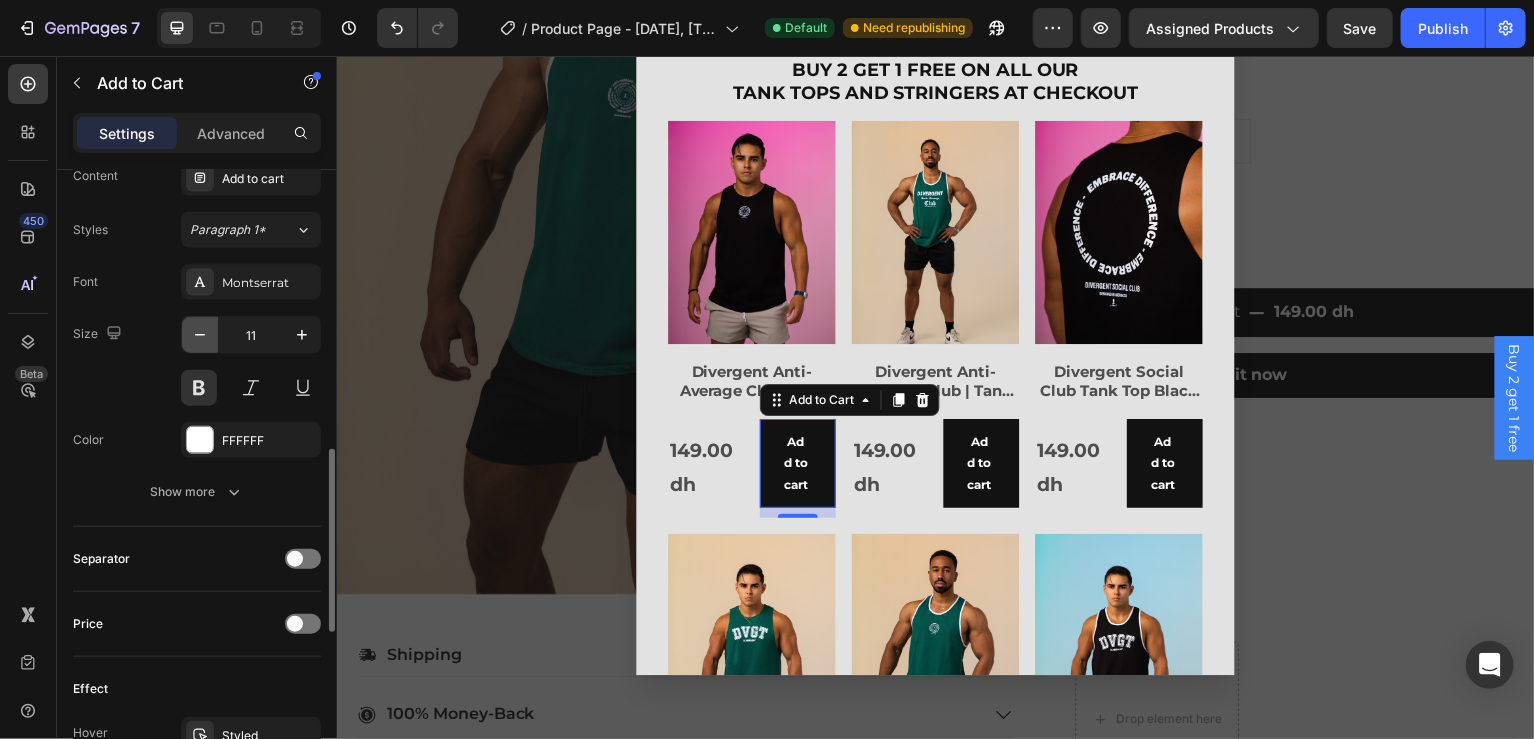 click at bounding box center [200, 335] 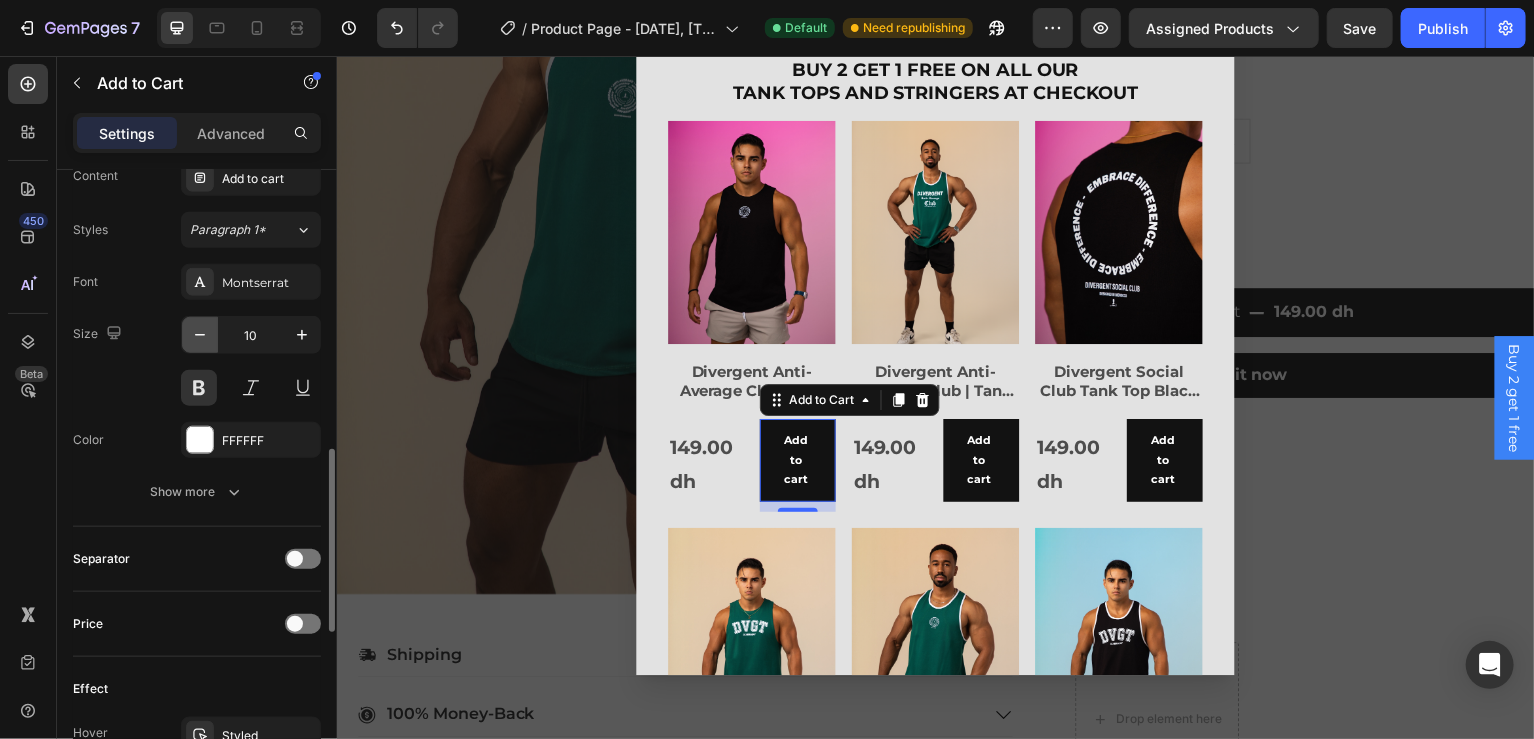 click at bounding box center (200, 335) 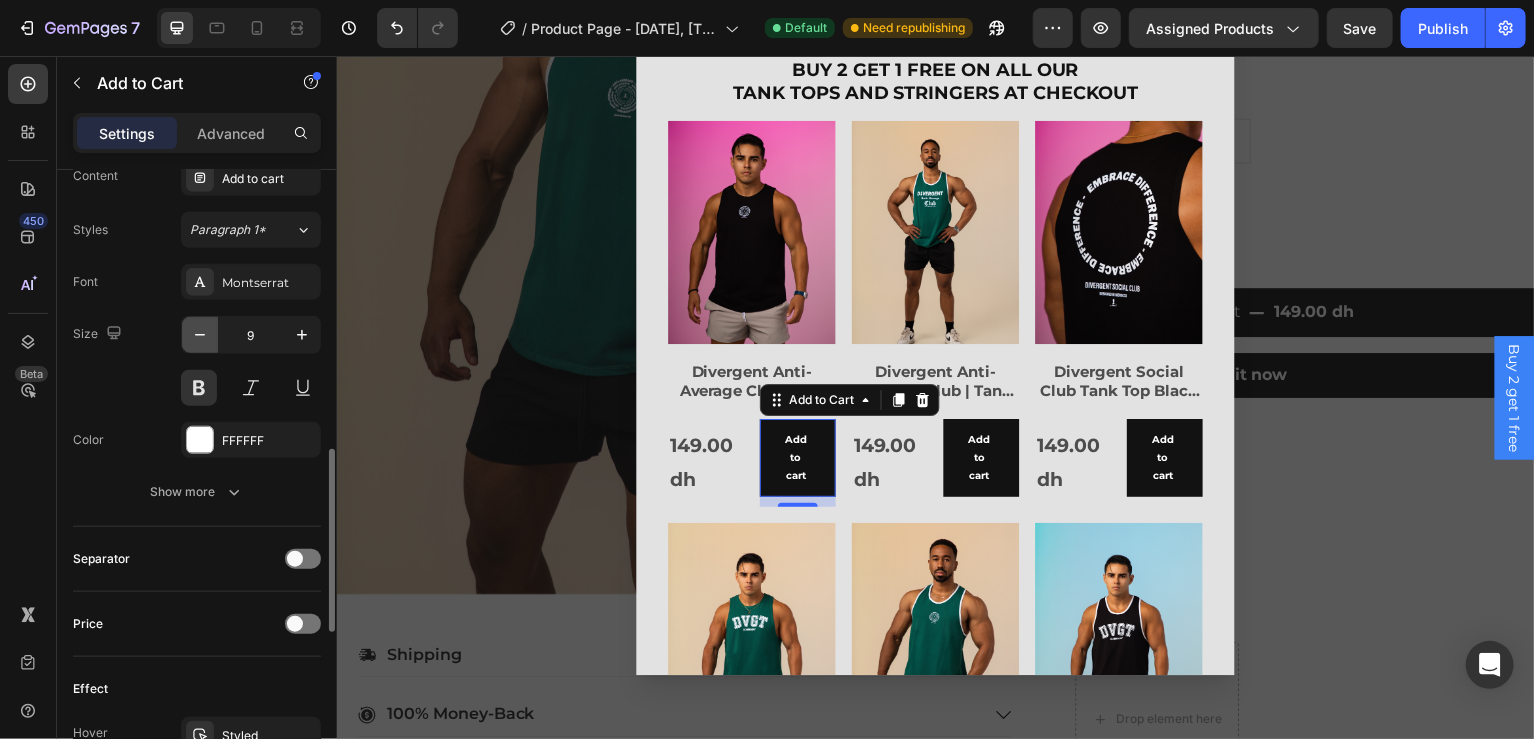click at bounding box center [200, 335] 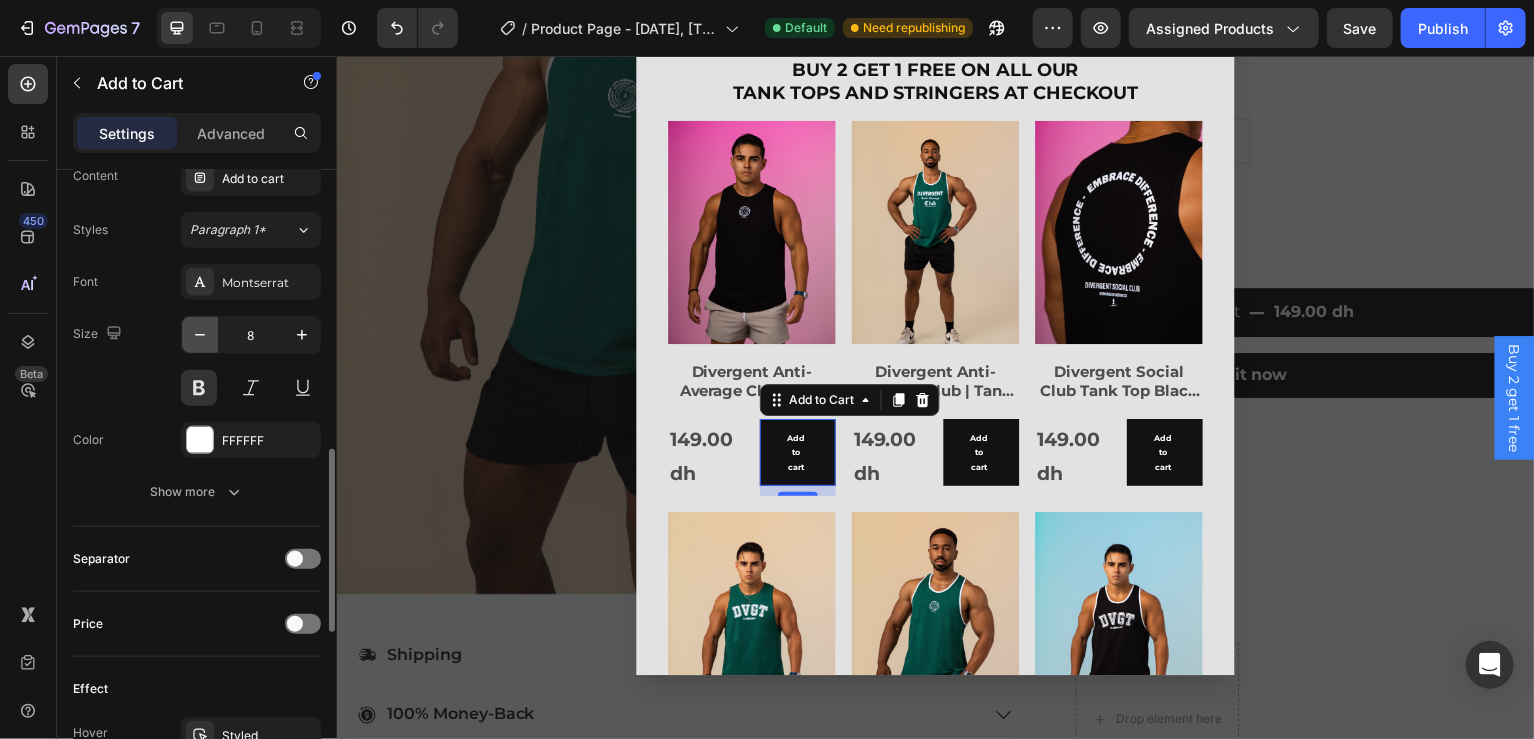 click at bounding box center (200, 335) 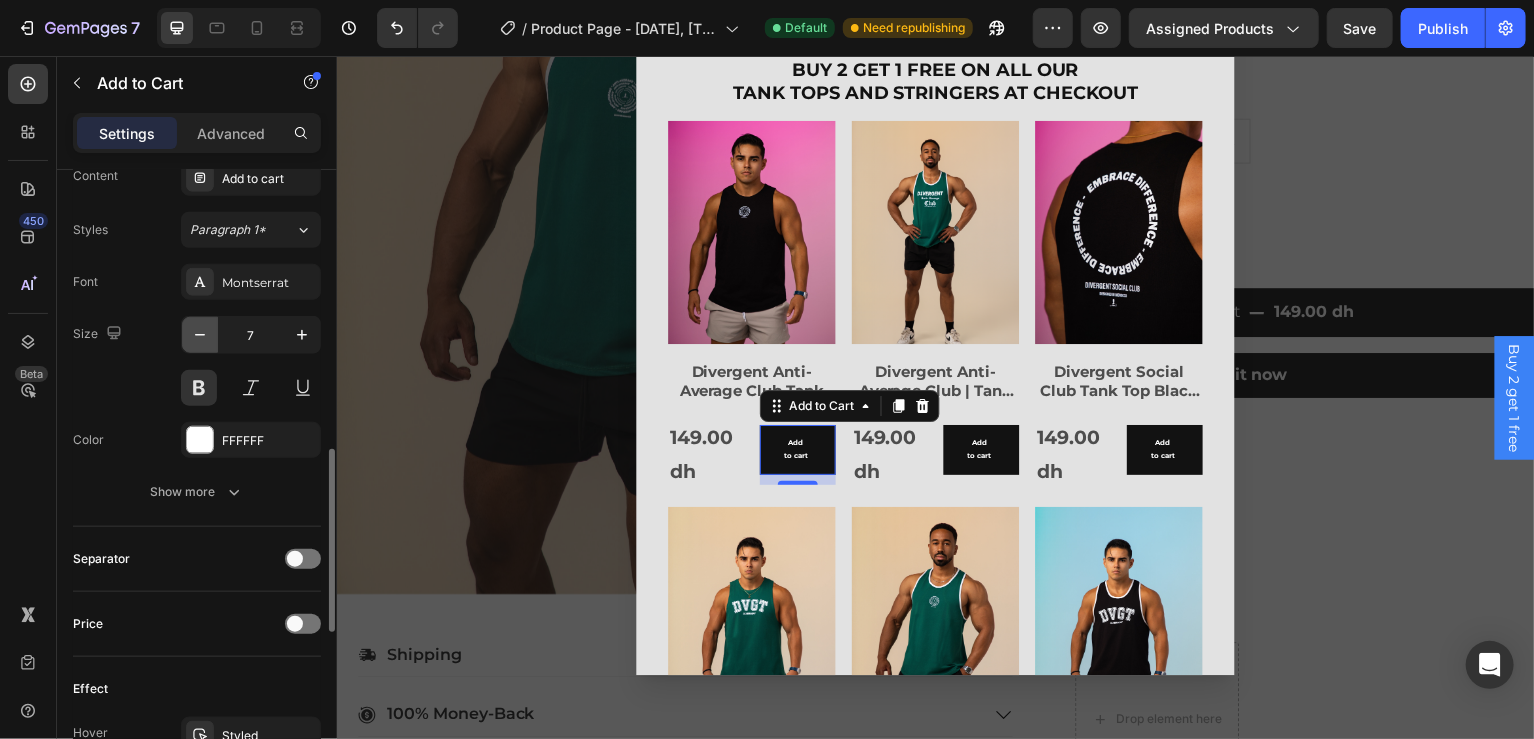 click at bounding box center (200, 335) 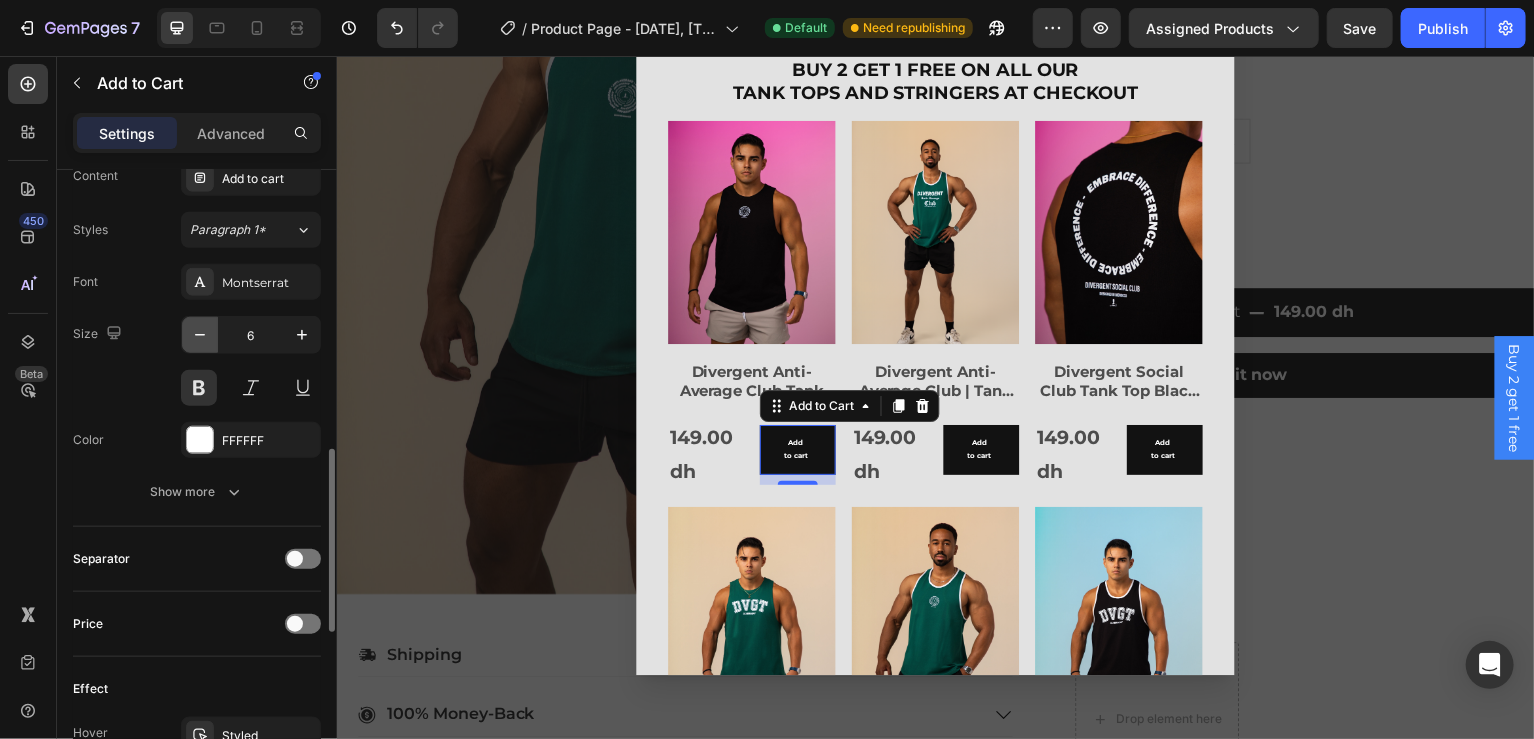 click at bounding box center [200, 335] 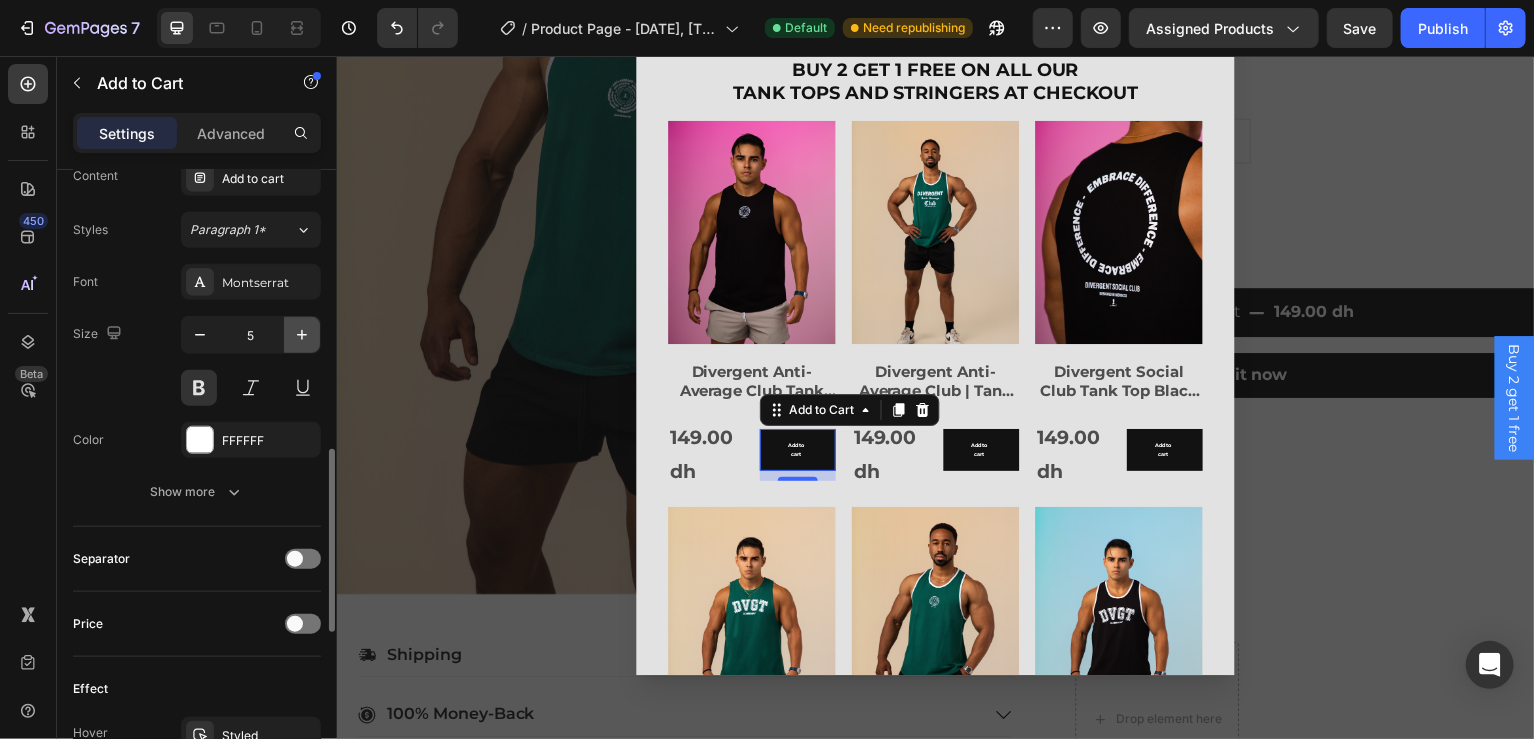 click 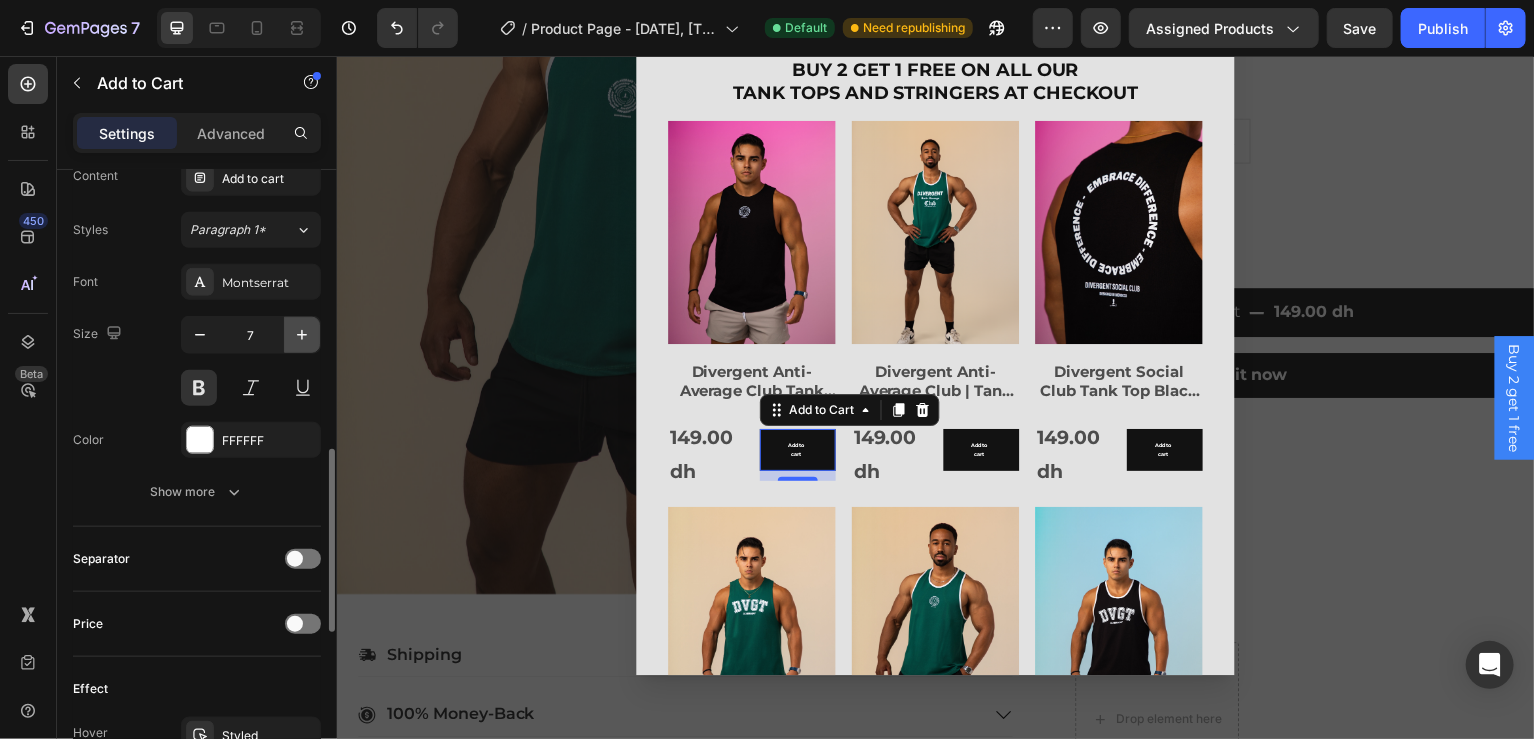 click 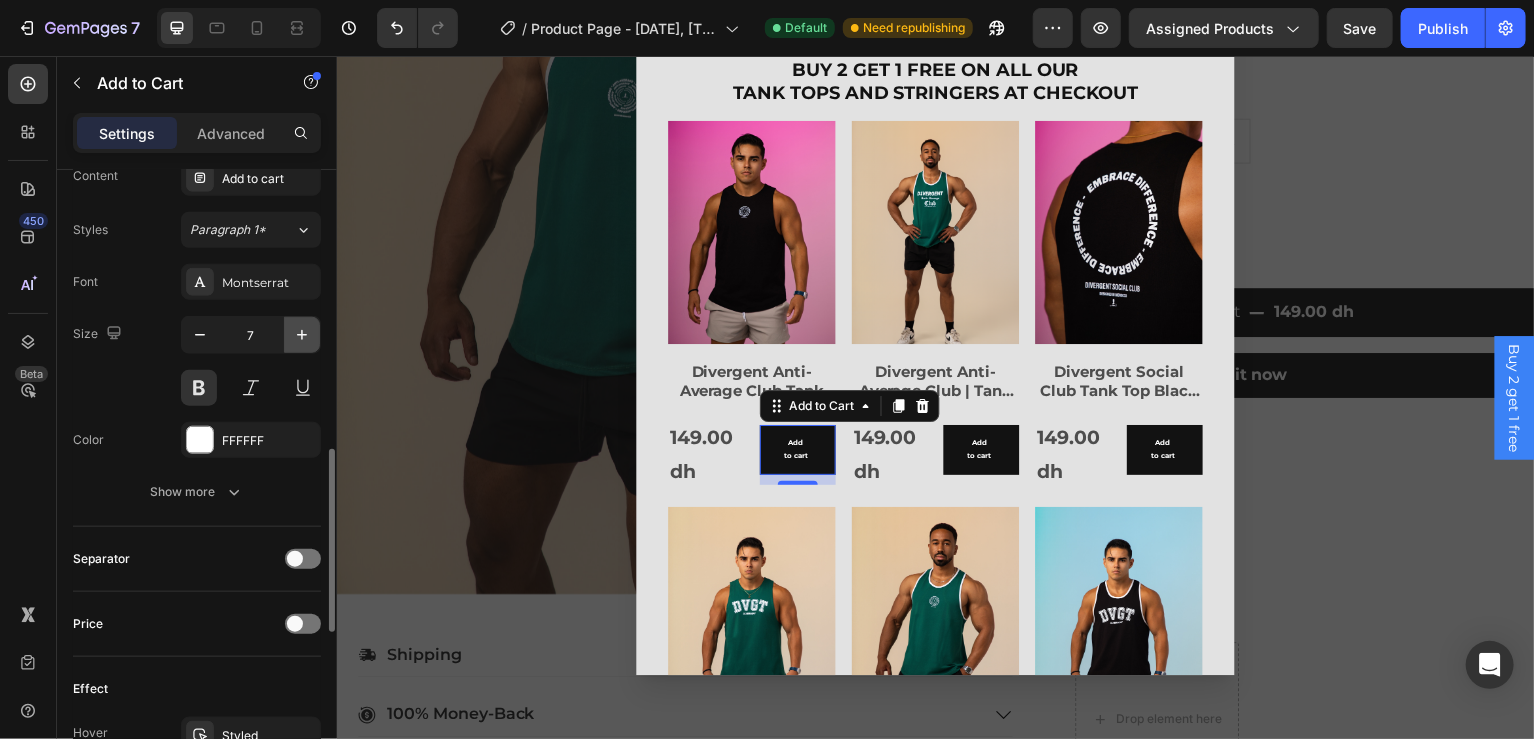 type on "8" 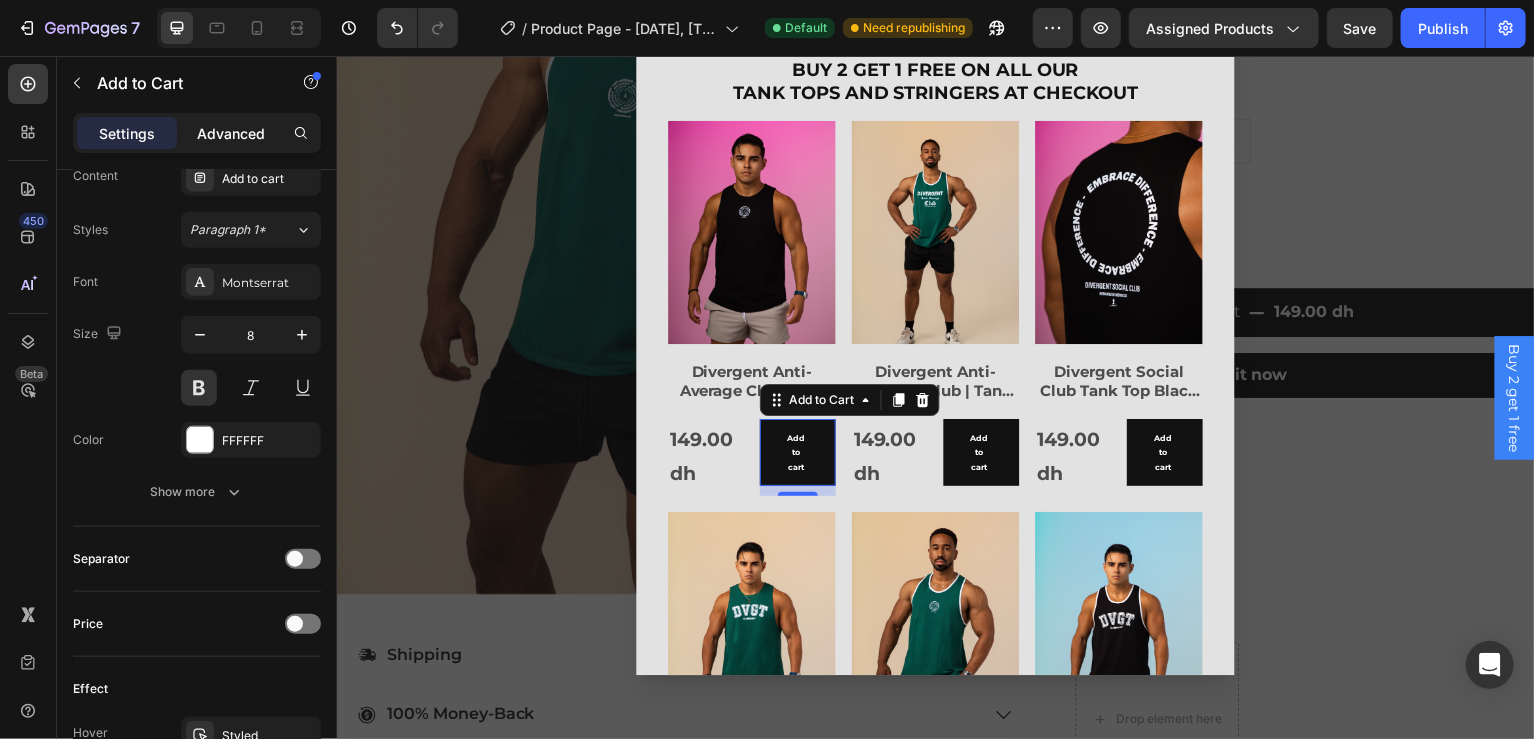 click on "Advanced" 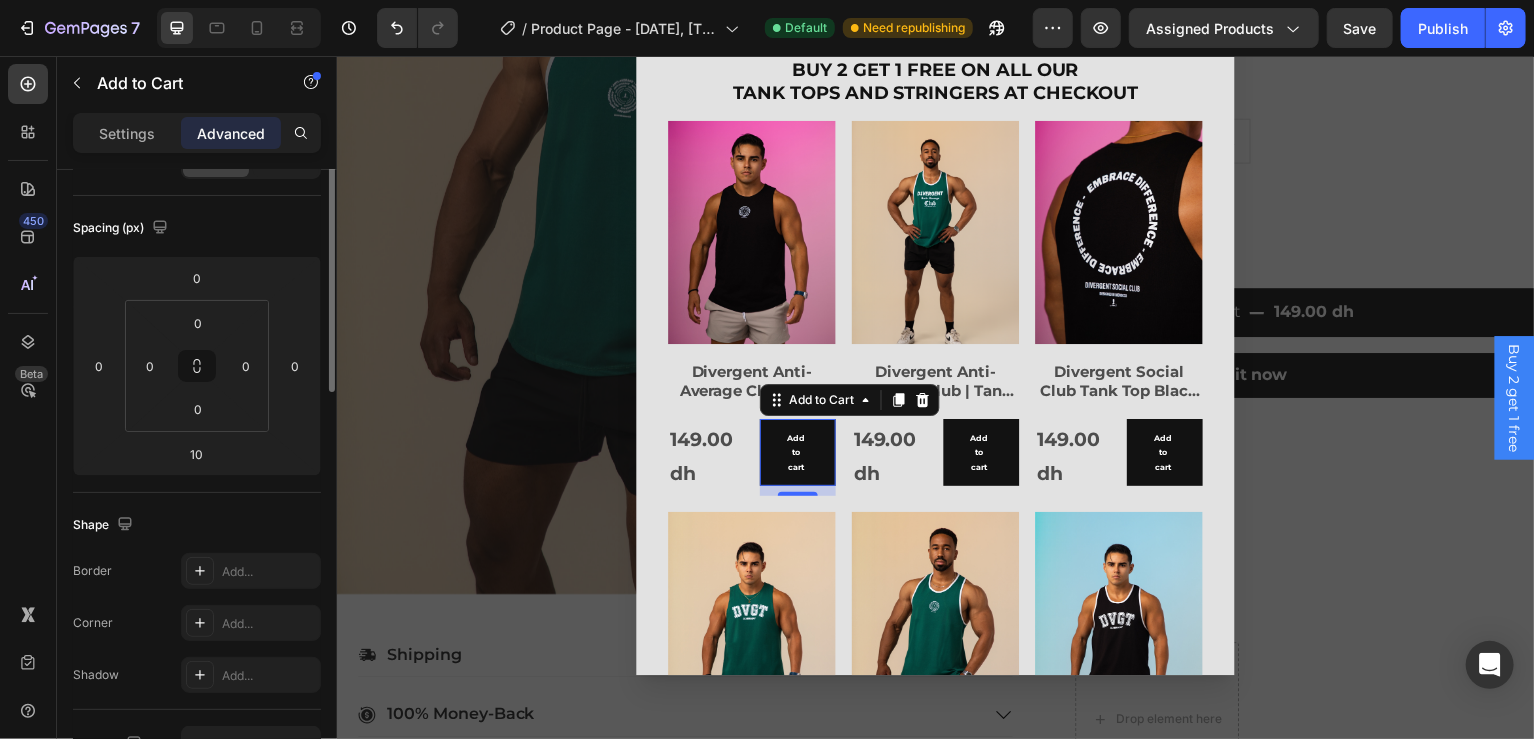scroll, scrollTop: 0, scrollLeft: 0, axis: both 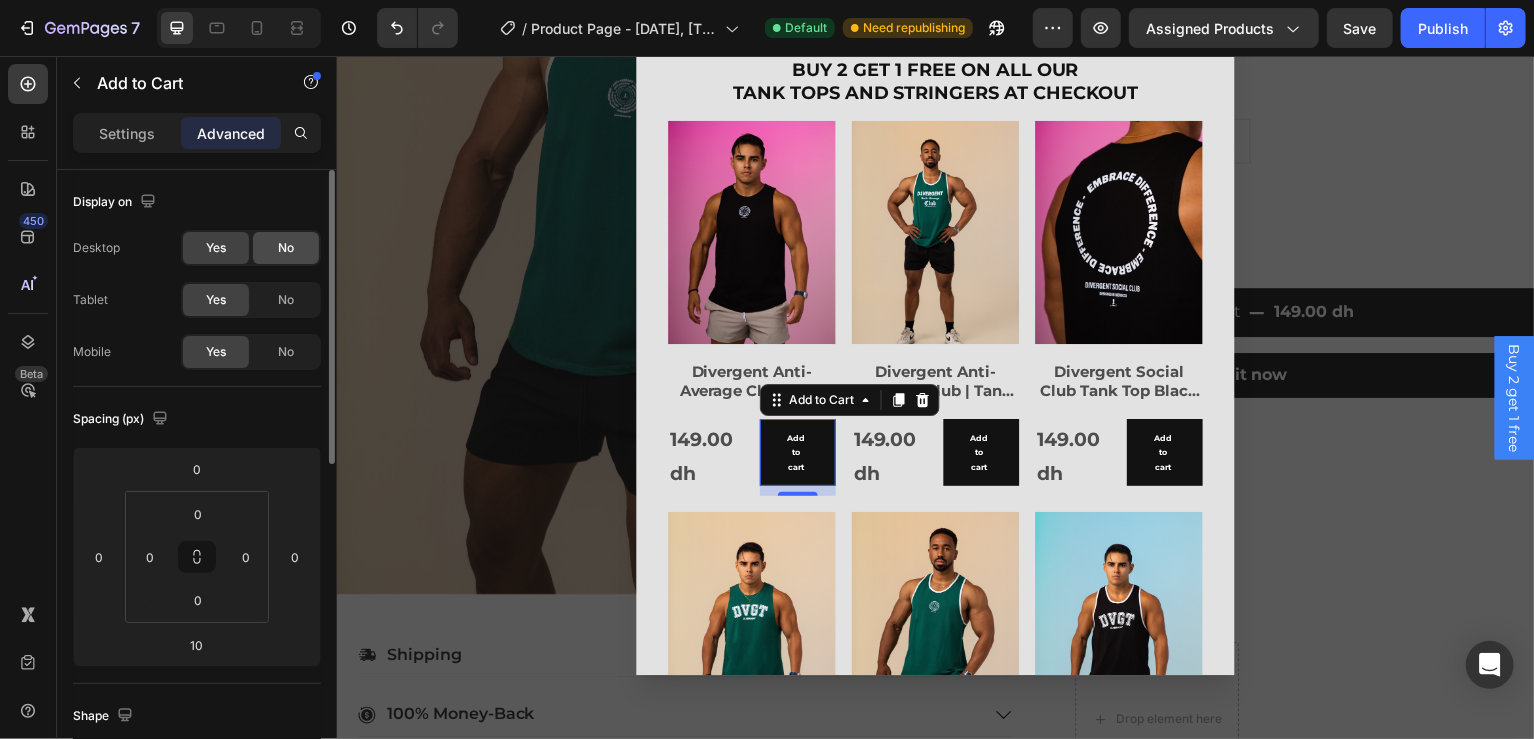 click on "No" 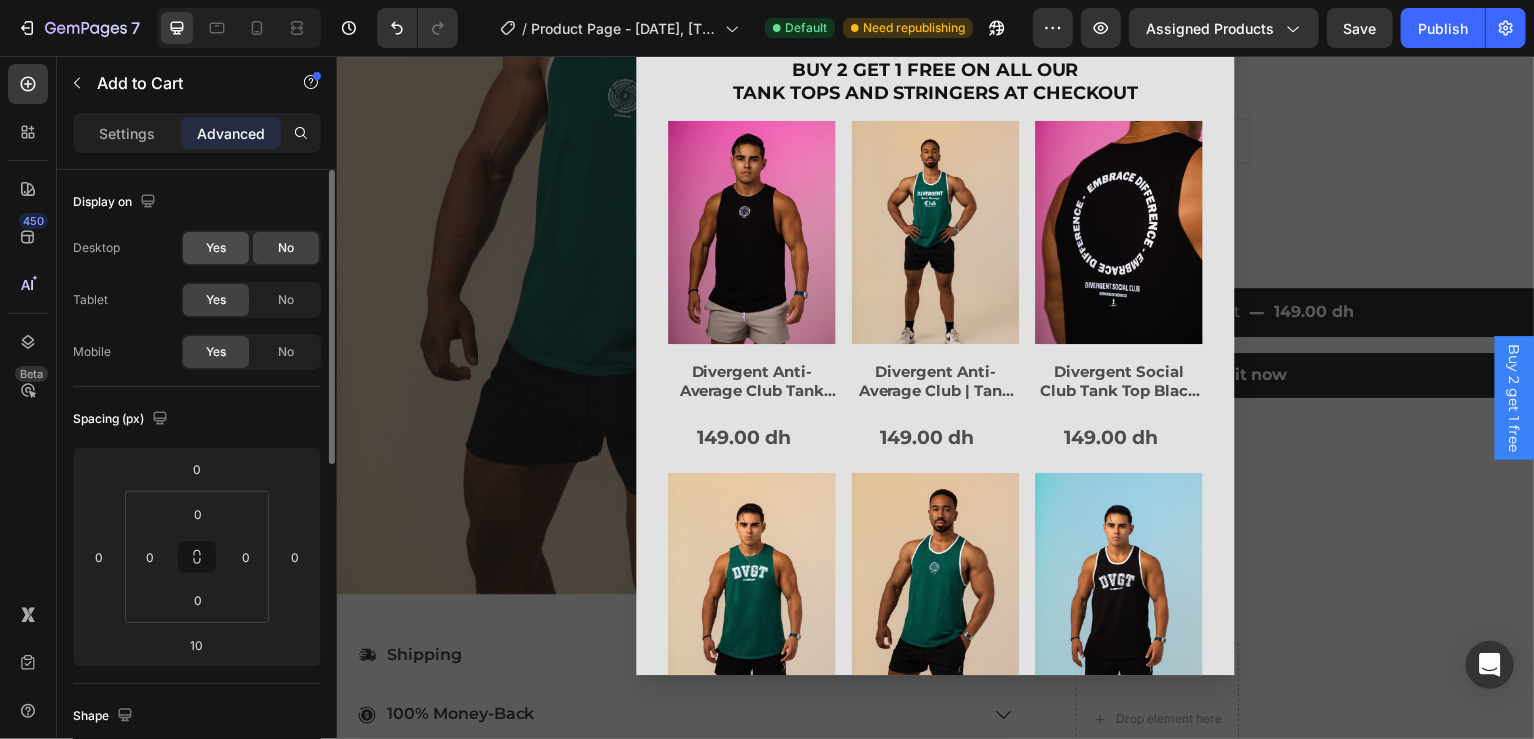 click on "Yes" 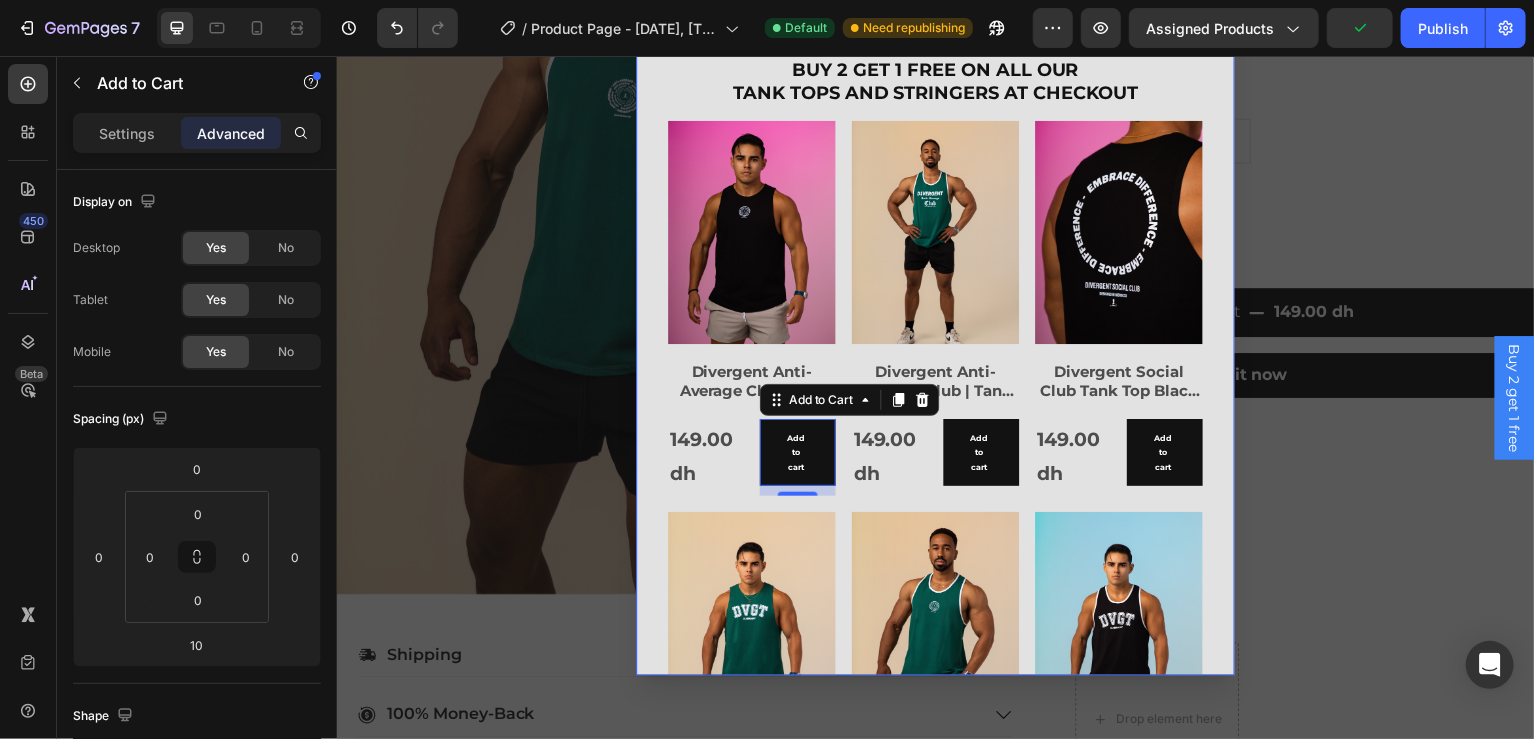 click on "Image BUY 2 GET 1 FREE ON ALL OUR TANK TOPS AND STRINGERS AT CHECKOUT Heading Product Images Divergent Anti-Average Club Tank Top Black | Buy 2 get 1 For free Product Title 149.00 dh Product Price Product Price Add to cart Add to Cart   10 Row Row Related Products Product Images Divergent Anti-Average Club | Tank Top Green | Buy 2 get 1 For free Product Title 149.00 dh Product Price Product Price Add to cart Add to Cart   0 Row Row Related Products Product Images Divergent Social Club Tank Top Black | Buy 2 get 1 For free Product Title 149.00 dh Product Price Product Price Add to cart Add to Cart   0 Row Row Related Products Product Images DVGT Divergent Tank Top Green | Buy 2 get 1 For free Product Title 149.00 dh Product Price Product Price Add to cart Add to Cart   0 Row Row Related Products Product Images Divergent Anti-Average Stringer Green Product Title 149.00 dh Product Price Product Price Add to cart Add to Cart   0 Row Row Related Products Product Images Product Title 149.00 dh Product Price   0 Row" at bounding box center (936, 334) 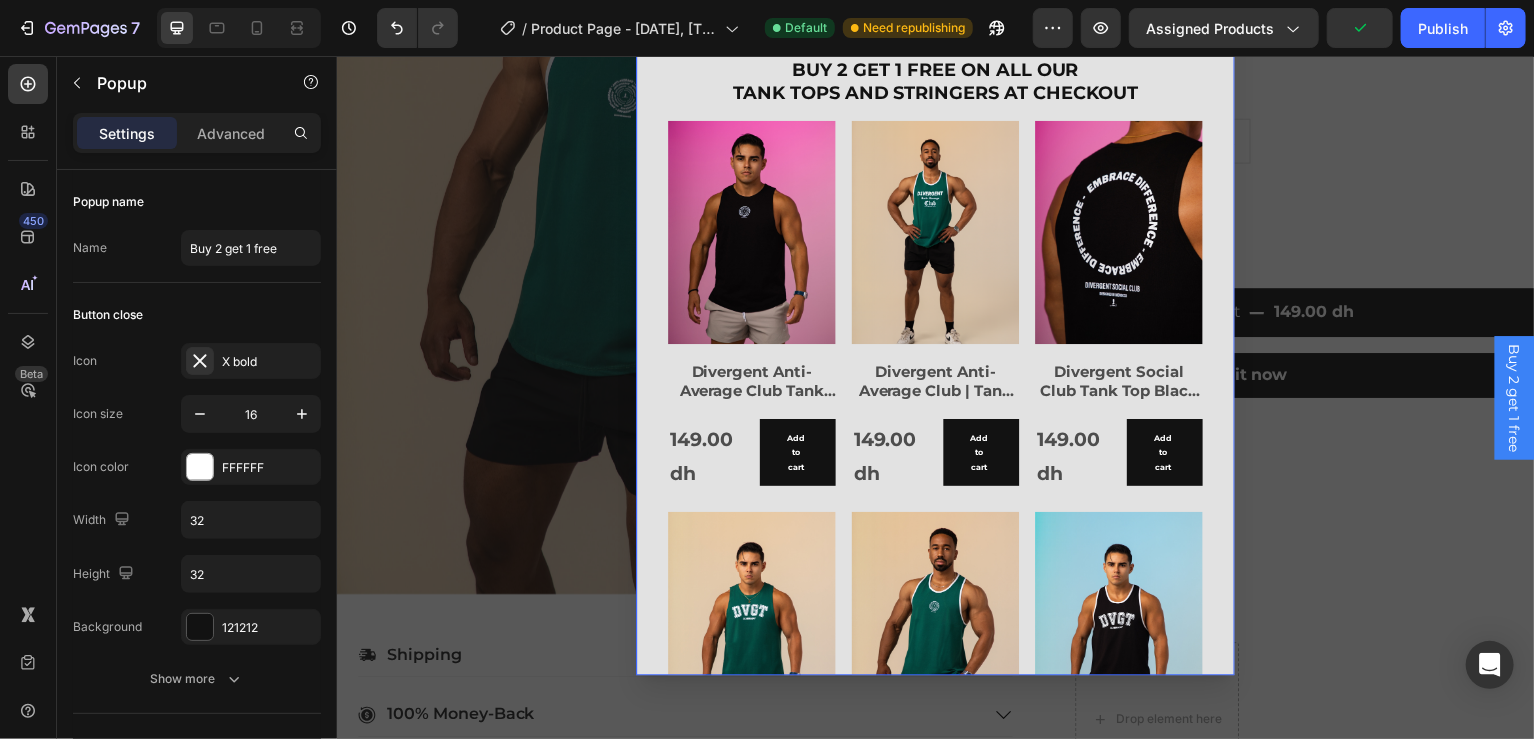drag, startPoint x: 675, startPoint y: 451, endPoint x: 647, endPoint y: 455, distance: 28.284271 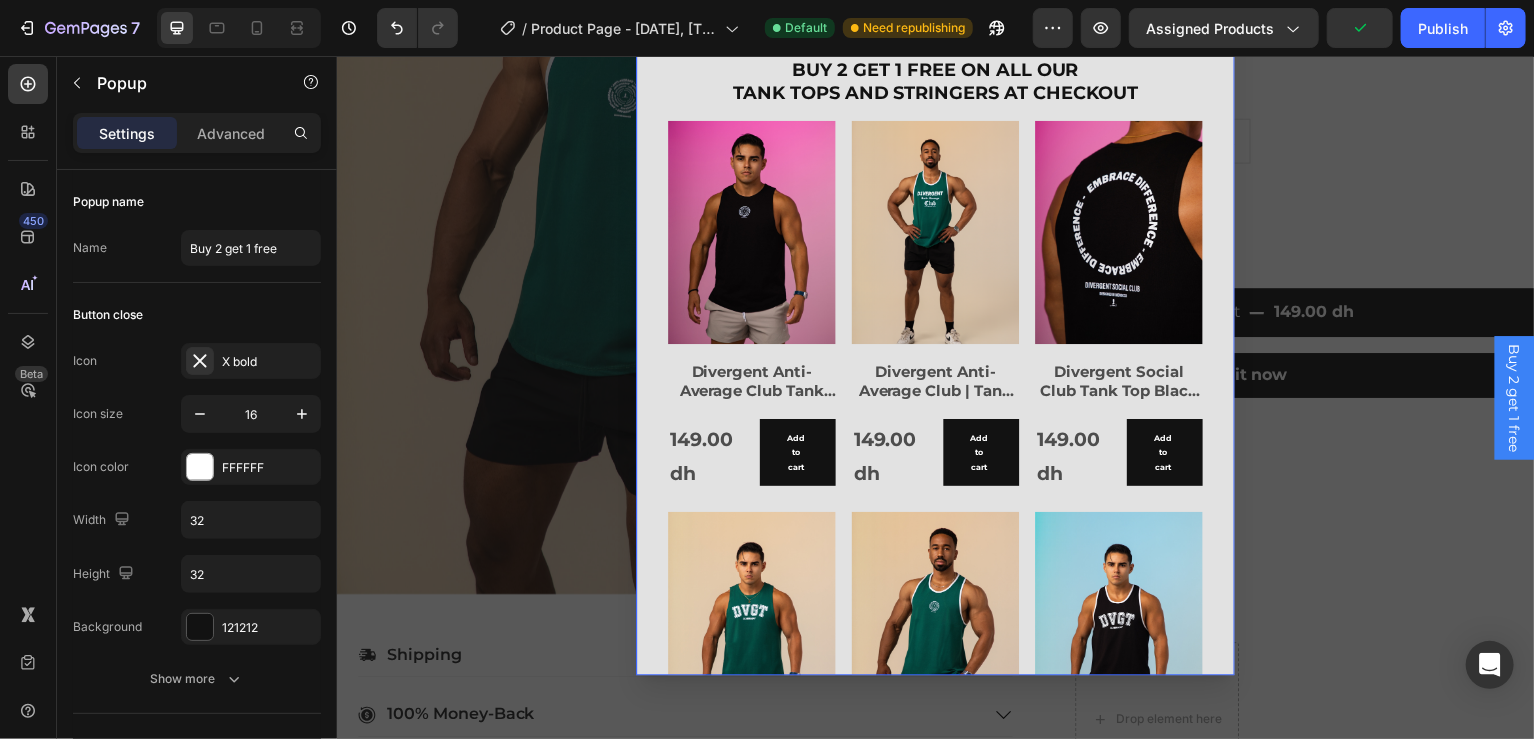 click on "149.00 dh" at bounding box center (706, 458) 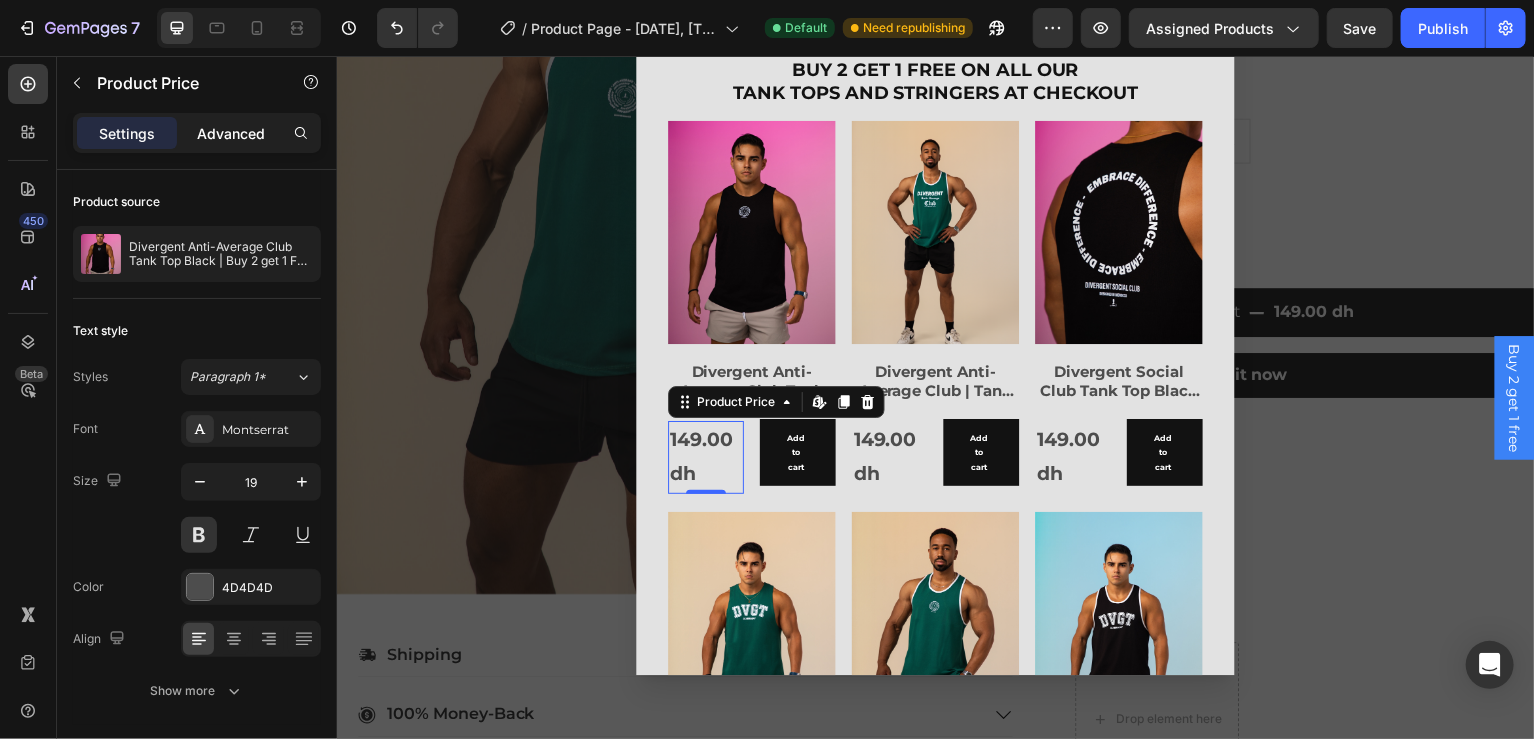 click on "Advanced" at bounding box center [231, 133] 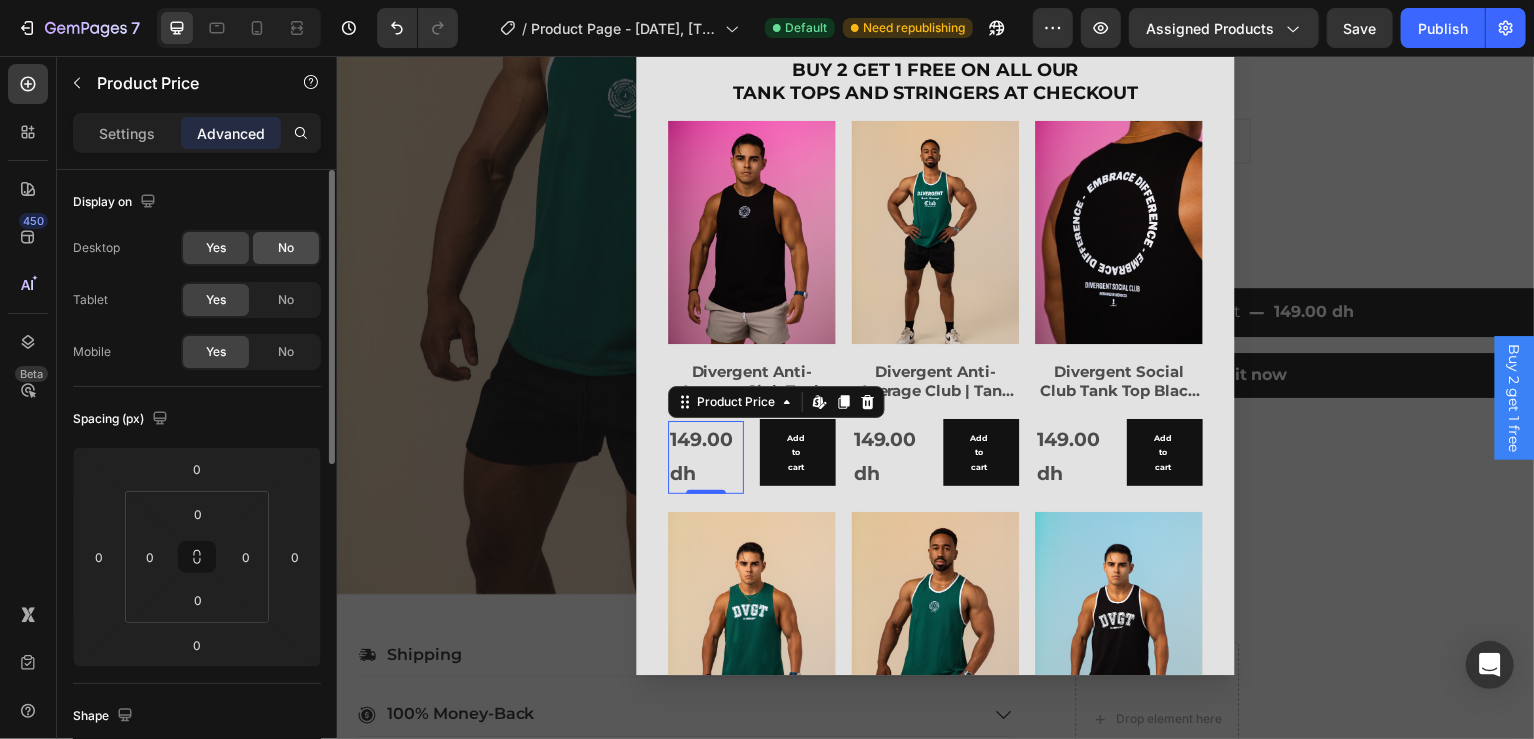 click on "No" 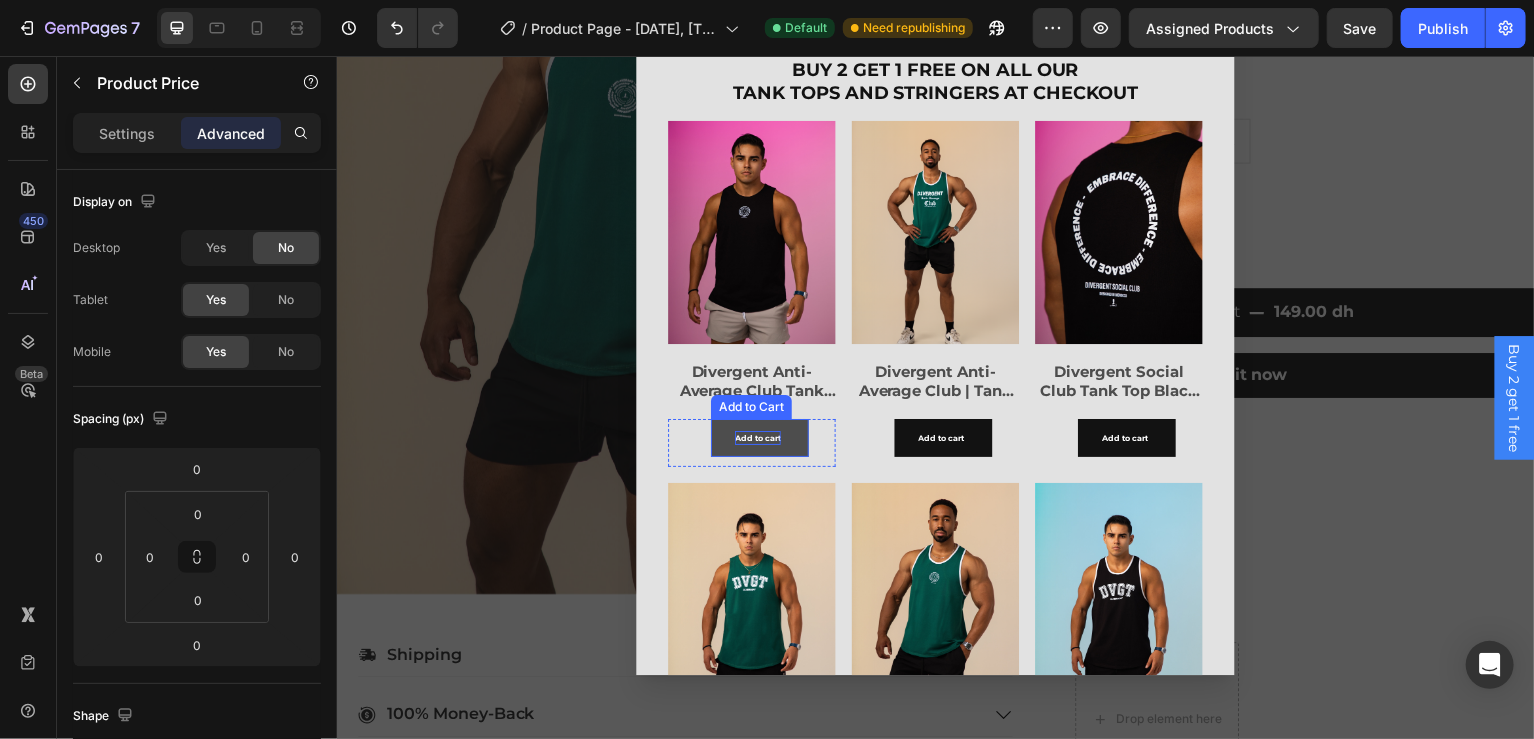 click on "Add to cart" at bounding box center [758, 439] 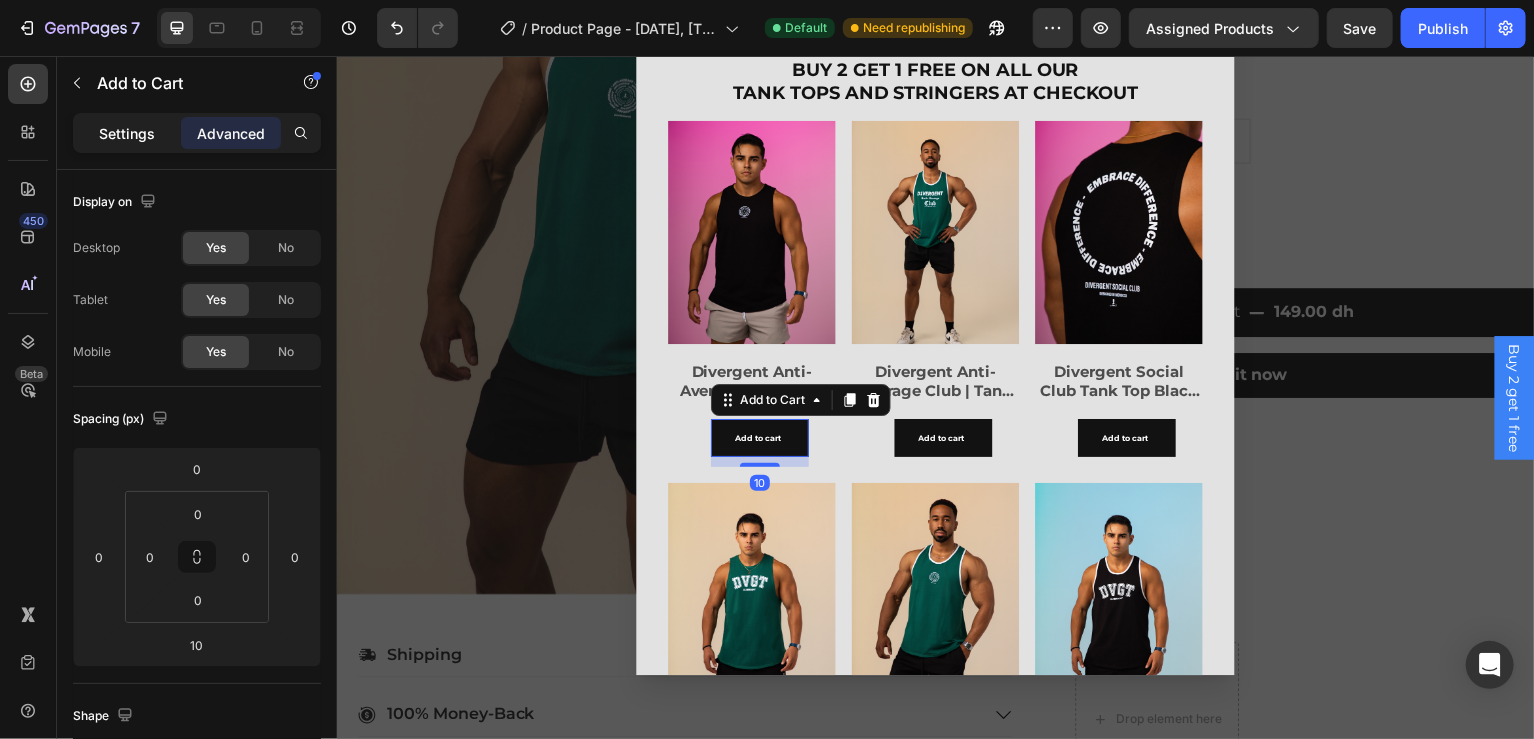 click on "Settings" at bounding box center (127, 133) 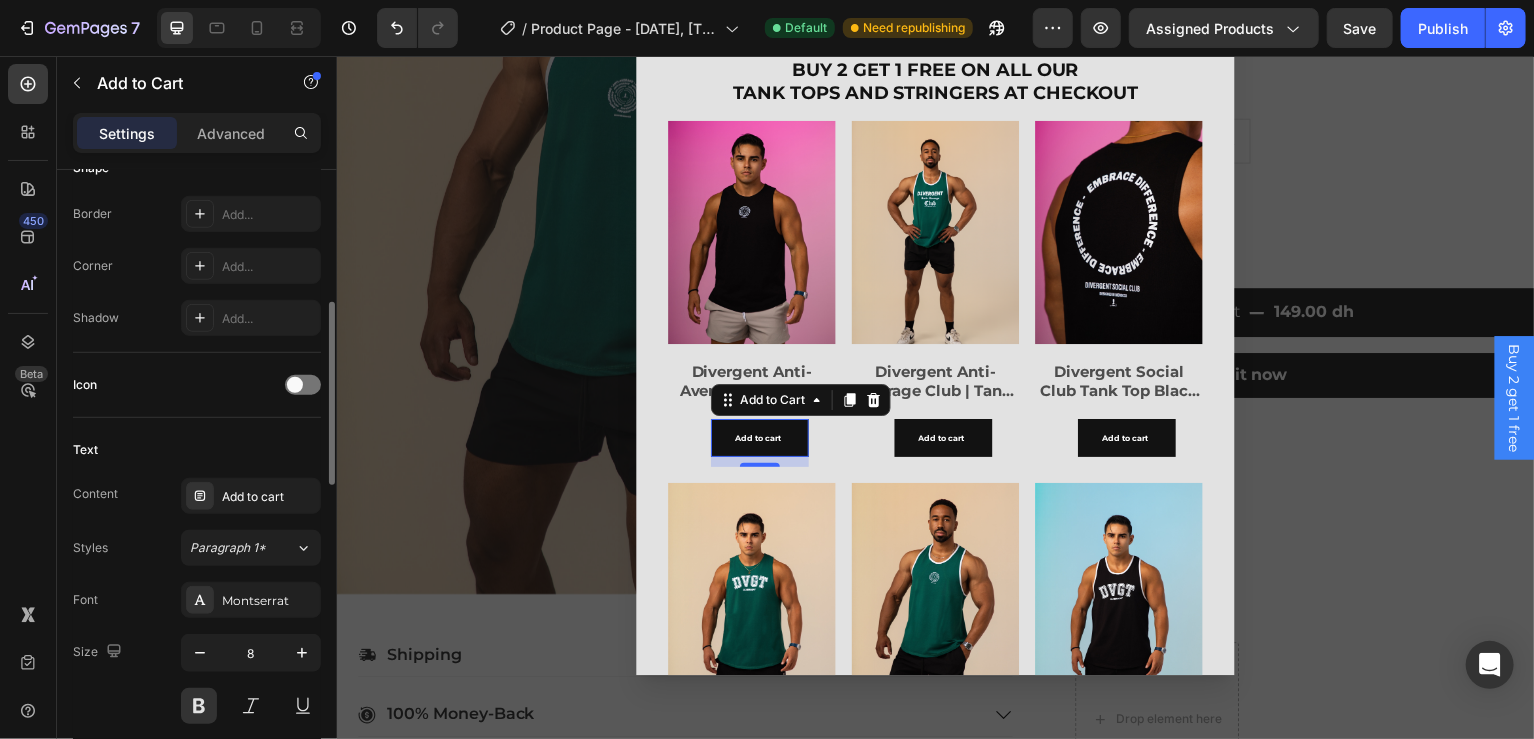scroll, scrollTop: 736, scrollLeft: 0, axis: vertical 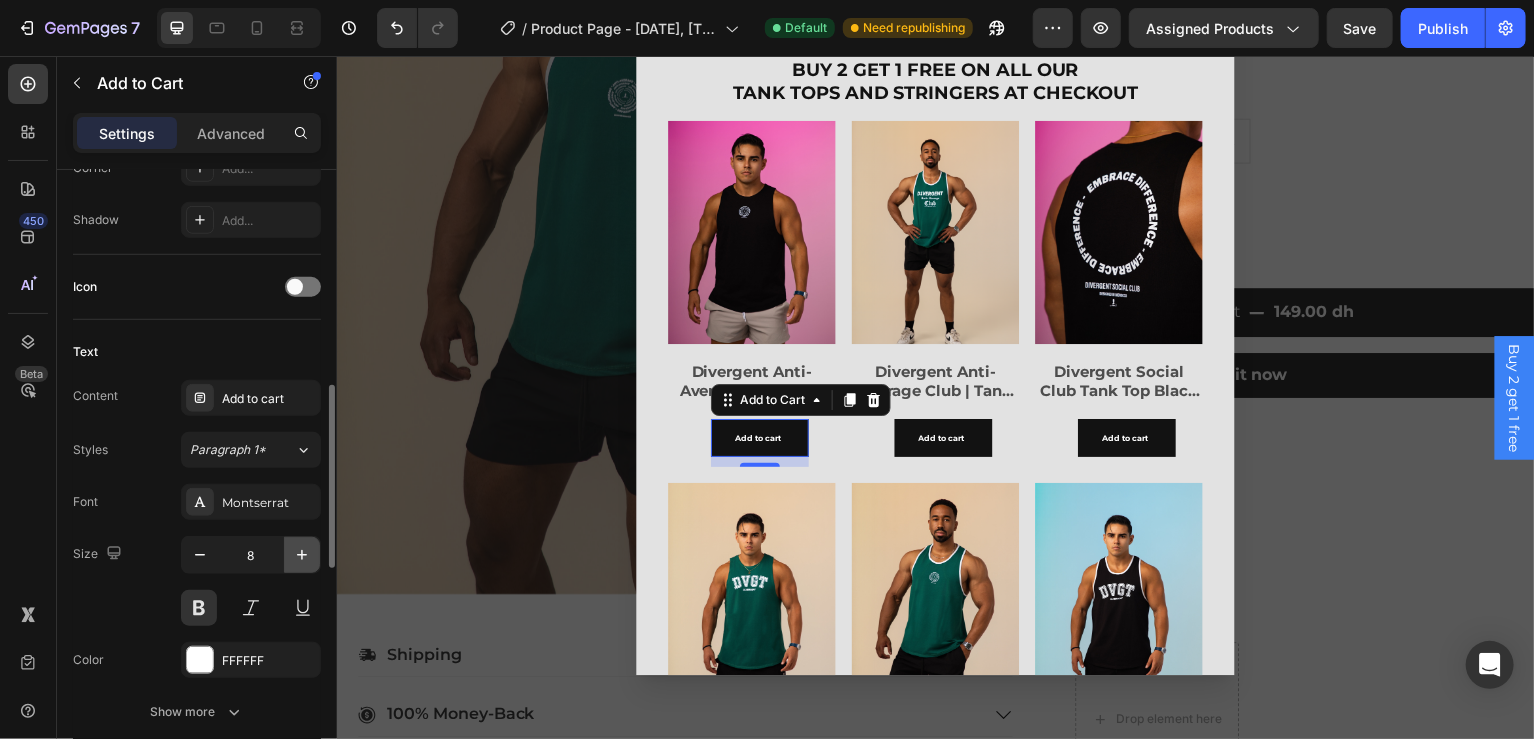 click at bounding box center [302, 555] 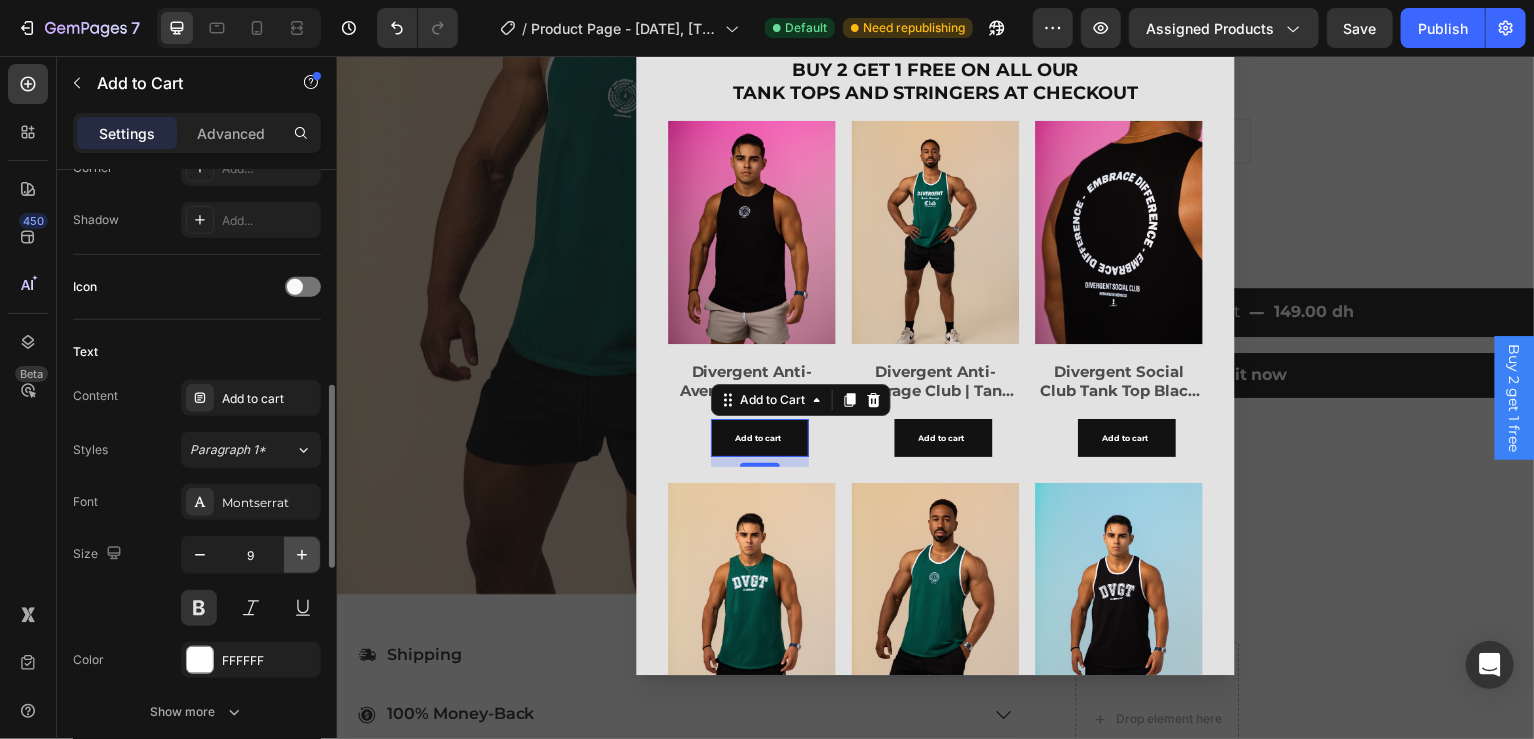 click at bounding box center [302, 555] 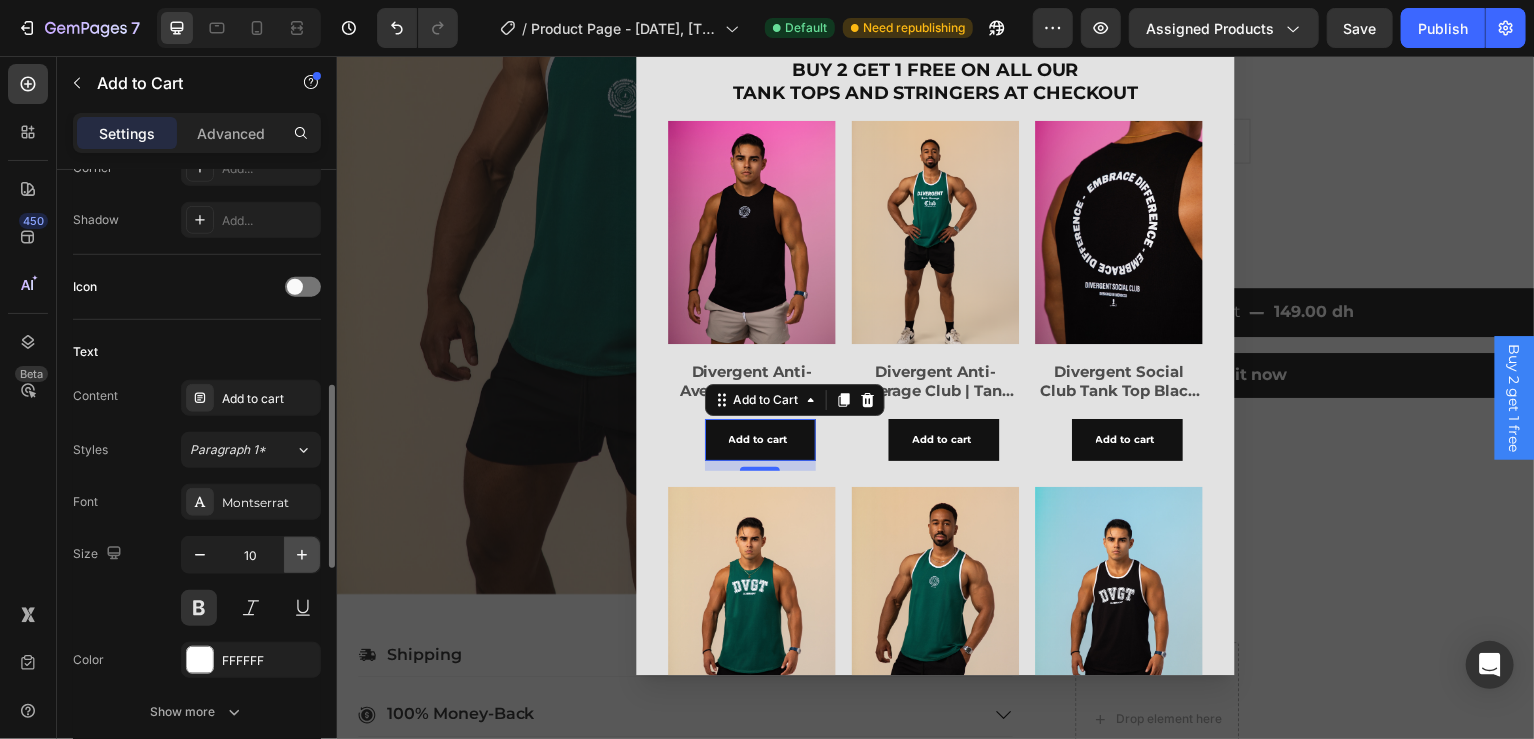 click at bounding box center (302, 555) 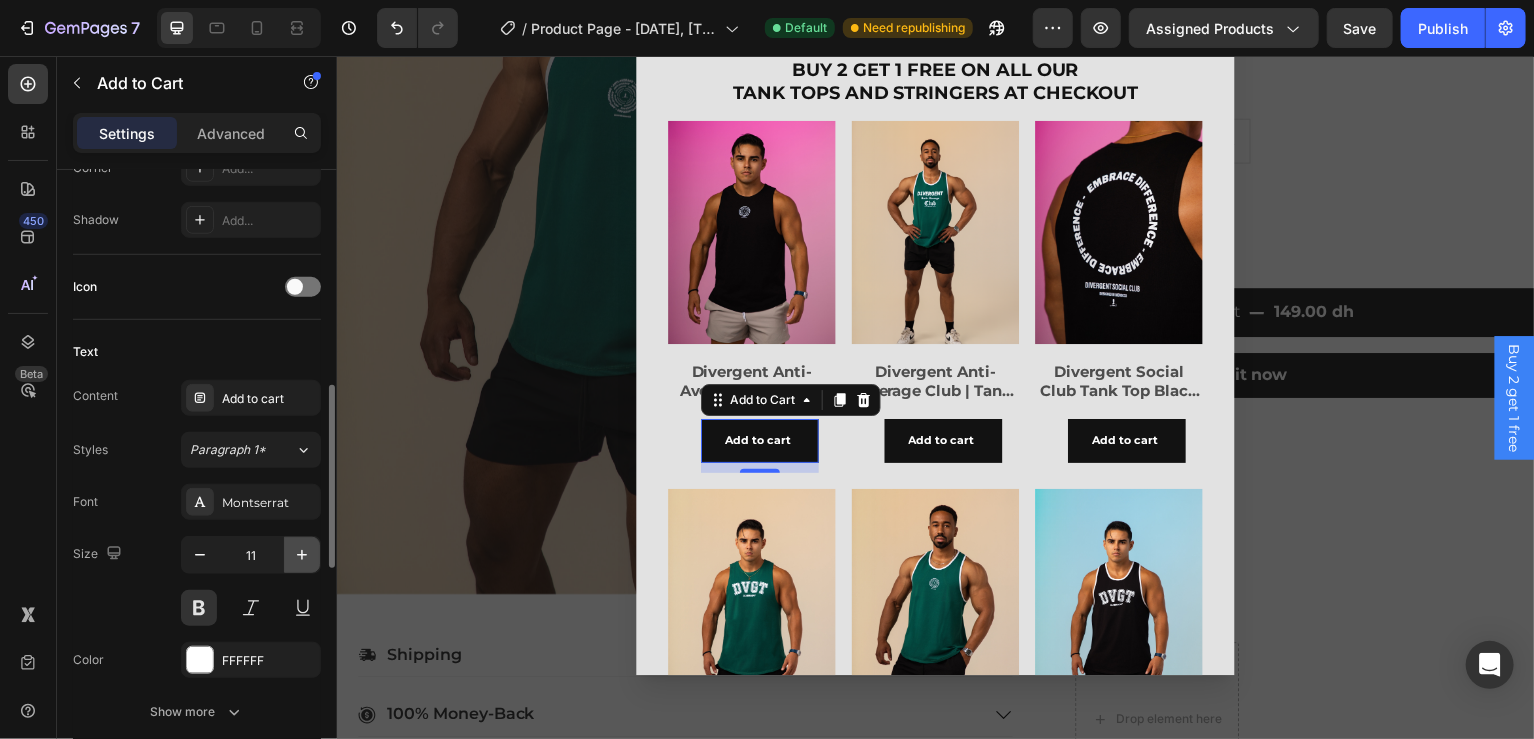 click at bounding box center [302, 555] 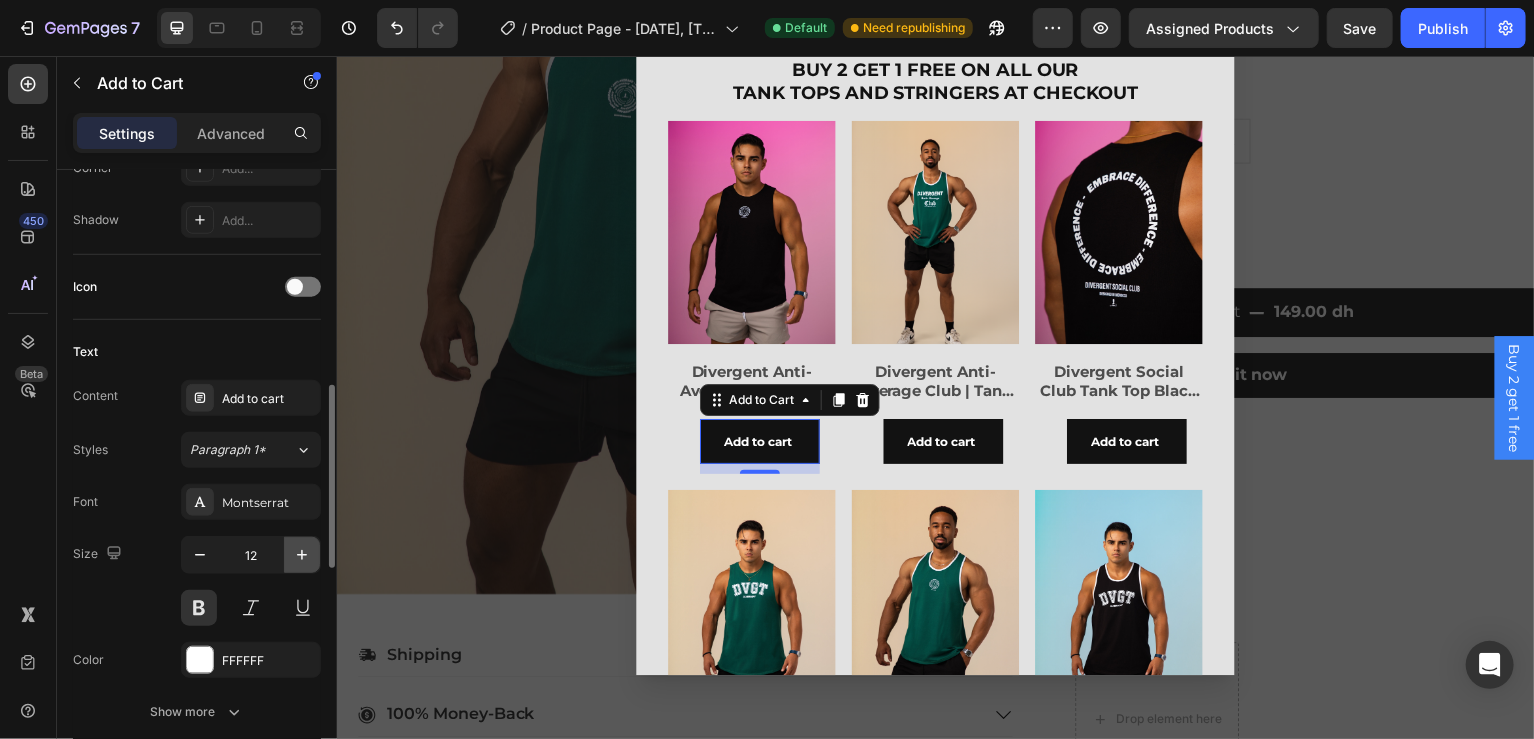 click at bounding box center (302, 555) 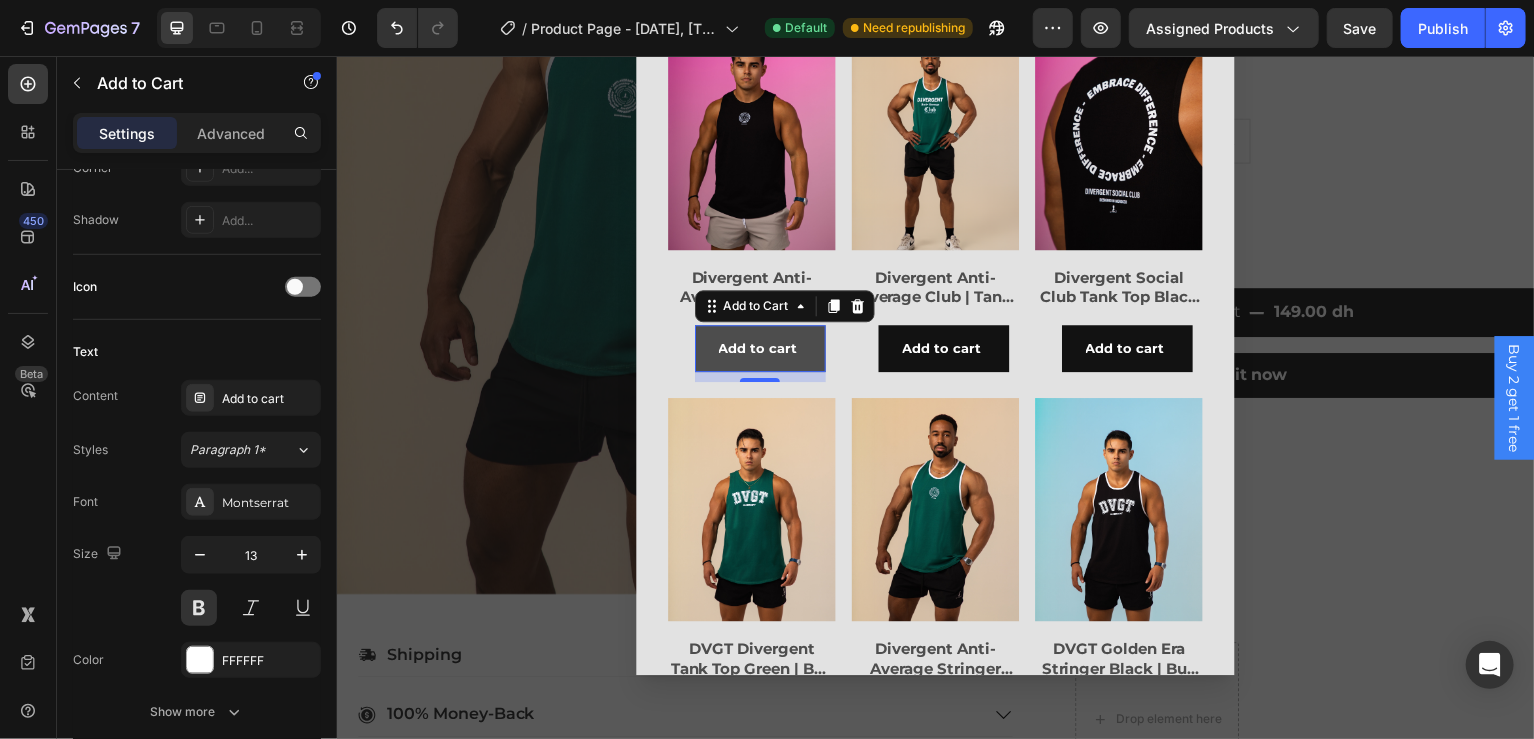 scroll, scrollTop: 0, scrollLeft: 0, axis: both 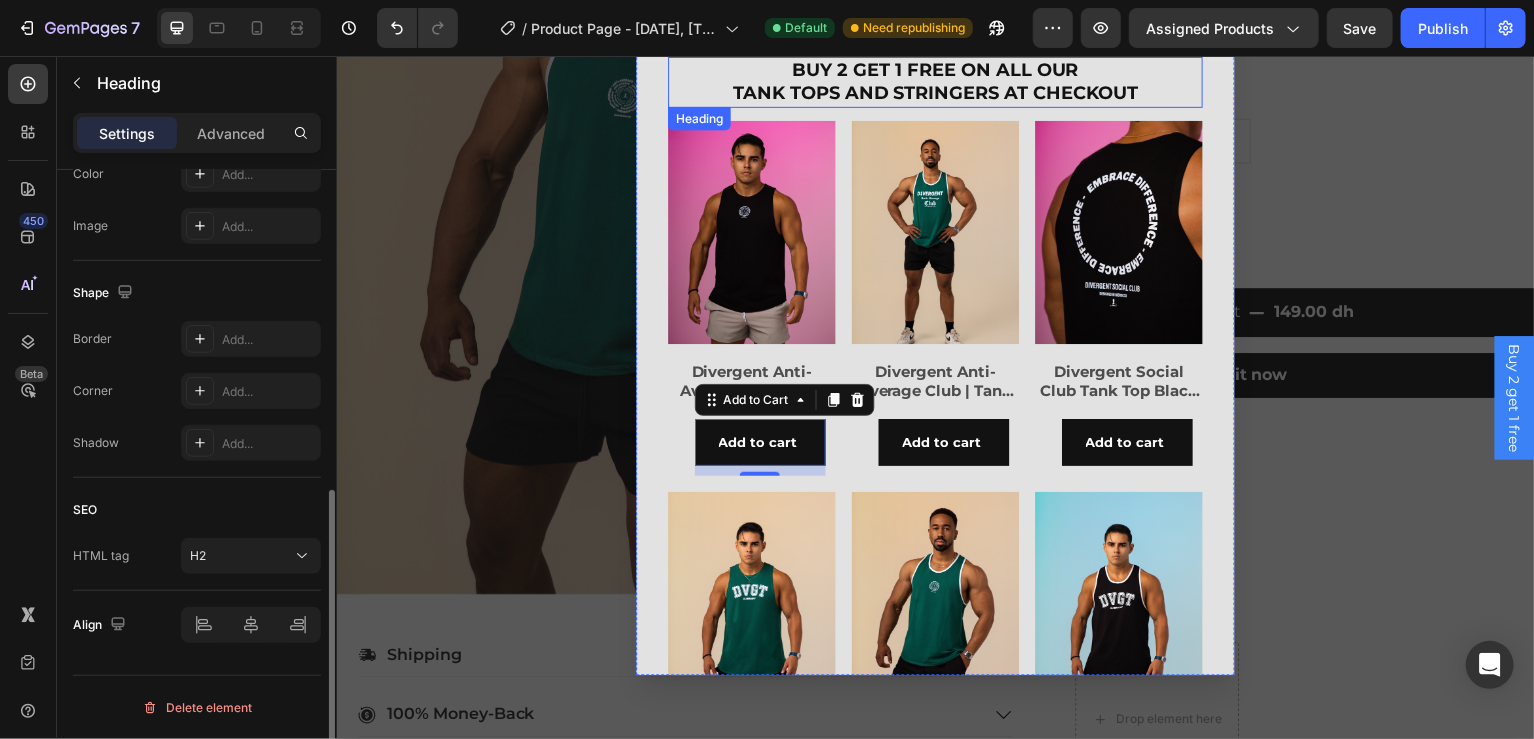 click on "BUY 2 GET 1 FREE ON ALL OUR TANK TOPS AND STRINGERS AT CHECKOUT" at bounding box center (936, 82) 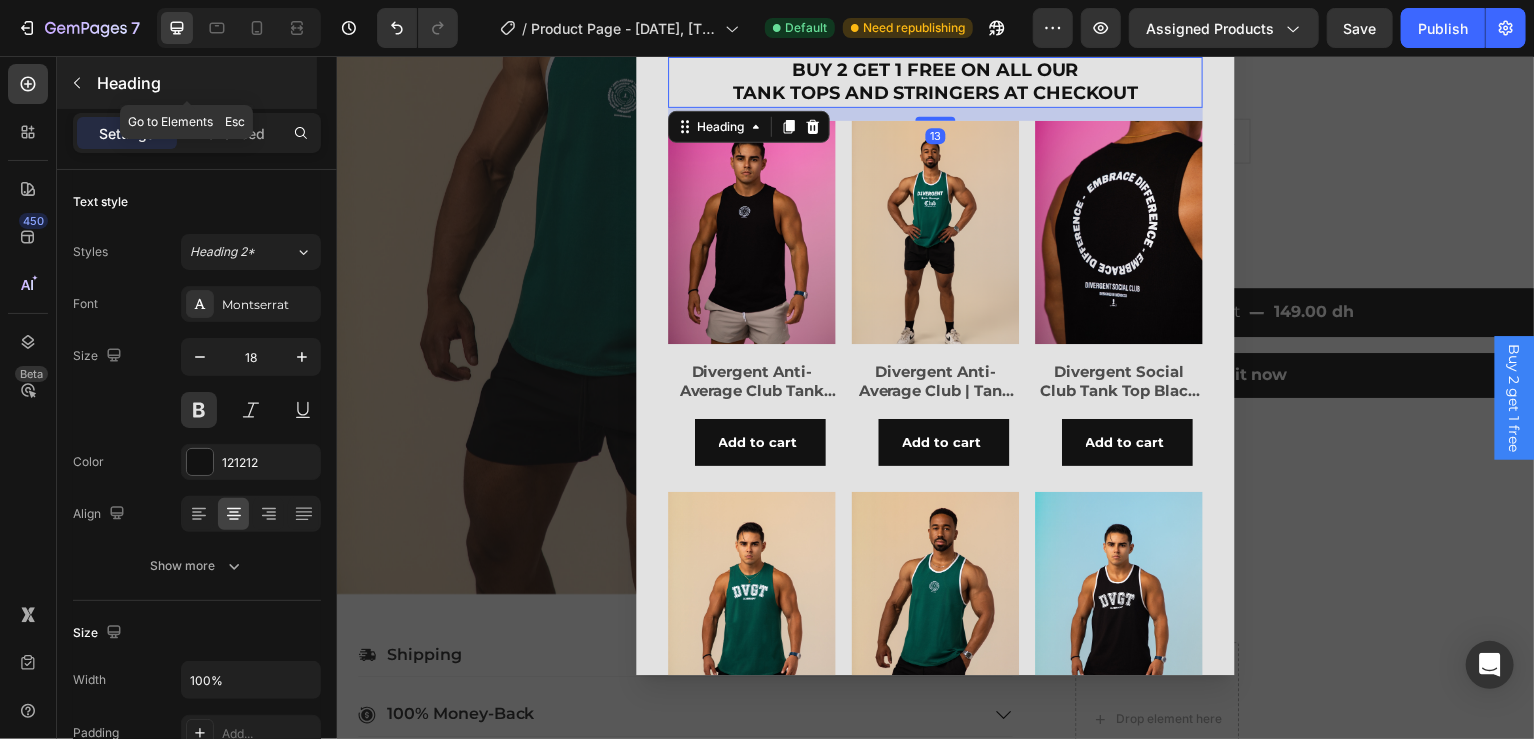 click 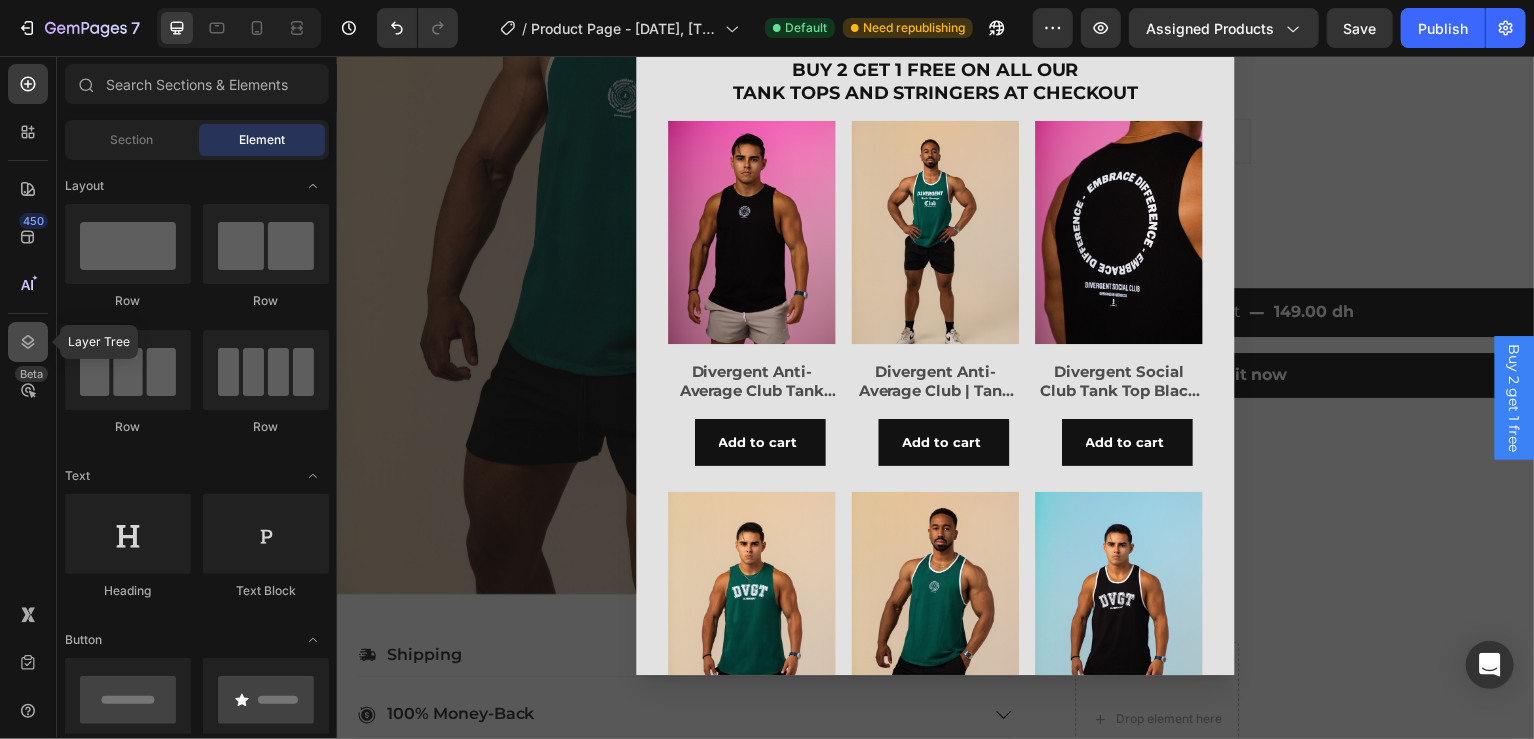 click 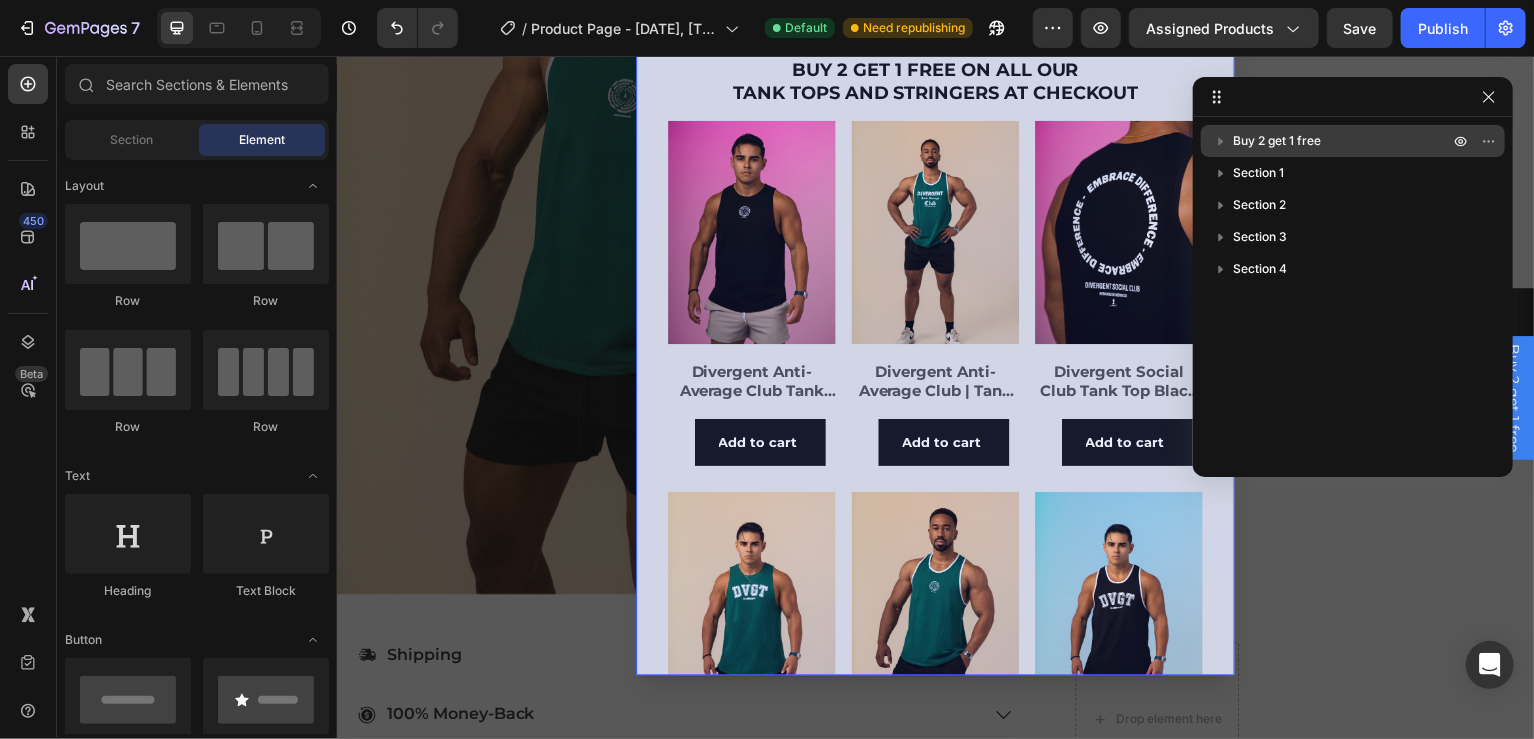 click on "Buy 2 get 1 free" at bounding box center [1277, 141] 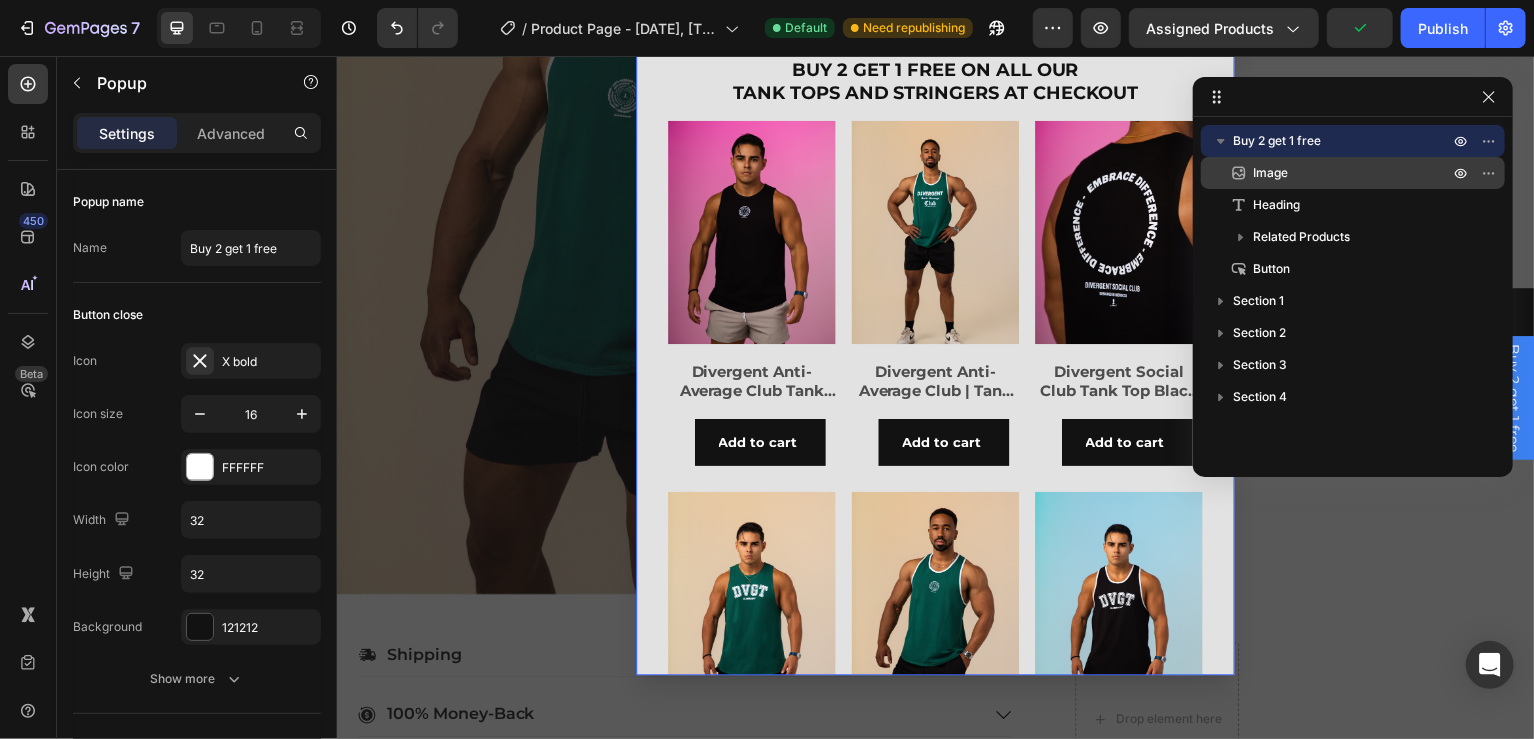 click on "Image" at bounding box center (1270, 173) 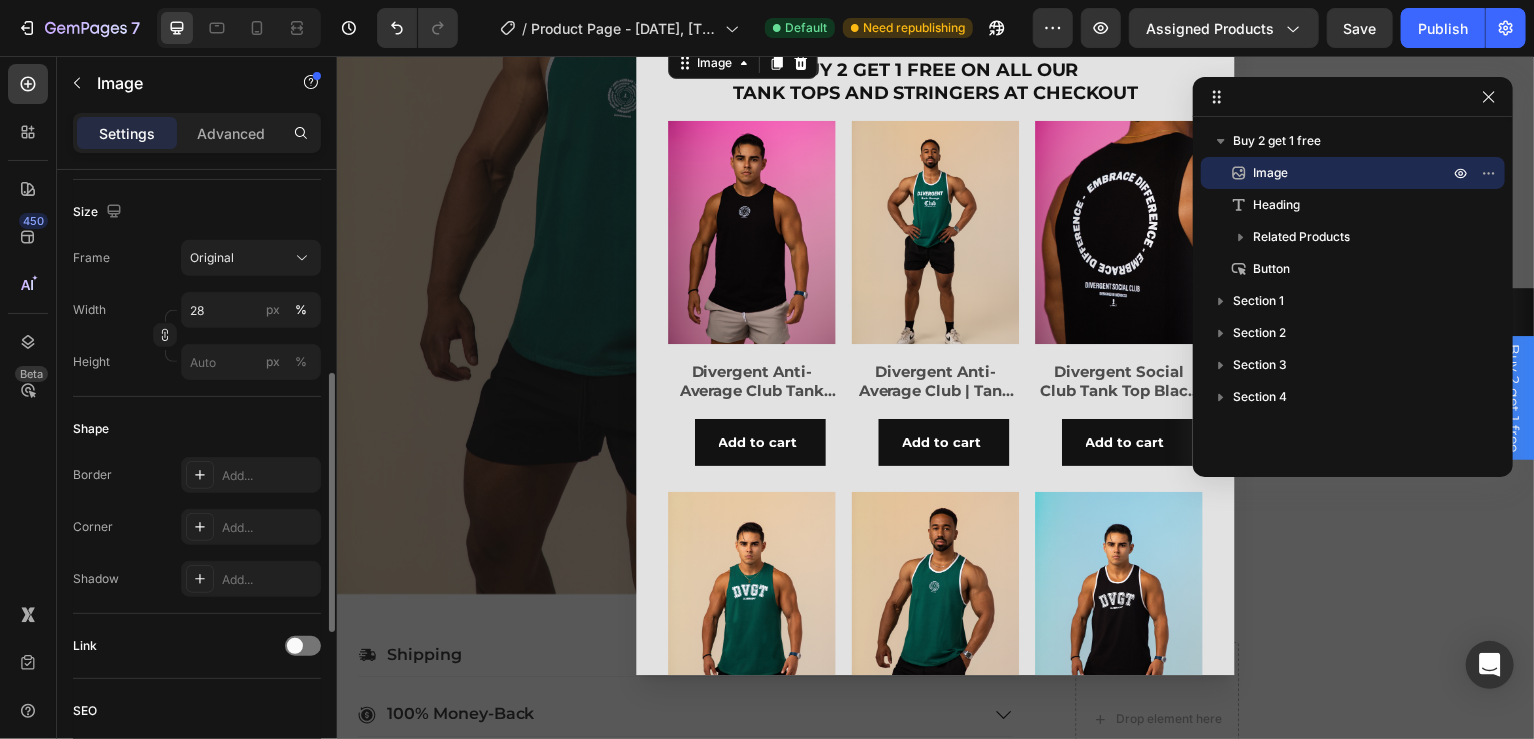 scroll, scrollTop: 484, scrollLeft: 0, axis: vertical 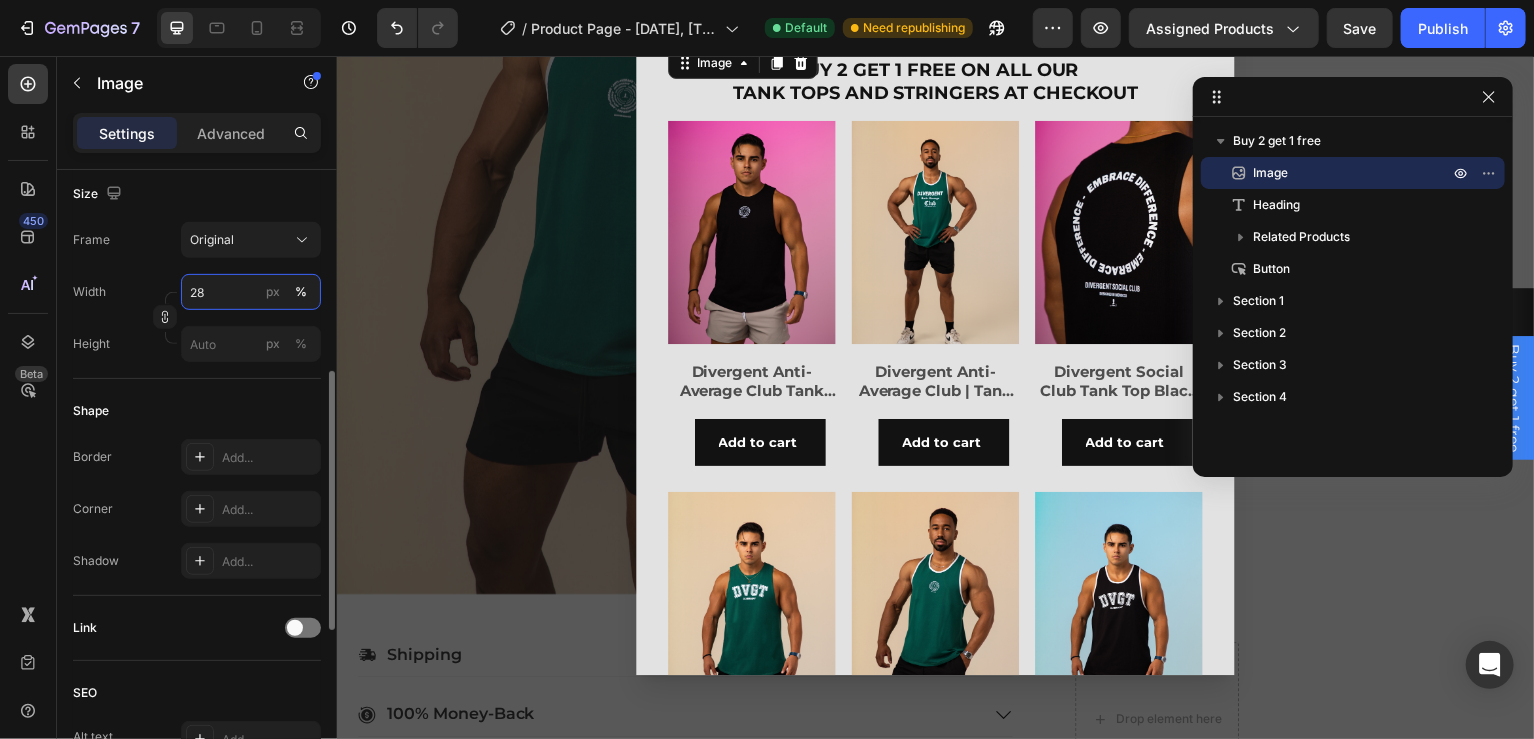 click on "28" at bounding box center [251, 292] 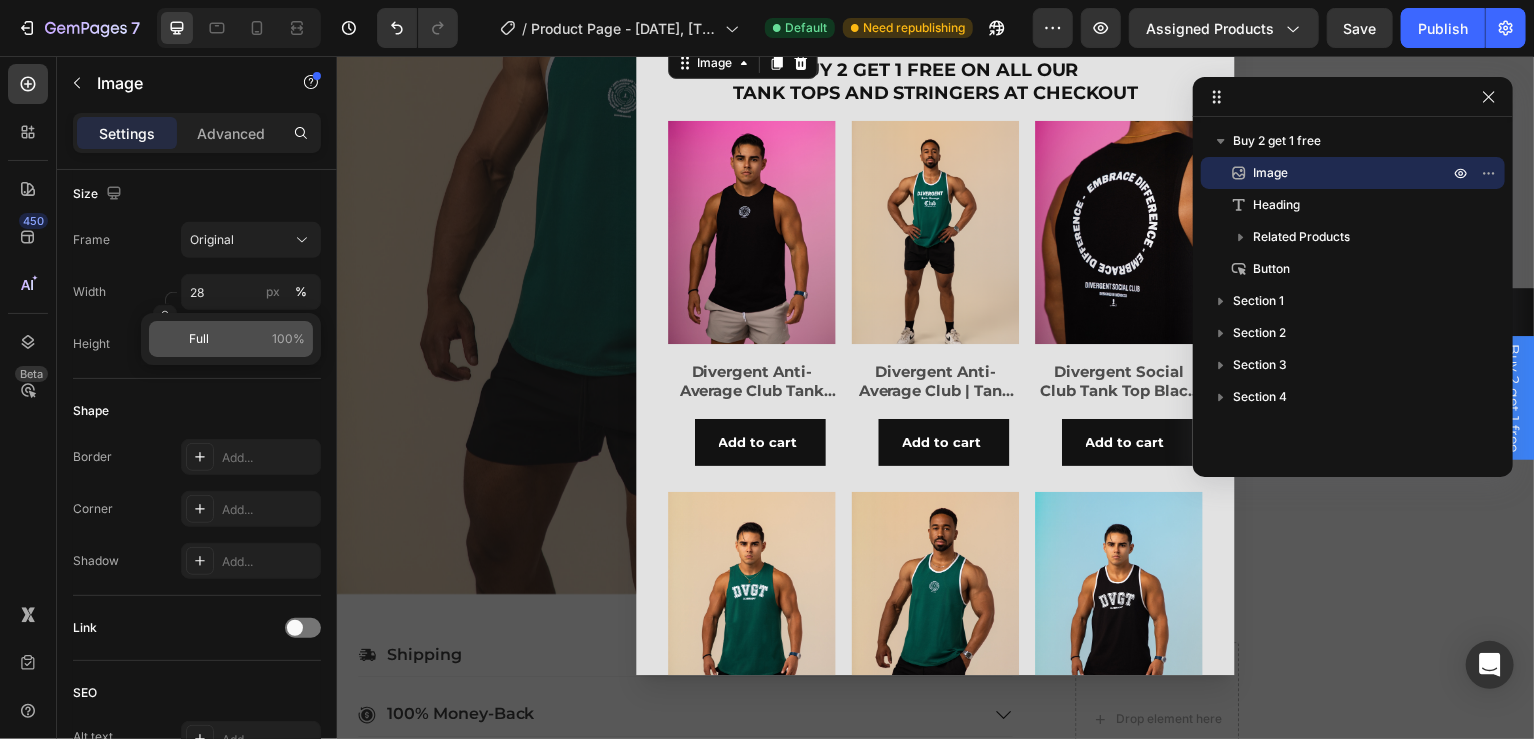 click on "Full" at bounding box center [199, 339] 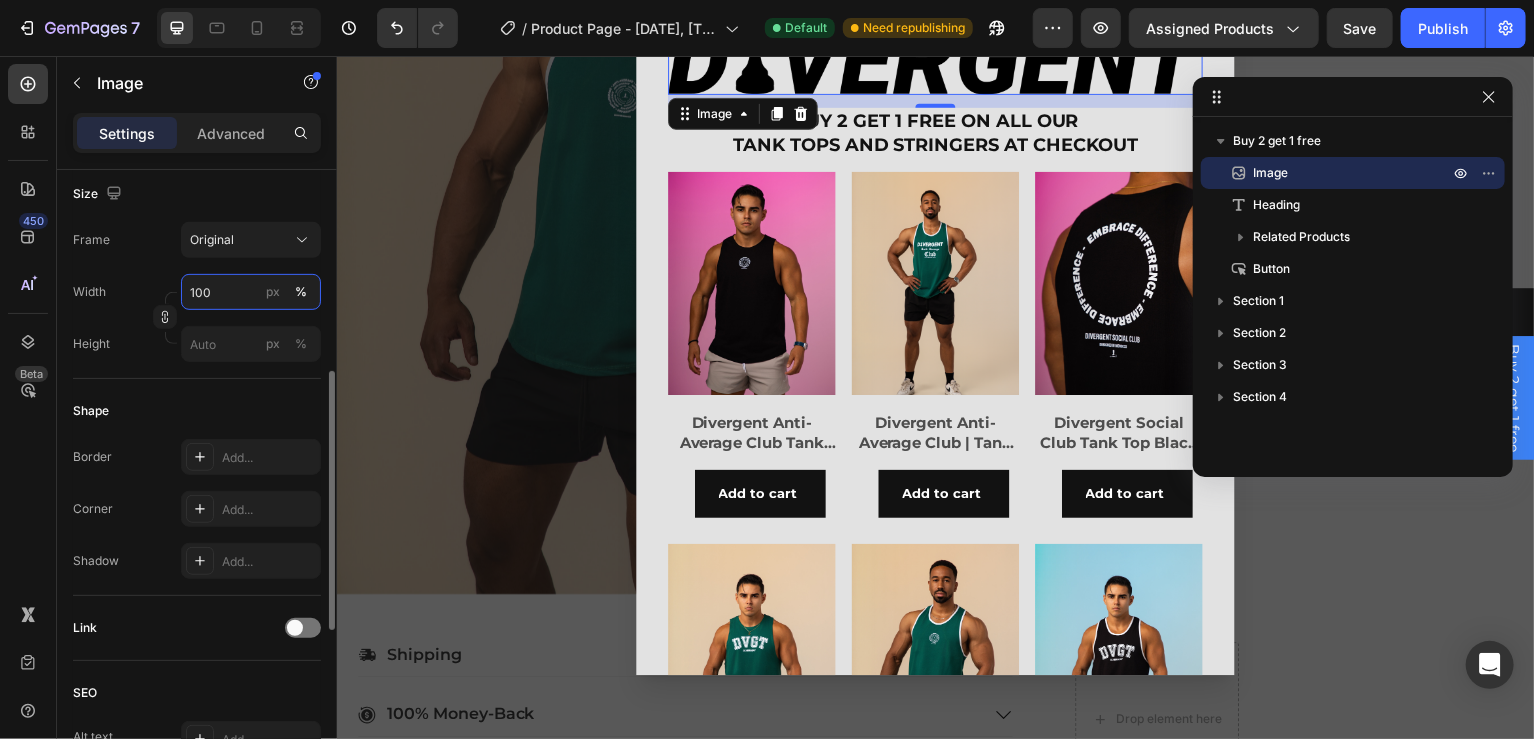 click on "100" at bounding box center [251, 292] 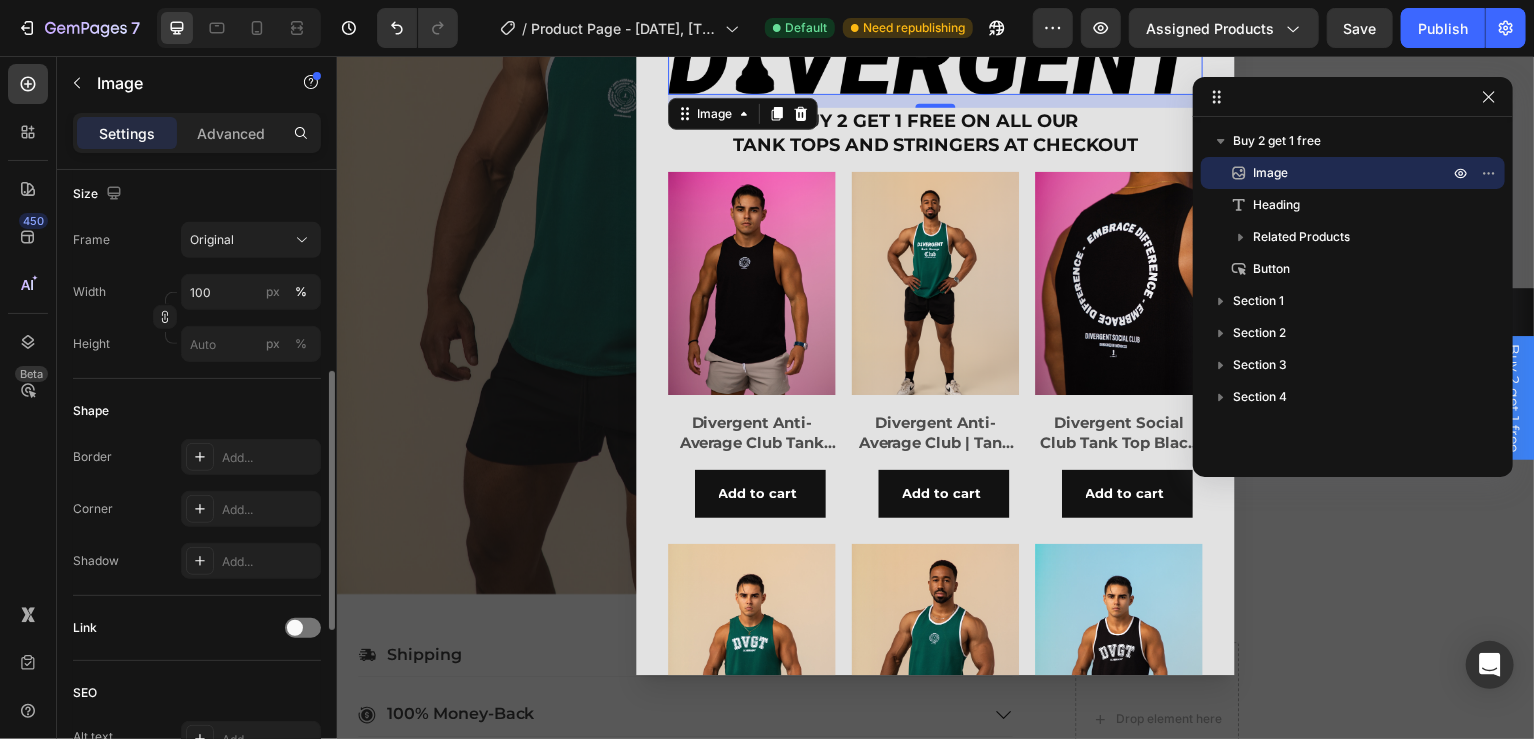 click on "Frame" at bounding box center [91, 240] 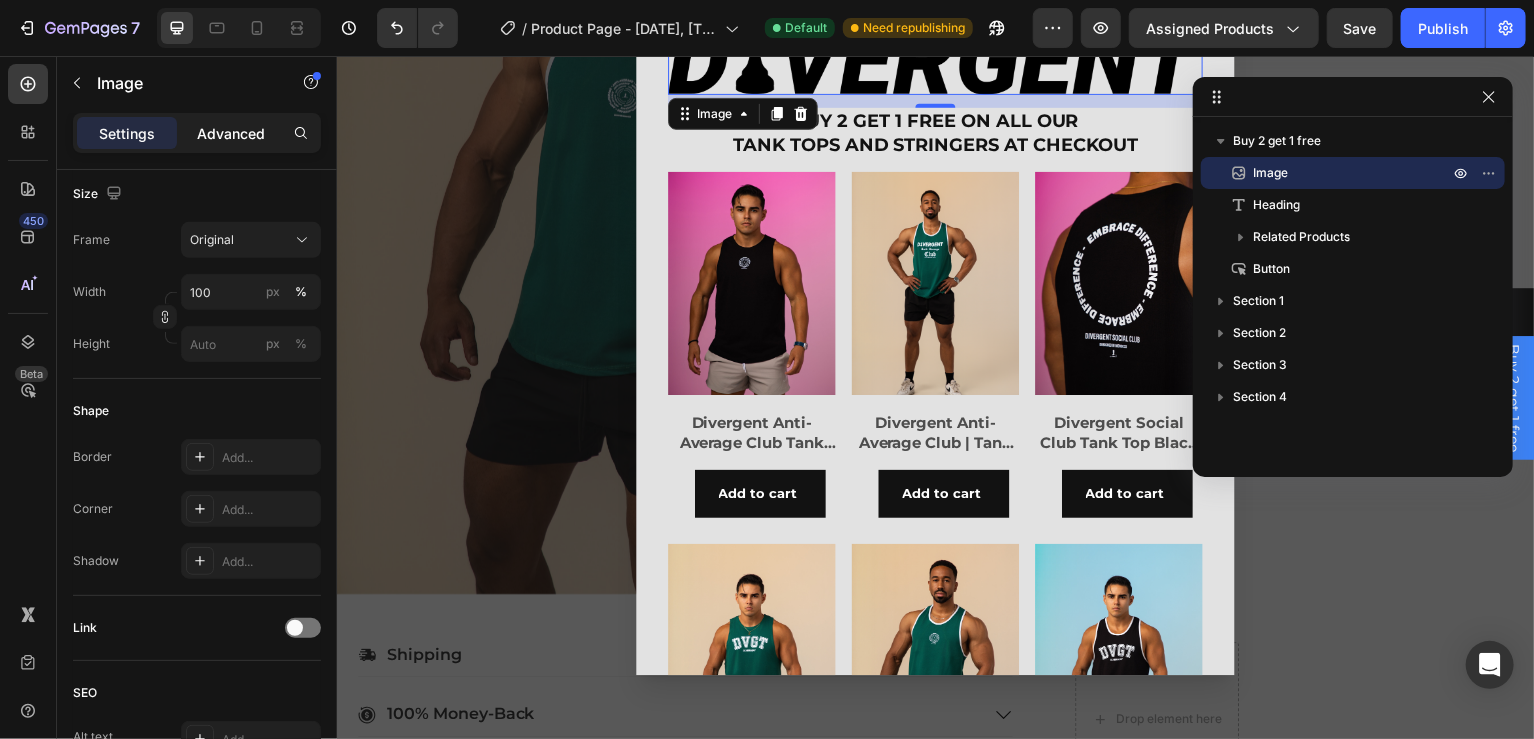 click on "Advanced" at bounding box center (231, 133) 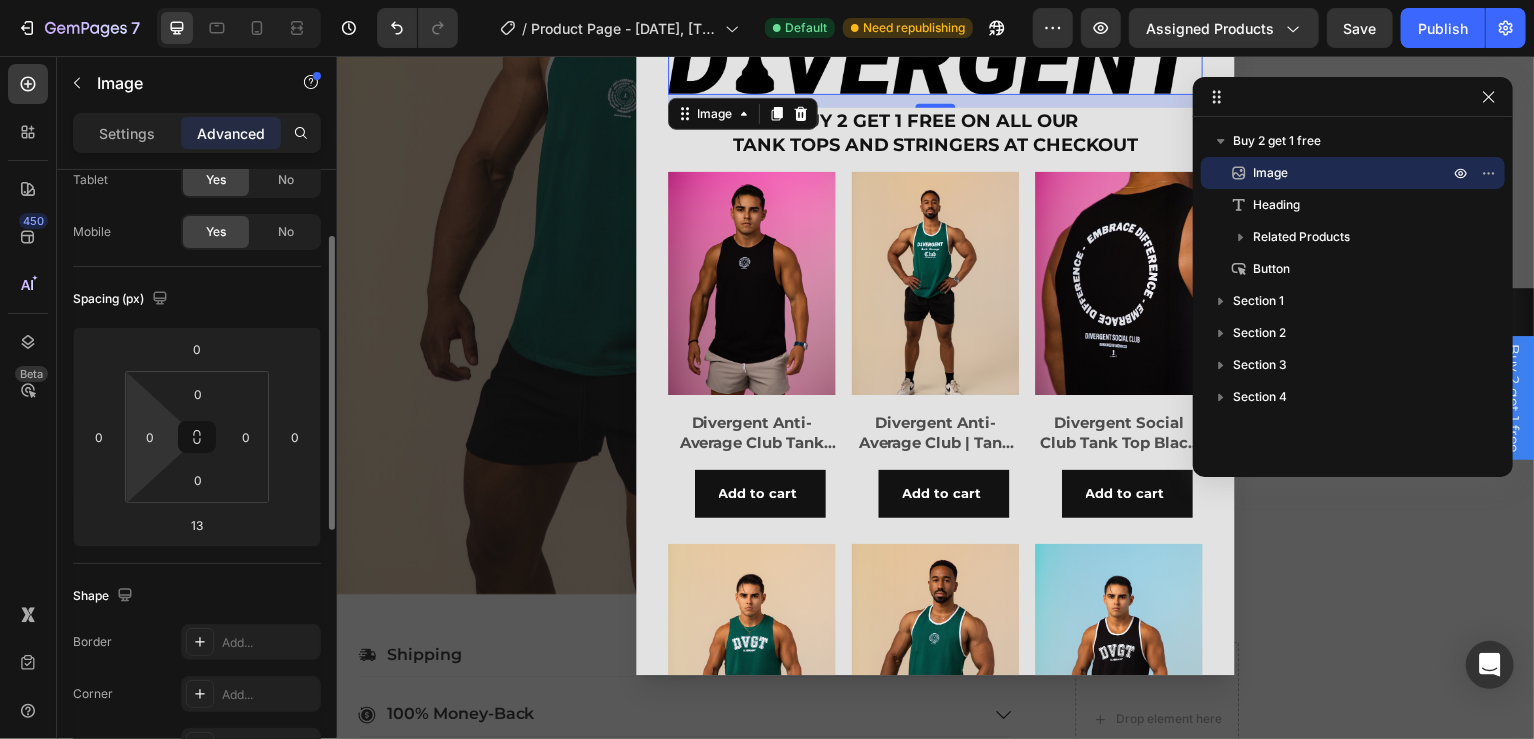 scroll, scrollTop: 0, scrollLeft: 0, axis: both 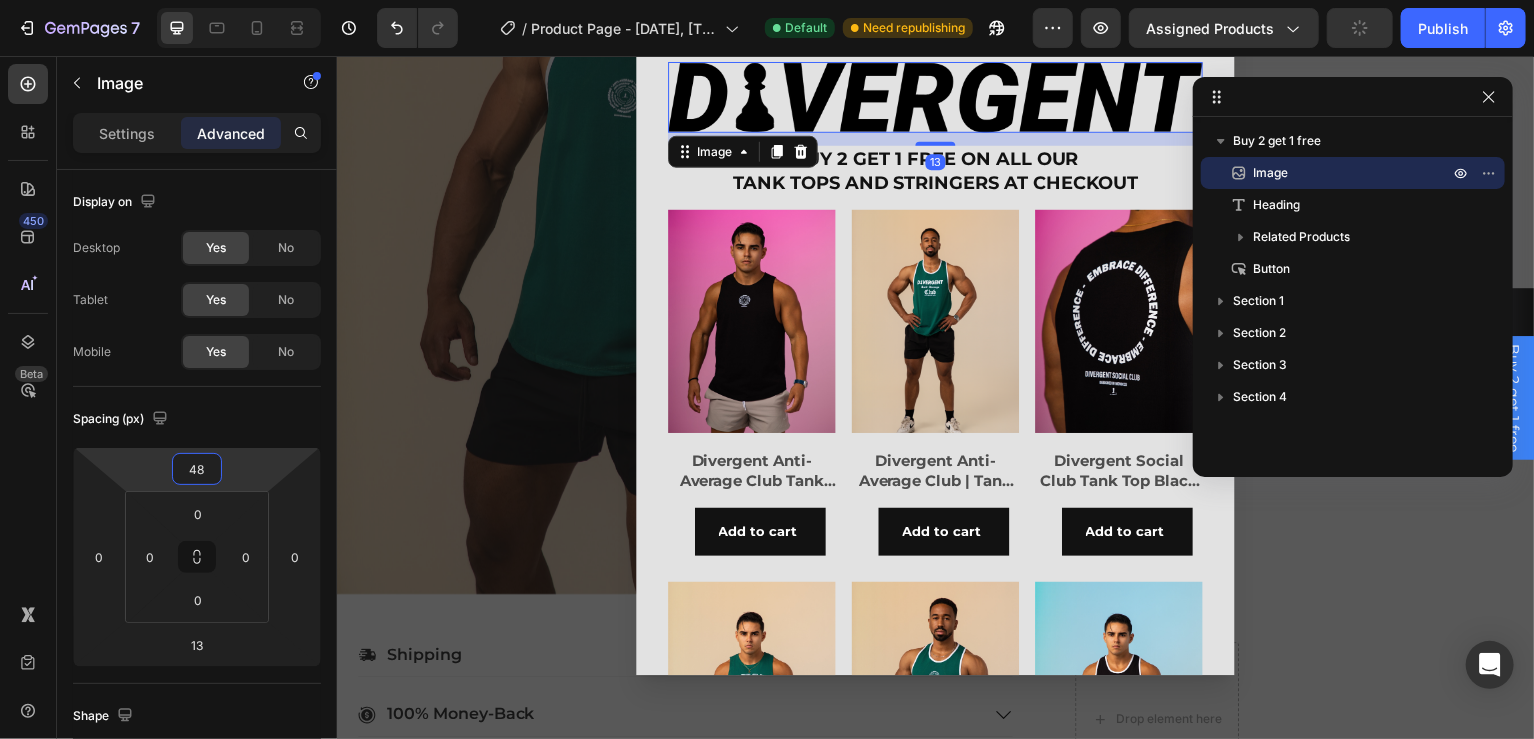 type on "50" 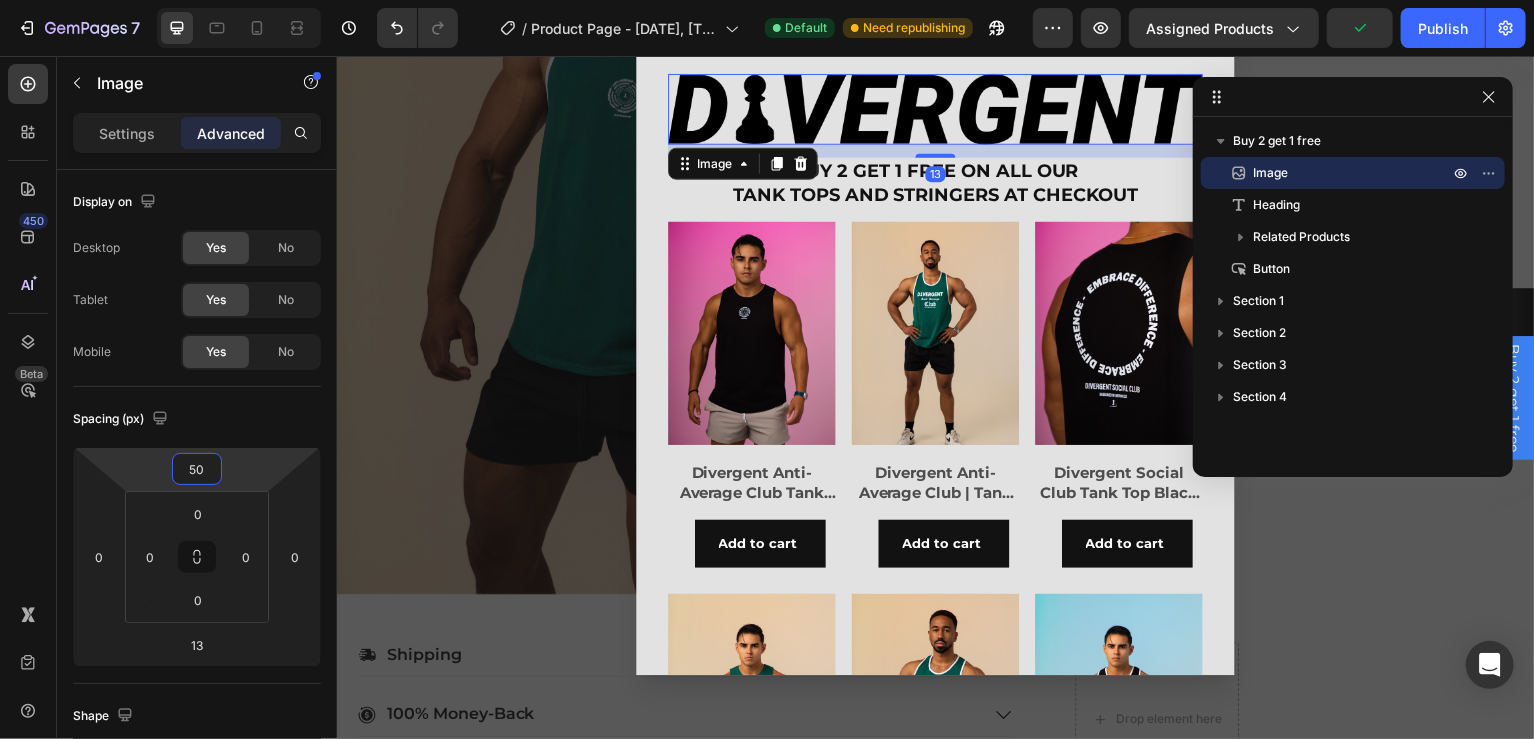 drag, startPoint x: 202, startPoint y: 451, endPoint x: 203, endPoint y: 426, distance: 25.019993 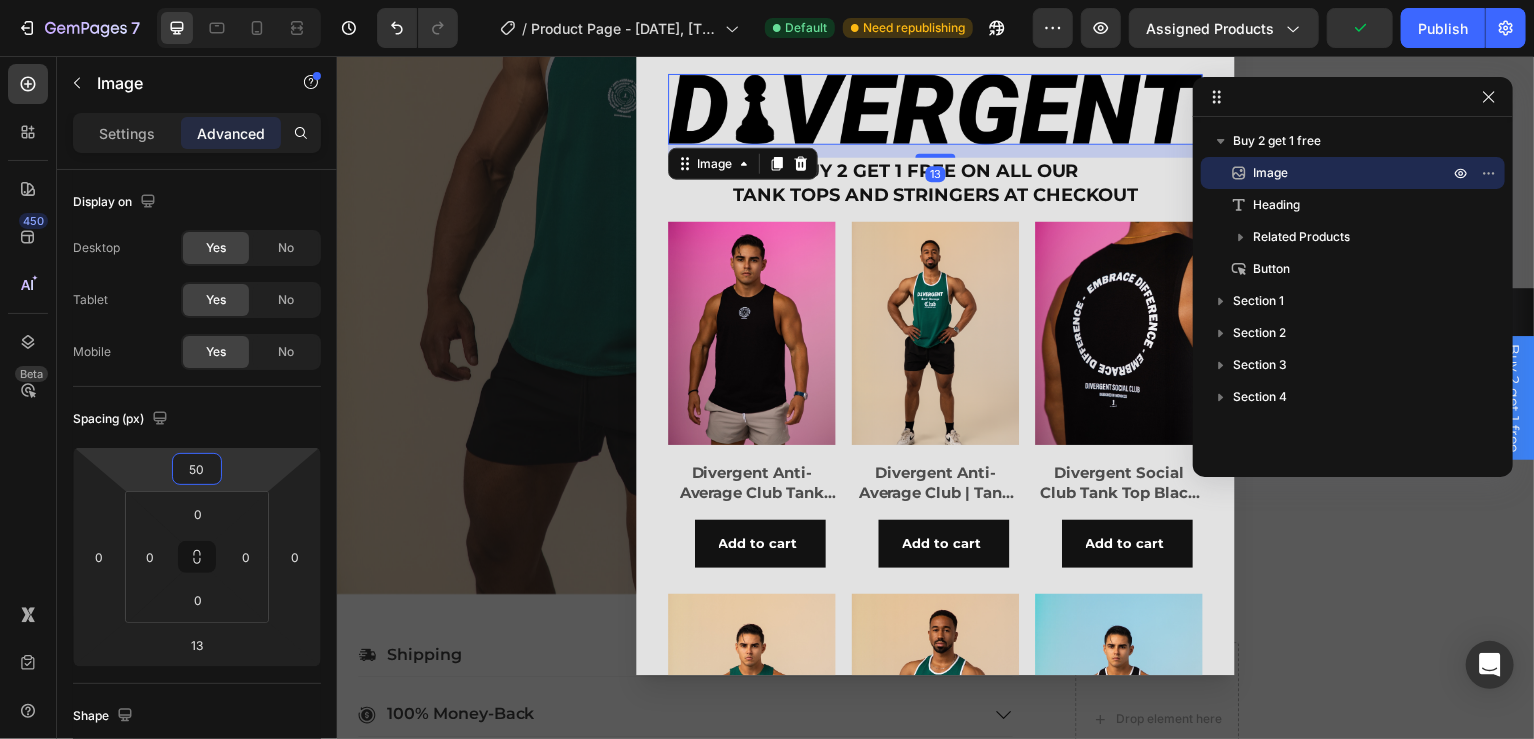 click on "[NUMBER]days" at bounding box center [767, 0] 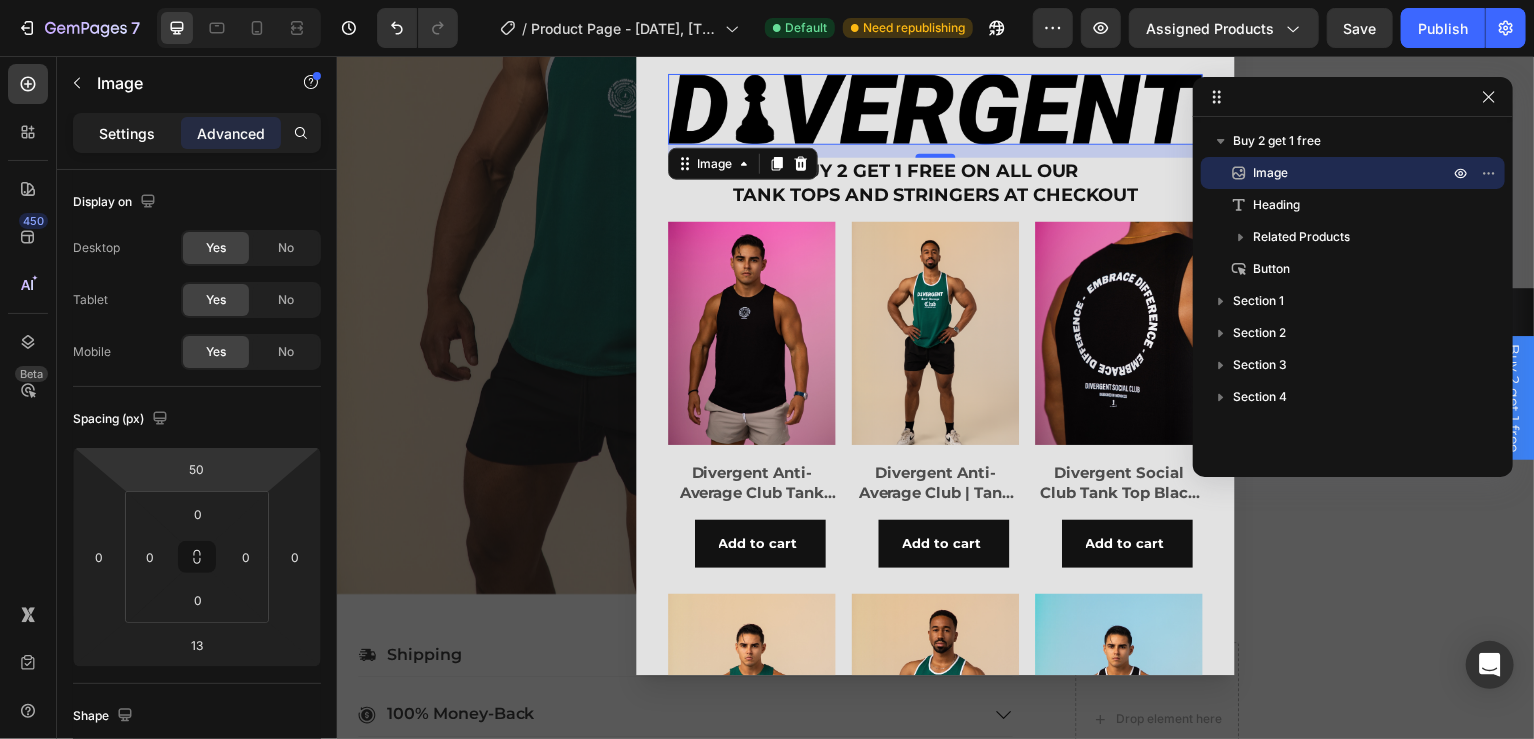 click on "Settings" 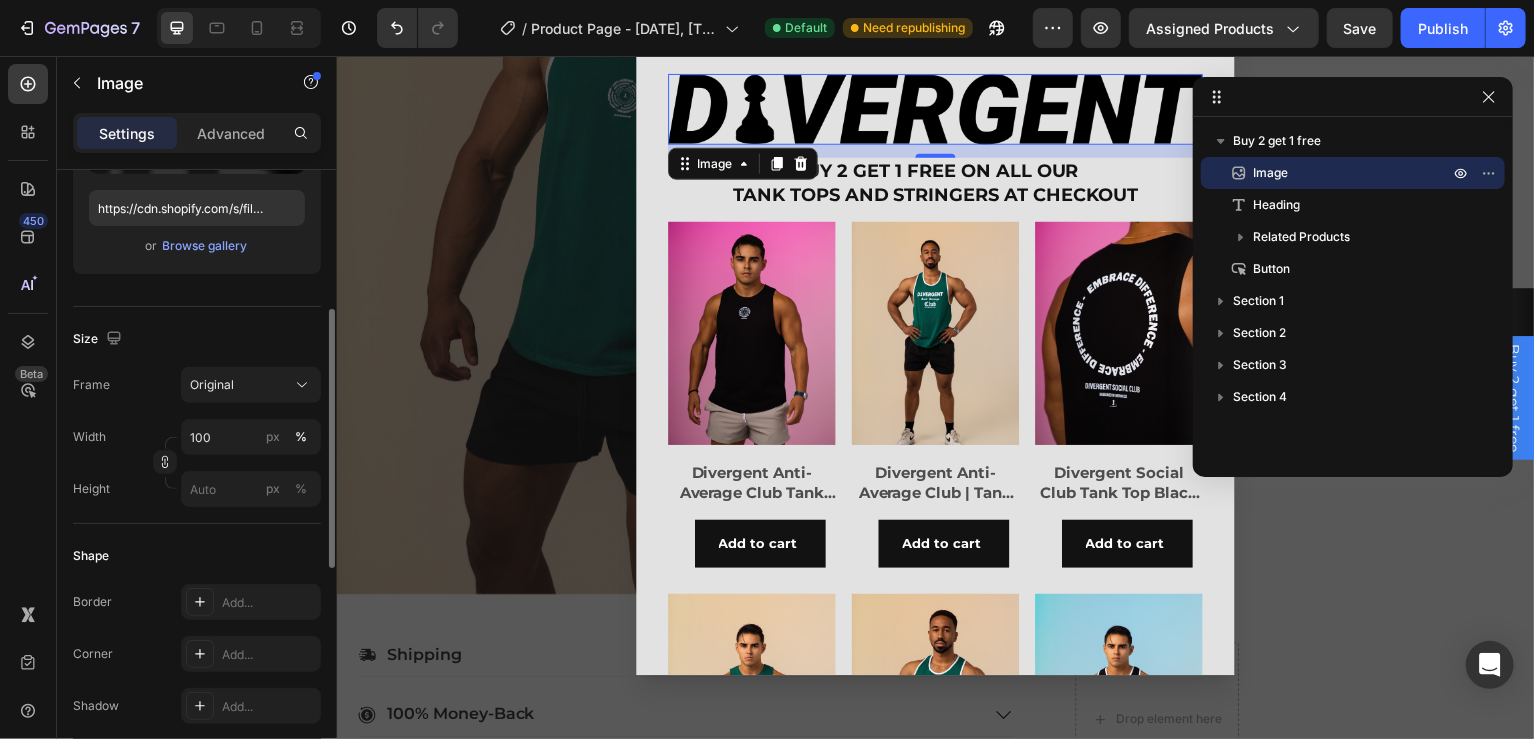 scroll, scrollTop: 338, scrollLeft: 0, axis: vertical 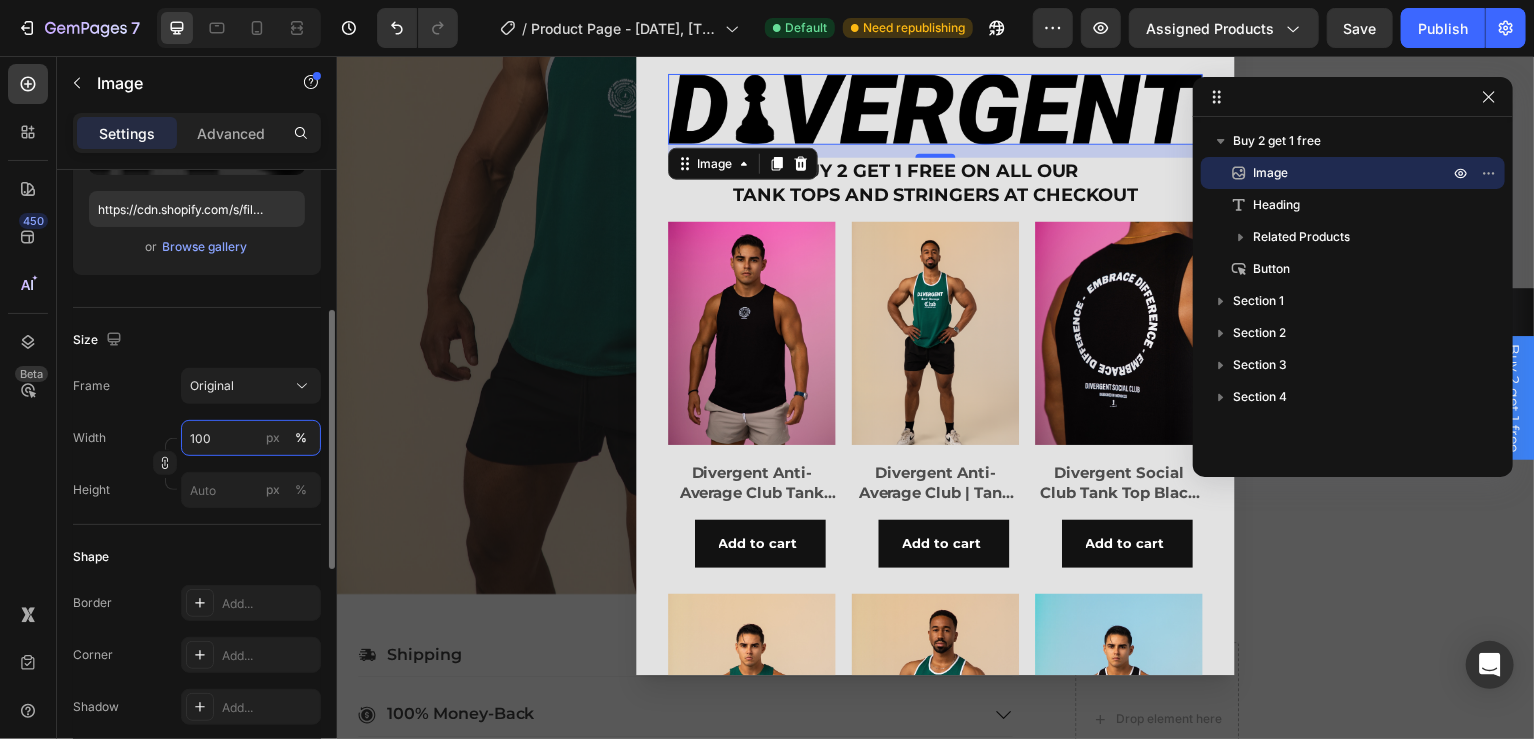 click on "100" at bounding box center [251, 438] 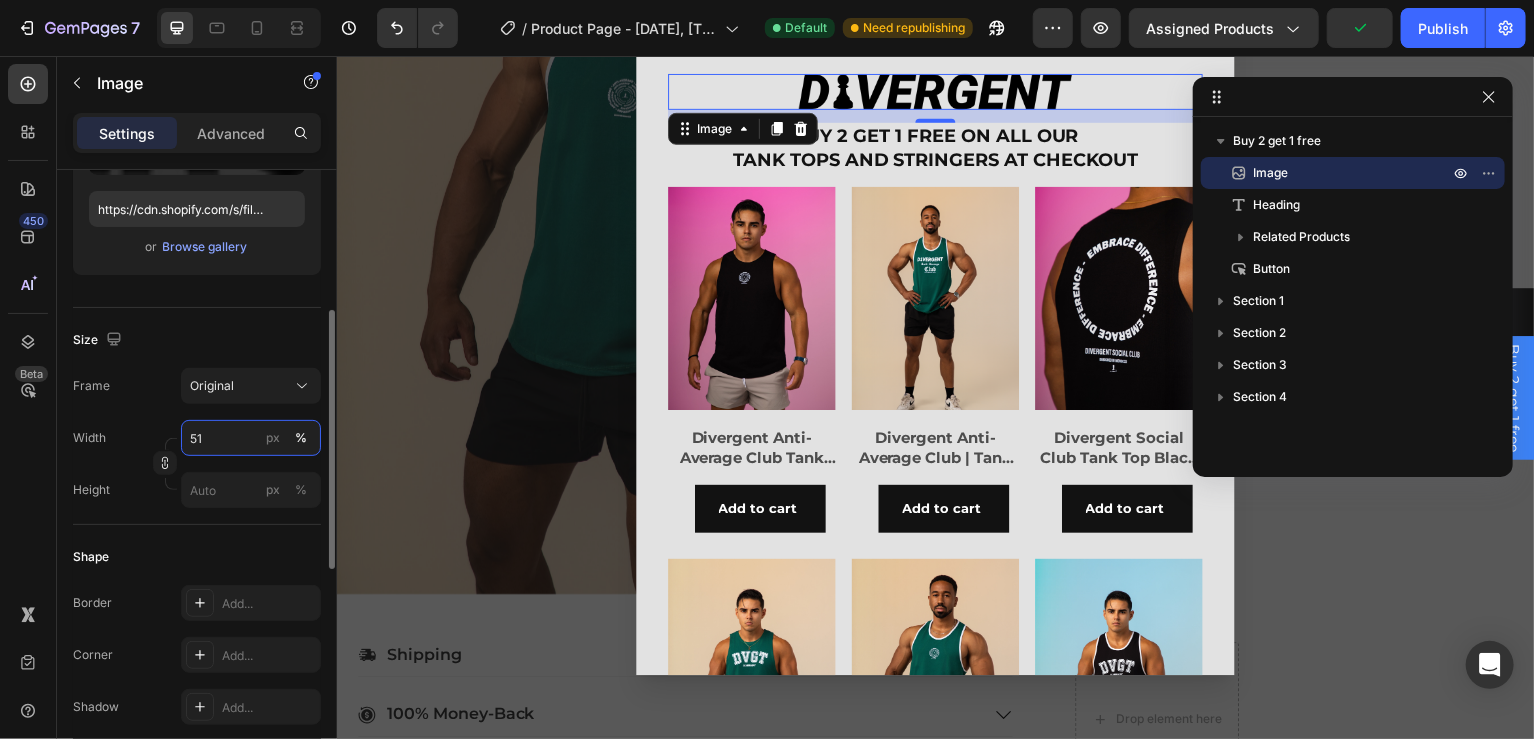 type on "50" 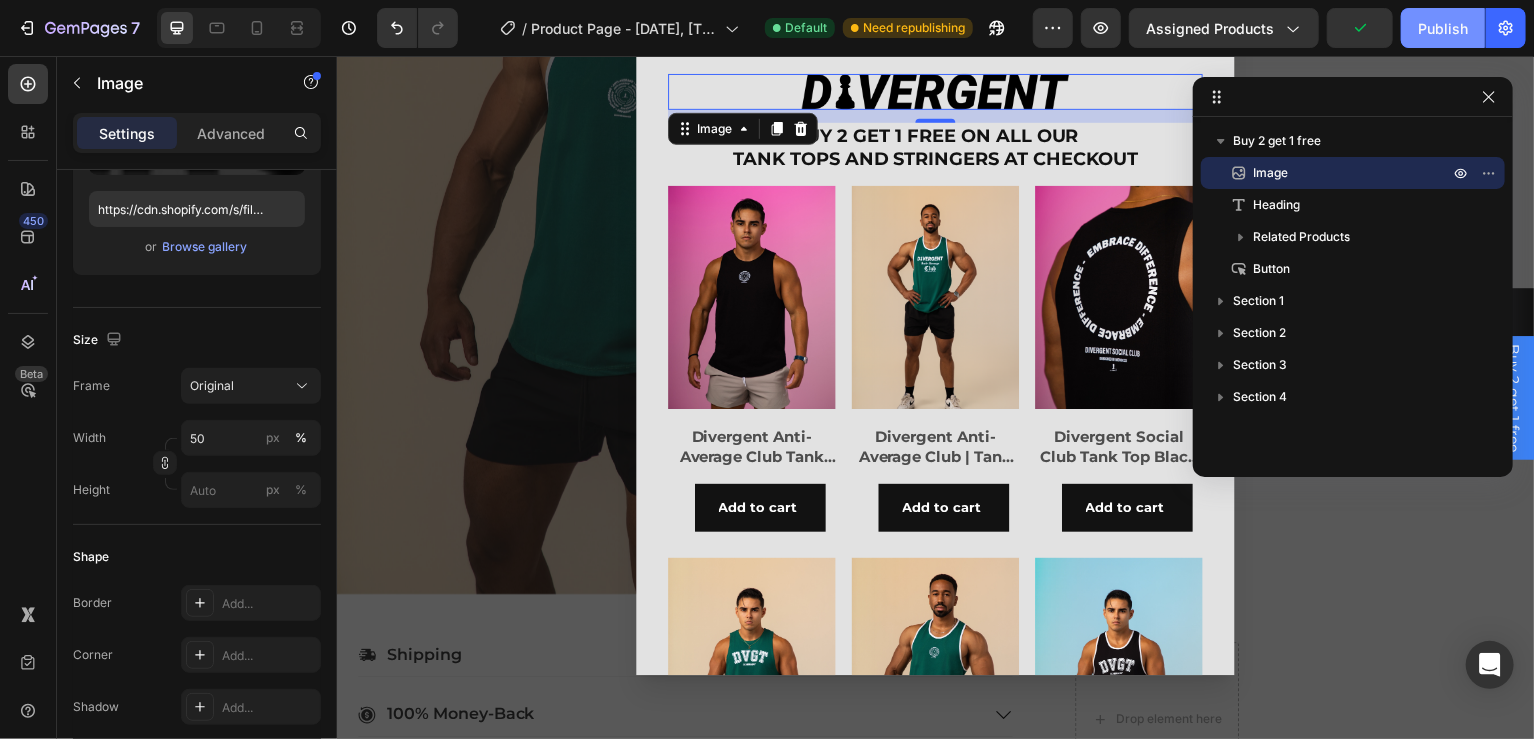 click on "Publish" at bounding box center [1443, 28] 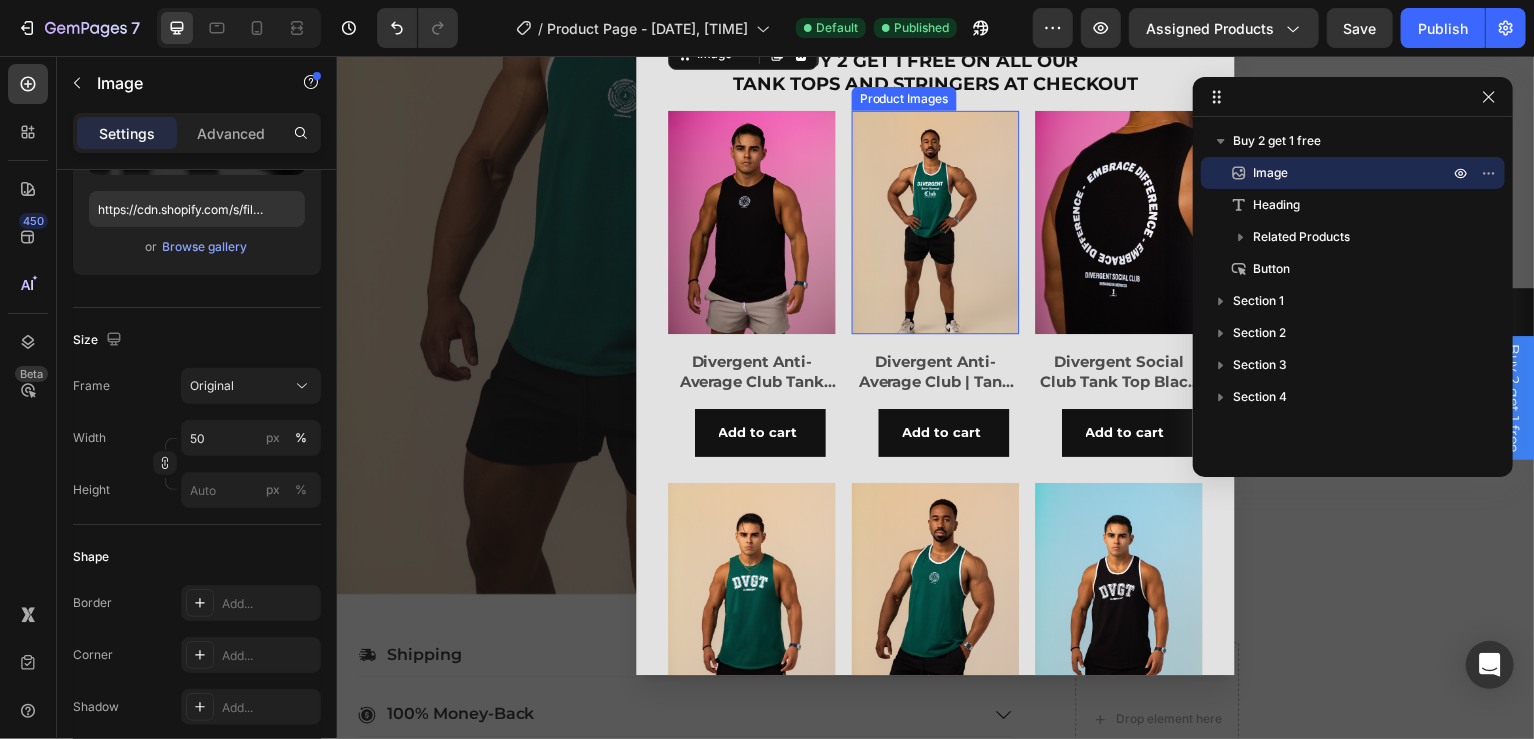 scroll, scrollTop: 0, scrollLeft: 0, axis: both 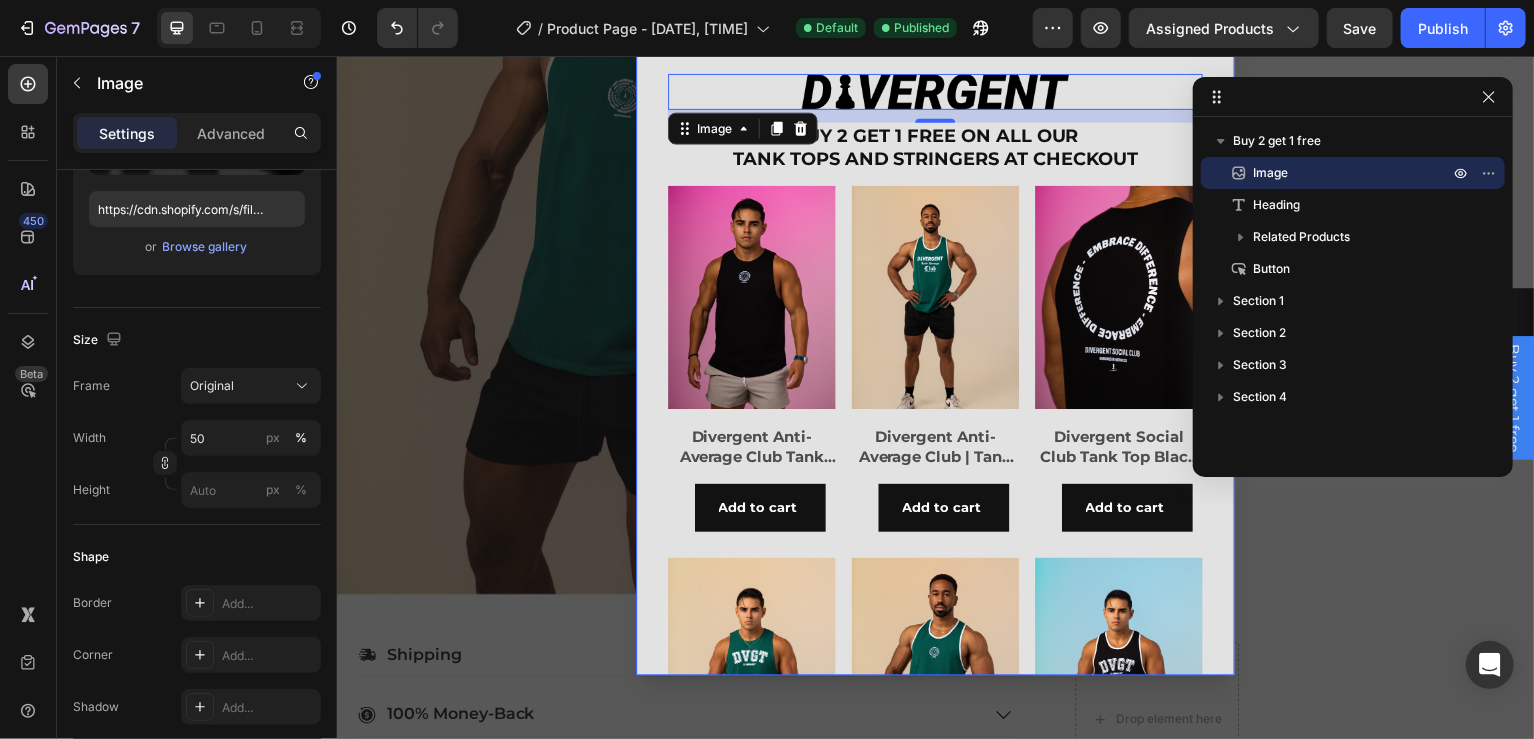 click on "Image   13 BUY 2 GET 1 FREE ON ALL OUR TANK TOPS AND STRINGERS AT CHECKOUT Heading Product Images Divergent Anti-Average Club Tank Top Black | Buy 2 get 1 For free Product Title 149.00 dh Product Price Product Price Add to cart Add to Cart Row Row Related Products Product Images Divergent Anti-Average Club | Tank Top Green | Buy 2 get 1 For free Product Title 149.00 dh Product Price Product Price Add to cart Add to Cart Row Row Related Products Product Images Divergent Social Club Tank Top Black | Buy 2 get 1 For free Product Title 149.00 dh Product Price Product Price Add to cart Add to Cart Row Row Related Products Product Images DVGT Divergent Tank Top Green | Buy 2 get 1 For free Product Title 149.00 dh Product Price Product Price Add to cart Add to Cart Row Row Related Products Product Images Divergent Anti-Average Stringer Green Product Title 149.00 dh Product Price Product Price Add to cart Add to Cart Row Row Related Products Product Images DVGT Golden Era Stringer Black | Buy 2 get 1 For free Row Row" at bounding box center (936, 334) 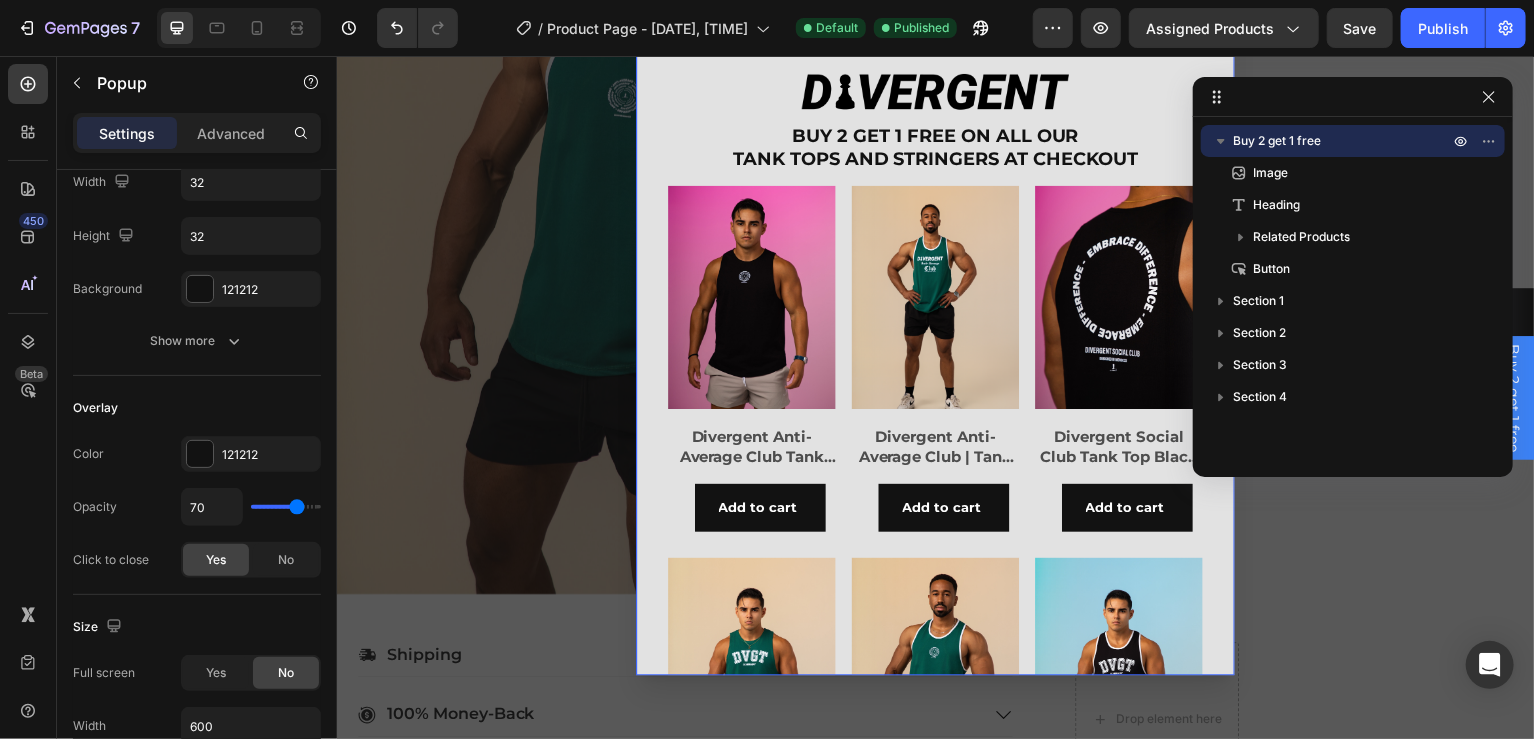 scroll, scrollTop: 0, scrollLeft: 0, axis: both 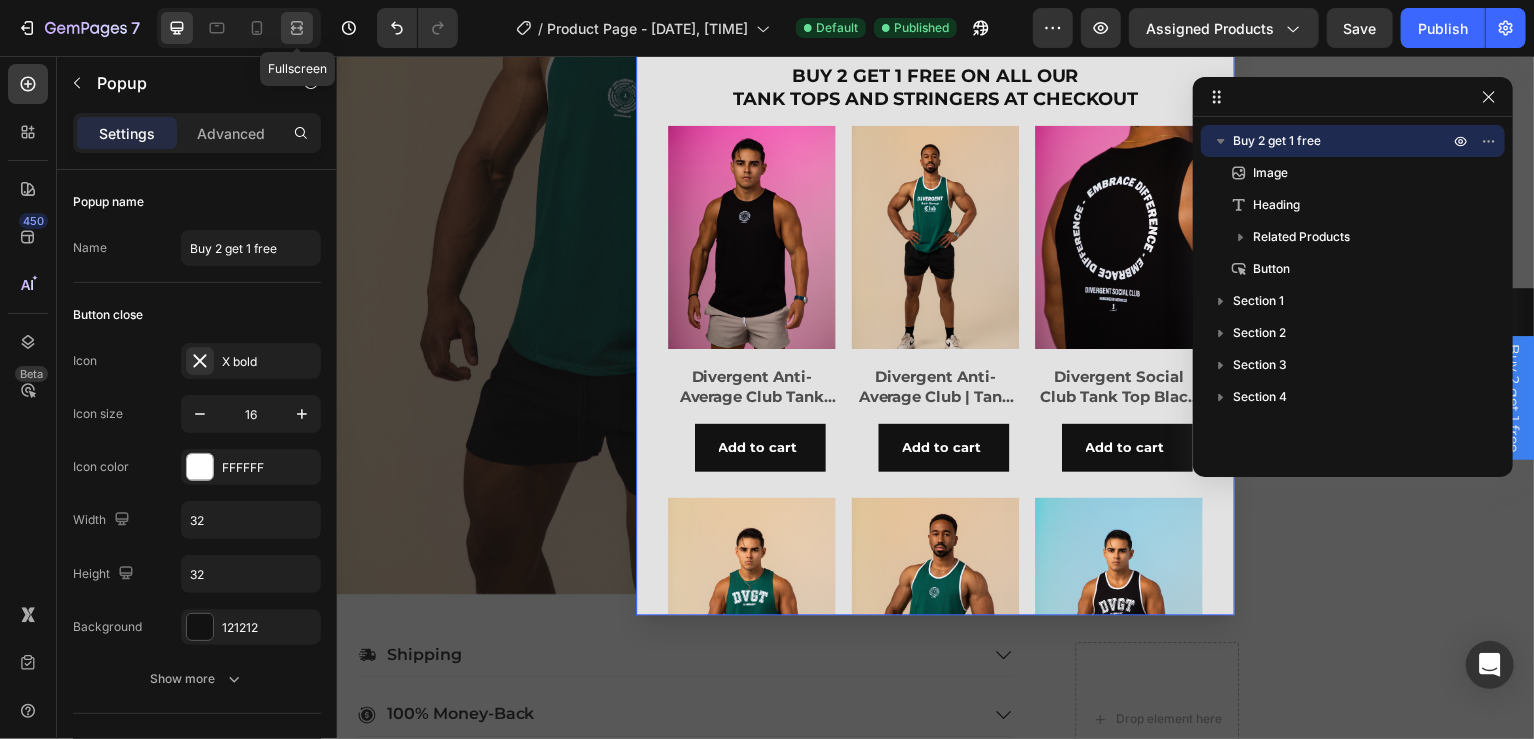 click 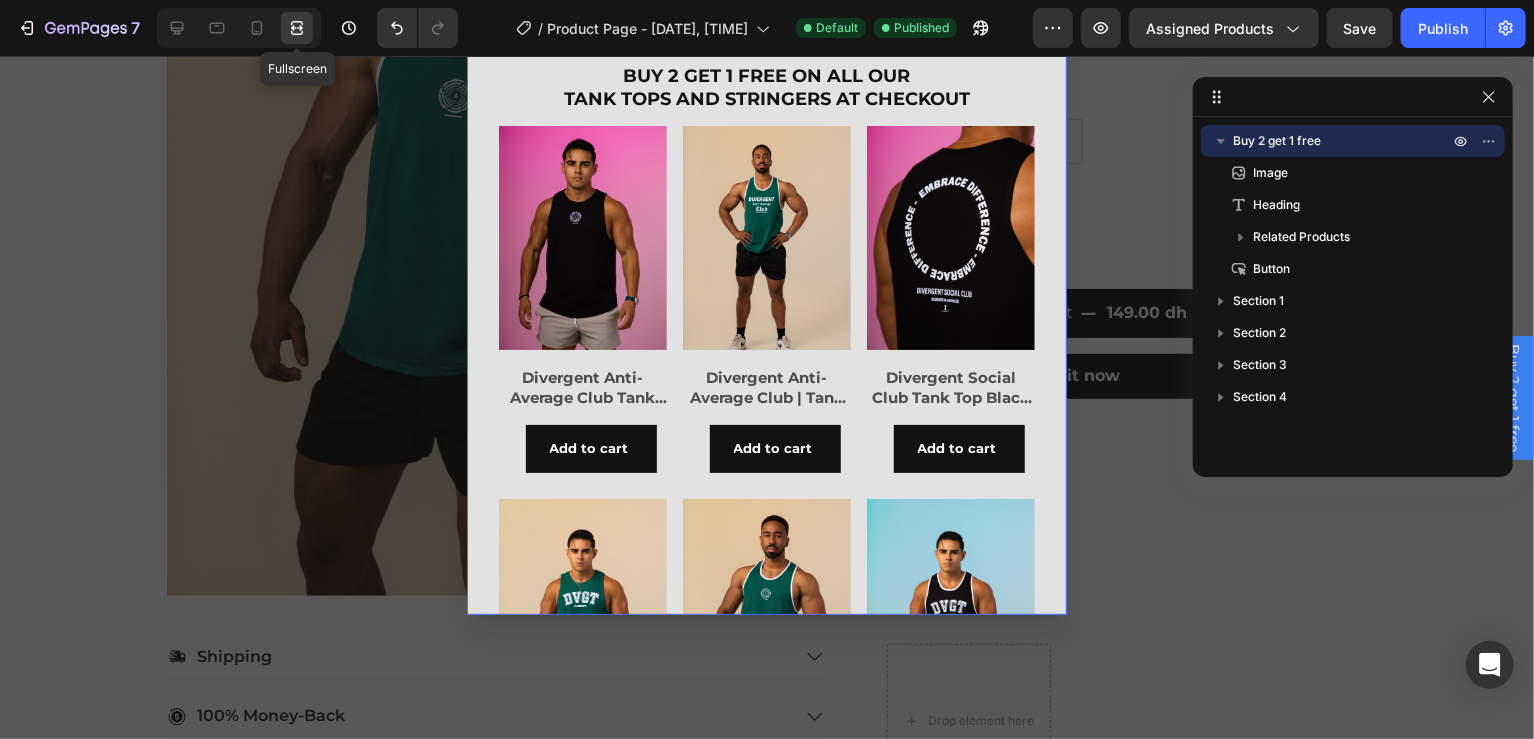 scroll, scrollTop: 416, scrollLeft: 0, axis: vertical 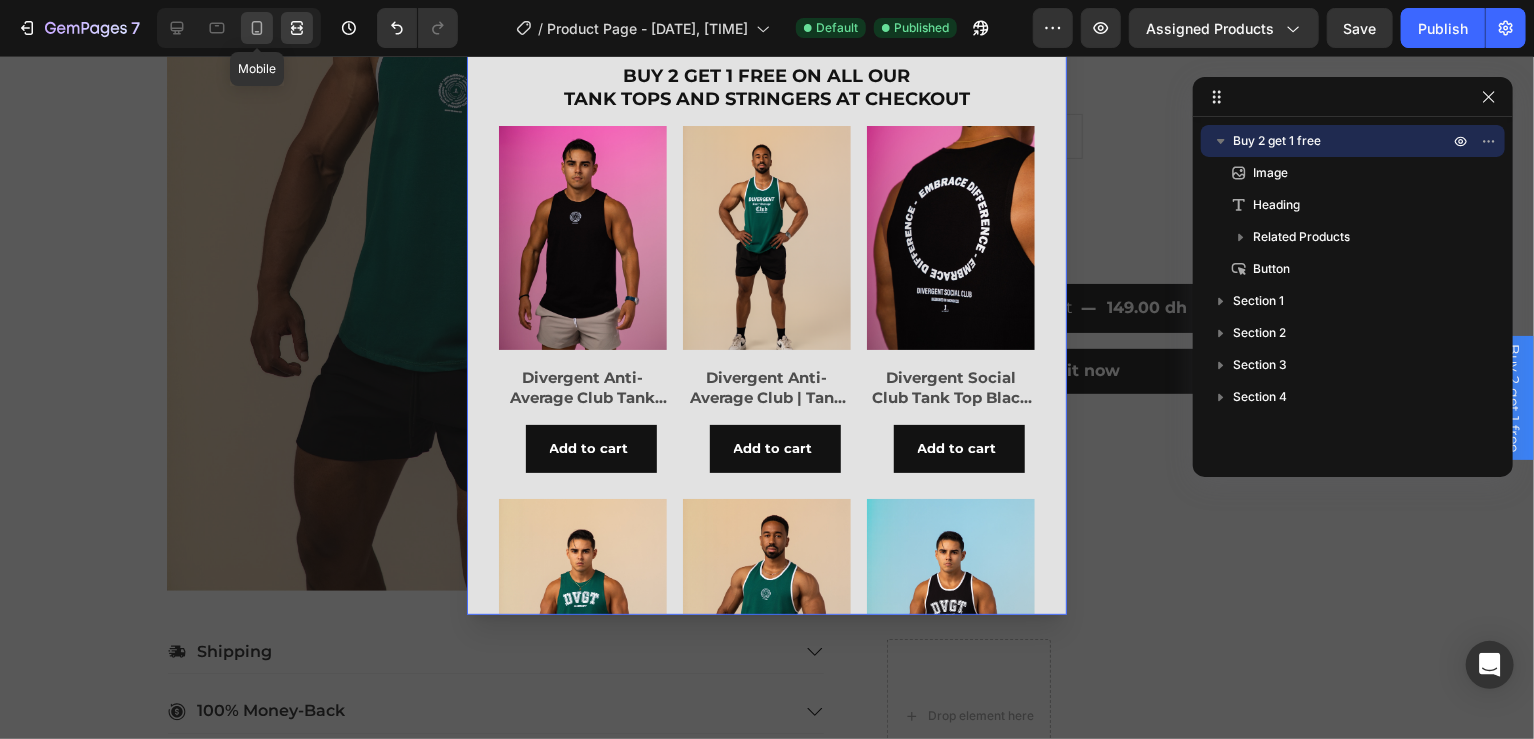 click 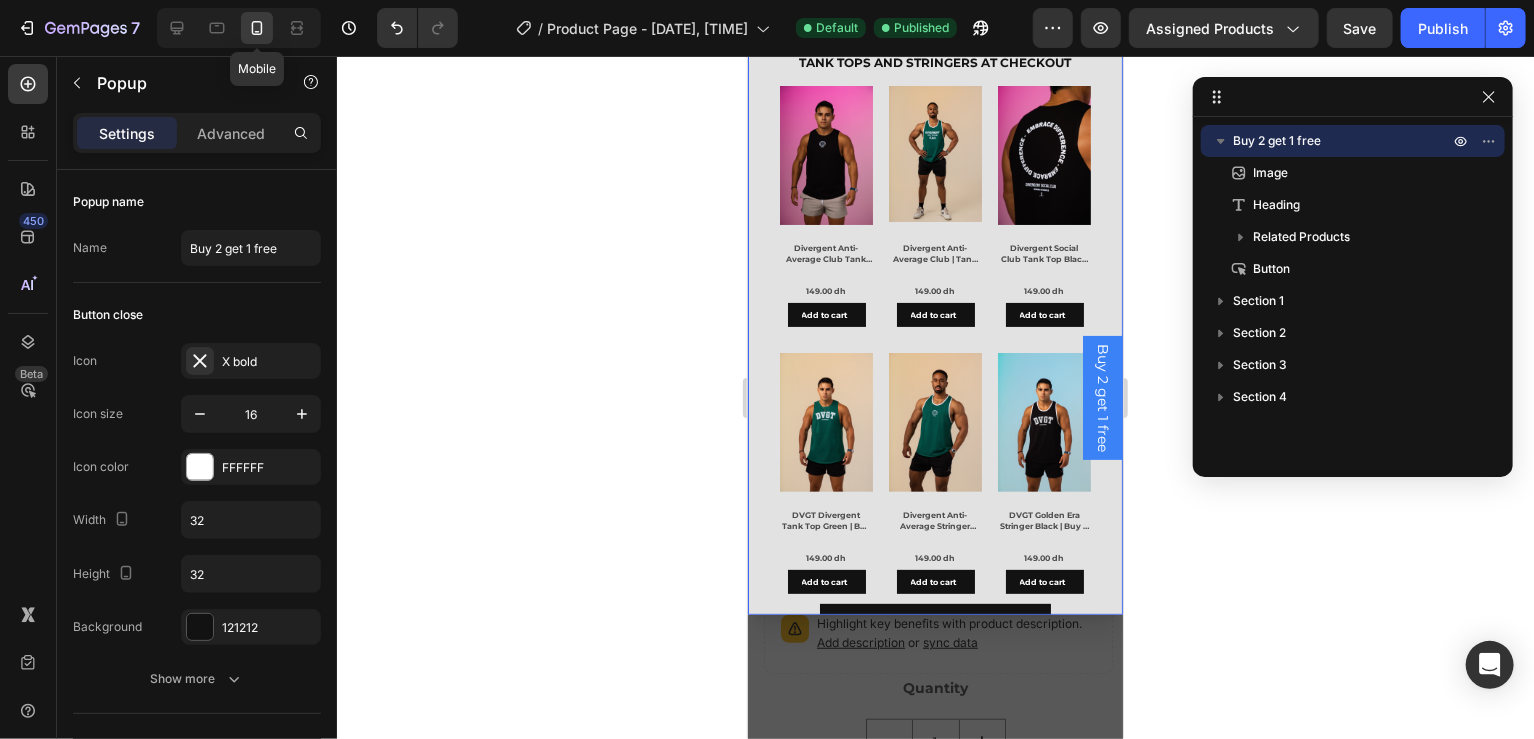 scroll, scrollTop: 308, scrollLeft: 0, axis: vertical 